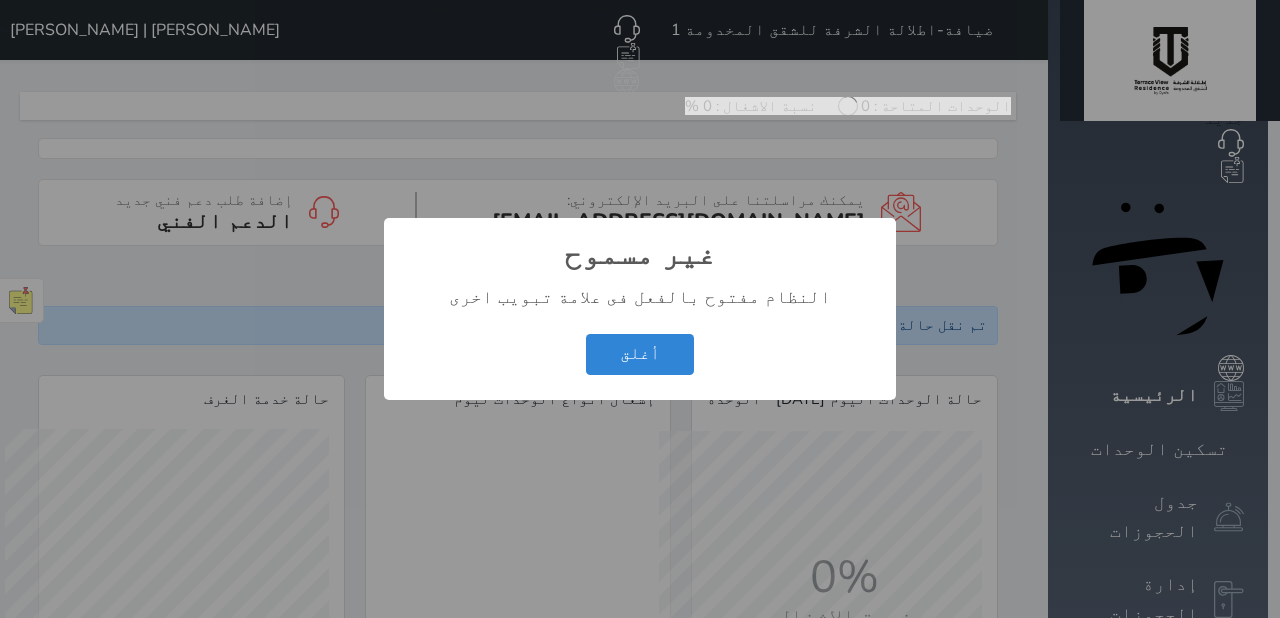 scroll, scrollTop: 0, scrollLeft: 0, axis: both 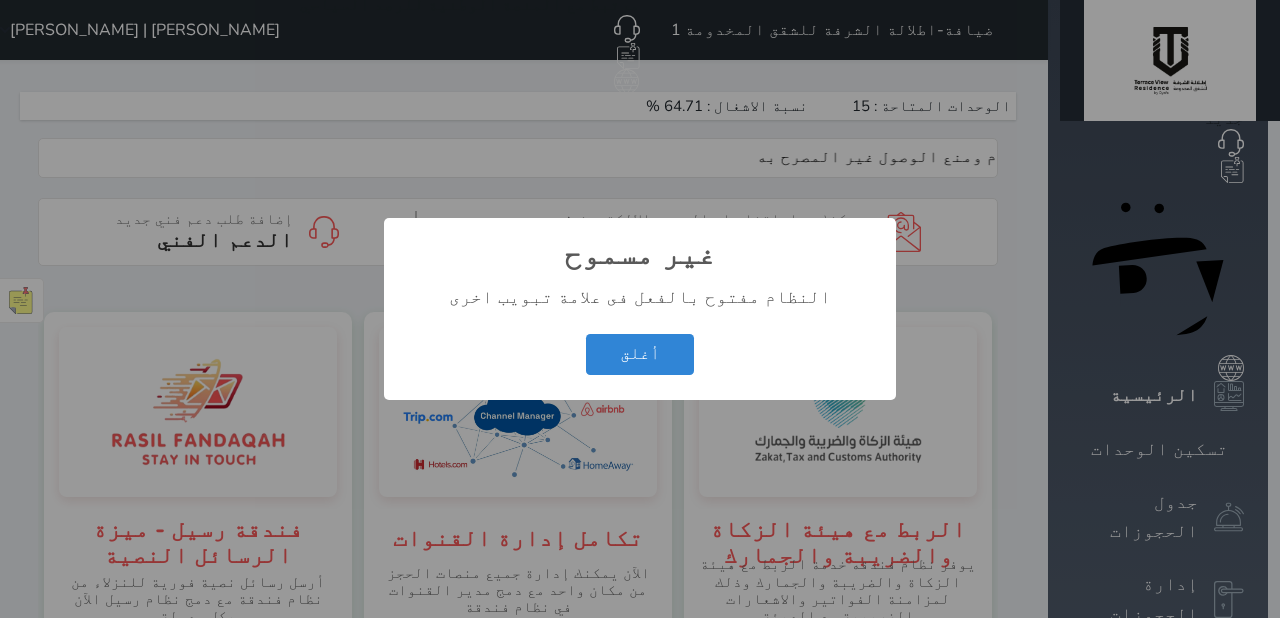 click on "? ! i     غير مسموح × النظام مفتوح بالفعل فى علامة تبويب اخرى أغلق Cancel" at bounding box center [640, 309] 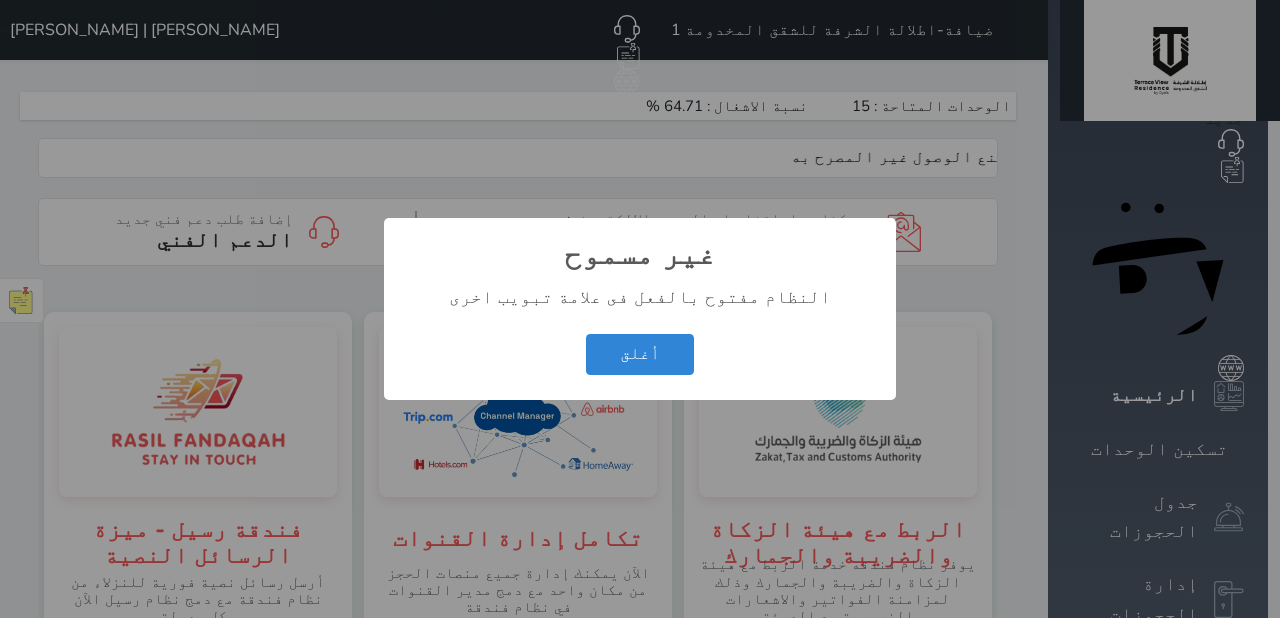 scroll, scrollTop: 998060, scrollLeft: 998858, axis: both 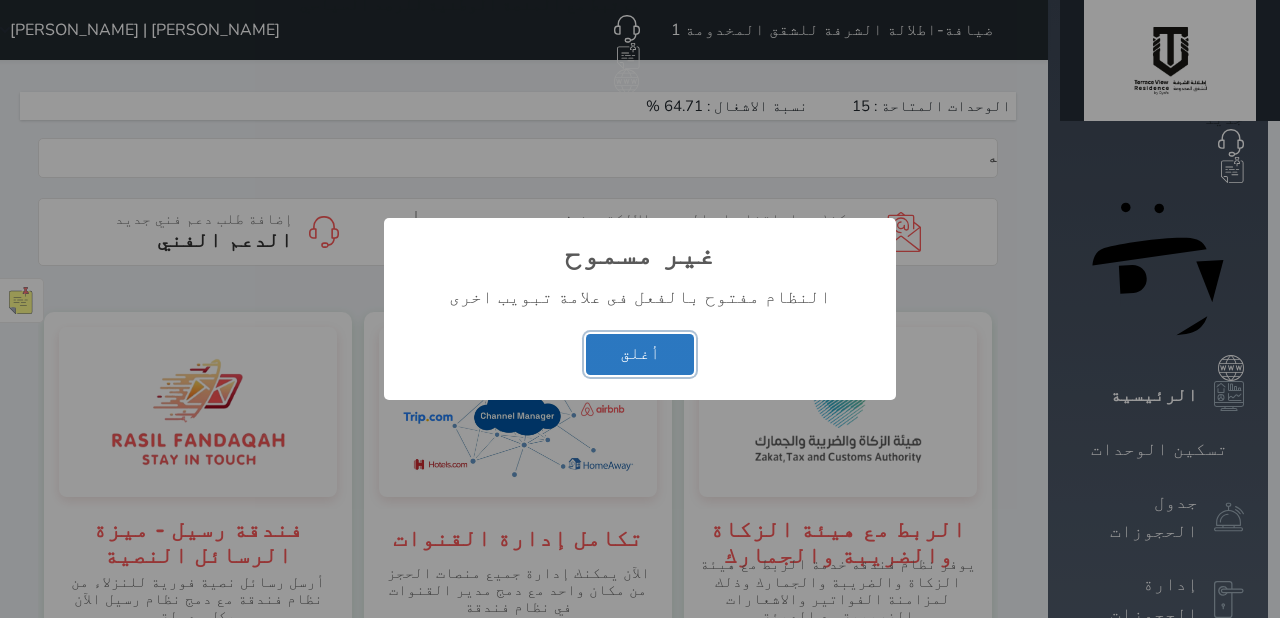 click on "أغلق" at bounding box center (640, 354) 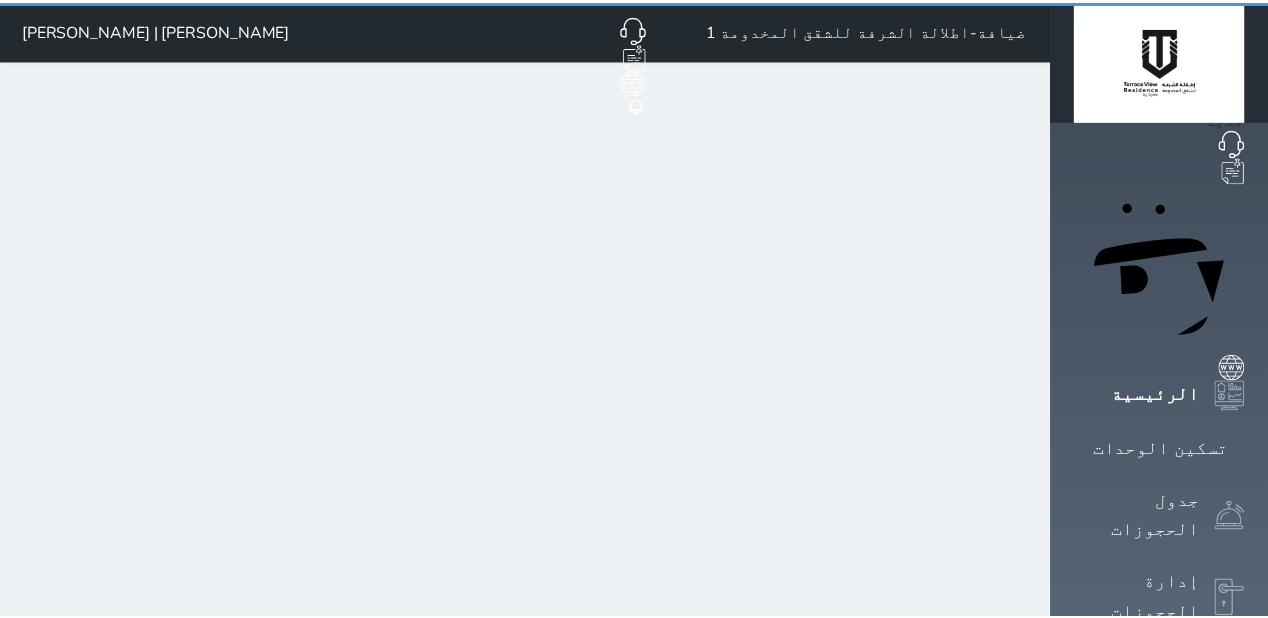scroll, scrollTop: 0, scrollLeft: 0, axis: both 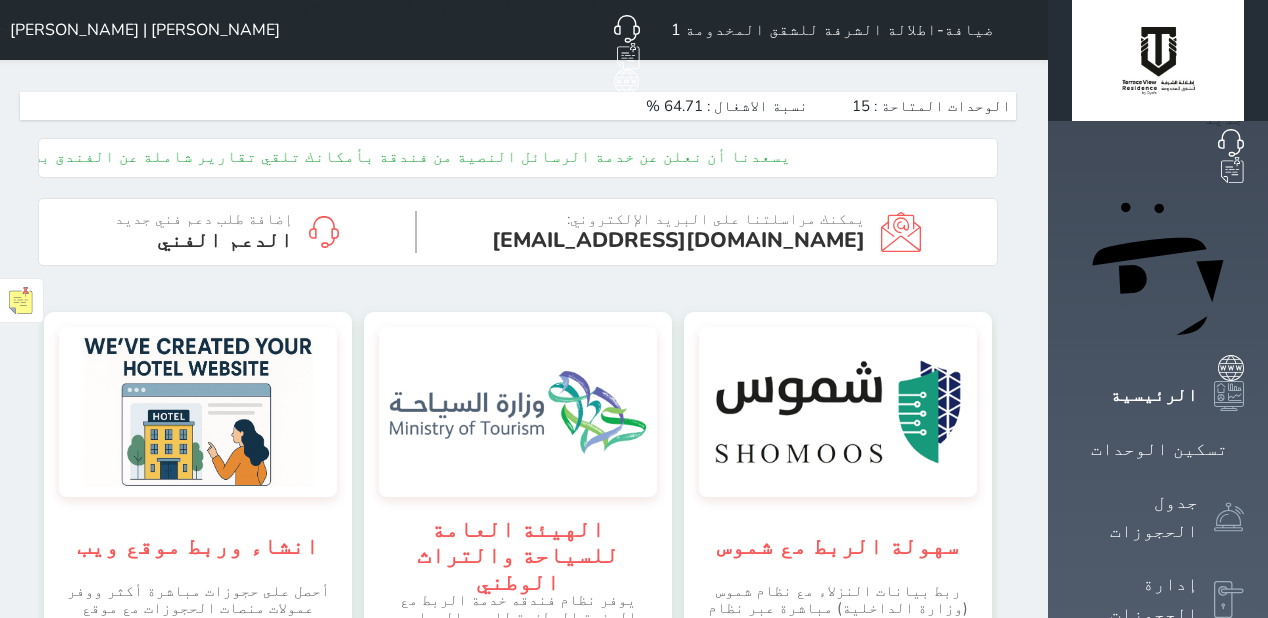click at bounding box center (1229, 1218) 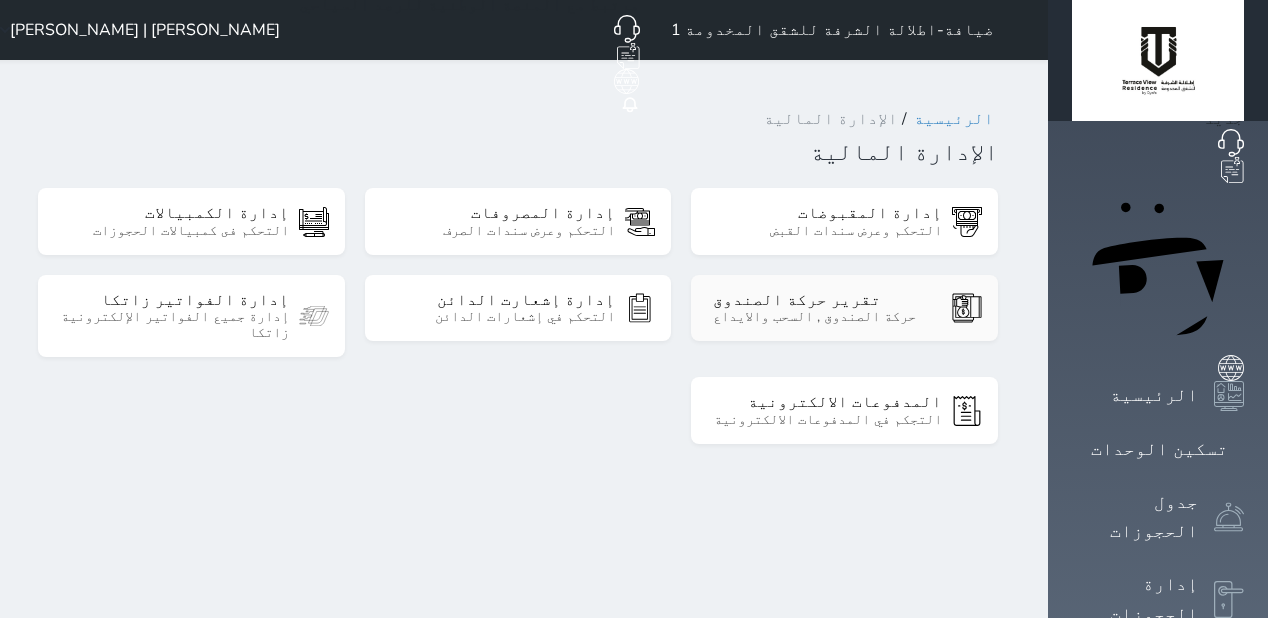 click on "تقرير حركة الصندوق
حركة الصندوق , السحب والايداع" at bounding box center (844, 308) 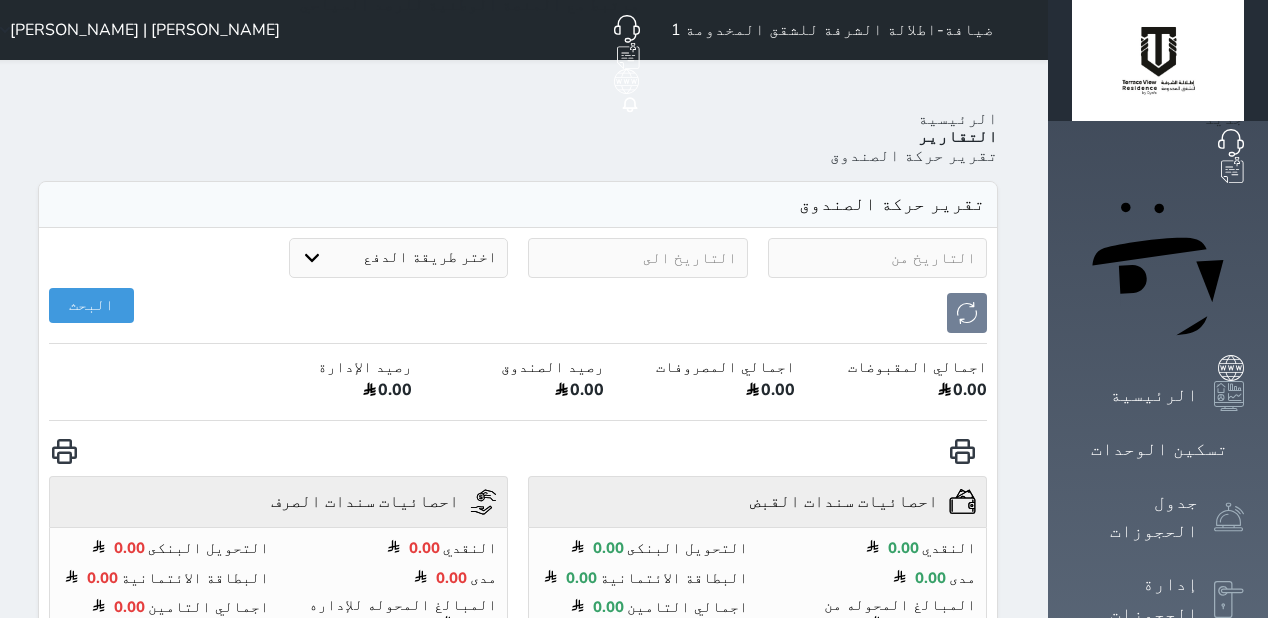 select on "6" 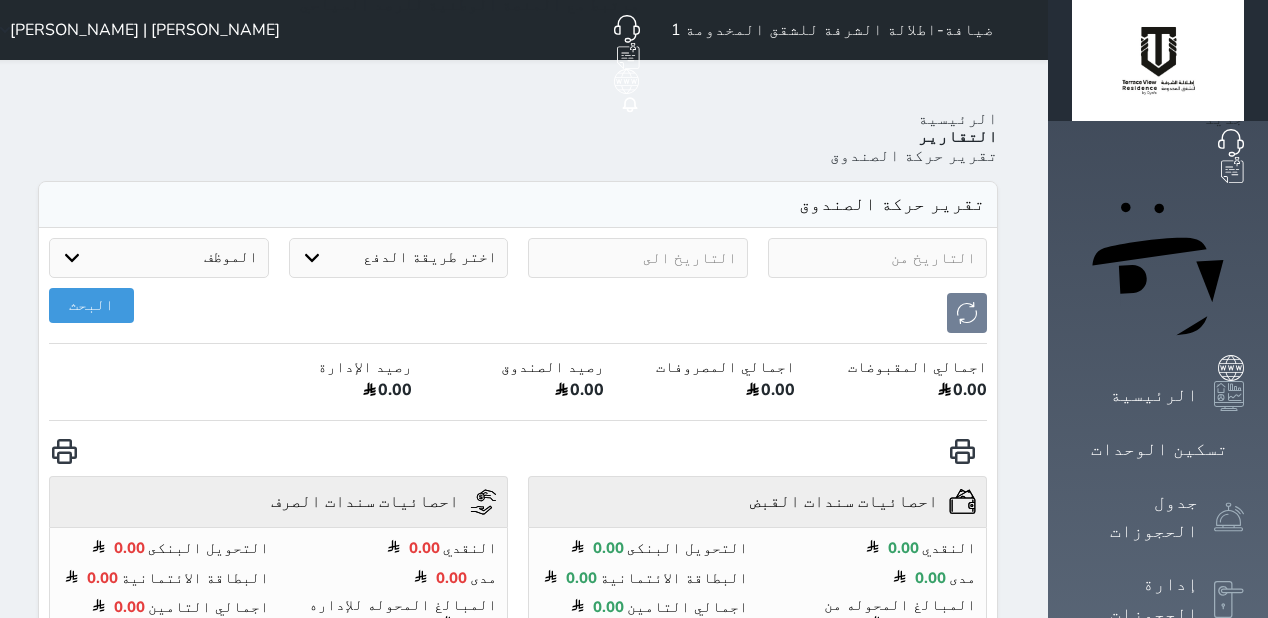 click at bounding box center [878, 258] 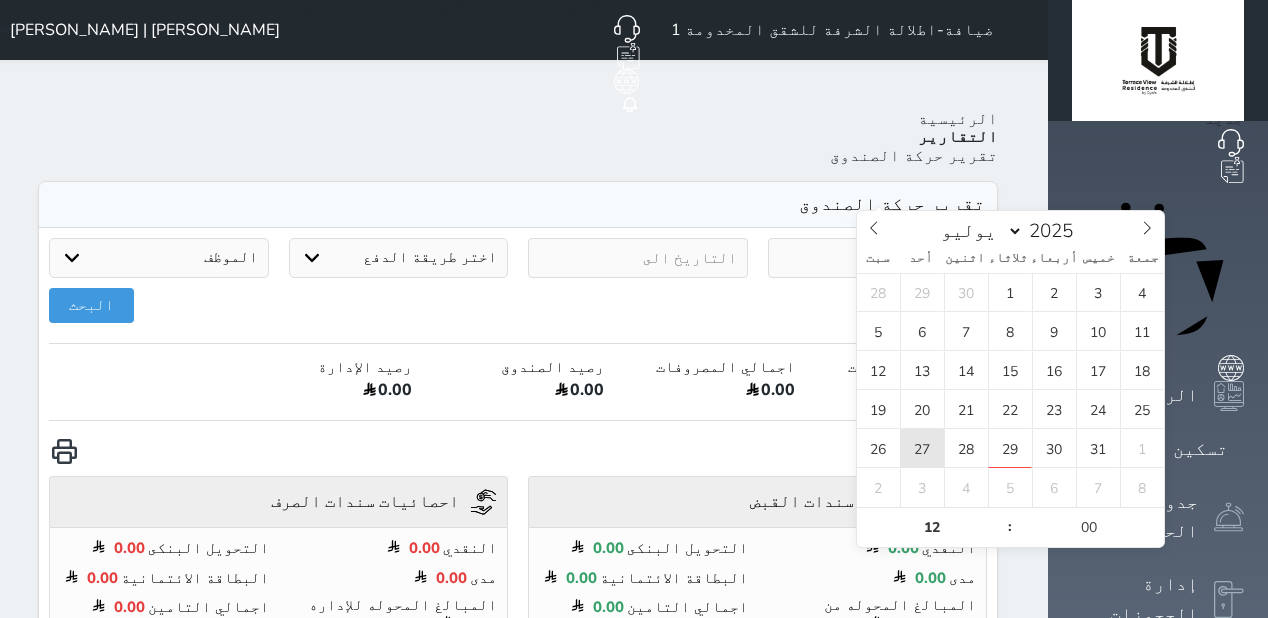 click on "27" at bounding box center (922, 448) 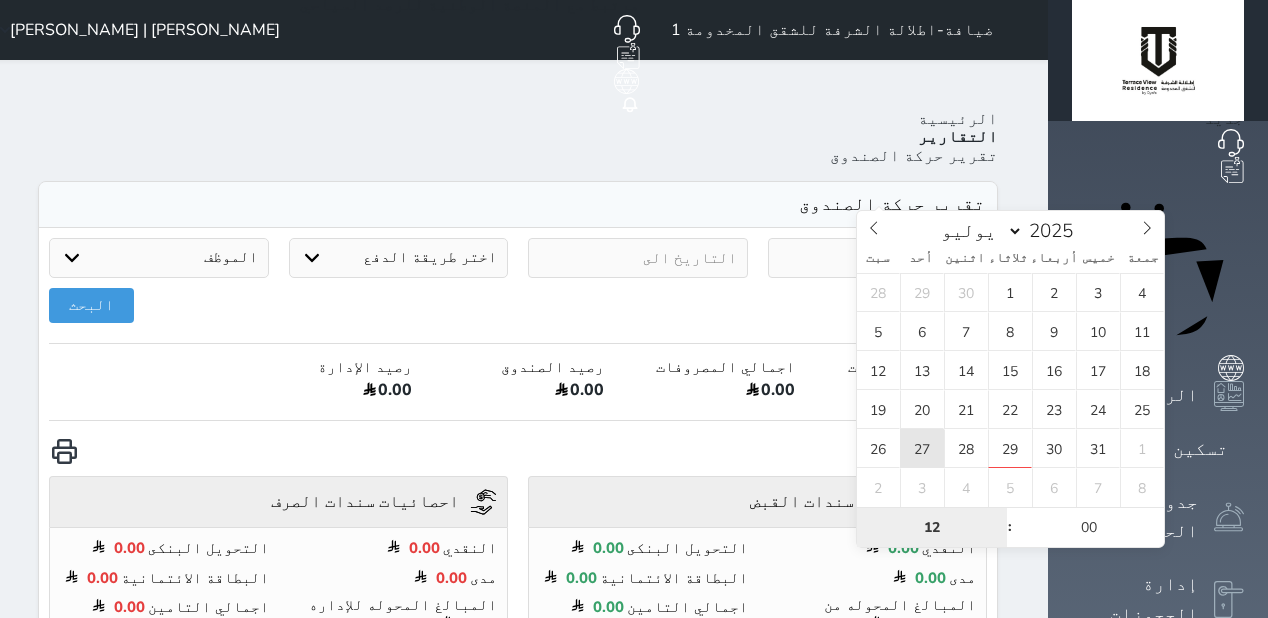 type on "2025-07-27 12:00" 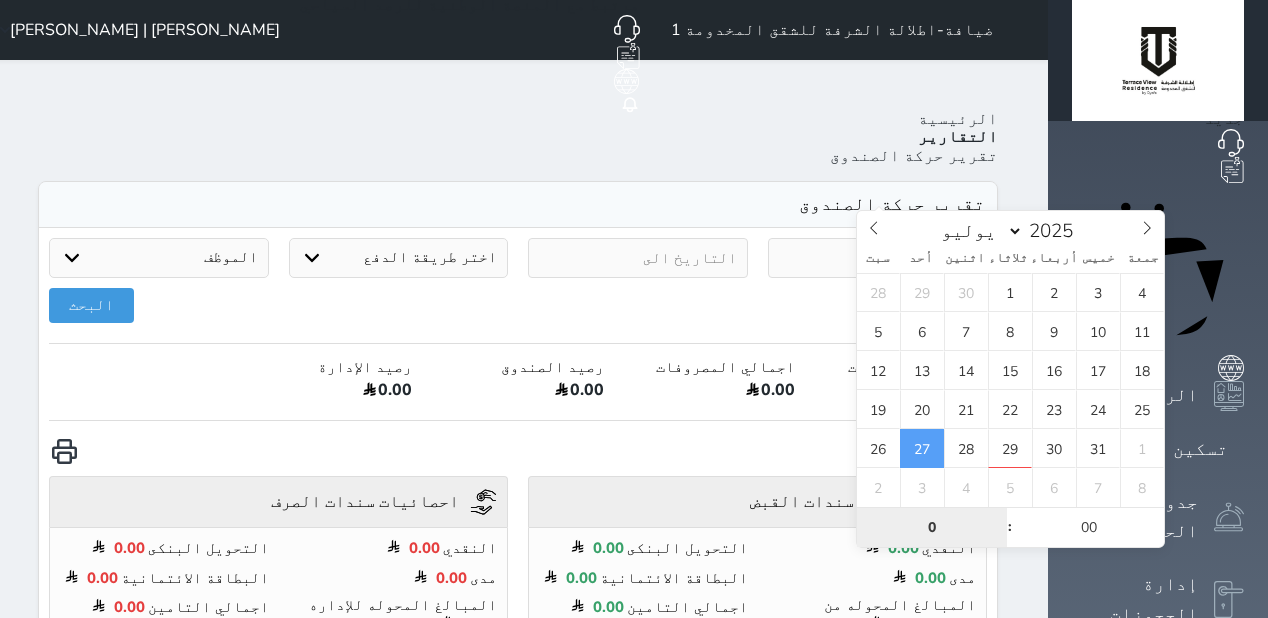 type on "0" 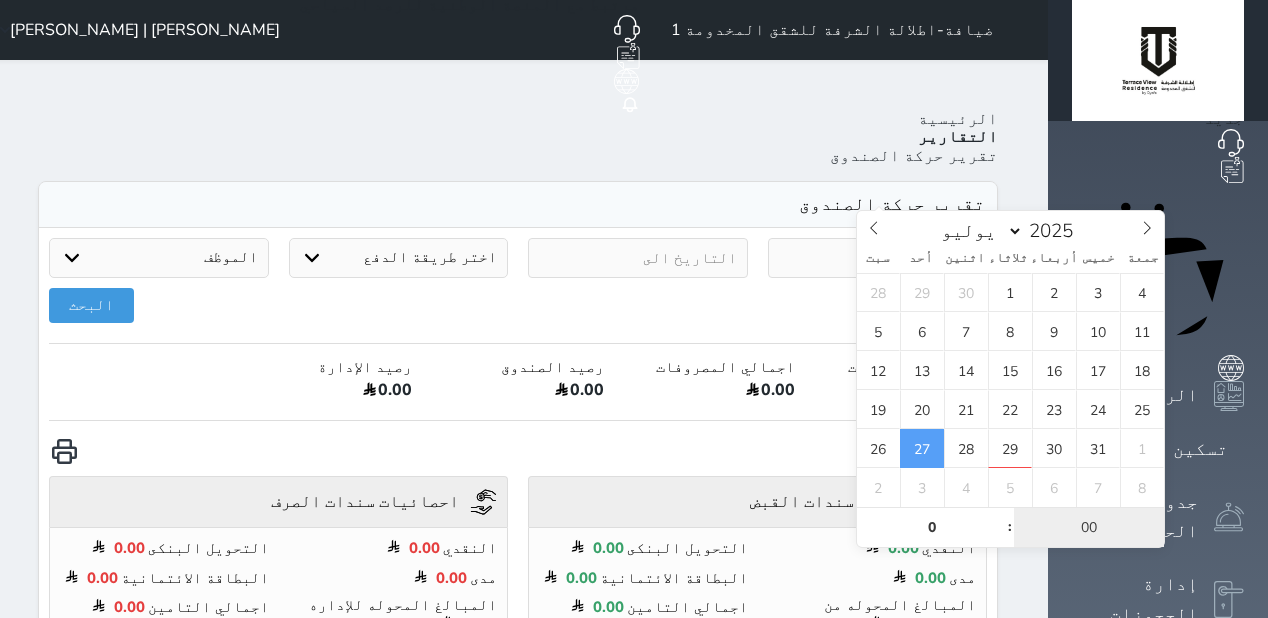 type on "[DATE] 00:00" 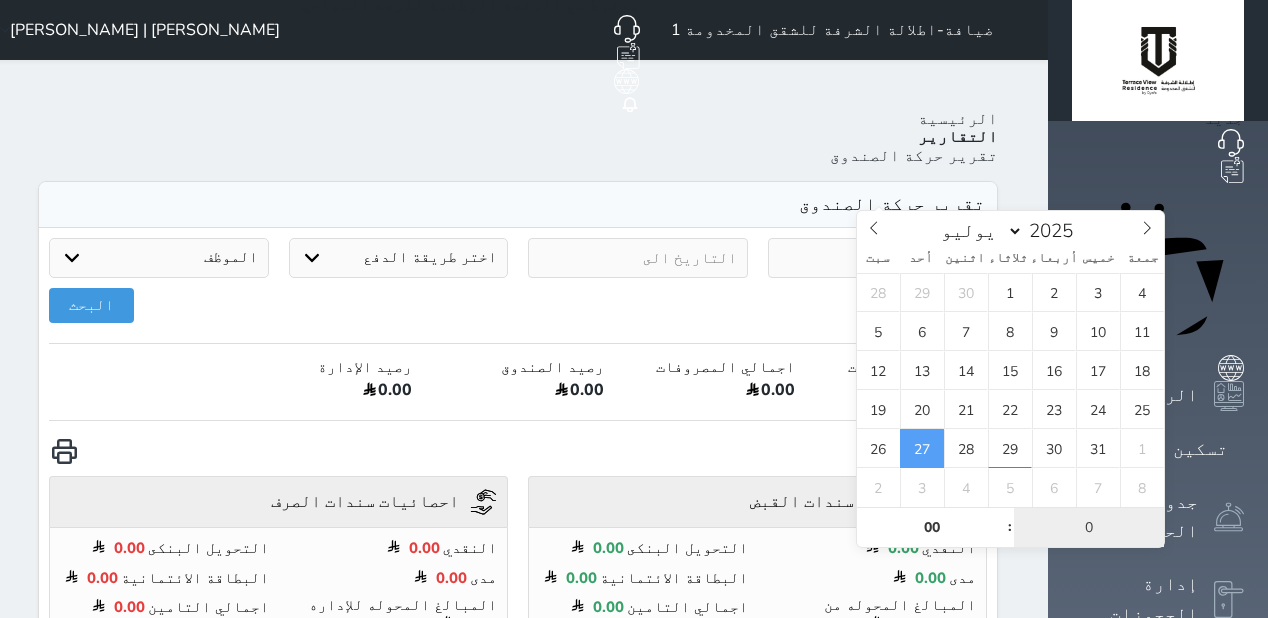 type on "01" 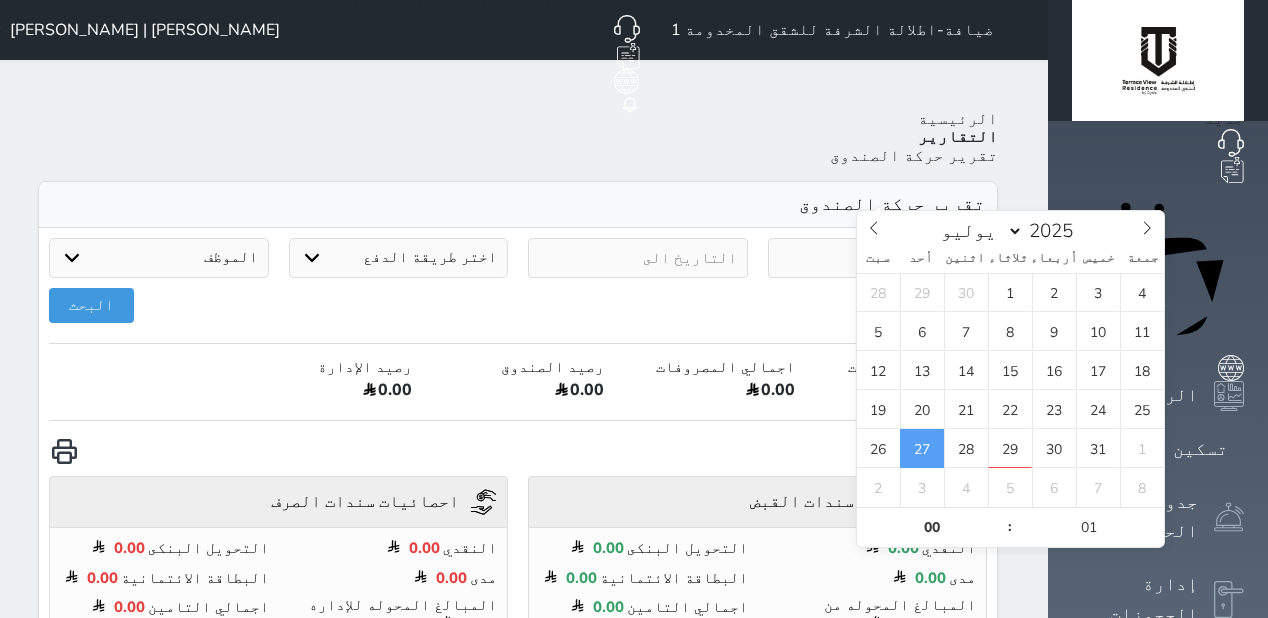 type on "[DATE] 00:01" 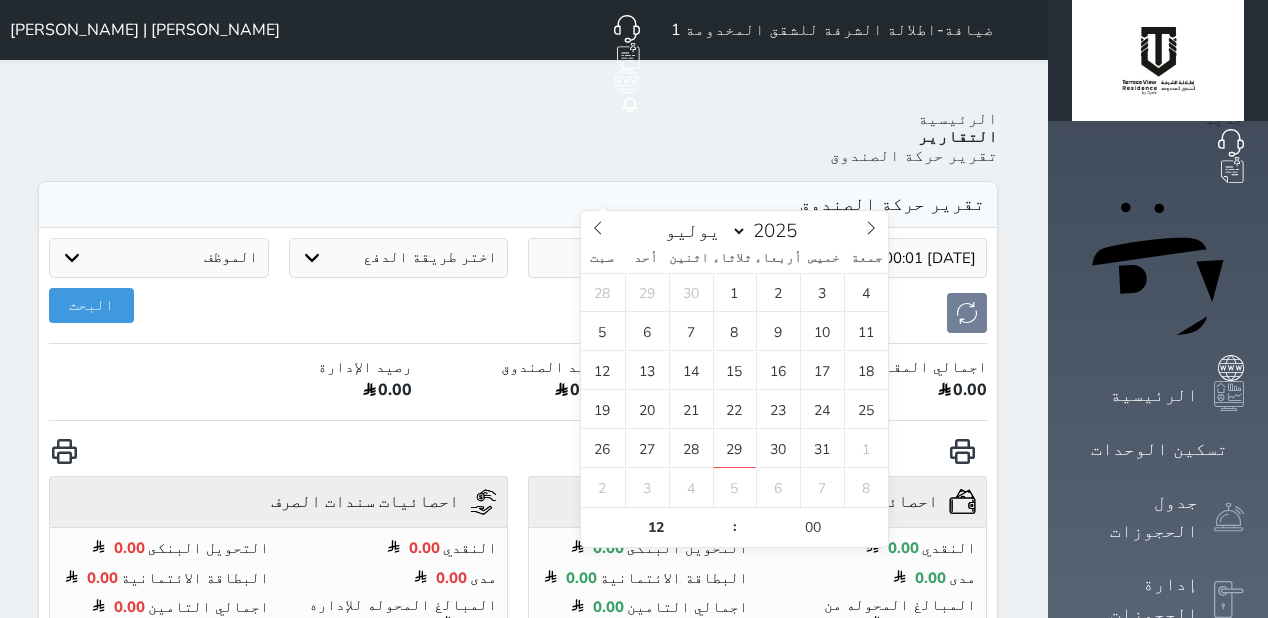 click on "Your browser does not support the audio element.
حجز جماعي جديد   حجز جديد               الرئيسية     تسكين الوحدات     جدول الحجوزات     إدارة الحجوزات     POS       الإدارة المالية     العملاء     تقييمات العملاء         التقارير       الدعم الفني
ضيافة-اطلالة الشرفة للشقق المخدومة 1
حجز جماعي جديد   حجز جديد   مرتبط مع منصة زاتكا المرحلة الثانية   مرتبط مع شموس   مرتبط مع المنصة الوطنية للرصد السياحي               إشعار   الغرفة   النزيل   المصدر
Mohammed Hejji Bin Dera | محمد حجي بن درع
الرئيسية التقارير تقرير حركة الصندوق   تقرير حركة الصندوق   2025-07-27 00:01     اختر طريقة الدفع   دفع نقدى" at bounding box center (628, 743) 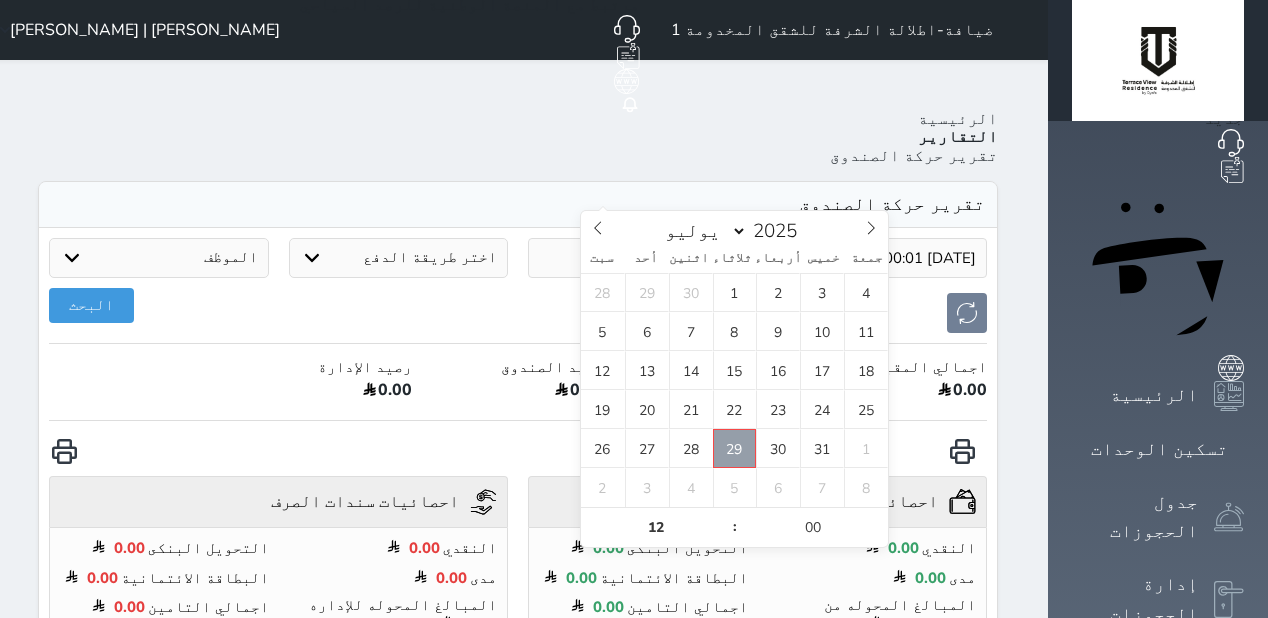 click on "29" at bounding box center [735, 448] 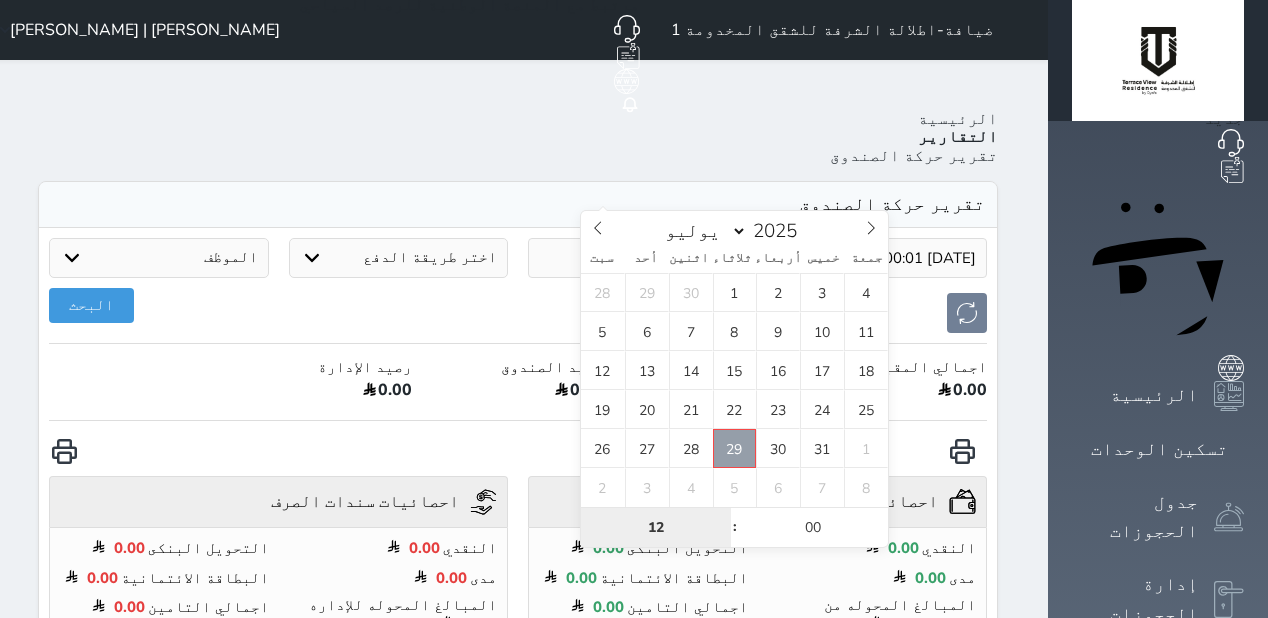 type on "[DATE] 12:00" 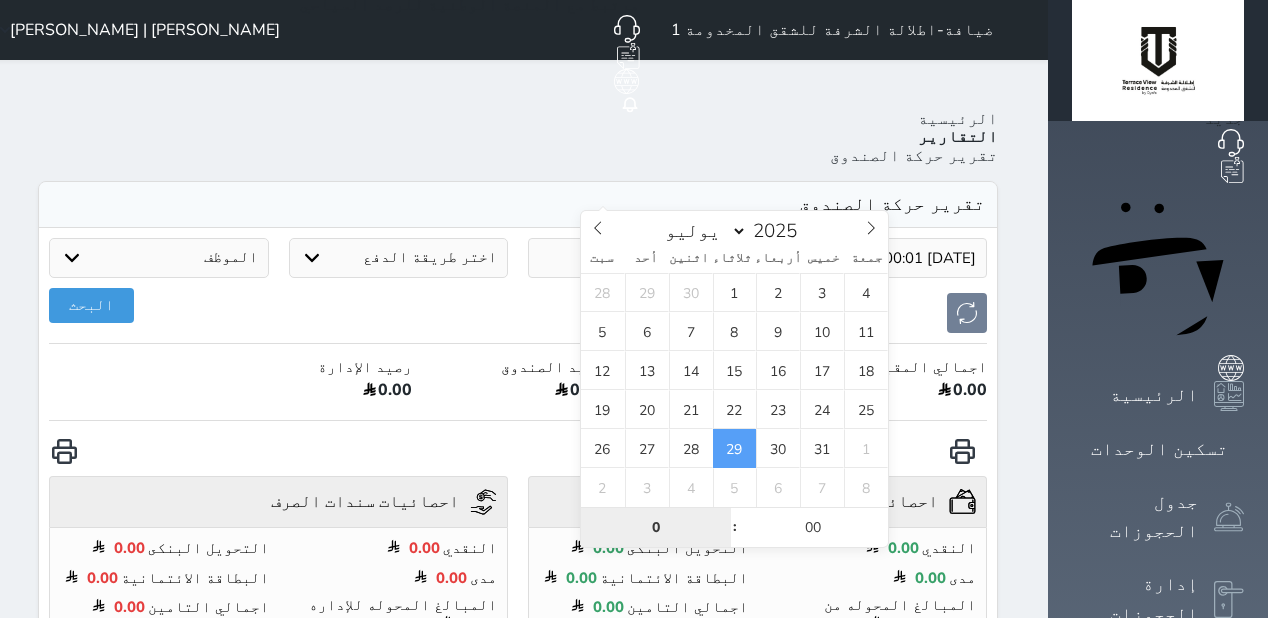 type on "0" 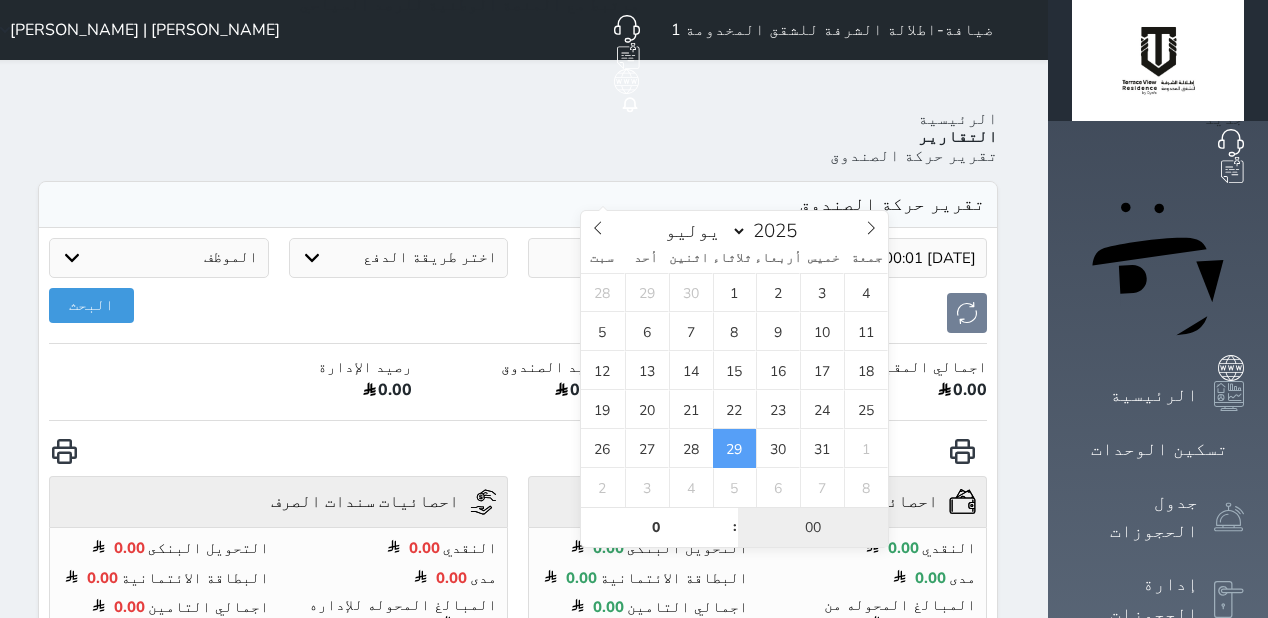 type on "[DATE] 00:00" 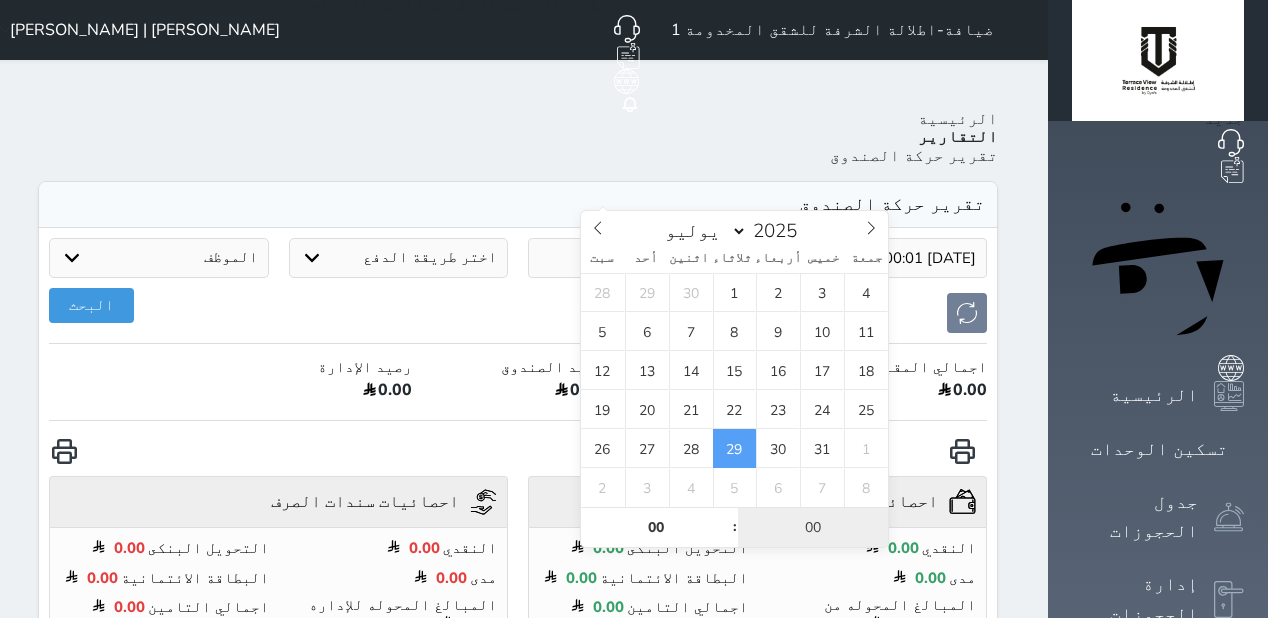 type on "0" 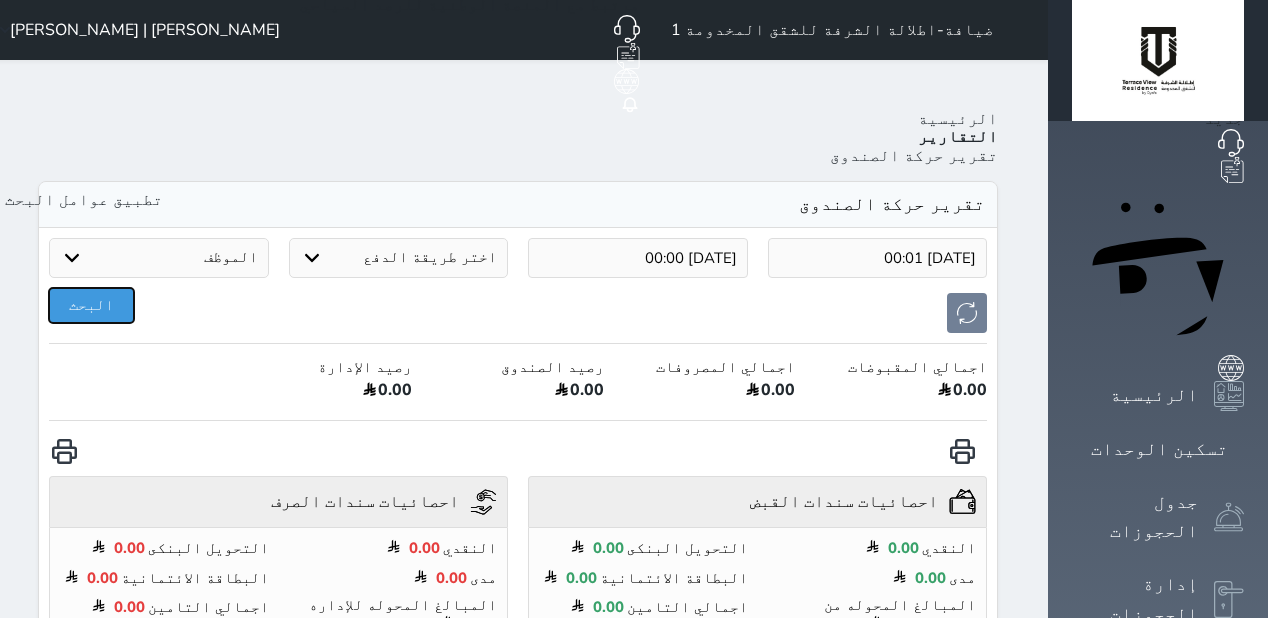 click on "البحث" at bounding box center (91, 305) 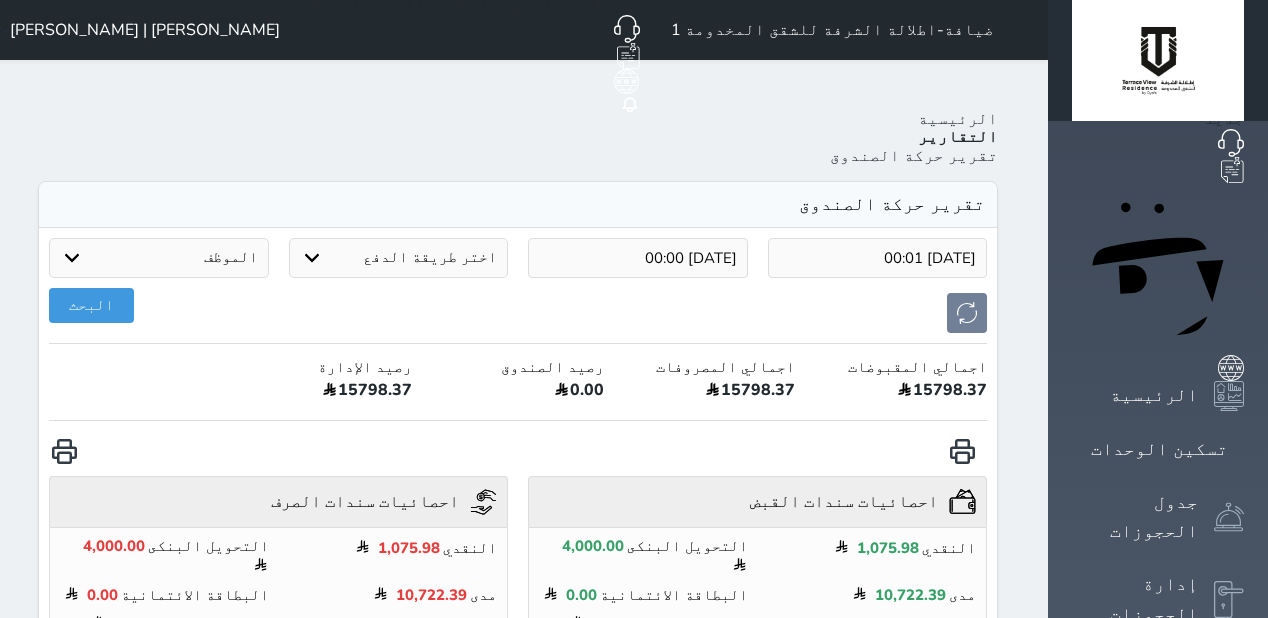 click on "2025-07-27 00:01   2025-07-29 00:00   اختر طريقة الدفع   دفع نقدى   تحويل بنكى   مدى   بطاقة ائتمان   آجل   الموظف   Mohamed Awad Merghani | محمد عوض ميرغني Shareefah Rashed Al Othman | شريفة راشد العثمان حسن عبد الله هند Mohammed Hejji Bin Dera | محمد حجي بن درع Coffee Shop Salman hham@echah.com Hassan Saad Al Faraj | حسن سعد الفرج هاني الفقي أحمد ممدوح Abdullah Naser Khamis Mariam Mohammad Mr.Ahmad Mamdouh Abdullh Hassan Ahmed | عبدالله حسان احمد Md Jowel Forhad | مد جويل فور هاد MD Abu Bashar | مد ابو بشار
البحث
اجمالي المقبوضات   15798.37    اجمالي المصروفات   15798.37    رصيد الصندوق   0.00    رصيد الإدارة   15798.37          احصائيات سندات القبض   undefined    النقدي  1,075.98     4,000.00" at bounding box center [518, 1592] 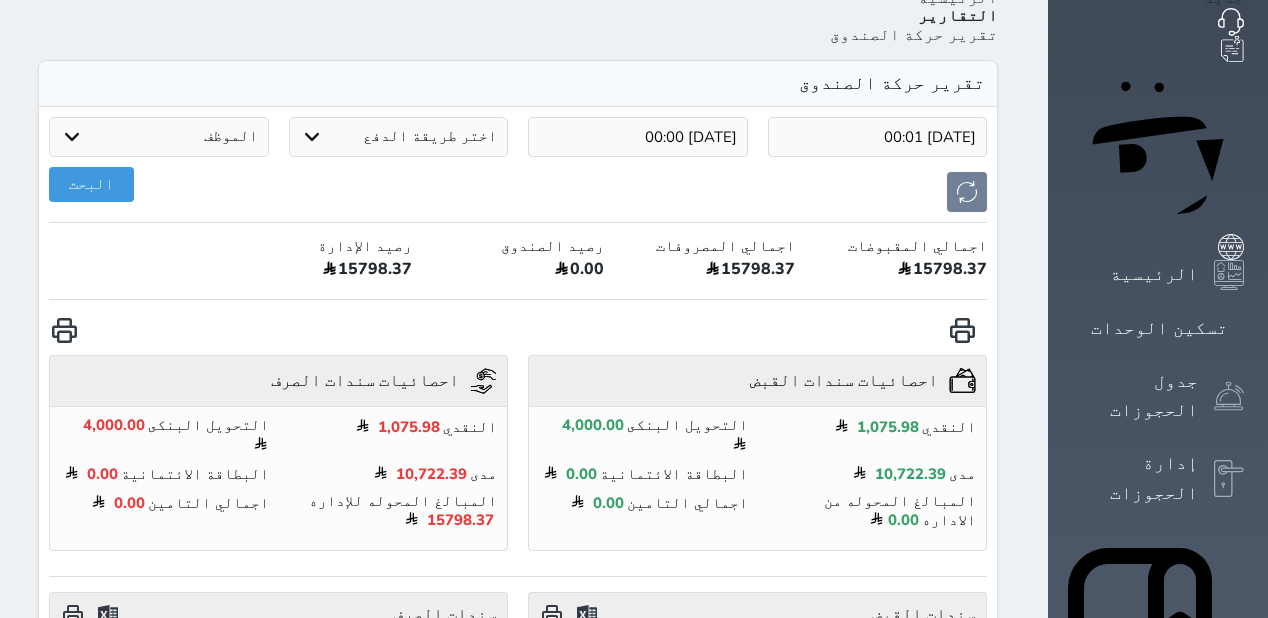 scroll, scrollTop: 0, scrollLeft: 0, axis: both 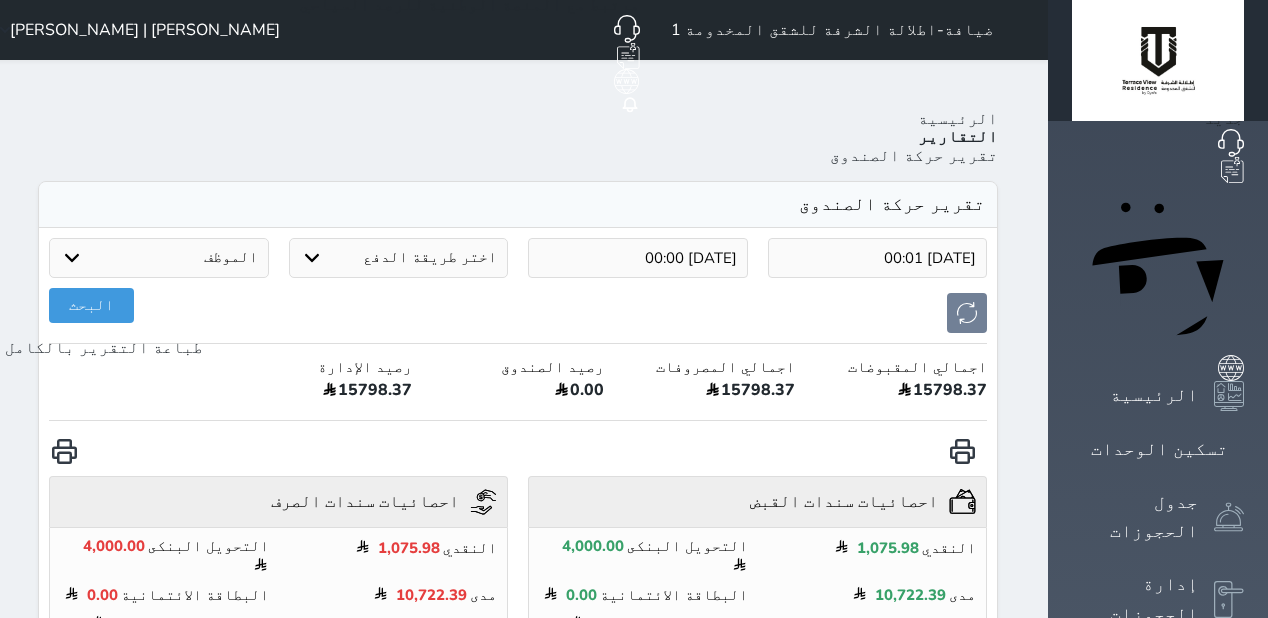 click at bounding box center (64, 451) 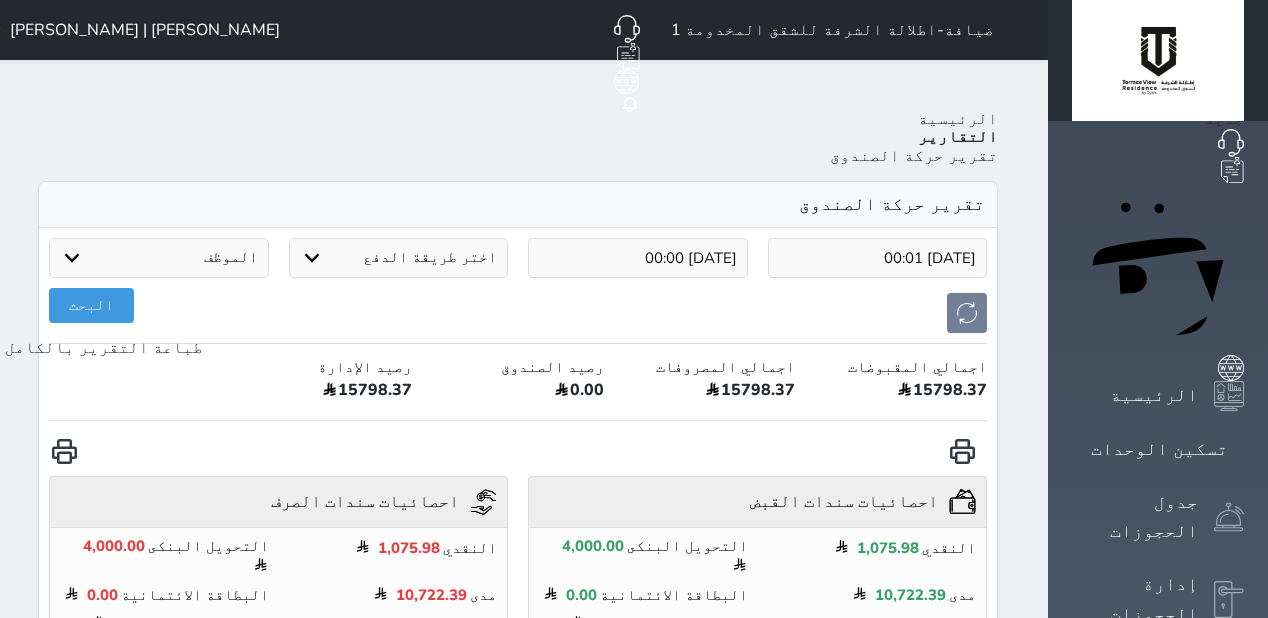 click on "[PERSON_NAME] | [PERSON_NAME]" at bounding box center [145, 30] 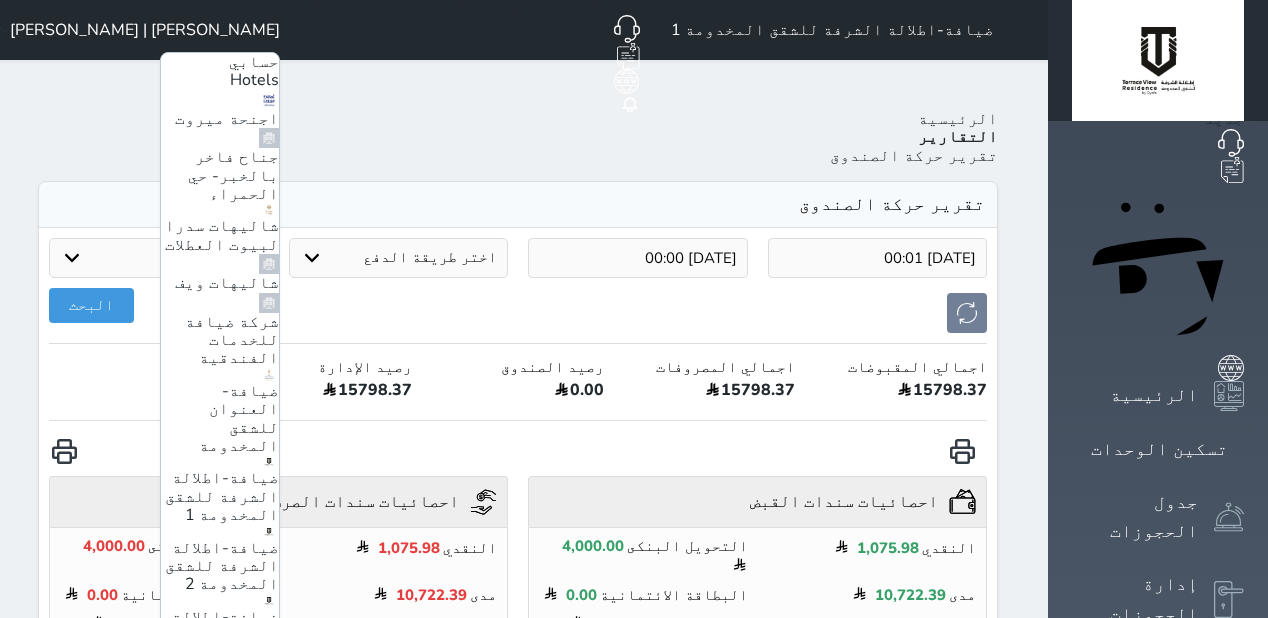 click on "ضيافة-اطلالة الشرفة للشقق المخدومة 2" at bounding box center (222, 566) 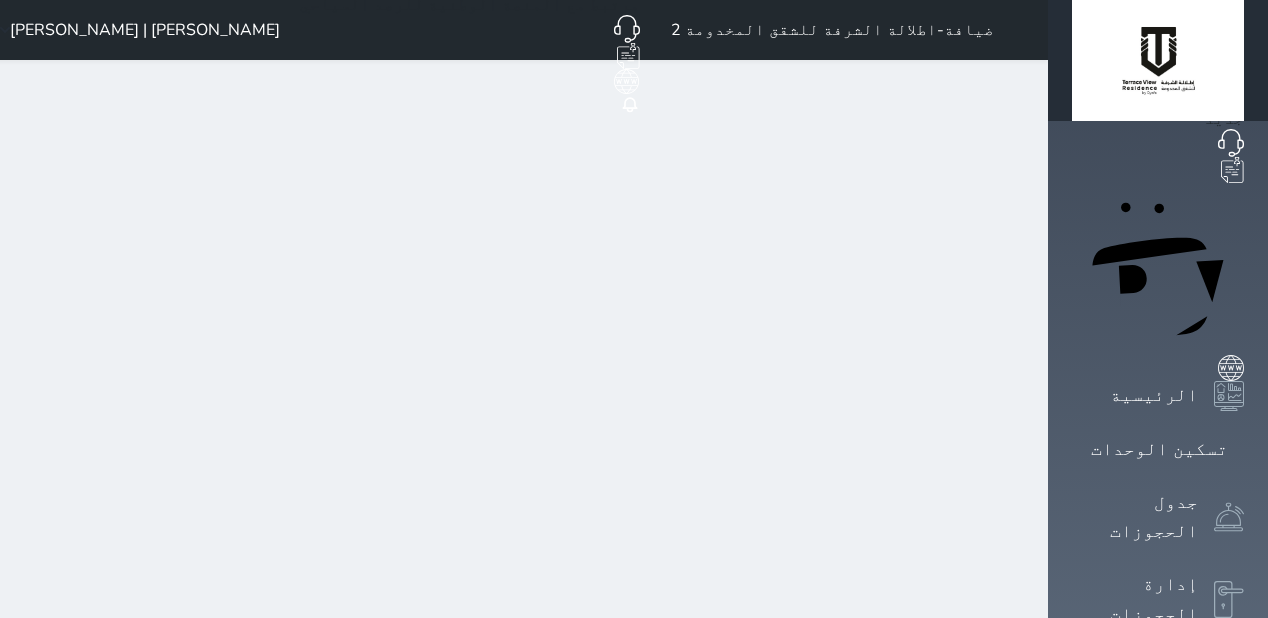 scroll, scrollTop: 0, scrollLeft: 0, axis: both 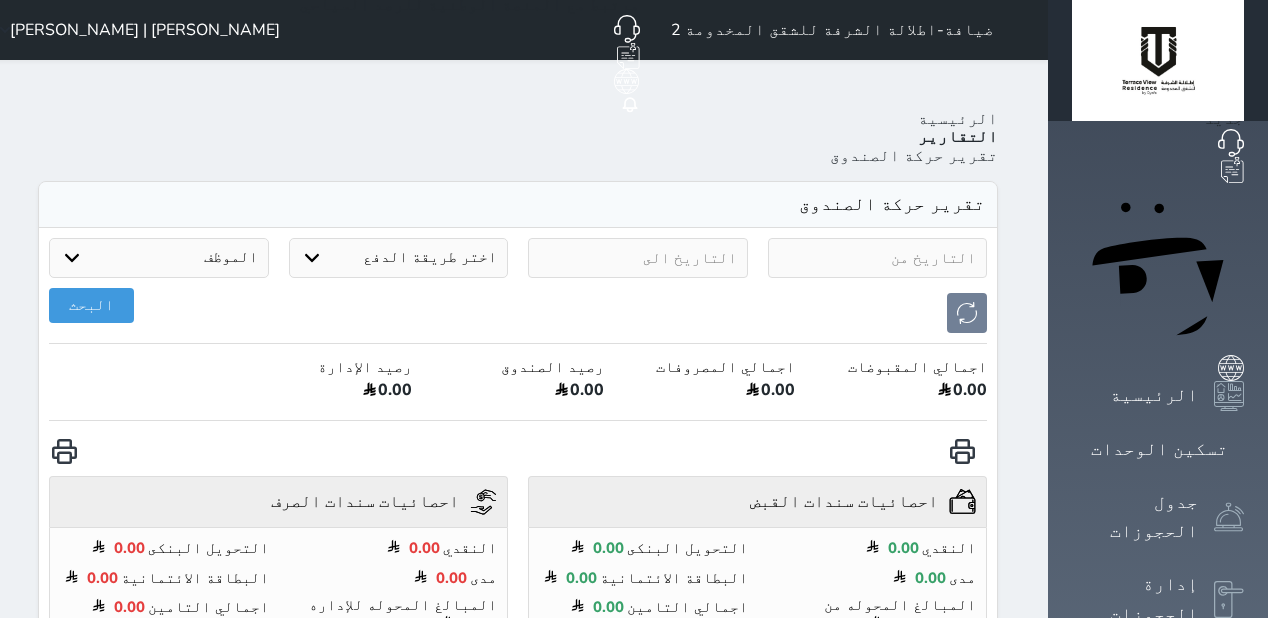 click on "اختر طريقة الدفع   دفع نقدى   تحويل بنكى   مدى   بطاقة ائتمان   آجل   الموظف   Mohammed Hejji Bin Dera | محمد حجي بن درع علاء الدين احمد Nagi Abdelmonem Rashad | ناجي عبدالمنعم رشاد Emad Y Alsheri | عماد يحي الشهري Haya Almagble | هيا المقبل على ضاحي Mohmed Hamied Elsied" at bounding box center [518, 263] 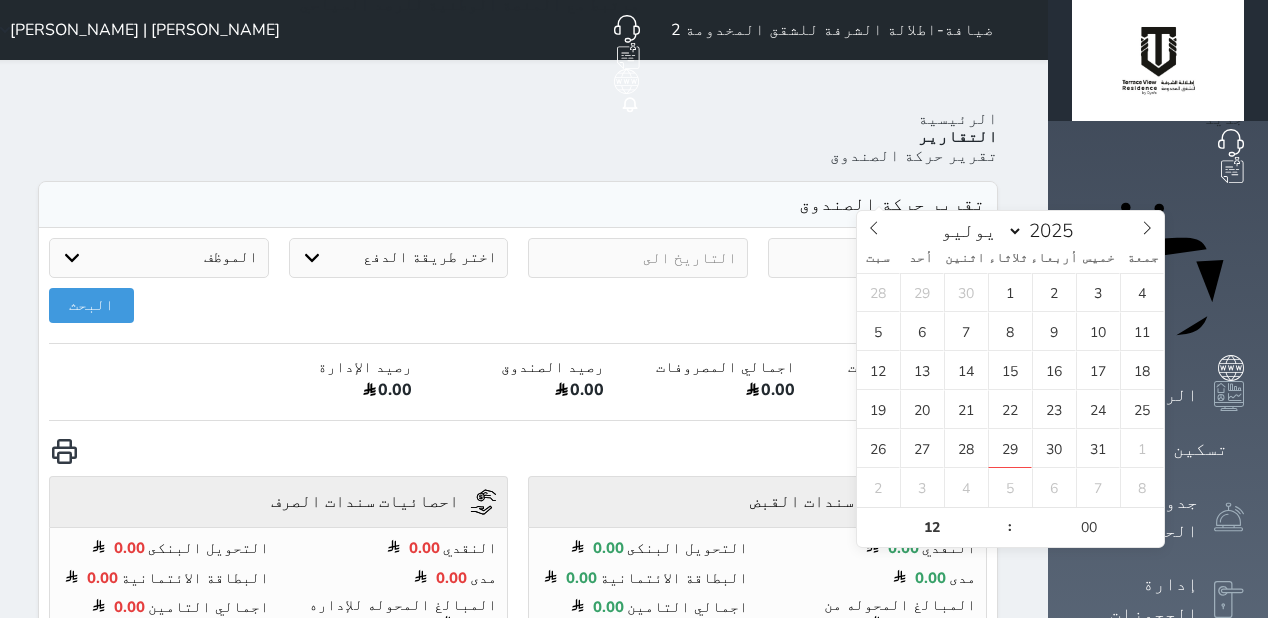 click at bounding box center (878, 258) 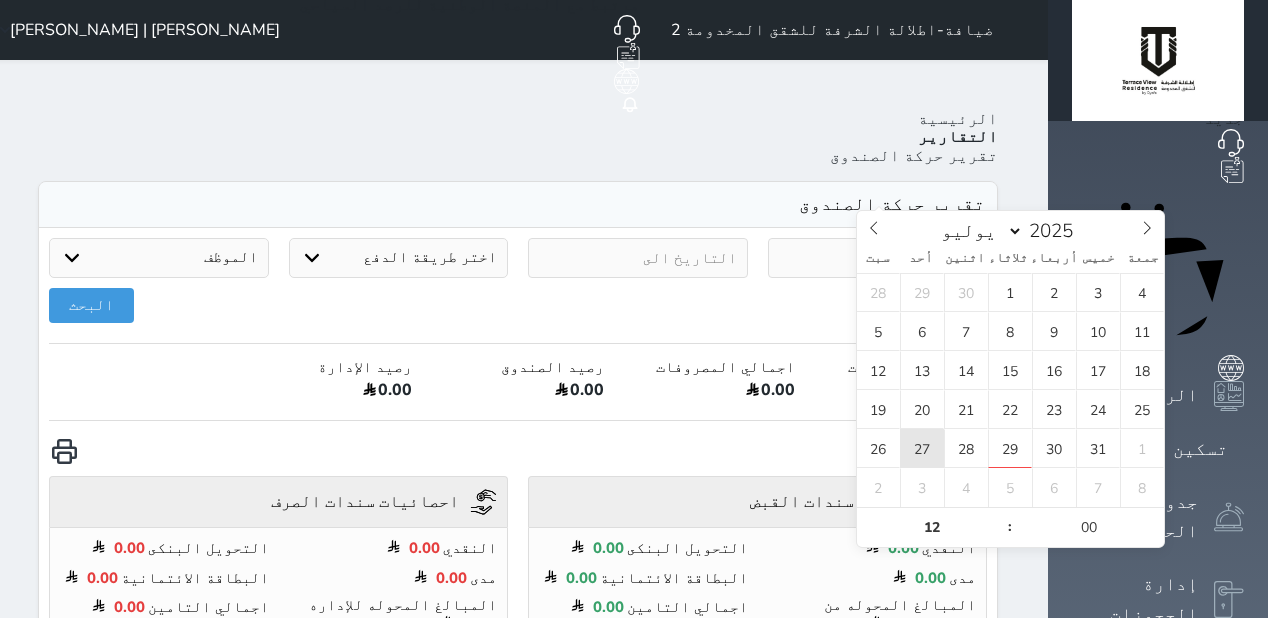 click on "27" at bounding box center (922, 448) 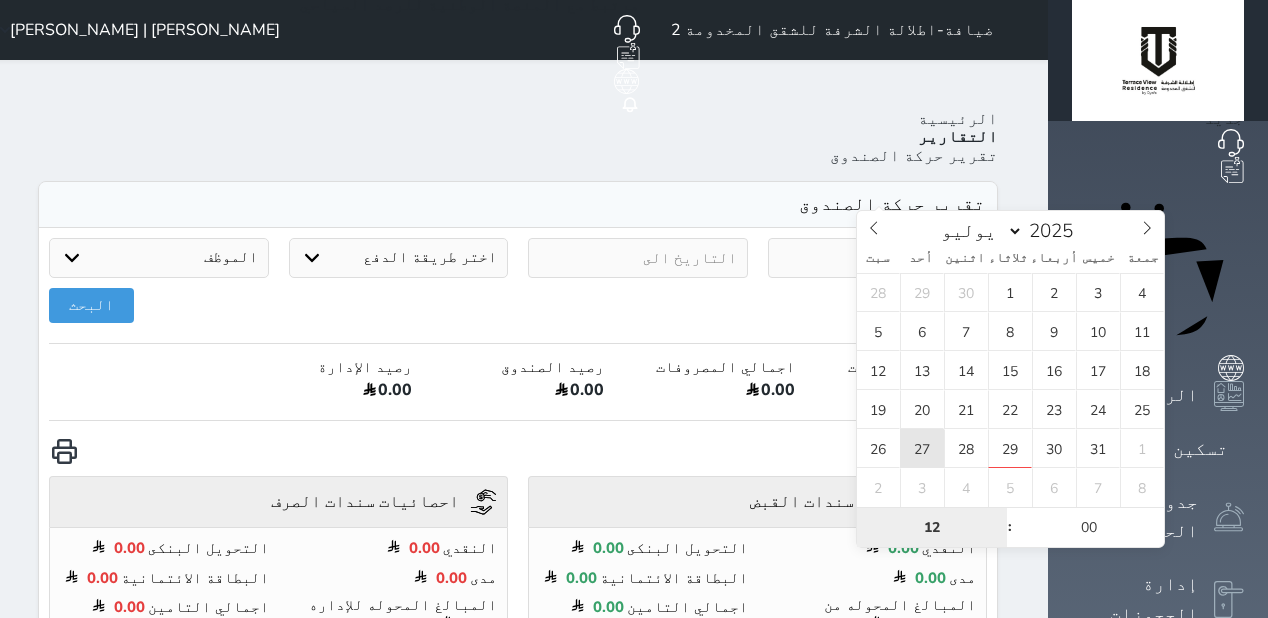type on "2025-07-27 12:00" 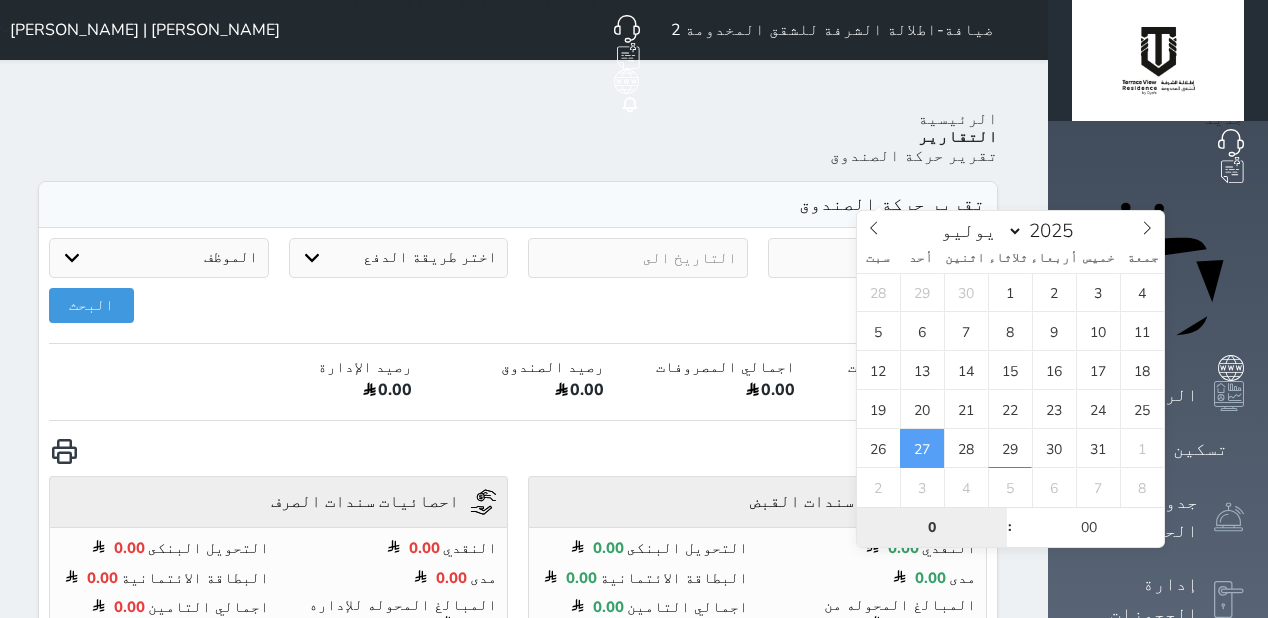 type on "0" 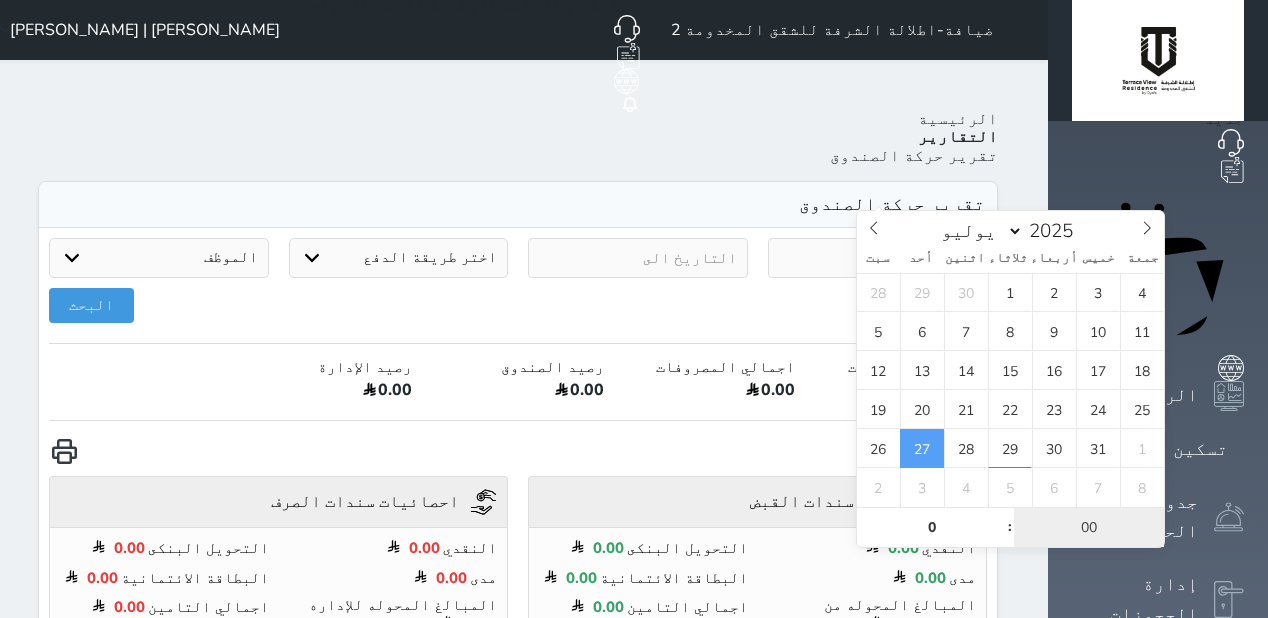 type on "2025-07-27 00:00" 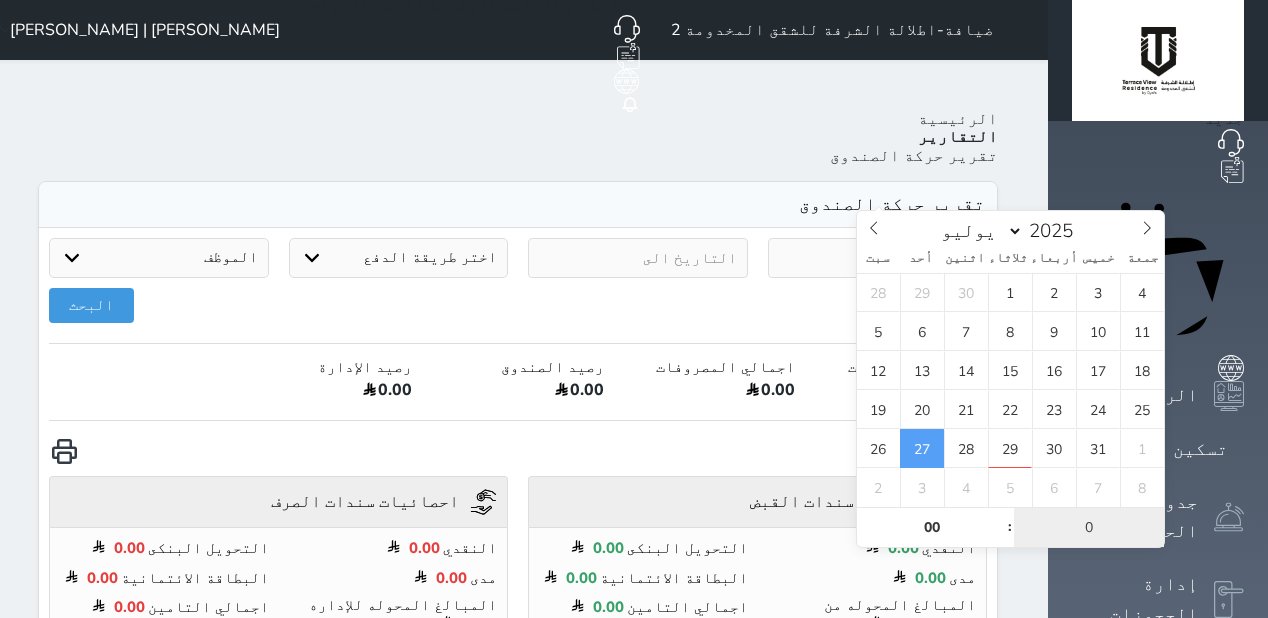 type on "01" 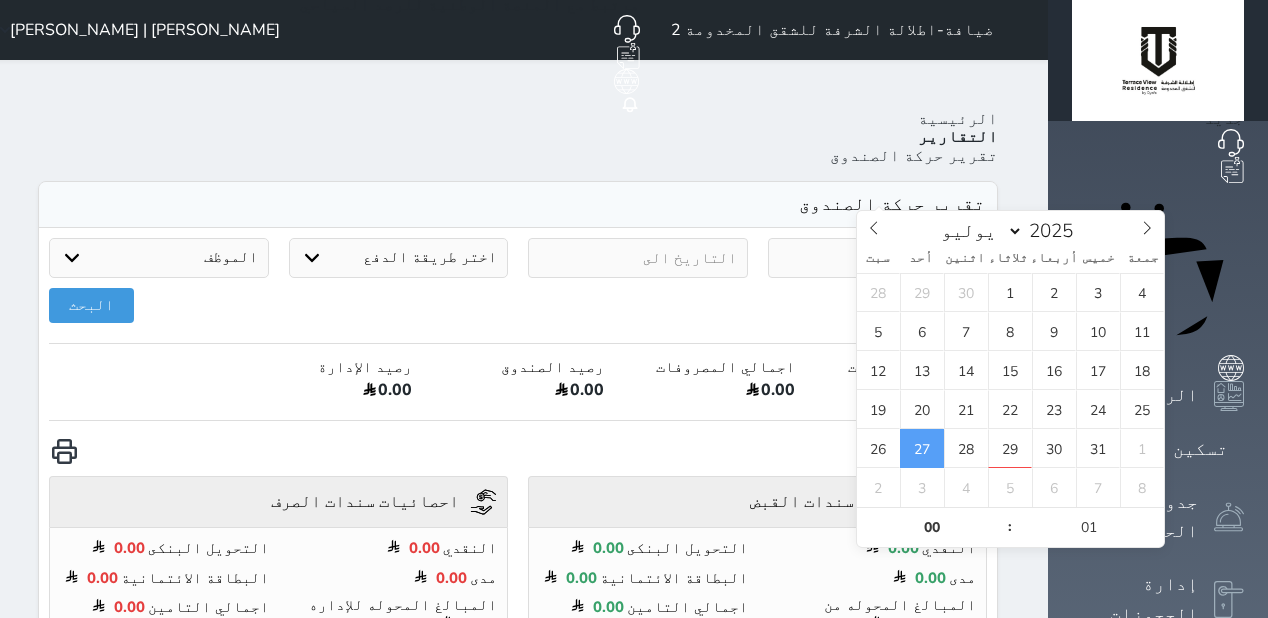 type on "2025-07-27 00:01" 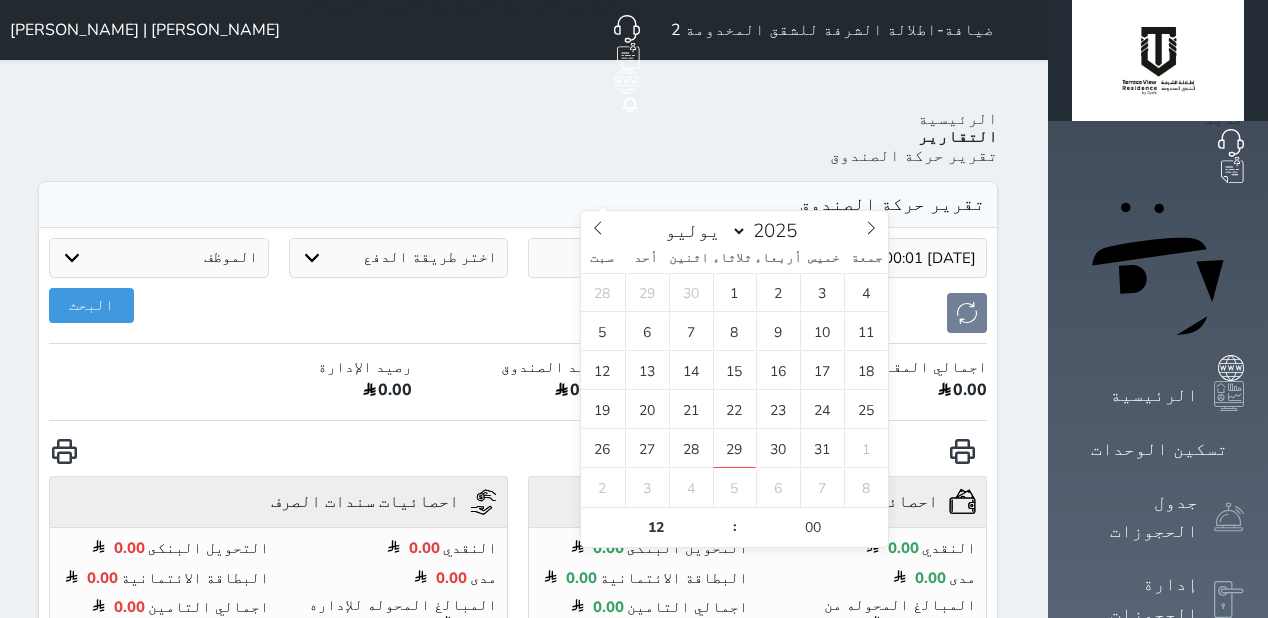 click at bounding box center (638, 258) 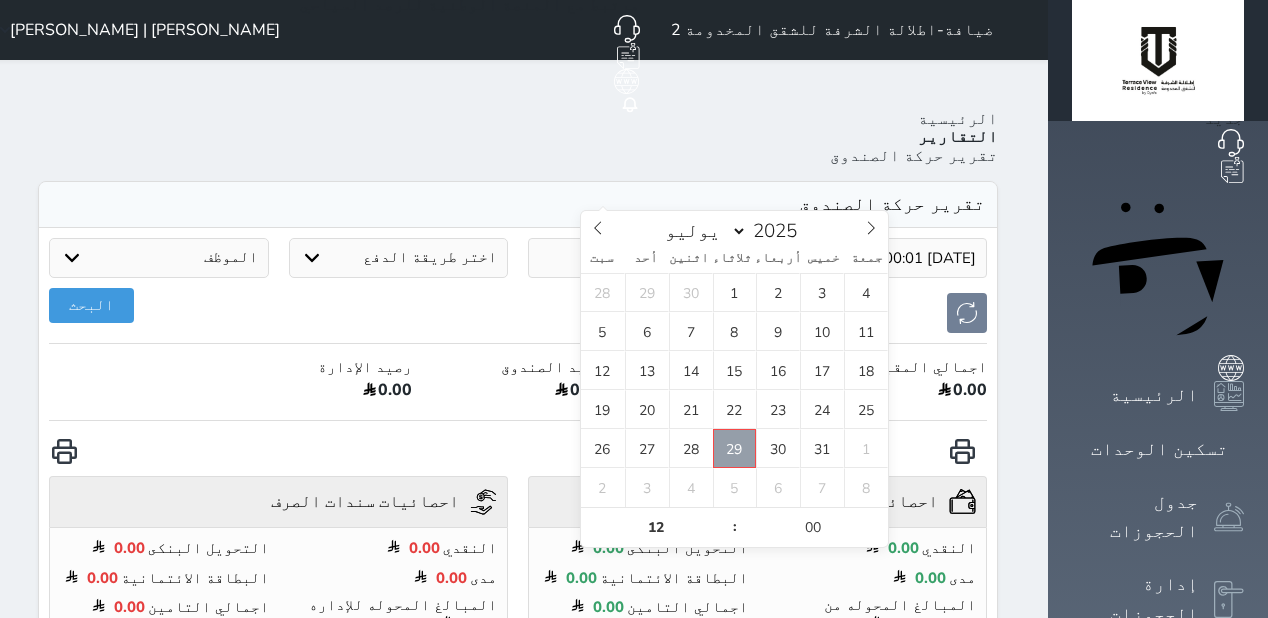 click on "29" at bounding box center [735, 448] 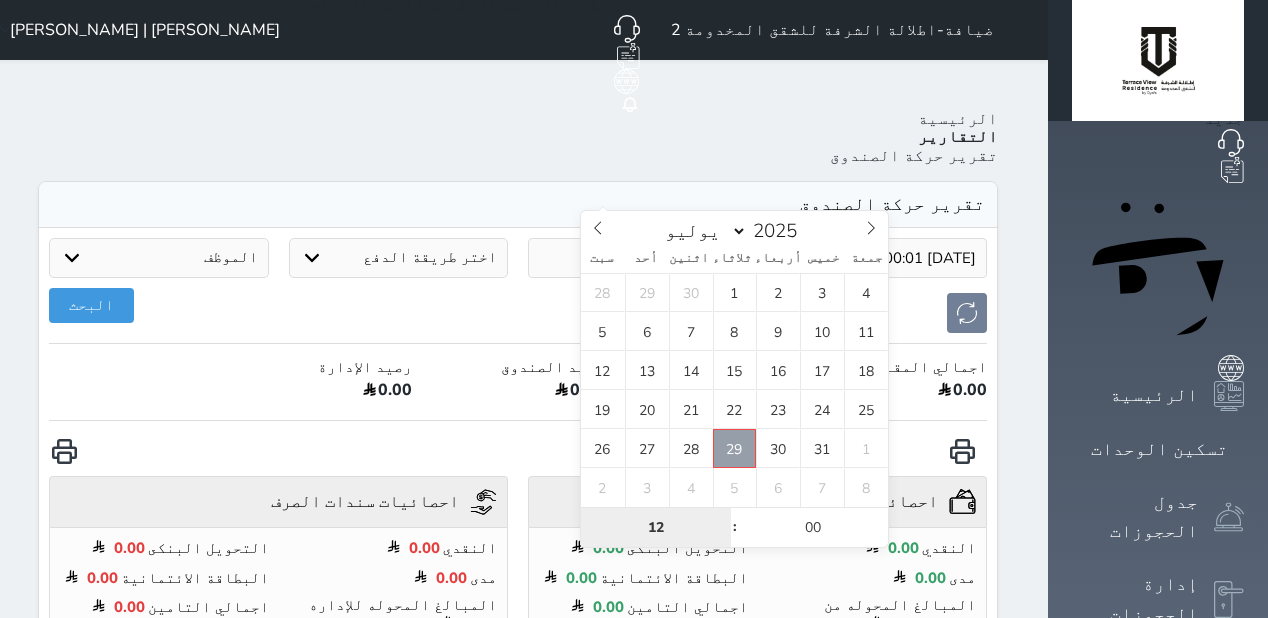 type on "2025-07-29 12:00" 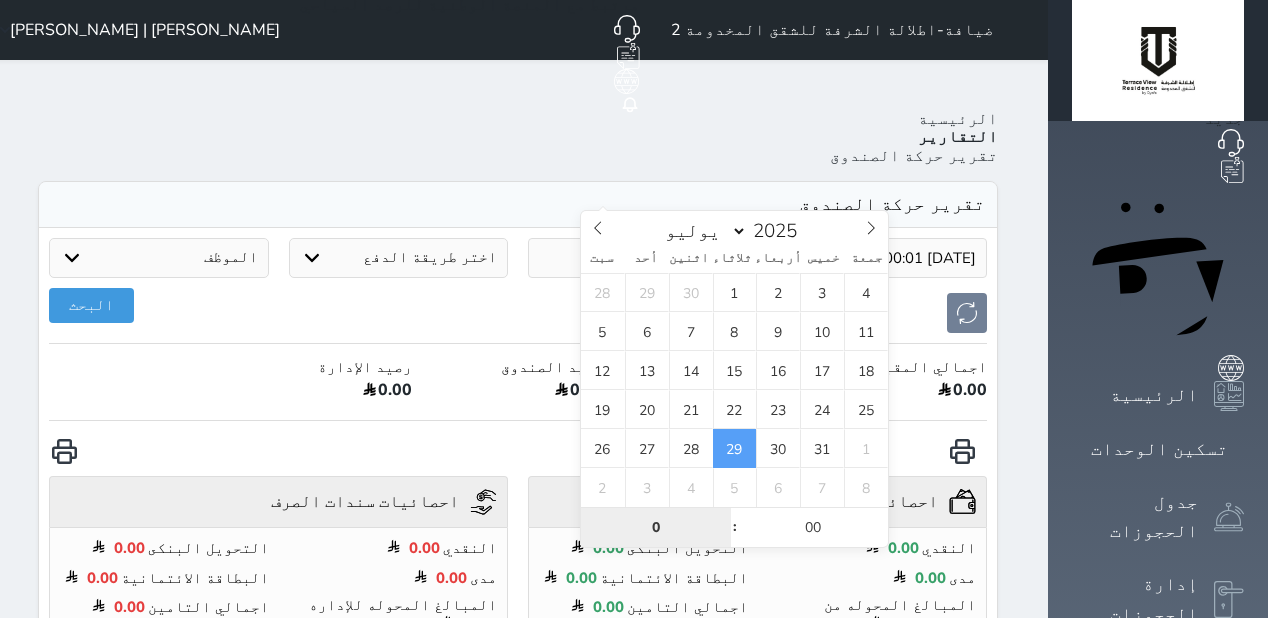 type on "0" 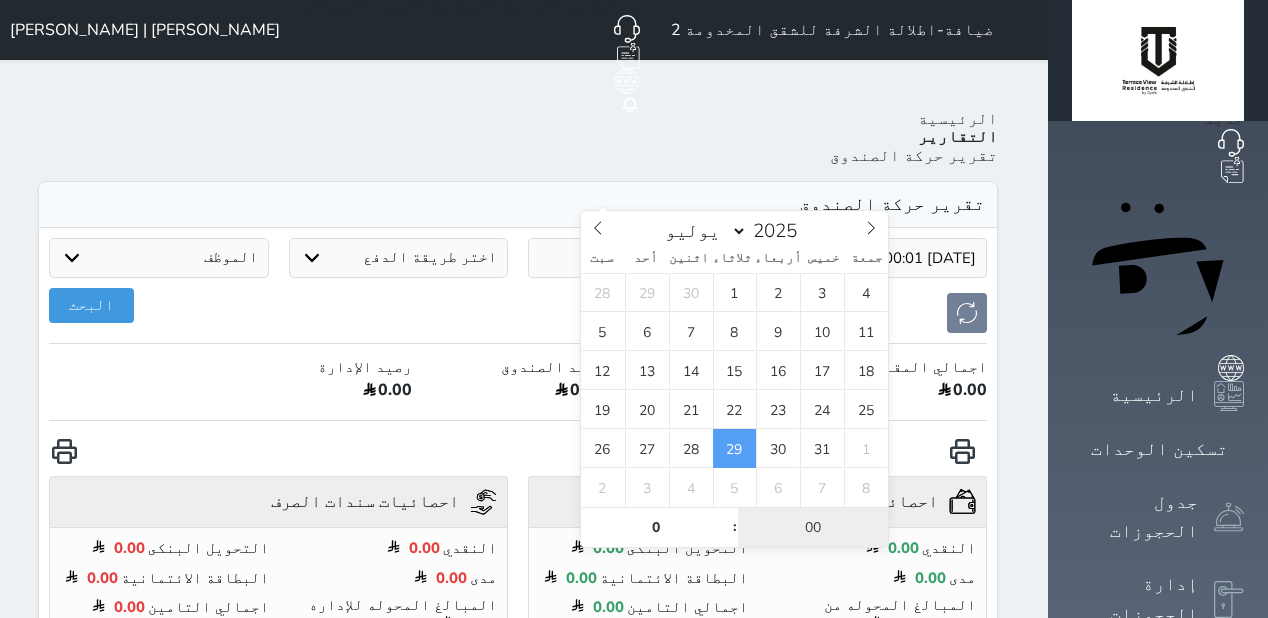 type on "2025-07-29 00:00" 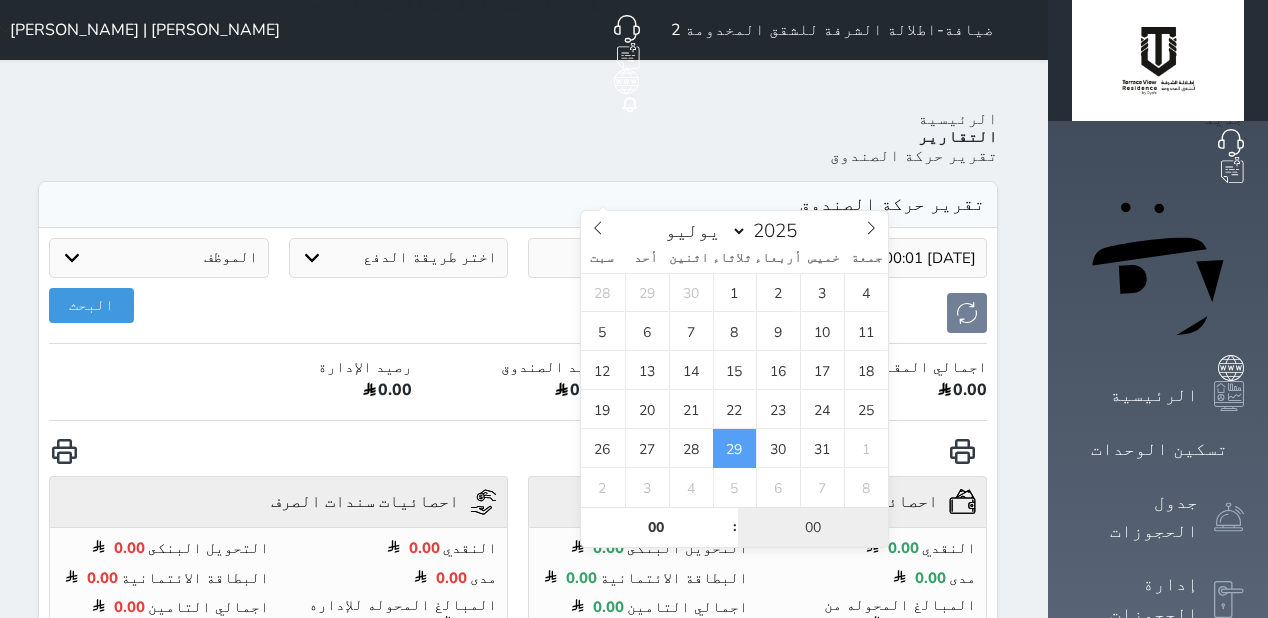 type on "0" 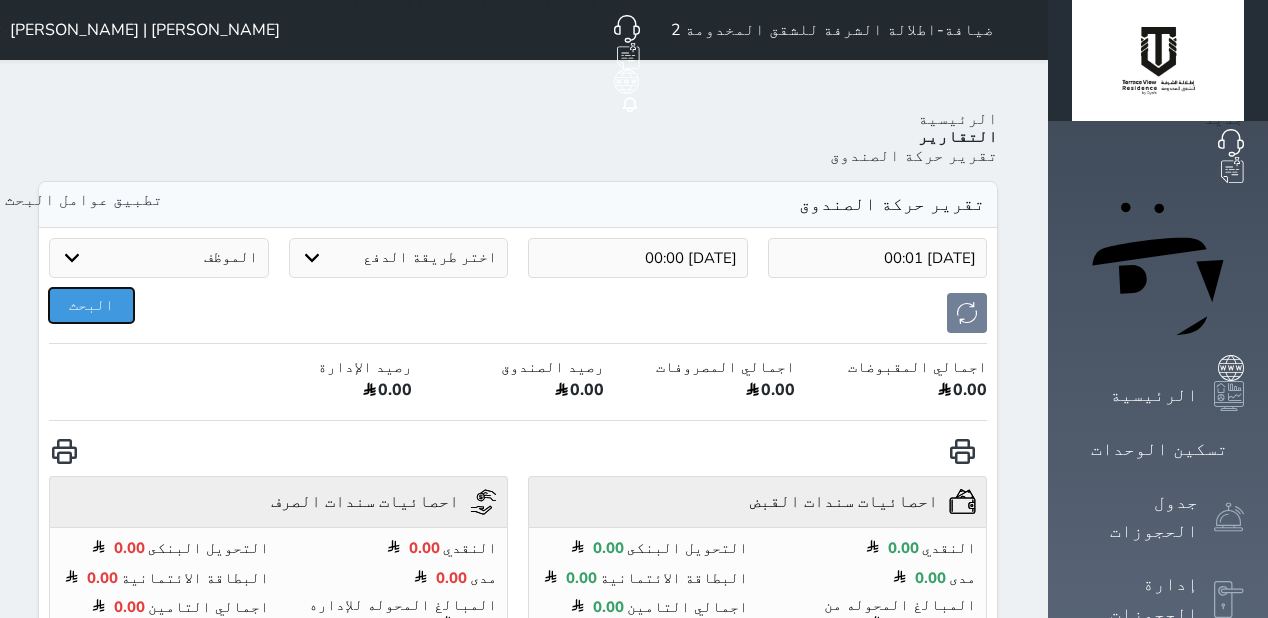 click on "البحث" at bounding box center [91, 305] 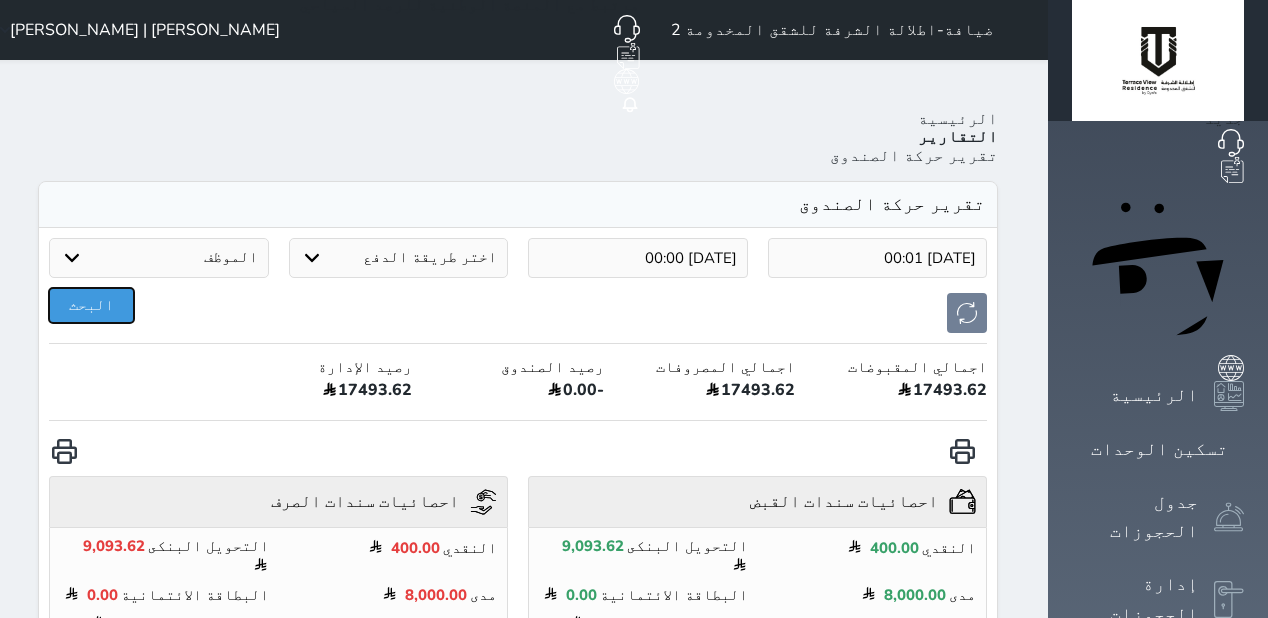 type 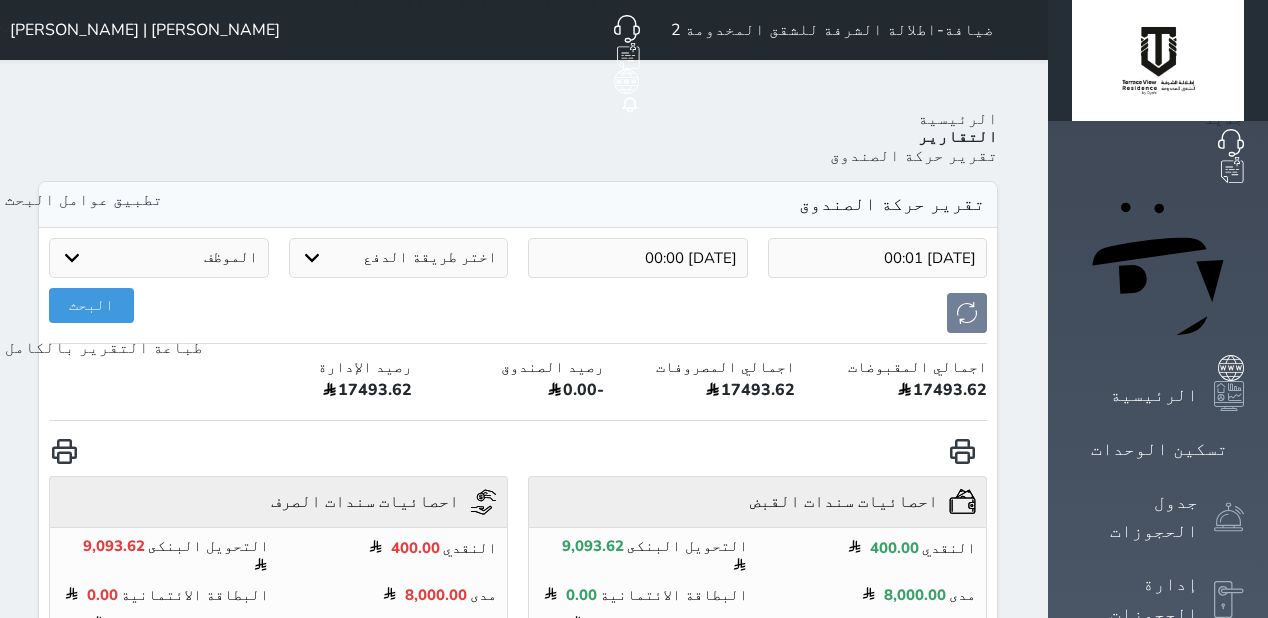 click at bounding box center (64, 451) 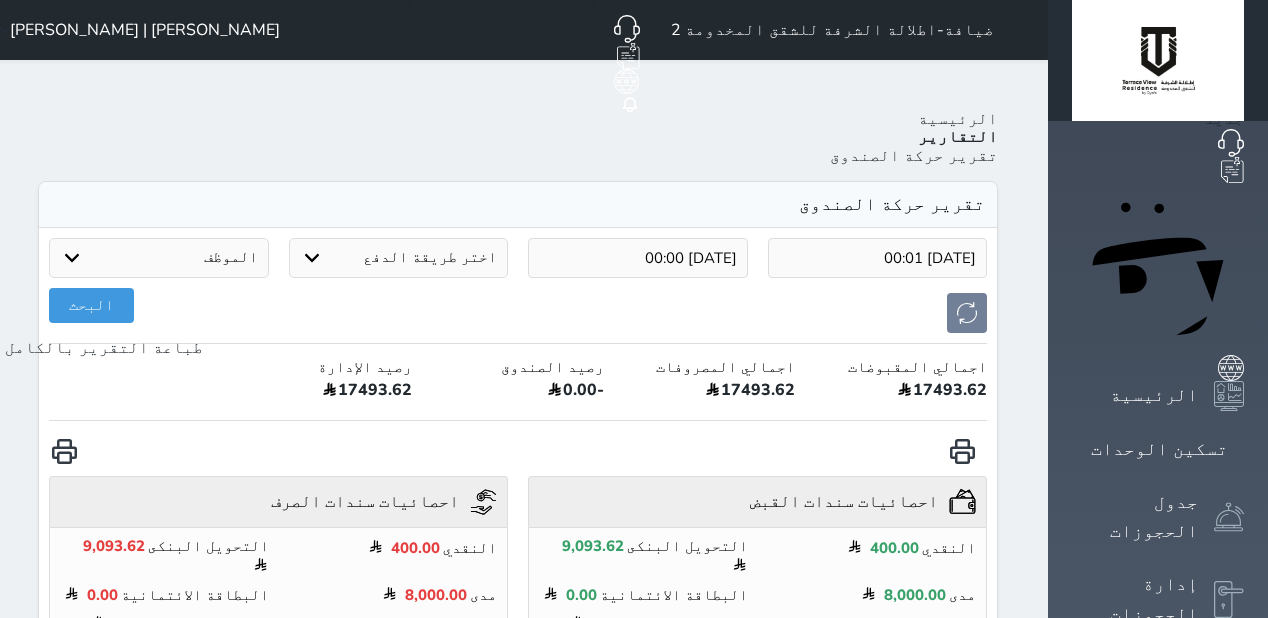 click on "[PERSON_NAME] | [PERSON_NAME]" at bounding box center [145, 30] 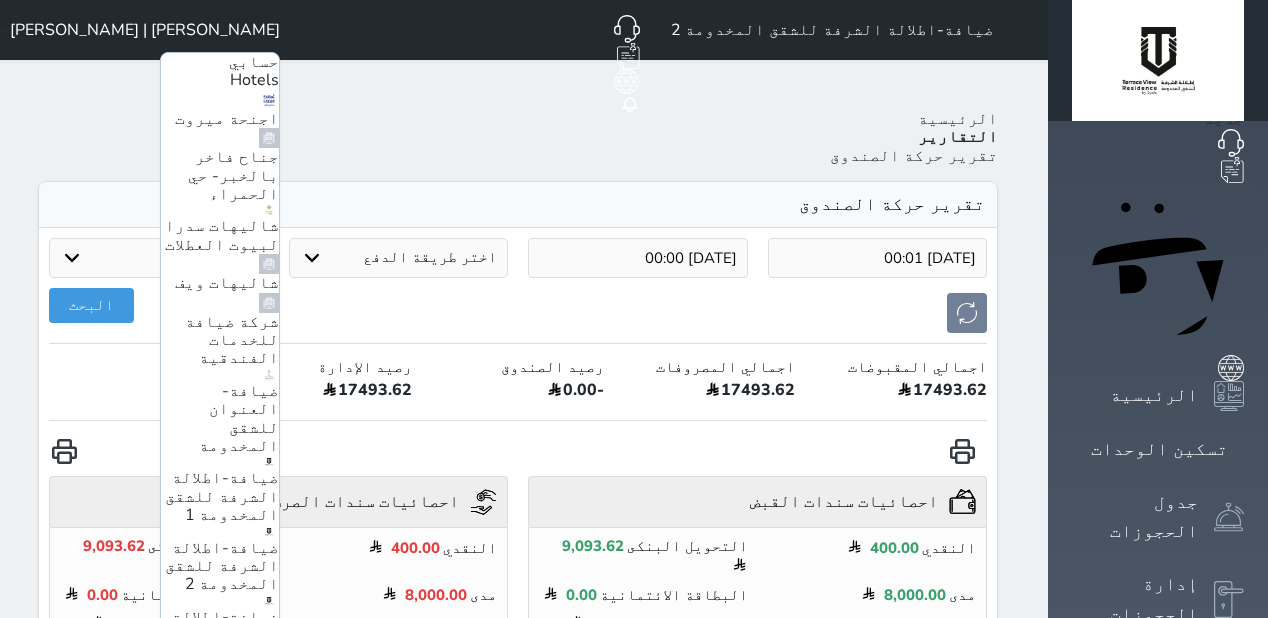 scroll, scrollTop: 247, scrollLeft: 0, axis: vertical 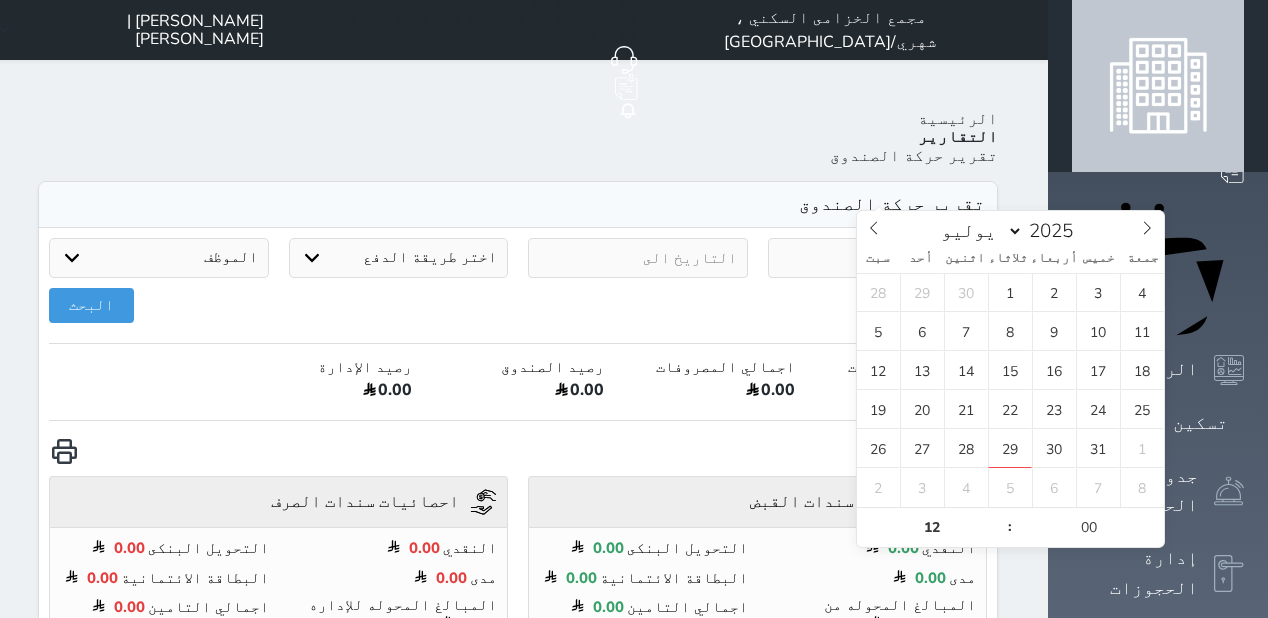 click at bounding box center [878, 258] 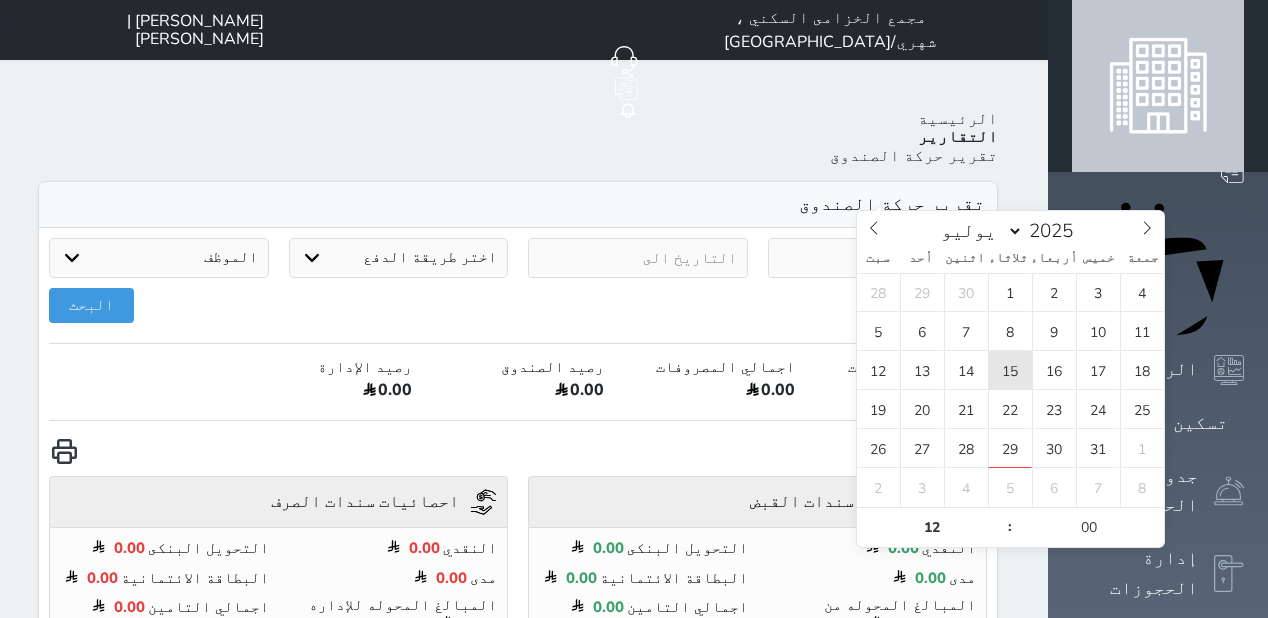 click on "15" at bounding box center [1010, 370] 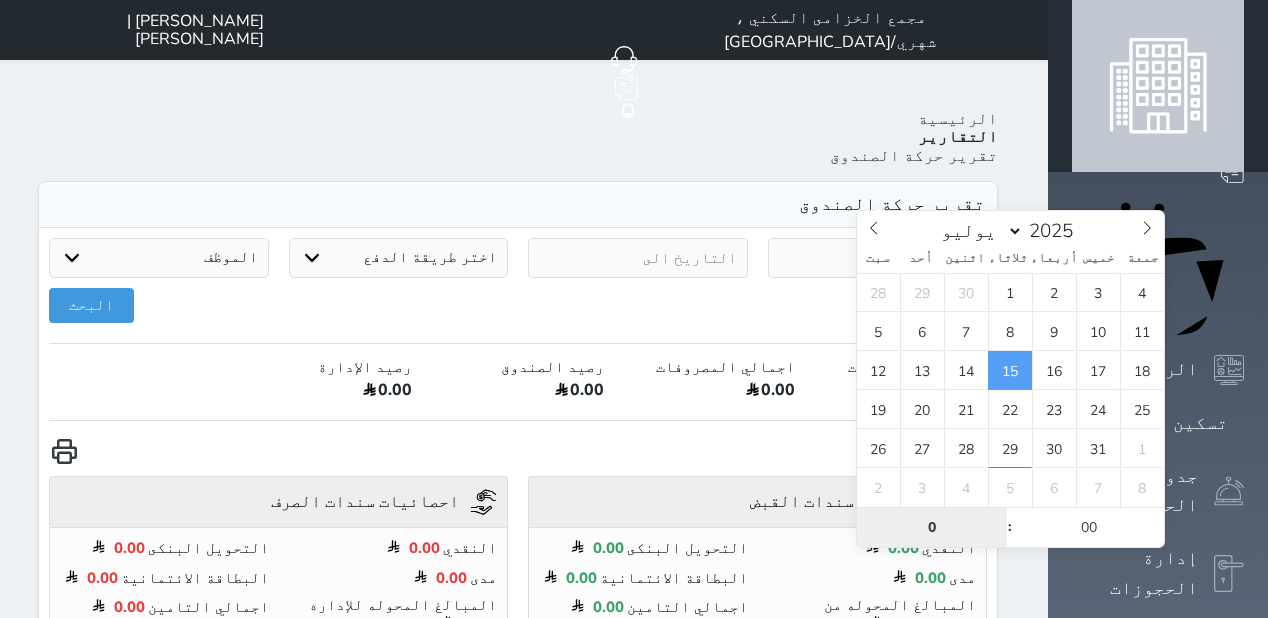 type on "0" 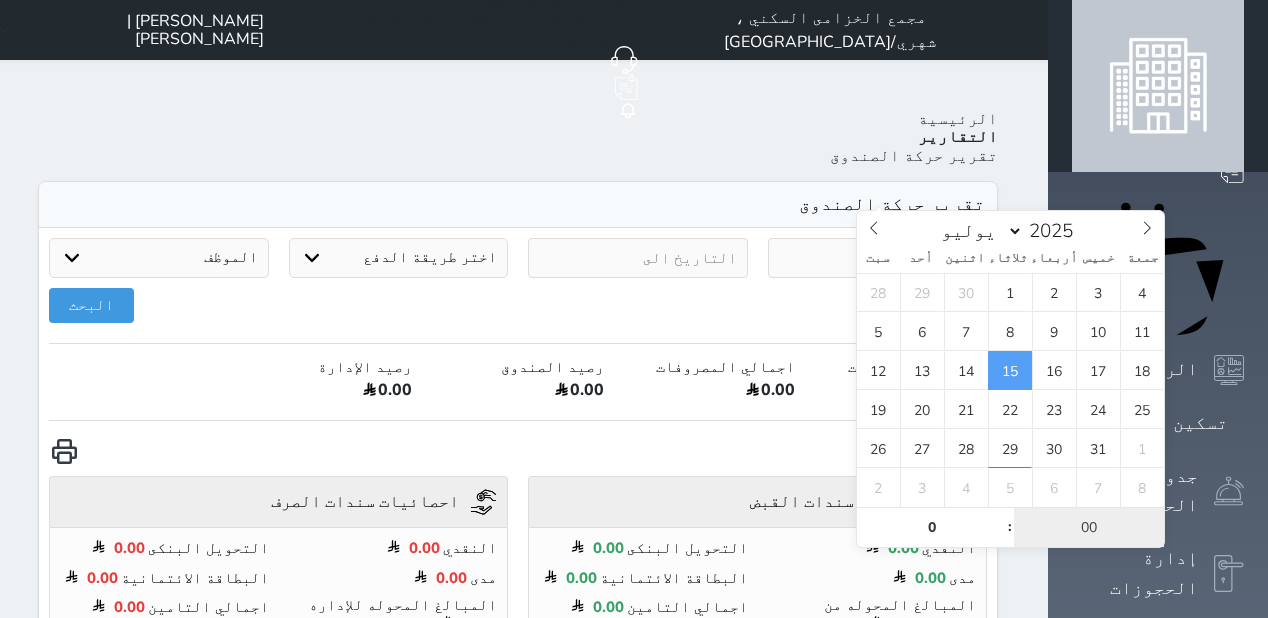 type on "2025-07-15 00:00" 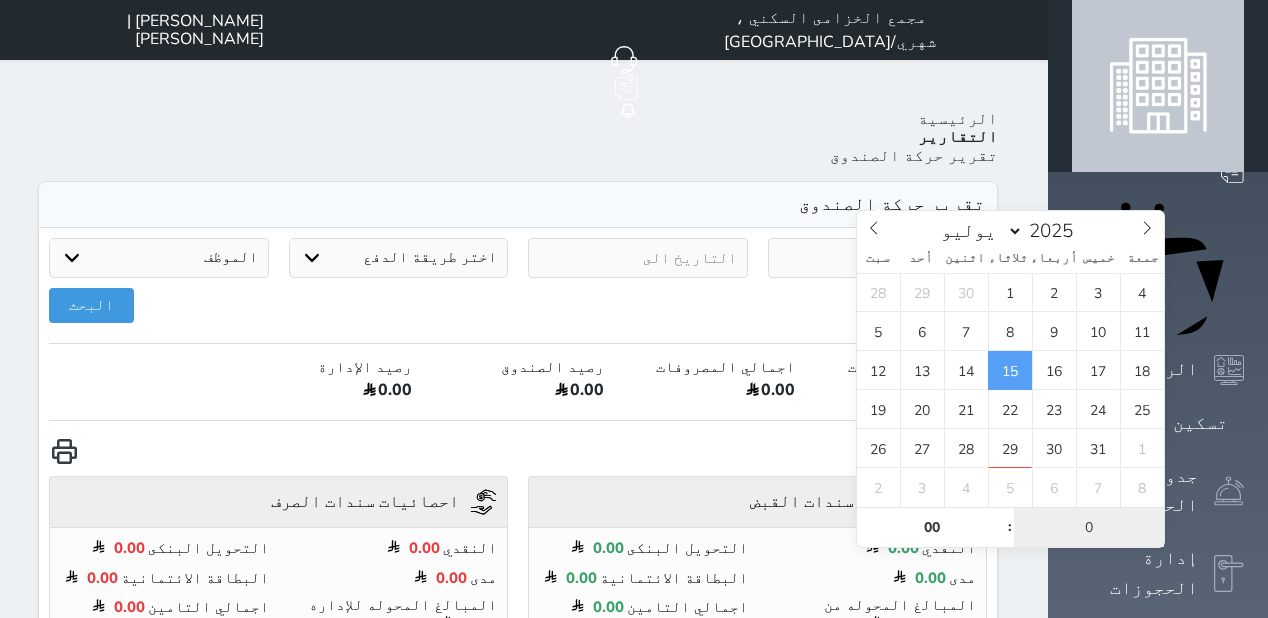 type on "01" 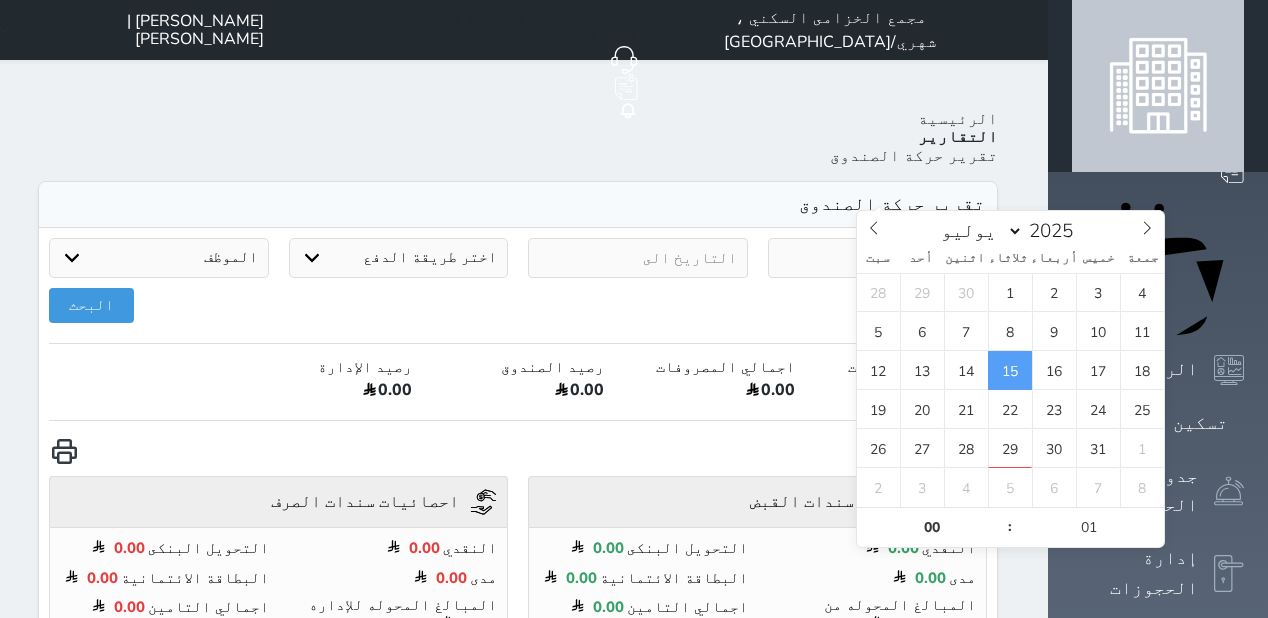 type on "2025-07-15 00:01" 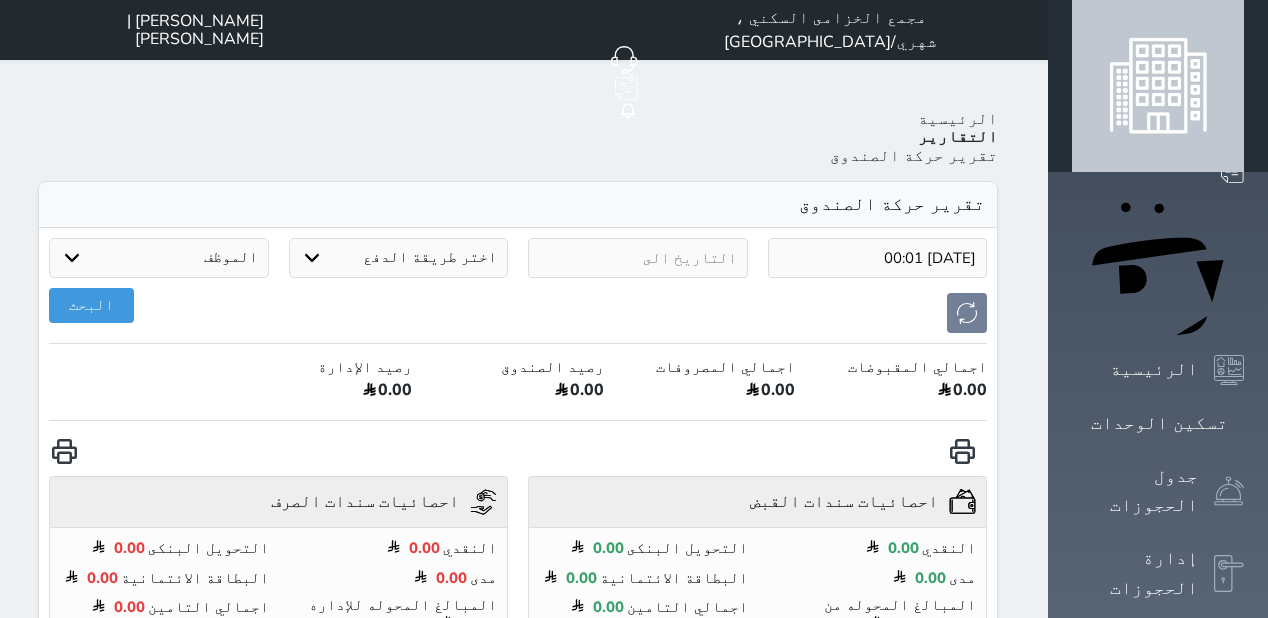 click at bounding box center (638, 258) 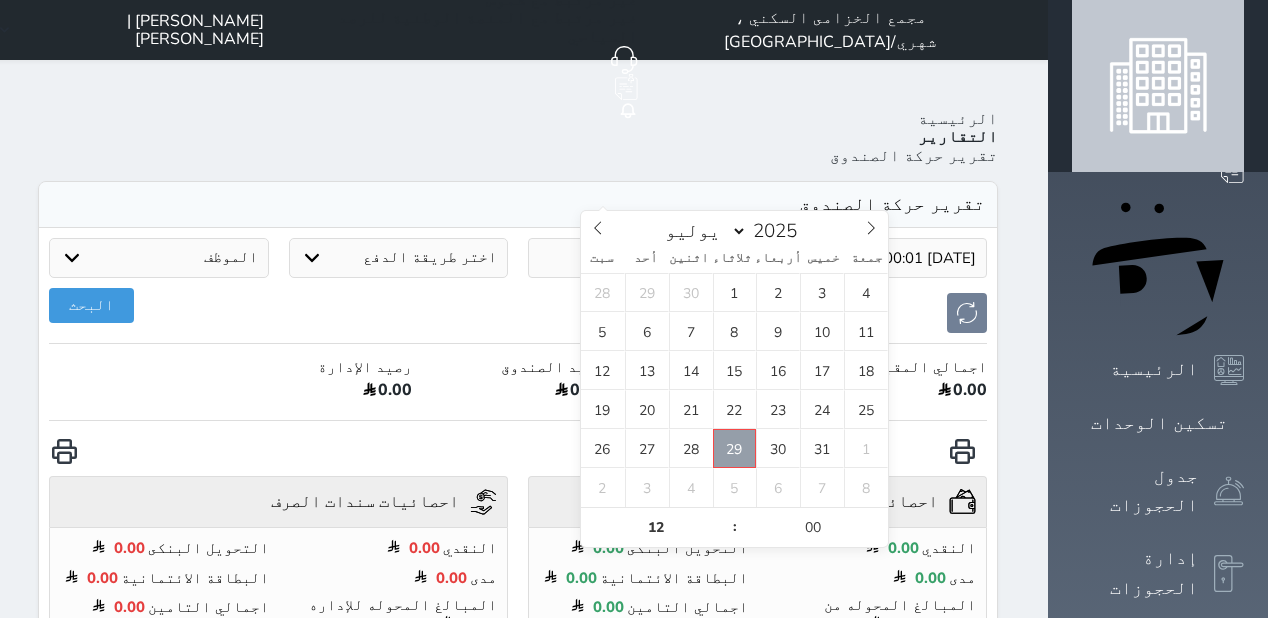 click on "29" at bounding box center [735, 448] 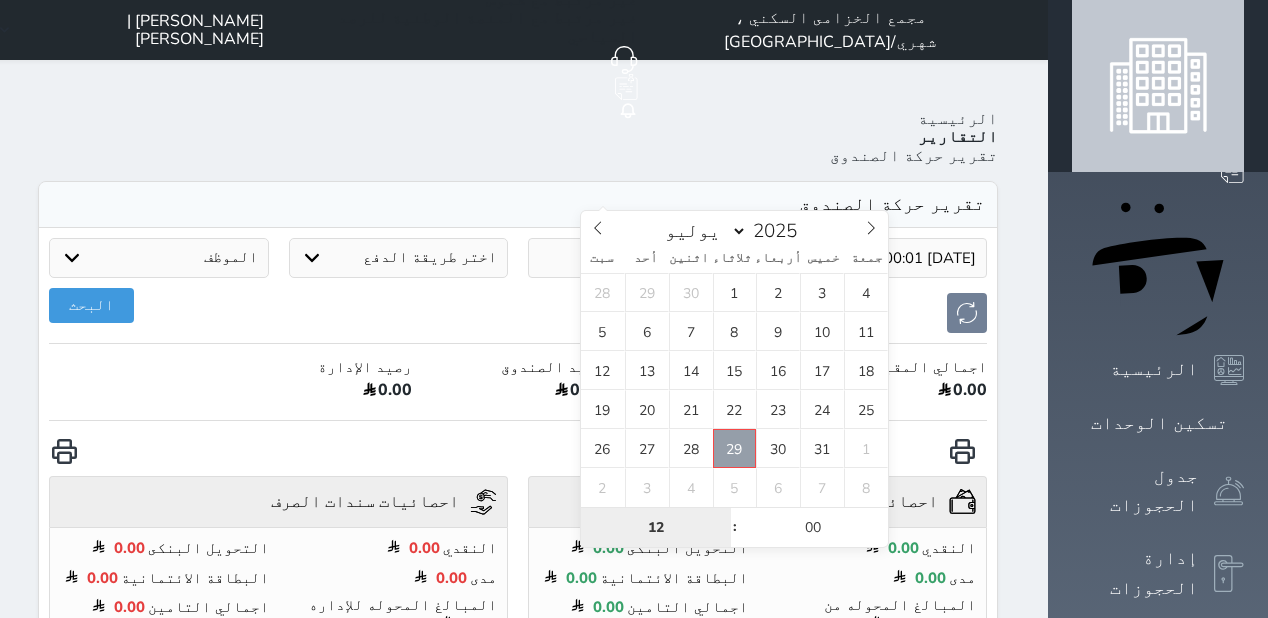 type on "2025-07-29 12:00" 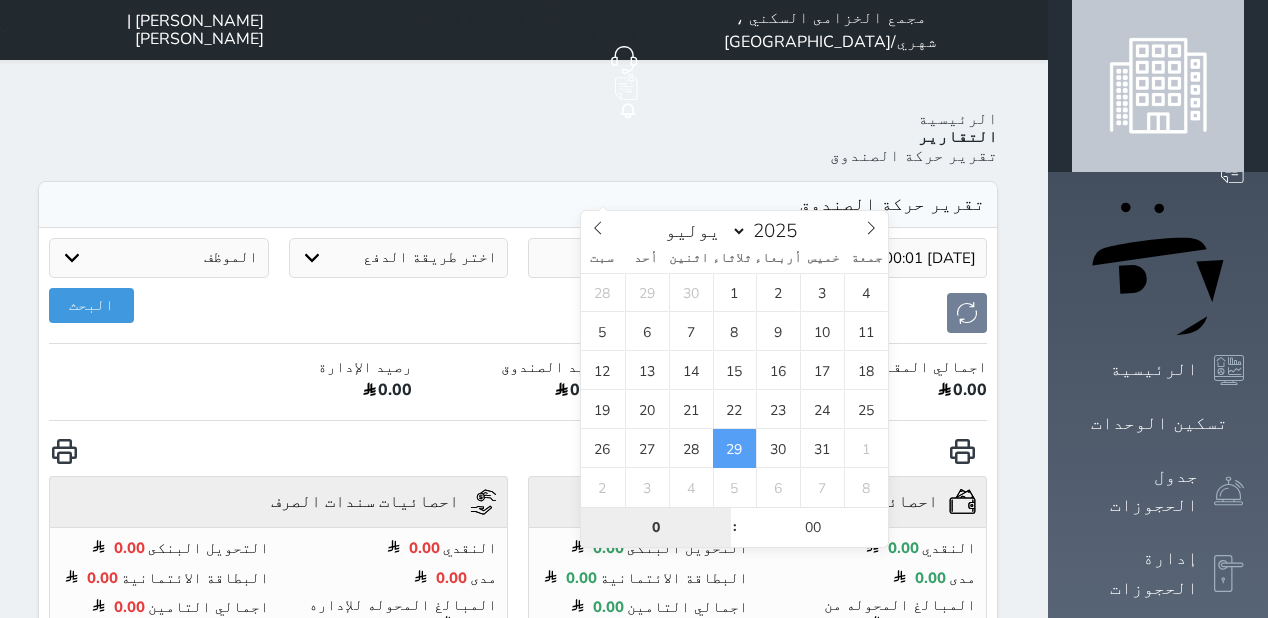 type on "0" 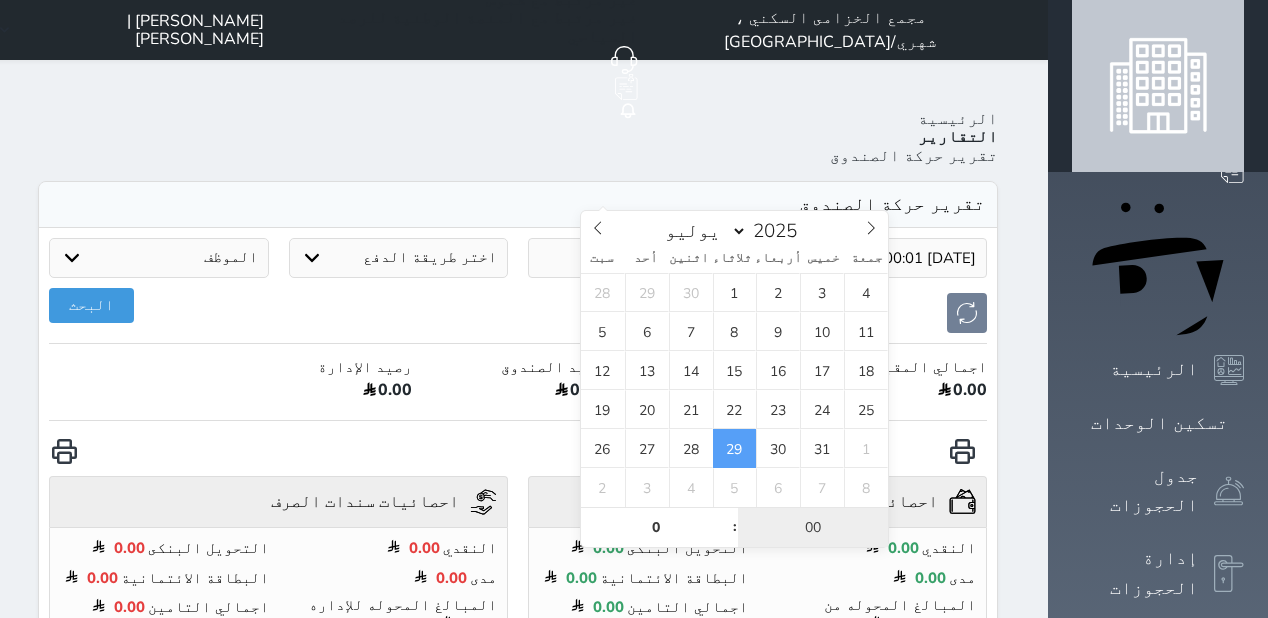 type on "2025-07-29 00:00" 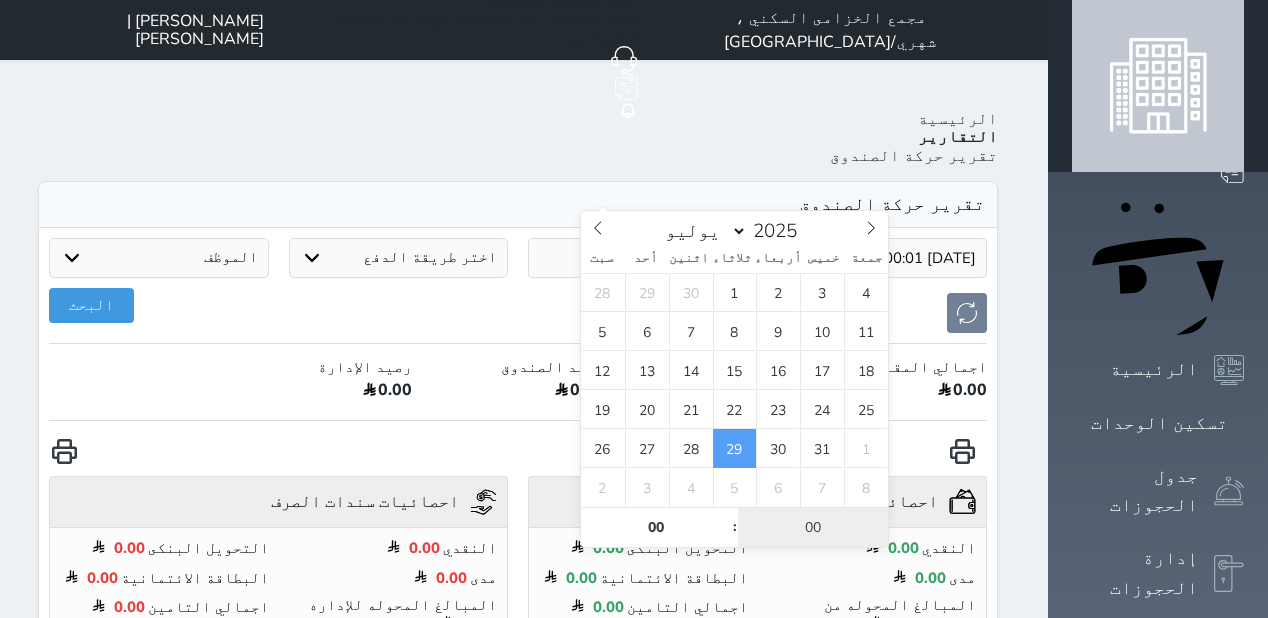 type on "0" 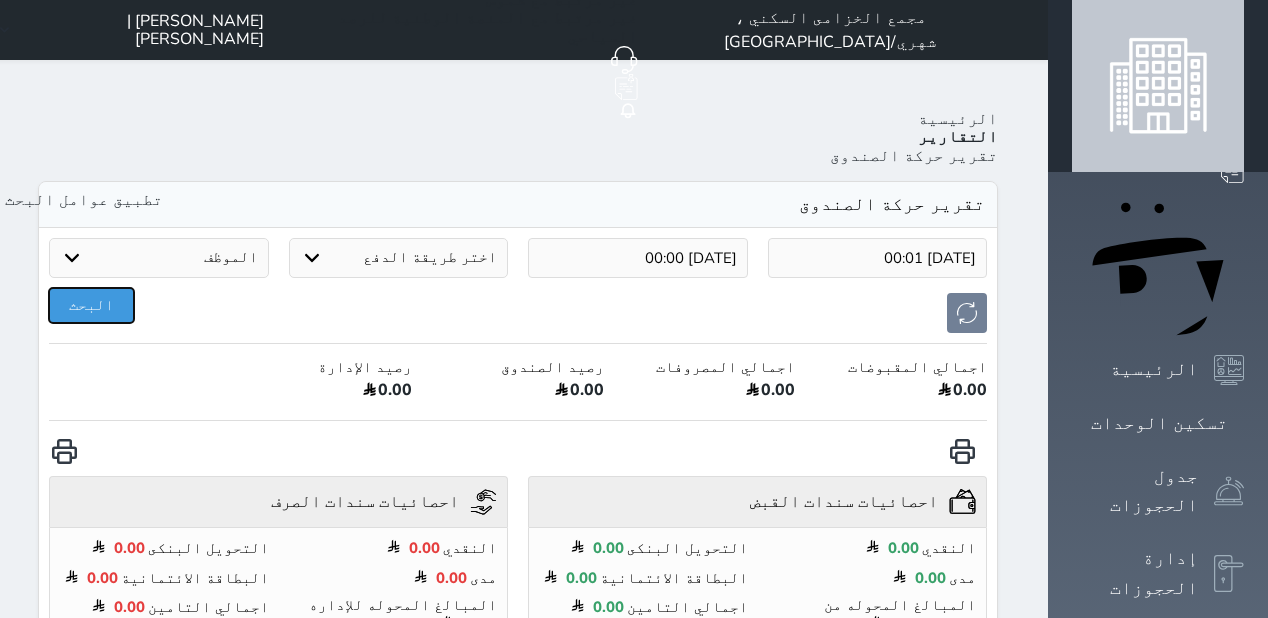click on "البحث" at bounding box center (91, 305) 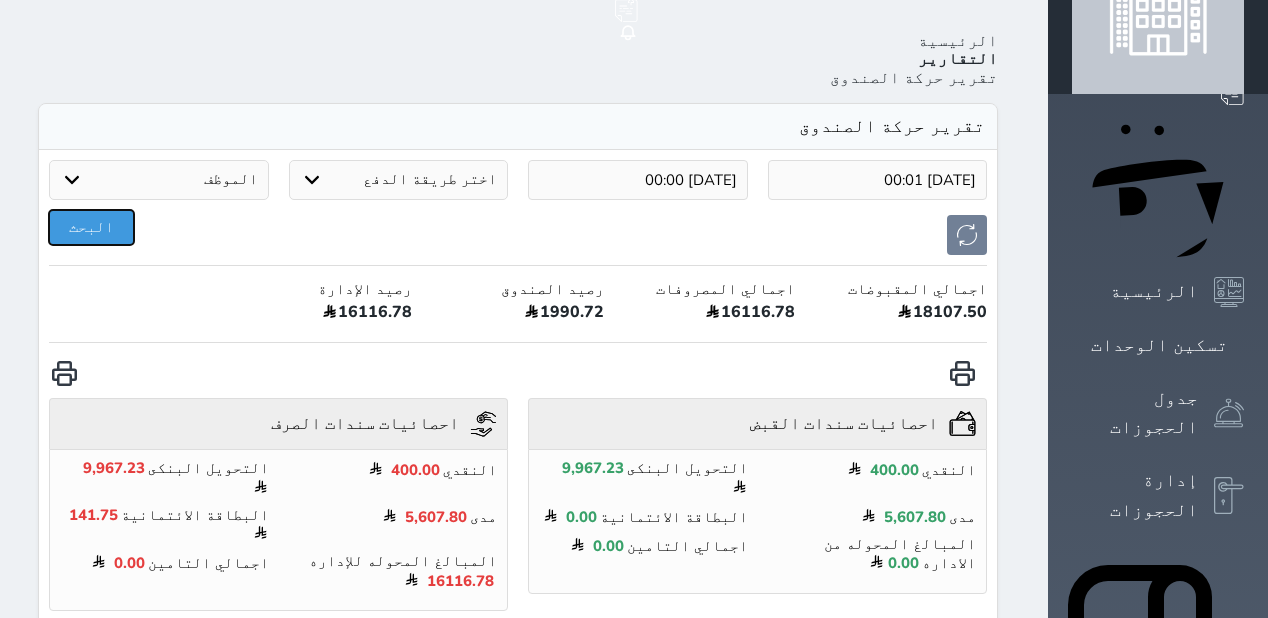 scroll, scrollTop: 80, scrollLeft: 0, axis: vertical 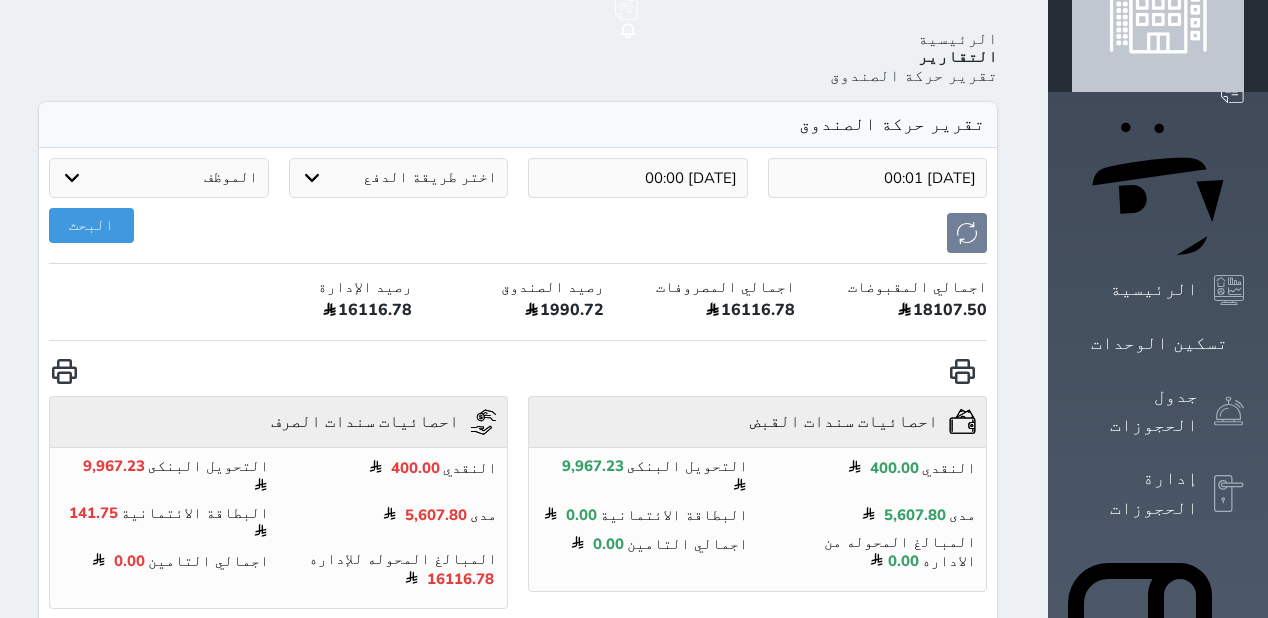 click at bounding box center [586, 673] 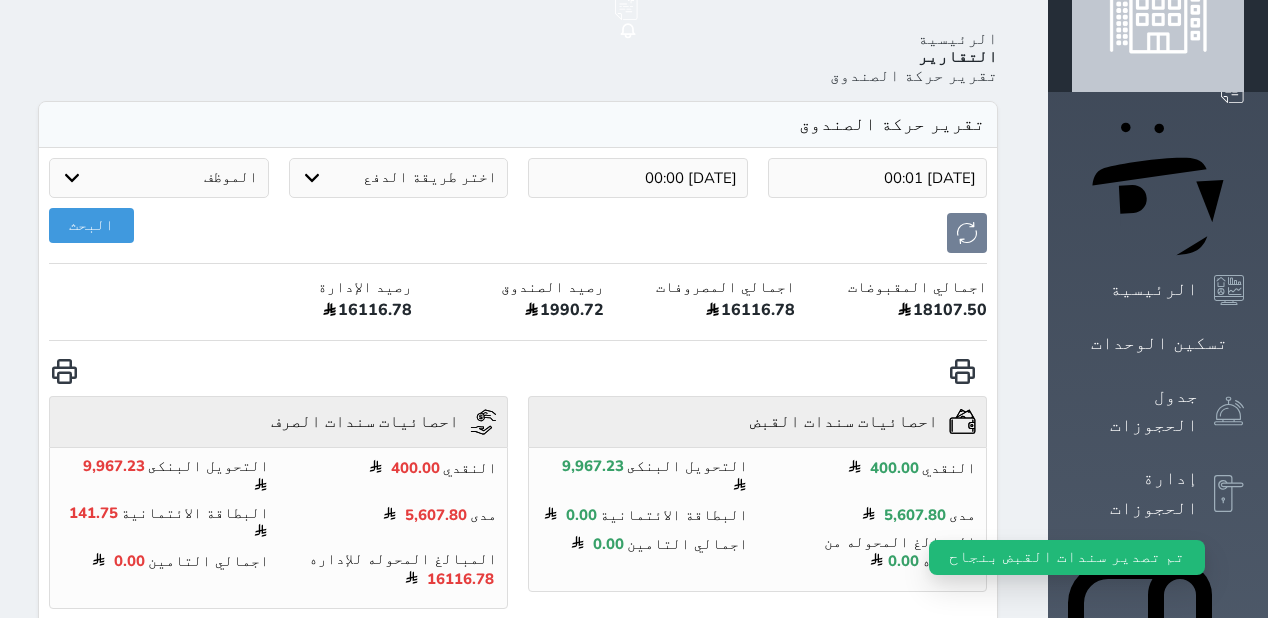 type 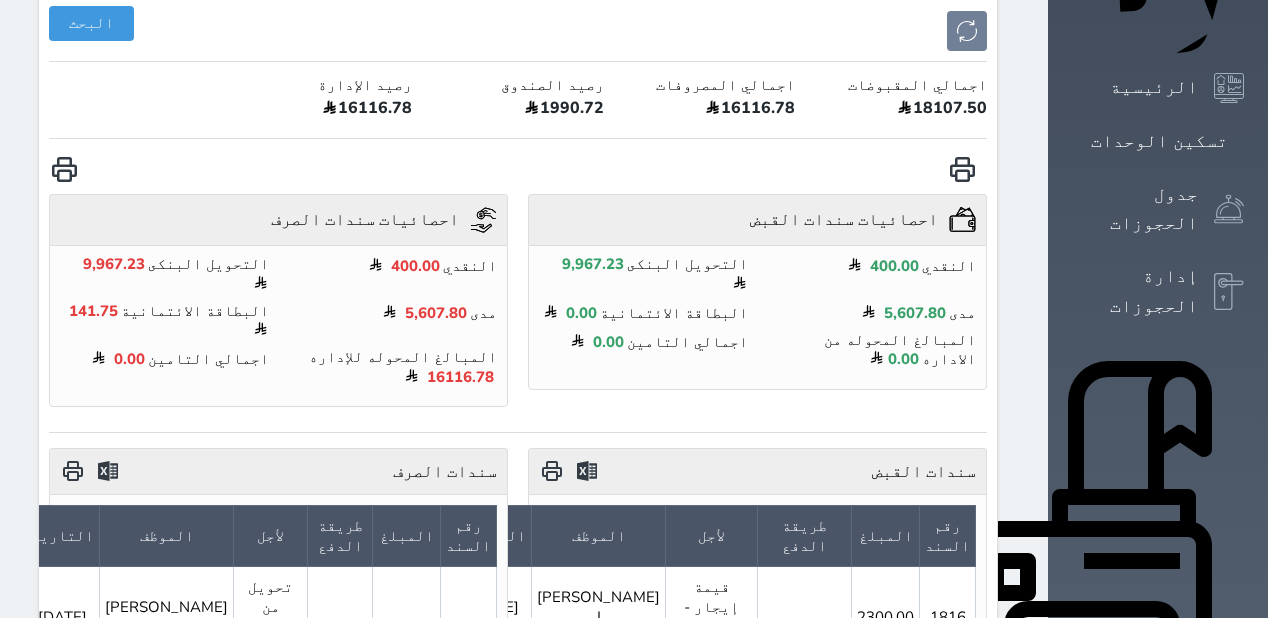 scroll, scrollTop: 560, scrollLeft: 0, axis: vertical 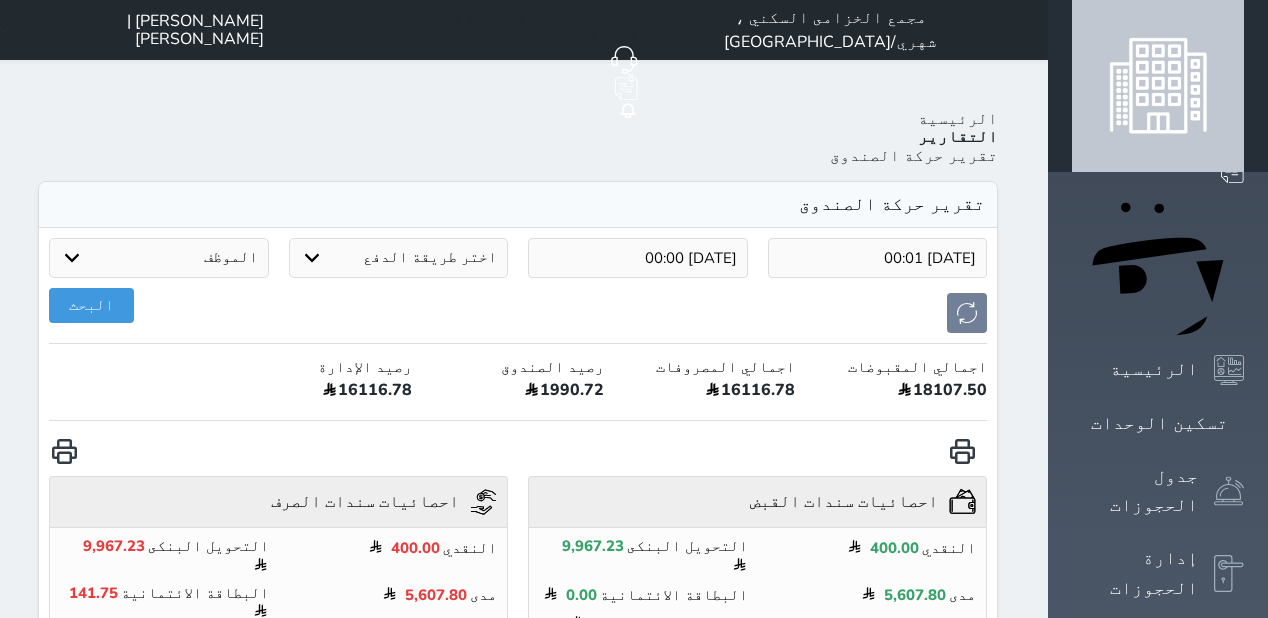 click at bounding box center (1229, 1192) 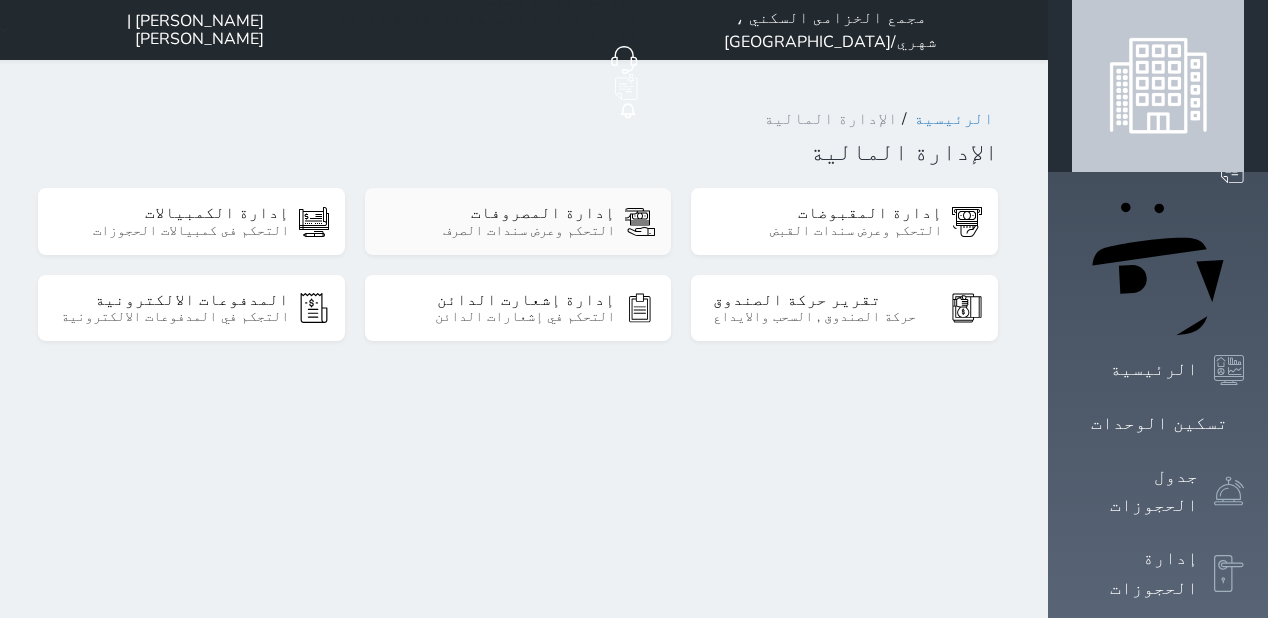 click on "إدارة المصروفات" at bounding box center [500, 213] 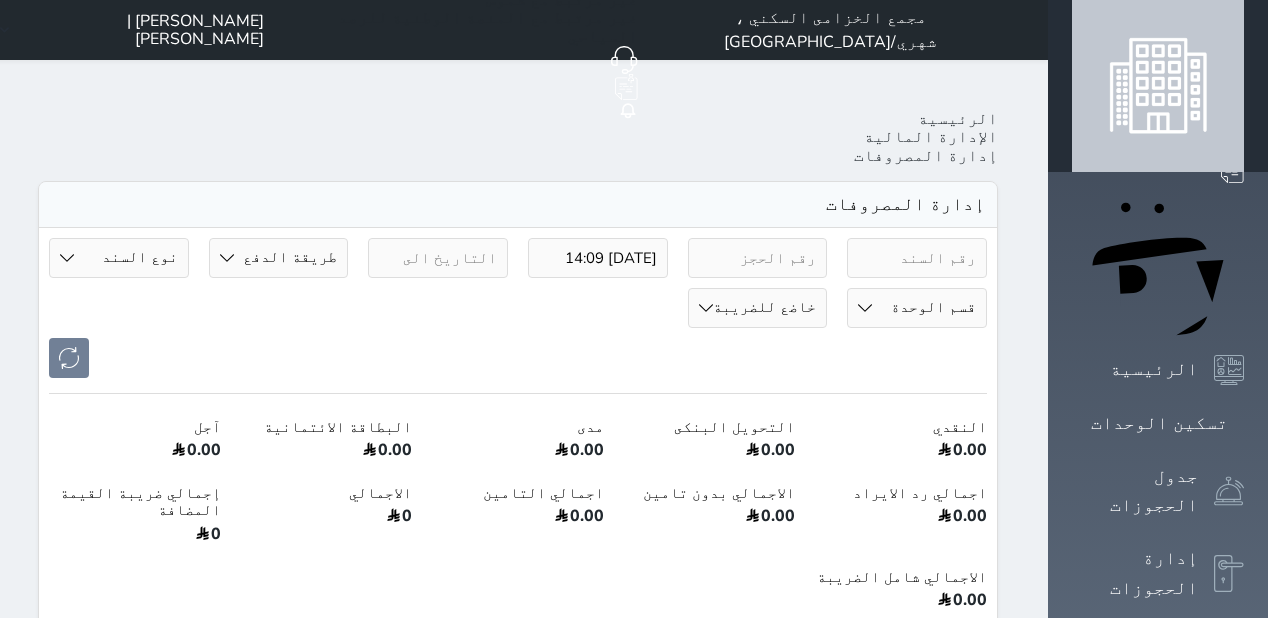 select 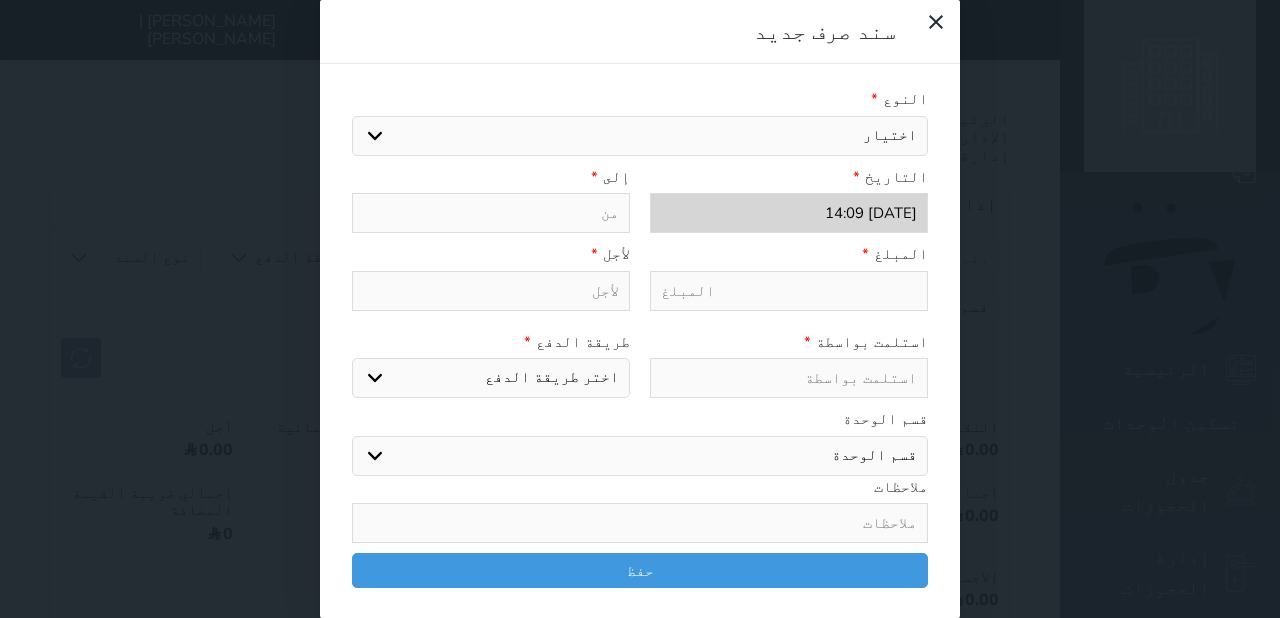 click on "النوع *    اختيار" at bounding box center (640, 122) 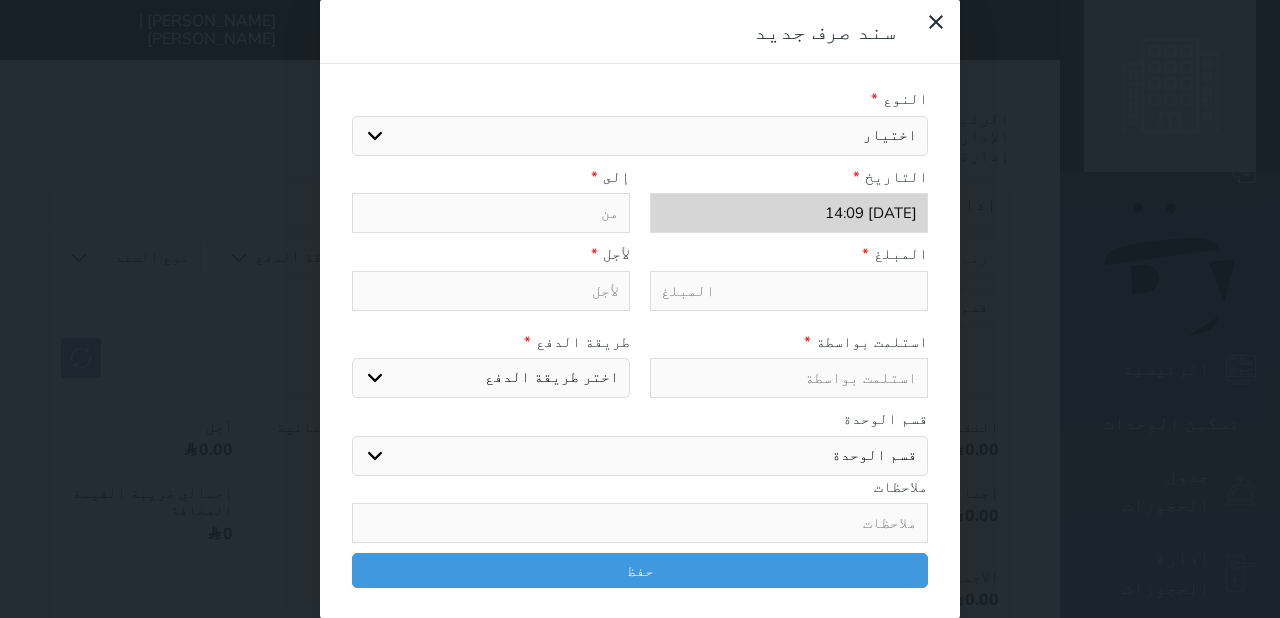 drag, startPoint x: 776, startPoint y: 135, endPoint x: 799, endPoint y: 285, distance: 151.75308 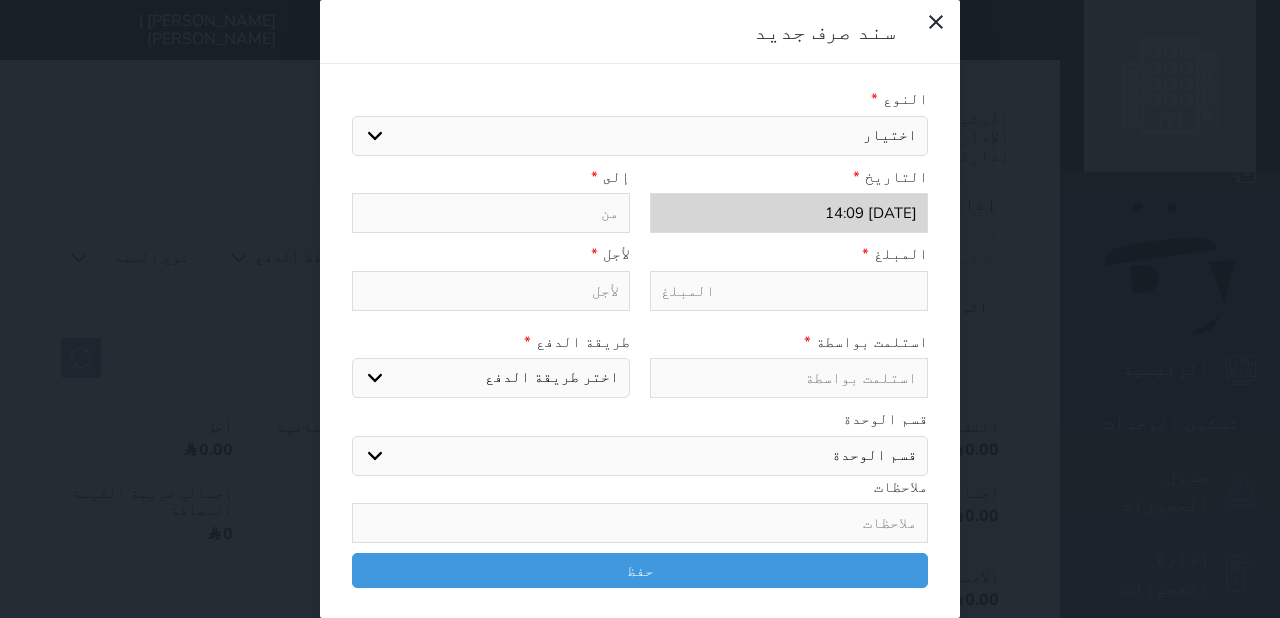 select 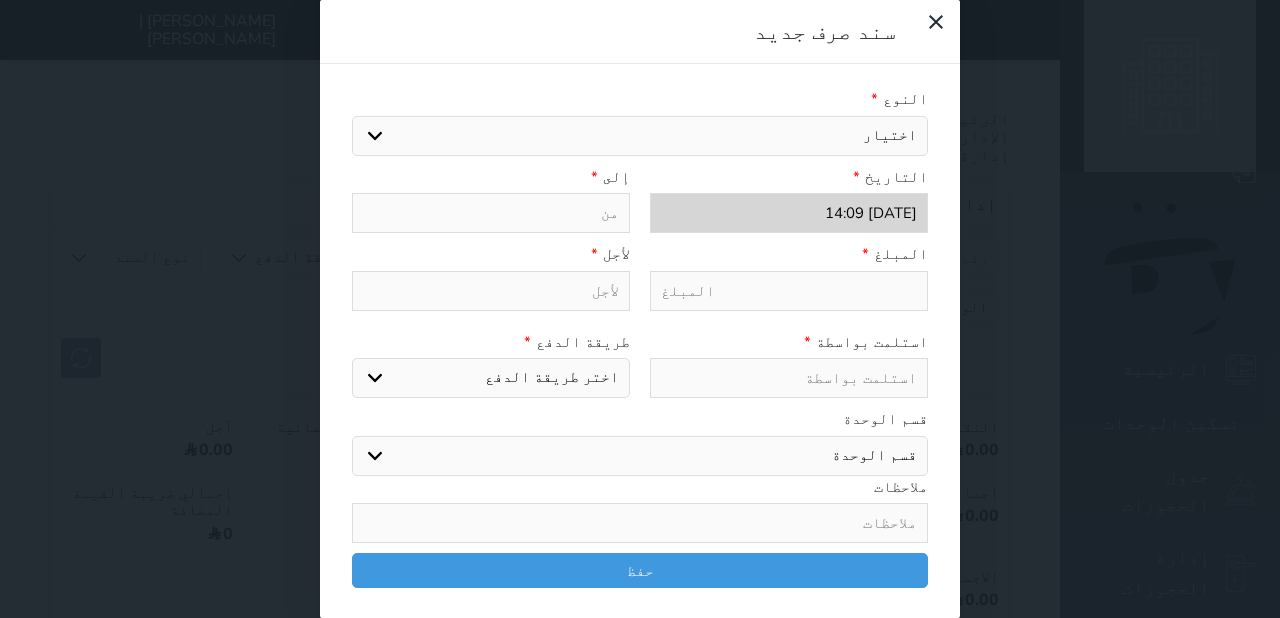 click on "اختيار   مرتجع إيجار رواتب صيانة مصروفات عامة تحويل من الصندوق الى الادارة استرجاع تامين استرجاع العربون" at bounding box center [640, 136] 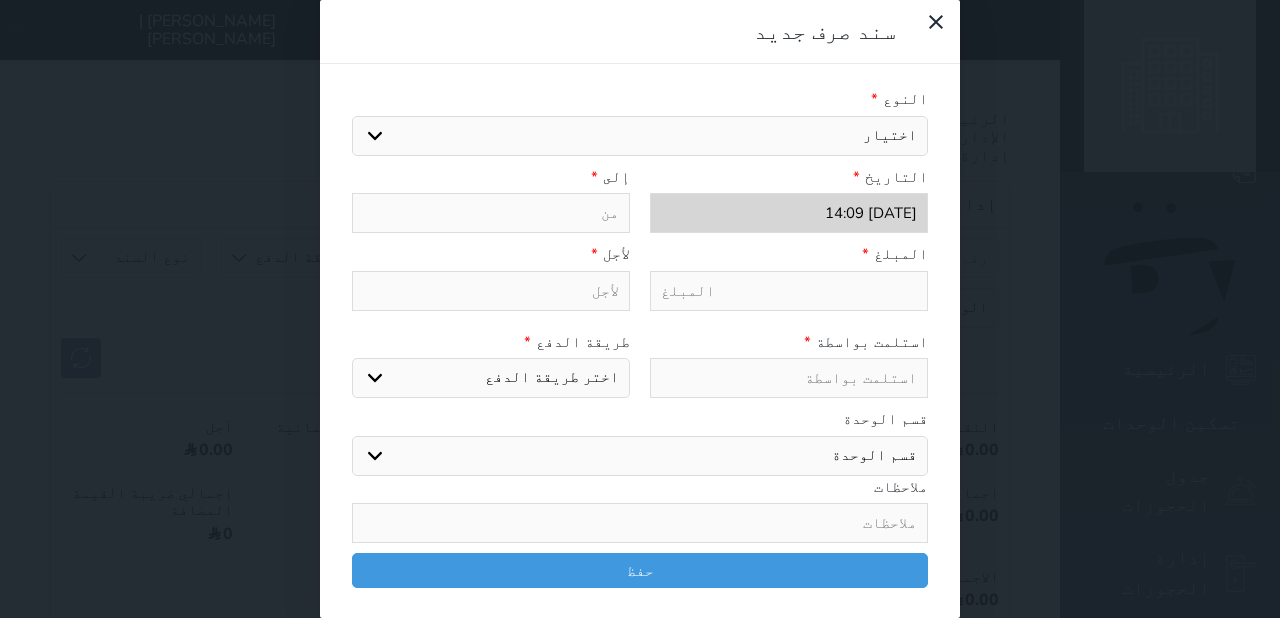 click on "اختيار   مرتجع إيجار رواتب صيانة مصروفات عامة تحويل من الصندوق الى الادارة استرجاع تامين استرجاع العربون" at bounding box center [640, 136] 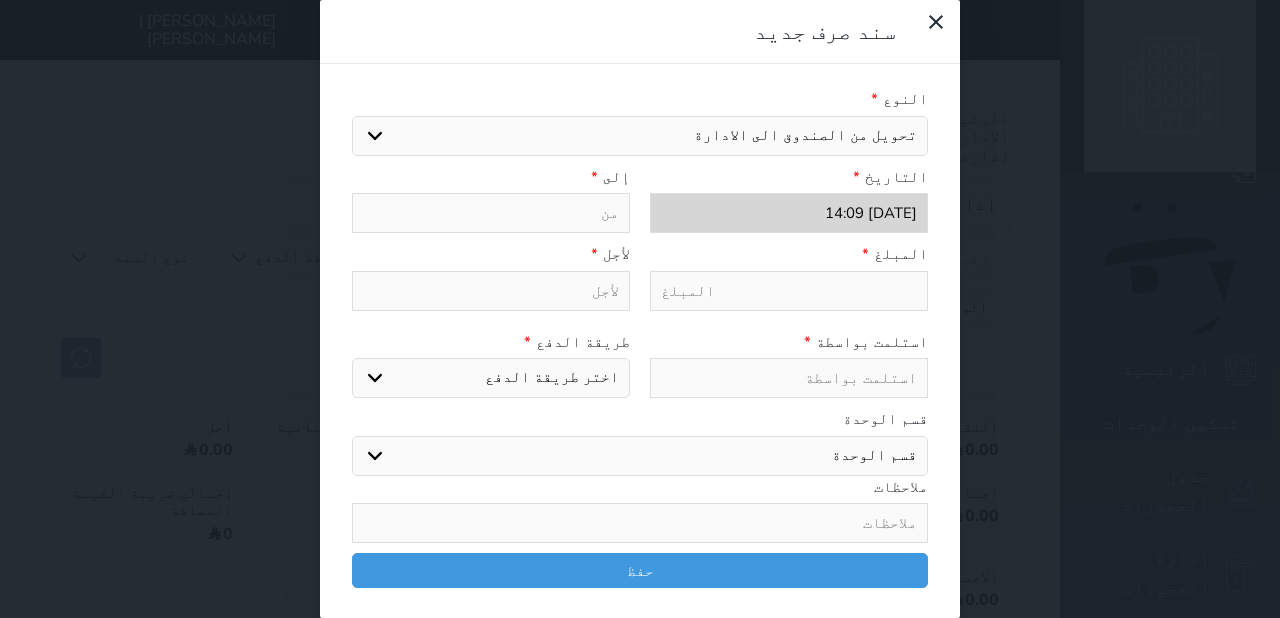 click on "اختيار   مرتجع إيجار رواتب صيانة مصروفات عامة تحويل من الصندوق الى الادارة استرجاع تامين استرجاع العربون" at bounding box center [640, 136] 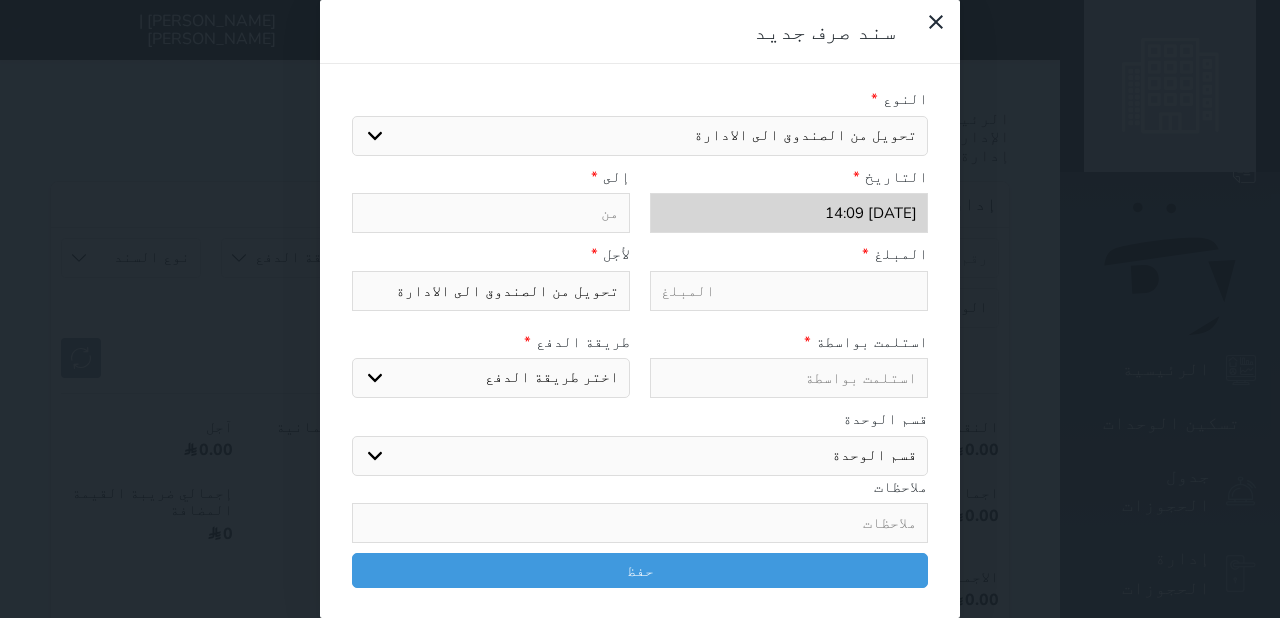 click at bounding box center (491, 213) 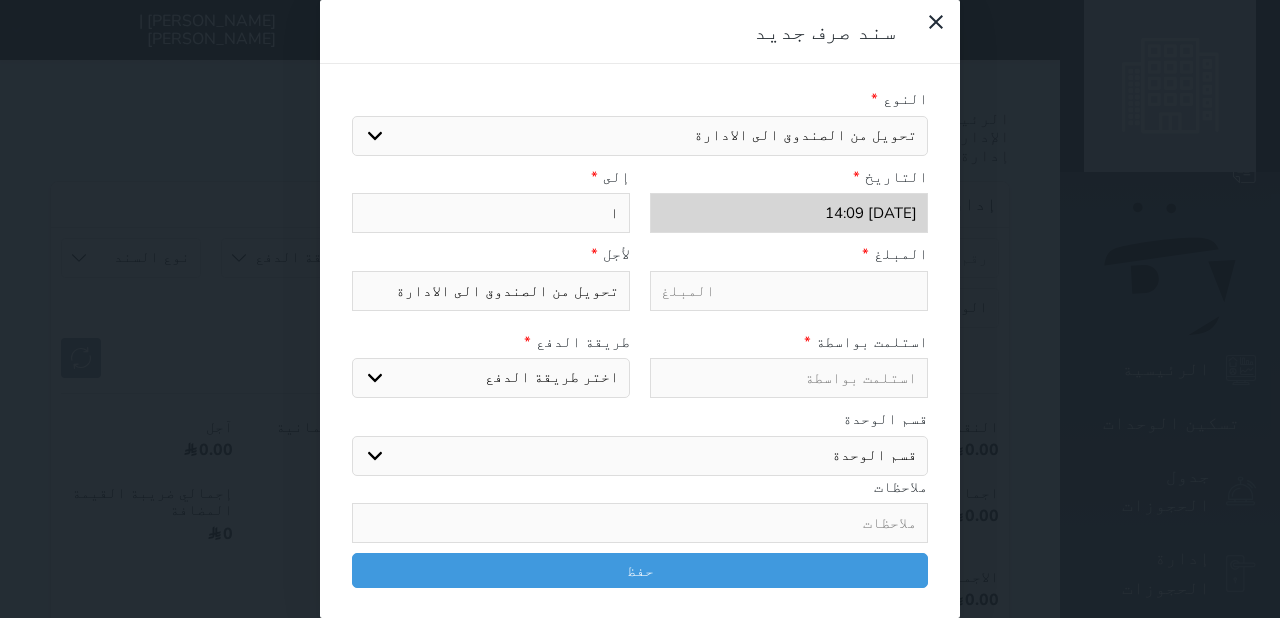 type on "ال" 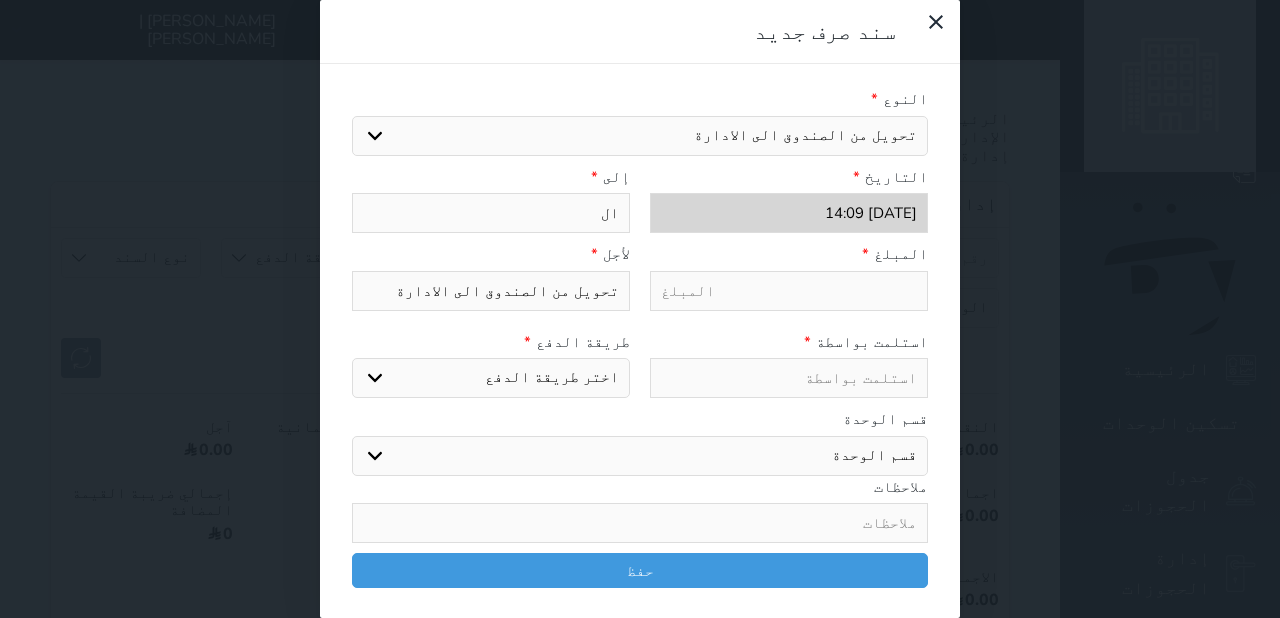 type on "الب" 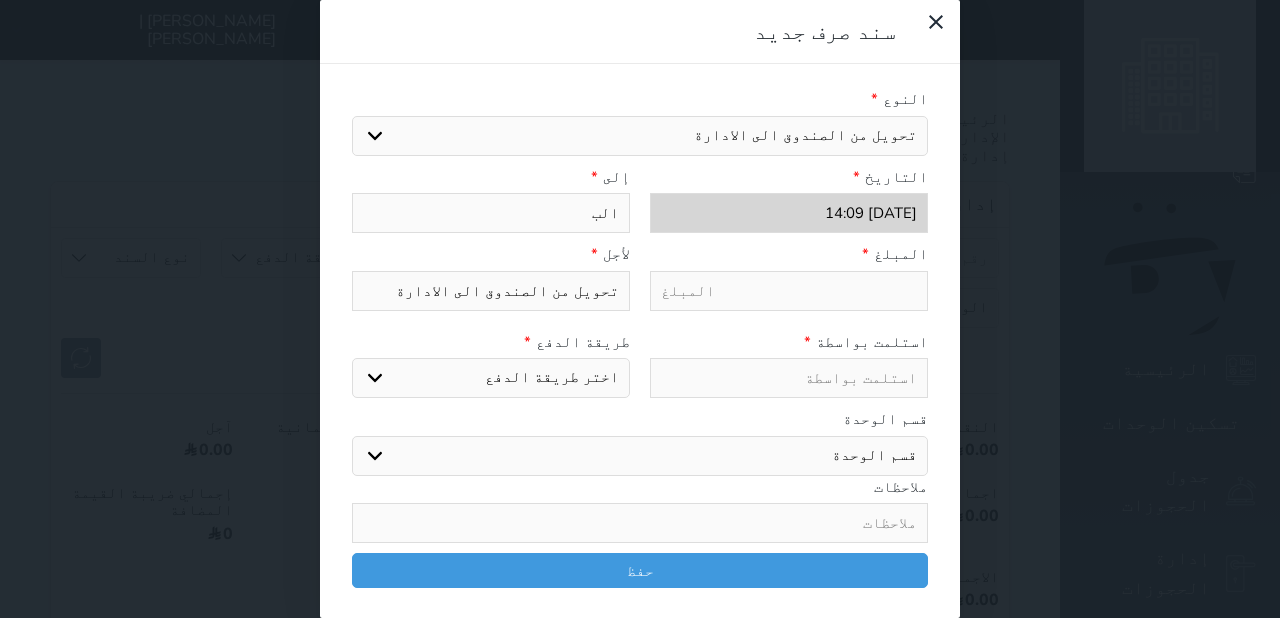 type on "البن" 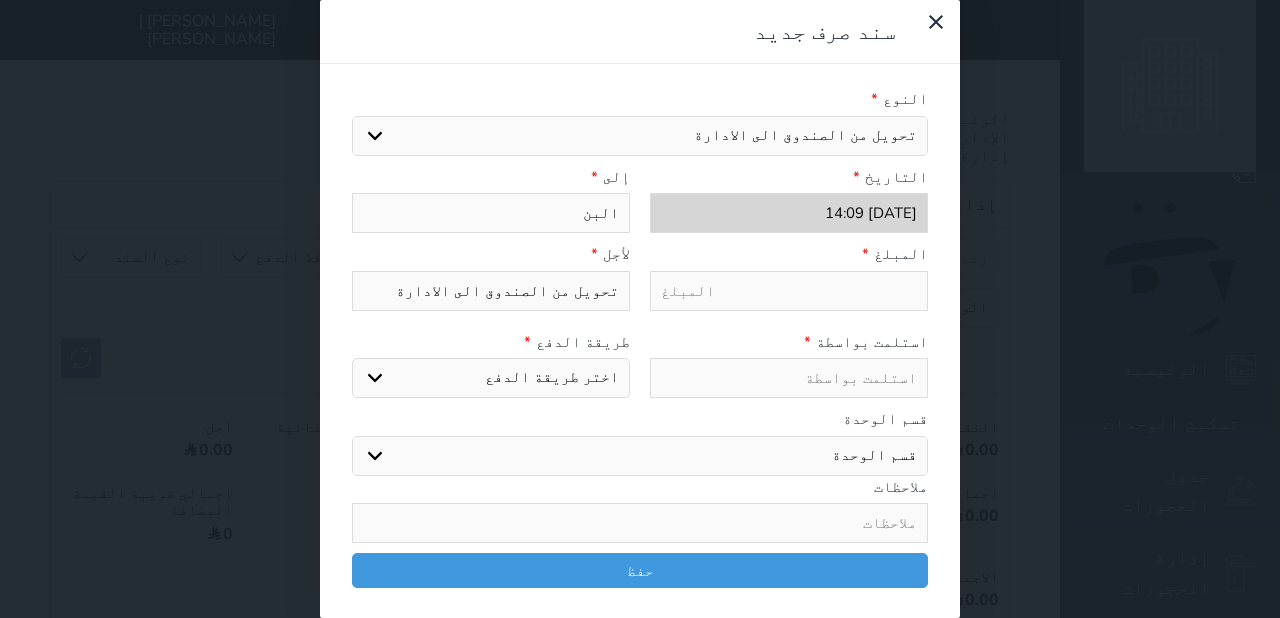 type on "البنك" 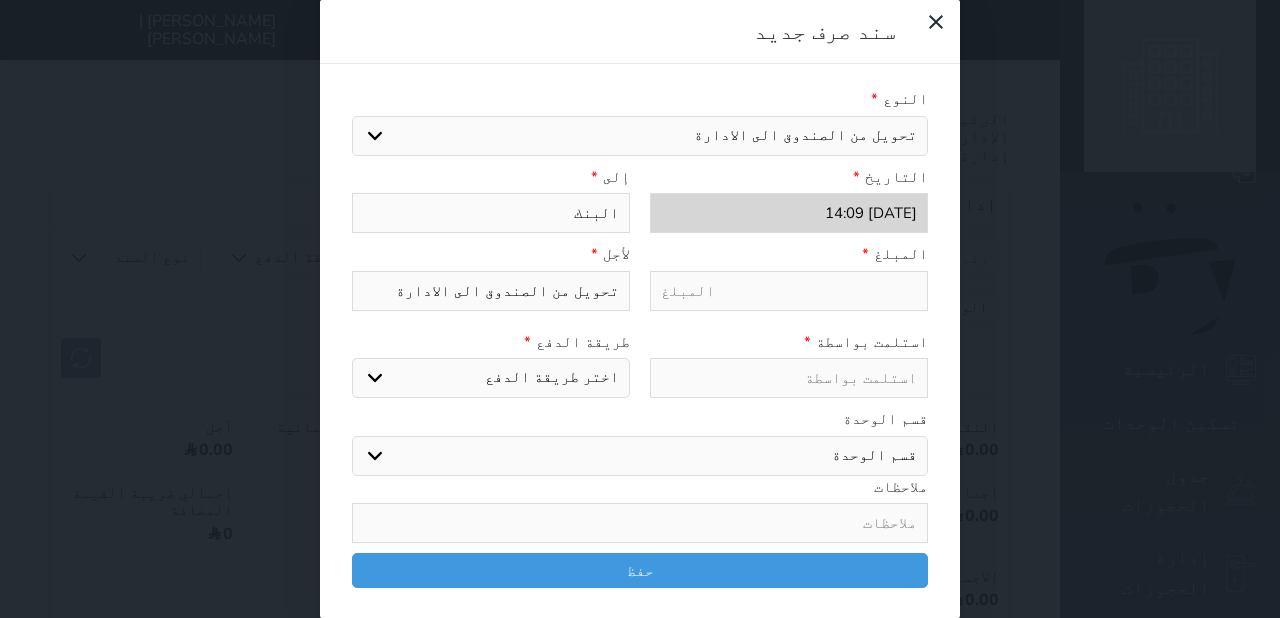 type on "البنك" 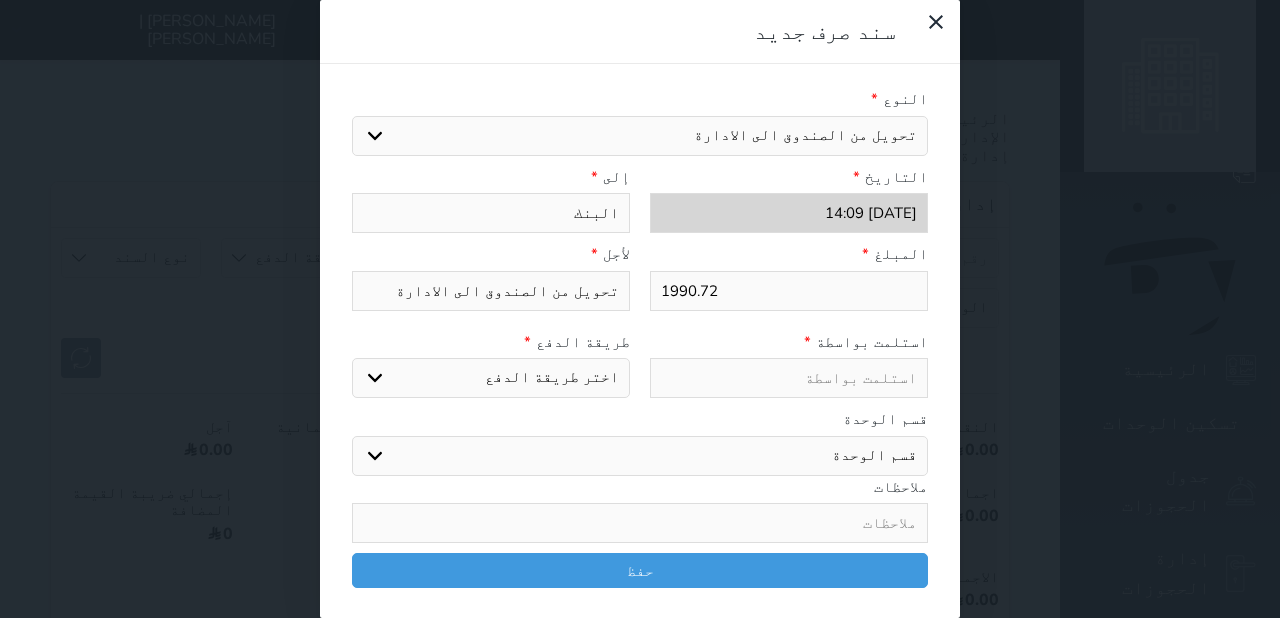 type on "1990.72" 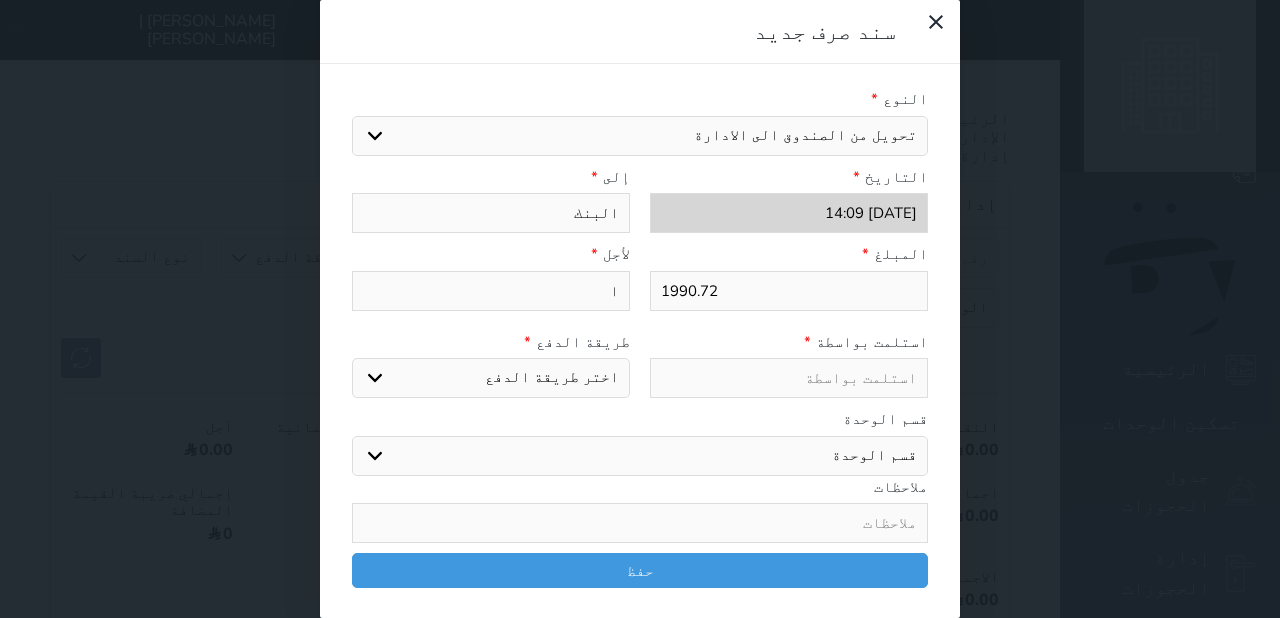type on "اق" 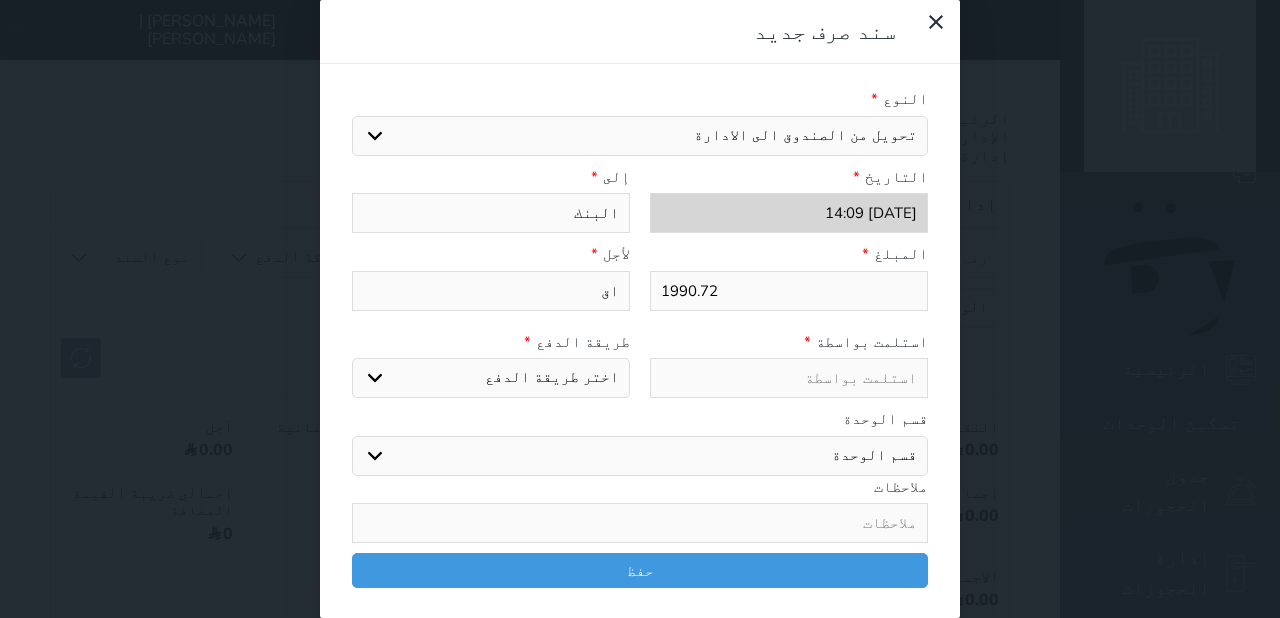 type on "اقف" 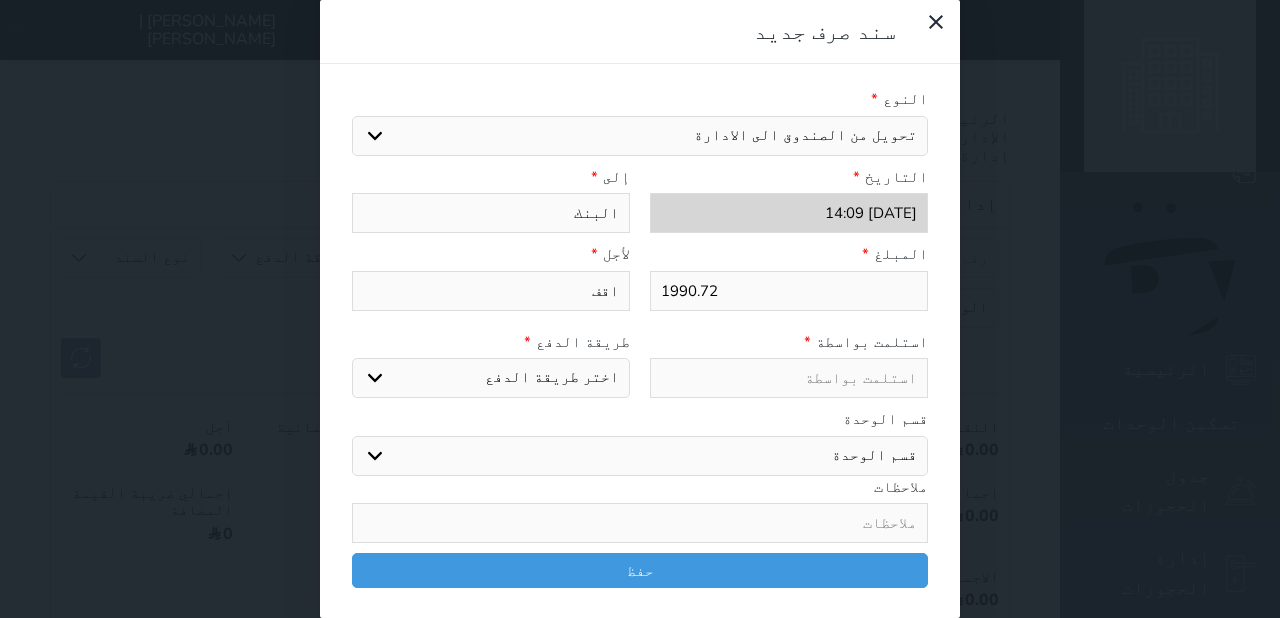 select 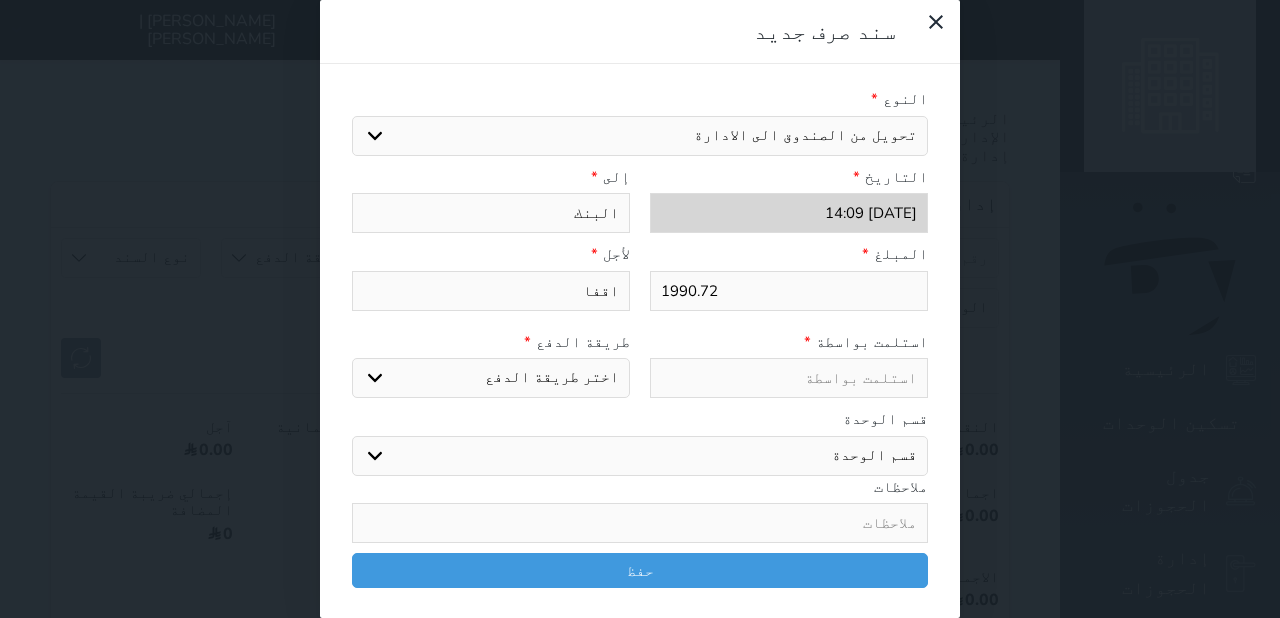 type on "اقفال" 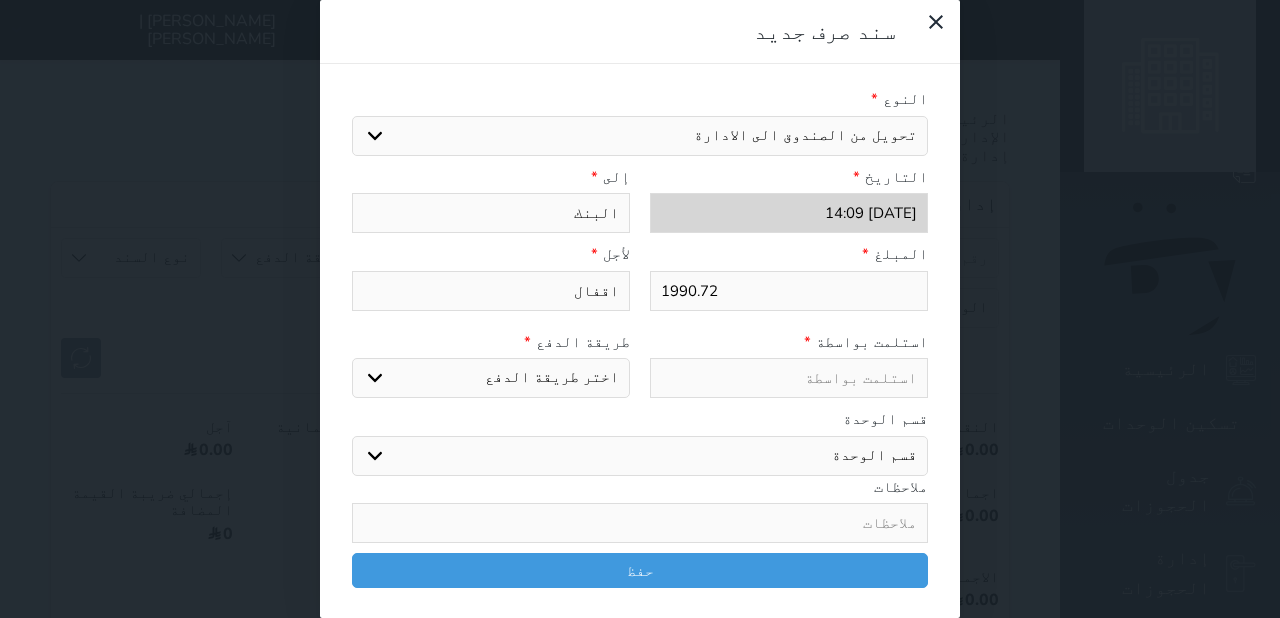 type on "اقفال" 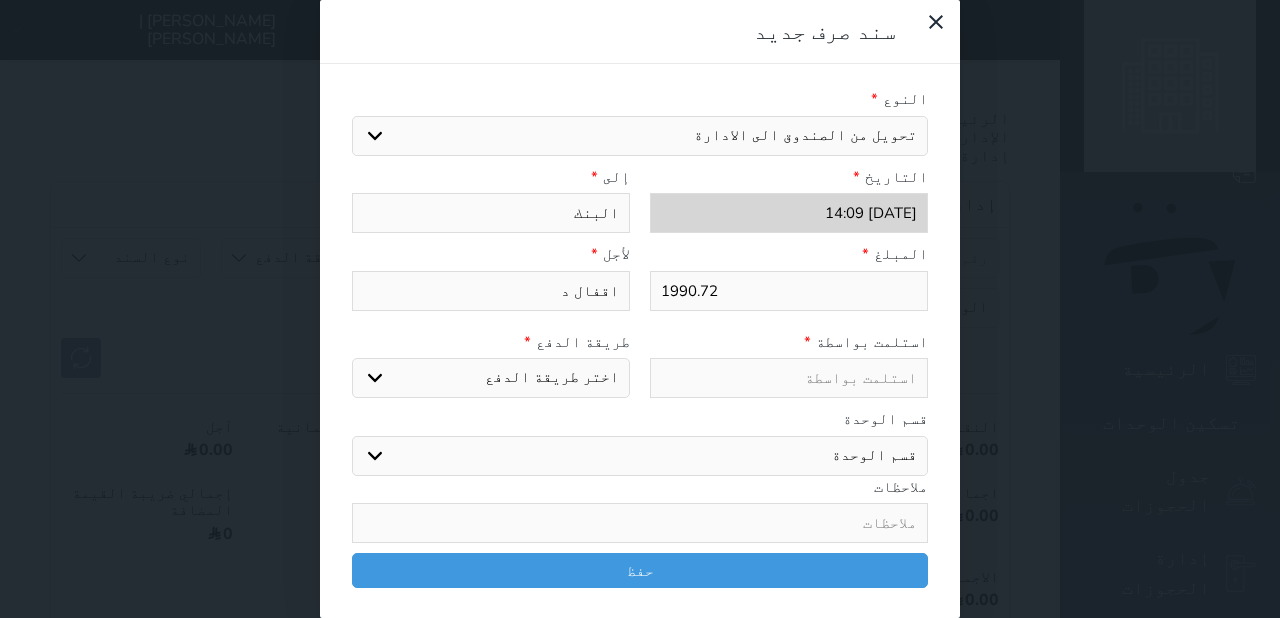 type on "اقفال دف" 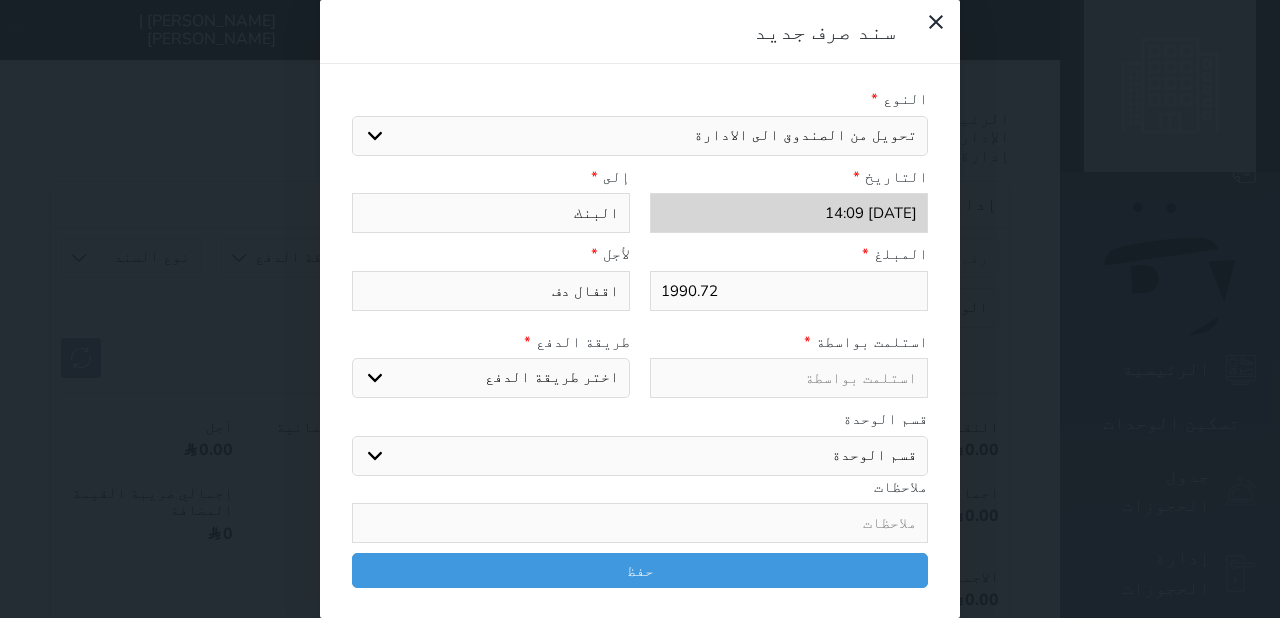 type on "اقفال دفع" 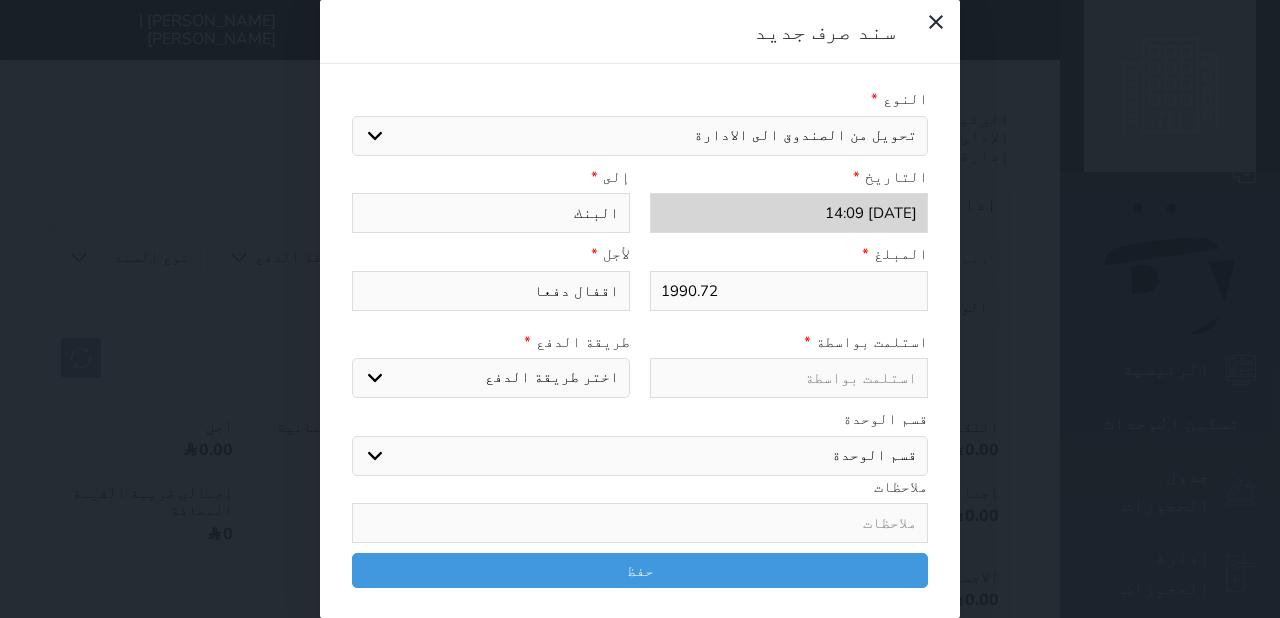 type on "اقفال دفعا" 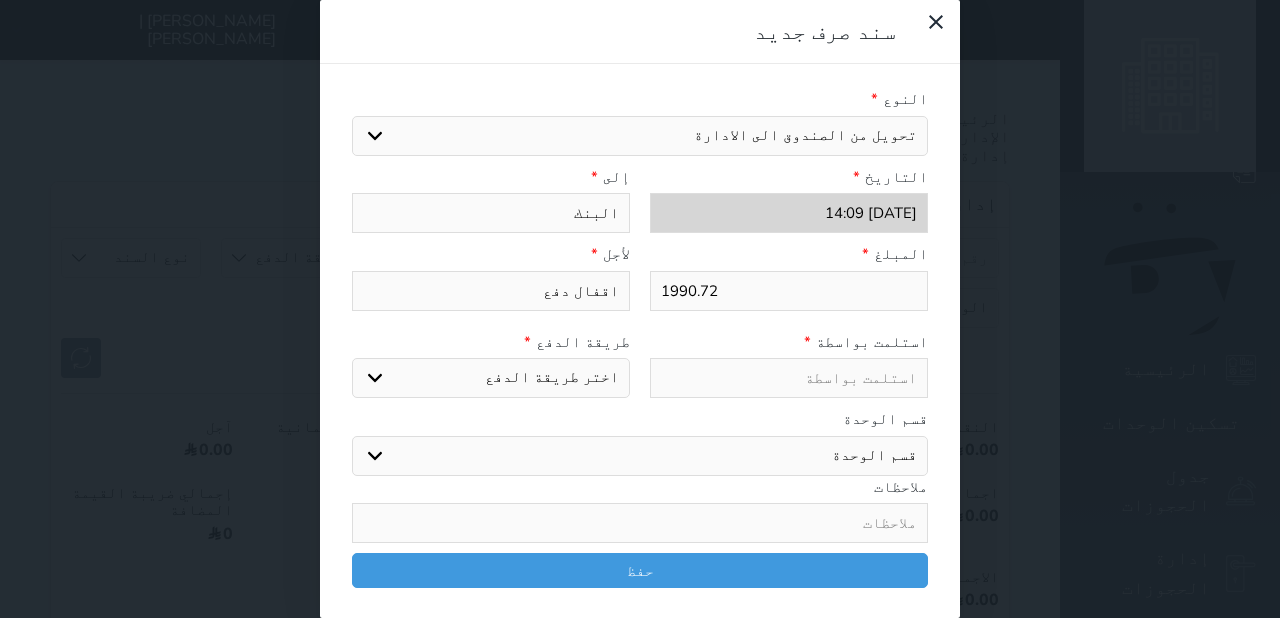 type on "اقفال دفع" 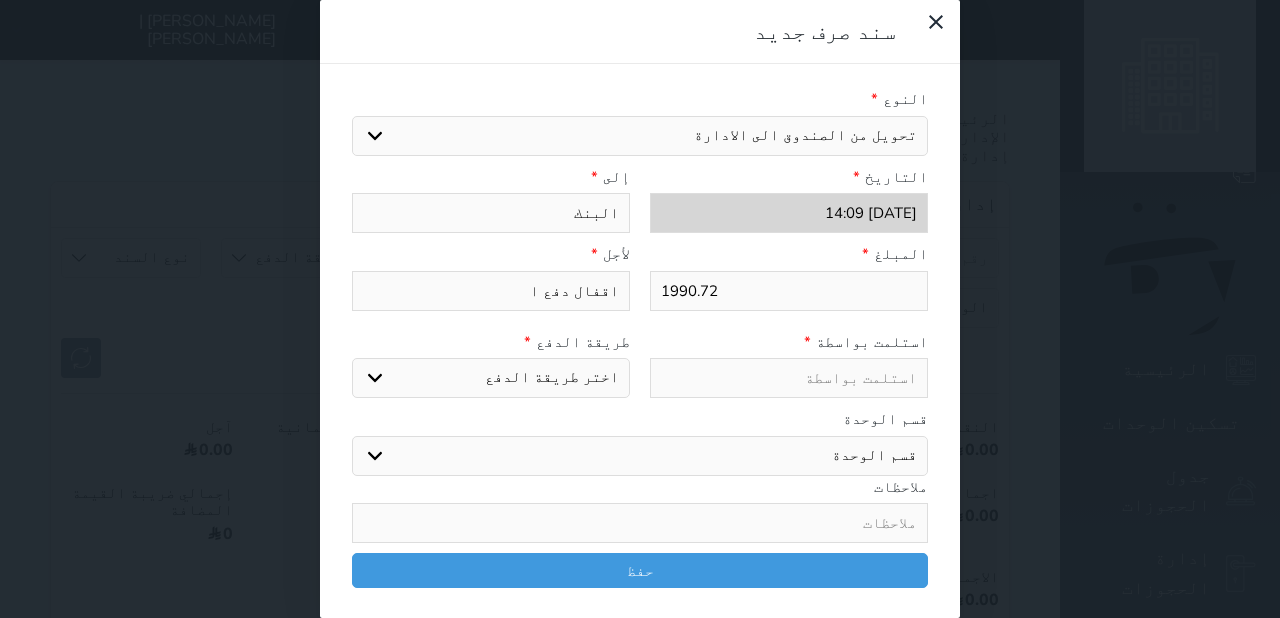 type on "اقفال دفع ال" 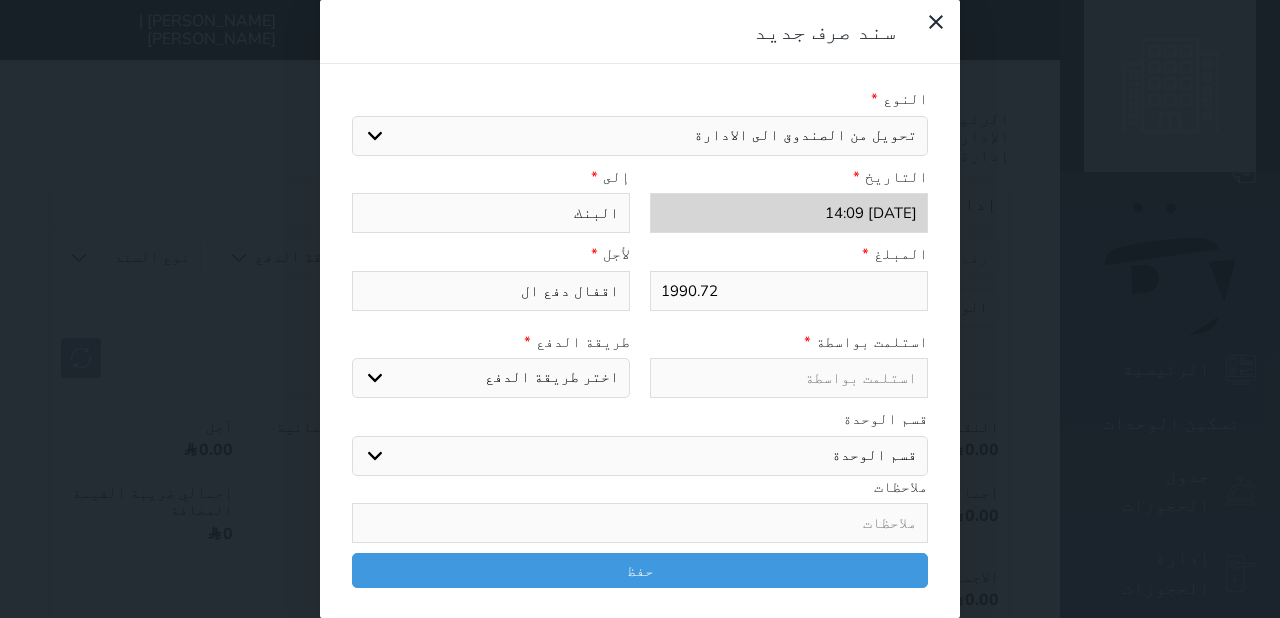 type on "اقفال دفع الط" 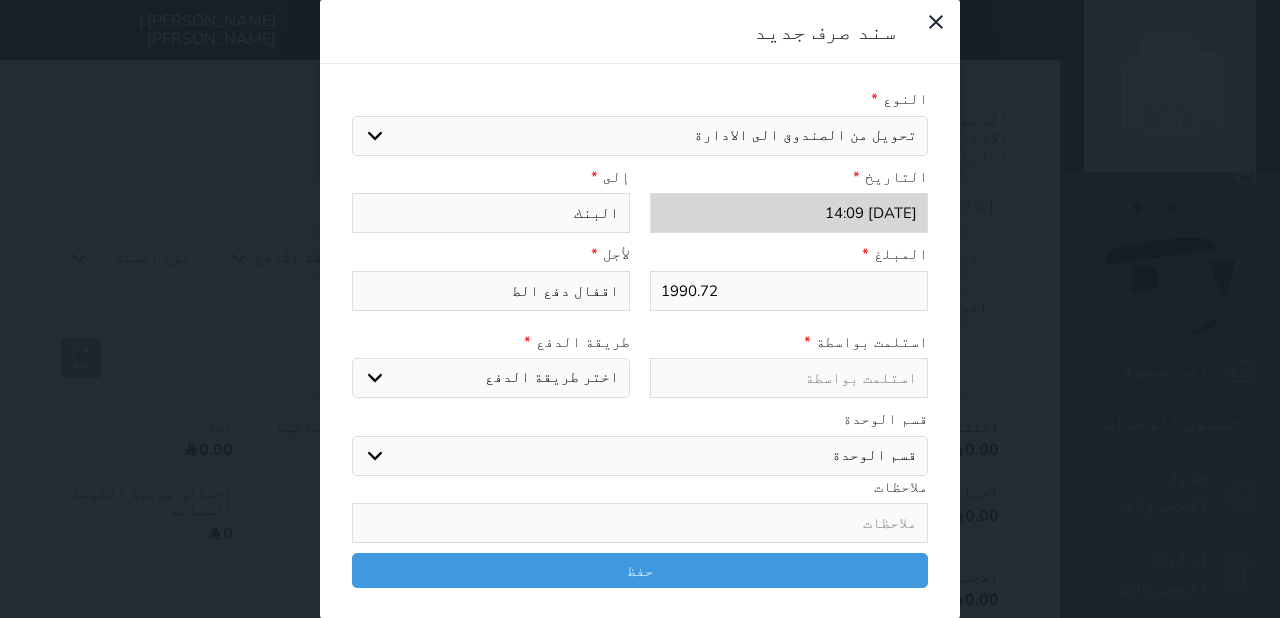 type on "اقفال دفع الطن" 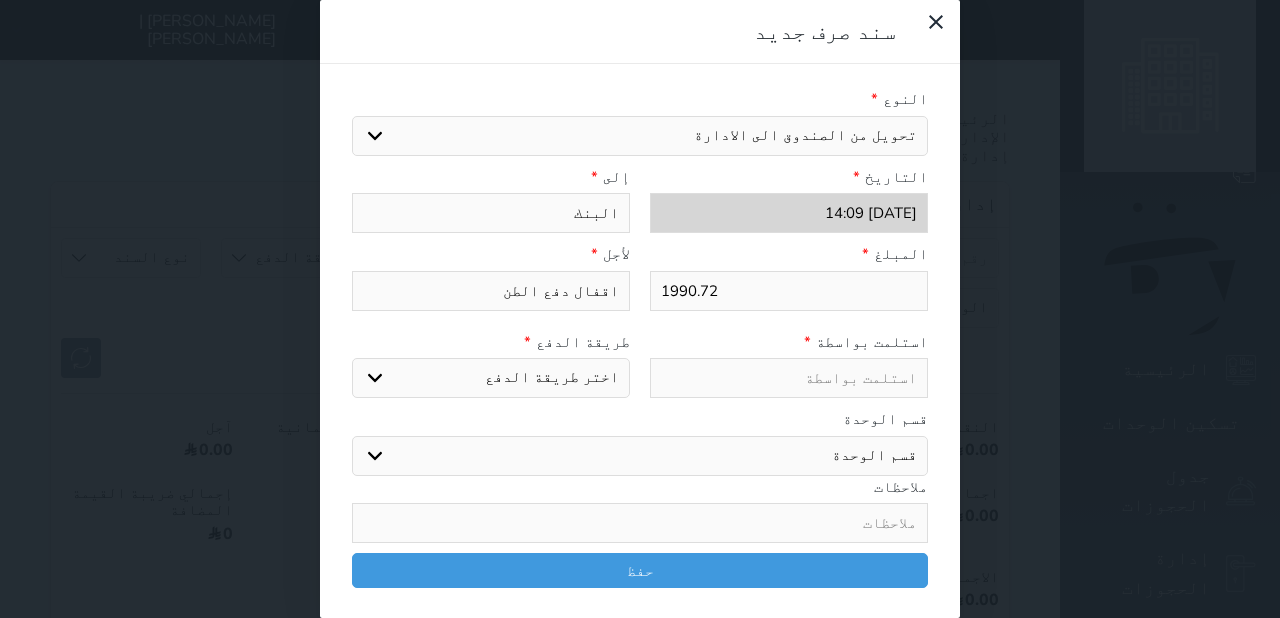 type on "اقفال دفع الطنر" 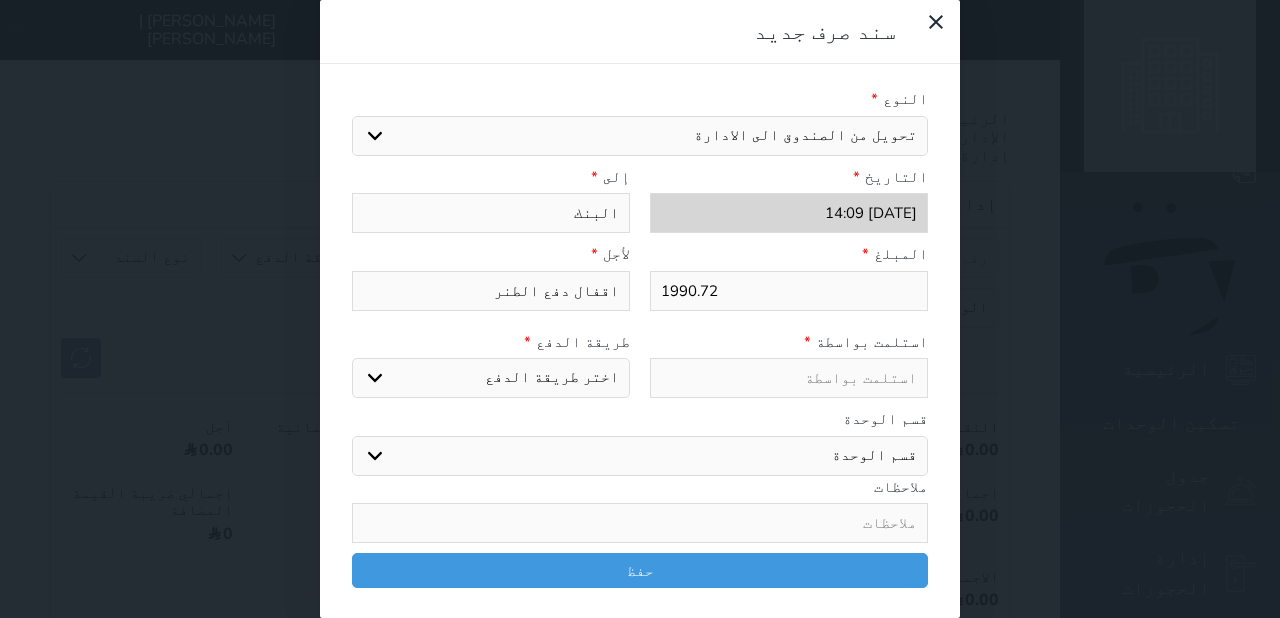 type on "اقفال دفع الطنرو" 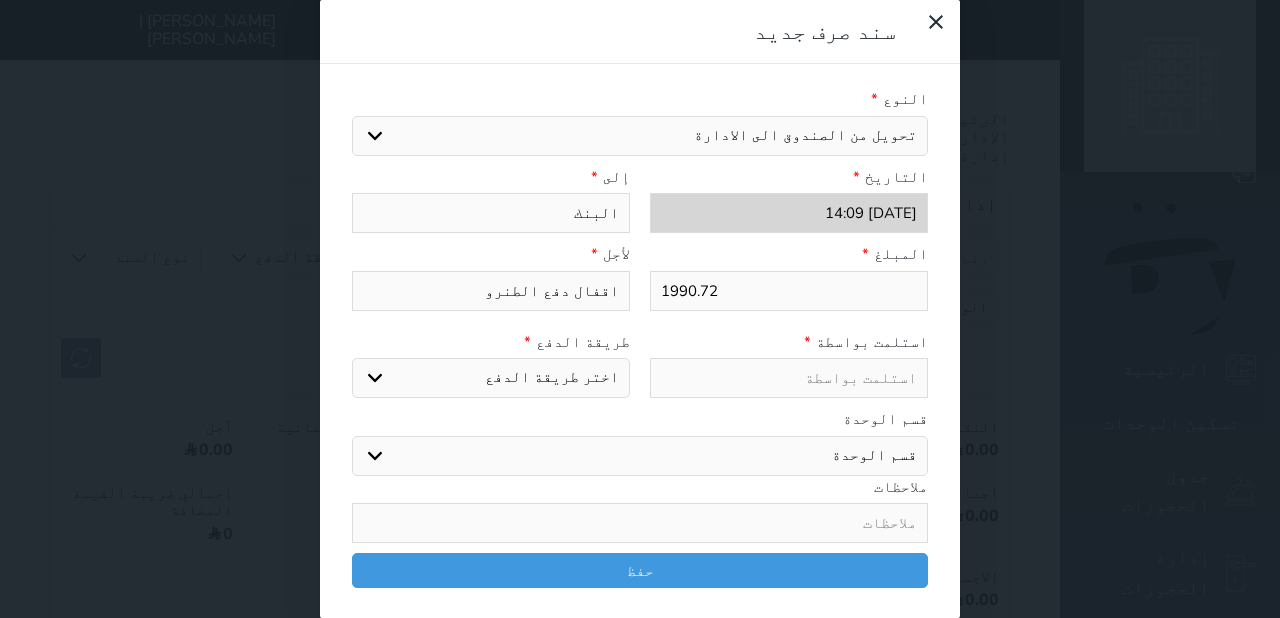 type on "اقفال دفع الطنروم" 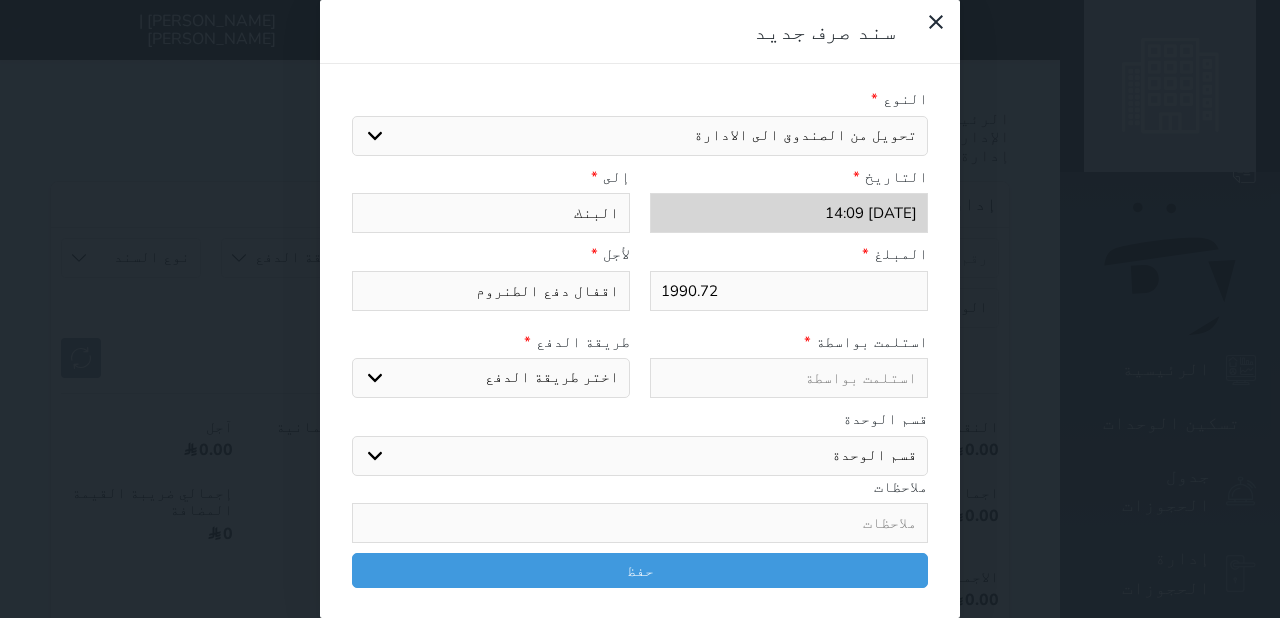 type on "اقفال دفع الطنرومي" 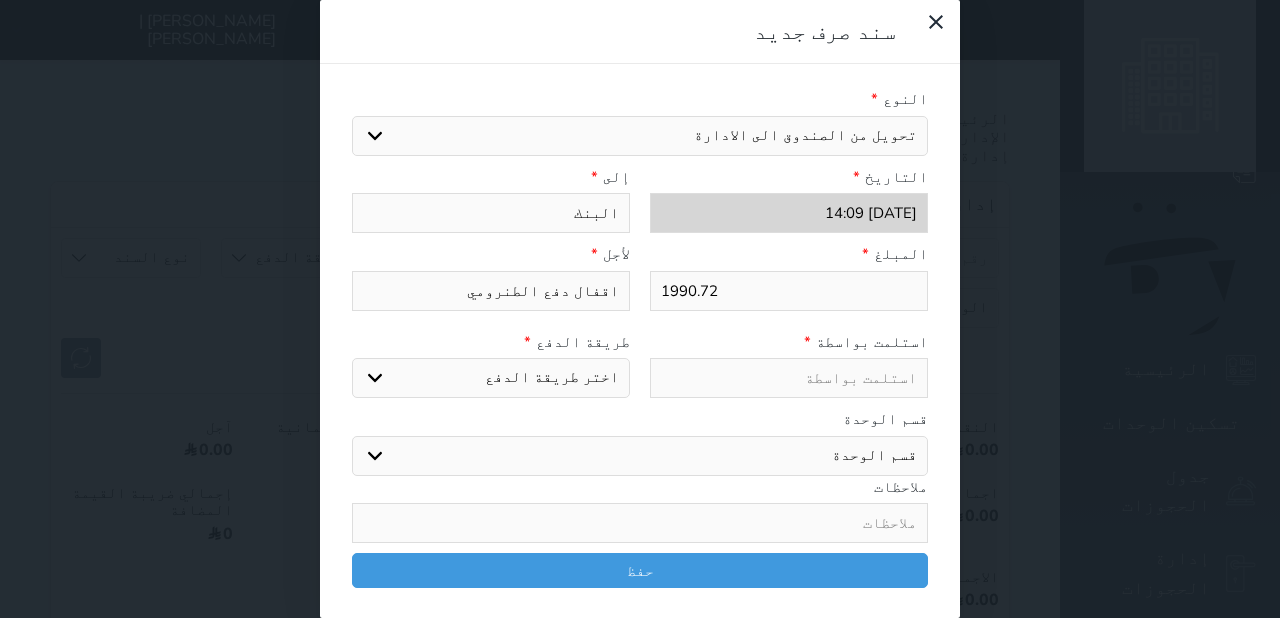 type on "اقفال دفع الطنروم" 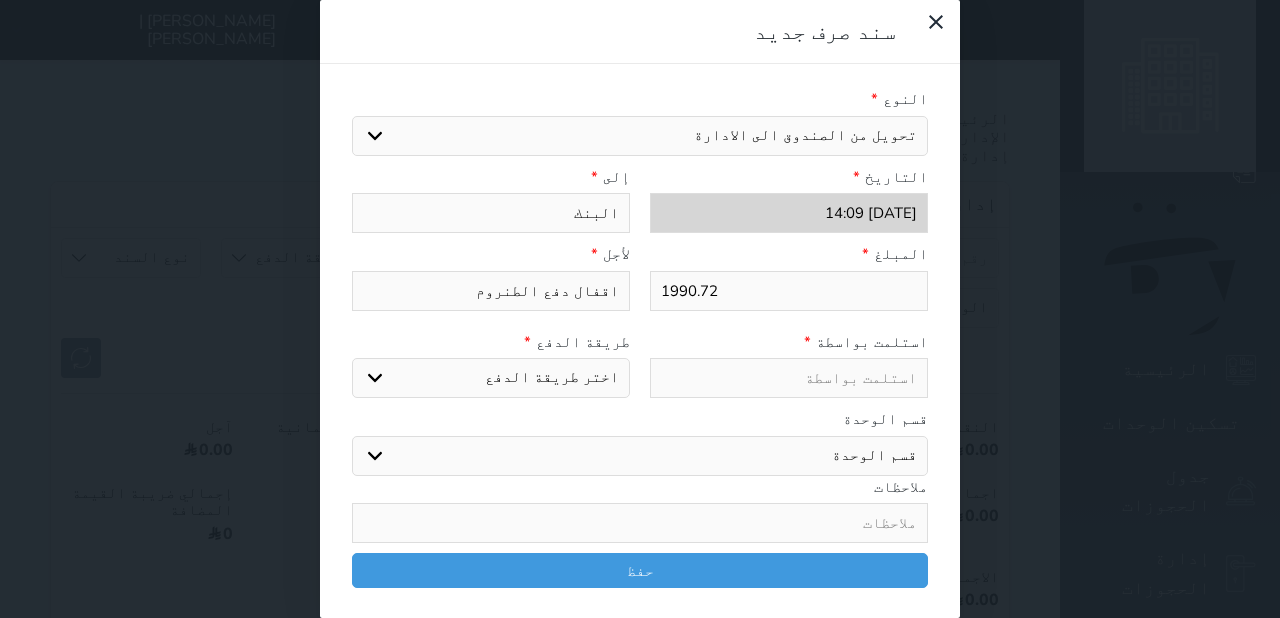 type on "اقفال دفع الطنرو" 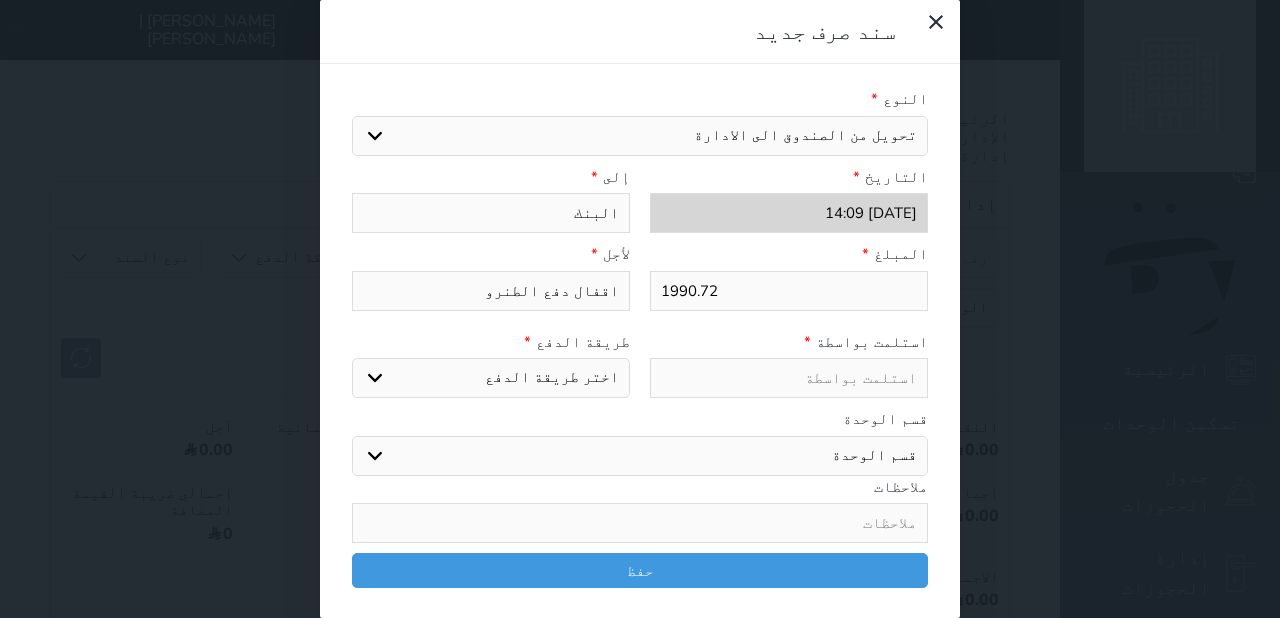 type on "اقفال دفع الطنر" 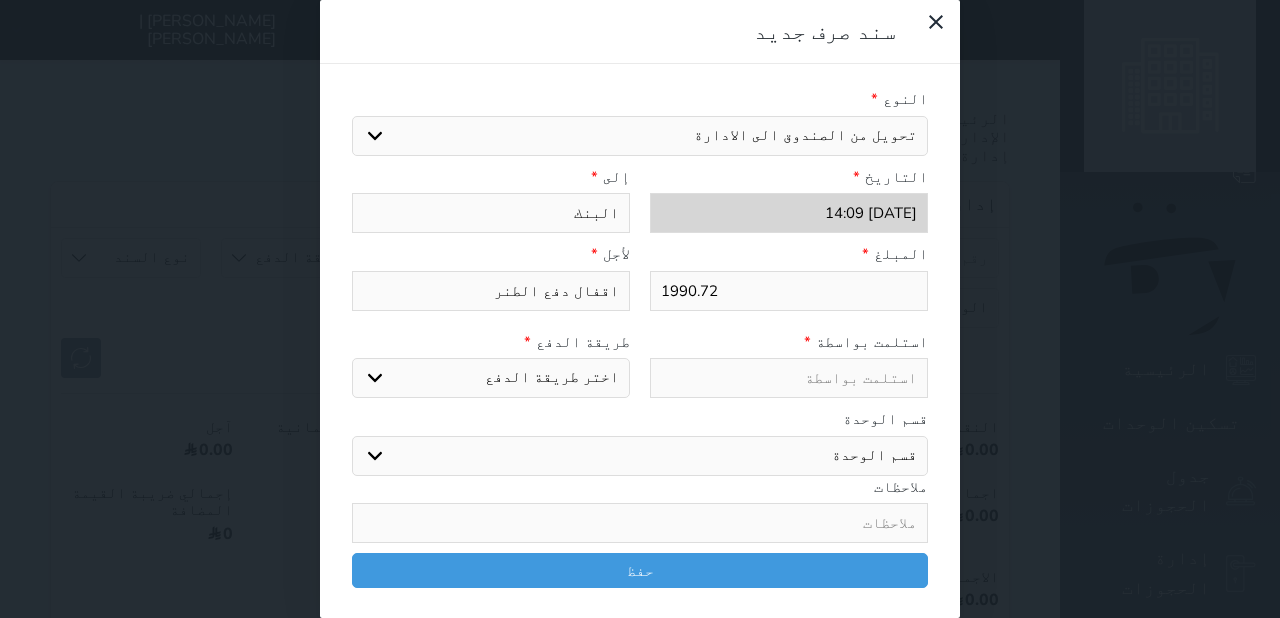 type on "اقفال دفع الطن" 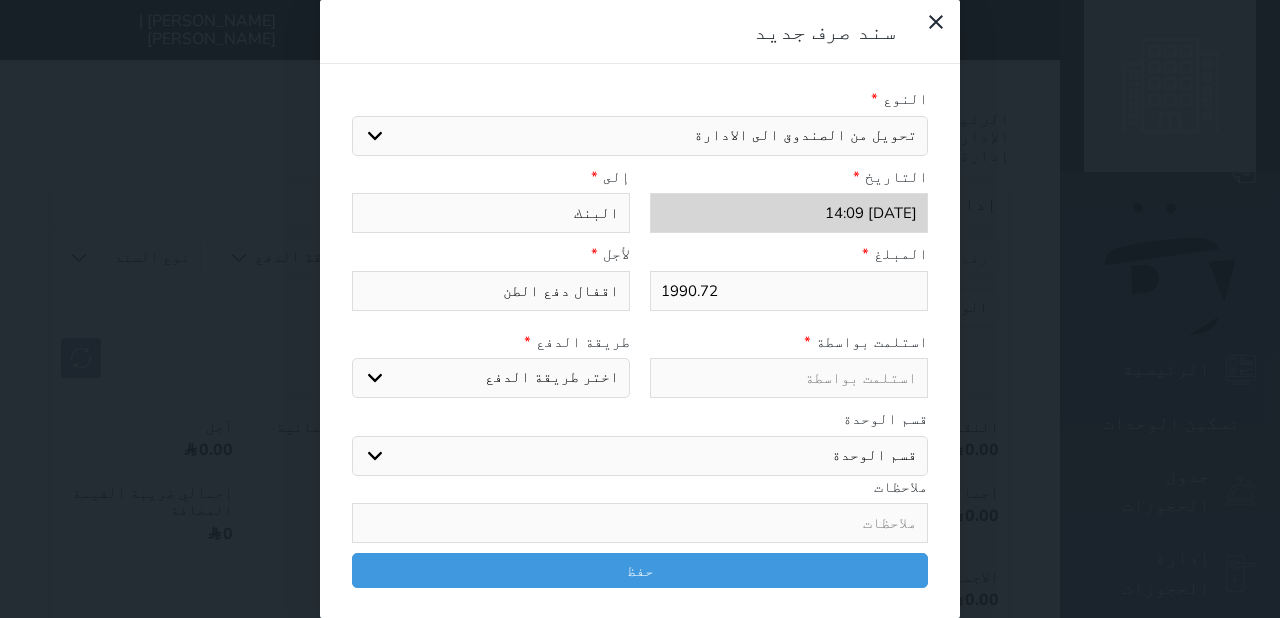 type on "اقفال دفع الط" 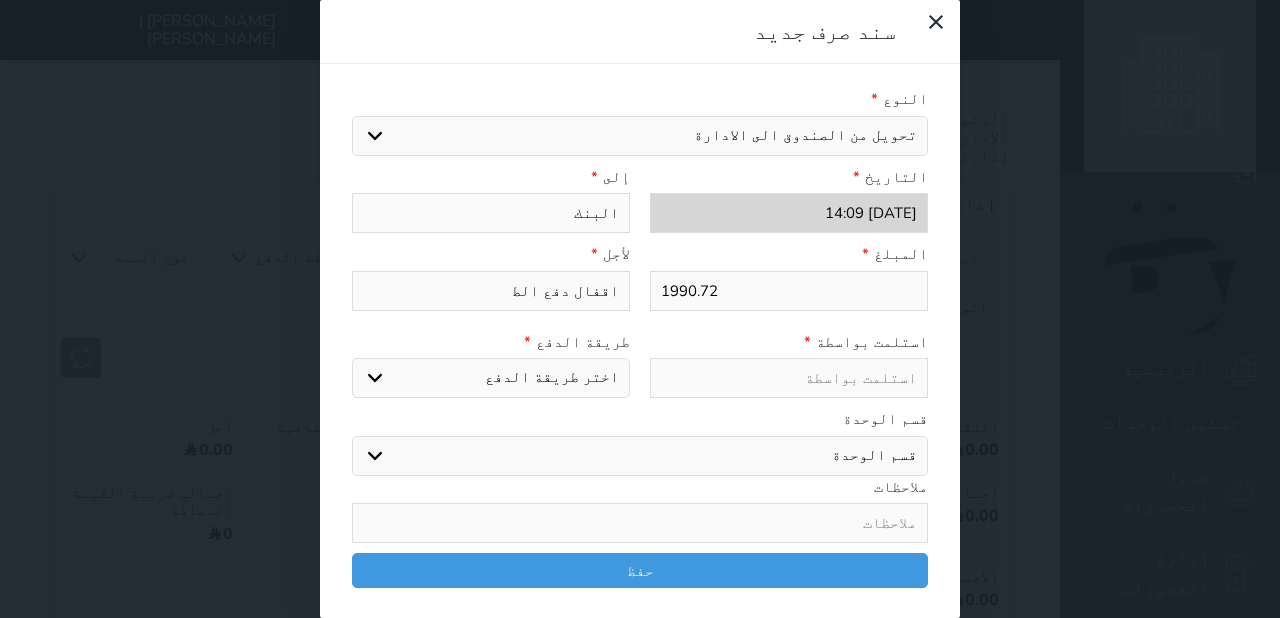 type on "اقفال دفع ال" 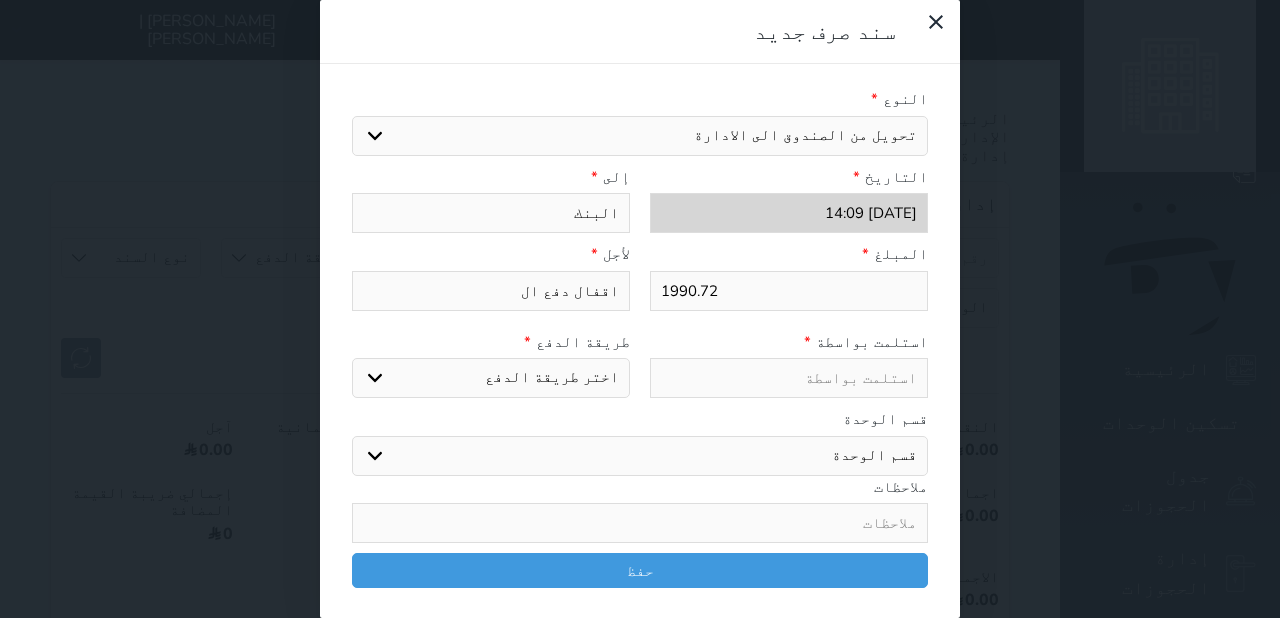 type on "اقفال دفع الك" 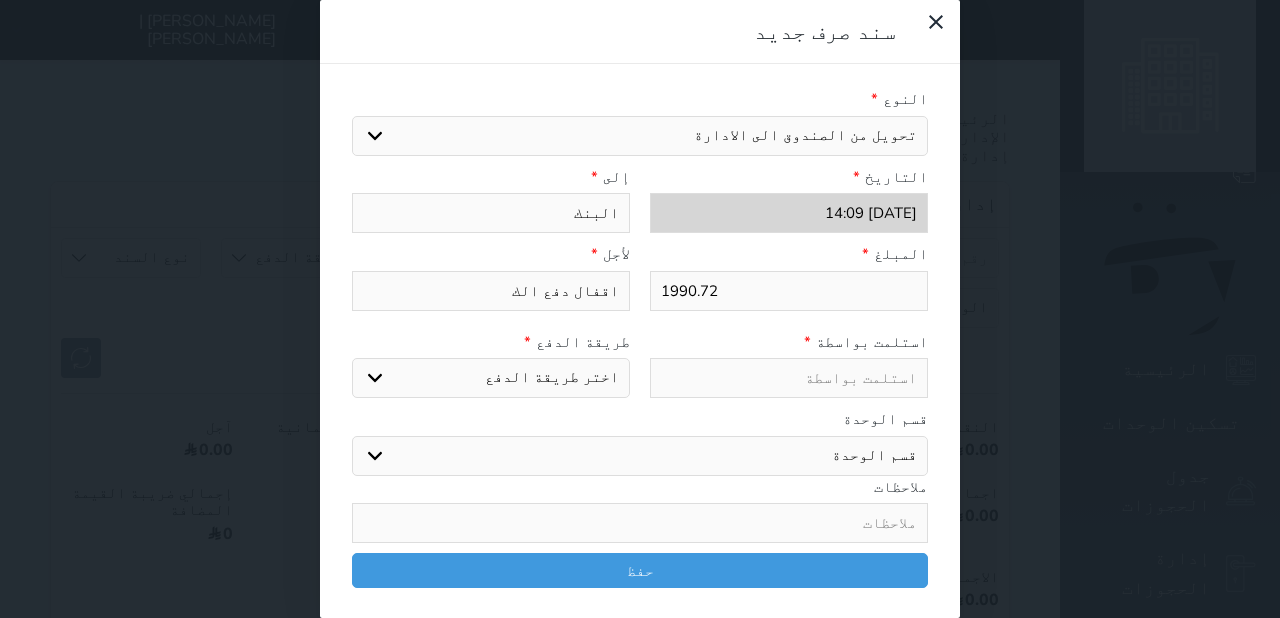 type on "اقفال دفع الكت" 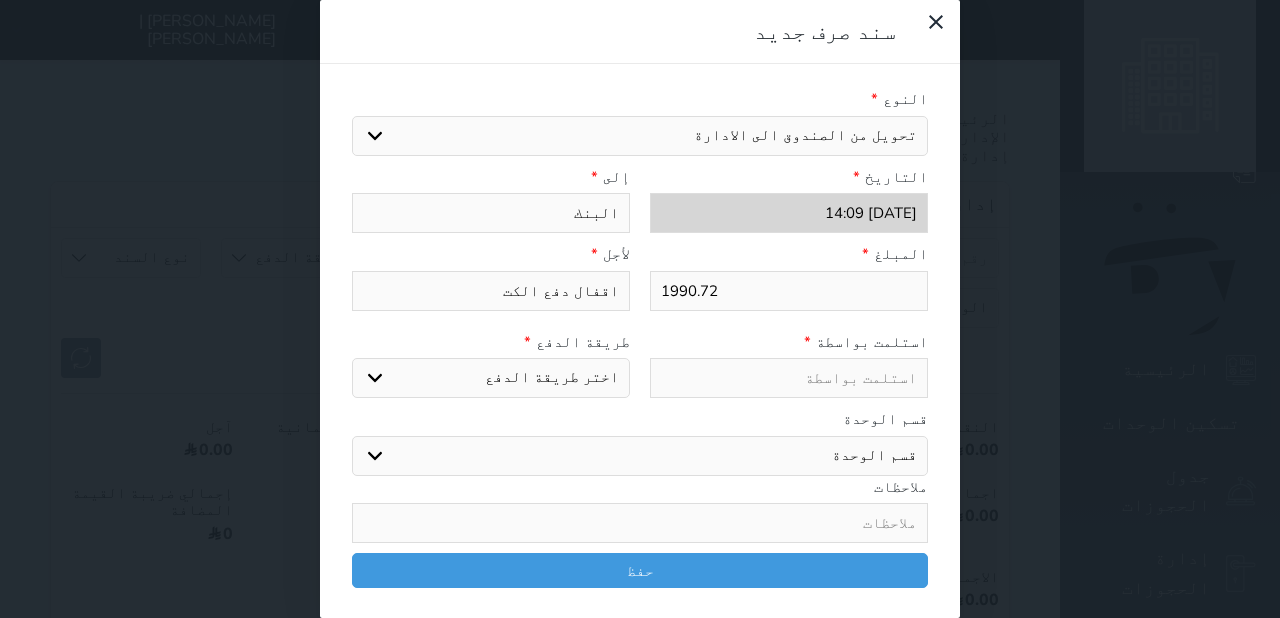 type on "اقفال دفع الكتر" 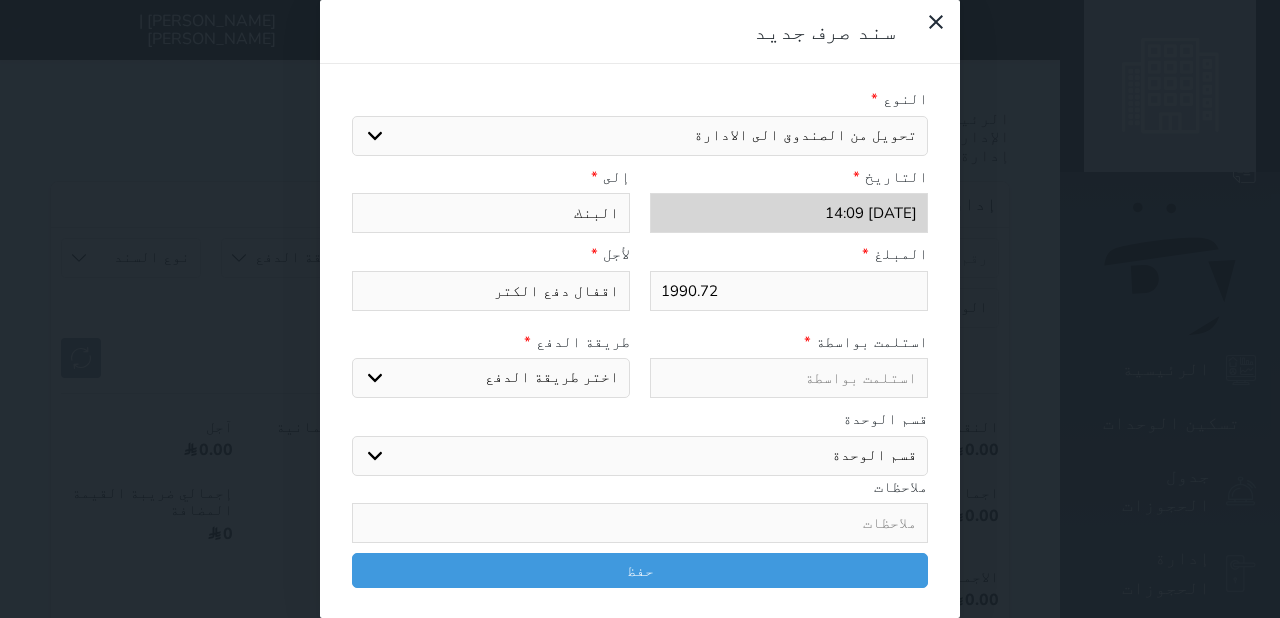 type on "اقفال دفع الكترو" 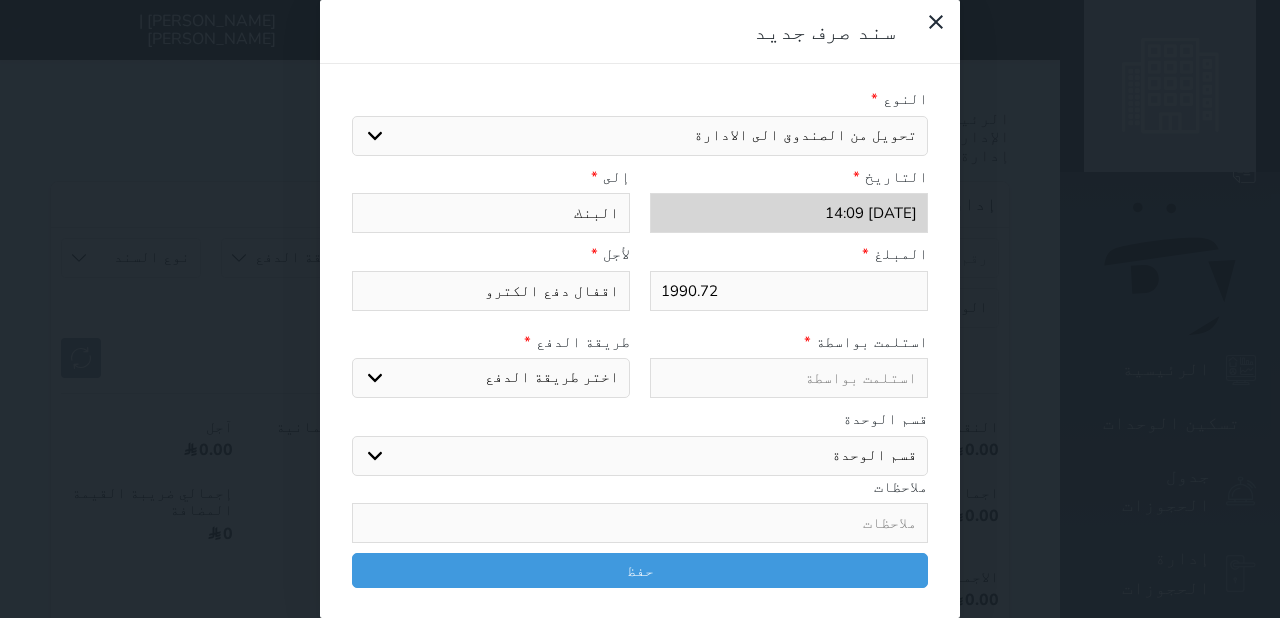 type on "اقفال دفع الكترون" 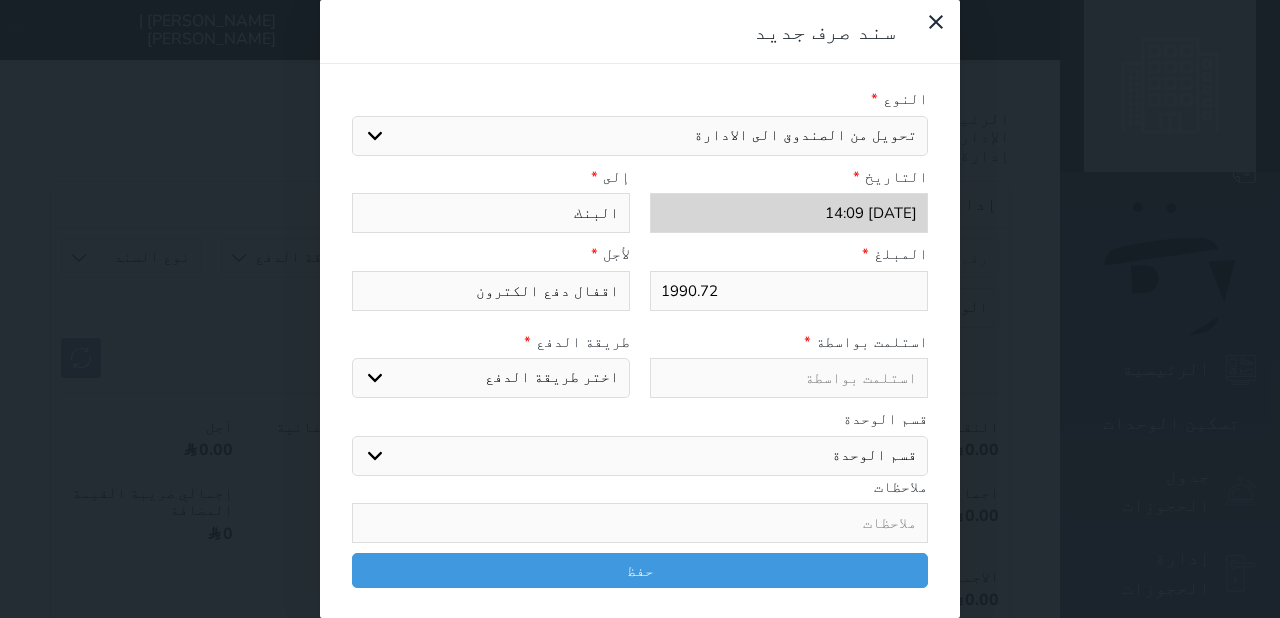 type on "اقفال دفع الكتروني" 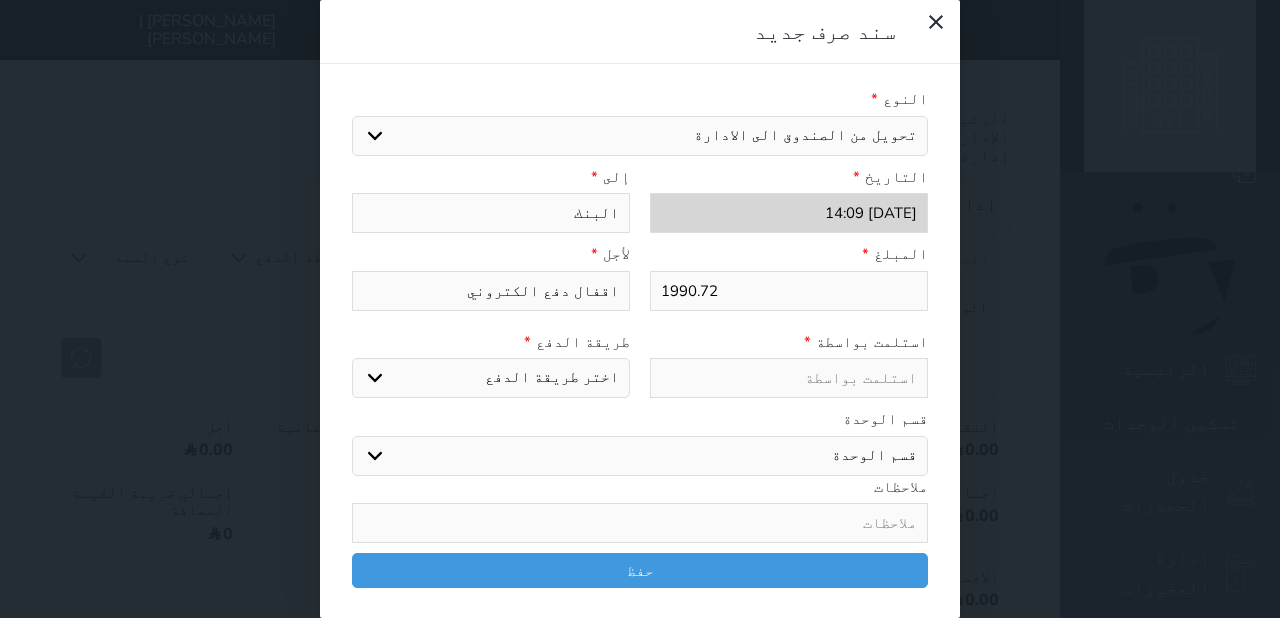 type on "اقفال دفع الكتروني" 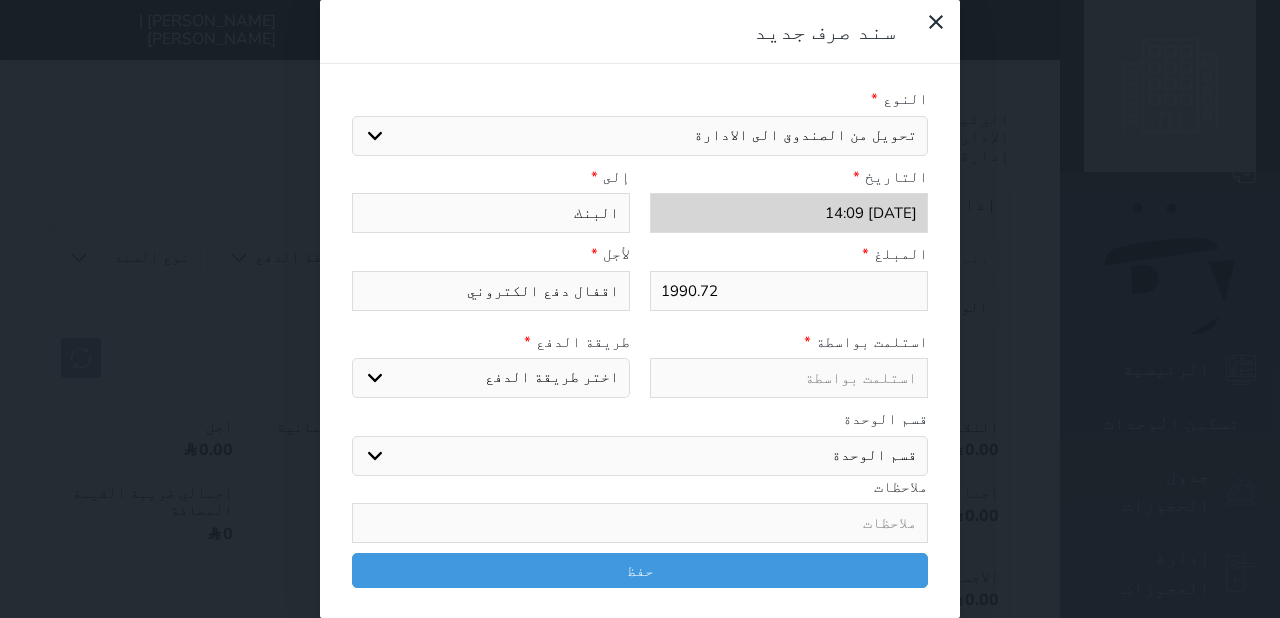 type on "ف" 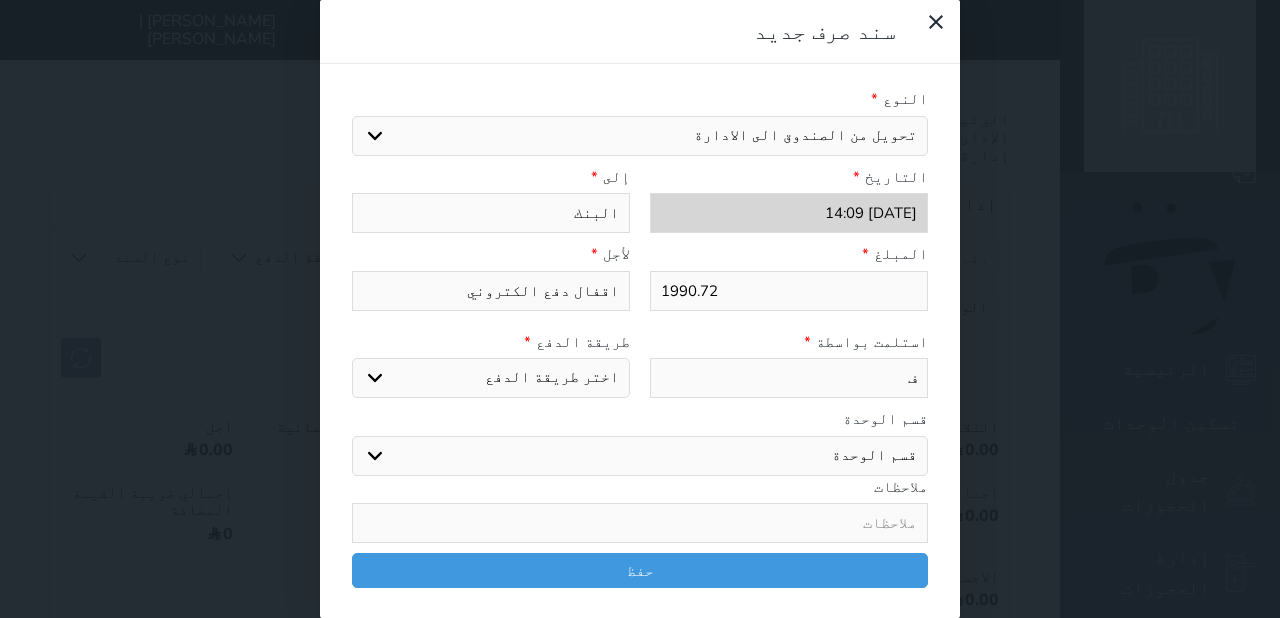 type on "فت" 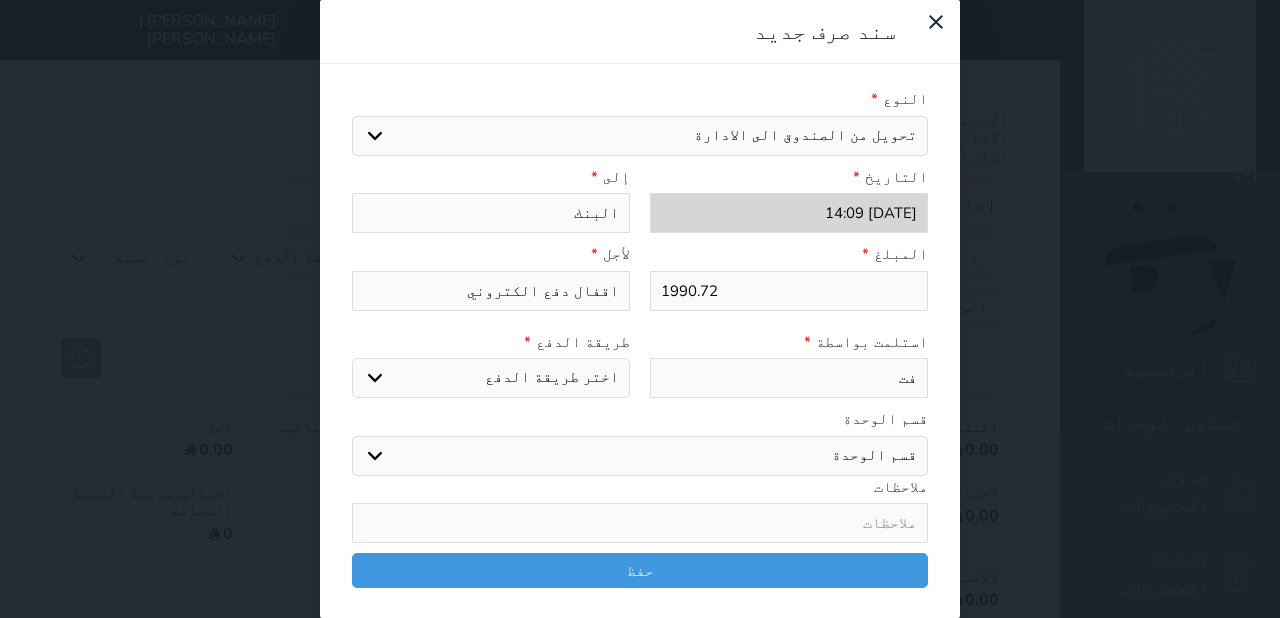 type on "فتج" 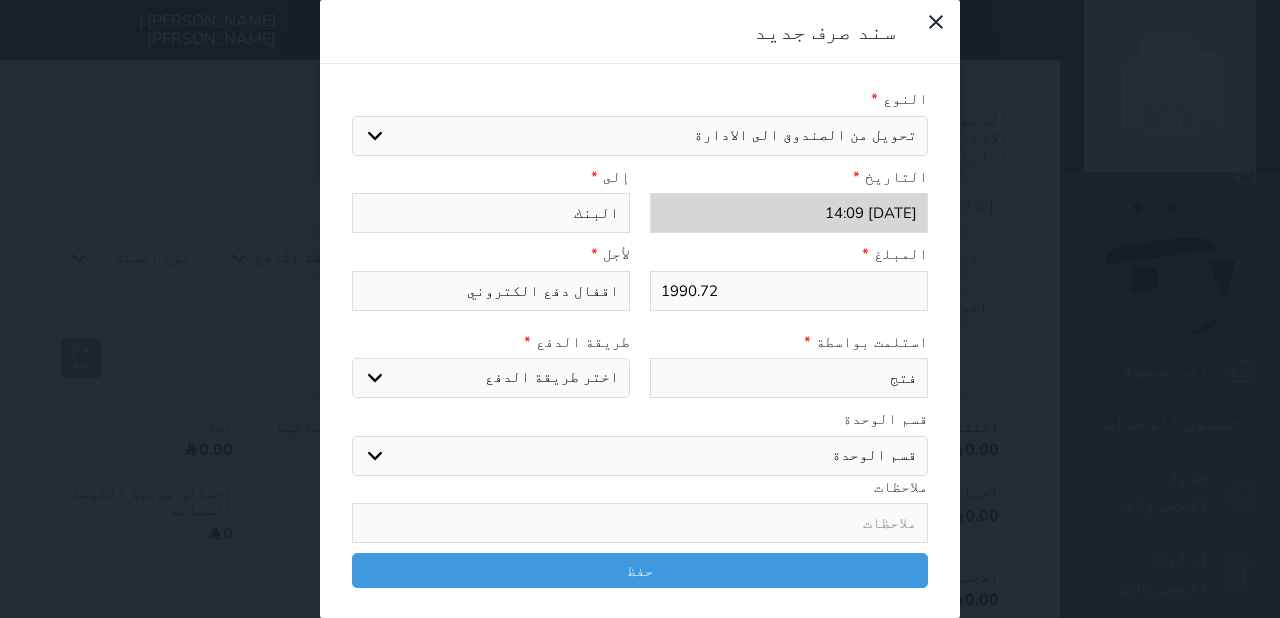type on "فت" 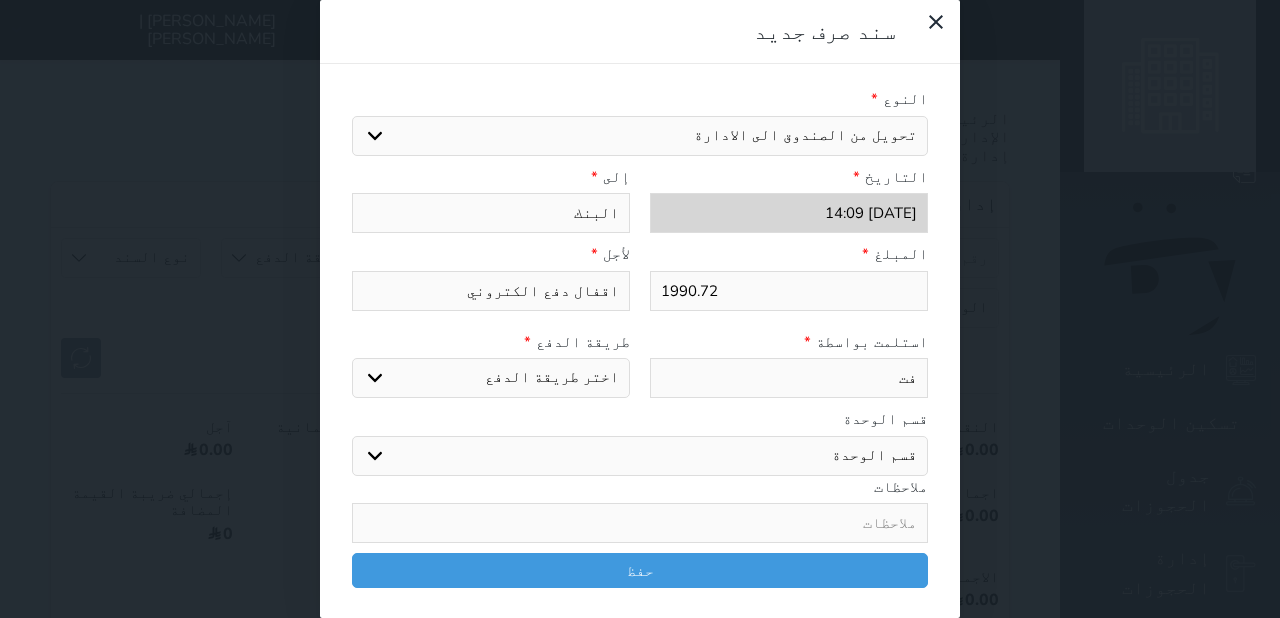 type on "ف" 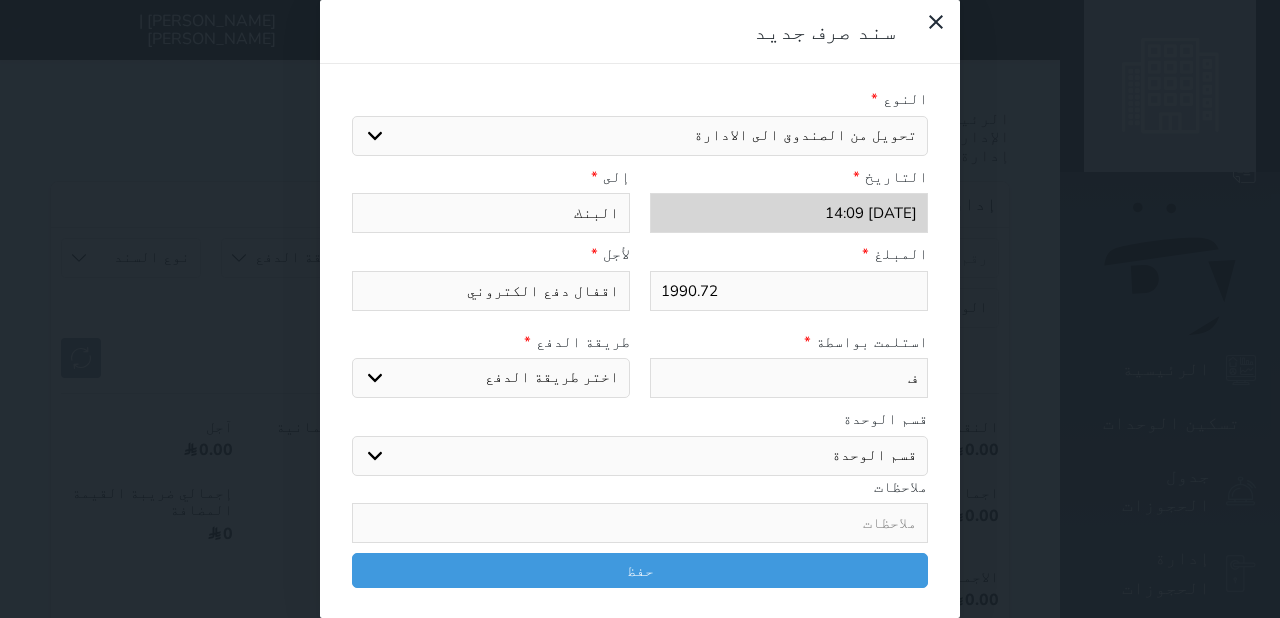 select 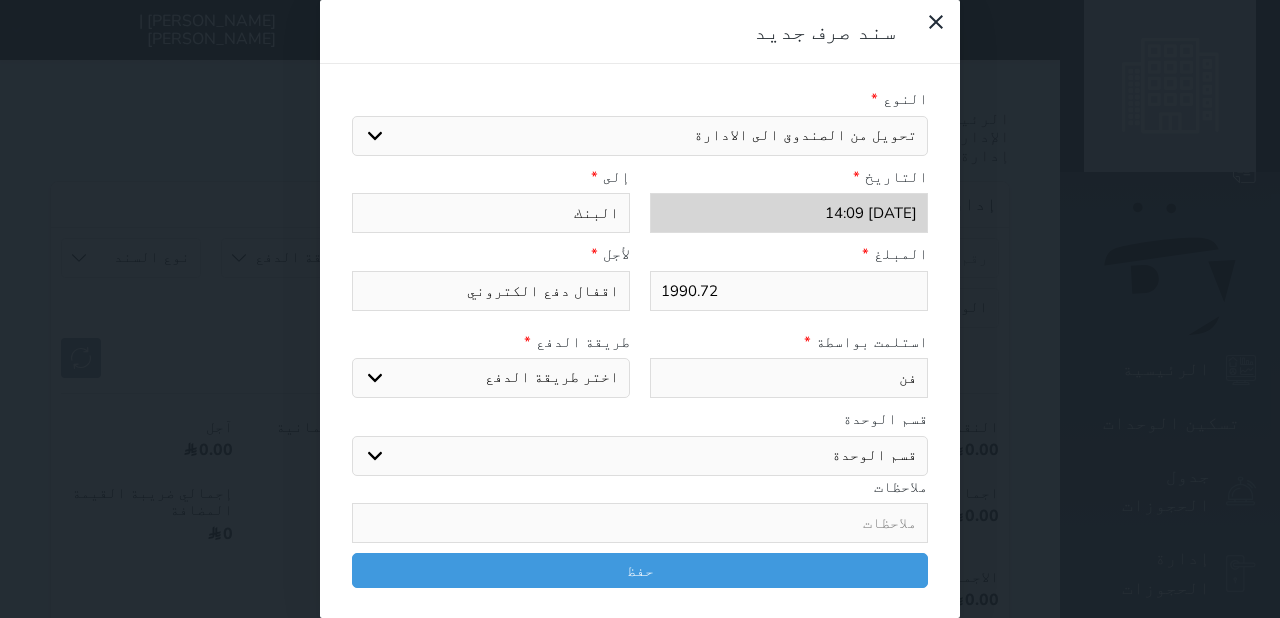 type on "فند" 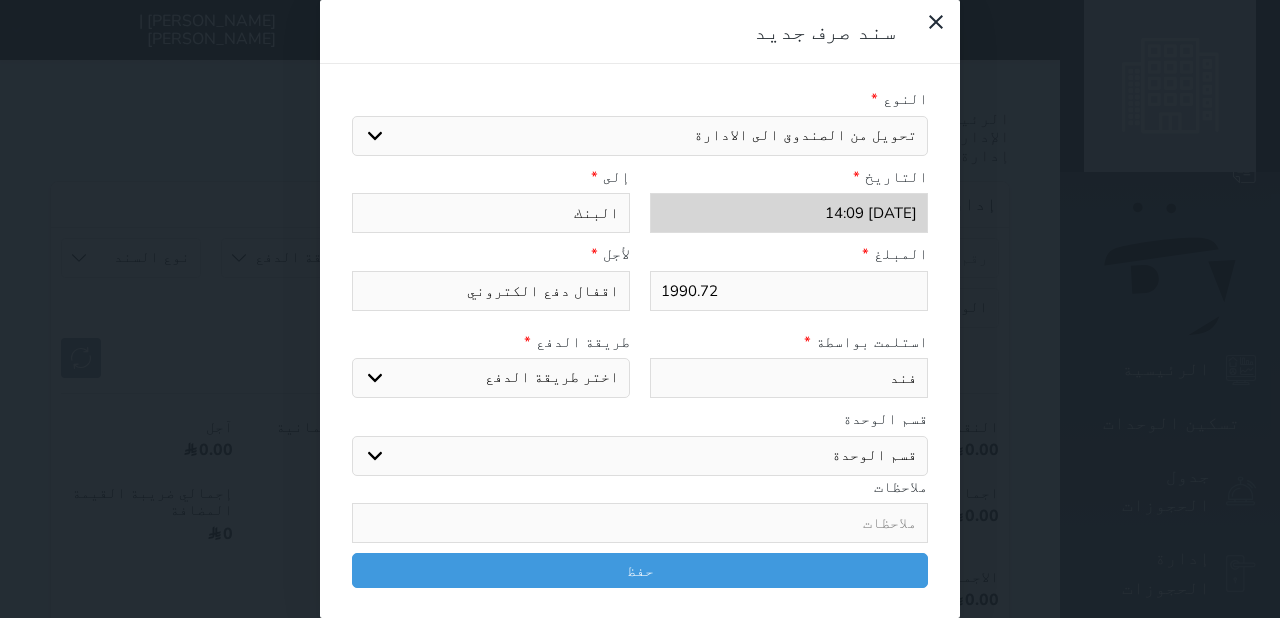 type on "فندق" 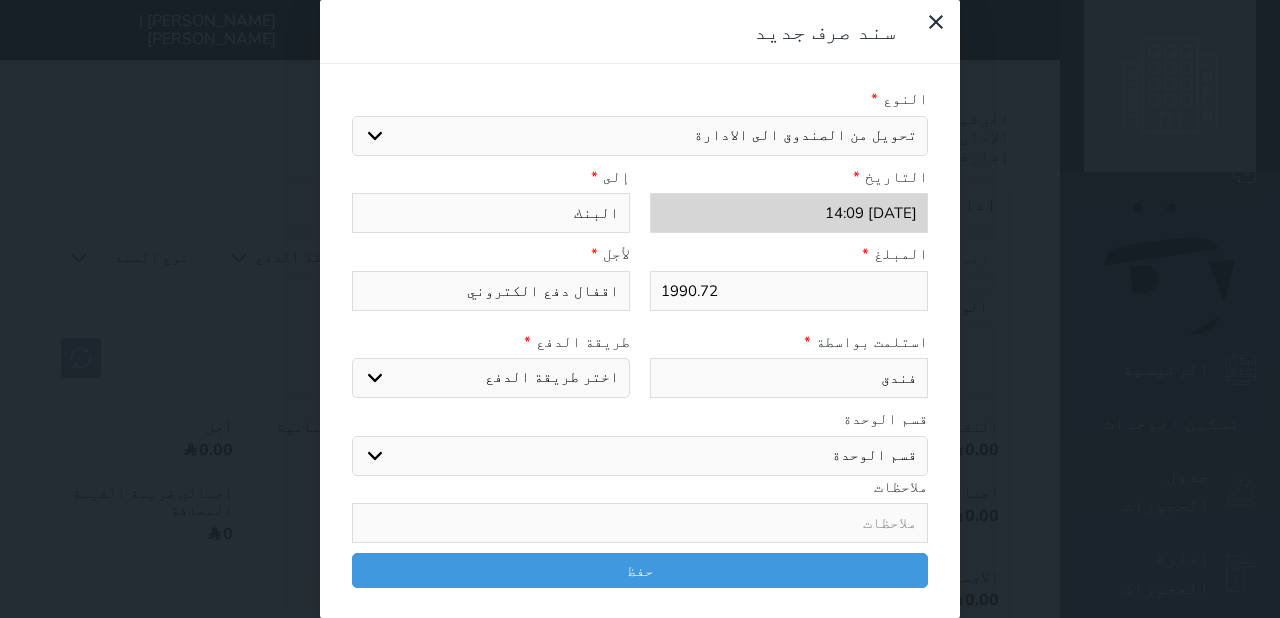 type on "فندقة" 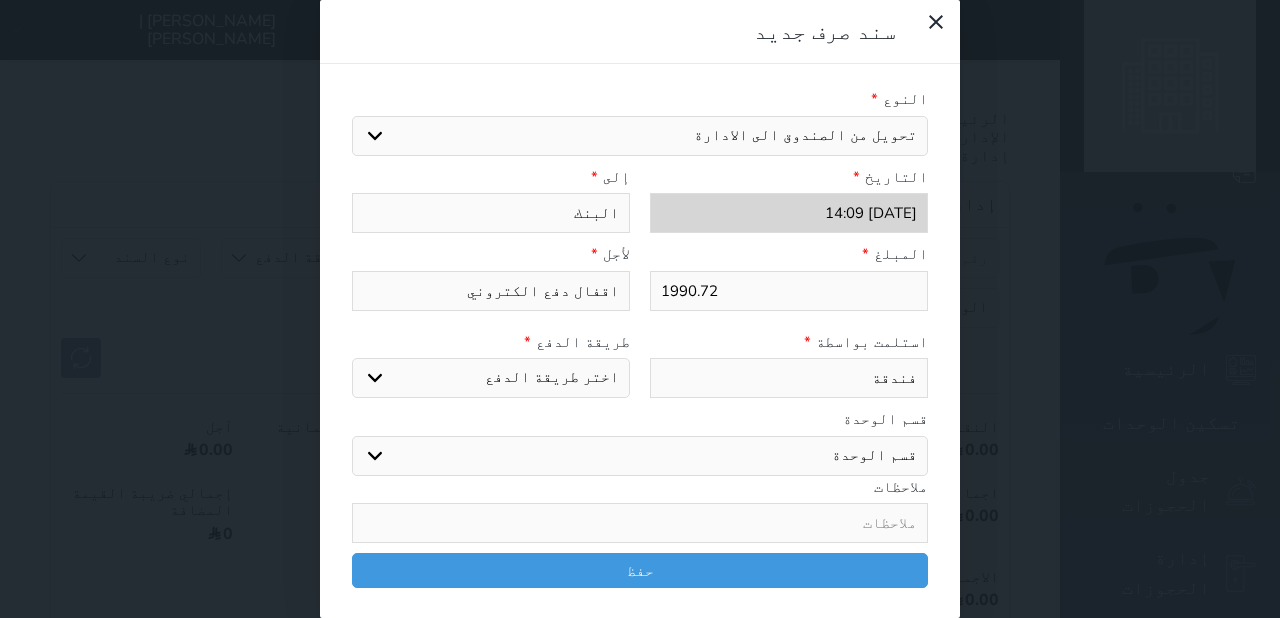 type on "فندقة" 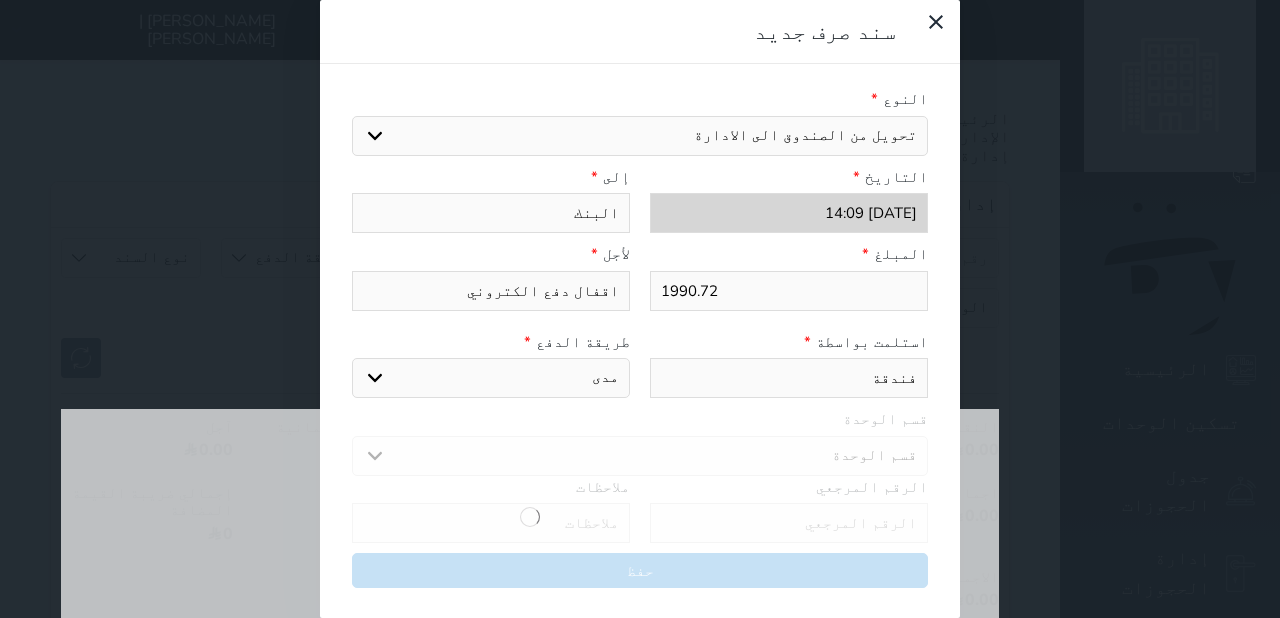 select on "credit" 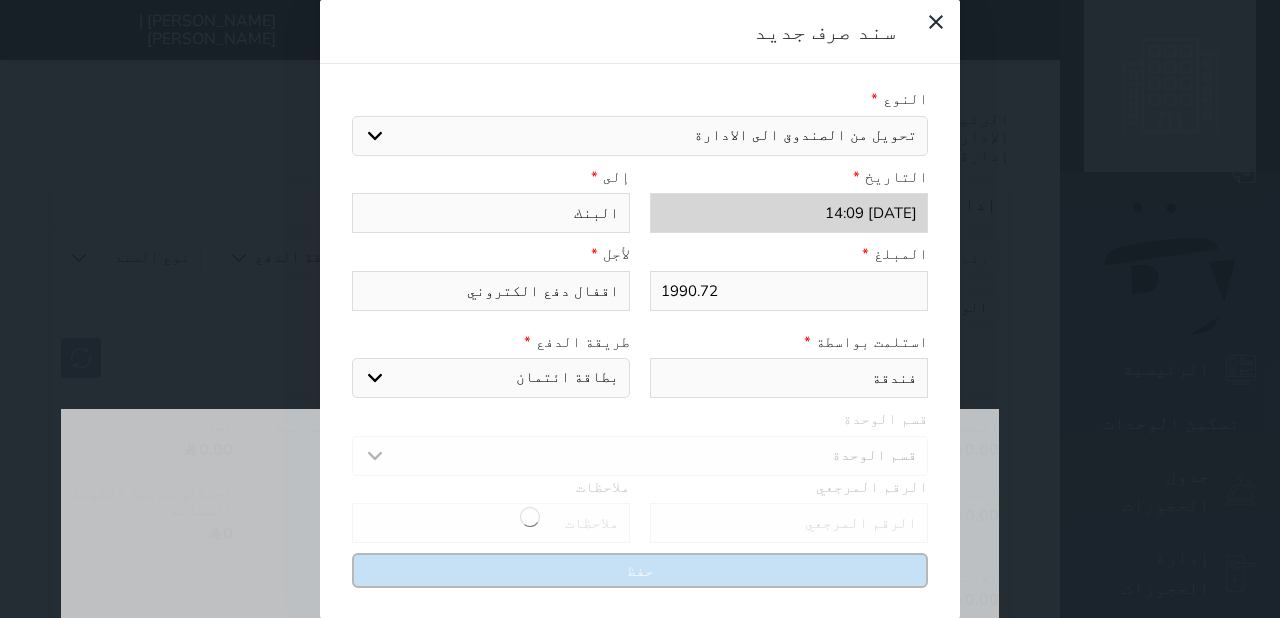 type 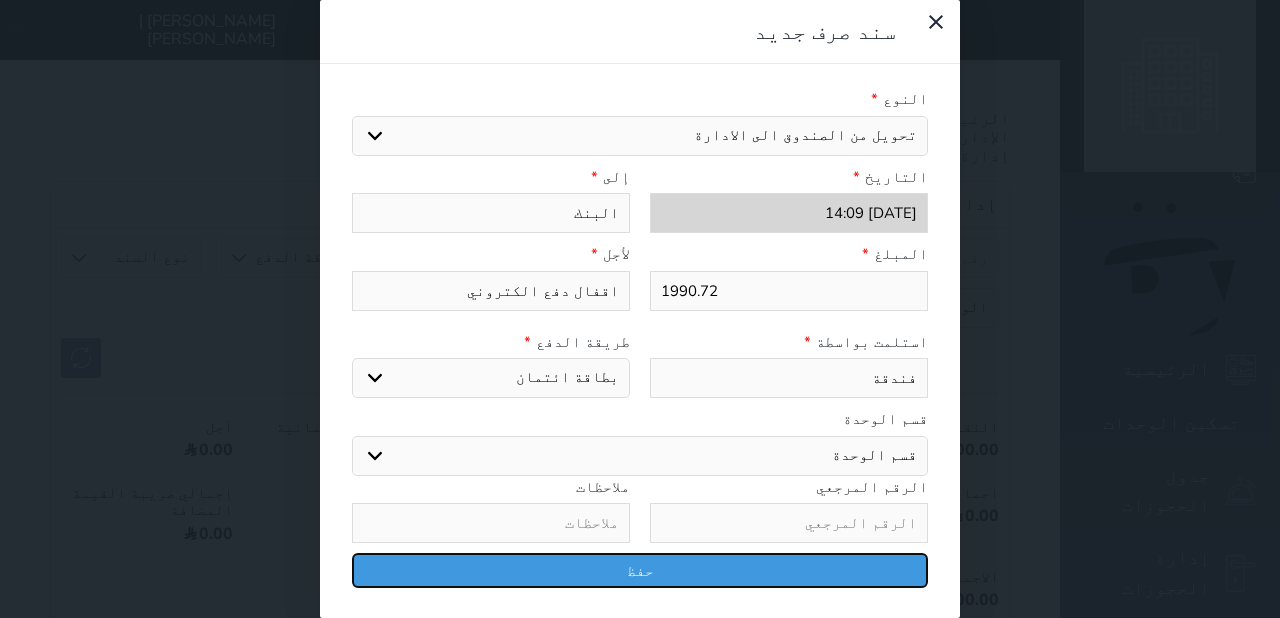 click on "حفظ" at bounding box center [640, 570] 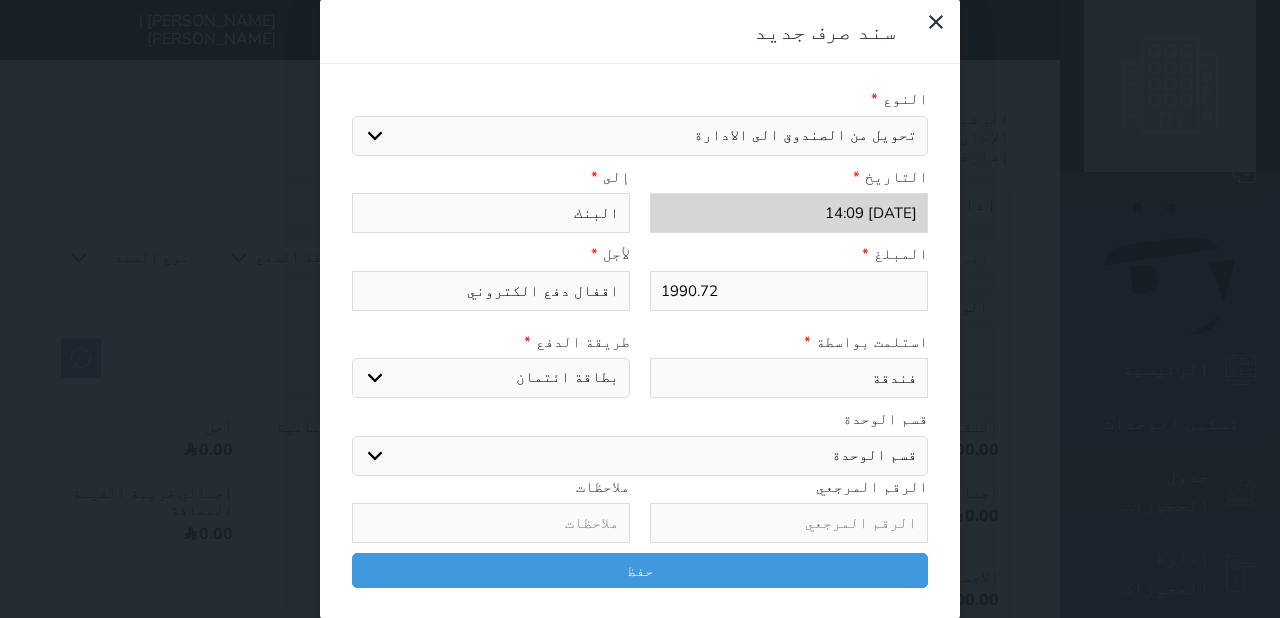 select 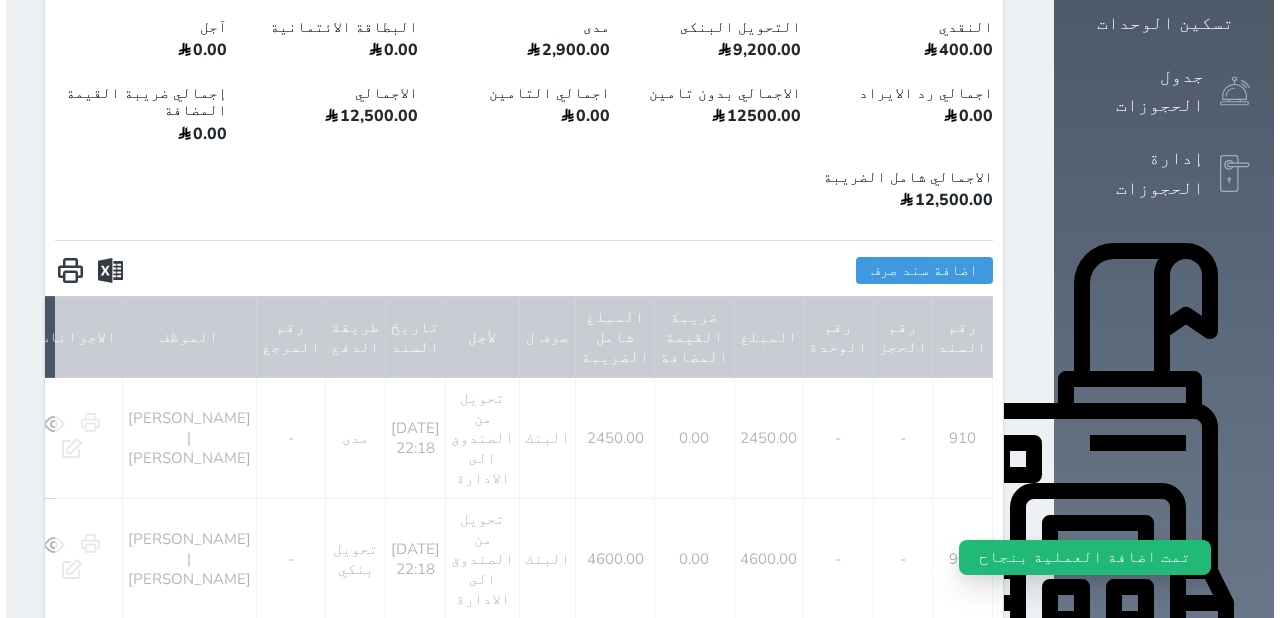 scroll, scrollTop: 480, scrollLeft: 0, axis: vertical 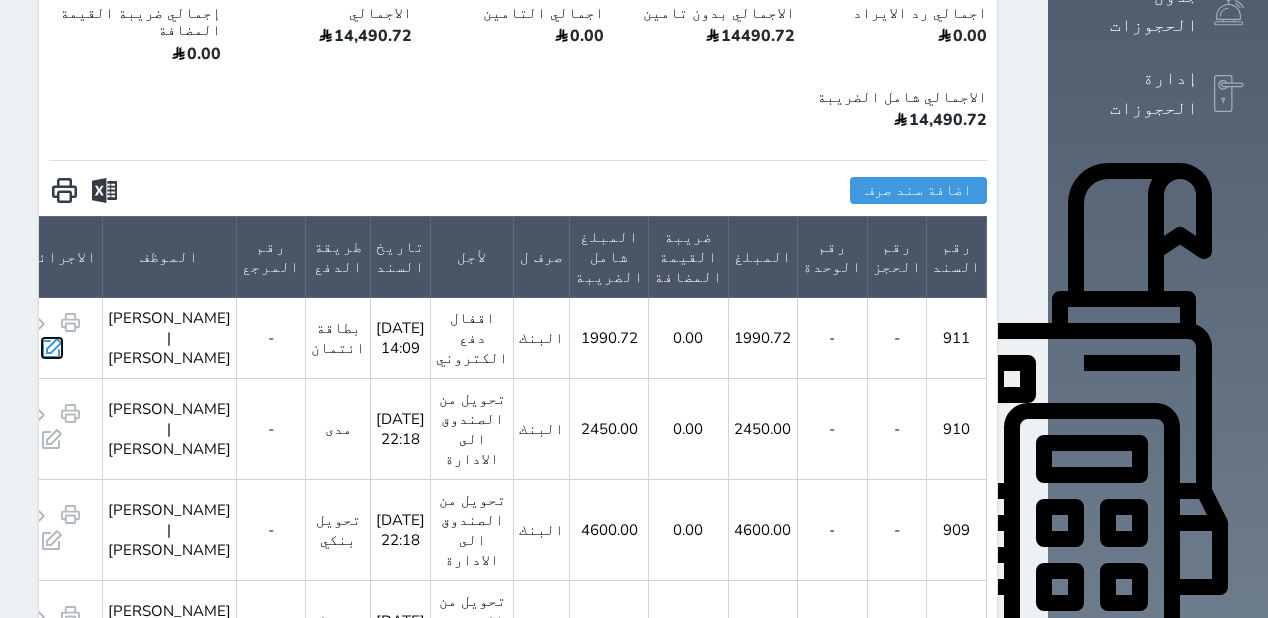 click 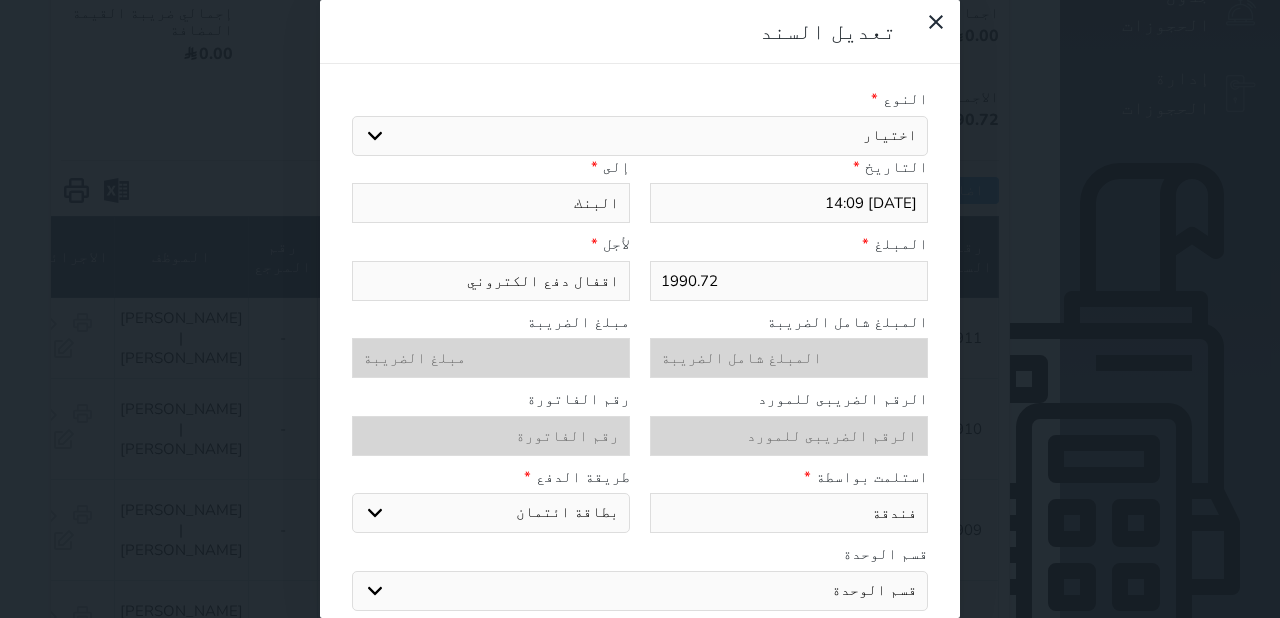 select on "122678" 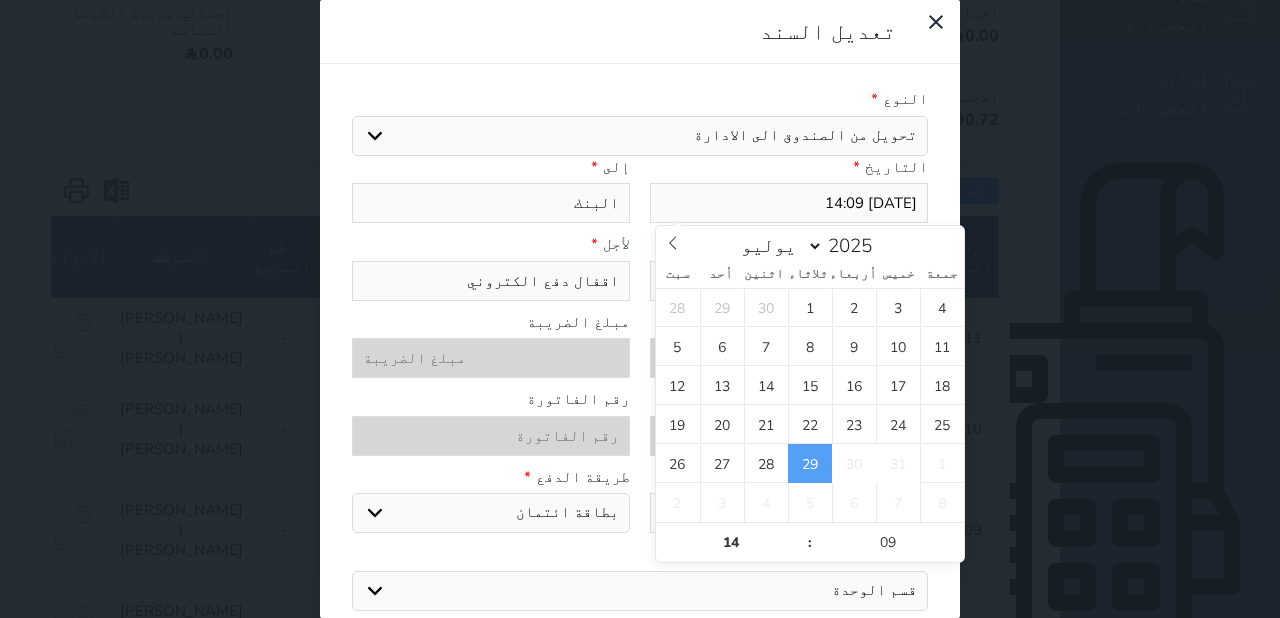 click on "Your browser does not support the audio element.
حجز جماعي جديد   حجز جديد             الرئيسية     تسكين الوحدات     جدول الحجوزات     إدارة الحجوزات     POS     الإدارة المالية     العملاء     تقييمات العملاء         التقارير       الدعم الفني
مجمع الخزامى السكني ، شهري/سنوي
حجز جماعي جديد   حجز جديد   غير مرتبط مع منصة زاتكا المرحلة الثانية   غير مرتبط مع شموس   غير مرتبط مع المنصة الوطنية للرصد السياحي             إشعار   الغرفة   النزيل   المصدر
Mohammed Hejji Bin Dera | محمد حجي بن درع
الرئيسية الإدارة المالية إدارة المصروفات   إدارة المصروفات       2025-07-22 14:09     طريقة الدفع       مدى" at bounding box center [640, -171] 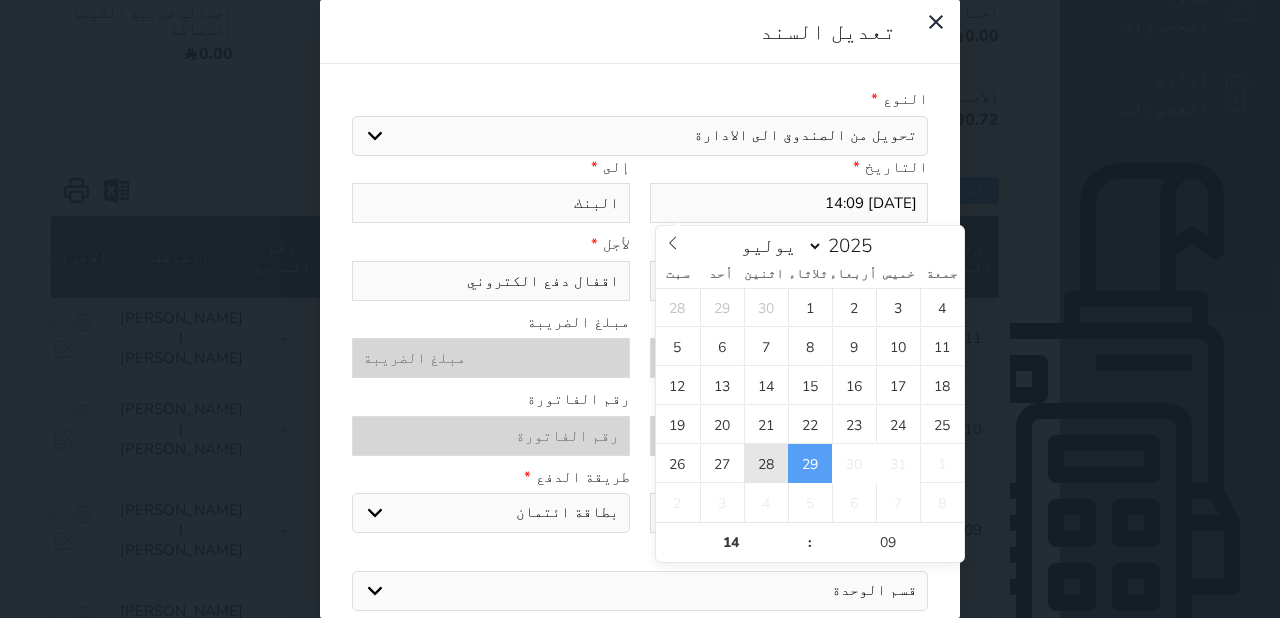 click on "28" at bounding box center [766, 463] 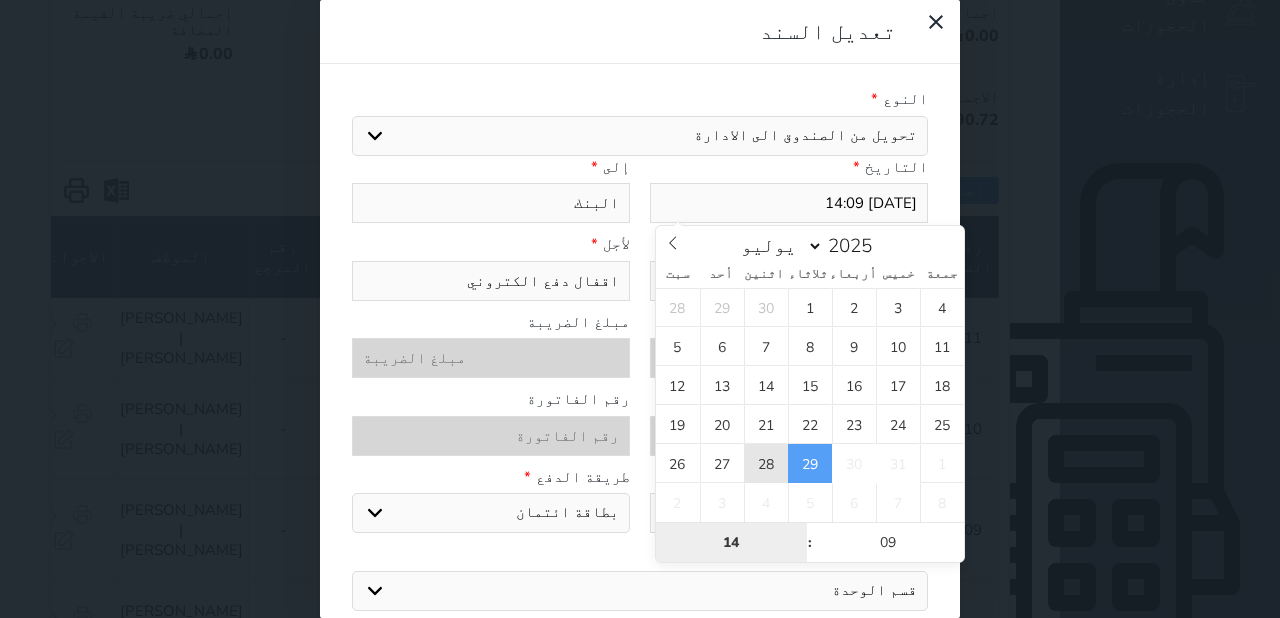 type on "2025-07-28 14:09" 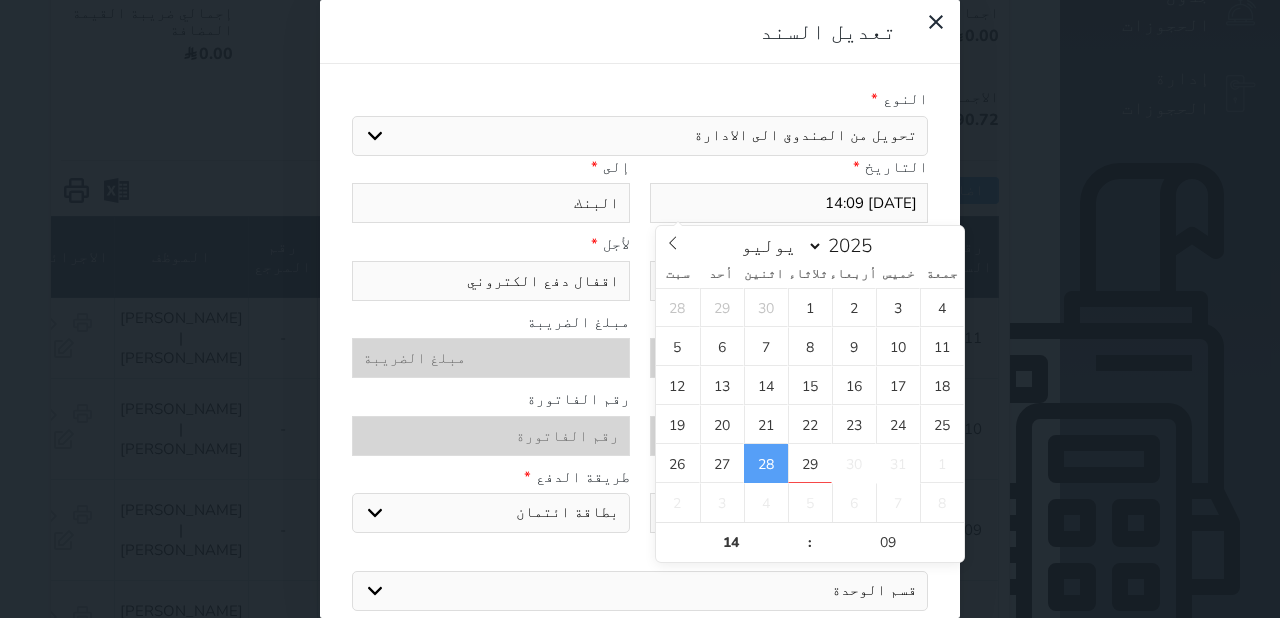 click on "تعديل السند" at bounding box center [624, 32] 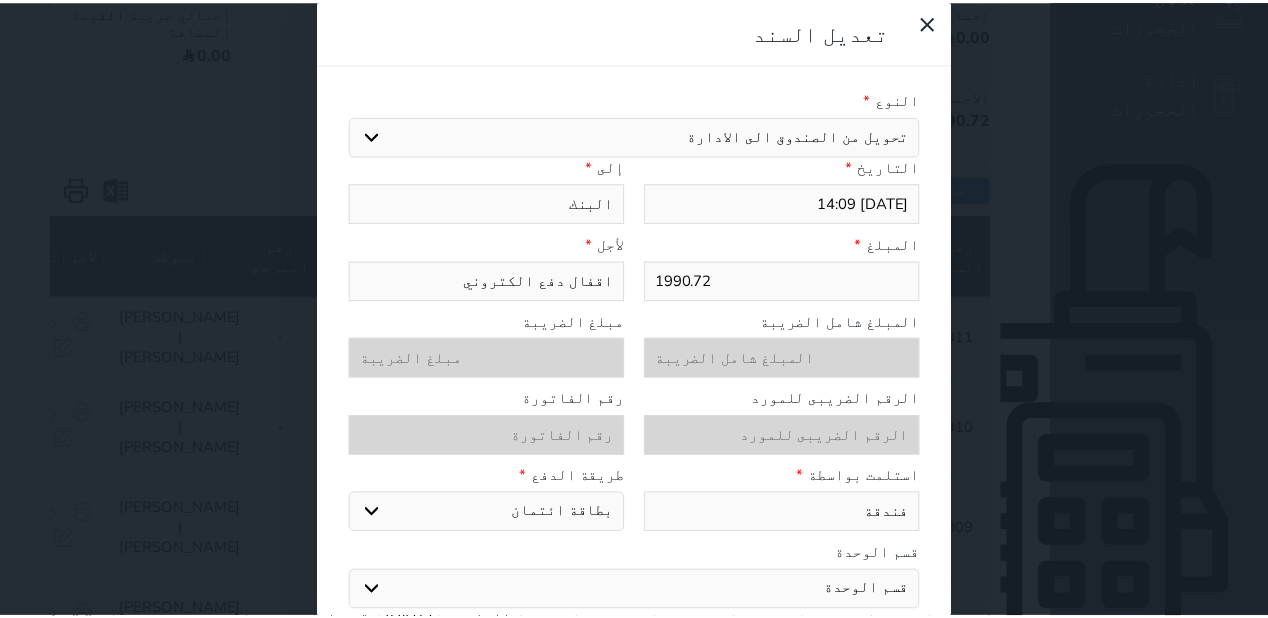 scroll, scrollTop: 163, scrollLeft: 0, axis: vertical 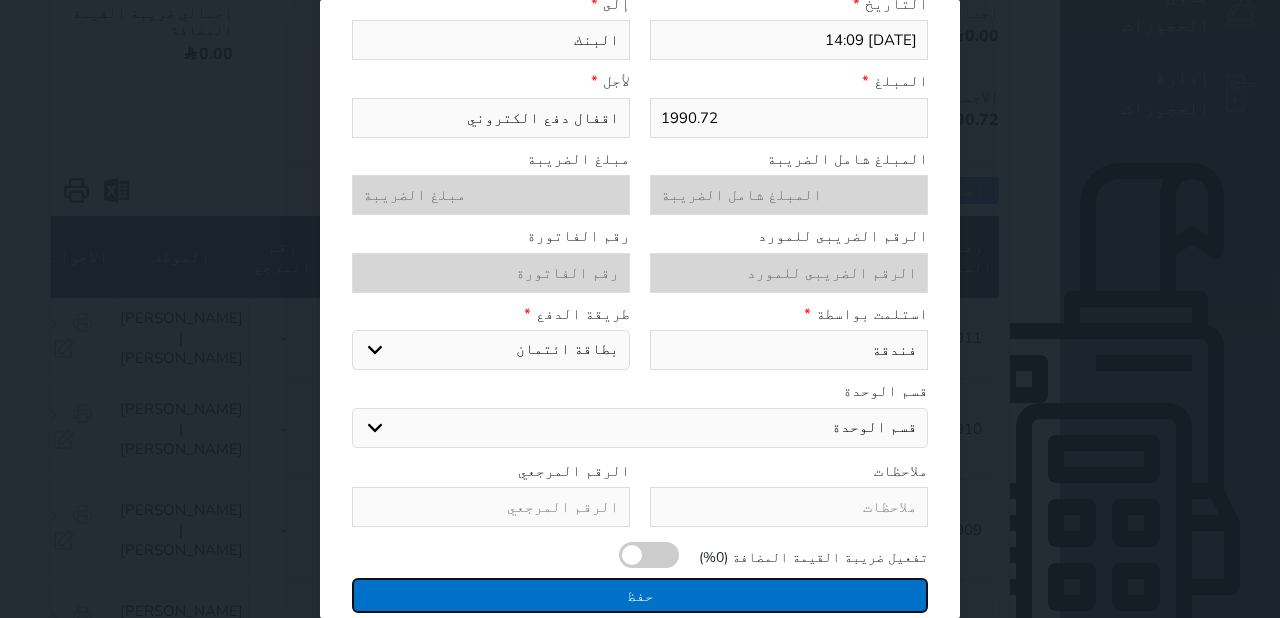 click on "حفظ" at bounding box center (640, 595) 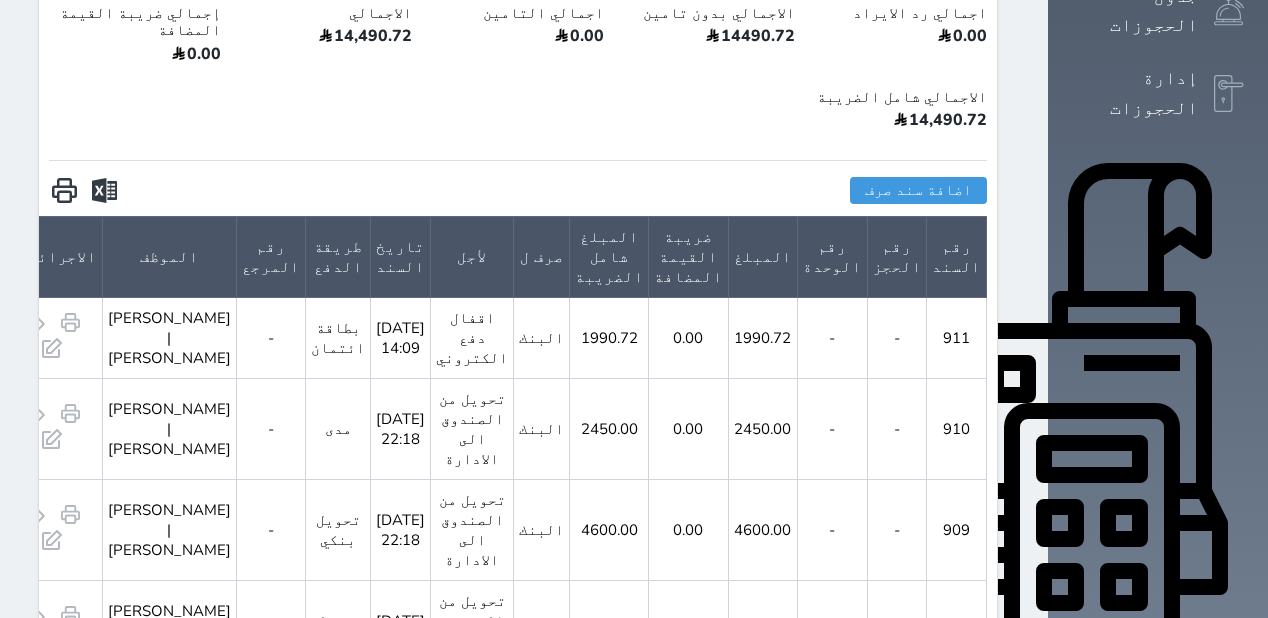click 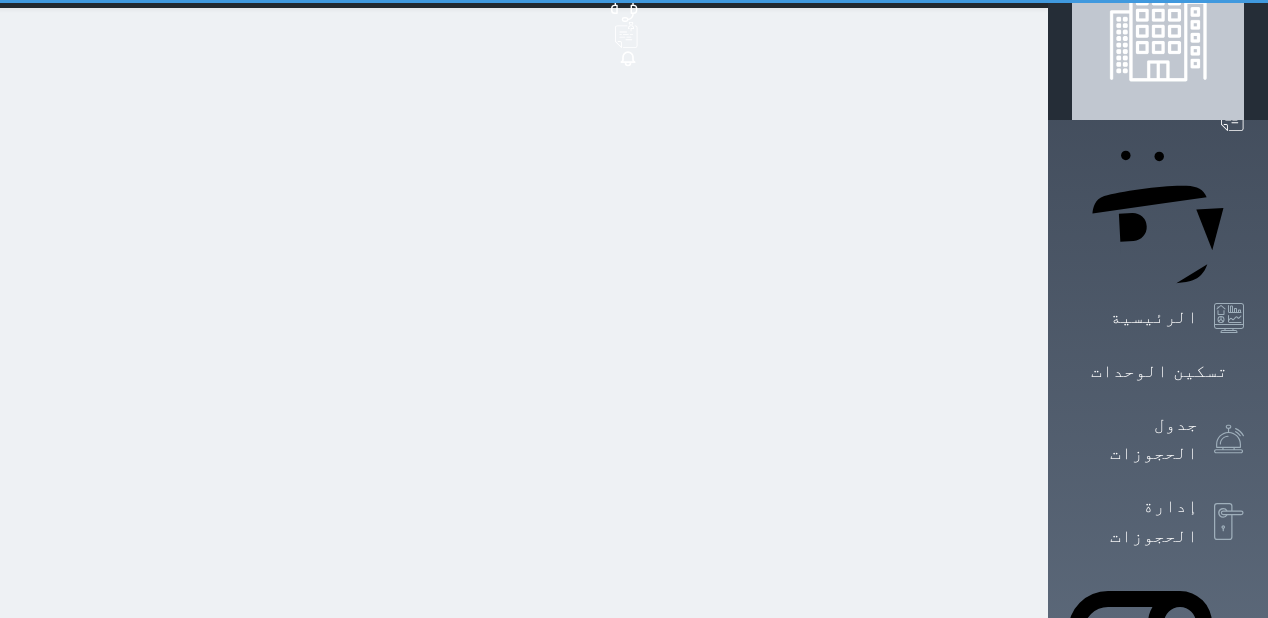 scroll, scrollTop: 0, scrollLeft: 0, axis: both 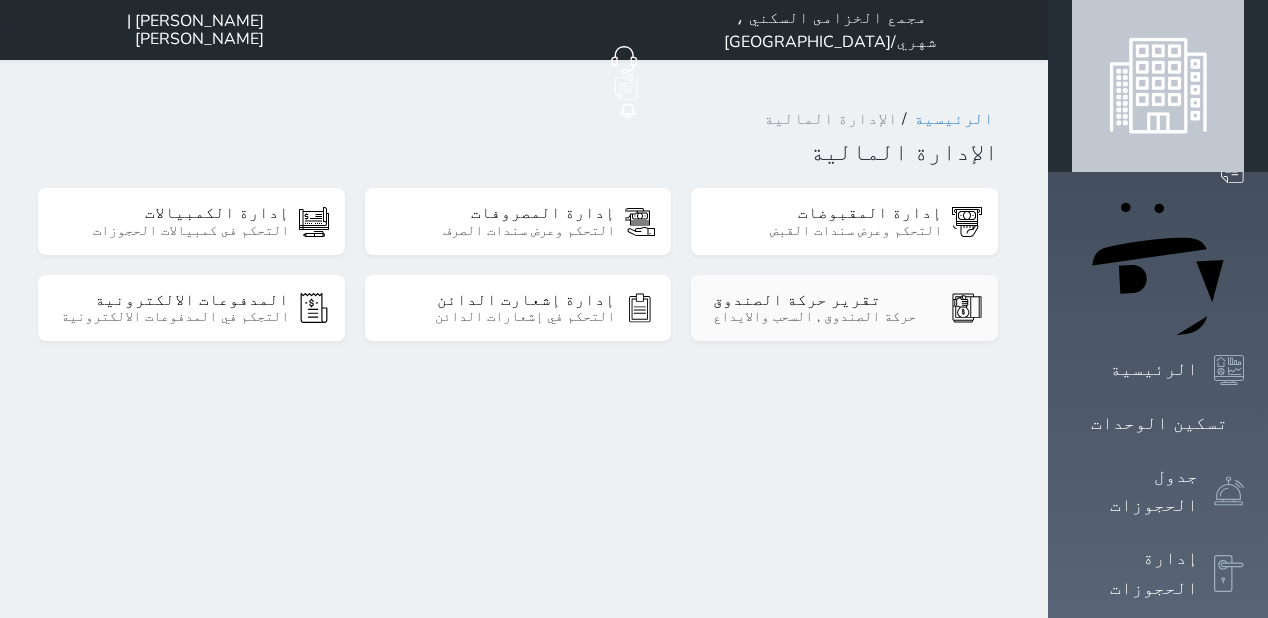 click on "تقرير حركة الصندوق" at bounding box center [827, 300] 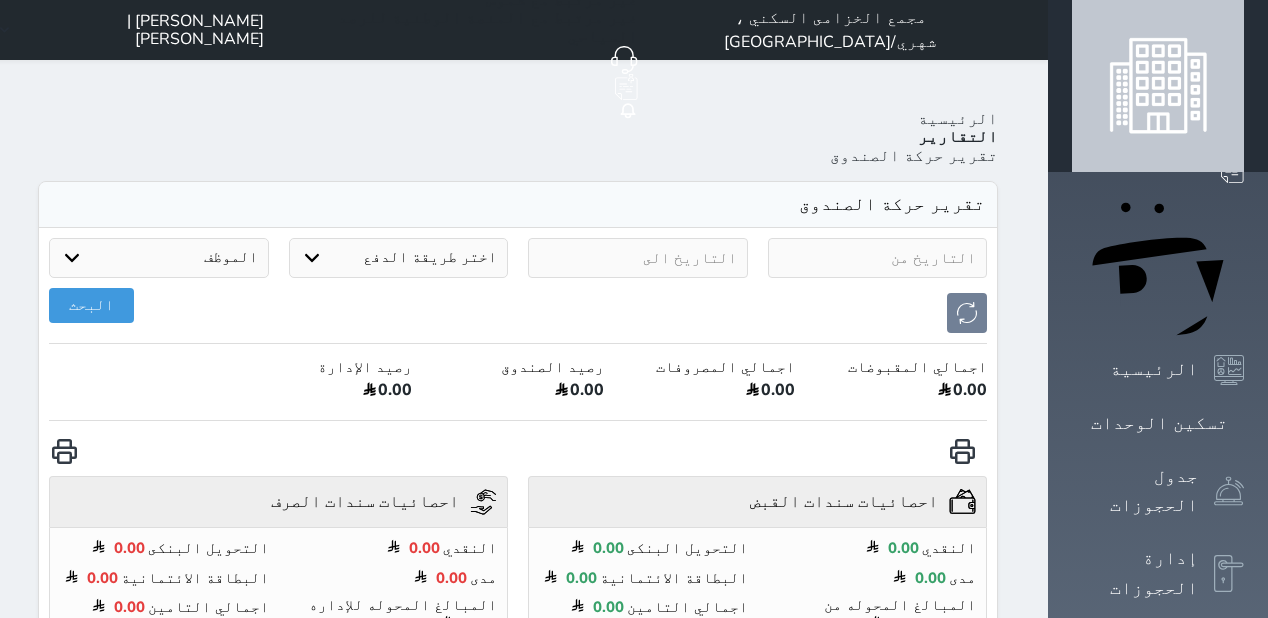 click on "Your browser does not support the audio element.
حجز جماعي جديد   حجز جديد             الرئيسية     تسكين الوحدات     جدول الحجوزات     إدارة الحجوزات     POS     الإدارة المالية     العملاء     تقييمات العملاء         التقارير       الدعم الفني
مجمع الخزامى السكني ، شهري/سنوي
حجز جماعي جديد   حجز جديد   غير مرتبط مع منصة زاتكا المرحلة الثانية   غير مرتبط مع شموس   غير مرتبط مع المنصة الوطنية للرصد السياحي             إشعار   الغرفة   النزيل   المصدر
Mohammed Hejji Bin Dera | محمد حجي بن درع
الرئيسية التقارير تقرير حركة الصندوق   تقرير حركة الصندوق       اختر طريقة الدفع   دفع نقدى     مدى" at bounding box center (628, 730) 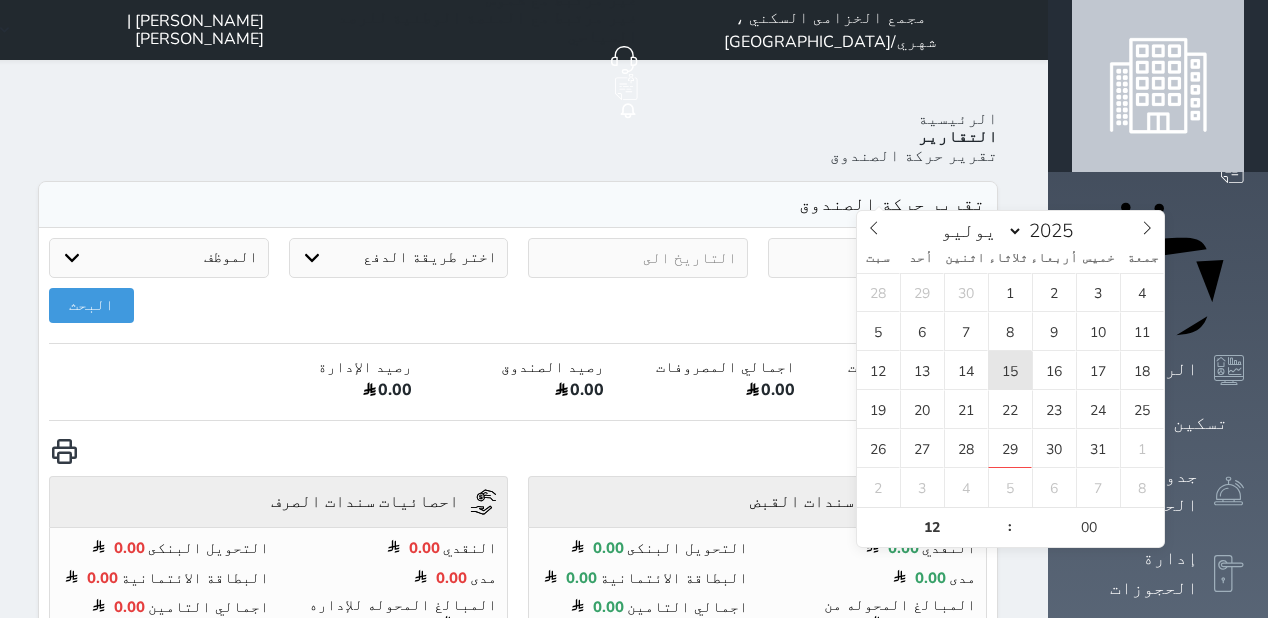 click on "15" at bounding box center [1010, 370] 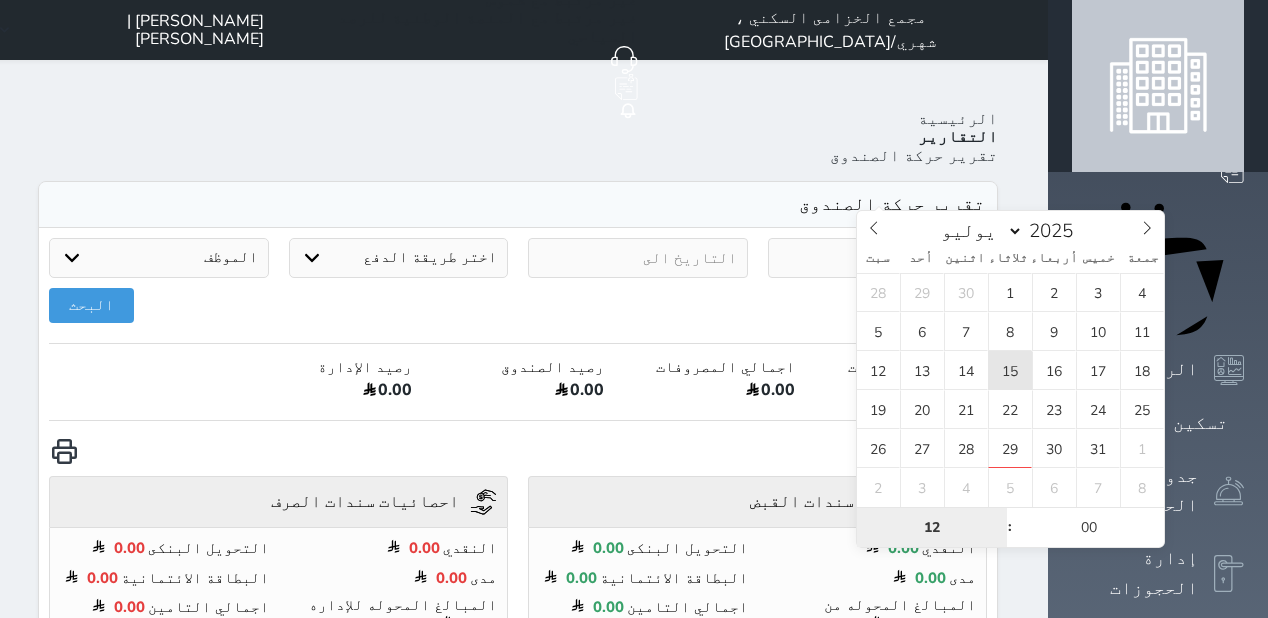 type on "2025-07-15 12:00" 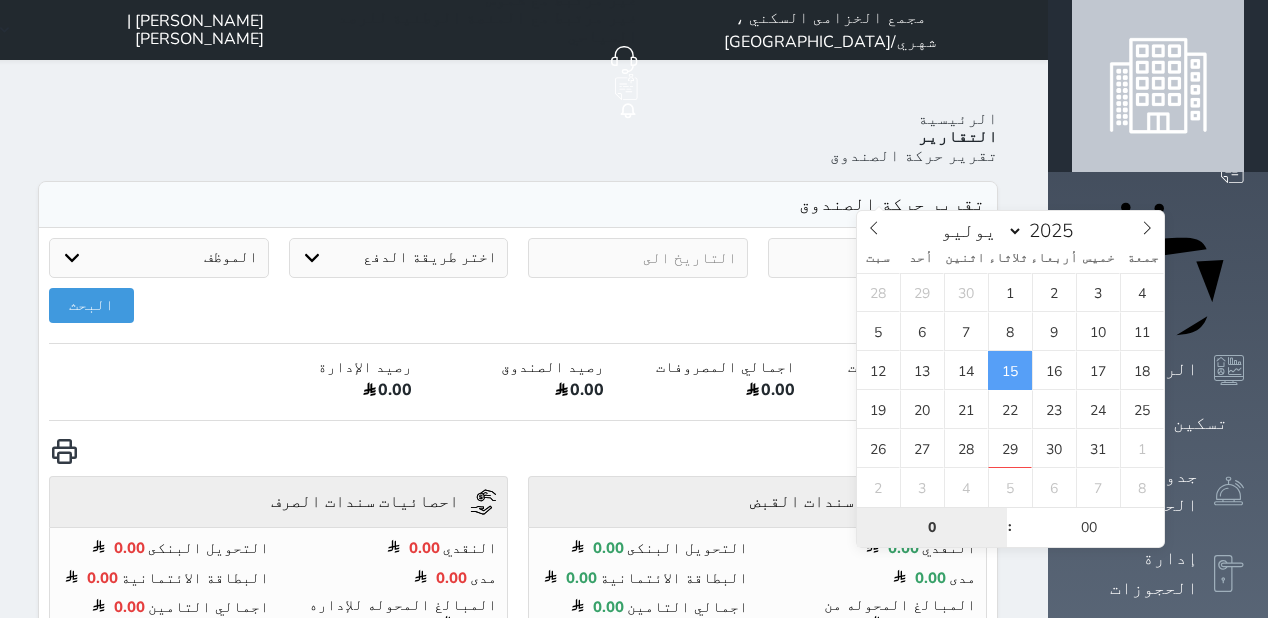 type on "0" 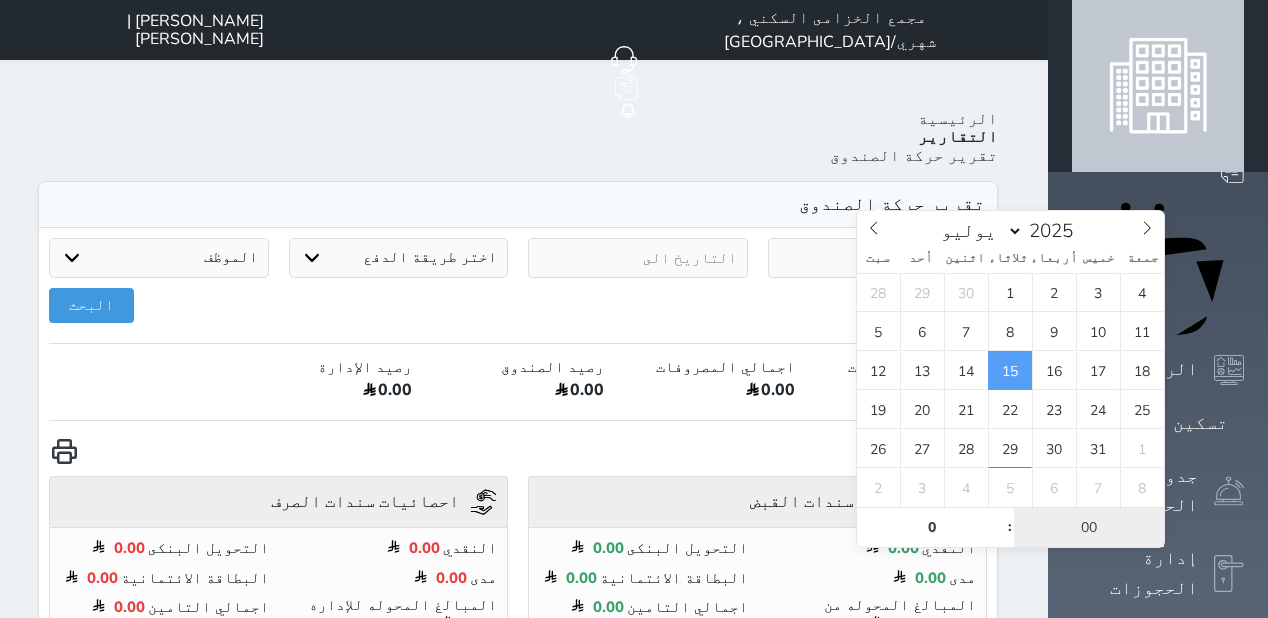 type on "2025-07-15 00:00" 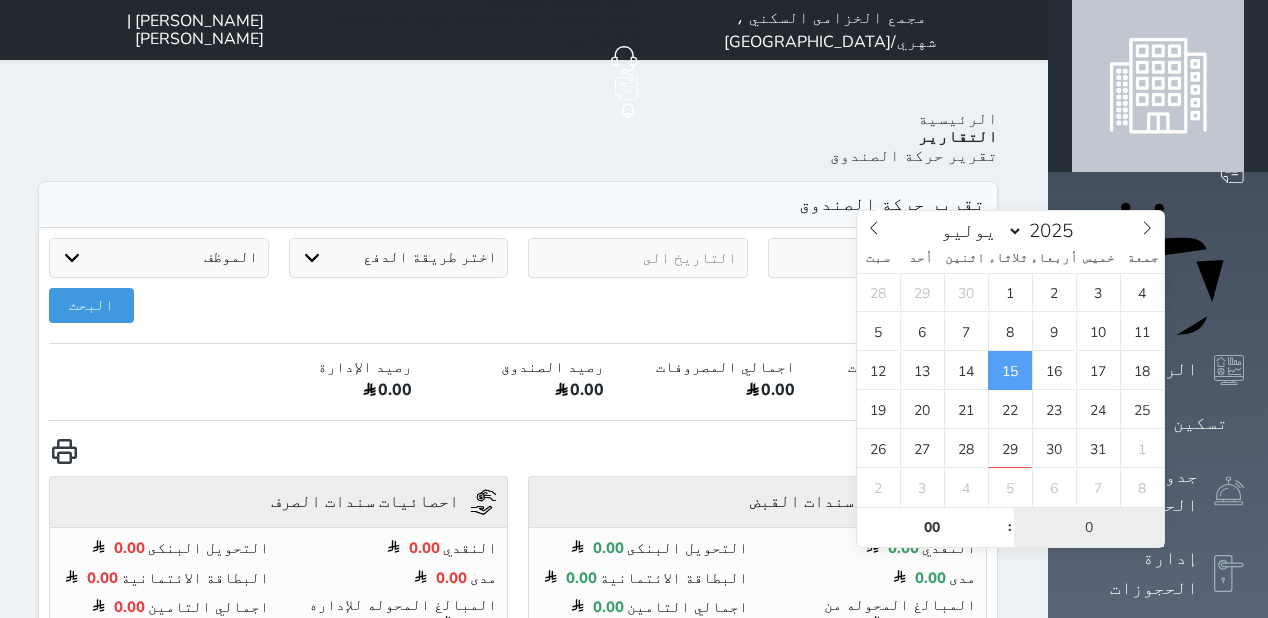 type on "01" 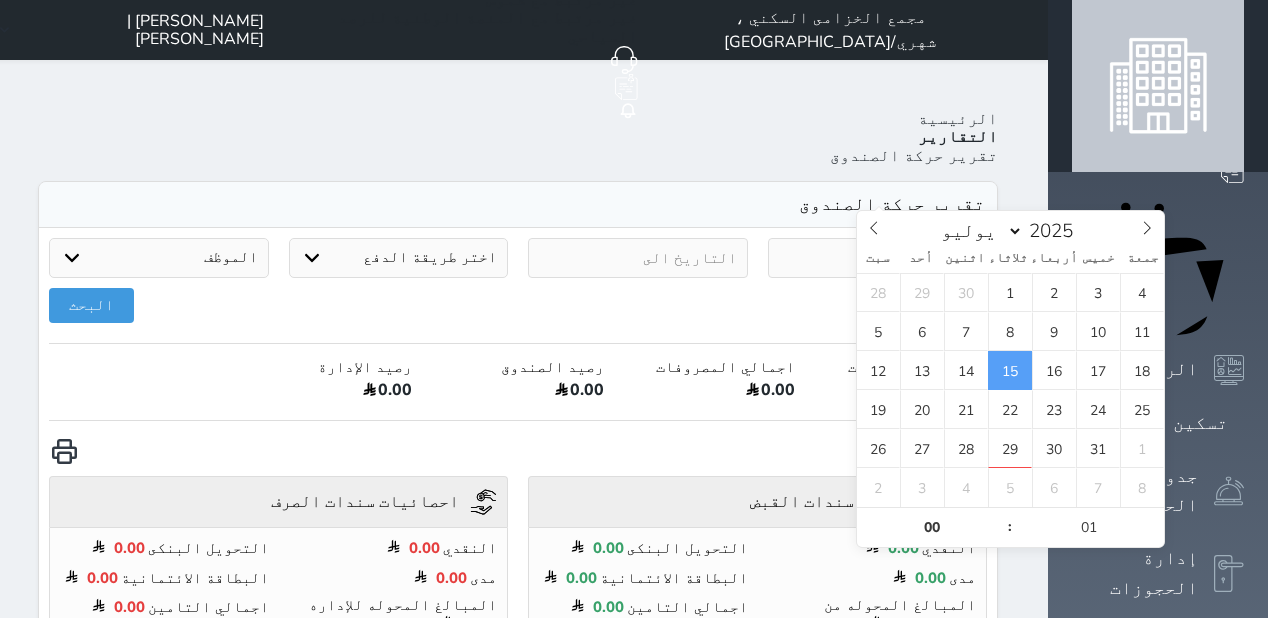 type on "2025-07-15 00:01" 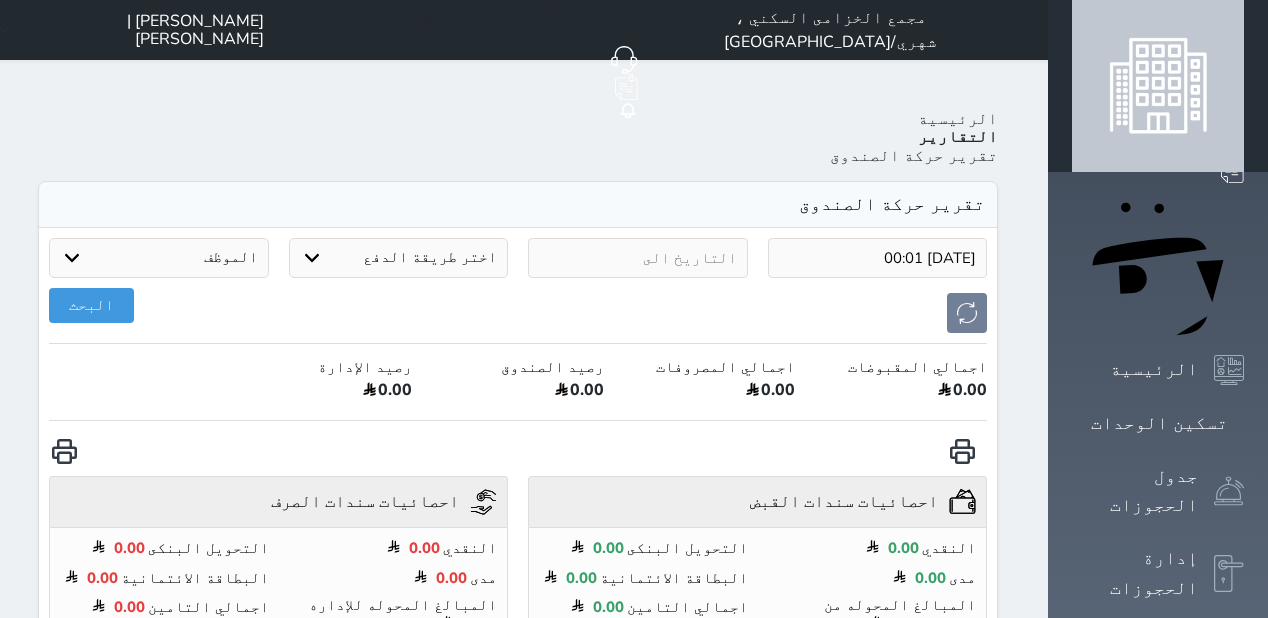 click on "Your browser does not support the audio element.
حجز جماعي جديد   حجز جديد             الرئيسية     تسكين الوحدات     جدول الحجوزات     إدارة الحجوزات     POS     الإدارة المالية     العملاء     تقييمات العملاء         التقارير       الدعم الفني
مجمع الخزامى السكني ، شهري/سنوي
حجز جماعي جديد   حجز جديد   غير مرتبط مع منصة زاتكا المرحلة الثانية   غير مرتبط مع شموس   غير مرتبط مع المنصة الوطنية للرصد السياحي             إشعار   الغرفة   النزيل   المصدر
Mohammed Hejji Bin Dera | محمد حجي بن درع
الرئيسية التقارير تقرير حركة الصندوق   تقرير حركة الصندوق   2025-07-15 00:01     اختر طريقة الدفع" at bounding box center [628, 730] 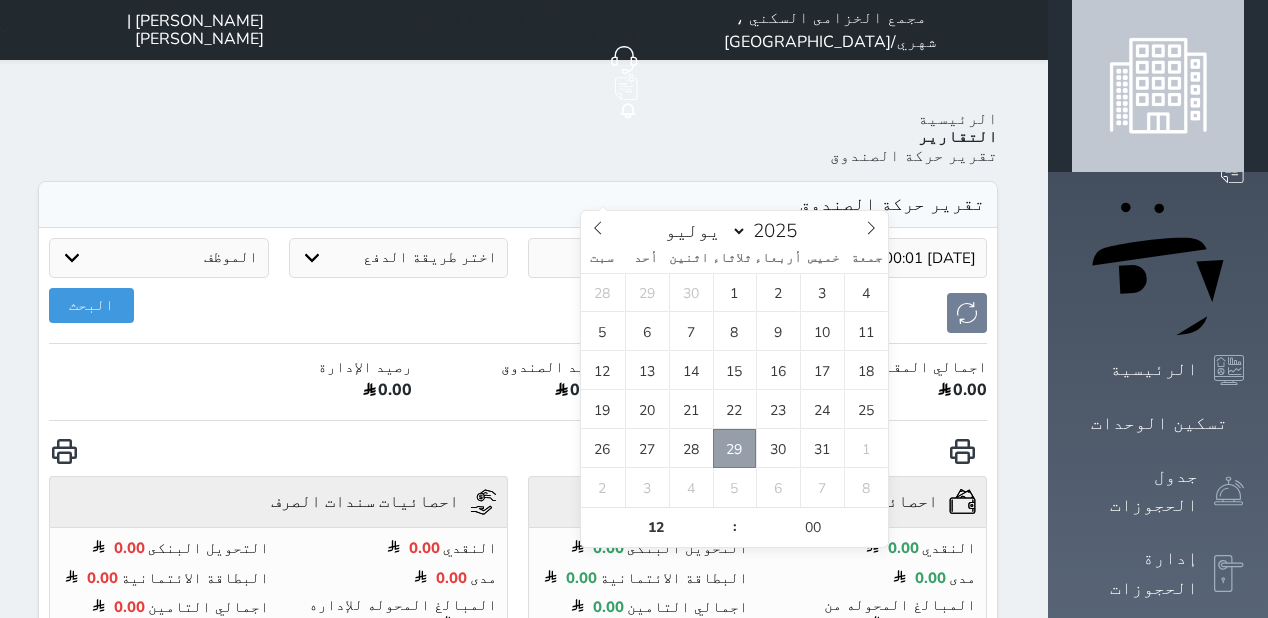 click on "29" at bounding box center (735, 448) 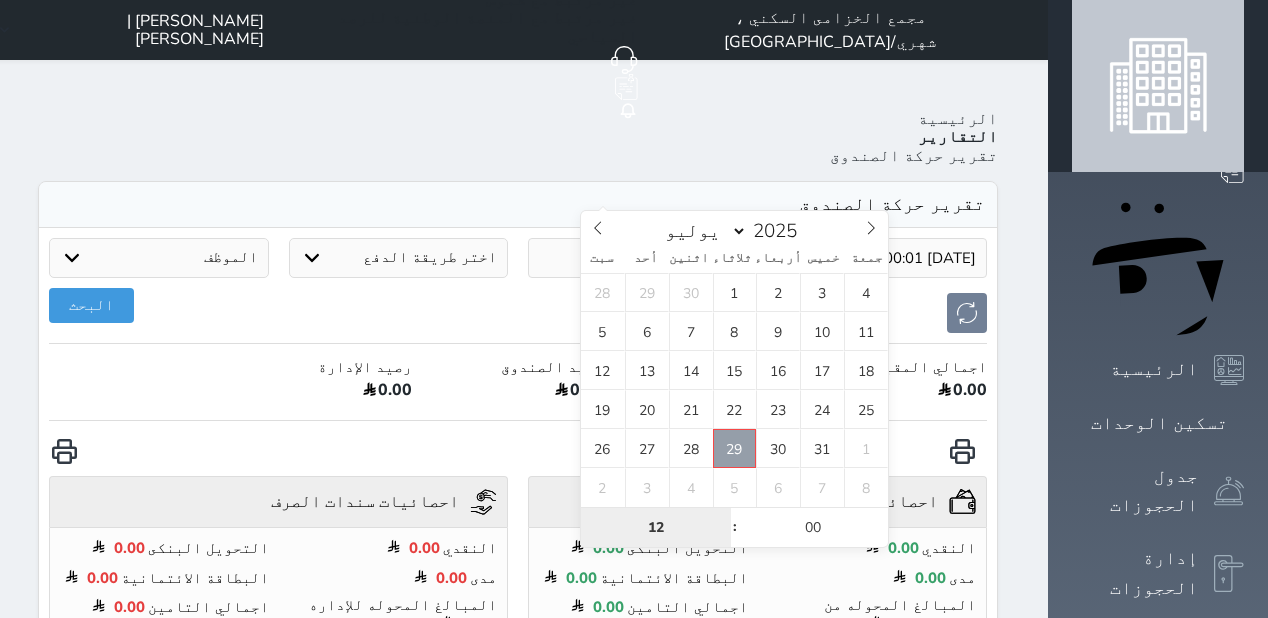 type on "[DATE] 12:00" 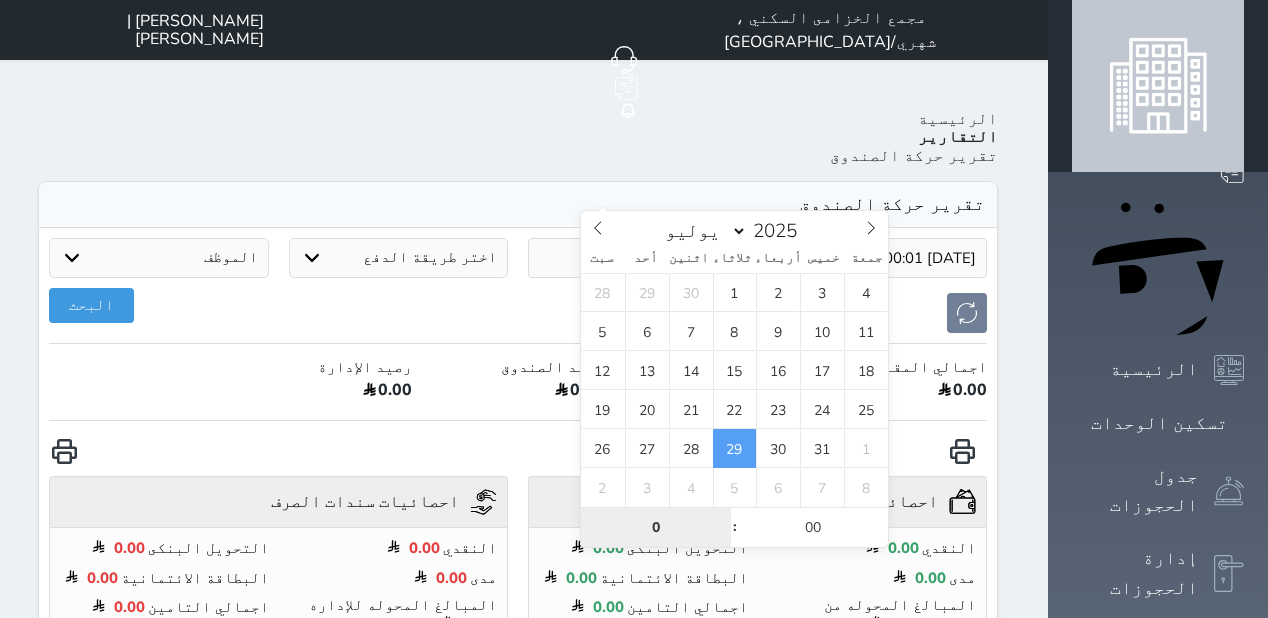 type on "0" 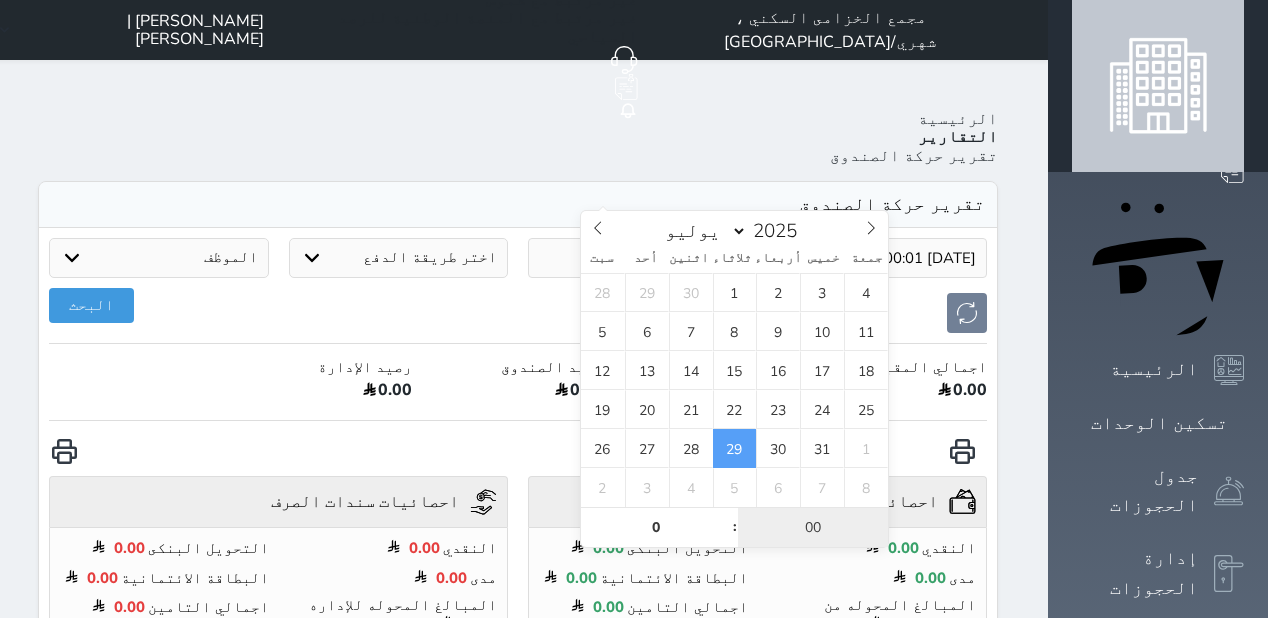 type on "[DATE] 00:00" 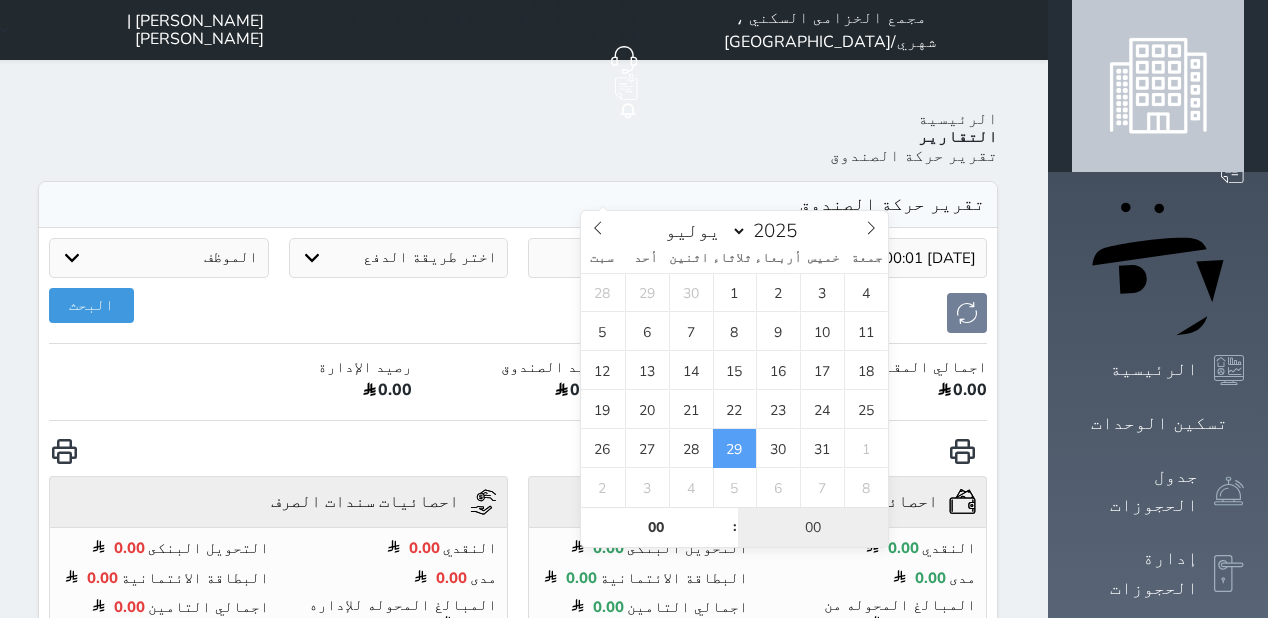 type on "0" 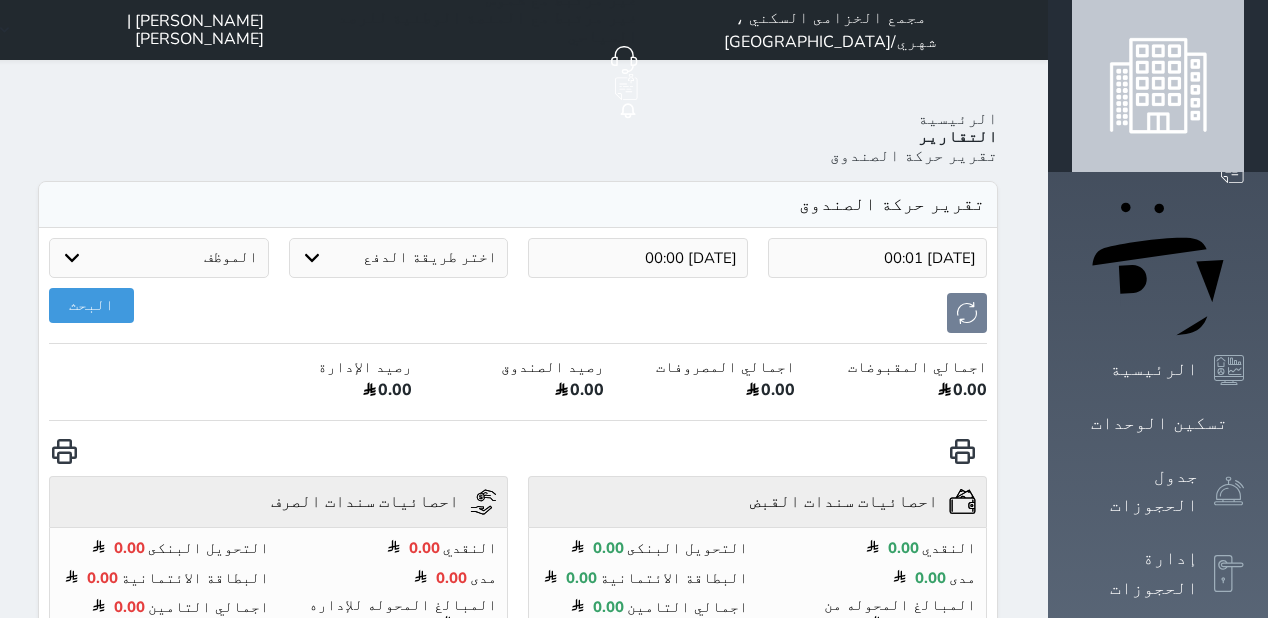 click on "البحث" at bounding box center [518, 313] 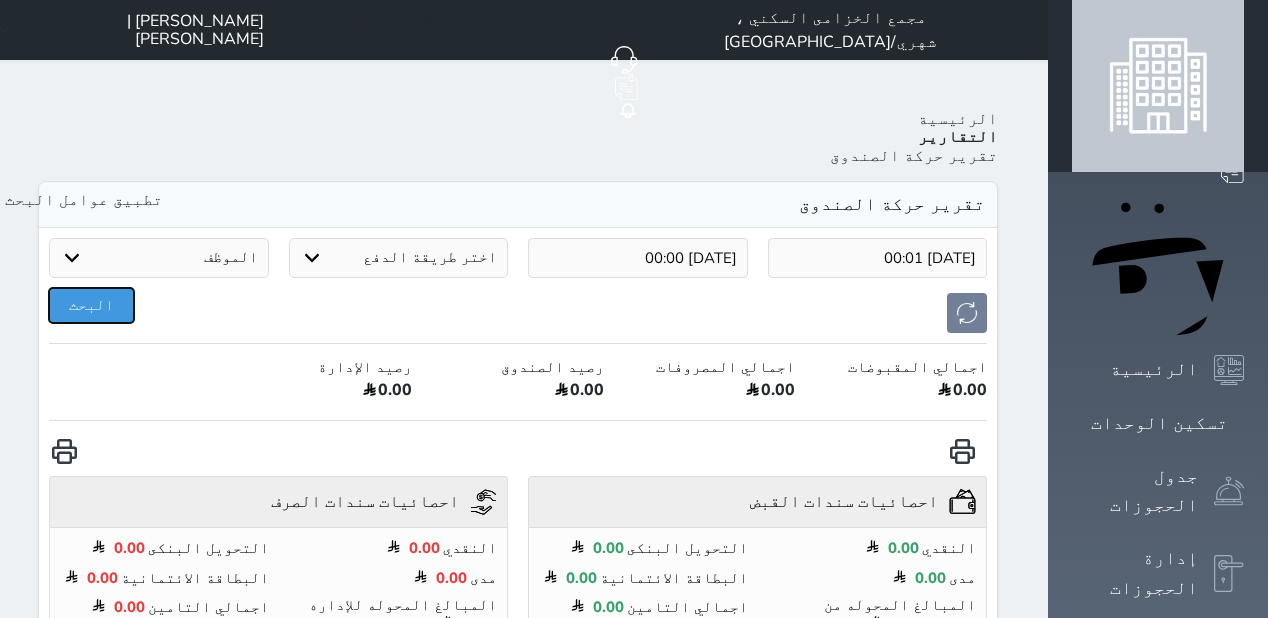 click on "البحث" at bounding box center (91, 305) 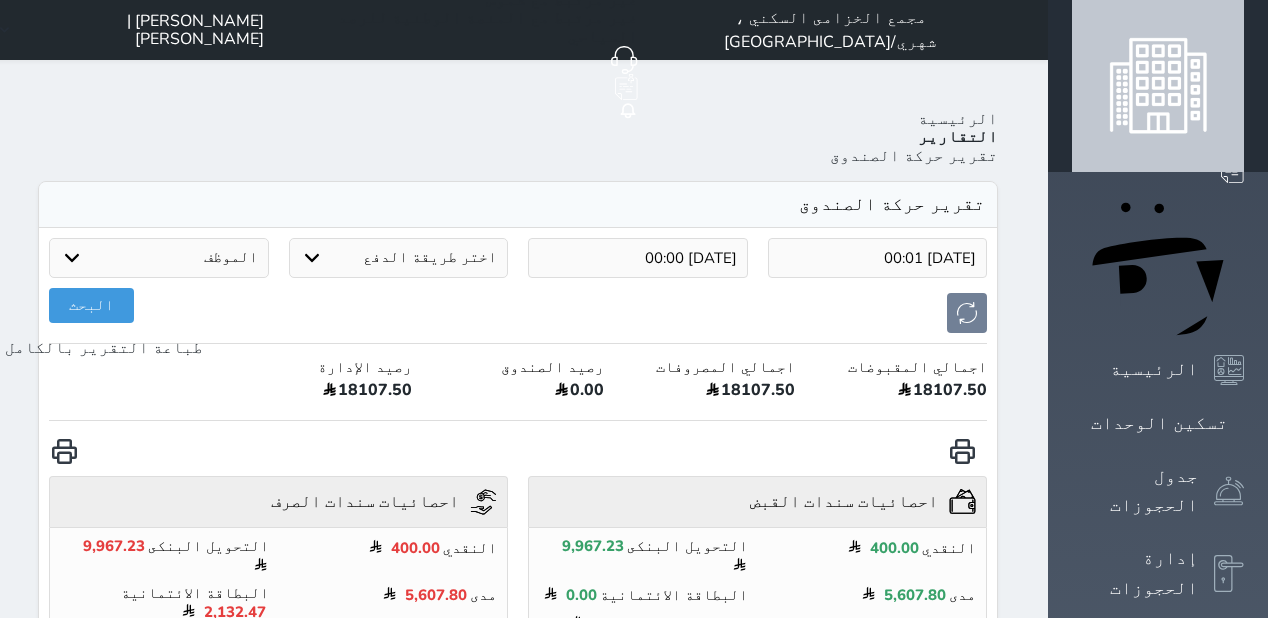 click at bounding box center [64, 451] 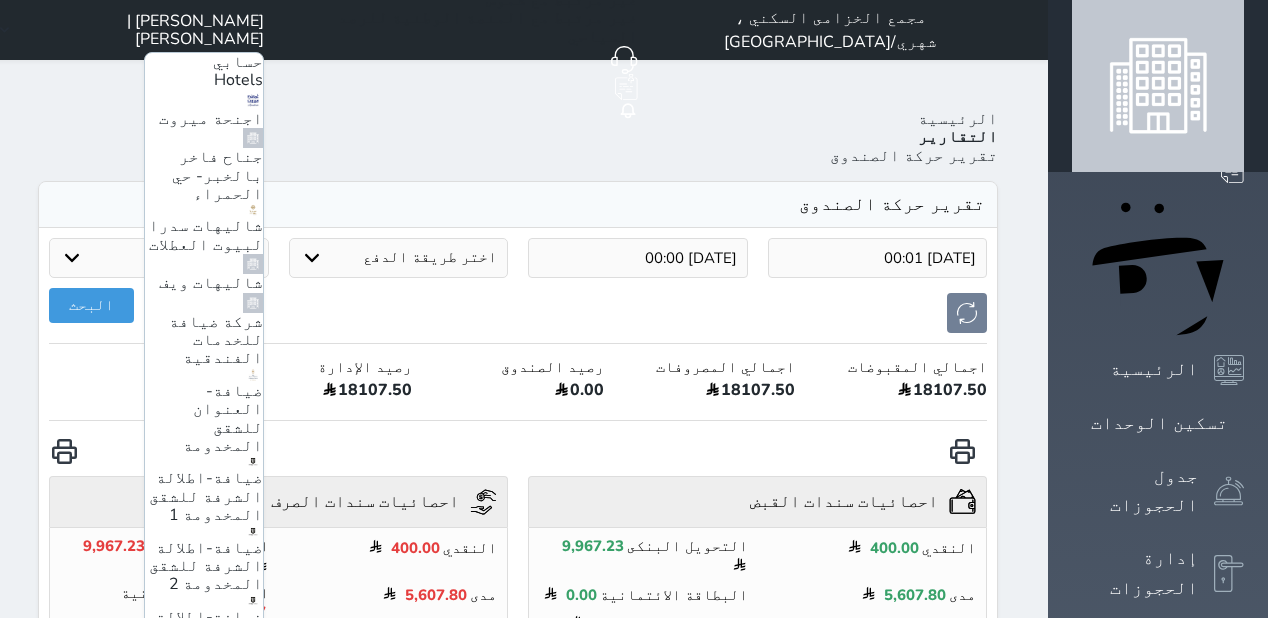 scroll, scrollTop: 247, scrollLeft: 0, axis: vertical 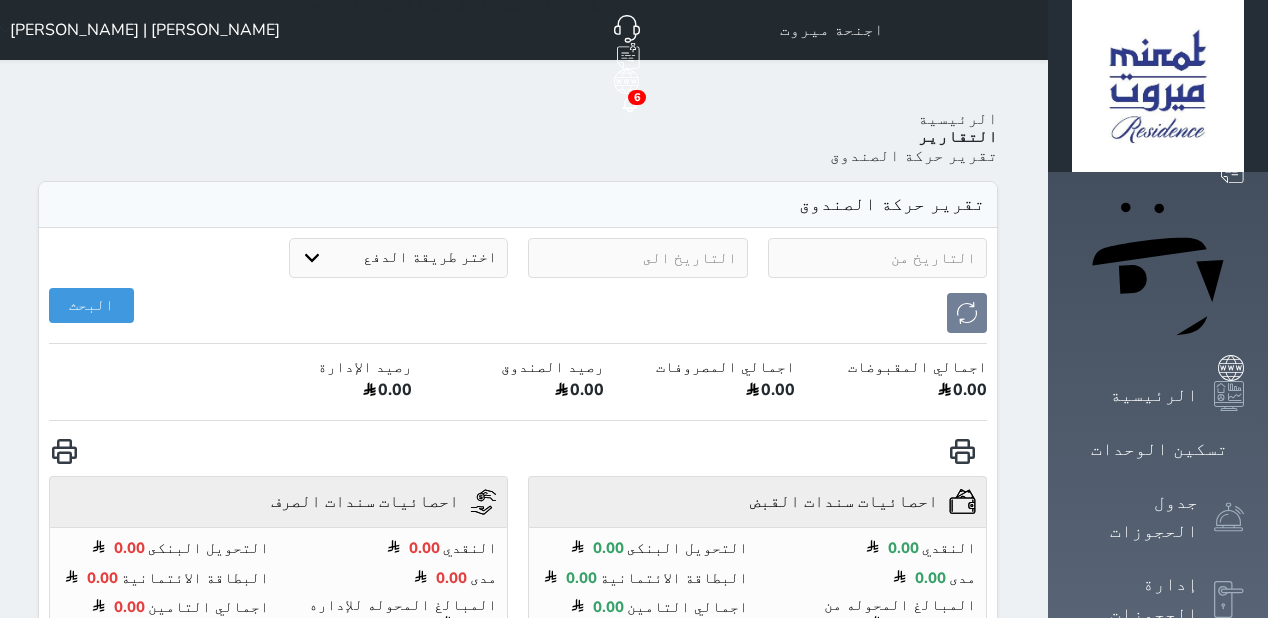 click at bounding box center (878, 258) 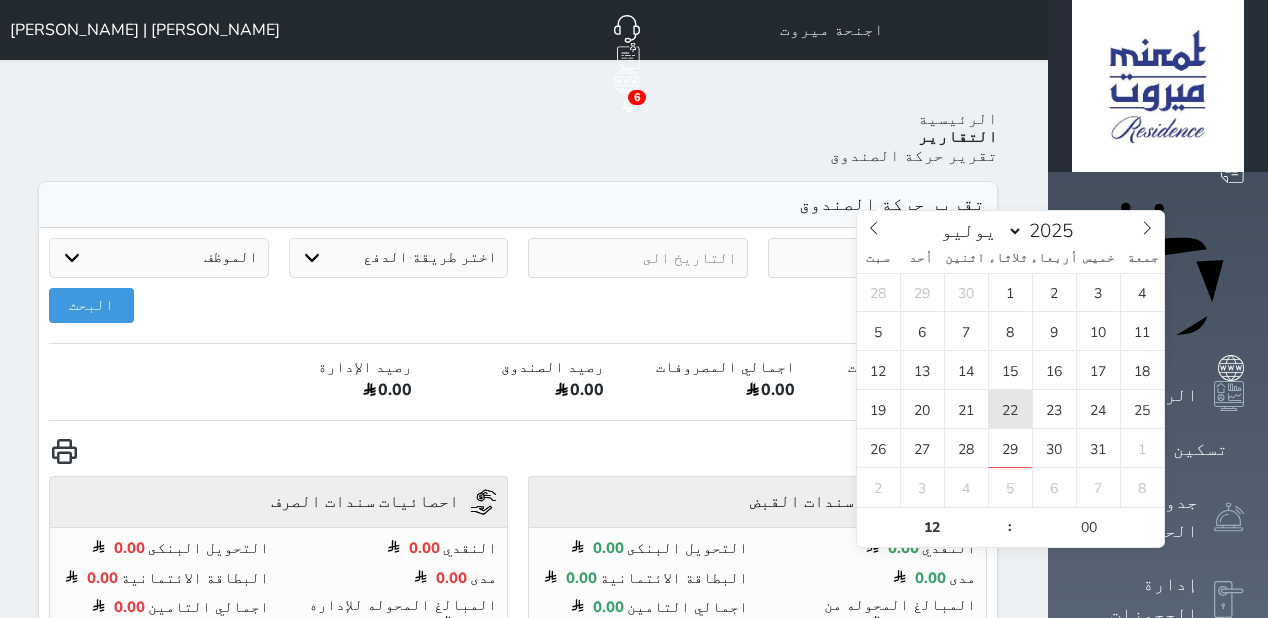 click on "22" at bounding box center [1010, 409] 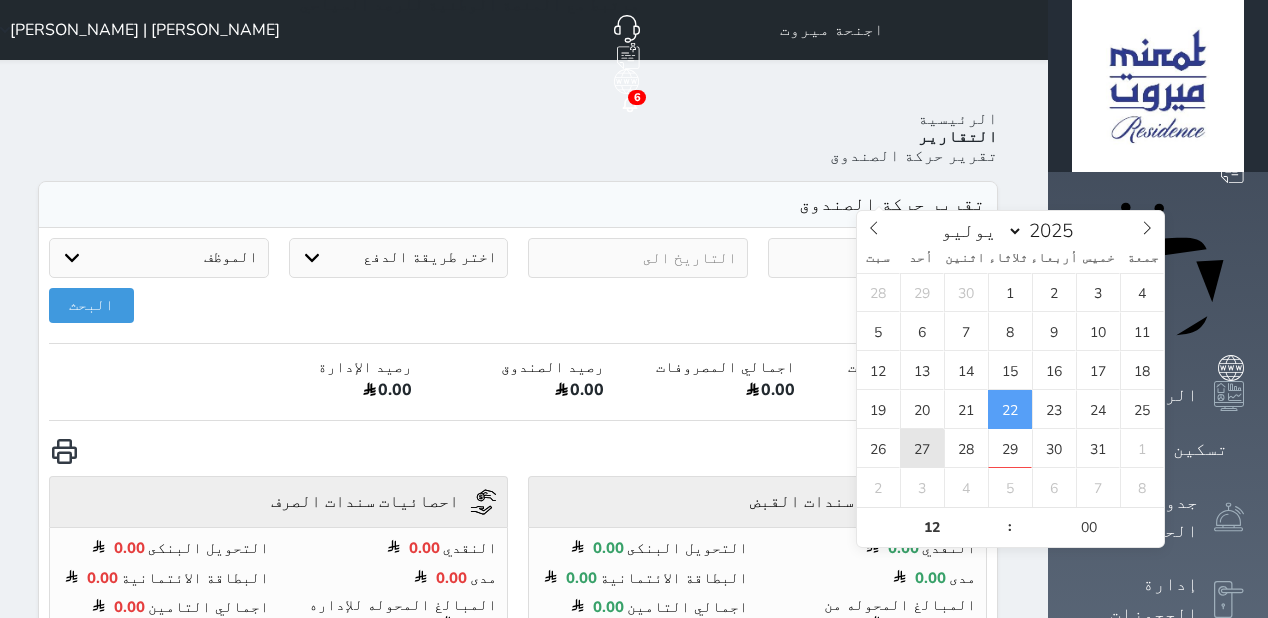 click on "27" at bounding box center (922, 448) 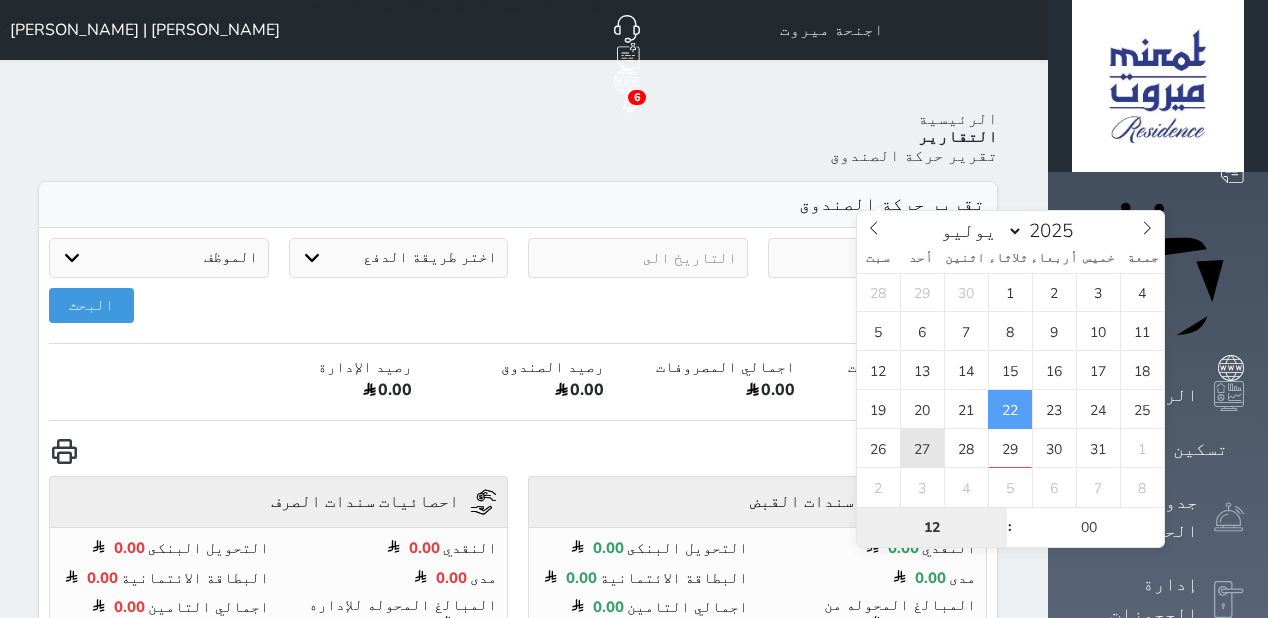 type on "[DATE] 12:00" 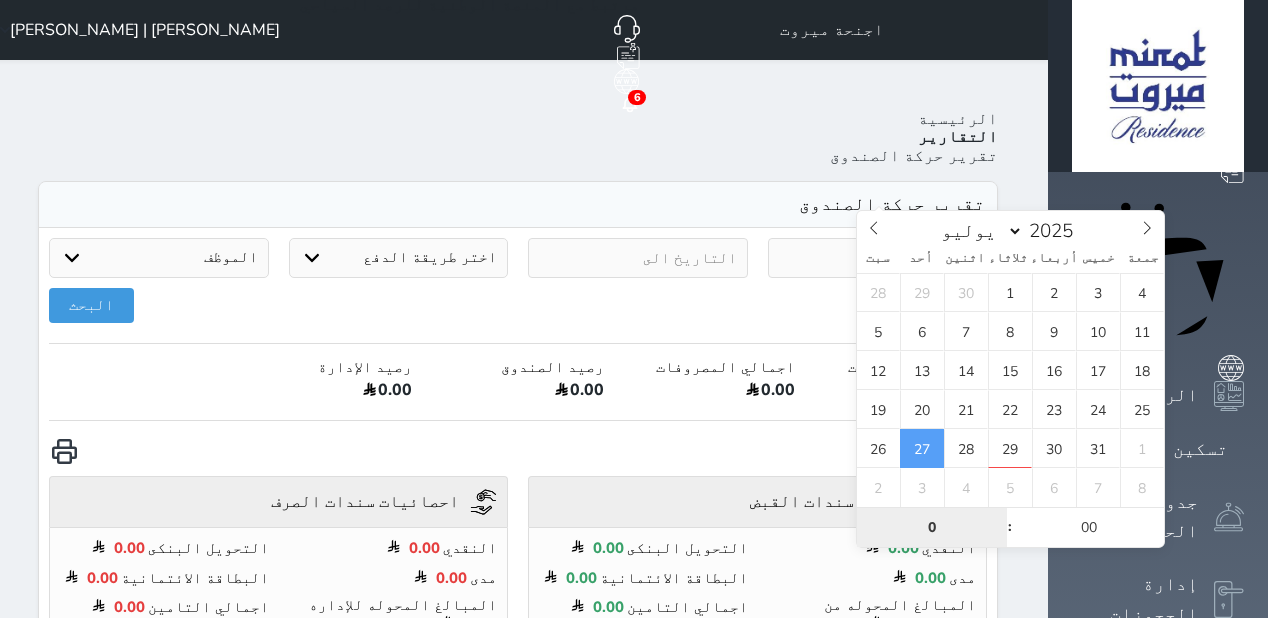type on "0" 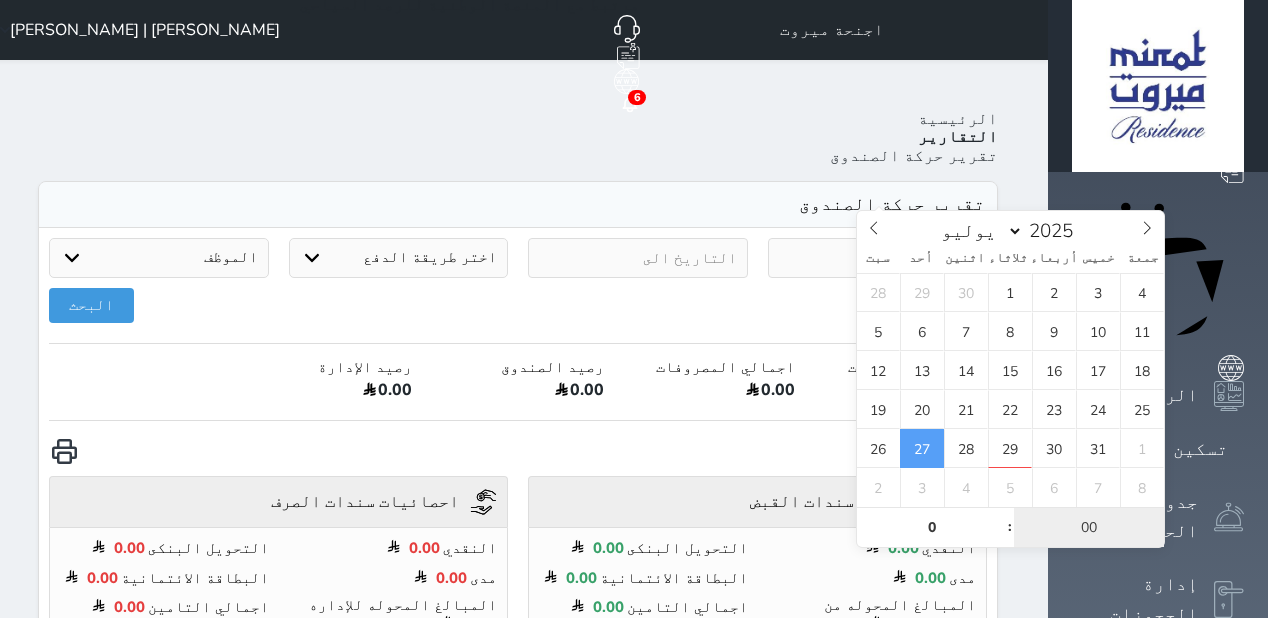 type on "[DATE] 00:00" 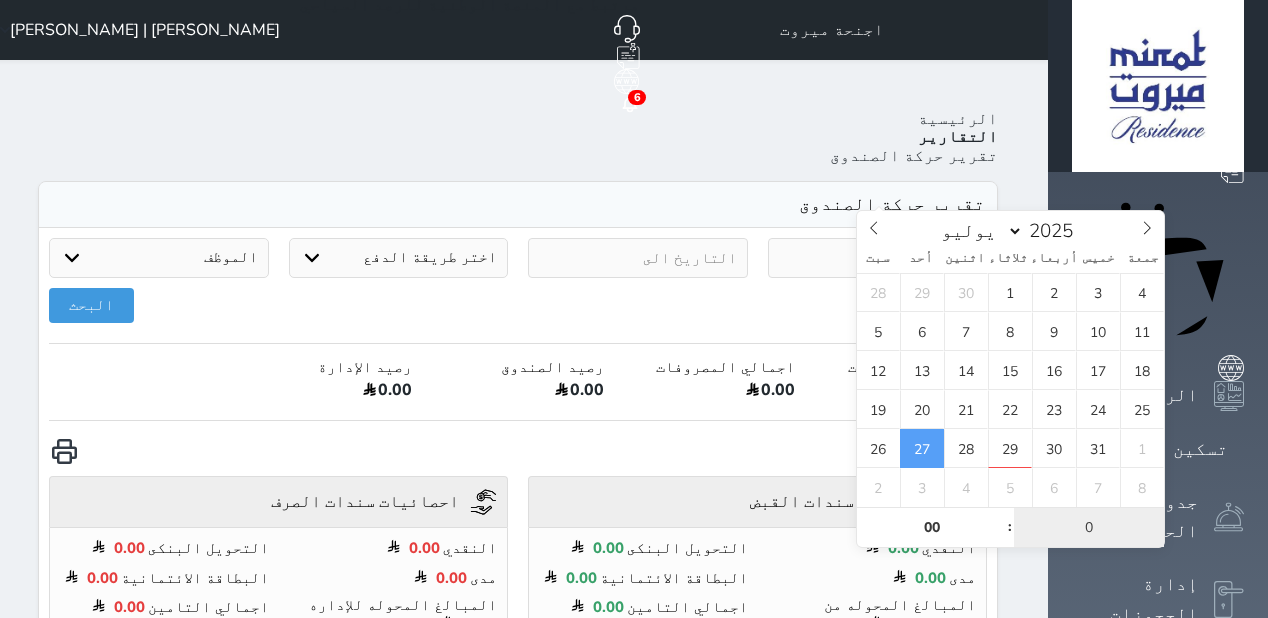 type on "01" 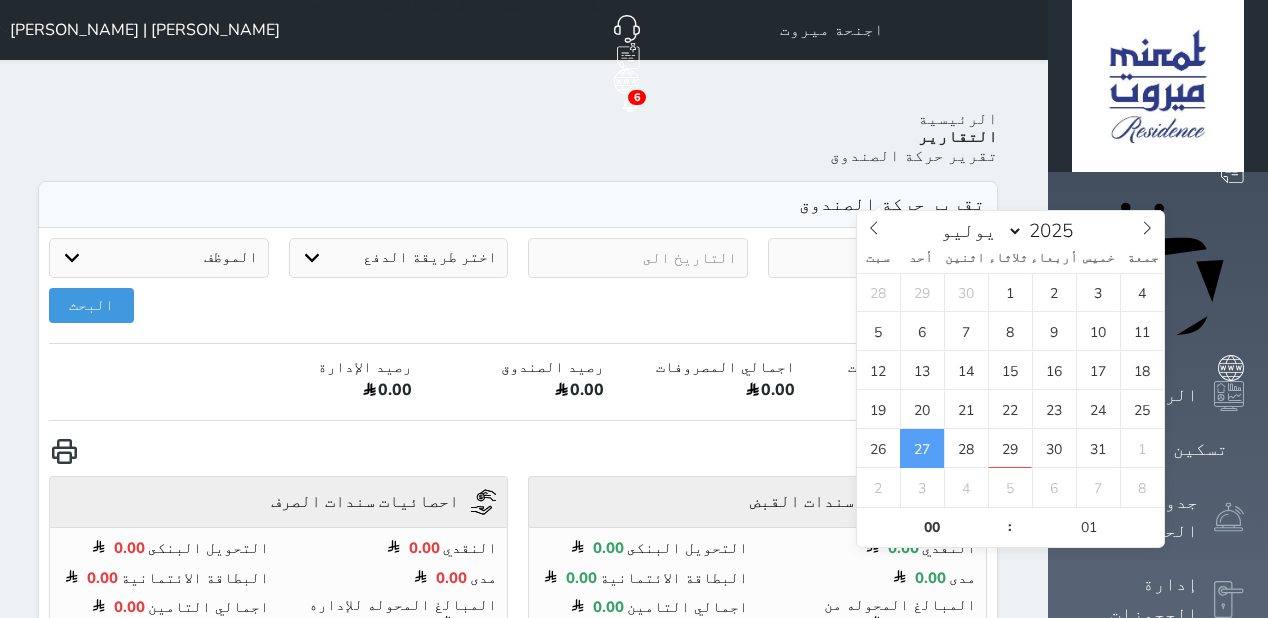 type on "[DATE] 00:01" 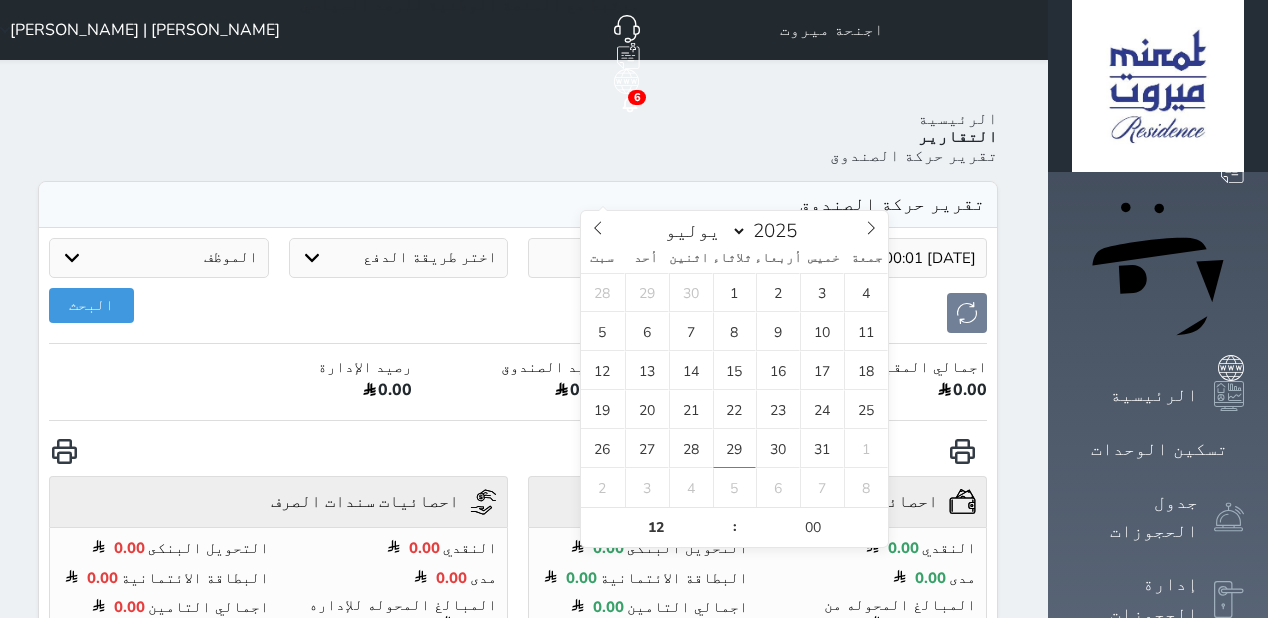 click at bounding box center [638, 258] 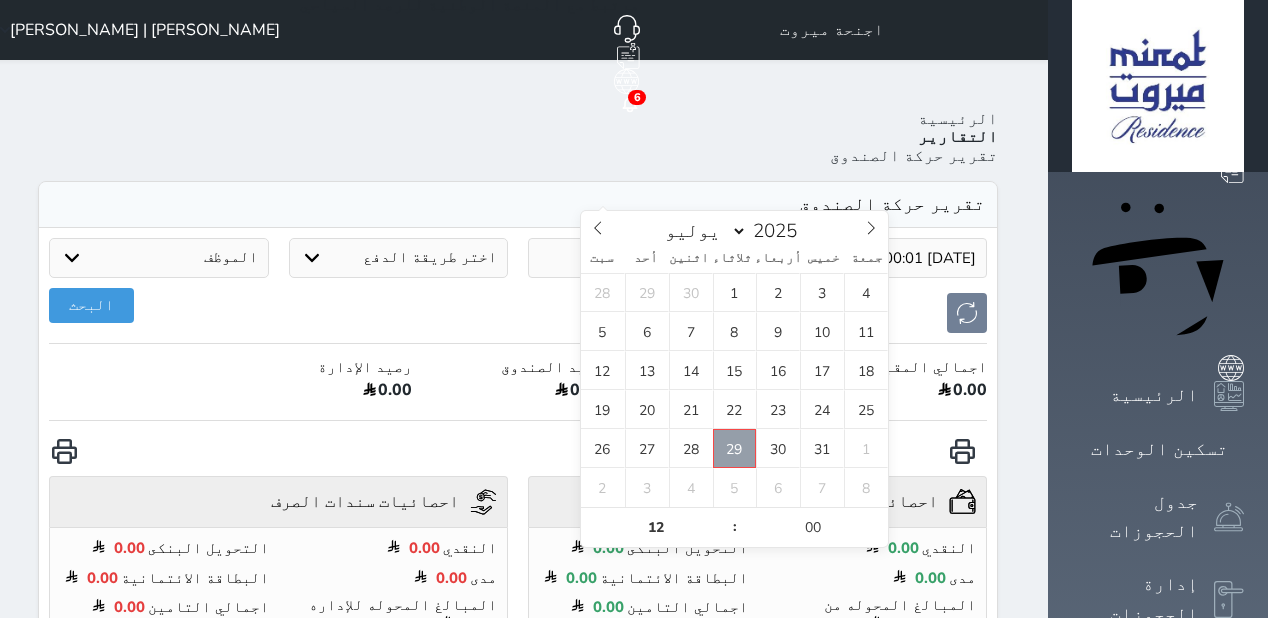 click on "29" at bounding box center (735, 448) 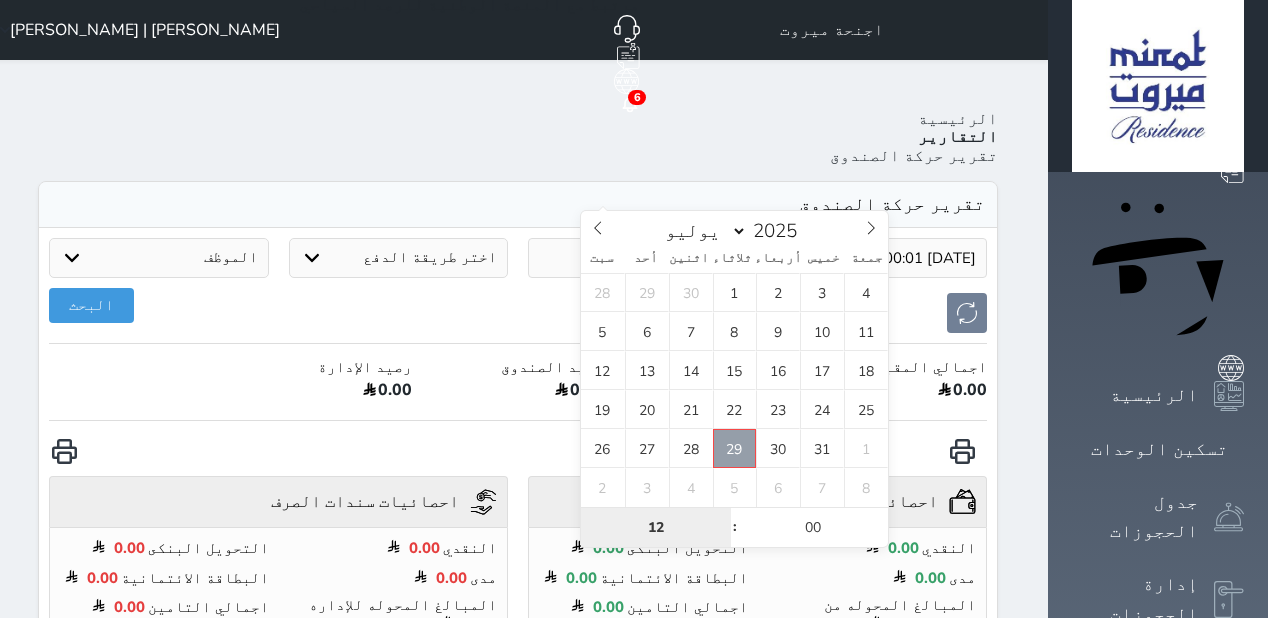 type on "[DATE] 12:00" 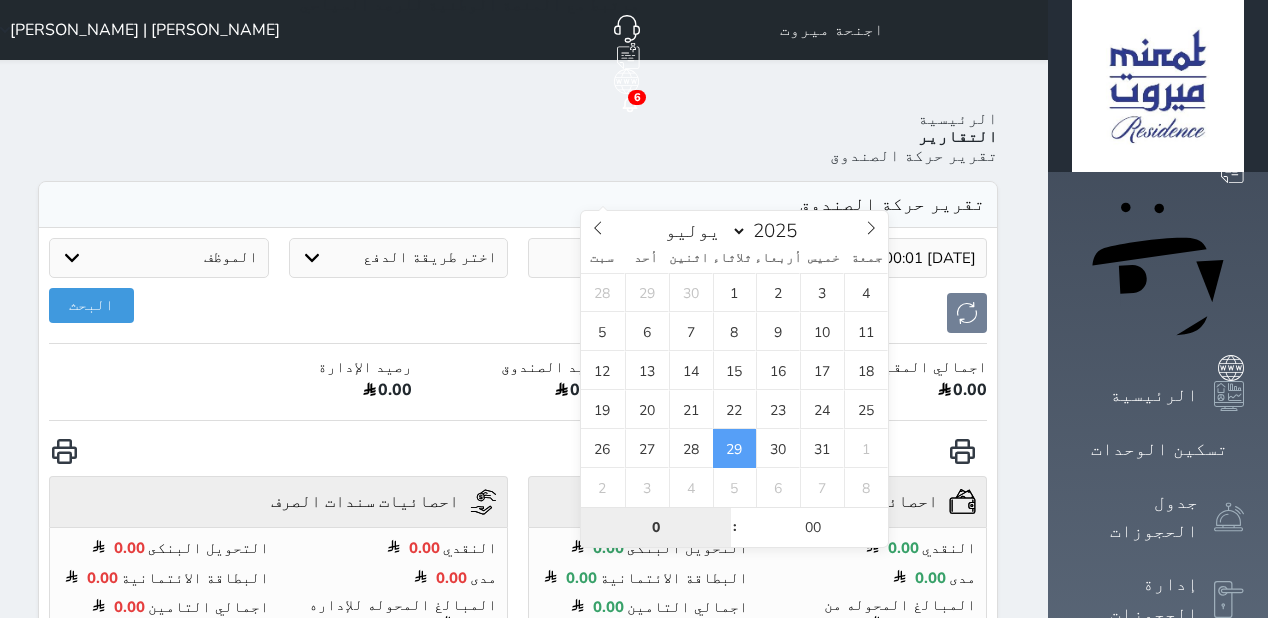 type on "0" 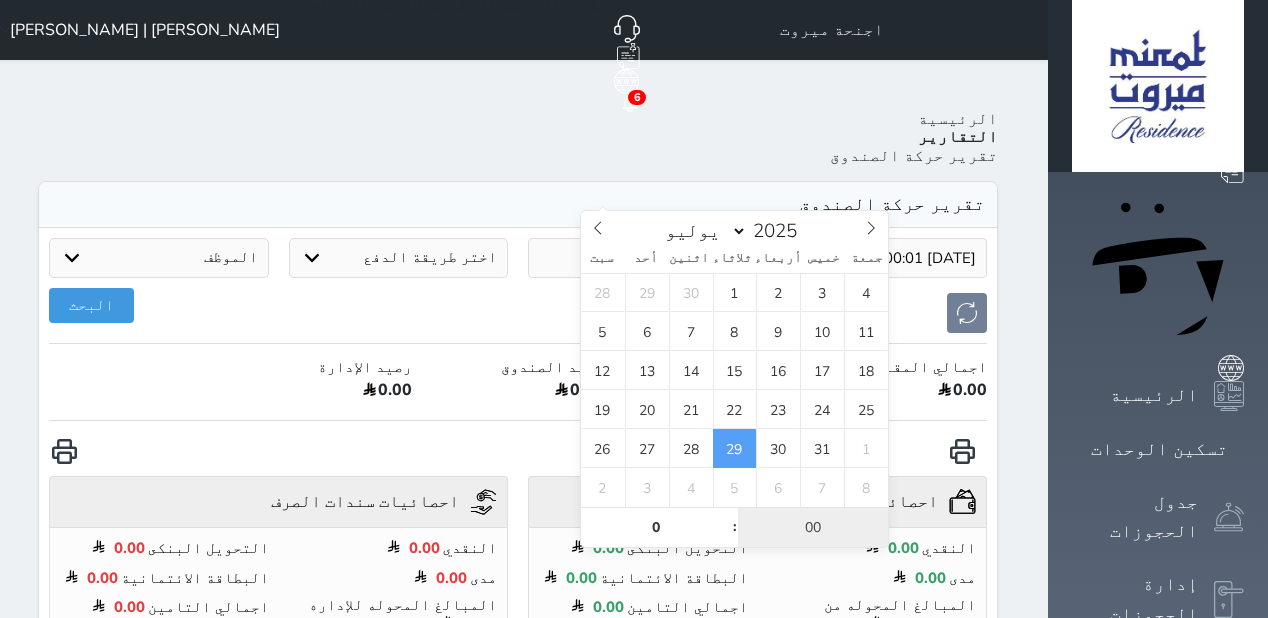 type on "[DATE] 00:00" 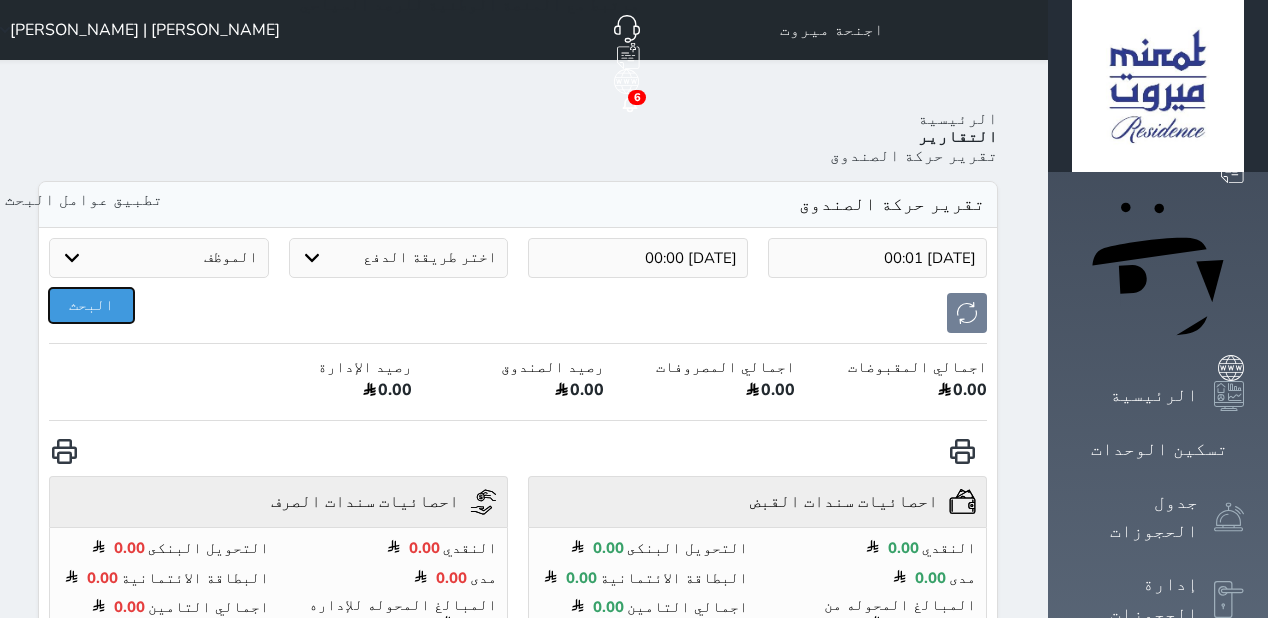 click on "البحث" at bounding box center [91, 305] 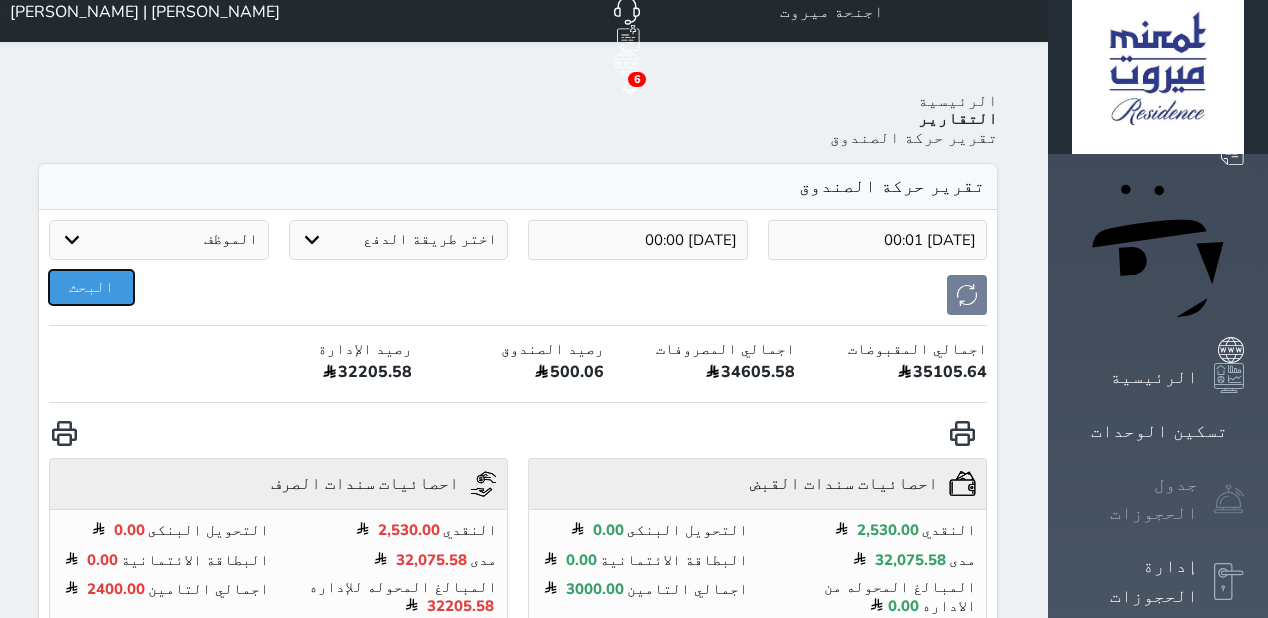 scroll, scrollTop: 80, scrollLeft: 0, axis: vertical 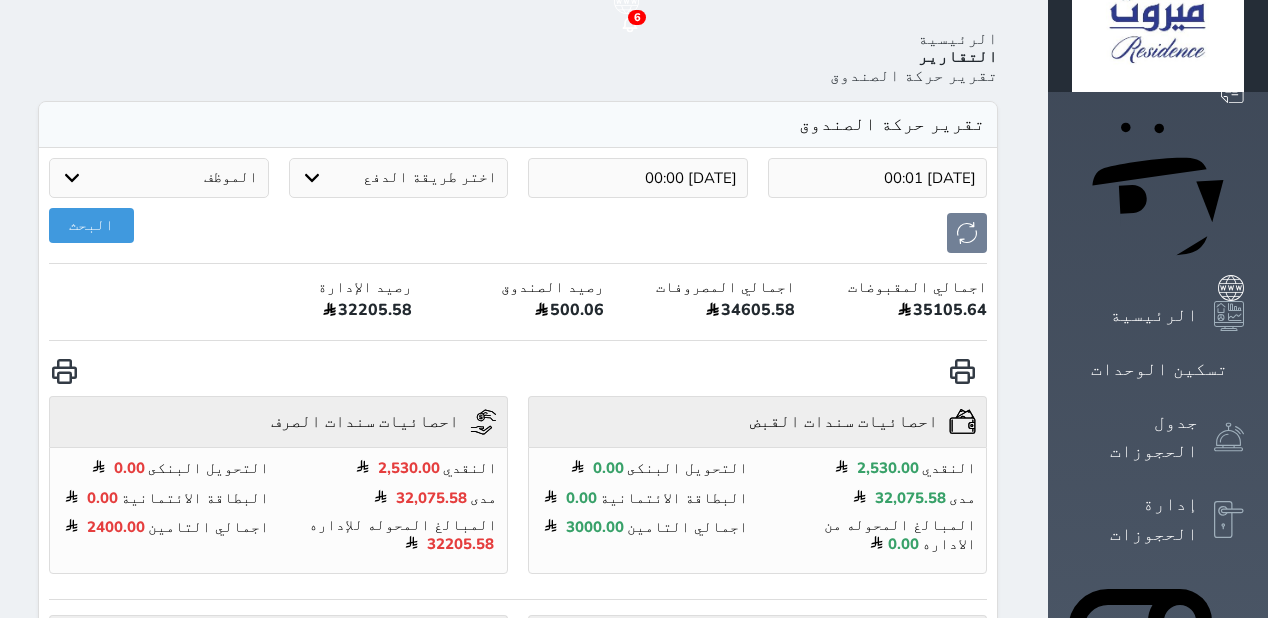 click at bounding box center [586, 638] 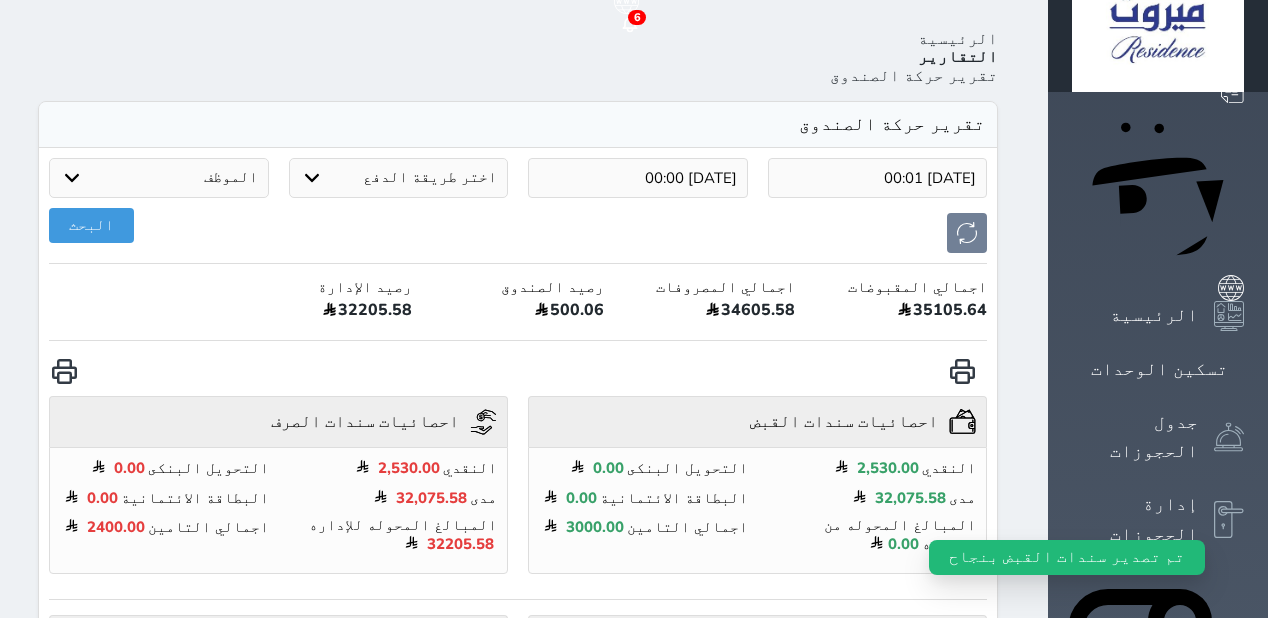 click 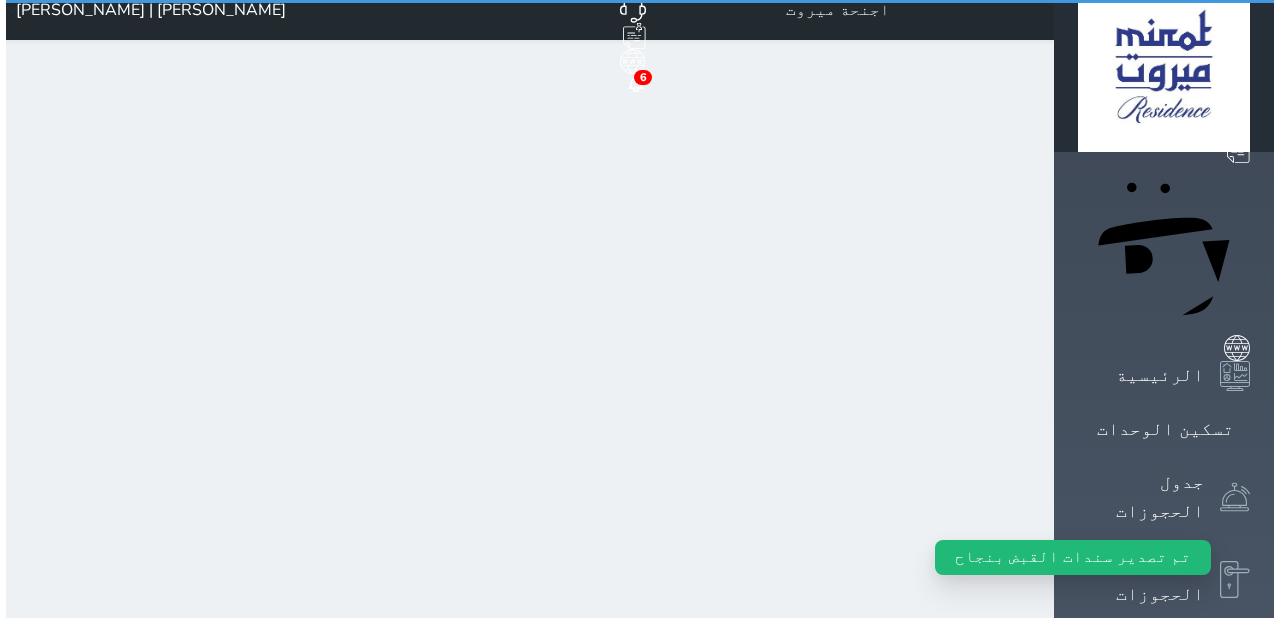 scroll, scrollTop: 0, scrollLeft: 0, axis: both 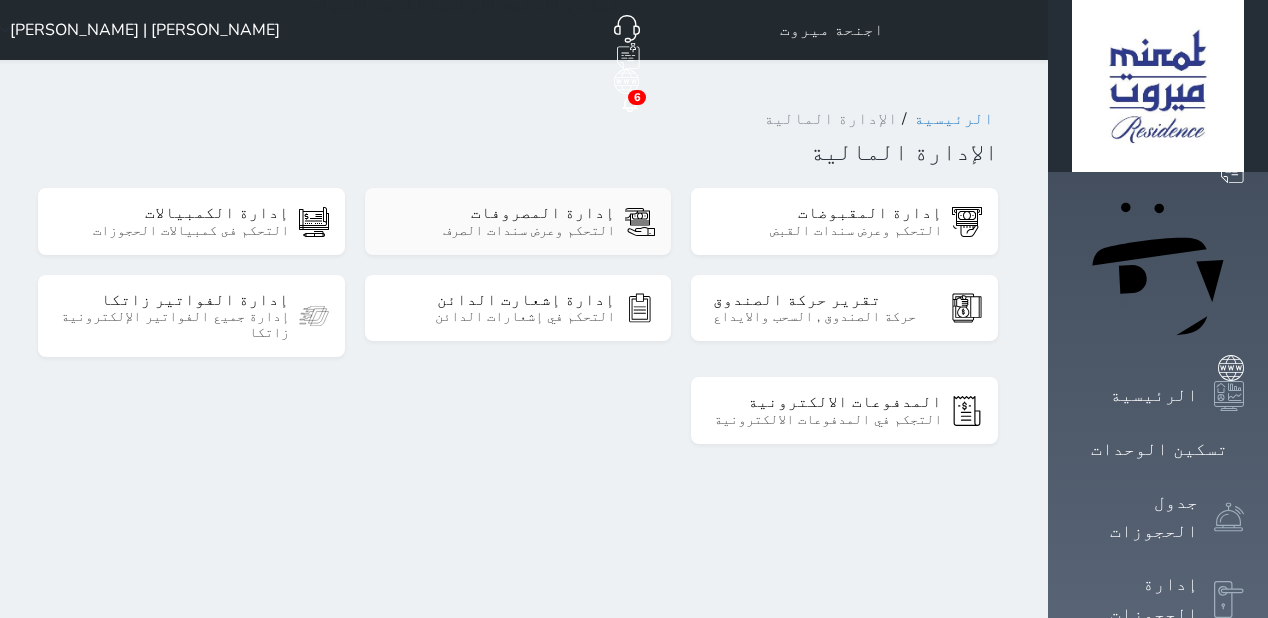 click on "إدارة المصروفات" at bounding box center [500, 213] 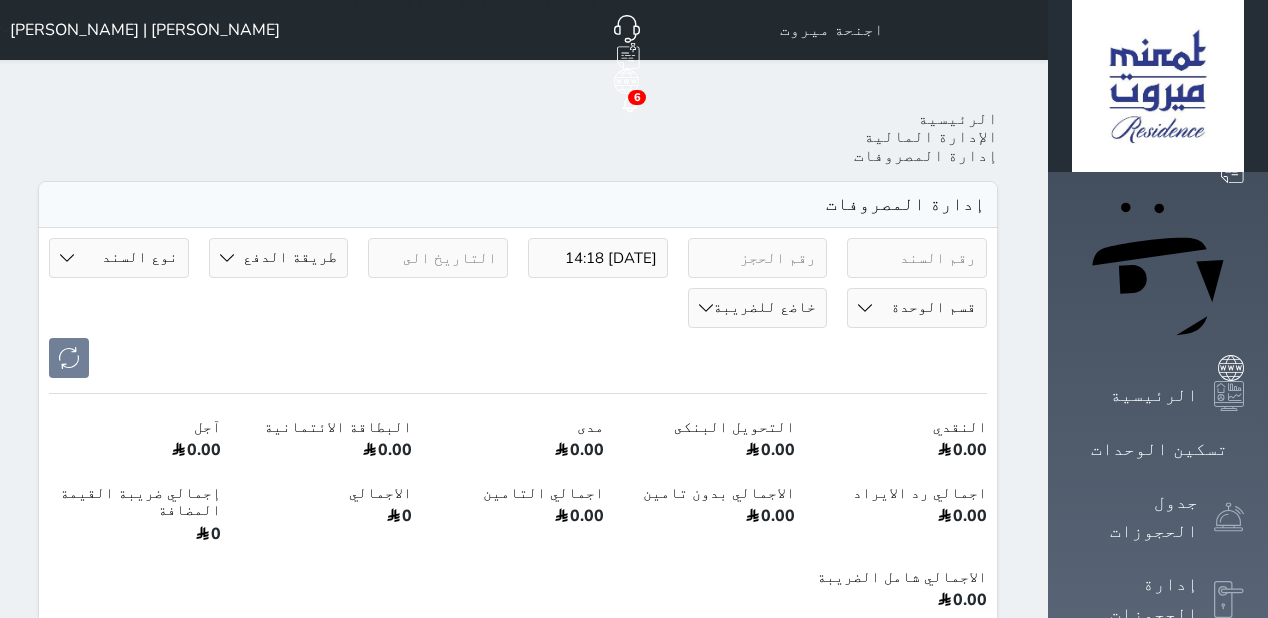 select 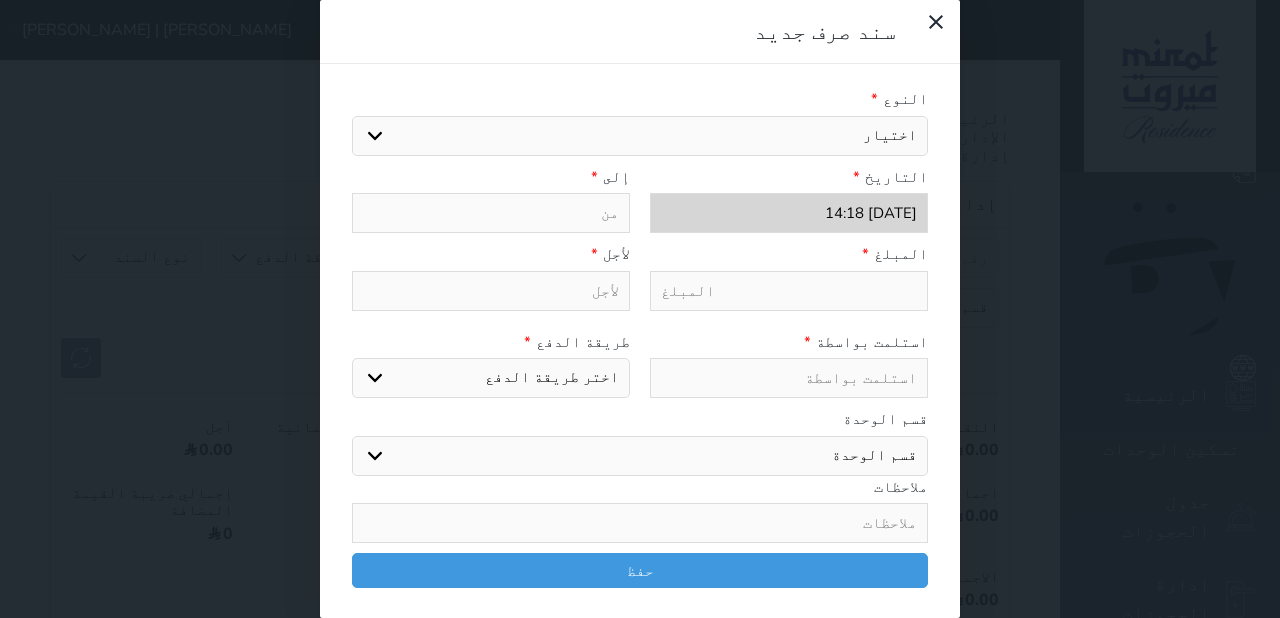 drag, startPoint x: 796, startPoint y: 132, endPoint x: 807, endPoint y: 155, distance: 25.495098 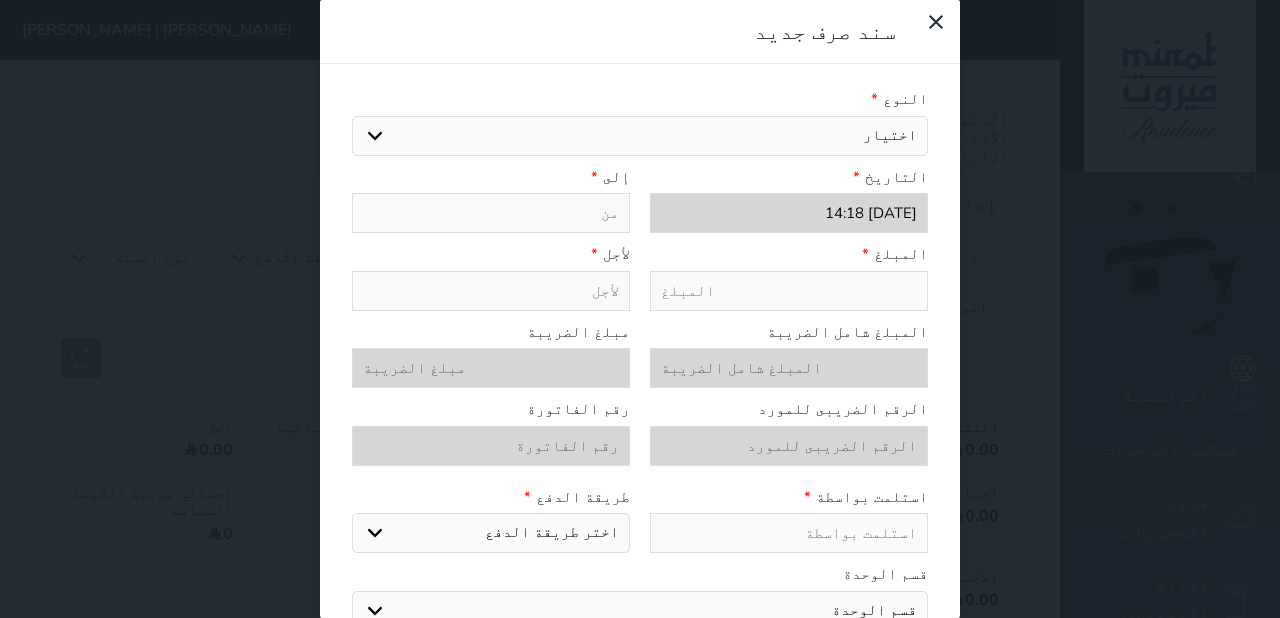 select 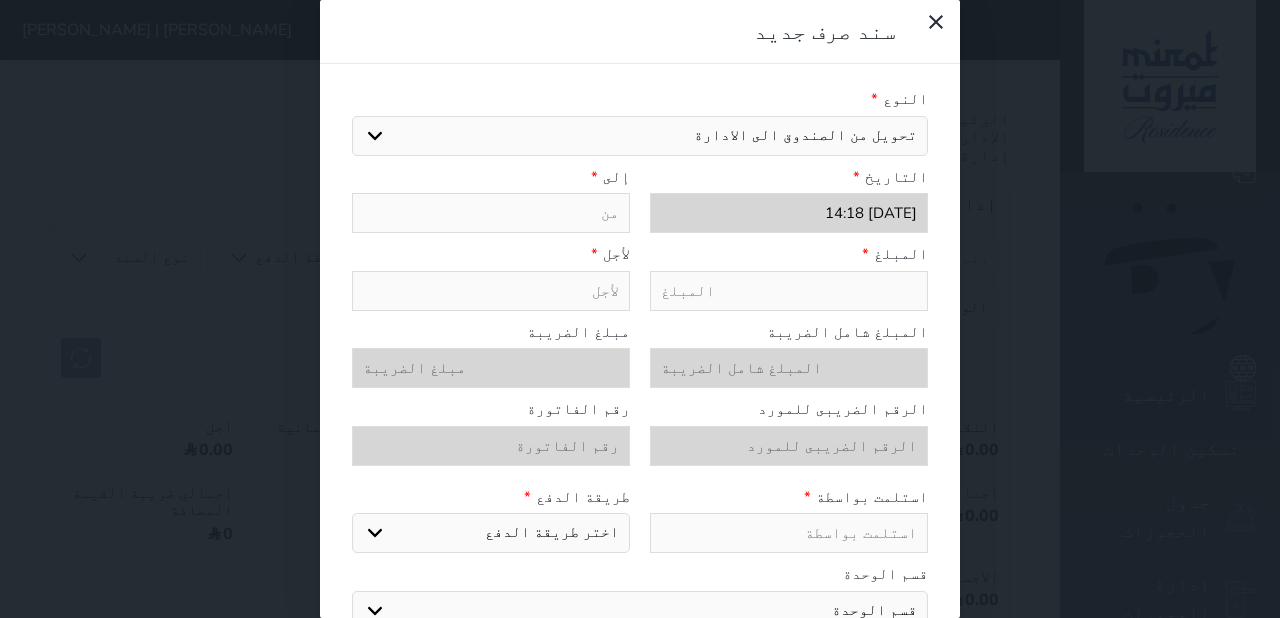 click on "اختيار   مرتجع إيجار رواتب صيانة مصروفات عامة تحويل من الصندوق الى الادارة استرجاع تامين استرجاع العربون" at bounding box center [640, 136] 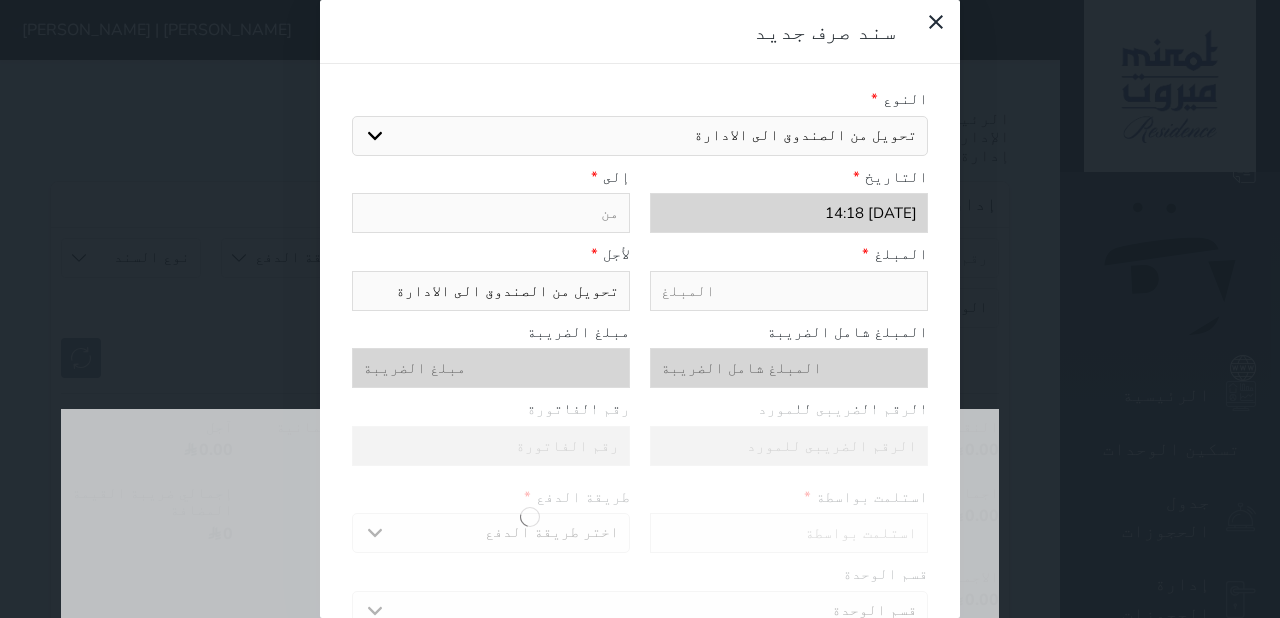 type on "ا" 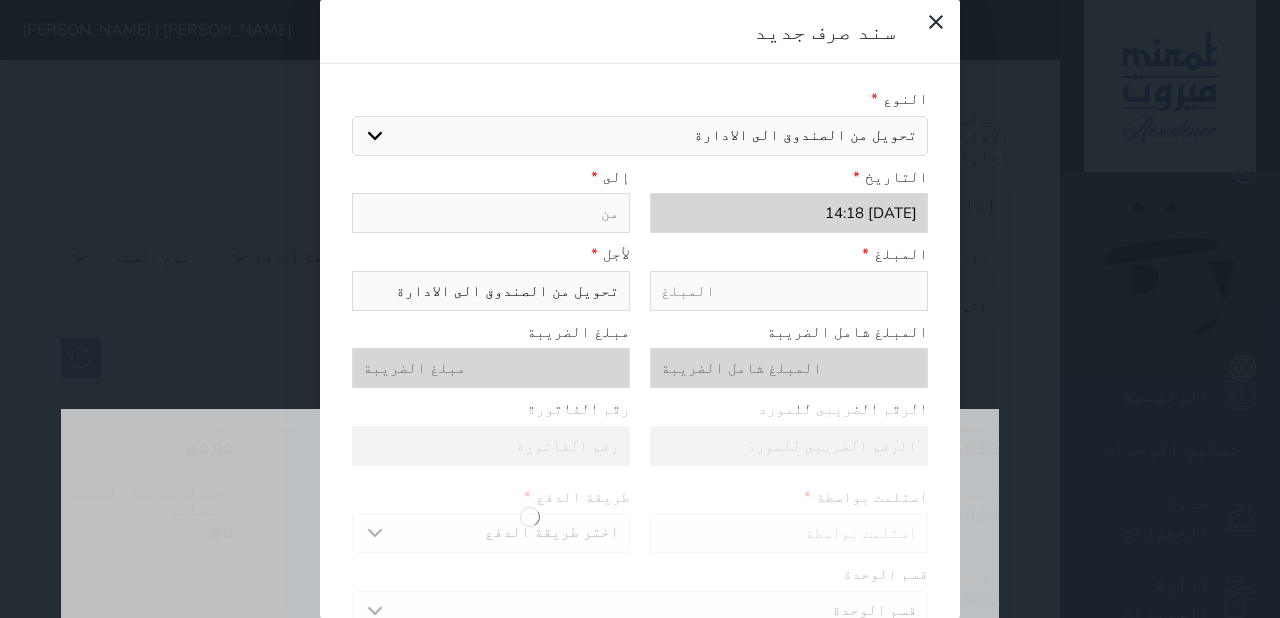 select 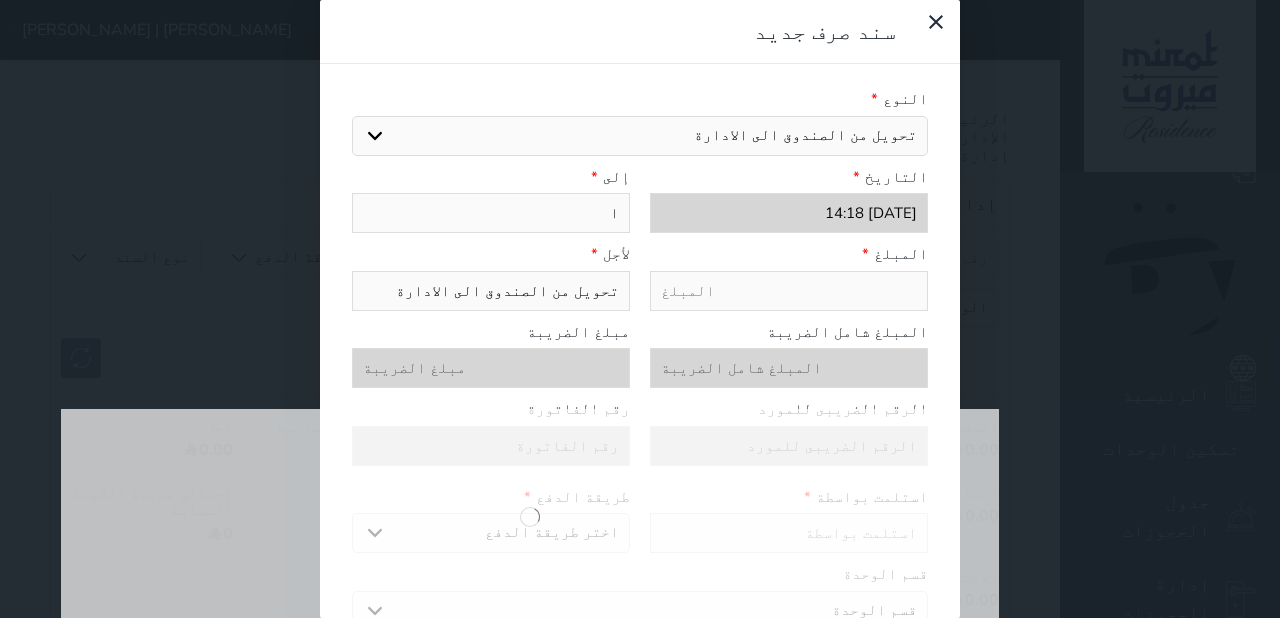 type on "ال" 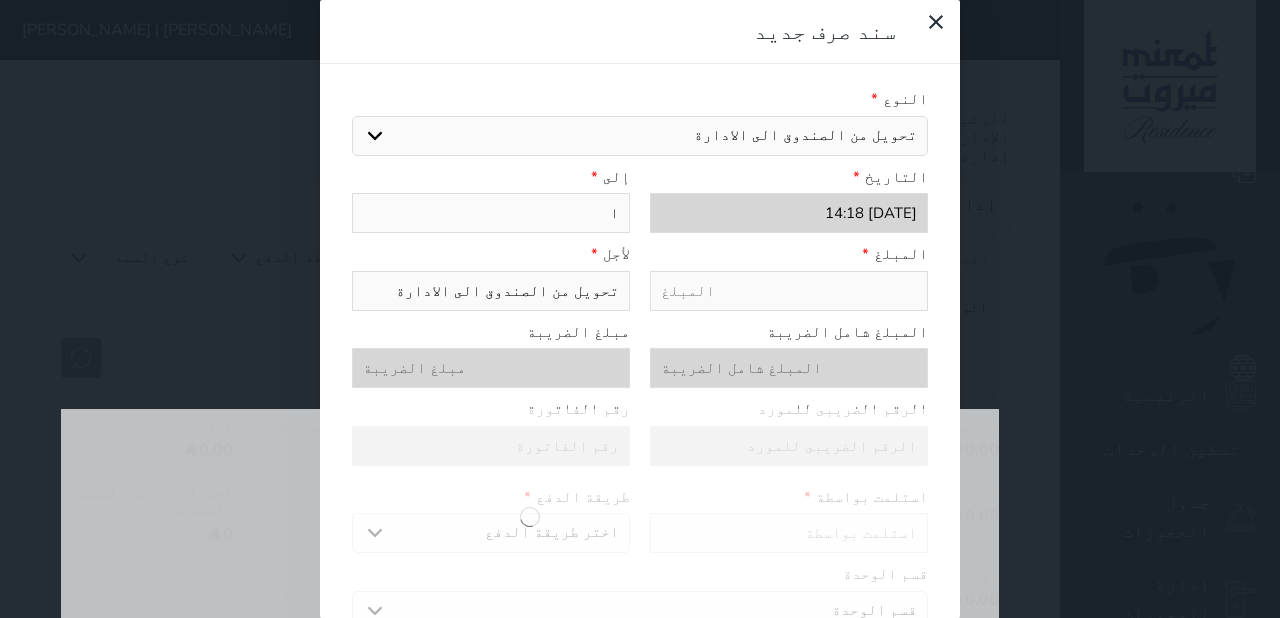 select 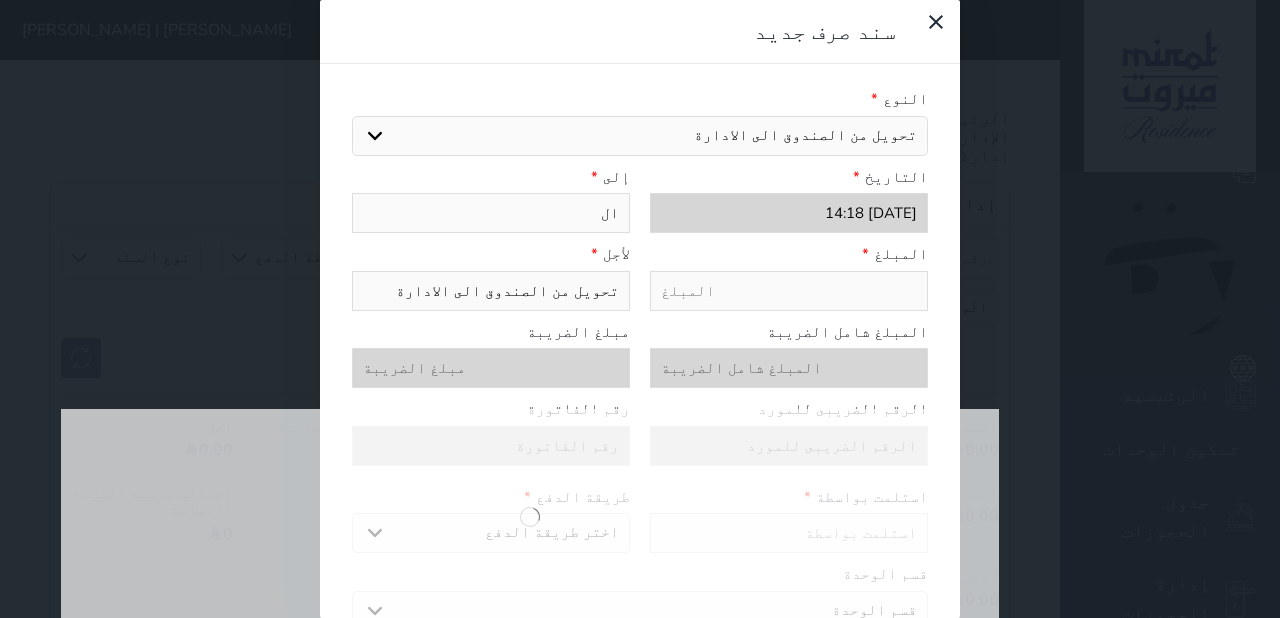 type on "الب" 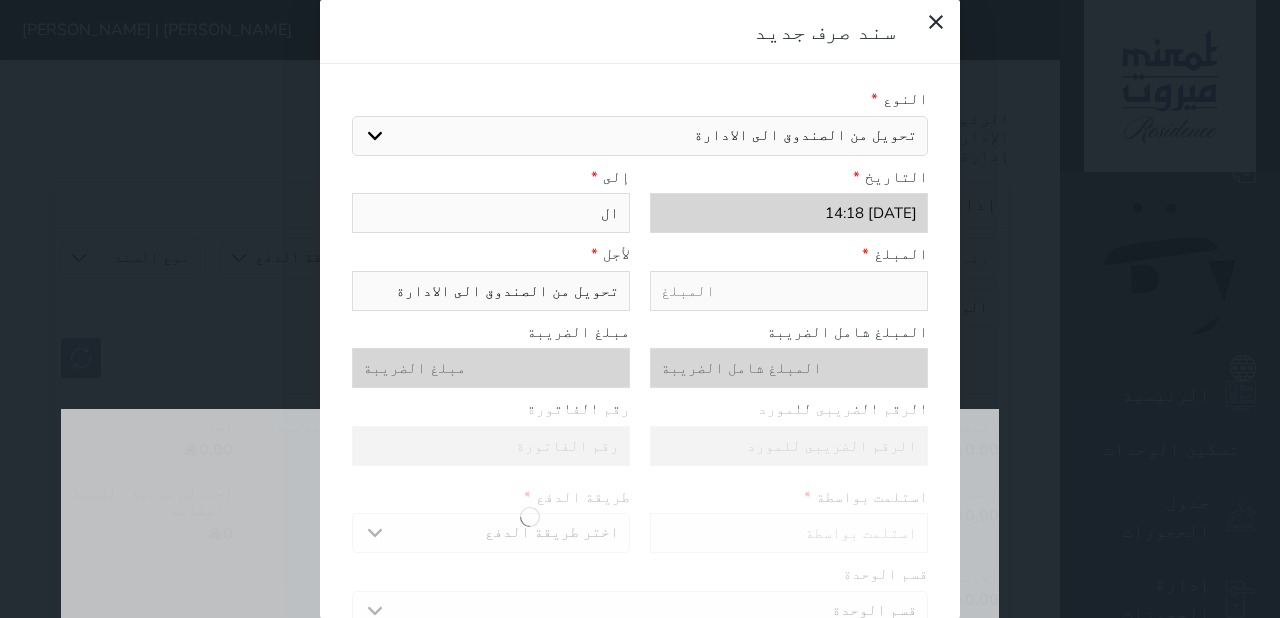 select 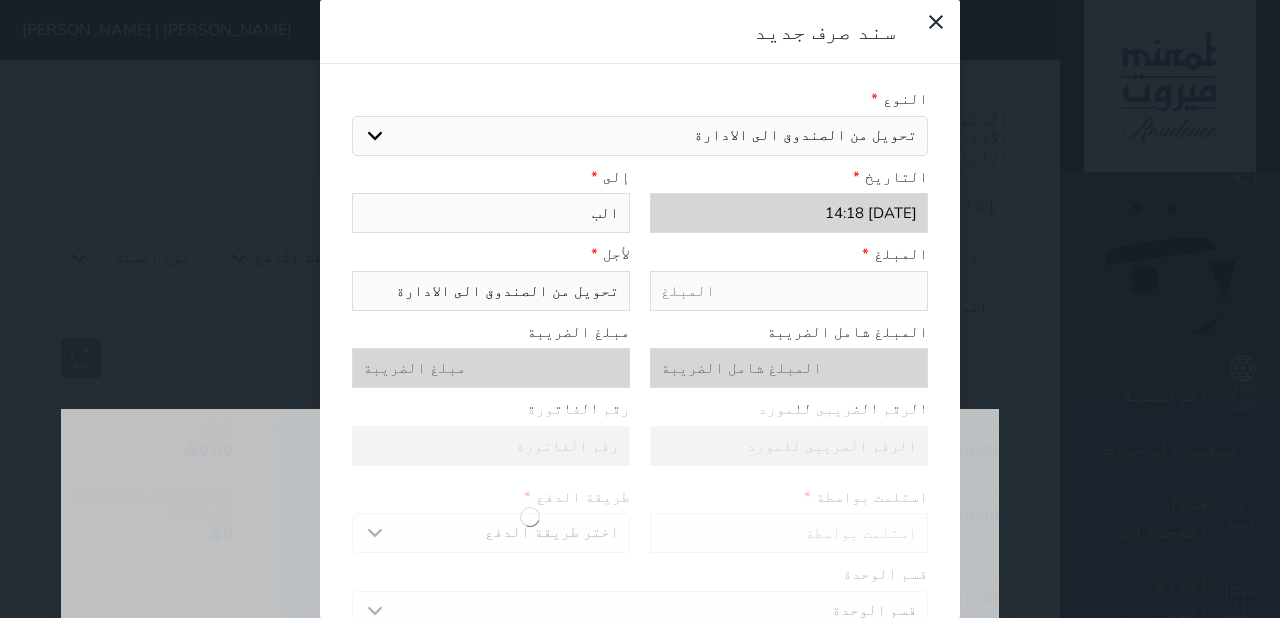 type on "البن" 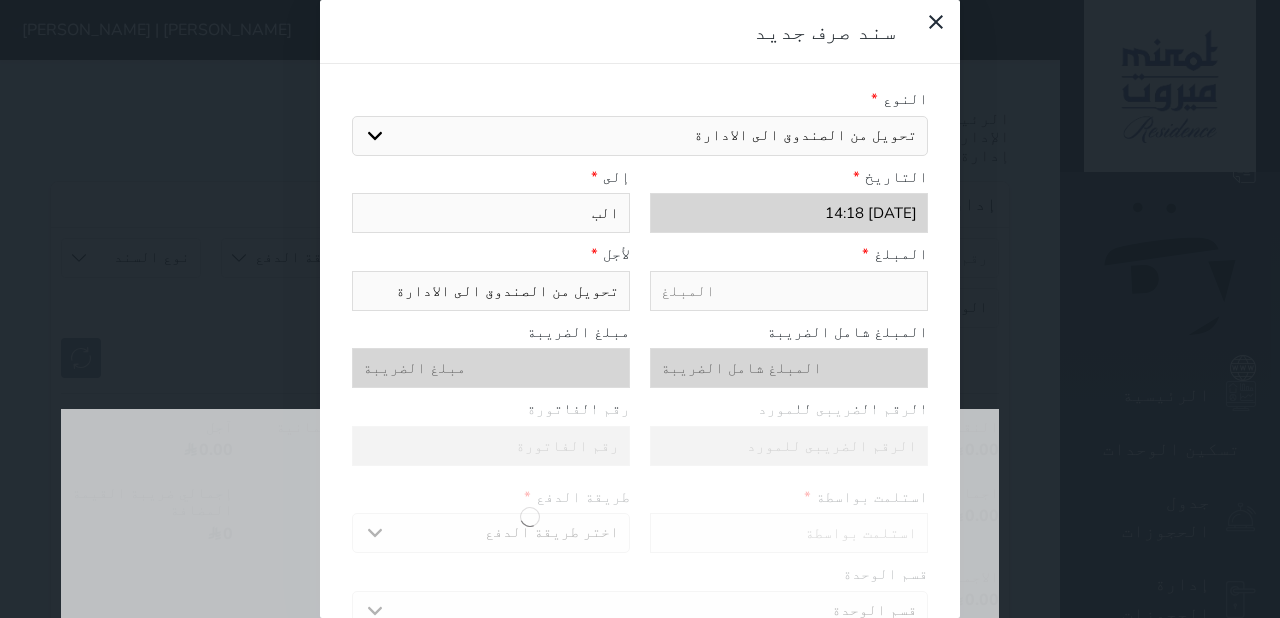 select 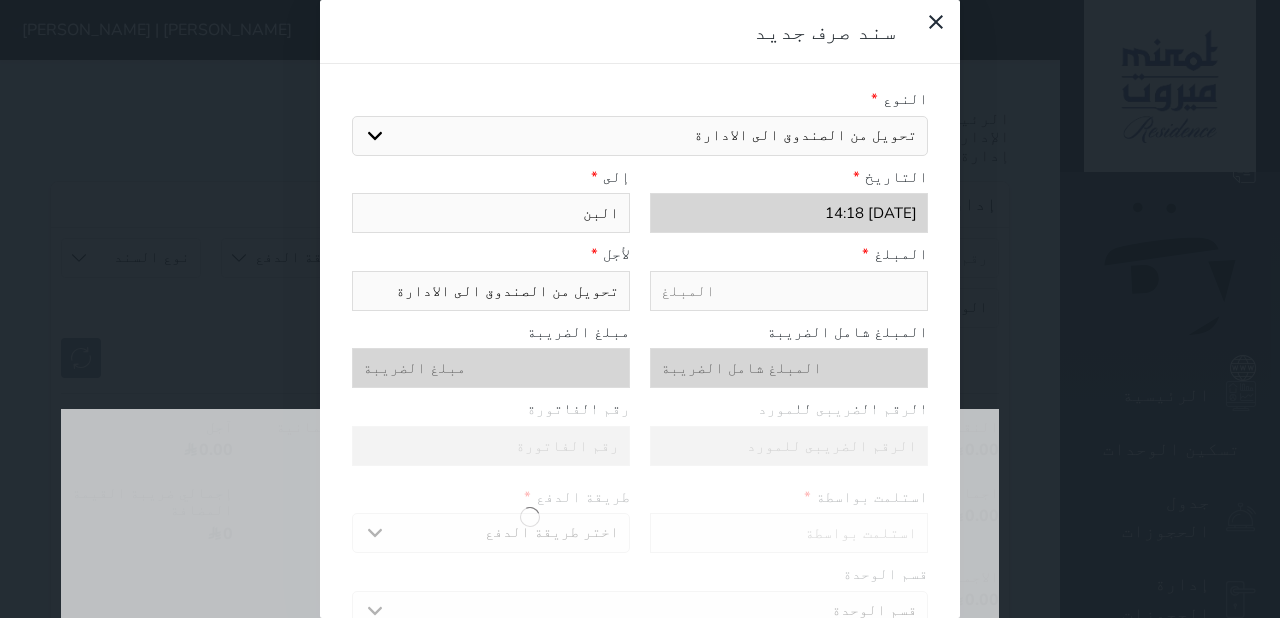 type on "البنك" 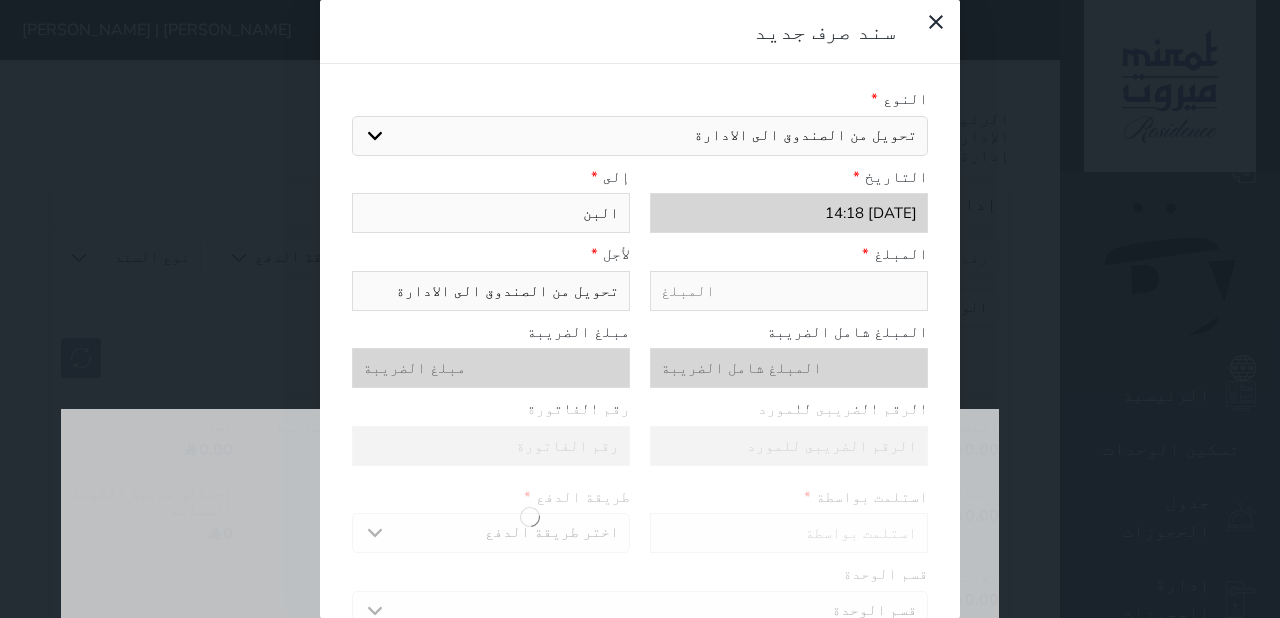 select 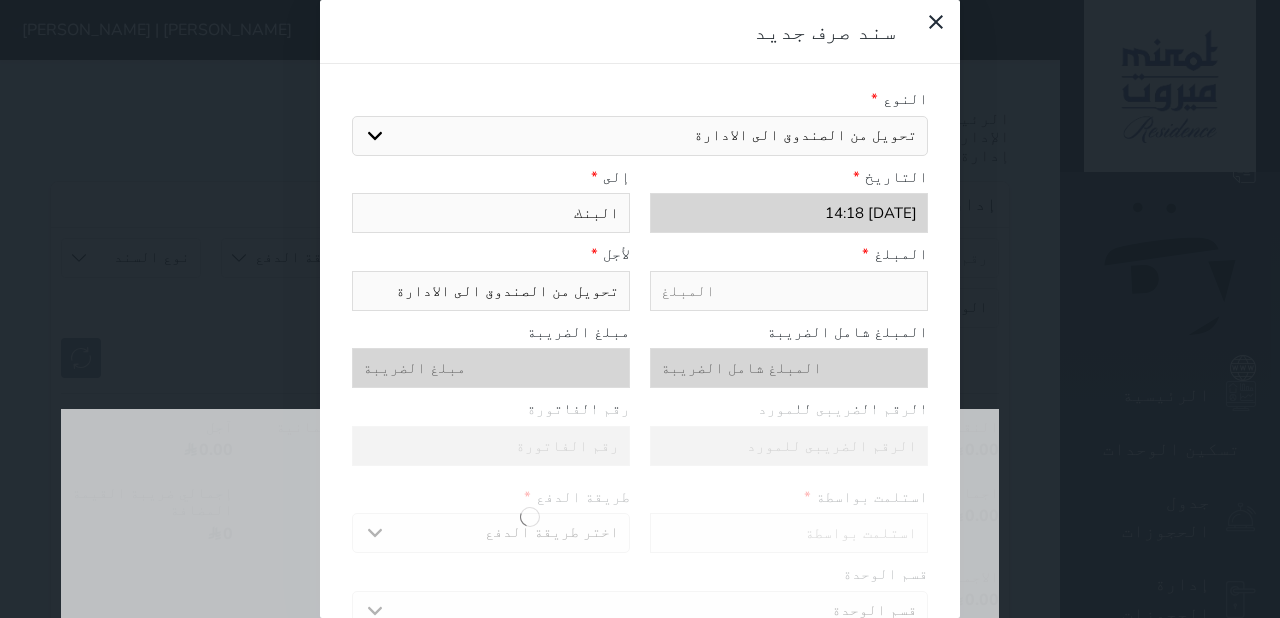type on "البنك" 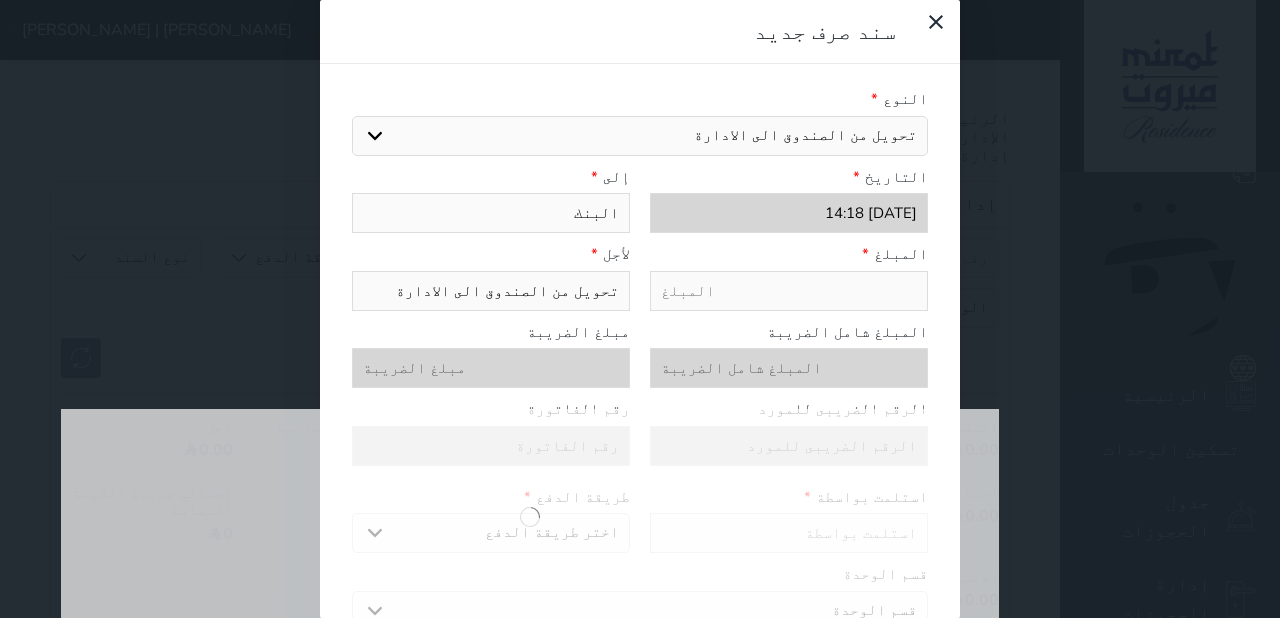paste on "500.06" 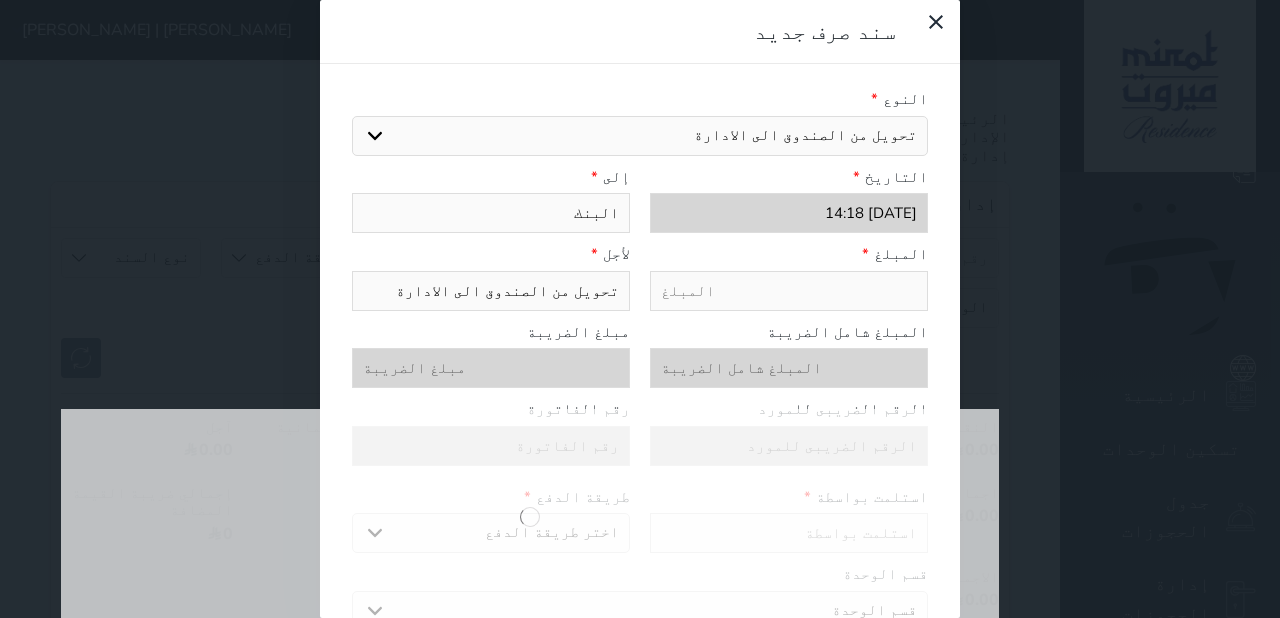 type on "500.06" 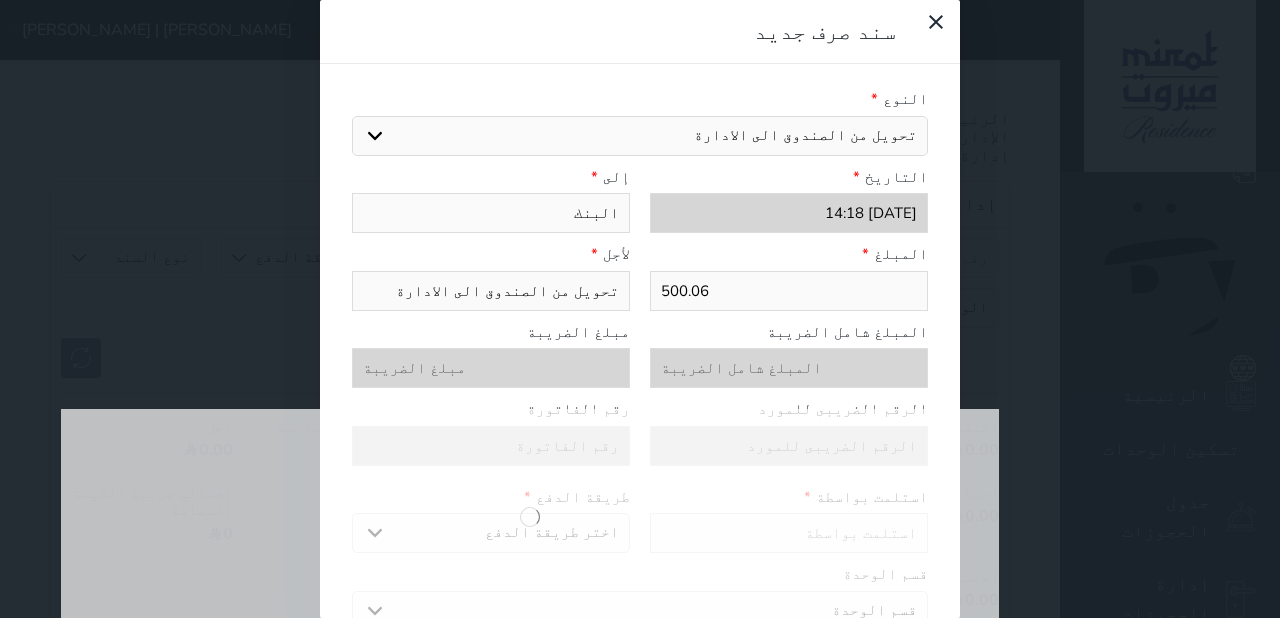 select 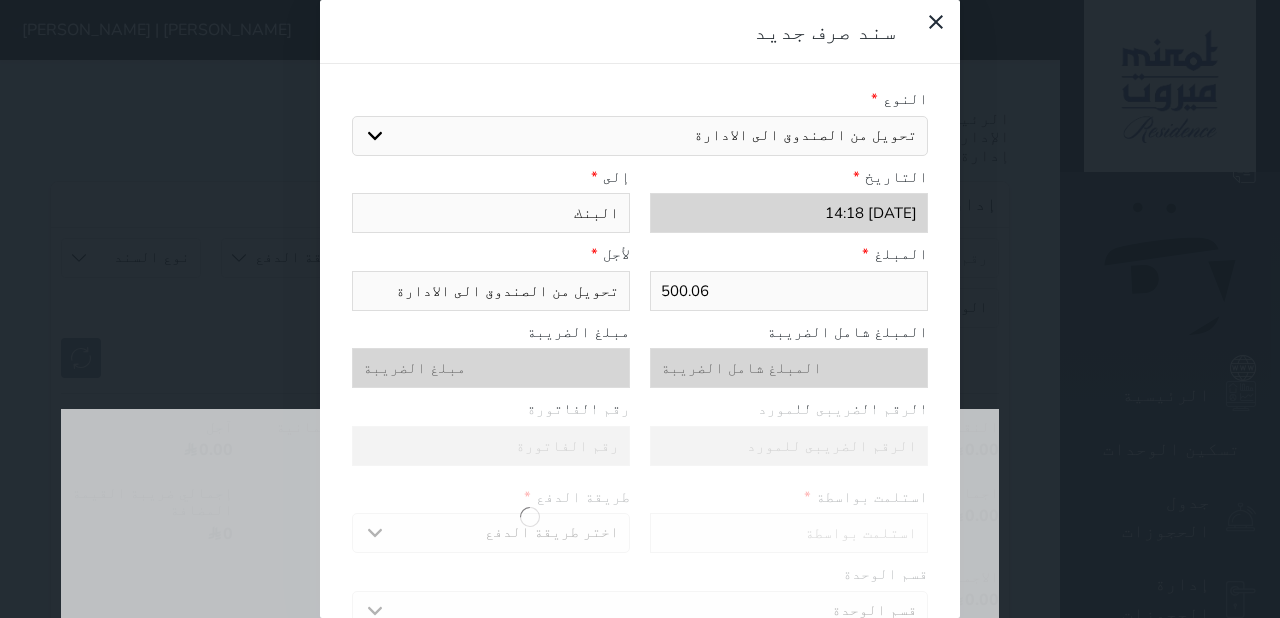 type on "500.06" 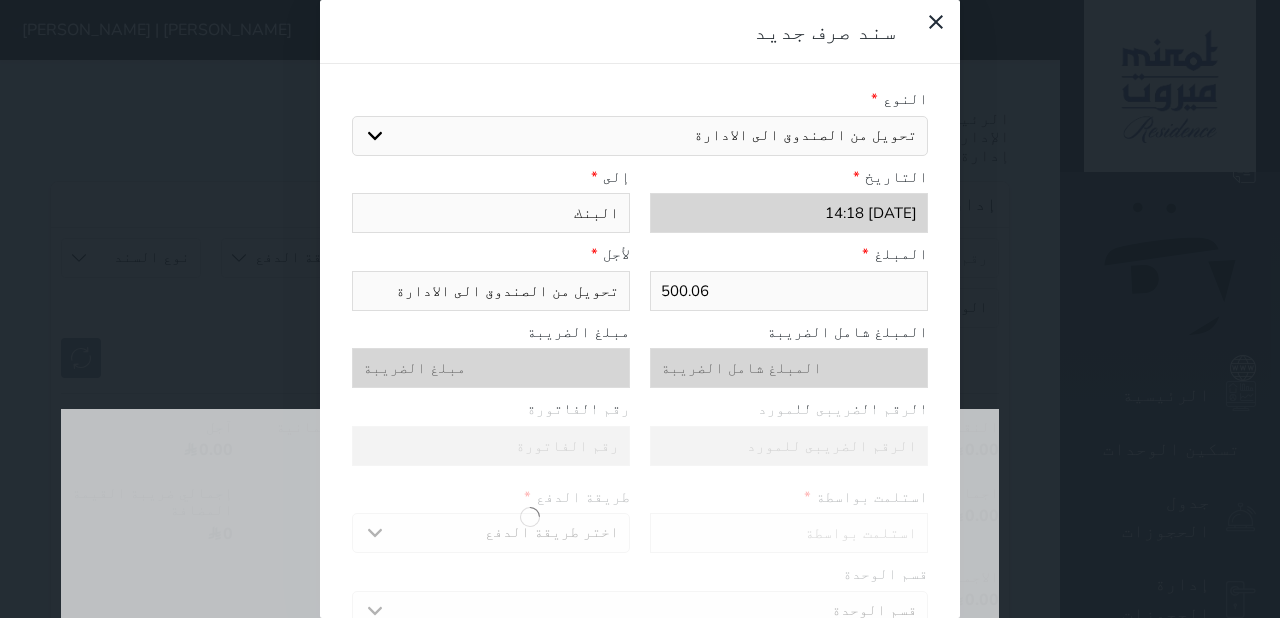 type on "ا" 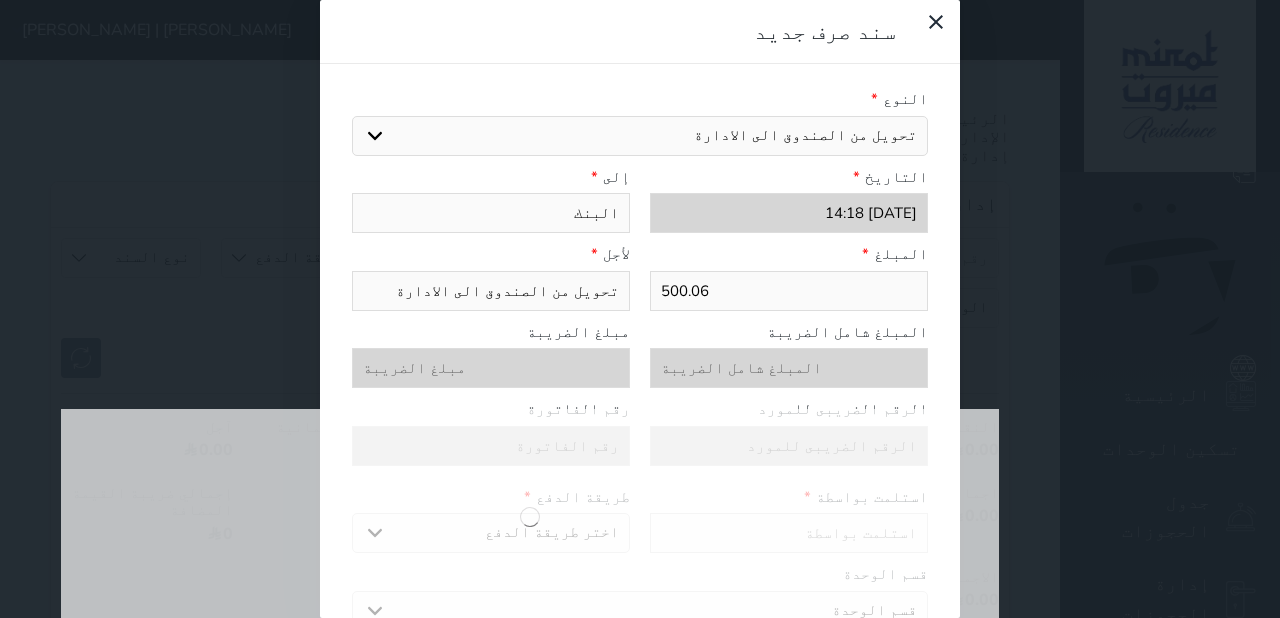 select 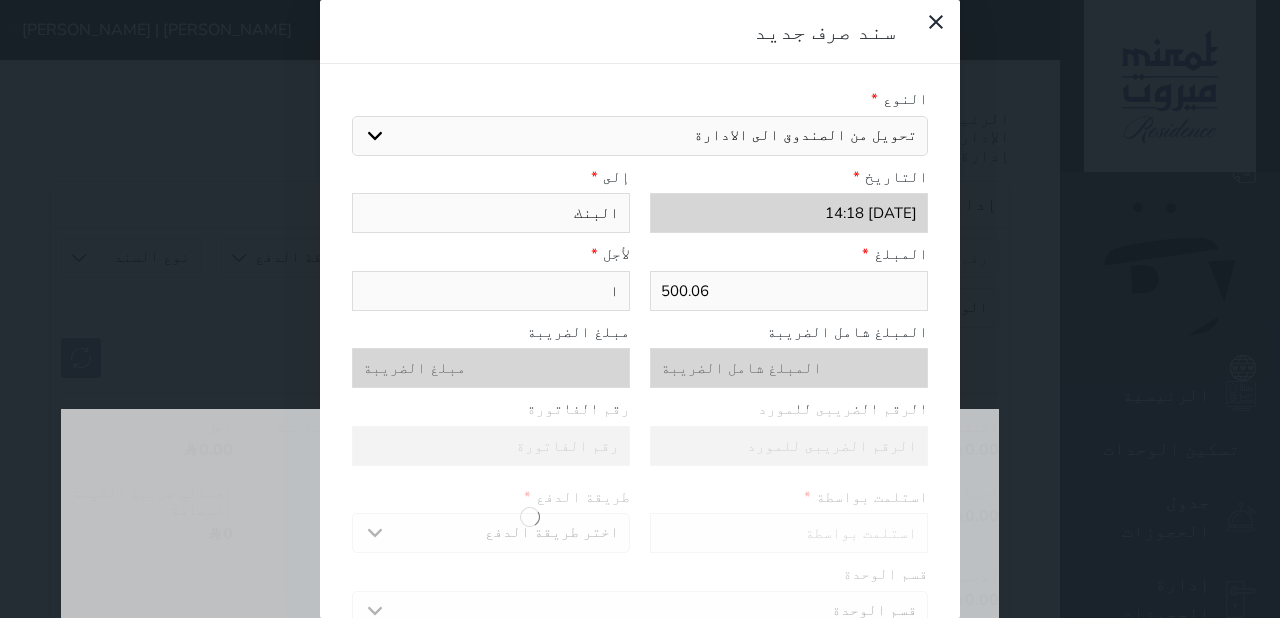 type on "اق" 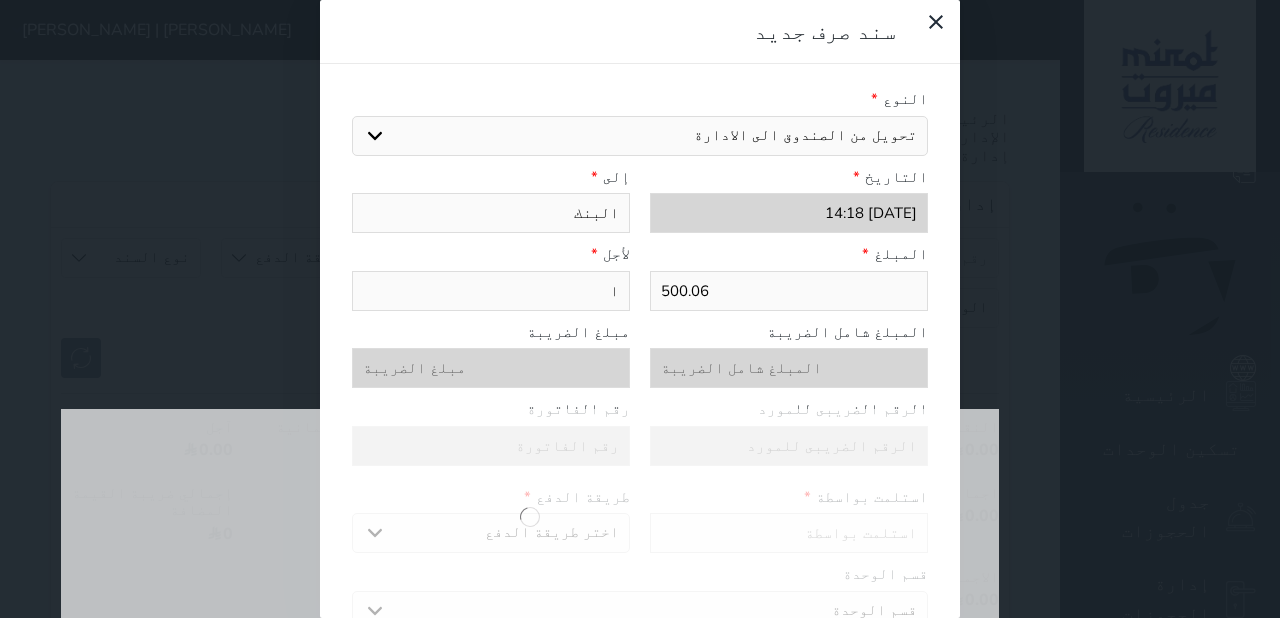 select 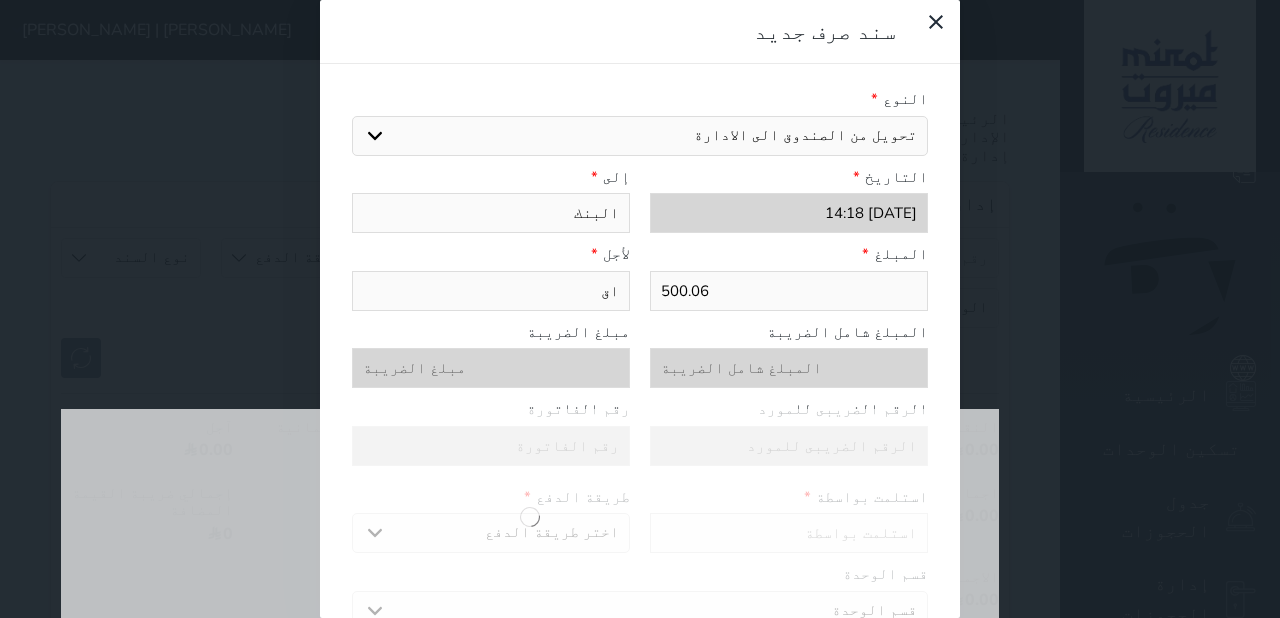 type on "اقف" 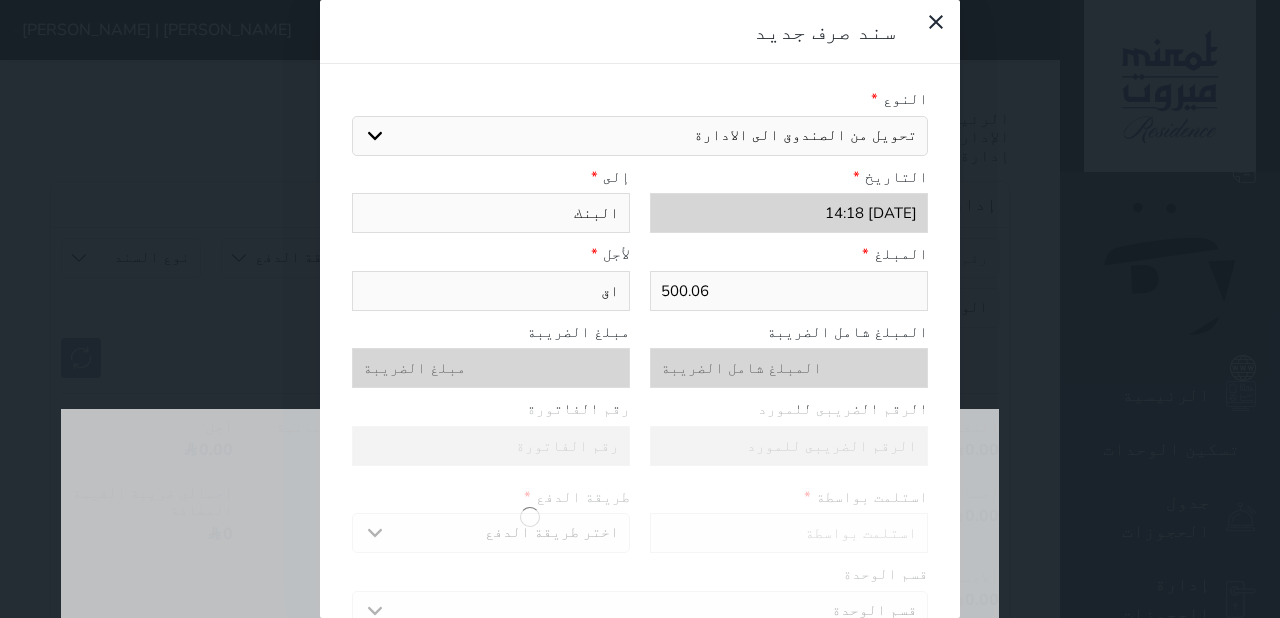 select 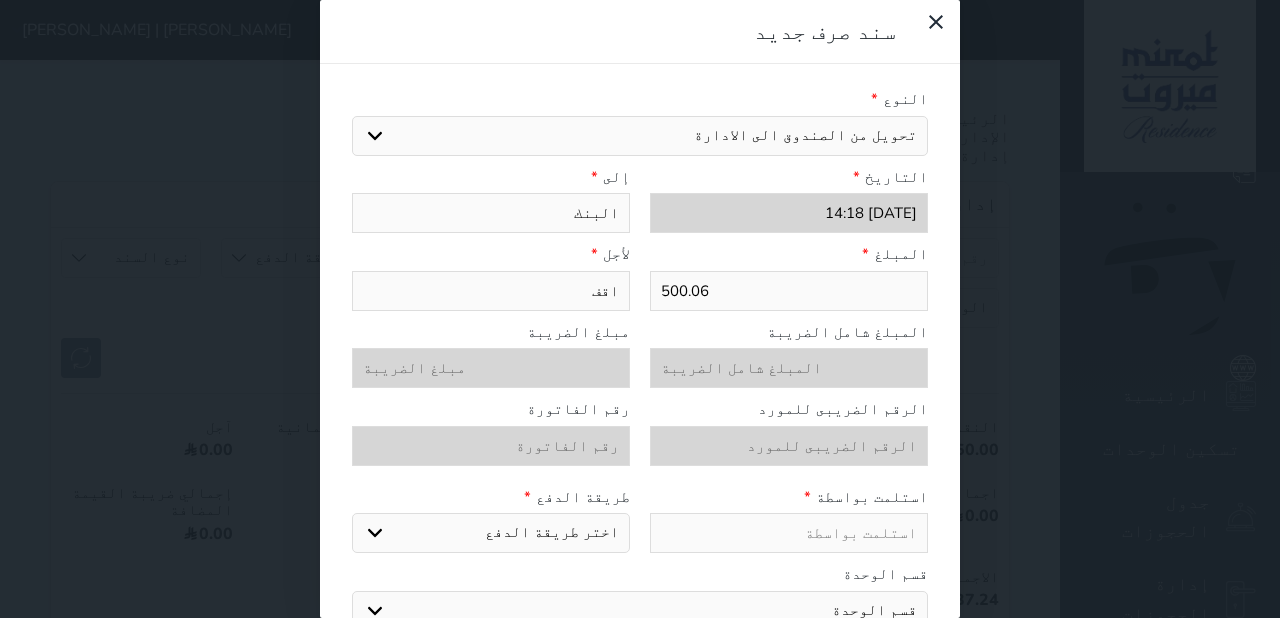 type on "اقفا" 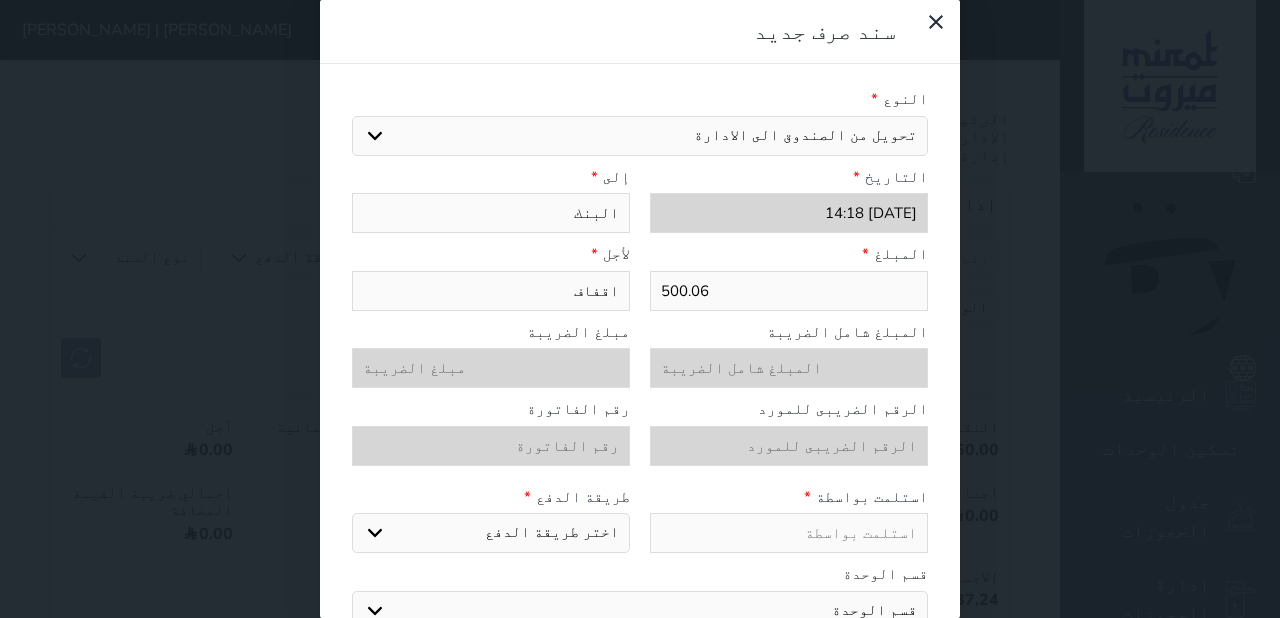 type on "اقفافل" 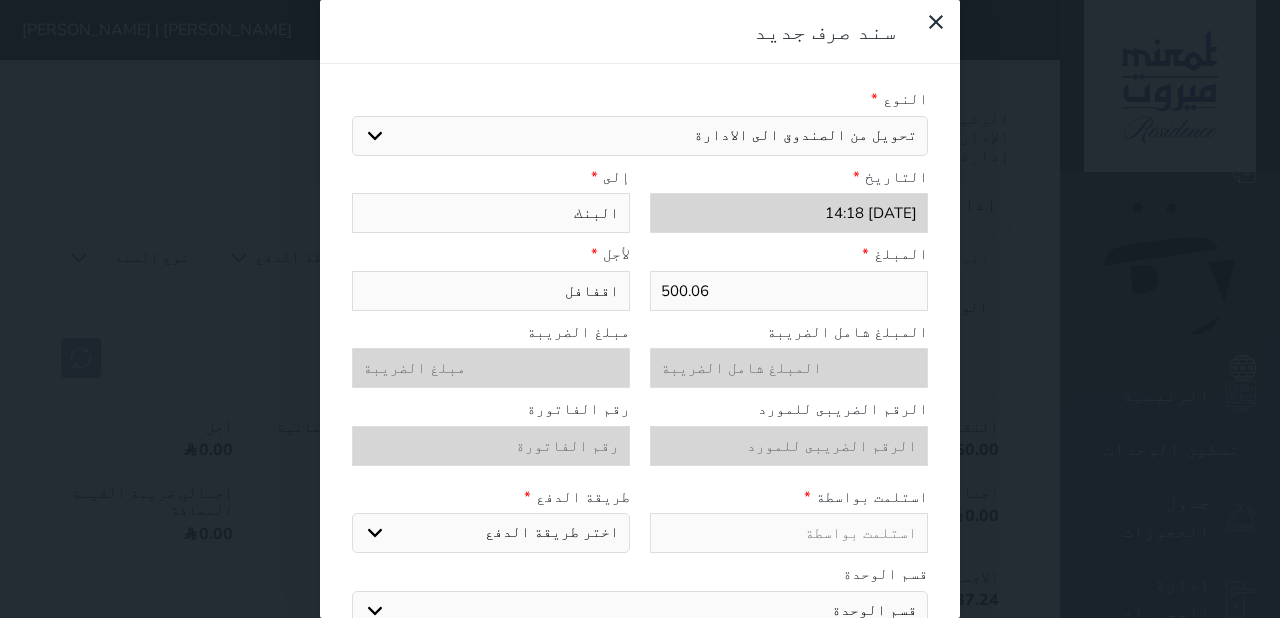 type on "اقفافل" 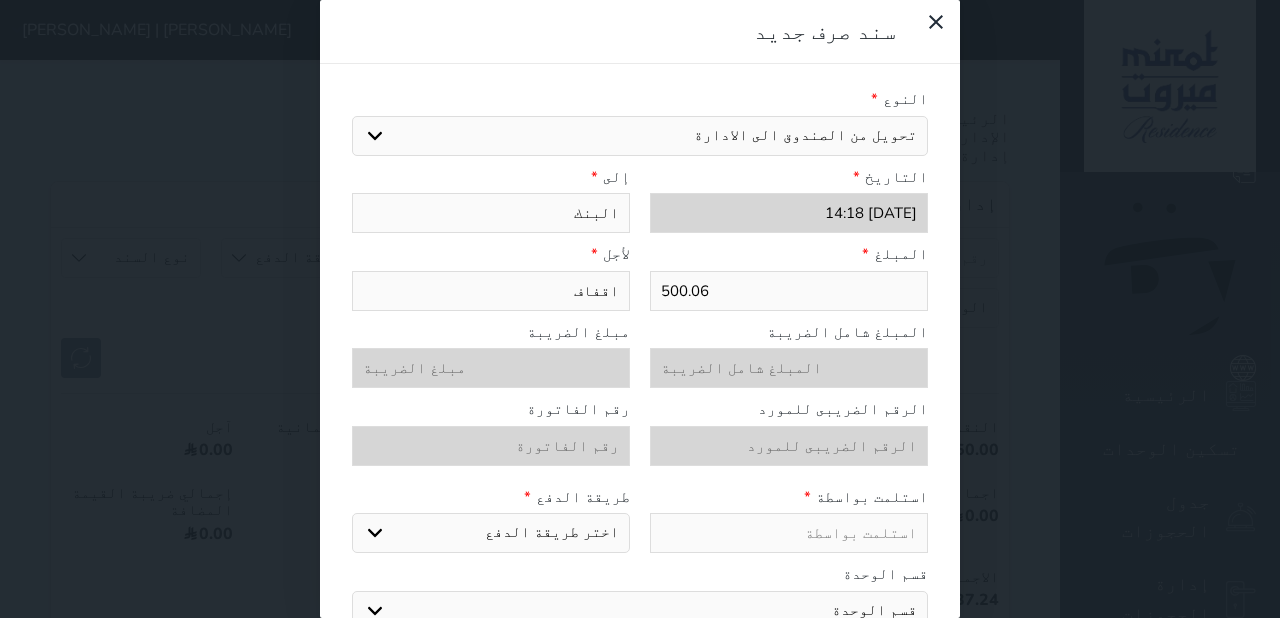 type on "اقفا" 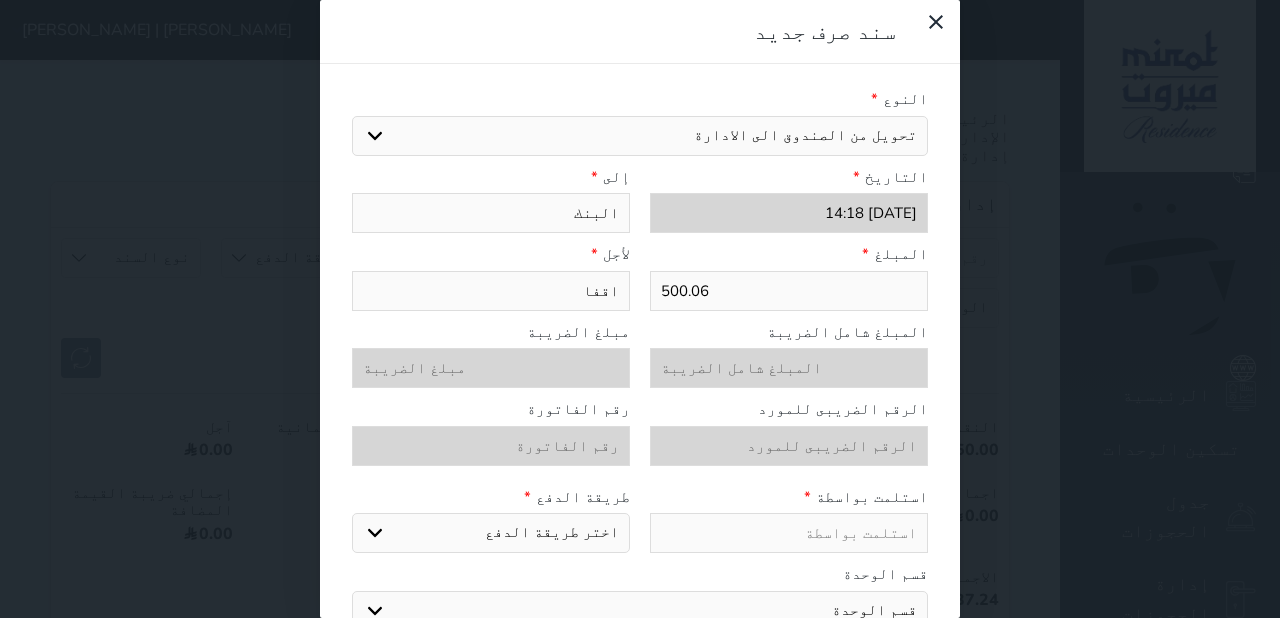 type on "اقفال" 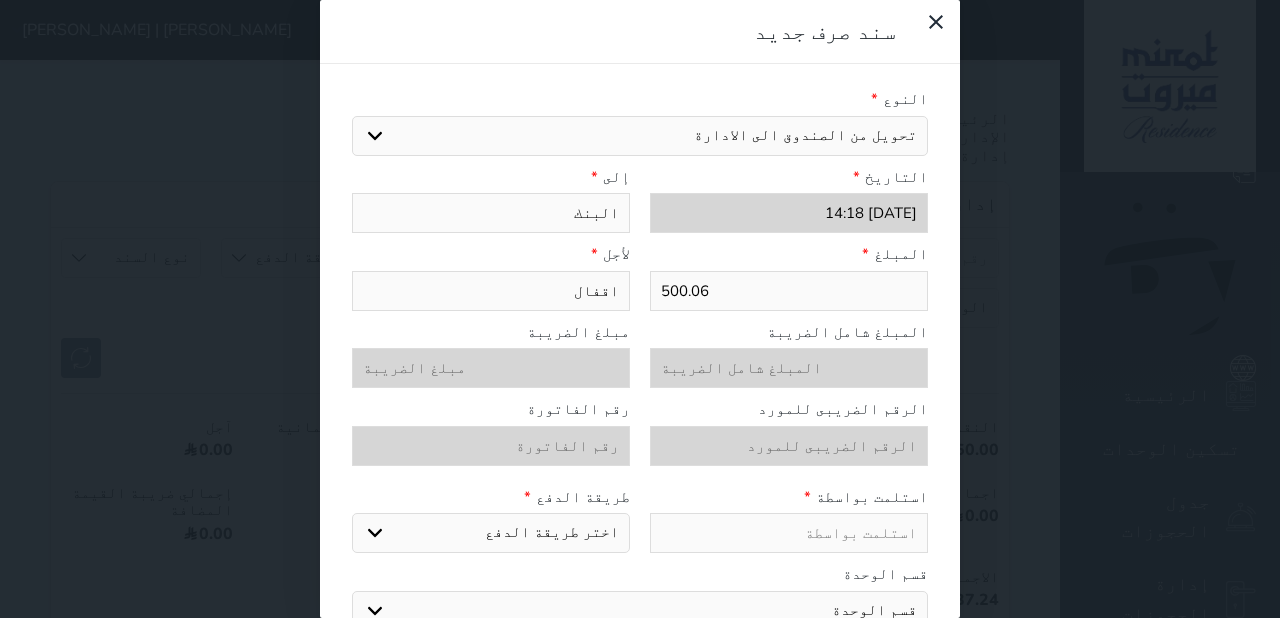 type on "اقفال" 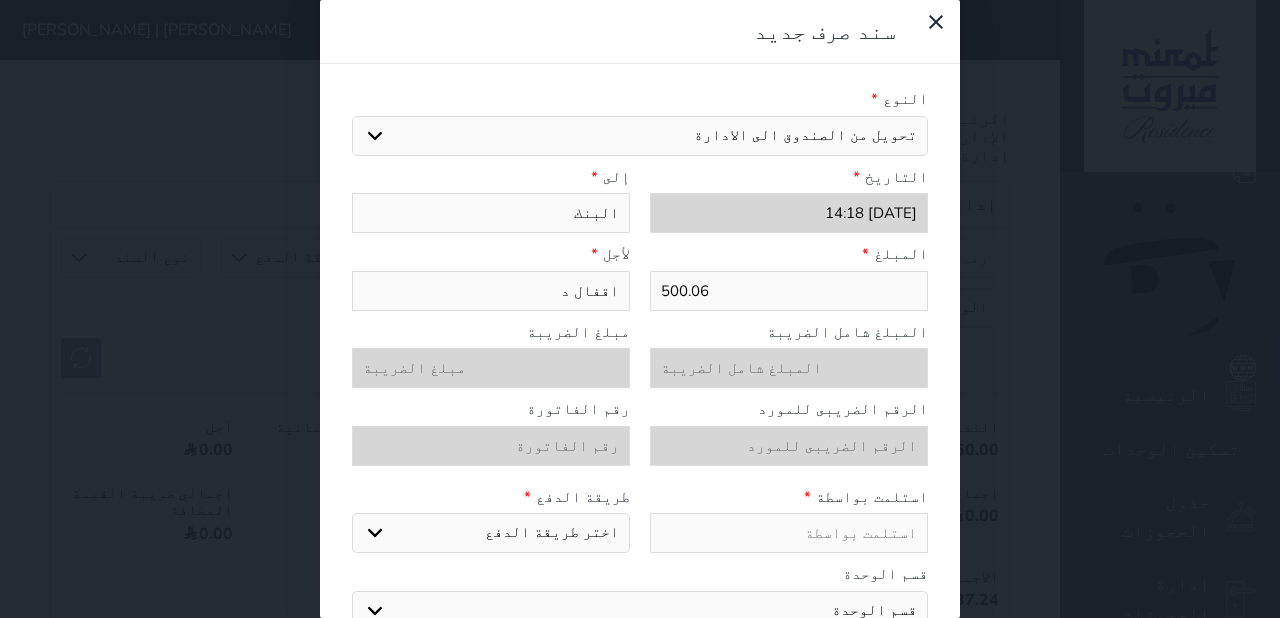 type on "اقفال دف" 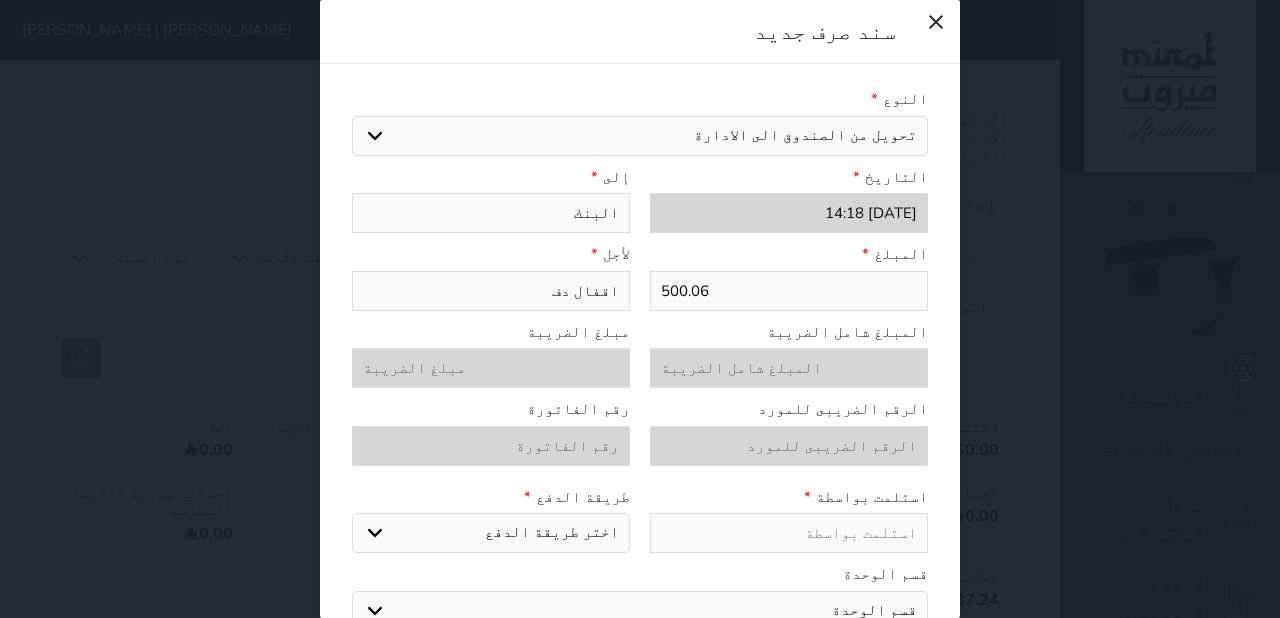 select 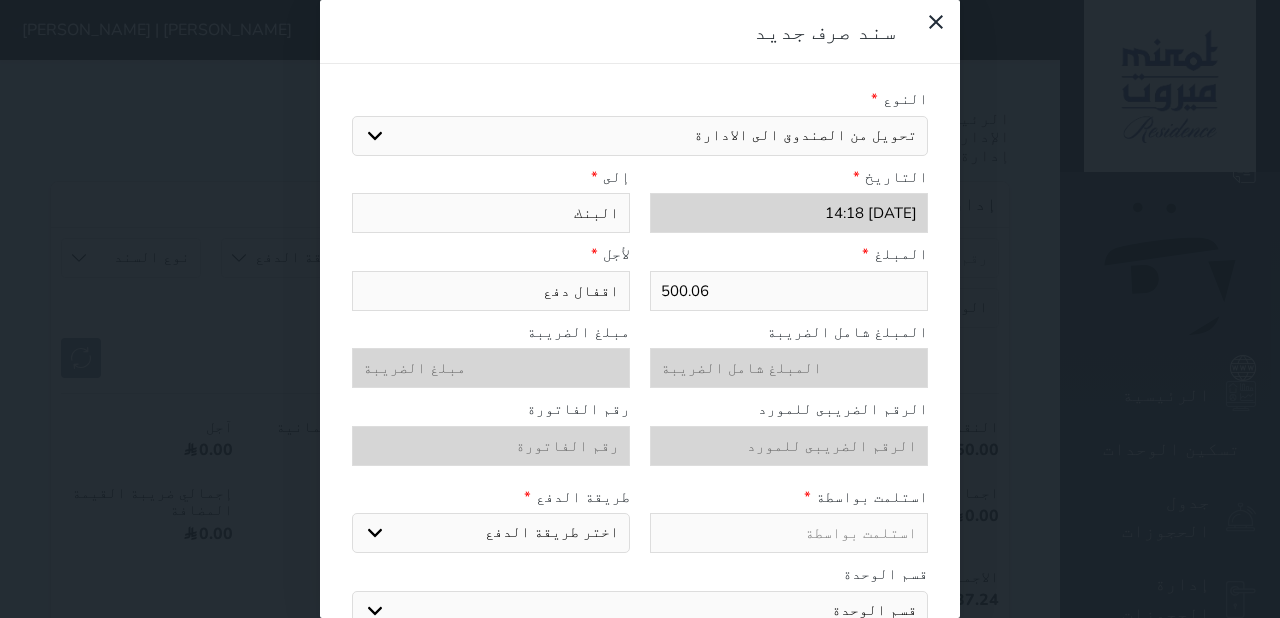 type on "اقفال دفع" 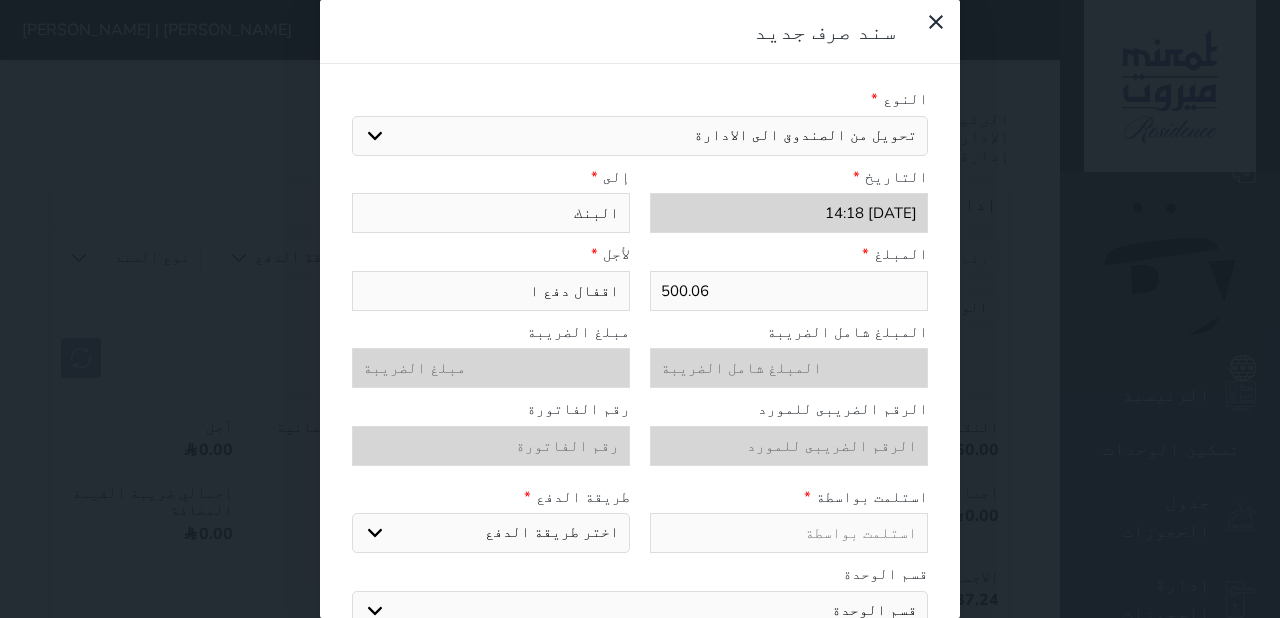 type on "اقفال دفع ال" 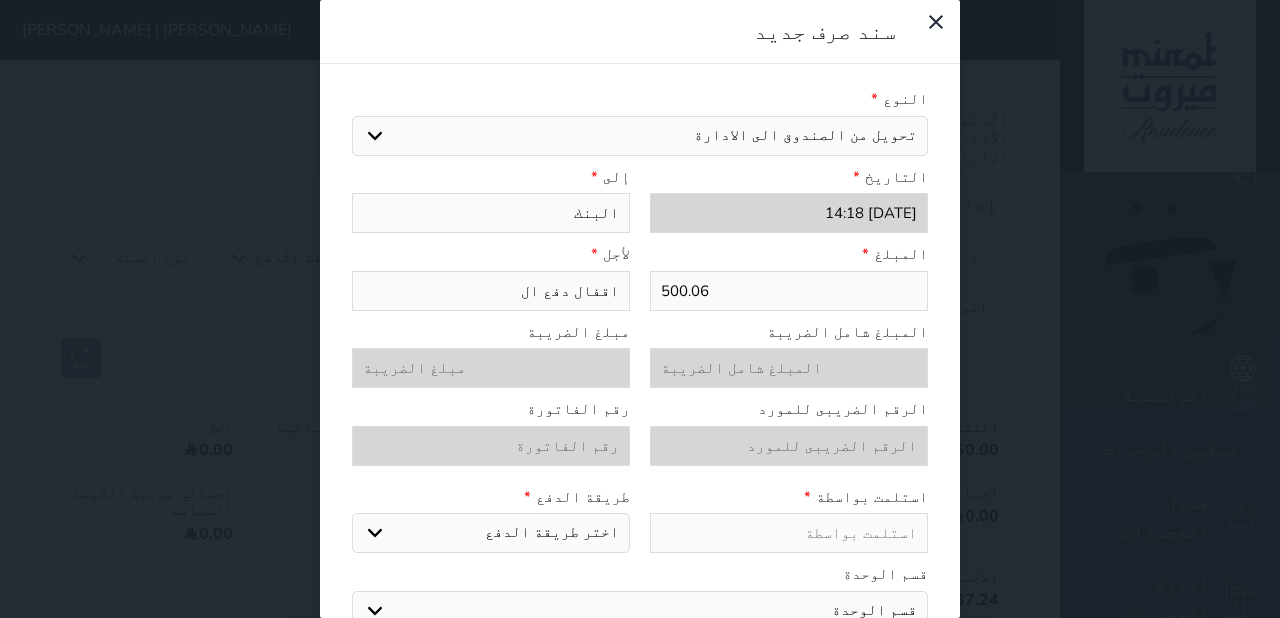 type on "اقفال دفع الك" 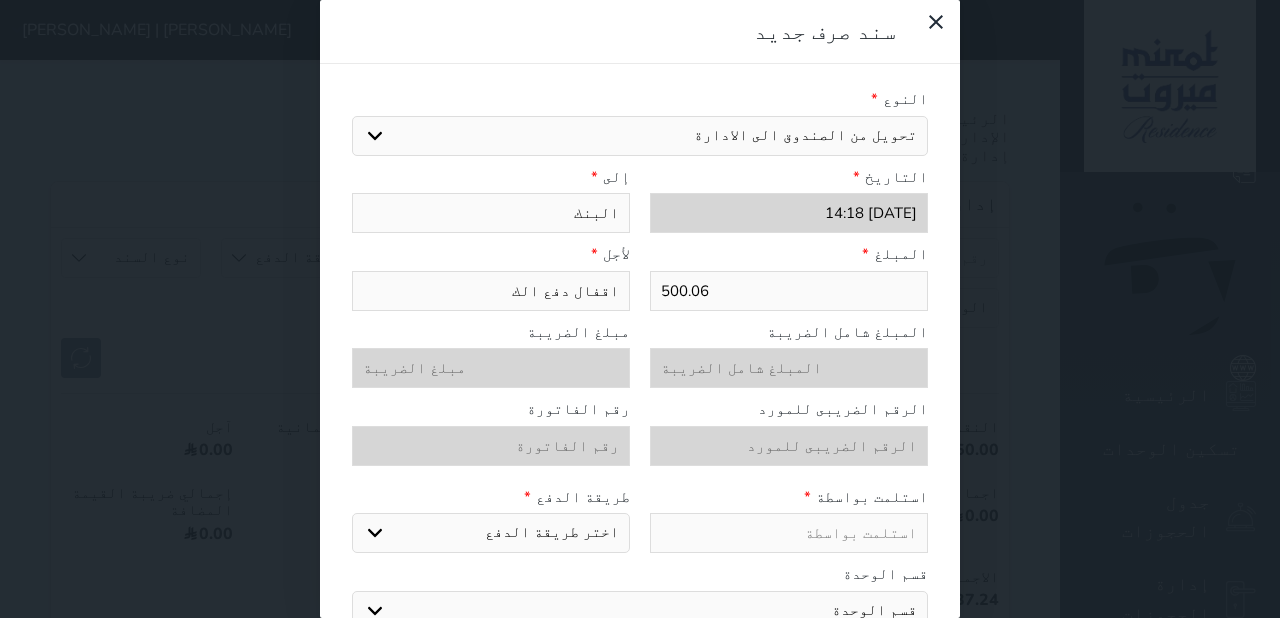 type on "اقفال دفع الكت" 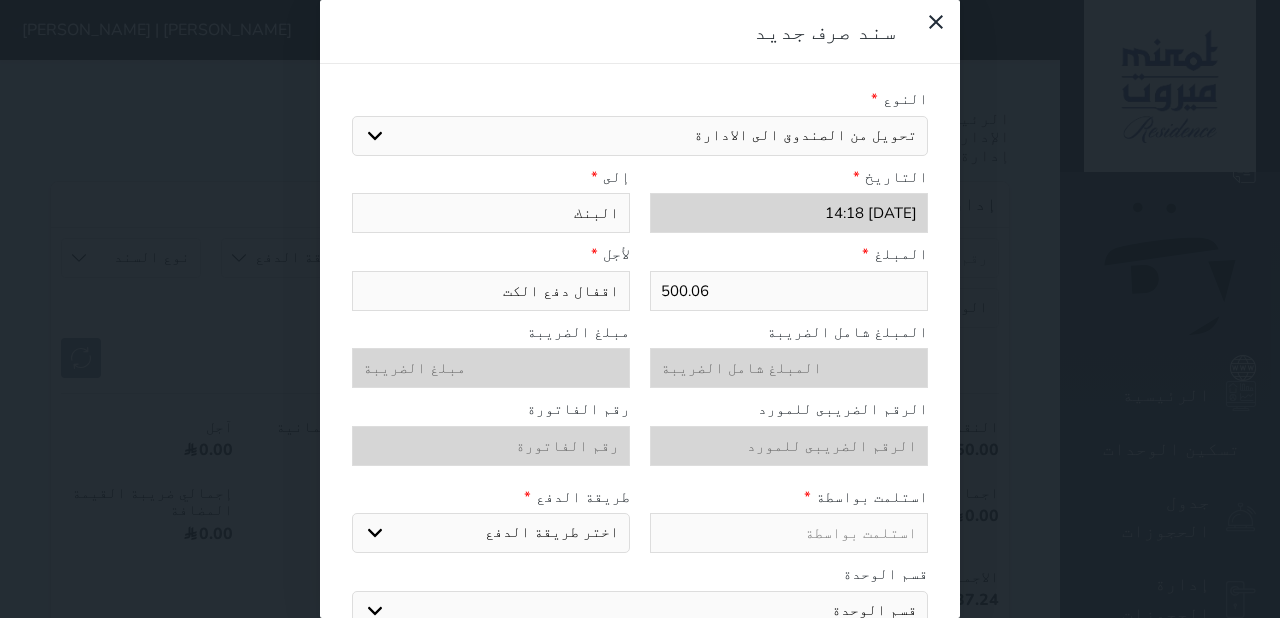 type on "اقفال دفع الكتر" 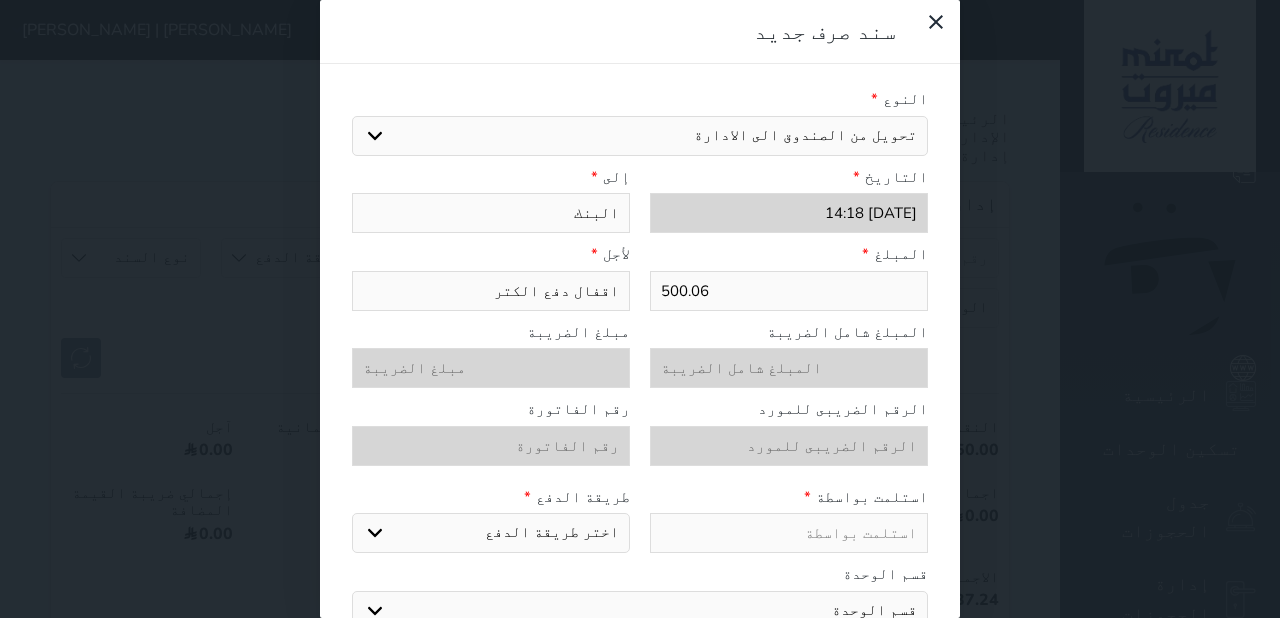 type on "اقفال دفع الكترو" 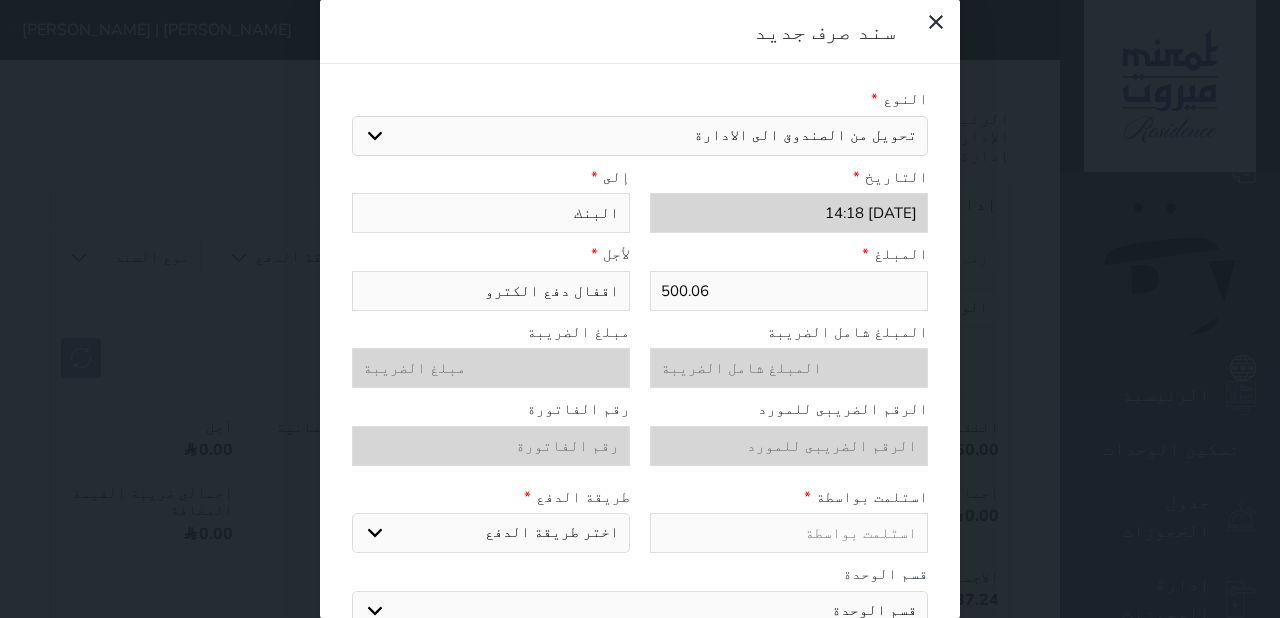 type on "اقفال دفع الكترون" 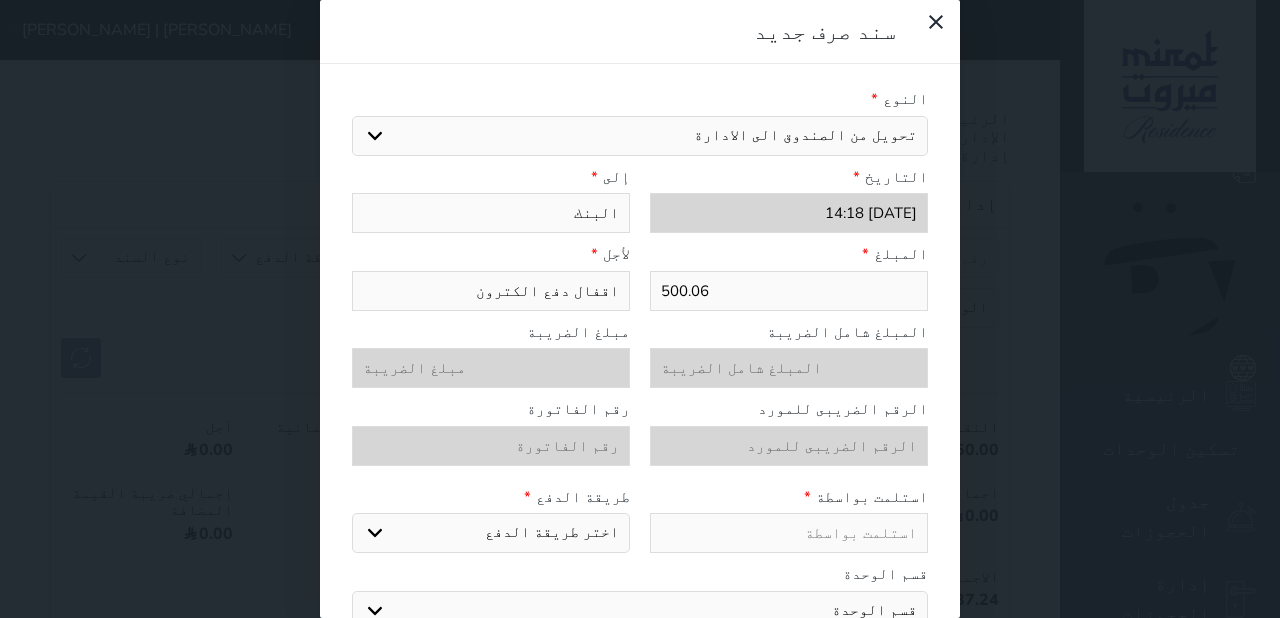 type on "اقفال دفع الكتروني" 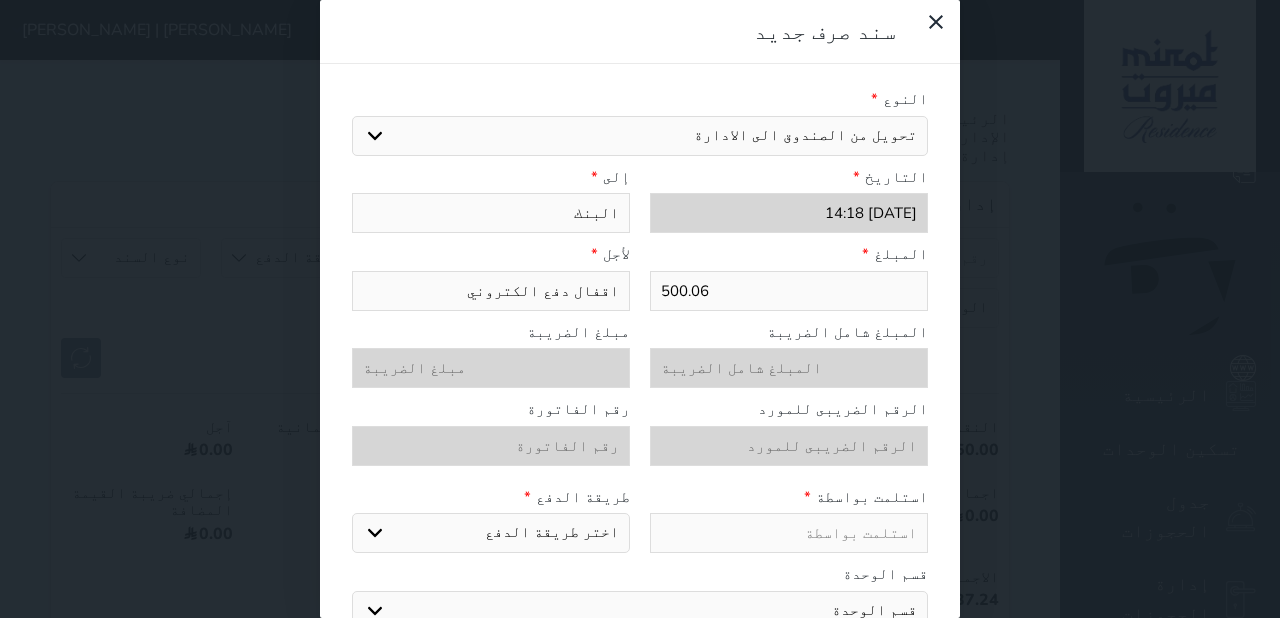 type on "اقفال دفع الكتروني" 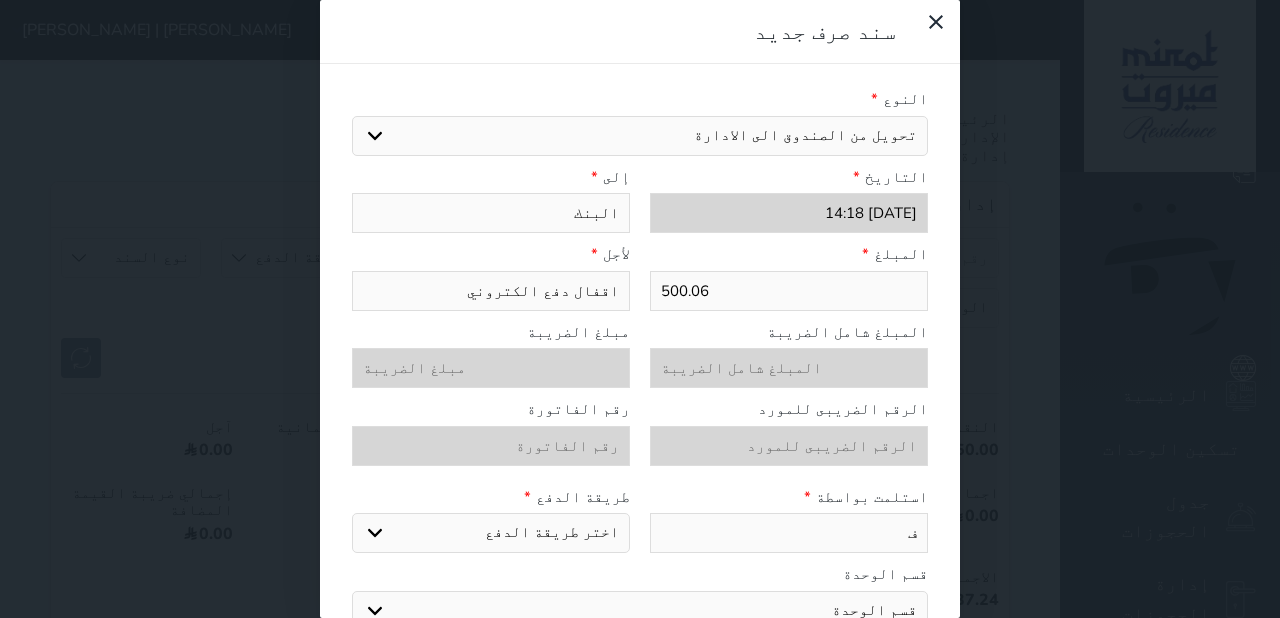 type on "فن" 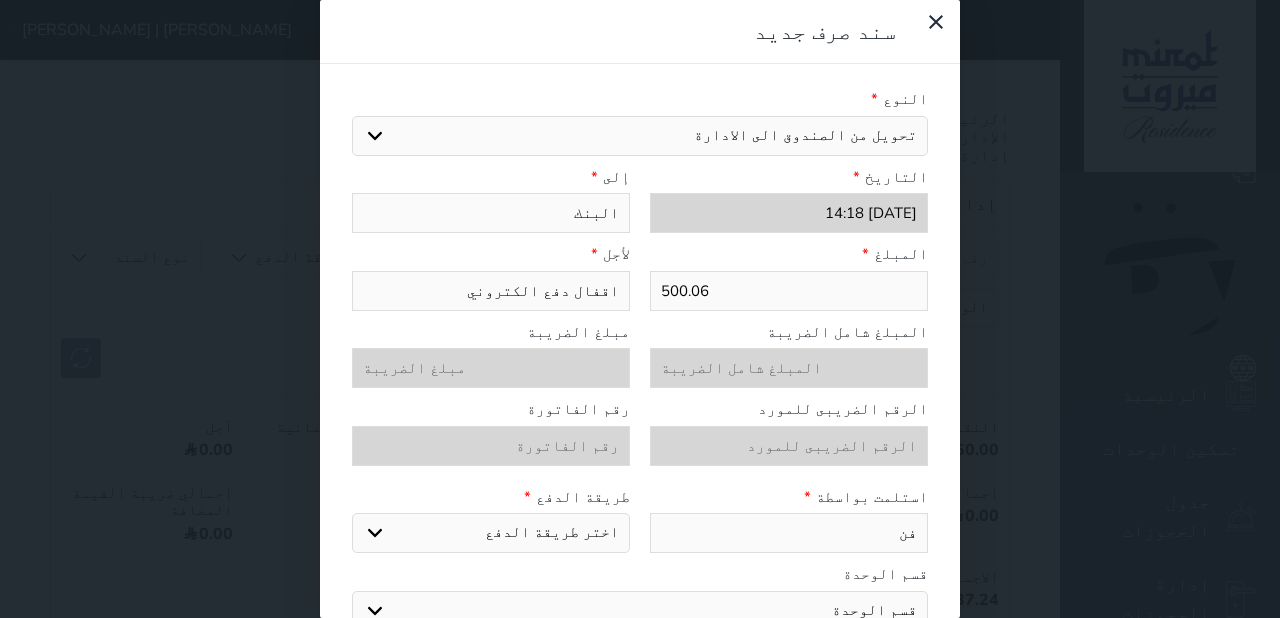 type on "فند" 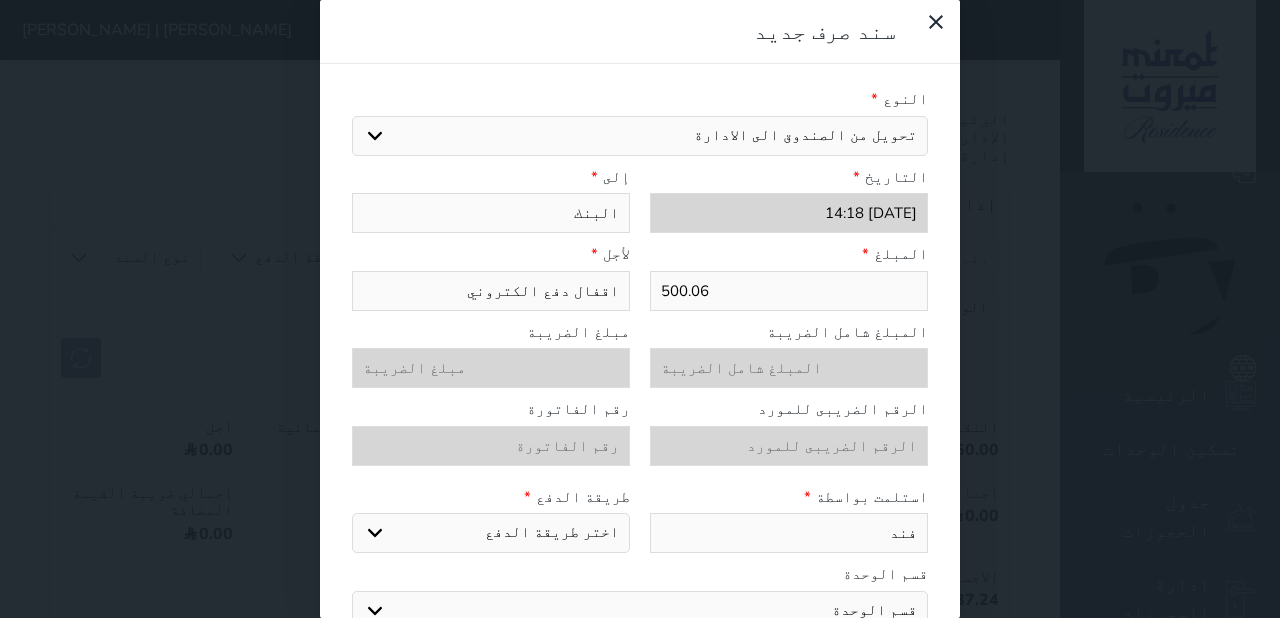type on "فندق" 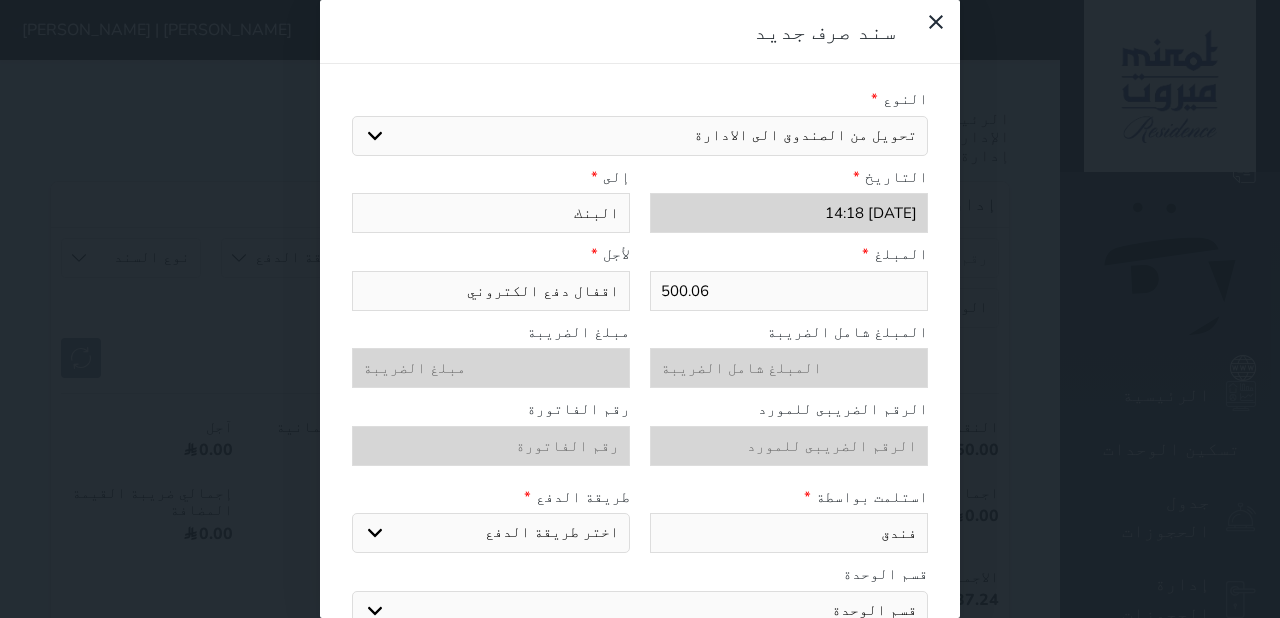type on "فندقة" 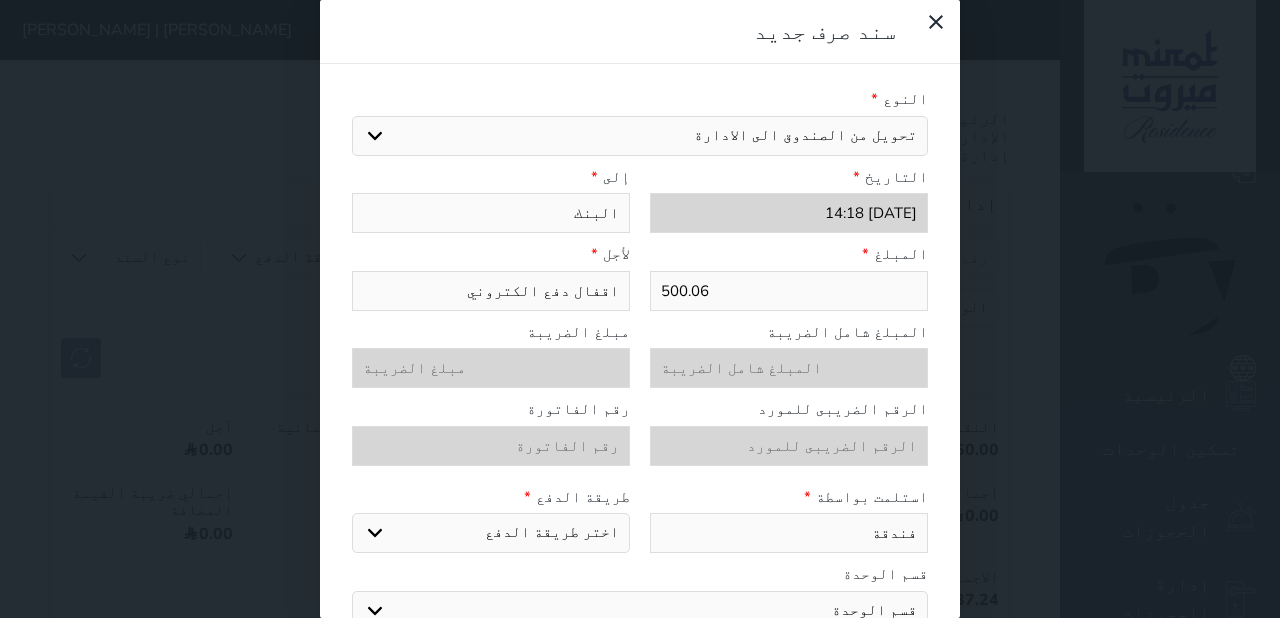 select 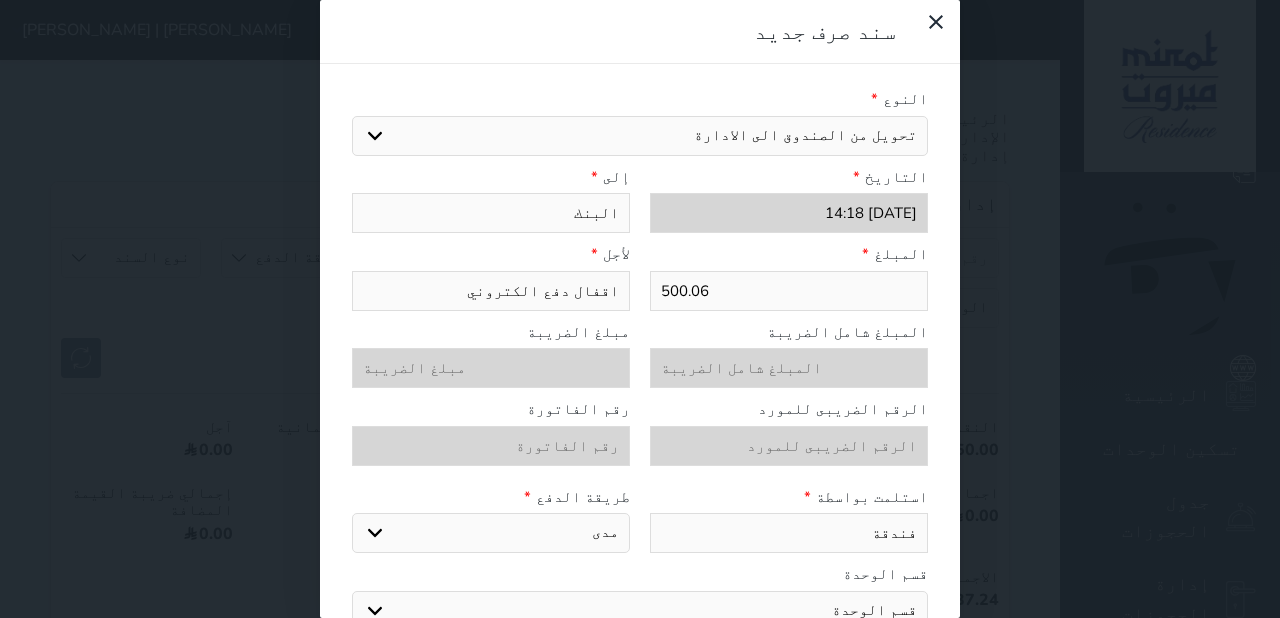 select on "credit" 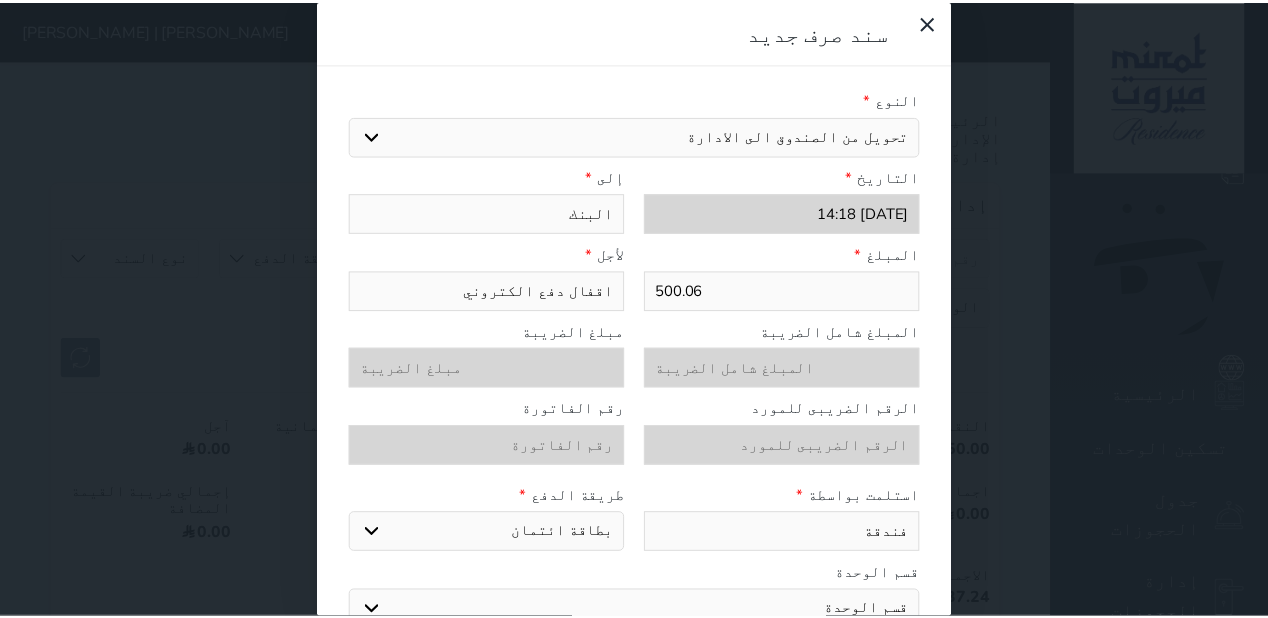 scroll, scrollTop: 172, scrollLeft: 0, axis: vertical 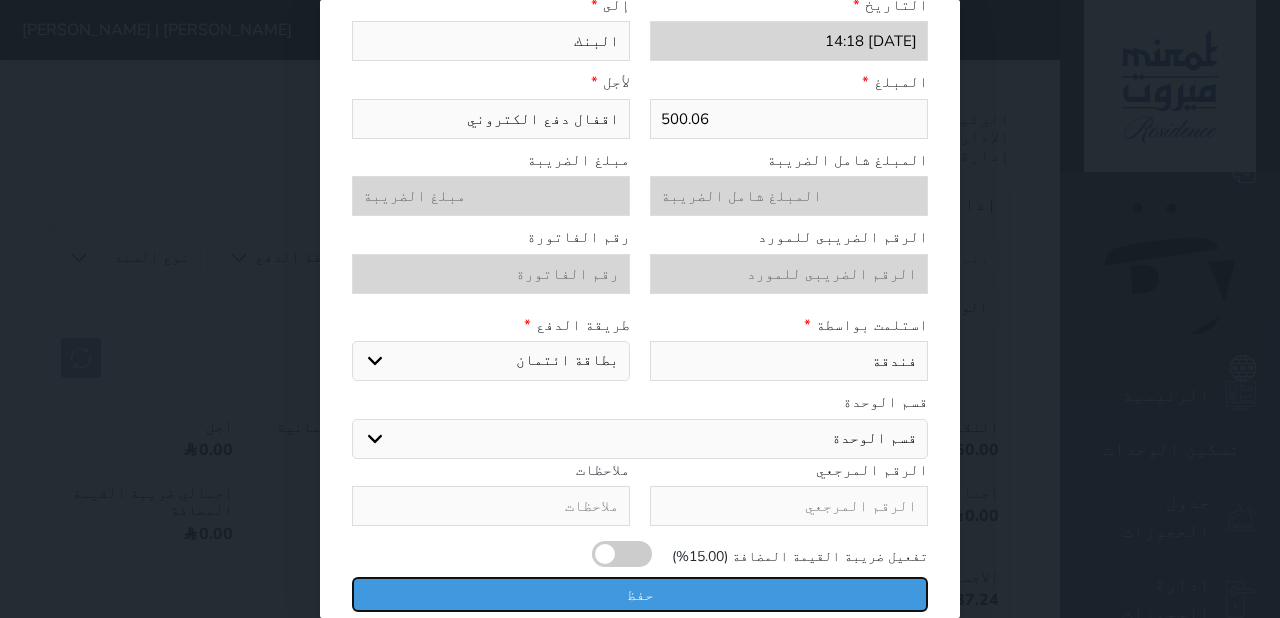 type 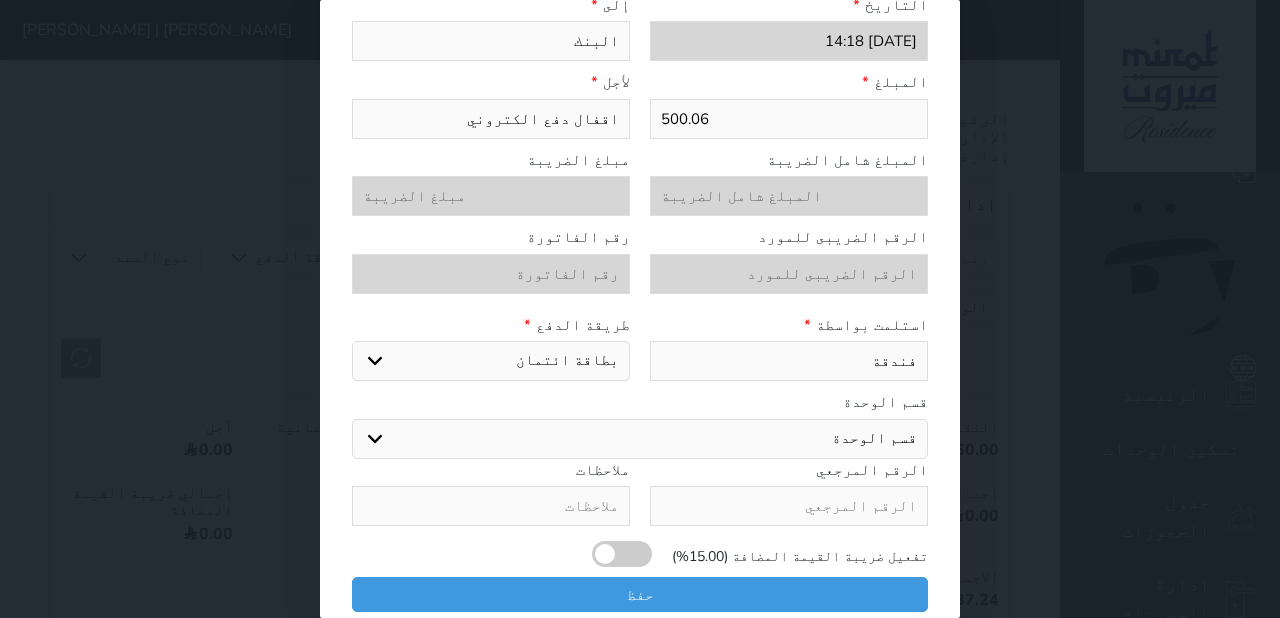select 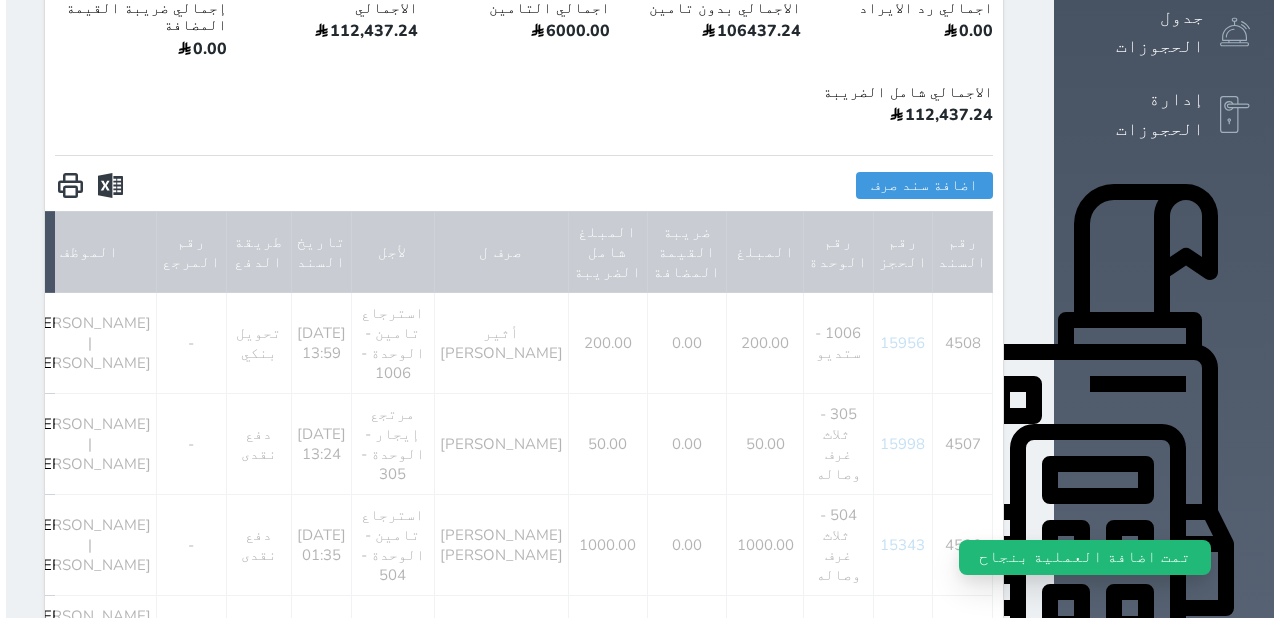 scroll, scrollTop: 540, scrollLeft: 0, axis: vertical 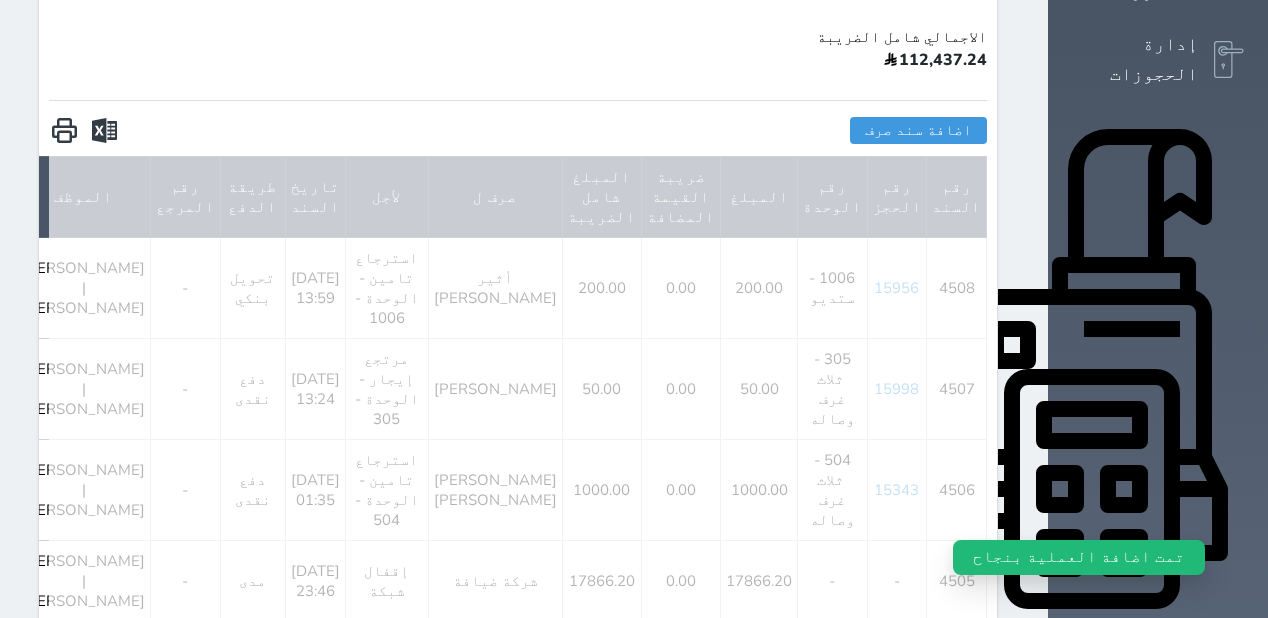 type 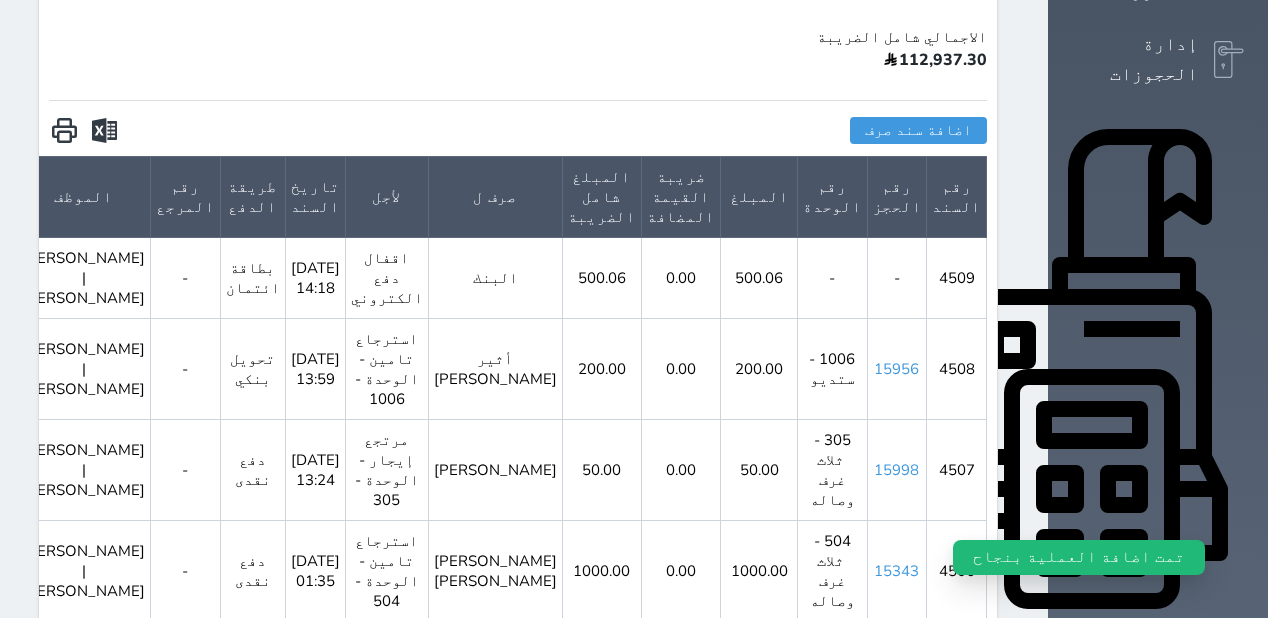 click 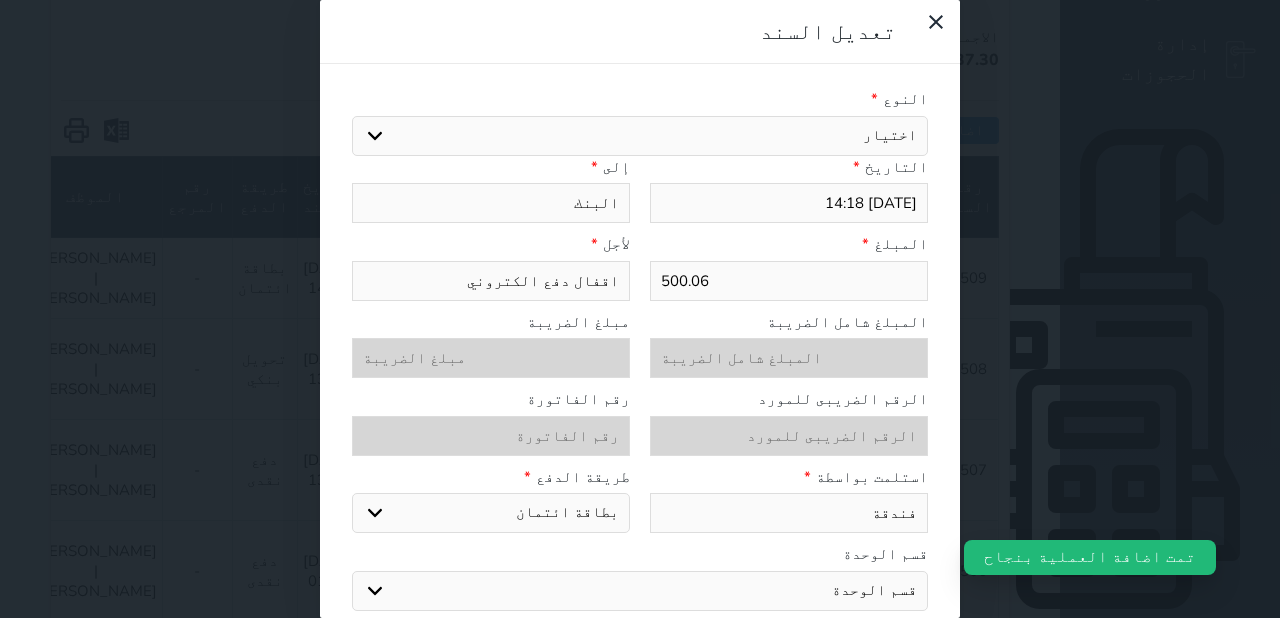 select on "101488" 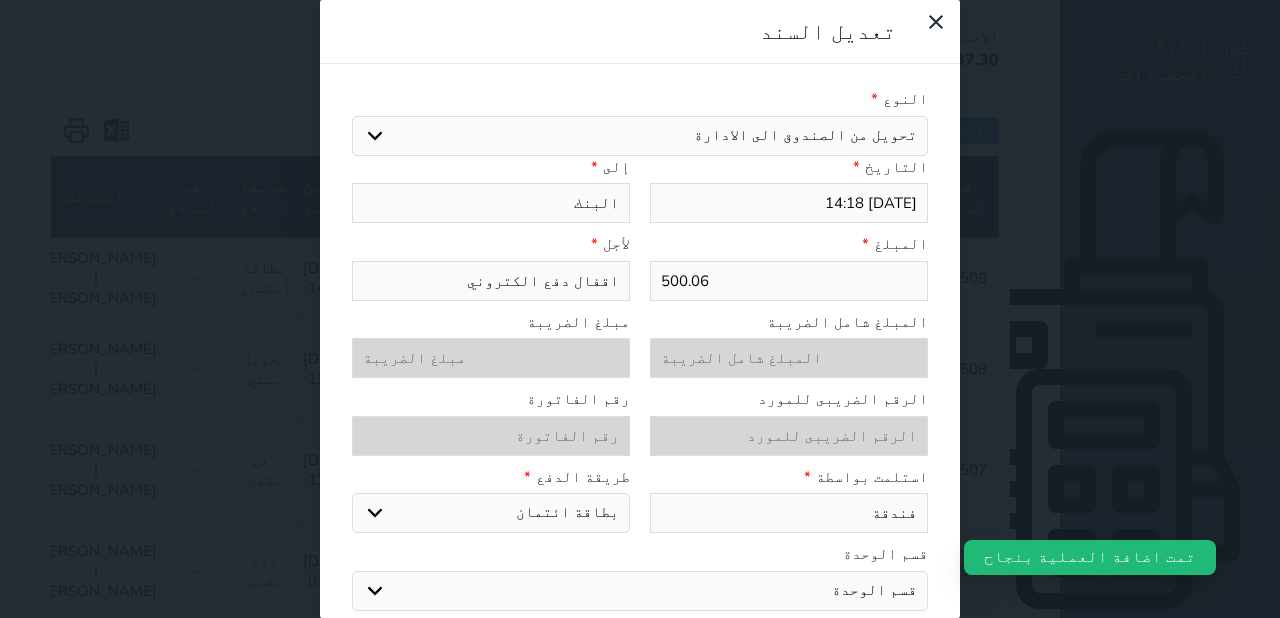 click on "2025-07-29 14:18" at bounding box center (789, 203) 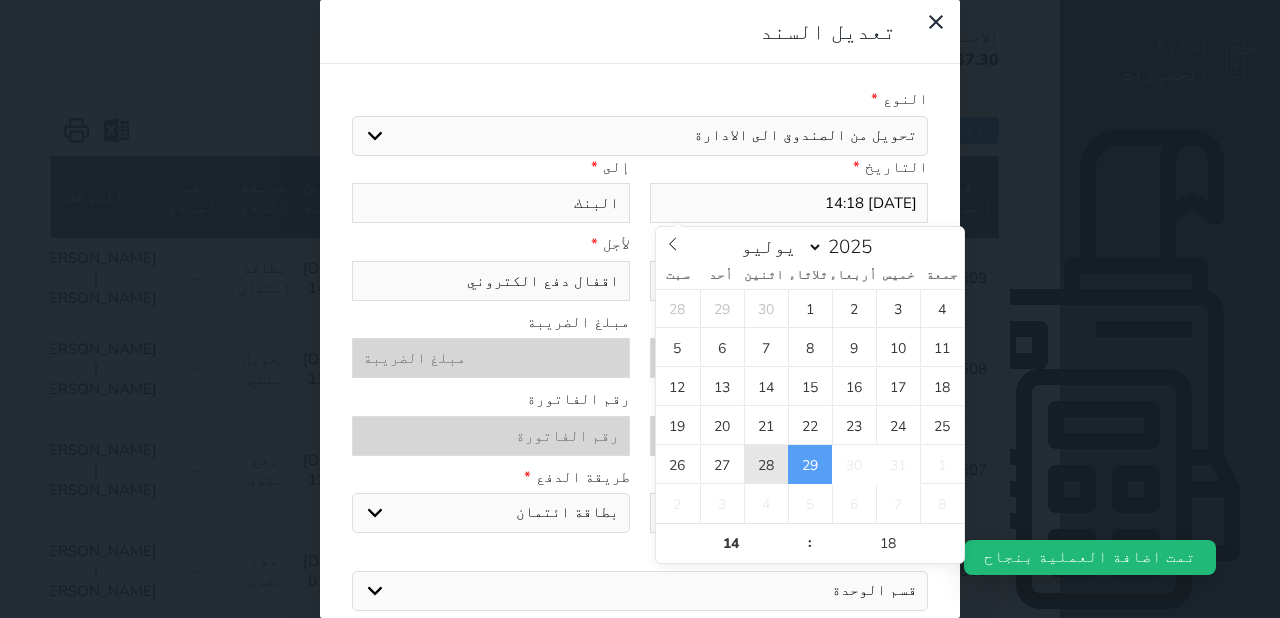 click on "28" at bounding box center (766, 464) 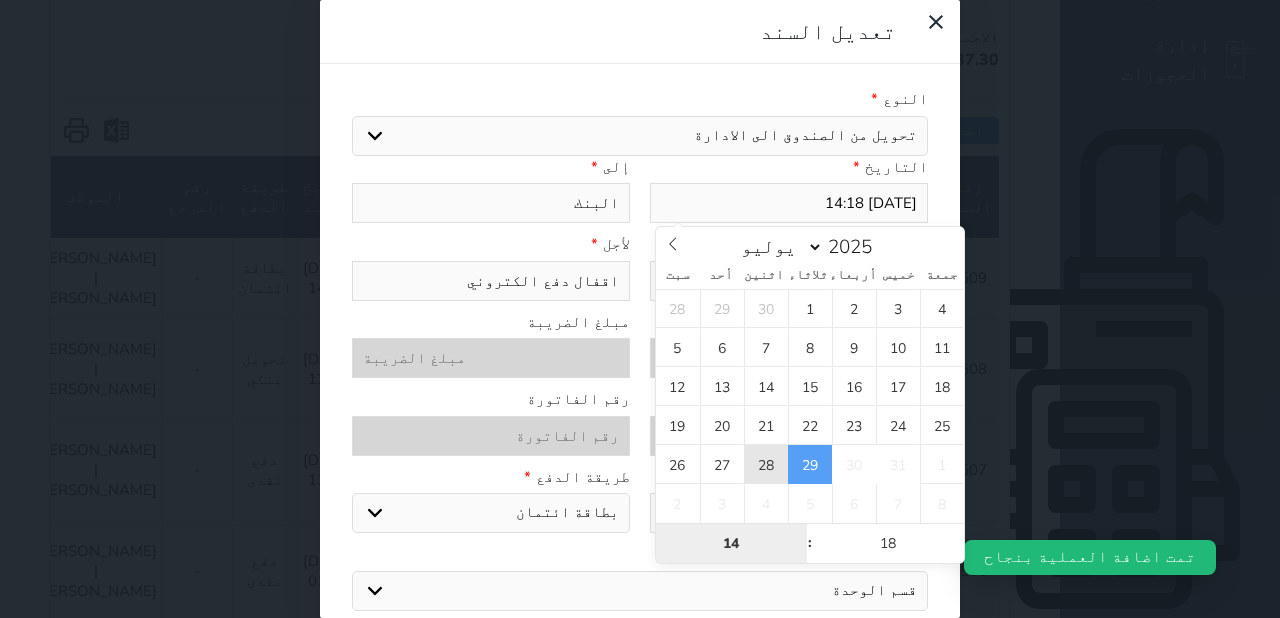 type on "2025-07-28 14:18" 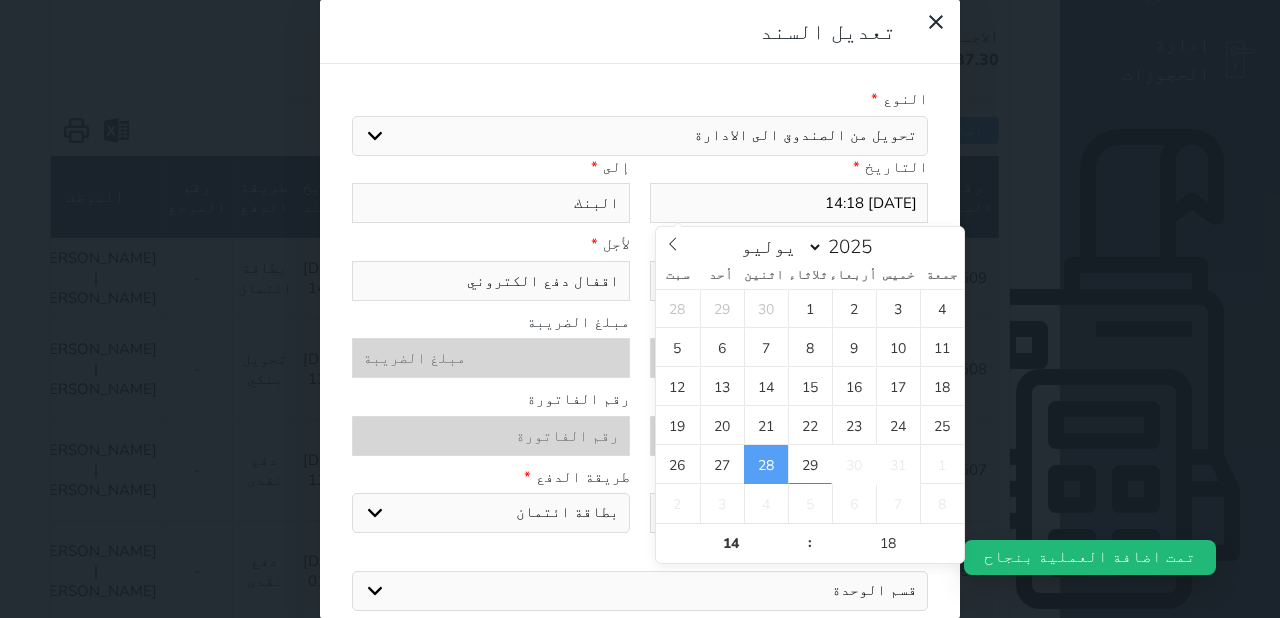 click on "النوع *" at bounding box center (640, 99) 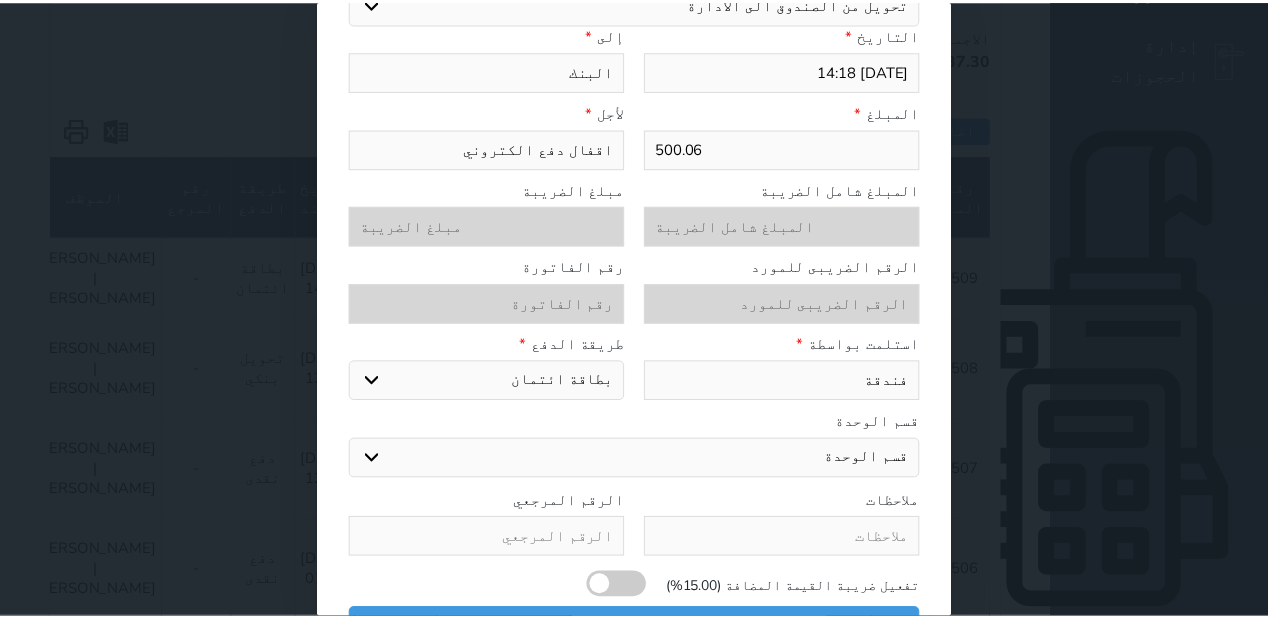 scroll, scrollTop: 160, scrollLeft: 0, axis: vertical 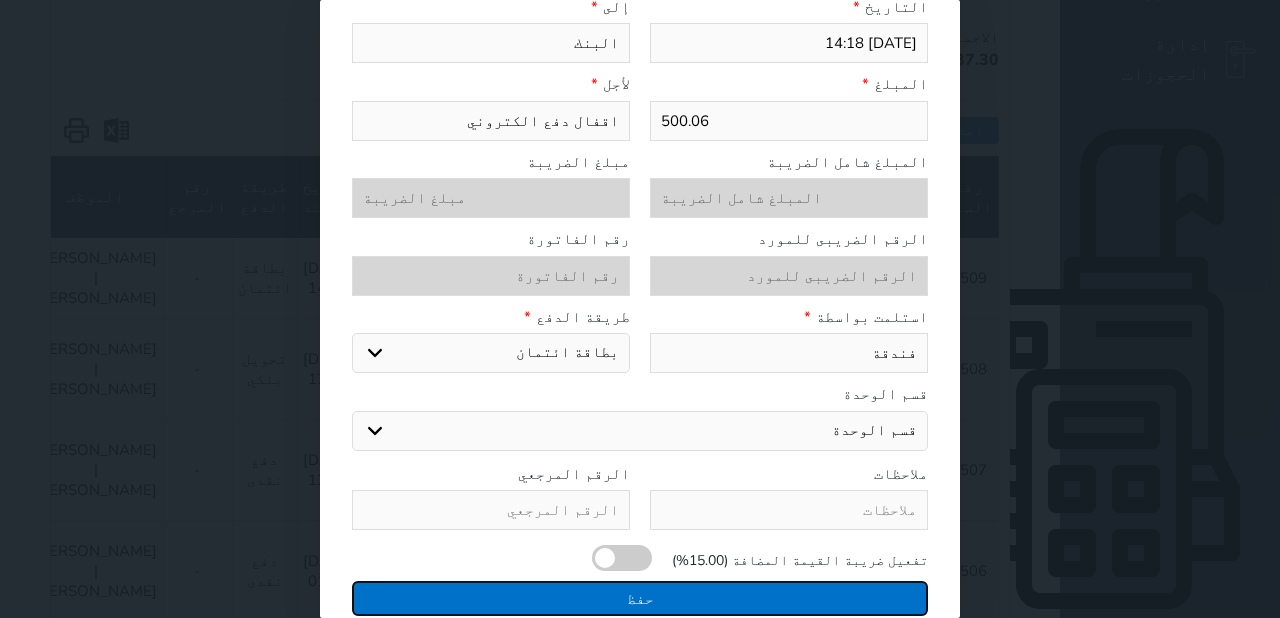 click on "حفظ" at bounding box center (640, 598) 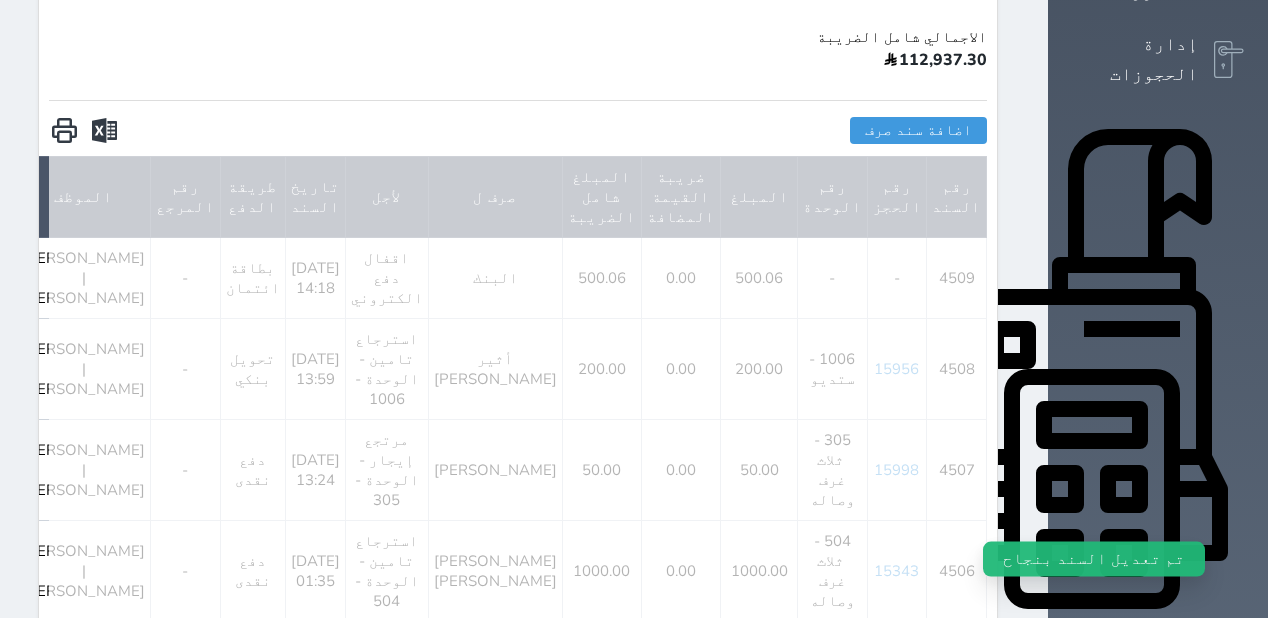 type 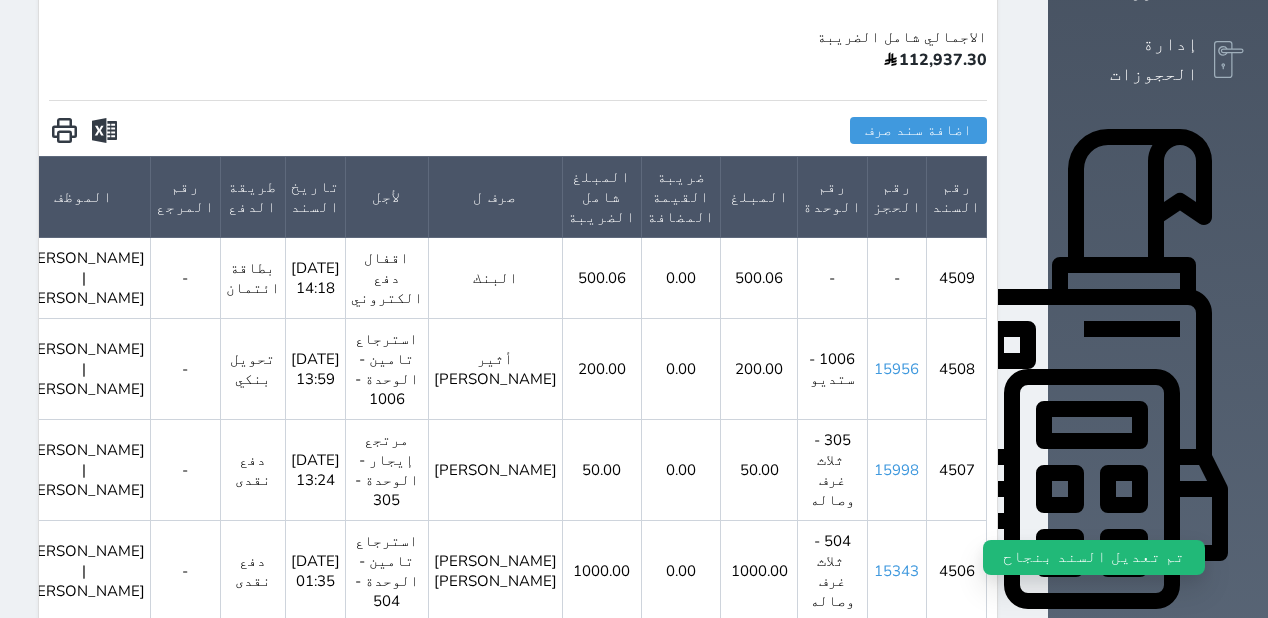 click on "الإدارة المالية" at bounding box center (1135, 678) 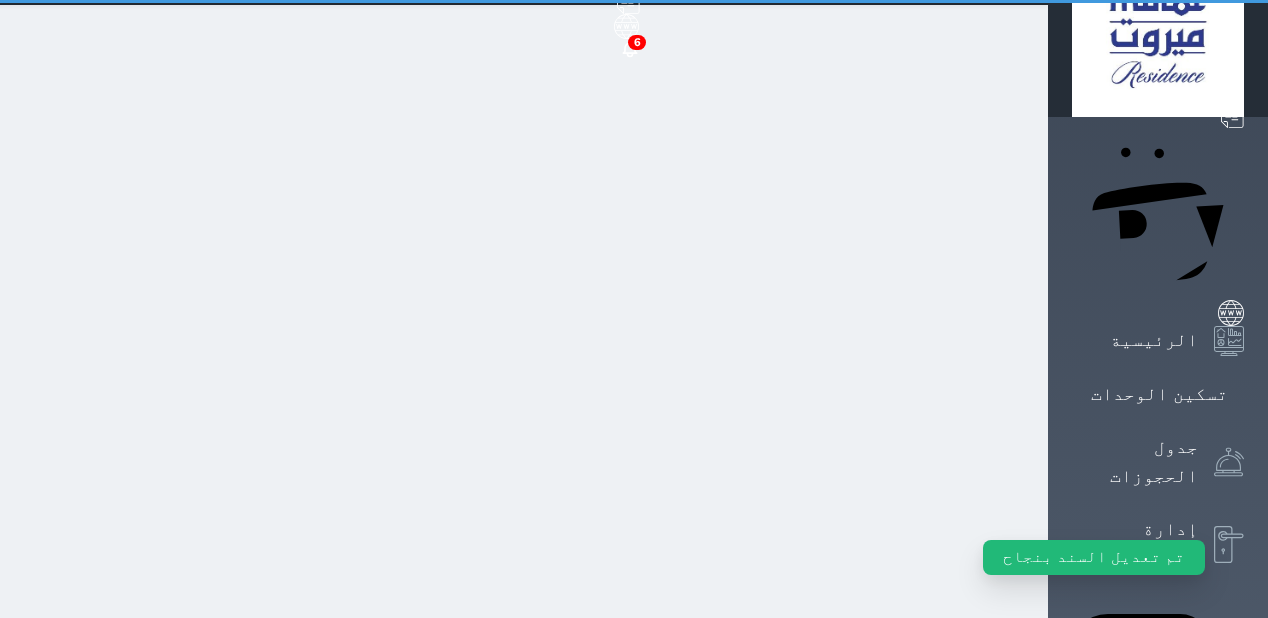 scroll, scrollTop: 0, scrollLeft: 0, axis: both 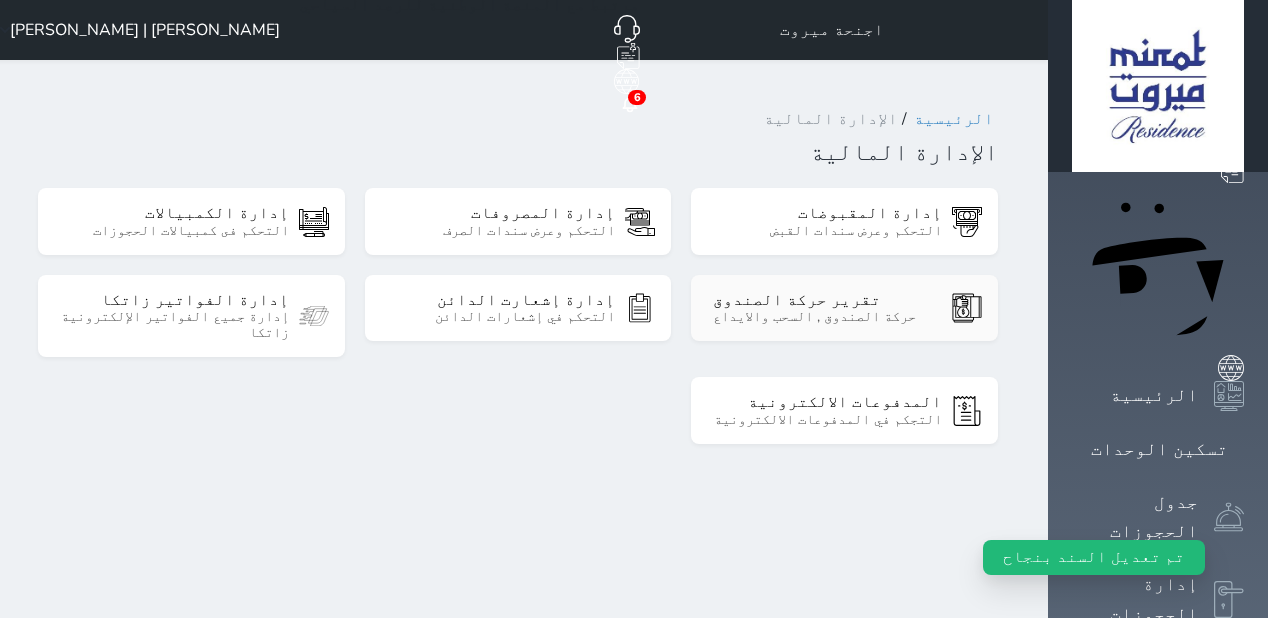 click on "تقرير حركة الصندوق" at bounding box center (827, 300) 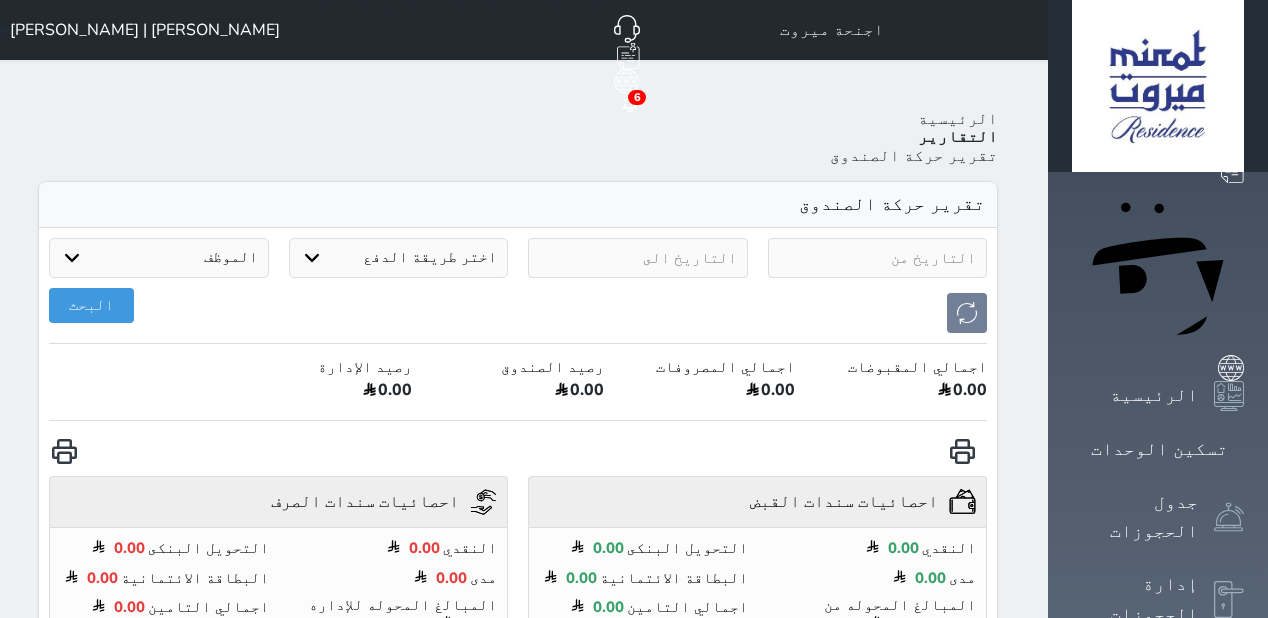 click at bounding box center (878, 258) 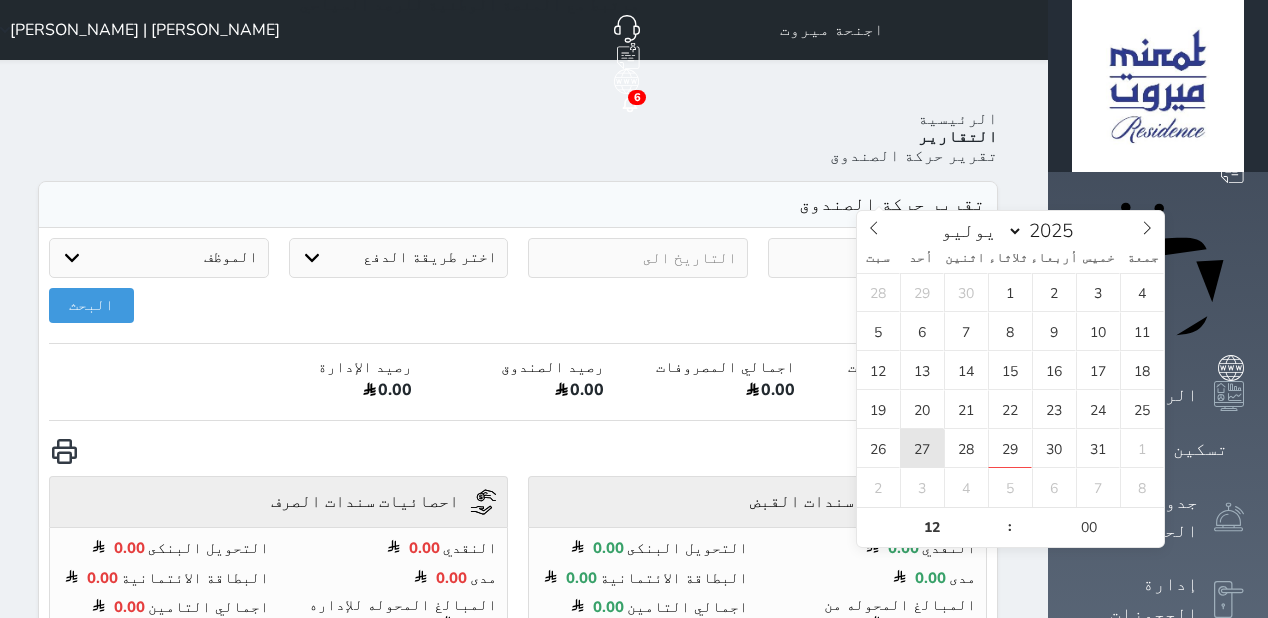 click on "27" at bounding box center [922, 448] 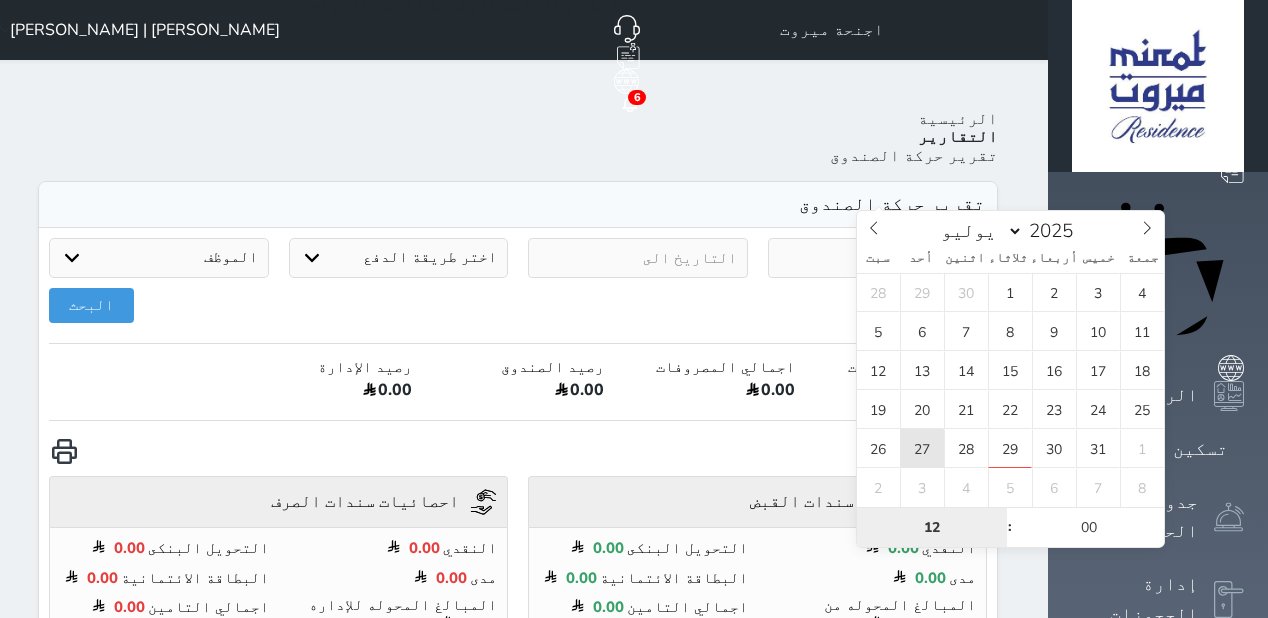 type on "[DATE] 12:00" 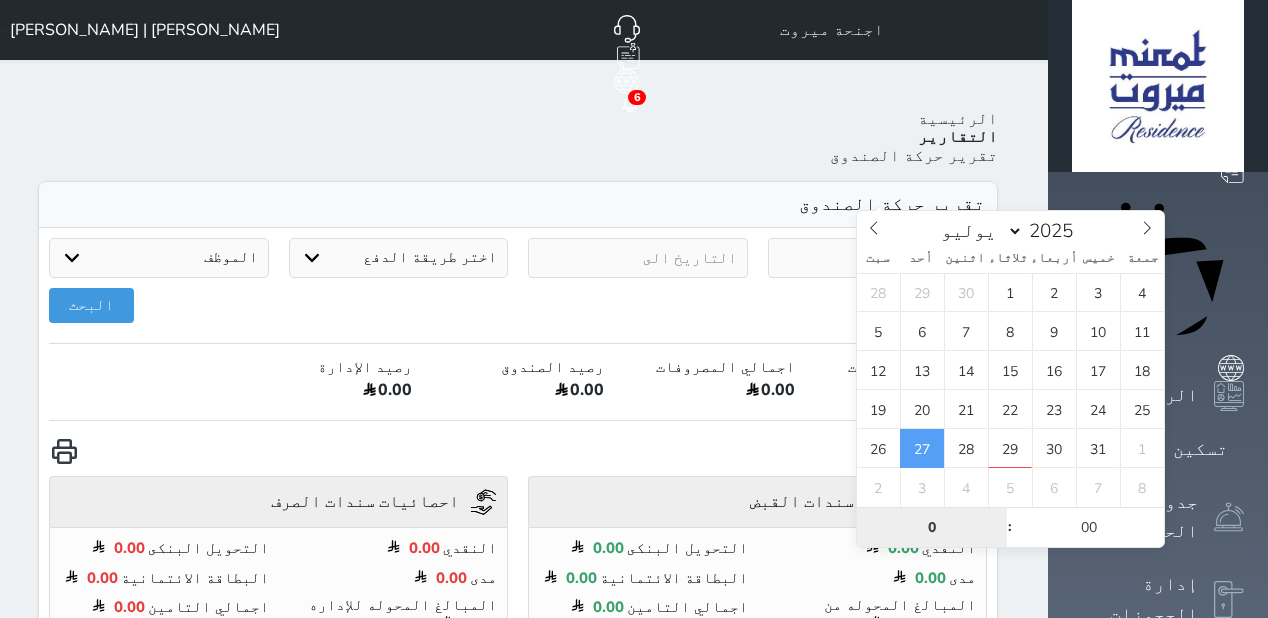 type on "0" 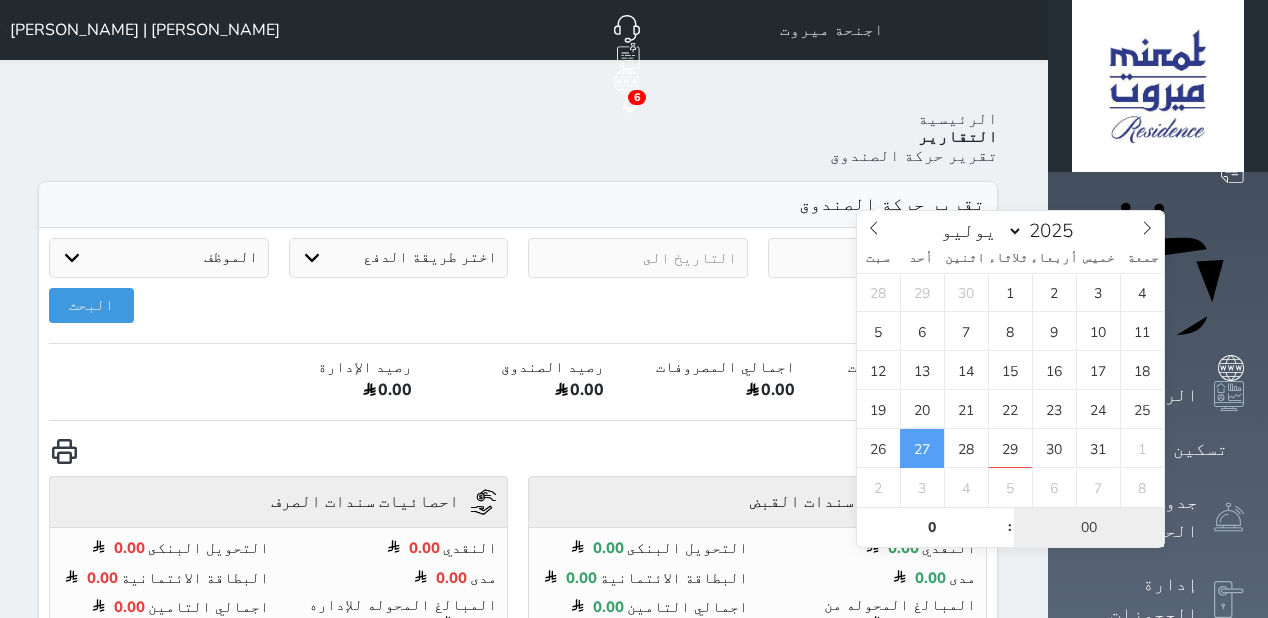 type on "[DATE] 00:00" 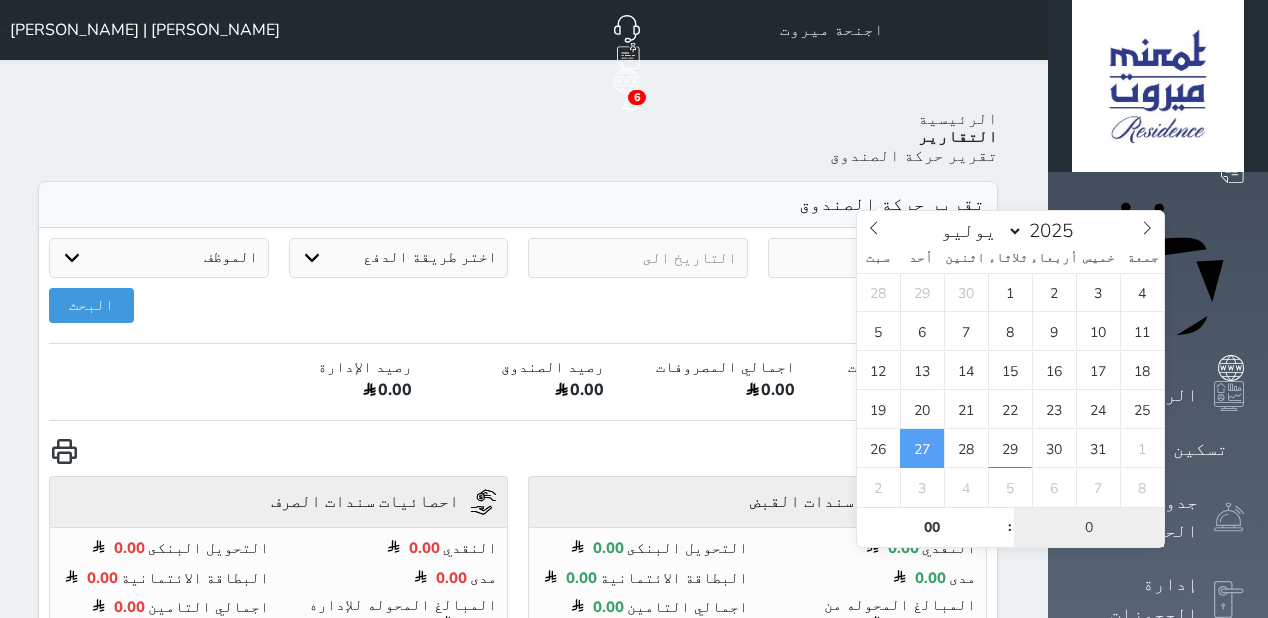 type on "01" 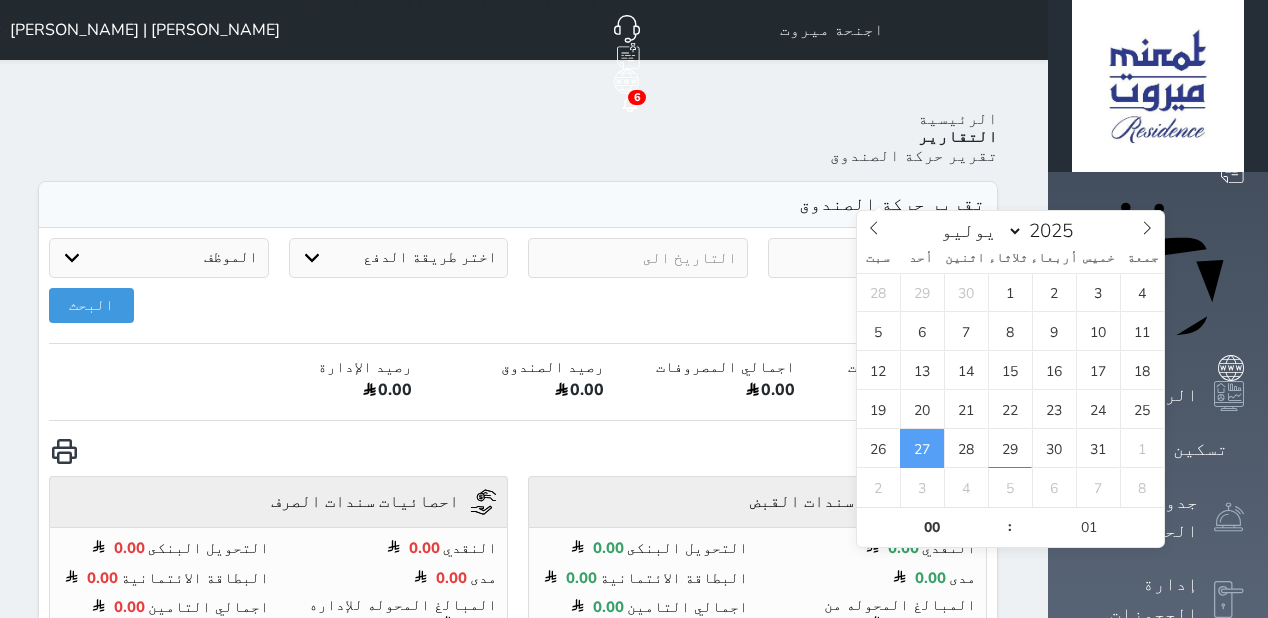 type on "[DATE] 00:01" 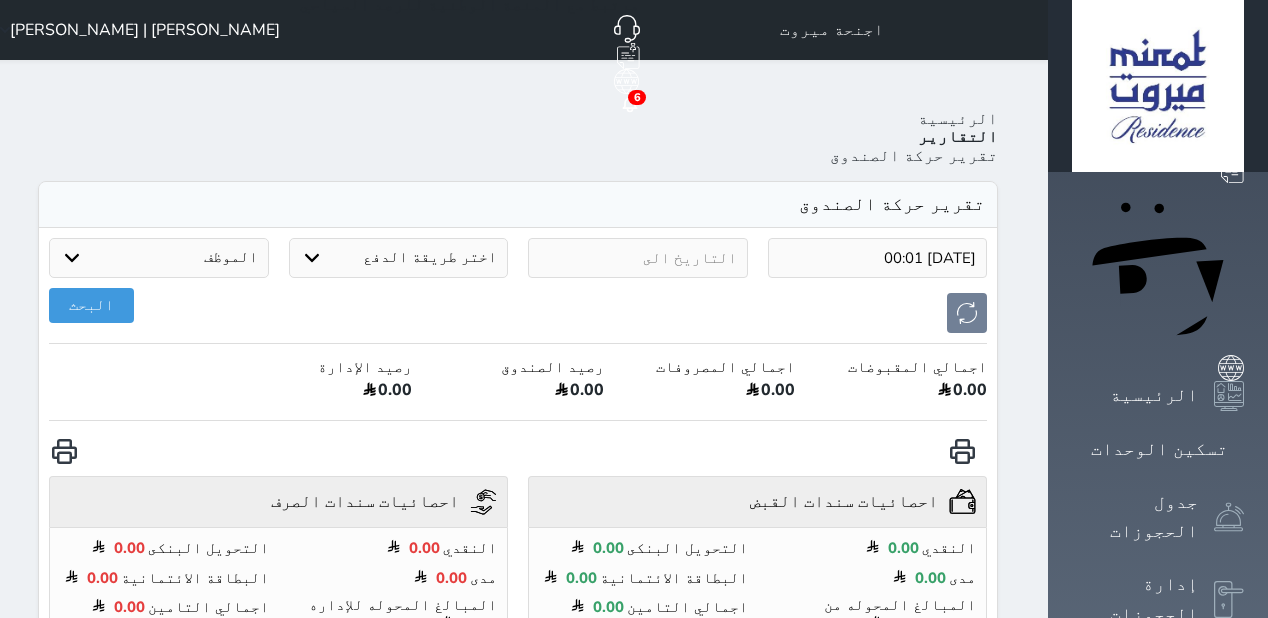 click at bounding box center [638, 258] 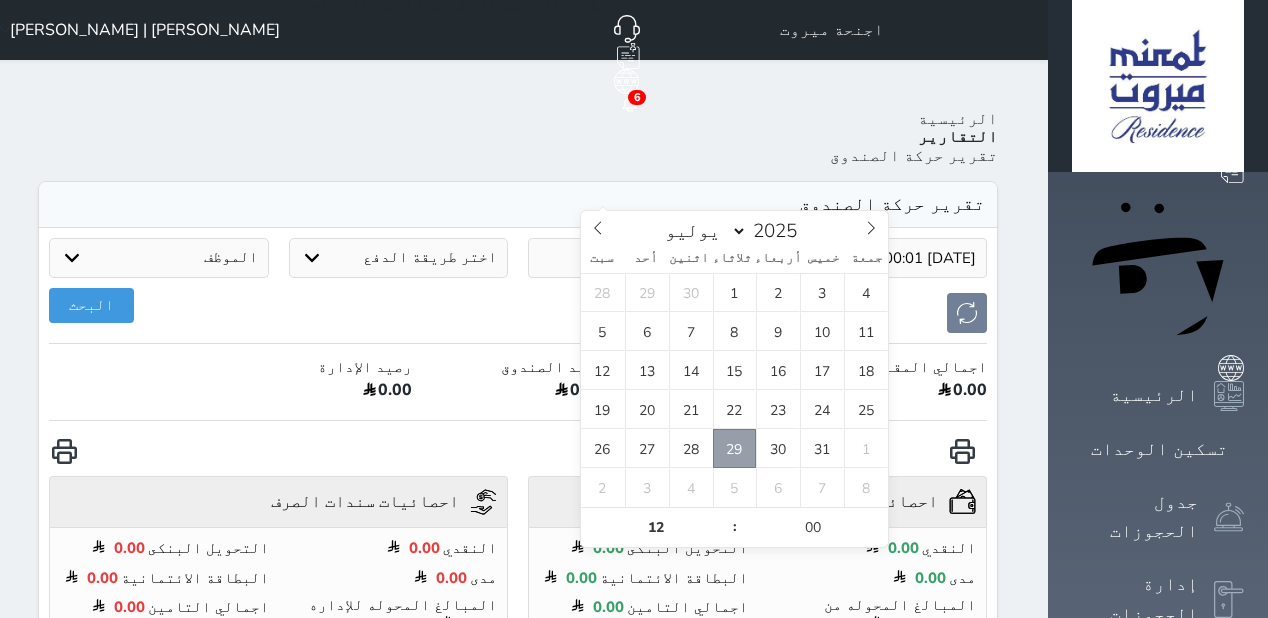 click on "29" at bounding box center [735, 448] 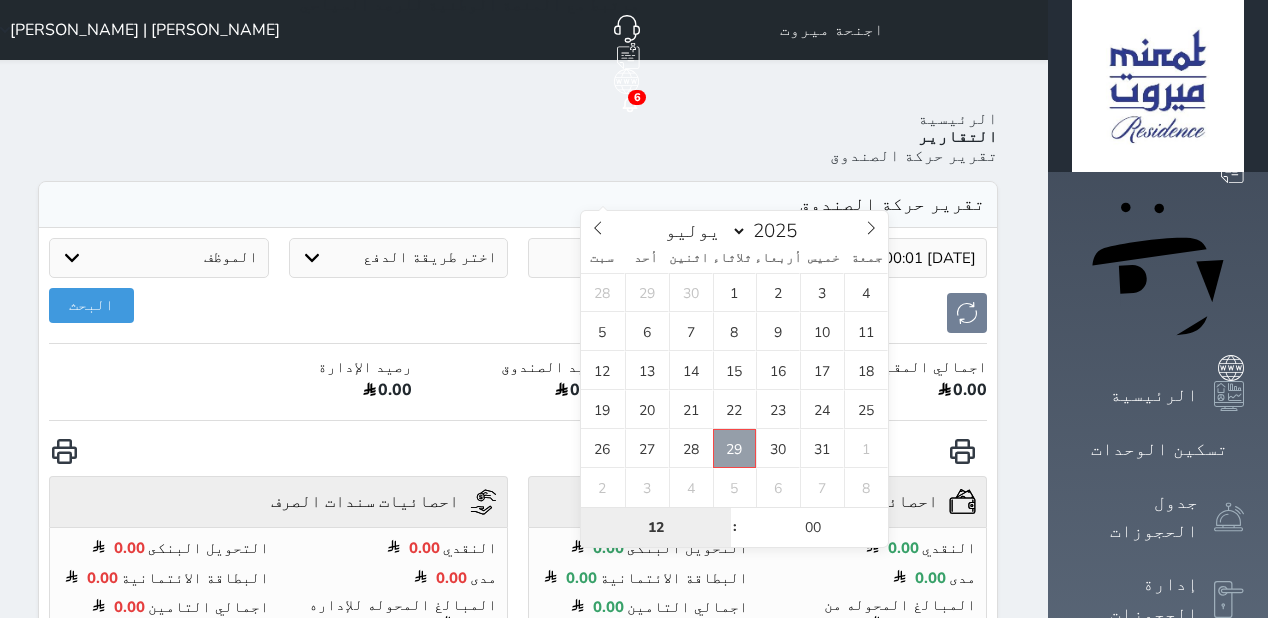 type on "2025-07-29 12:00" 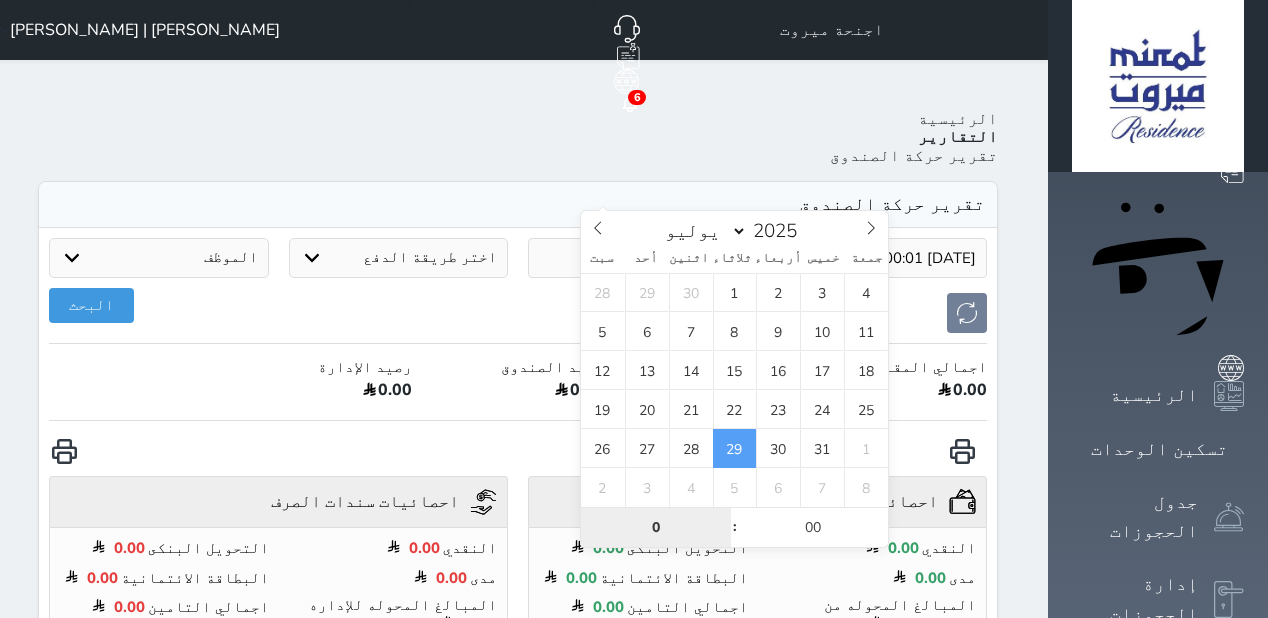 type on "0" 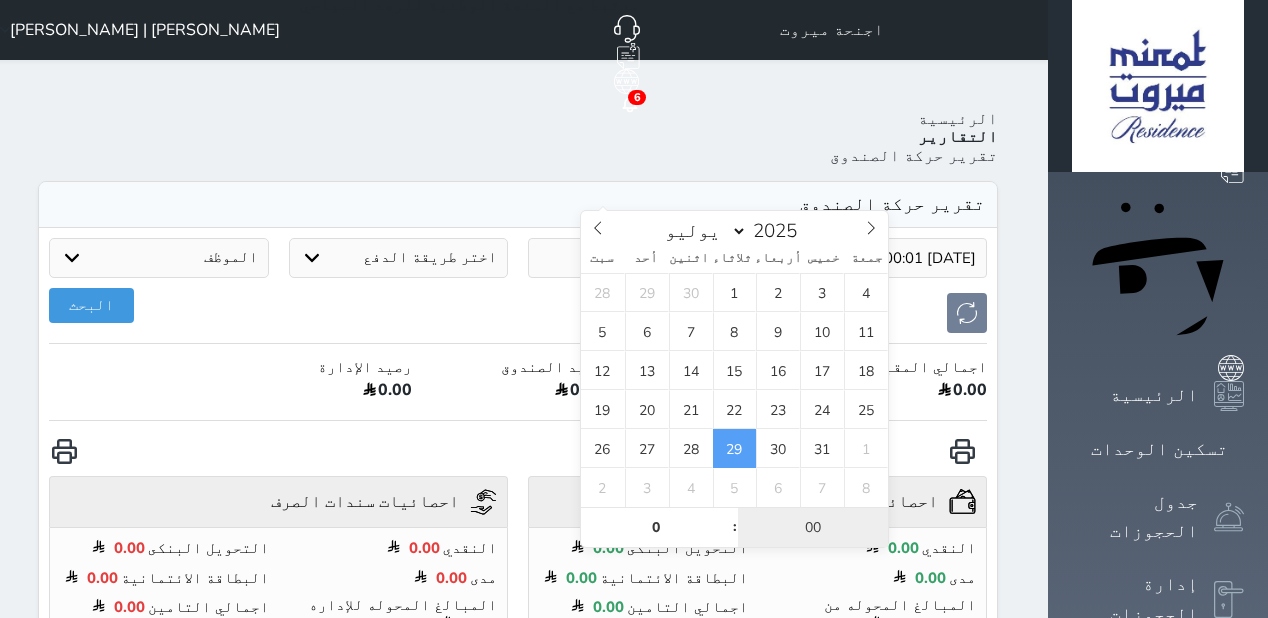 type on "2025-07-29 00:00" 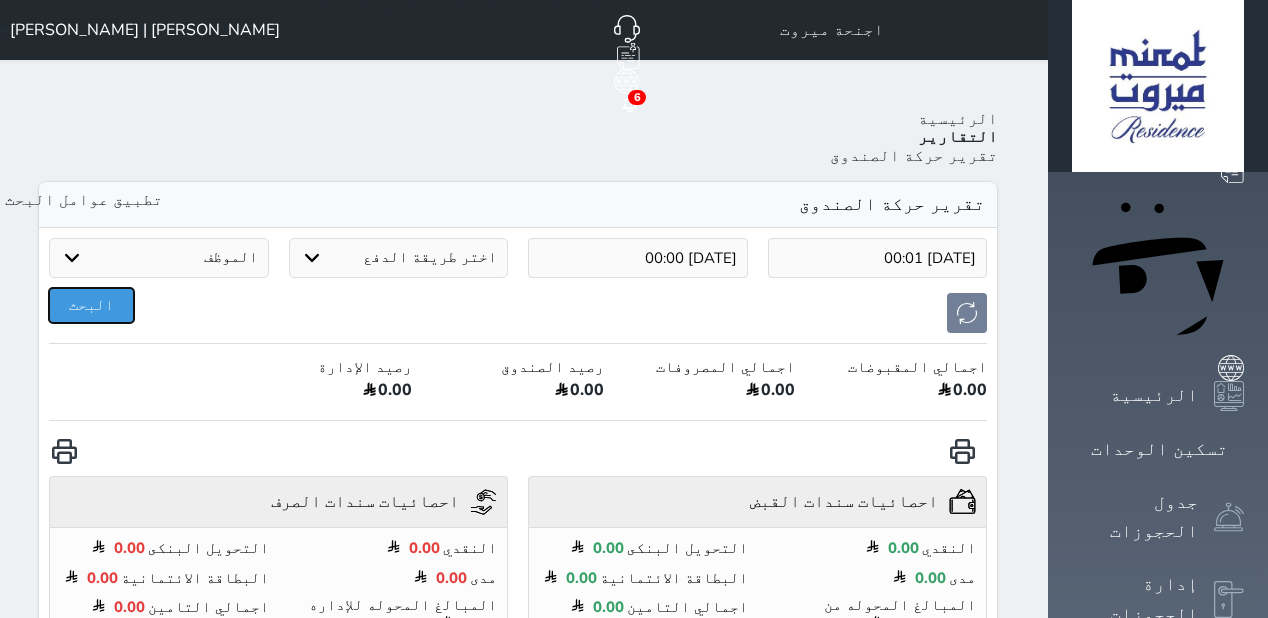 click on "البحث" at bounding box center (91, 305) 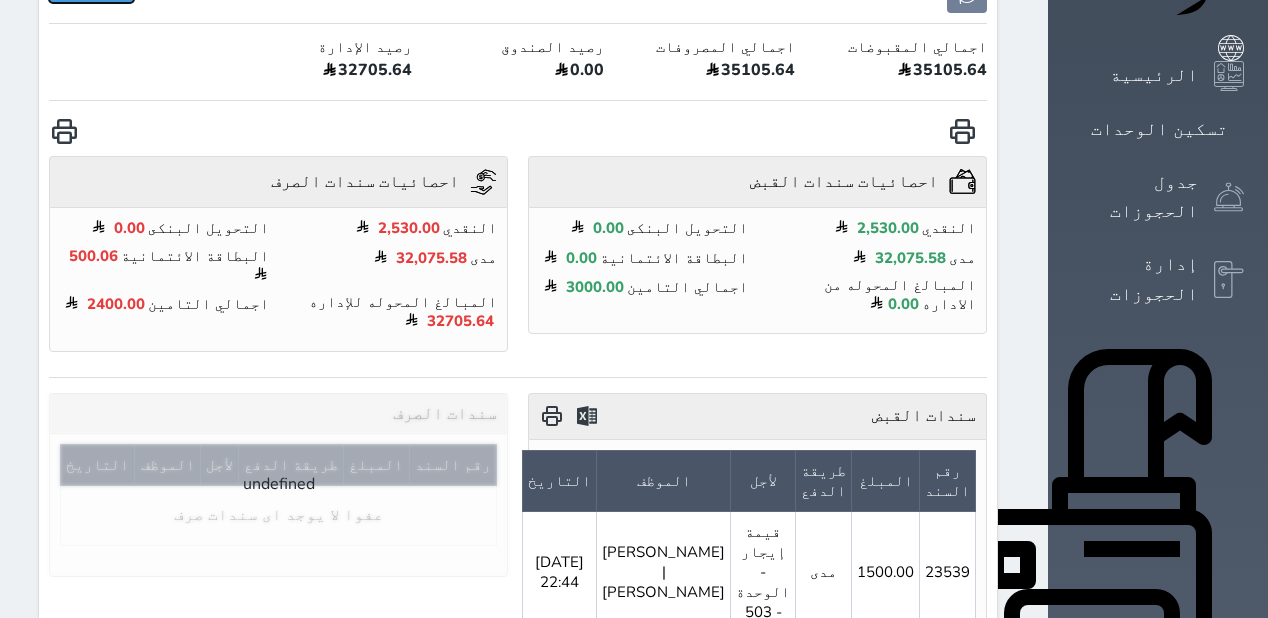 scroll, scrollTop: 240, scrollLeft: 0, axis: vertical 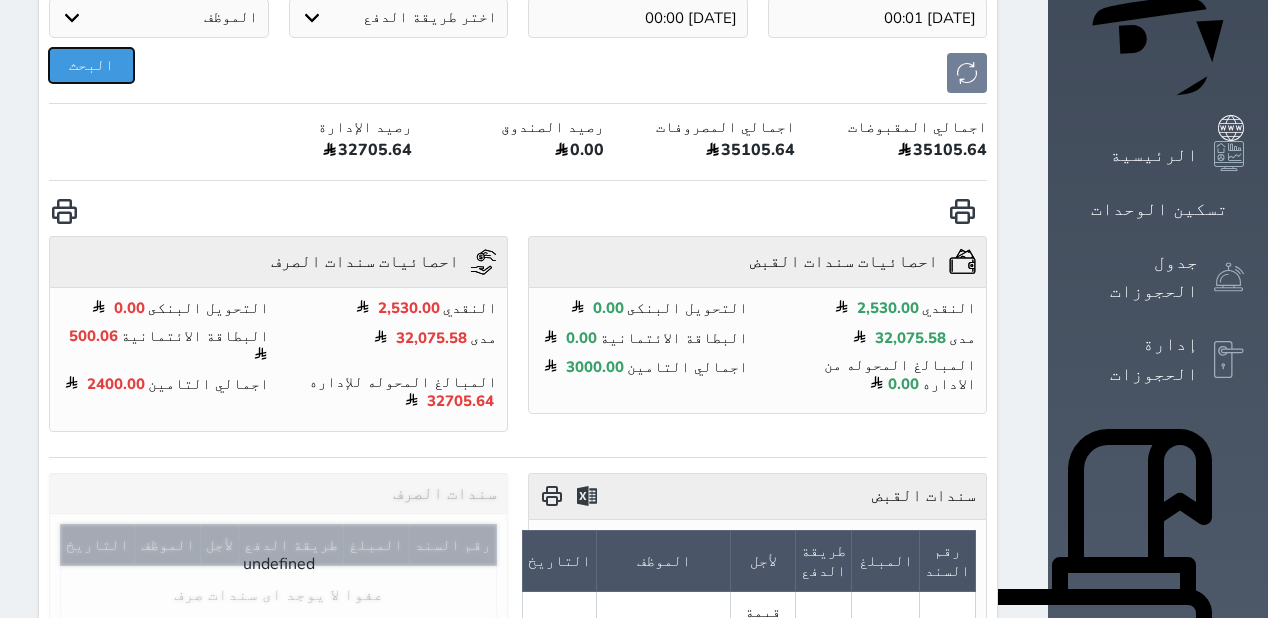 type 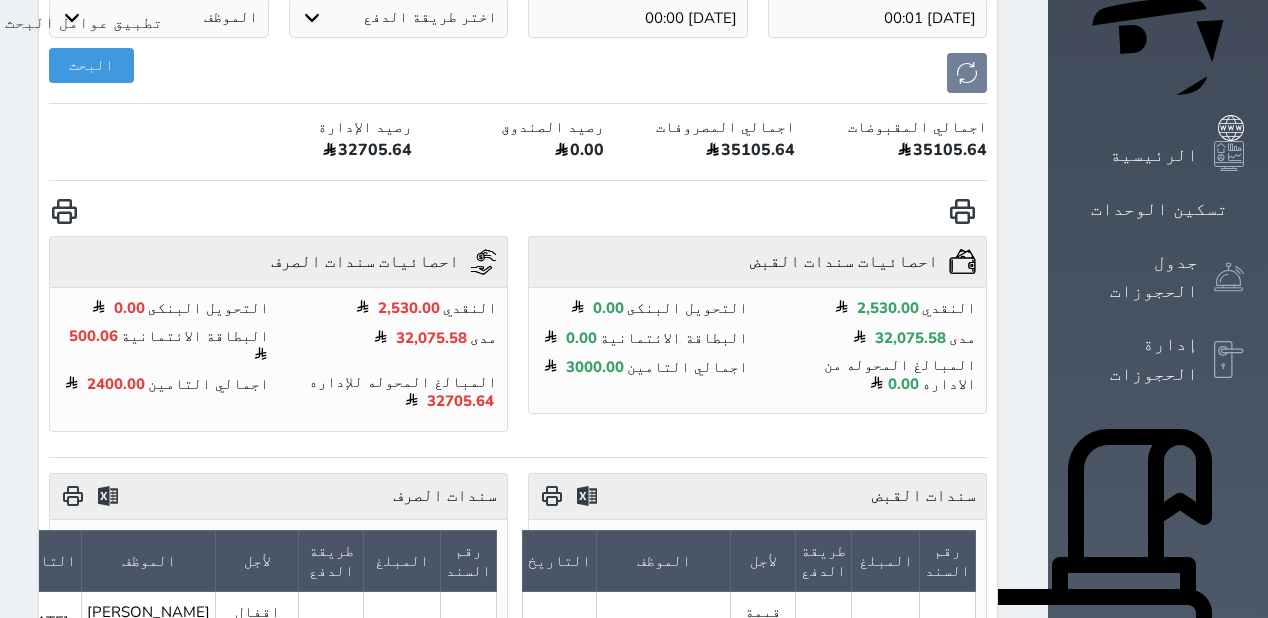 click at bounding box center [518, 211] 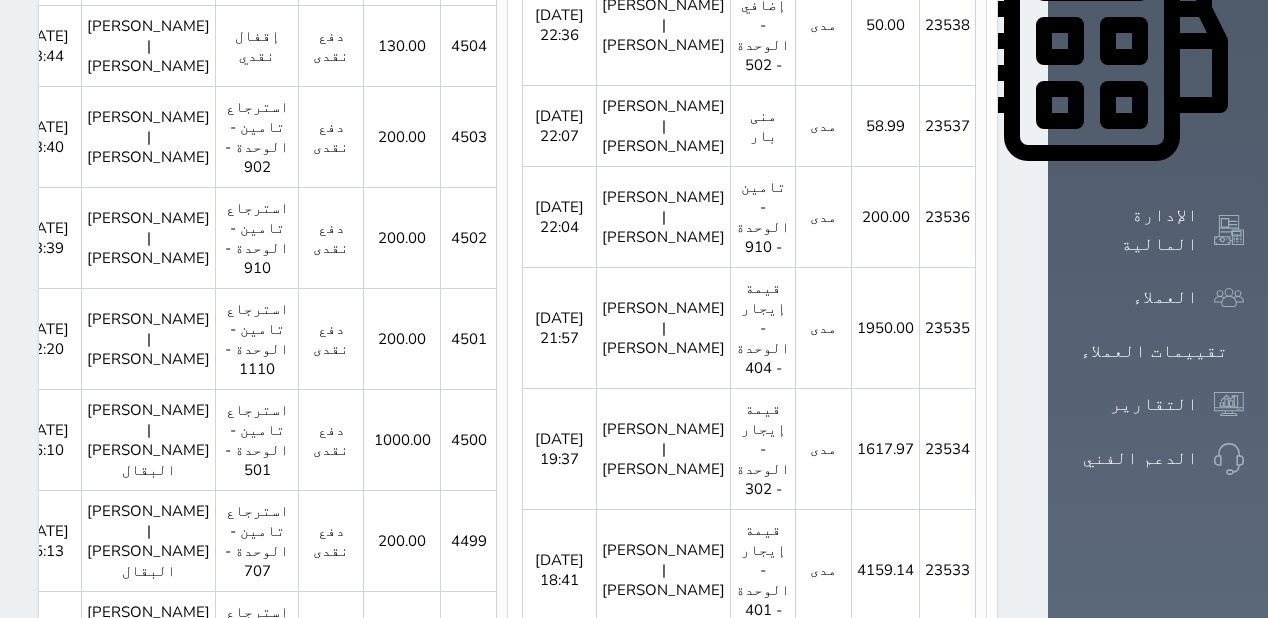 scroll, scrollTop: 960, scrollLeft: 0, axis: vertical 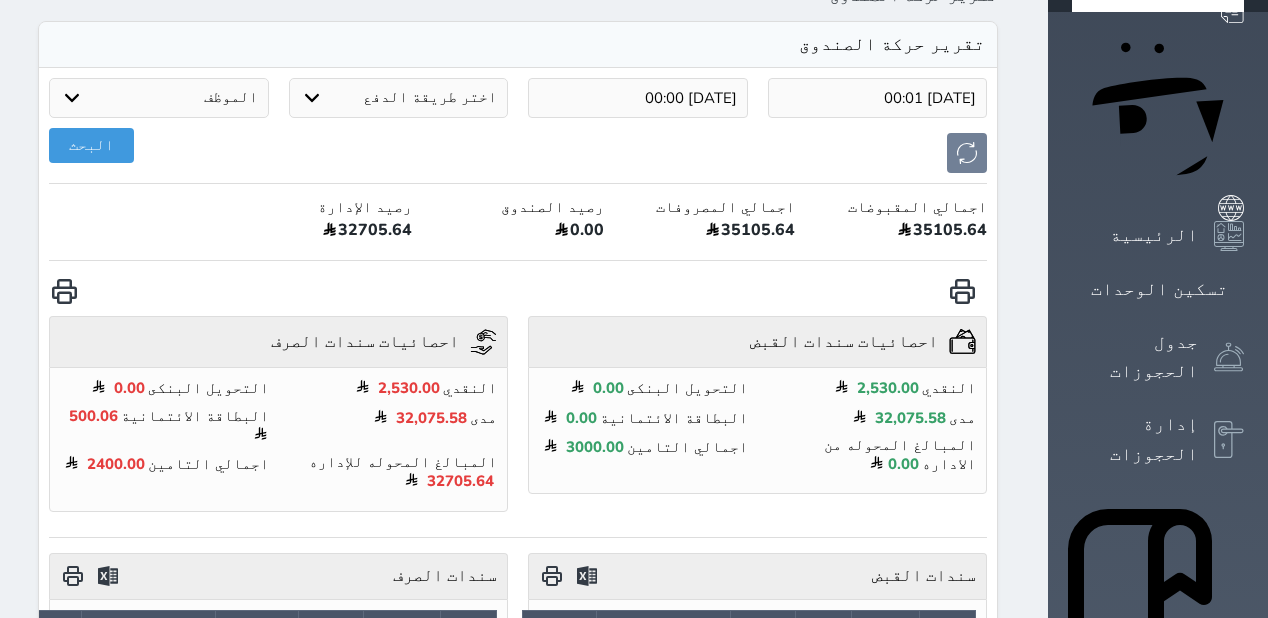 click at bounding box center (518, 291) 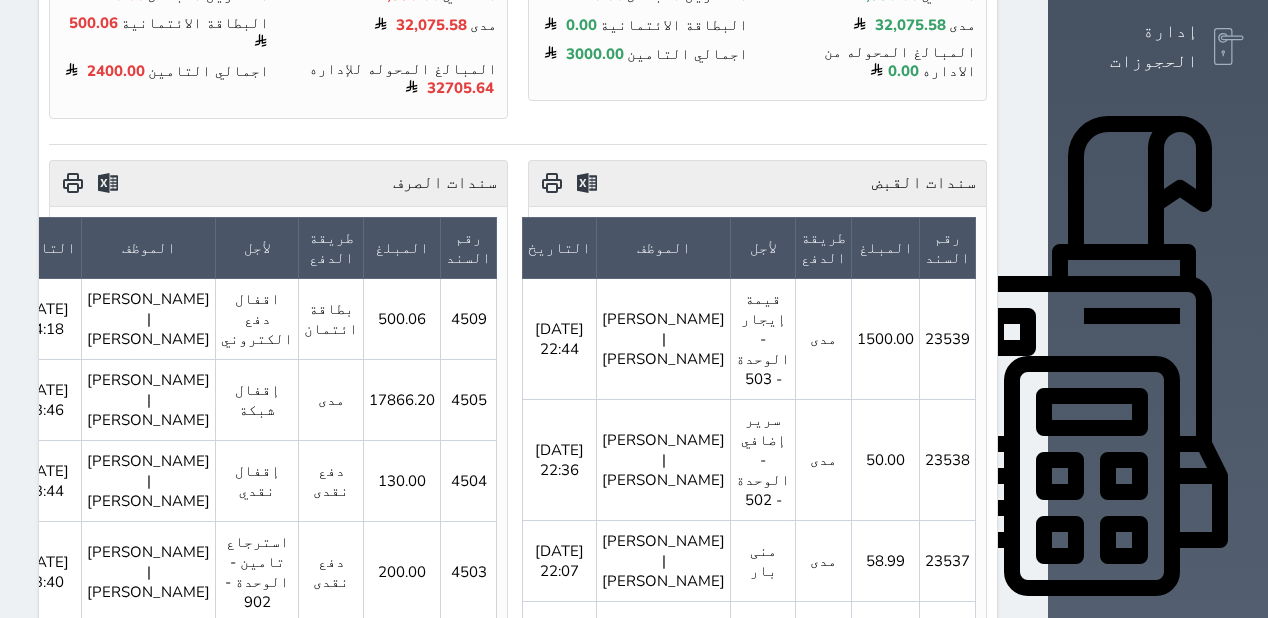 scroll, scrollTop: 560, scrollLeft: 0, axis: vertical 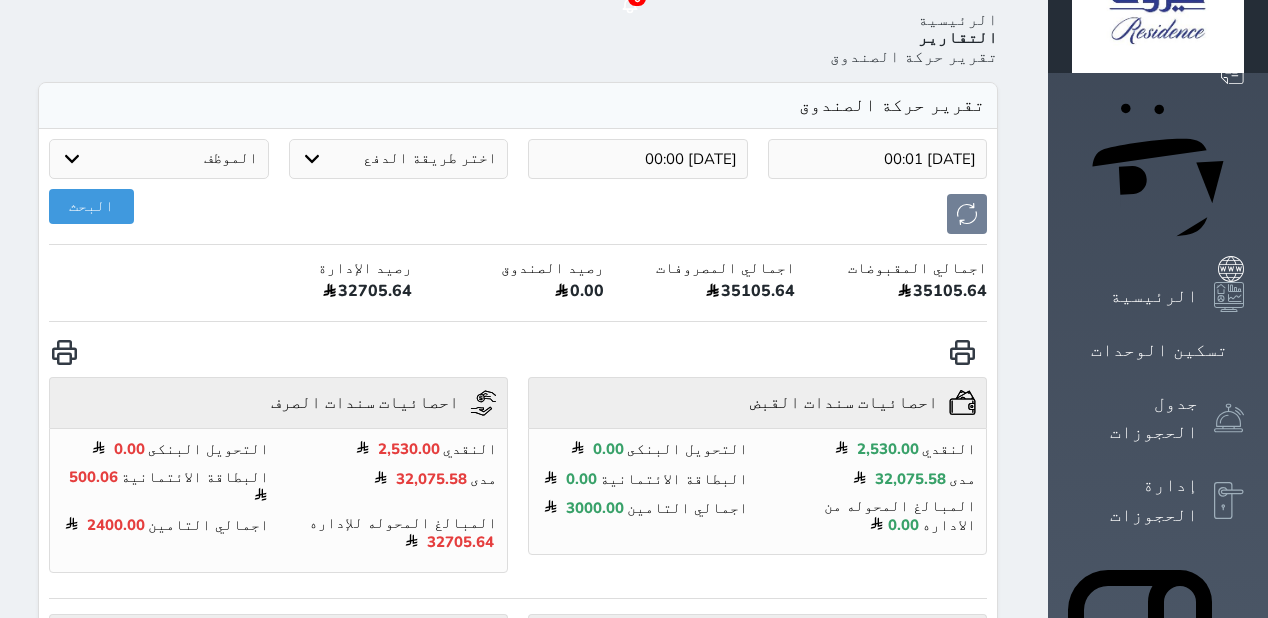click at bounding box center [64, 352] 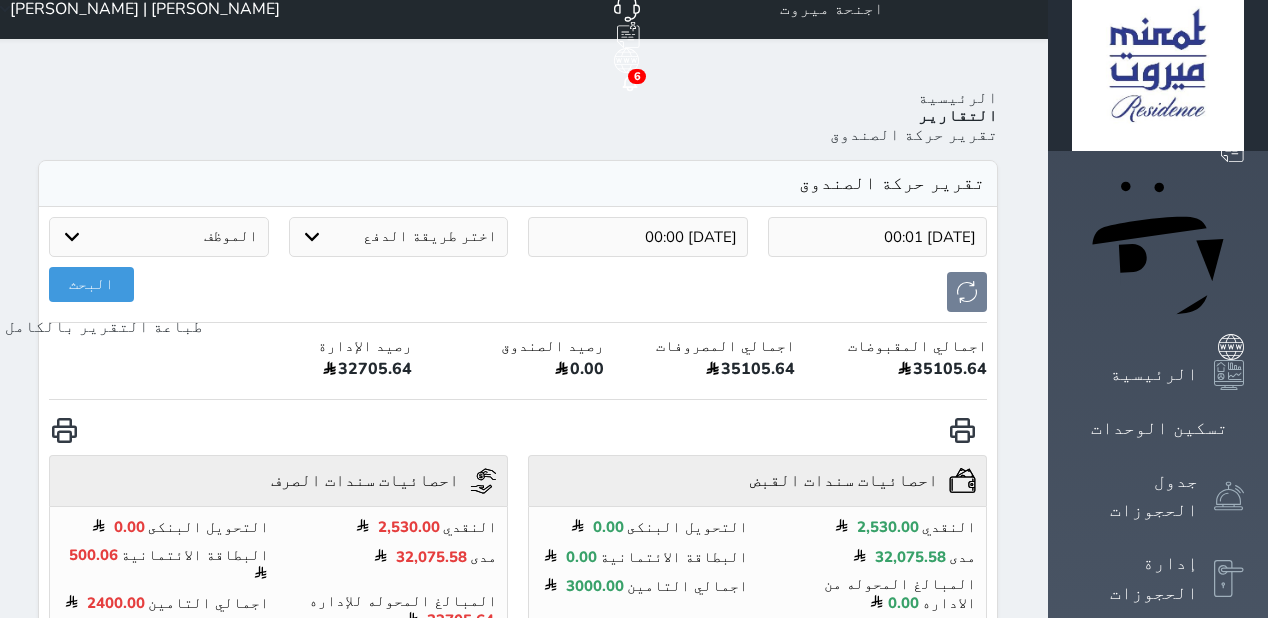 scroll, scrollTop: 0, scrollLeft: 0, axis: both 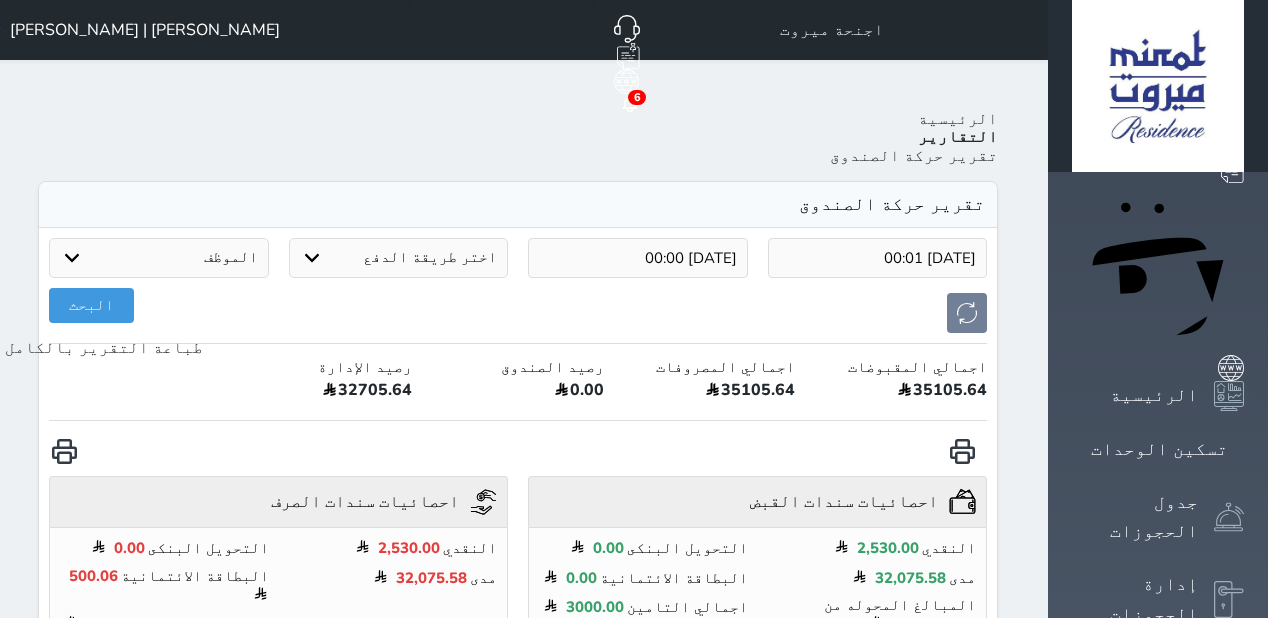 click on "[PERSON_NAME] | [PERSON_NAME]" at bounding box center [145, 30] 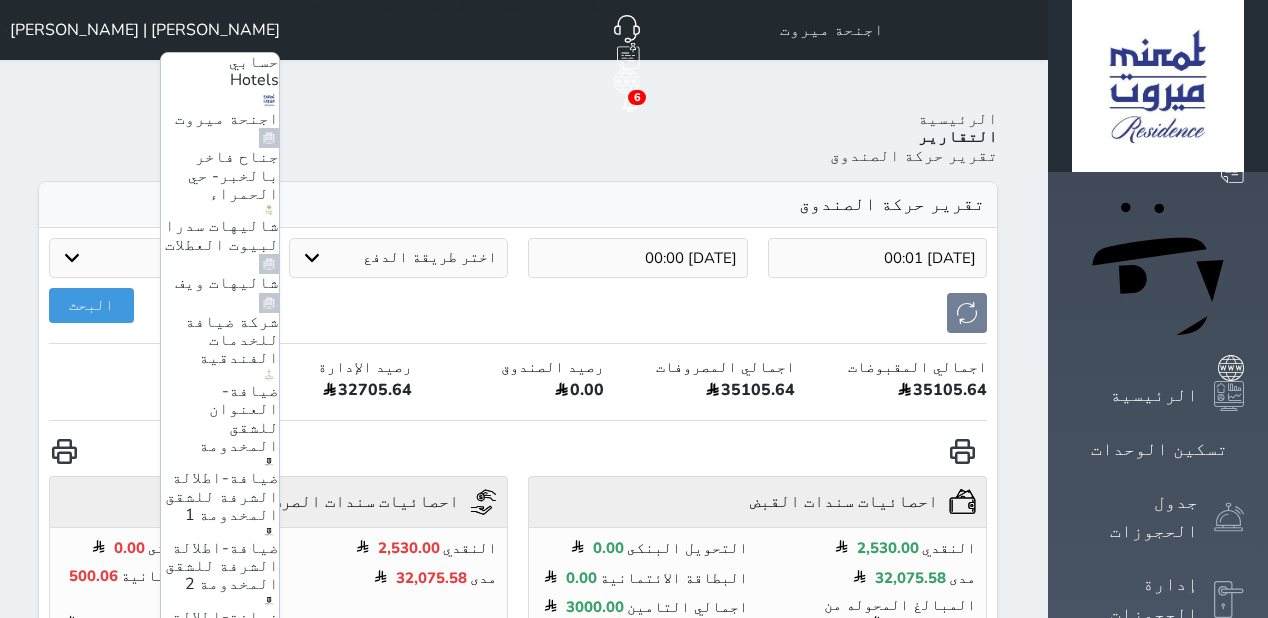 scroll, scrollTop: 247, scrollLeft: 0, axis: vertical 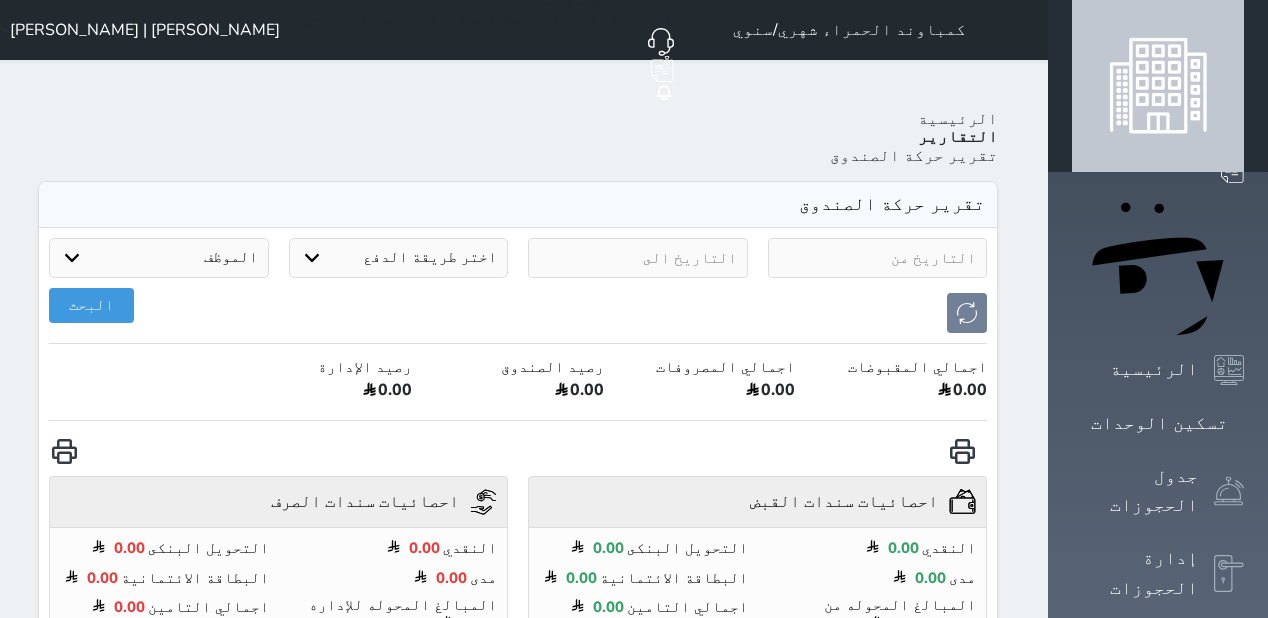 click at bounding box center [878, 258] 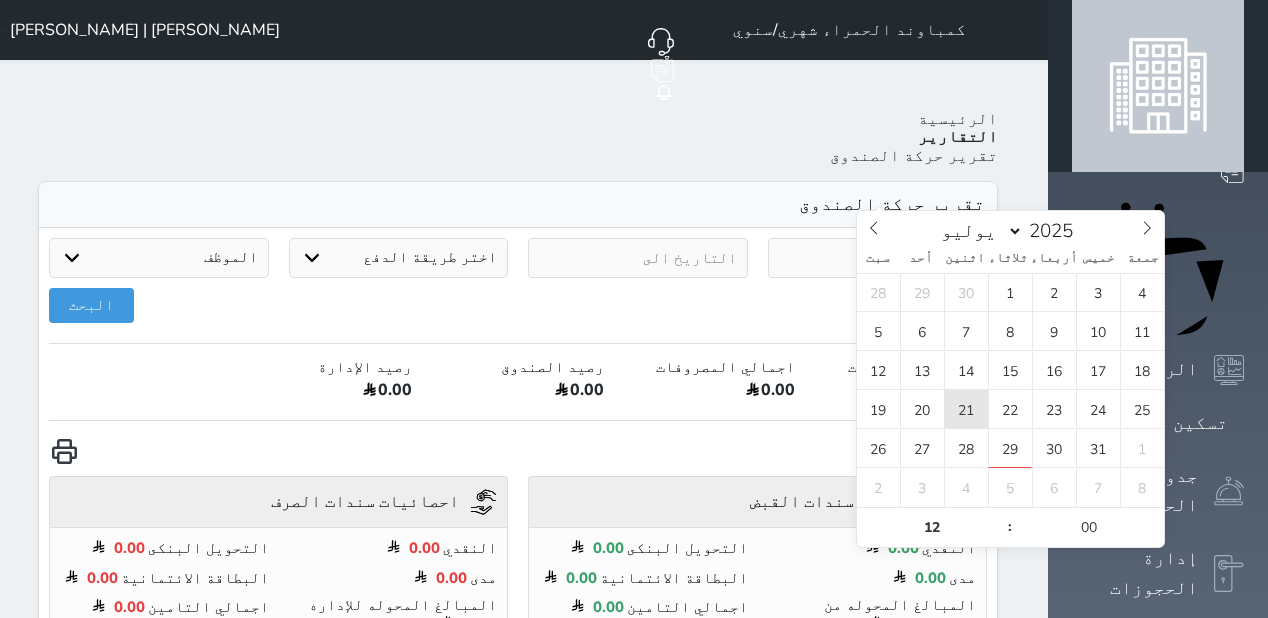 click on "21" at bounding box center (966, 409) 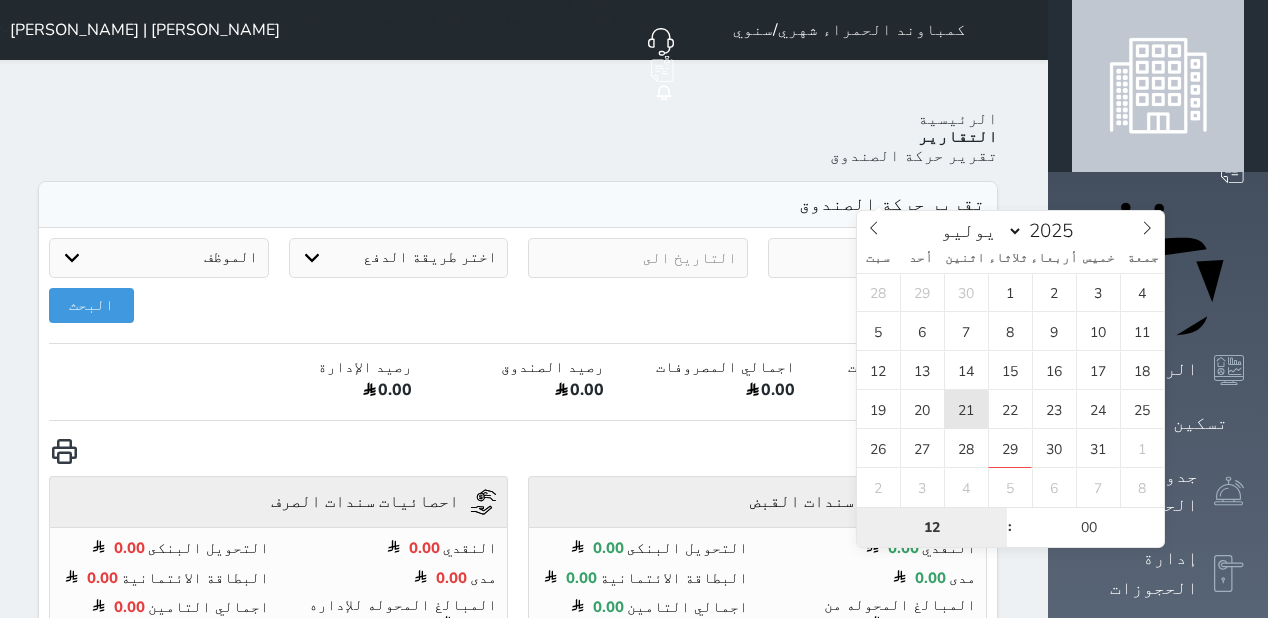 type on "2025-07-21 12:00" 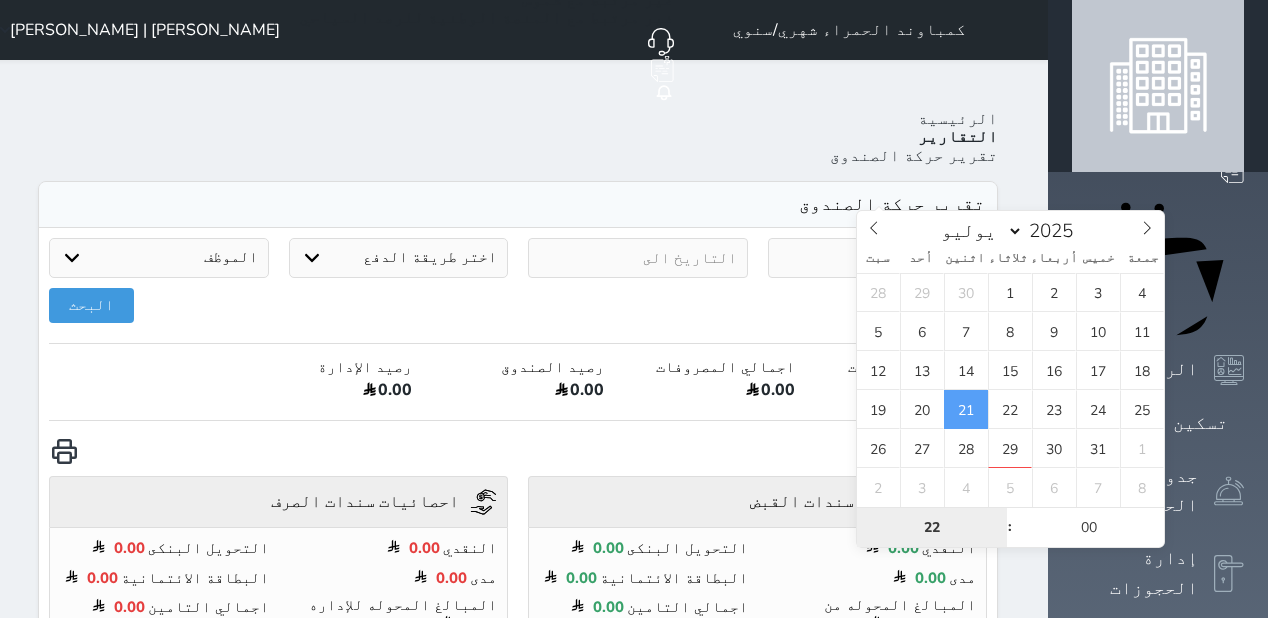 type on "22" 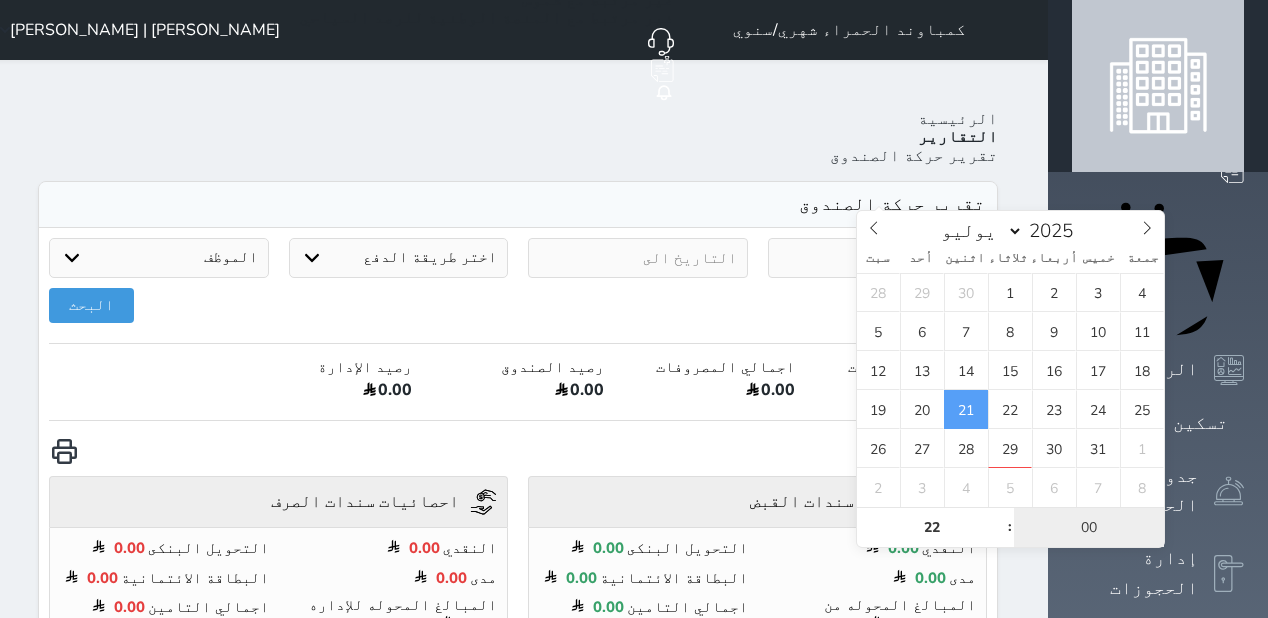 type on "2025-07-21 22:00" 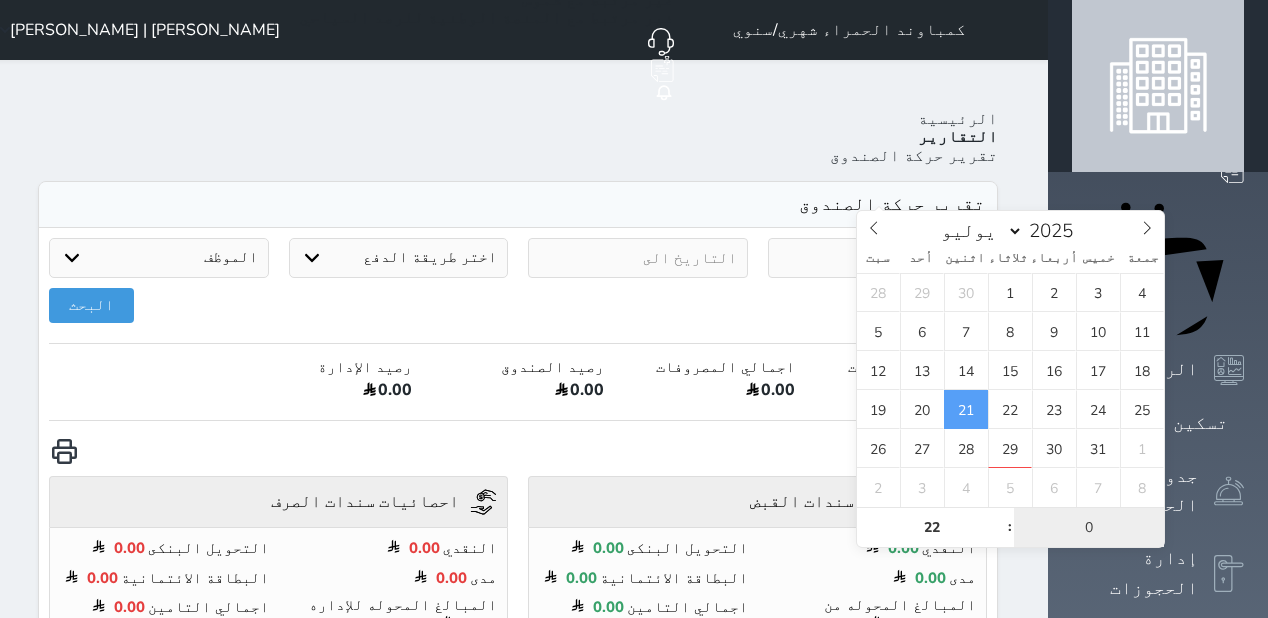 type on "01" 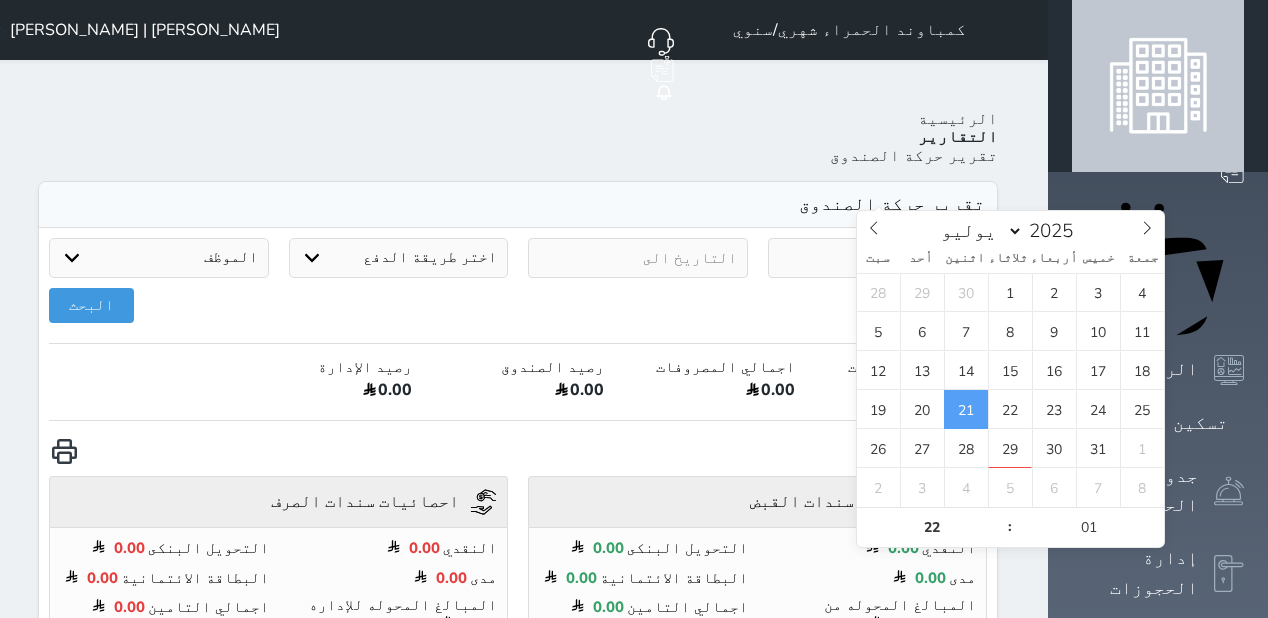 type on "2025-07-21 22:01" 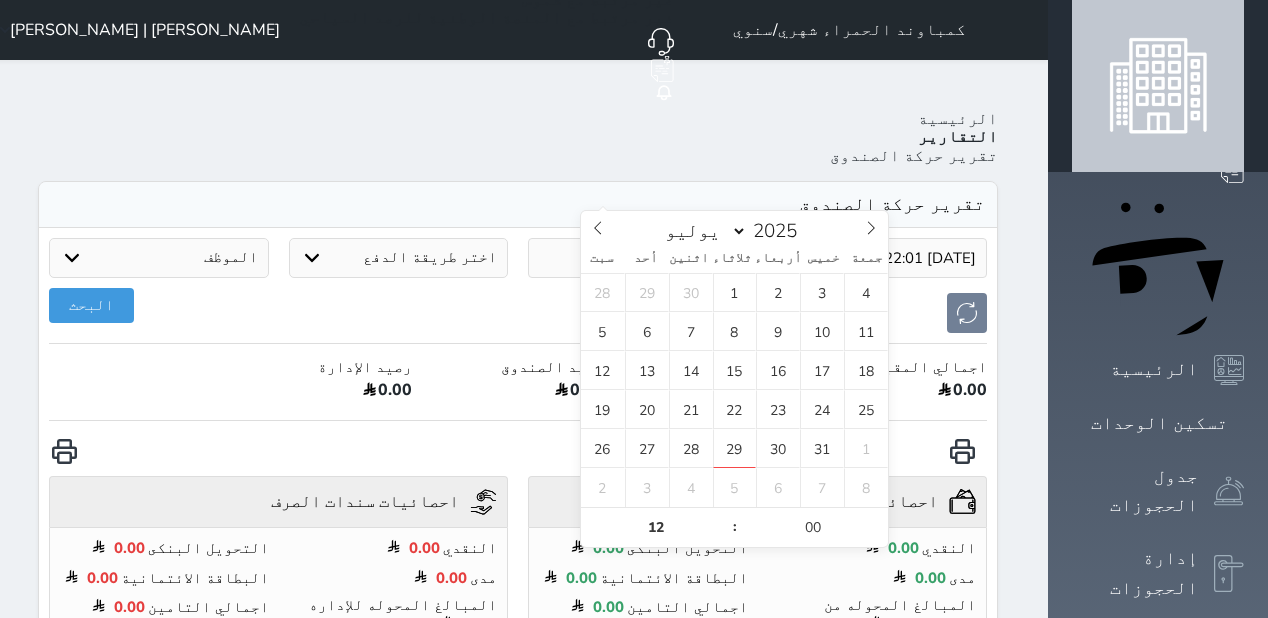 click at bounding box center (638, 258) 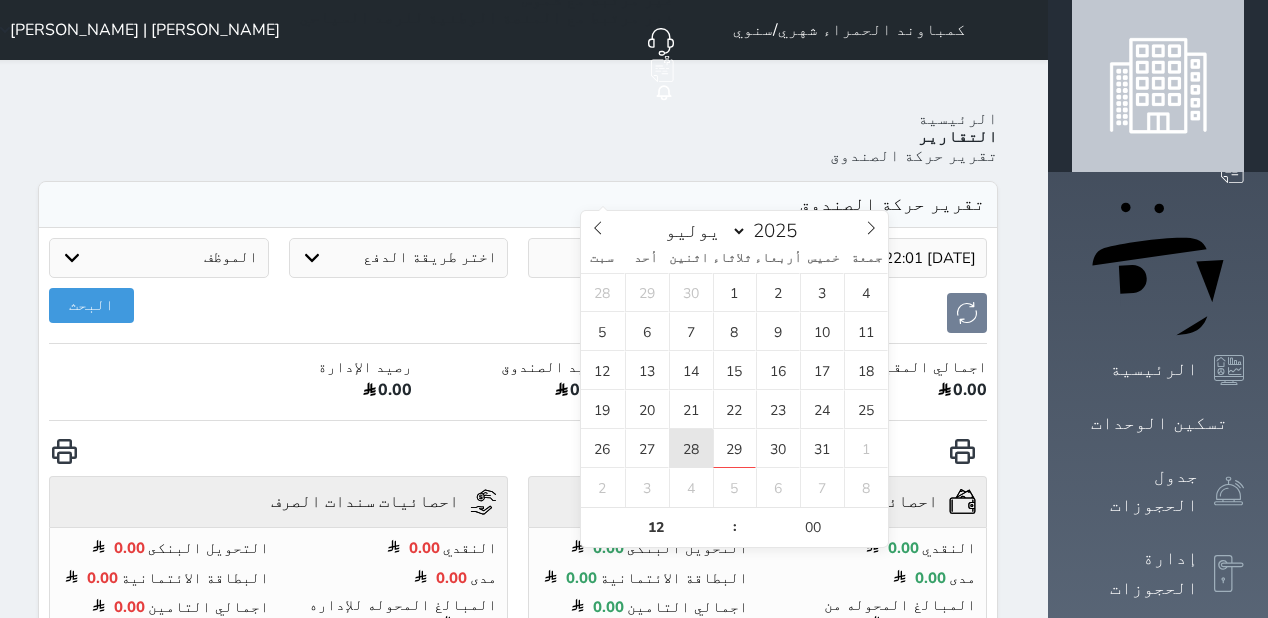 click on "28" at bounding box center (691, 448) 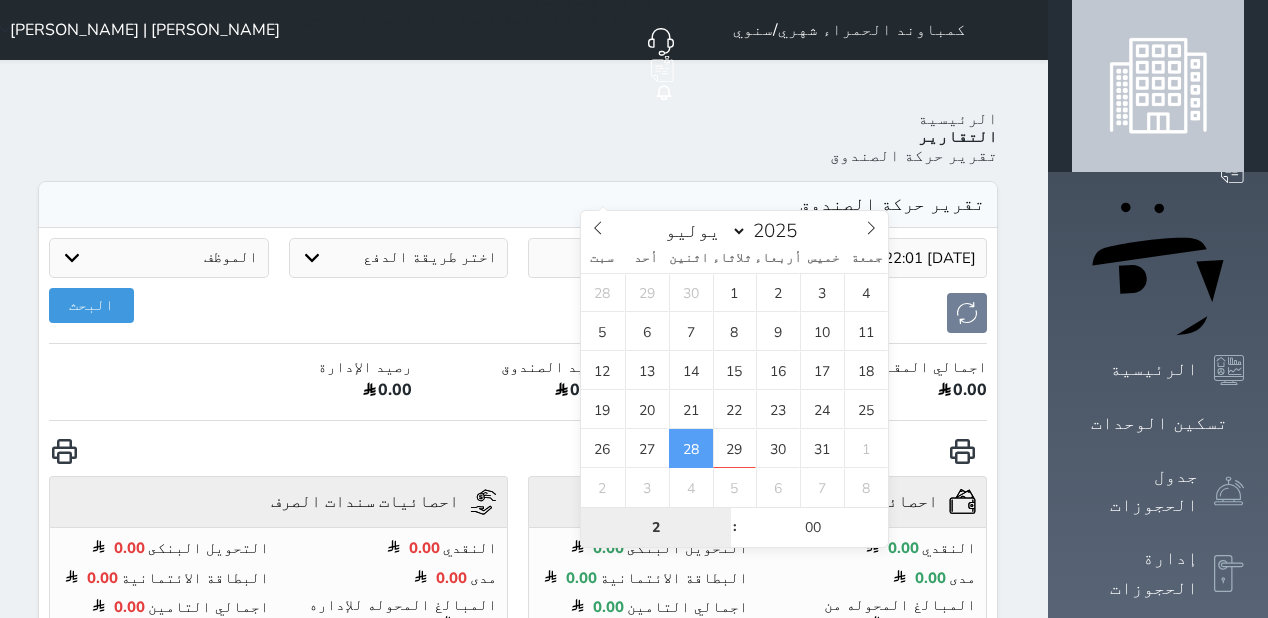 type on "2" 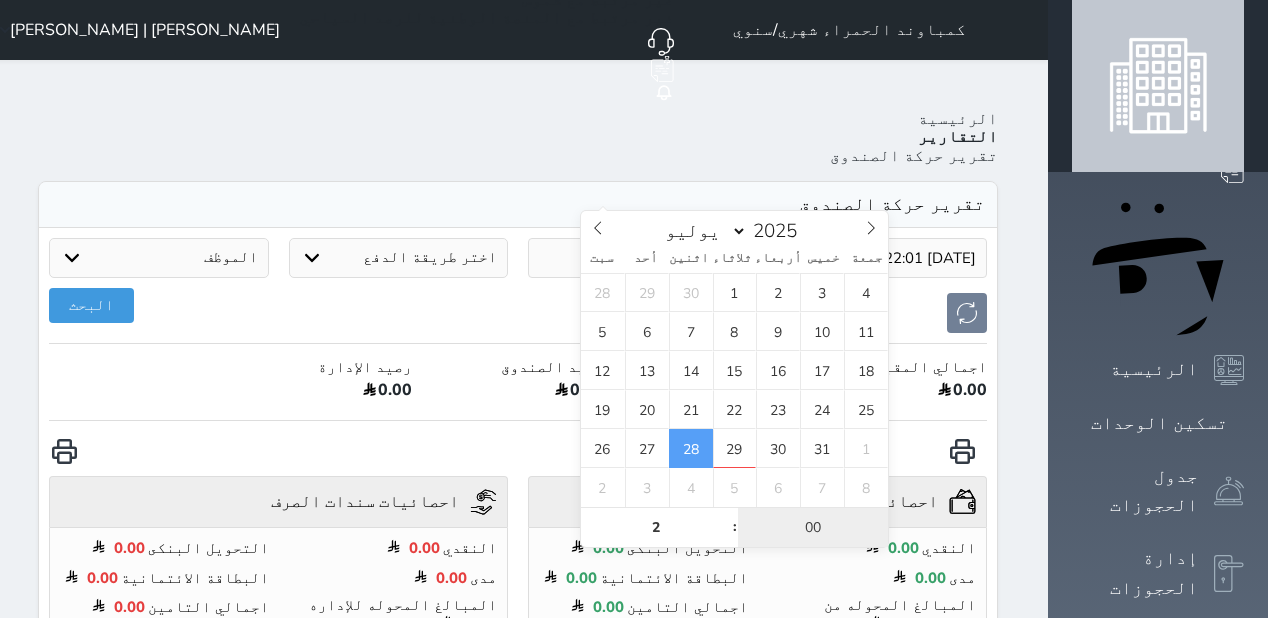 type on "2025-07-28 02:00" 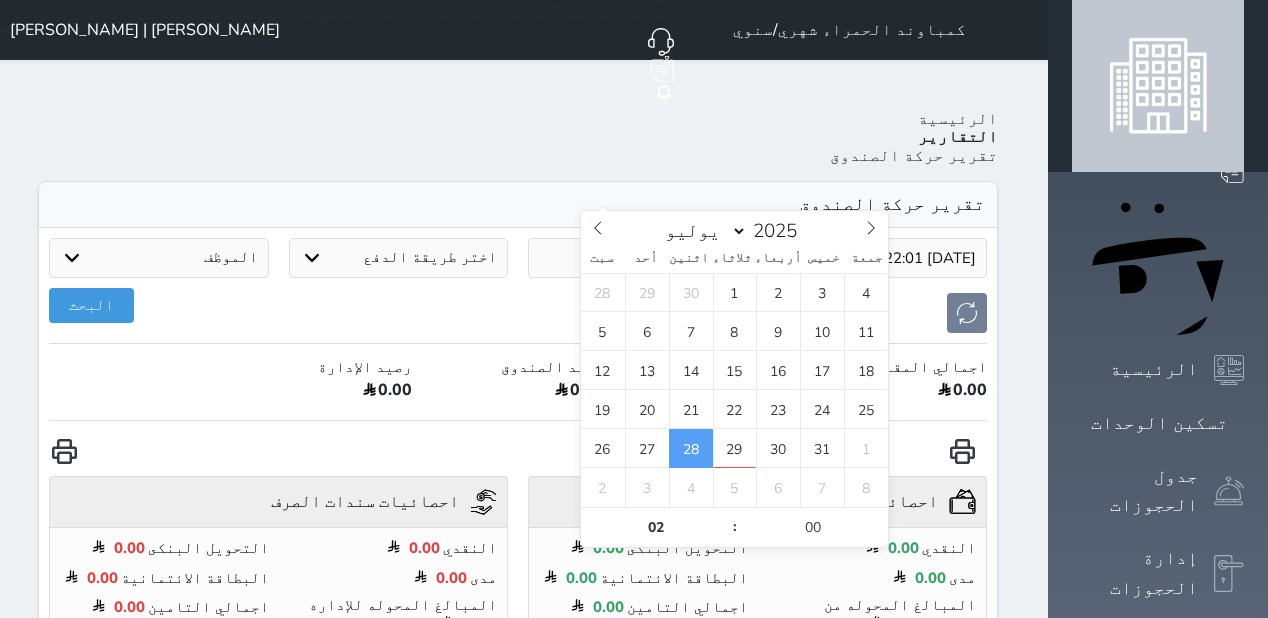 click on "28" at bounding box center [691, 448] 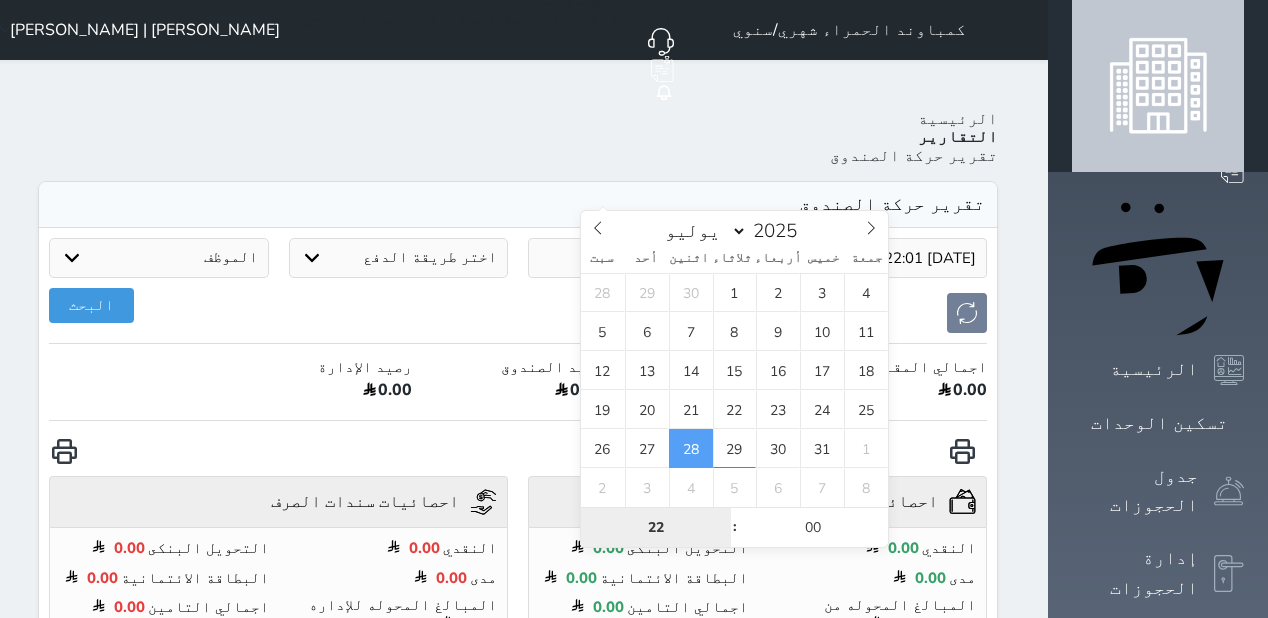 type on "22" 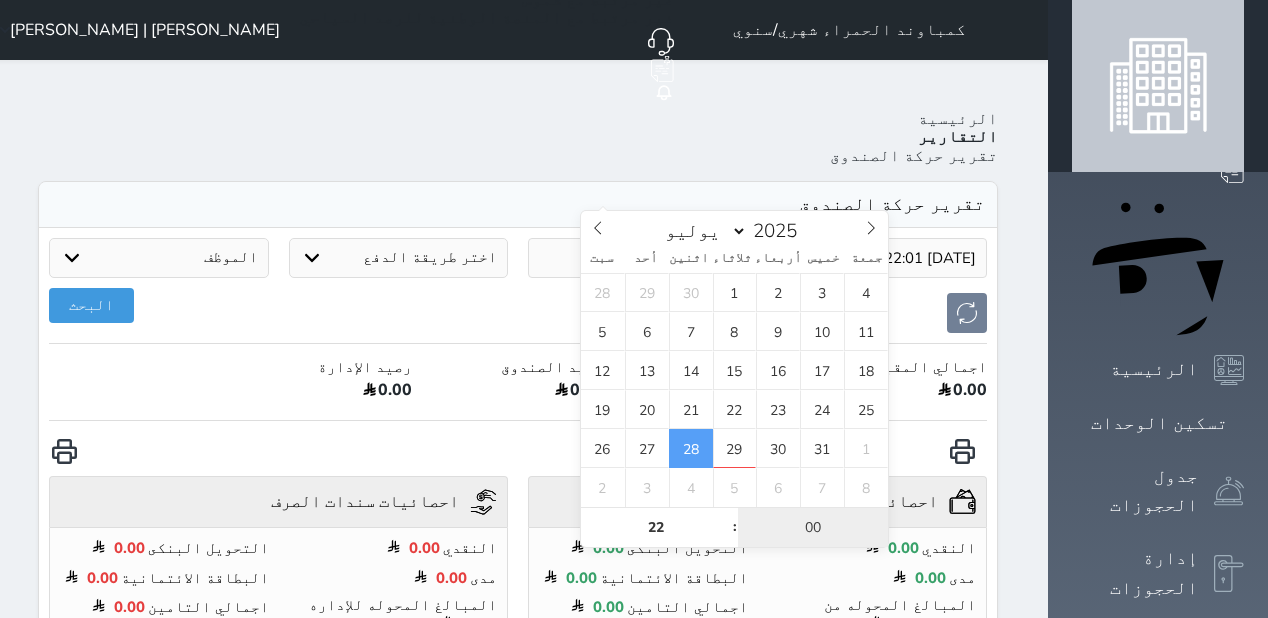 type on "2025-07-28 22:00" 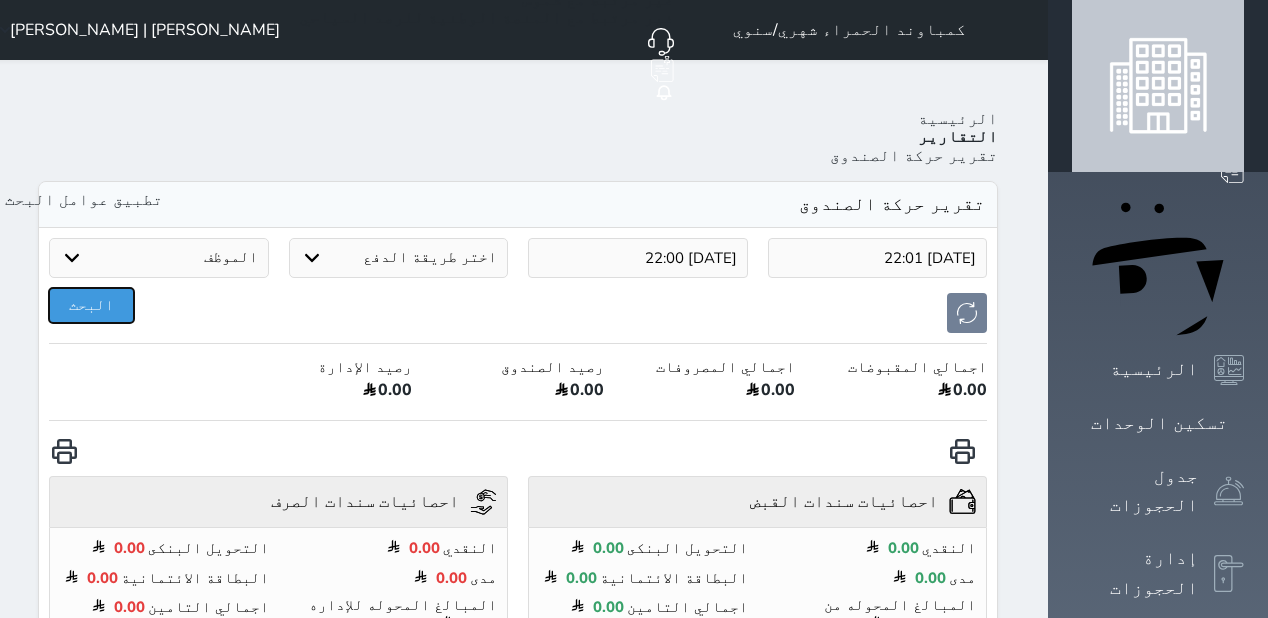 click on "البحث" at bounding box center (91, 305) 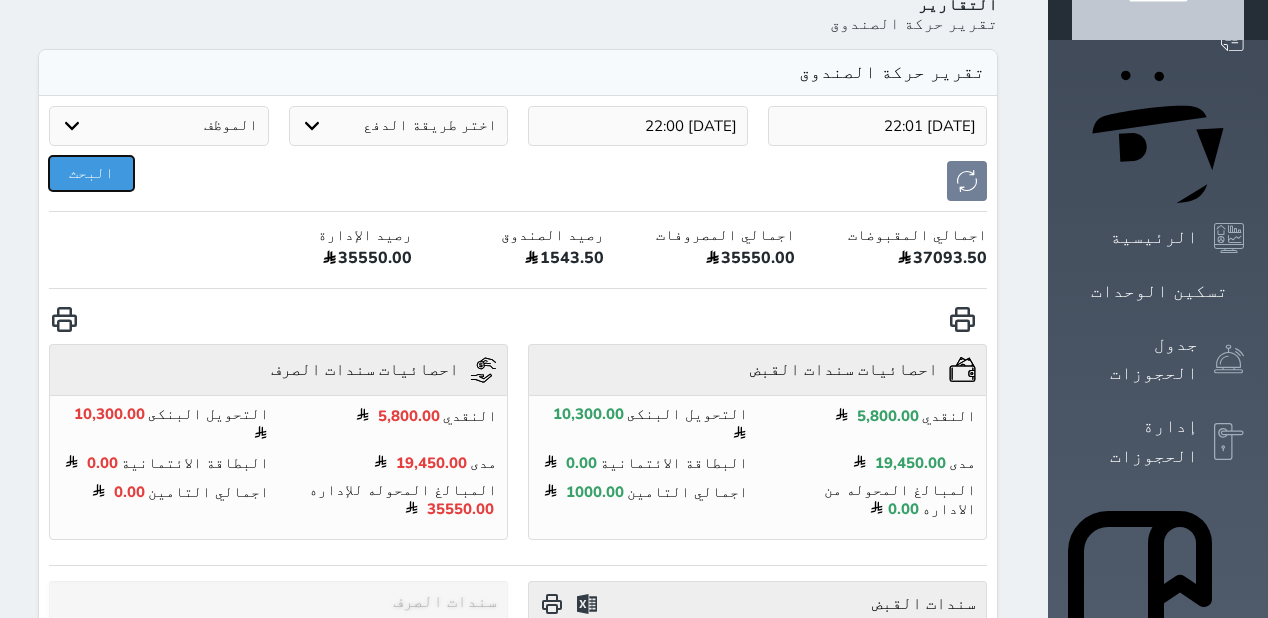 scroll, scrollTop: 160, scrollLeft: 0, axis: vertical 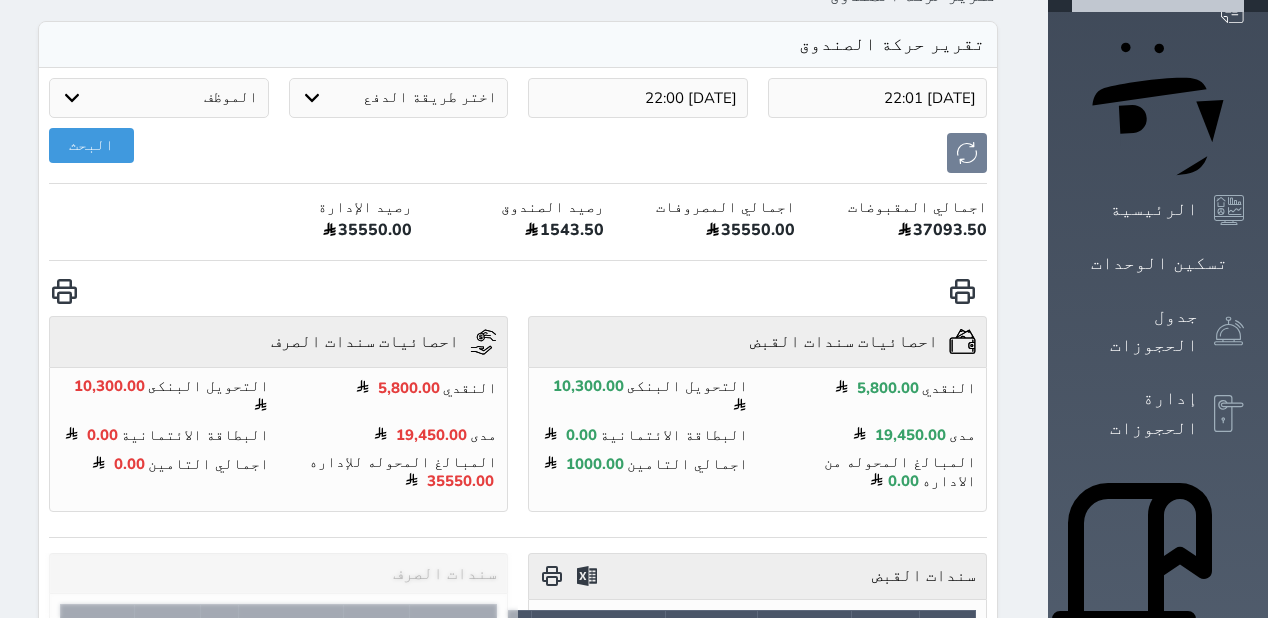 click at bounding box center [586, 576] 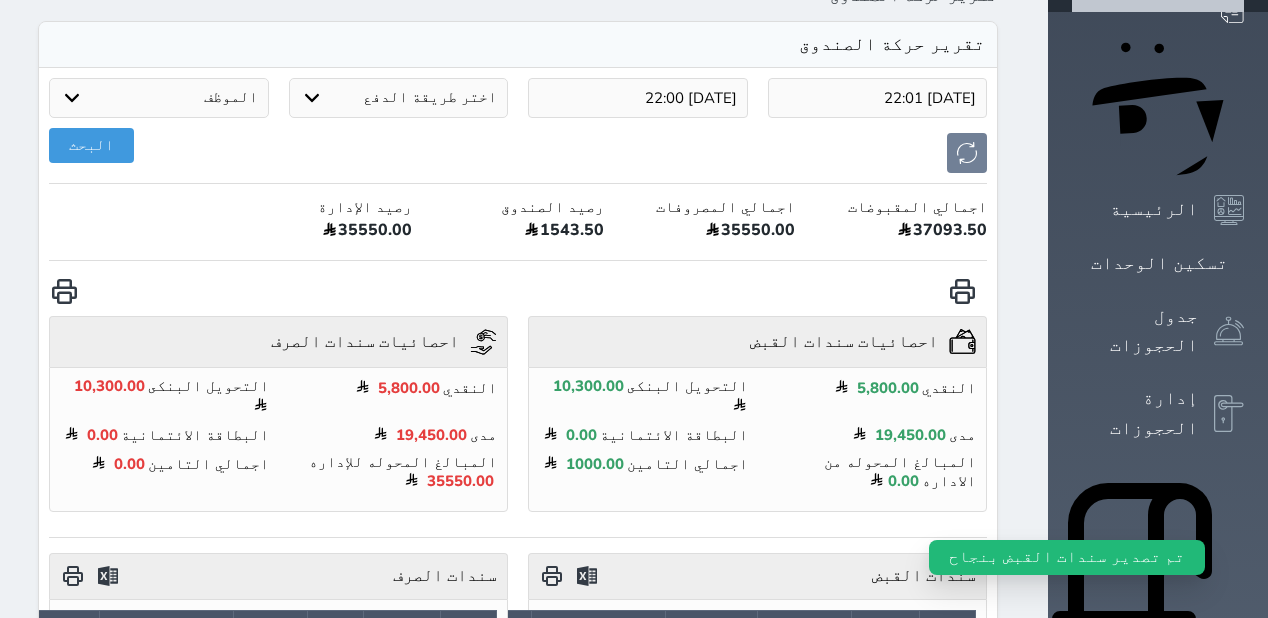 type 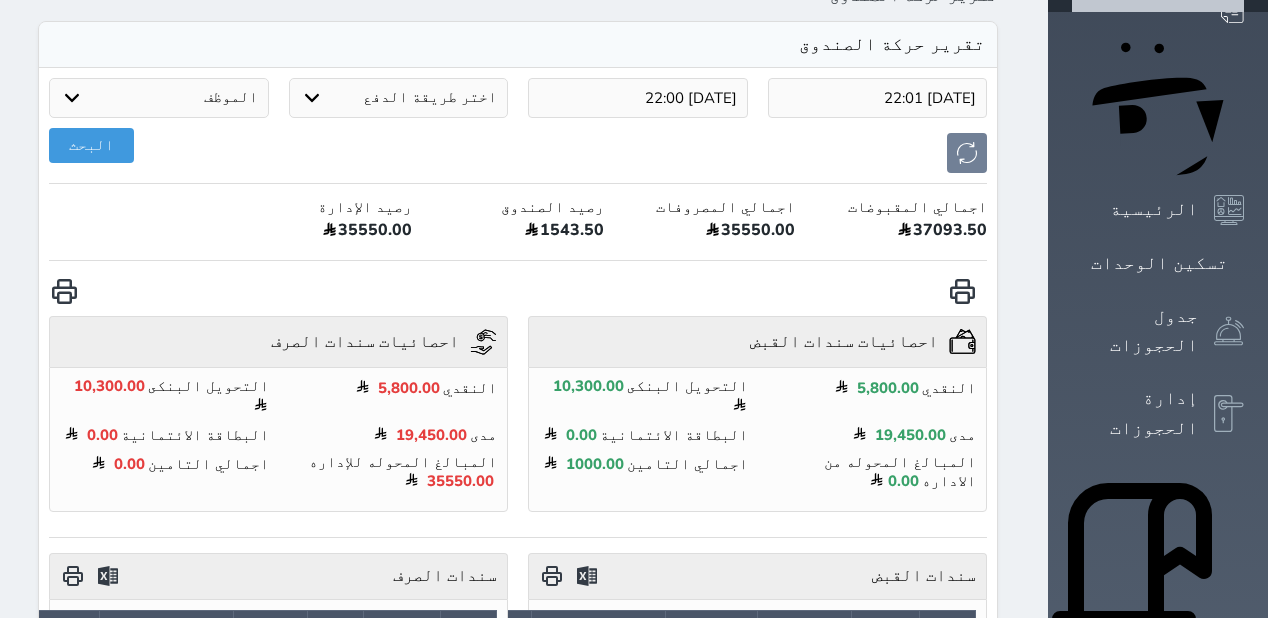 click 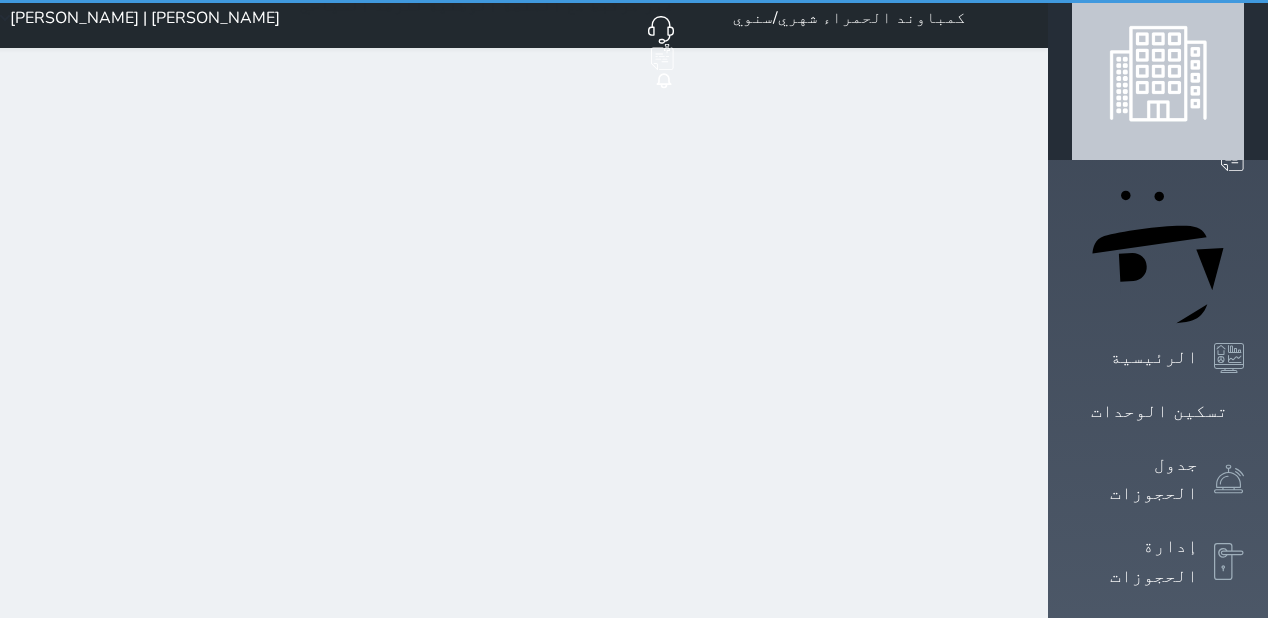 scroll, scrollTop: 0, scrollLeft: 0, axis: both 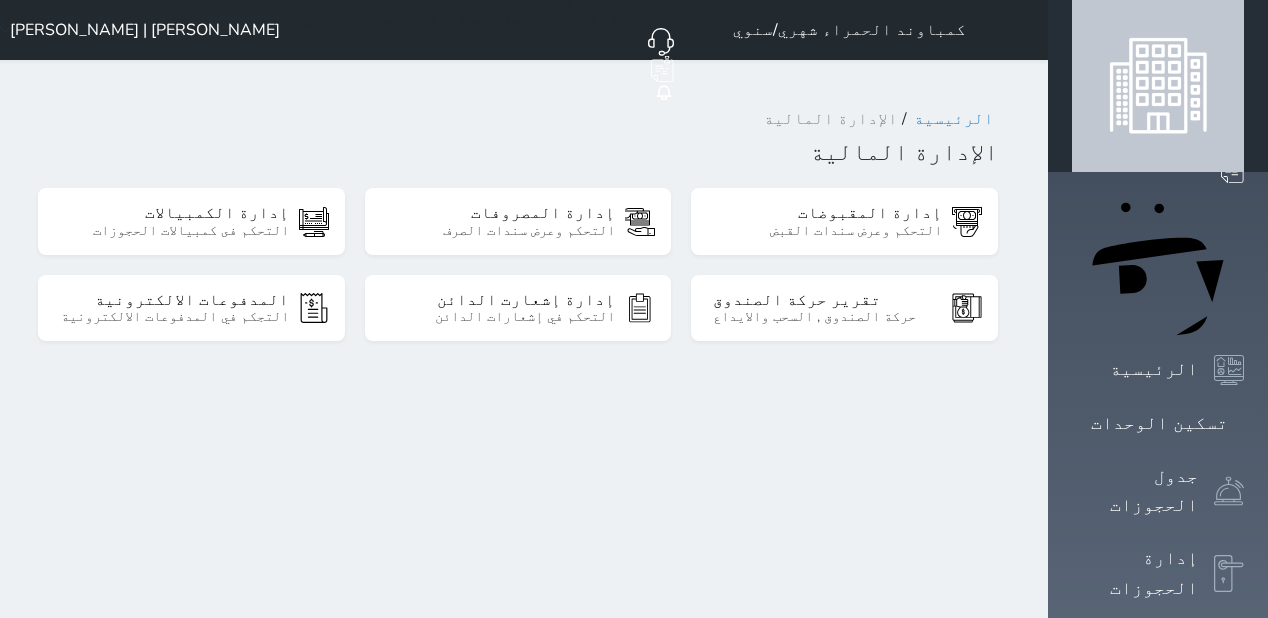 click on "التحكم وعرض سندات الصرف" at bounding box center (500, 231) 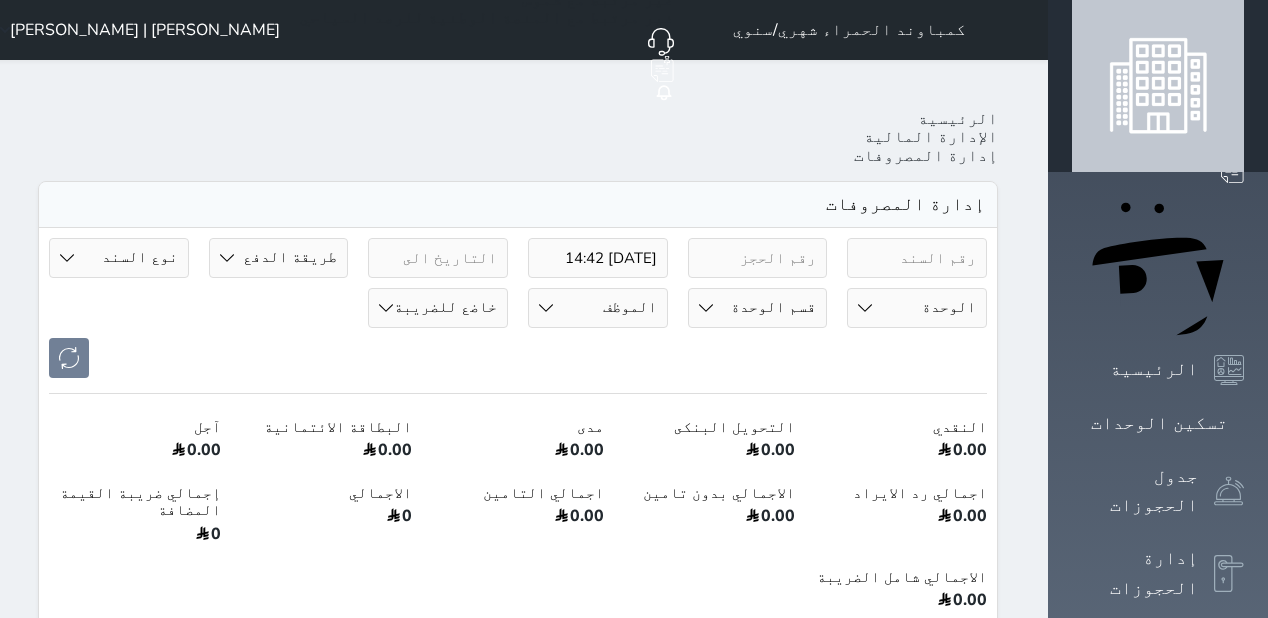 click on "اضافة سند صرف" at bounding box center [918, 669] 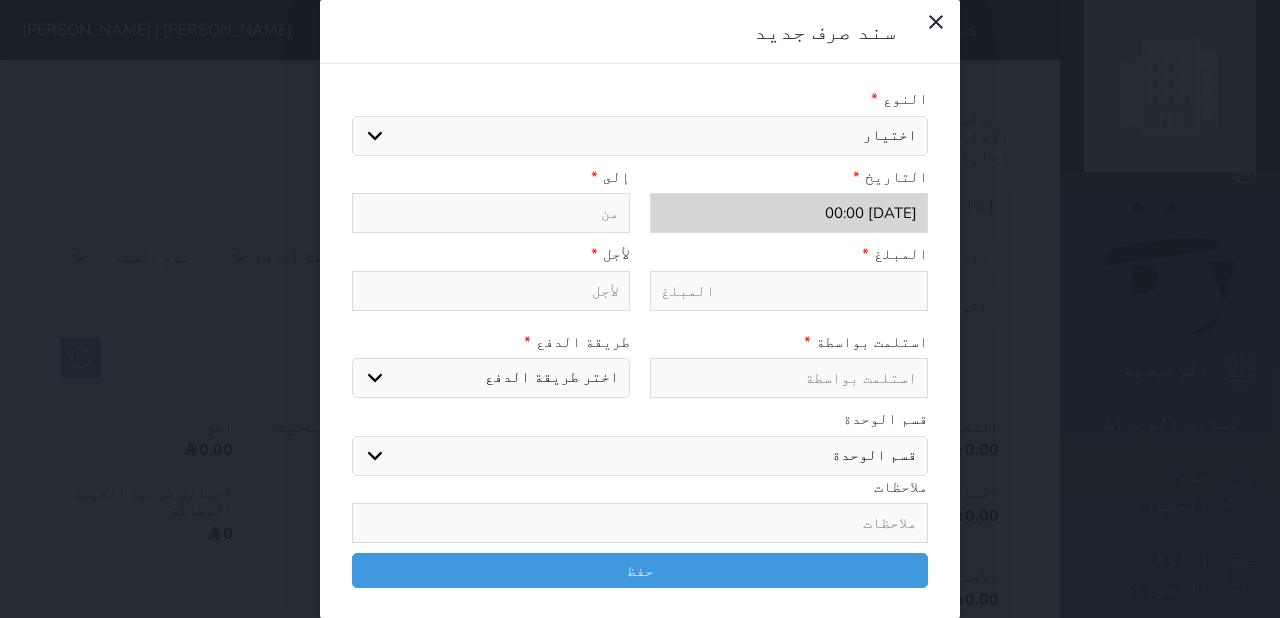 select 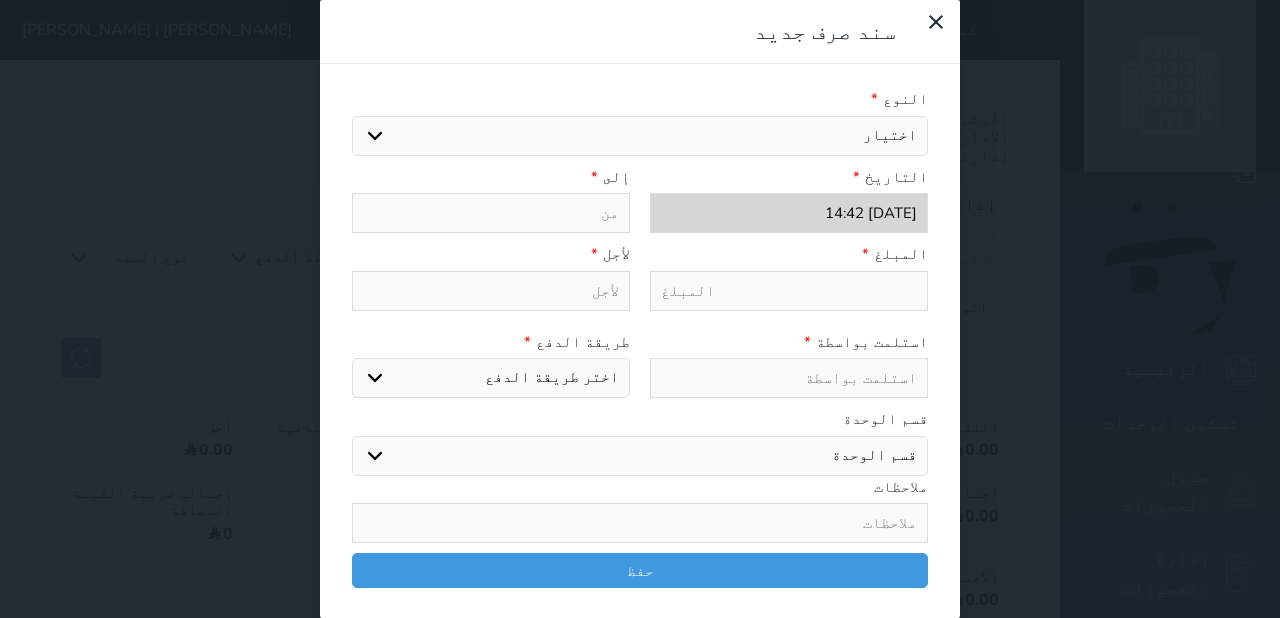 select 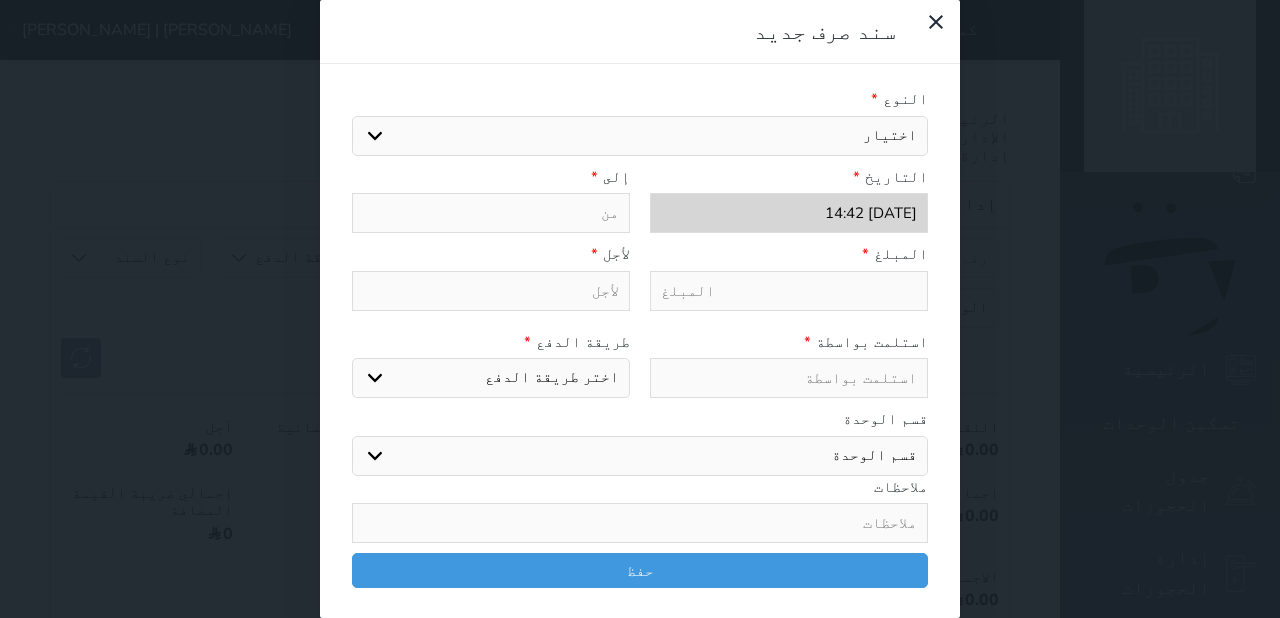 click on "اختيار   مرتجع إيجار رواتب صيانة مصروفات عامة تحويل من الصندوق الى الادارة استرجاع تامين استرجاع العربون" at bounding box center (640, 136) 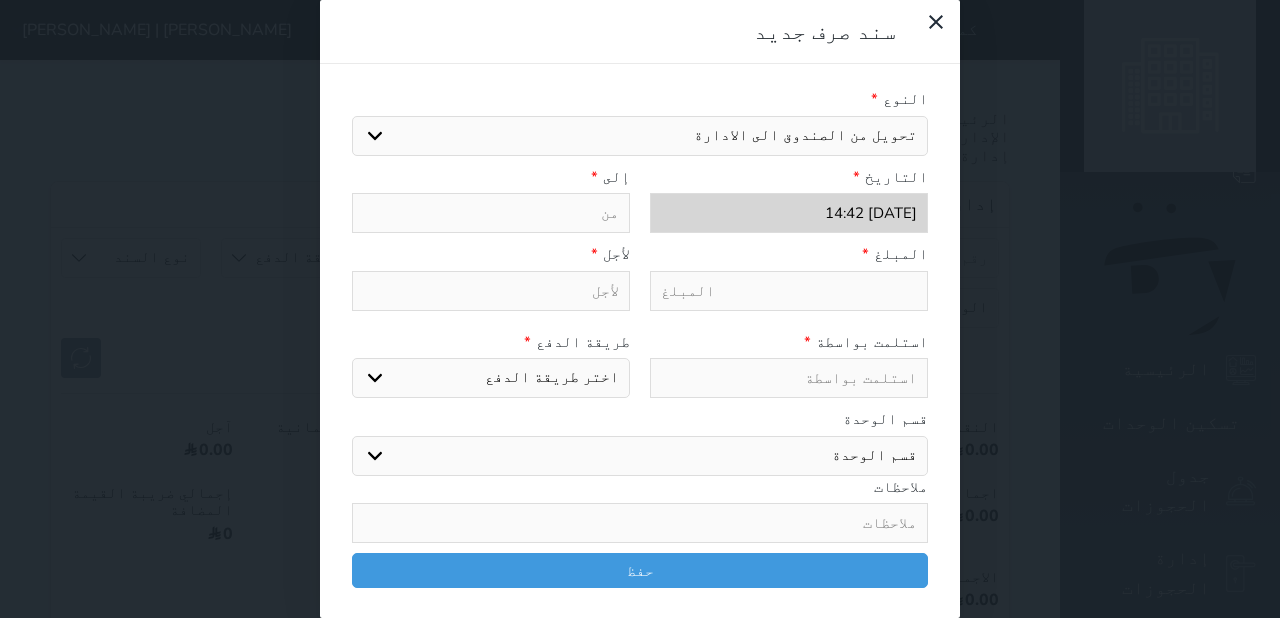 click on "اختيار   مرتجع إيجار رواتب صيانة مصروفات عامة تحويل من الصندوق الى الادارة استرجاع تامين استرجاع العربون" at bounding box center [640, 136] 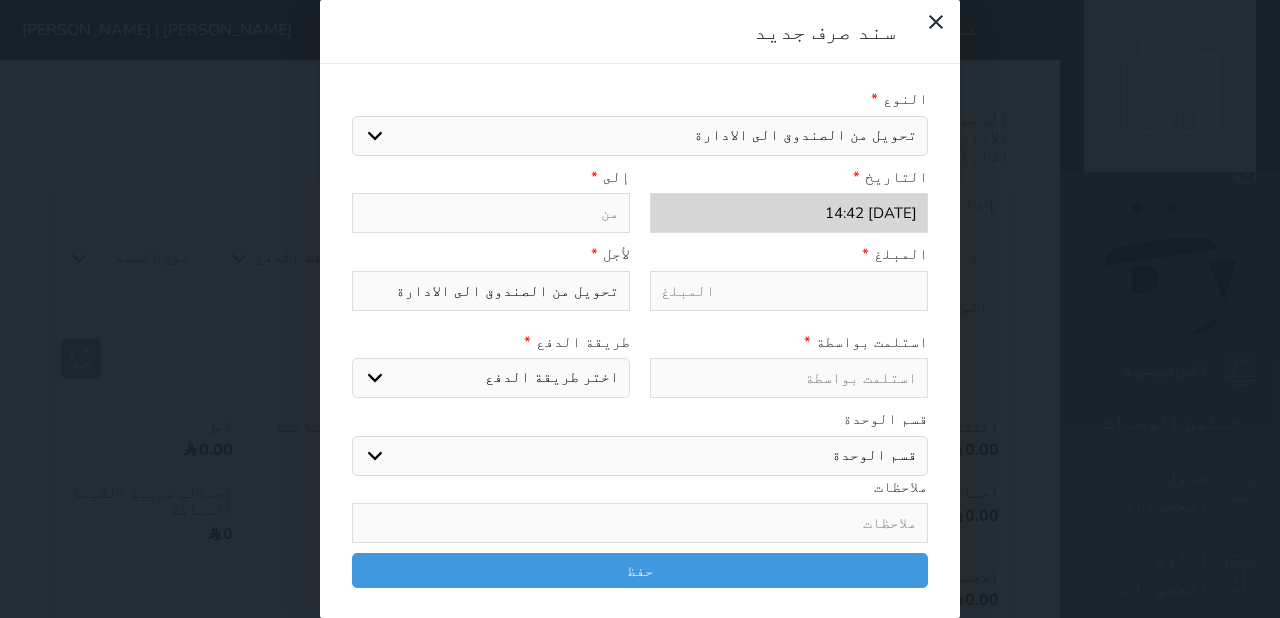 click at bounding box center (491, 213) 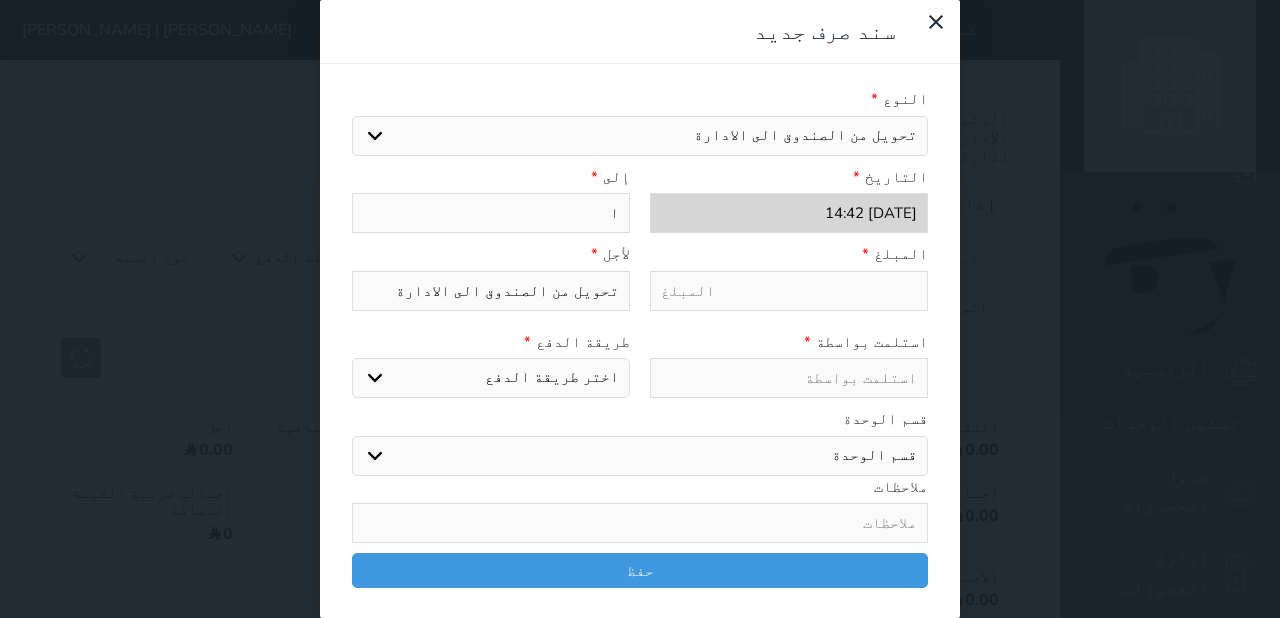 type on "ال" 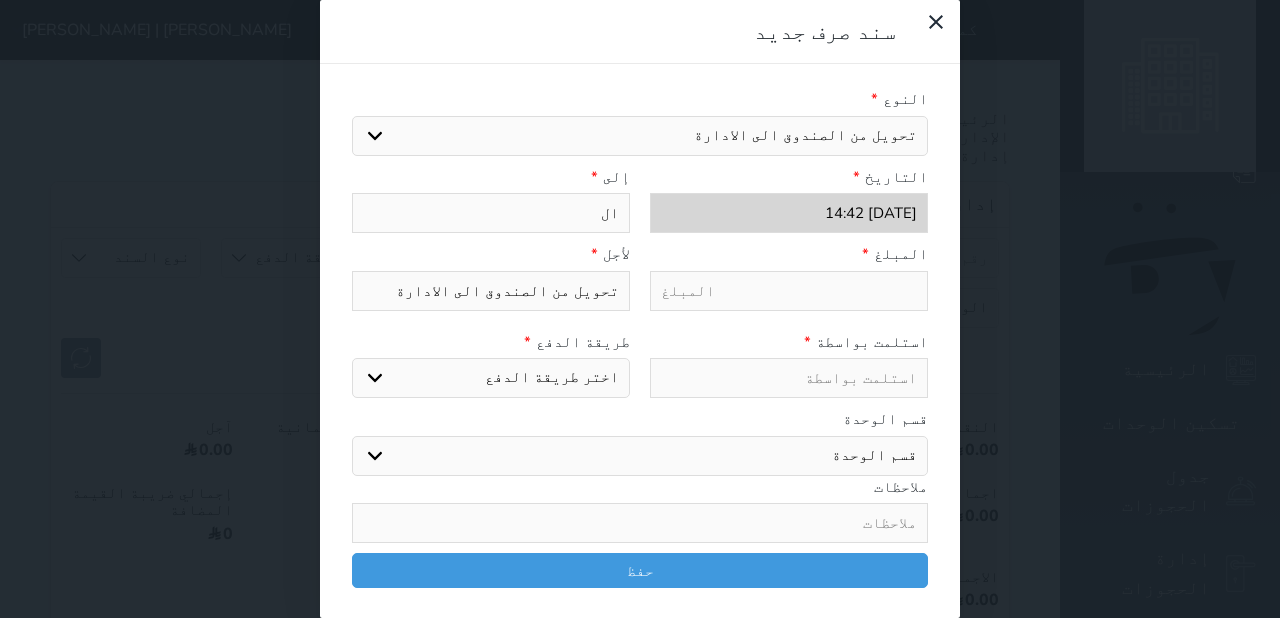type on "الب" 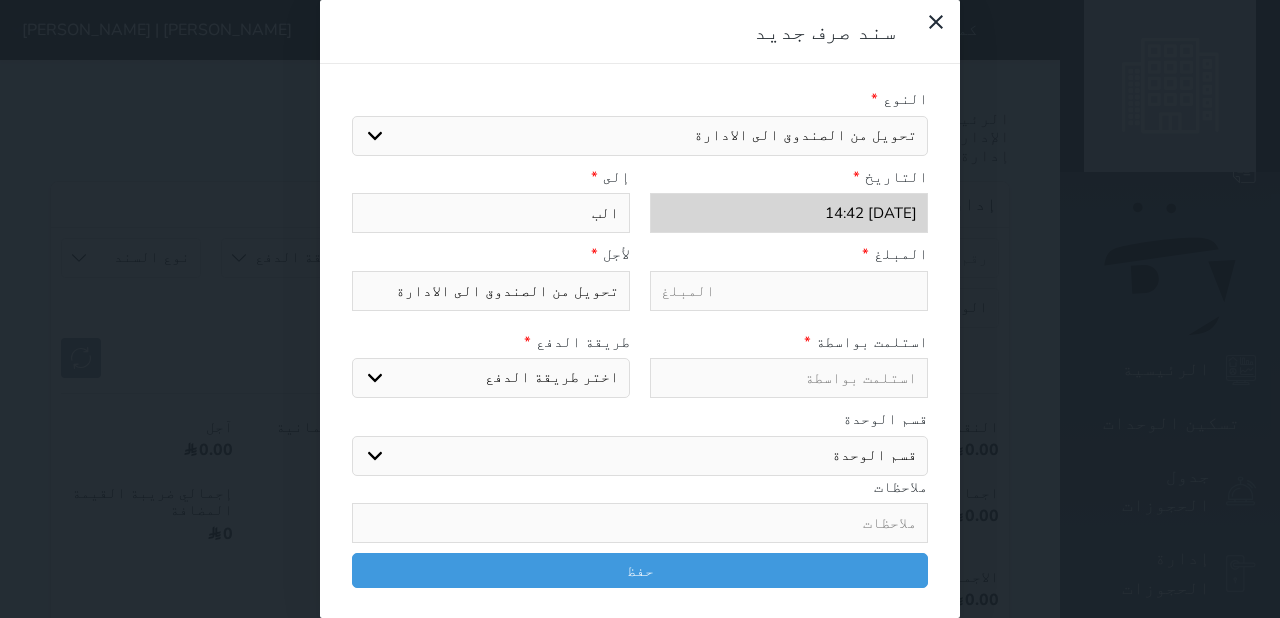 type on "البن" 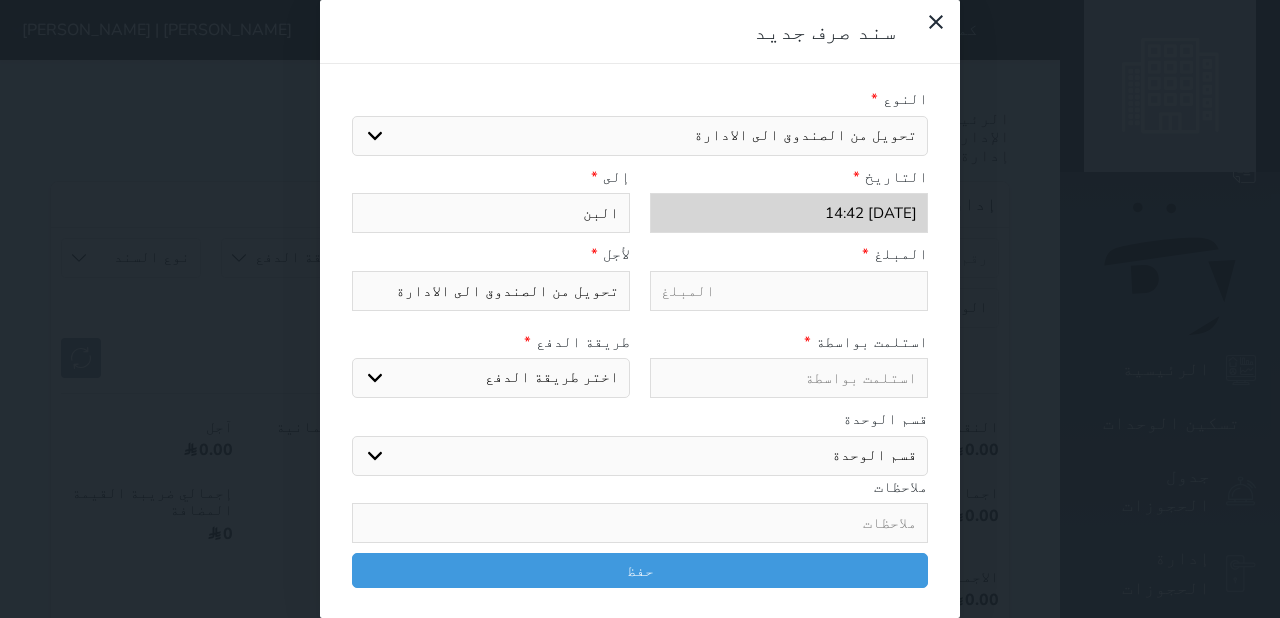 type on "البنك" 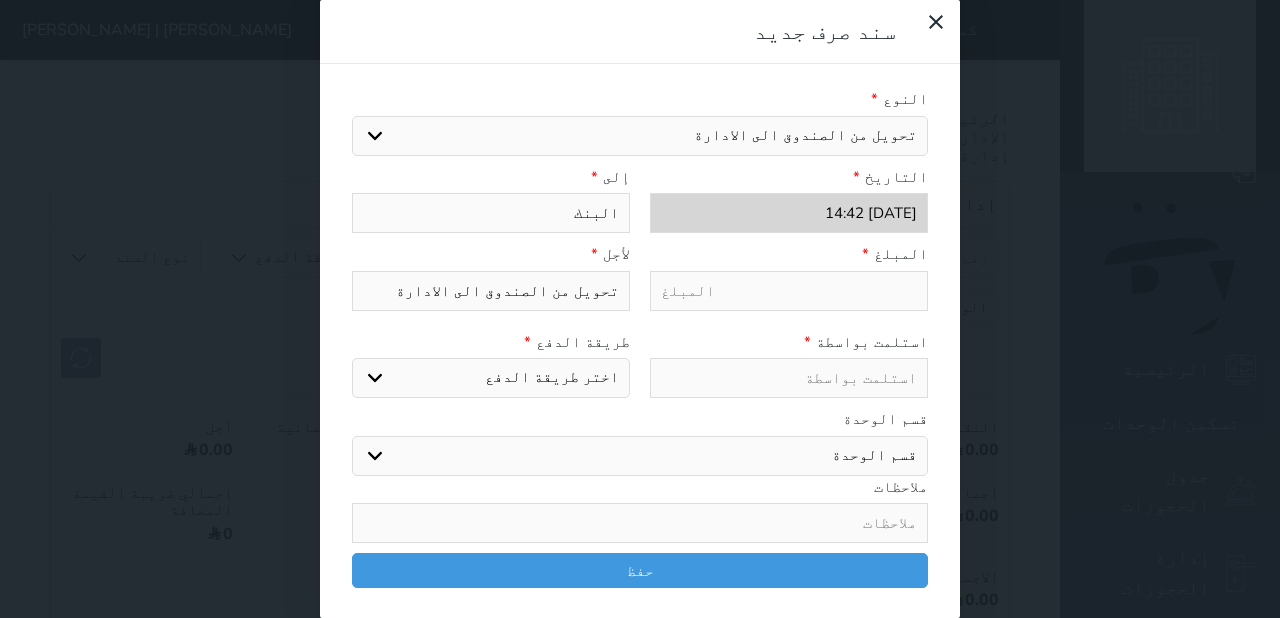type on "البنك" 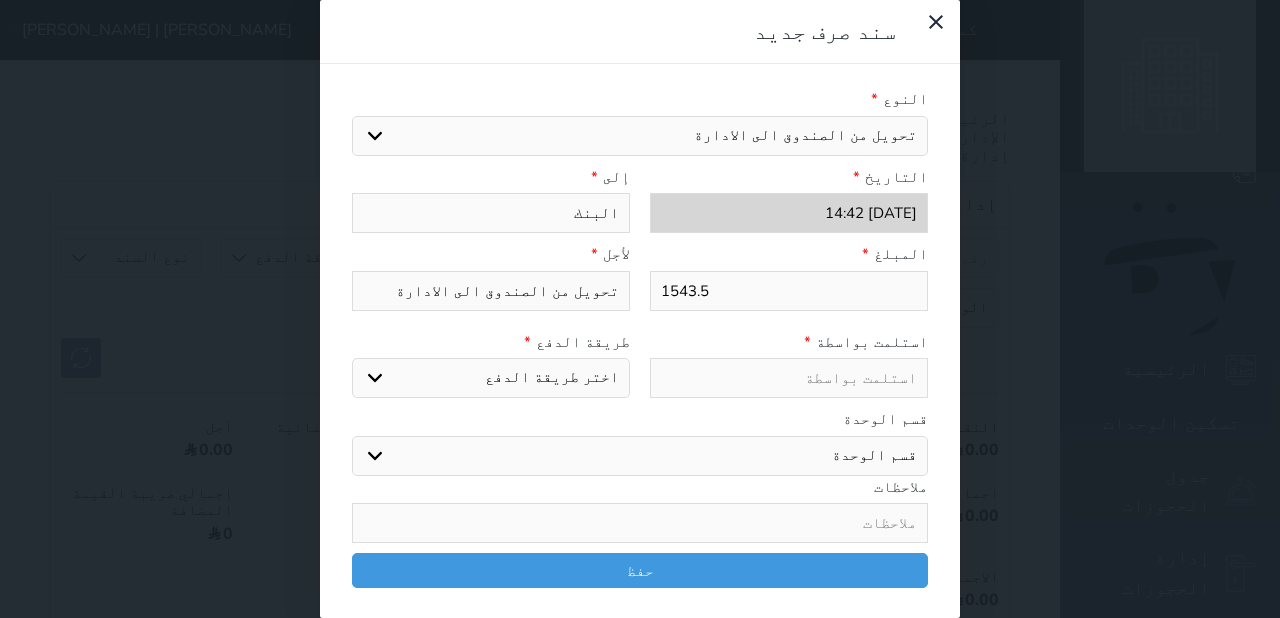 type on "1543.5" 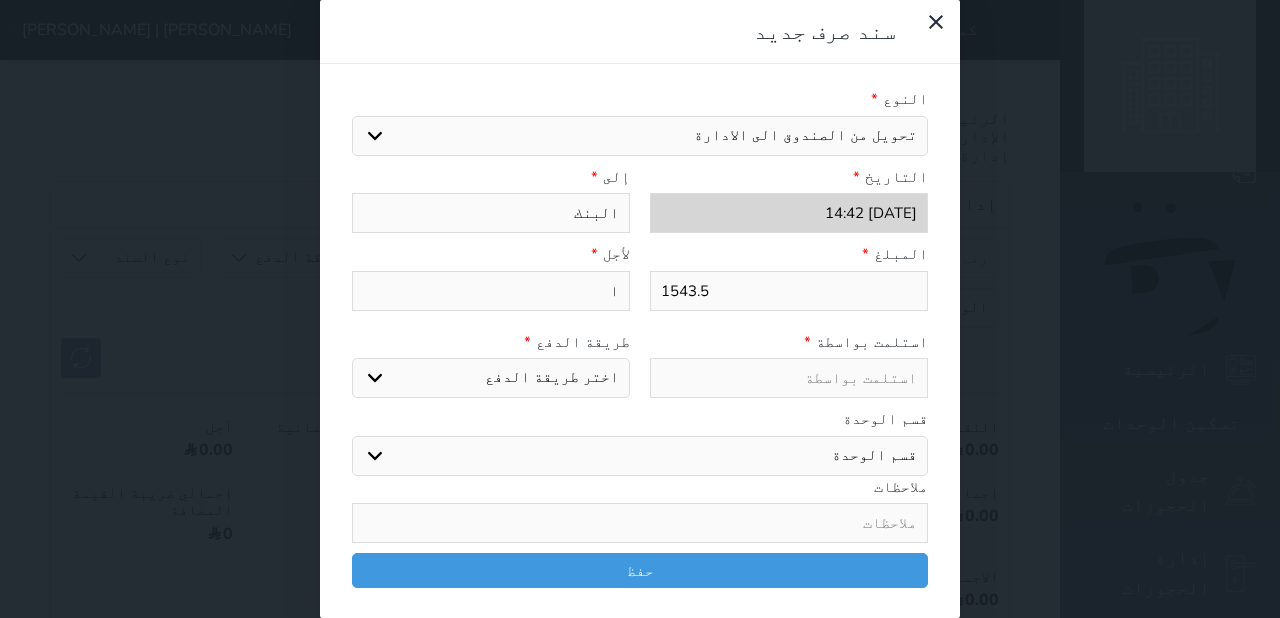 type on "اق" 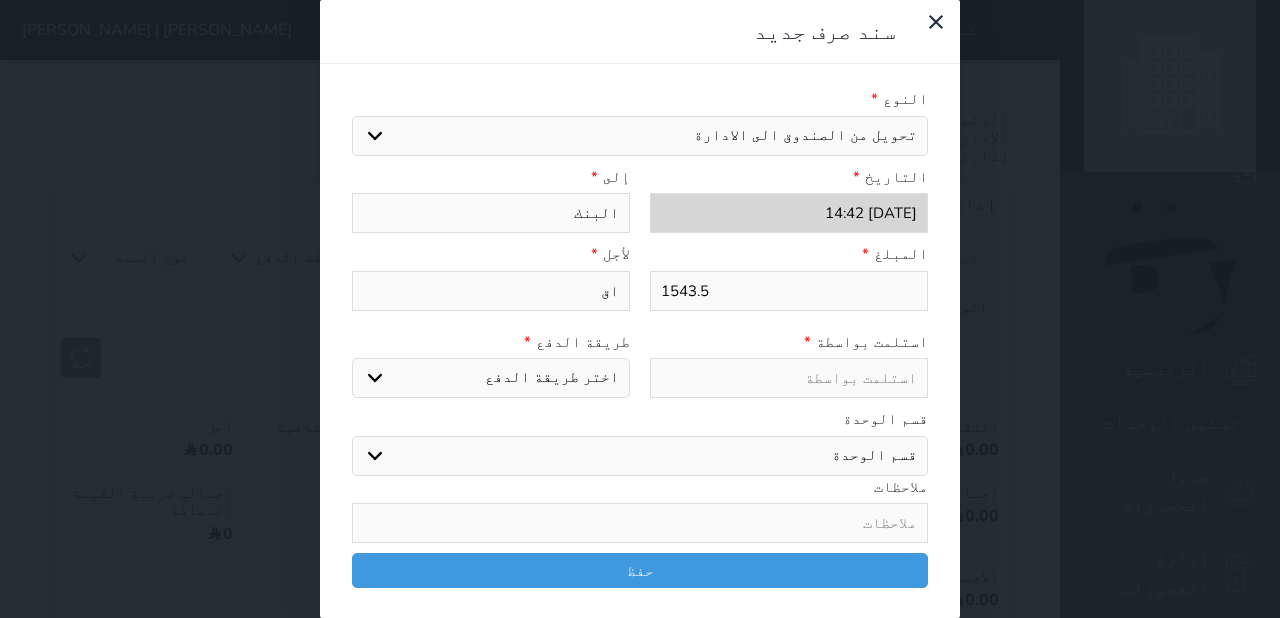 type on "اقف" 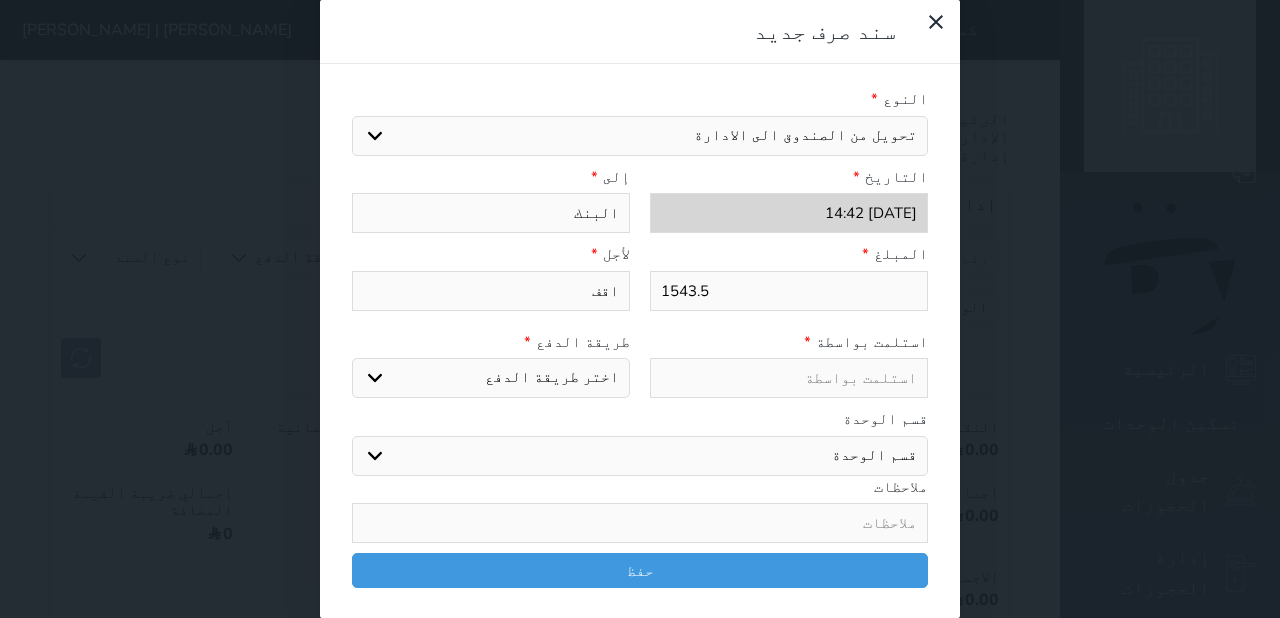type on "اقفا" 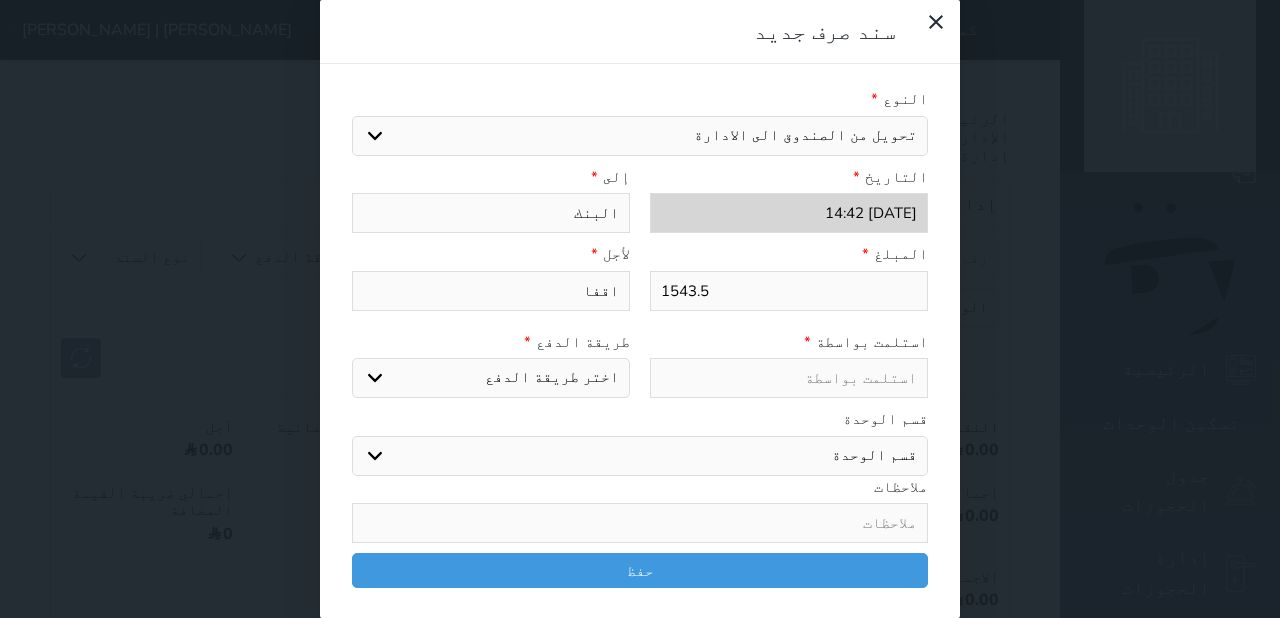 type on "اقفال" 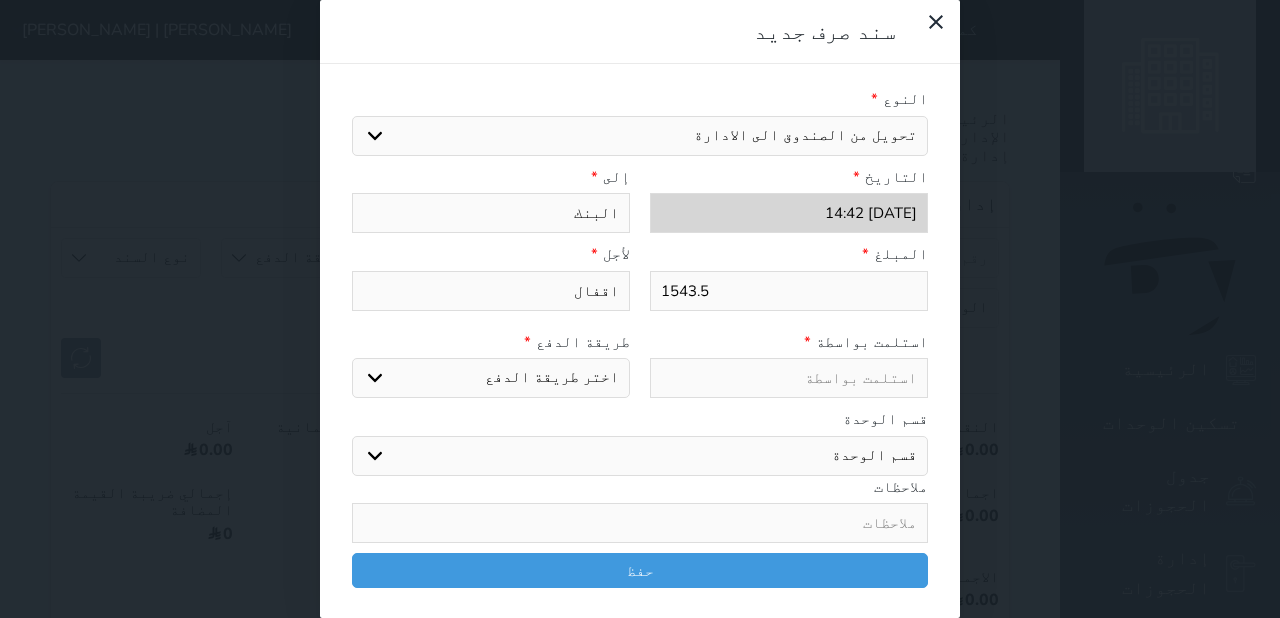 type on "اقفال" 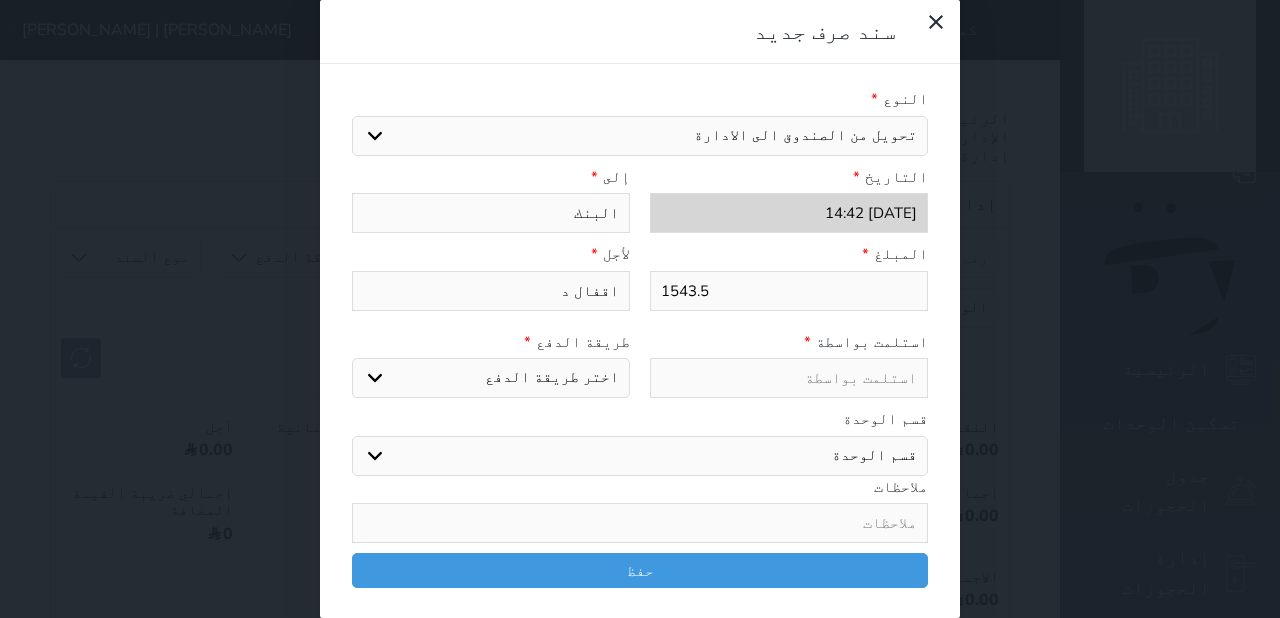 select 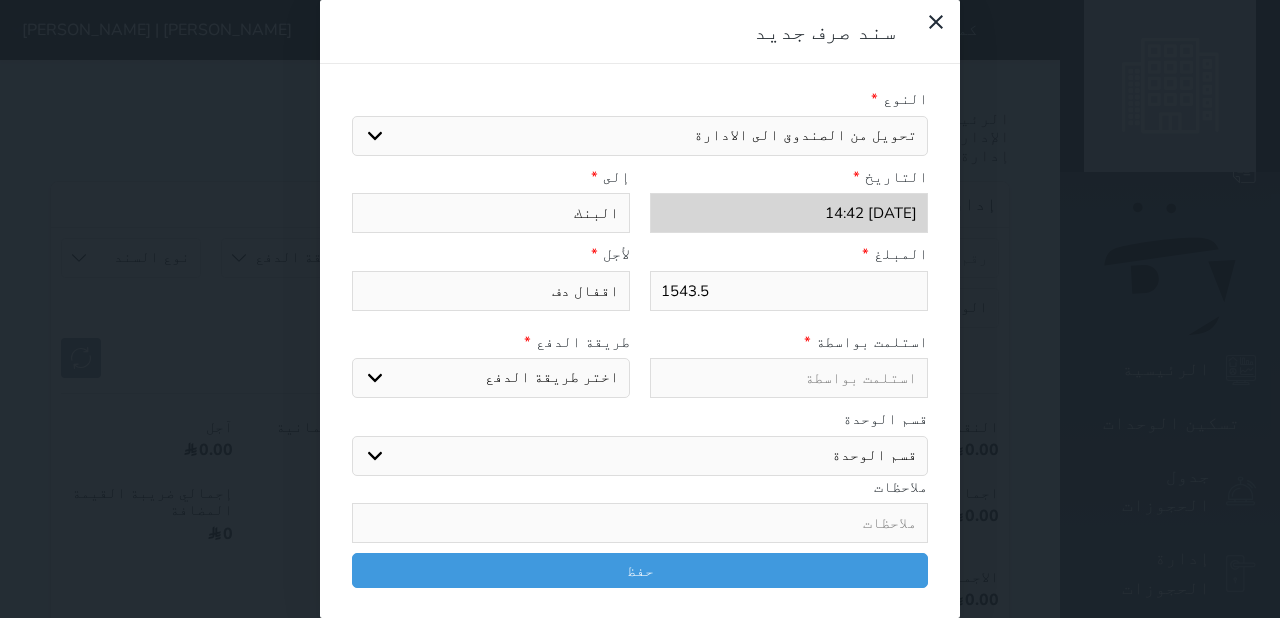 type on "اقفال دفع" 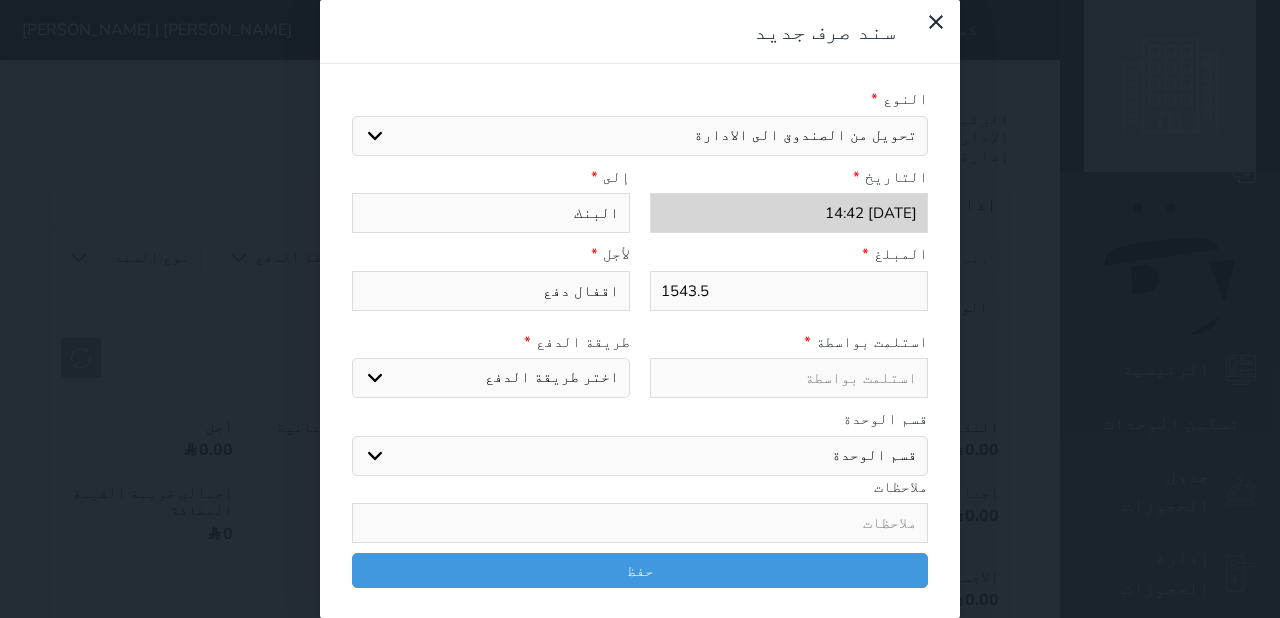 type on "اقفال دفع" 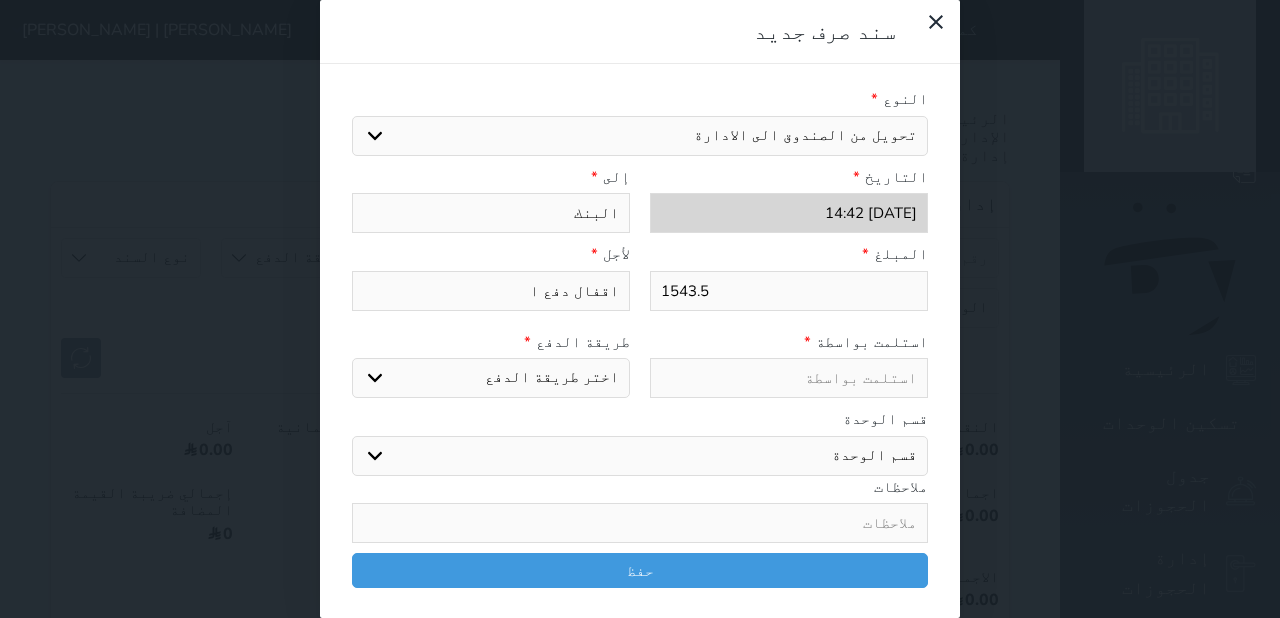 type on "اقفال دفع ال" 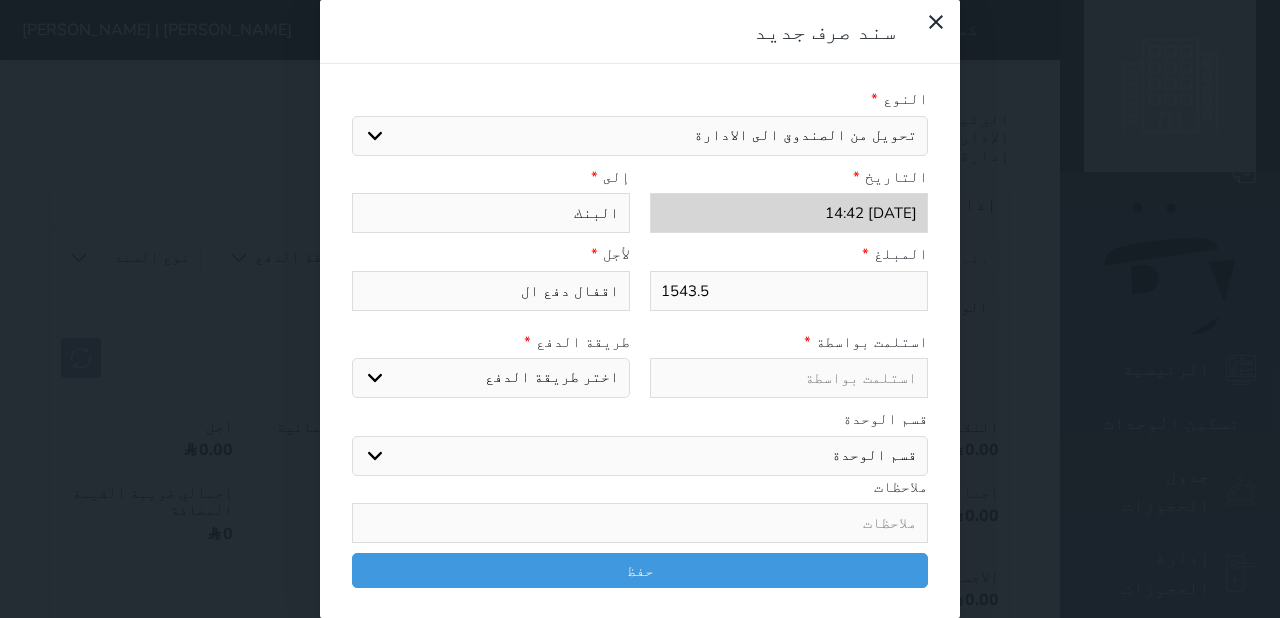 select 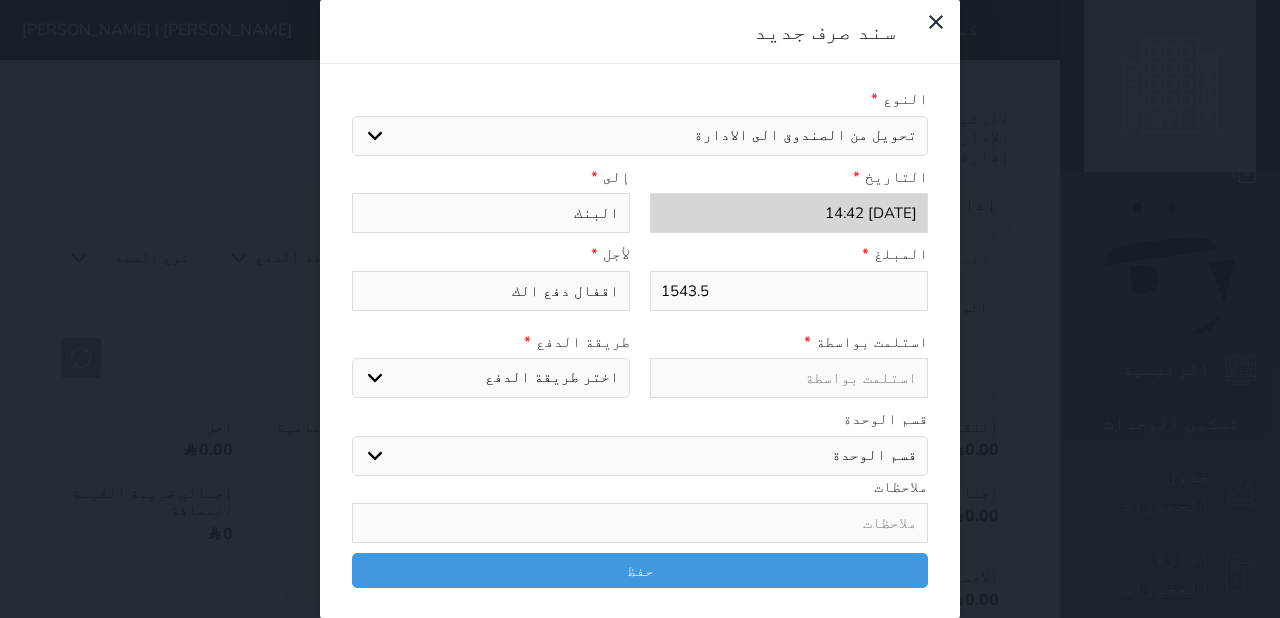 type on "اقفال دفع الكت" 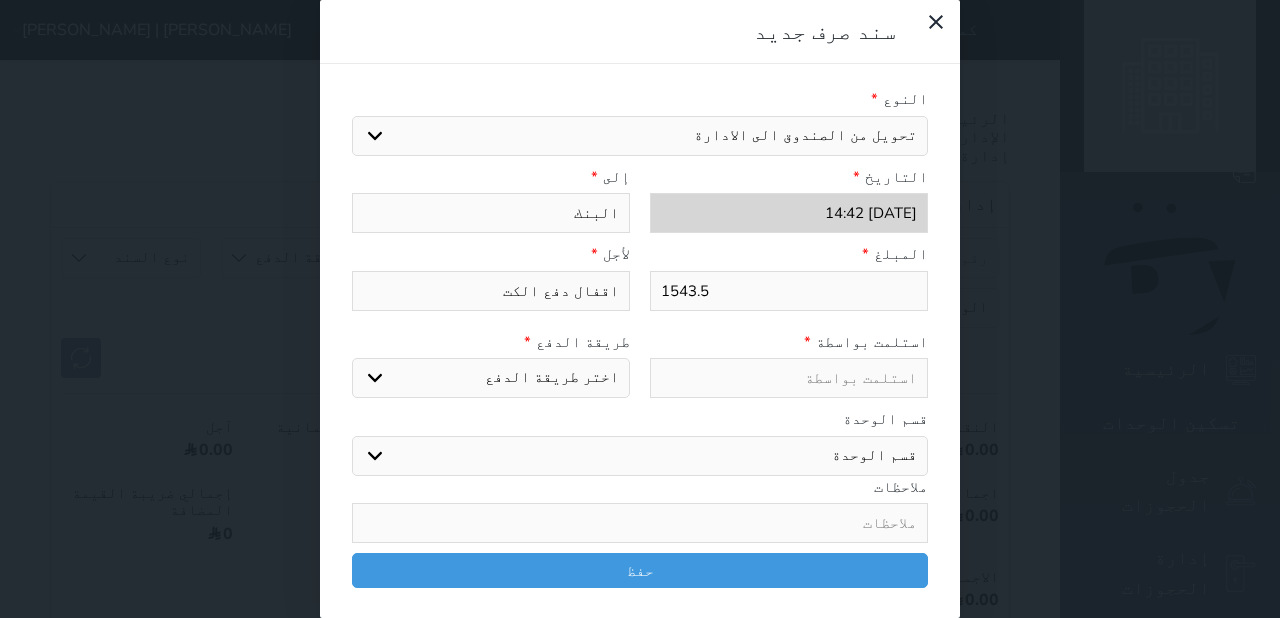 type on "اقفال دفع الكتر" 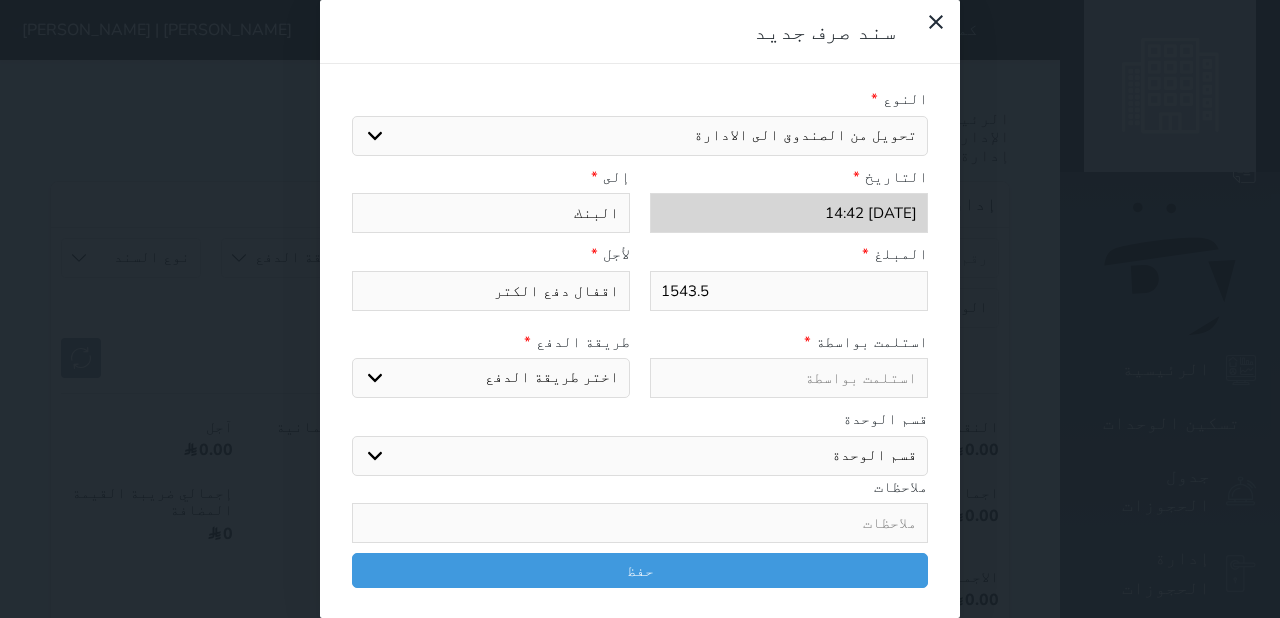 type on "اقفال دفع الكترو" 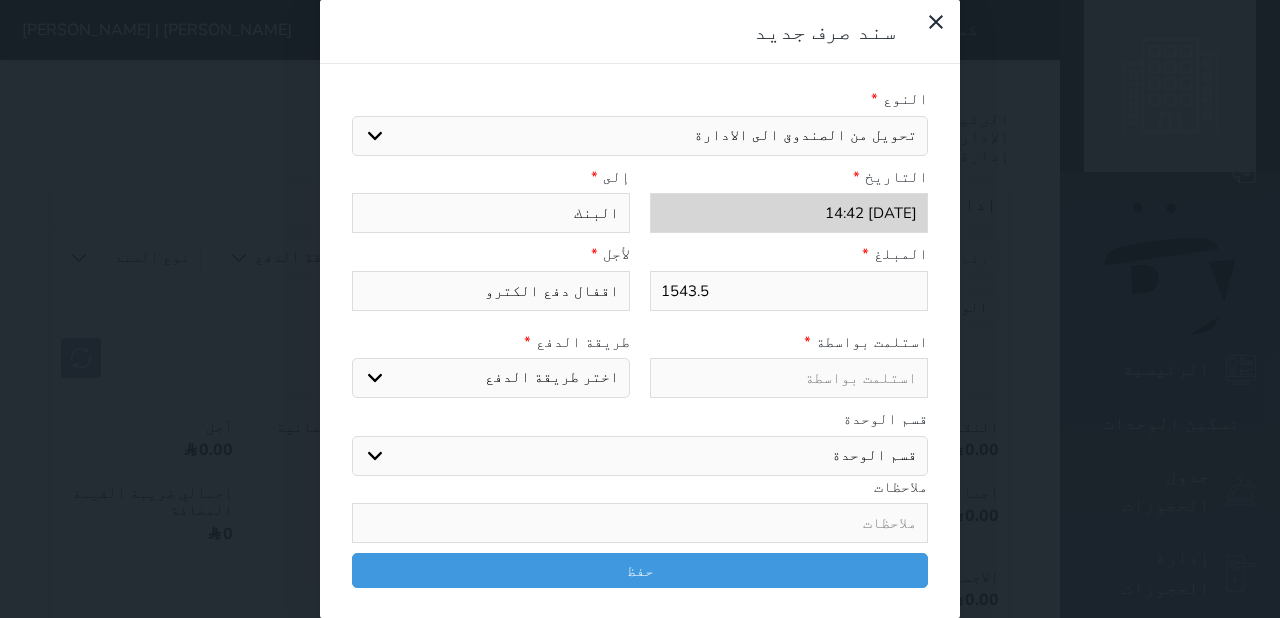 type on "اقفال دفع الكترون" 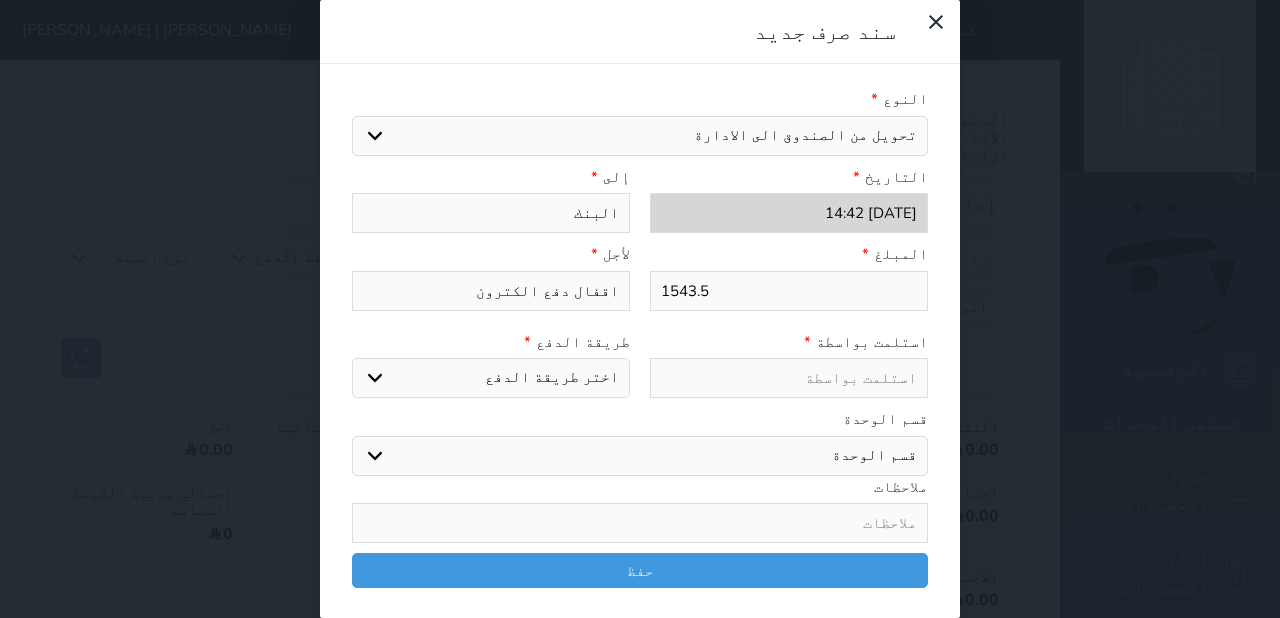 type on "اقفال دفع الكتروني" 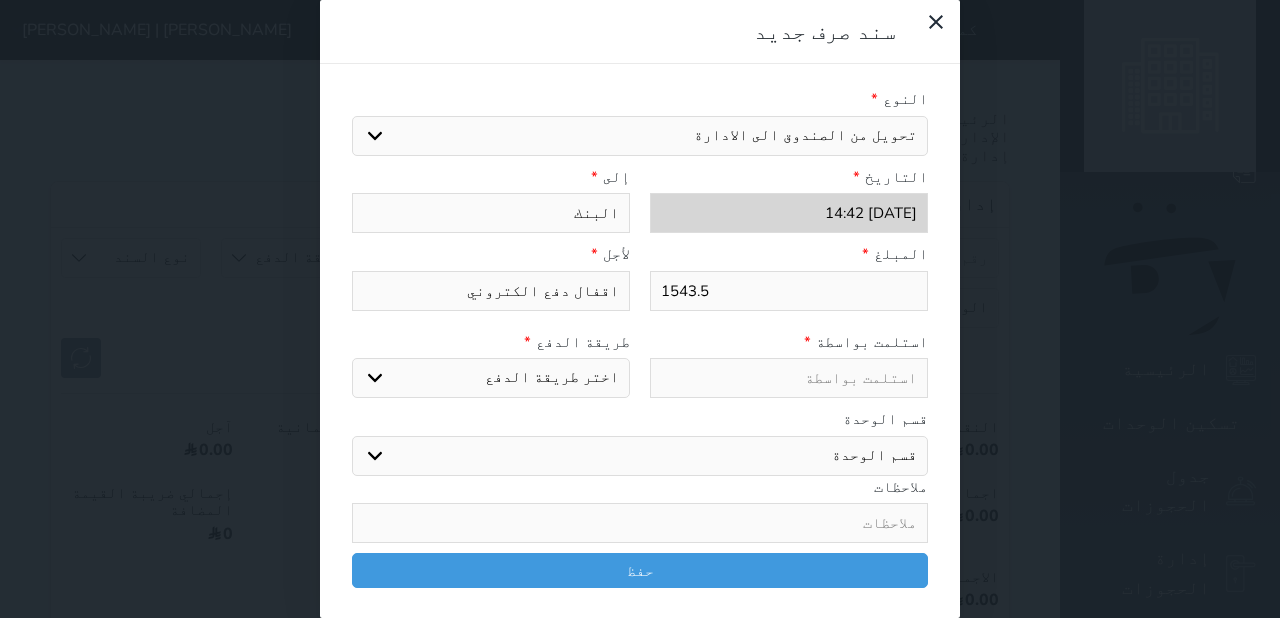 type on "اقفال دفع الكتروني" 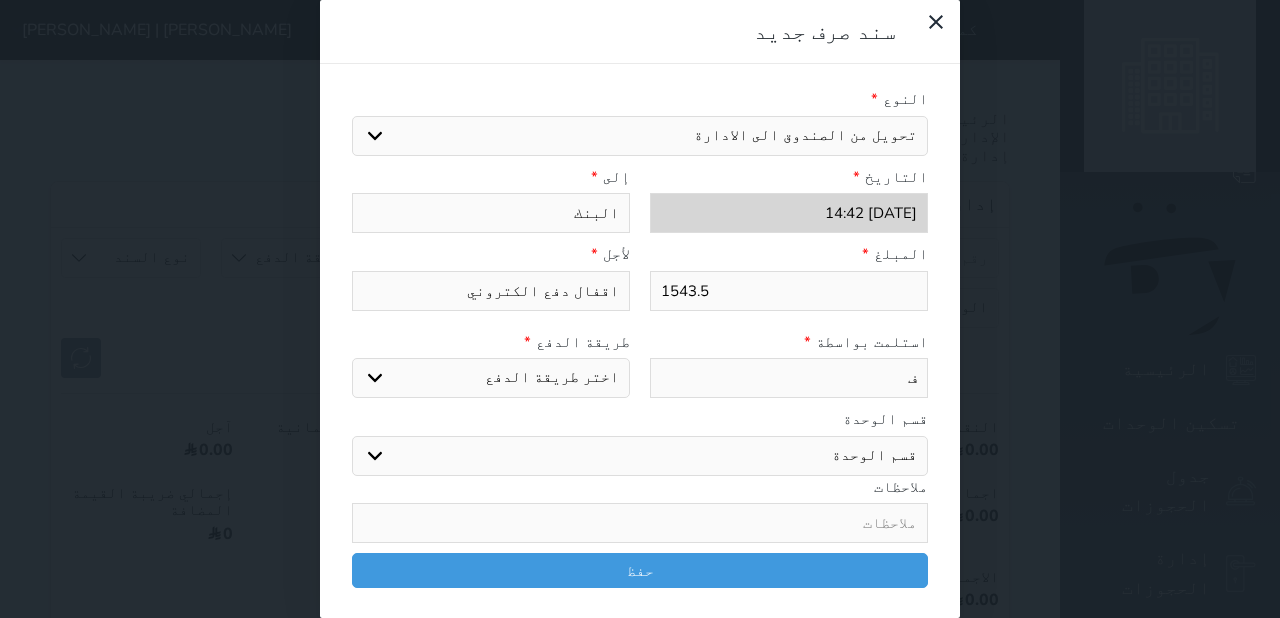 type on "فن" 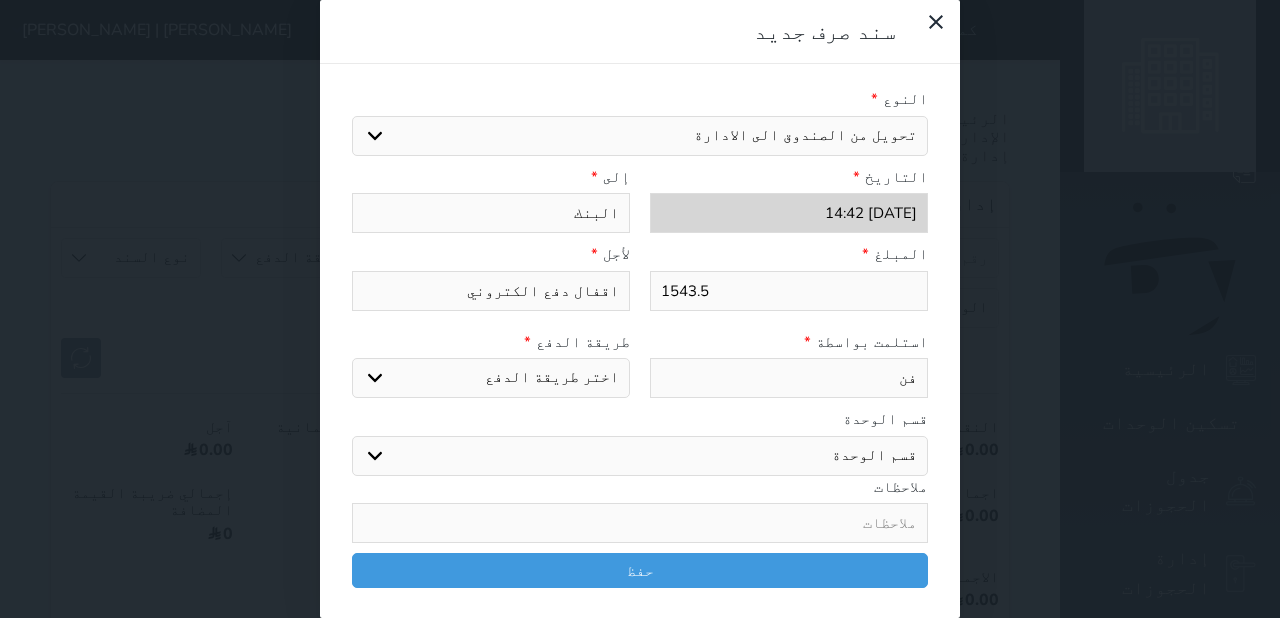 type on "فند" 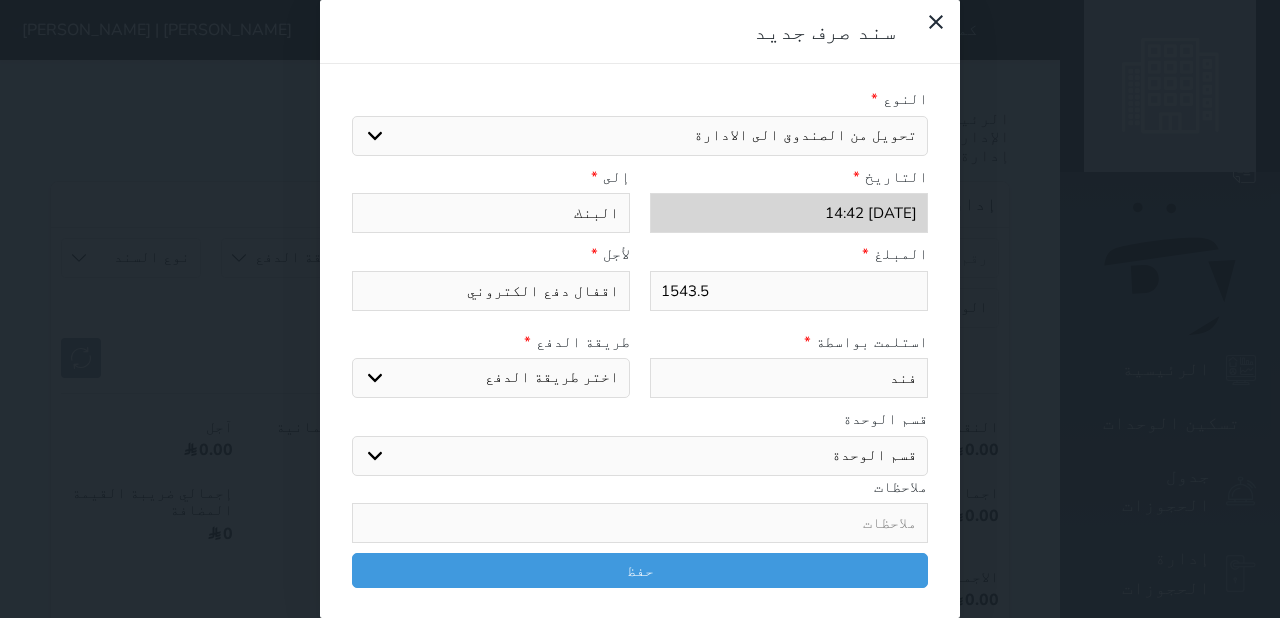 type on "فندق" 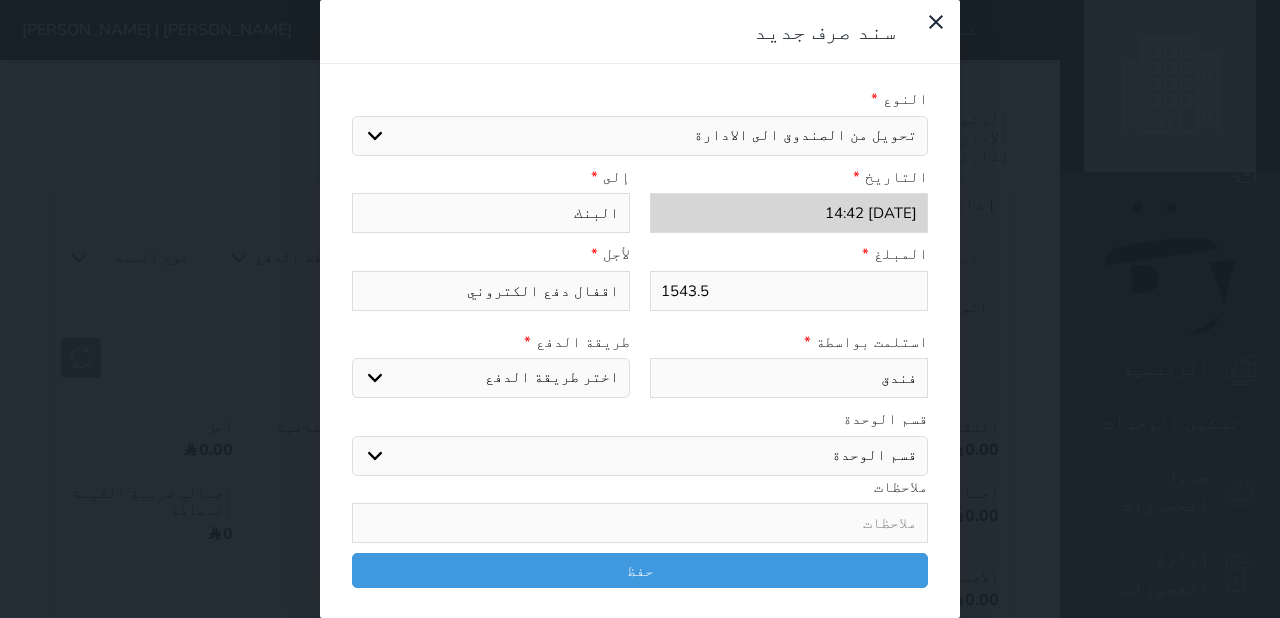 type on "فندقة" 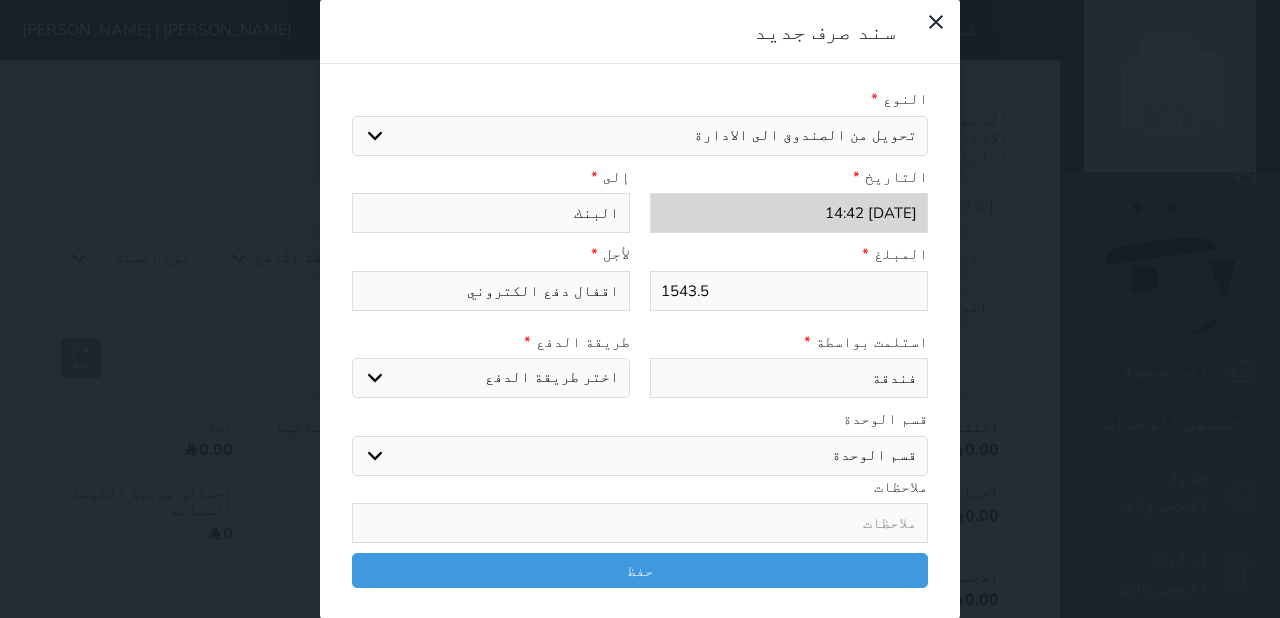 type on "فندقة" 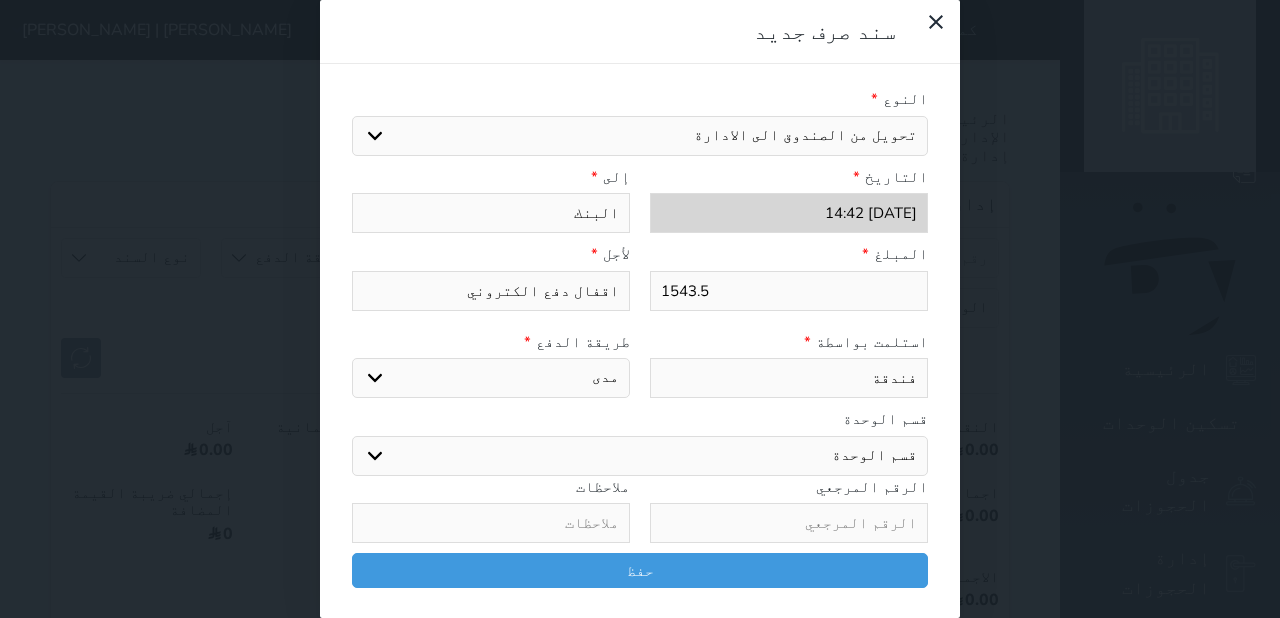 select on "credit" 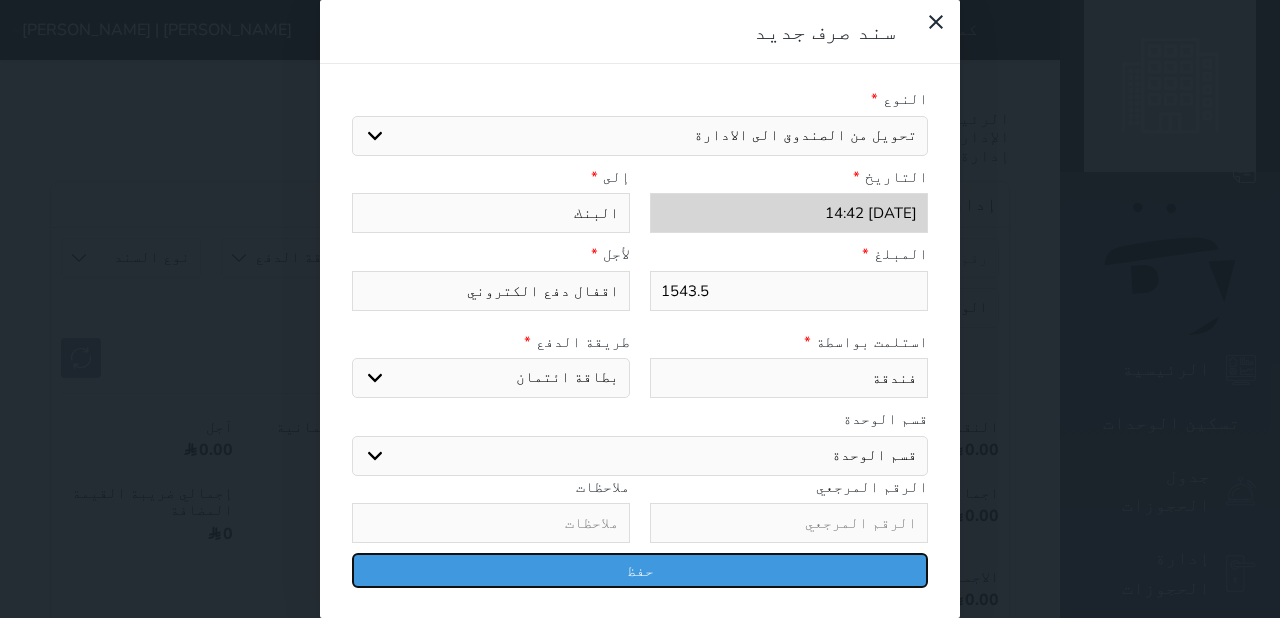 type 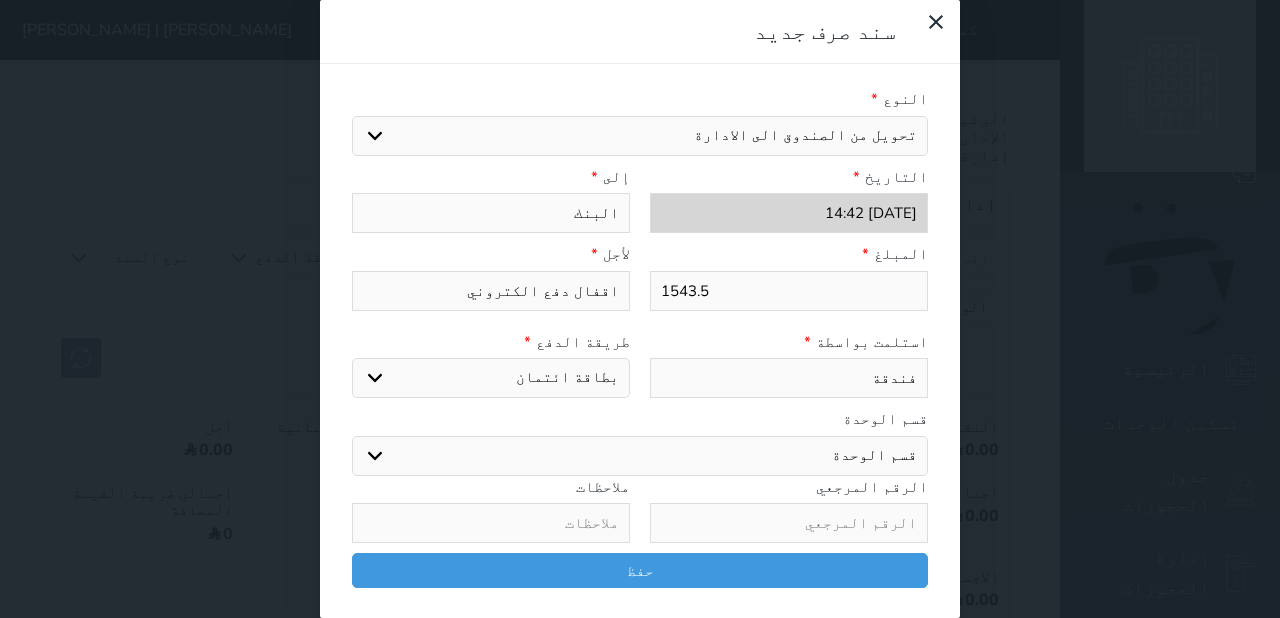 select 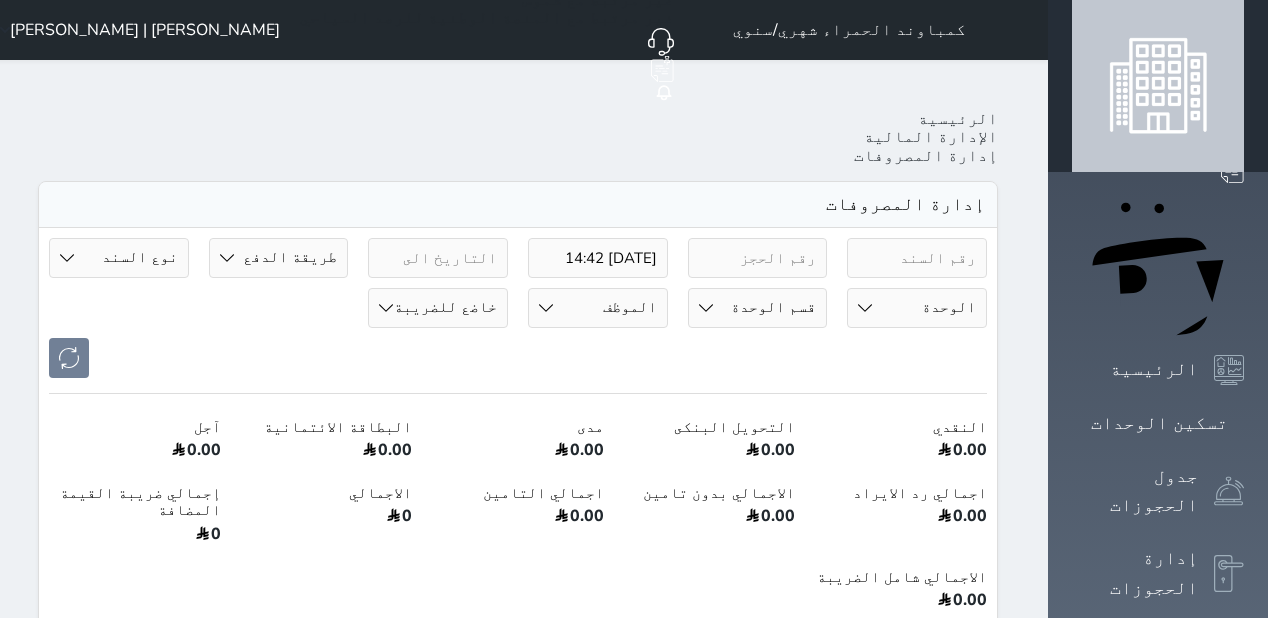 select 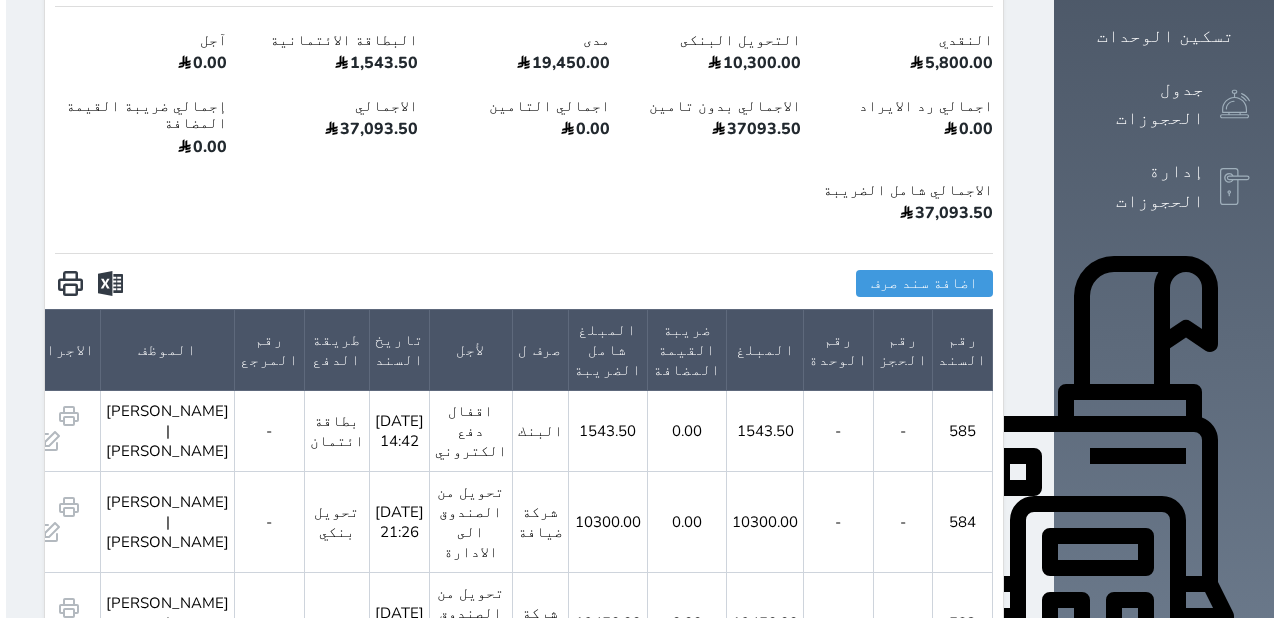 scroll, scrollTop: 473, scrollLeft: 0, axis: vertical 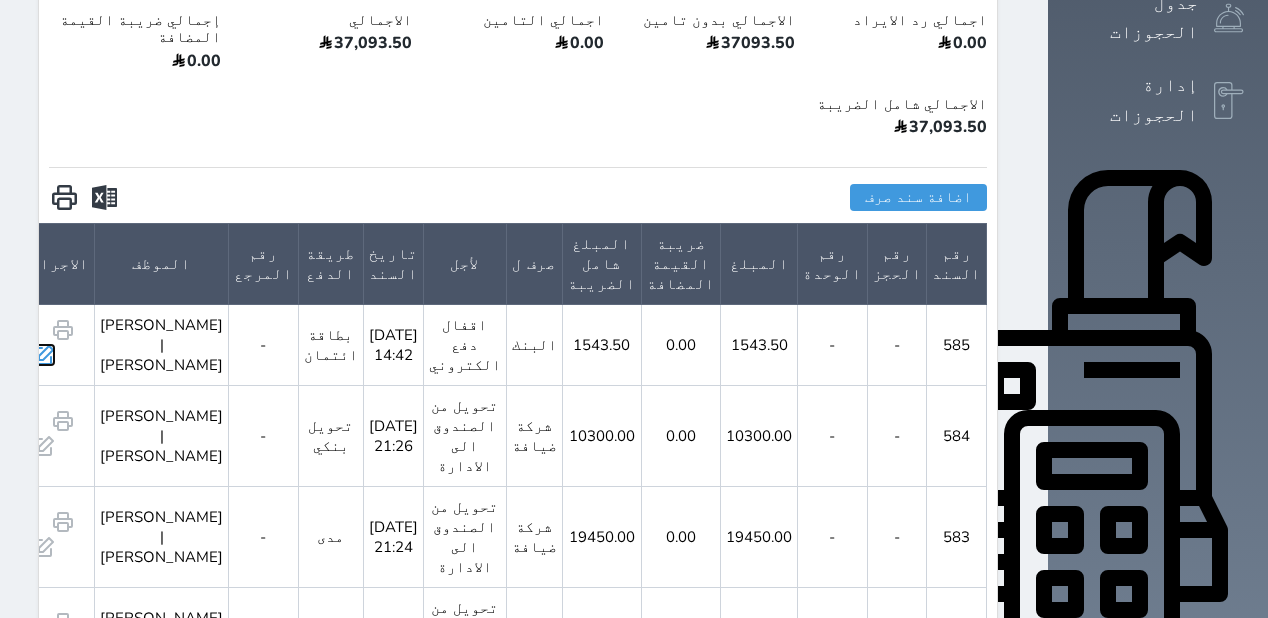 click 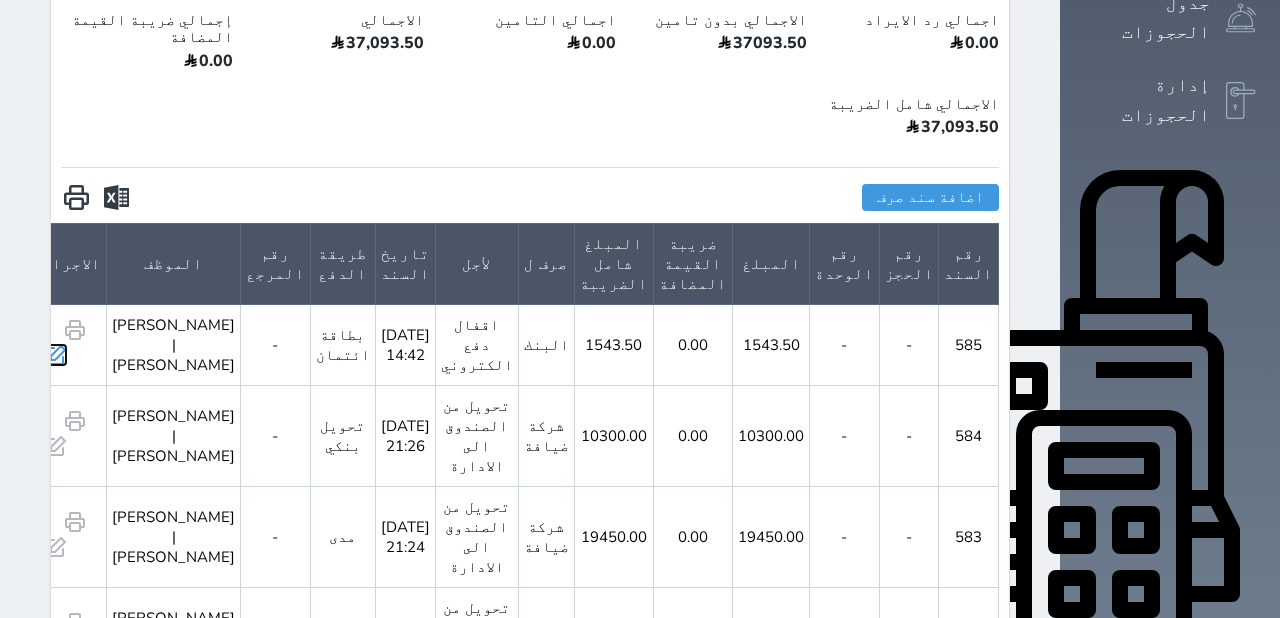 select on "6" 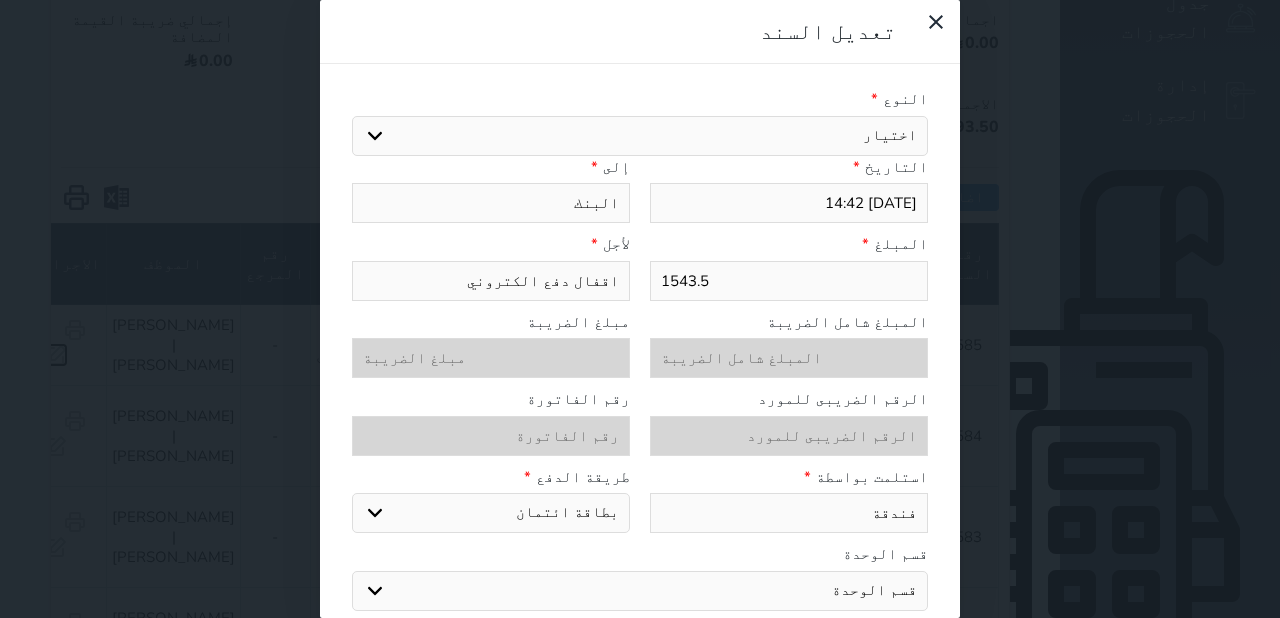 select on "115452" 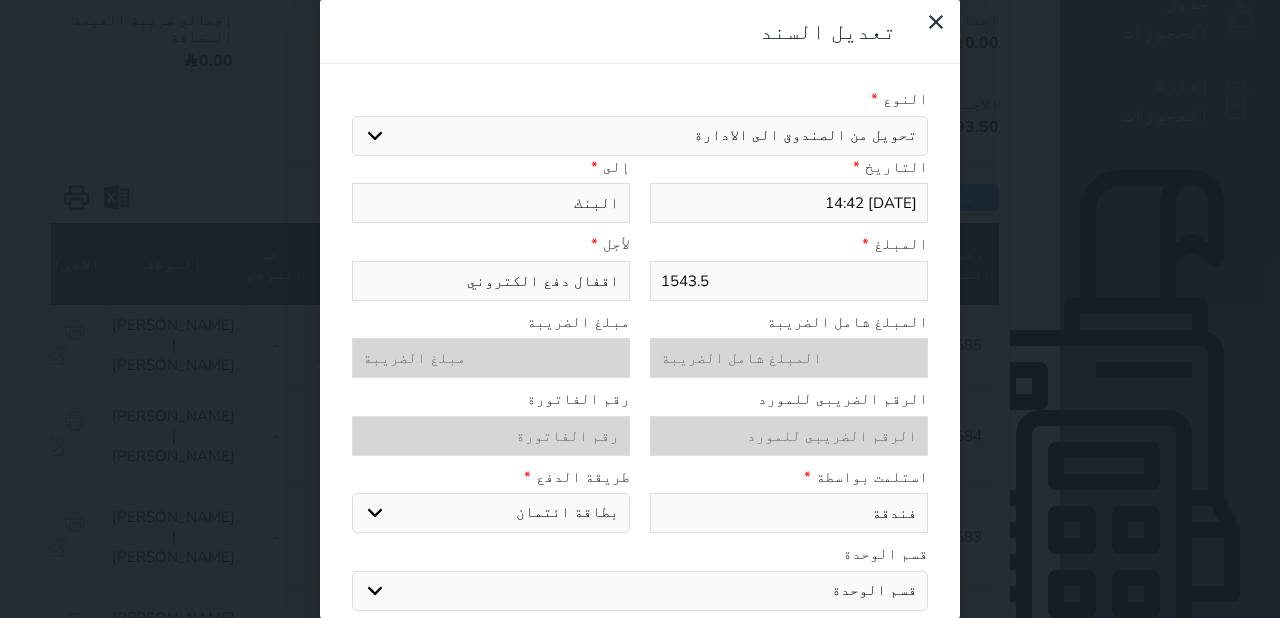 click on "2025-07-29 14:42" at bounding box center (789, 203) 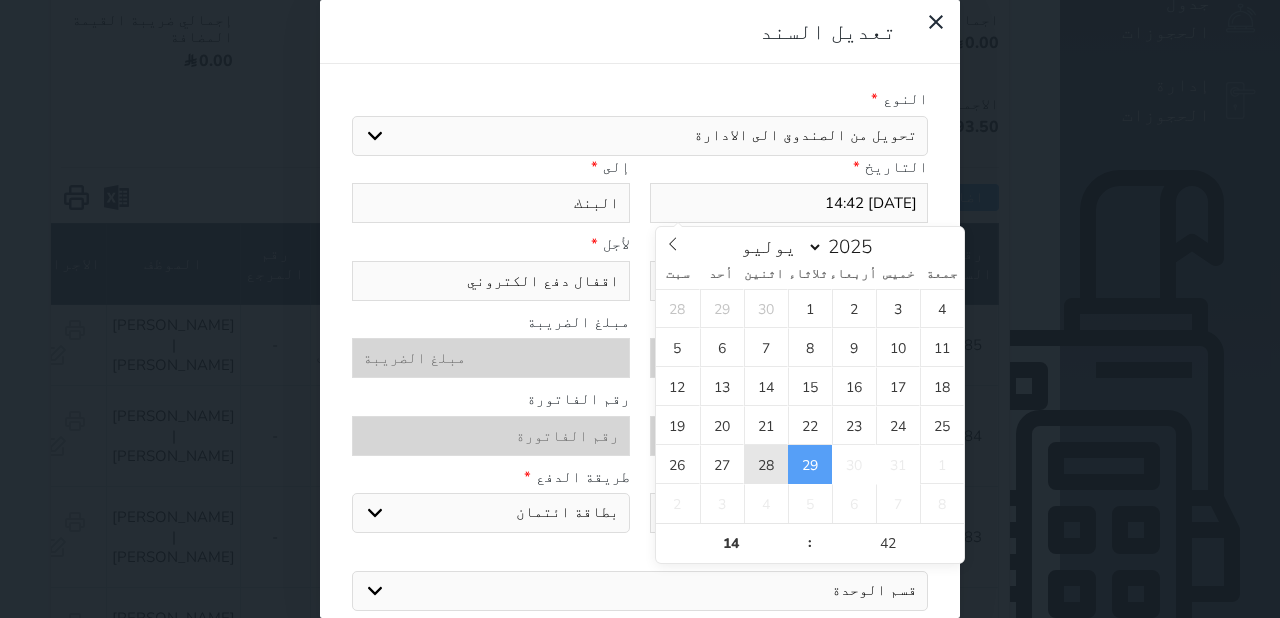 click on "28" at bounding box center [766, 464] 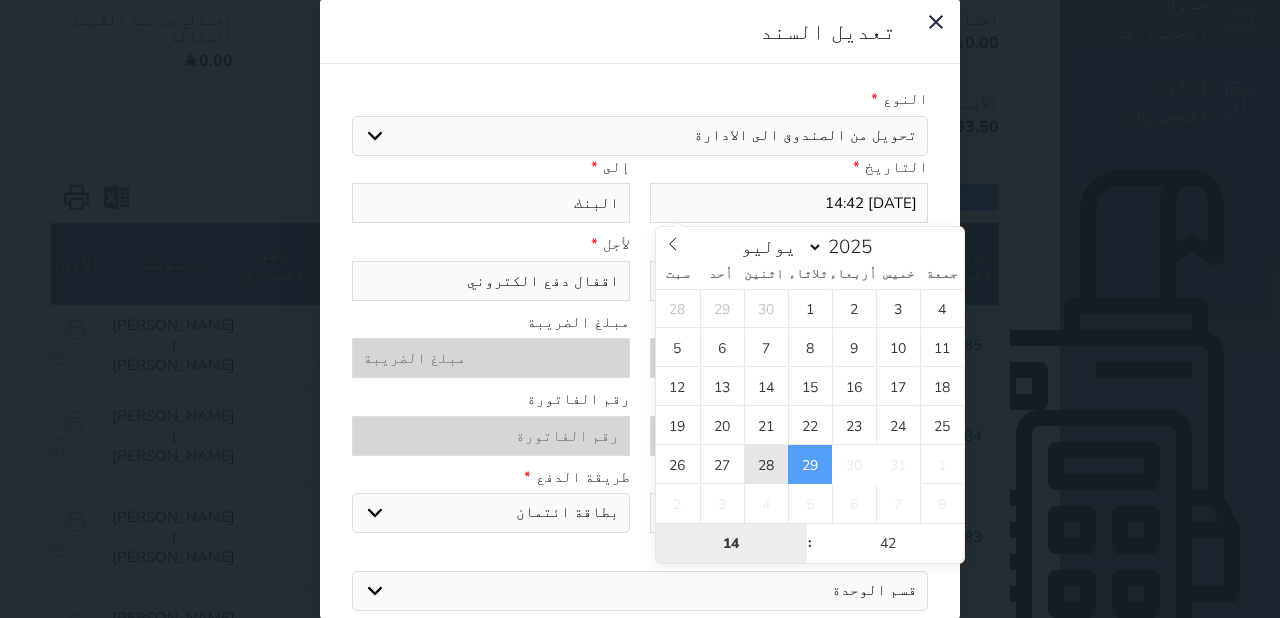 type on "2025-07-28 14:42" 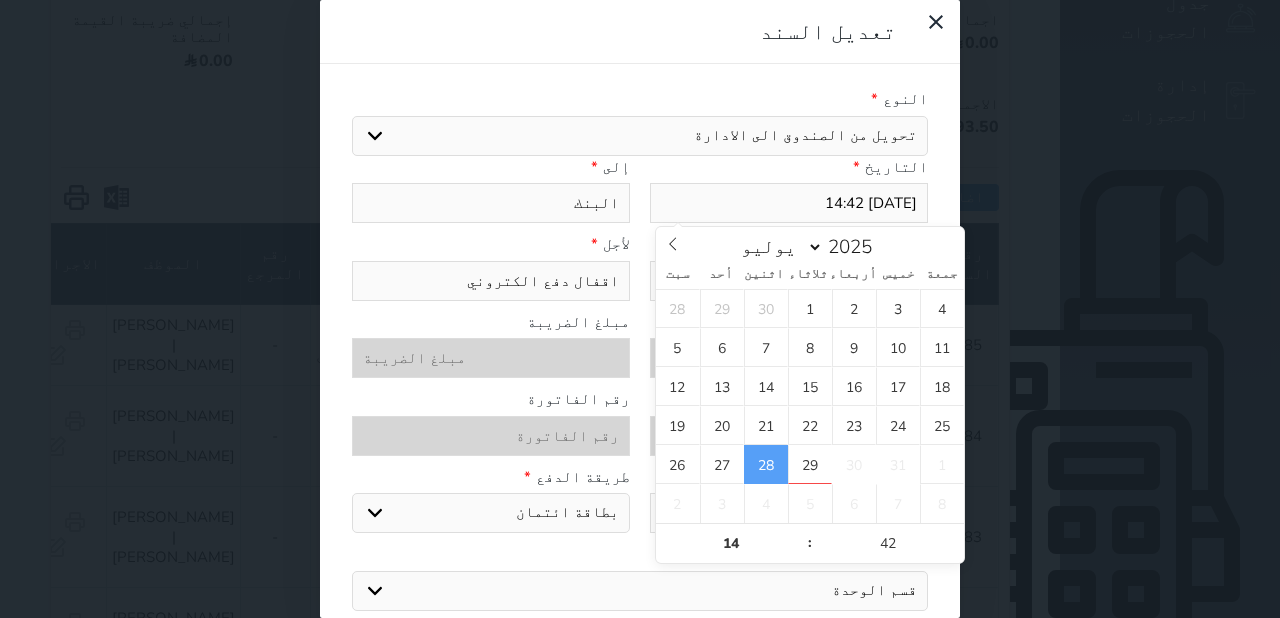 click on "النوع *   اختيار
مرتجع إيجار
رواتب
صيانة
مصروفات عامة
تحويل من الصندوق الى الادارة
استرجاع تامين
استرجاع العربون
التاريخ *   2025-07-28 14:42   إلى *   البنك   المبلغ *   1543.5   لأجل *   اقفال دفع الكتروني   المبلغ شامل الضريبة     مبلغ الضريبة     الرقم الضريبى للمورد     رقم الفاتورة     استلمت بواسطة *   فندقة   طريقة الدفع *   اختر طريقة الدفع   دفع نقدى   تحويل بنكى   مدى   بطاقة ائتمان   قسم الوحدة   قسم الوحدة   غرفة مزدوجة قاعة" at bounding box center (640, 437) 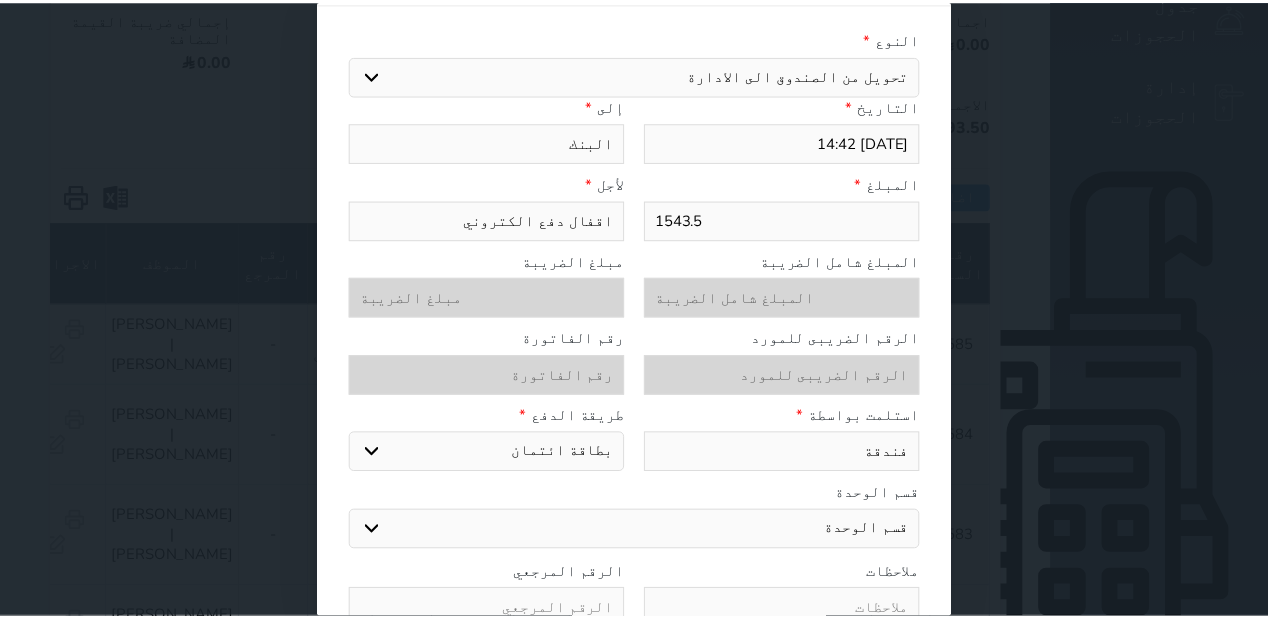 scroll, scrollTop: 163, scrollLeft: 0, axis: vertical 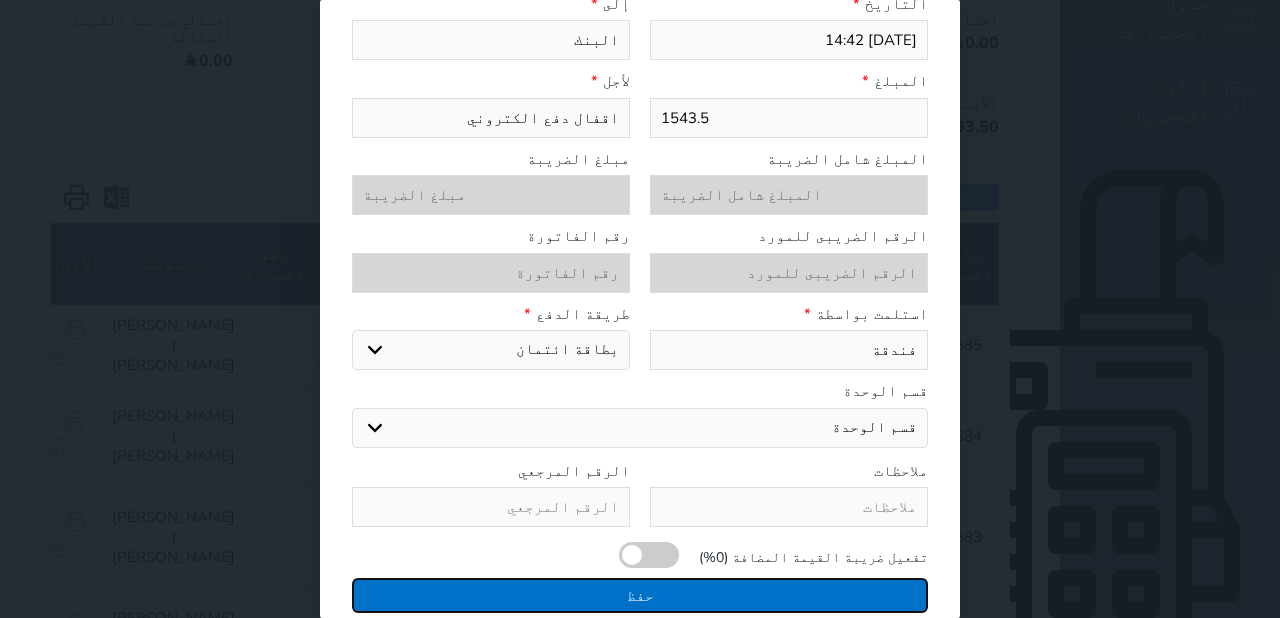click on "حفظ" at bounding box center [640, 595] 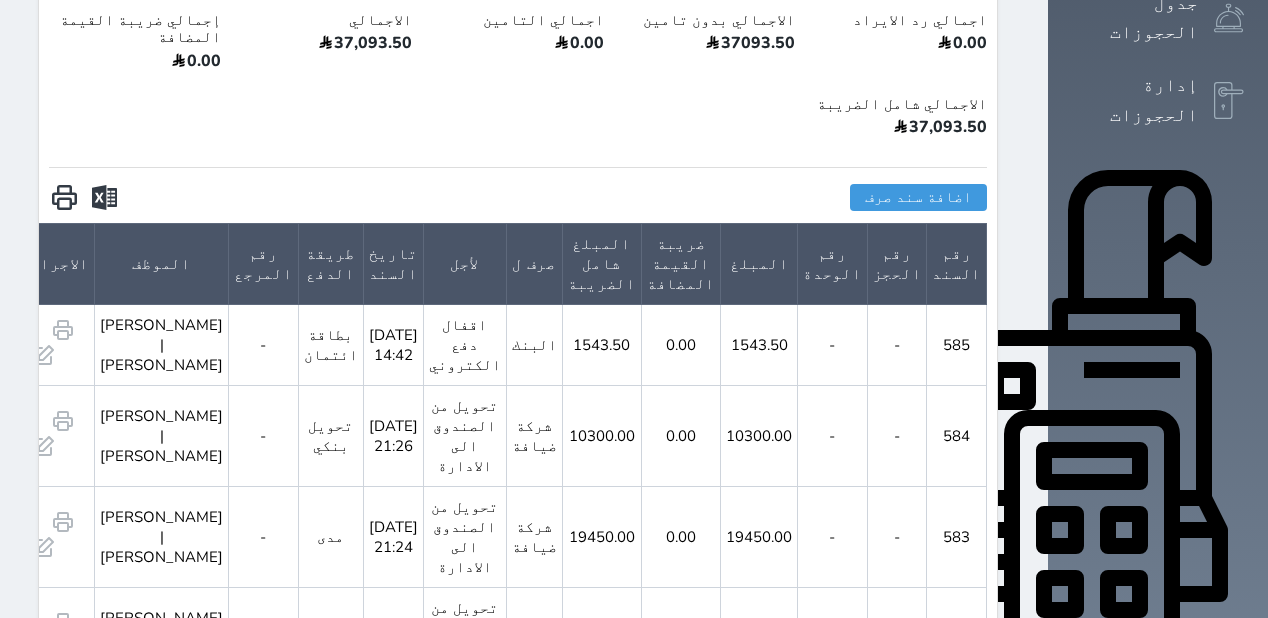 click on "الإدارة المالية" at bounding box center (1135, 719) 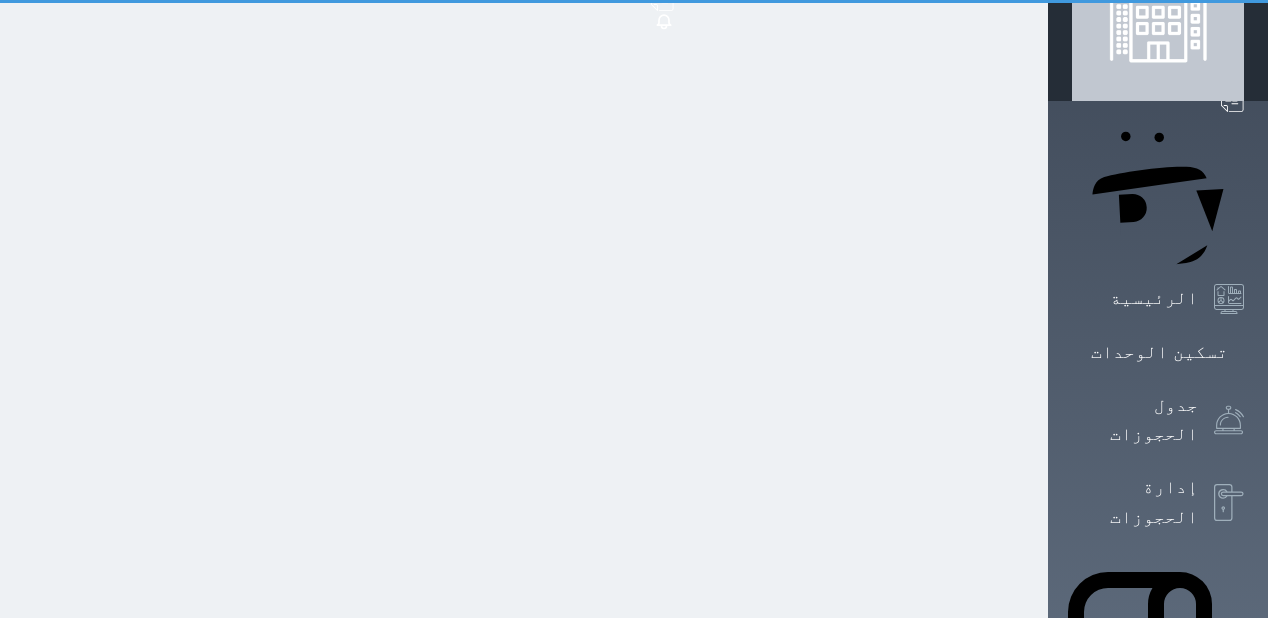 scroll, scrollTop: 0, scrollLeft: 0, axis: both 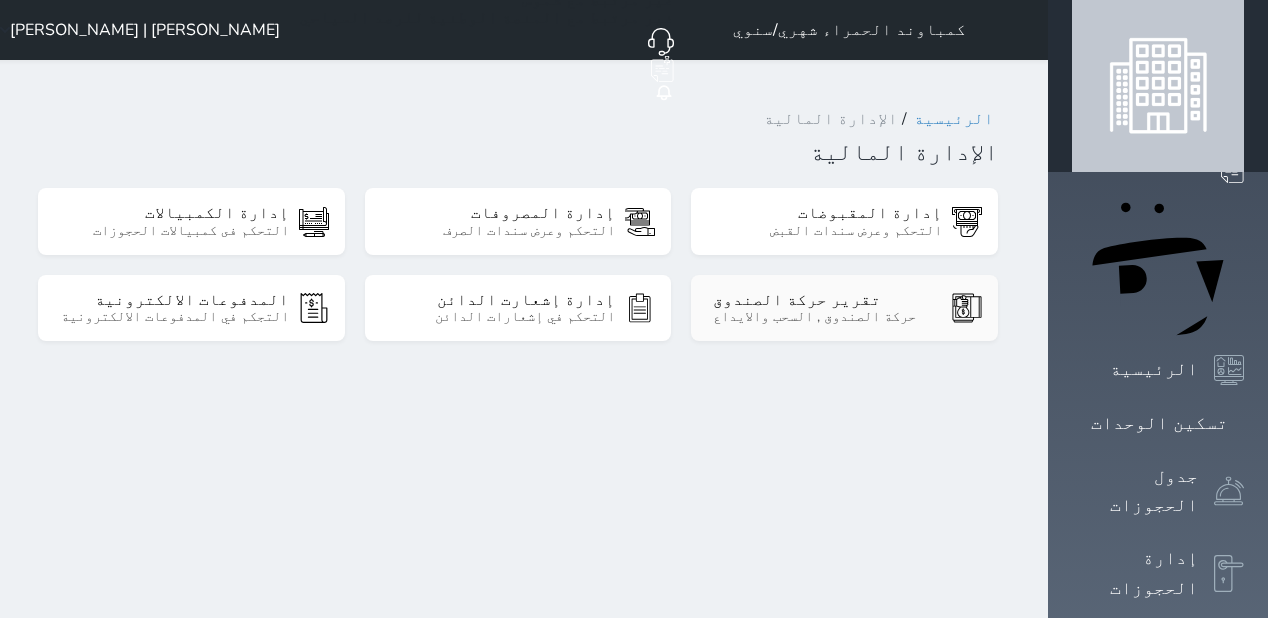click on "حركة الصندوق , السحب والايداع" at bounding box center [827, 317] 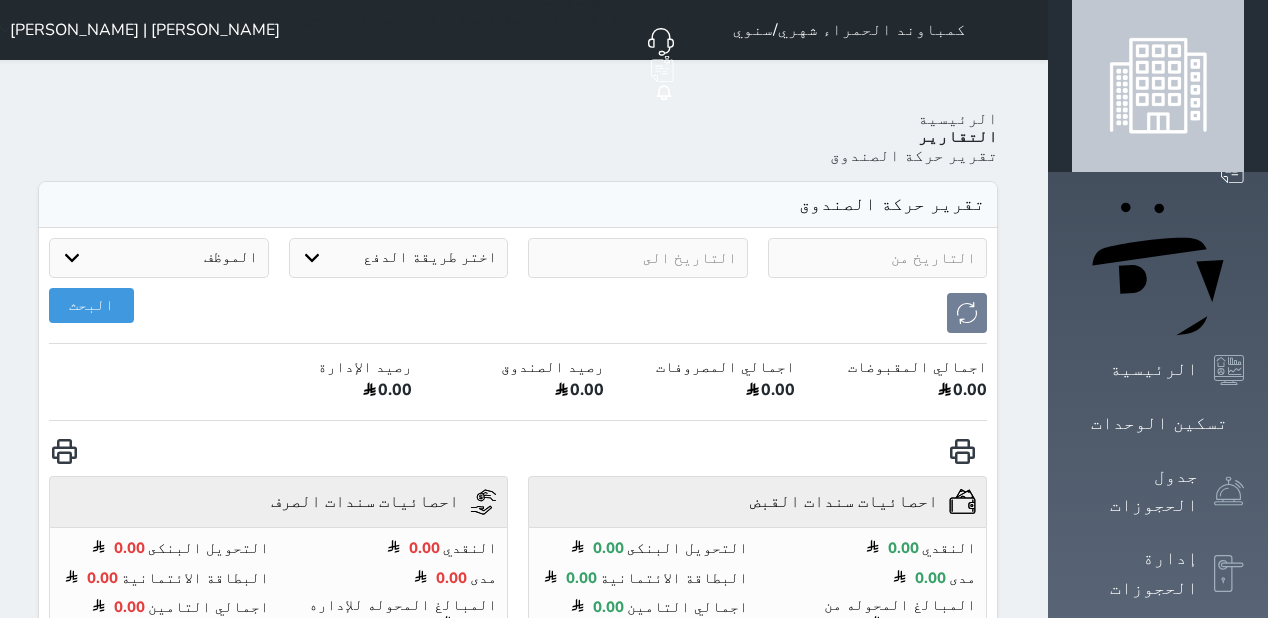 select on "6" 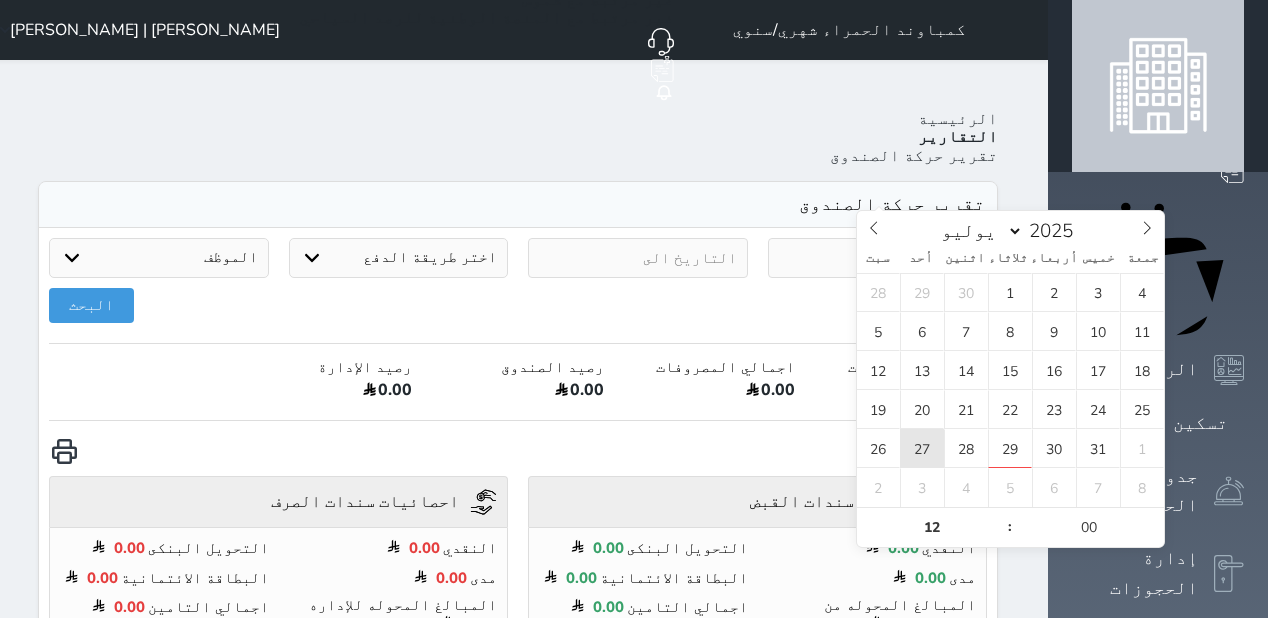 click on "27" at bounding box center (922, 448) 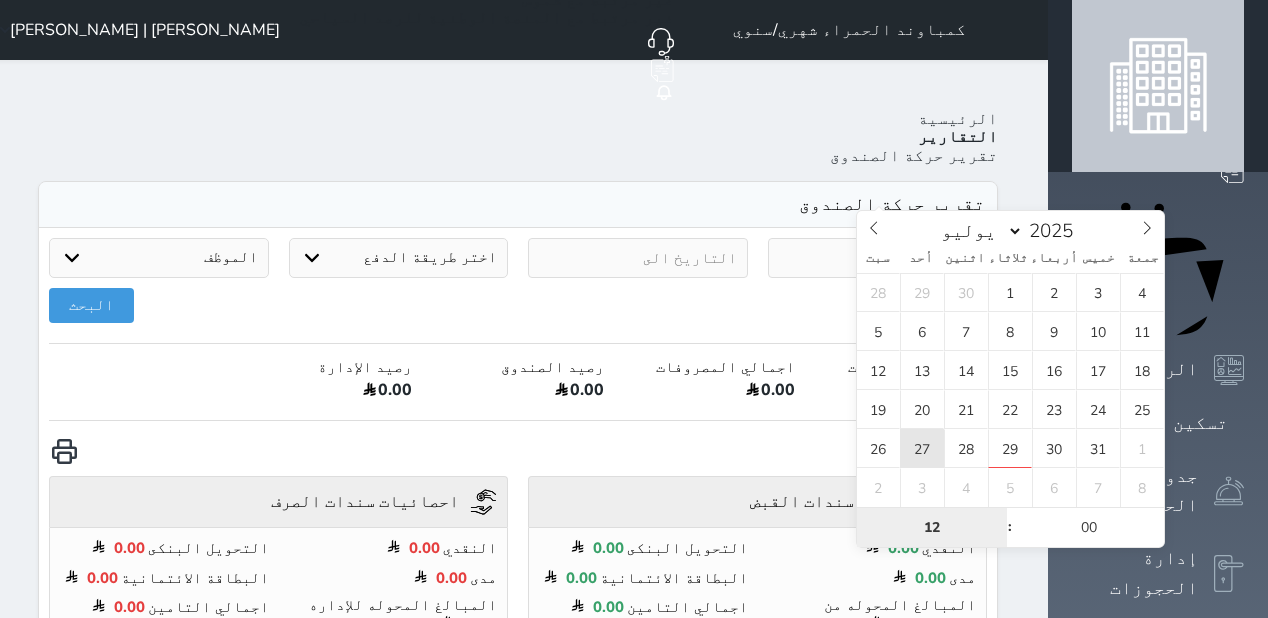 type on "[DATE] 12:00" 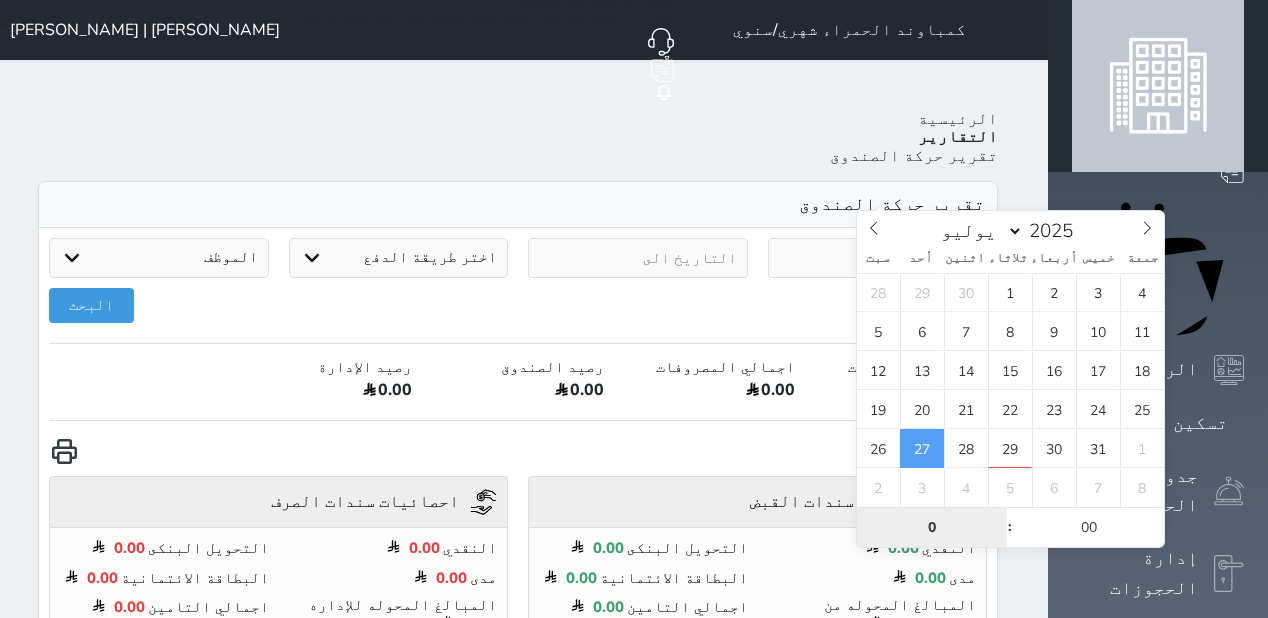 type on "0" 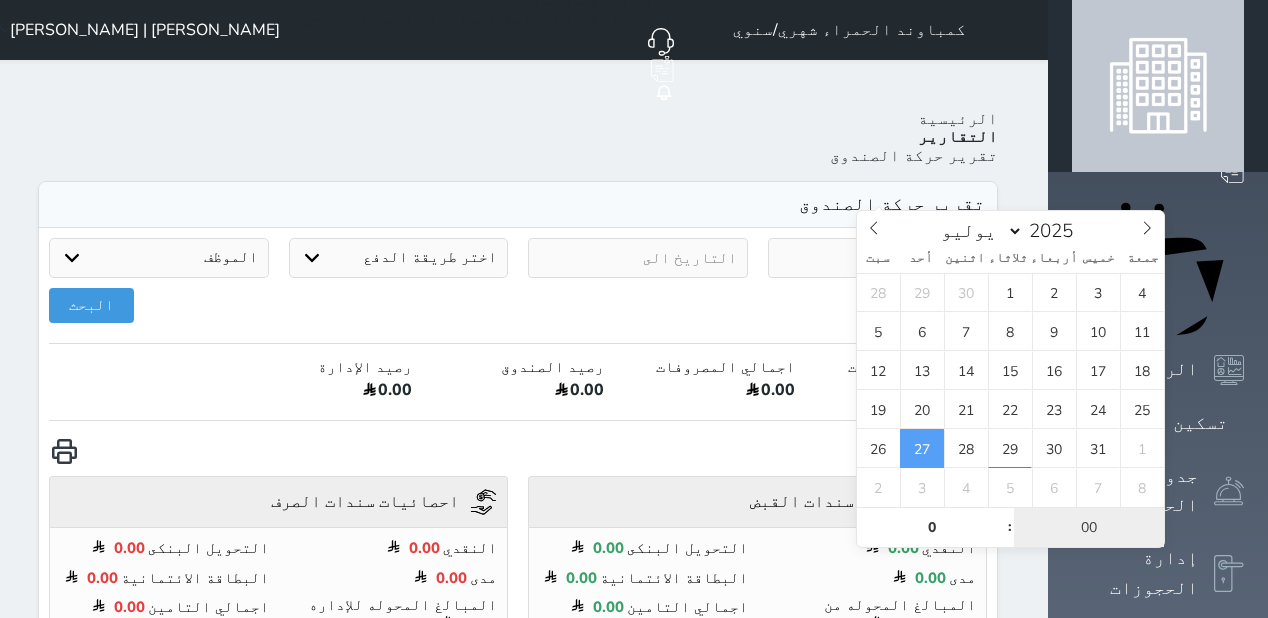 type on "[DATE] 00:00" 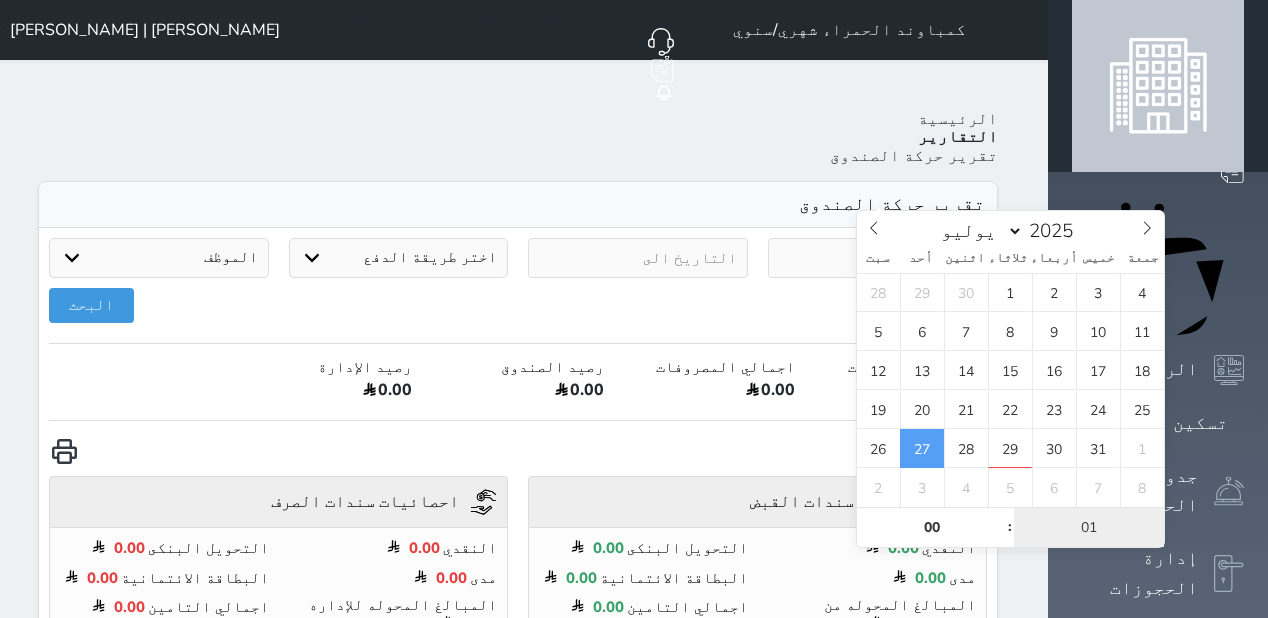 type on "012" 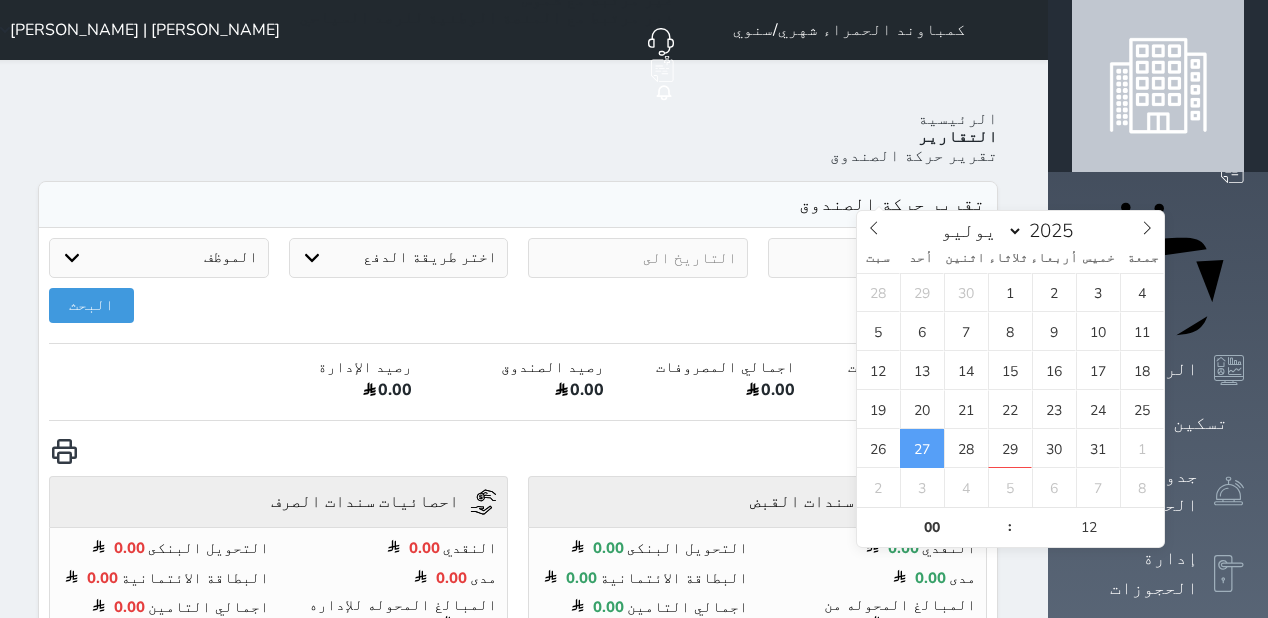 type on "2025-07-27 00:12" 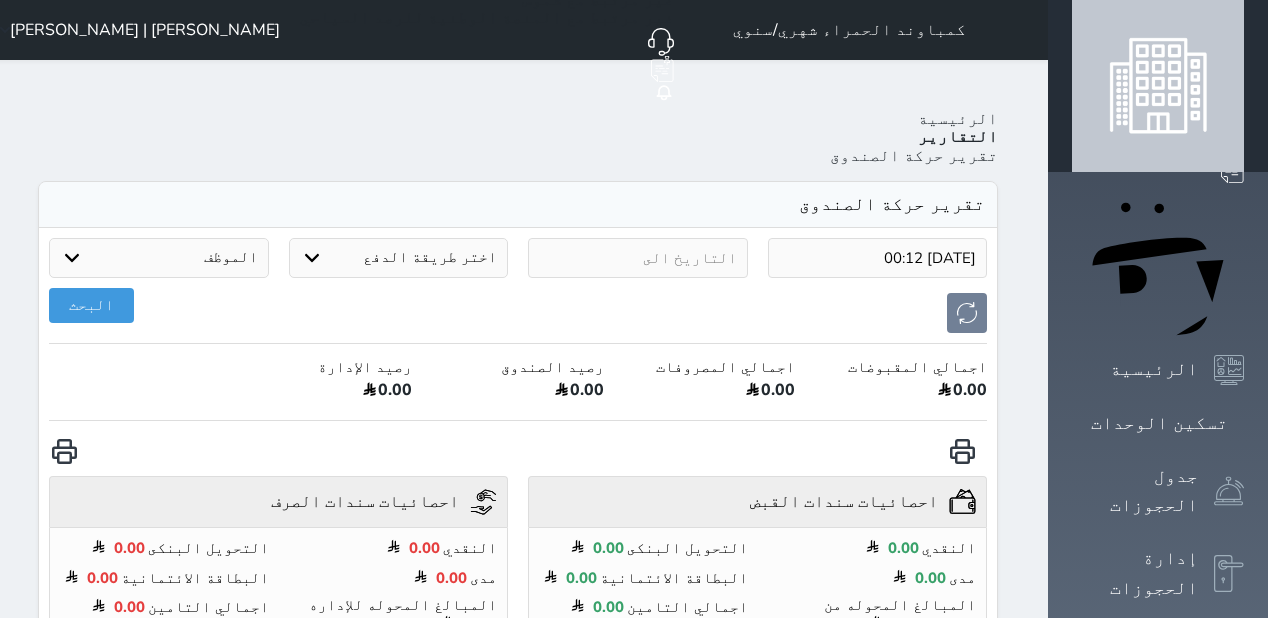 click on "2025-07-27 00:12" at bounding box center [878, 258] 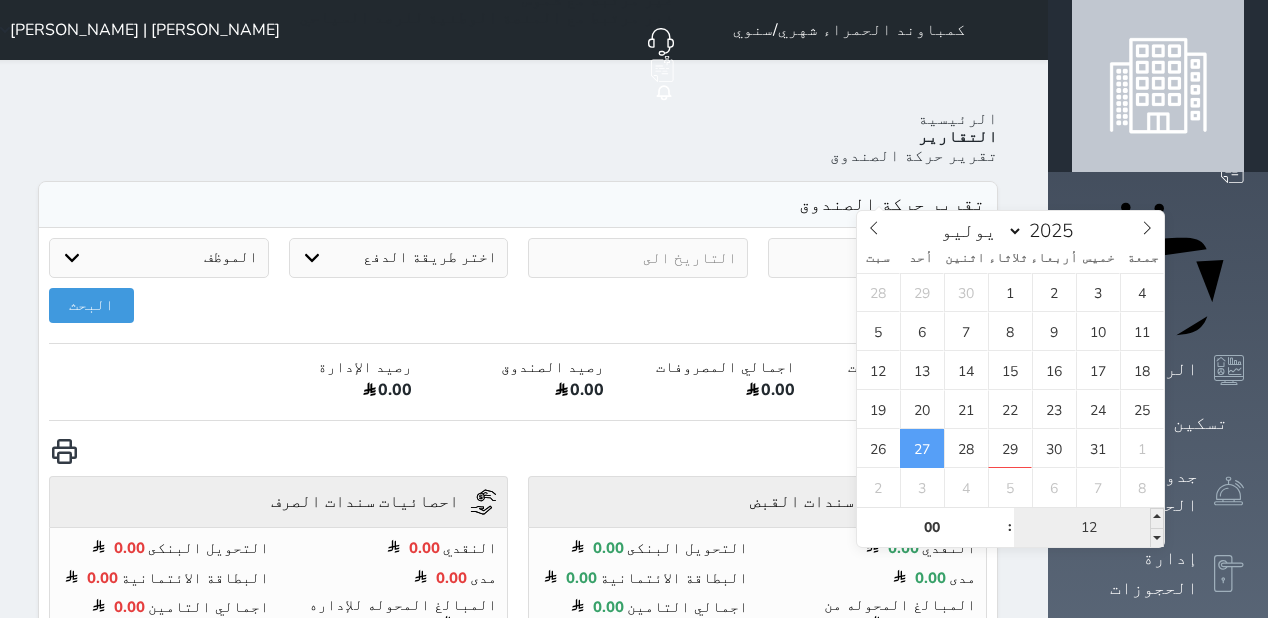click on "12" at bounding box center (1089, 528) 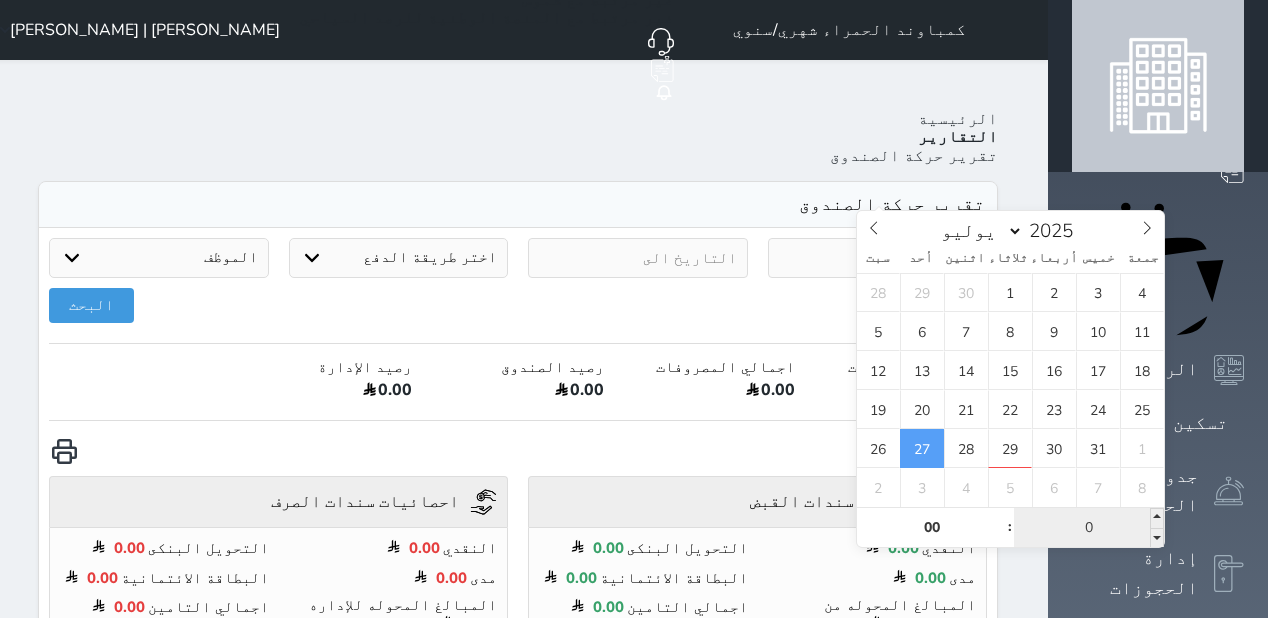 type on "01" 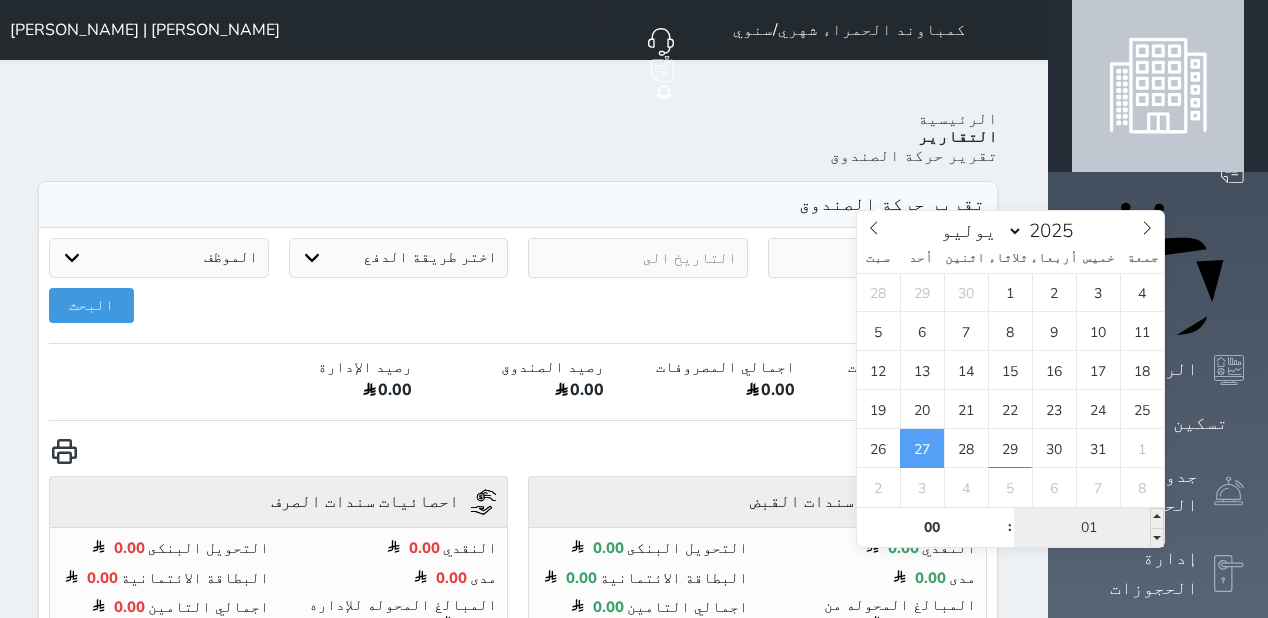type on "[DATE] 00:01" 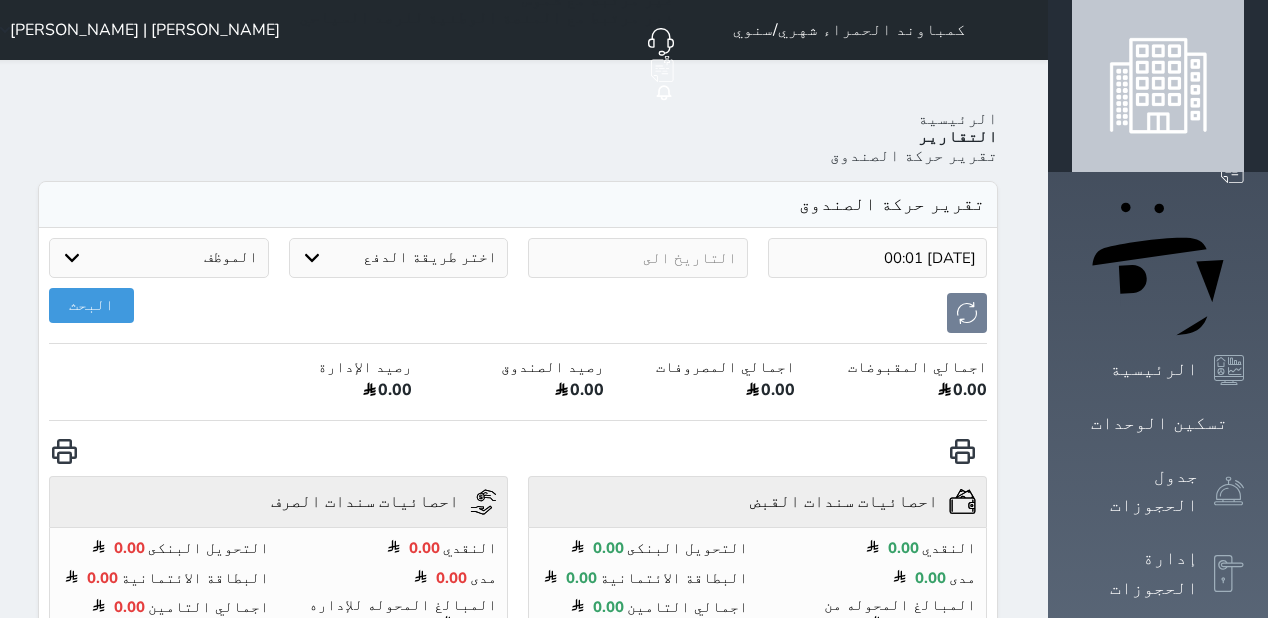 click at bounding box center (638, 258) 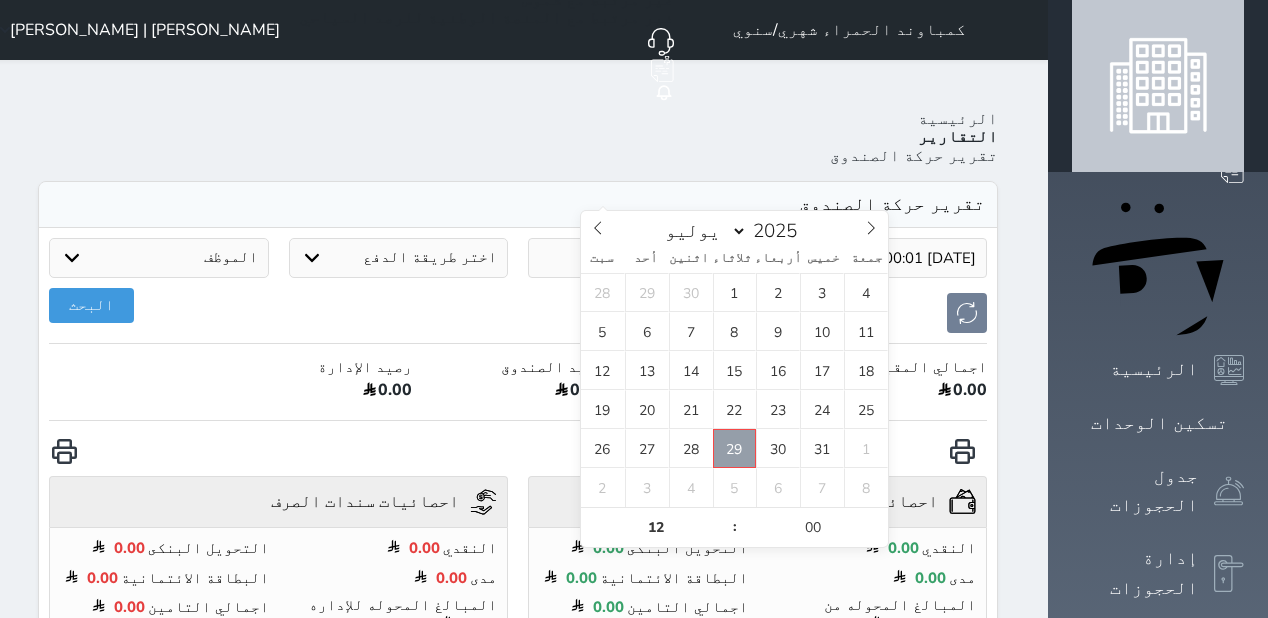 click on "29" at bounding box center (735, 448) 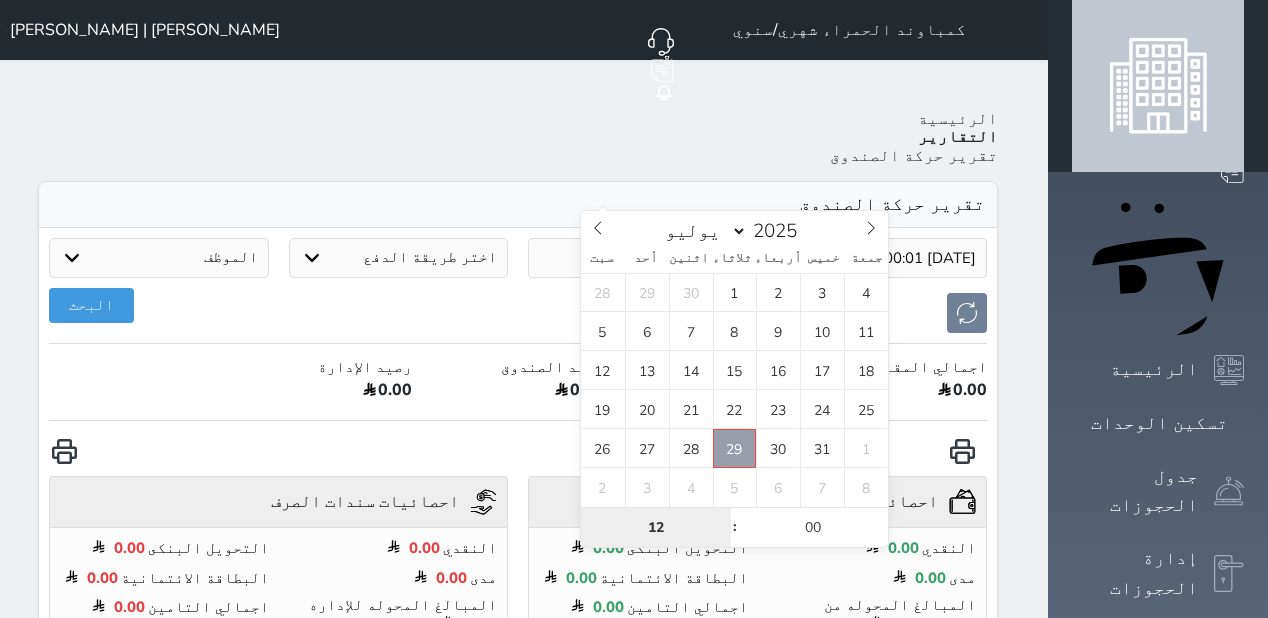 type on "[DATE] 12:00" 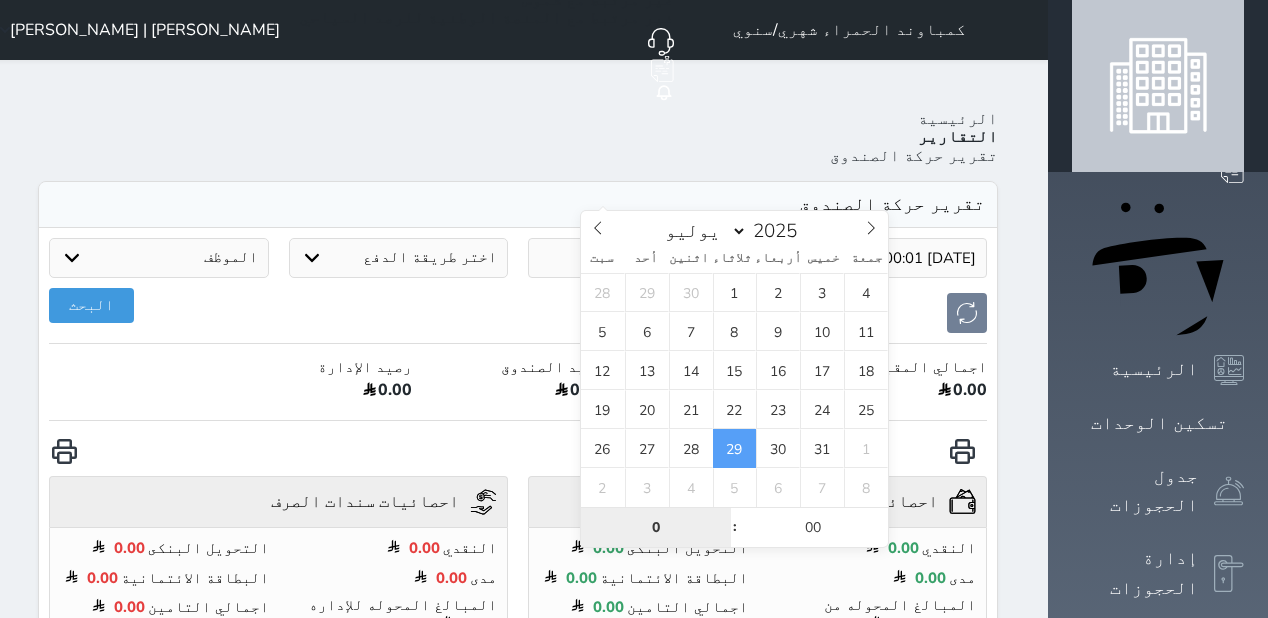 type on "0" 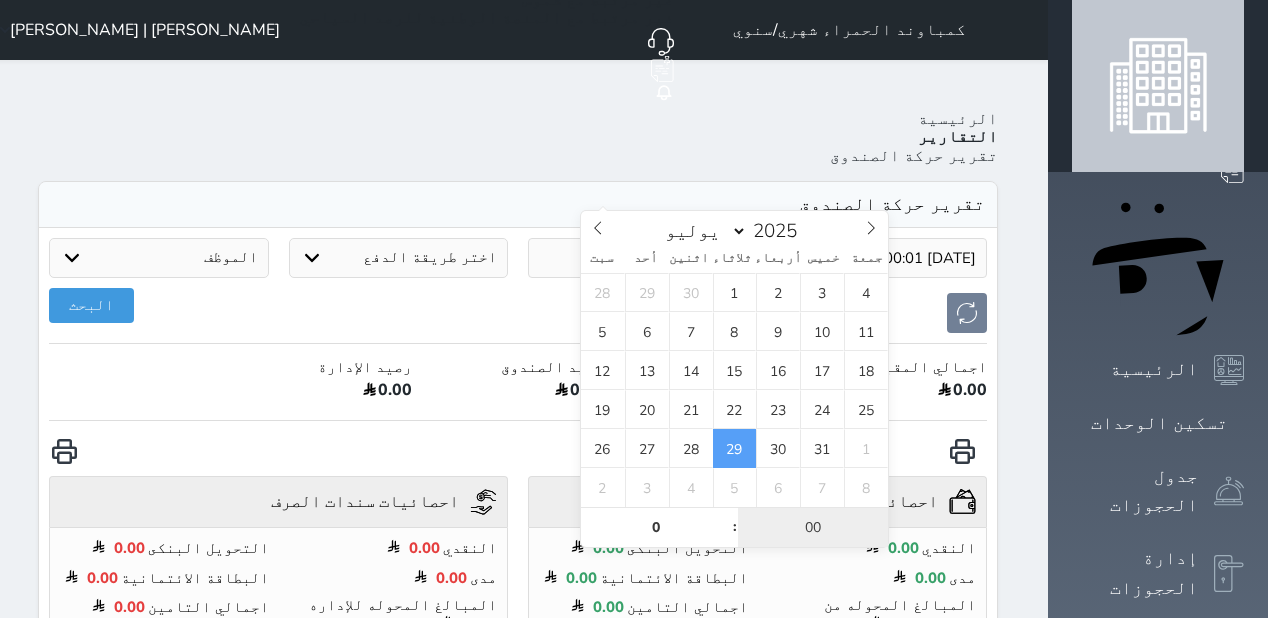 type on "[DATE] 00:00" 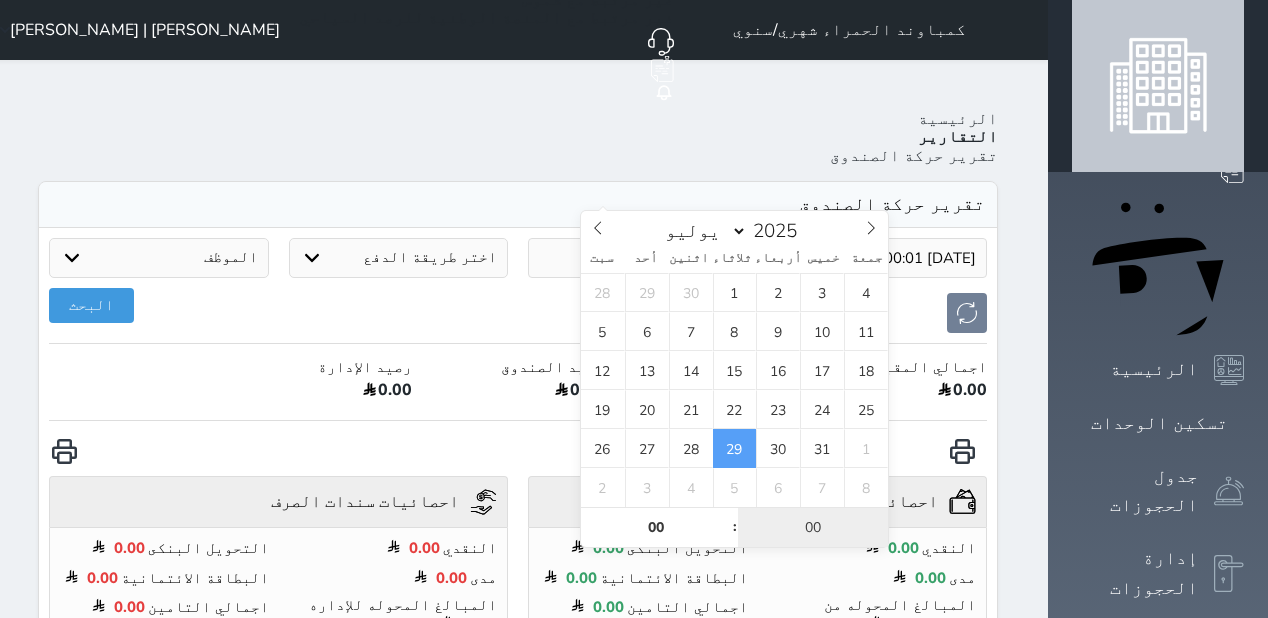 type on "0" 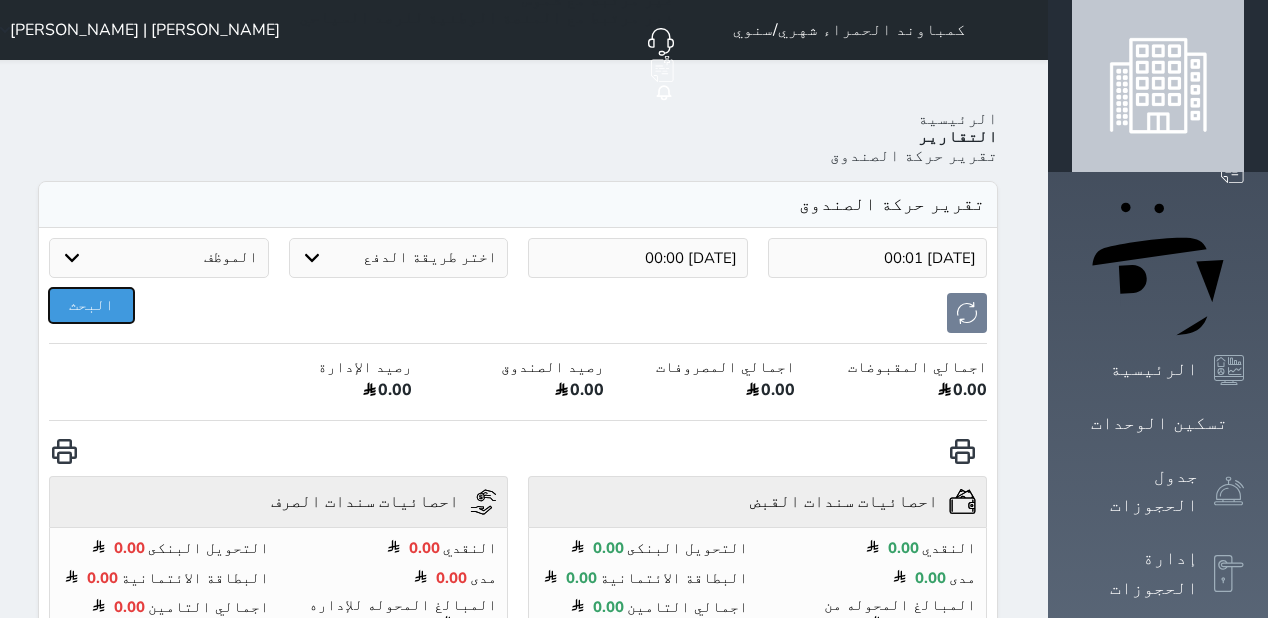 click on "البحث" at bounding box center [91, 305] 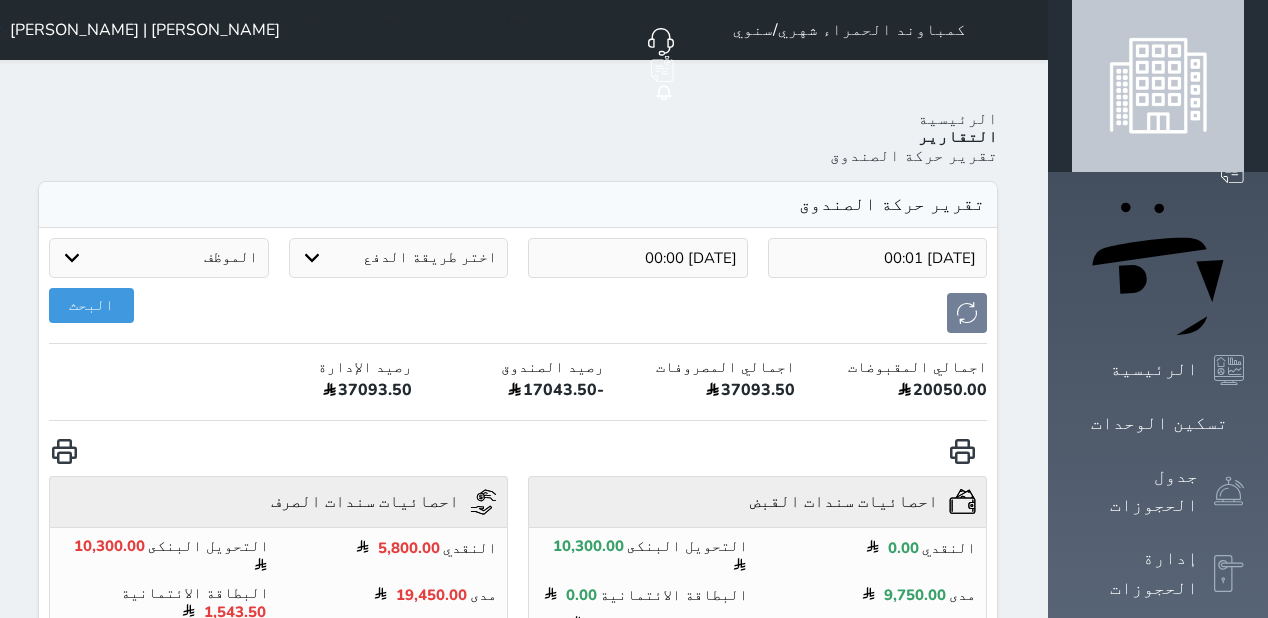 click on "2025-07-27 00:01   2025-07-29 00:00   اختر طريقة الدفع   دفع نقدى   تحويل بنكى   مدى   بطاقة ائتمان   آجل   الموظف   Mohammed Hejji Bin Dera | محمد حجي بن درع عبد الله صلاح أحمد الشريف Mohamed Said | محمد سعيد Abdul Hadi Mohamed | عبد الهادي محمد Mohammed Mohammed Al Sayeed Al Sagah | محمد محمد السعيد السقا
البحث
اجمالي المقبوضات   20050.00    اجمالي المصروفات   37093.50    رصيد الصندوق   -17043.50    رصيد الإدارة   37093.50          احصائيات سندات القبض   undefined    النقدي  0.00      التحويل البنكى  10,300.00      مدى  9,750.00      البطاقة الائتمانية  0.00      المبالغ المحوله من الاداره  0.00   اجمالي التامين  0.00     احصائيات سندات الصرف   undefined" at bounding box center (518, 586) 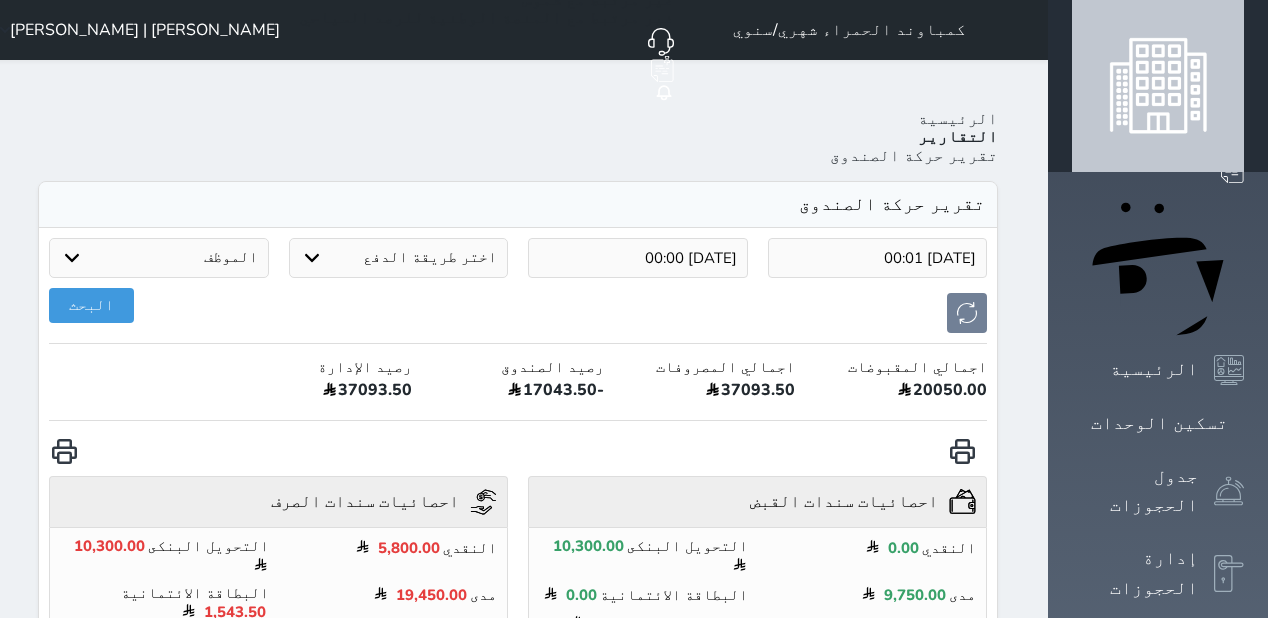 click on "[DATE] 00:01" at bounding box center (878, 258) 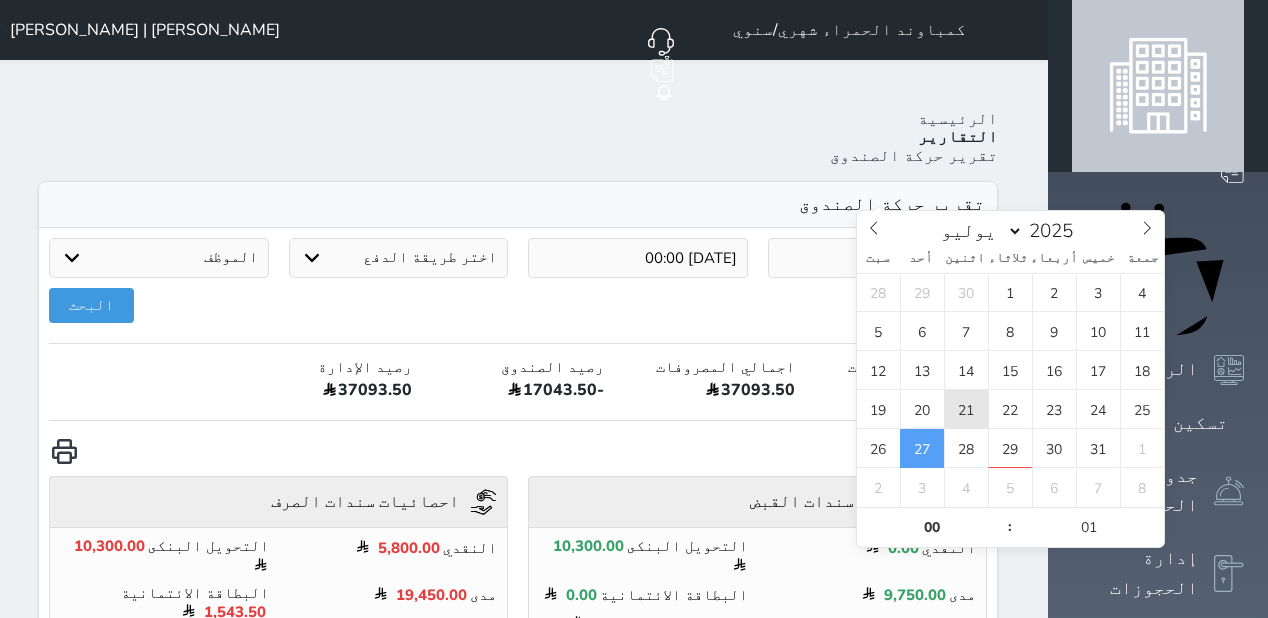 click on "21" at bounding box center (966, 409) 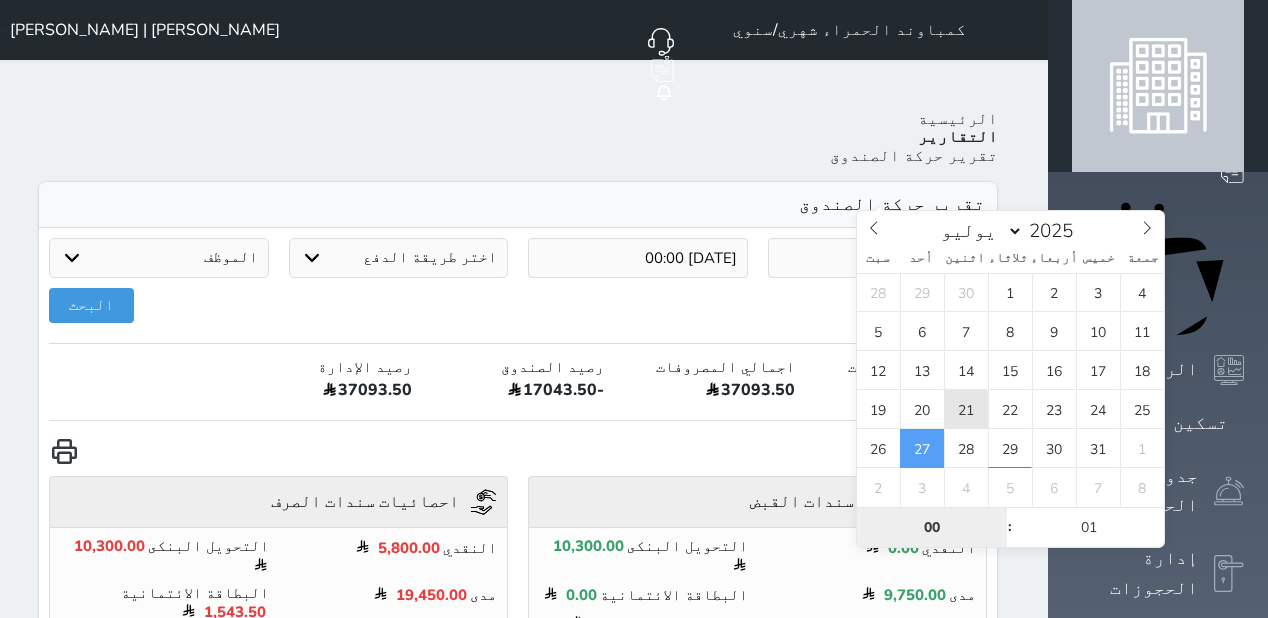 type on "2025-07-21 00:01" 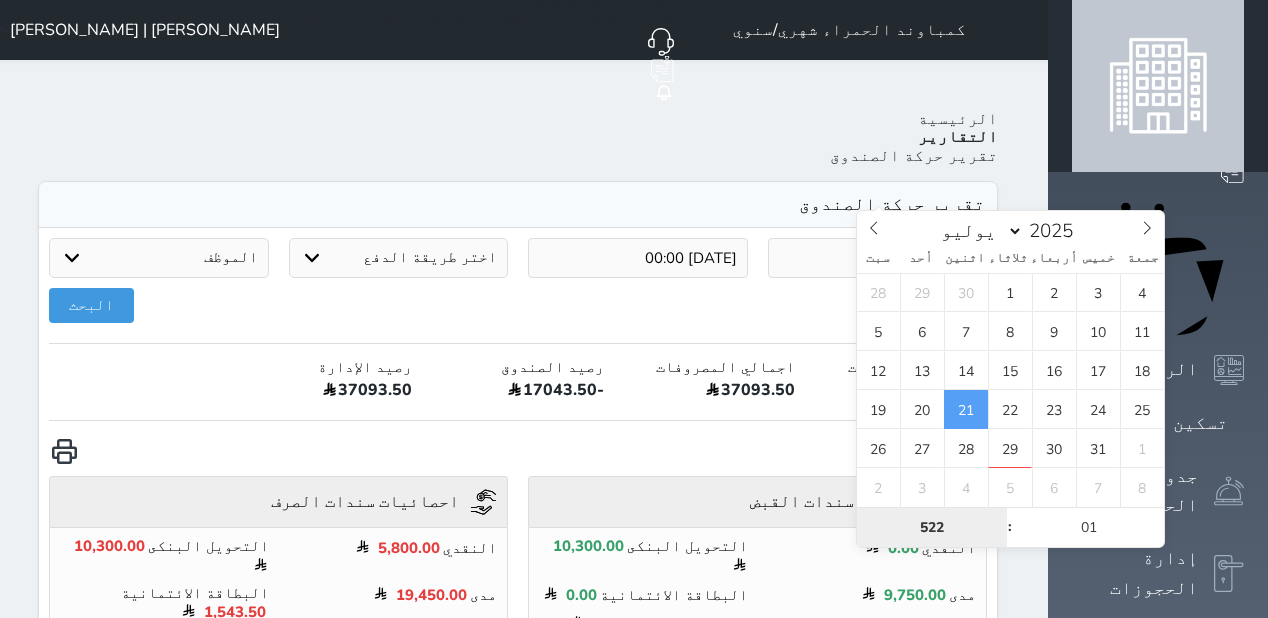 type on "522" 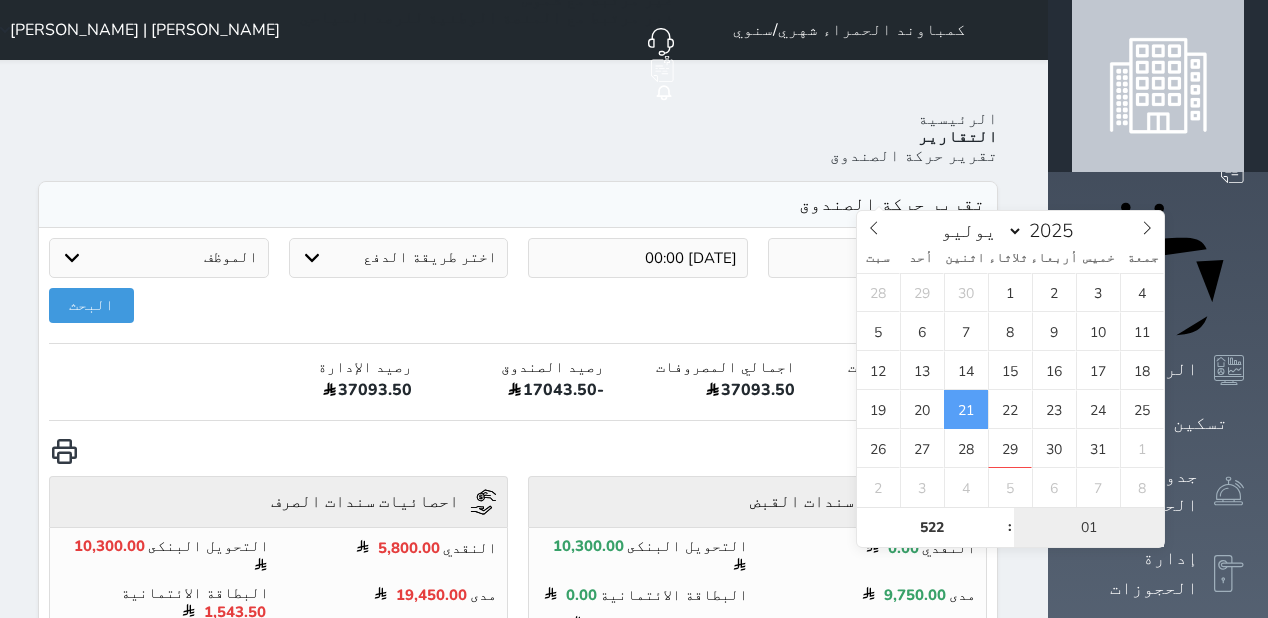 type on "2025-07-21 22:01" 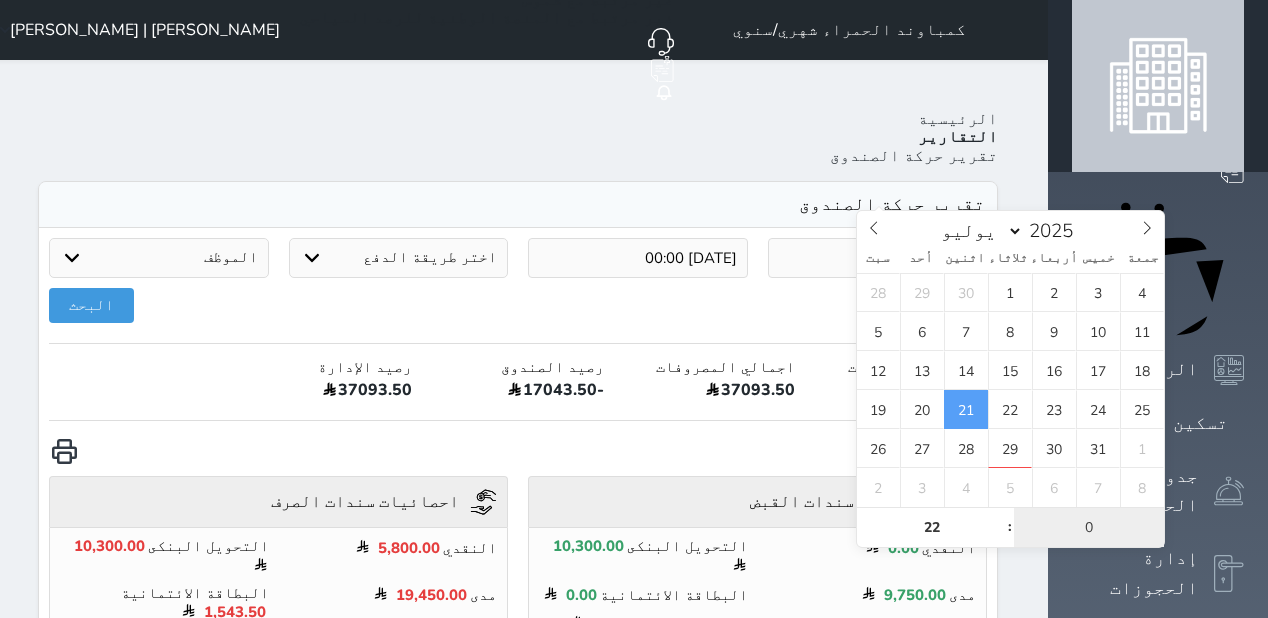 type on "01" 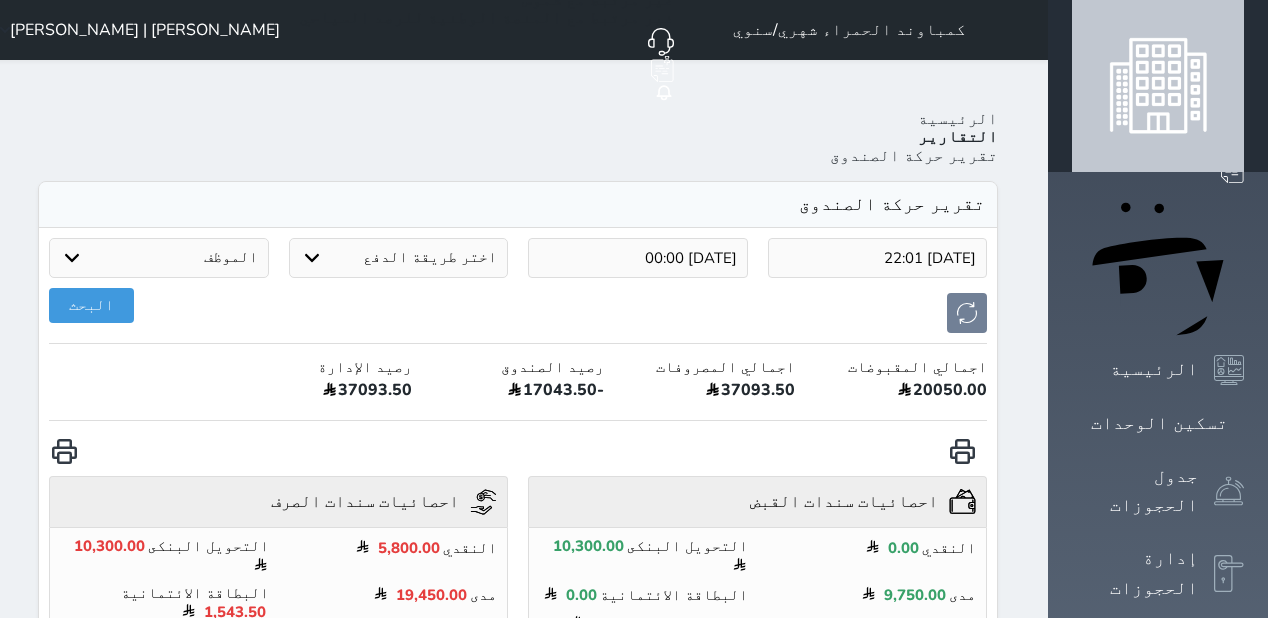 click on "[DATE] 00:00" at bounding box center (638, 258) 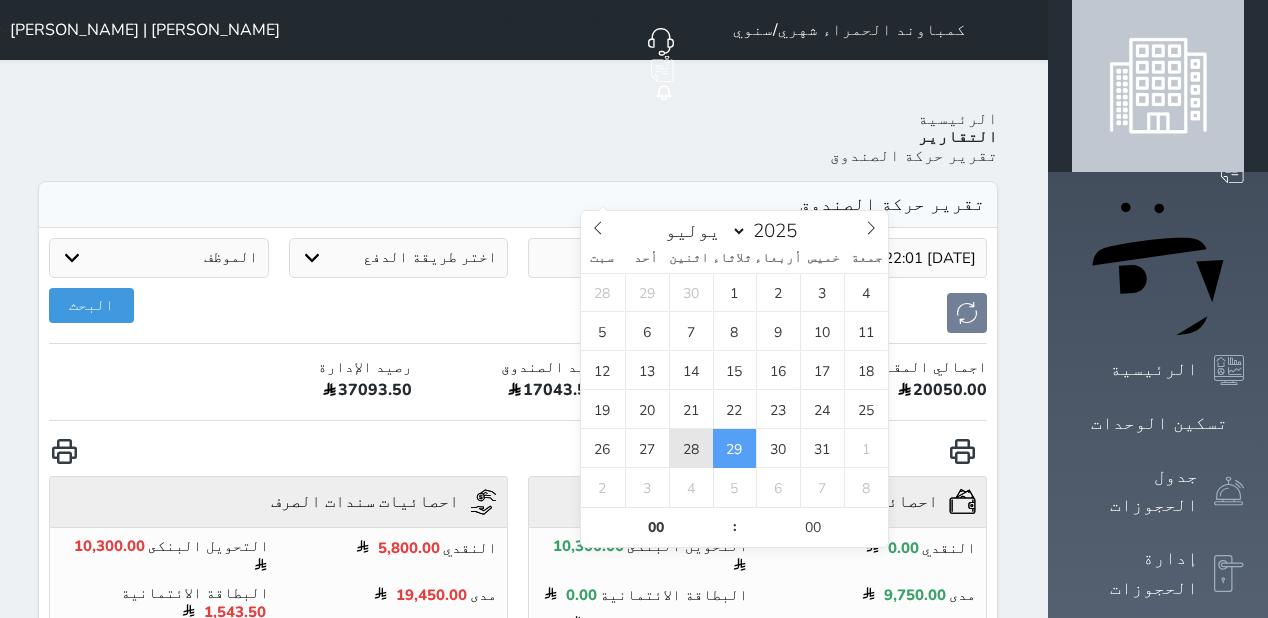 click on "28" at bounding box center (691, 448) 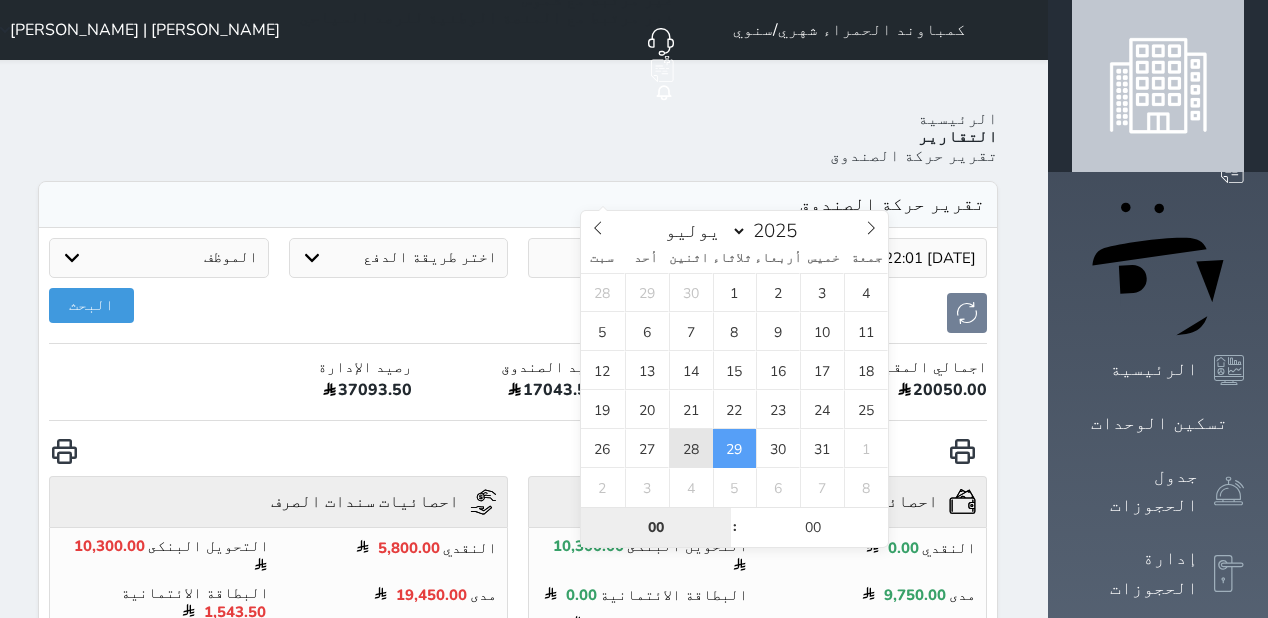 type on "2025-07-28 00:00" 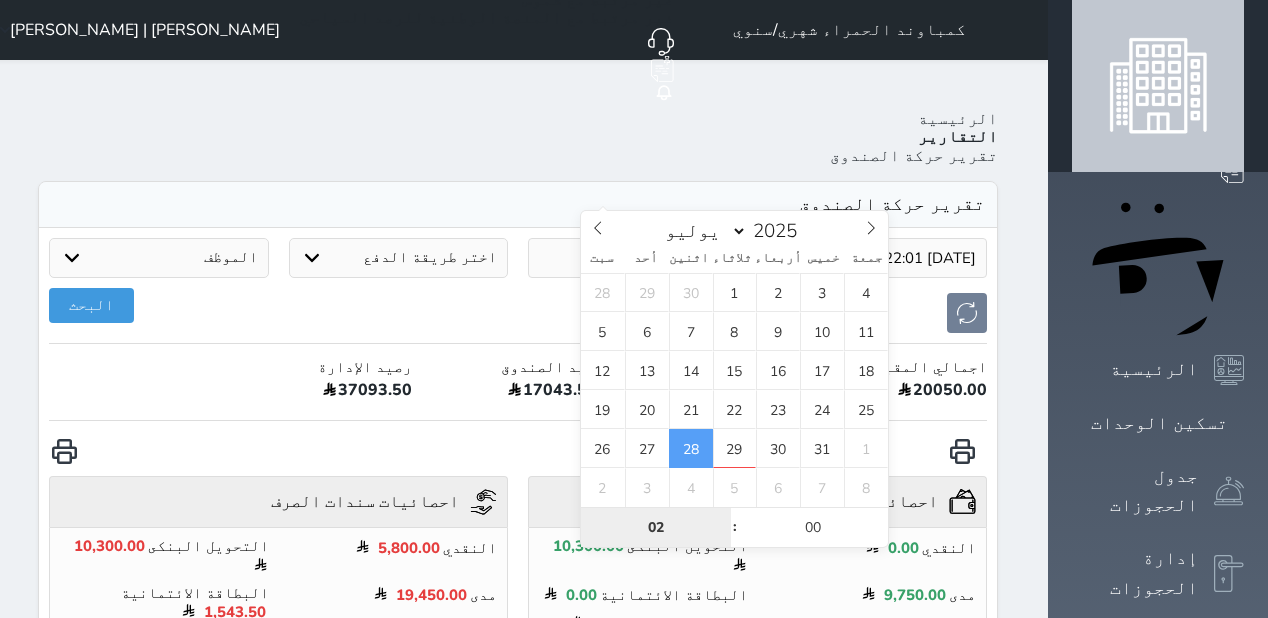 type on "022" 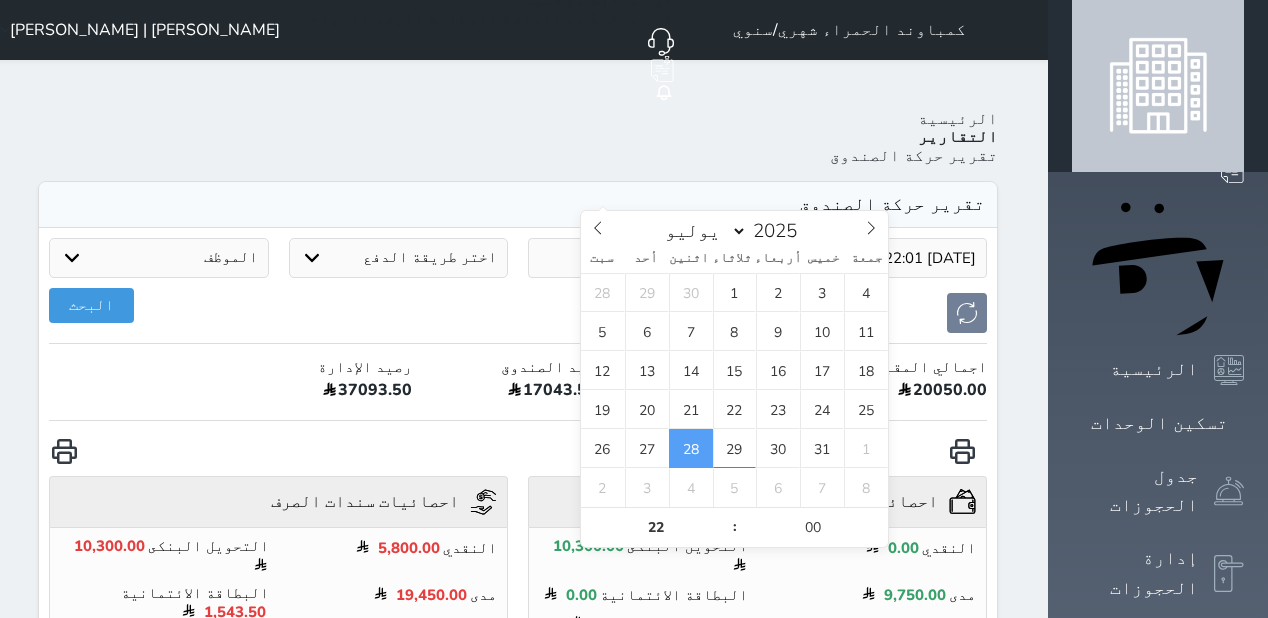 type on "2025-07-28 22:00" 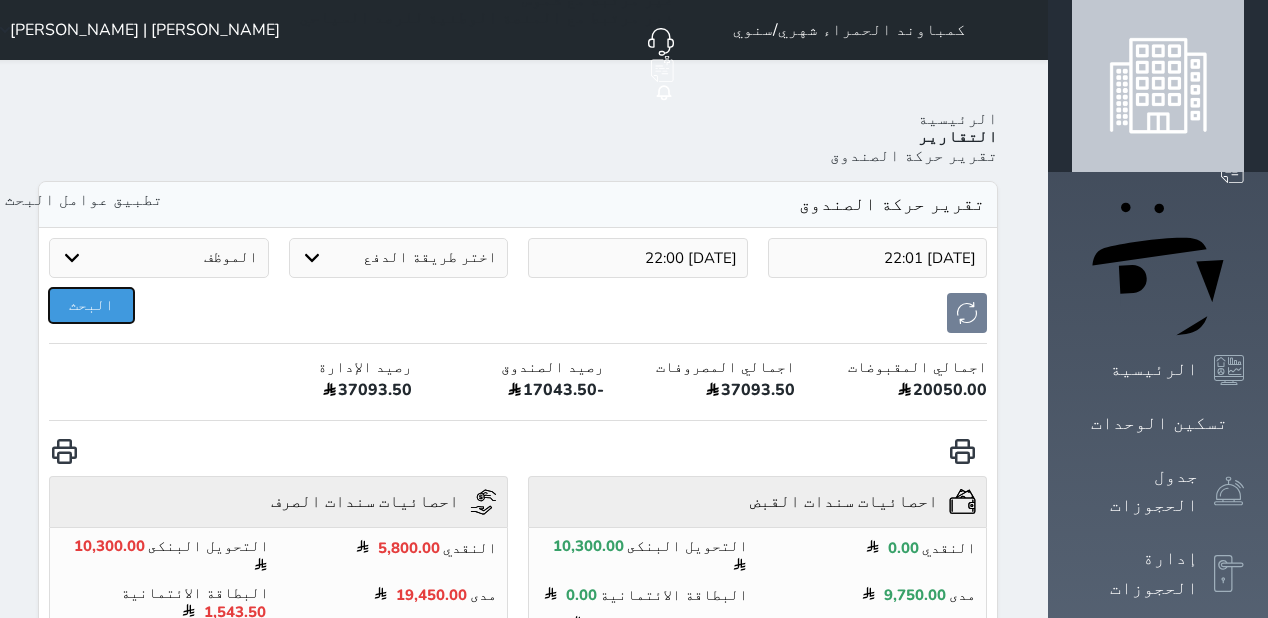 click on "البحث" at bounding box center (91, 305) 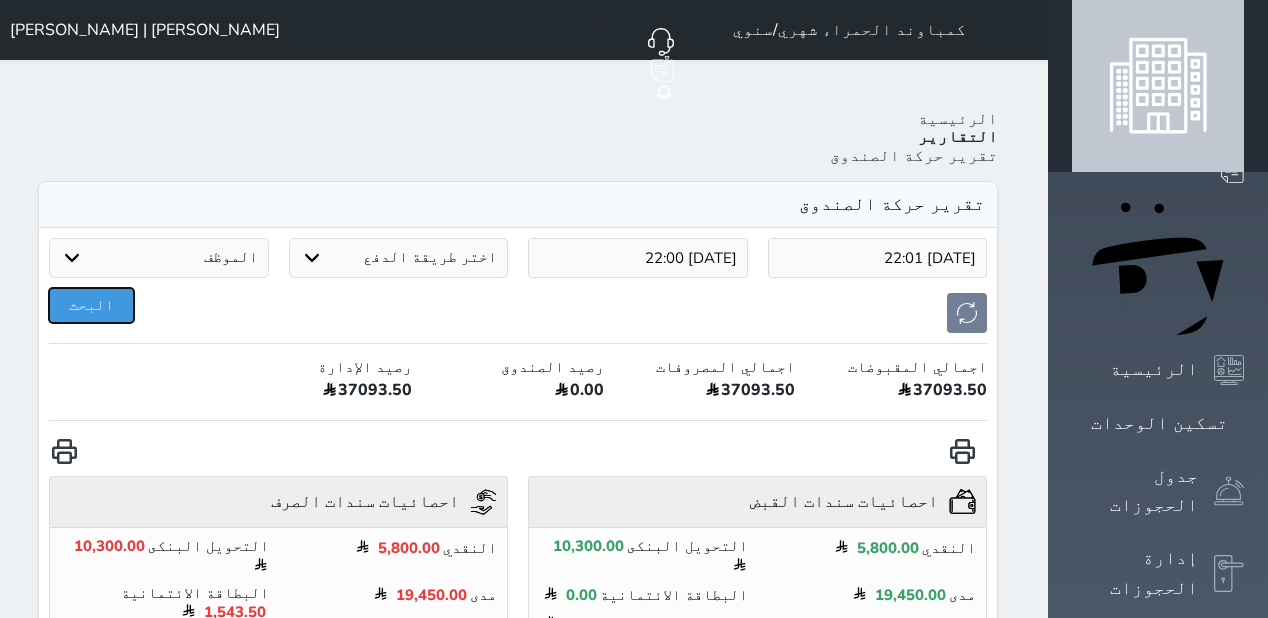 scroll, scrollTop: 80, scrollLeft: 0, axis: vertical 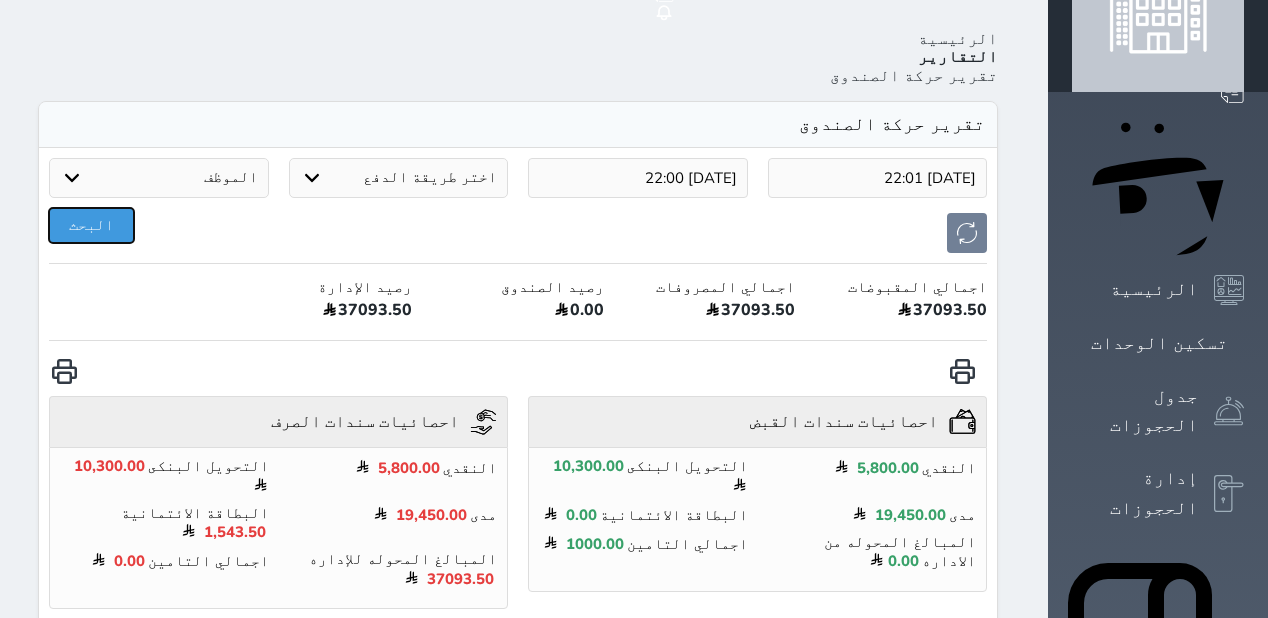 type 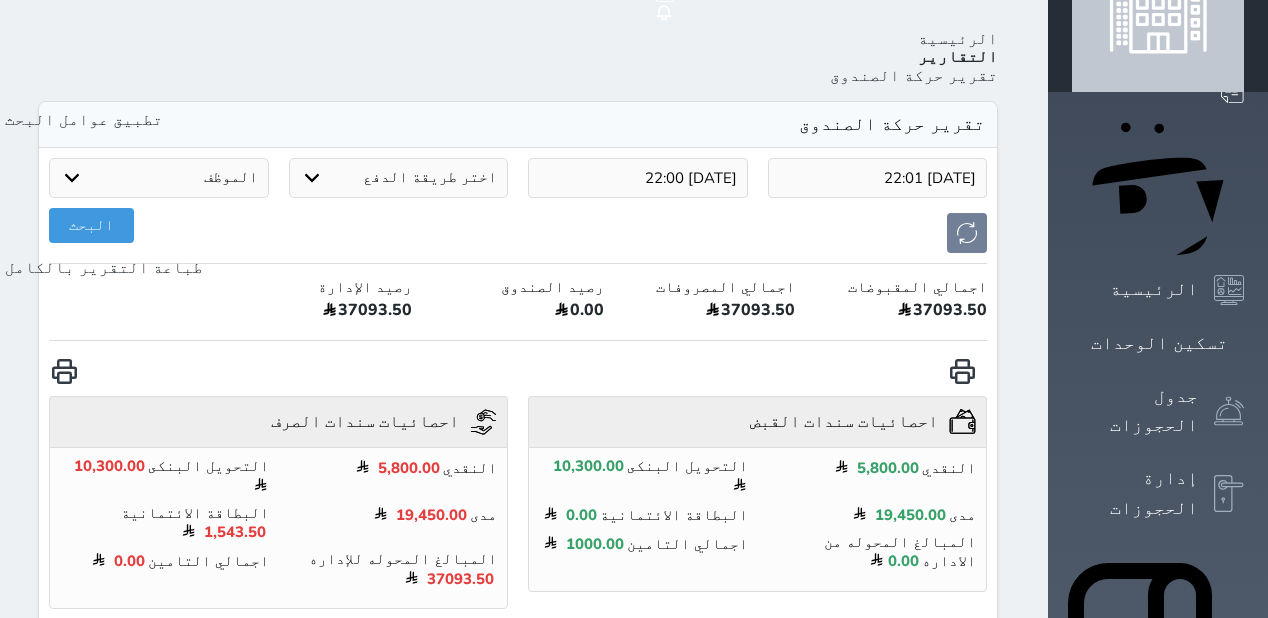click at bounding box center (64, 371) 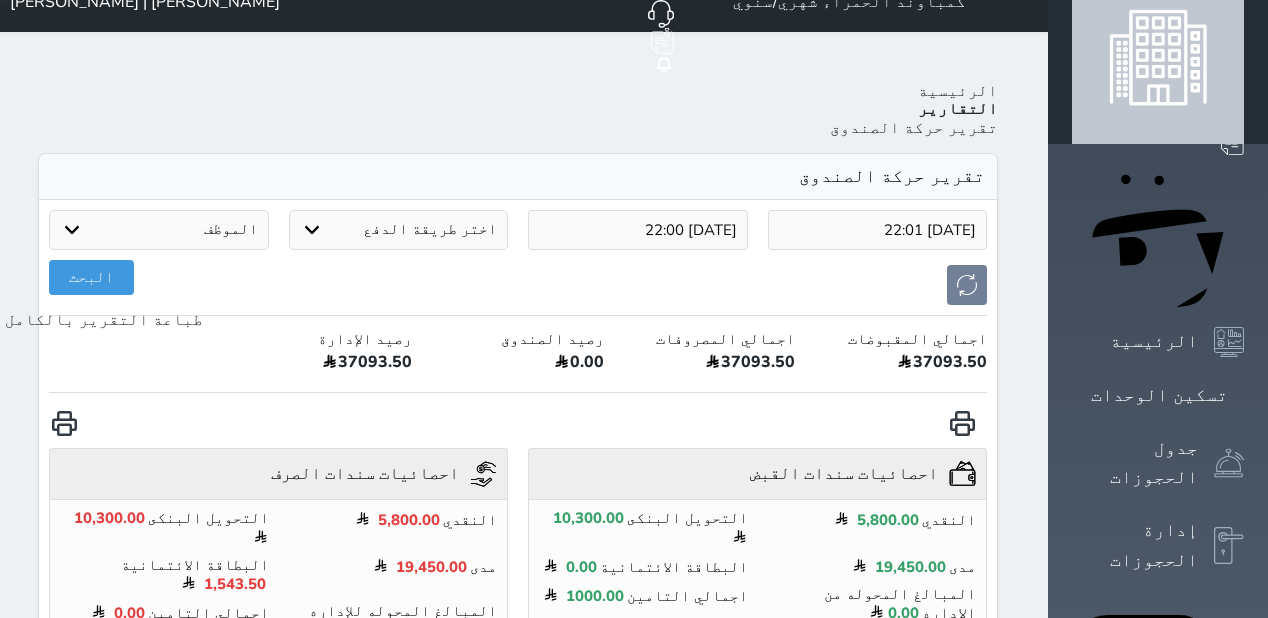 scroll, scrollTop: 0, scrollLeft: 0, axis: both 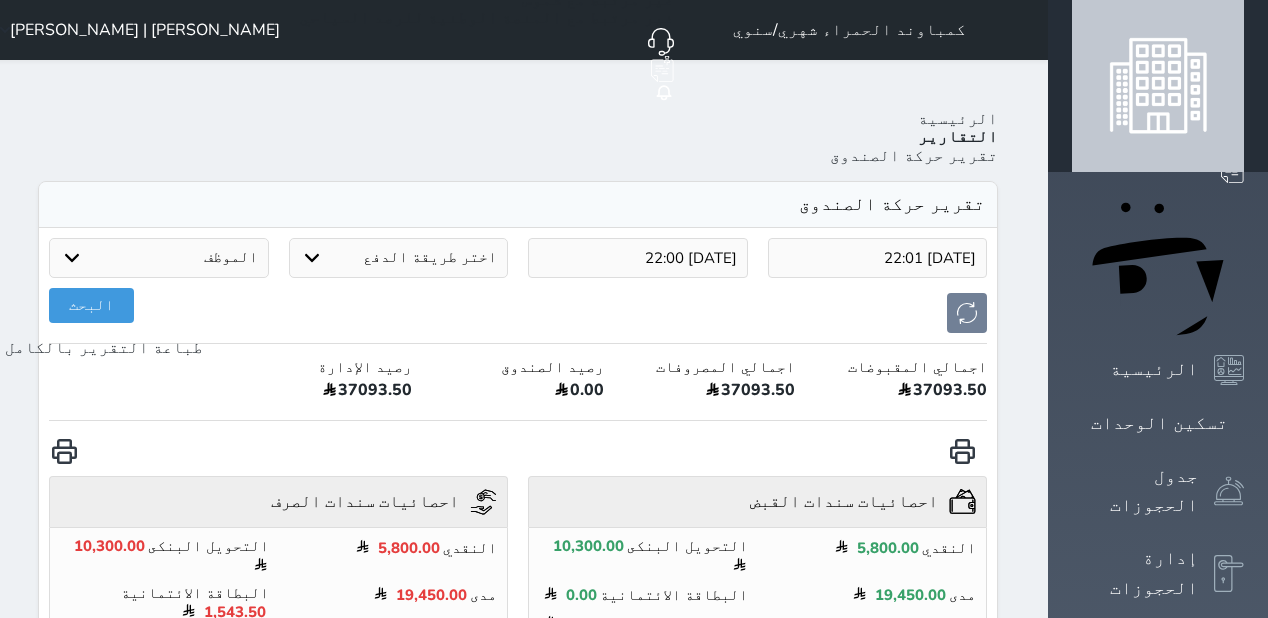 click on "كمباوند الحمراء شهري/سنوي
حجز جماعي جديد   حجز جديد   غير مرتبط مع منصة زاتكا المرحلة الثانية   غير مرتبط مع شموس   غير مرتبط مع المنصة الوطنية للرصد السياحي             إشعار   الغرفة   النزيل   المصدر
Mohammed Hejji Bin Dera | محمد حجي بن درع" at bounding box center [518, 30] 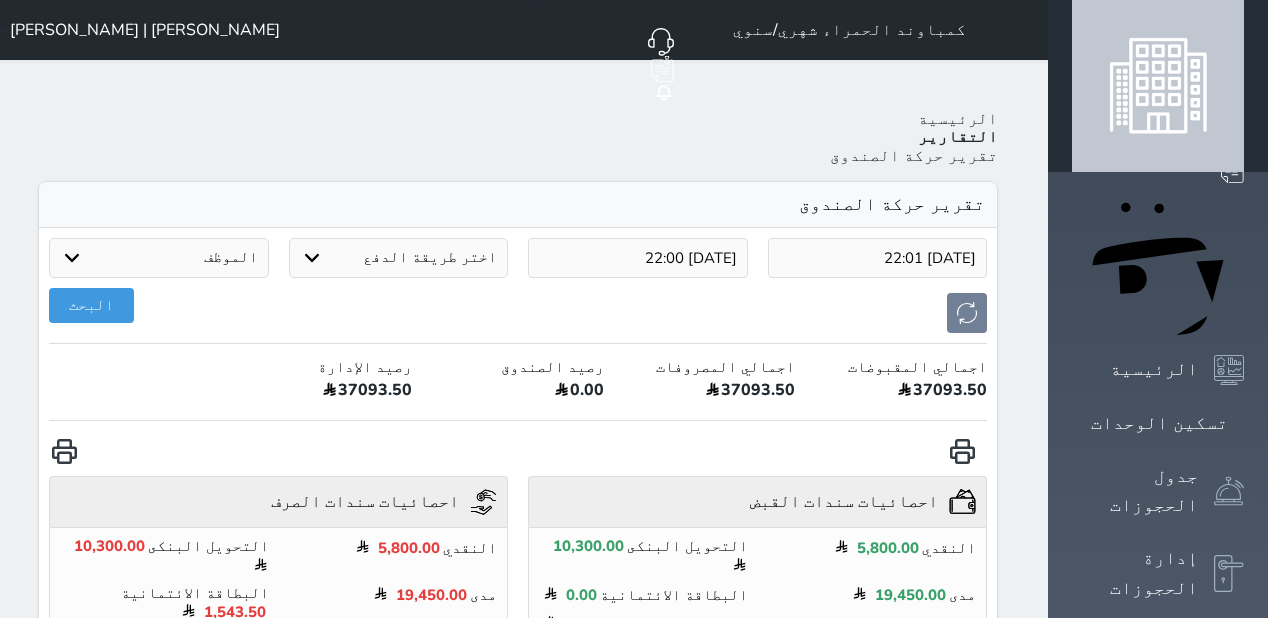 click on "كمباوند الحمراء شهري/سنوي
حجز جماعي جديد   حجز جديد   غير مرتبط مع منصة زاتكا المرحلة الثانية   غير مرتبط مع شموس   غير مرتبط مع المنصة الوطنية للرصد السياحي             إشعار   الغرفة   النزيل   المصدر
Mohammed Hejji Bin Dera | محمد حجي بن درع" at bounding box center (518, 30) 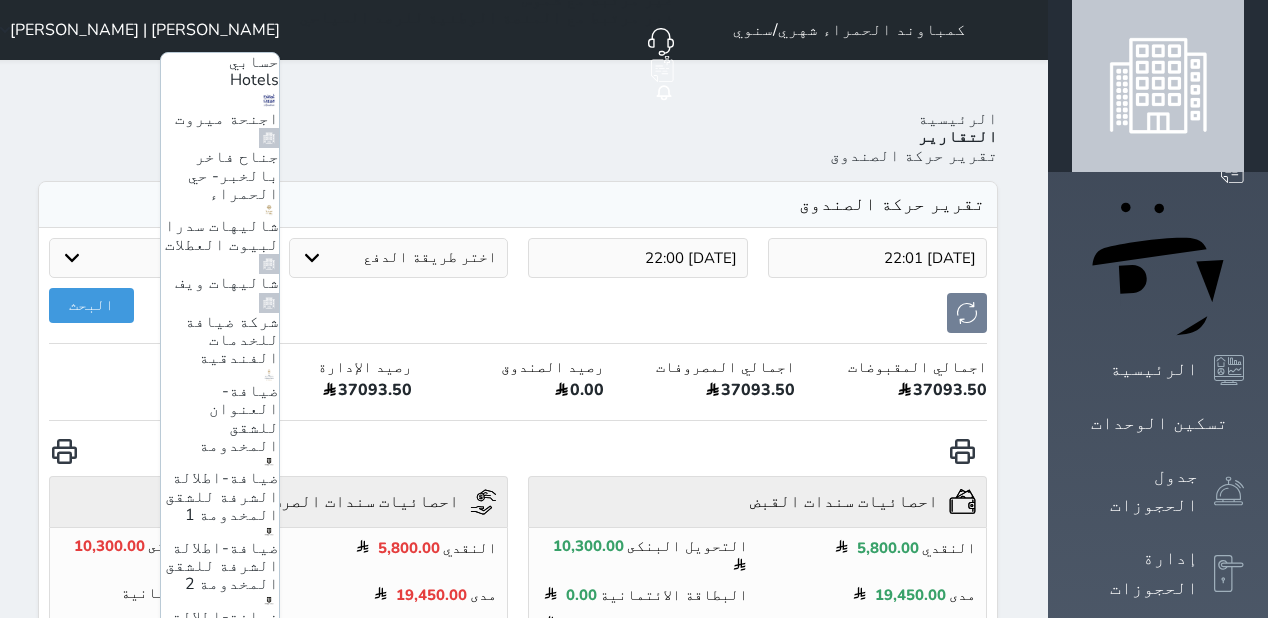 click on "جناح فاخر بالخبر- حي الحمراء" at bounding box center [233, 175] 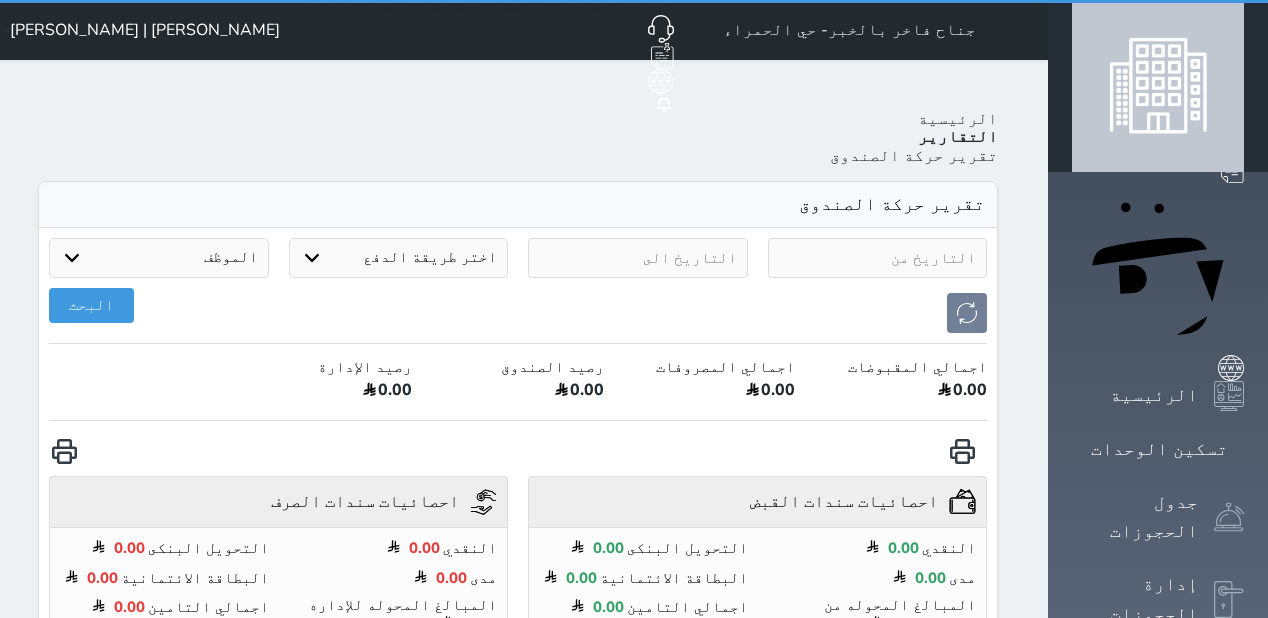 scroll, scrollTop: 0, scrollLeft: 0, axis: both 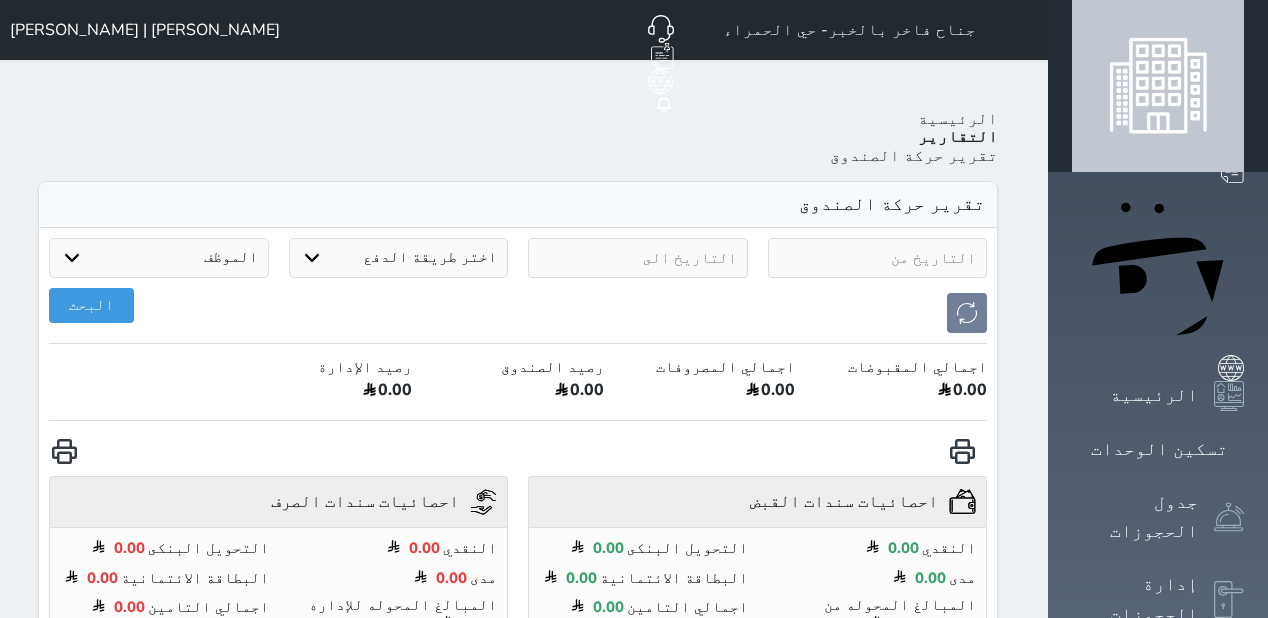 click at bounding box center [878, 258] 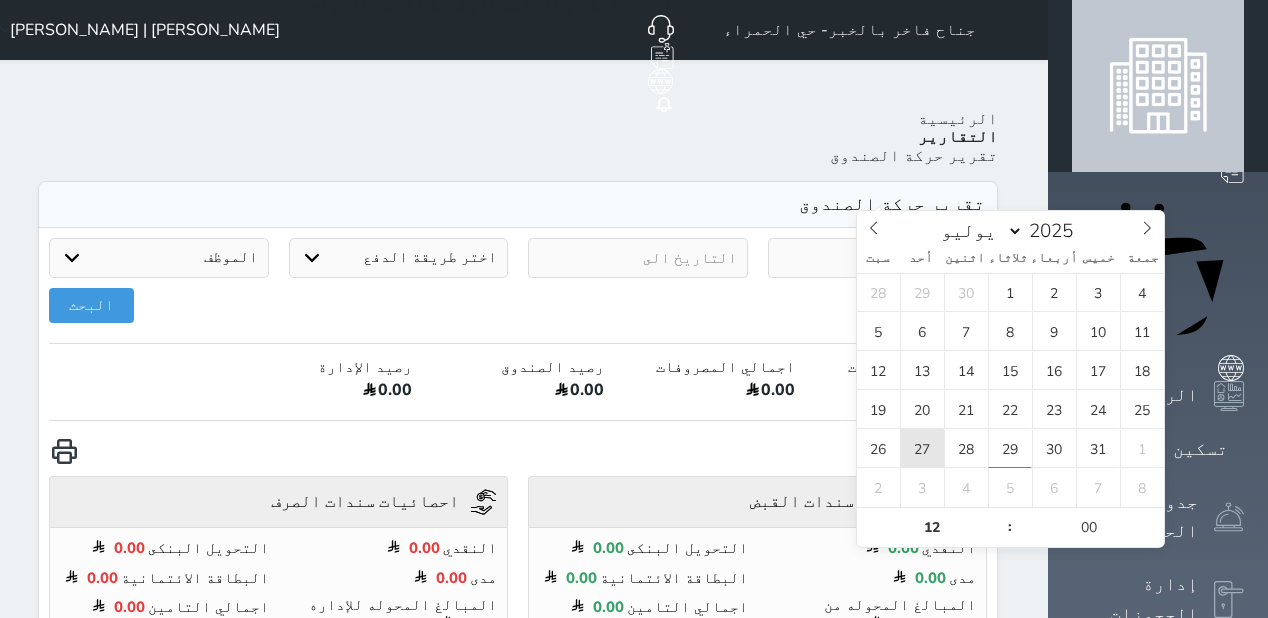click on "27" at bounding box center (922, 448) 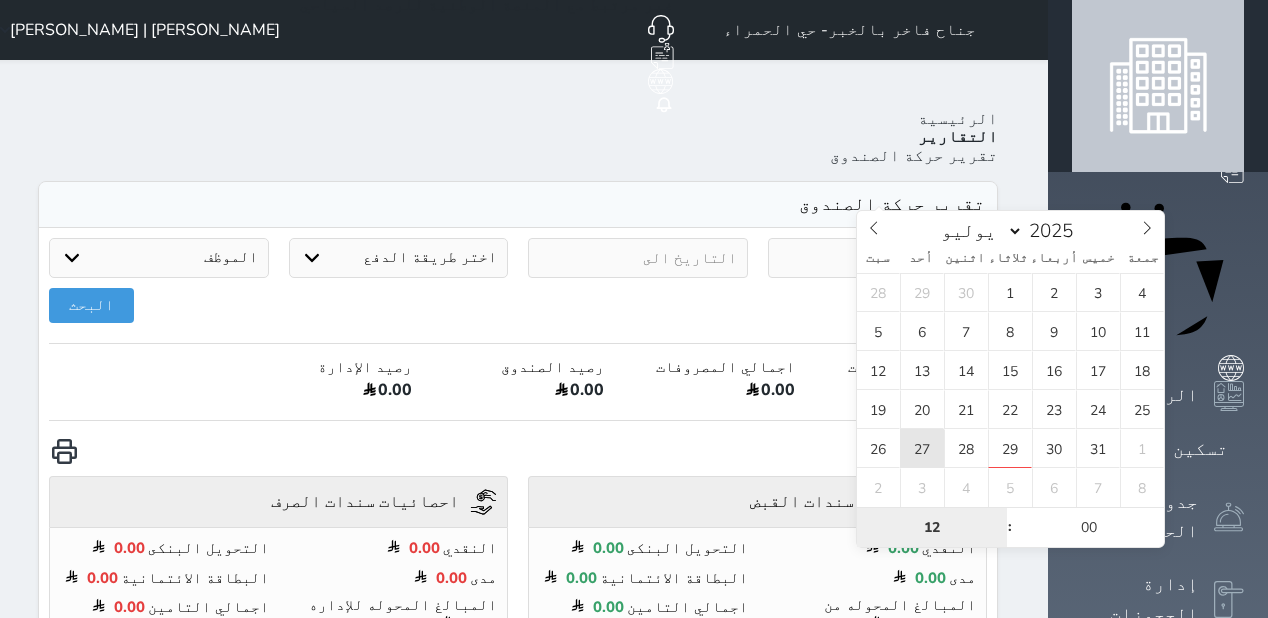 type on "[DATE] 12:00" 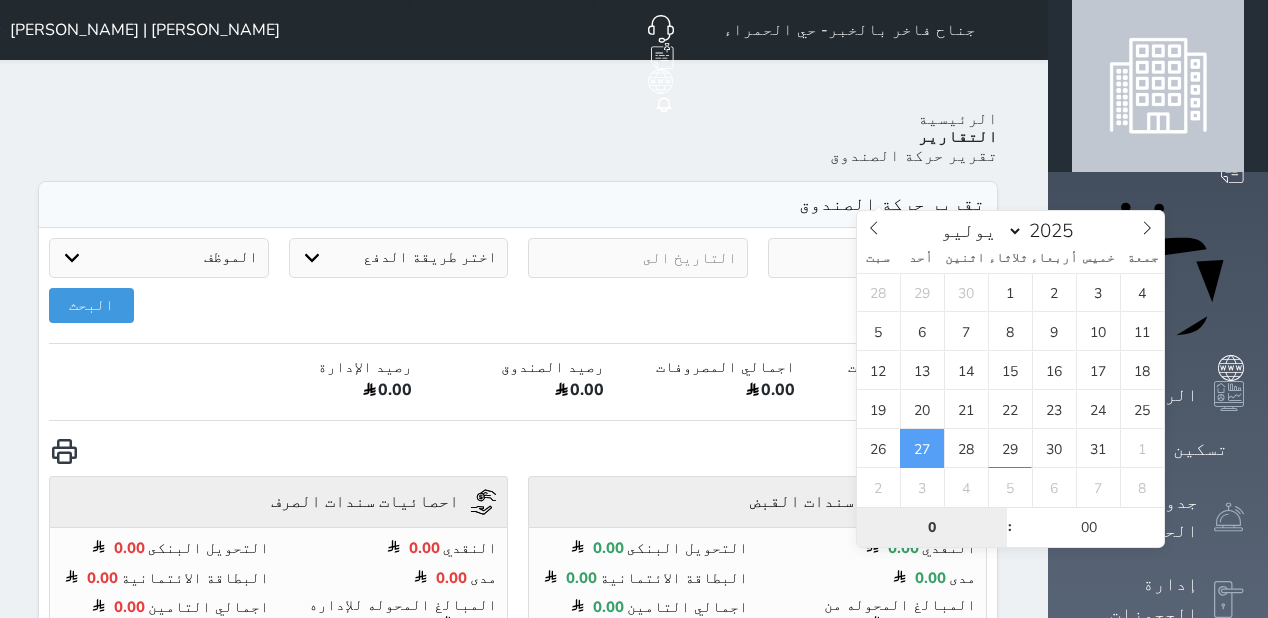type on "0" 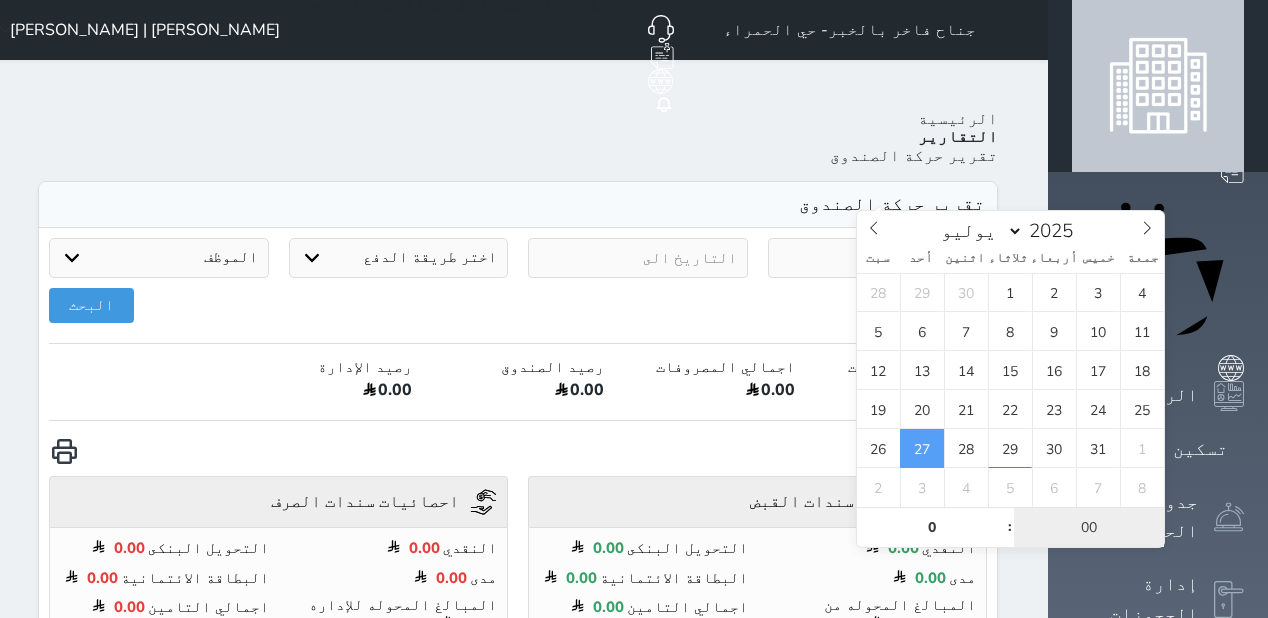 type on "[DATE] 00:00" 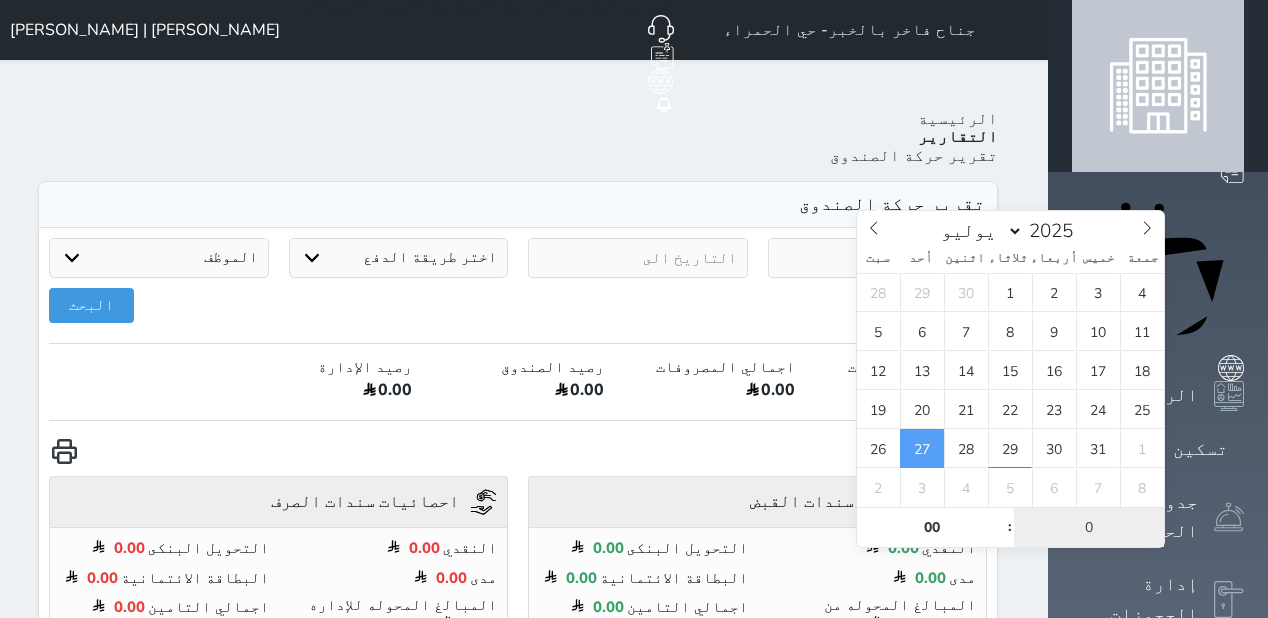 type on "01" 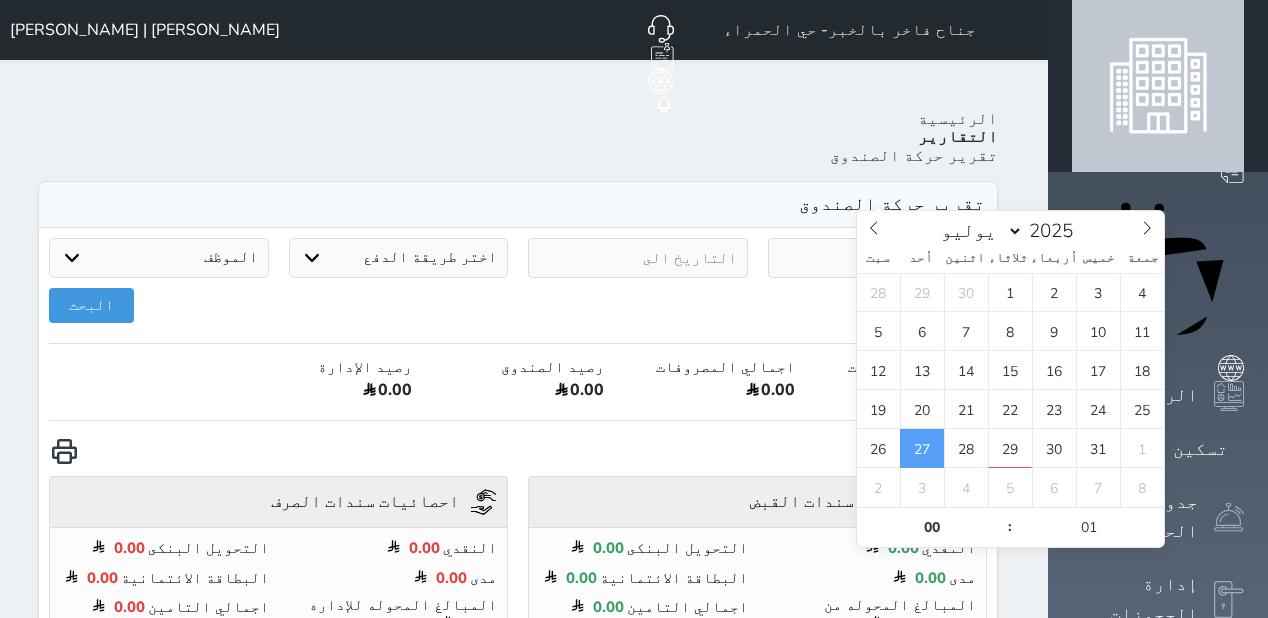 type on "[DATE] 00:01" 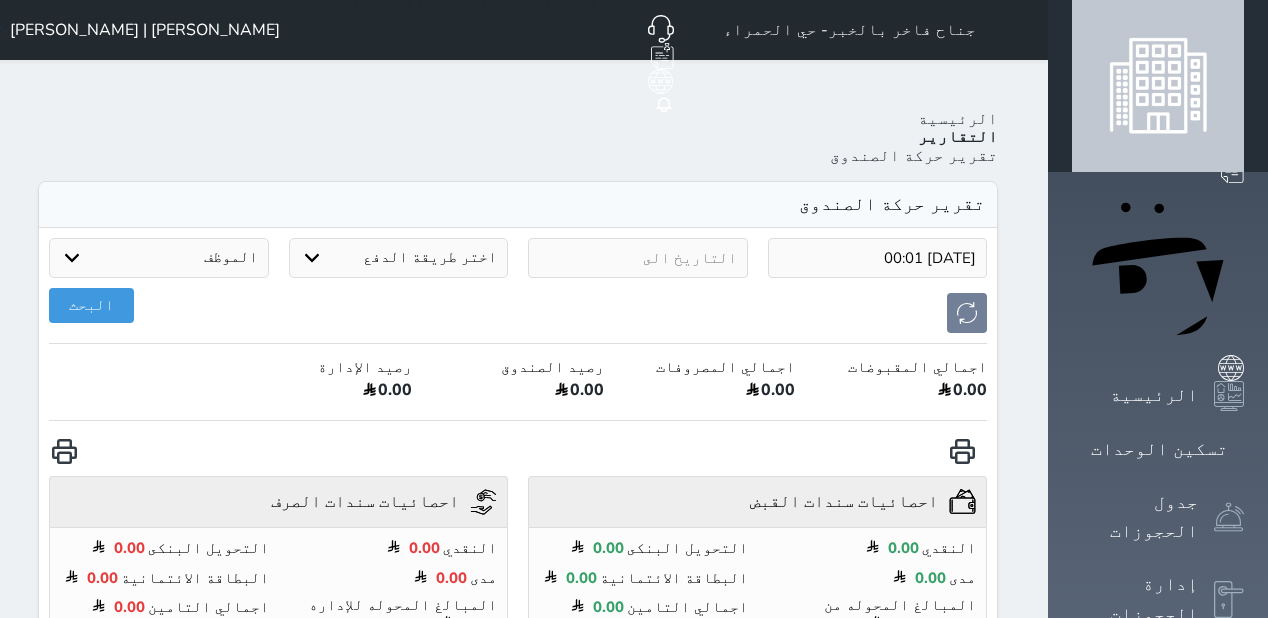 click at bounding box center (638, 258) 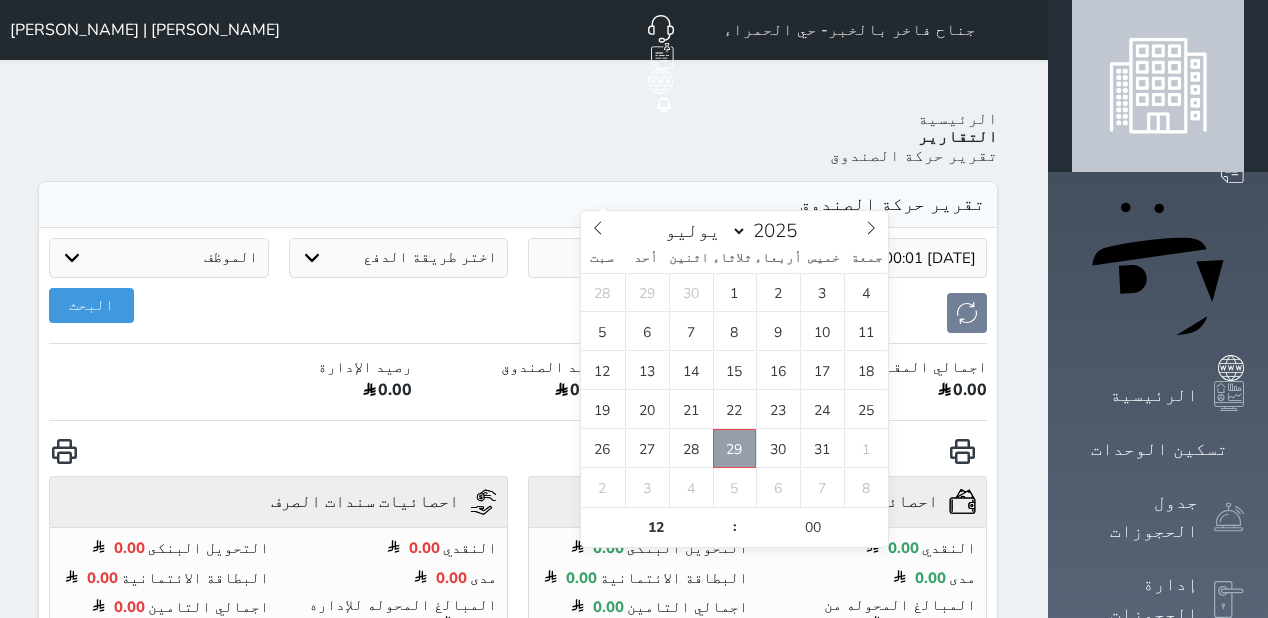 click on "29" at bounding box center [735, 448] 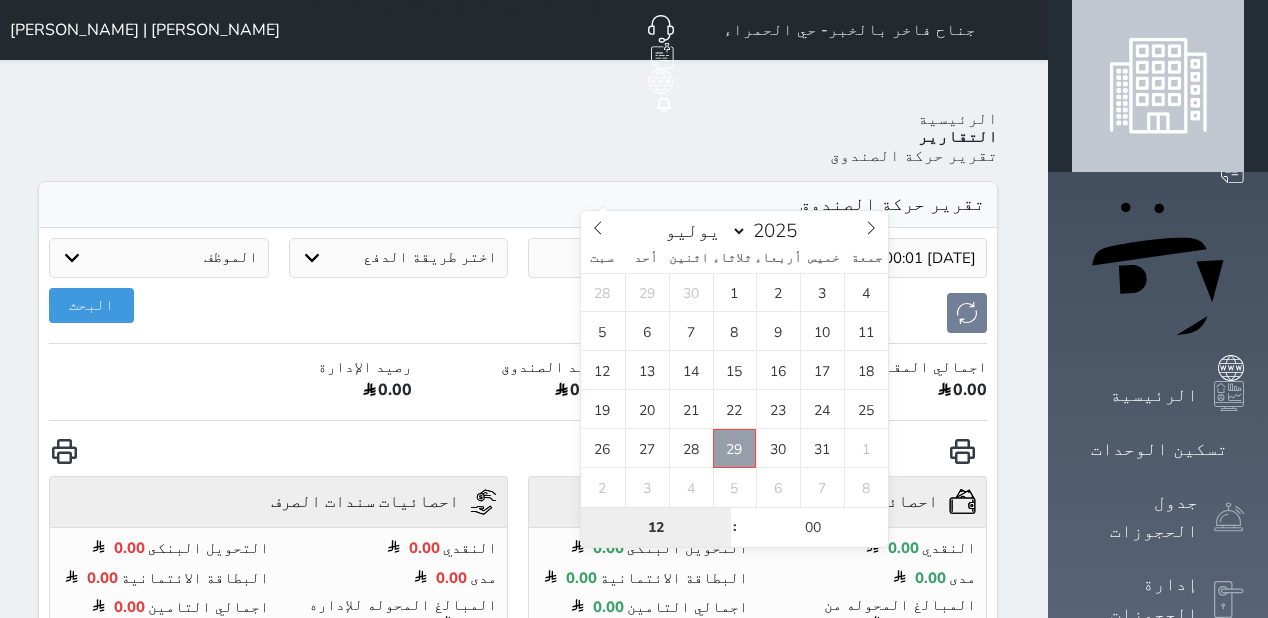 type on "[DATE] 12:00" 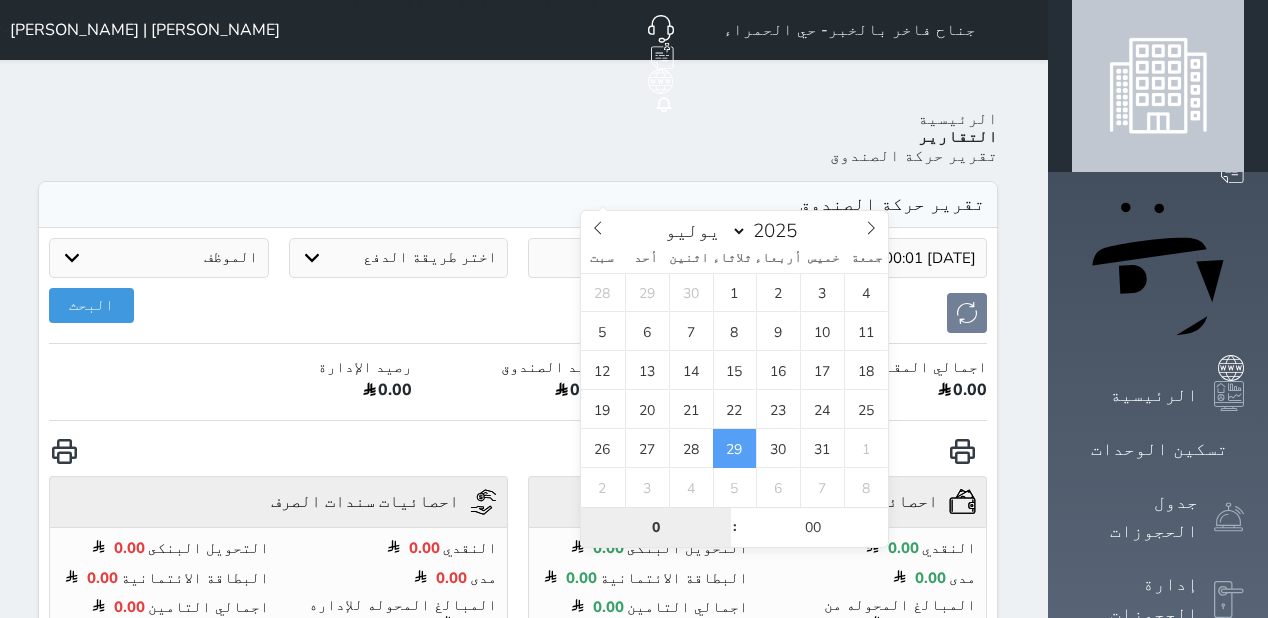 type on "0" 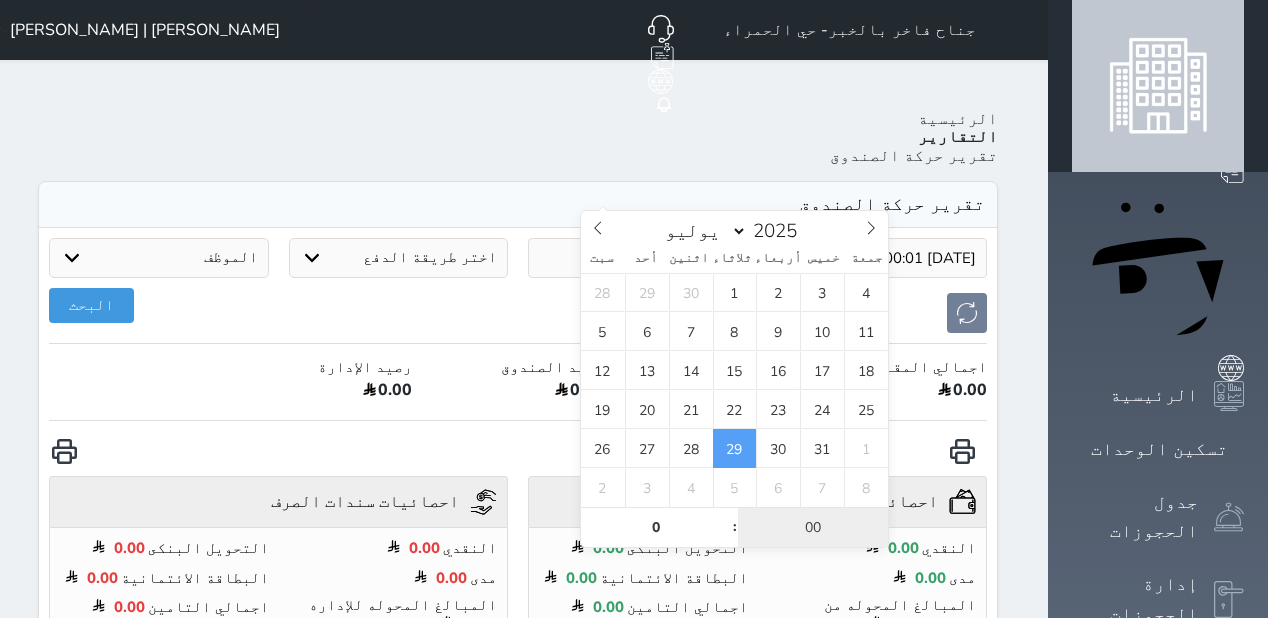 type on "[DATE] 00:00" 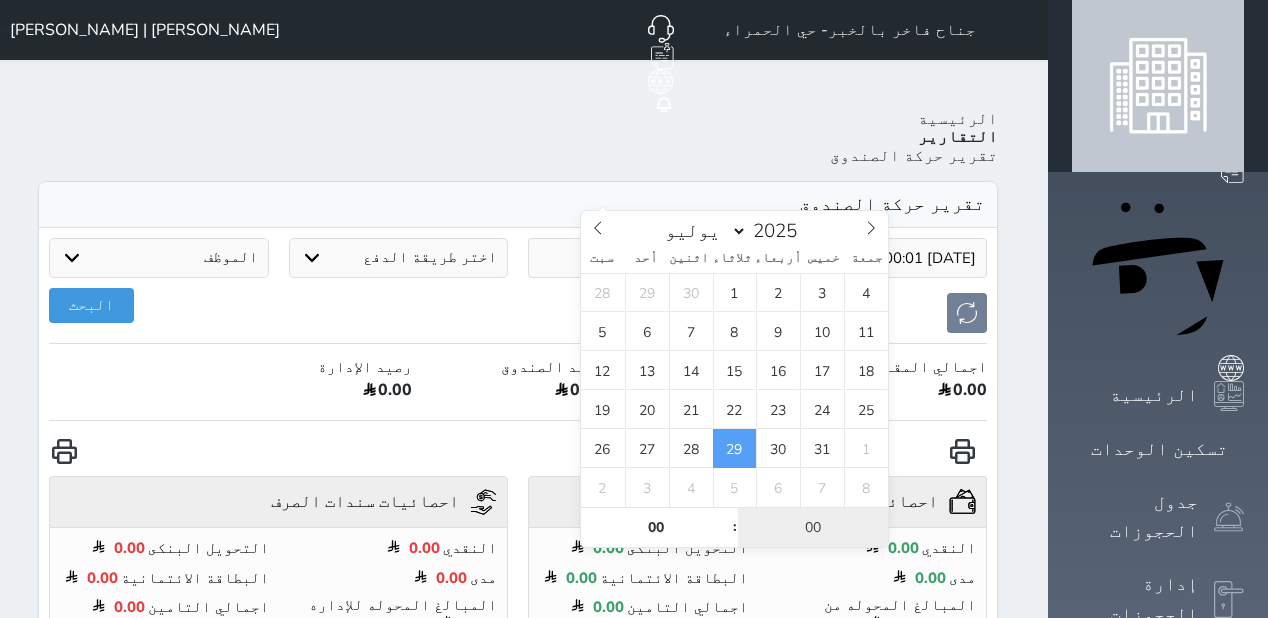 type on "0" 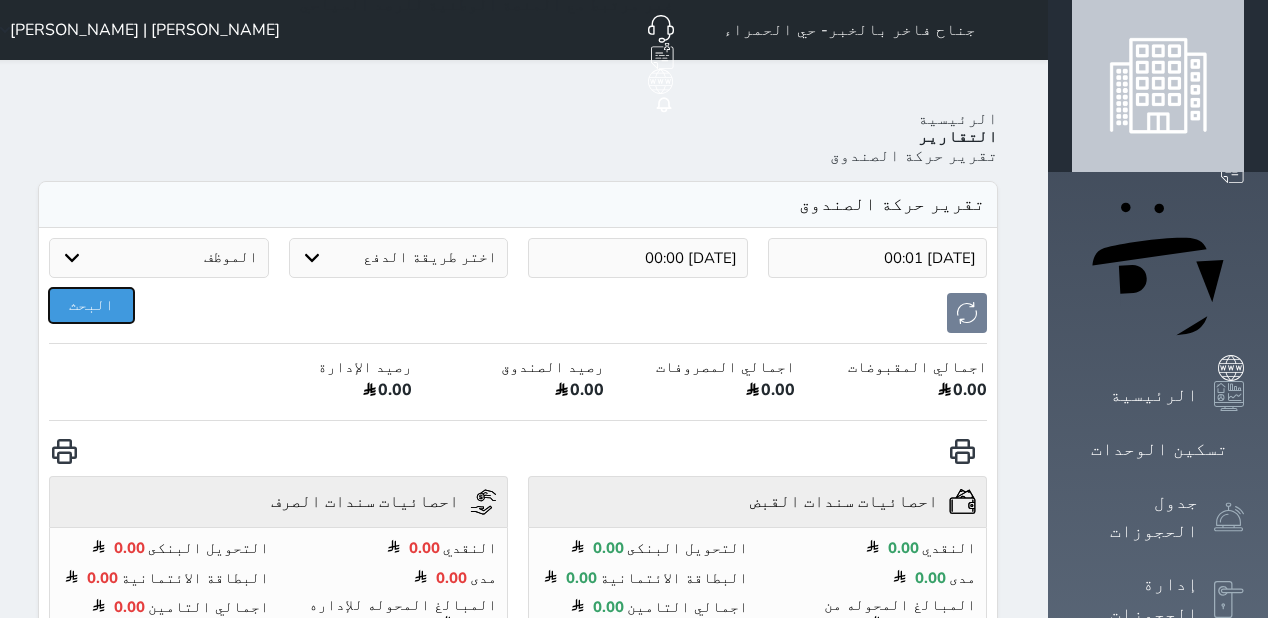 click on "البحث" at bounding box center [91, 305] 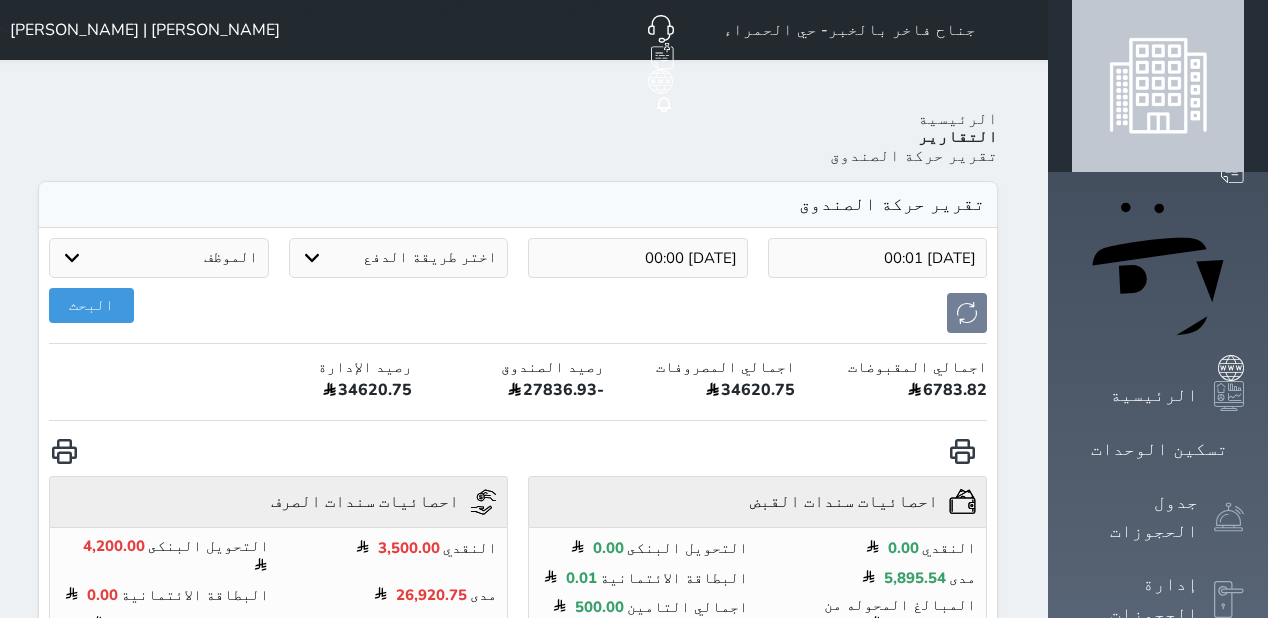 click on "[DATE] 00:01" at bounding box center [878, 258] 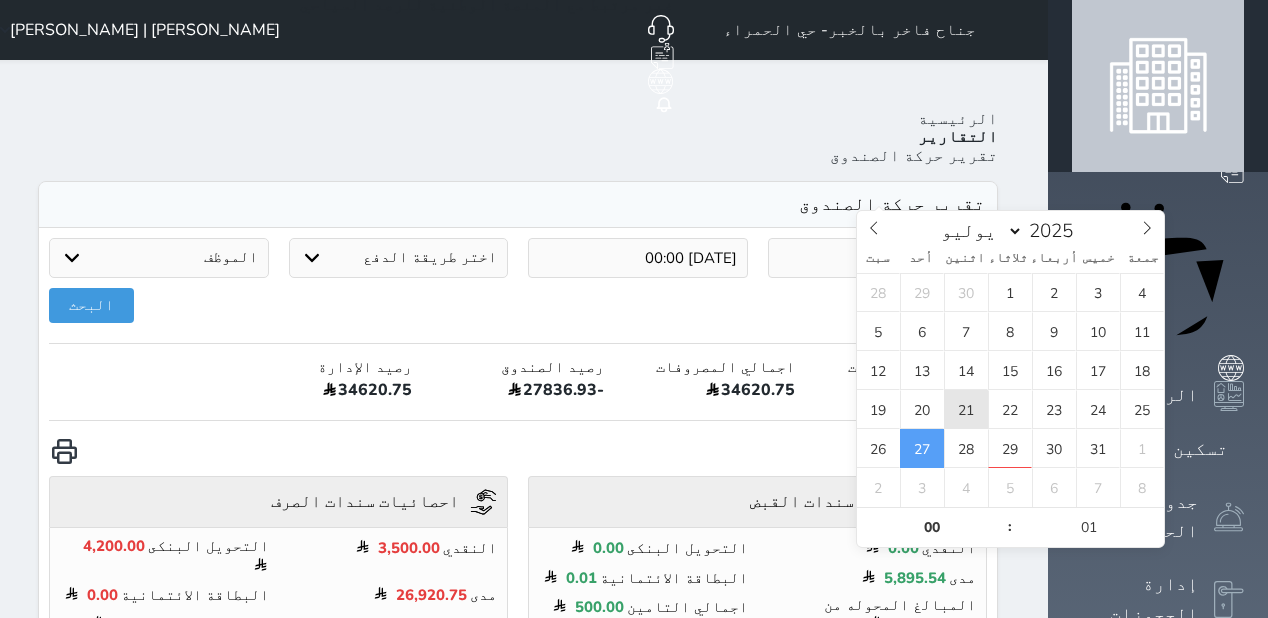 click on "21" at bounding box center [966, 409] 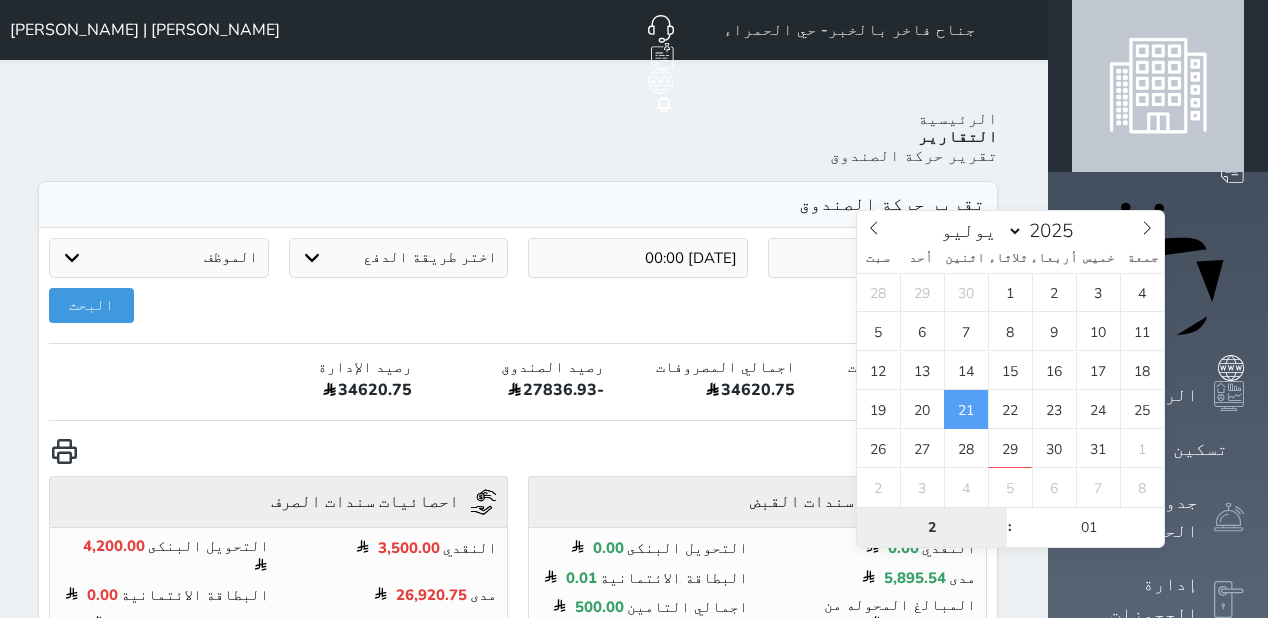 type on "2" 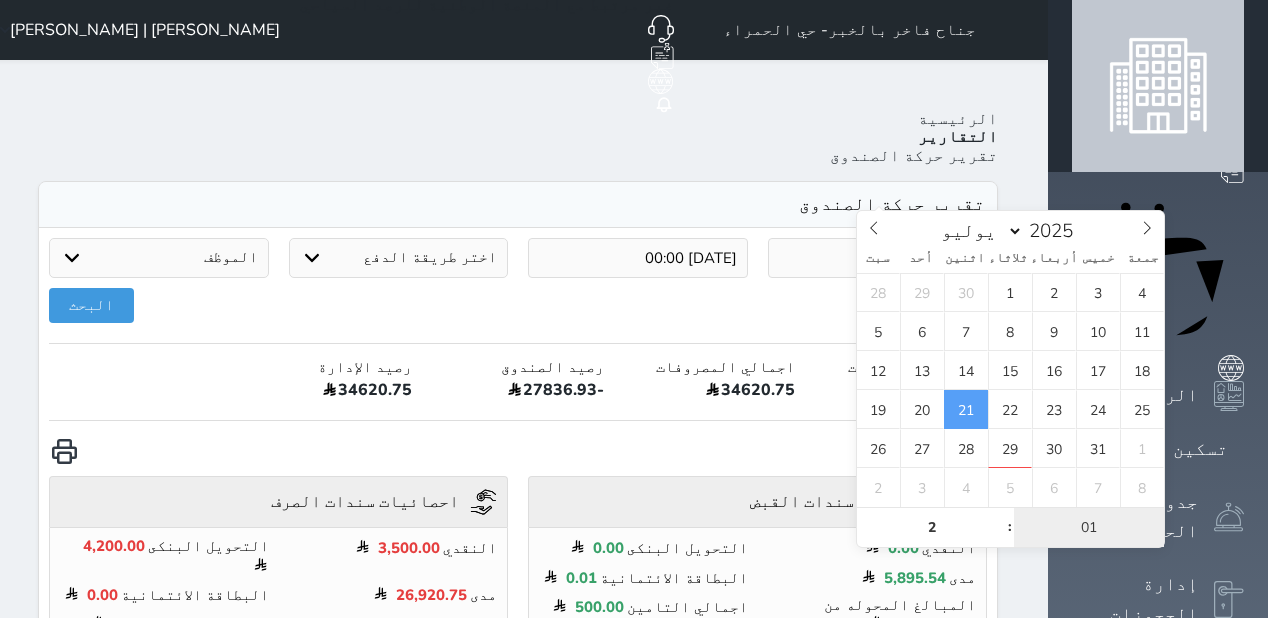 type on "[DATE] 02:01" 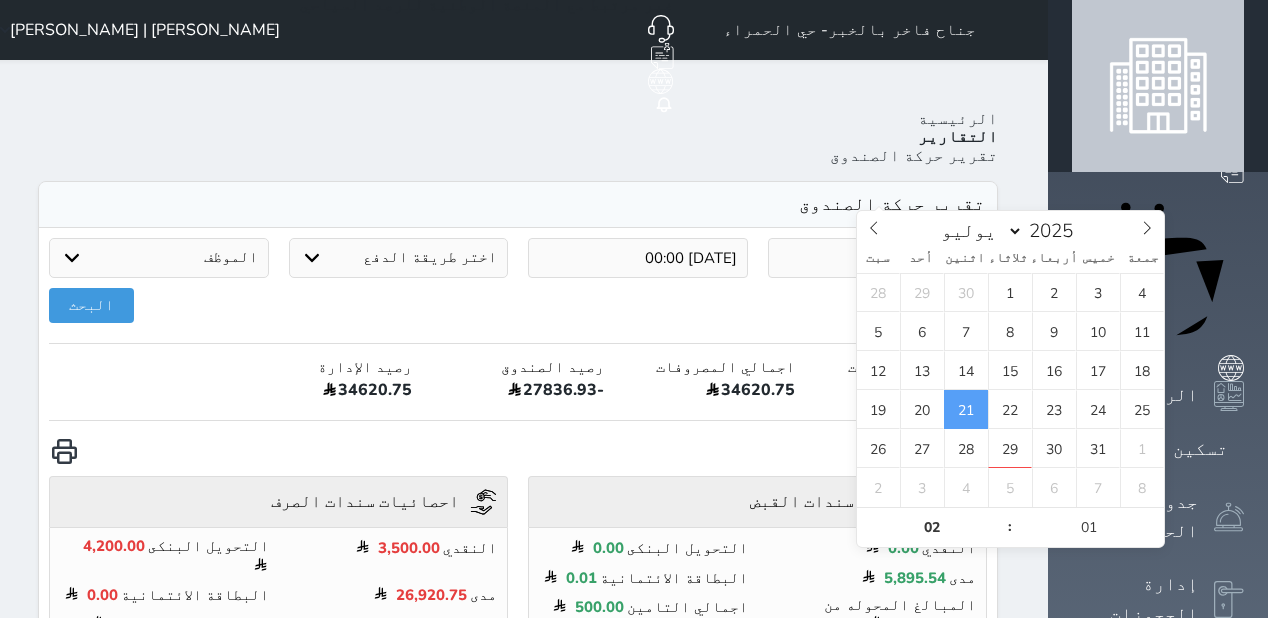 click on "21" at bounding box center [966, 409] 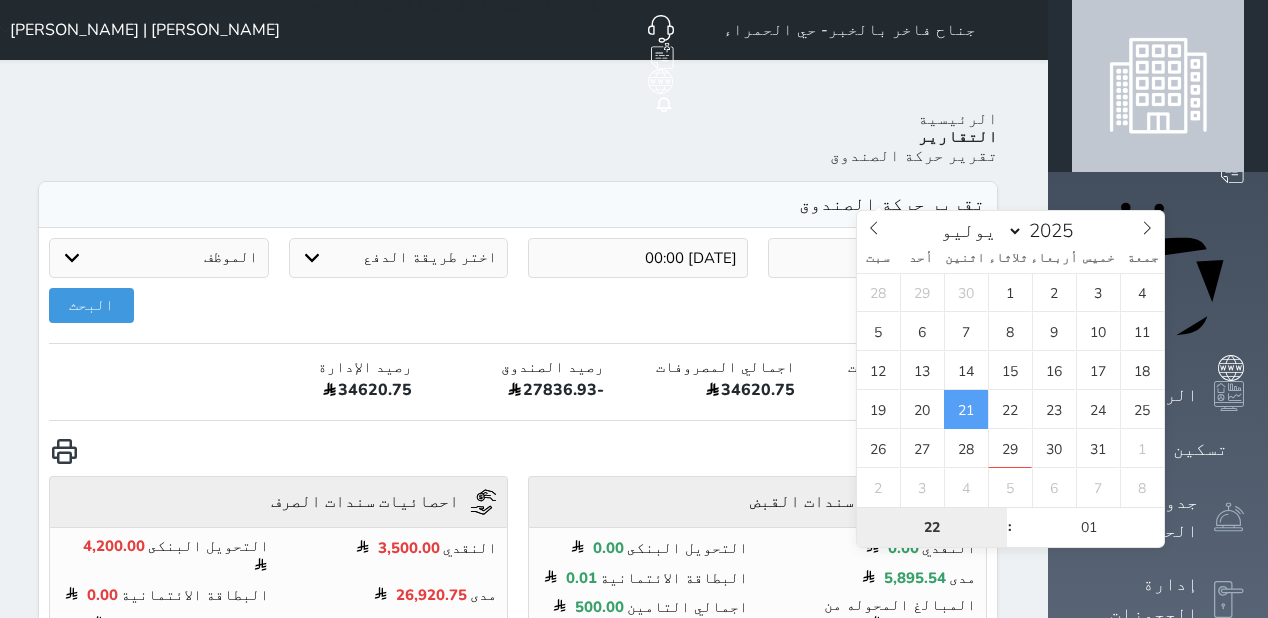 type on "22" 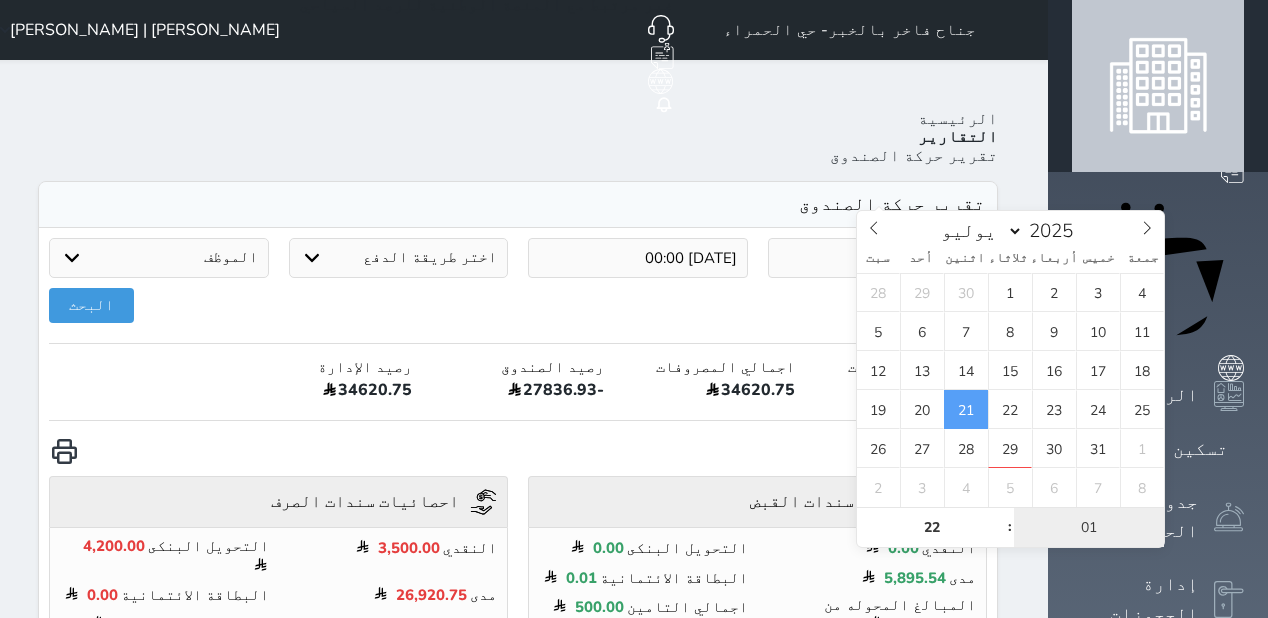type on "[DATE] 22:01" 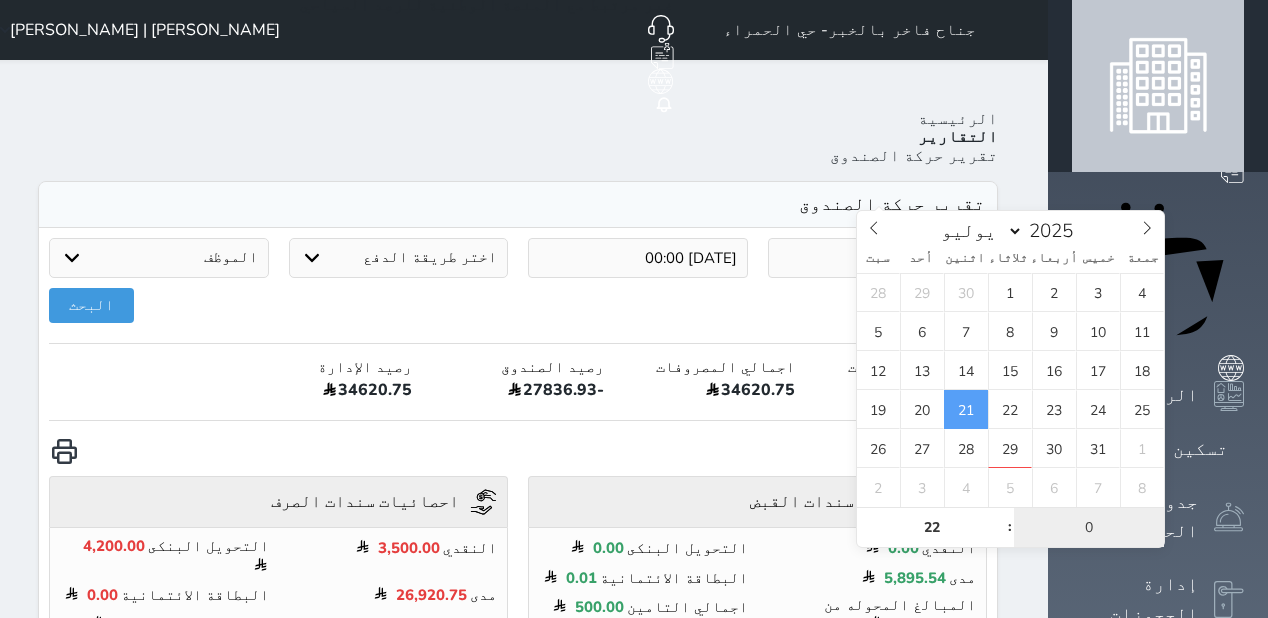 type on "01" 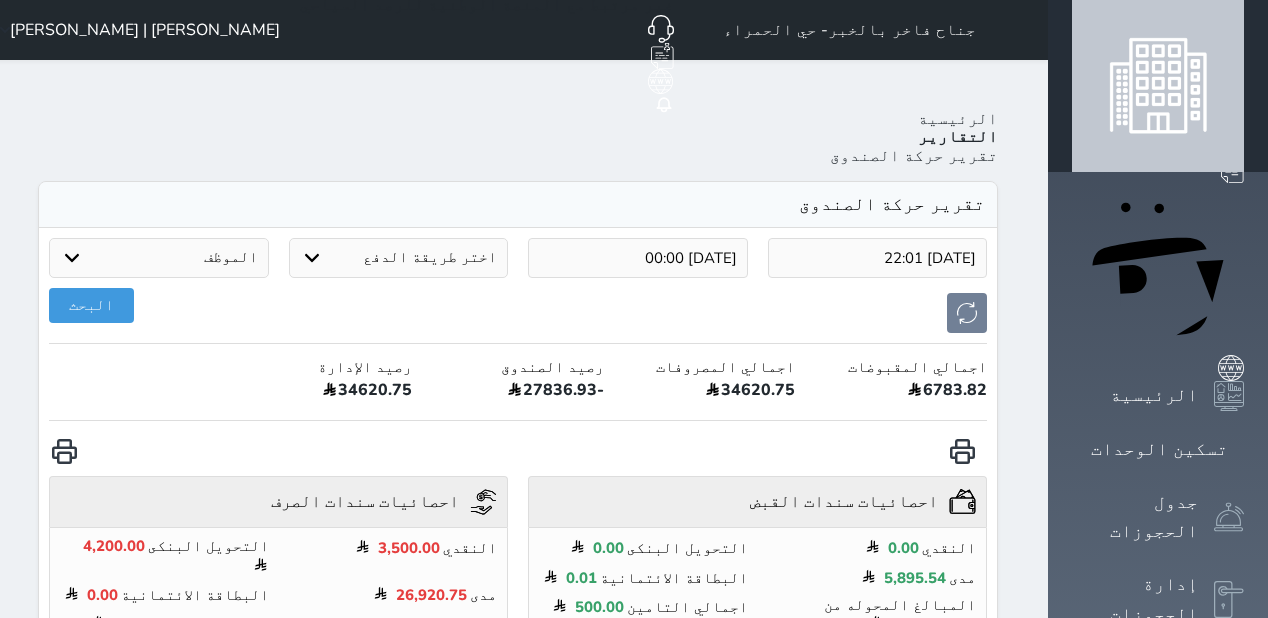 click on "[DATE] 22:01   [DATE] 00:00   اختر طريقة الدفع   دفع نقدى   تحويل بنكى   مدى   بطاقة ائتمان   آجل   الموظف   [PERSON_NAME] | [PERSON_NAME] [PERSON_NAME] | [PERSON_NAME] | [PERSON_NAME] Al Quainy [PERSON_NAME] | نضال جباري [PERSON_NAME] Abdu [PERSON_NAME] [PERSON_NAME] | [PERSON_NAME] | [PERSON_NAME] | [PERSON_NAME] [PERSON_NAME] [PERSON_NAME]
البحث
اجمالي المقبوضات   6783.82    اجمالي المصروفات   34620.75    رصيد الصندوق   -27836.93    رصيد الإدارة   34620.75          احصائيات سندات القبض   undefined    النقدي  0.00     0.00      مدى" at bounding box center [518, 577] 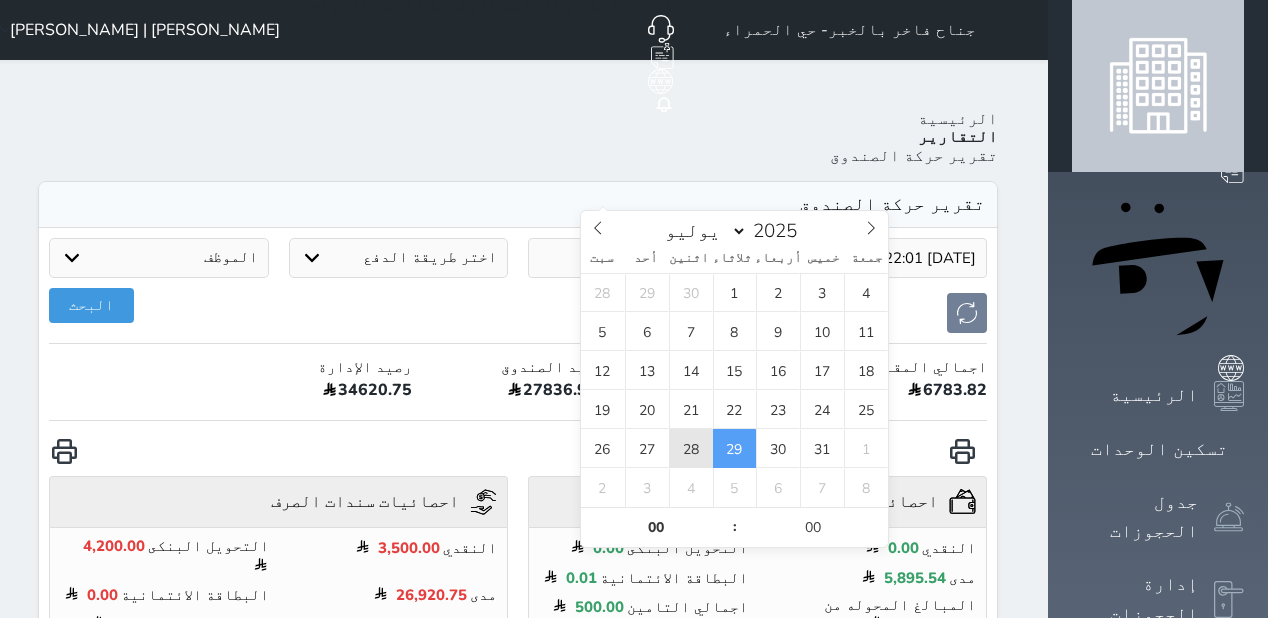 click on "28" at bounding box center [691, 448] 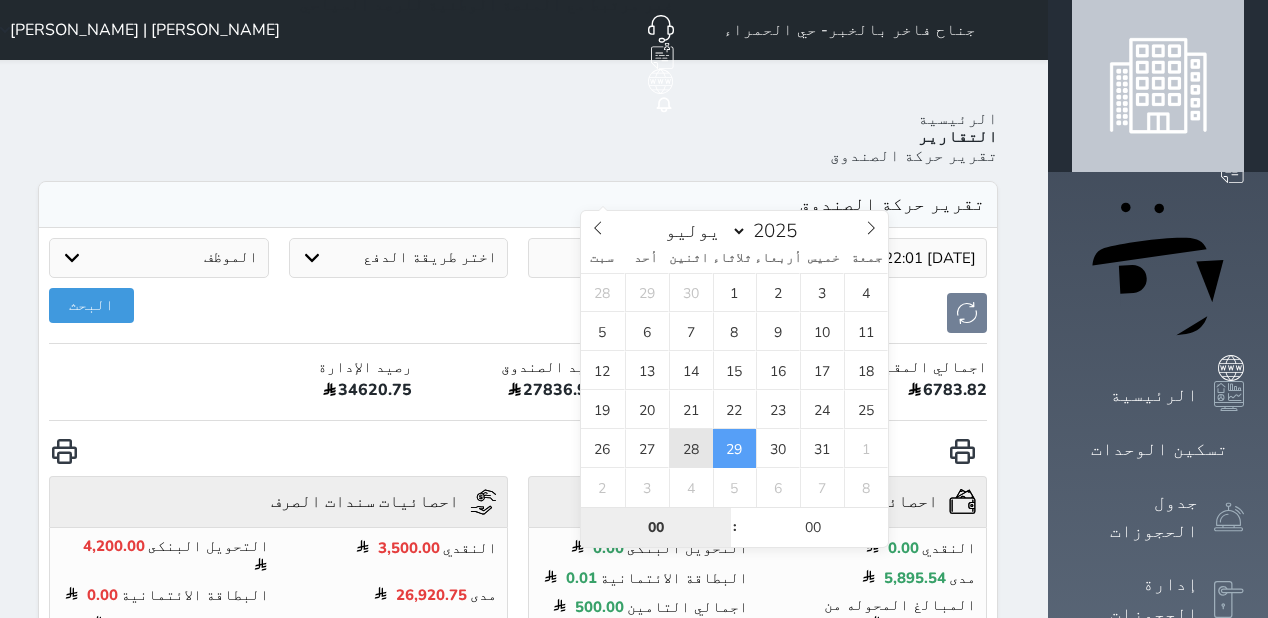 type on "[DATE] 00:00" 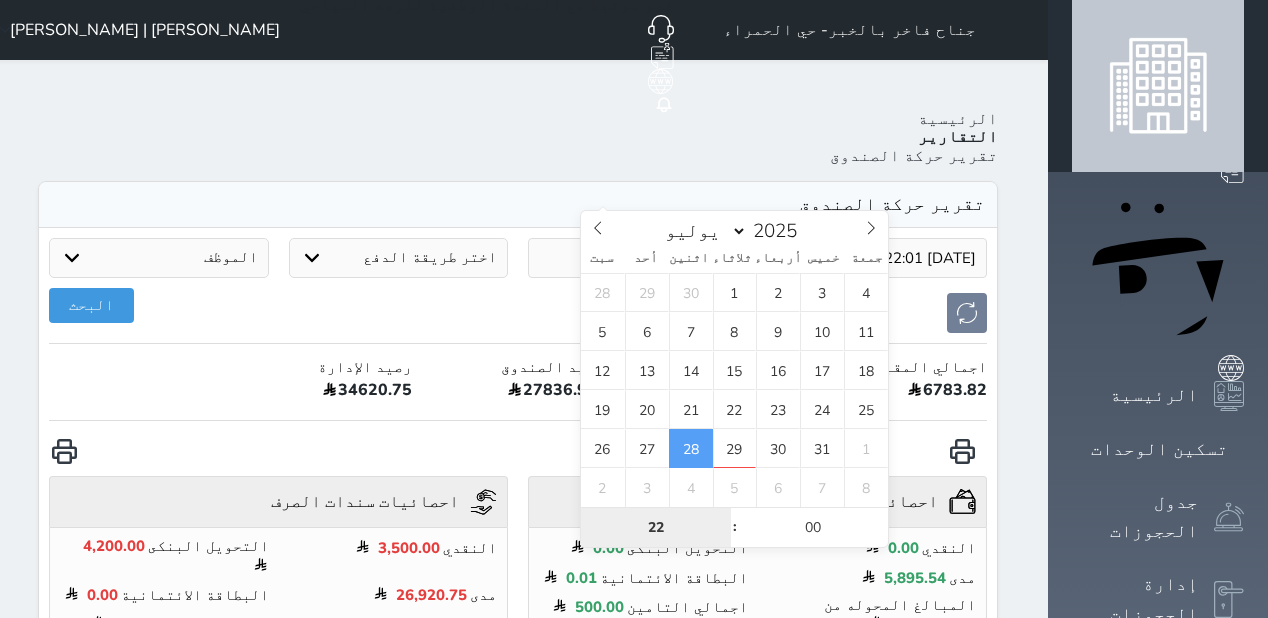 type on "22" 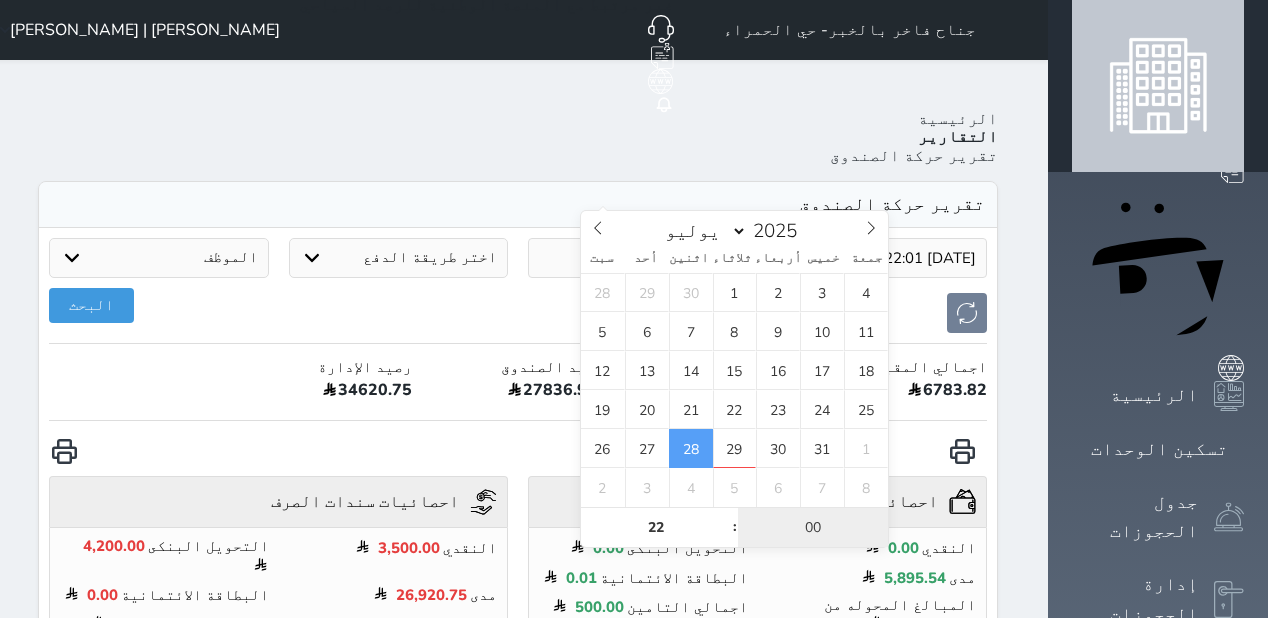 type on "[DATE] 22:00" 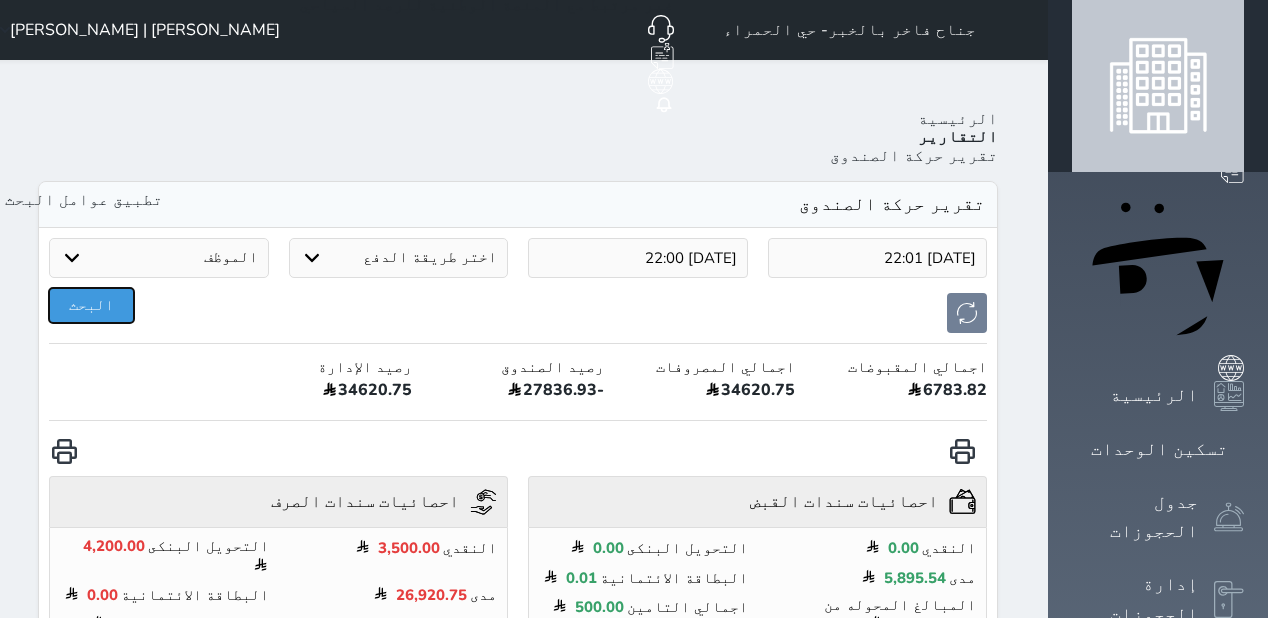 click on "البحث" at bounding box center [91, 305] 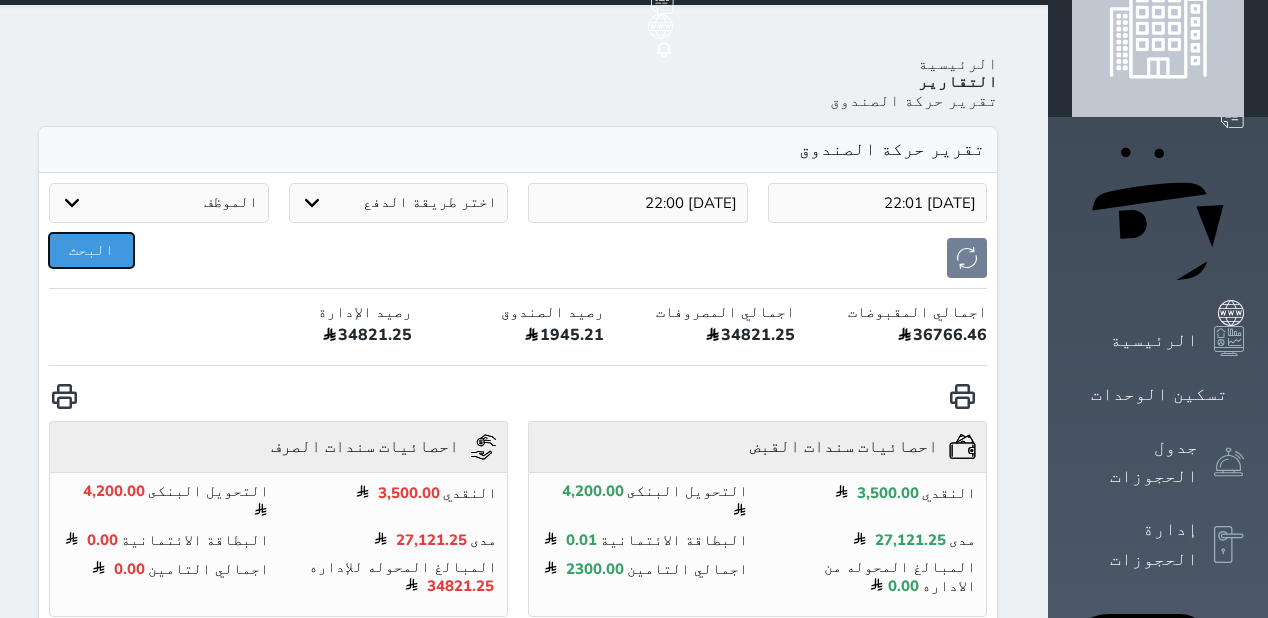 scroll, scrollTop: 80, scrollLeft: 0, axis: vertical 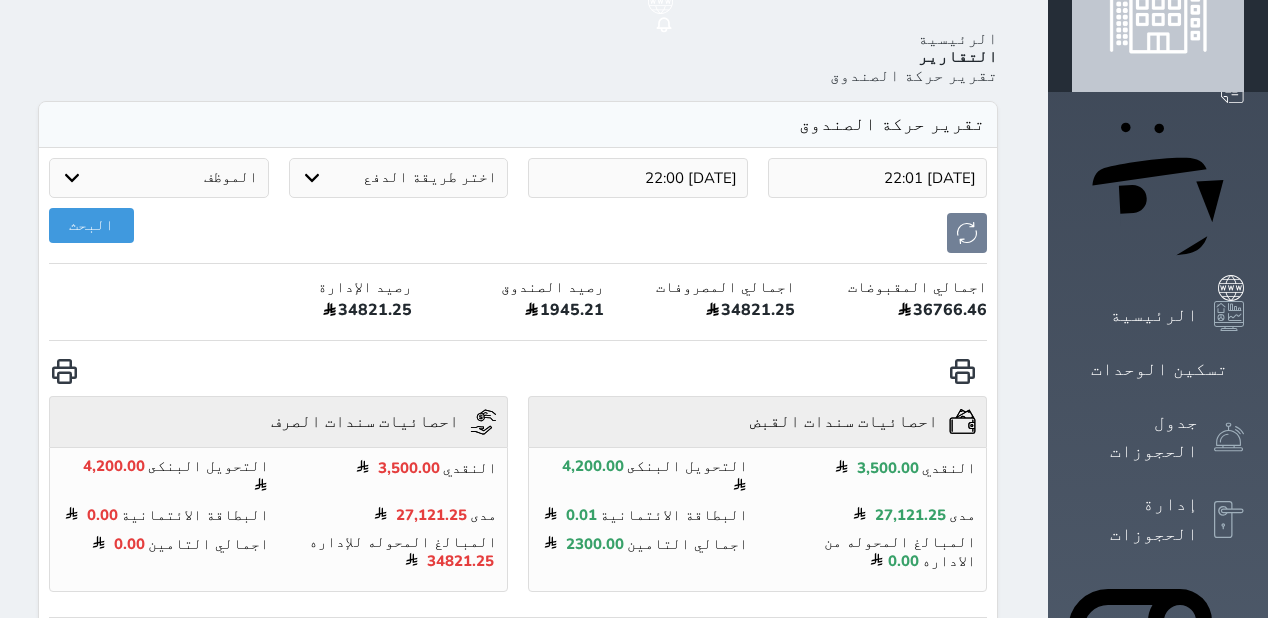 click at bounding box center (586, 656) 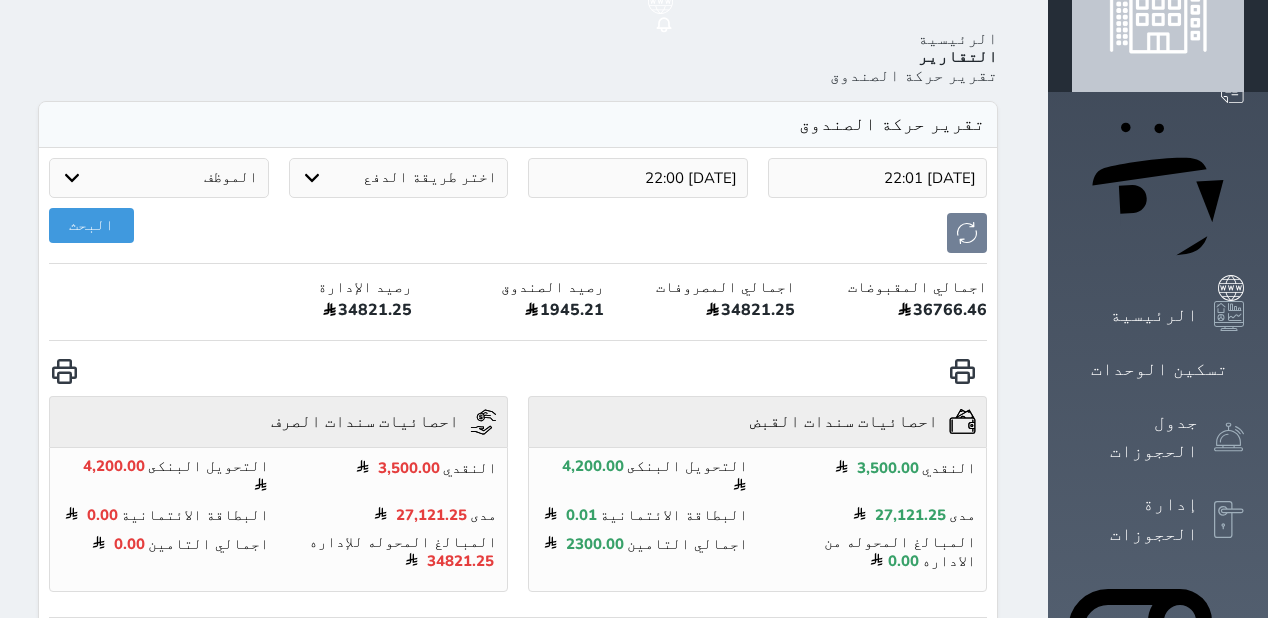 click at bounding box center (1229, 1138) 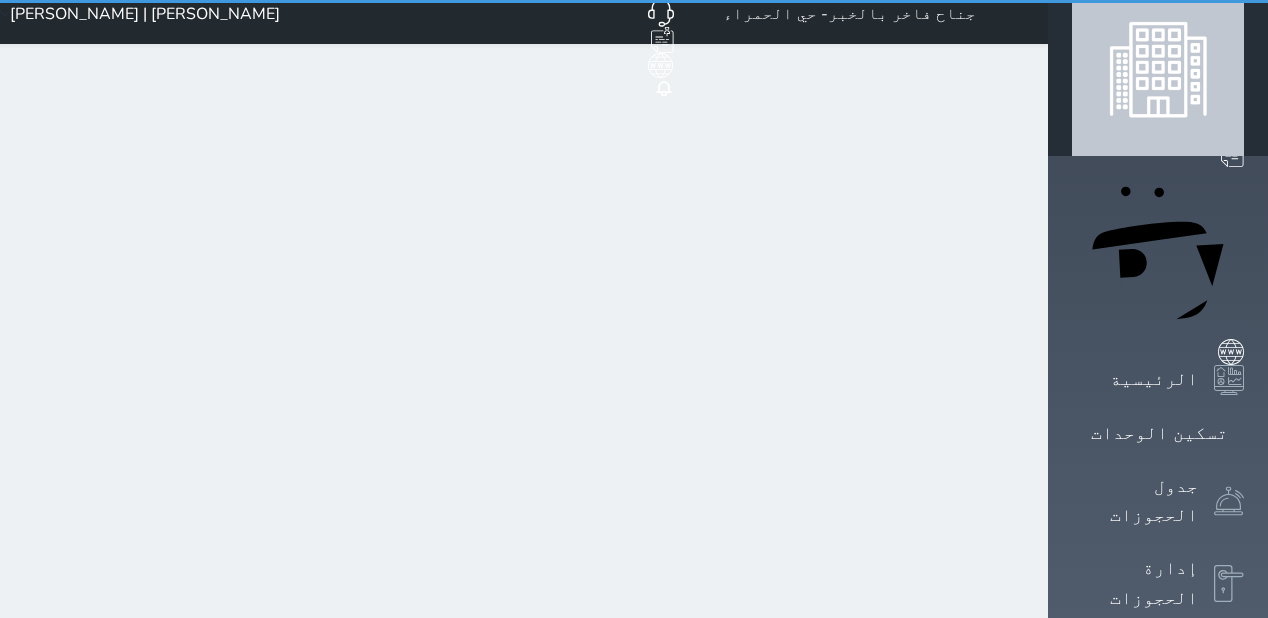 scroll, scrollTop: 0, scrollLeft: 0, axis: both 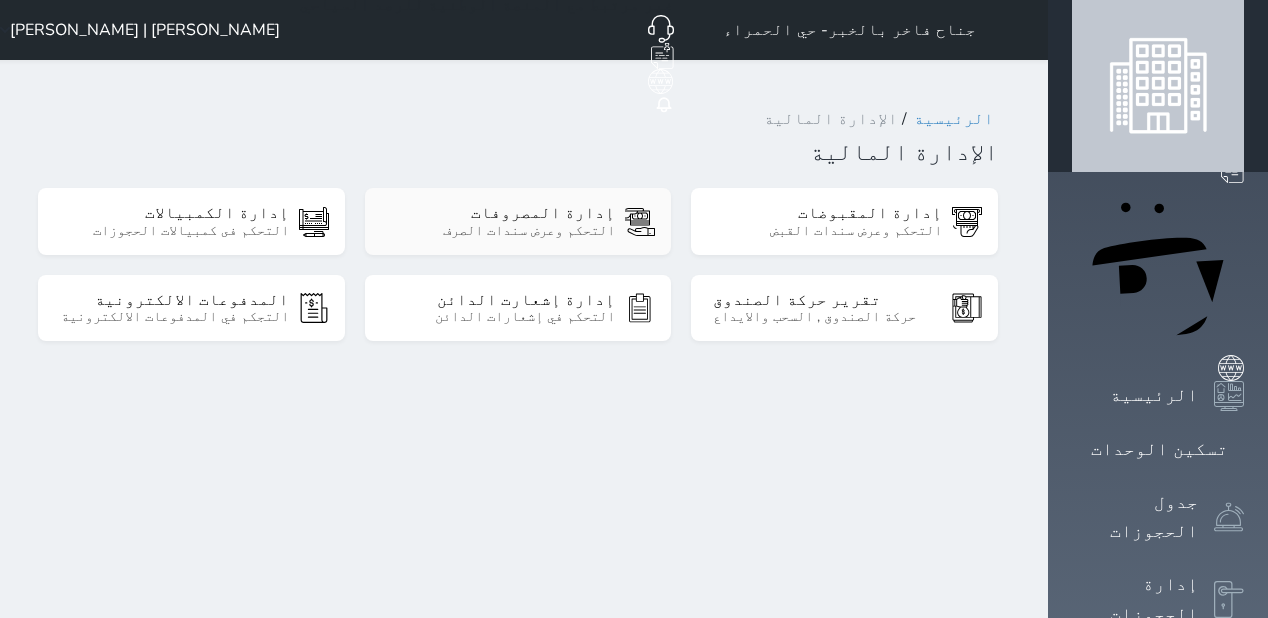 click 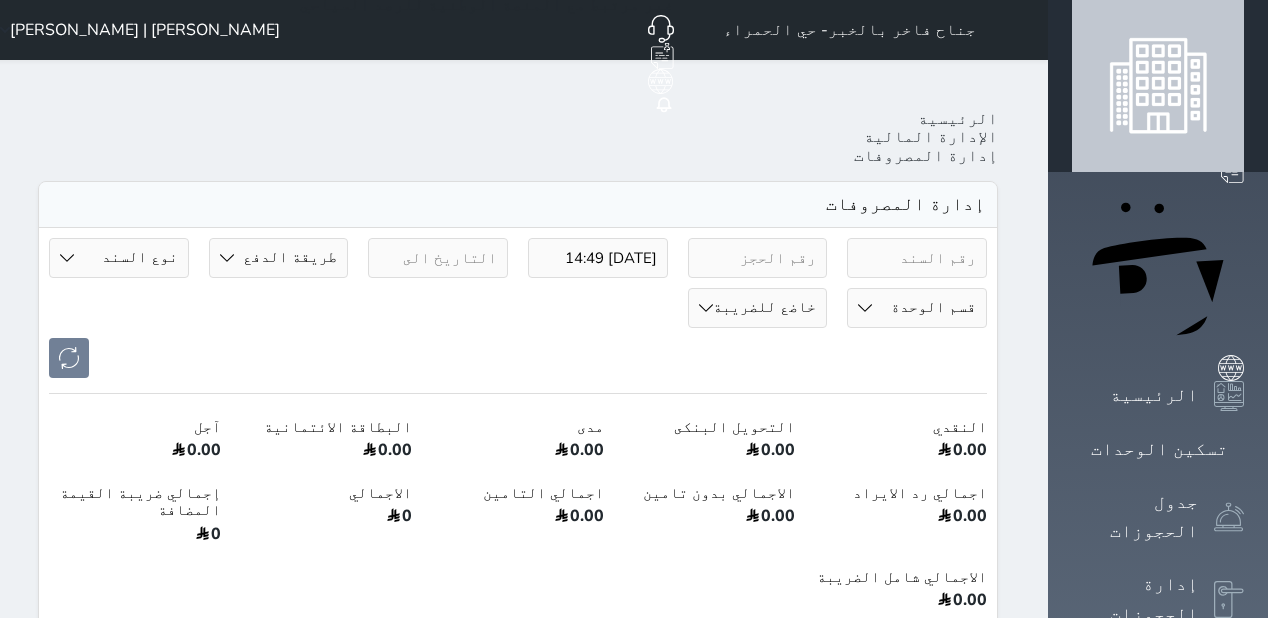 select 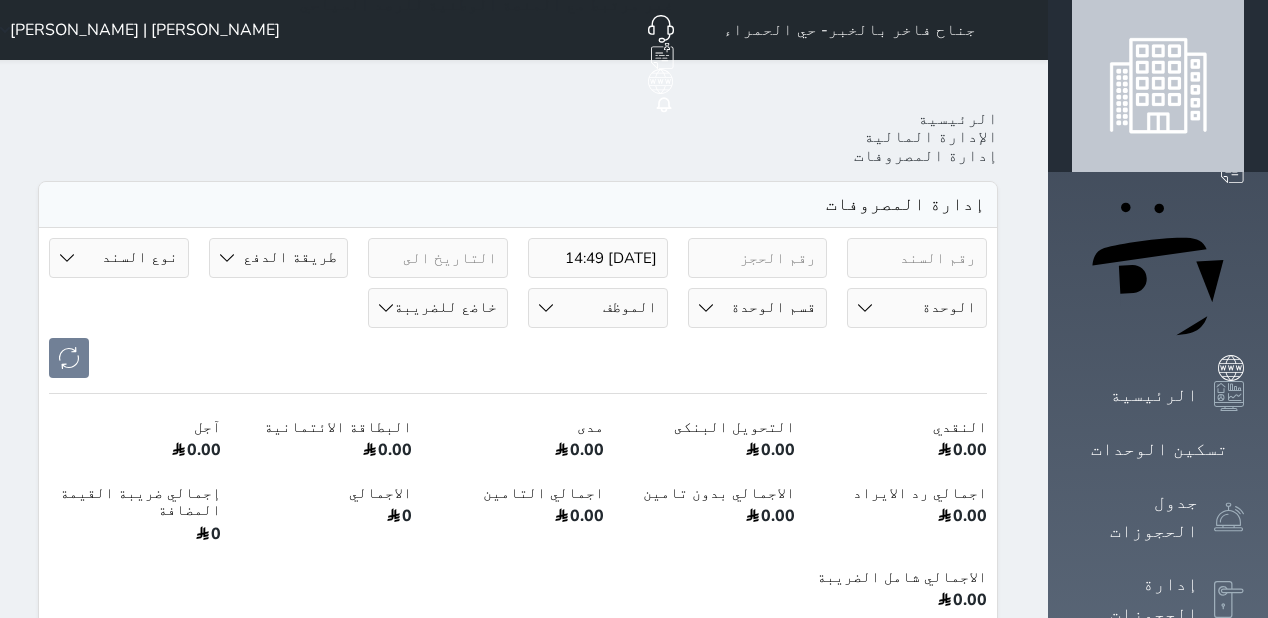 select 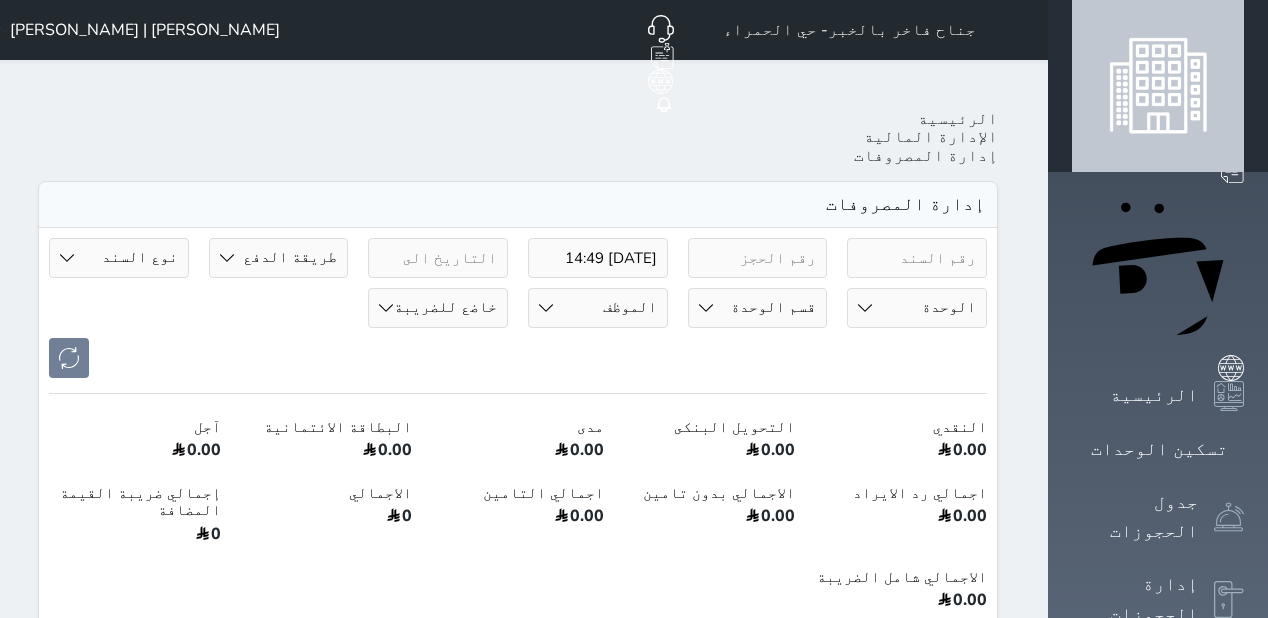 click on "اضافة سند صرف" at bounding box center [918, 669] 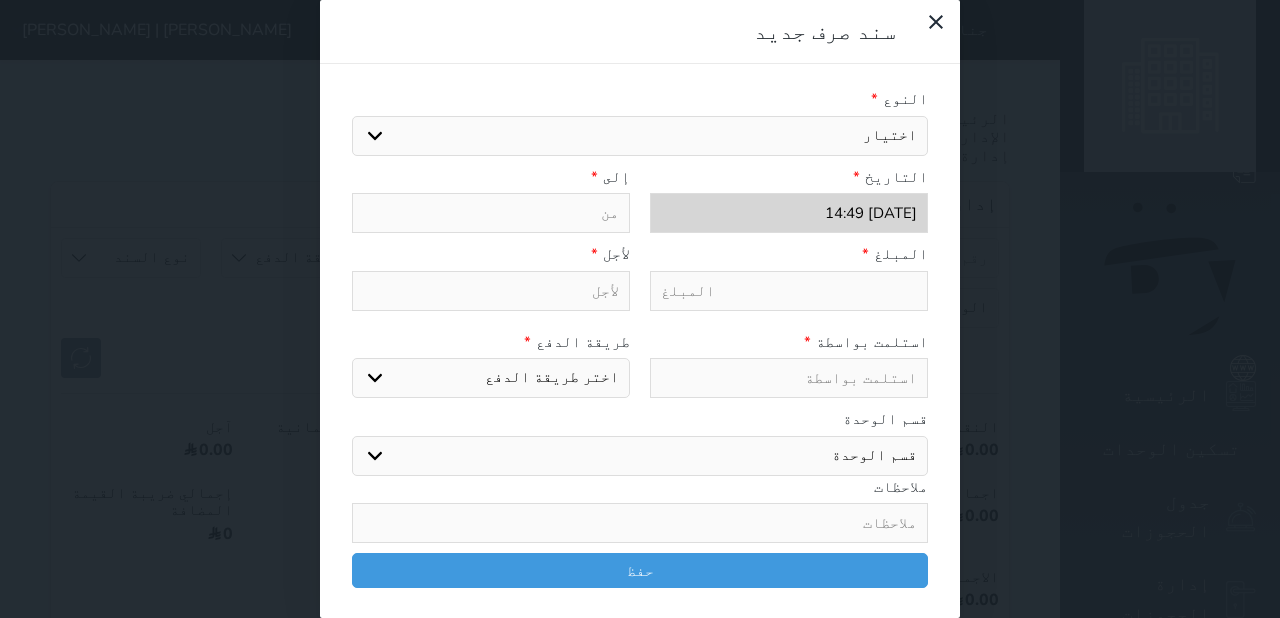 select 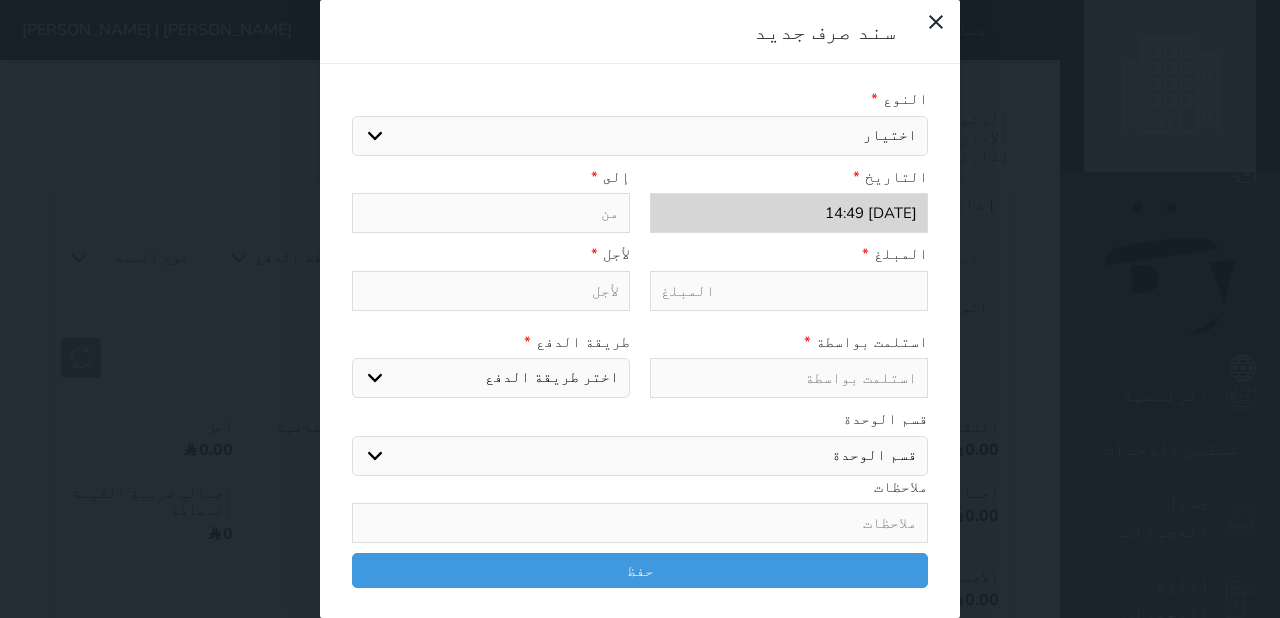 click on "اختيار   مرتجع إيجار رواتب صيانة مصروفات عامة تحويل من الصندوق الى الادارة استرجاع تامين استرجاع العربون" at bounding box center [640, 136] 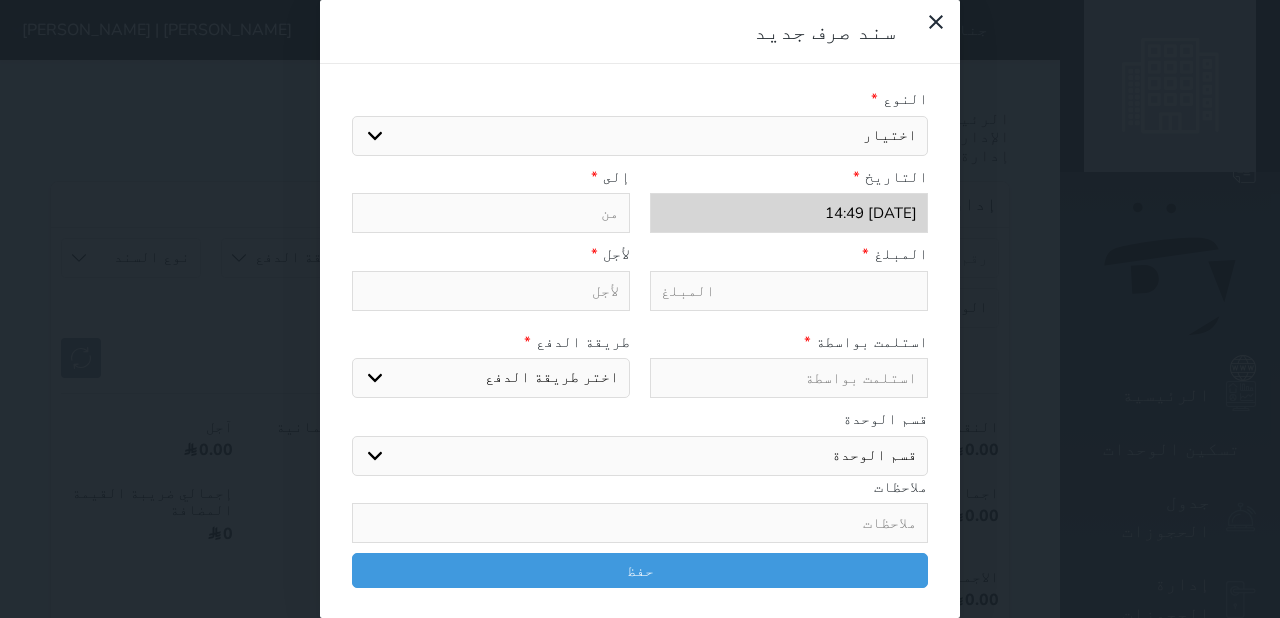 select on "101808" 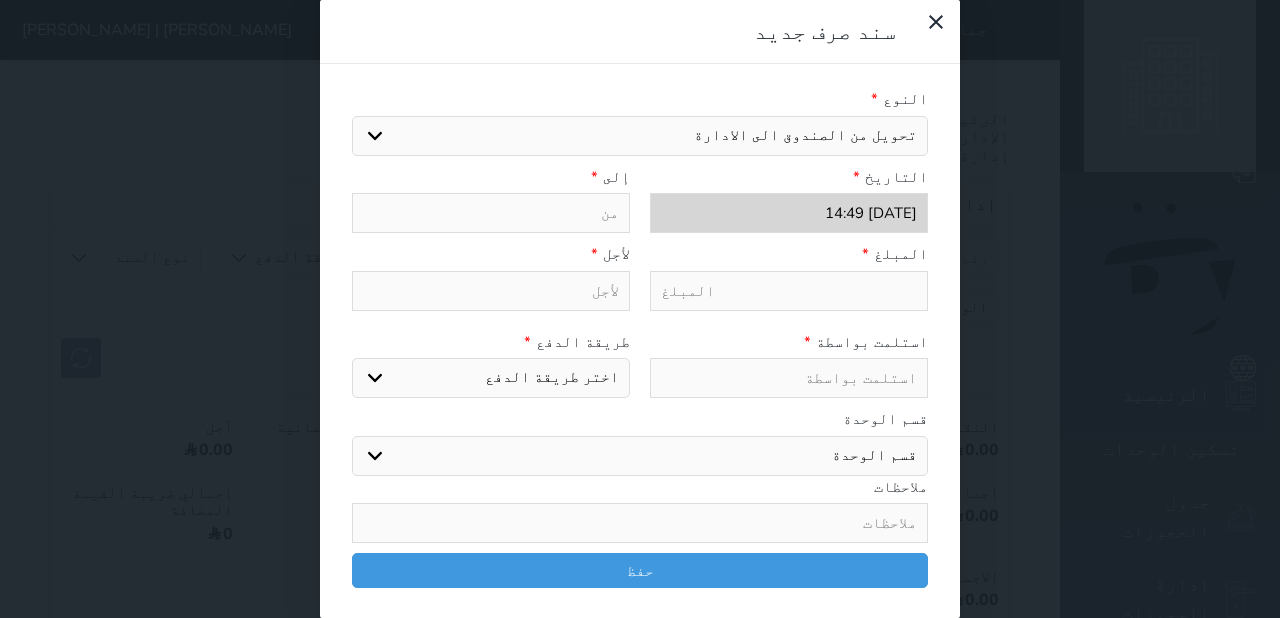 click on "اختيار   مرتجع إيجار رواتب صيانة مصروفات عامة تحويل من الصندوق الى الادارة استرجاع تامين استرجاع العربون" at bounding box center [640, 136] 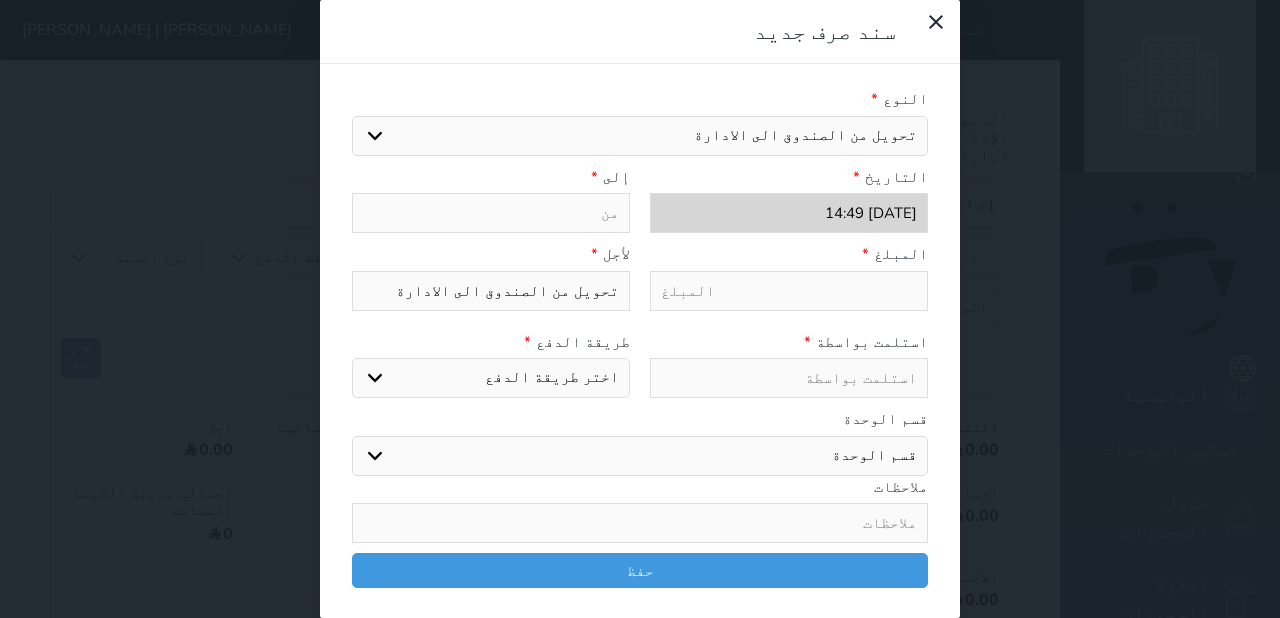 click at bounding box center (491, 213) 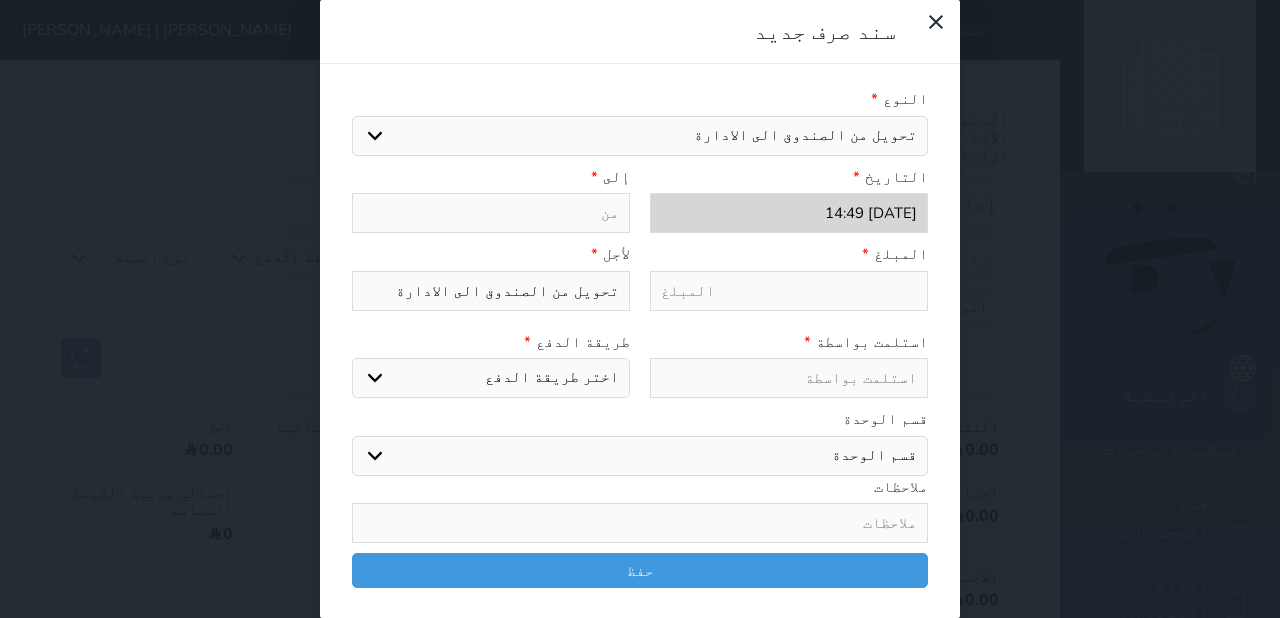 type on "ا" 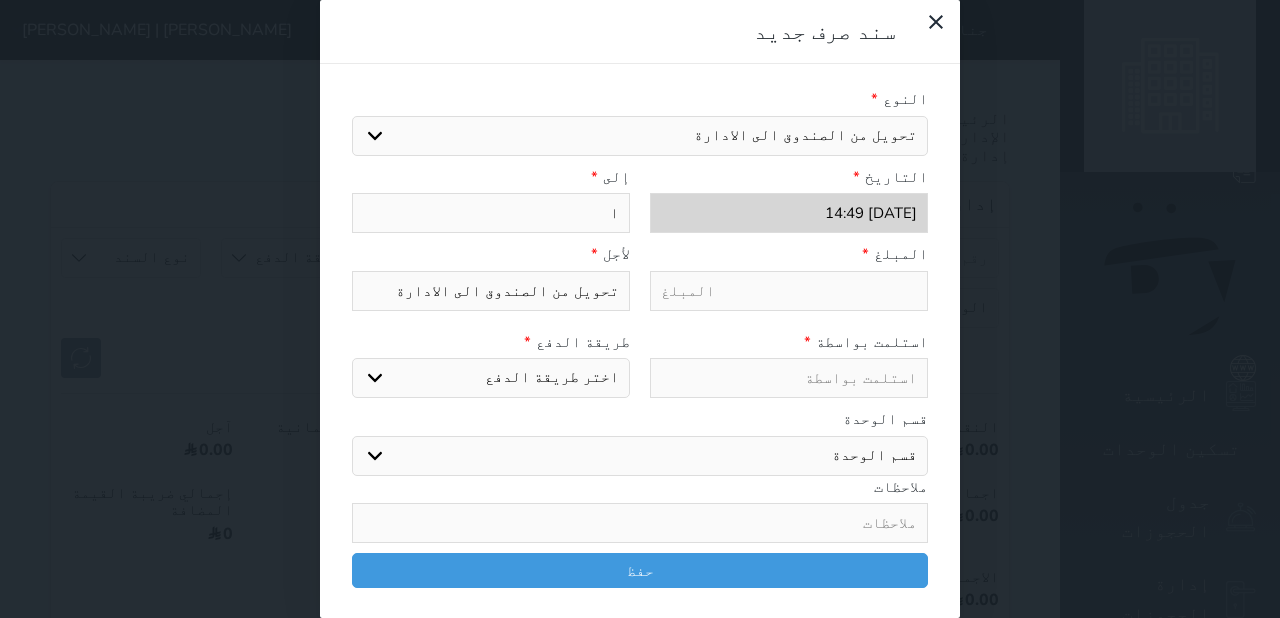type on "ال" 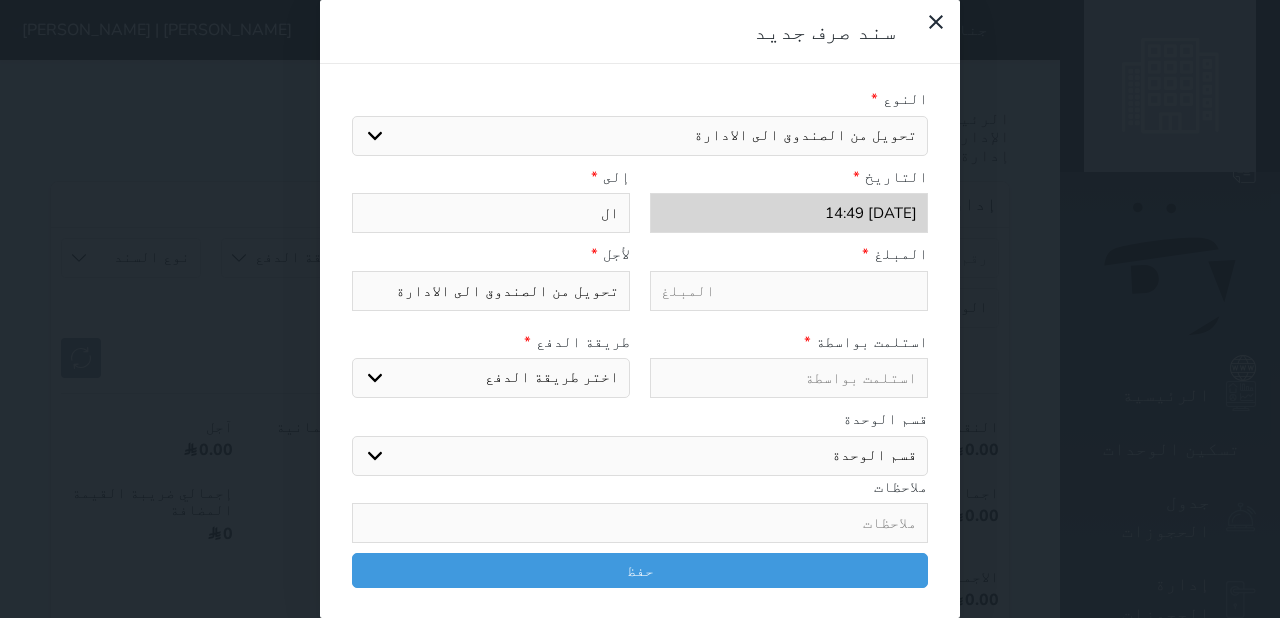 type on "الب" 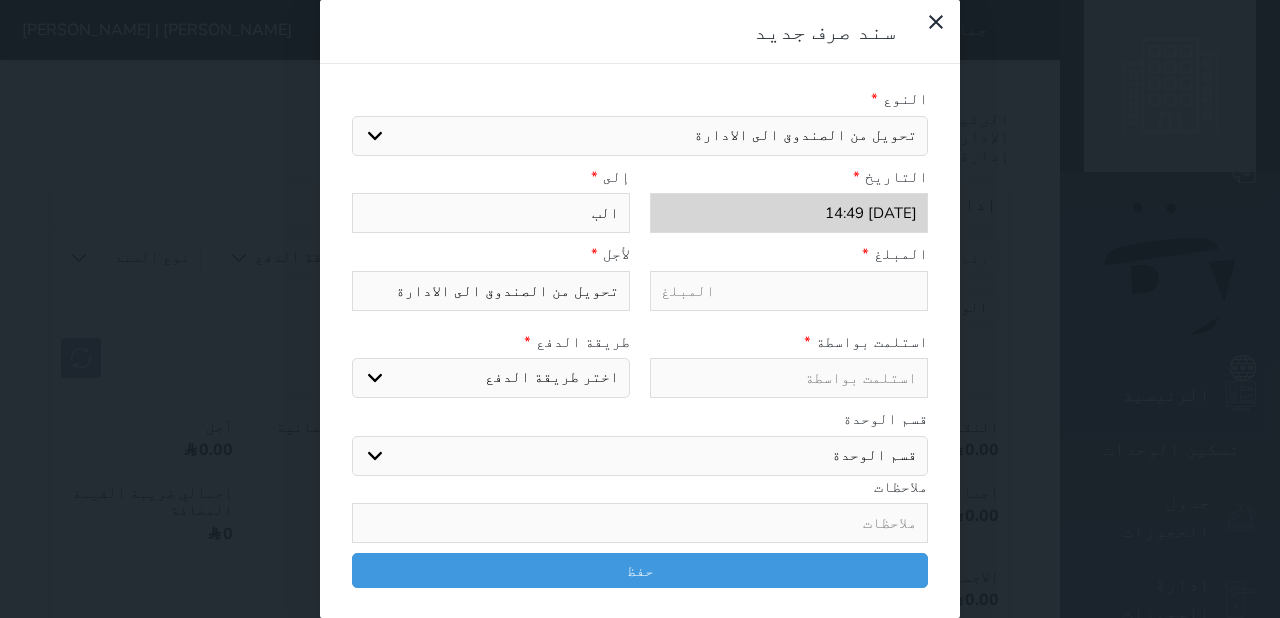 type on "البن" 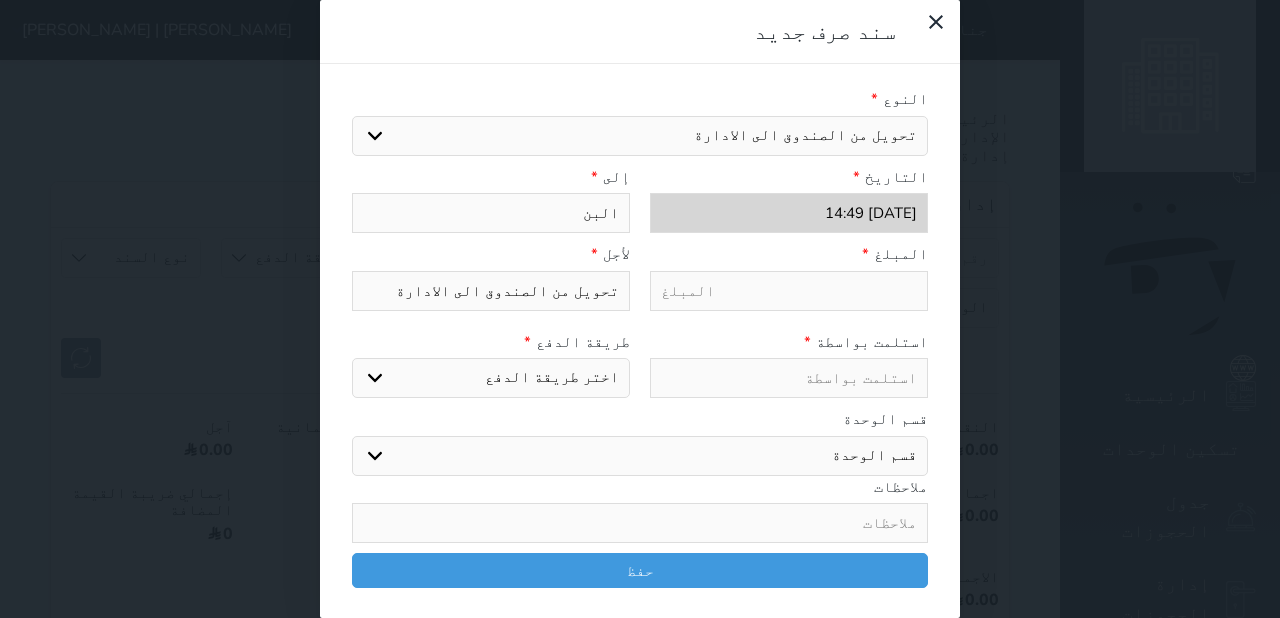 type on "البنك" 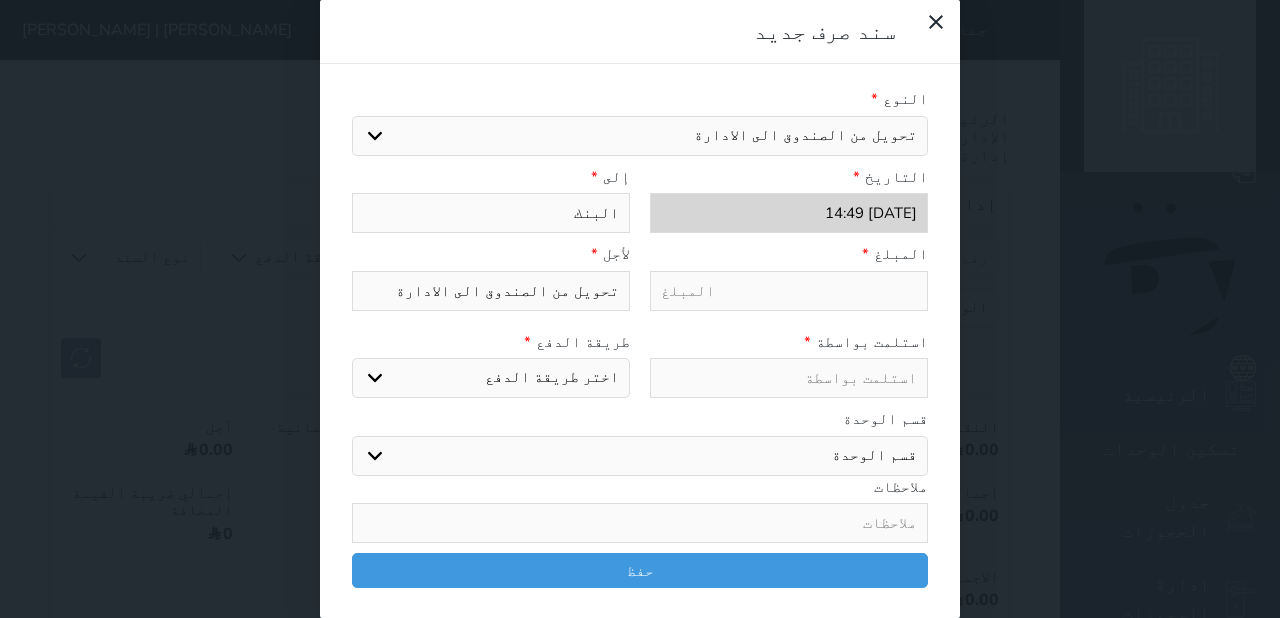 type on "البنك" 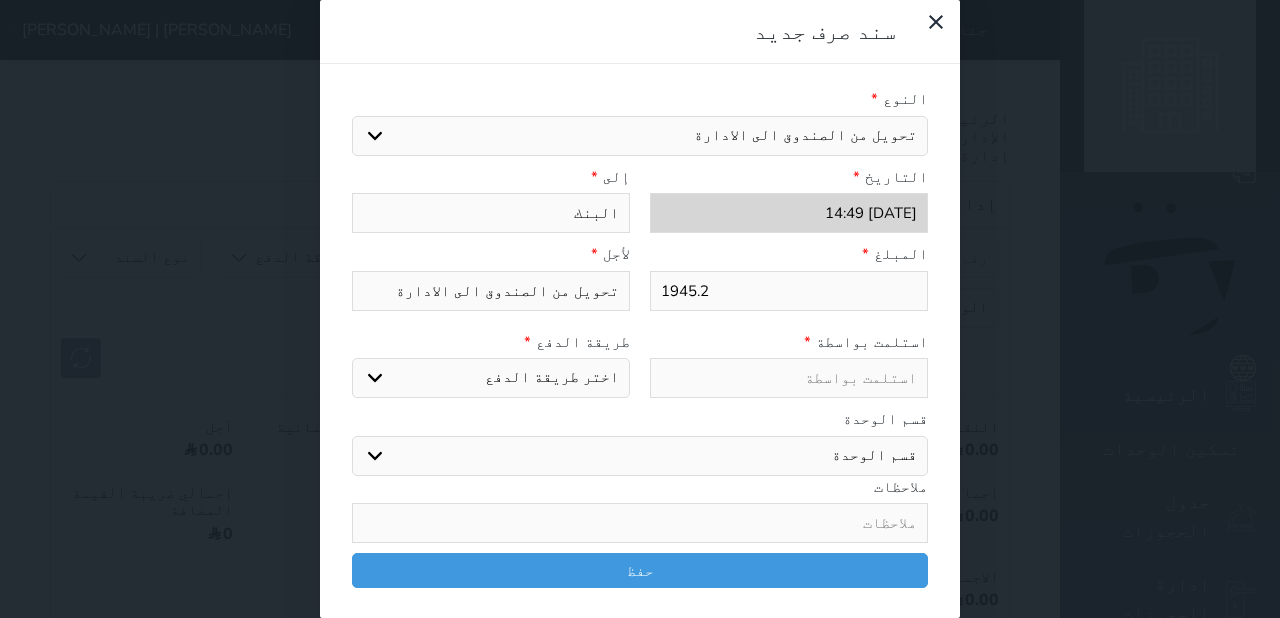 type on "1945.2" 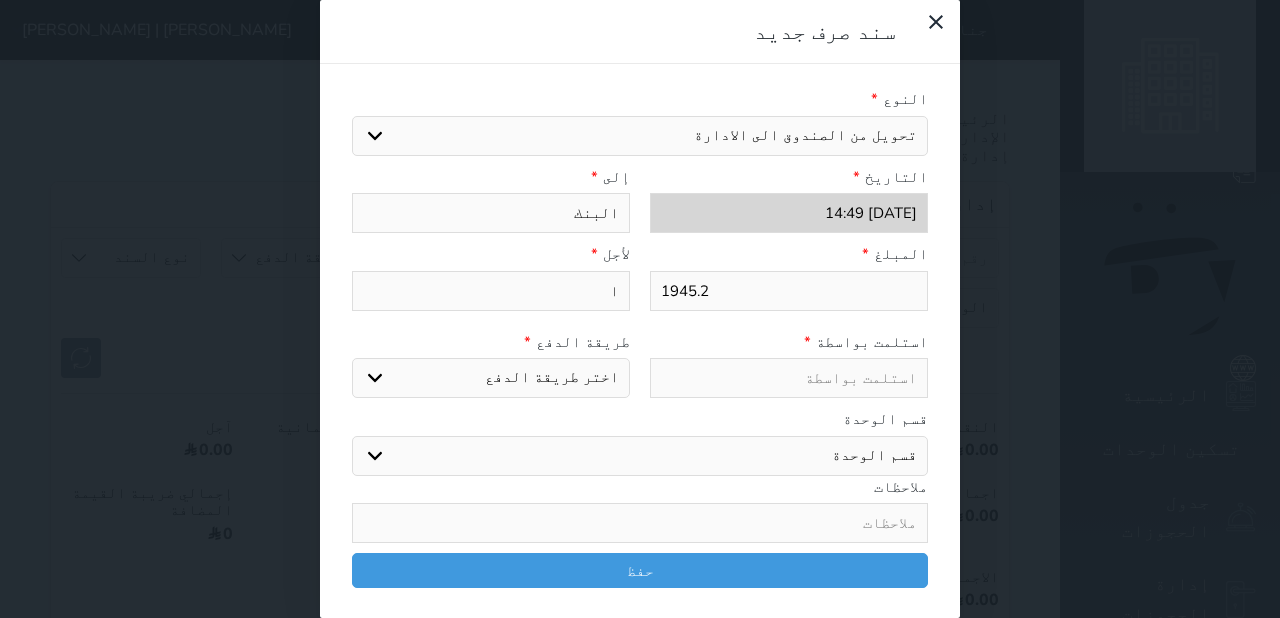 type on "اق" 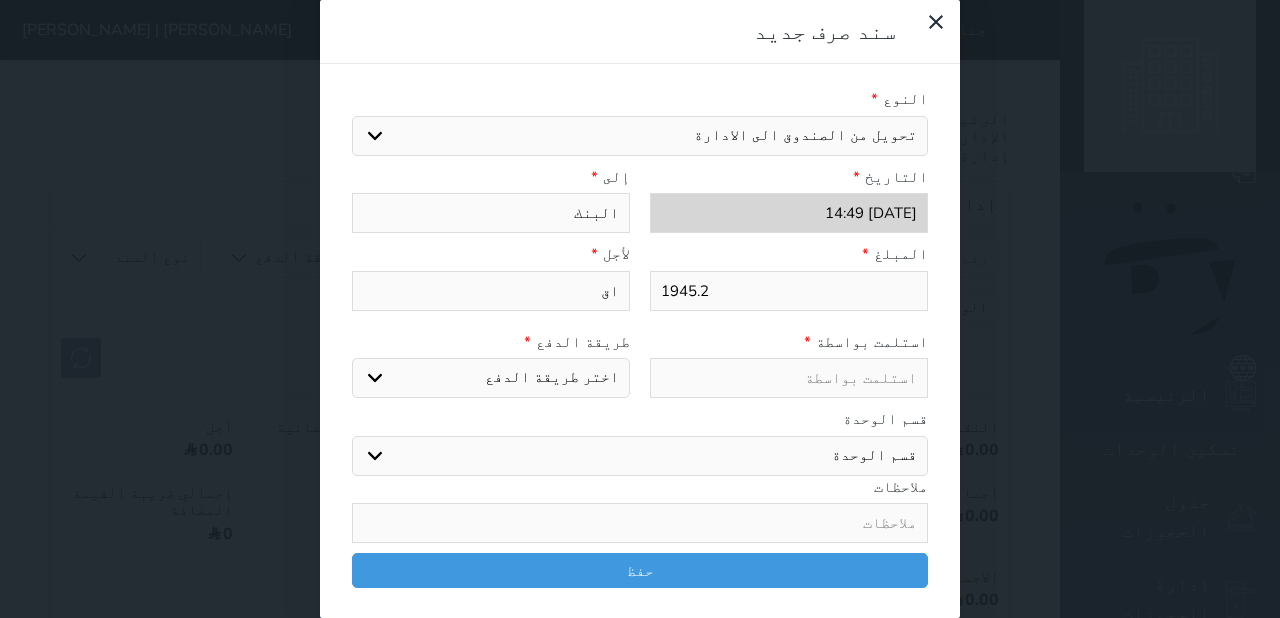 type on "اقا" 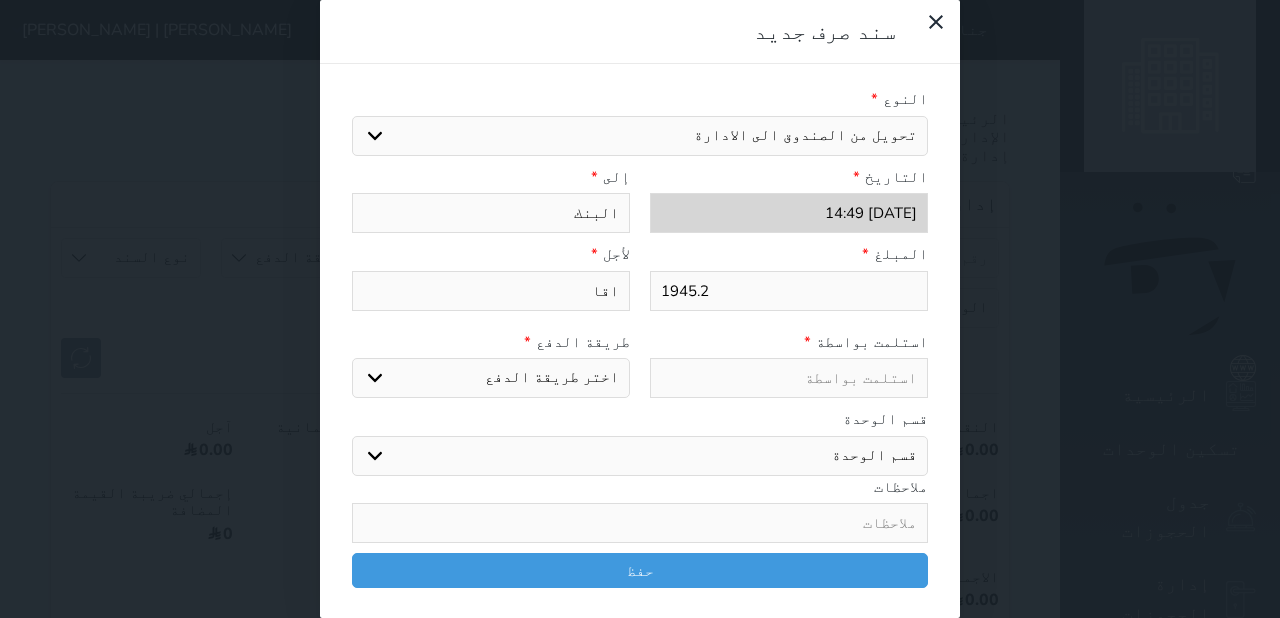 type on "اق" 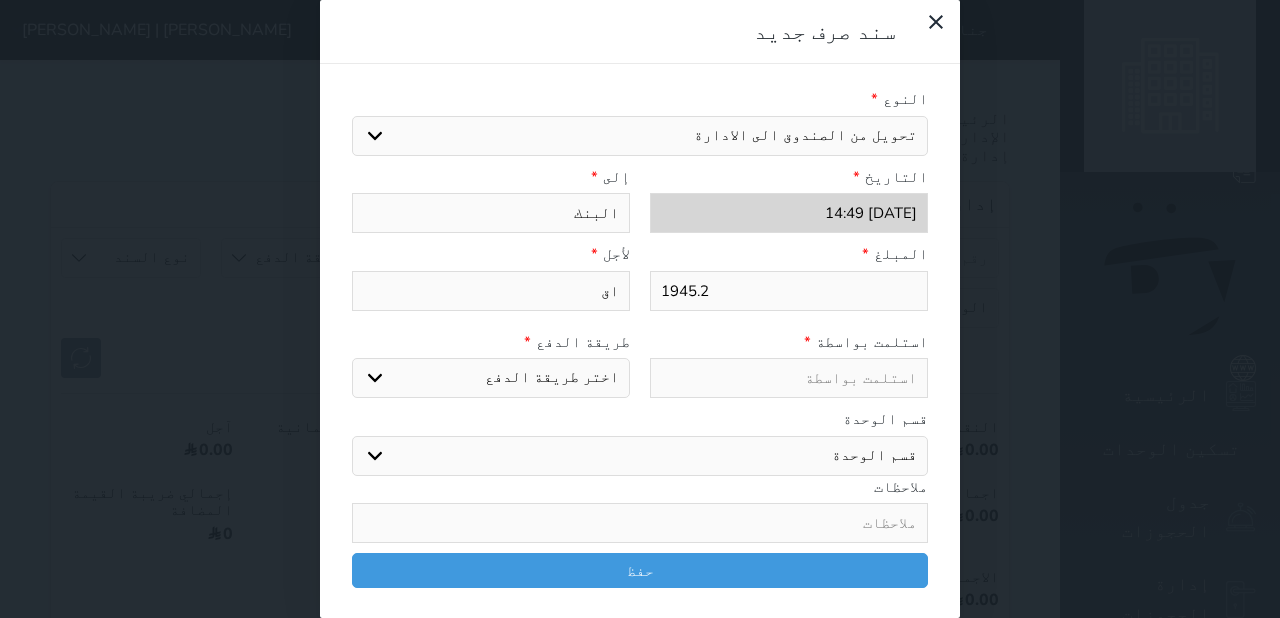 type on "اقف" 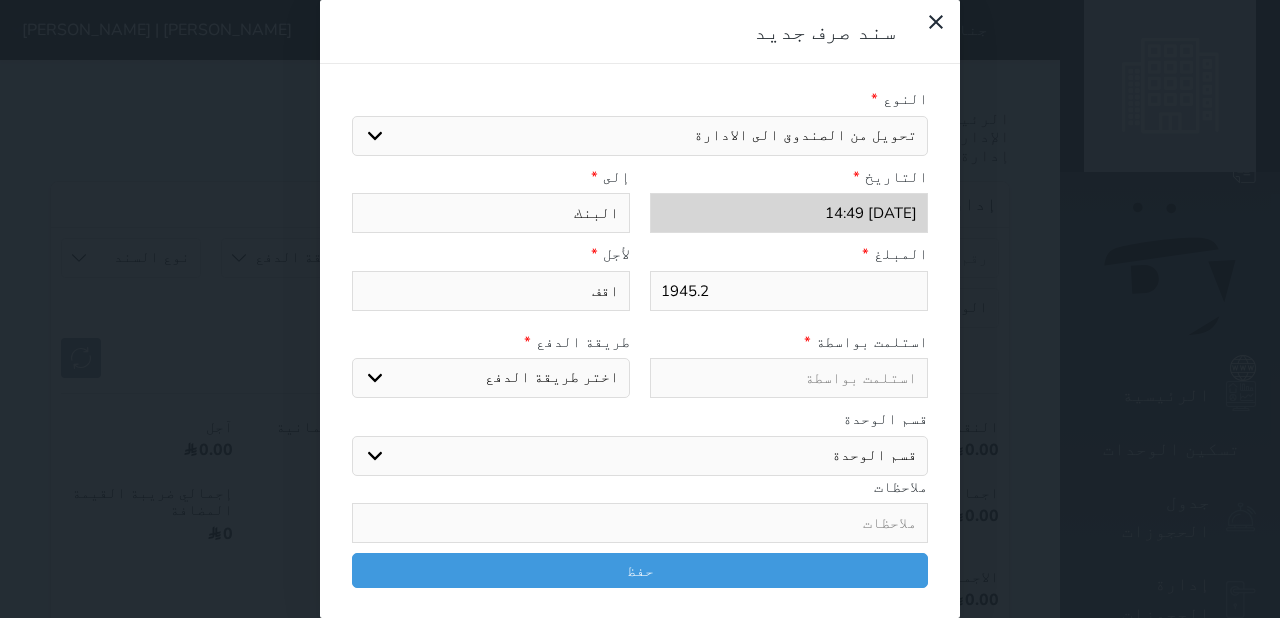 type on "اقفا" 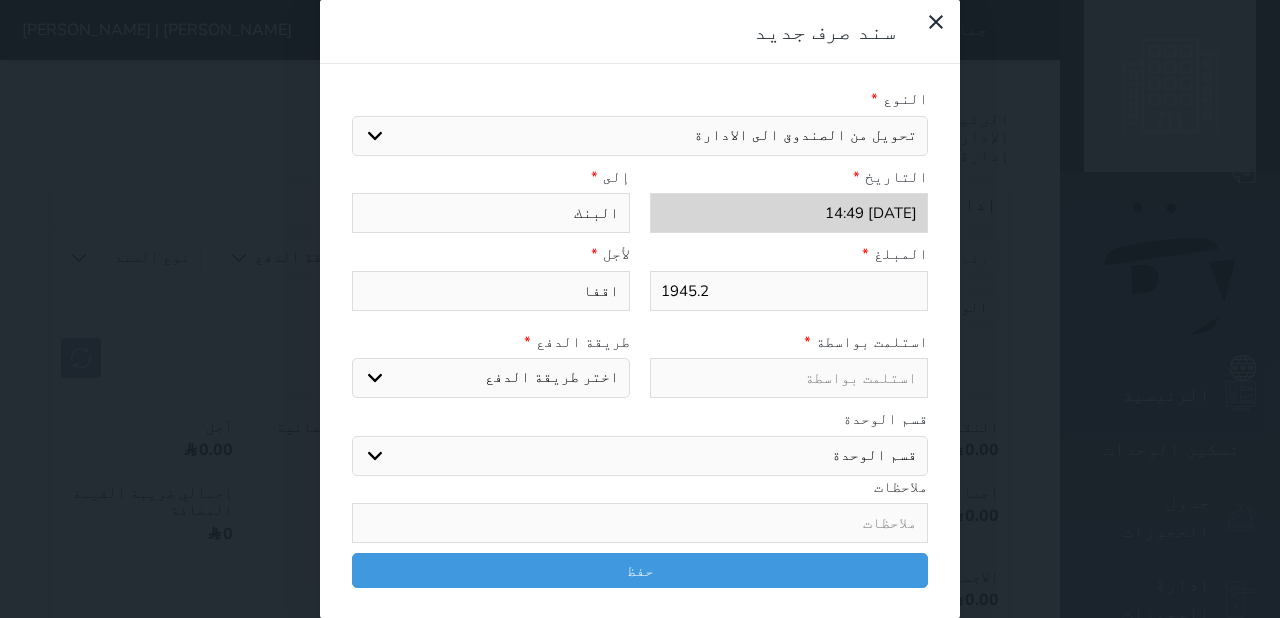 type on "اقفال" 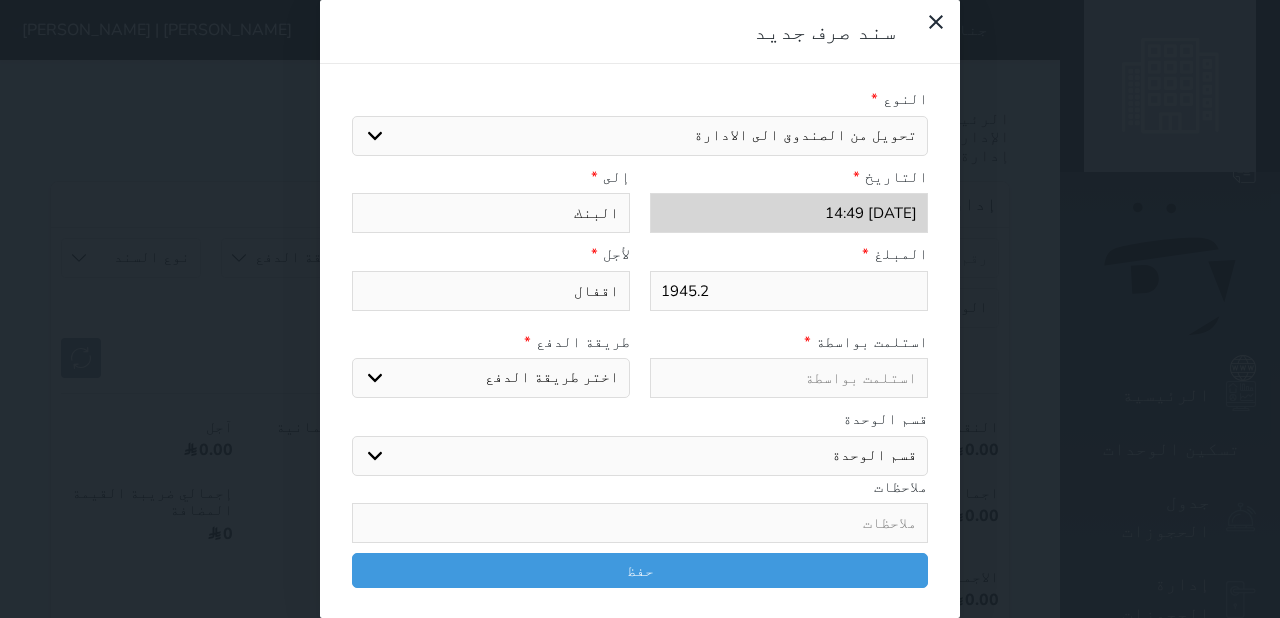 type on "اقفال" 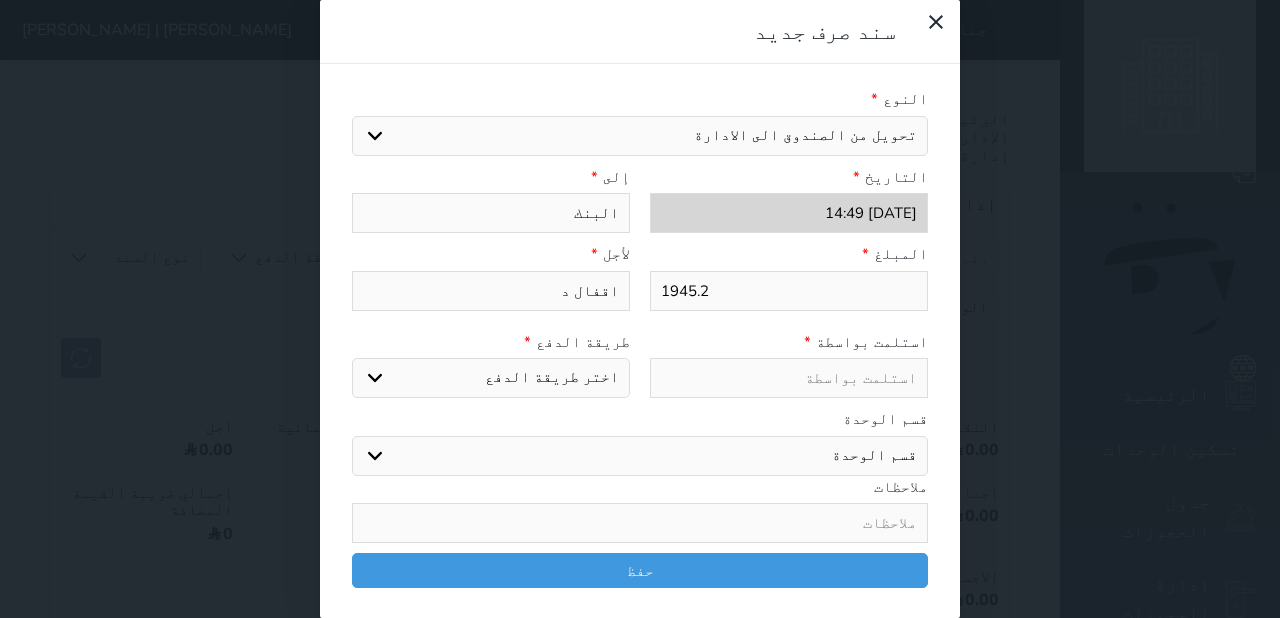 type on "اقفال دف" 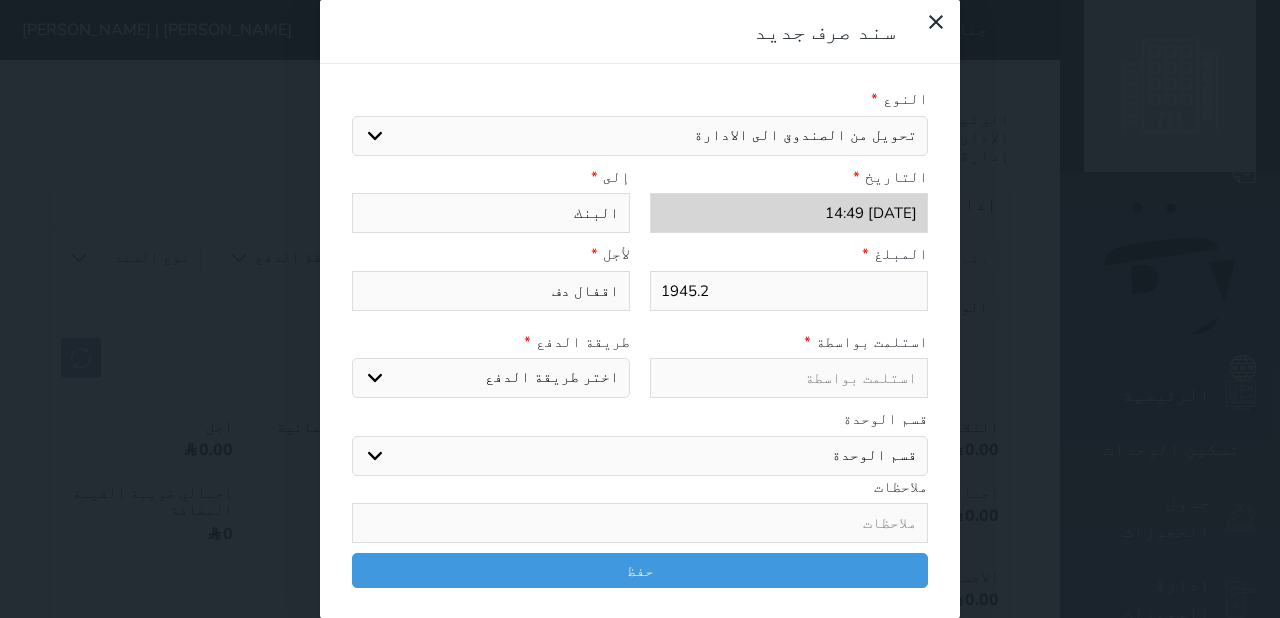 type on "اقفال دفع" 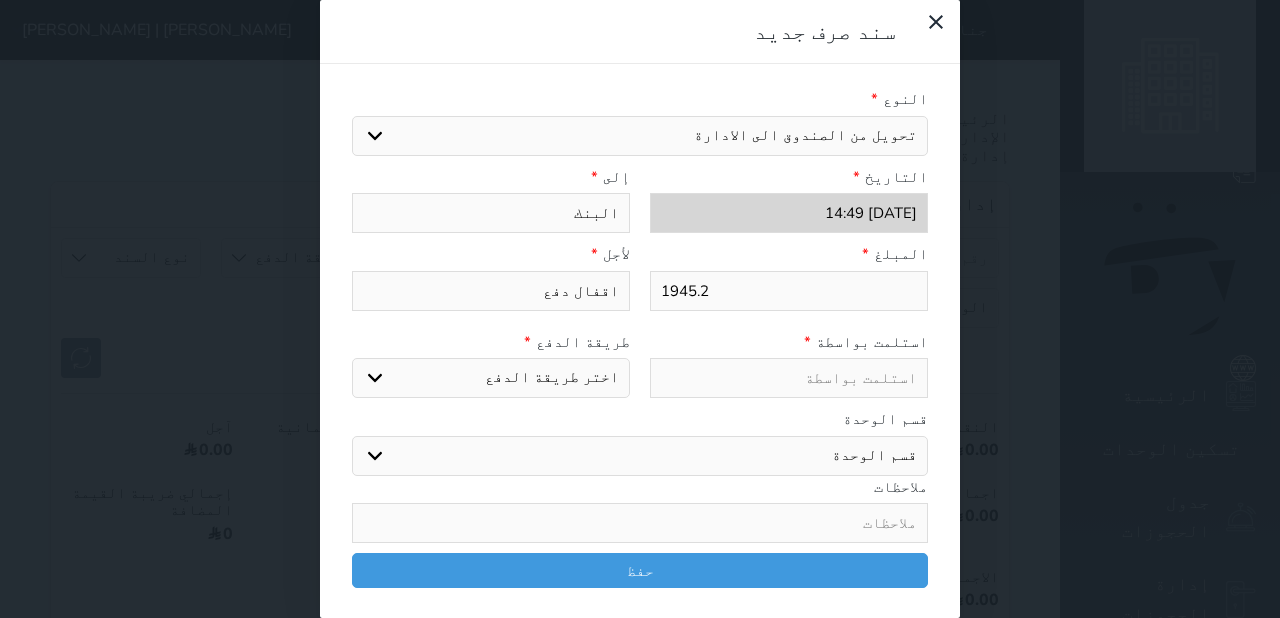 type on "اقفال دفع" 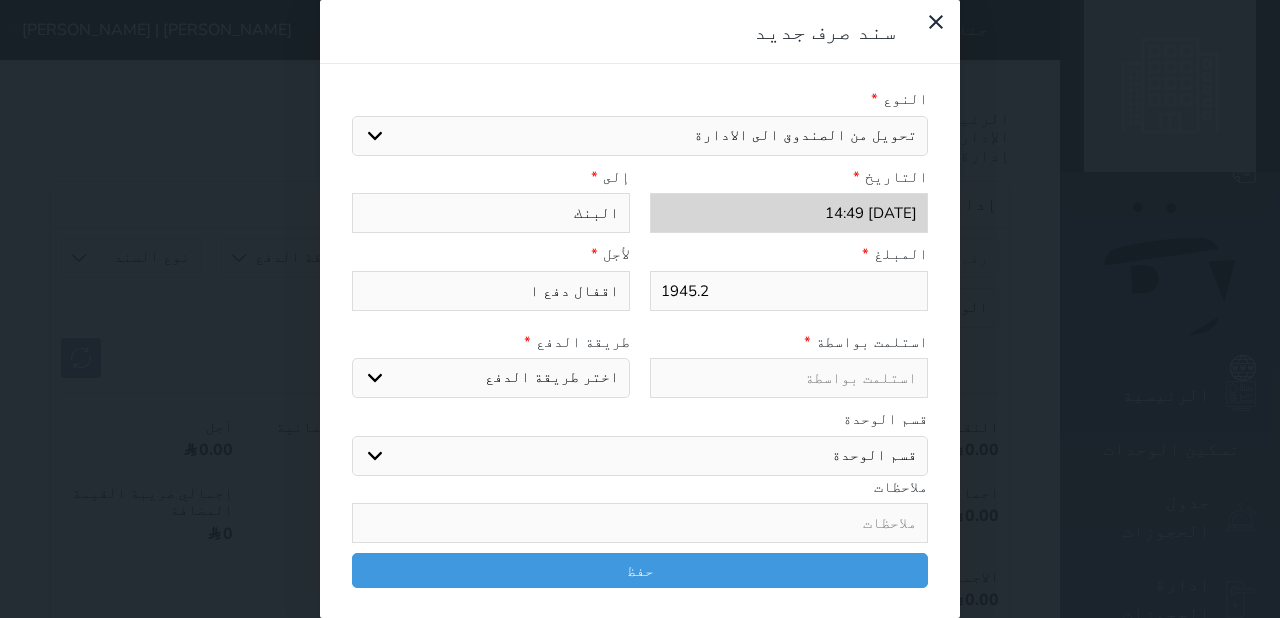 type on "اقفال دفع ال" 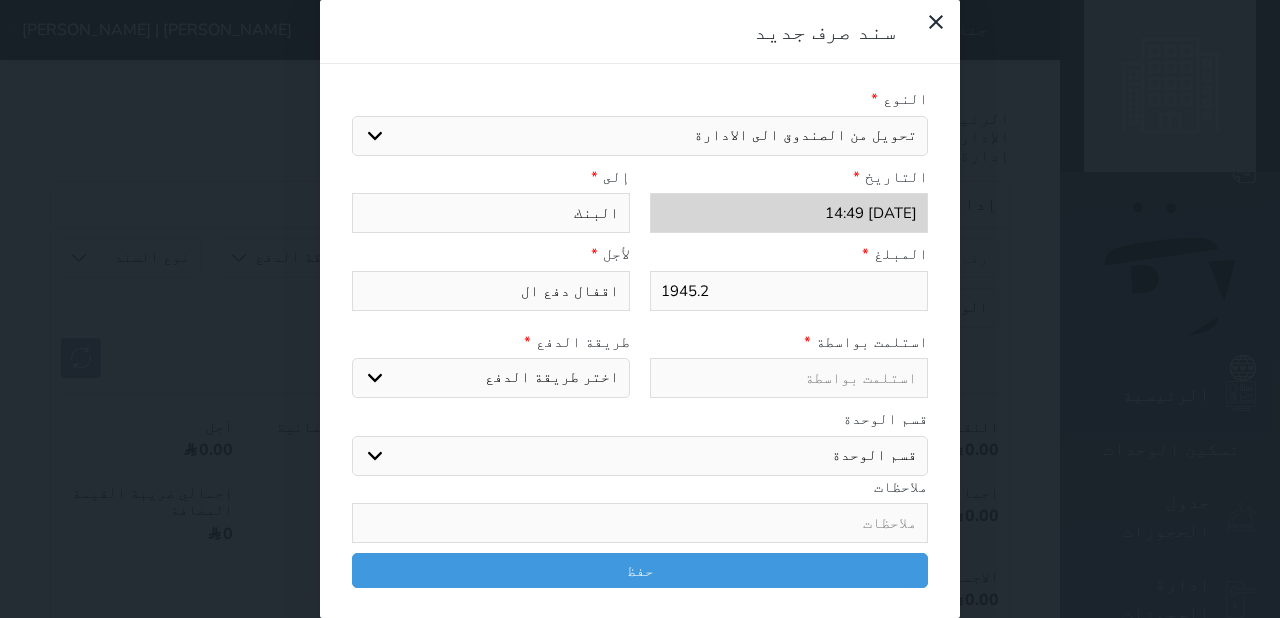 type on "اقفال دفع الك" 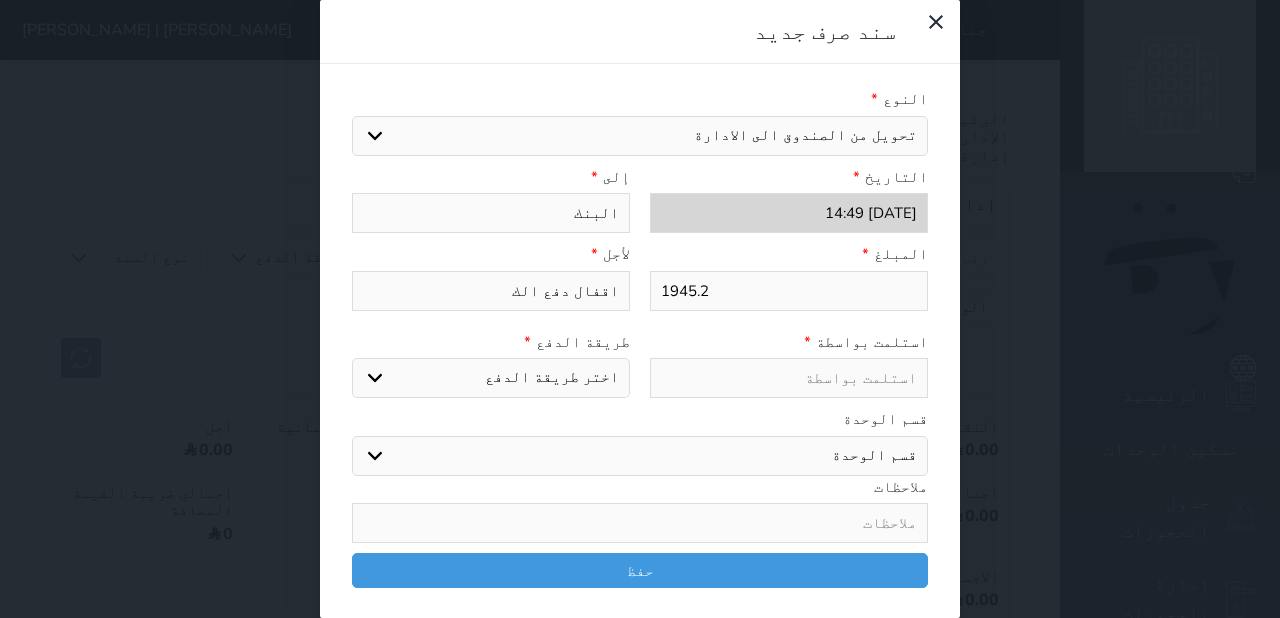type on "اقفال دفع الكت" 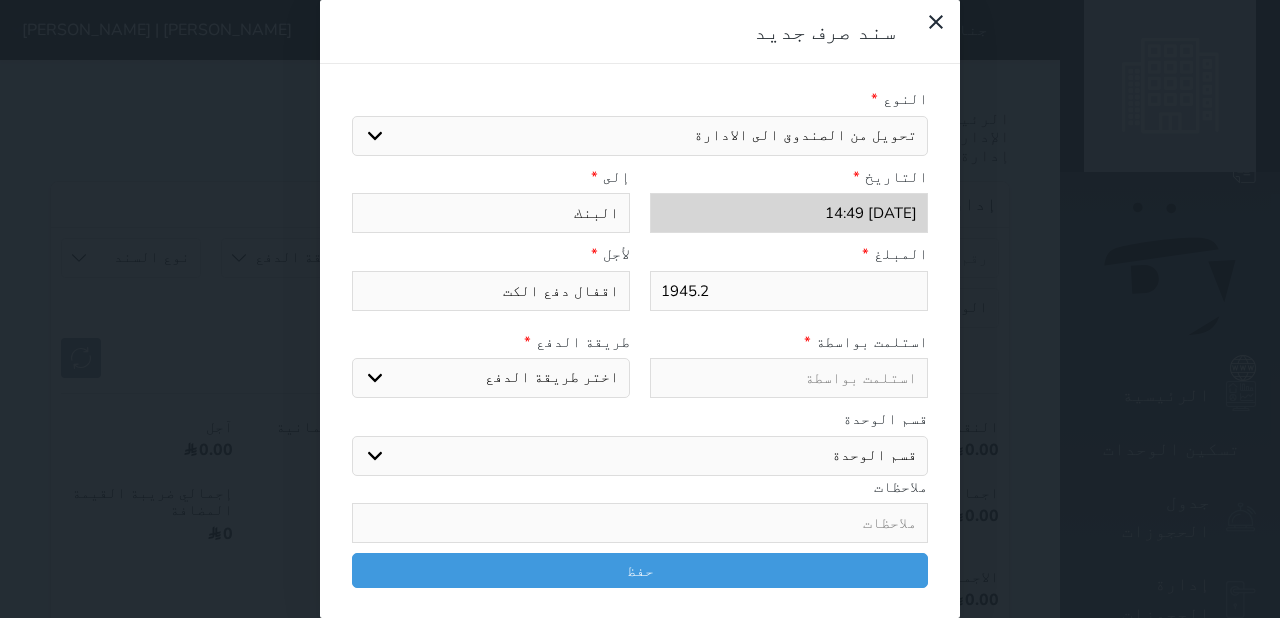 type on "اقفال دفع الكتر" 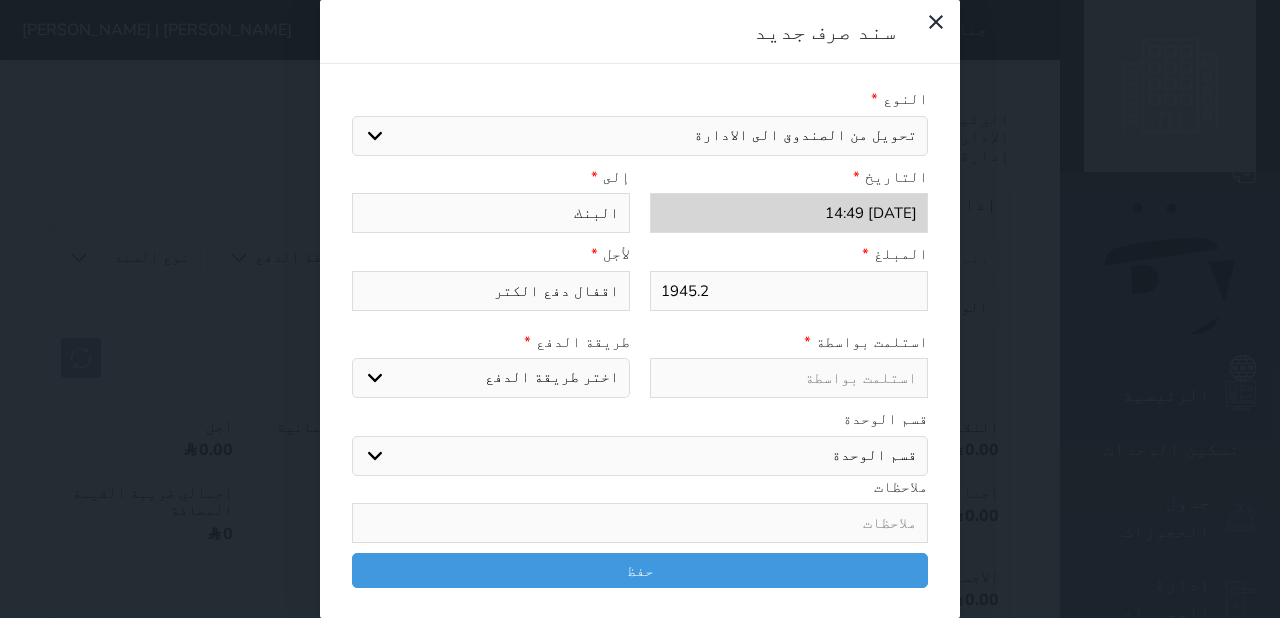 type on "اقفال دفع الكترو" 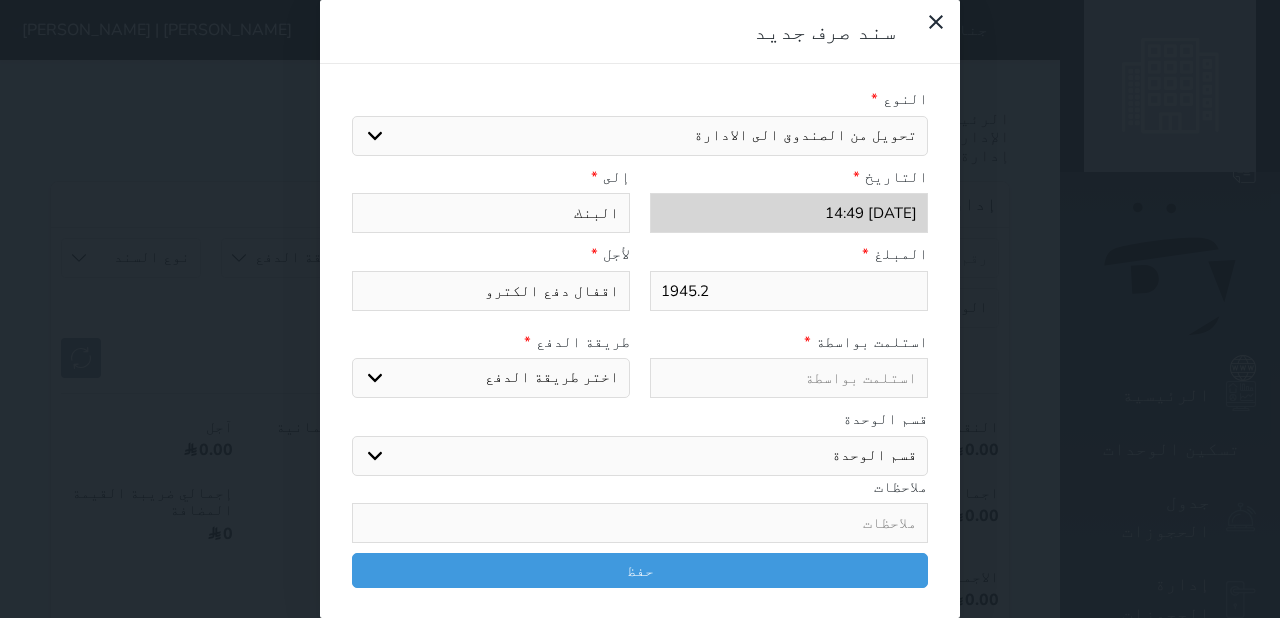 type on "اقفال دفع الكترون" 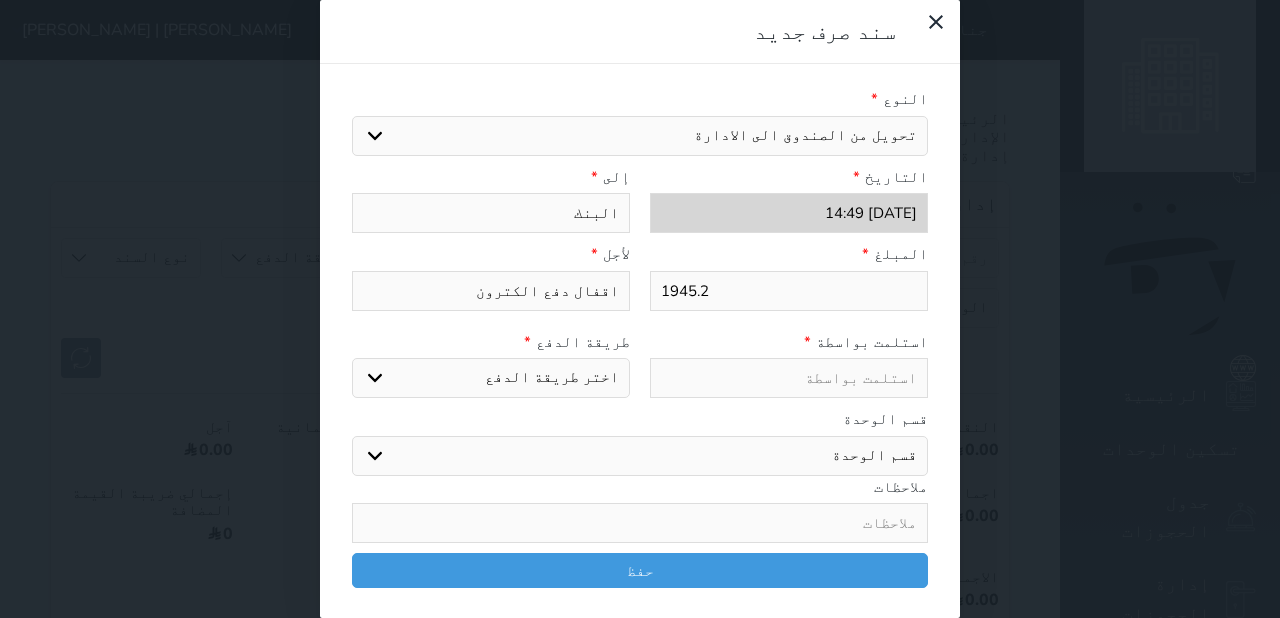 type on "اقفال دفع الكتروني" 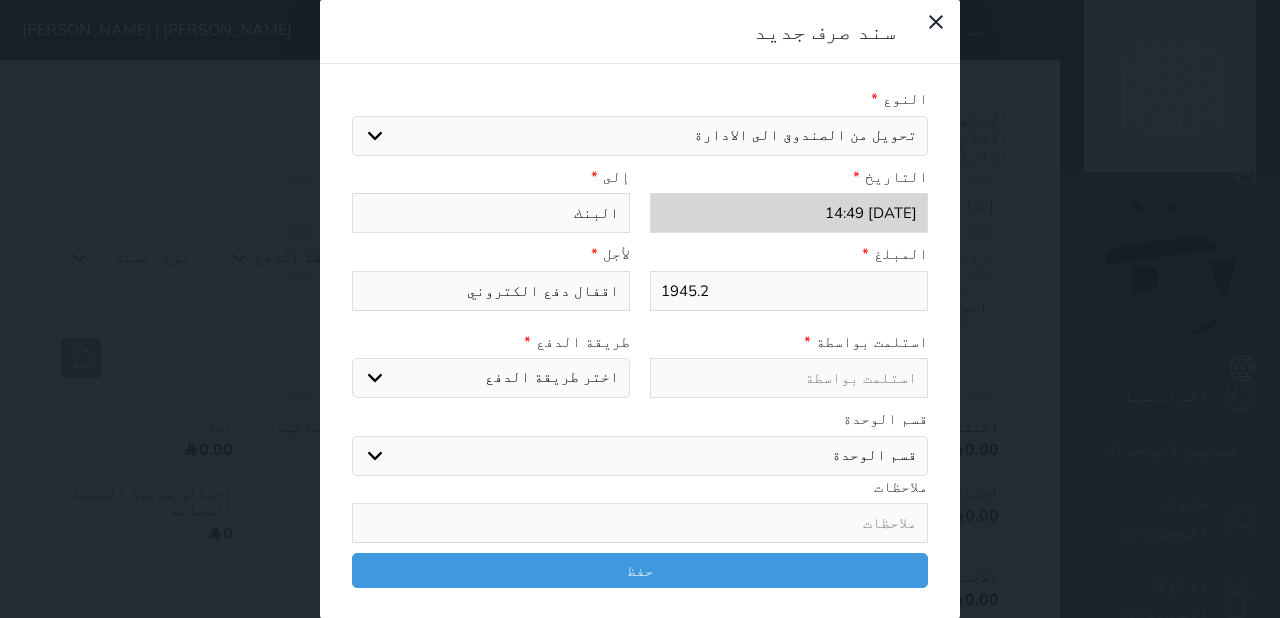 select 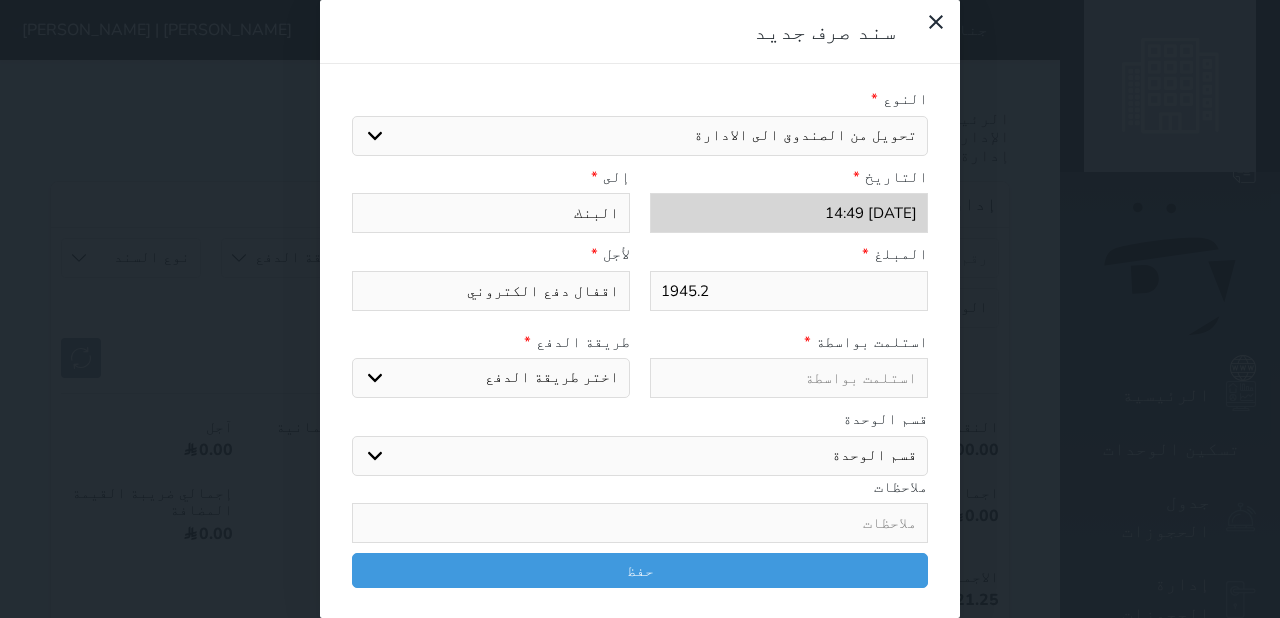 type on "ف" 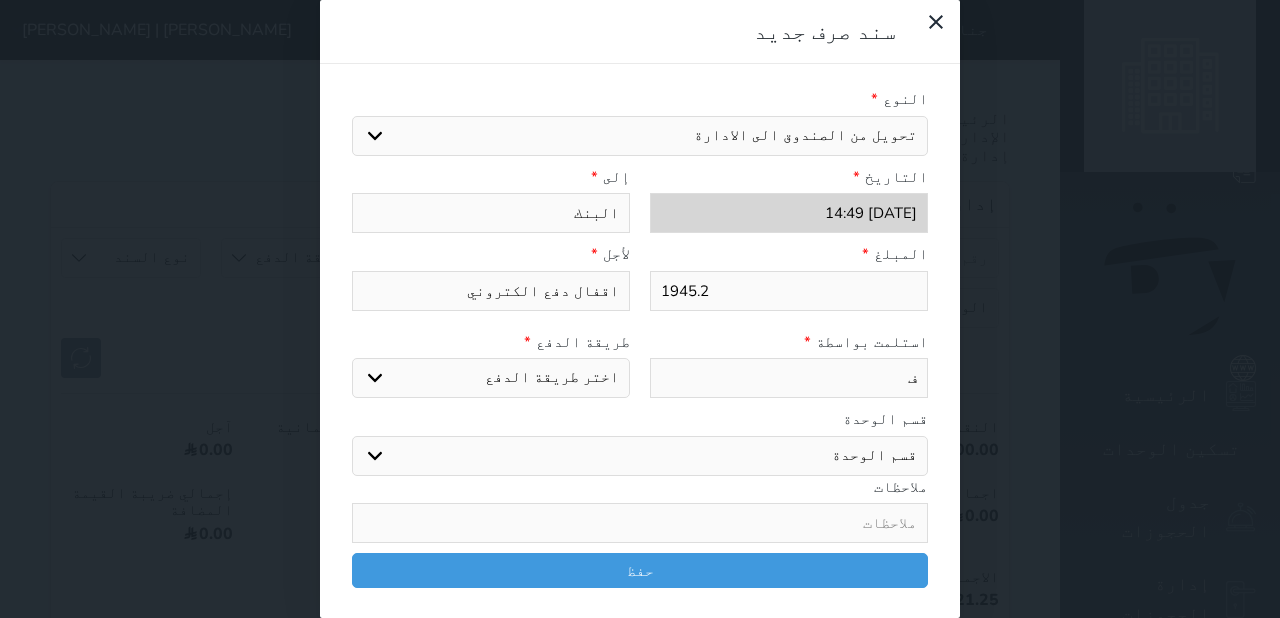 type on "فن" 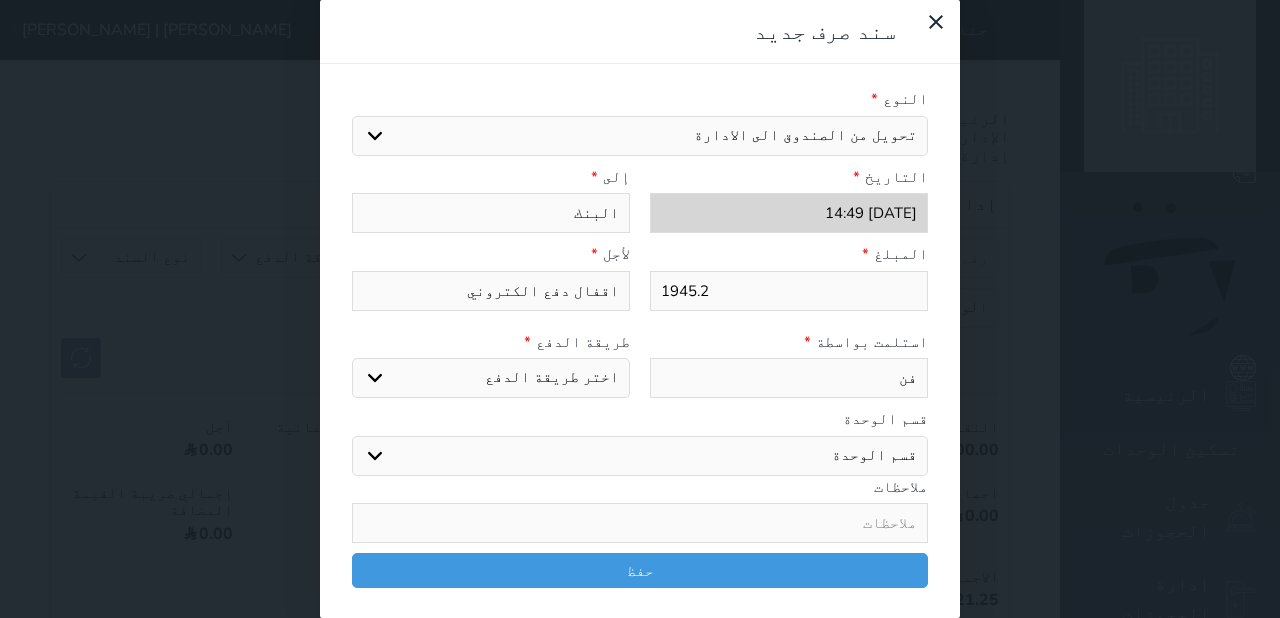 type on "فند" 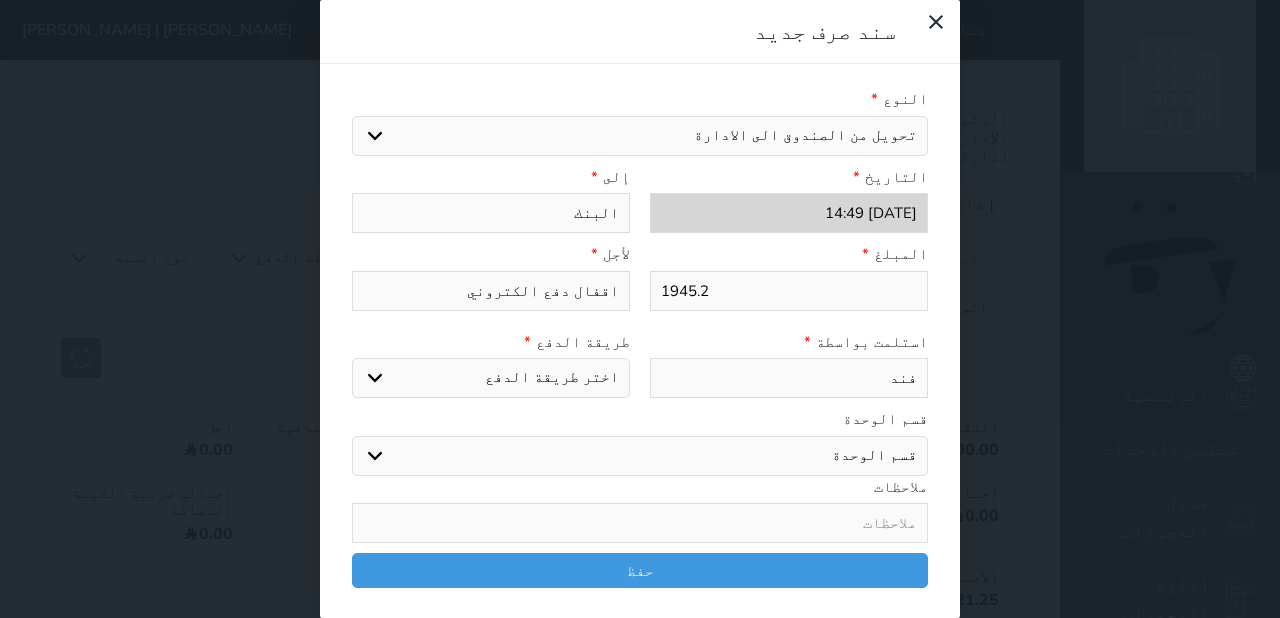 type on "فندق" 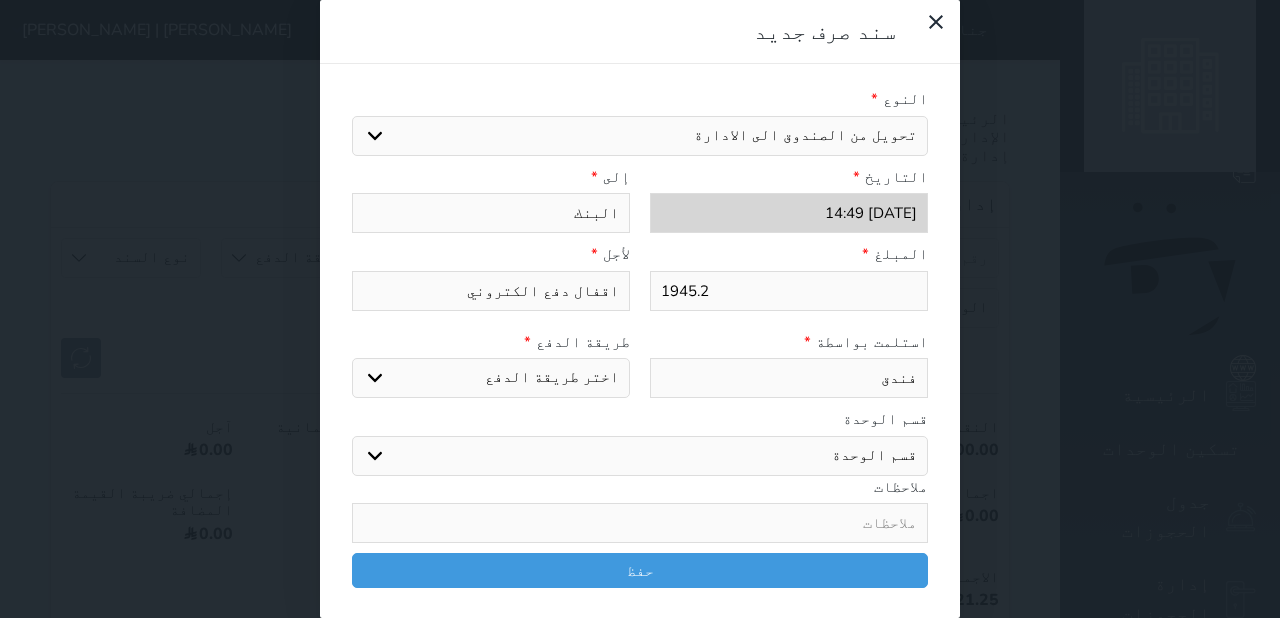 type on "فندقة" 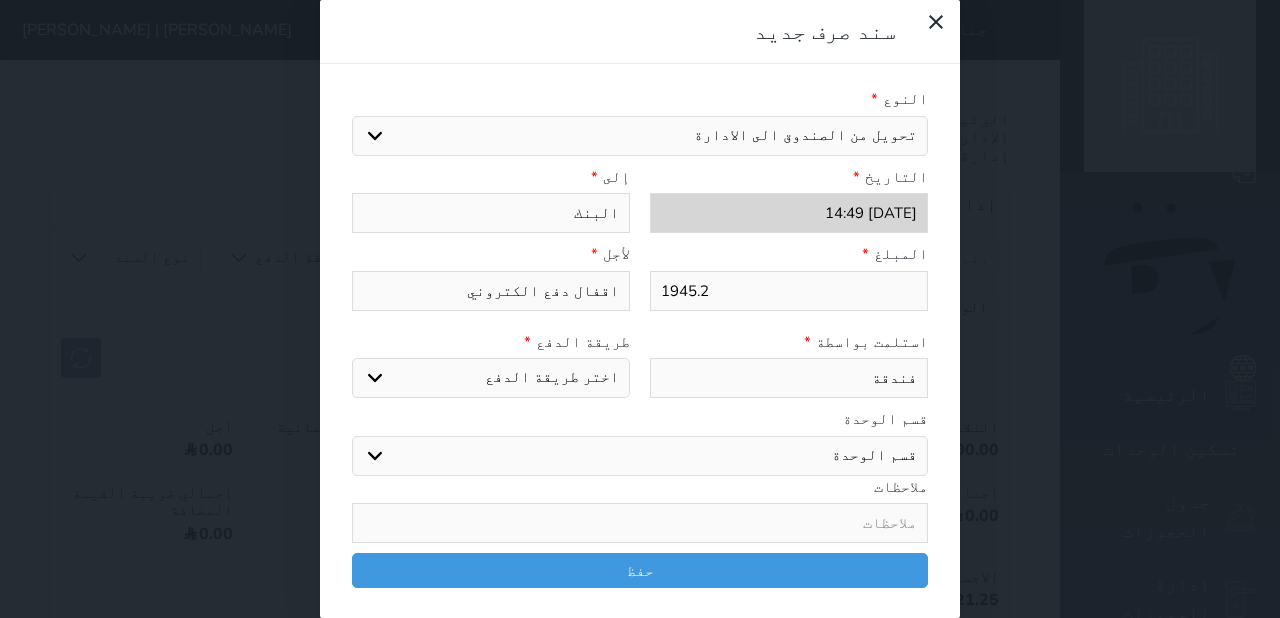 type on "فندقة" 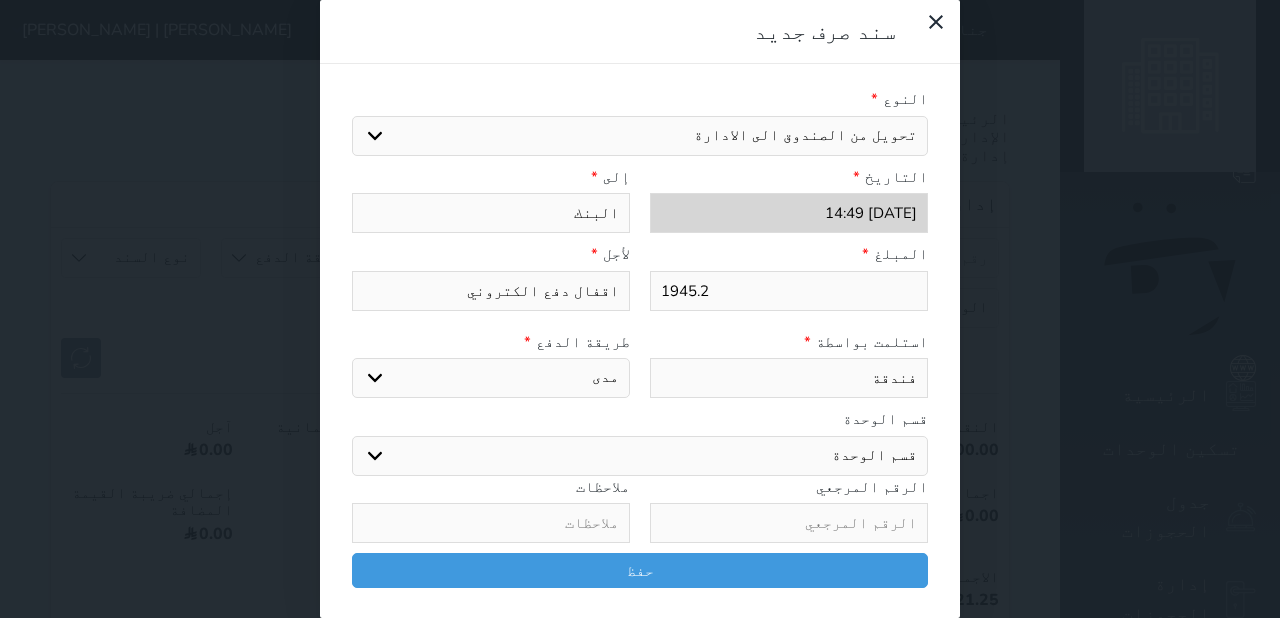 select on "credit" 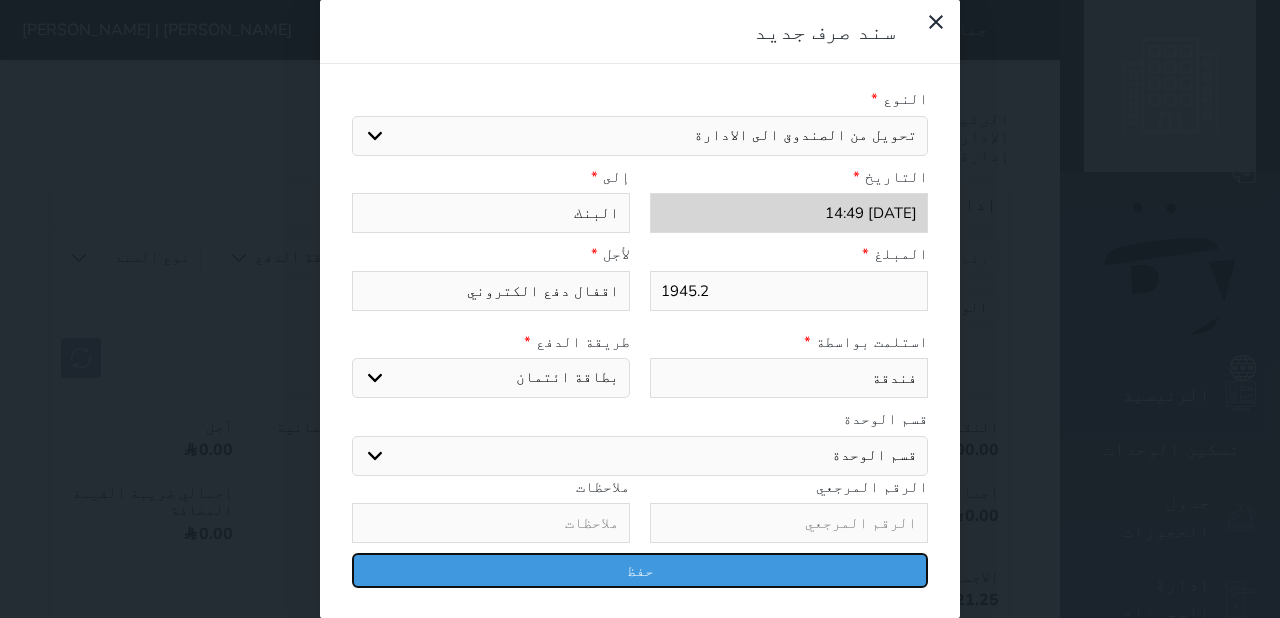 type 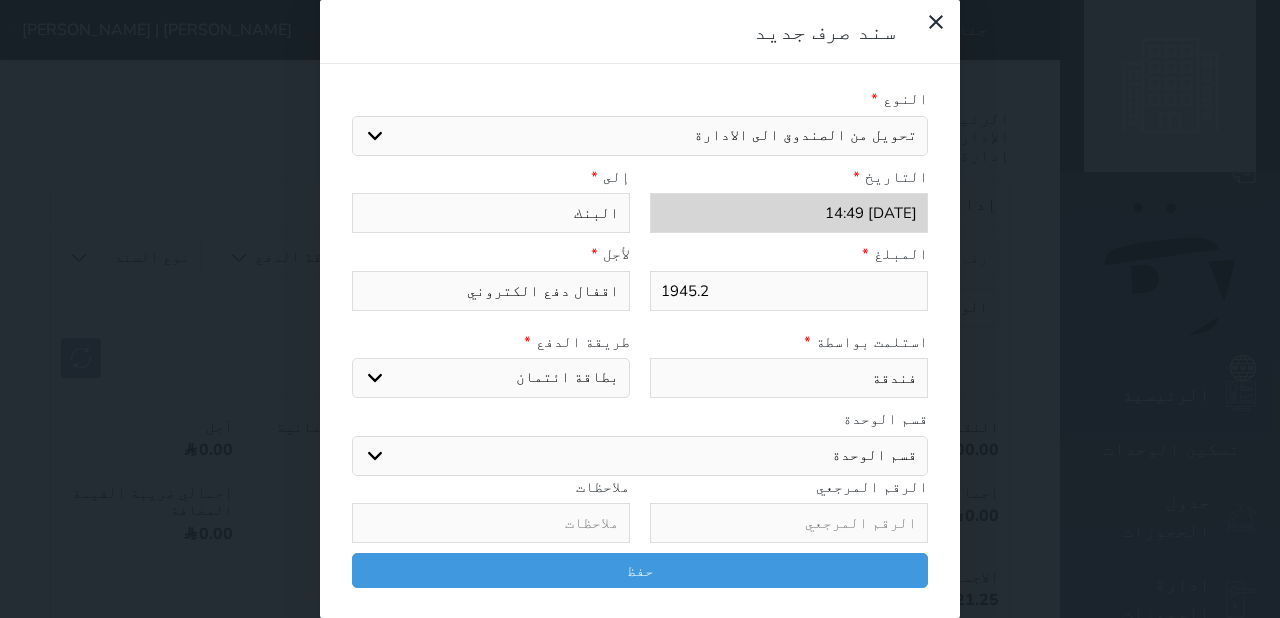 select 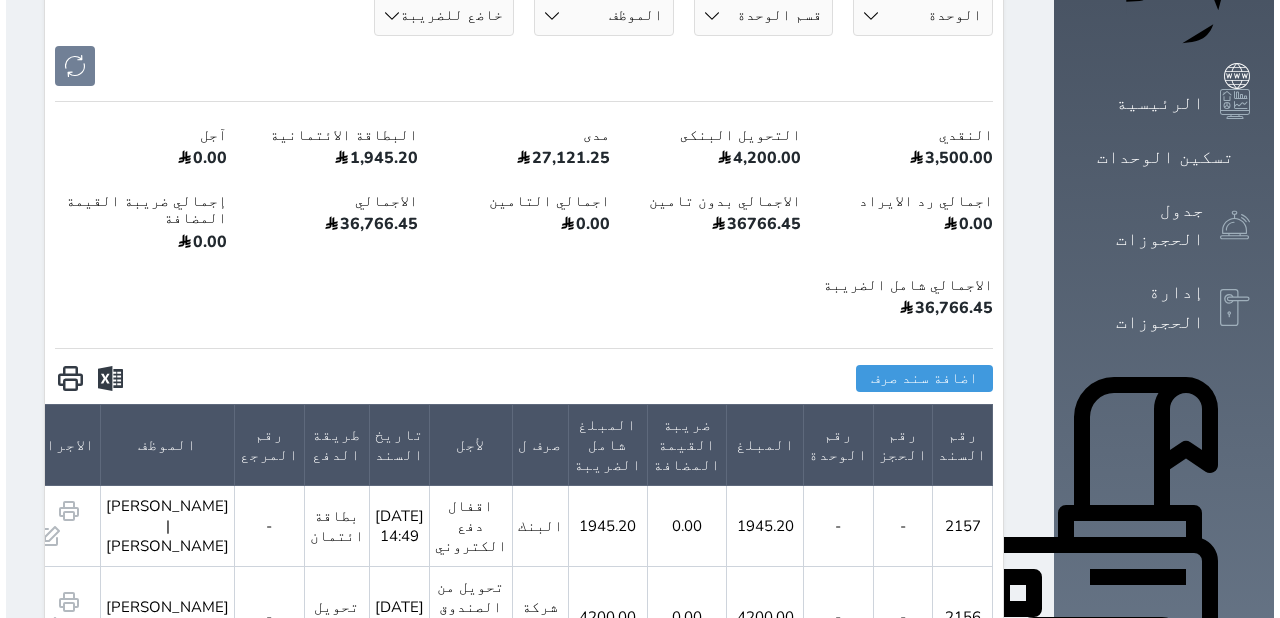 scroll, scrollTop: 320, scrollLeft: 0, axis: vertical 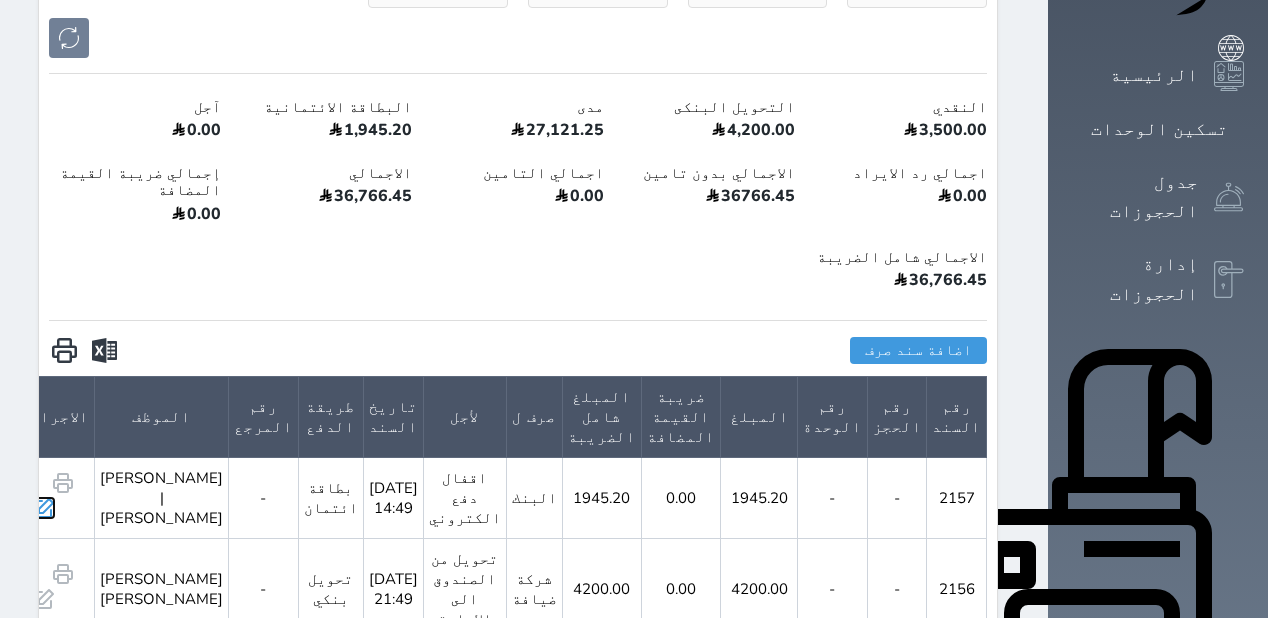 click 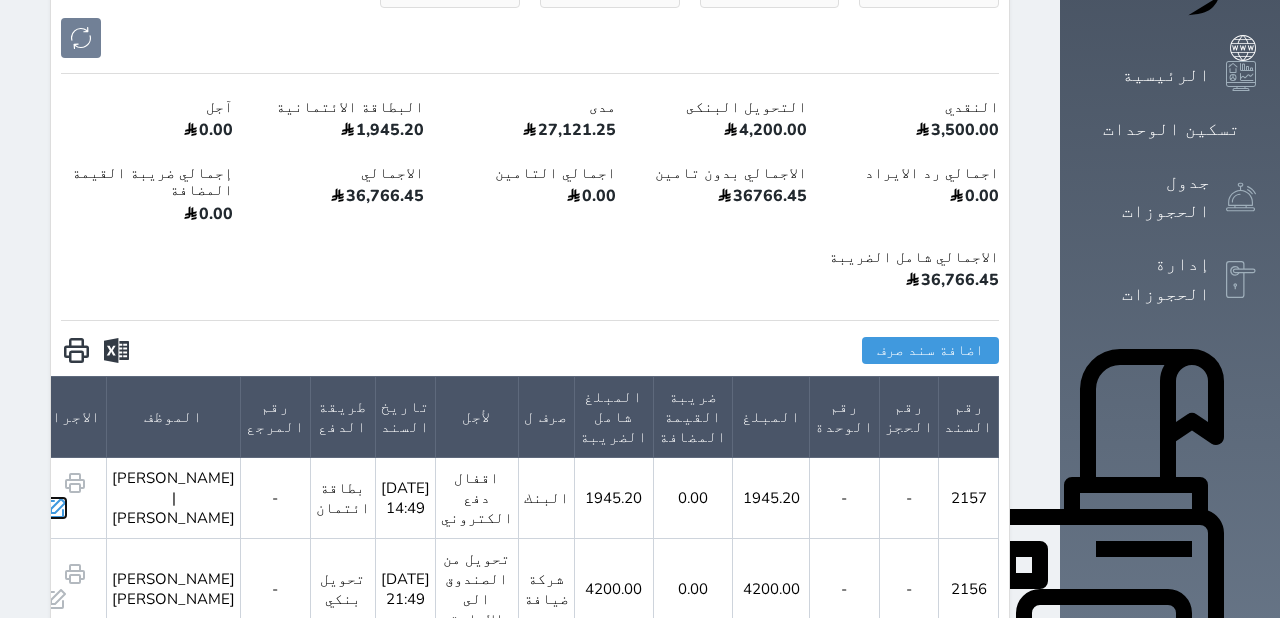 select on "6" 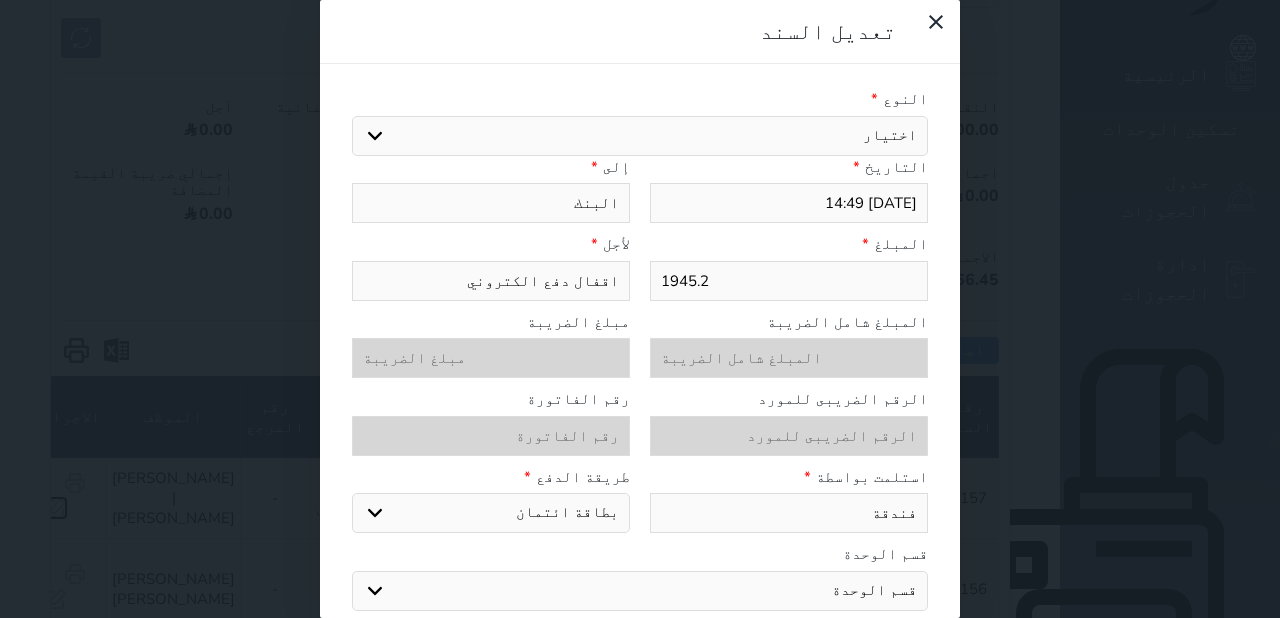 select on "101808" 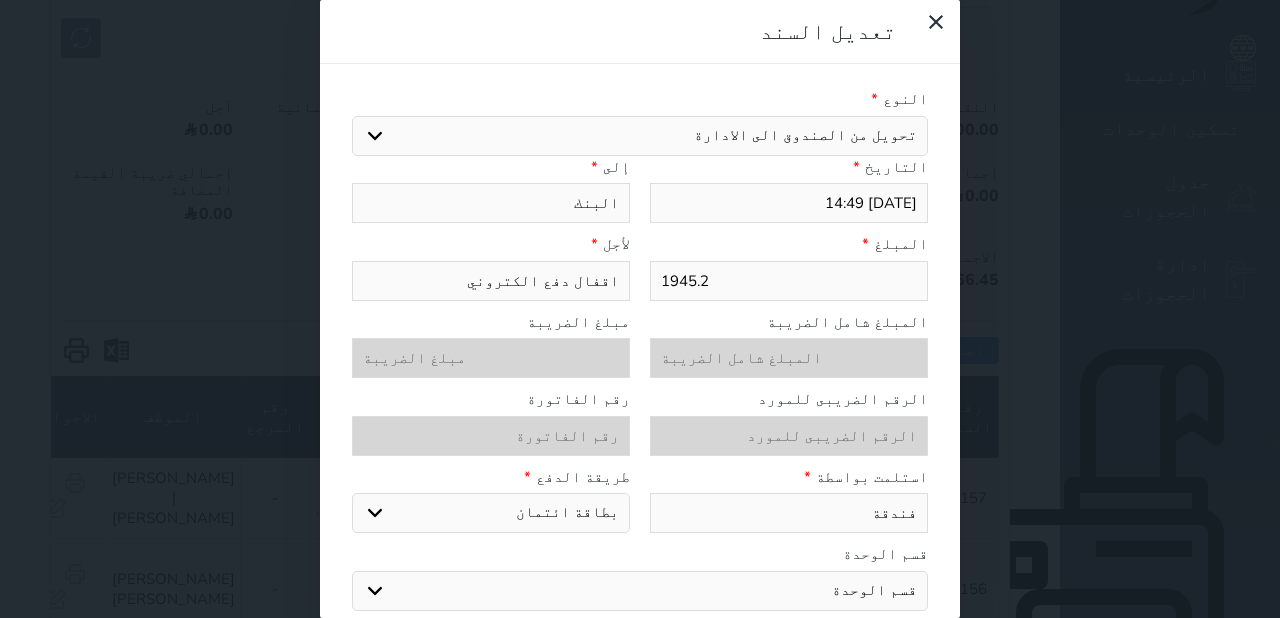 click on "2025-07-29 14:49" at bounding box center (789, 203) 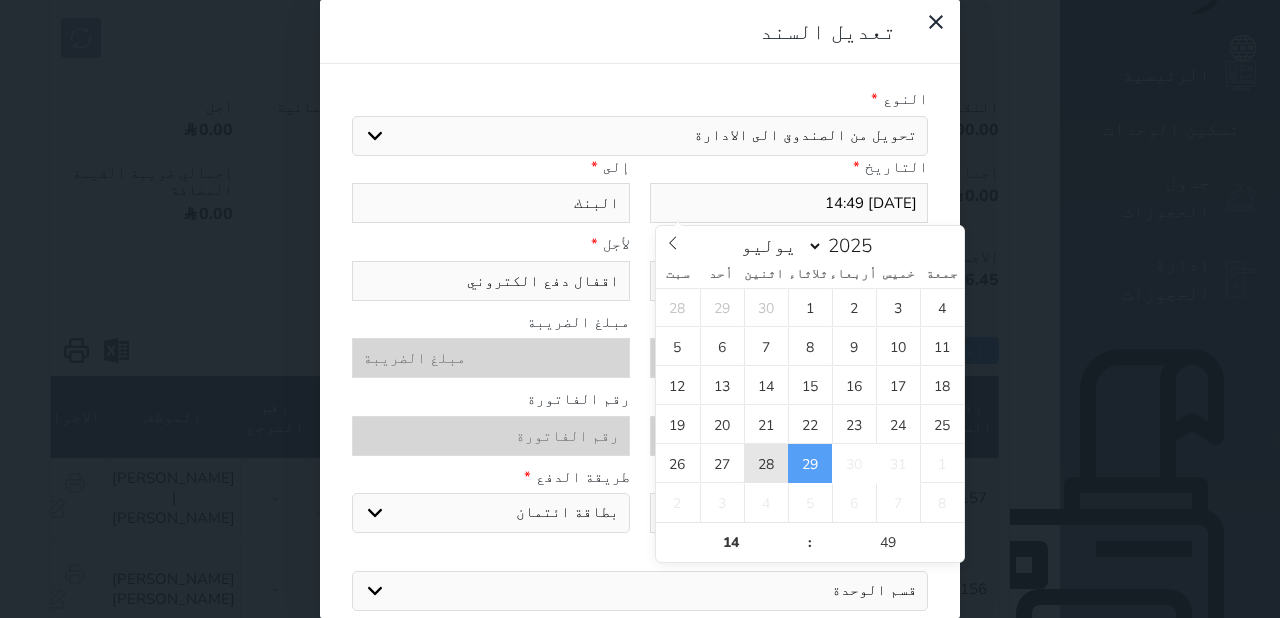click on "28" at bounding box center (766, 463) 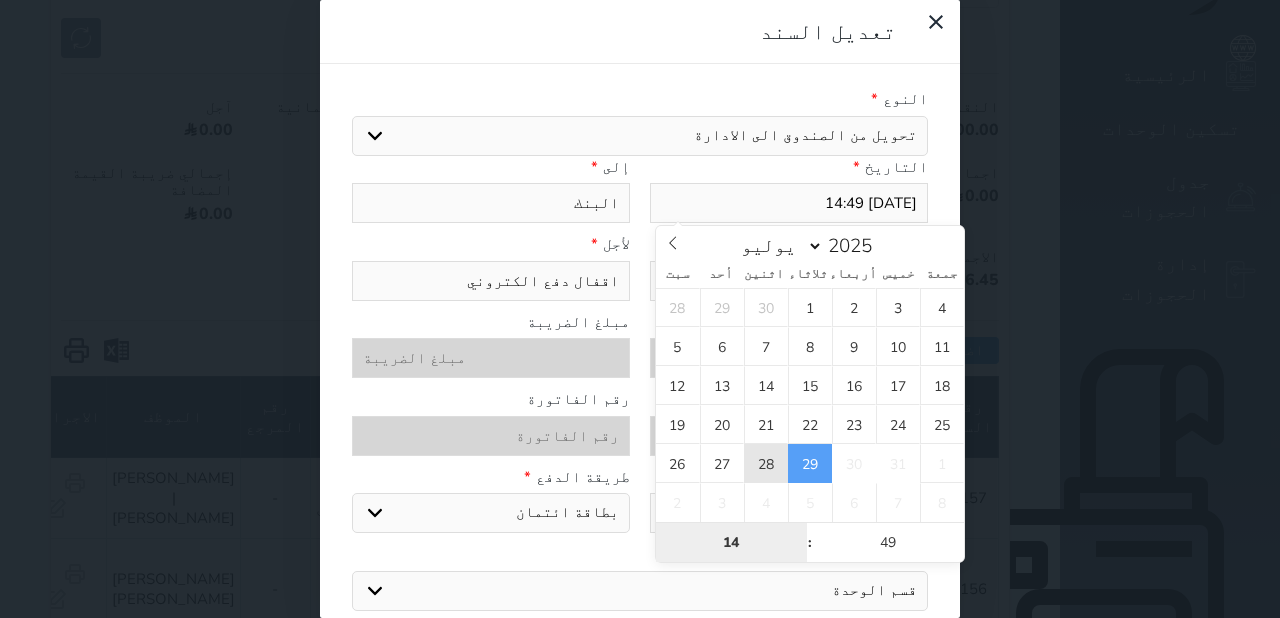 type on "2025-07-28 14:49" 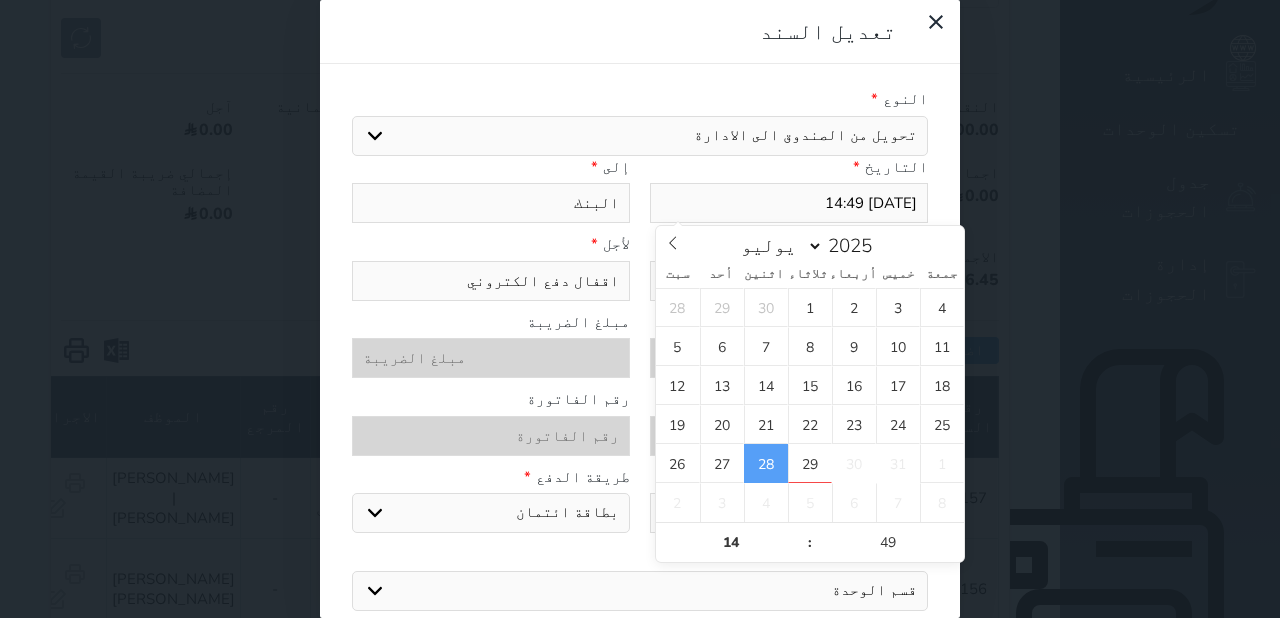 click on "النوع *" at bounding box center [640, 99] 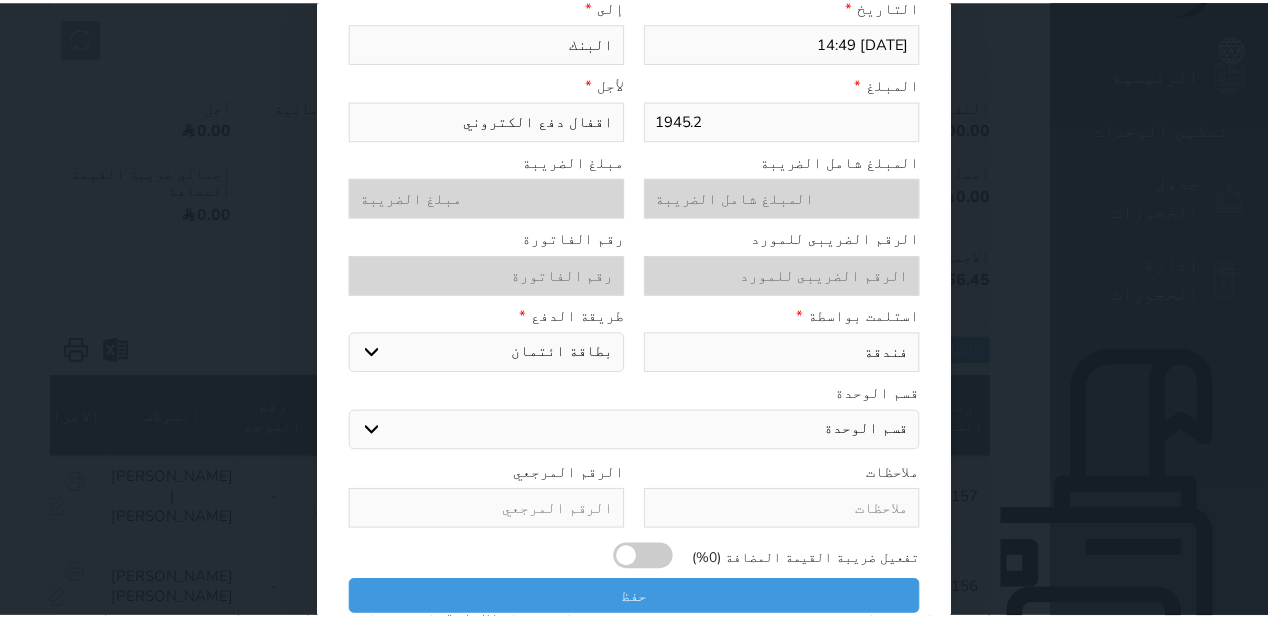 scroll, scrollTop: 163, scrollLeft: 0, axis: vertical 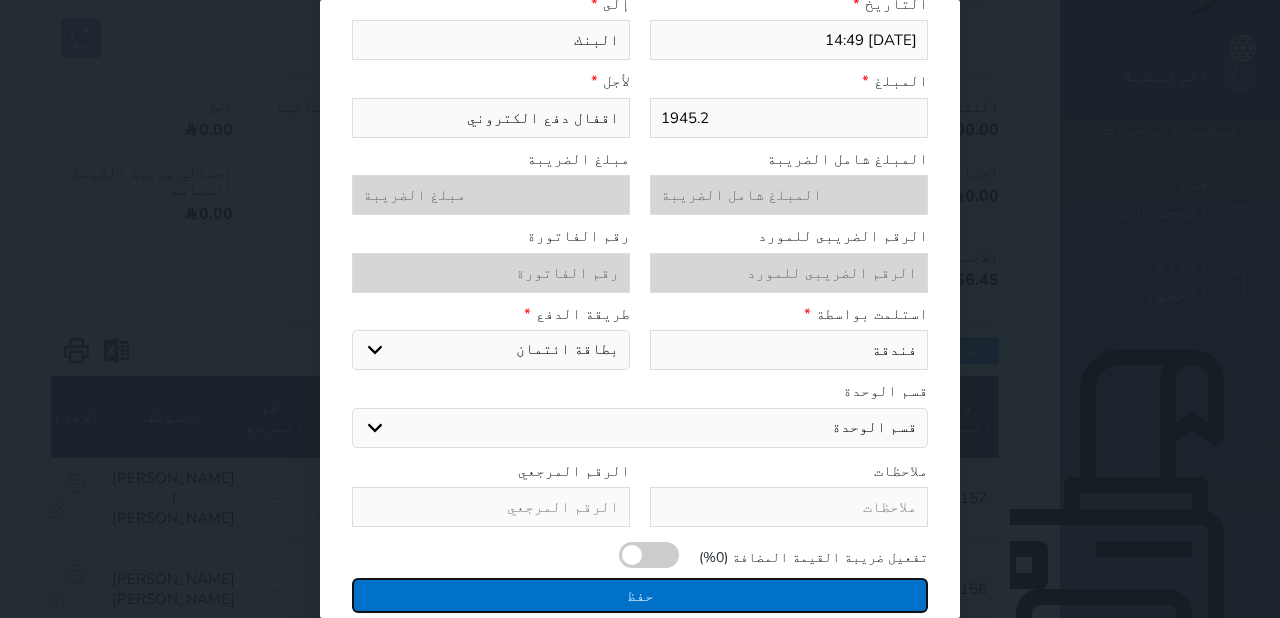click on "حفظ" at bounding box center (640, 595) 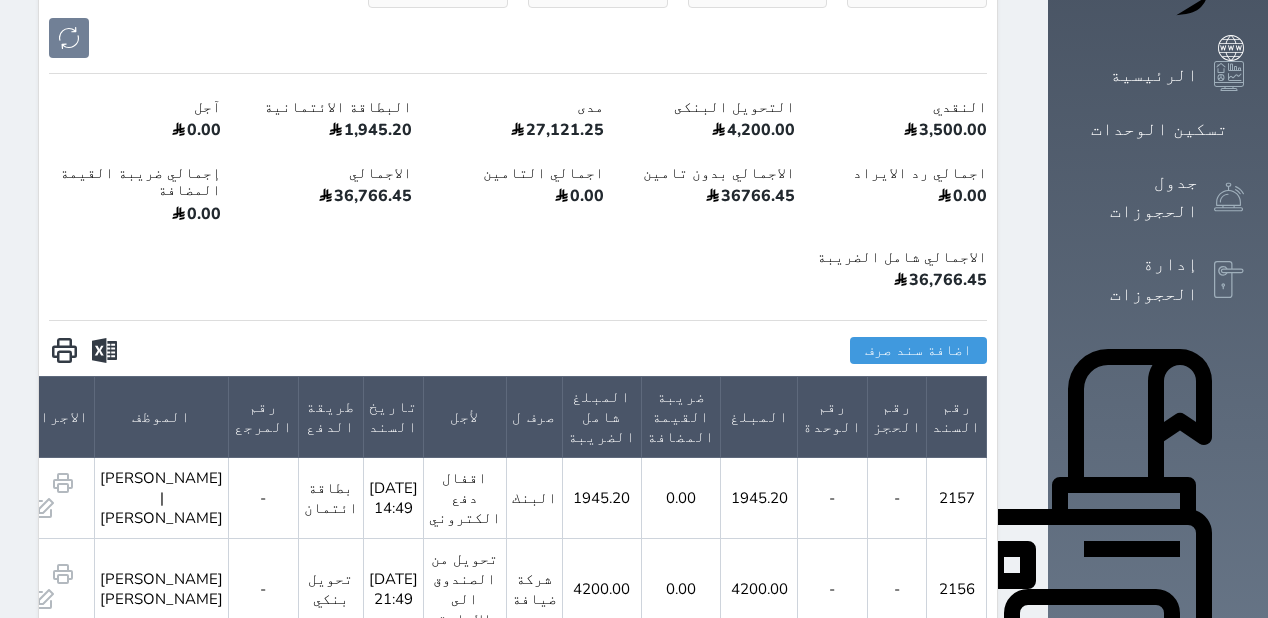 click on "الإدارة المالية" at bounding box center [1135, 898] 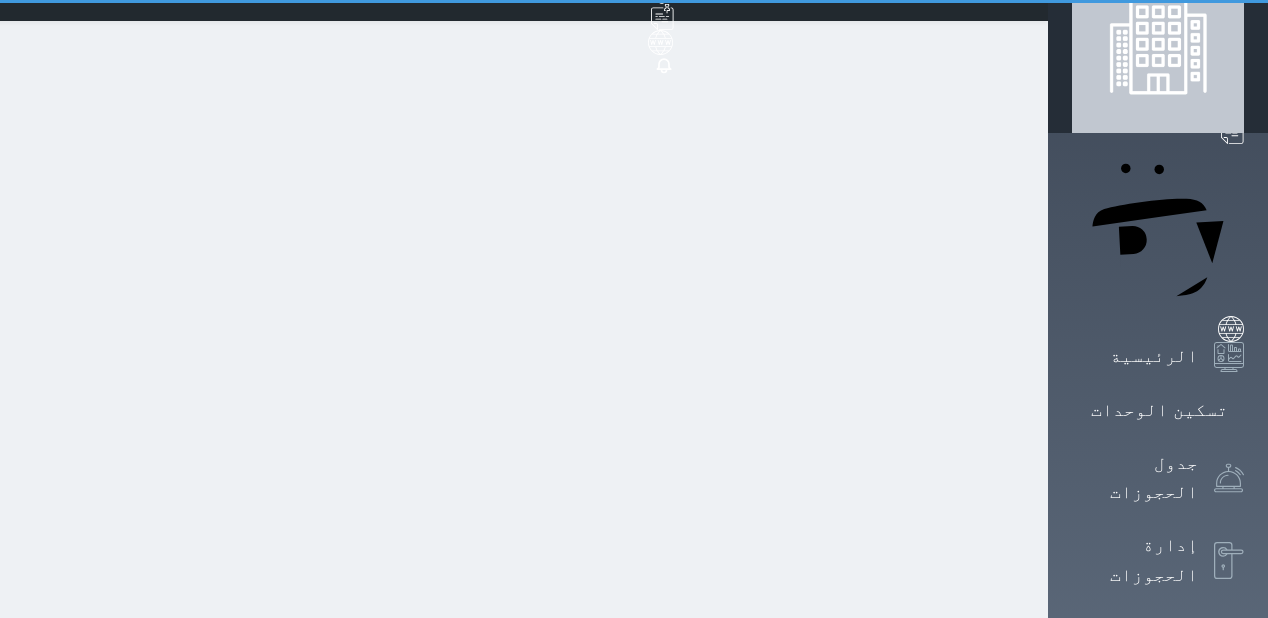 scroll, scrollTop: 0, scrollLeft: 0, axis: both 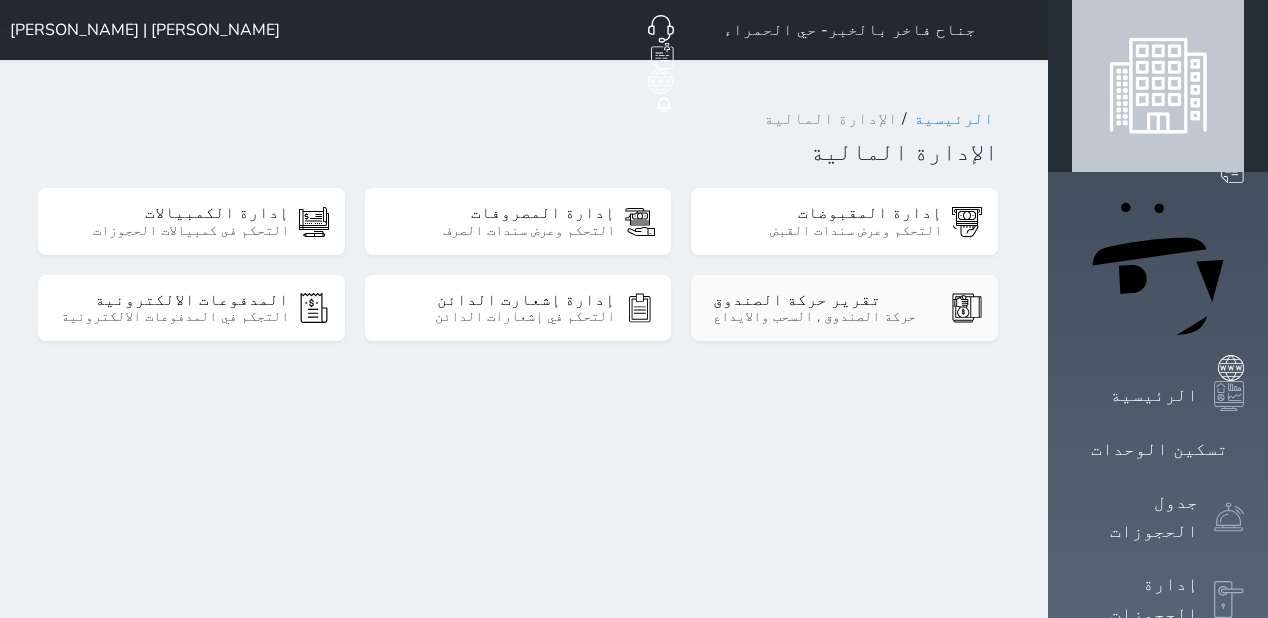 click on "تقرير حركة الصندوق
حركة الصندوق , السحب والايداع" at bounding box center [844, 308] 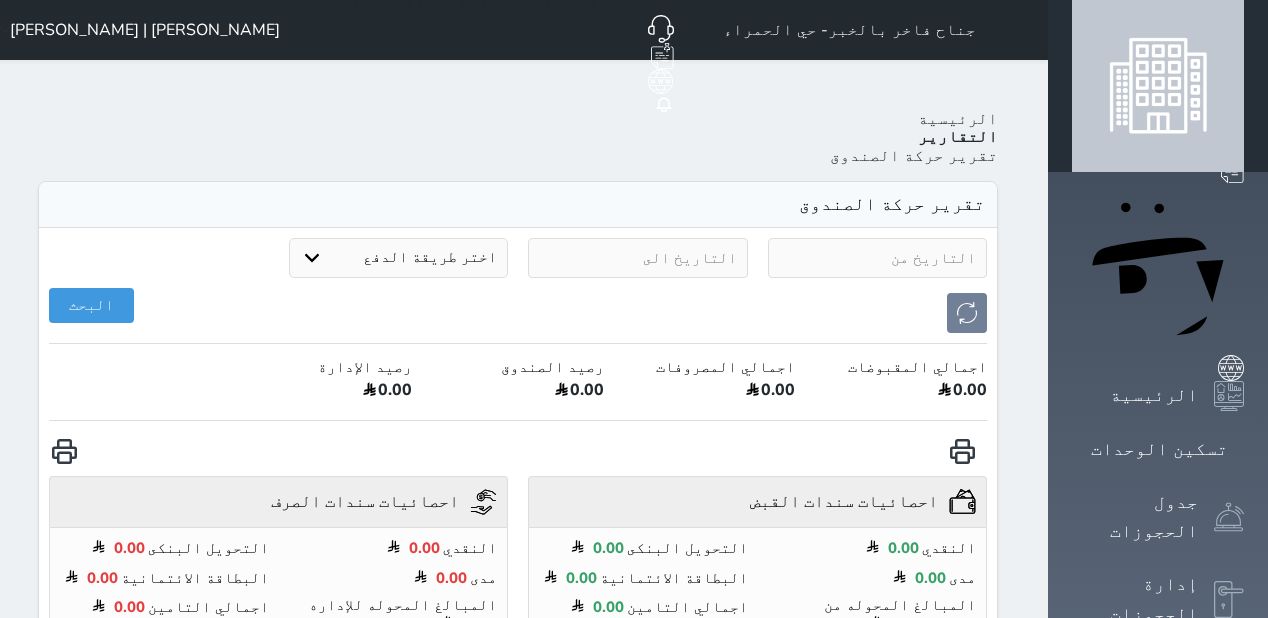 click on "اختر طريقة الدفع   دفع نقدى   تحويل بنكى   مدى   بطاقة ائتمان   آجل   الموظف
البحث
اجمالي المقبوضات   0.00    اجمالي المصروفات   0.00    رصيد الصندوق   0.00    رصيد الإدارة   0.00          احصائيات سندات القبض   undefined    النقدي  0.00      التحويل البنكى  0.00      مدى  0.00      البطاقة الائتمانية  0.00      المبالغ المحوله من الاداره  0.00   اجمالي التامين  0.00     احصائيات سندات الصرف   undefined    النقدي  0.00      التحويل البنكى  0.00      مدى  0.00      البطاقة الائتمانية  0.00      المبالغ المحوله للإداره  0.00     اجمالي التامين  0.00       undefined   سندات القبض     رقم السند   المبلغ   طريقة الدفع   لأجل" at bounding box center [518, 568] 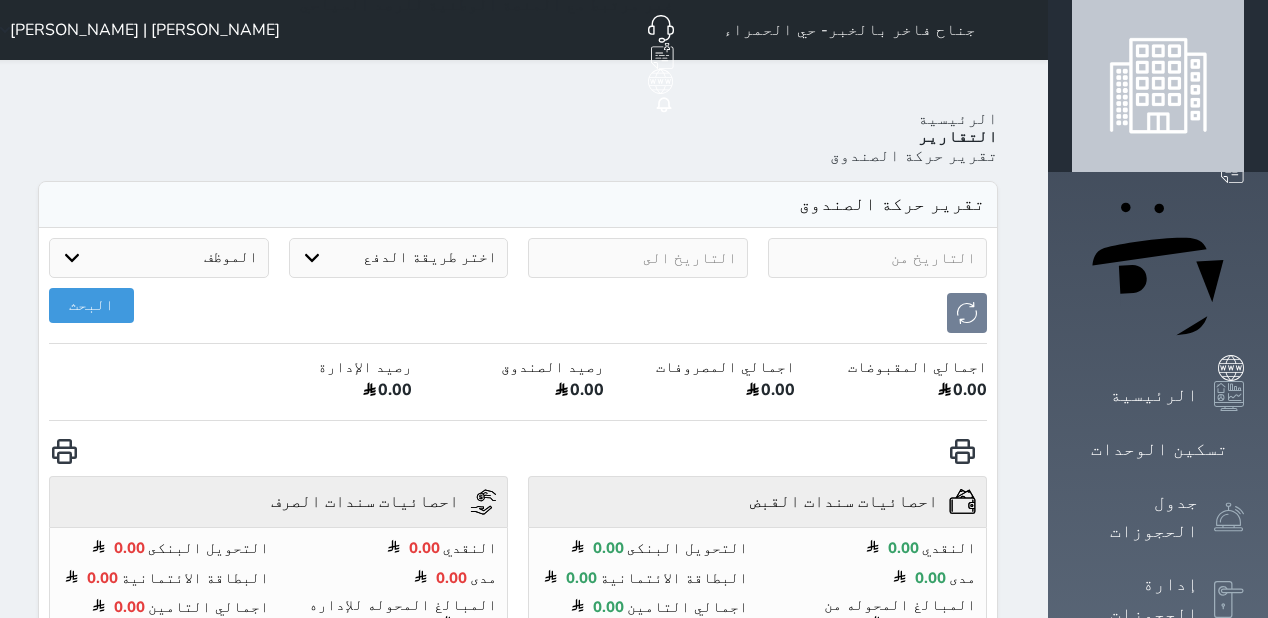 click at bounding box center [878, 258] 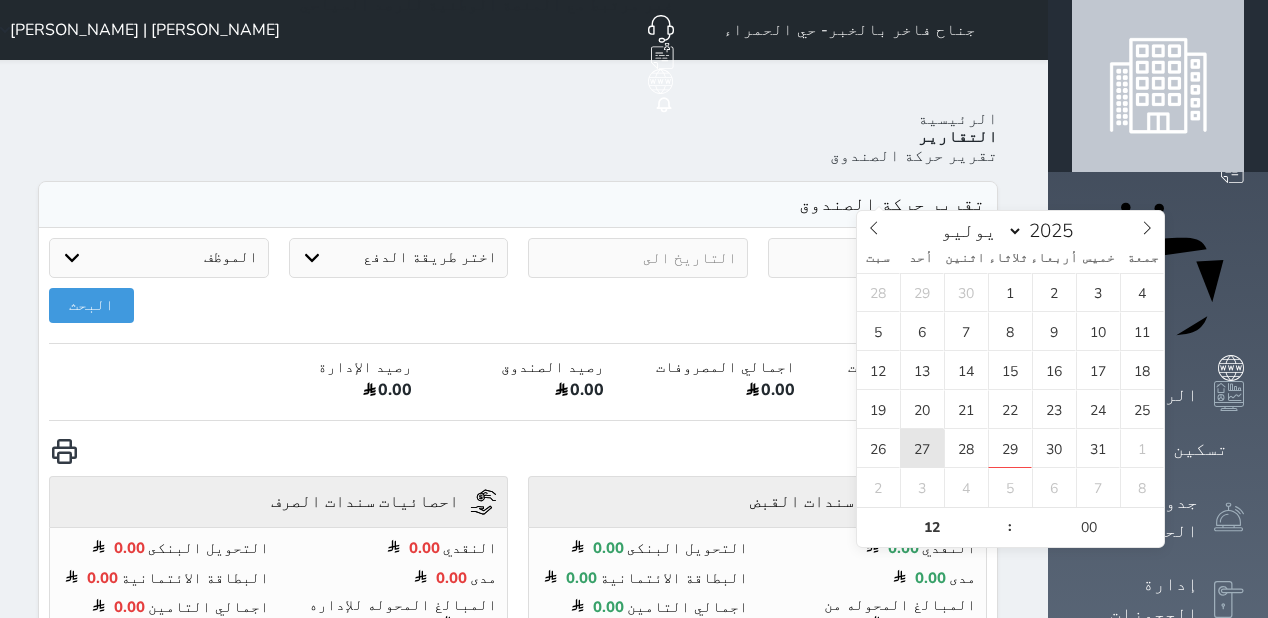 click on "27" at bounding box center [922, 448] 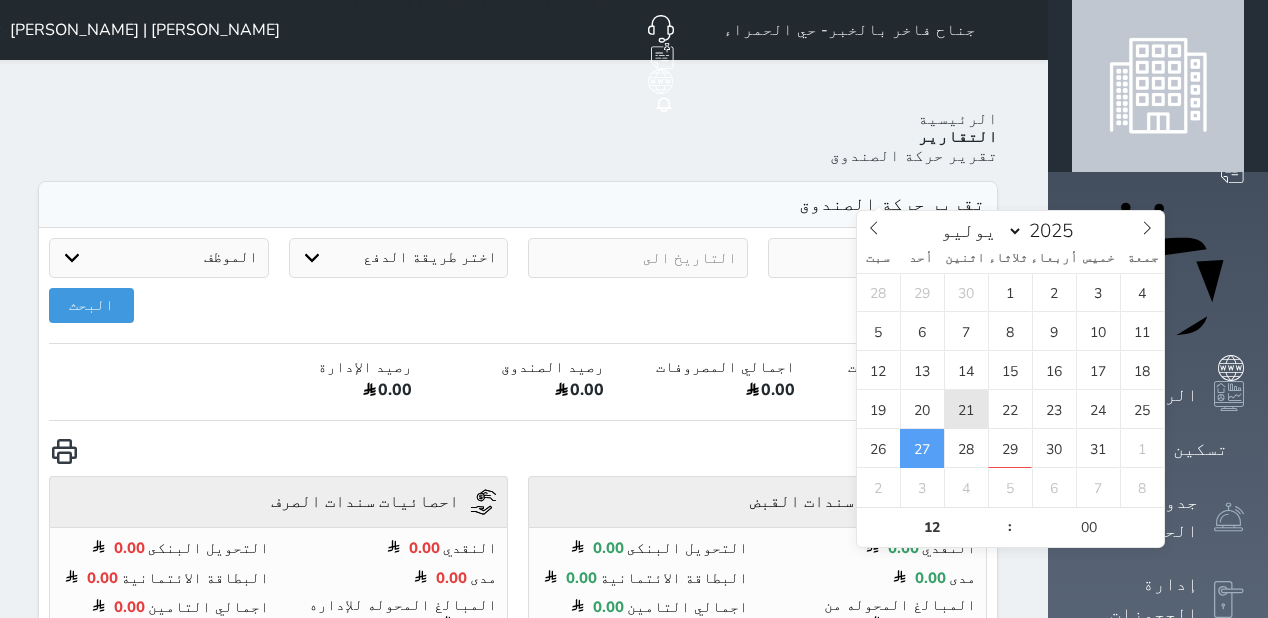 click on "21" at bounding box center [966, 409] 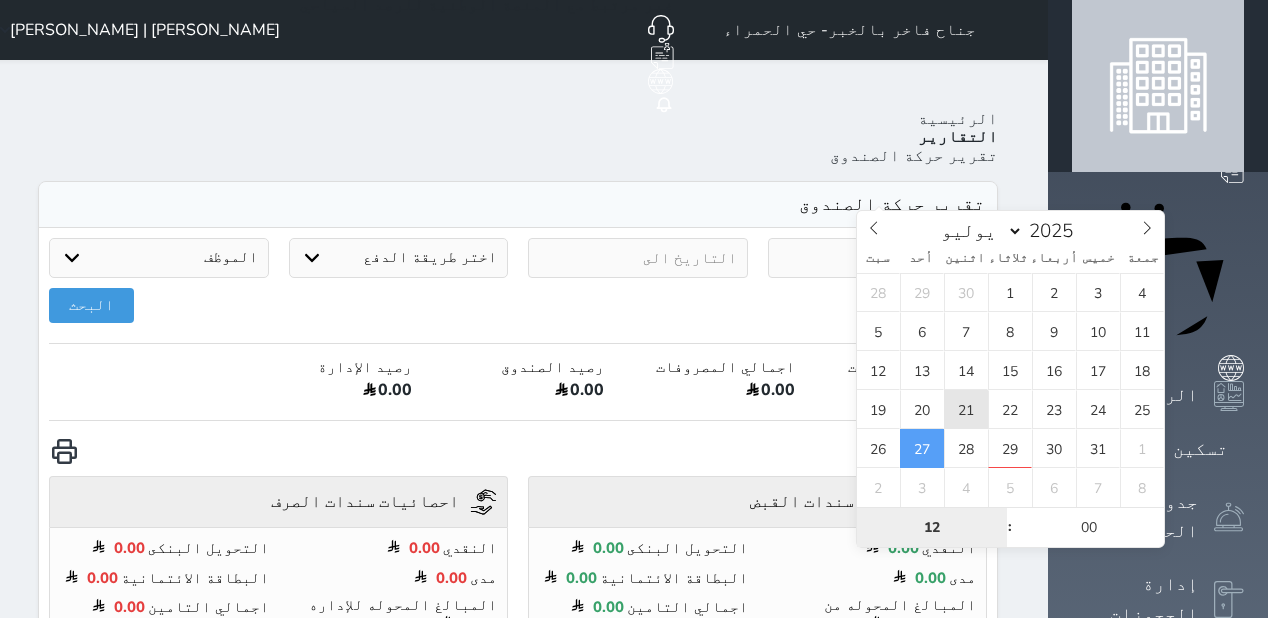 type on "2025-07-21 12:00" 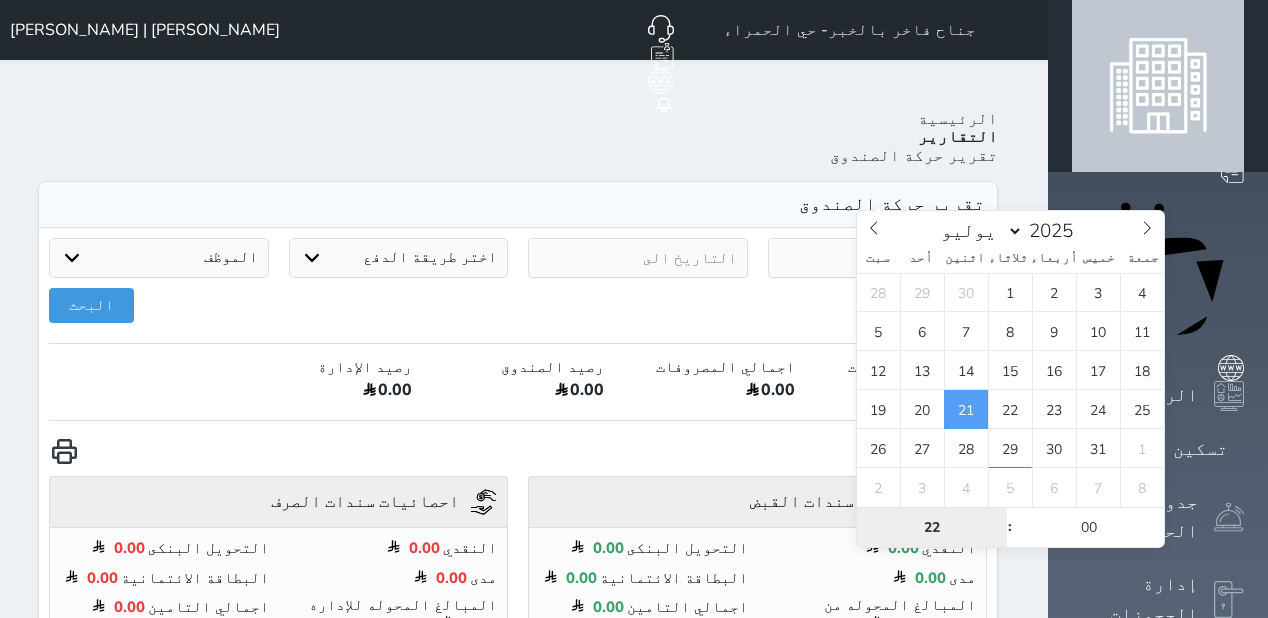 type on "22" 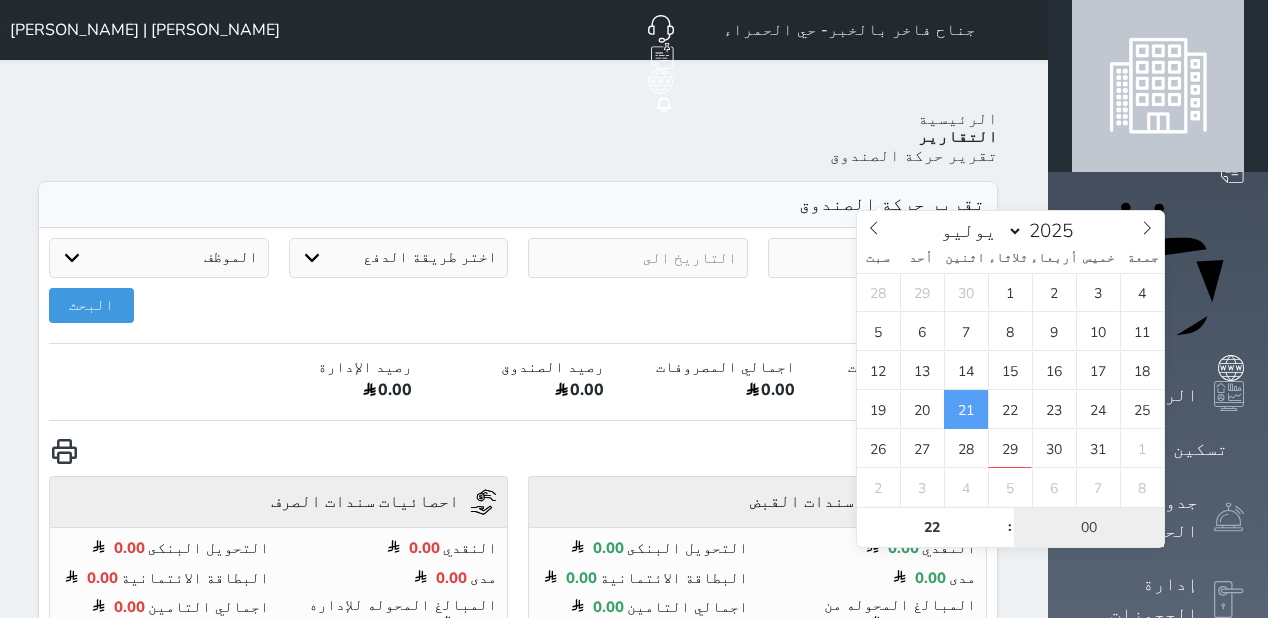 type on "2025-07-21 22:00" 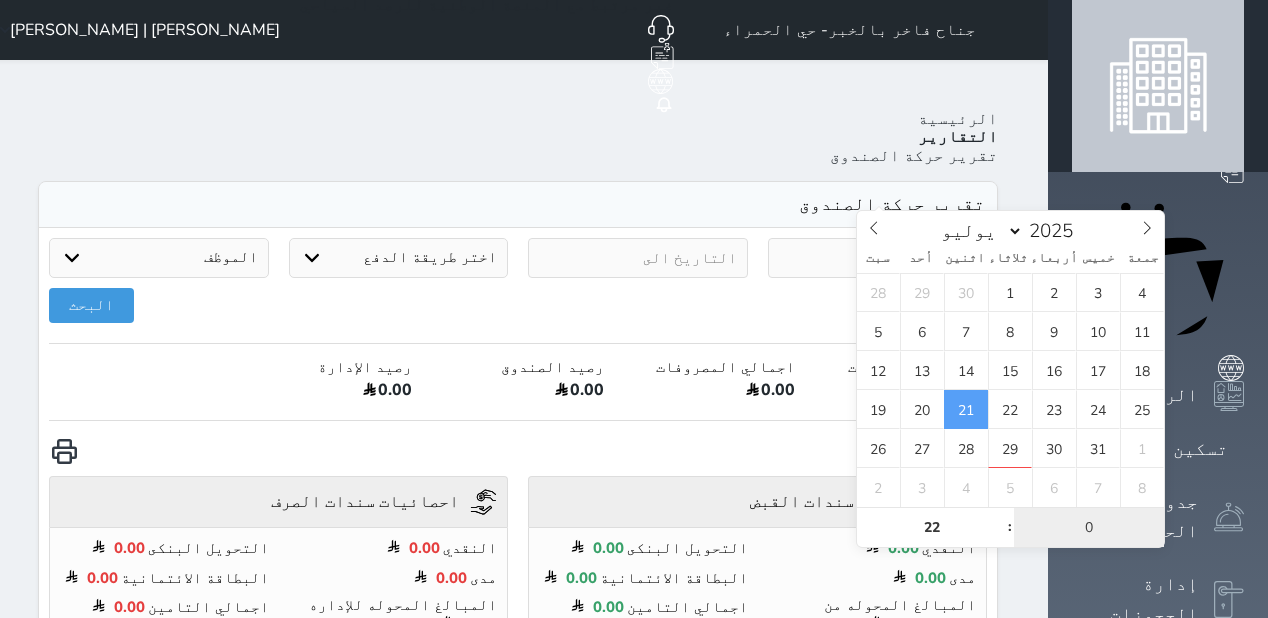 type on "01" 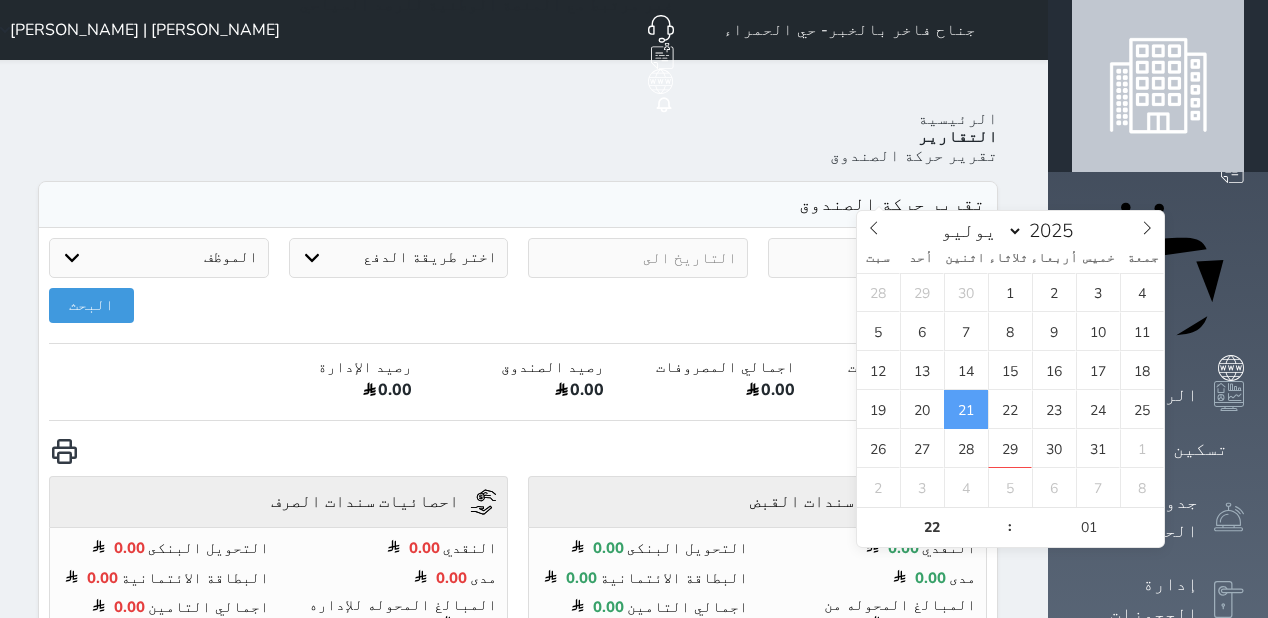 type on "[DATE] 22:01" 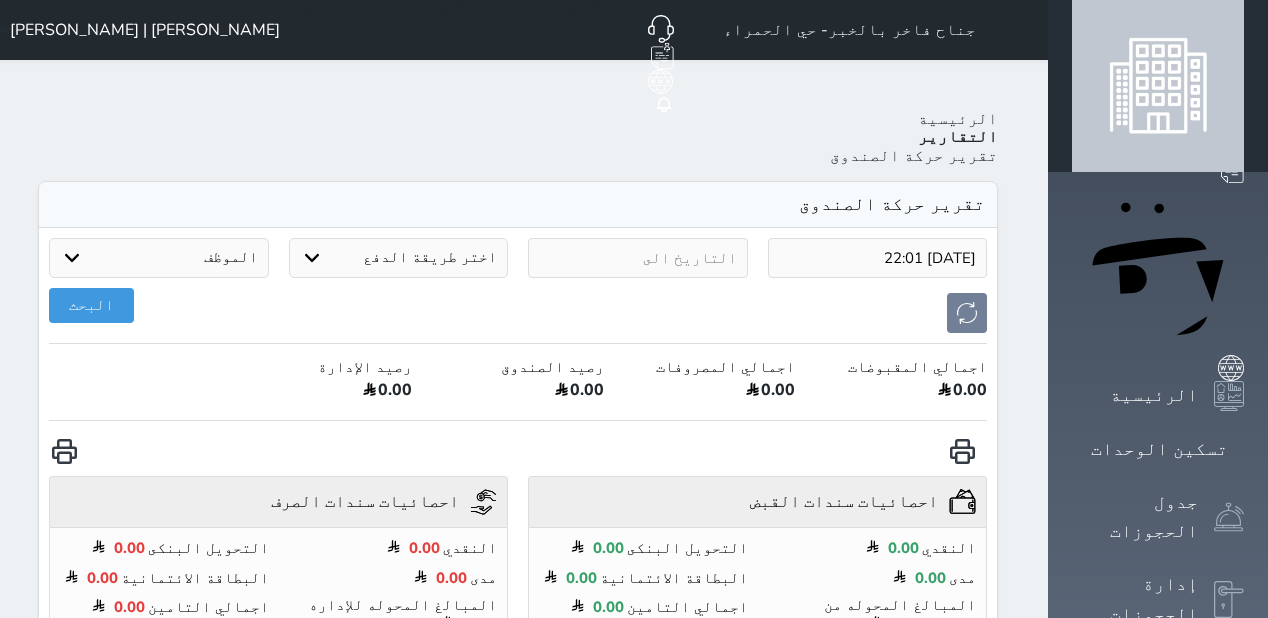 click at bounding box center (638, 258) 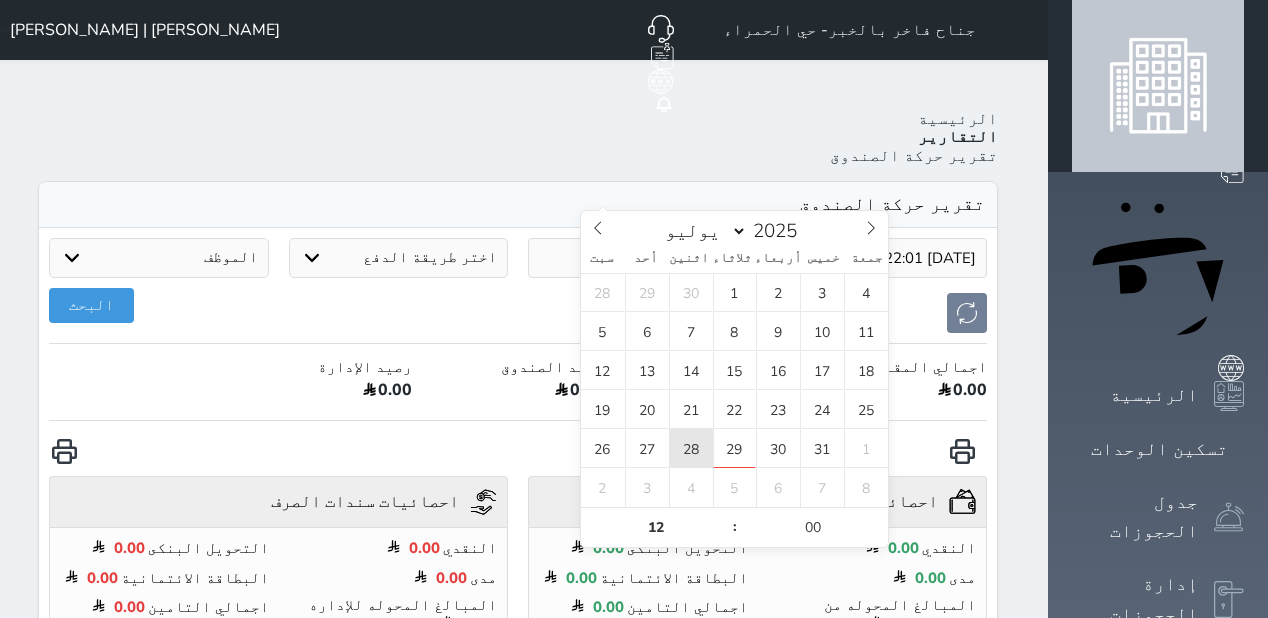 click on "28" at bounding box center [691, 448] 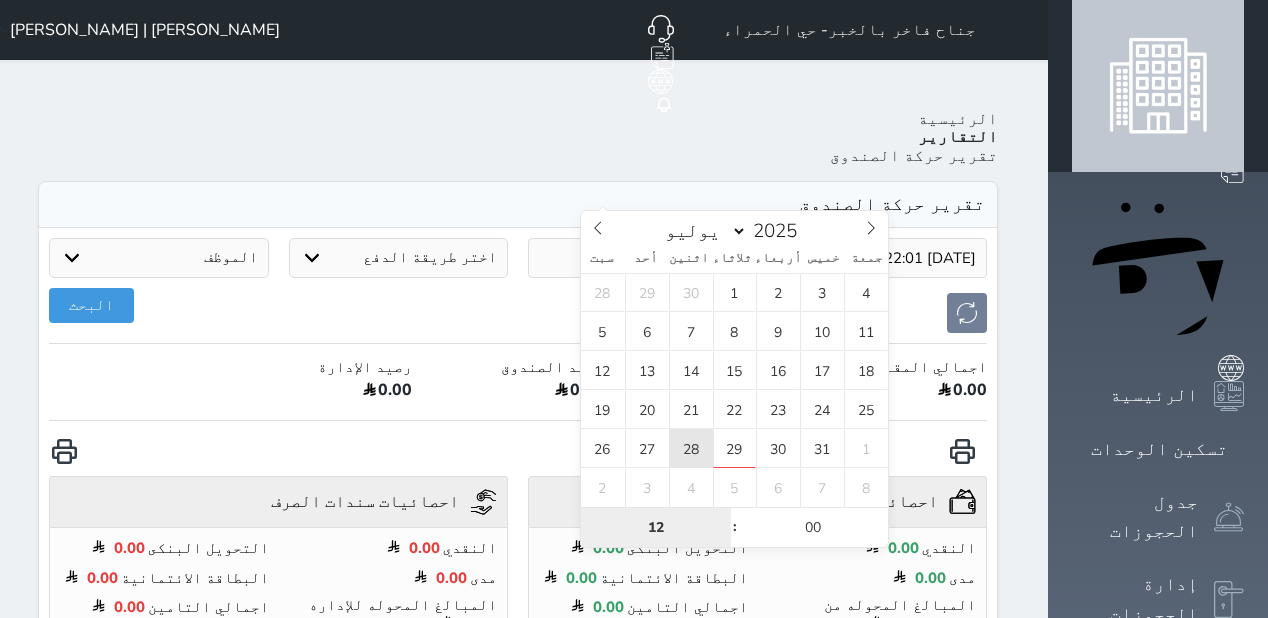 type on "[DATE] 12:00" 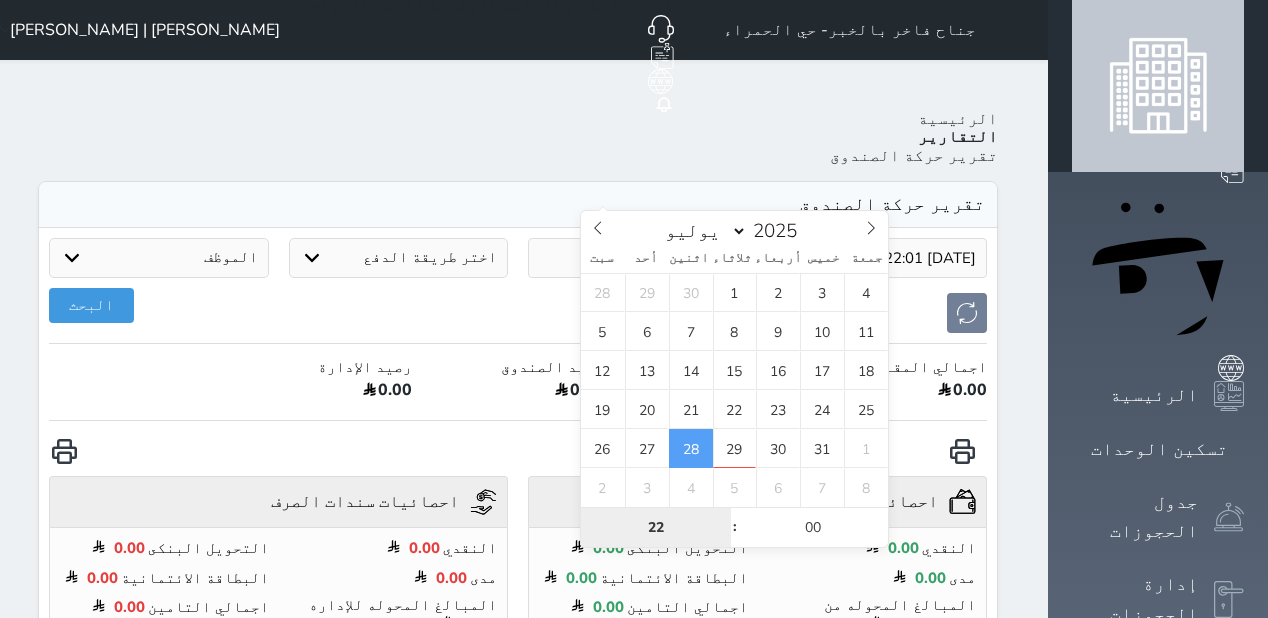 type on "22" 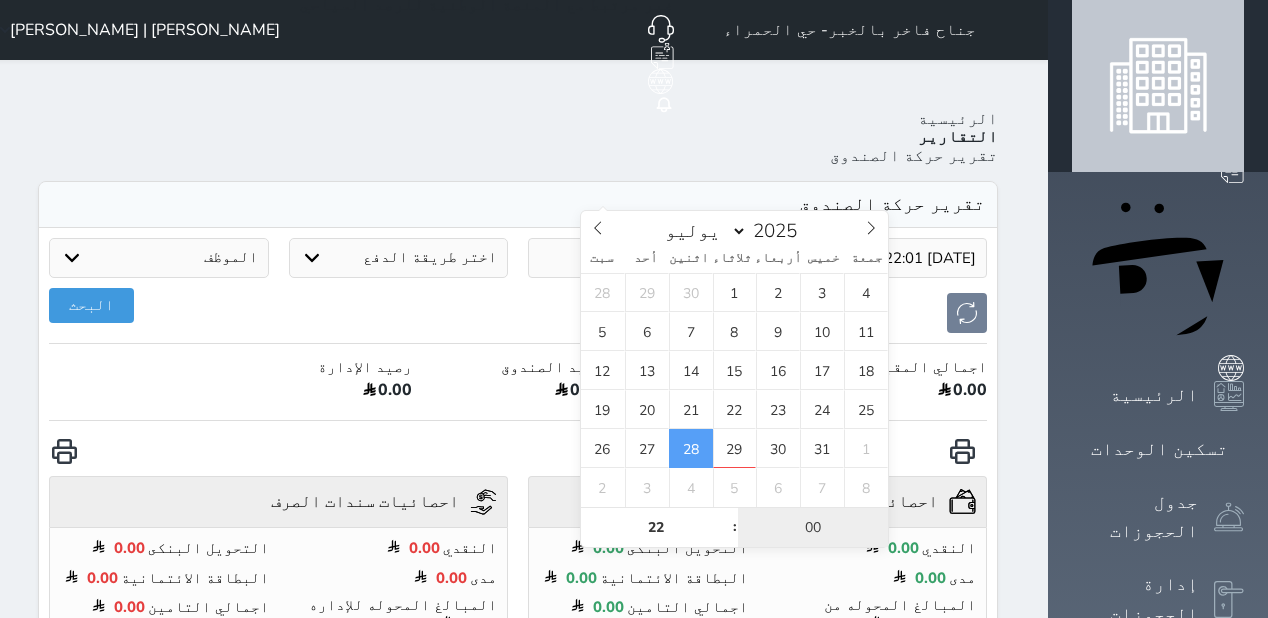 type on "2025-07-28 22:00" 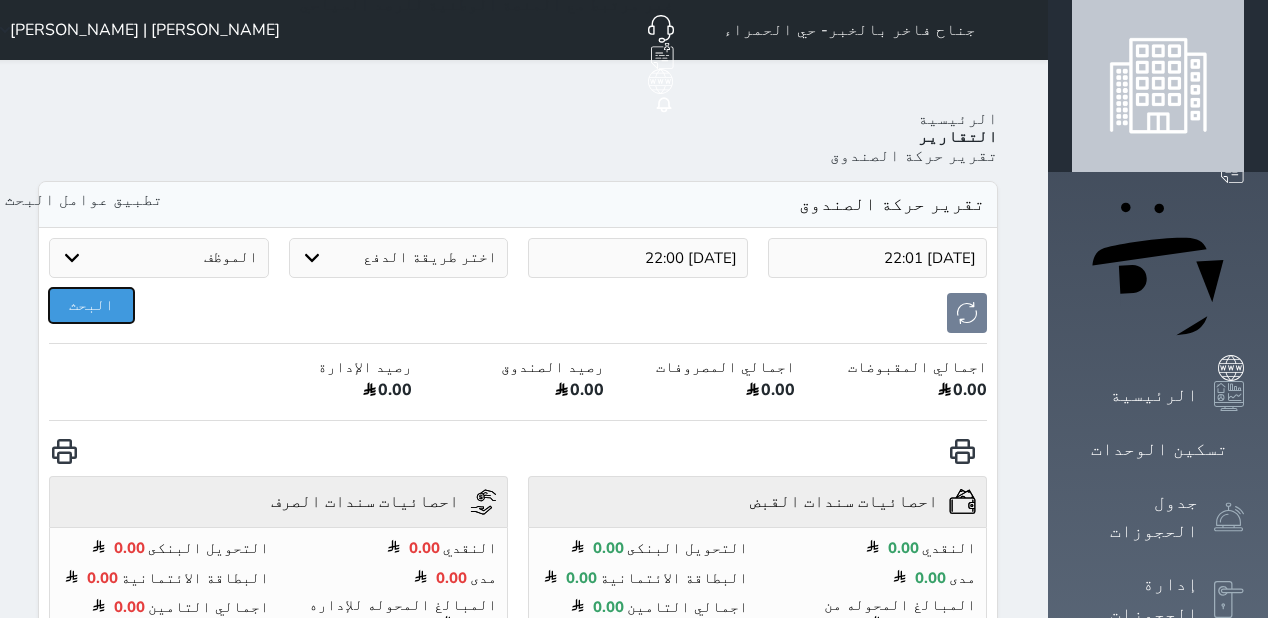 click on "البحث" at bounding box center (91, 305) 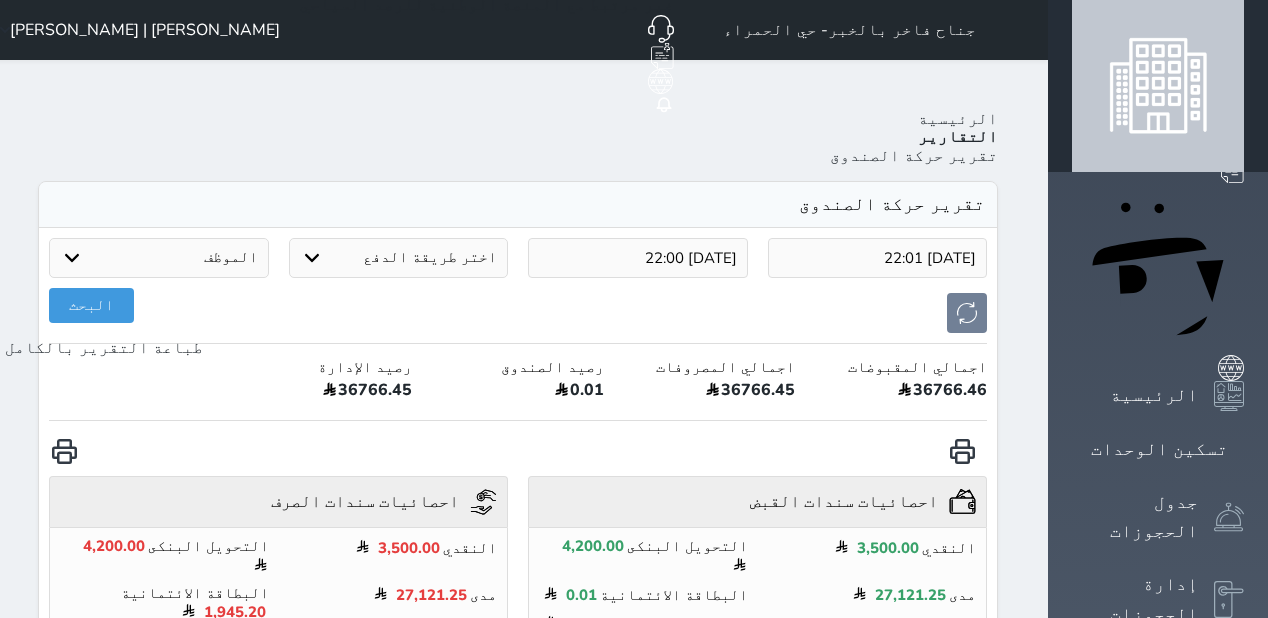 click at bounding box center (64, 451) 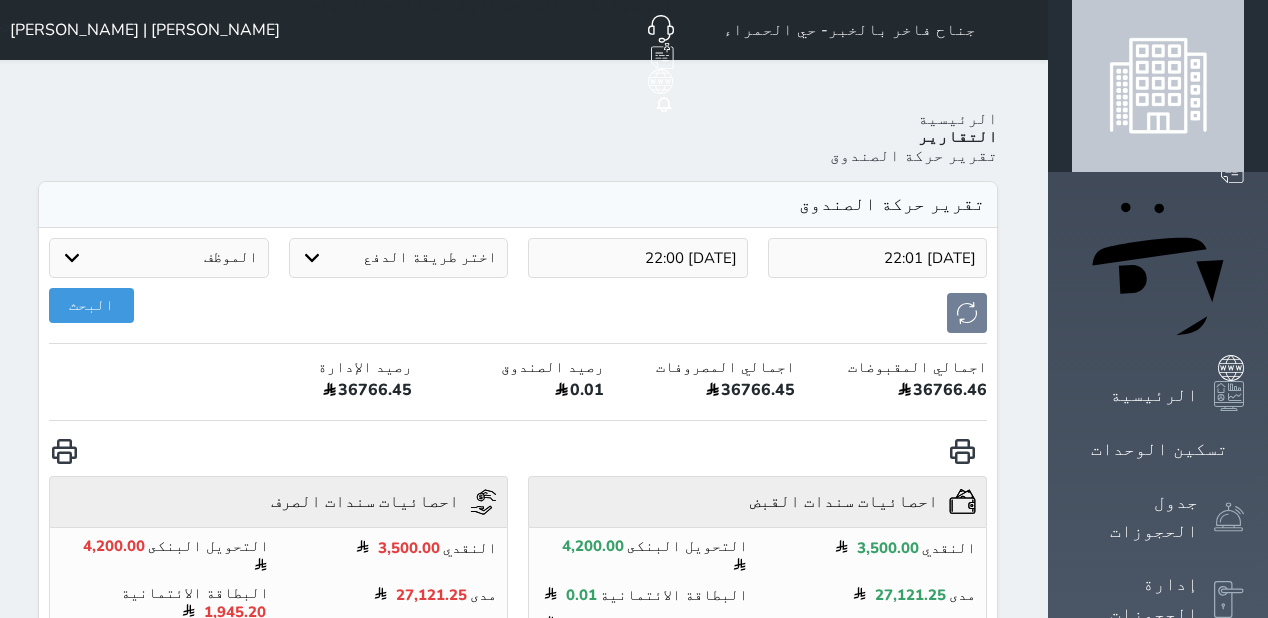 click on "اجمالي المصروفات" at bounding box center [710, 367] 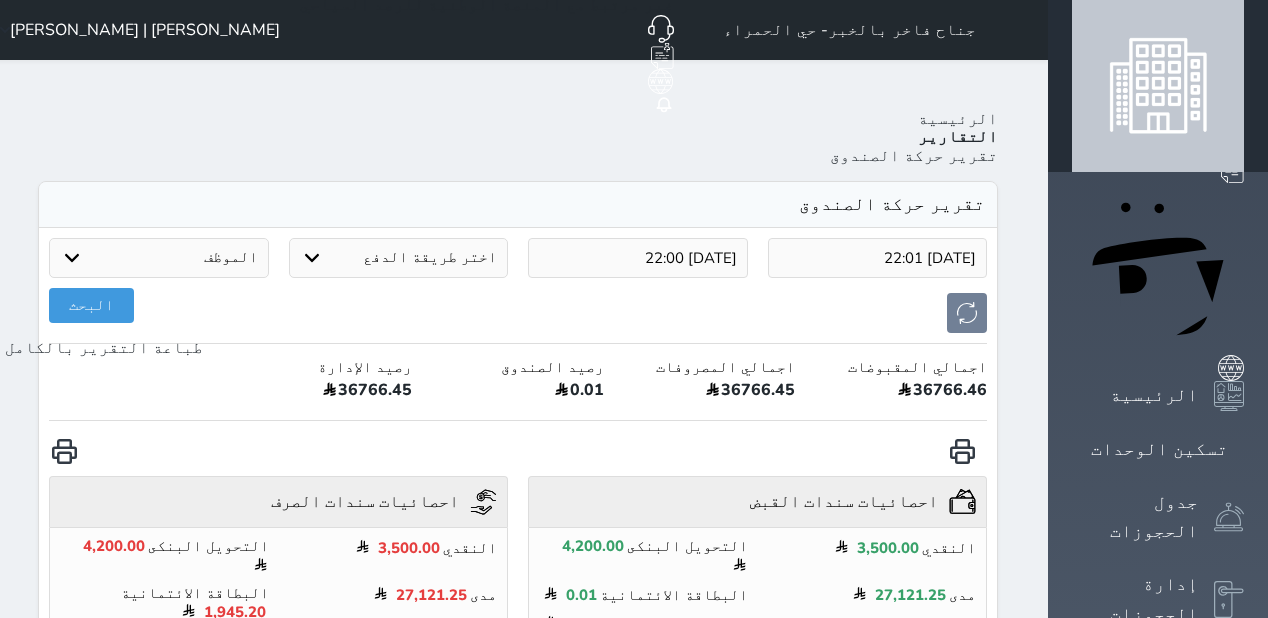 click at bounding box center [64, 451] 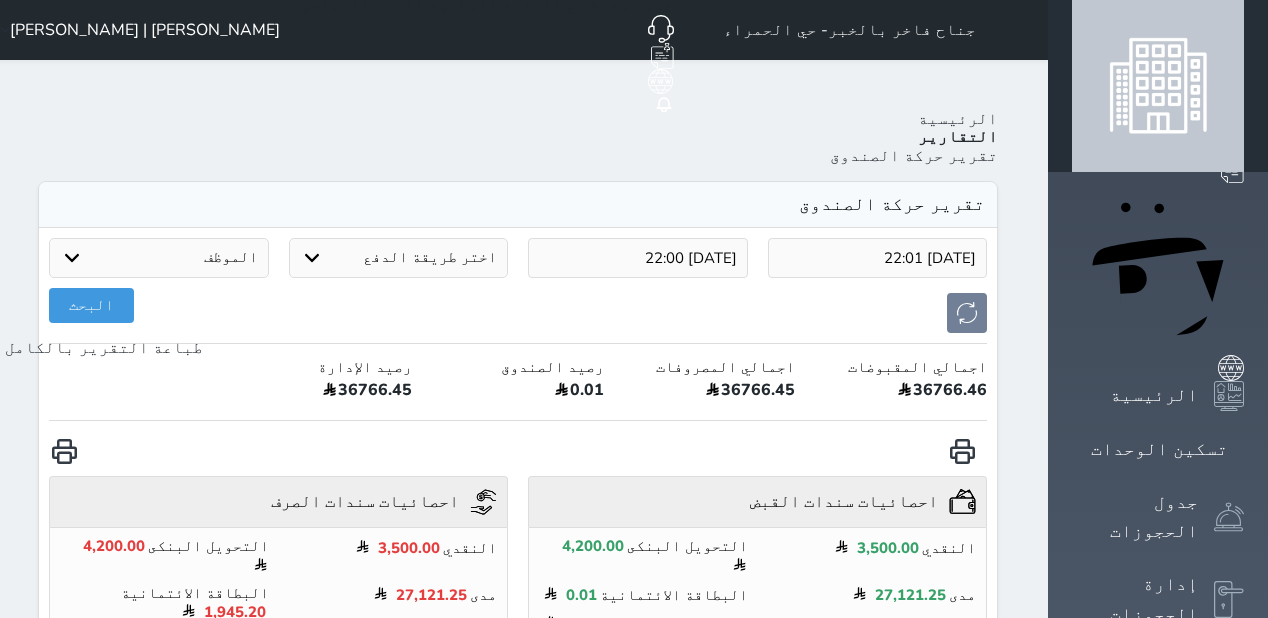 click on "[PERSON_NAME] | [PERSON_NAME]" at bounding box center [145, 30] 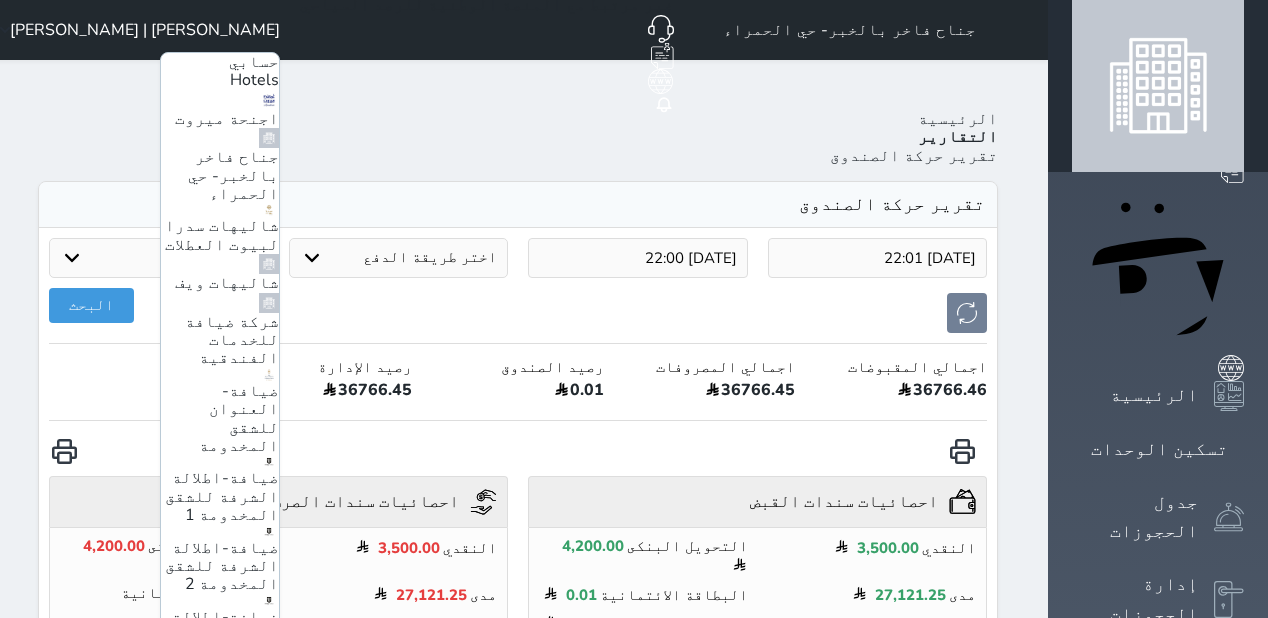 click on "ضيافة-فخامة الضيافة للشقق المخدومة" at bounding box center (225, 713) 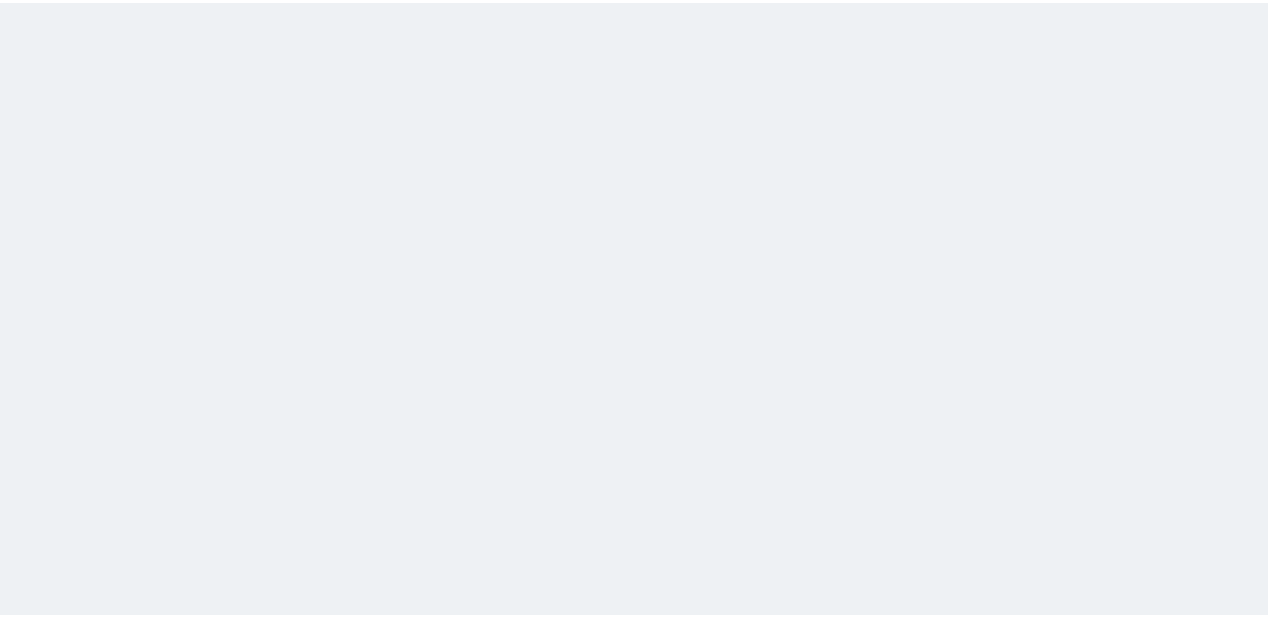 scroll, scrollTop: 0, scrollLeft: 0, axis: both 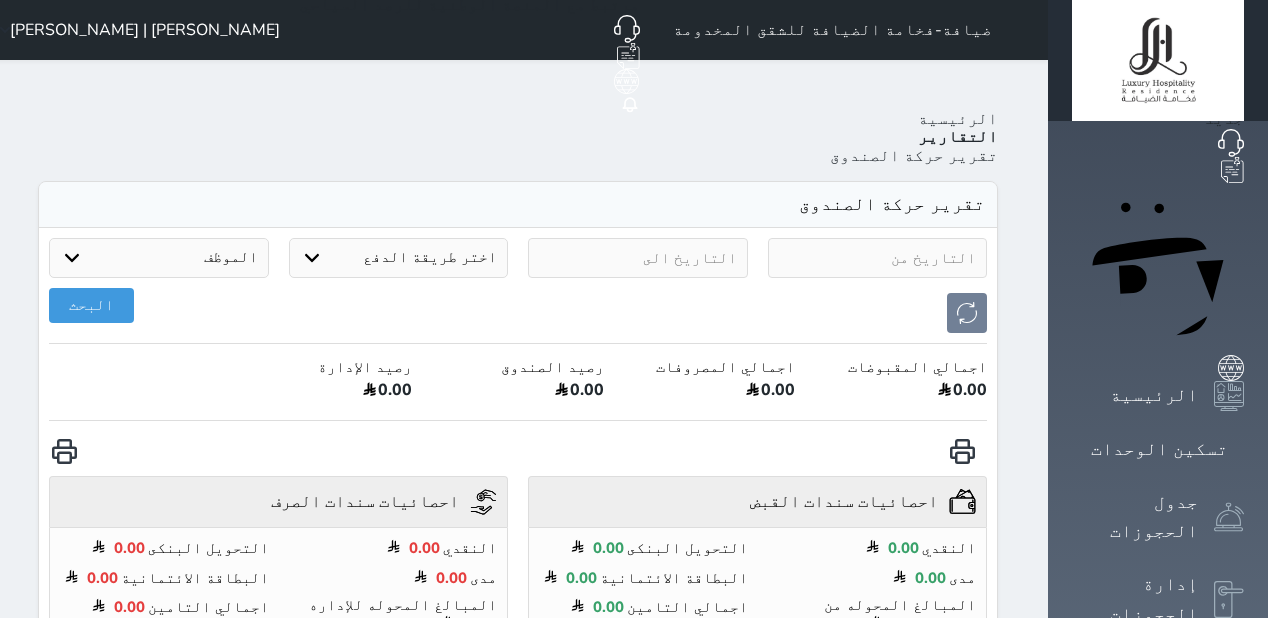 click at bounding box center [878, 258] 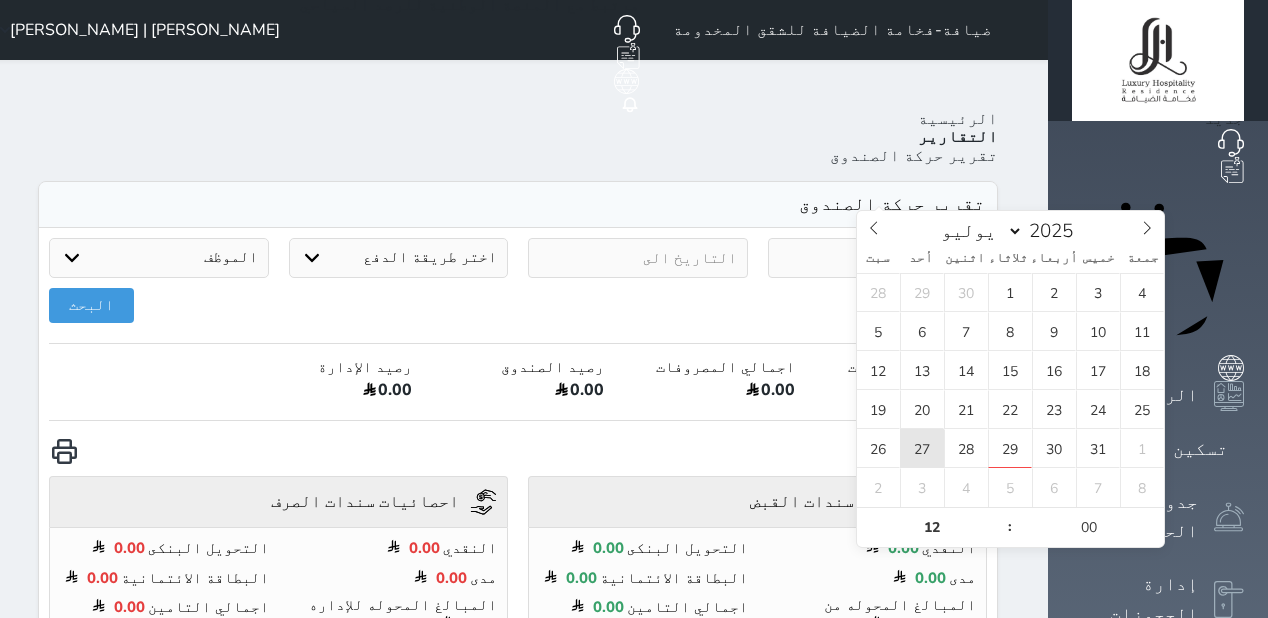 click on "27" at bounding box center (922, 448) 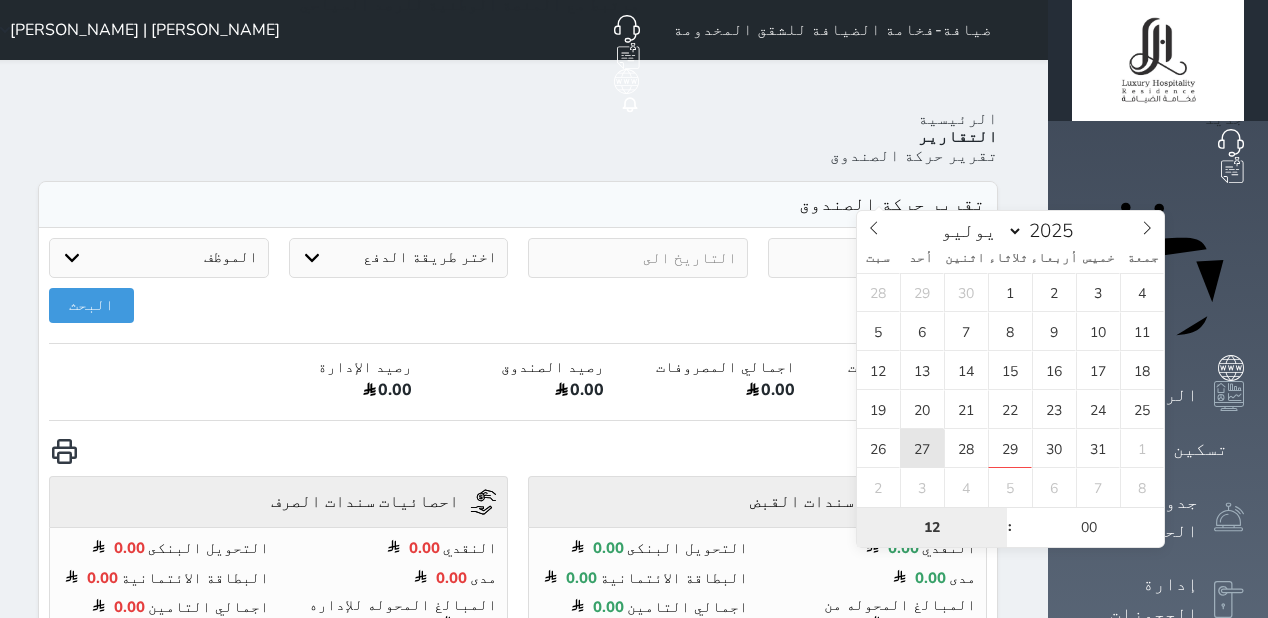 type on "[DATE] 12:00" 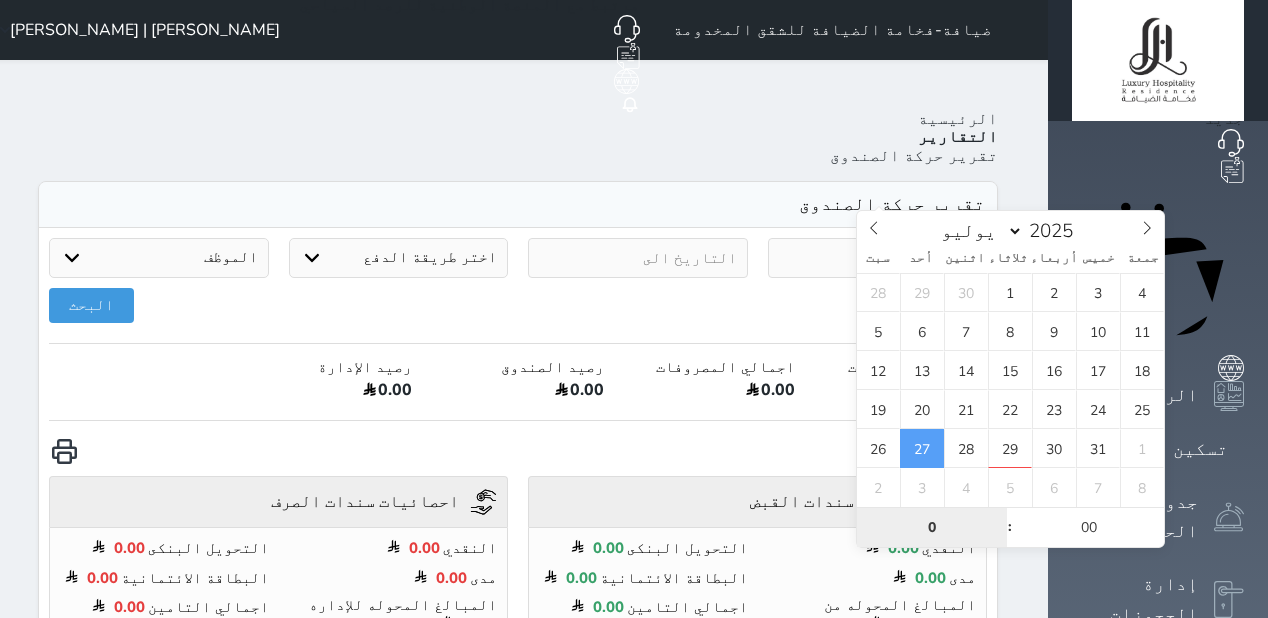 type on "0" 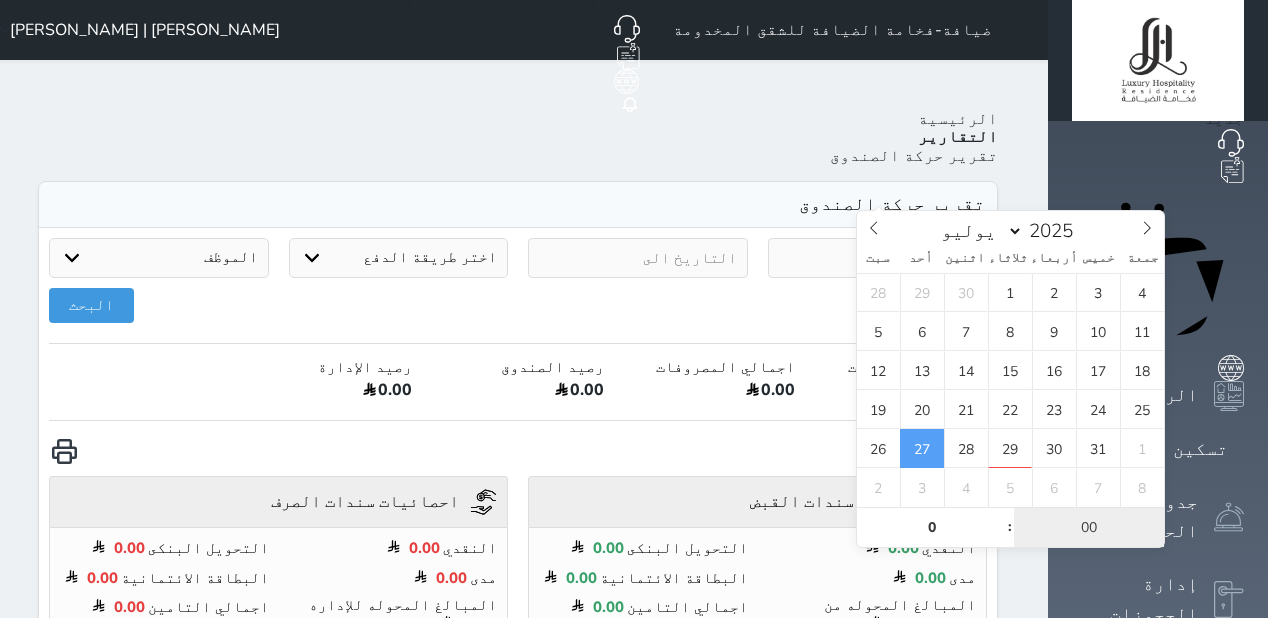 type on "[DATE] 00:00" 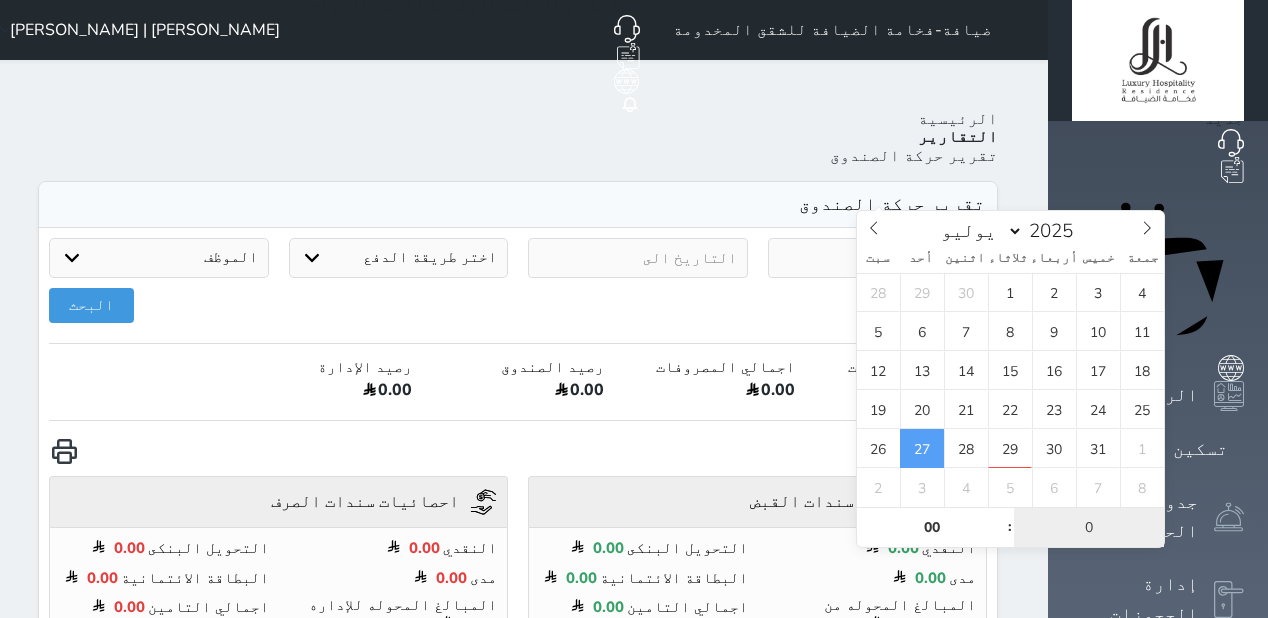 type on "01" 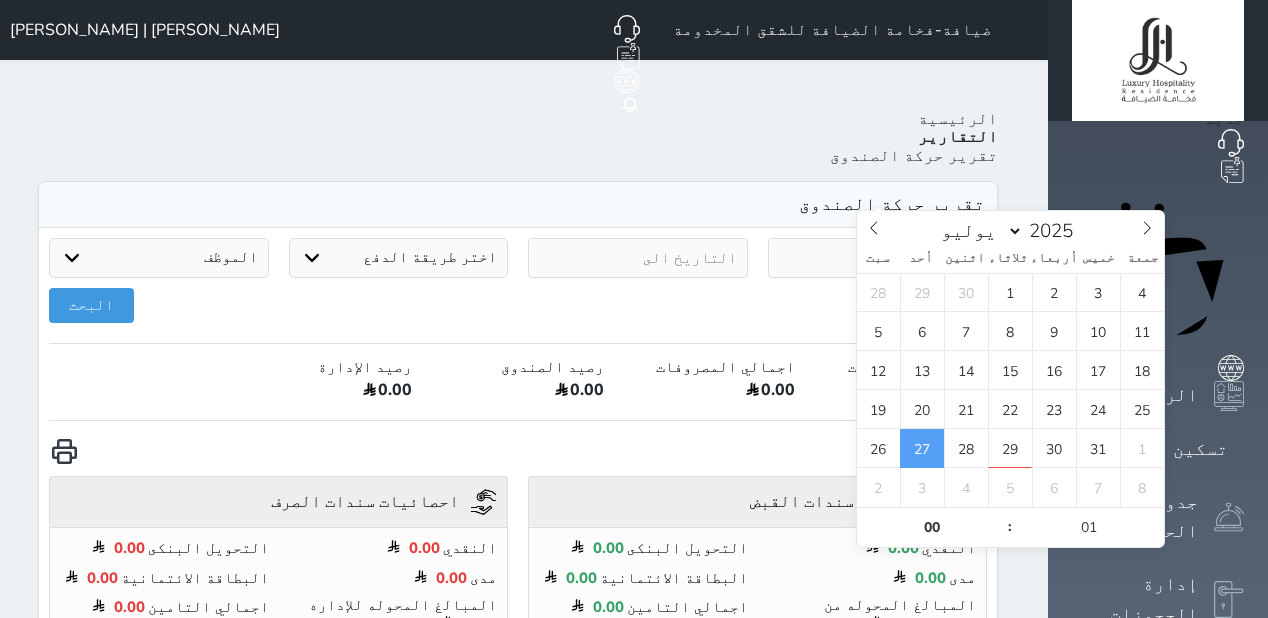 type on "[DATE] 00:01" 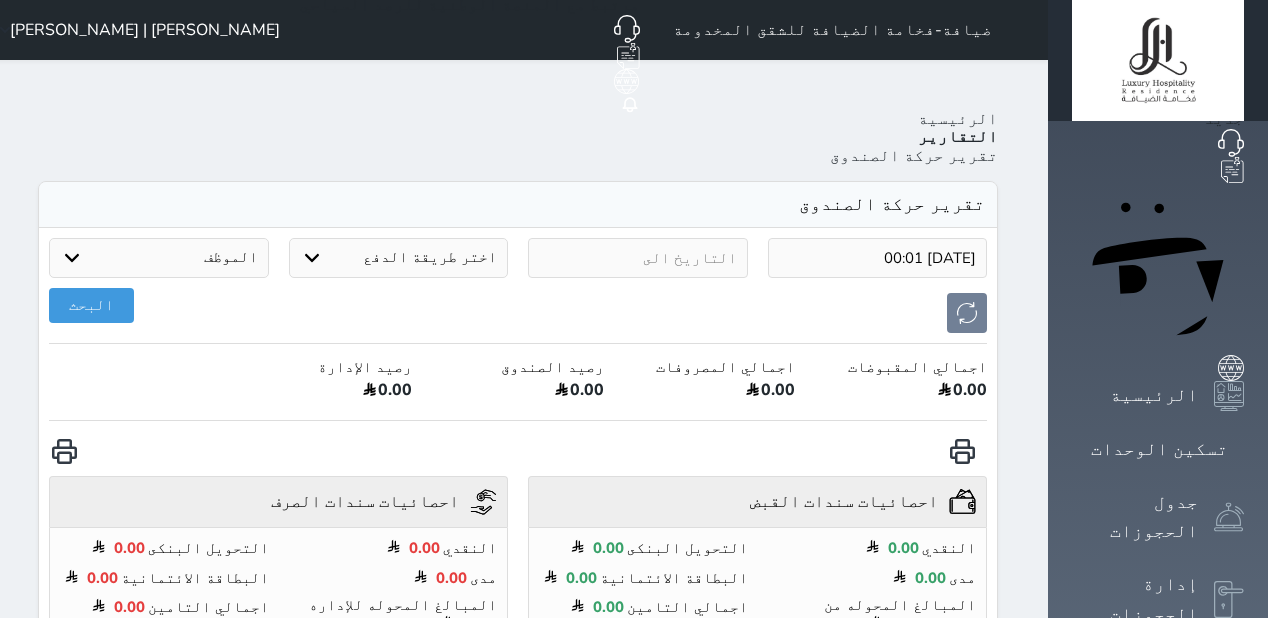 drag, startPoint x: 799, startPoint y: 192, endPoint x: 776, endPoint y: 279, distance: 89.98889 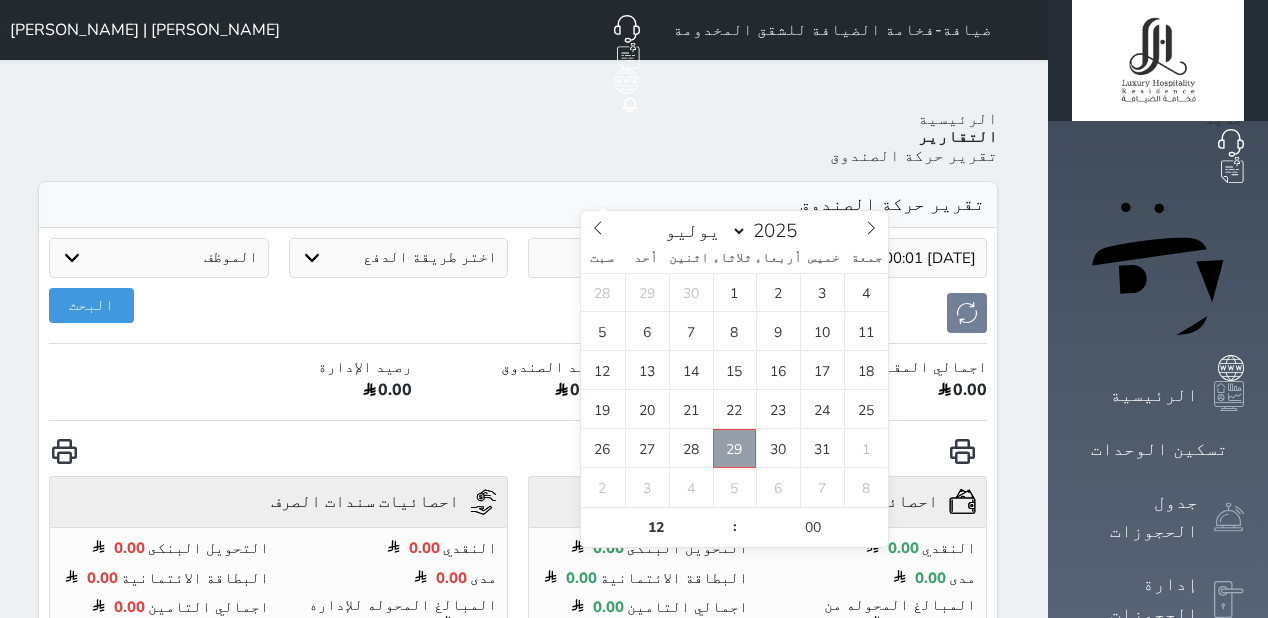 click on "29" at bounding box center [735, 448] 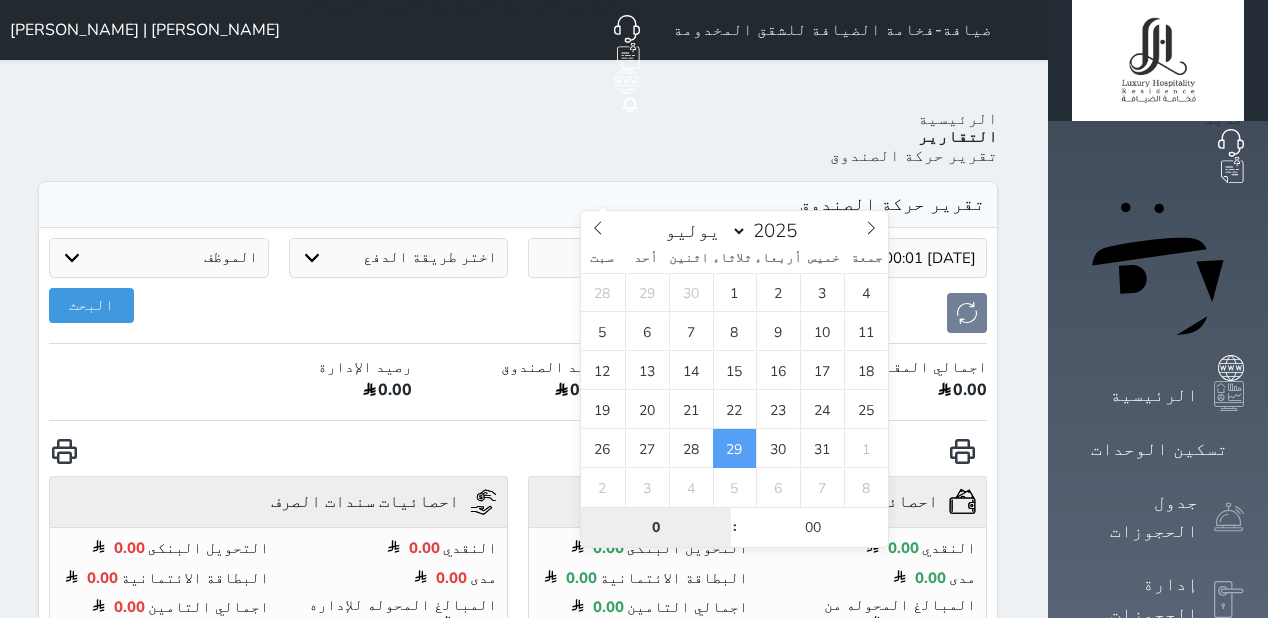 type on "0" 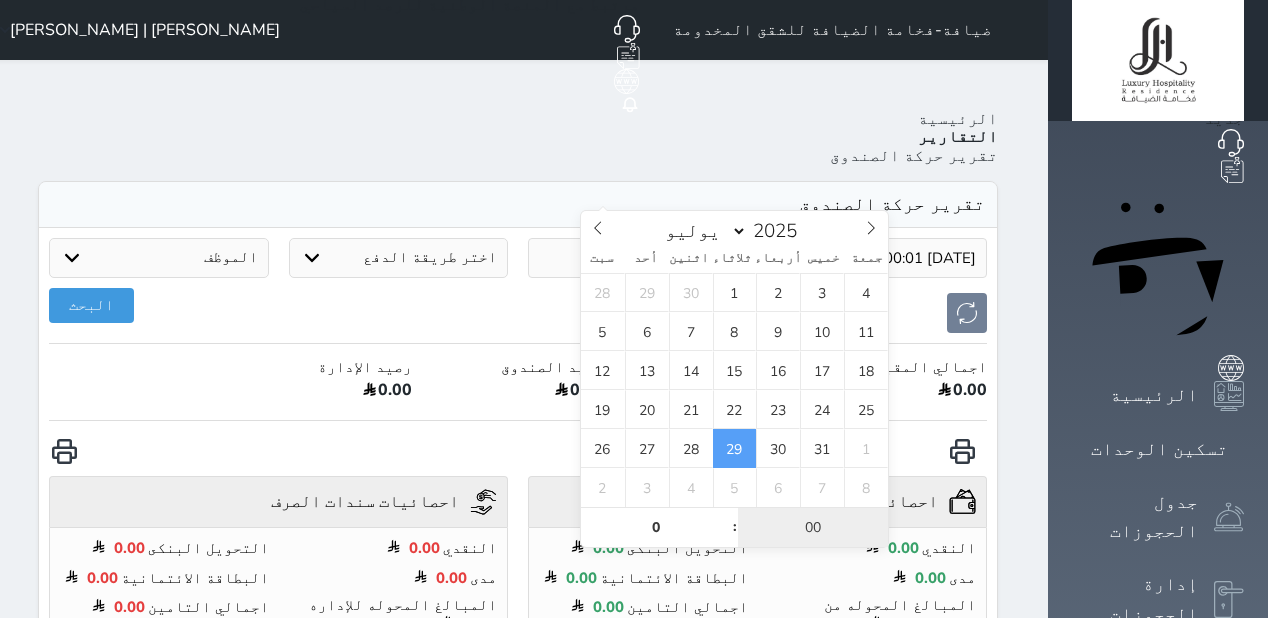 type on "[DATE] 00:00" 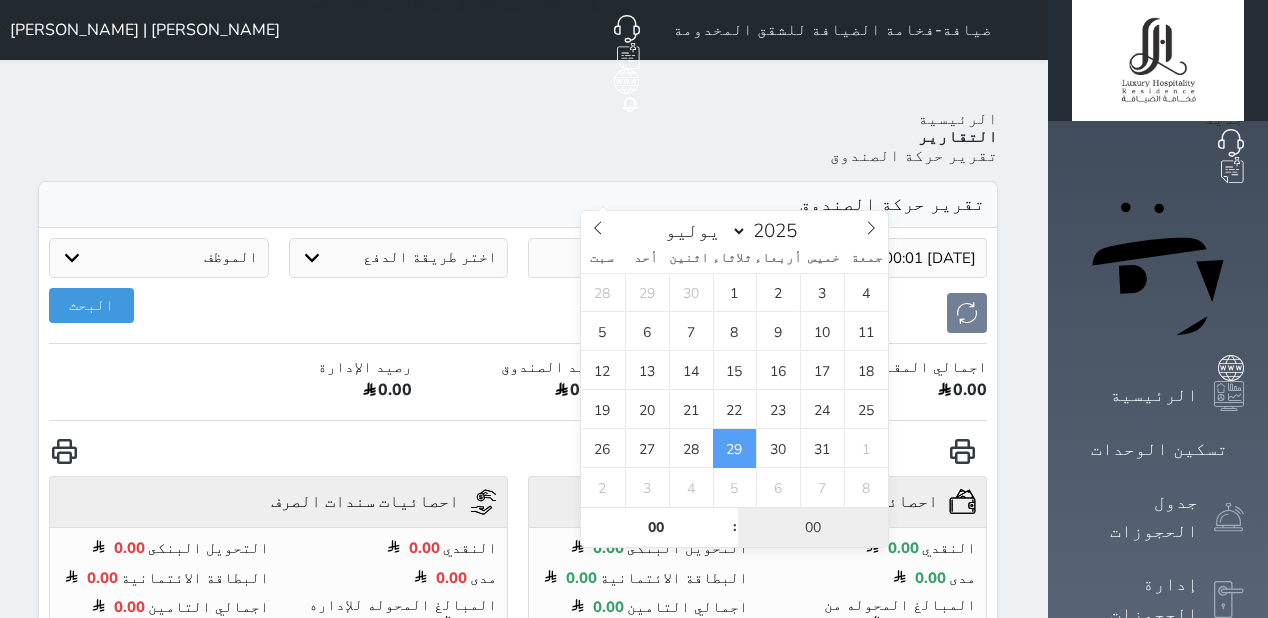 type on "0" 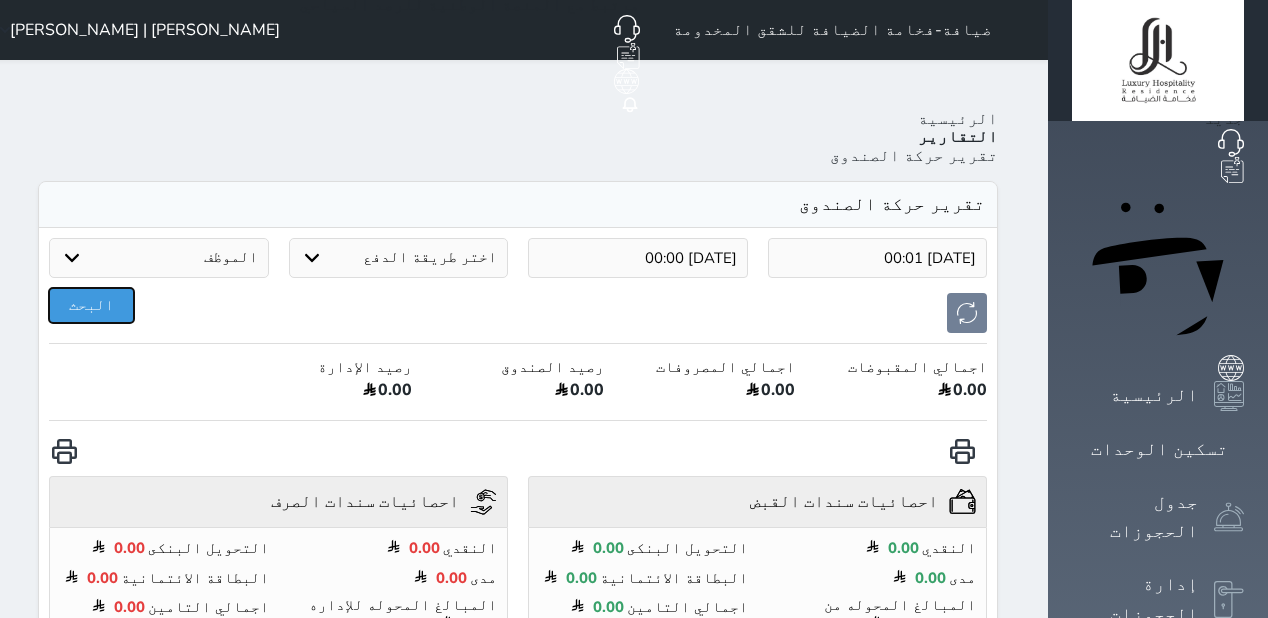 click on "البحث" at bounding box center [91, 305] 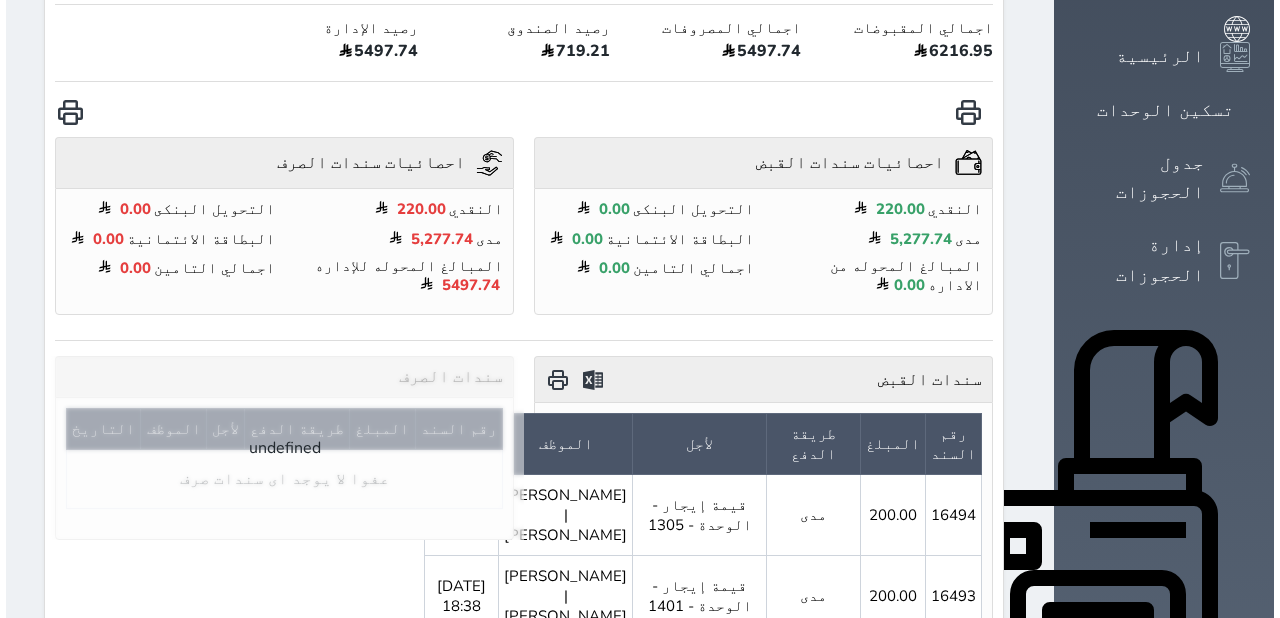 scroll, scrollTop: 0, scrollLeft: 0, axis: both 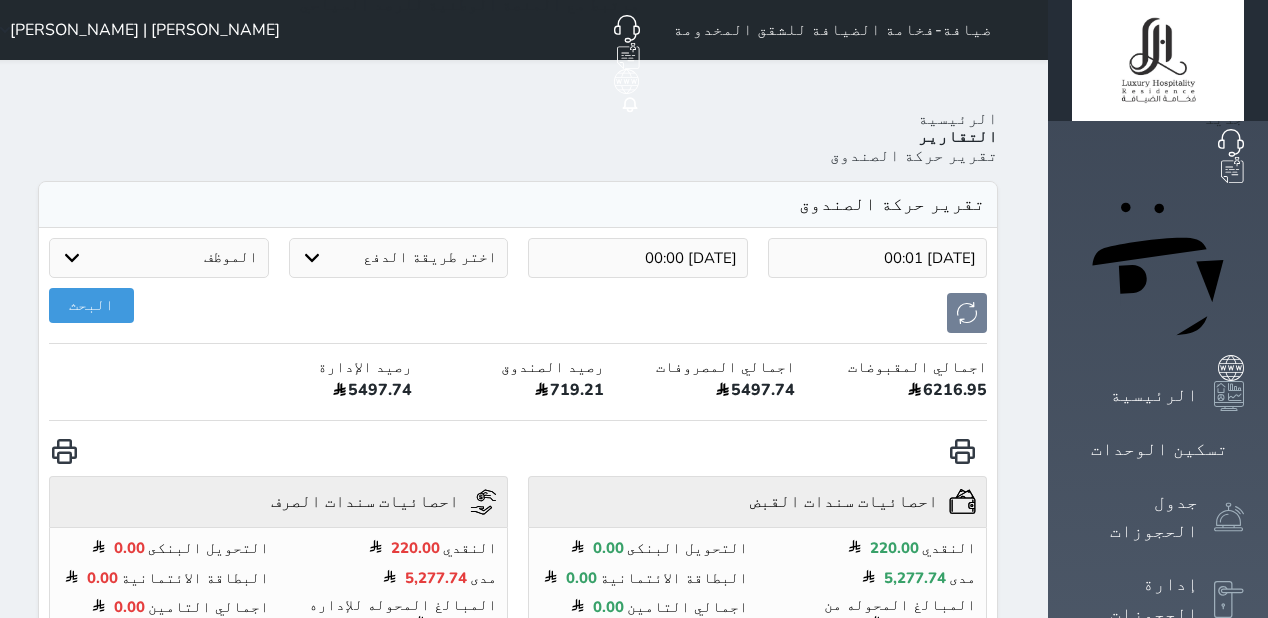click on "719.21" at bounding box center (518, 393) 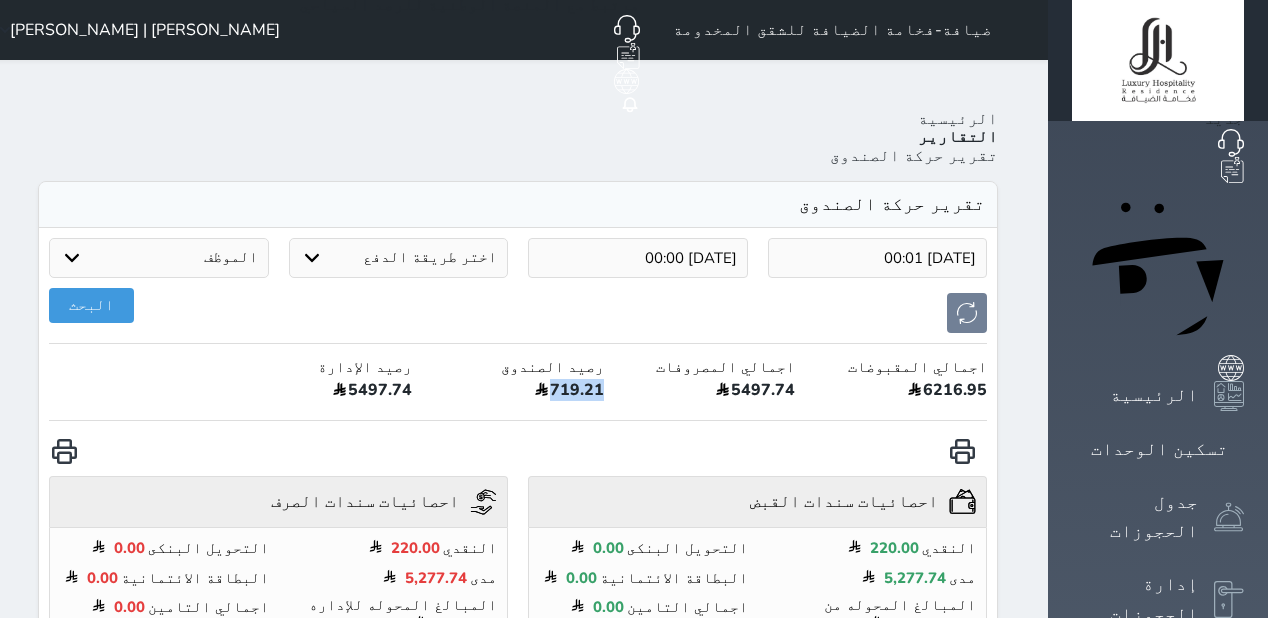 click on "719.21" at bounding box center (518, 393) 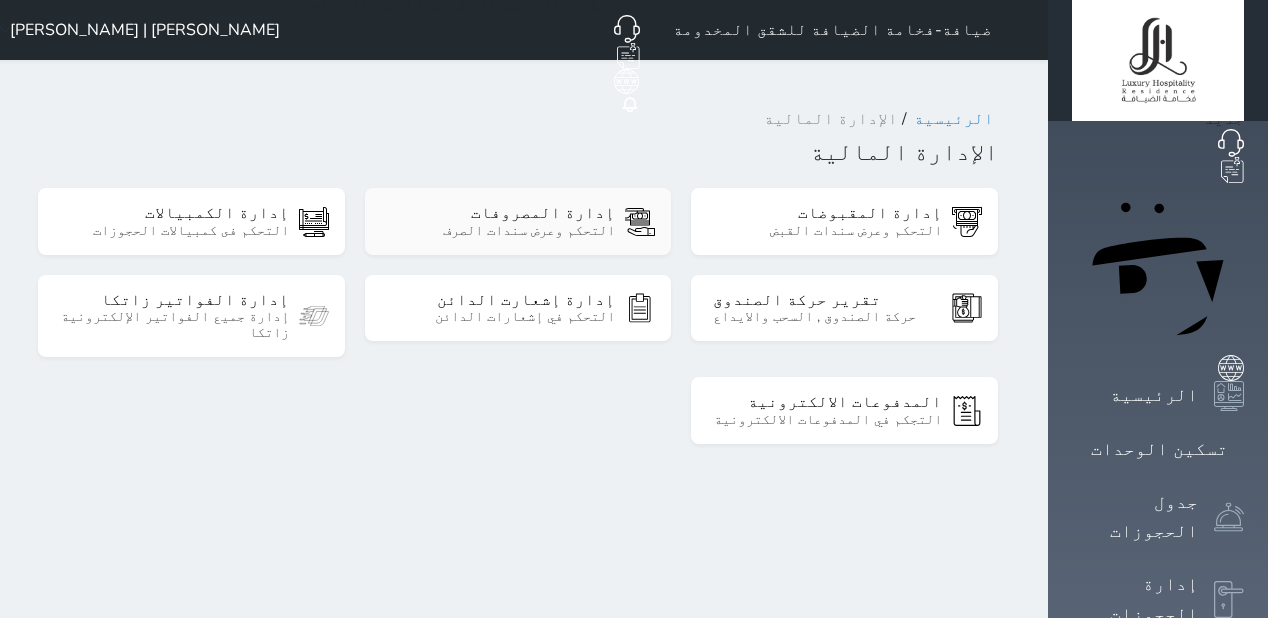 drag, startPoint x: 668, startPoint y: 167, endPoint x: 708, endPoint y: 210, distance: 58.728188 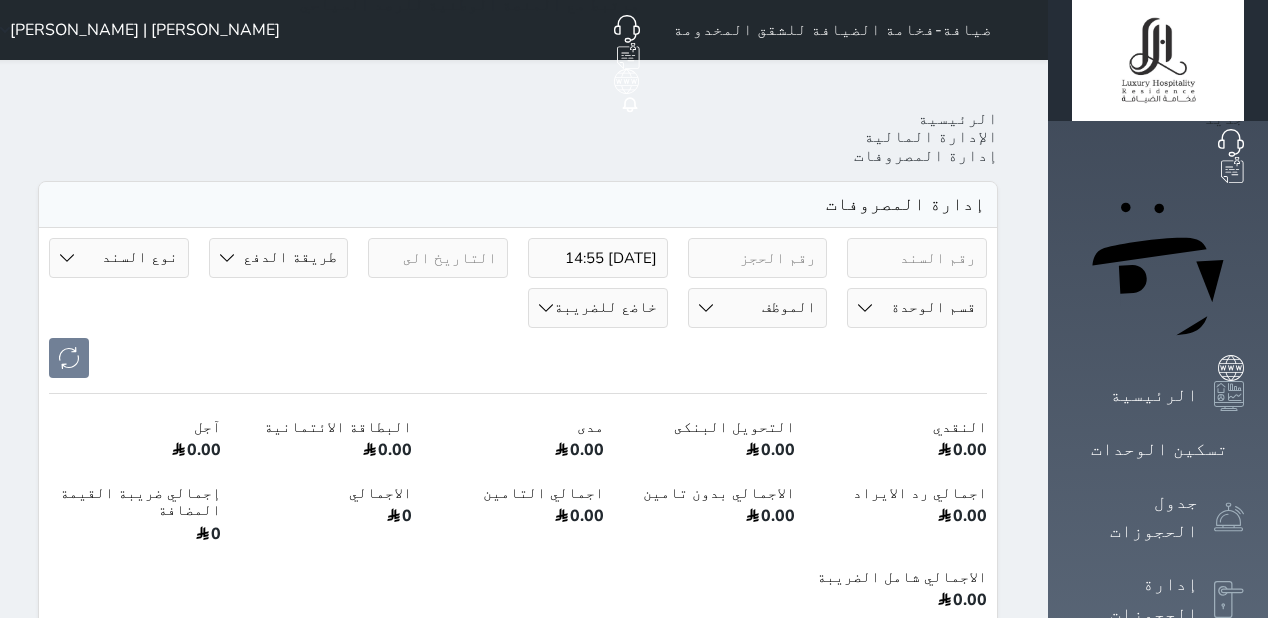 select 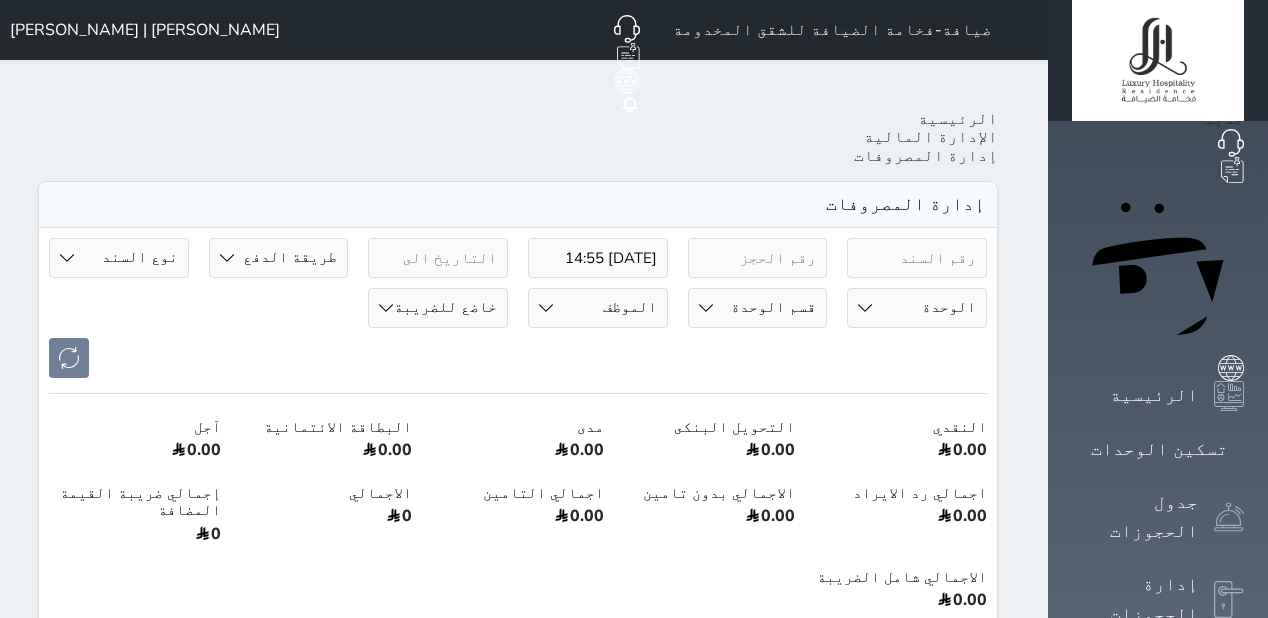 drag, startPoint x: 1076, startPoint y: 571, endPoint x: 1061, endPoint y: 580, distance: 17.492855 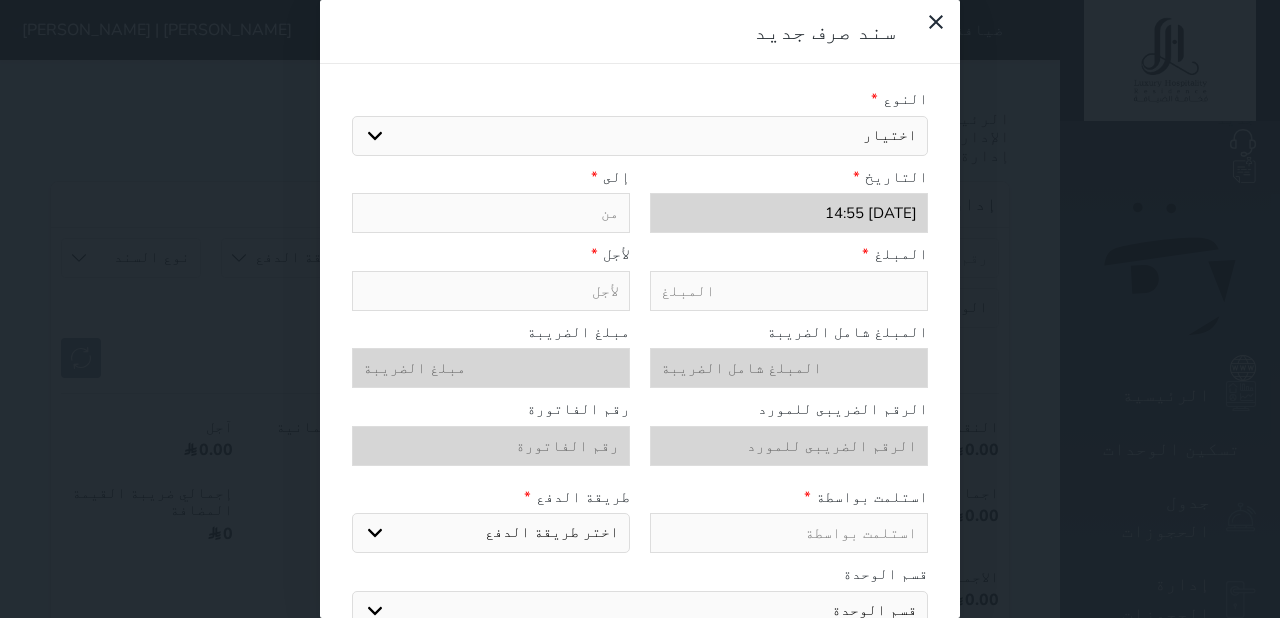click on "اختيار   مرتجع إيجار رواتب صيانة مصروفات عامة تحويل من الصندوق الى الادارة استرجاع تامين استرجاع العربون" at bounding box center [640, 136] 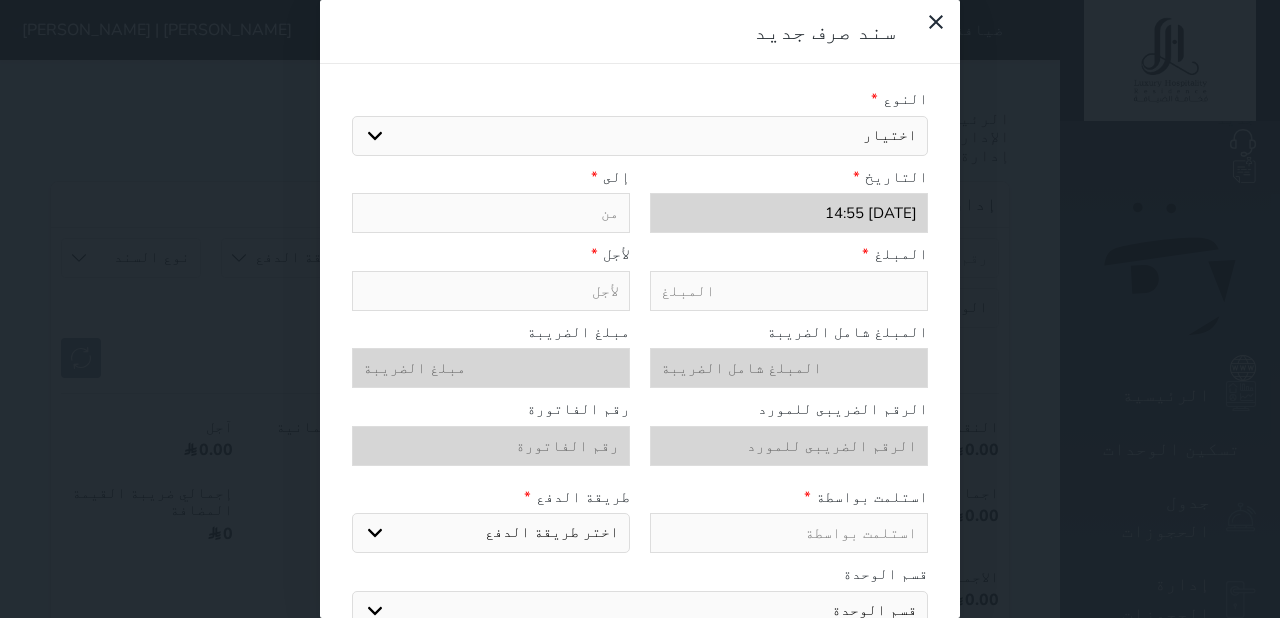 select on "101768" 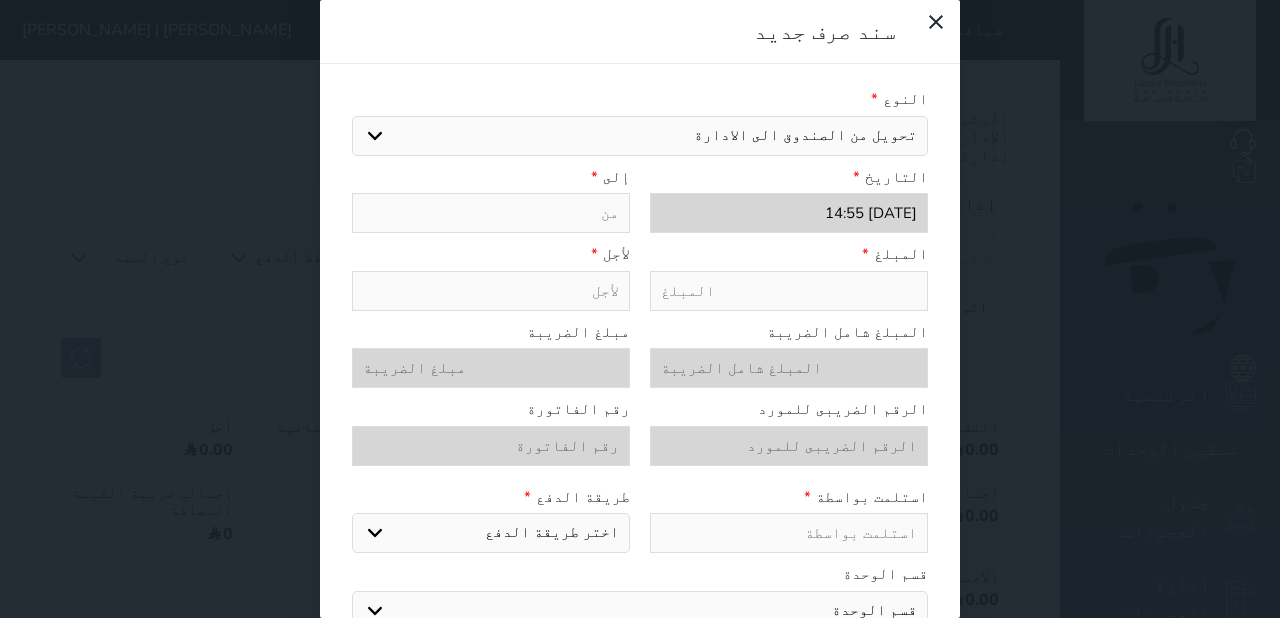 click on "اختيار   مرتجع إيجار رواتب صيانة مصروفات عامة تحويل من الصندوق الى الادارة استرجاع تامين استرجاع العربون" at bounding box center [640, 136] 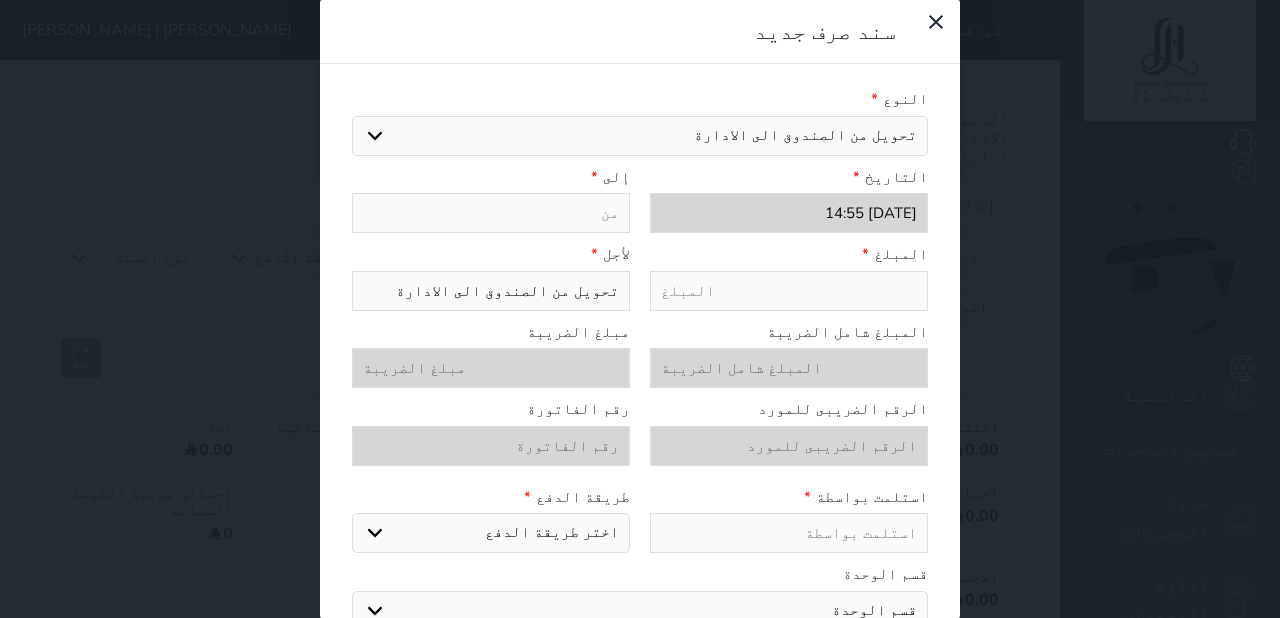 select 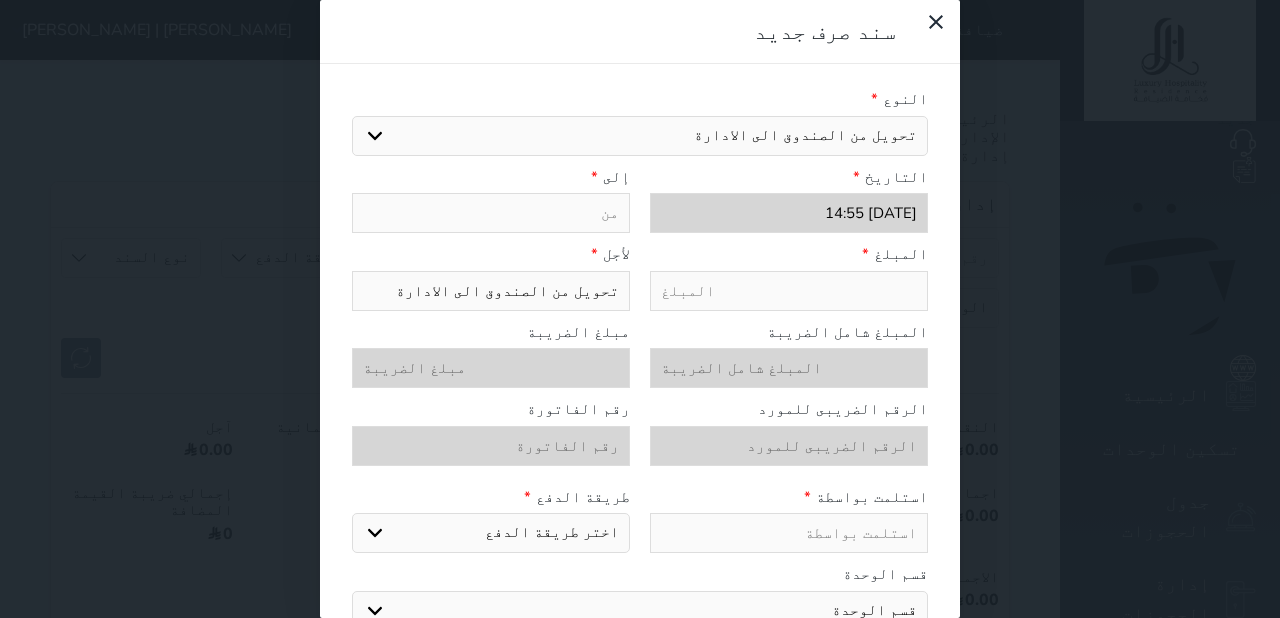 click at bounding box center (491, 213) 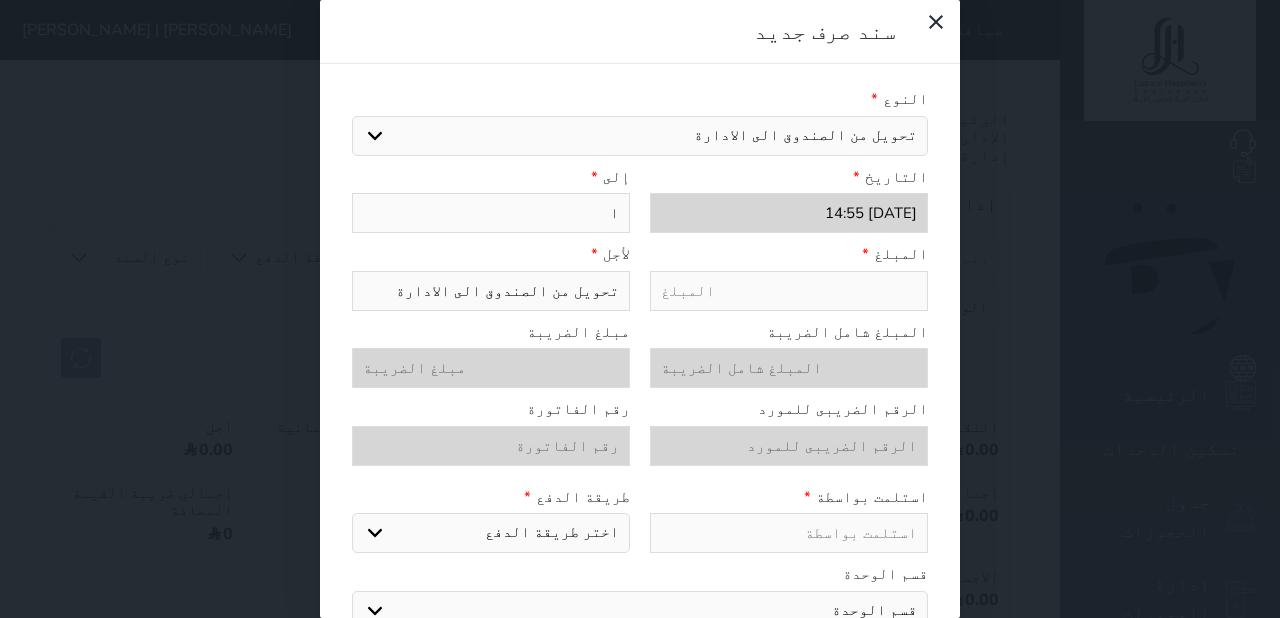 type on "ال" 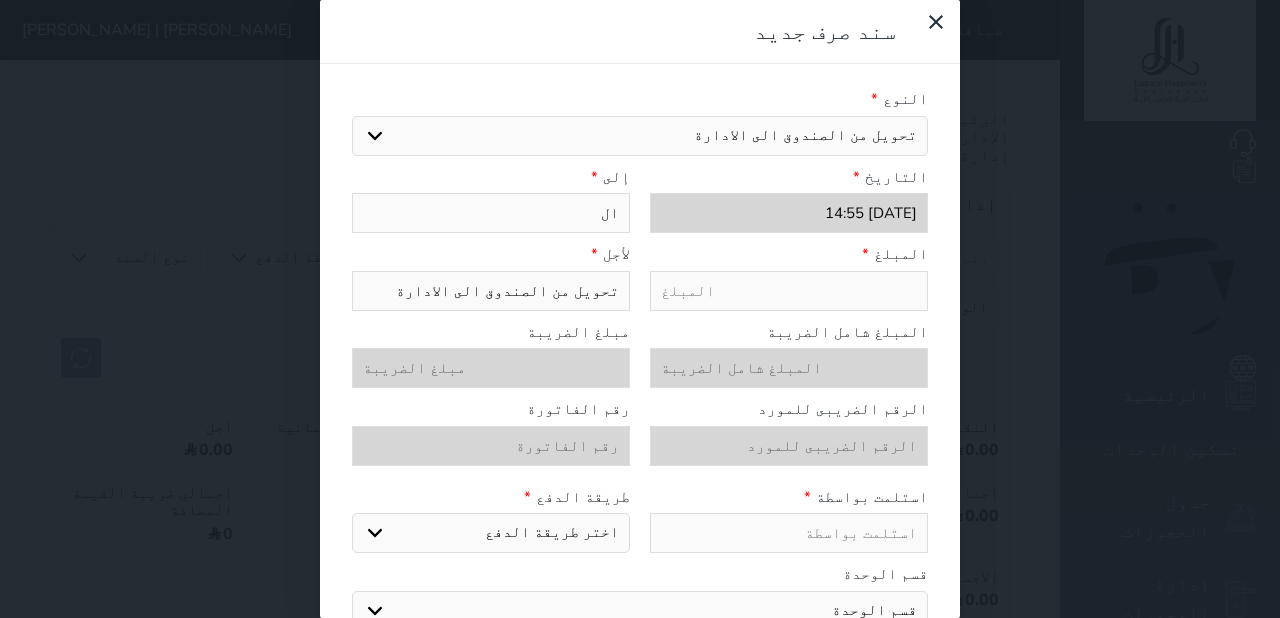 type on "الب" 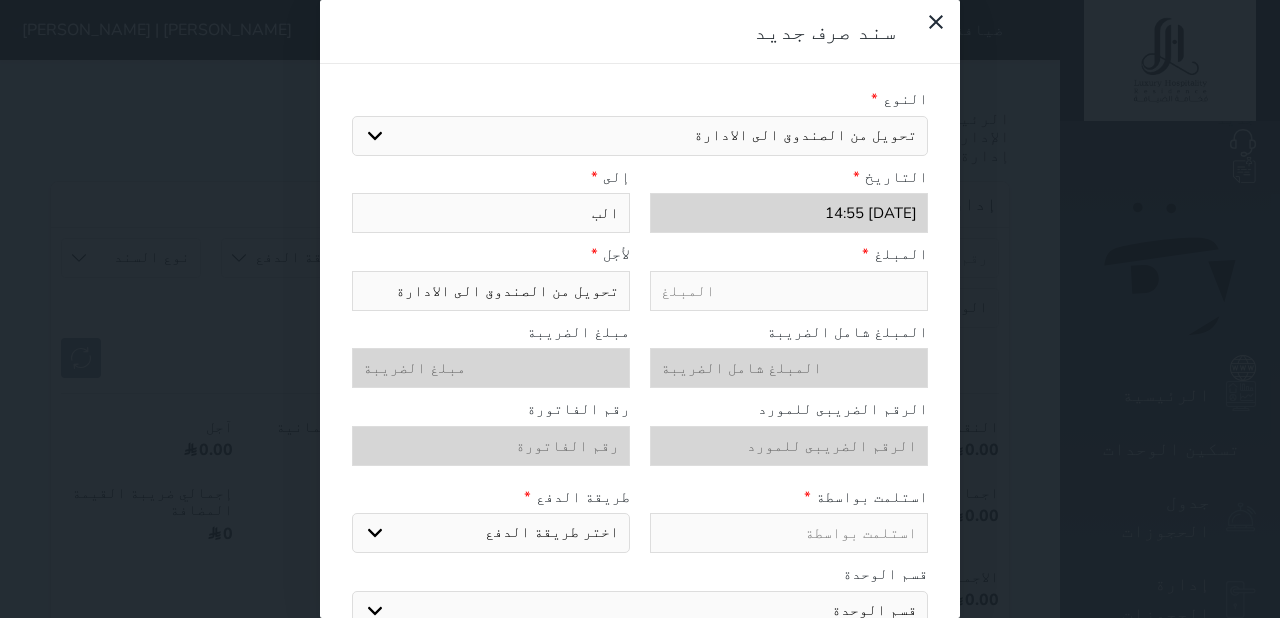 type on "البن" 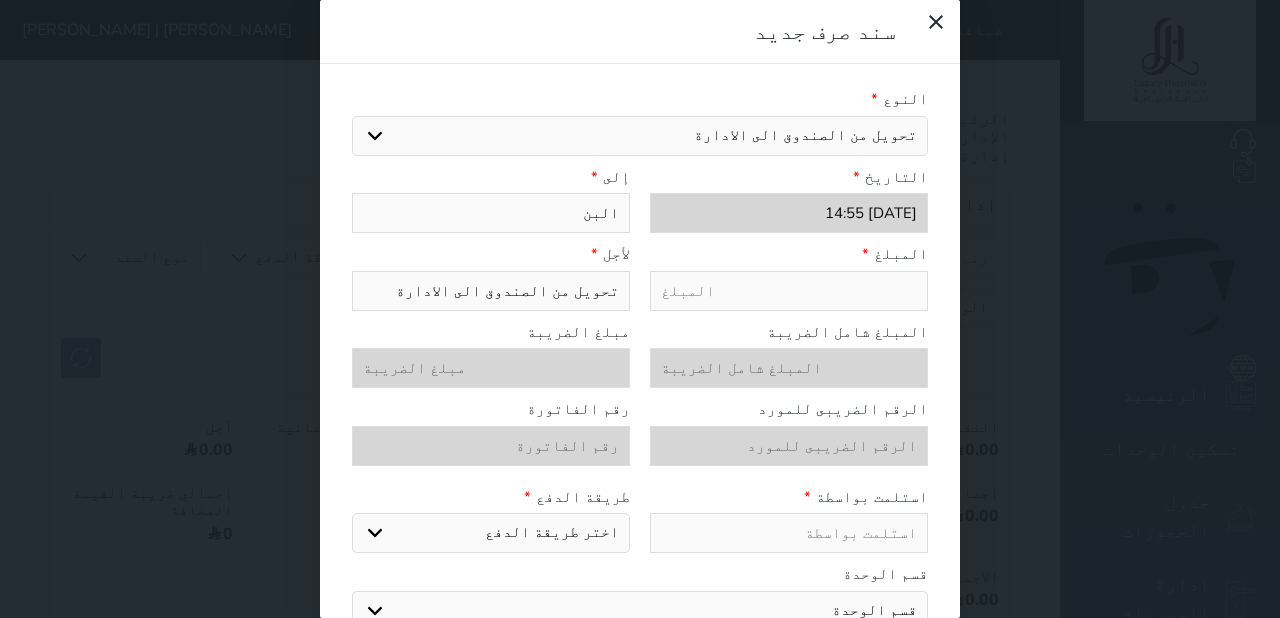 type on "البنك" 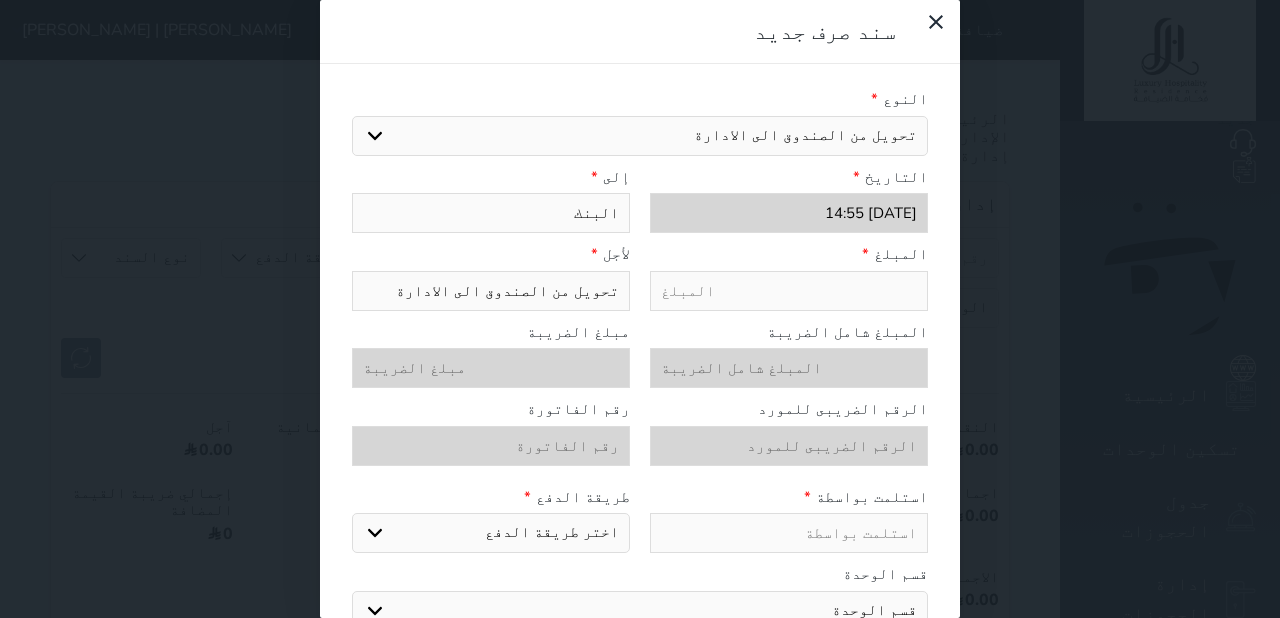 type on "البنك" 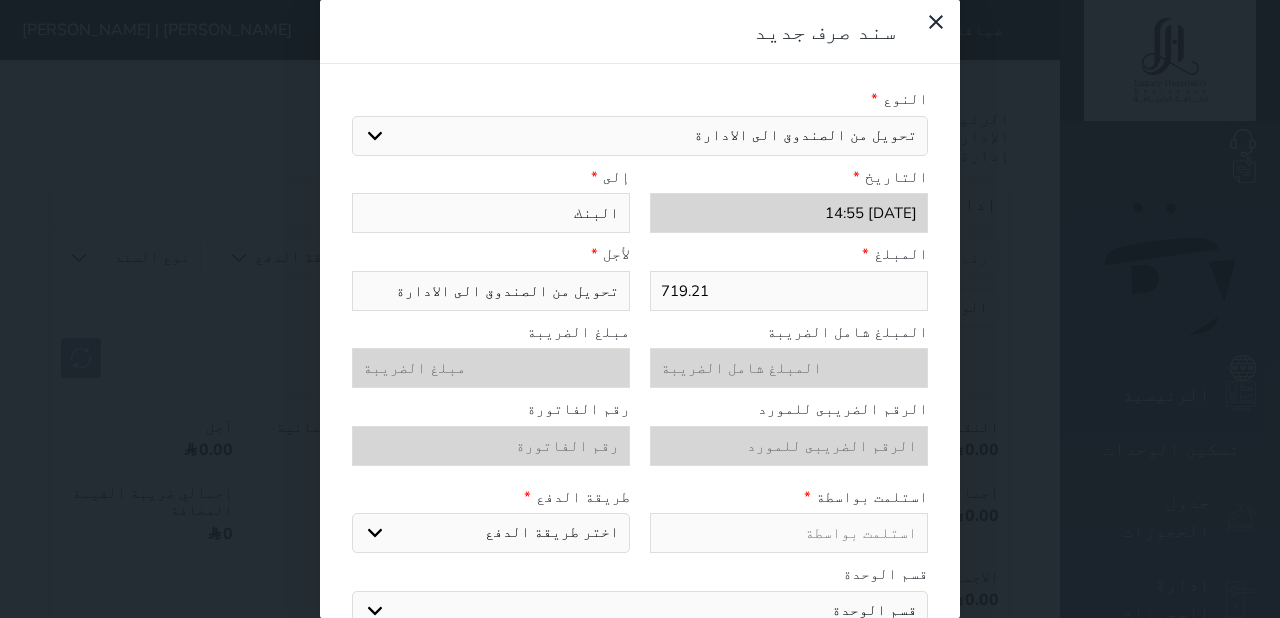 type on "719.21" 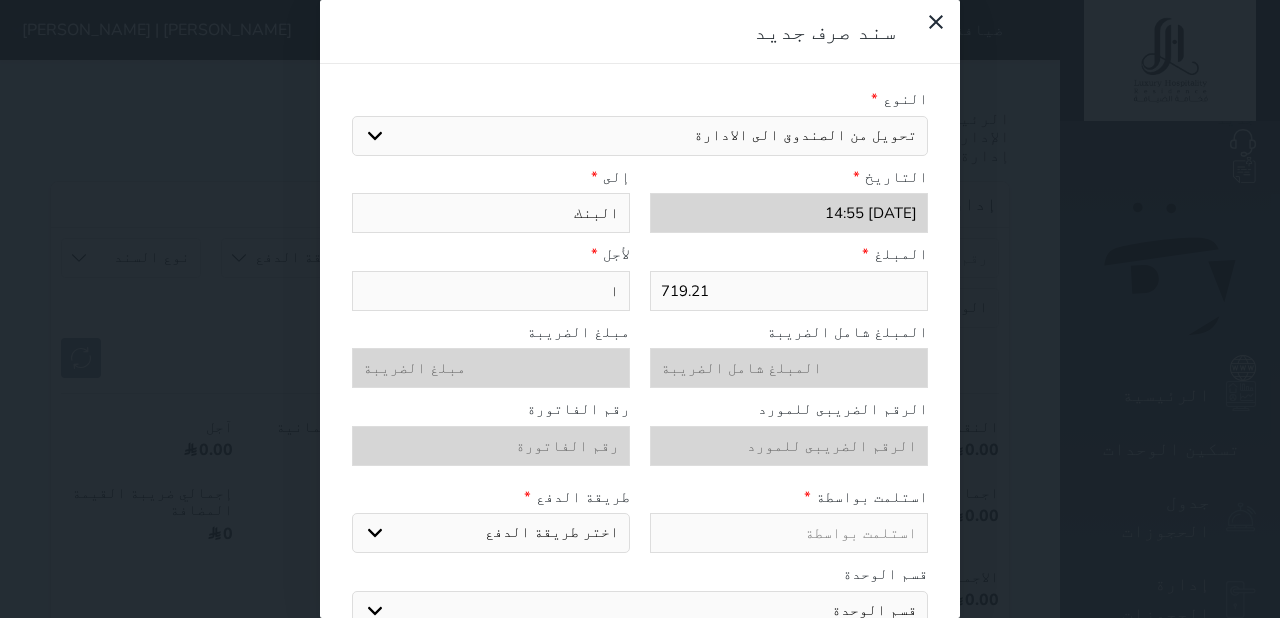 type on "اا" 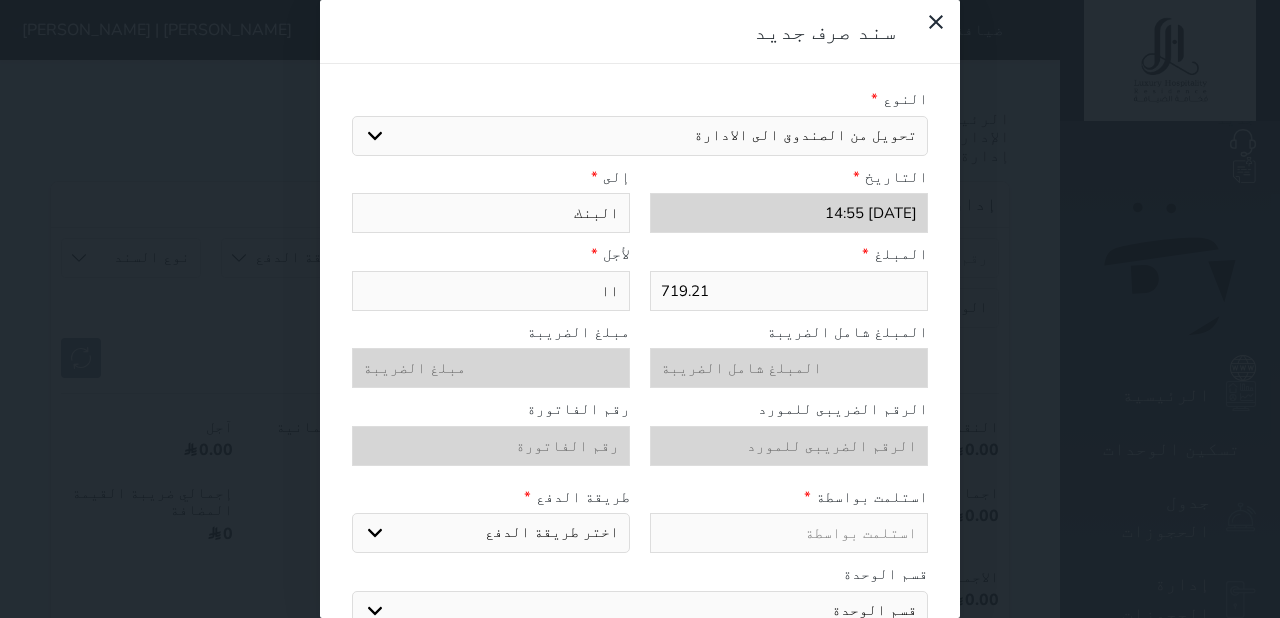 type on "ااق" 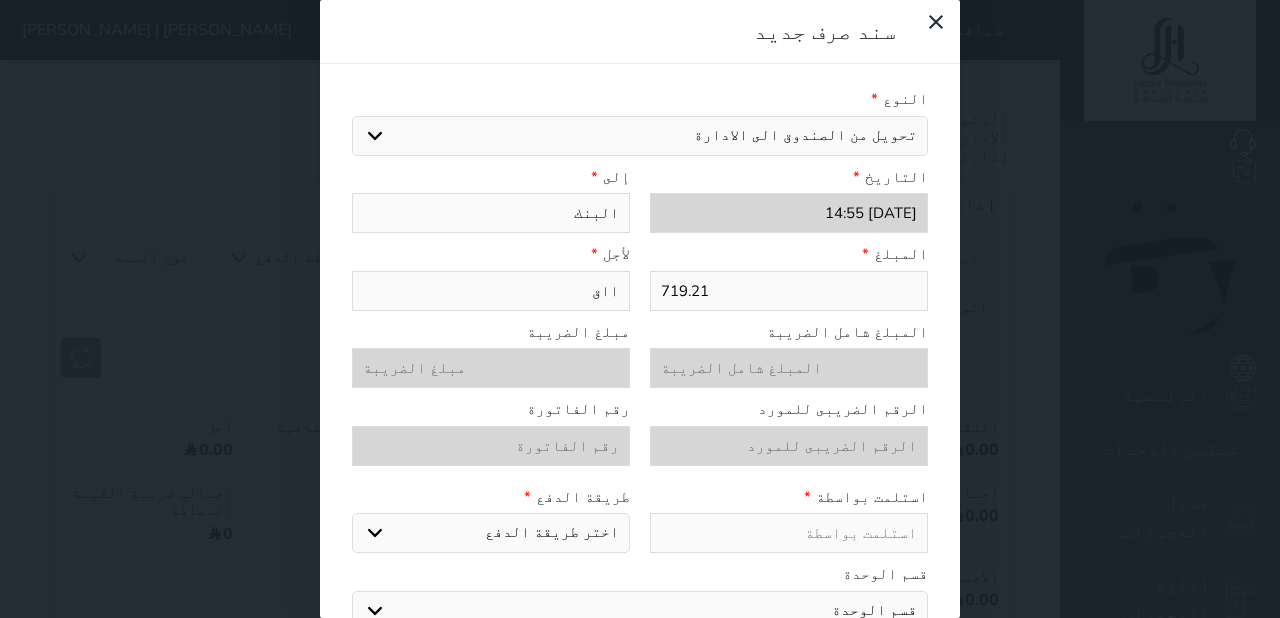 select 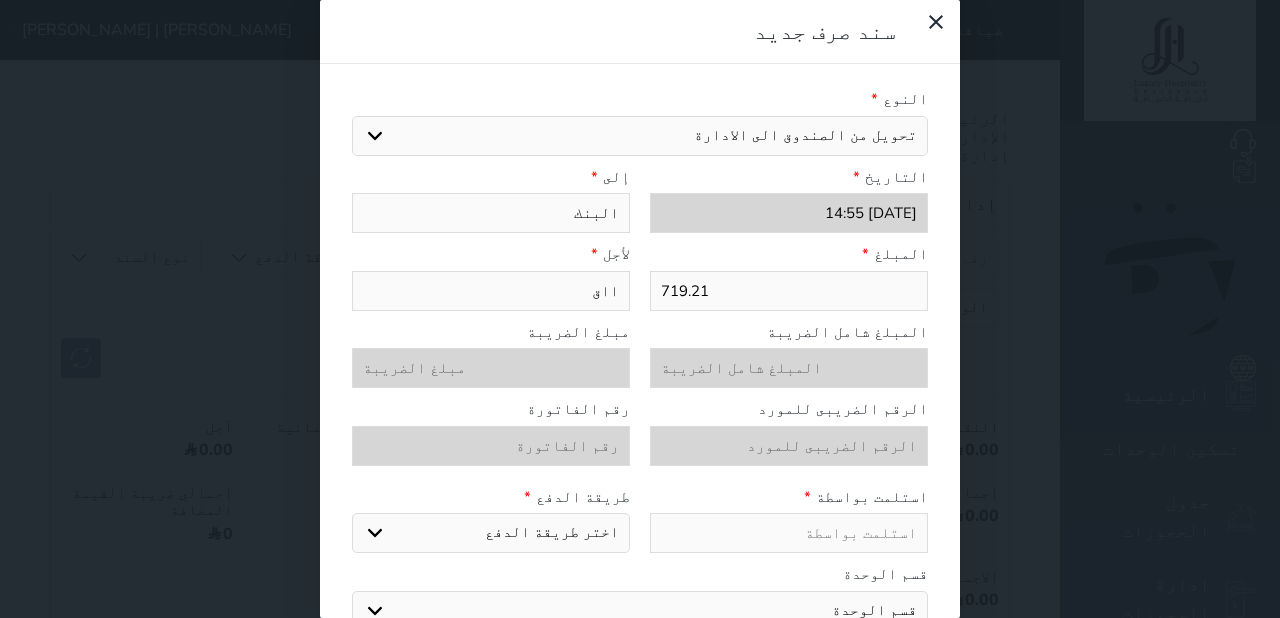 type on "اا" 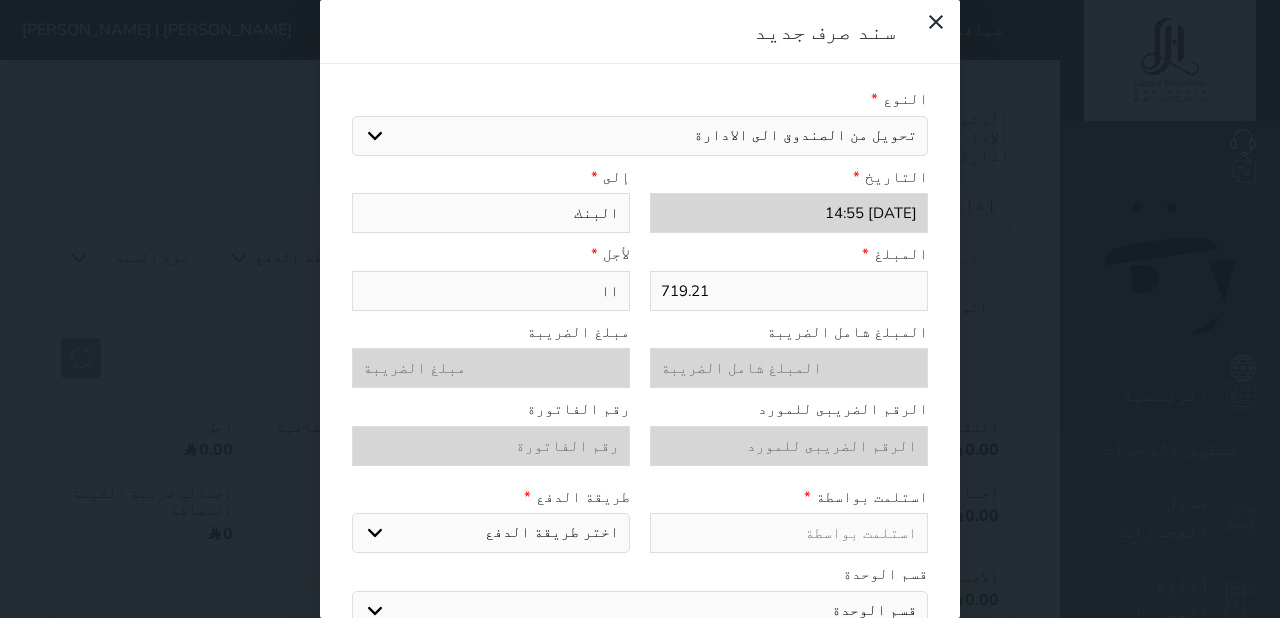 type on "ا" 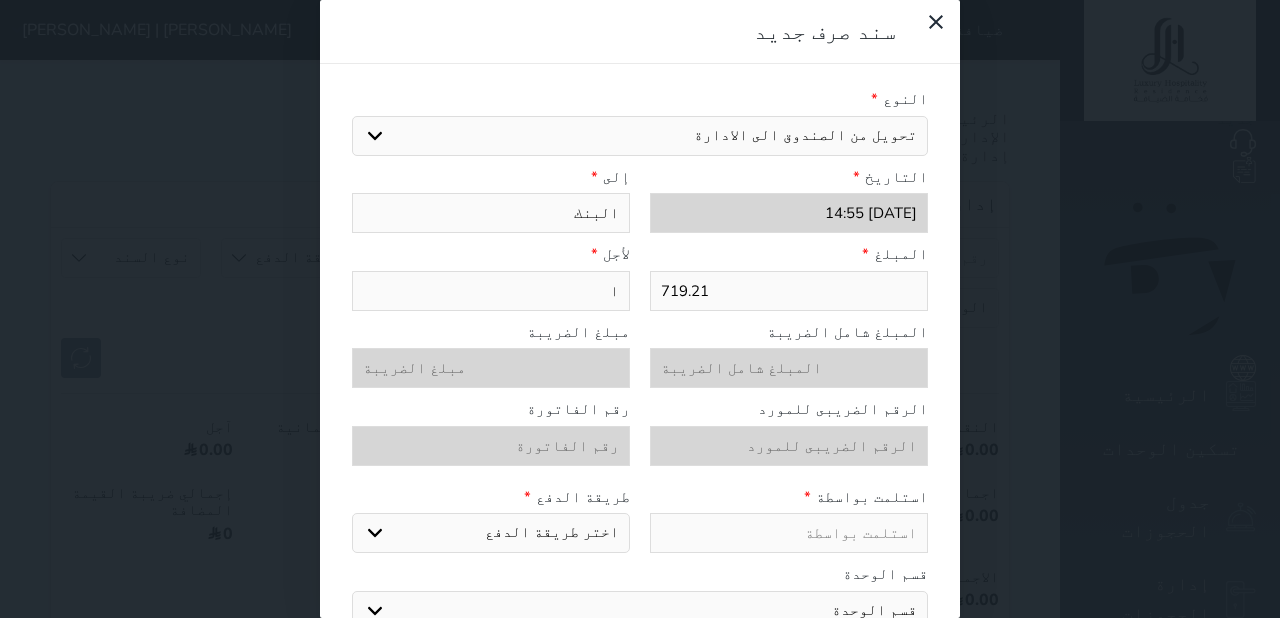type 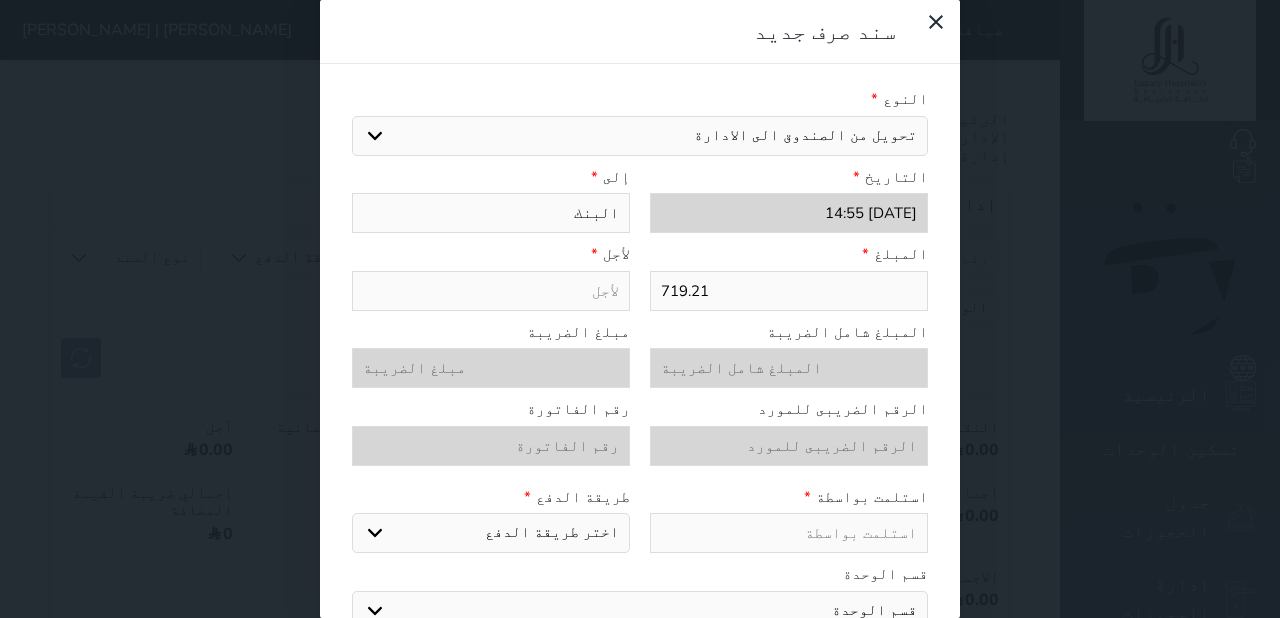 type on "ا" 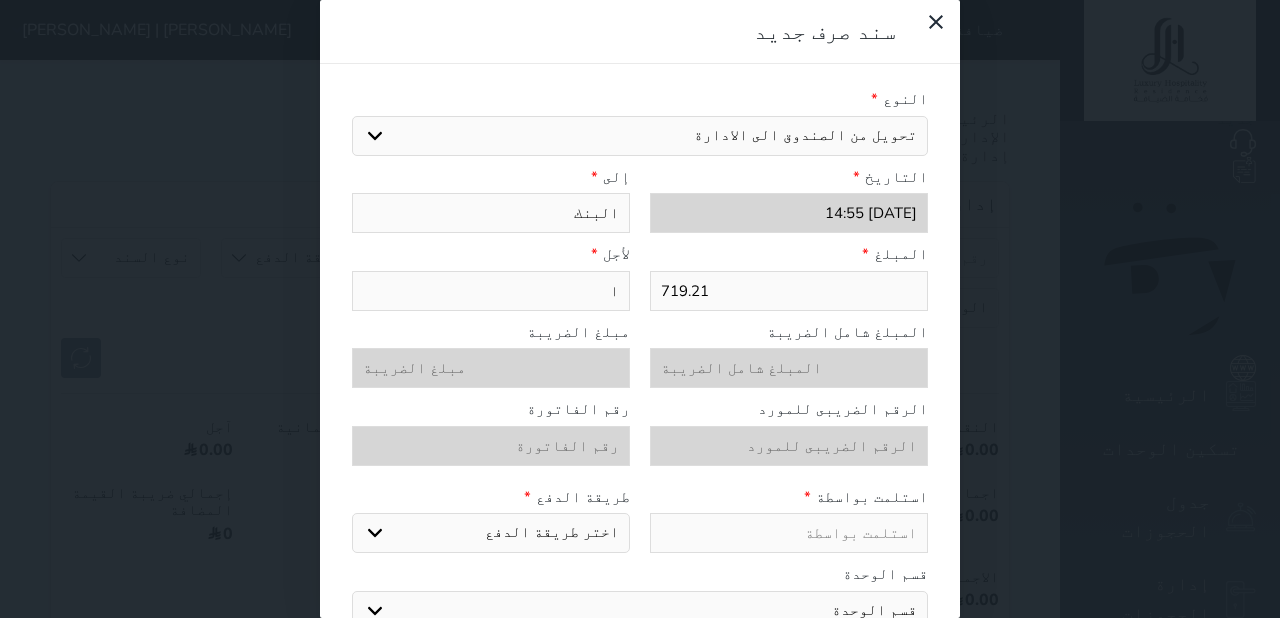 type on "اق" 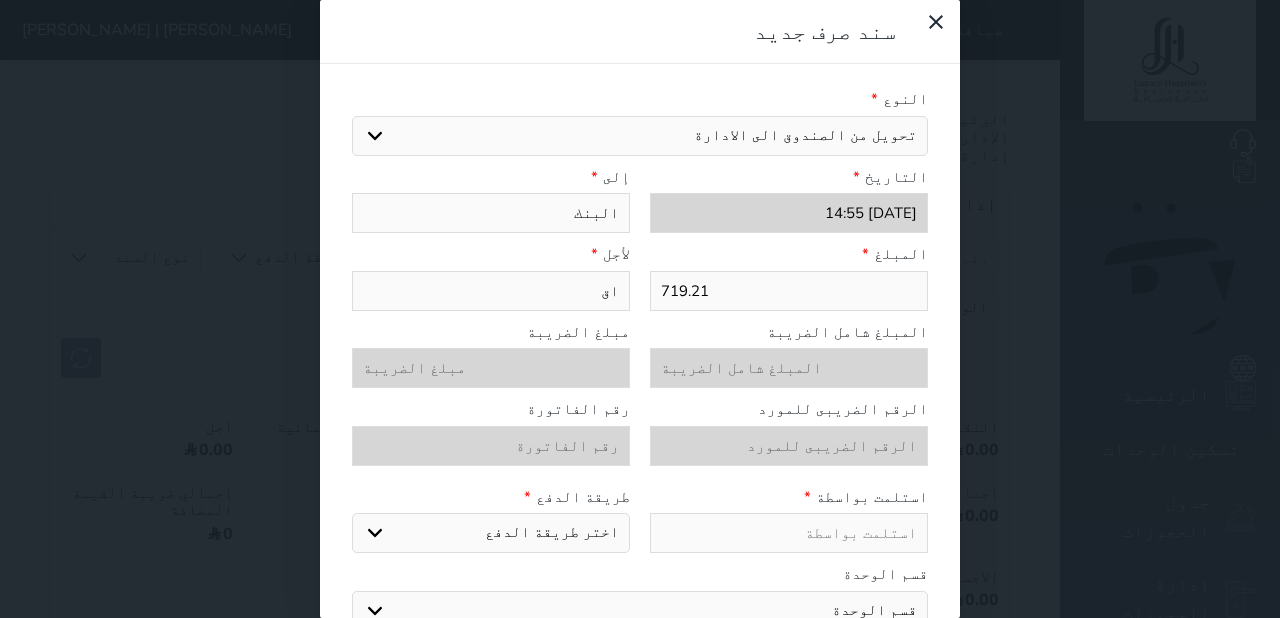 type on "اقف" 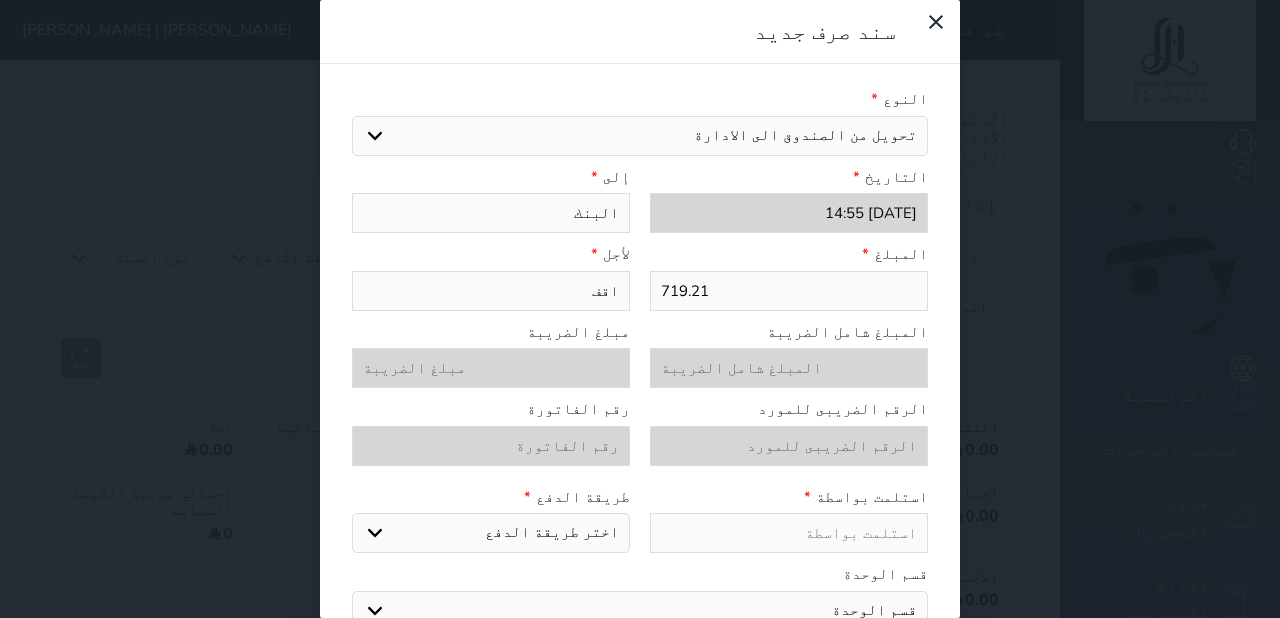 type on "اقفا" 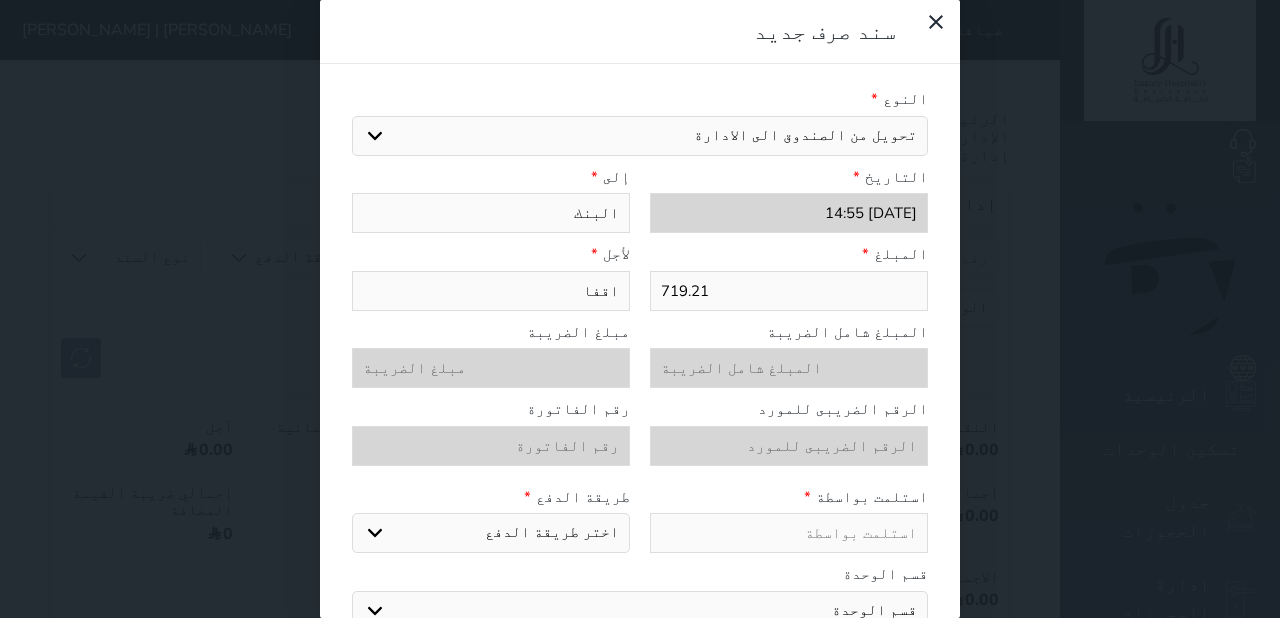 type on "اقفال" 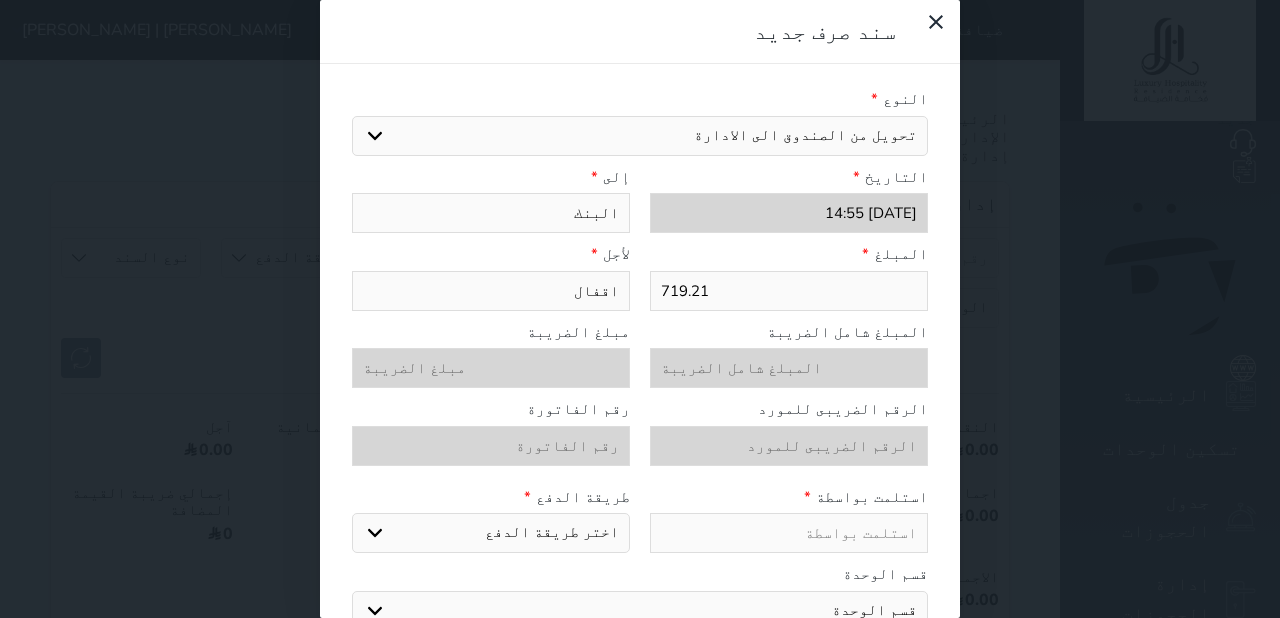 type on "اقفالا" 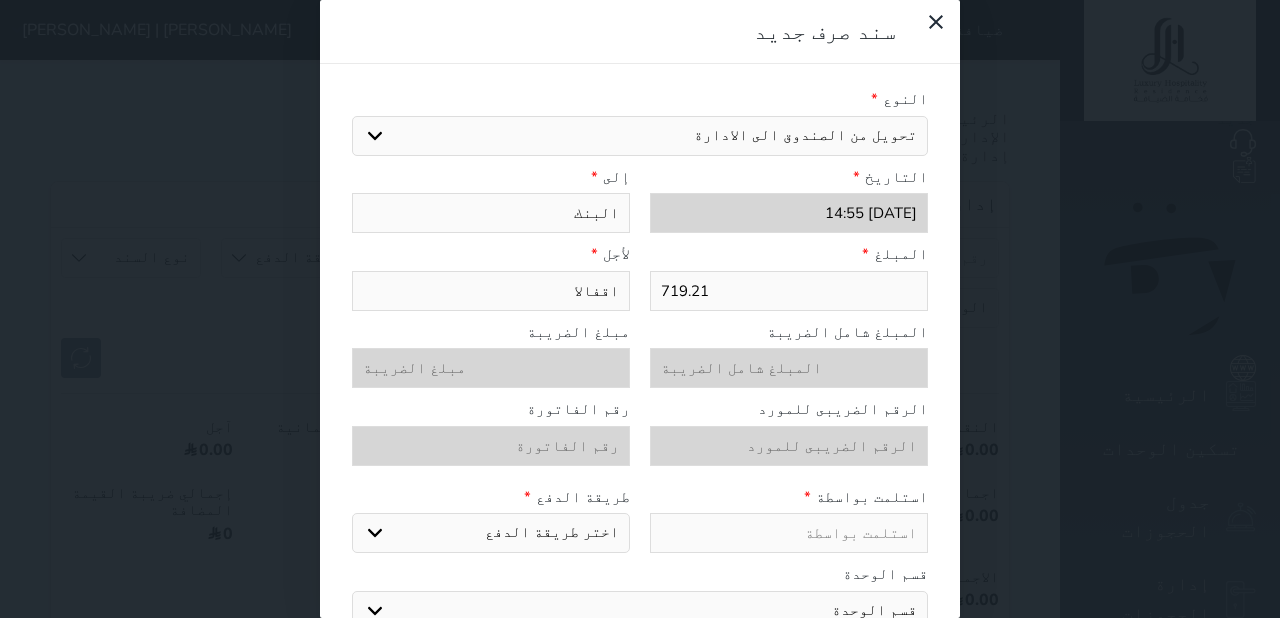 type on "اقفالا" 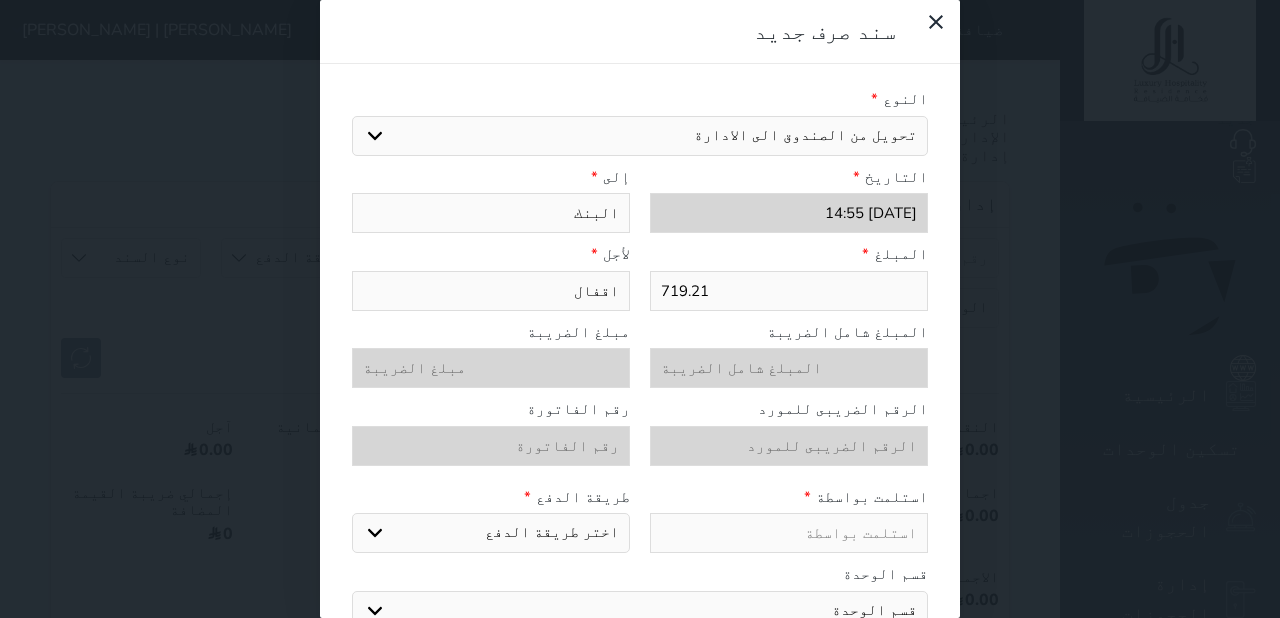 type on "اقفال" 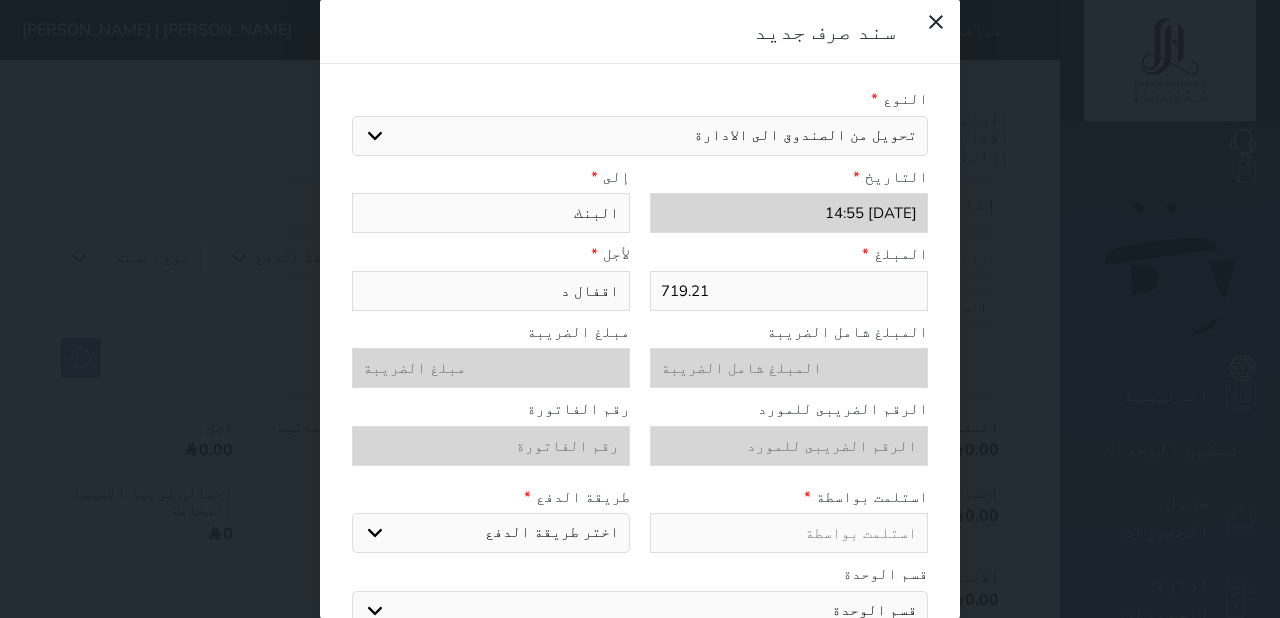 type on "اقفال دف" 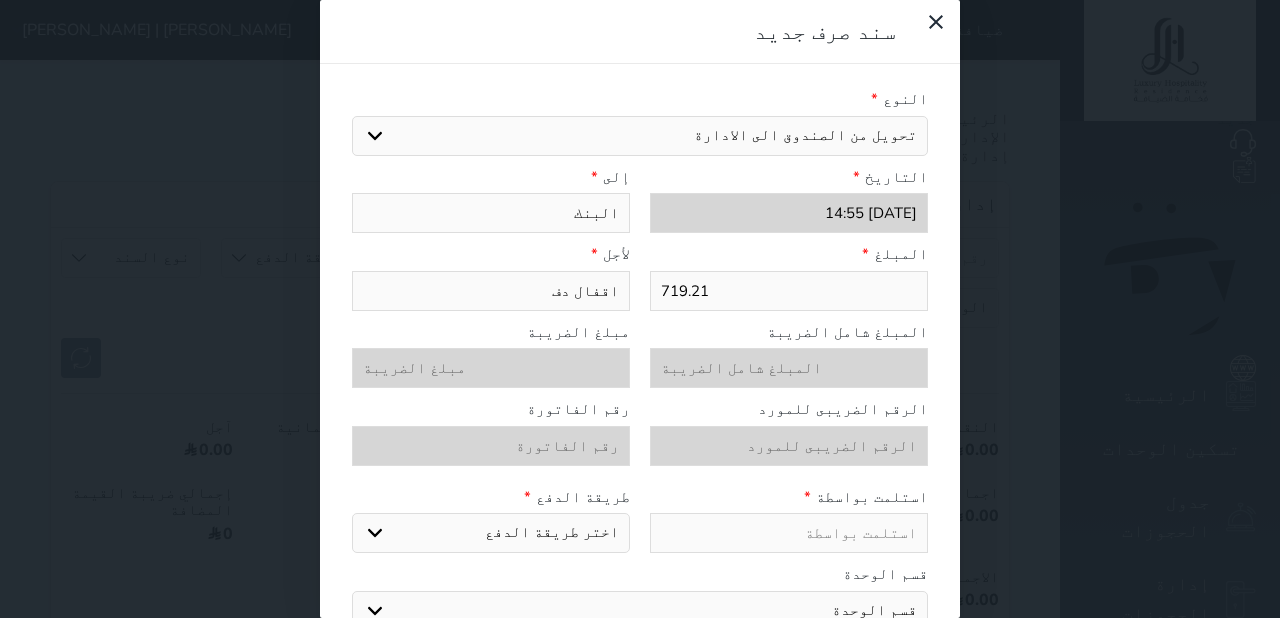 type on "اقفال دفع" 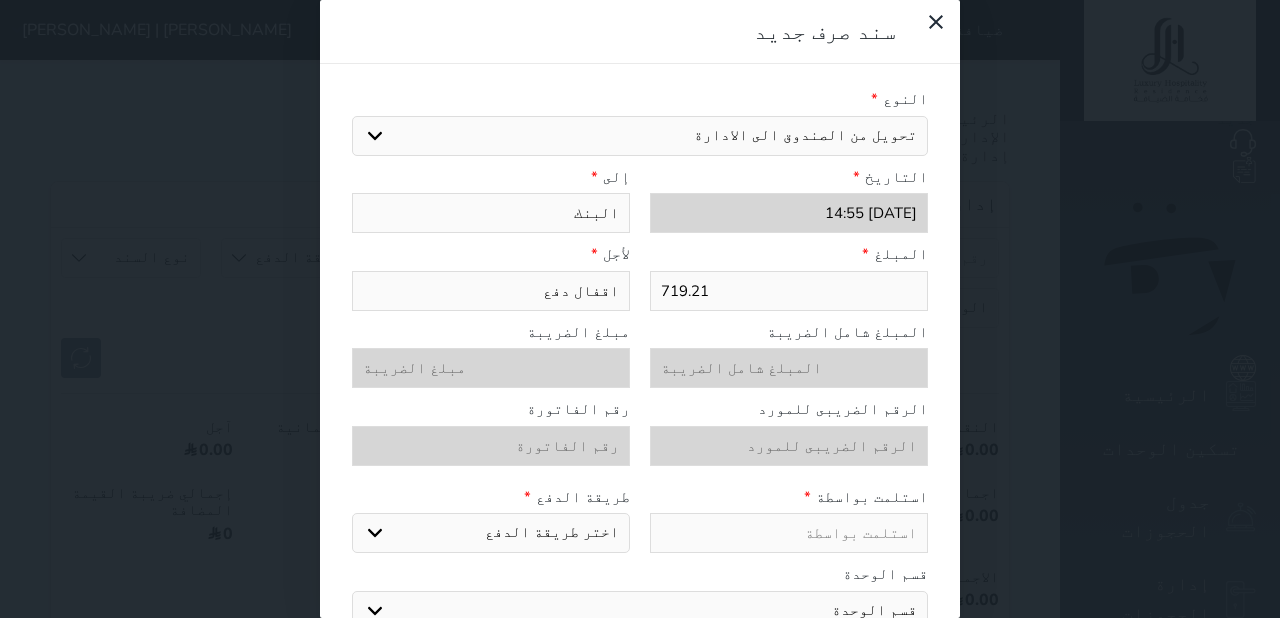 type on "اقفال دفع" 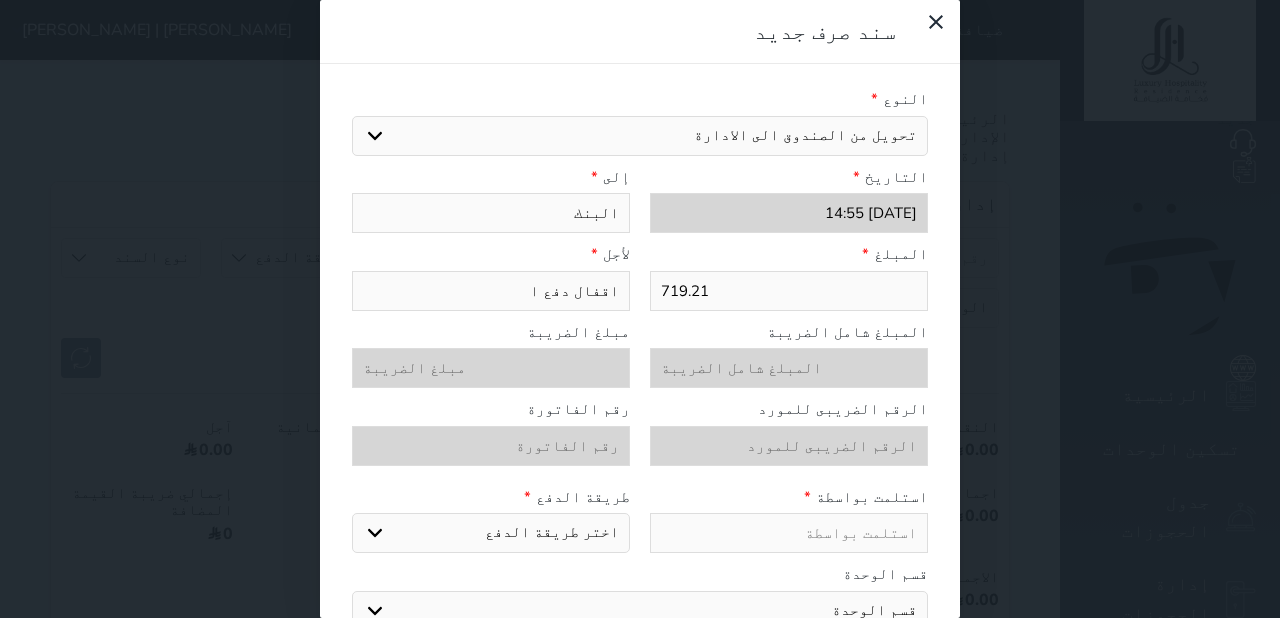 type on "اقفال دفع ال" 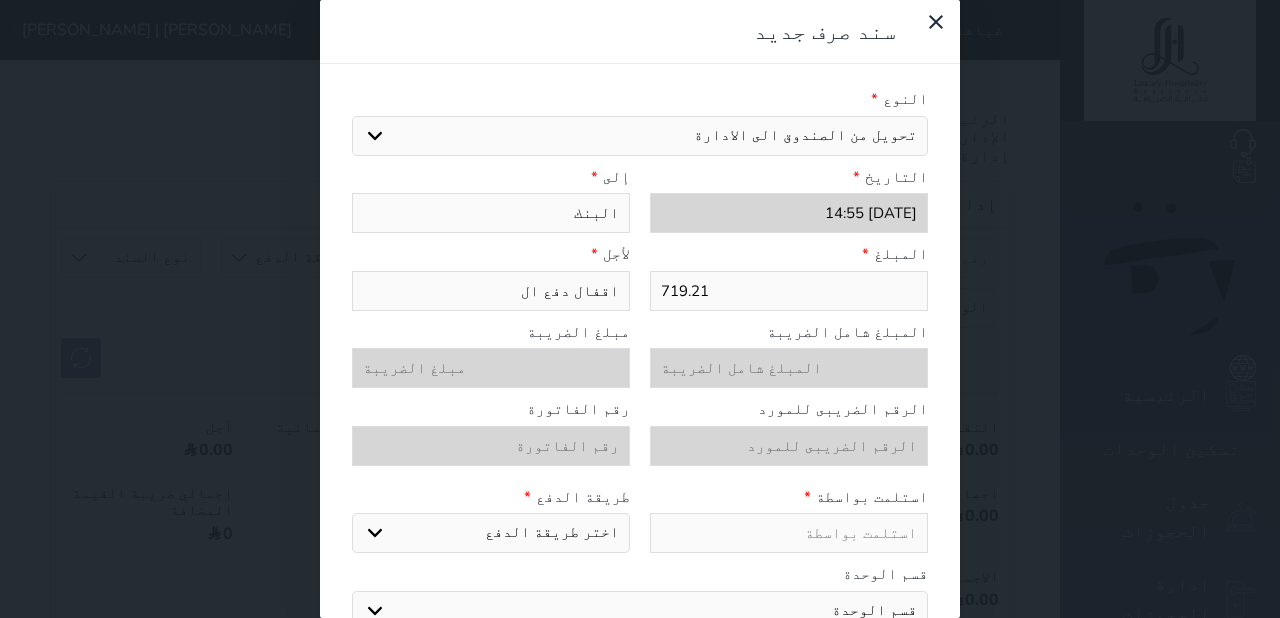 type on "اقفال دفع الك" 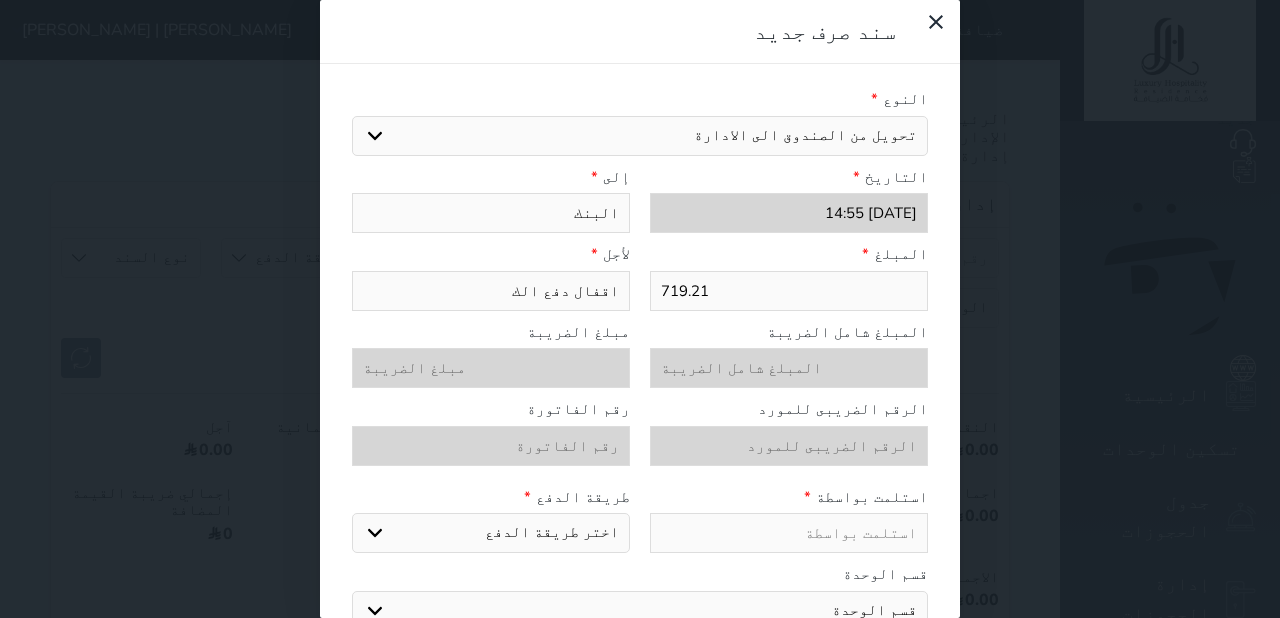 type on "اقفال دفع الكت" 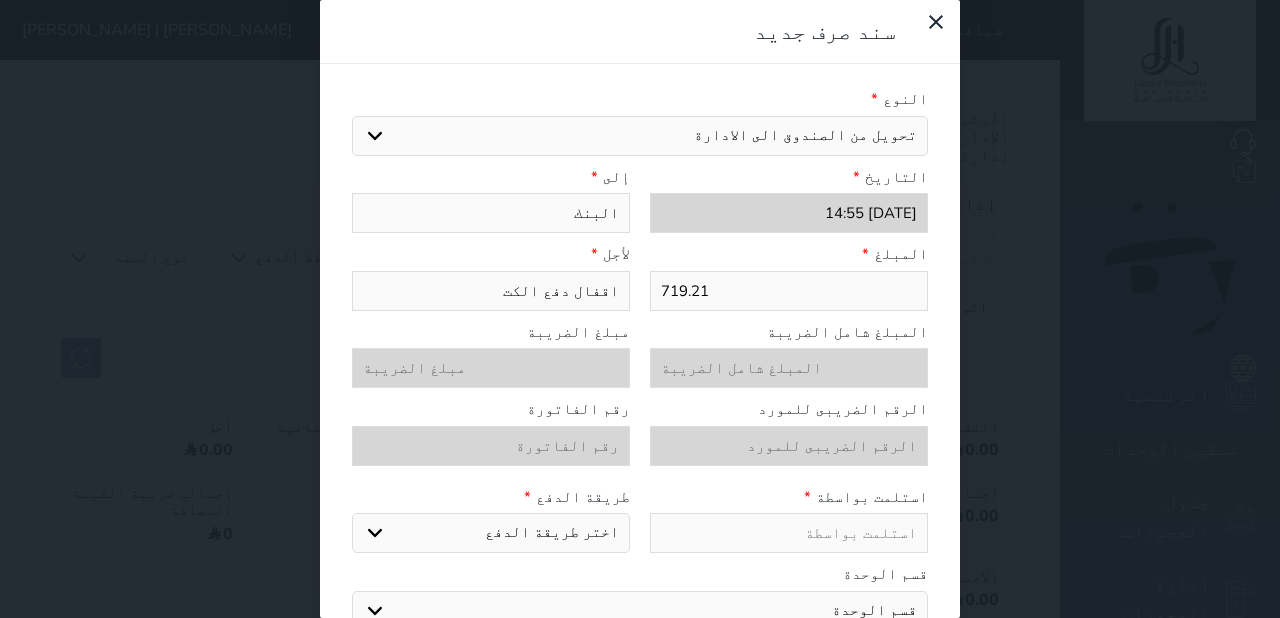type on "اقفال دفع الكتر" 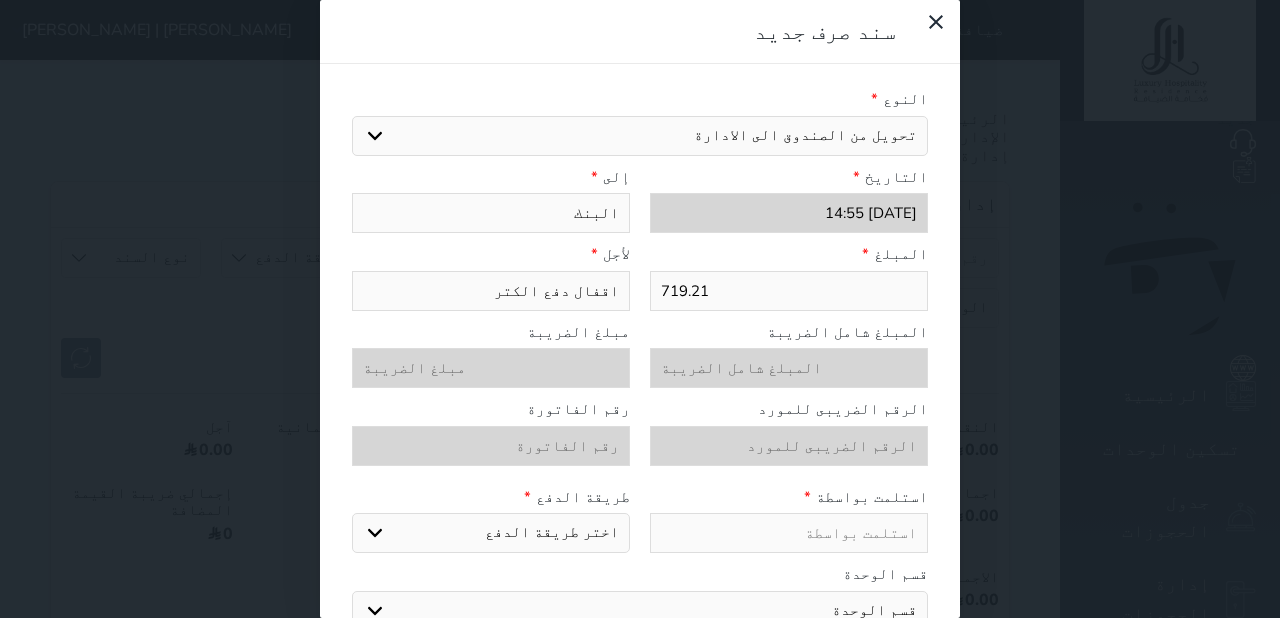 type on "اقفال دفع الكترو" 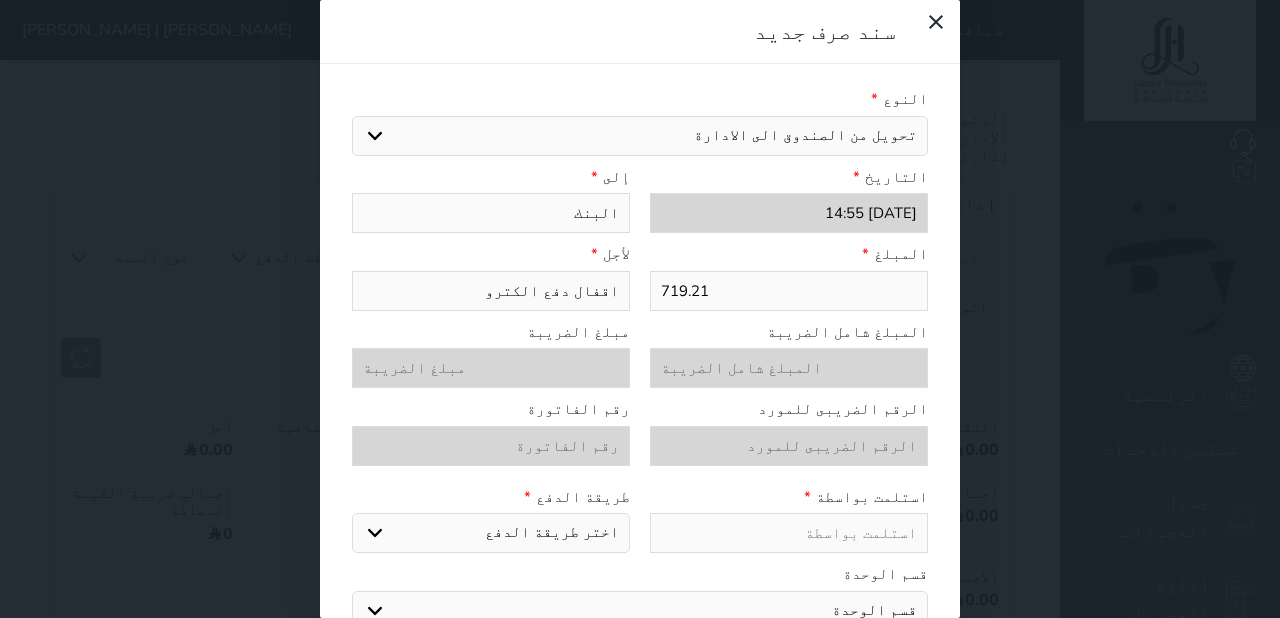 type on "اقفال دفع الكترون" 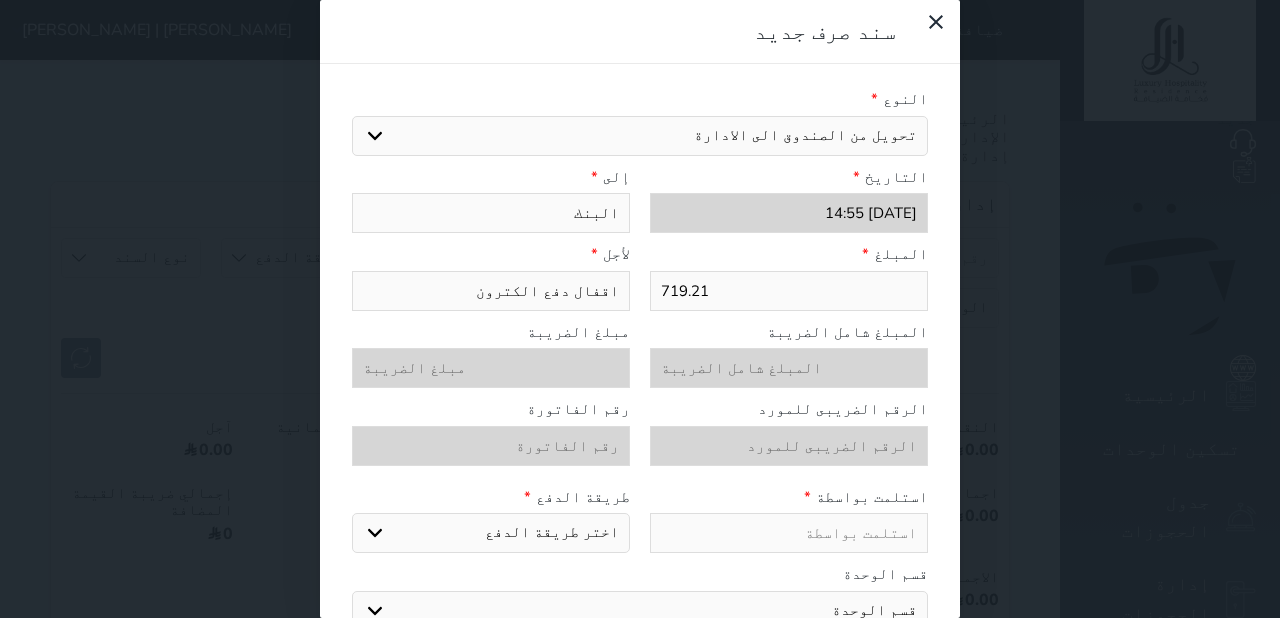 type on "اقفال دفع الكتروني" 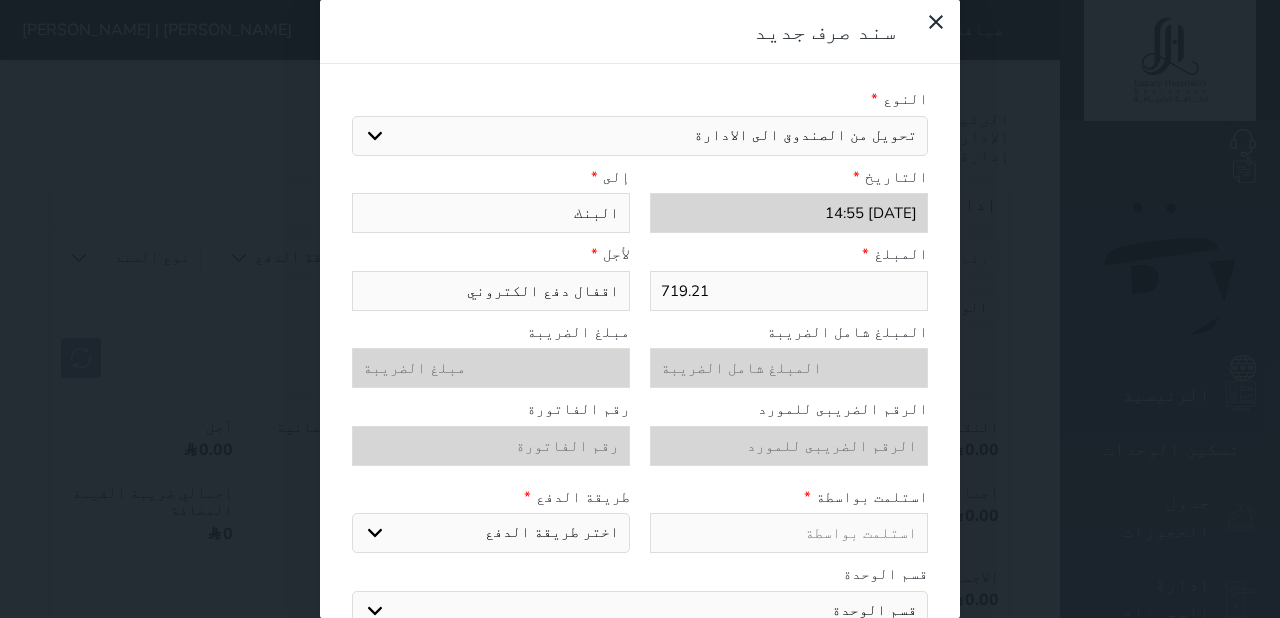 type on "اقفال دفع الكتروني" 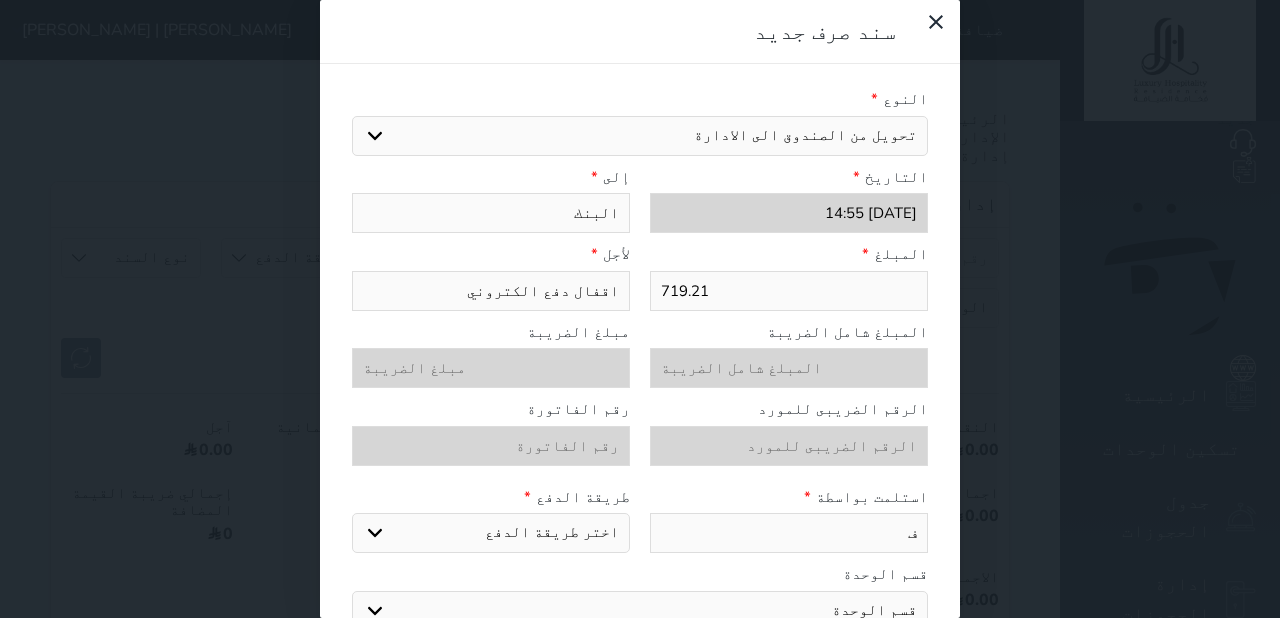 type on "فن" 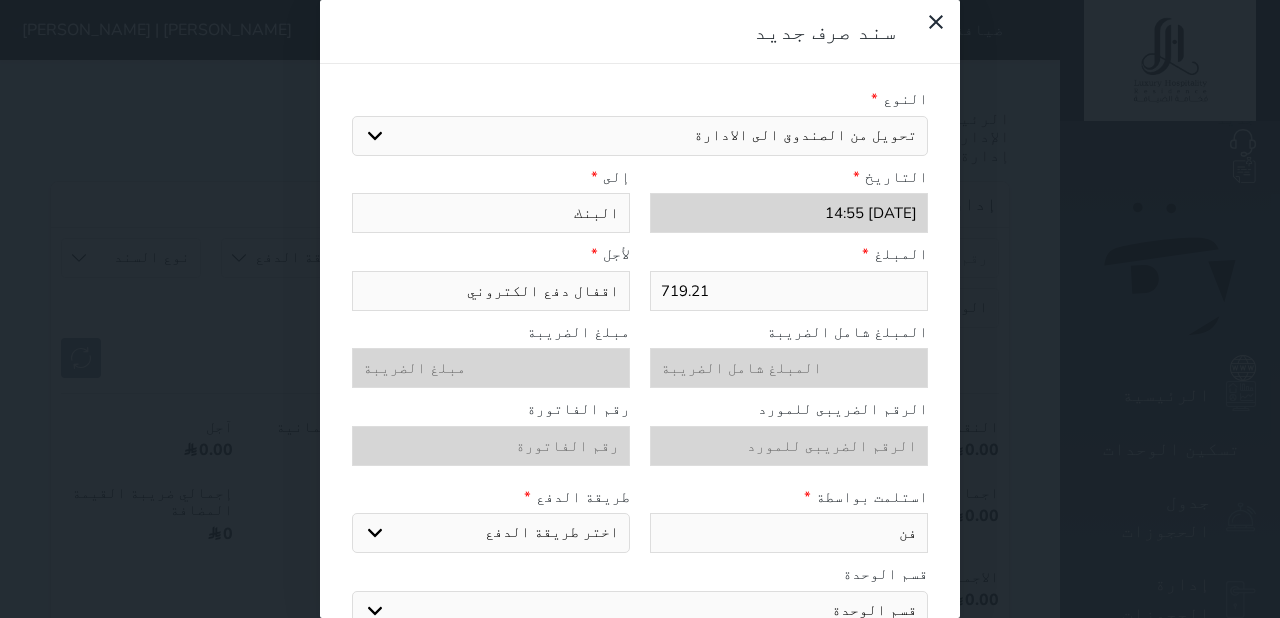 select 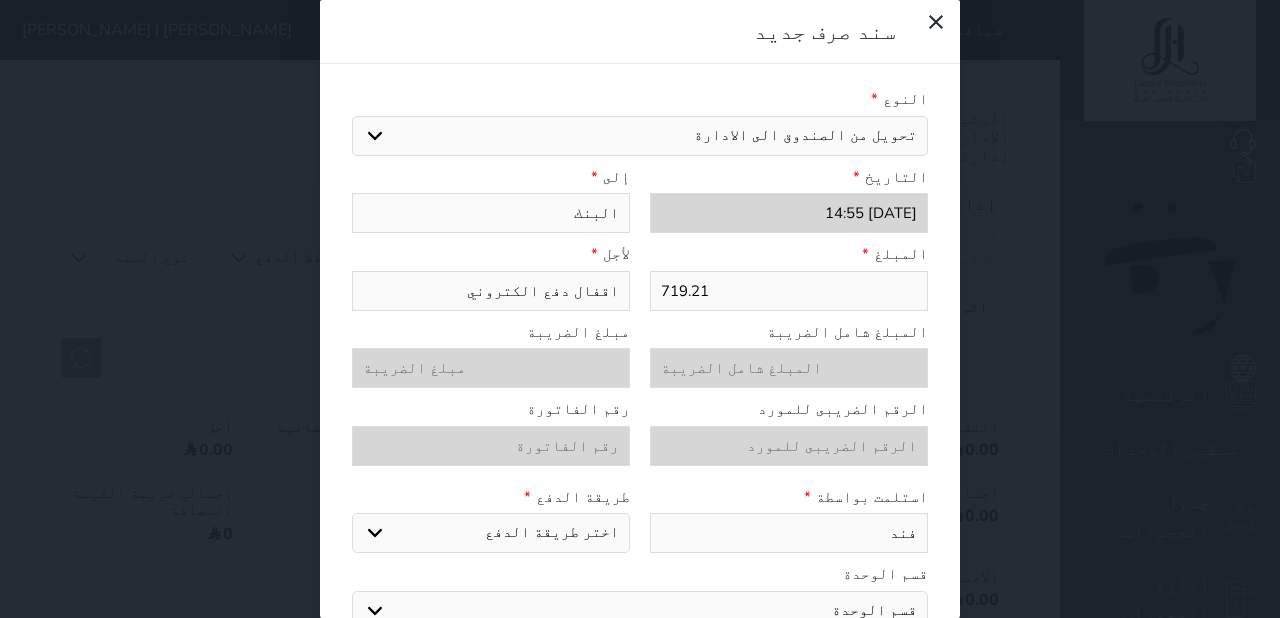 type on "فندق" 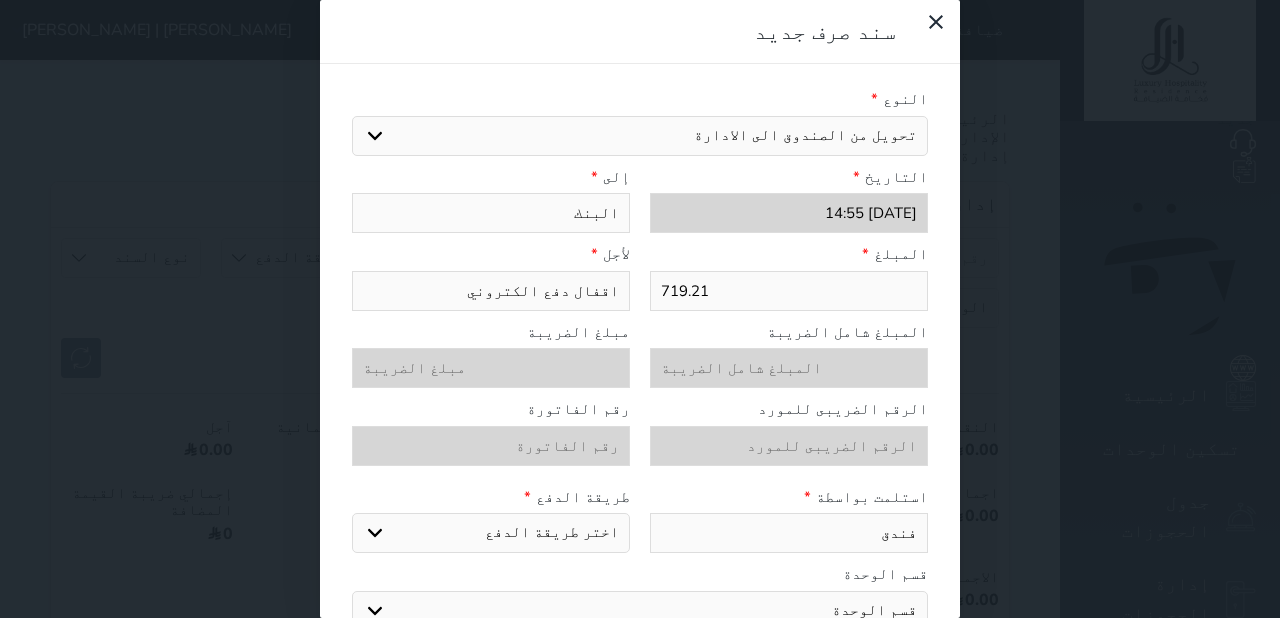 type on "فندقة" 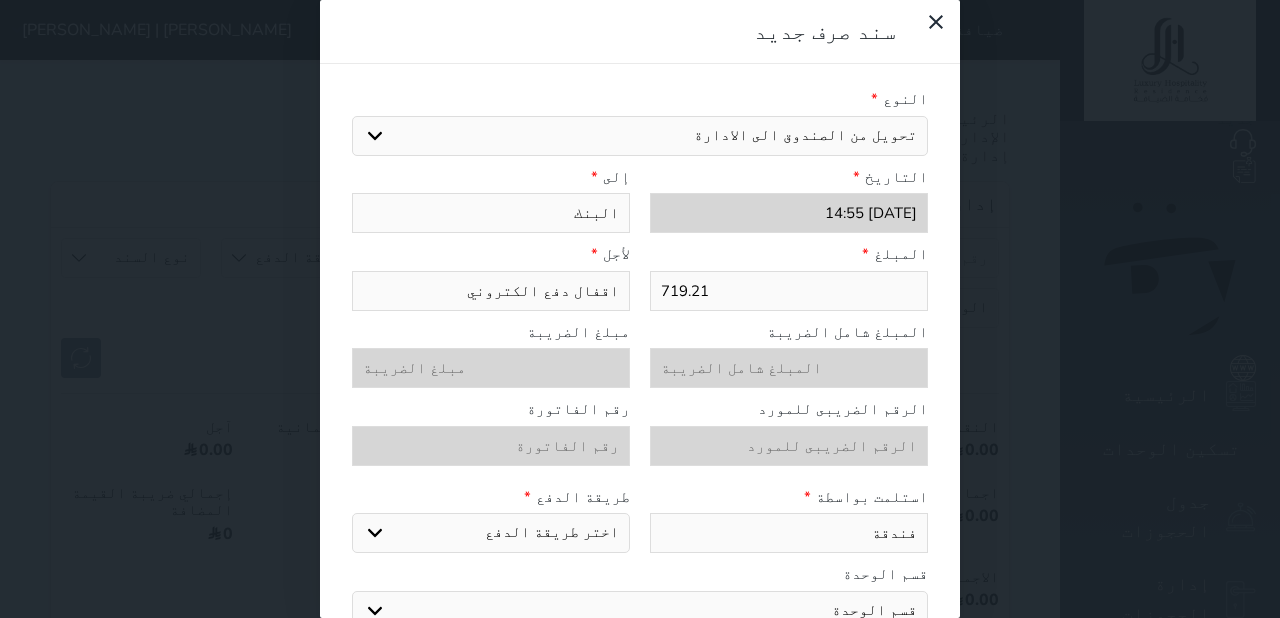 type on "فندقة" 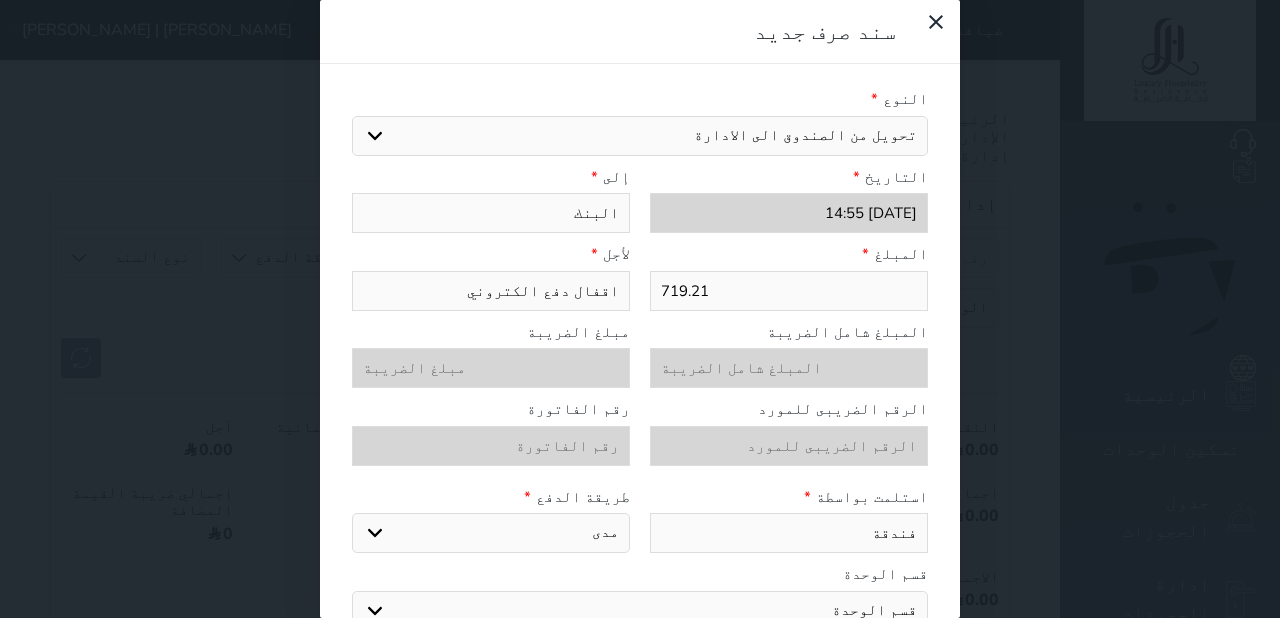 select on "credit" 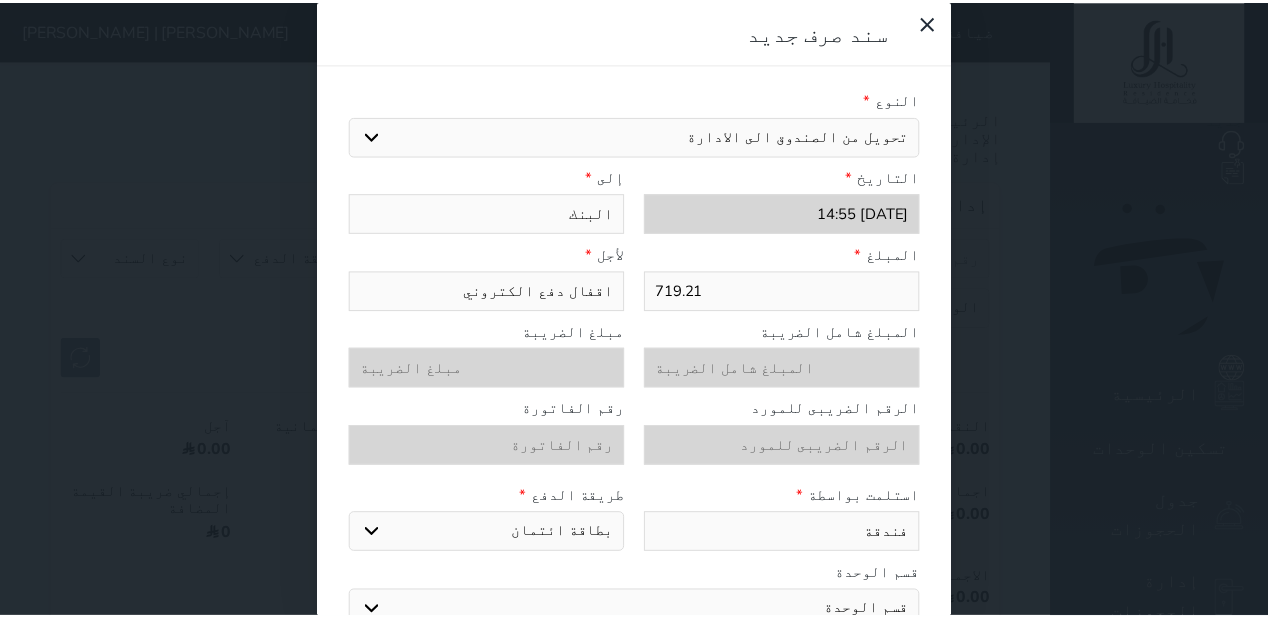 scroll, scrollTop: 172, scrollLeft: 0, axis: vertical 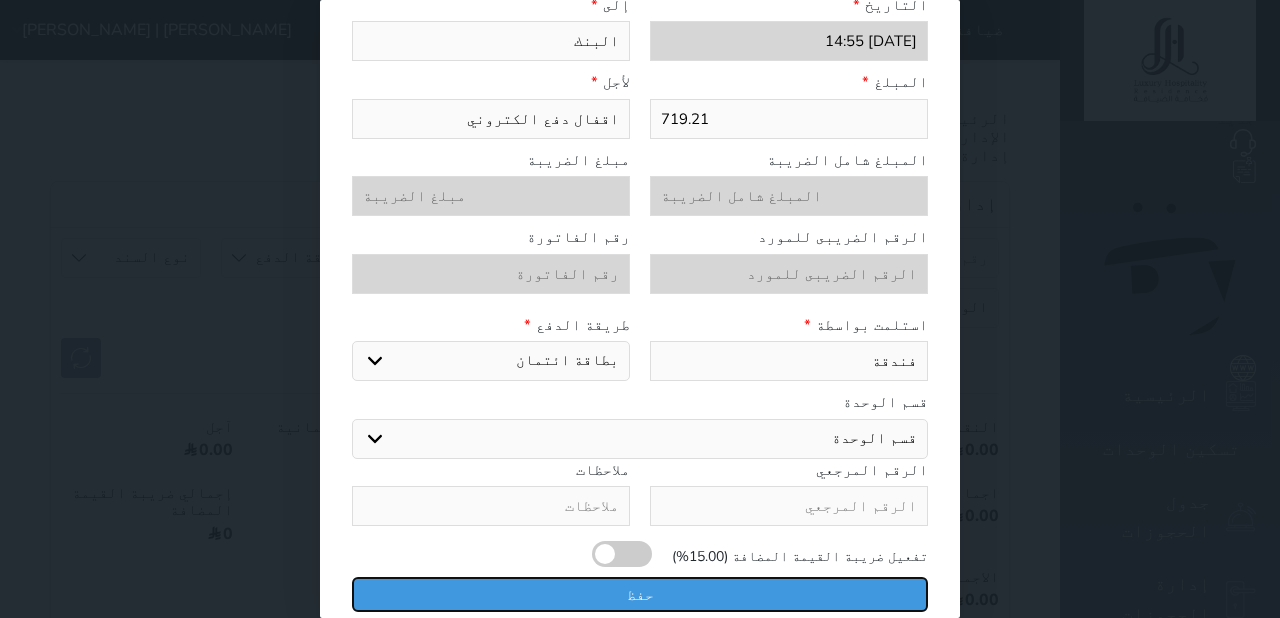 type 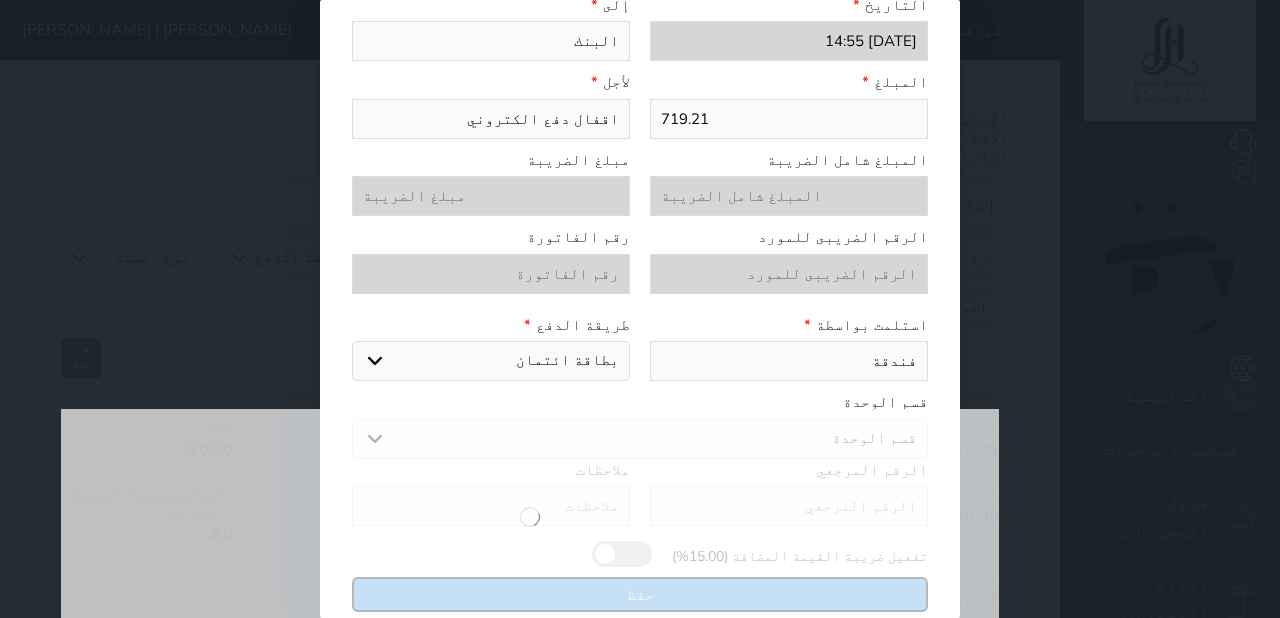 click on "حفظ" at bounding box center [640, 594] 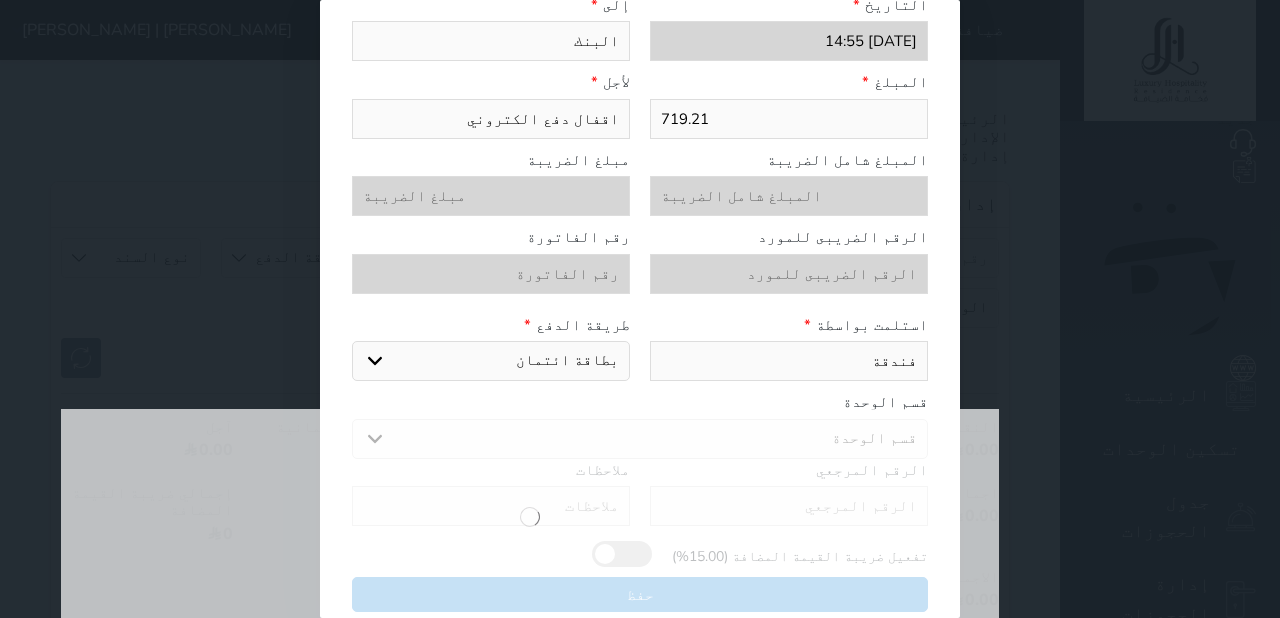 select 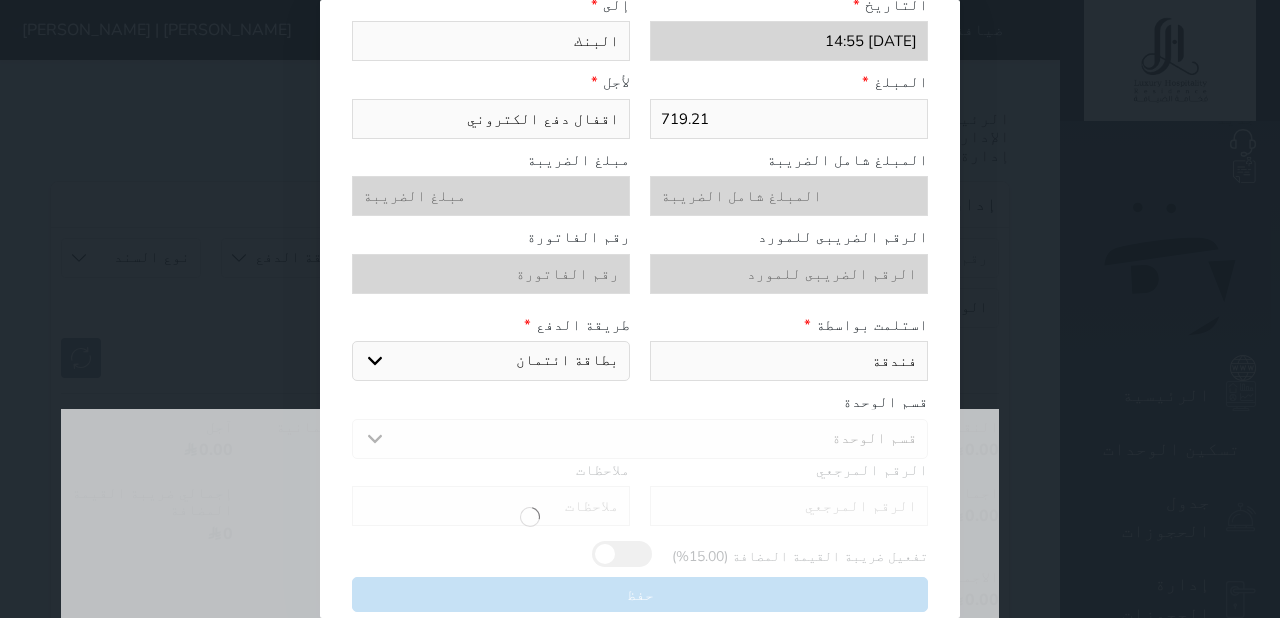type 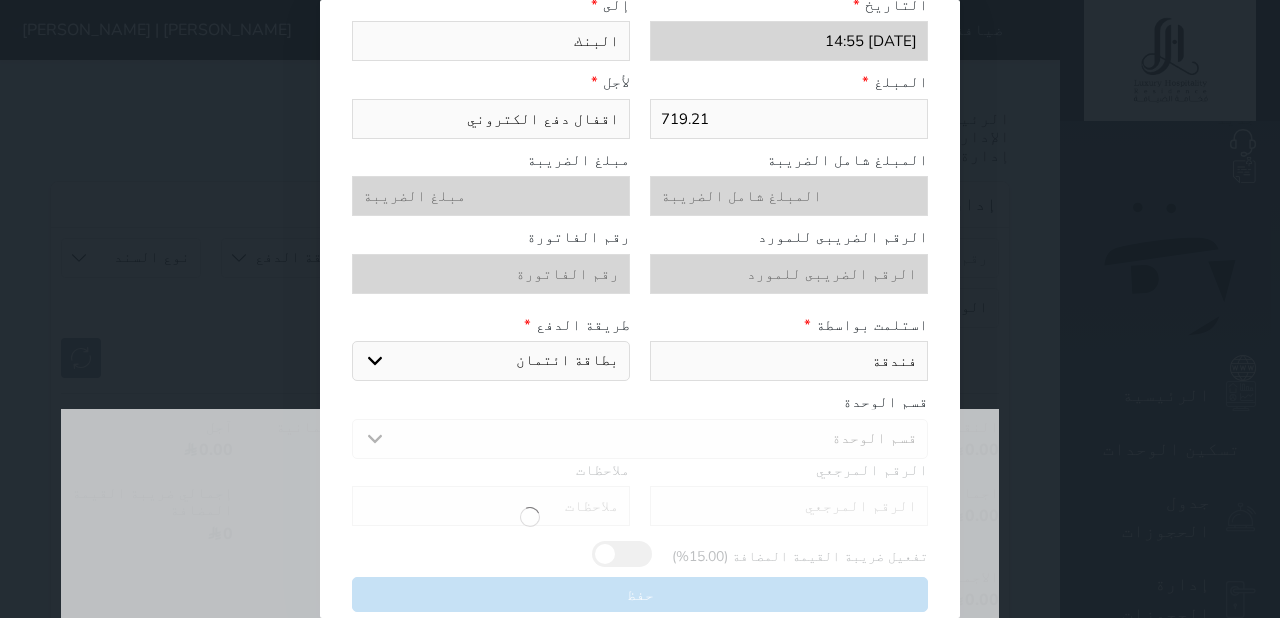 type on "0" 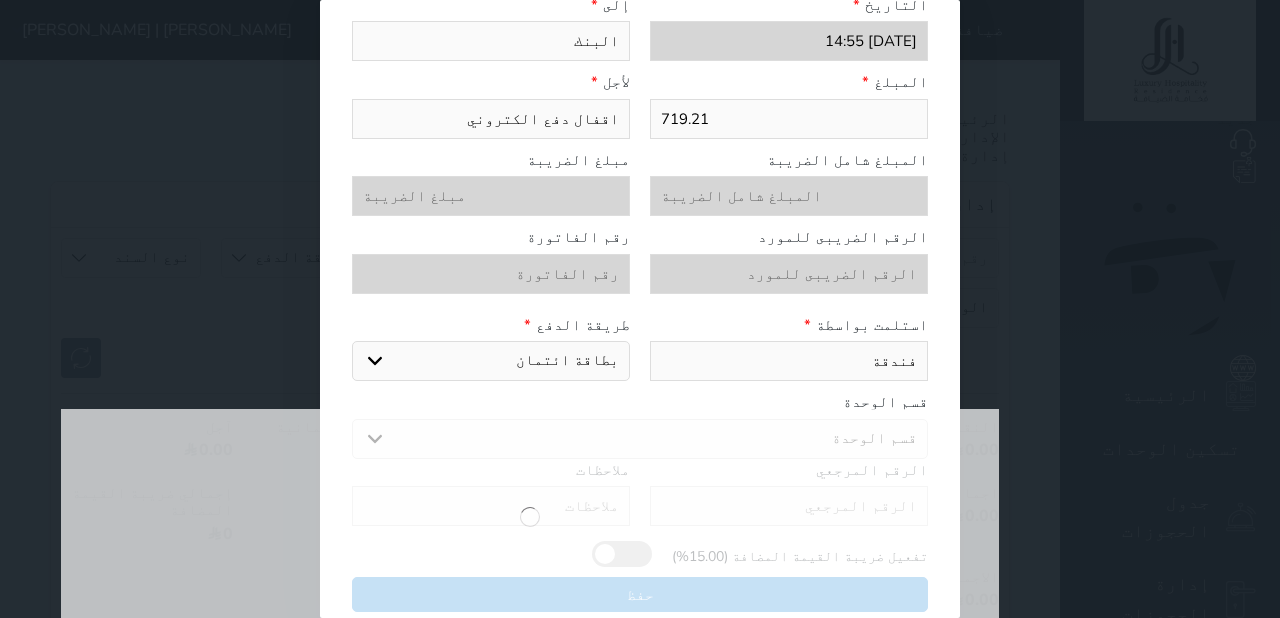 type on "0" 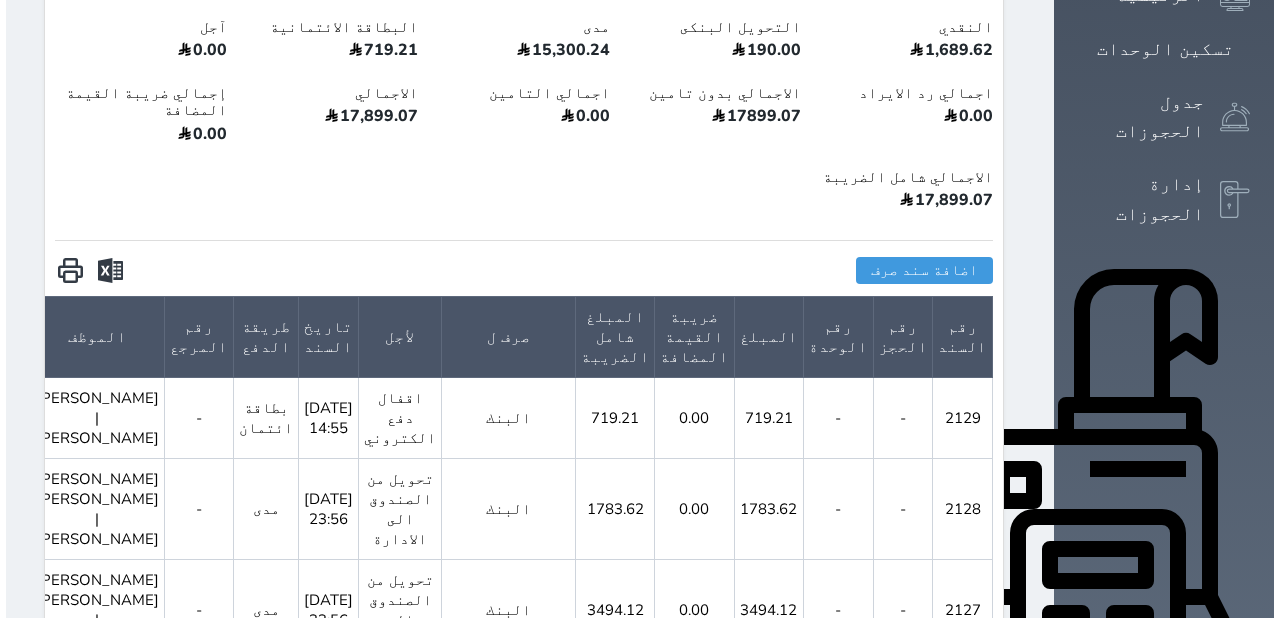 scroll, scrollTop: 320, scrollLeft: 0, axis: vertical 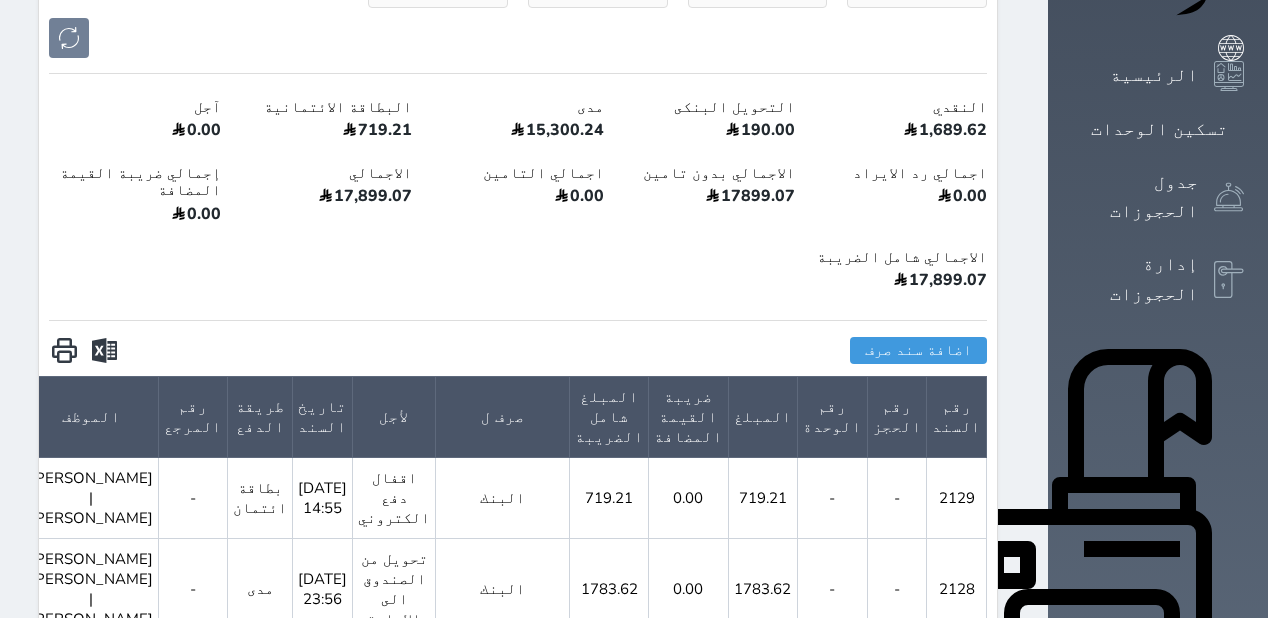 click 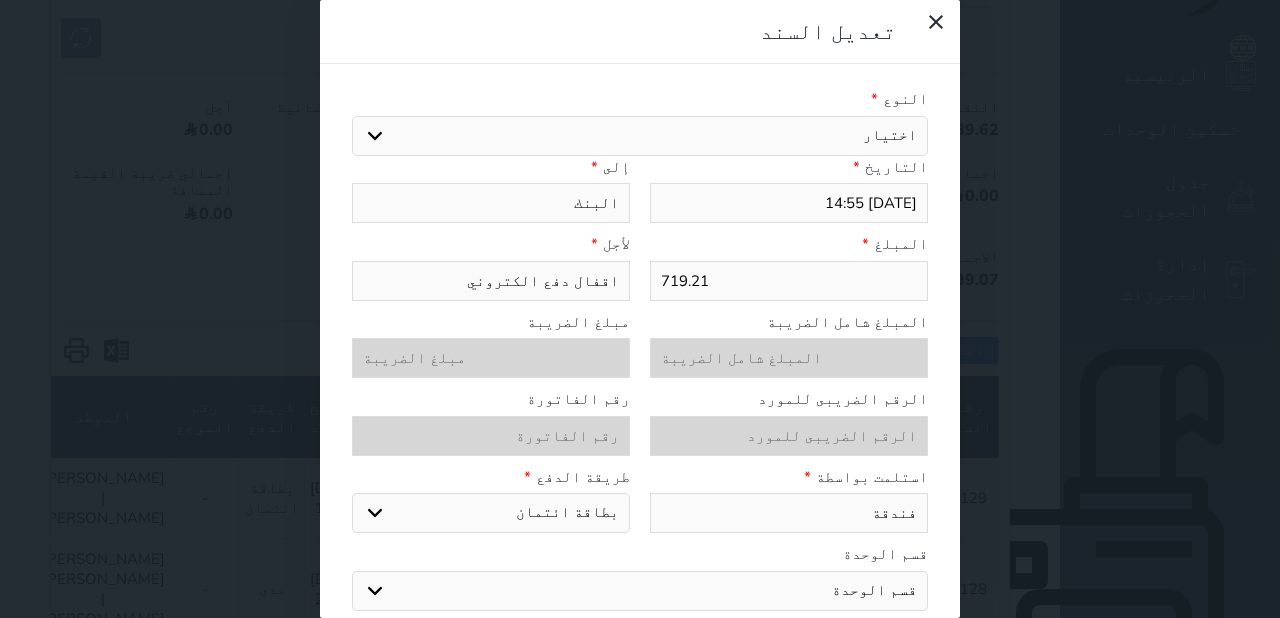 select on "101768" 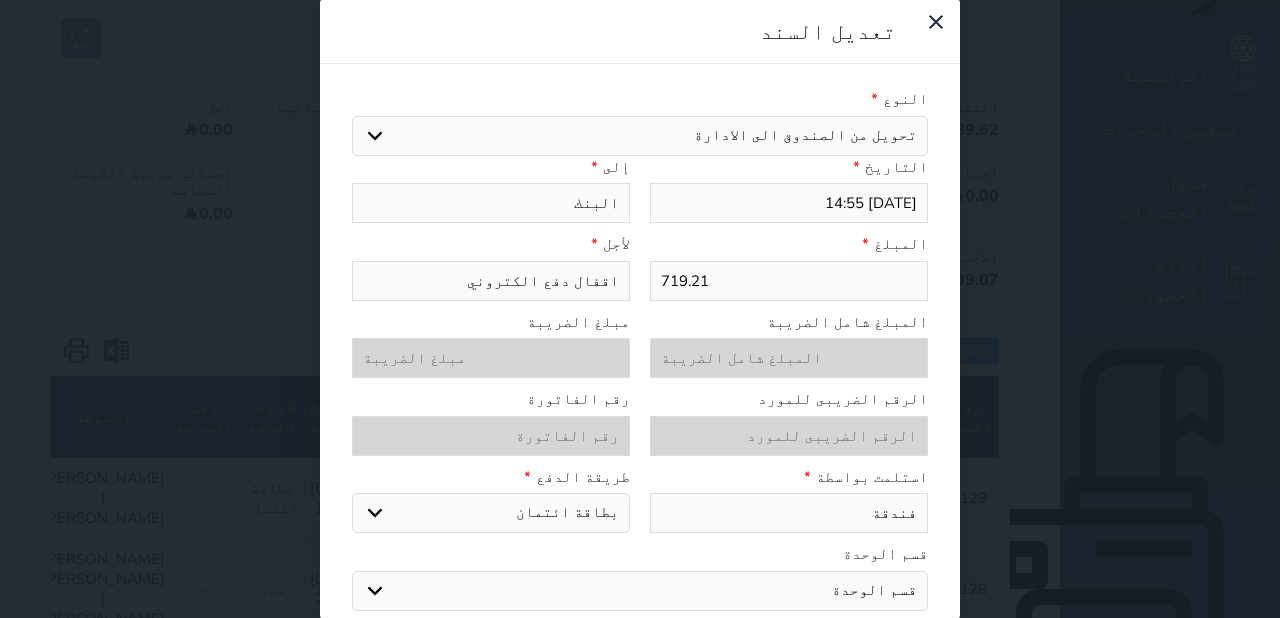 click on "[DATE] 14:55" at bounding box center [789, 203] 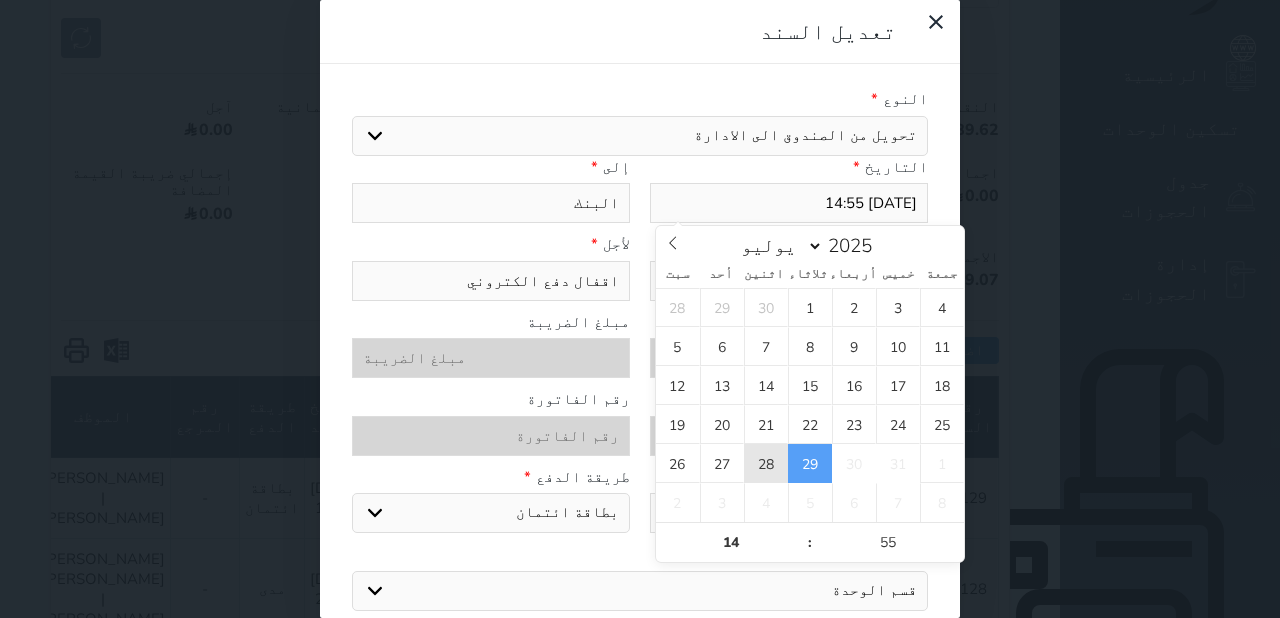 click on "28" at bounding box center (766, 463) 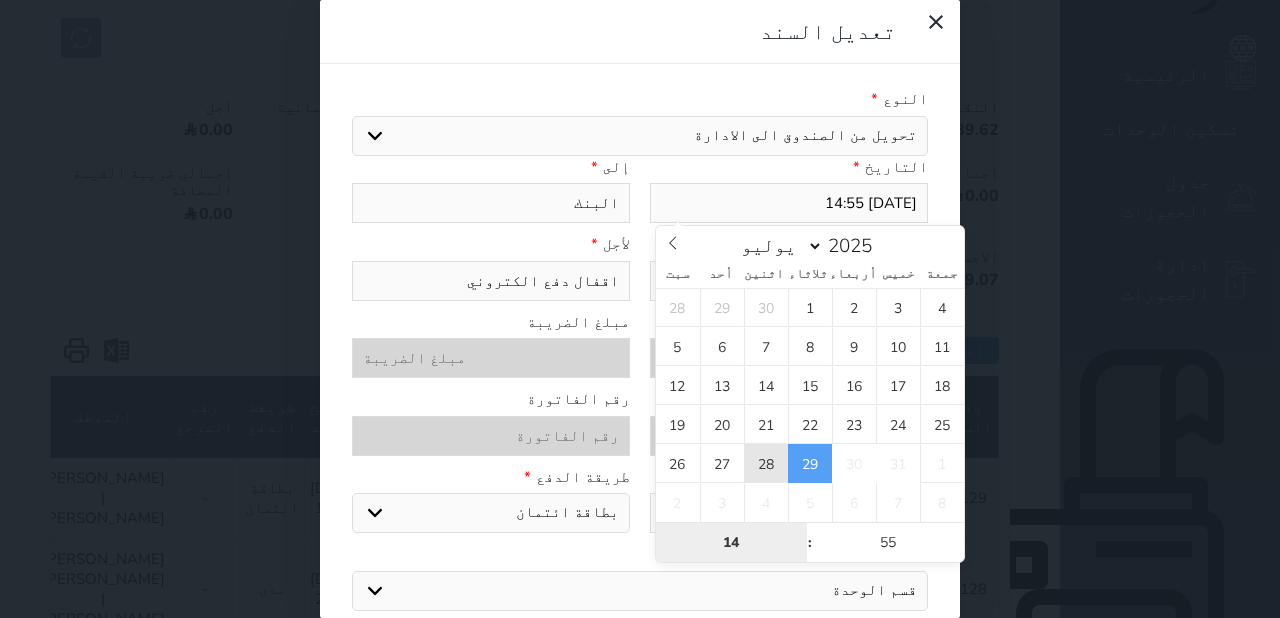 type on "[DATE] 14:55" 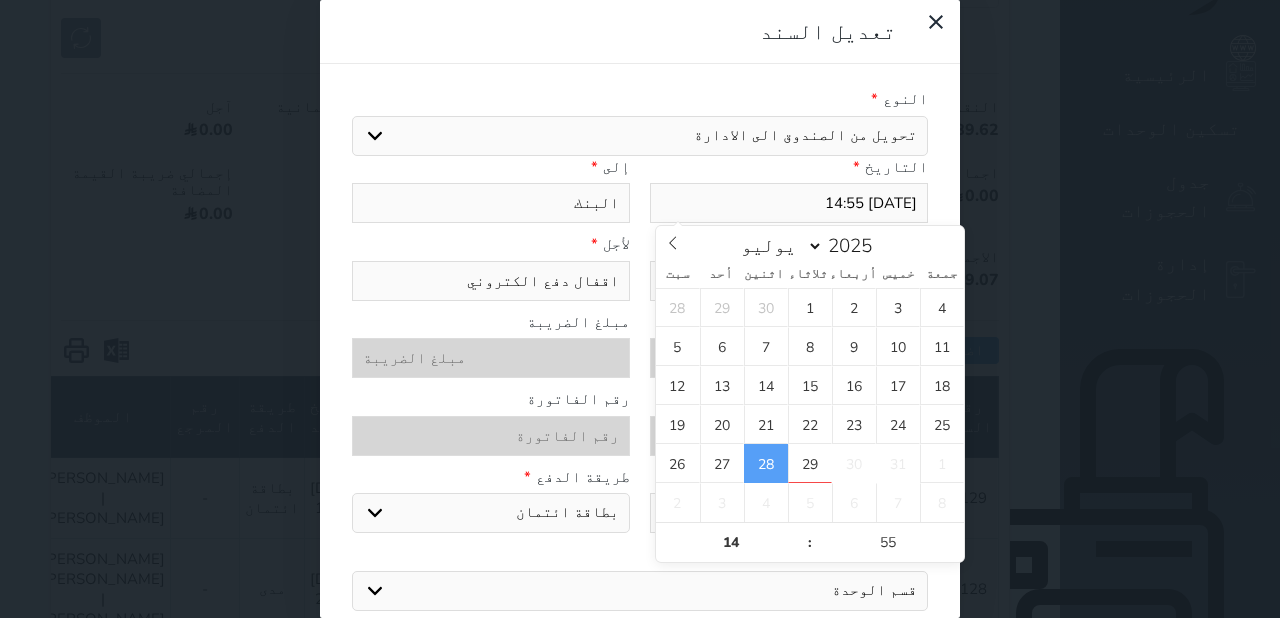 click on "تعديل السند" at bounding box center [624, 32] 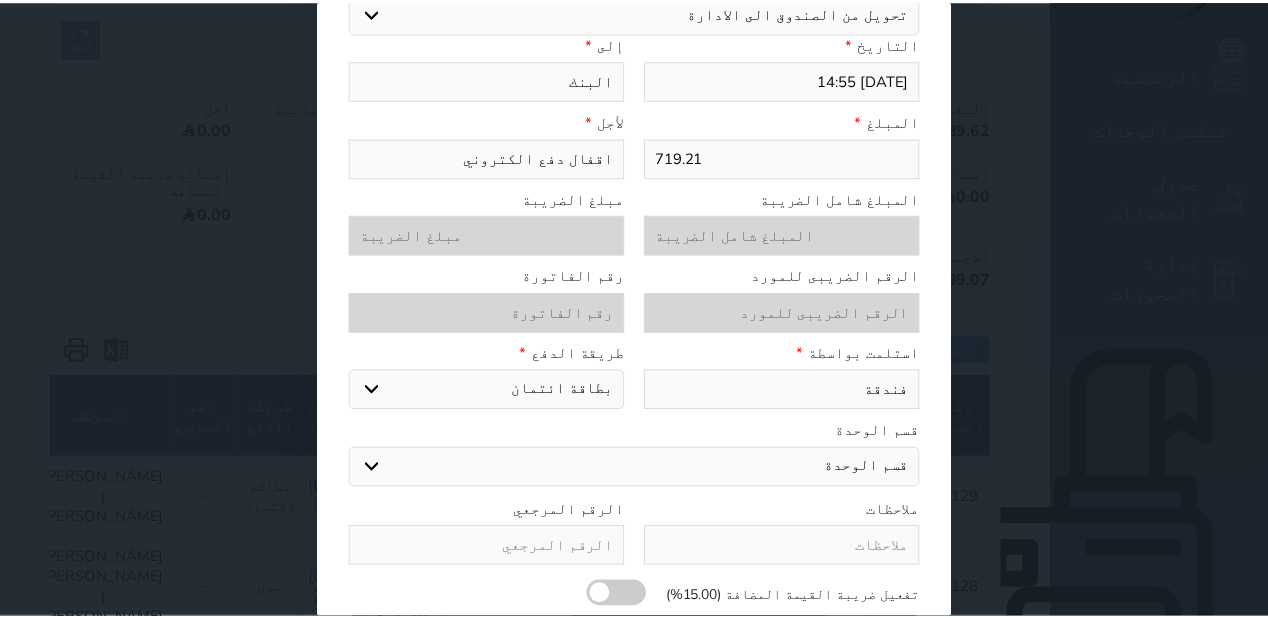 scroll, scrollTop: 160, scrollLeft: 0, axis: vertical 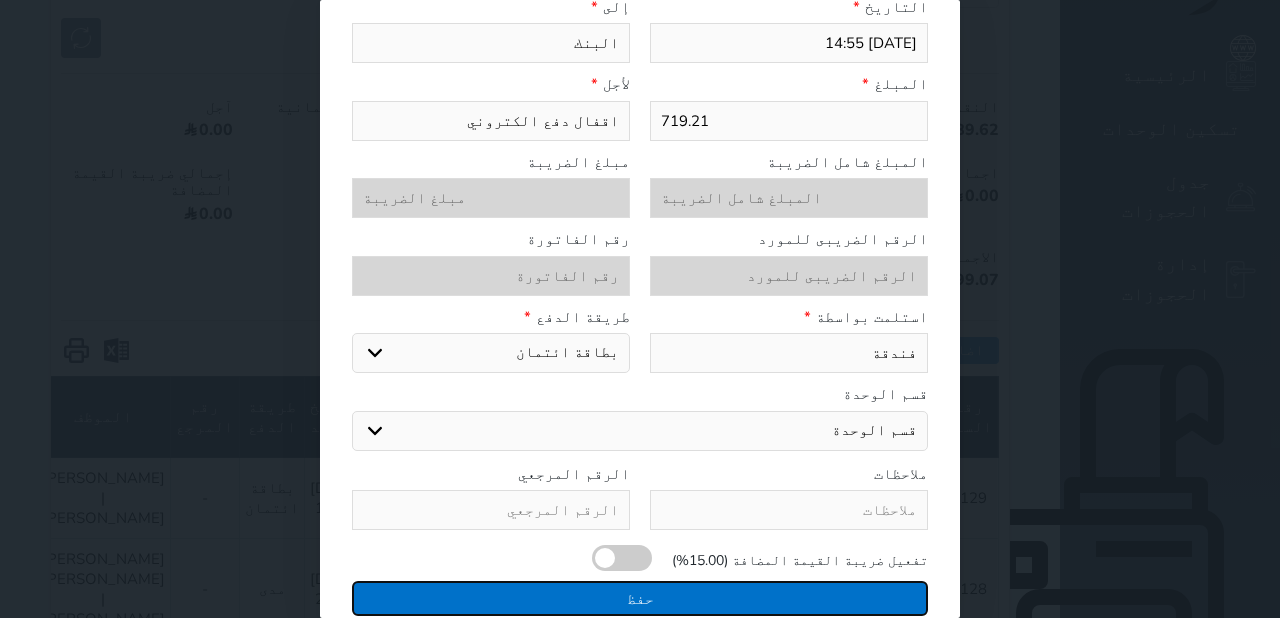 click on "حفظ" at bounding box center [640, 598] 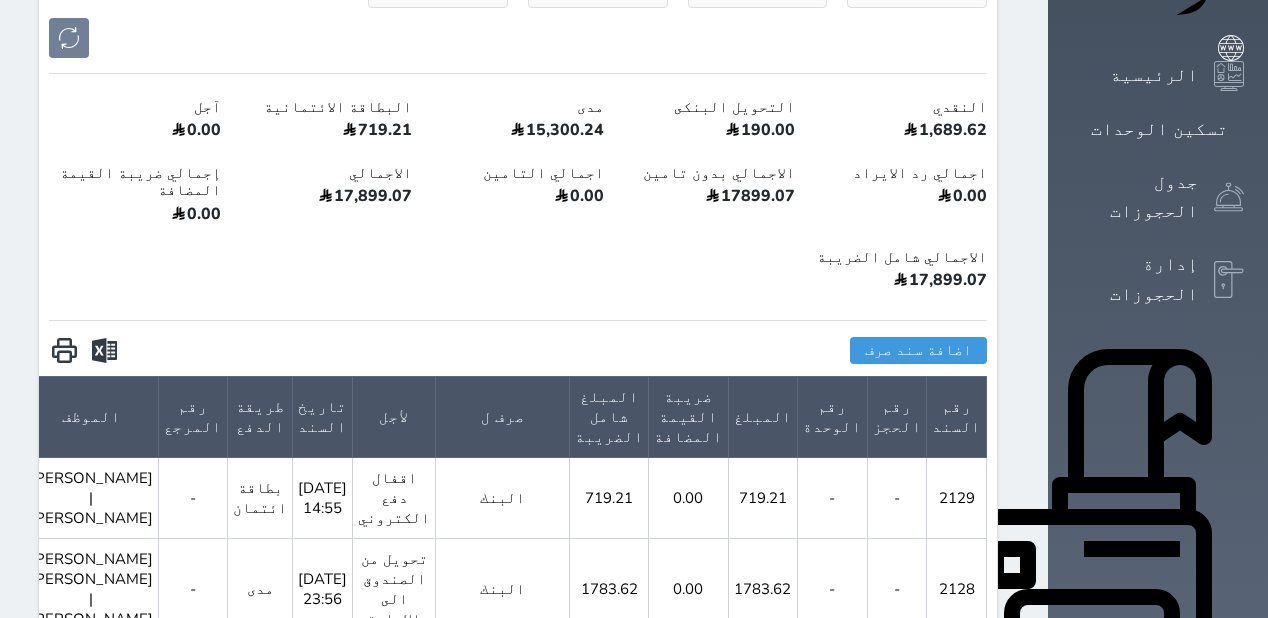 click on "اضافة سند صرف         سند صرف جديد               النوع *    اختيار   مرتجع إيجار رواتب صيانة مصروفات عامة تحويل من الصندوق الى الادارة استرجاع تامين استرجاع ال[DEMOGRAPHIC_DATA]   التاريخ *   [DATE] 14:55   إلى *     المبلغ *   0   لأجل *   اقفال دفع الكتروني   المبلغ شامل الضريبة     مبلغ الضريبة     الرقم الضريبى للمورد     رقم الفاتورة     التحويل من الصندوق الى الإدارة   عفوا , لا يوجد رصيد كافى فى الصندوق لاستكمال عملية التحويل   التحويل من الصندوق الى الإدارة   نحيط علم سيادكتم ان الحد الأقصي للتحويل هو   ريال   استلمت بواسطة *   فندقة   طريقة الدفع *   اختر طريقة الدفع   دفع نقدى   تحويل بنكى   مدى               0" at bounding box center [518, 351] 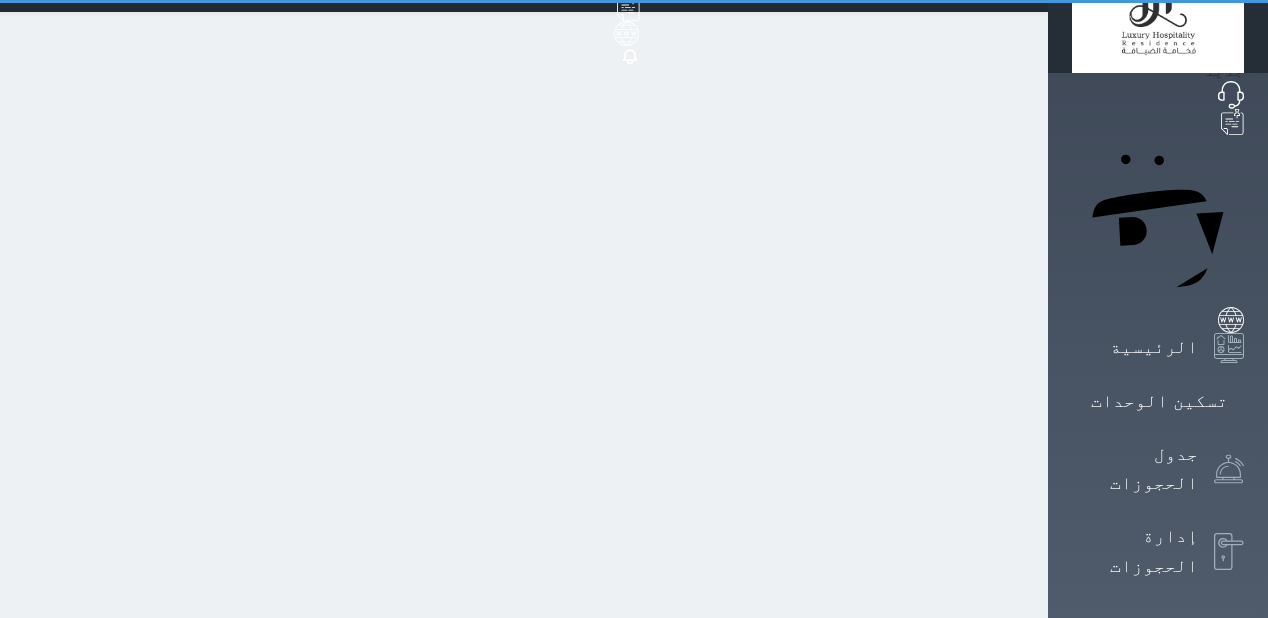scroll, scrollTop: 0, scrollLeft: 0, axis: both 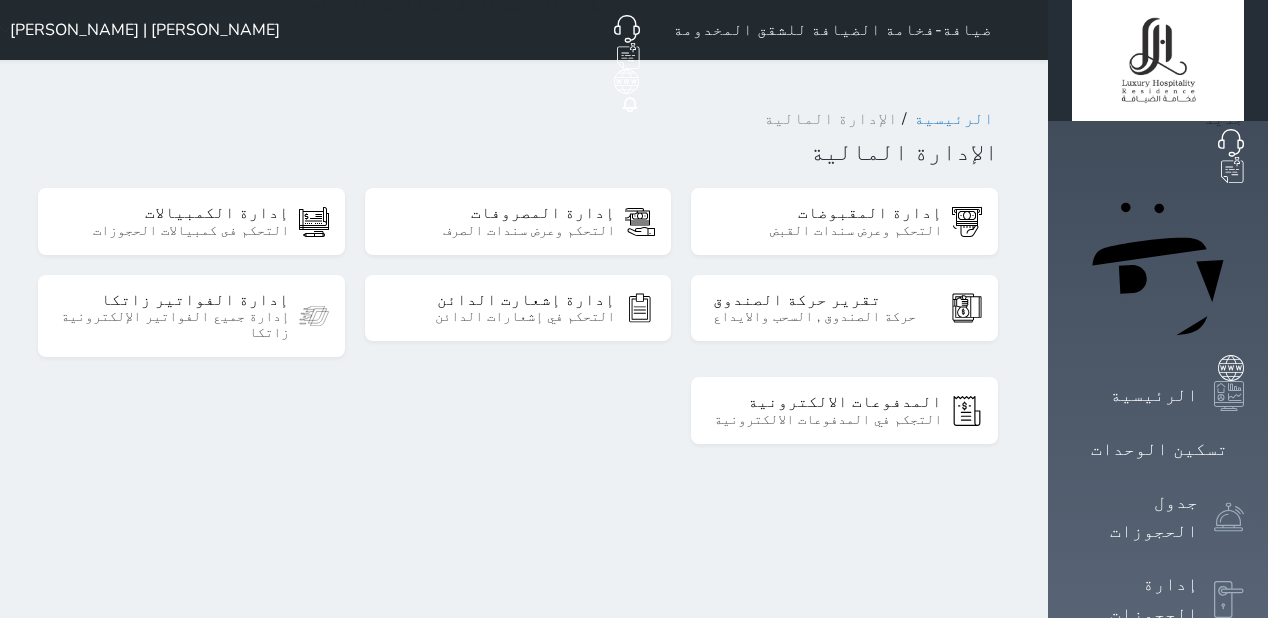 click on "تقرير حركة الصندوق
حركة الصندوق , السحب والايداع" at bounding box center (844, 318) 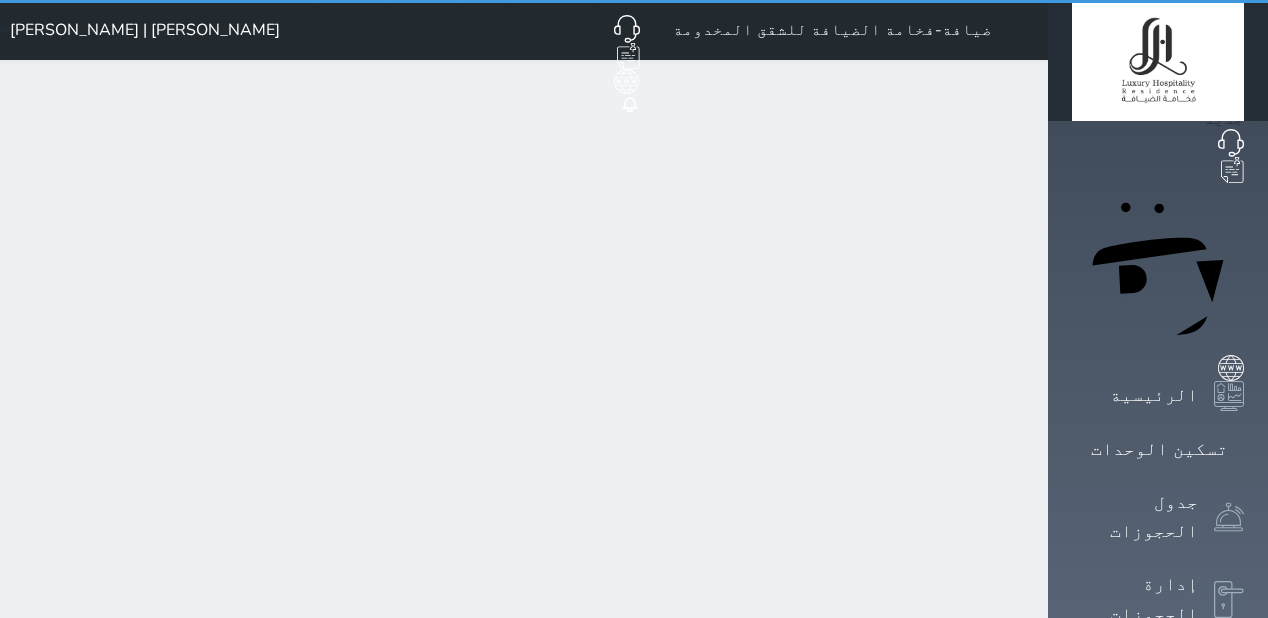 click on "تقرير حركة الصندوق
حركة الصندوق , السحب والايداع" at bounding box center (844, 308) 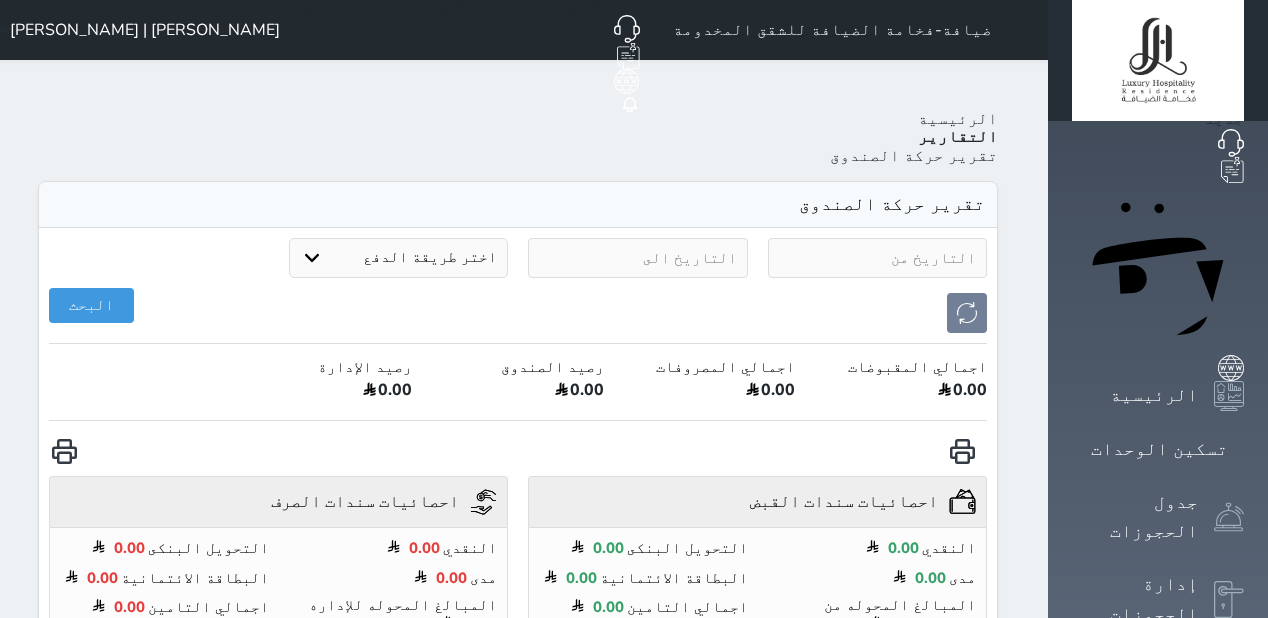 select on "6" 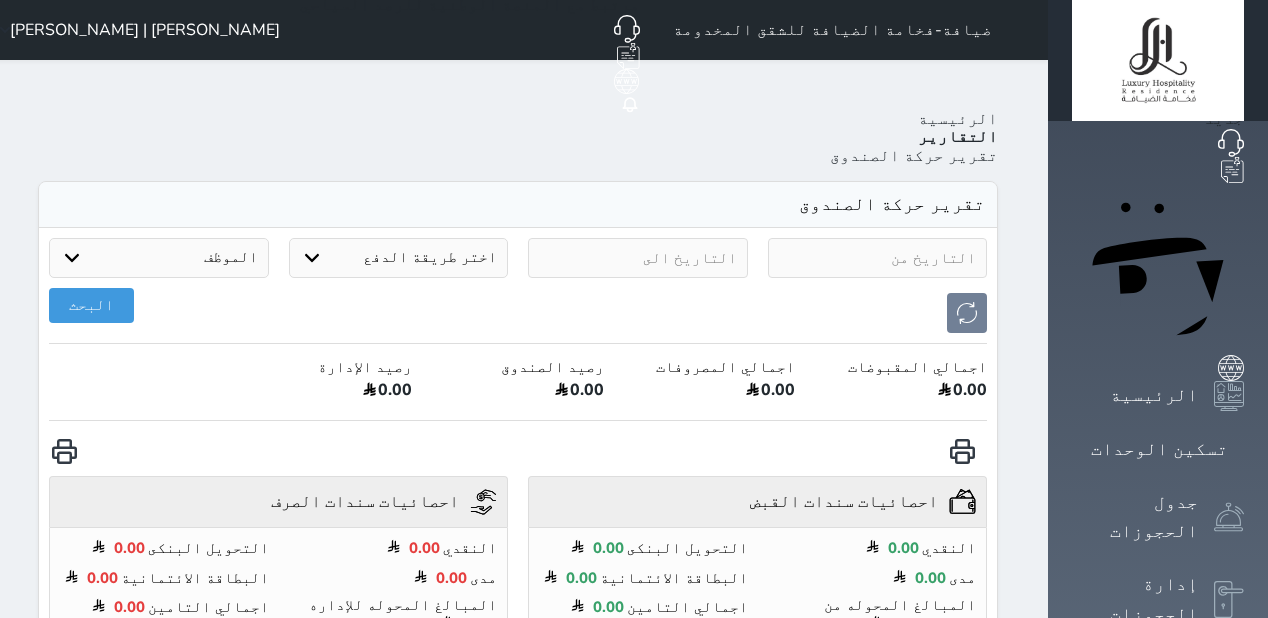 click on "Your browser does not support the audio element.
حجز جماعي جديد   حجز جديد               الرئيسية     تسكين الوحدات     جدول الحجوزات     إدارة الحجوزات     POS       الإدارة المالية     العملاء     تقييمات العملاء         التقارير       الدعم الفني
ضيافة-فخامة الضيافة للشقق المخدومة
حجز جماعي جديد   حجز جديد   مرتبط مع منصة زاتكا المرحلة الثانية   مرتبط مع شموس   مرتبط مع المنصة الوطنية للرصد السياحي               إشعار   الغرفة   النزيل   المصدر
[PERSON_NAME] | [PERSON_NAME]
الرئيسية التقارير تقرير حركة الصندوق   تقرير حركة الصندوق       اختر طريقة الدفع   دفع نقدى     مدى" at bounding box center [628, 743] 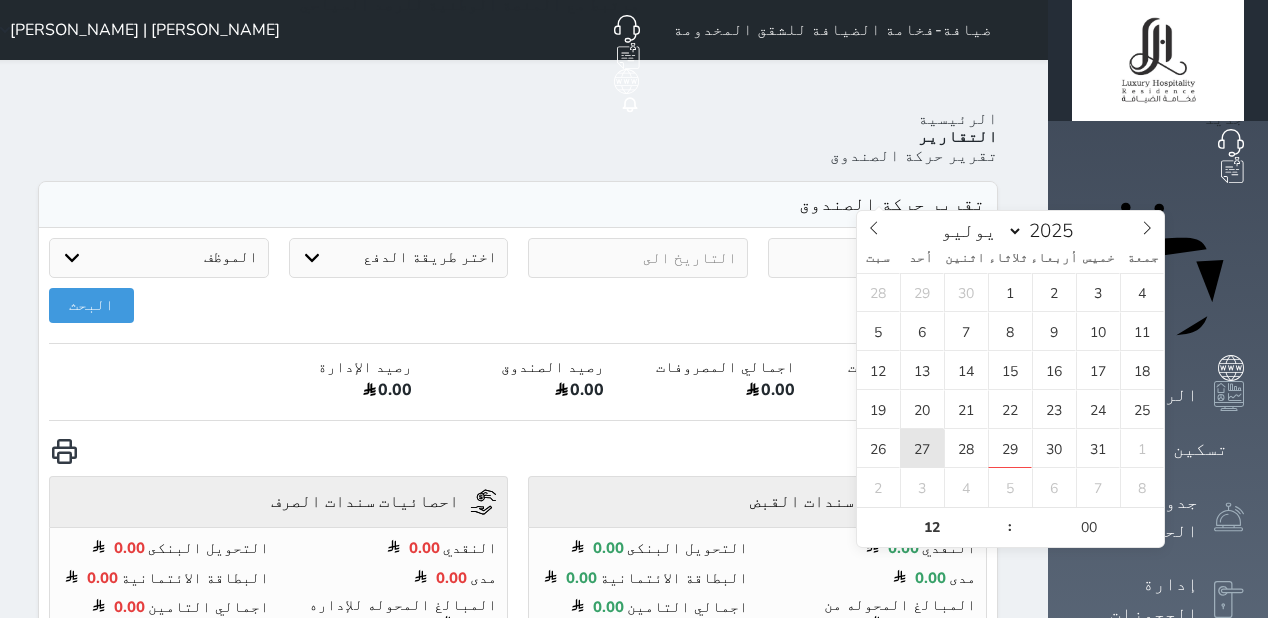click on "27" at bounding box center [922, 448] 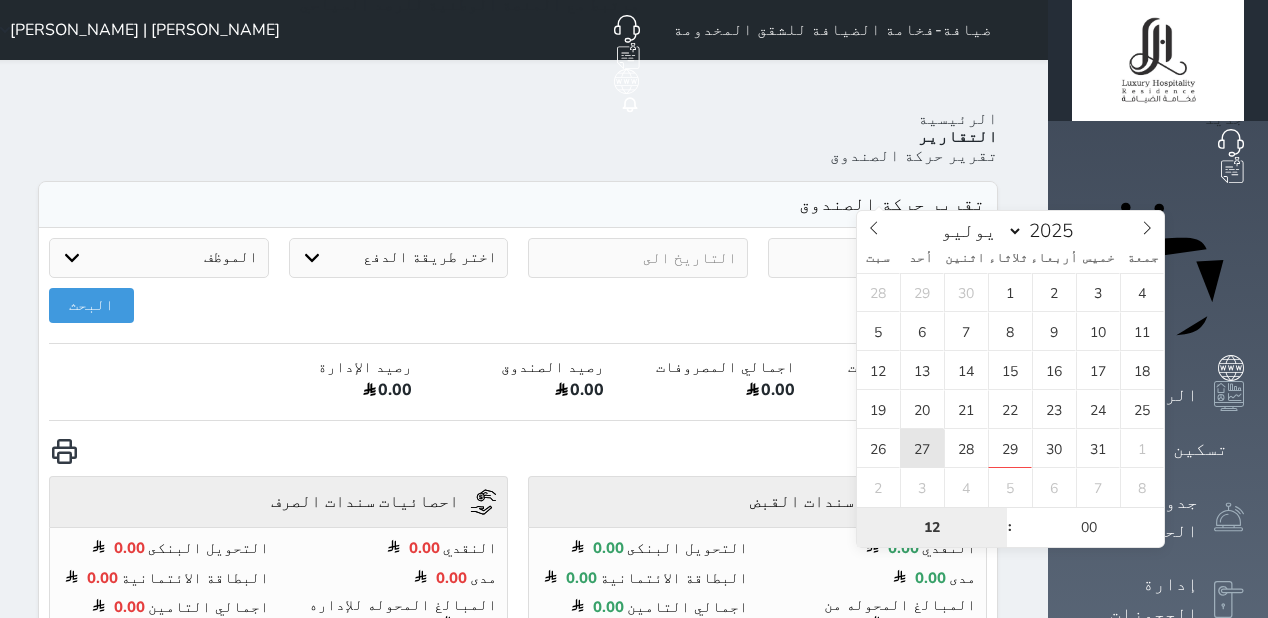 type on "[DATE] 12:00" 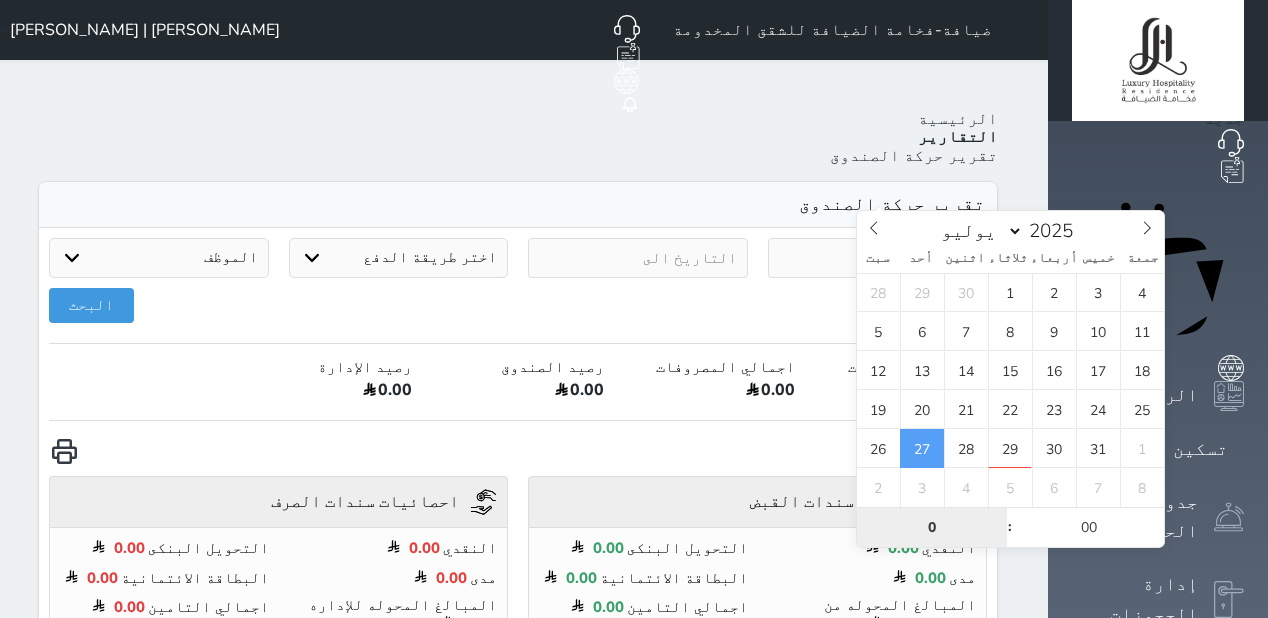 type on "0" 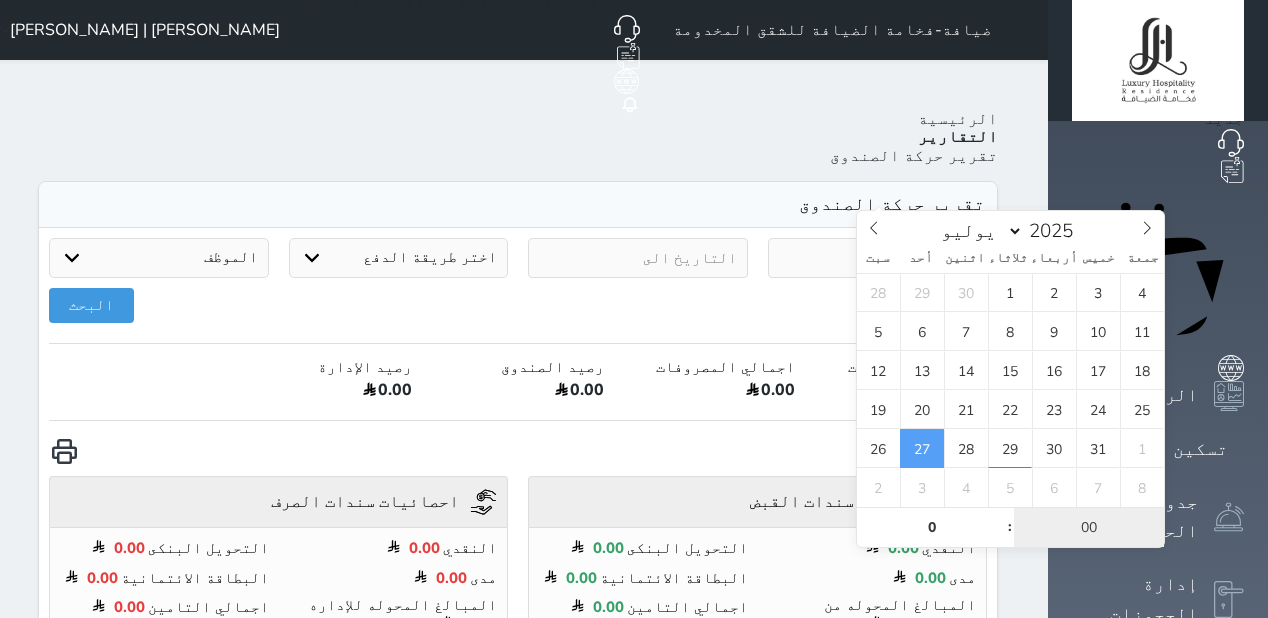 type on "[DATE] 00:00" 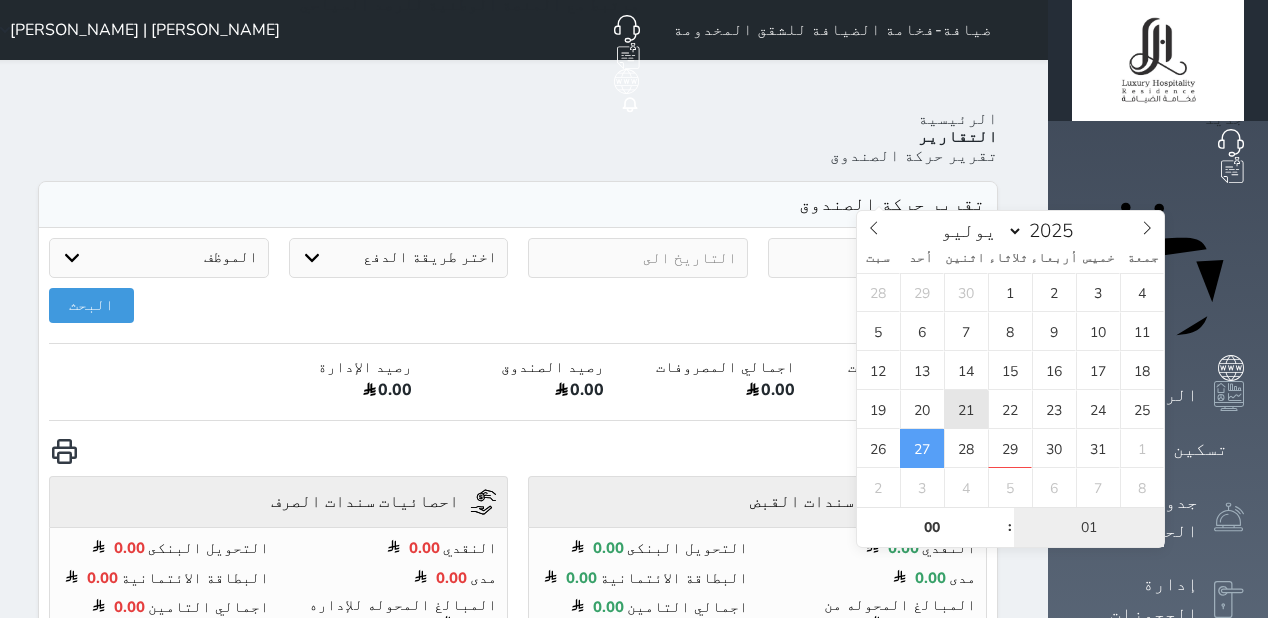 type on "01" 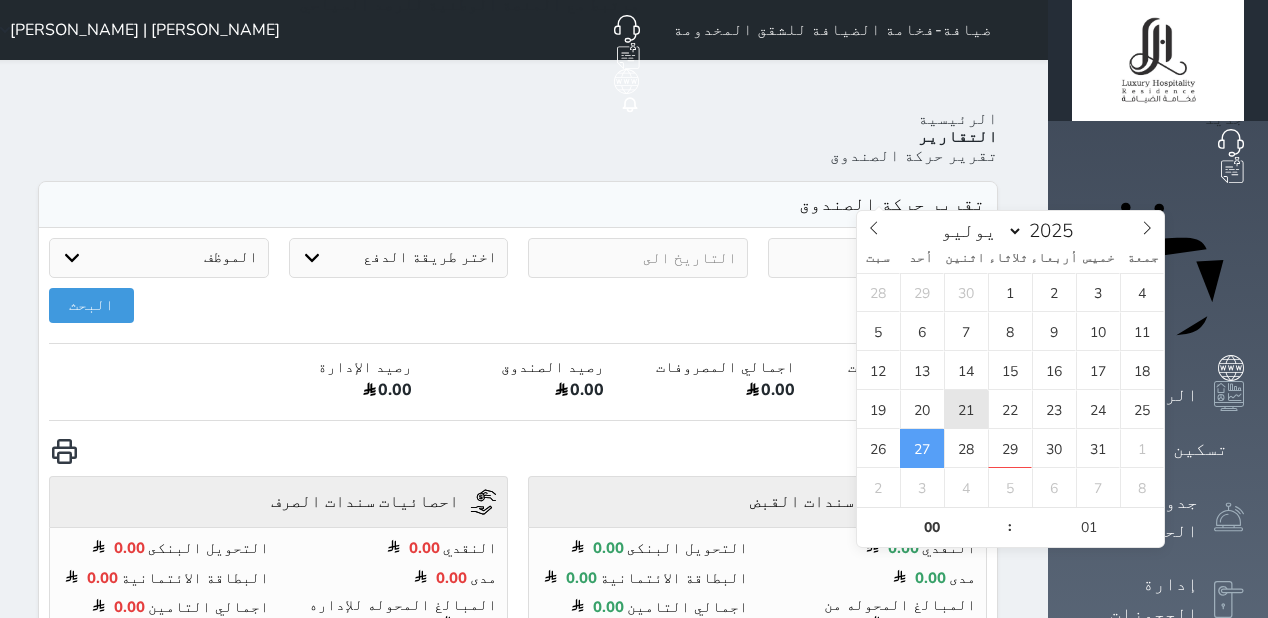 click on "21" at bounding box center (966, 409) 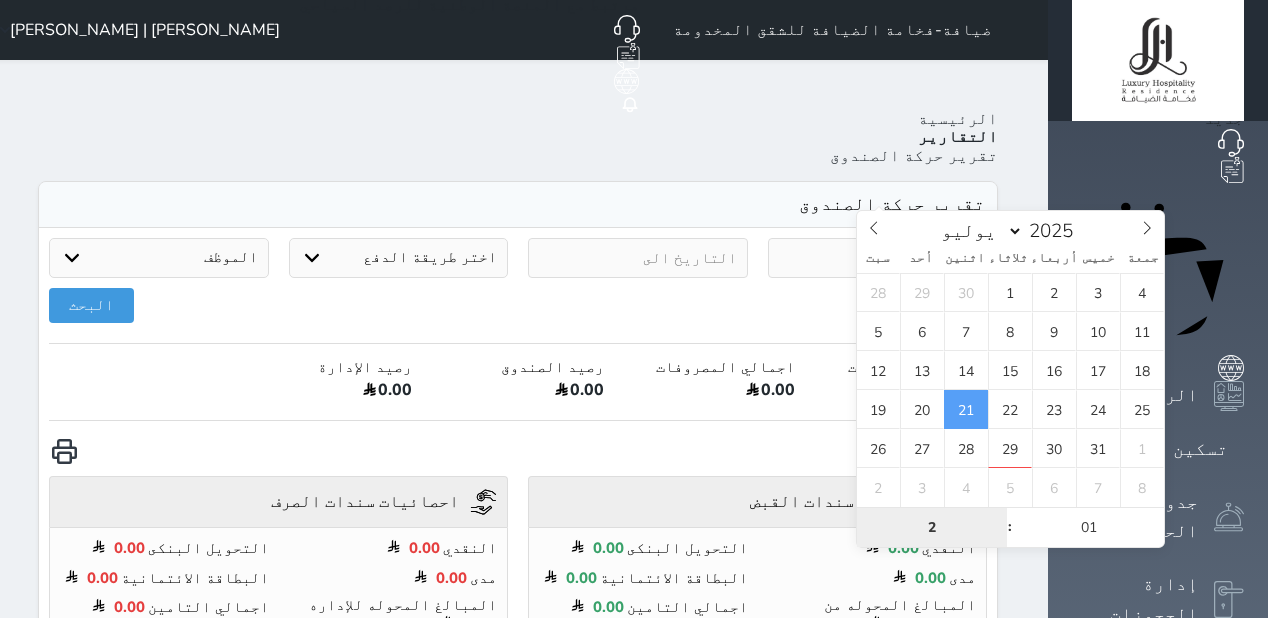 type on "22" 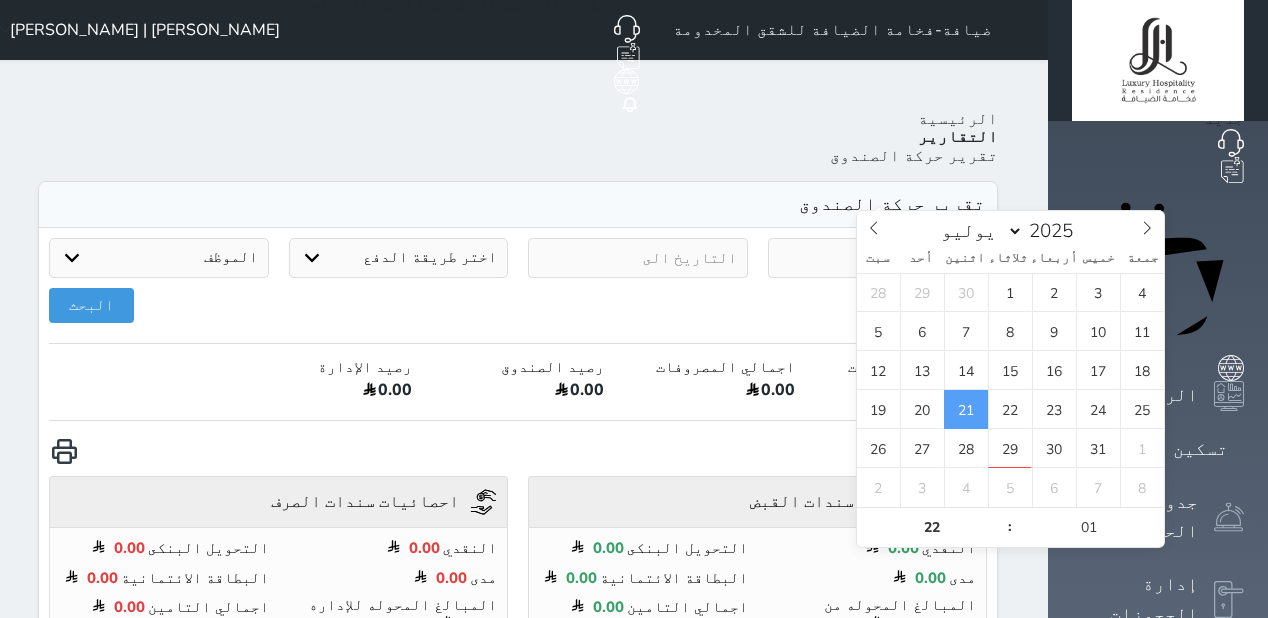 type on "[DATE] 22:01" 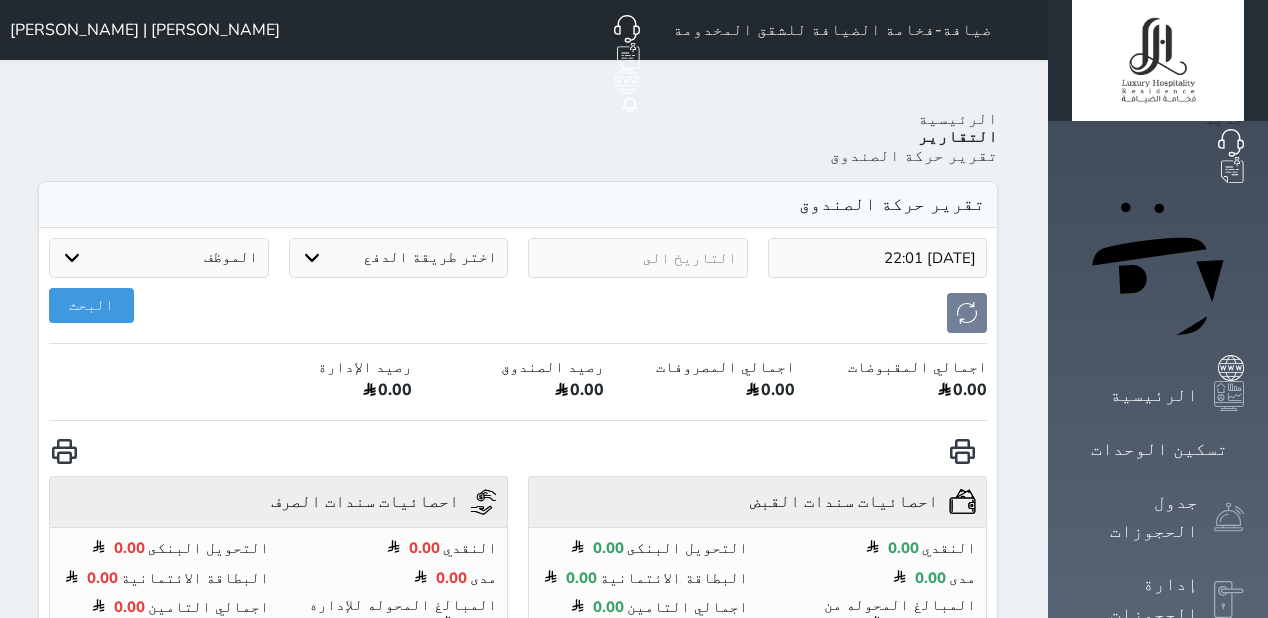 click at bounding box center (638, 258) 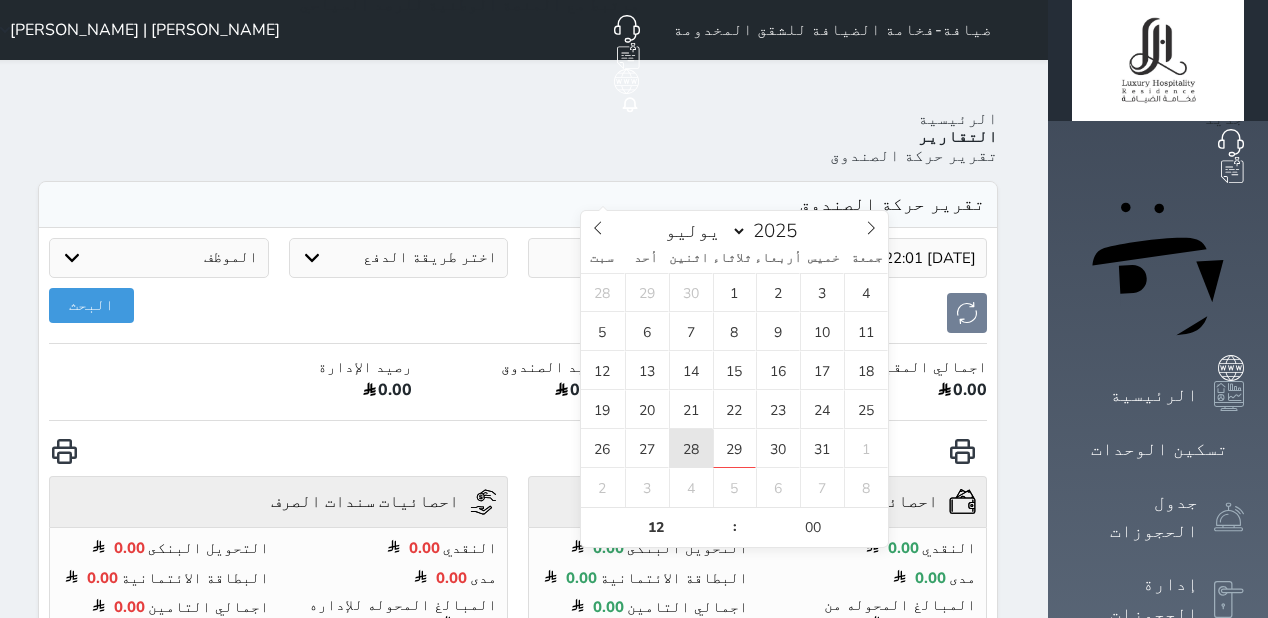 click on "28" at bounding box center (691, 448) 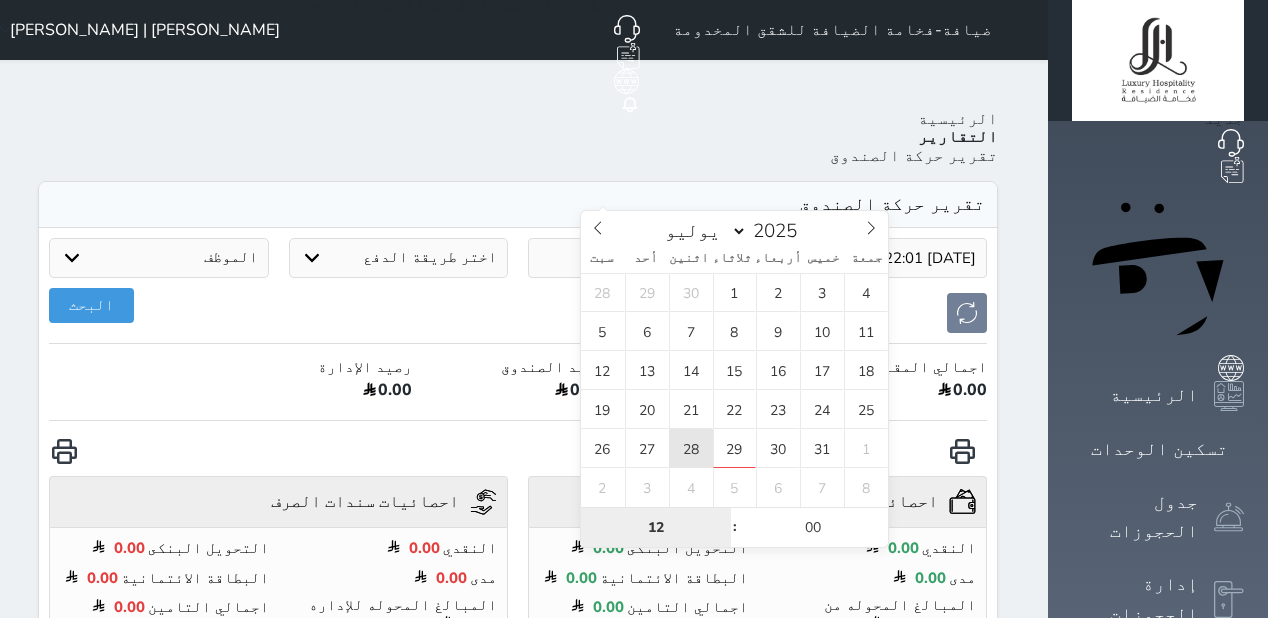 type on "[DATE] 12:00" 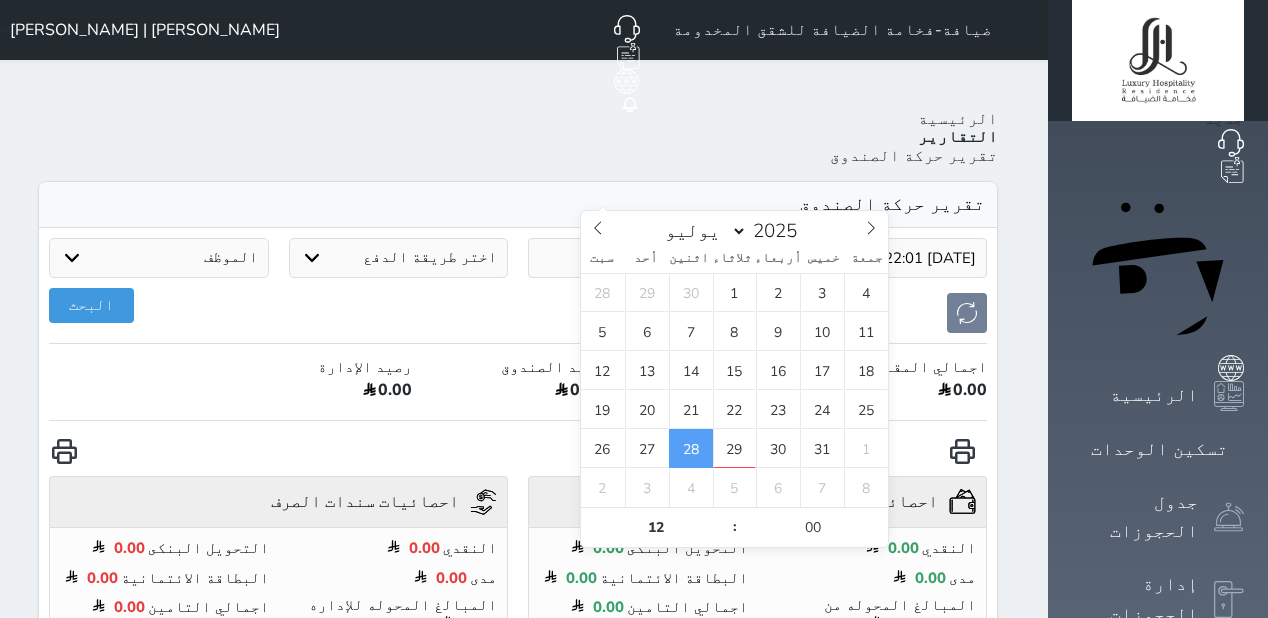 click on "28" at bounding box center (691, 448) 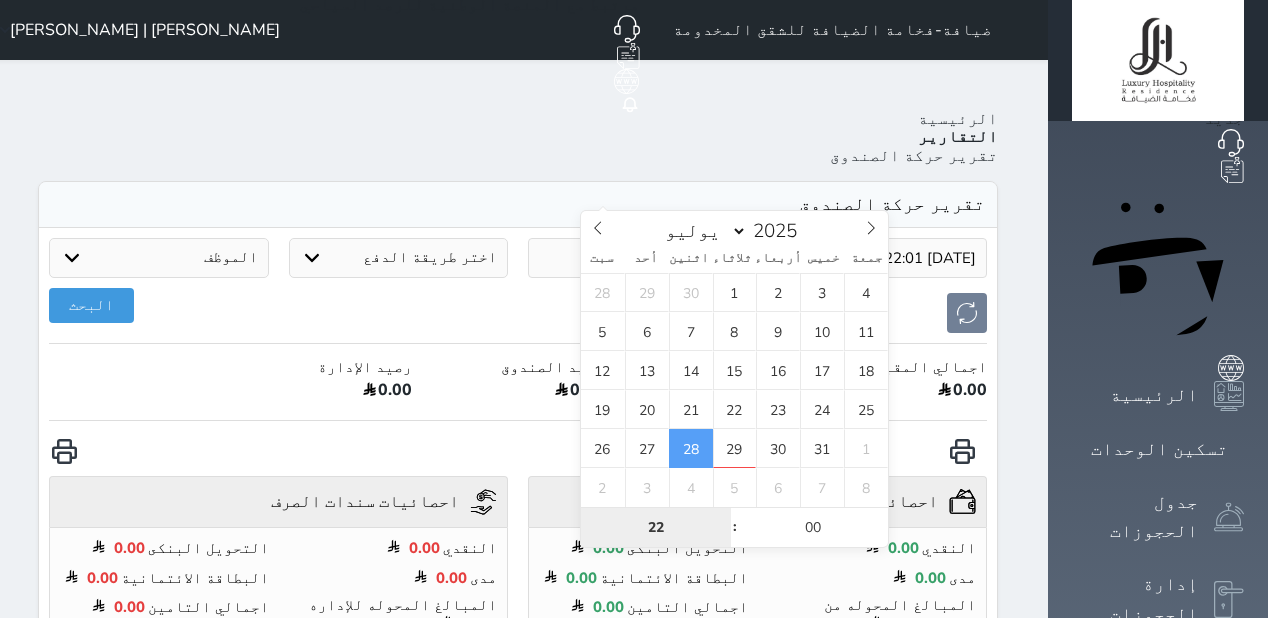 type on "2" 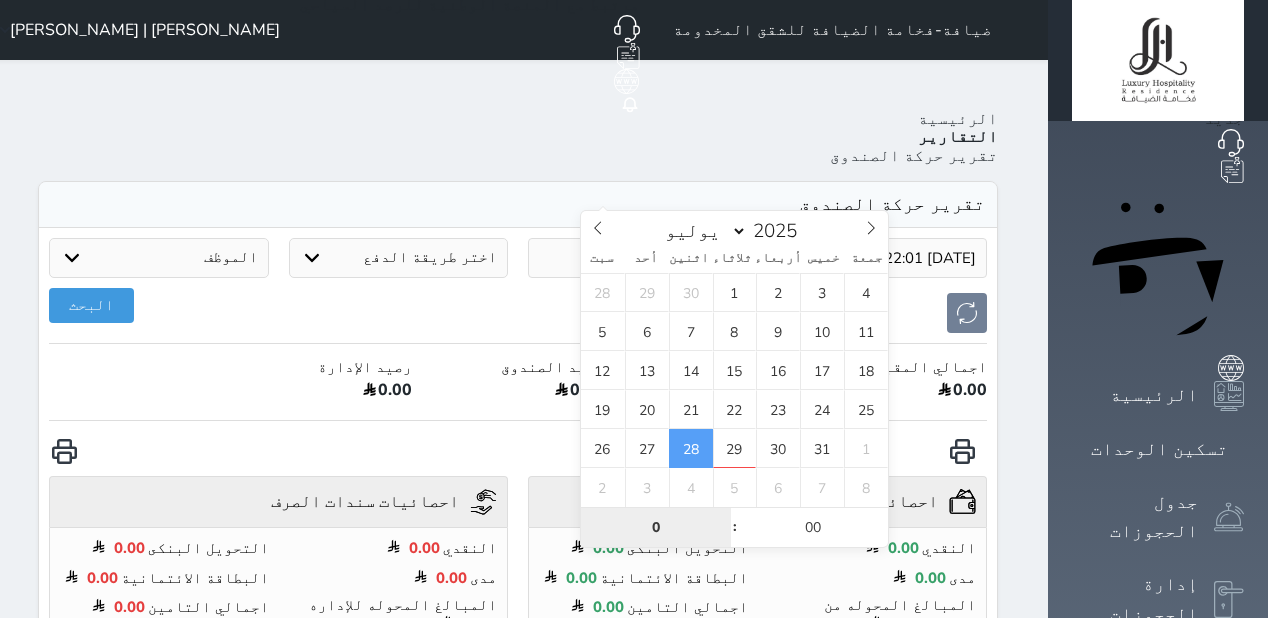 type on "00" 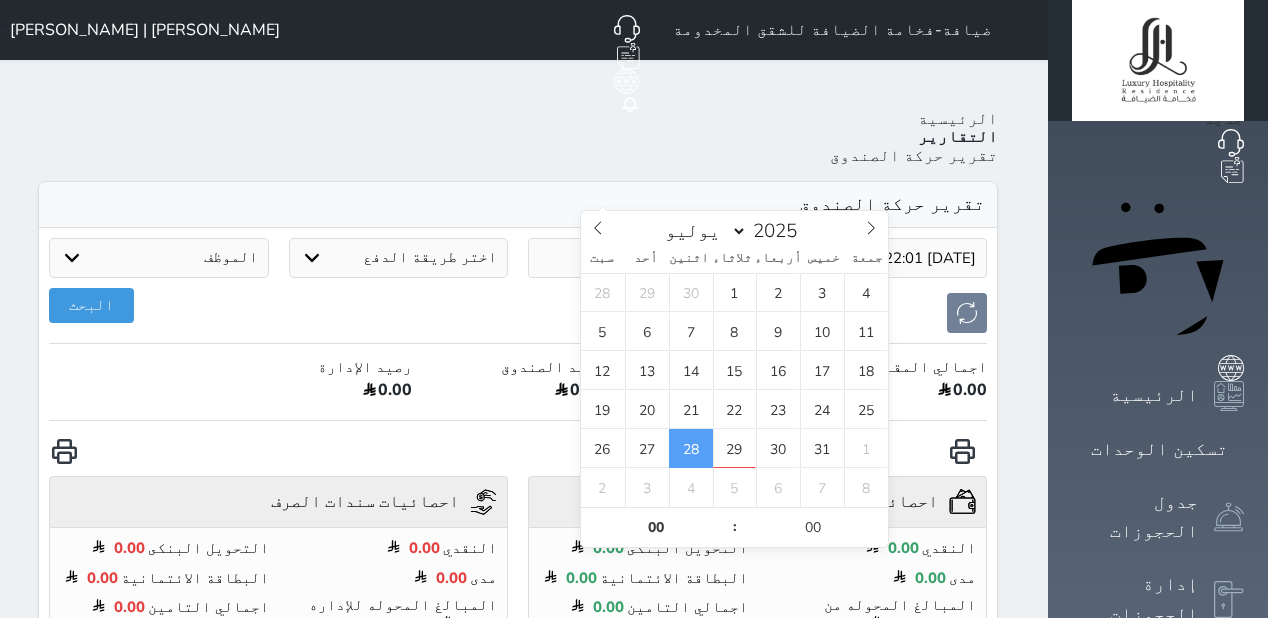 type on "[DATE] 00:00" 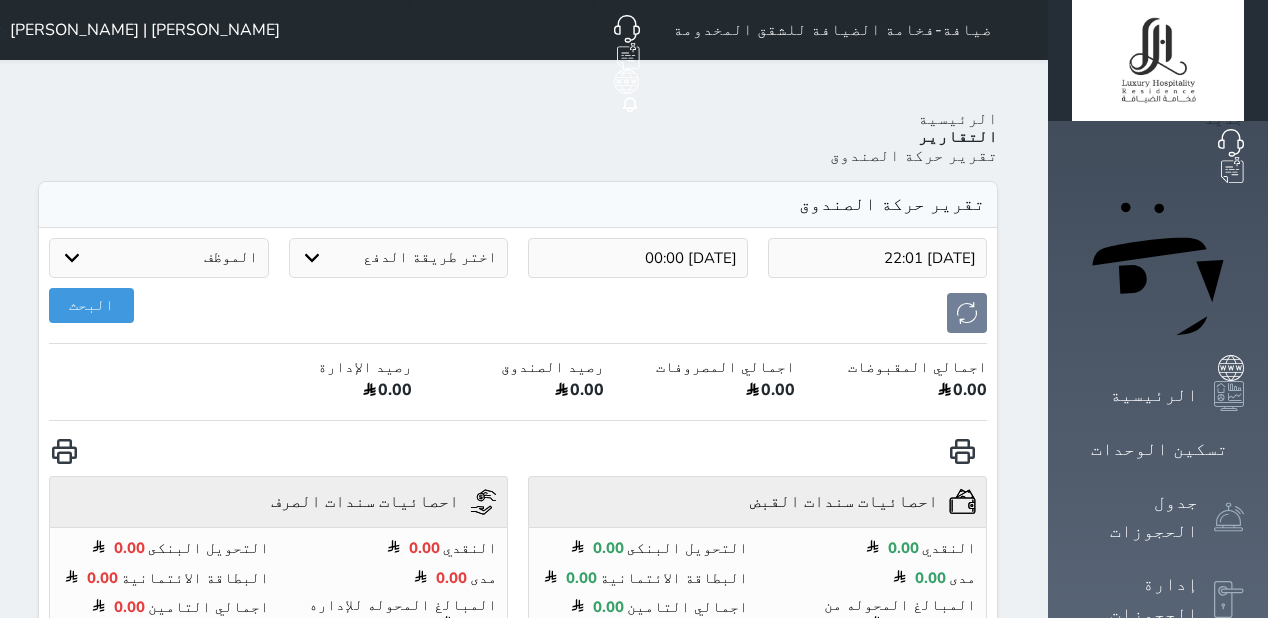click on "2025-07-21 22:01" at bounding box center [878, 258] 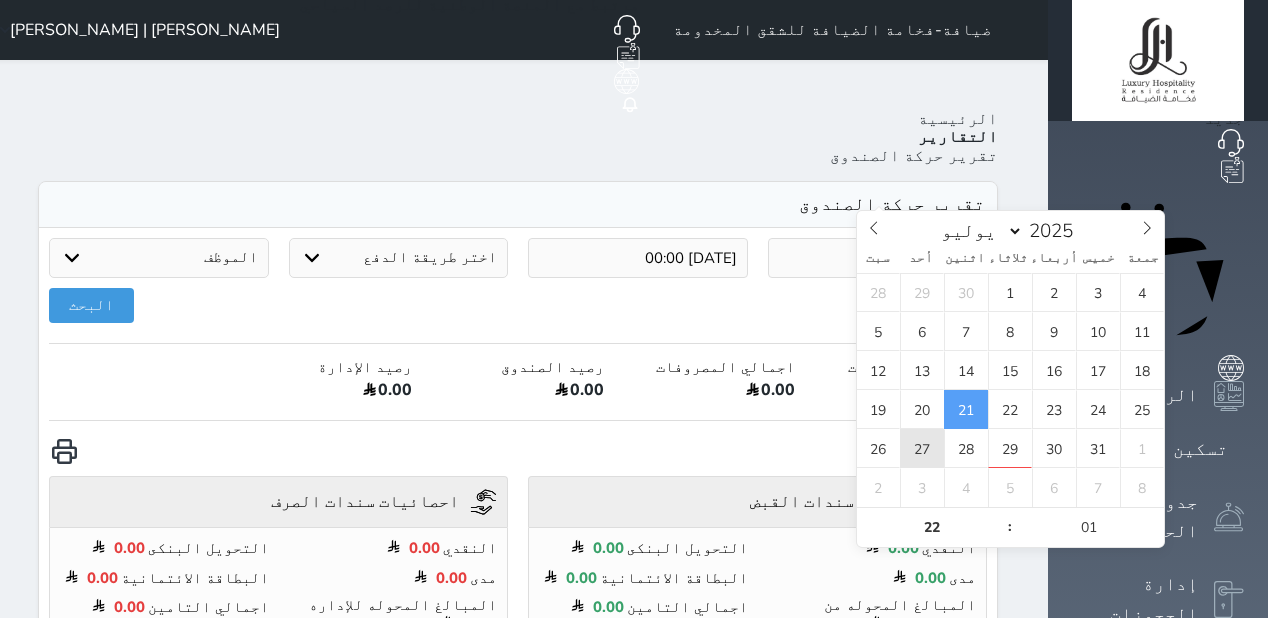 click on "27" at bounding box center (922, 448) 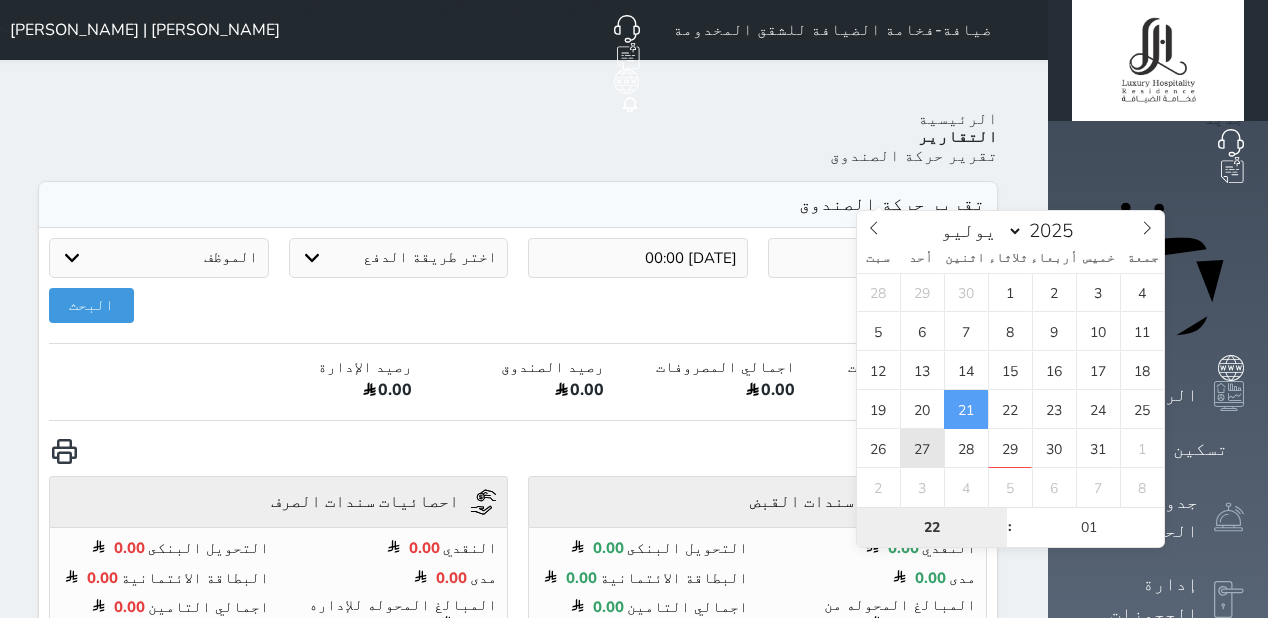 type on "2025-07-27 22:01" 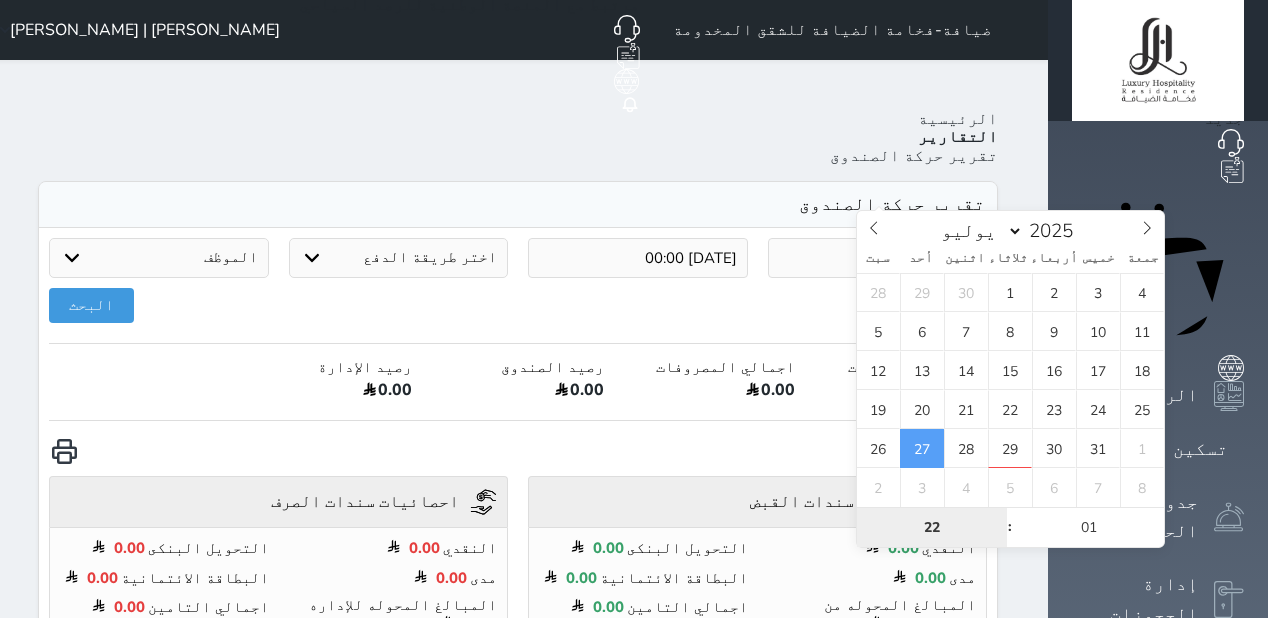 type on "0" 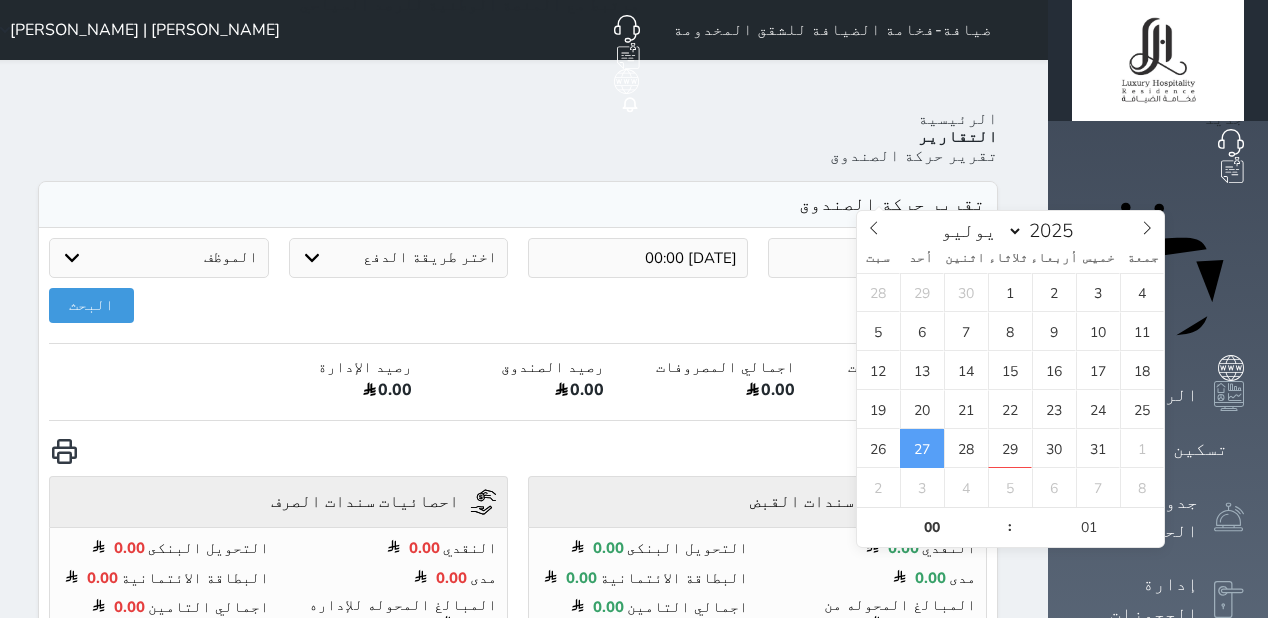 type on "[DATE] 00:01" 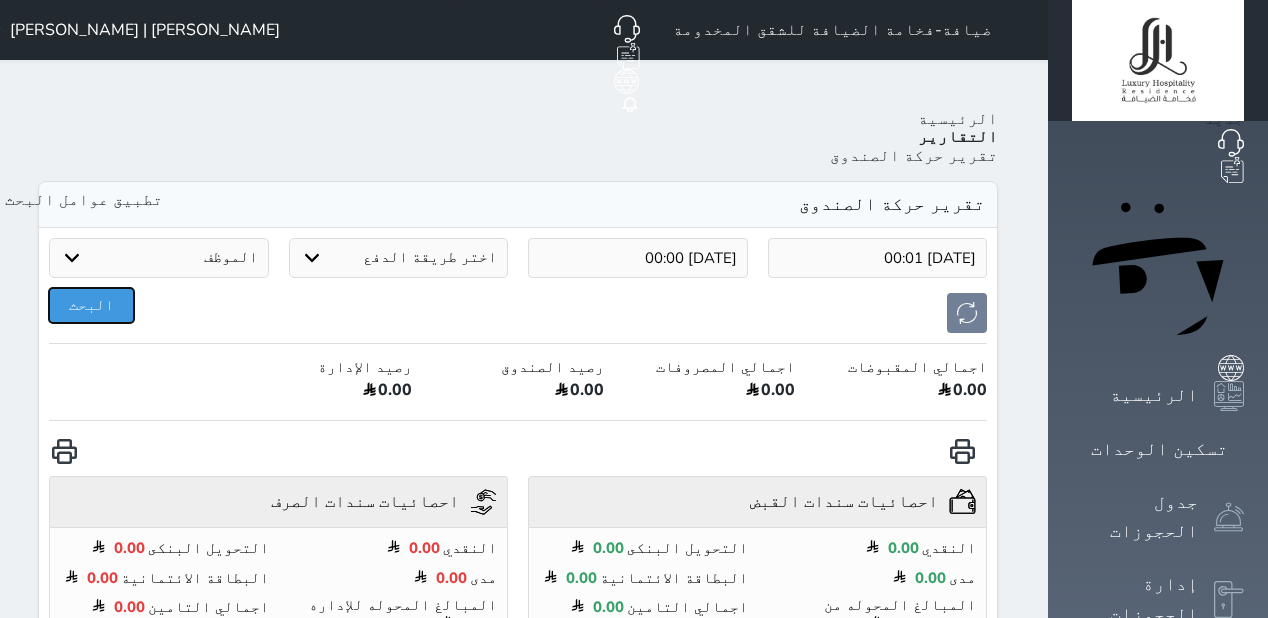 click on "البحث" at bounding box center (91, 305) 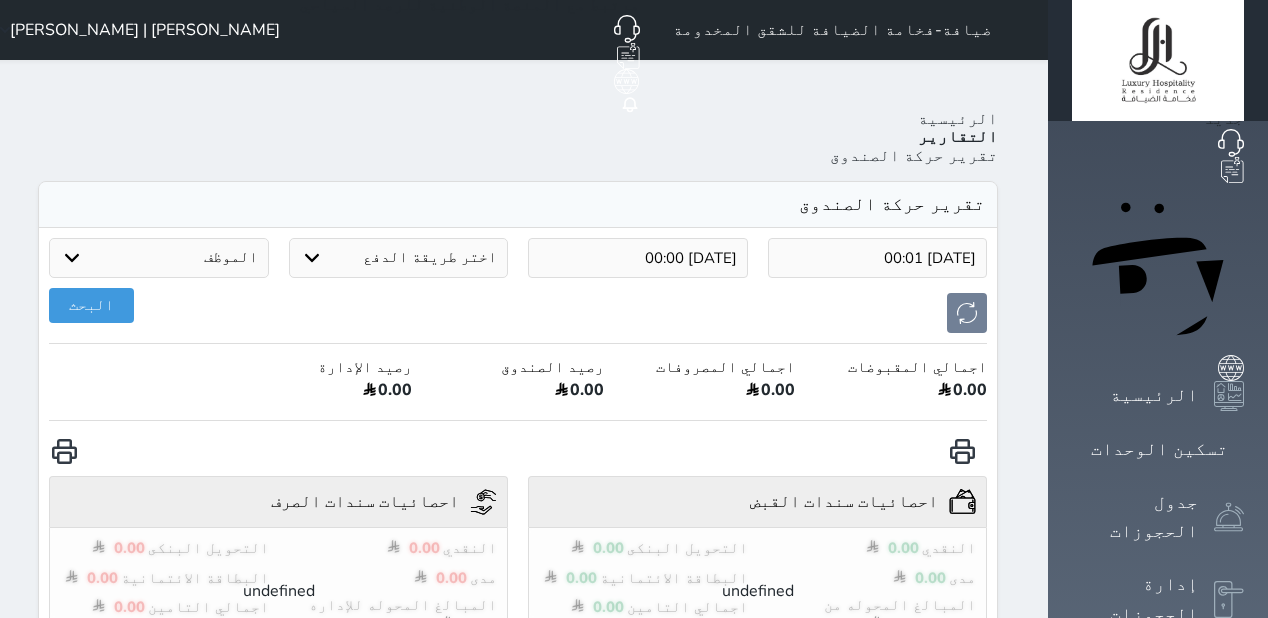 click on "Your browser does not support the audio element.
حجز جماعي جديد   حجز جديد               الرئيسية     تسكين الوحدات     جدول الحجوزات     إدارة الحجوزات     POS       الإدارة المالية     العملاء     تقييمات العملاء         التقارير       الدعم الفني
ضيافة-فخامة الضيافة للشقق المخدومة
حجز جماعي جديد   حجز جديد   مرتبط مع منصة زاتكا المرحلة الثانية   مرتبط مع شموس   مرتبط مع المنصة الوطنية للرصد السياحي               إشعار   الغرفة   النزيل   المصدر
Mohammed Hejji Bin Dera | محمد حجي بن درع
الرئيسية التقارير تقرير حركة الصندوق   تقرير حركة الصندوق   2025-07-27 00:01   2025-07-28 00:00   اختر طريقة الدفع" at bounding box center [628, 743] 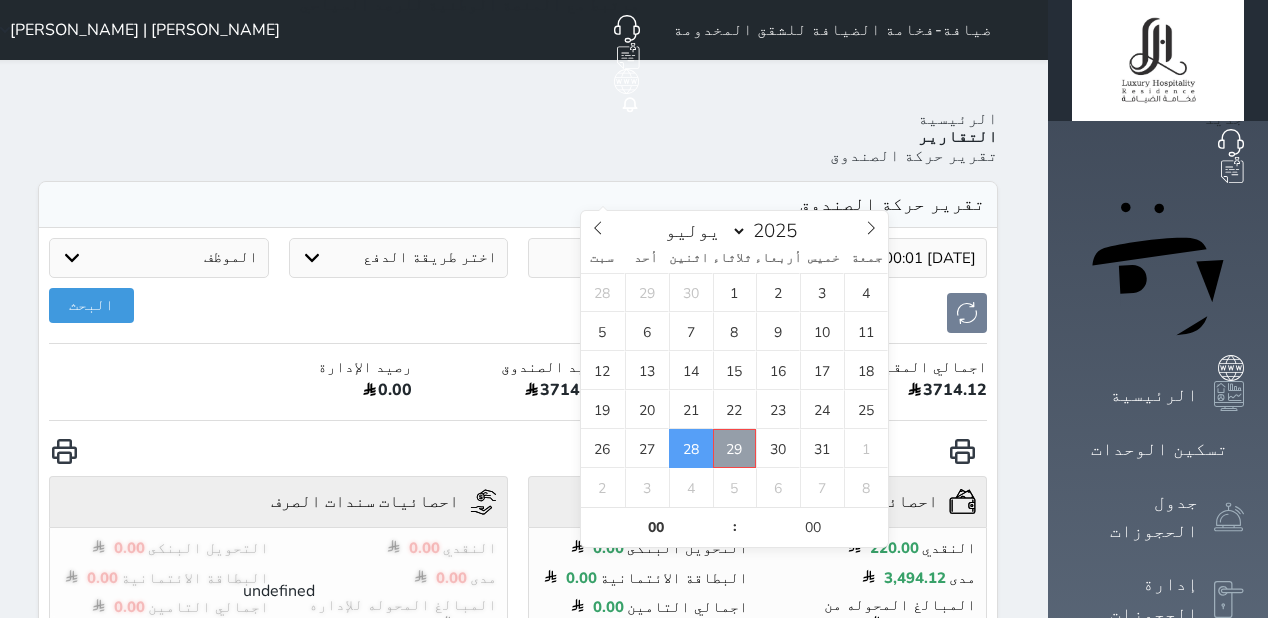 click on "29" at bounding box center [735, 448] 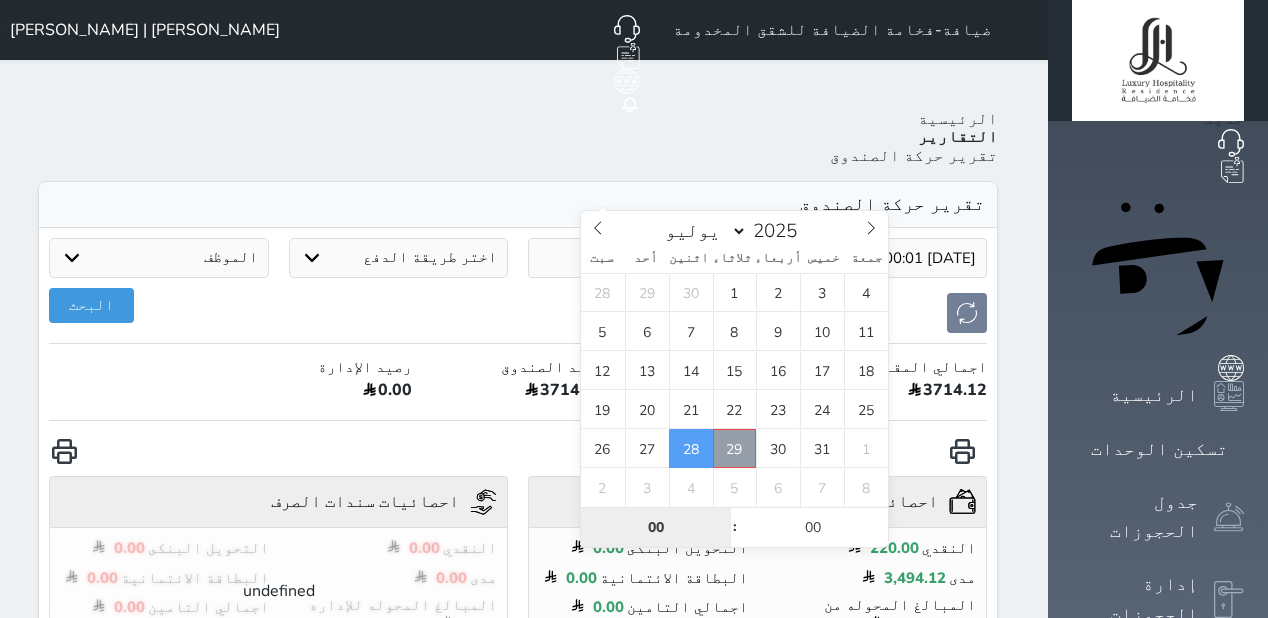 type on "[DATE] 00:00" 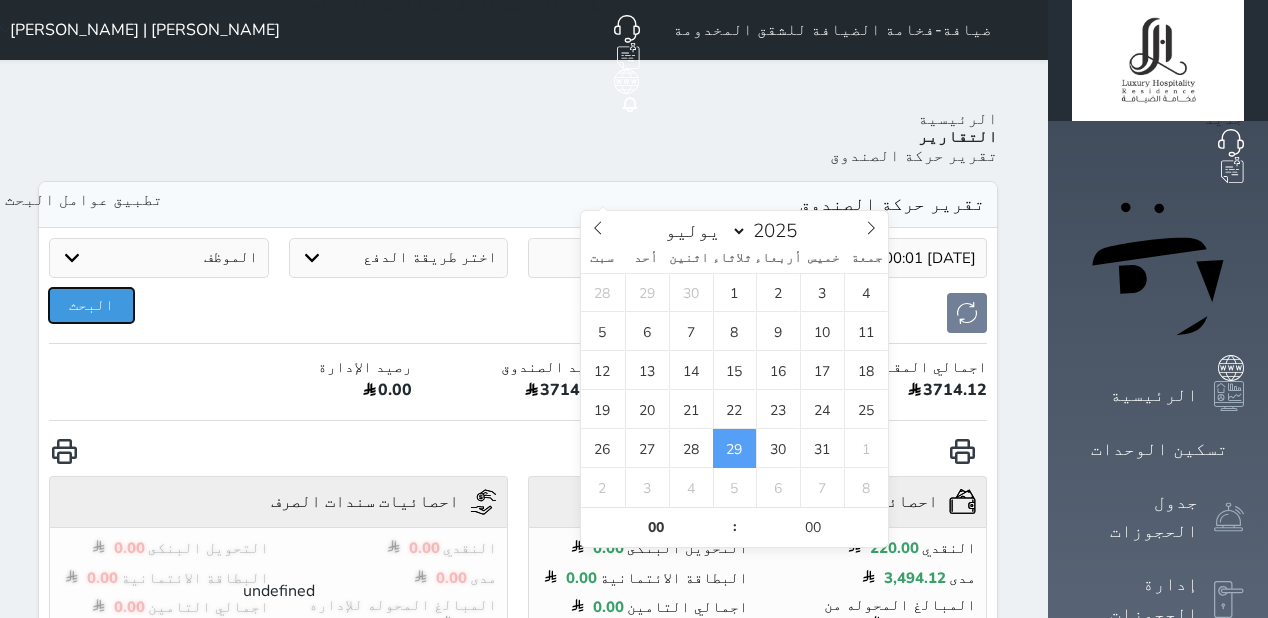 click on "البحث" at bounding box center [91, 305] 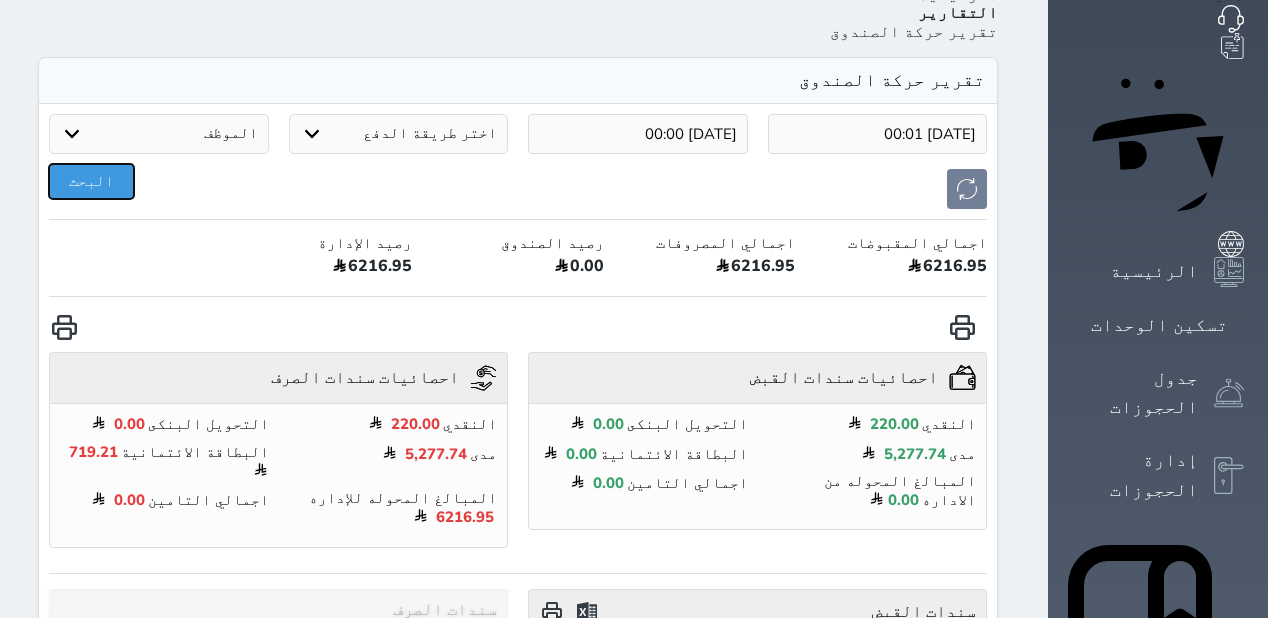 scroll, scrollTop: 160, scrollLeft: 0, axis: vertical 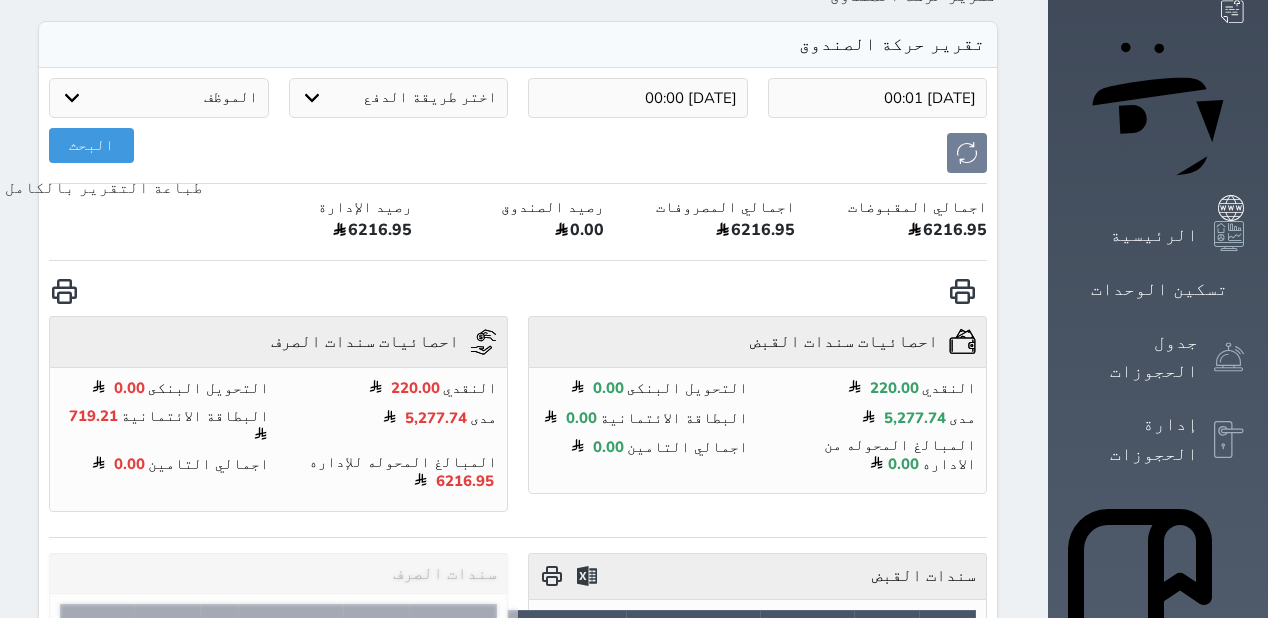 click at bounding box center (64, 291) 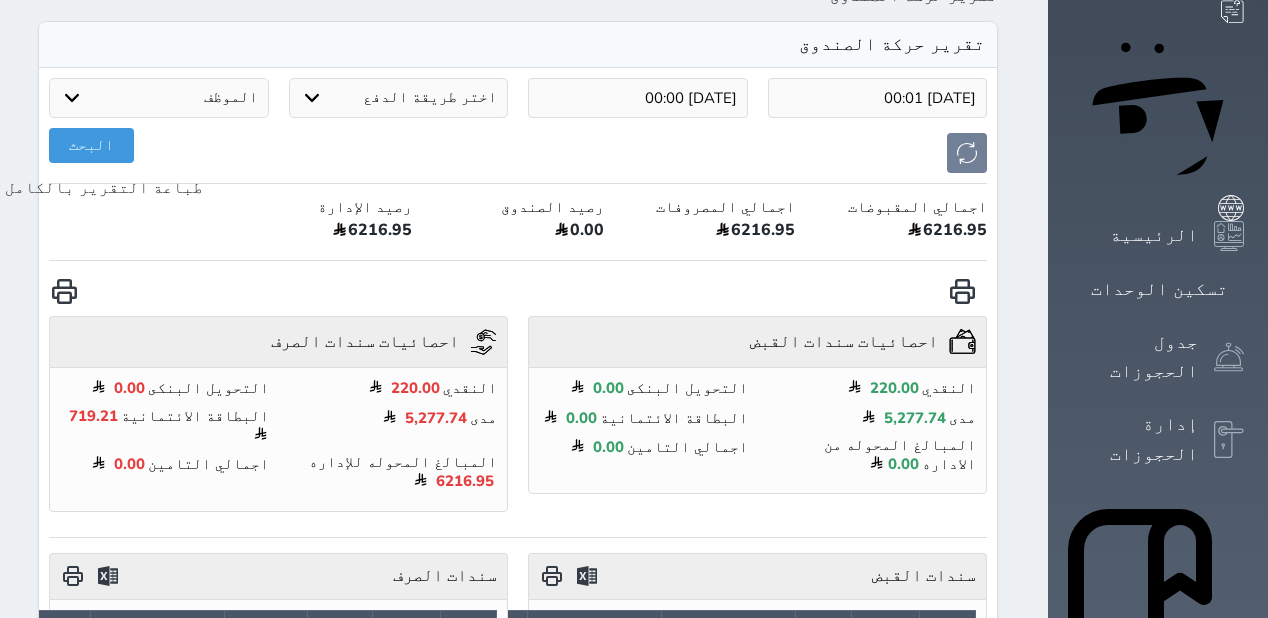 click on "الإدارة المالية" at bounding box center (1135, 1058) 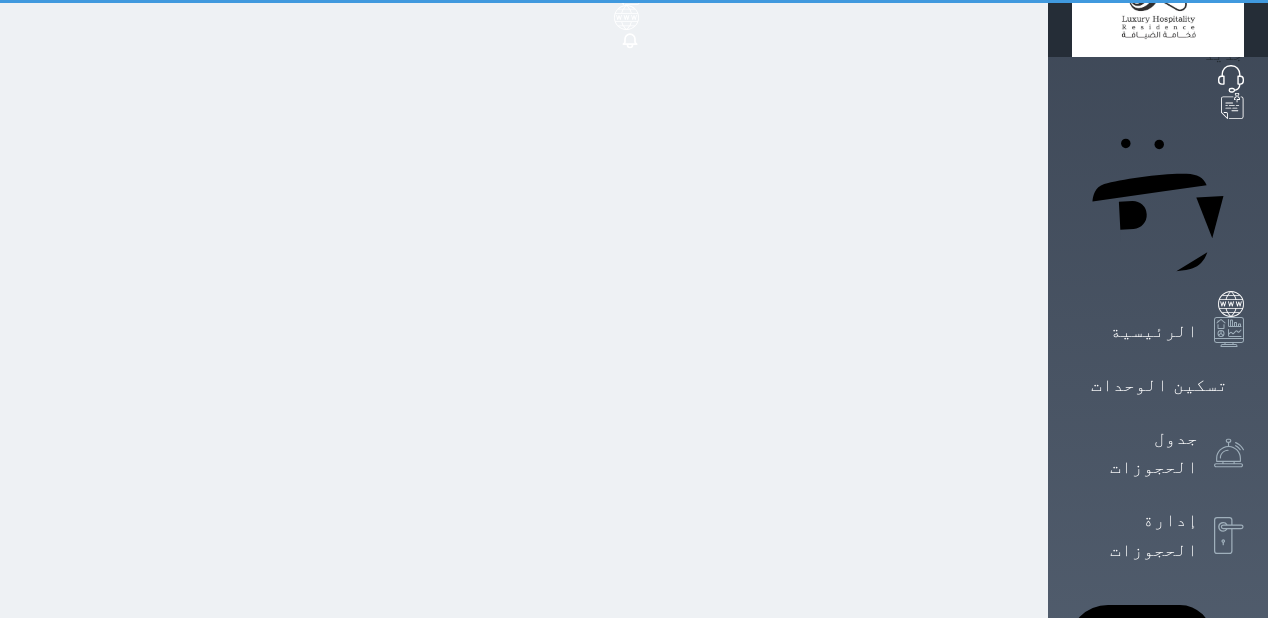 scroll, scrollTop: 0, scrollLeft: 0, axis: both 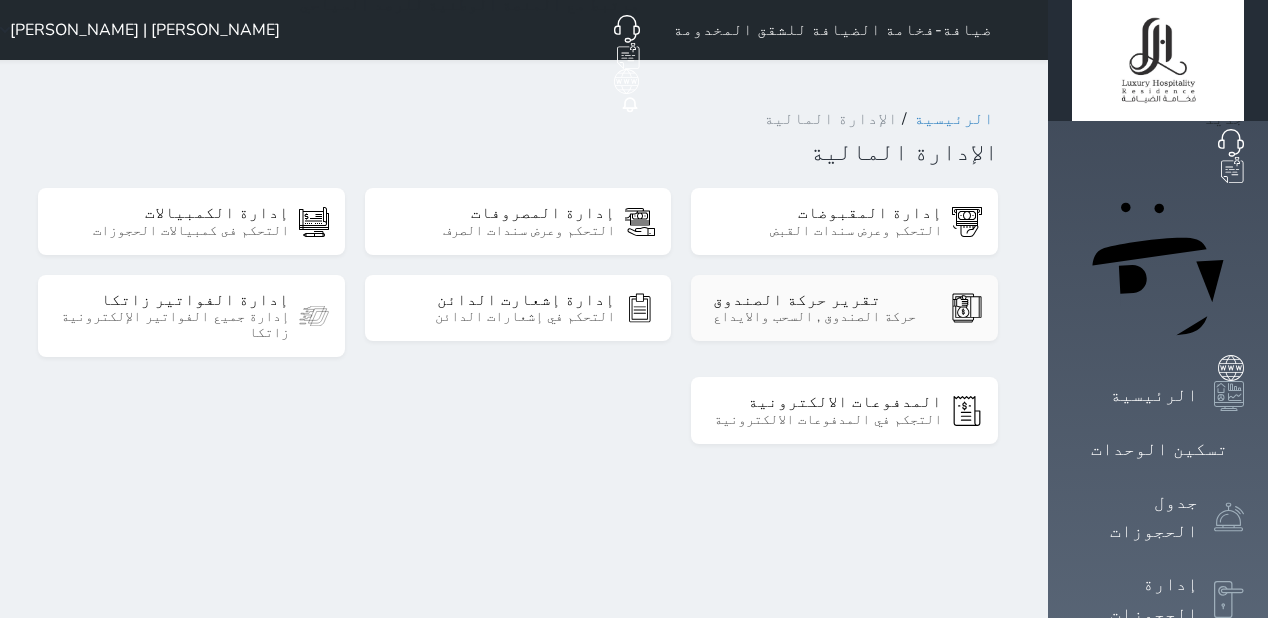 click on "حركة الصندوق , السحب والايداع" at bounding box center (827, 317) 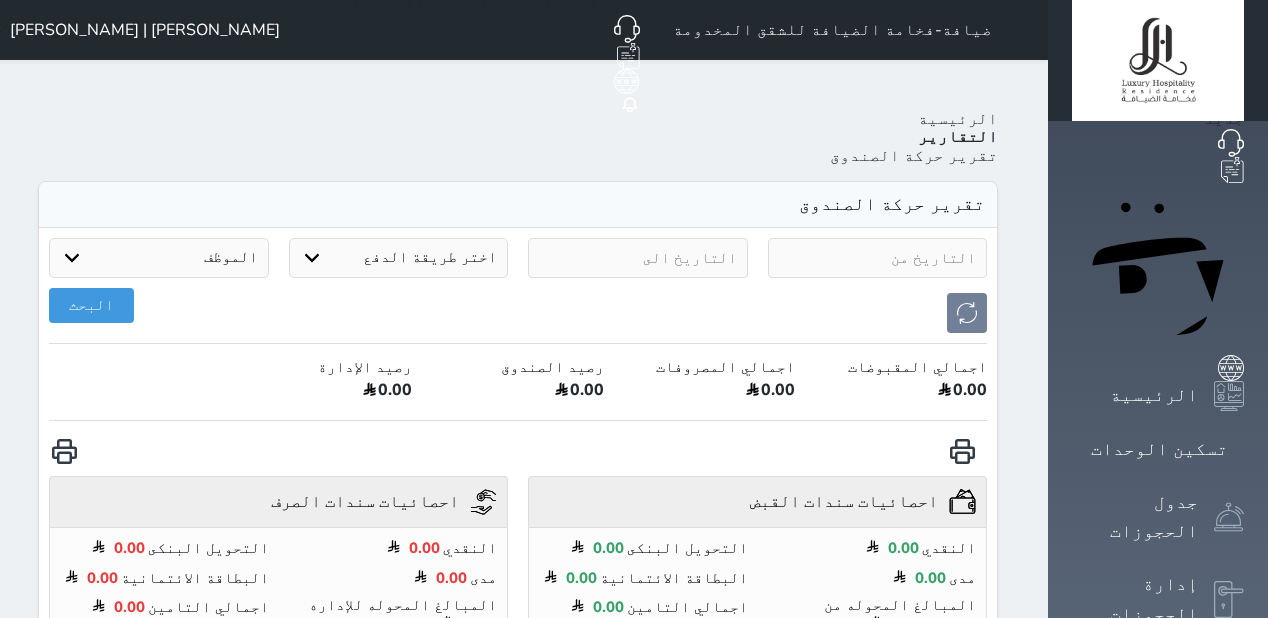 click at bounding box center (878, 258) 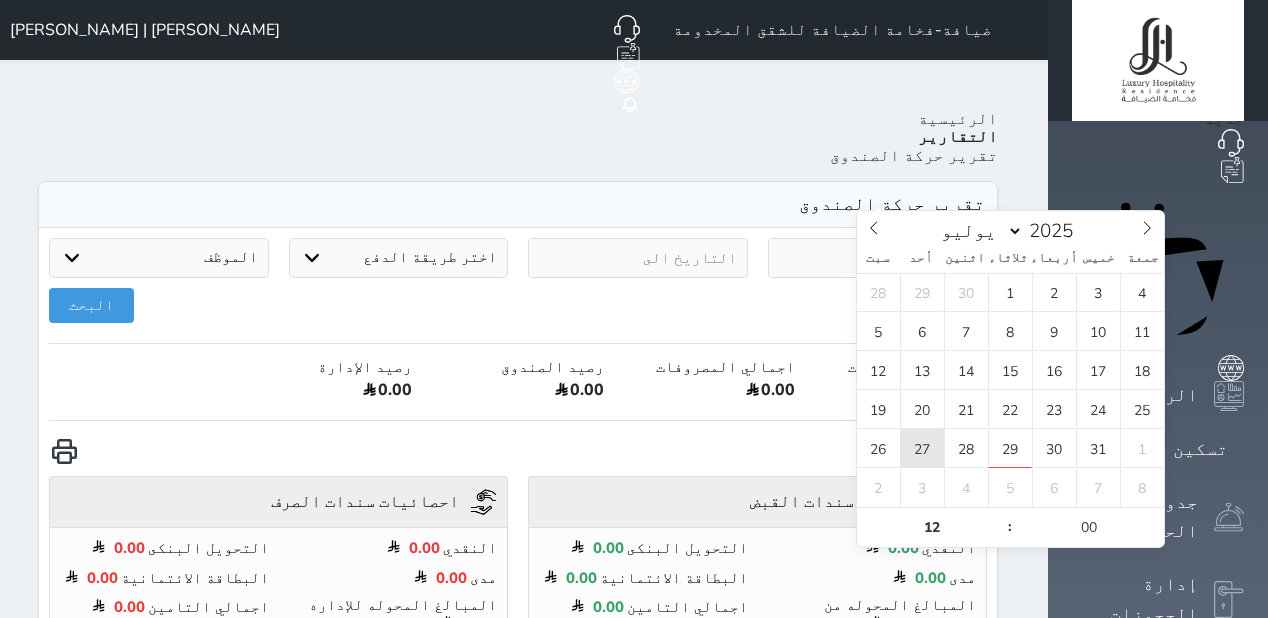 click on "27" at bounding box center (922, 448) 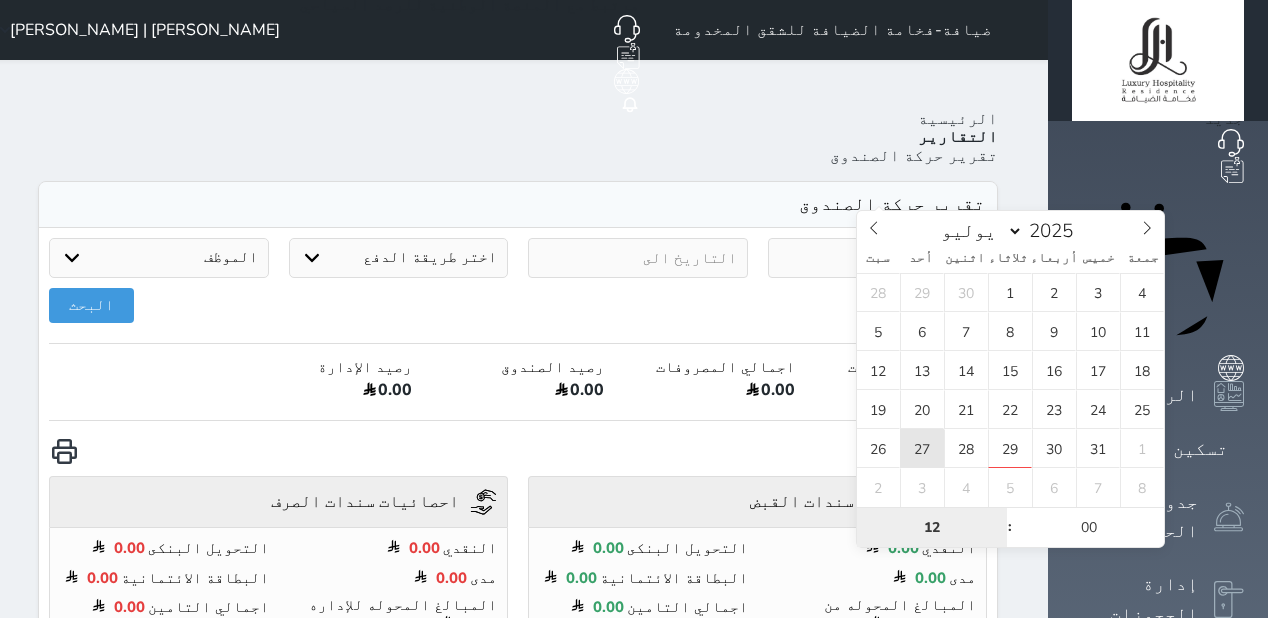 type on "[DATE] 12:00" 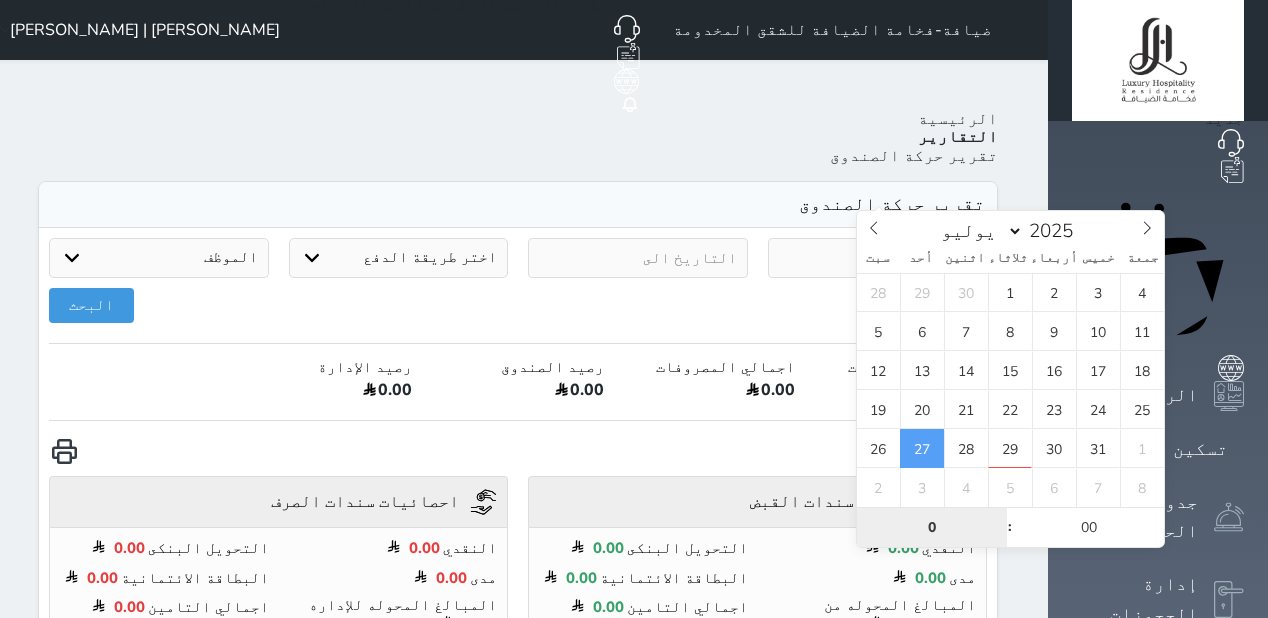 type on "0" 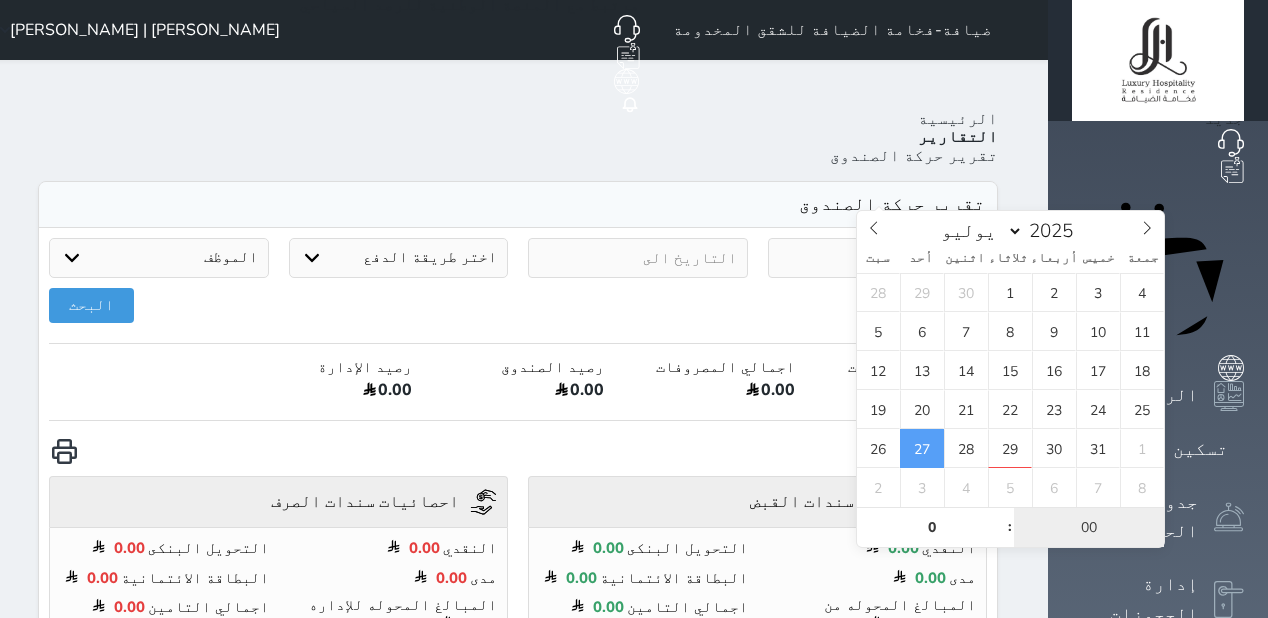type on "[DATE] 00:00" 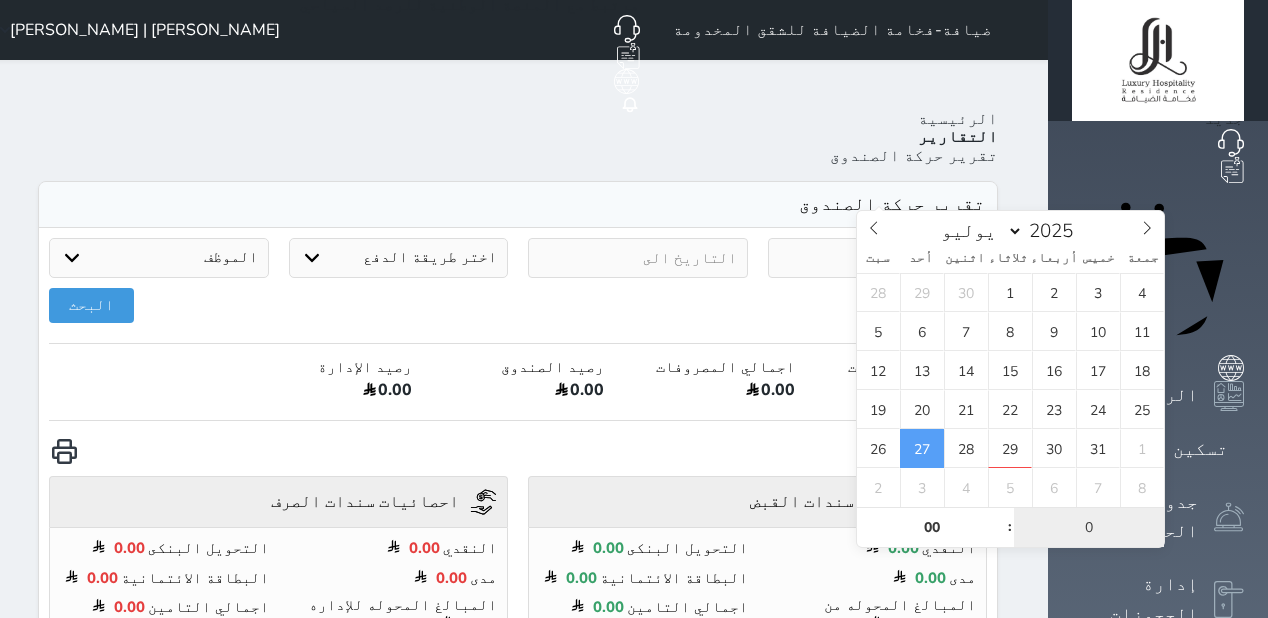 type on "01" 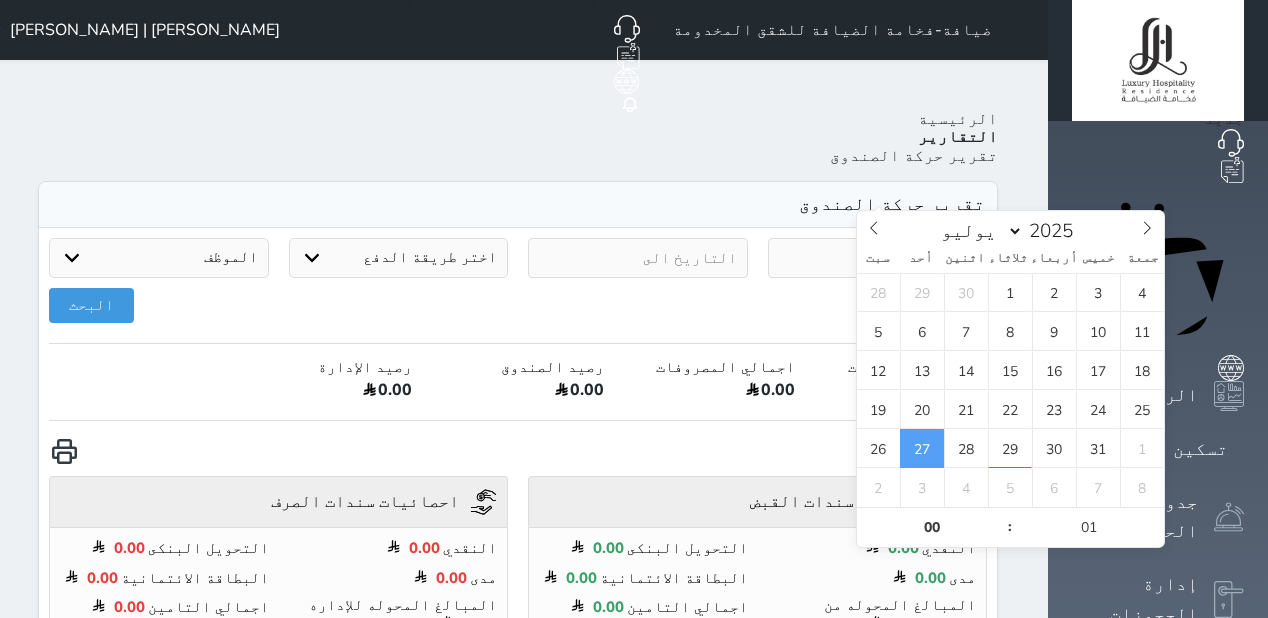 type on "[DATE] 00:01" 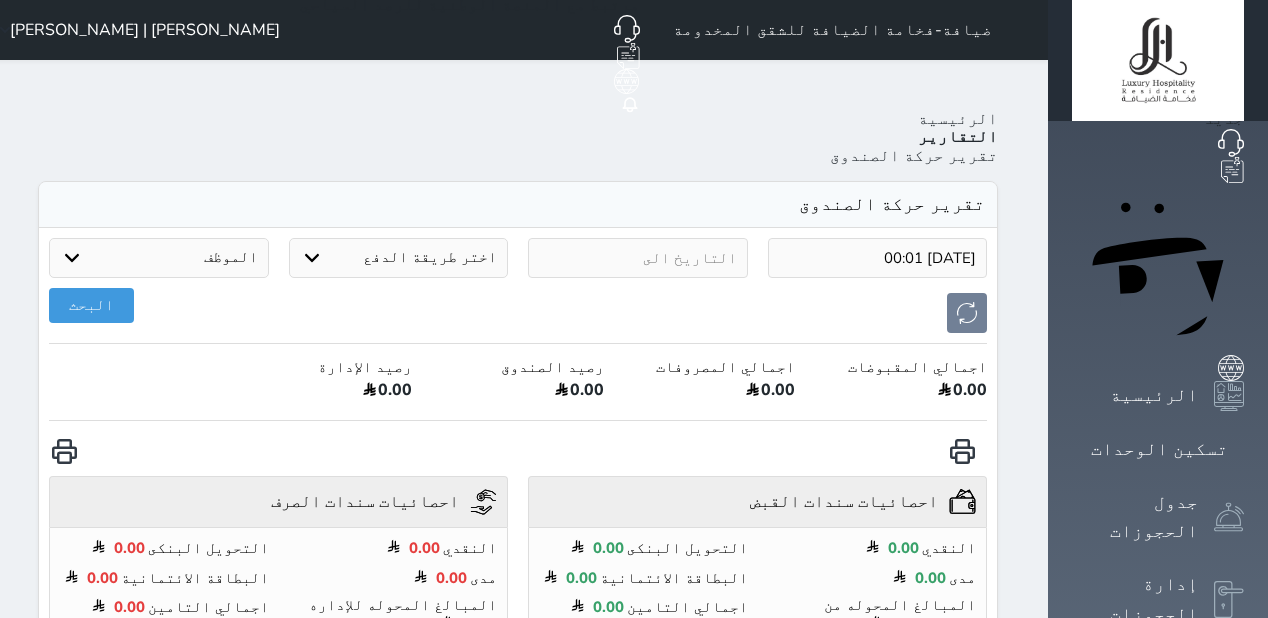 click on "Your browser does not support the audio element.
حجز جماعي جديد   حجز جديد               الرئيسية     تسكين الوحدات     جدول الحجوزات     إدارة الحجوزات     POS       الإدارة المالية     العملاء     تقييمات العملاء         التقارير       الدعم الفني
ضيافة-فخامة الضيافة للشقق المخدومة
حجز جماعي جديد   حجز جديد   مرتبط مع منصة زاتكا المرحلة الثانية   مرتبط مع شموس   مرتبط مع المنصة الوطنية للرصد السياحي               إشعار   الغرفة   النزيل   المصدر
Mohammed Hejji Bin Dera | محمد حجي بن درع
الرئيسية التقارير تقرير حركة الصندوق   تقرير حركة الصندوق   2025-07-27 00:01     اختر طريقة الدفع   دفع نقدى" at bounding box center [628, 743] 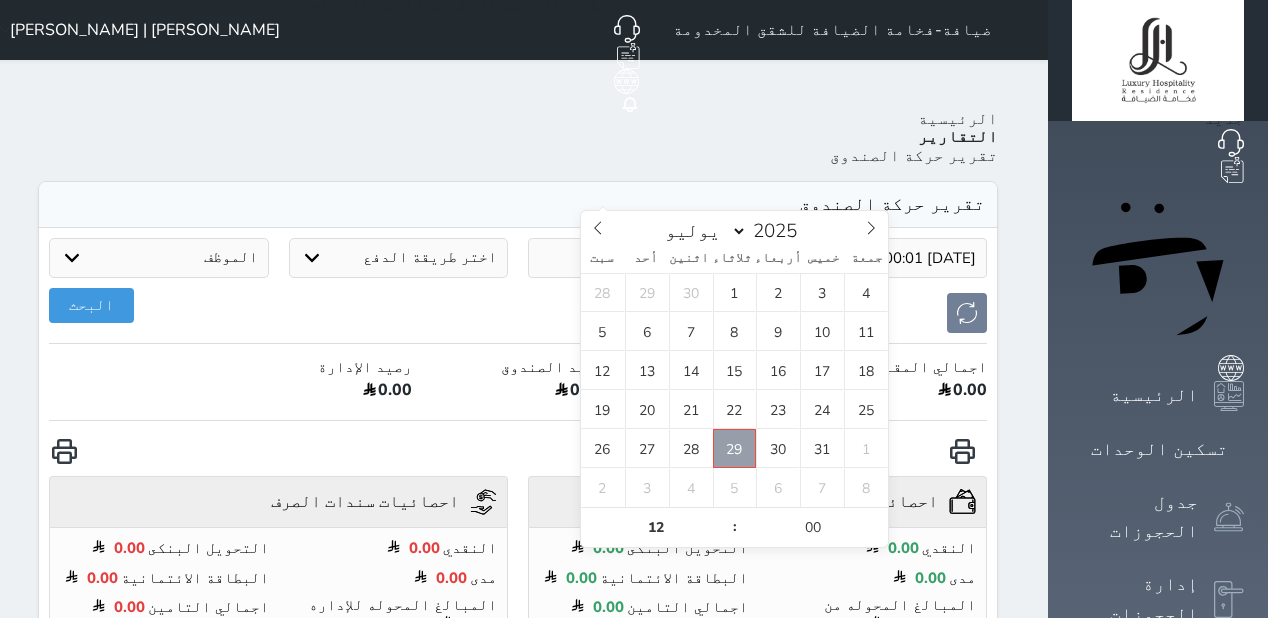 click on "29" at bounding box center (735, 448) 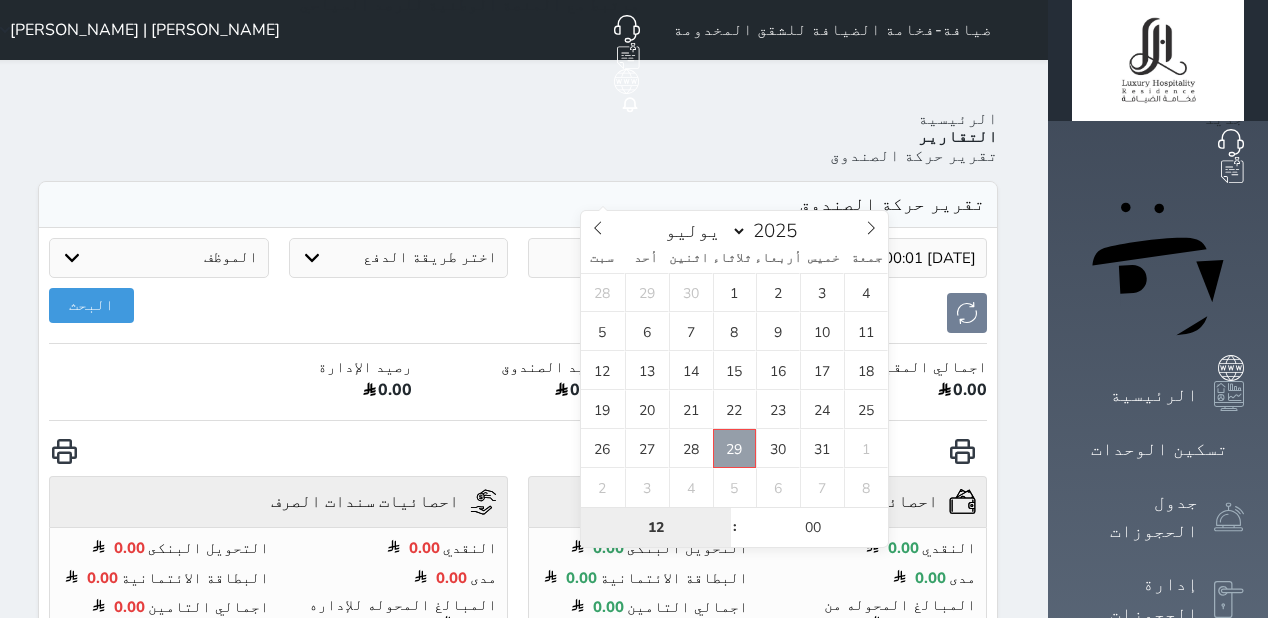 type on "[DATE] 12:00" 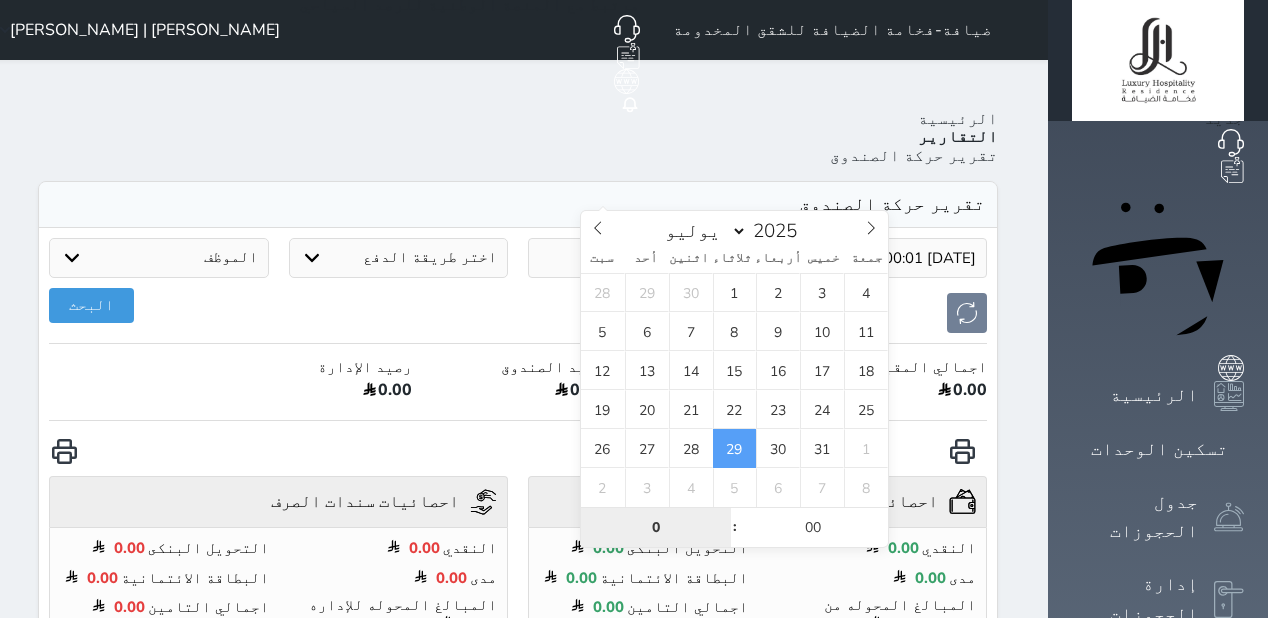 type on "0" 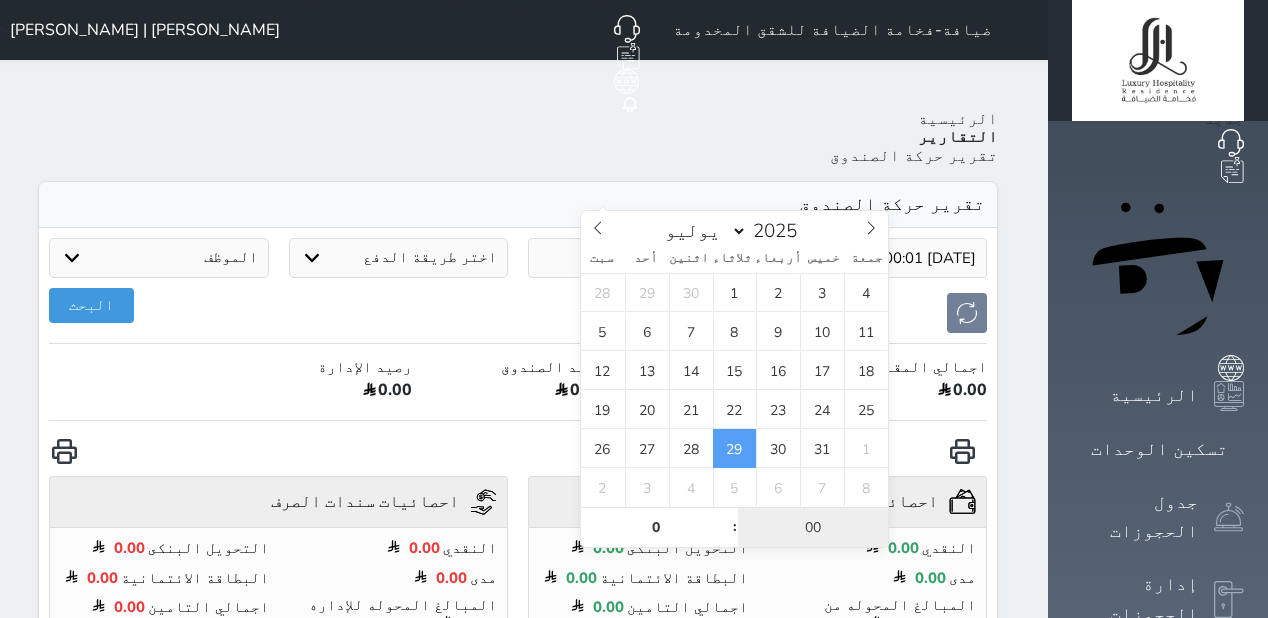 type on "[DATE] 00:00" 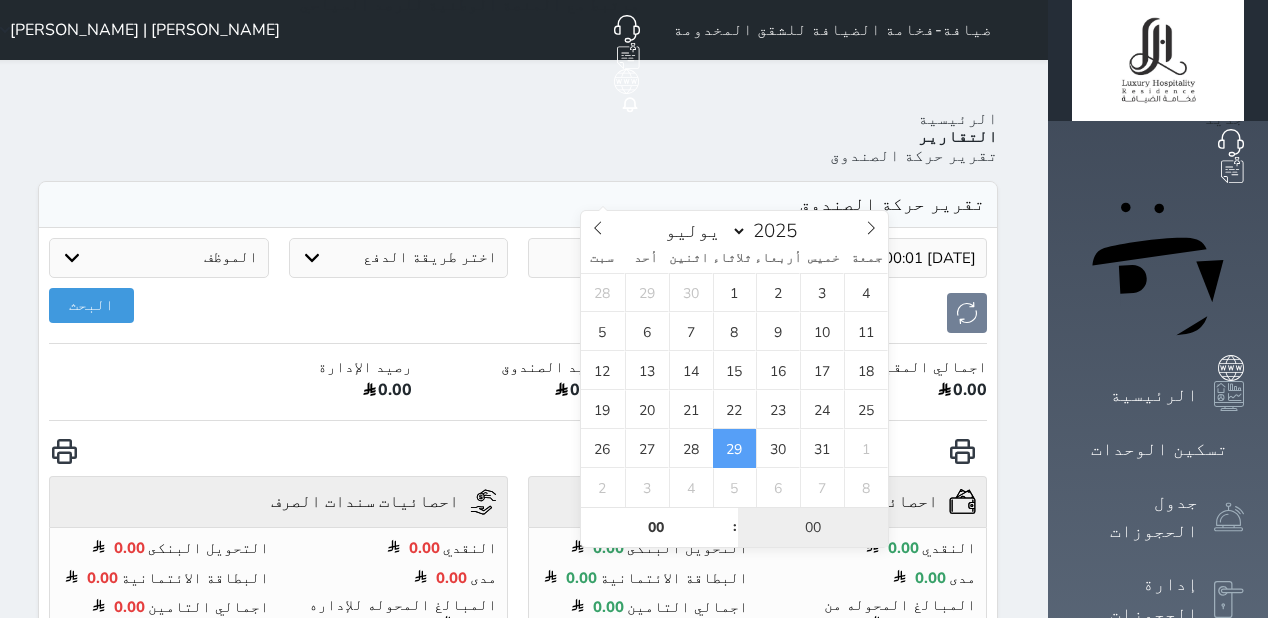 type on "0" 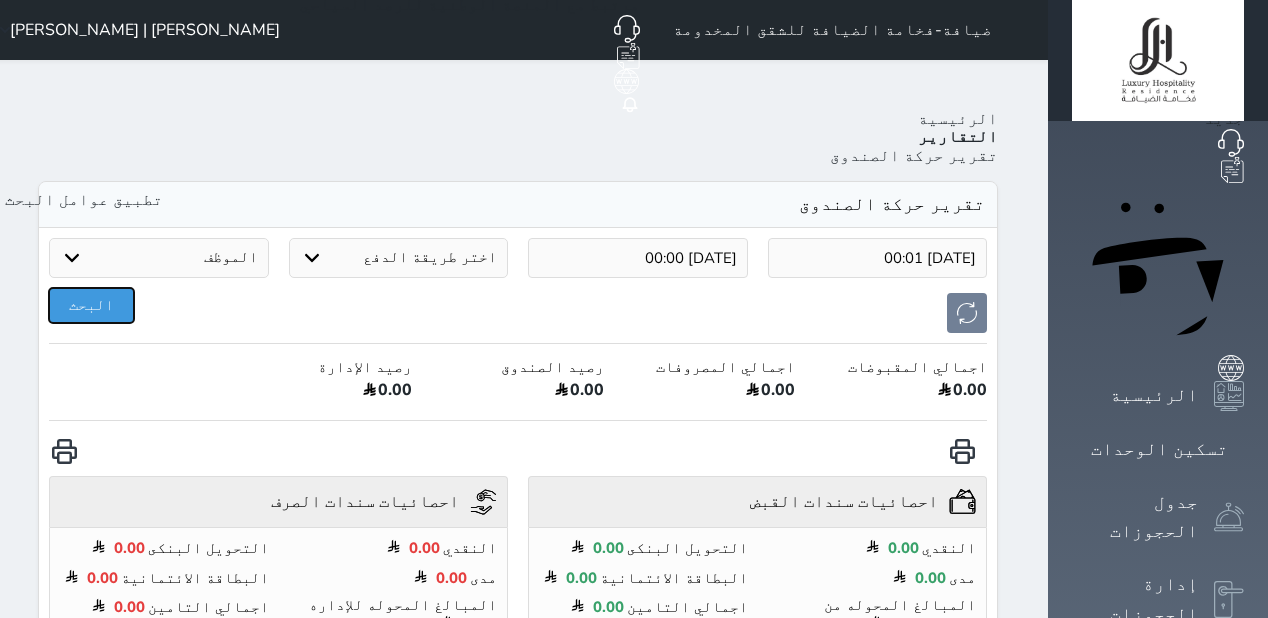click on "البحث" at bounding box center (91, 305) 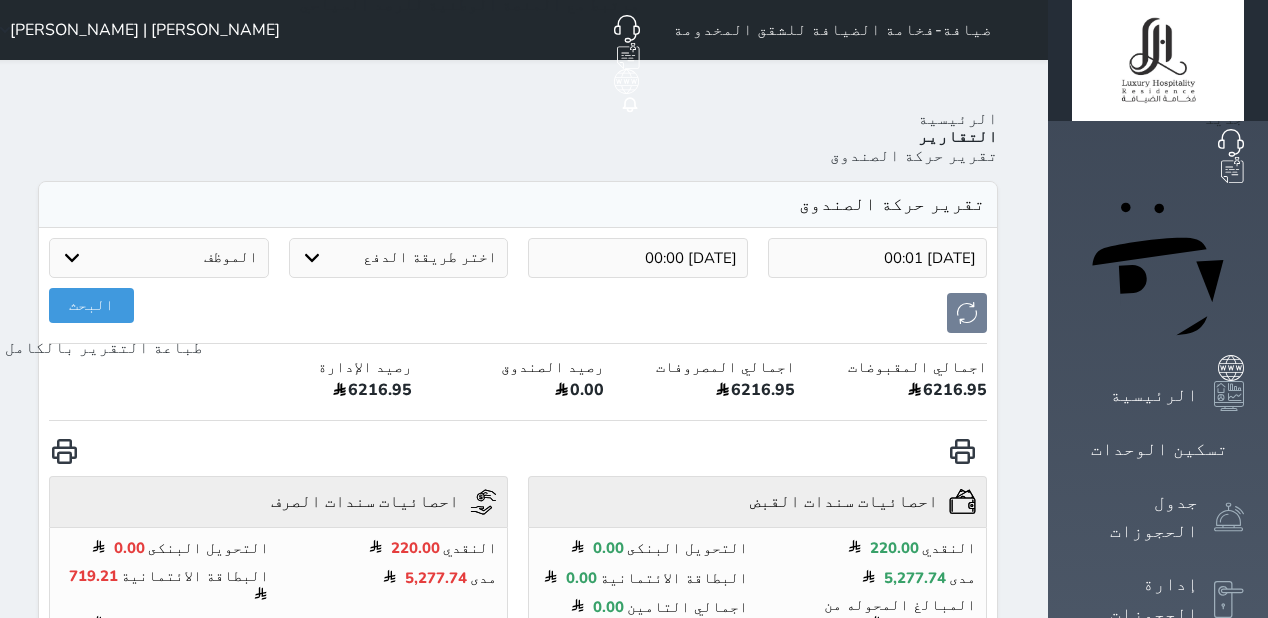 click at bounding box center (64, 451) 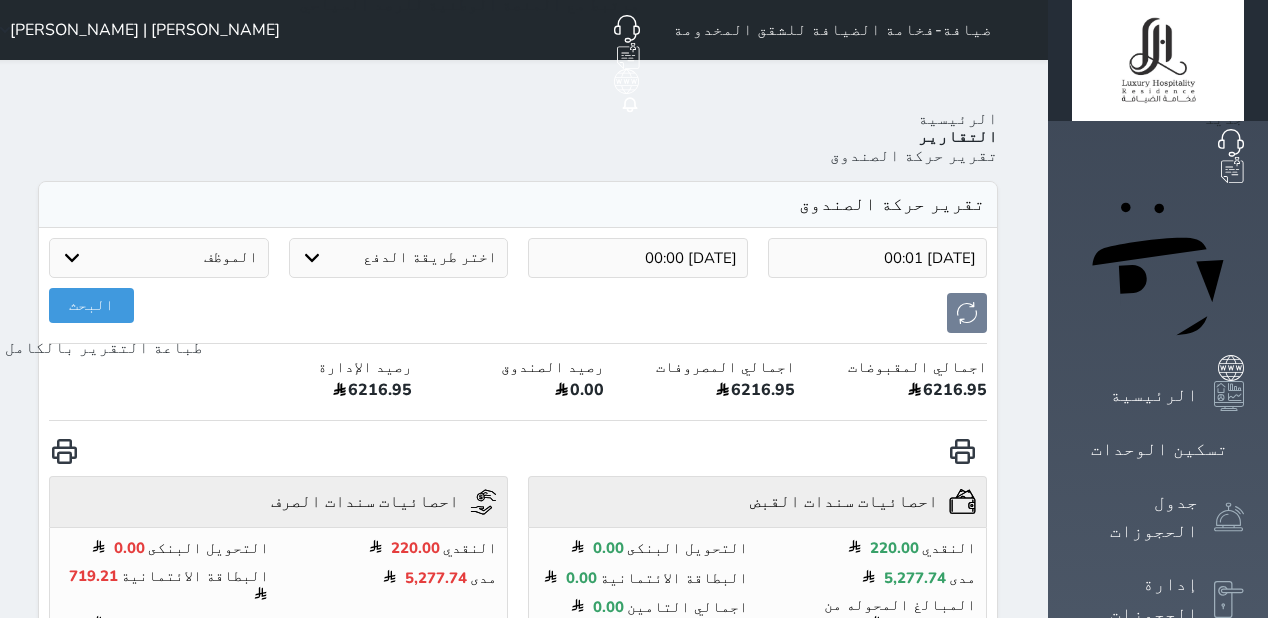 click on "[PERSON_NAME] | [PERSON_NAME]" at bounding box center [145, 30] 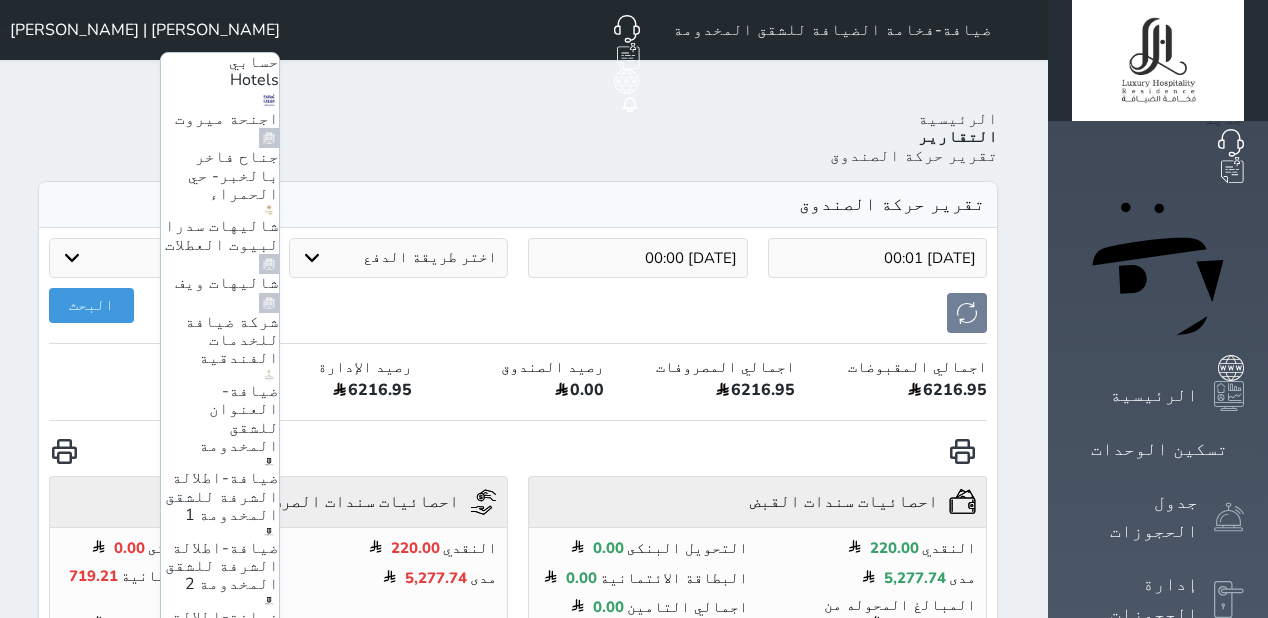 scroll, scrollTop: 80, scrollLeft: 0, axis: vertical 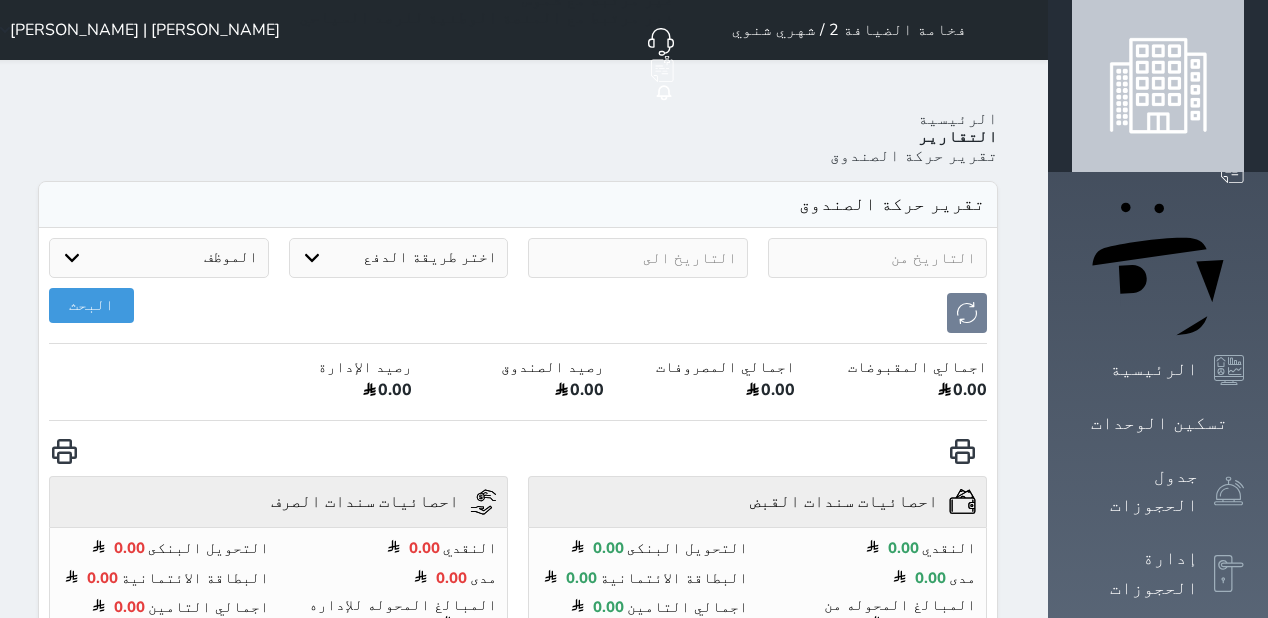 click at bounding box center [878, 258] 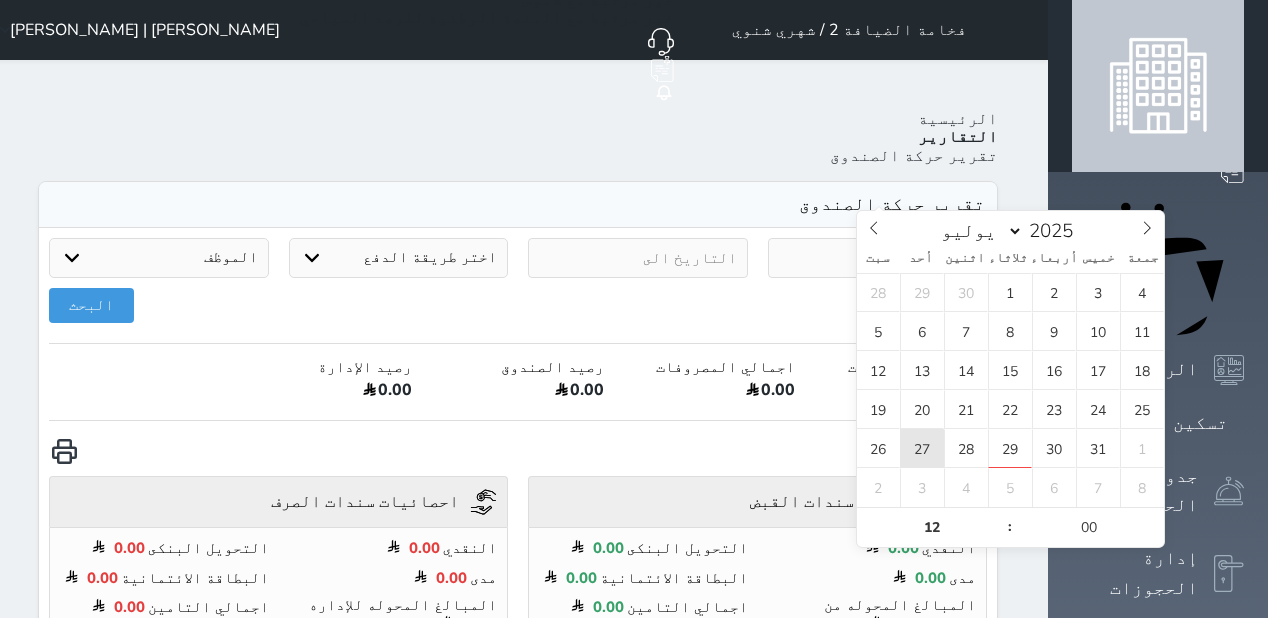 click on "27" at bounding box center [922, 448] 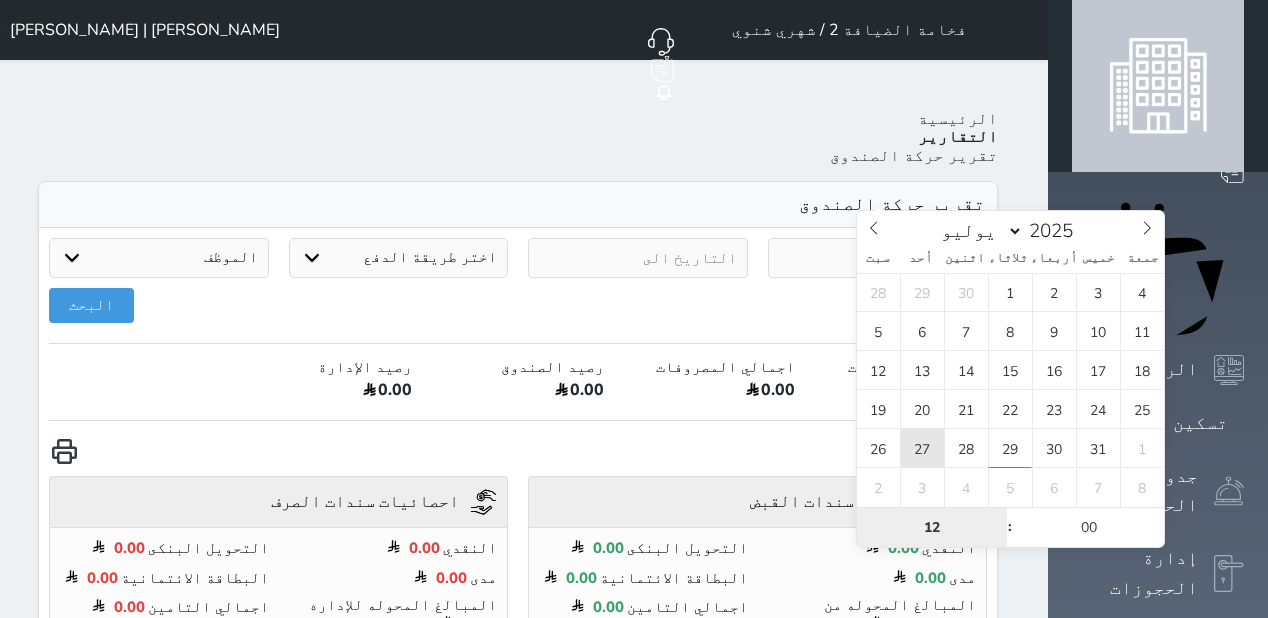 type on "[DATE] 12:00" 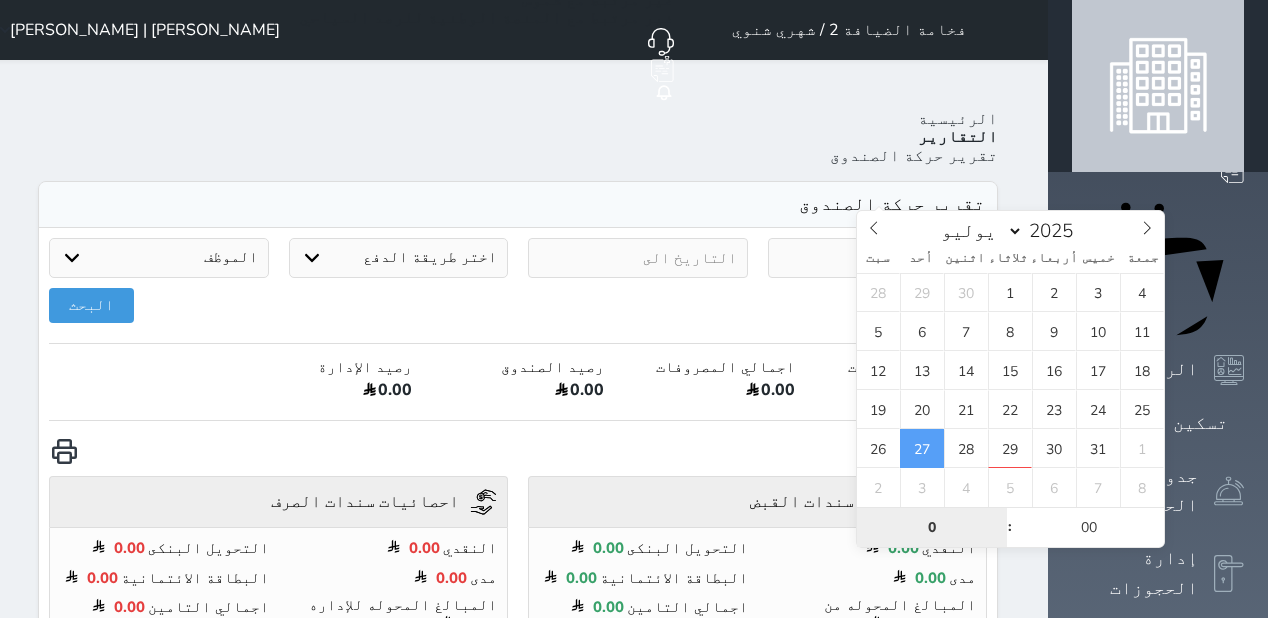 type on "0" 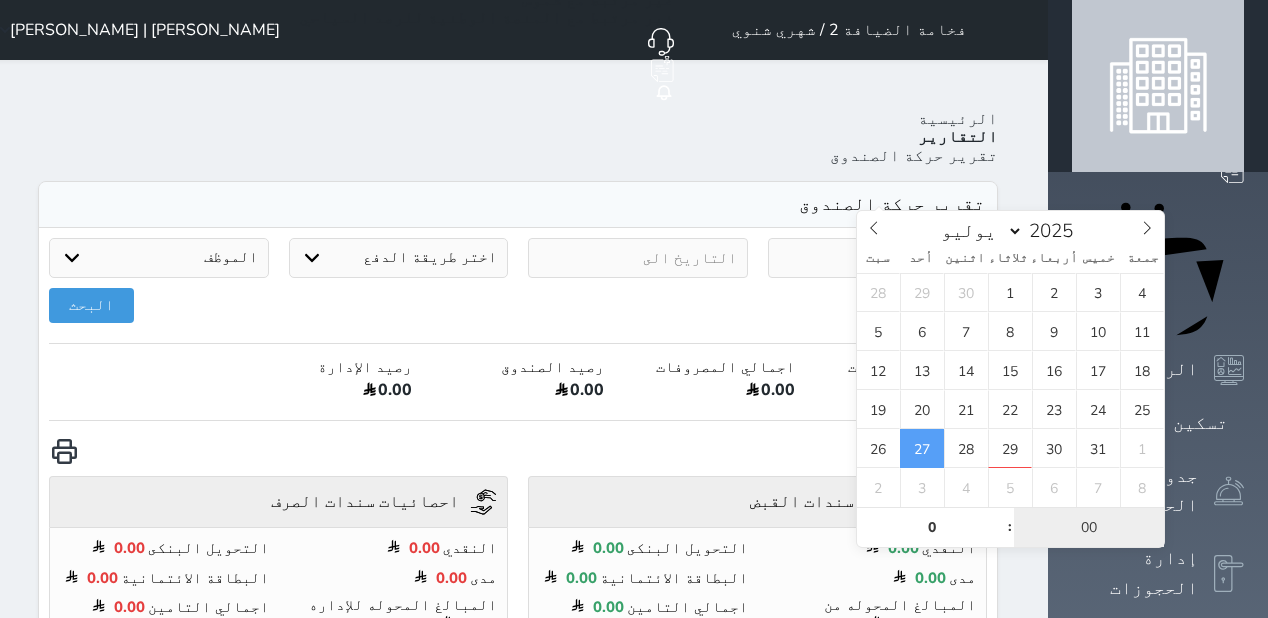 type on "[DATE] 00:00" 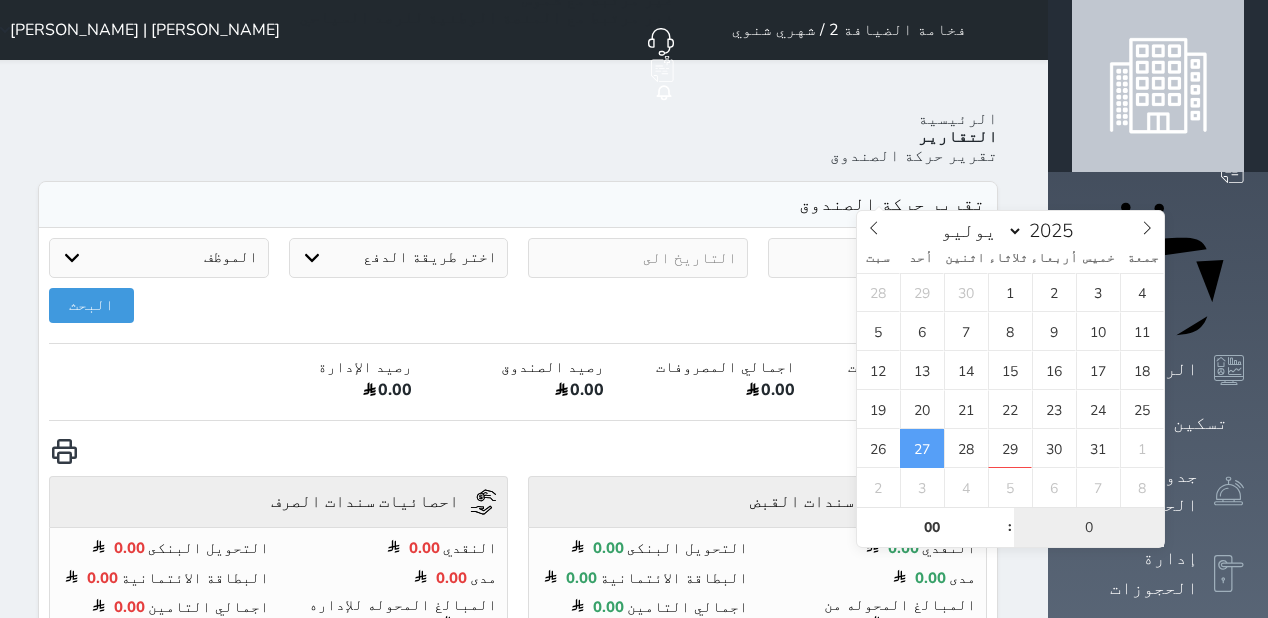 type on "01" 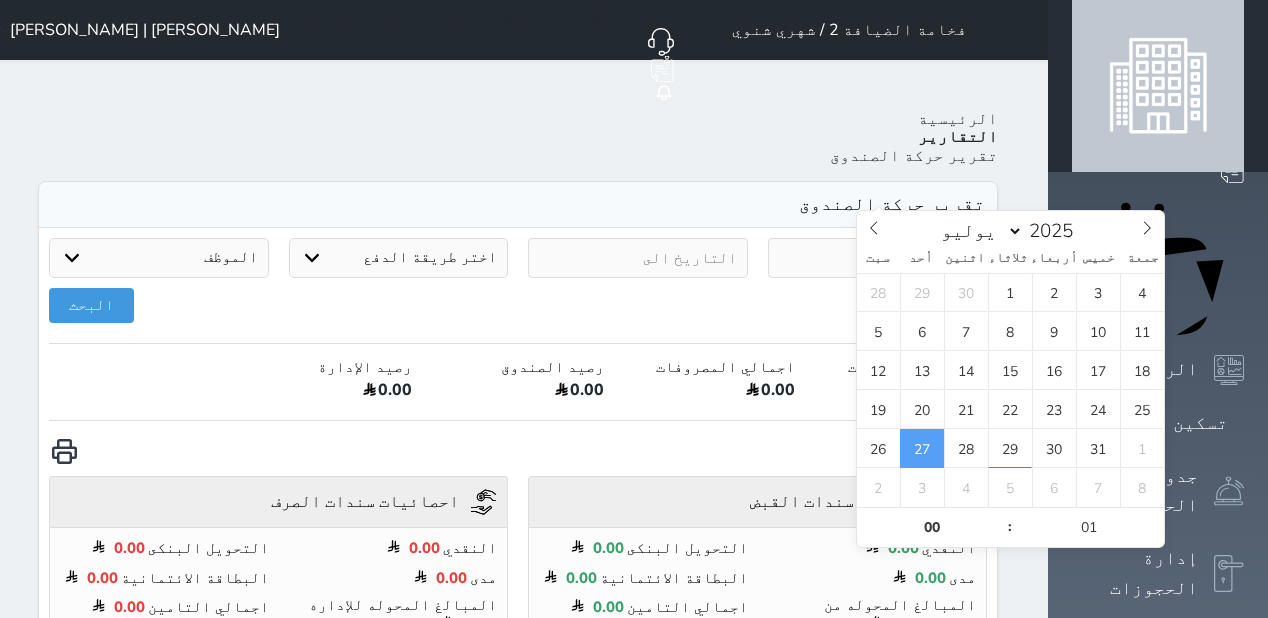 type on "[DATE] 00:01" 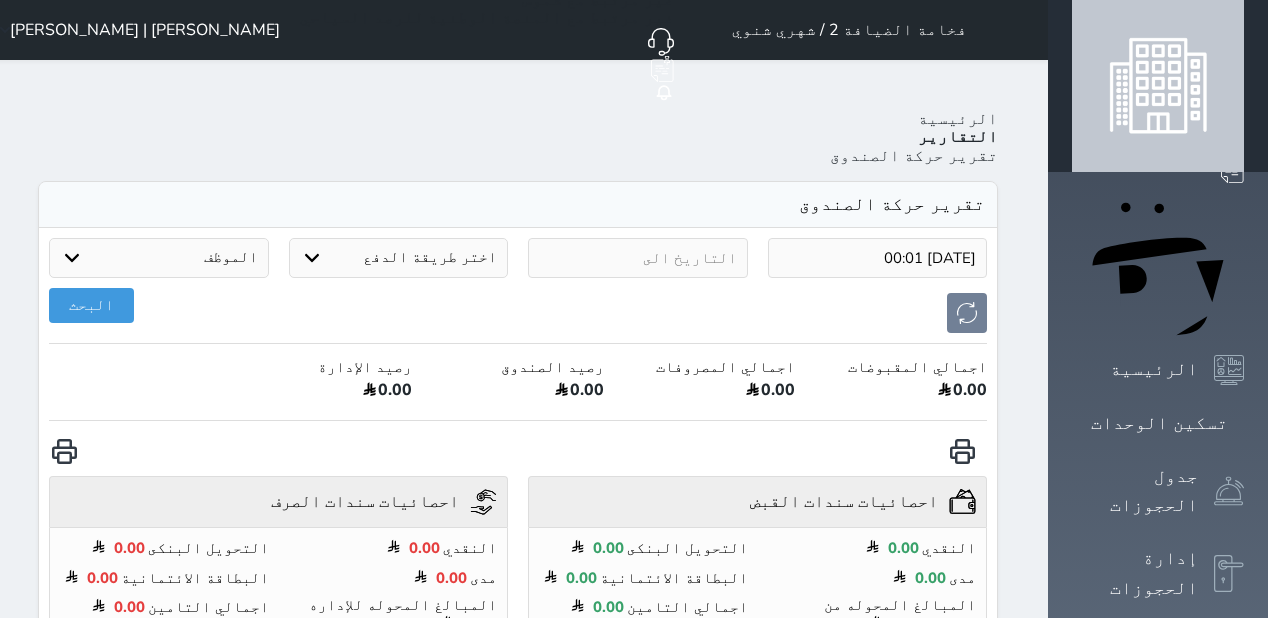 click at bounding box center [638, 258] 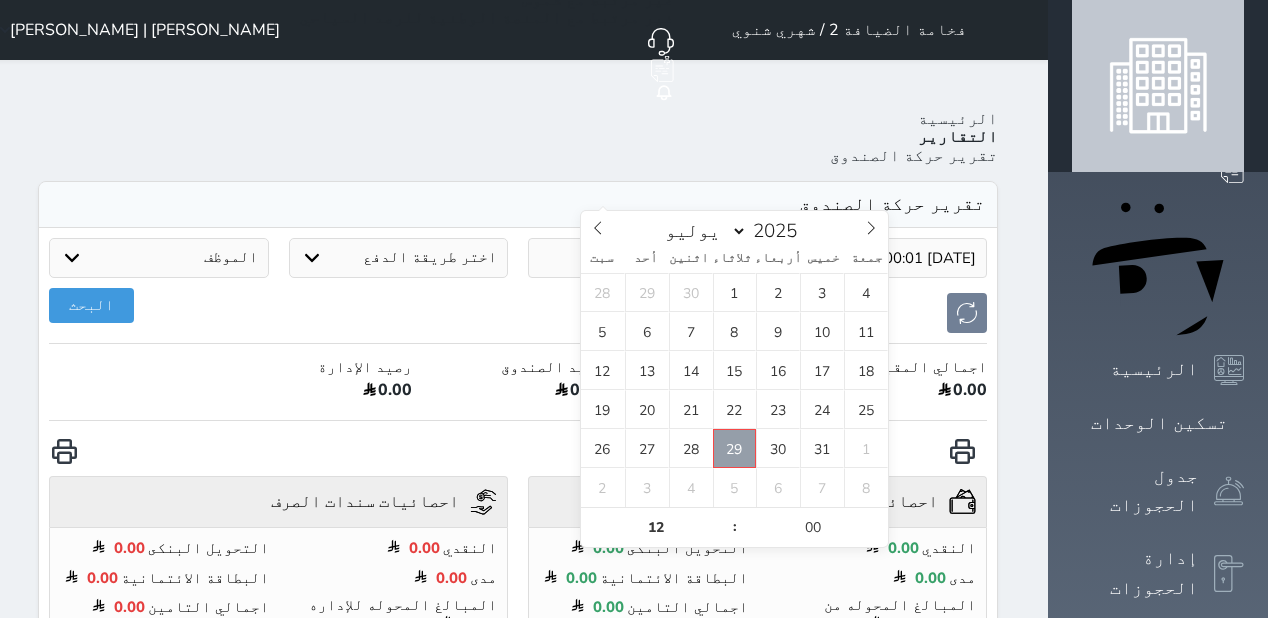 click on "29" at bounding box center [735, 448] 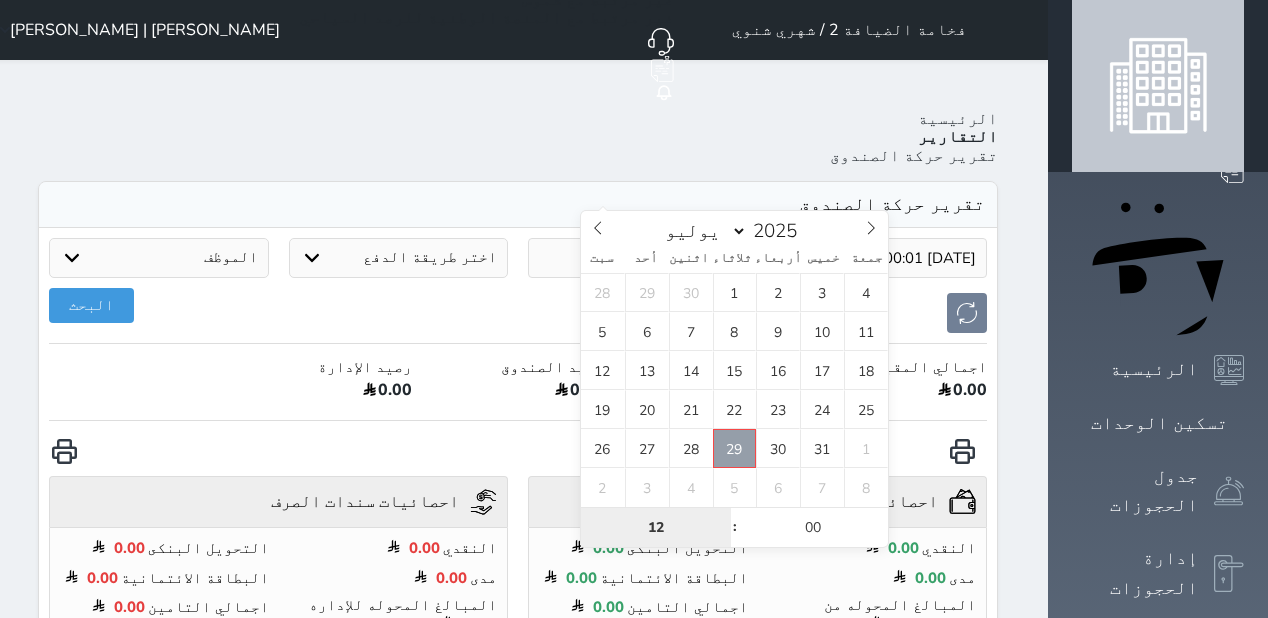 type on "[DATE] 12:00" 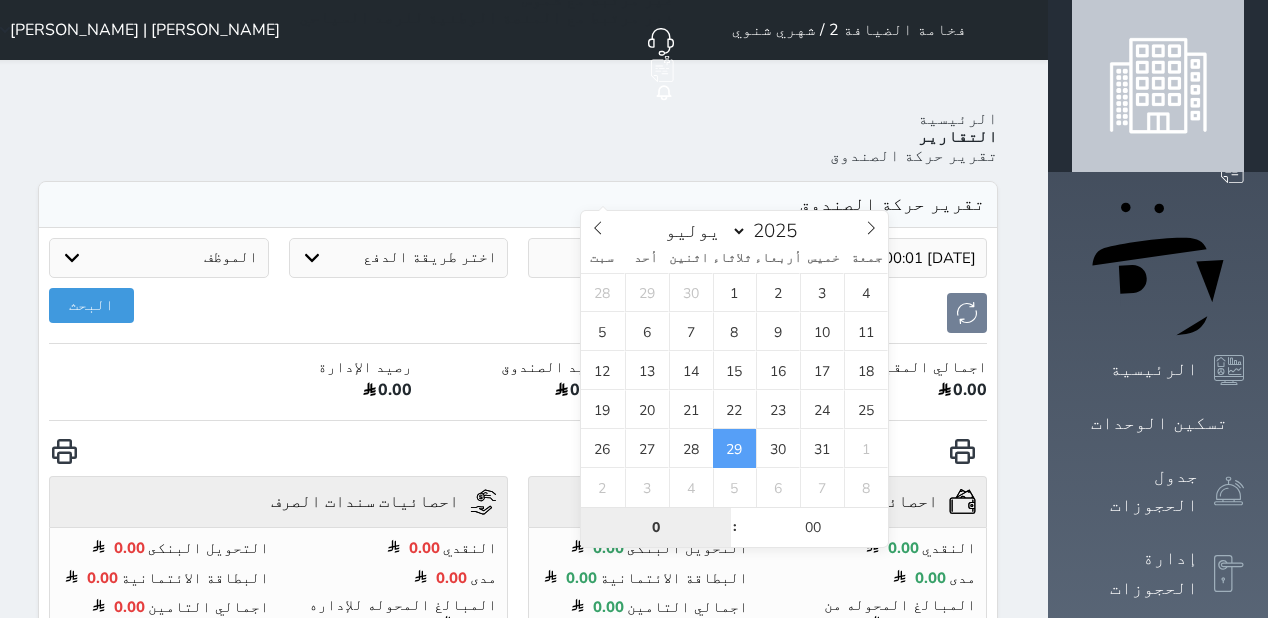 type on "0" 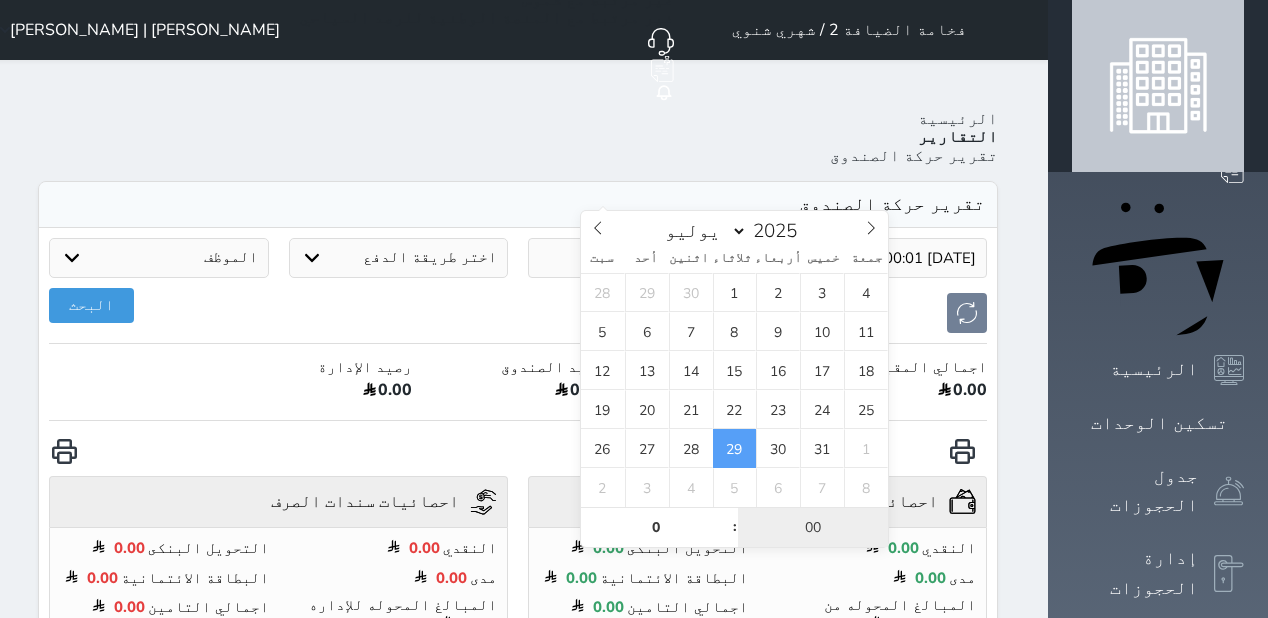 type on "[DATE] 00:00" 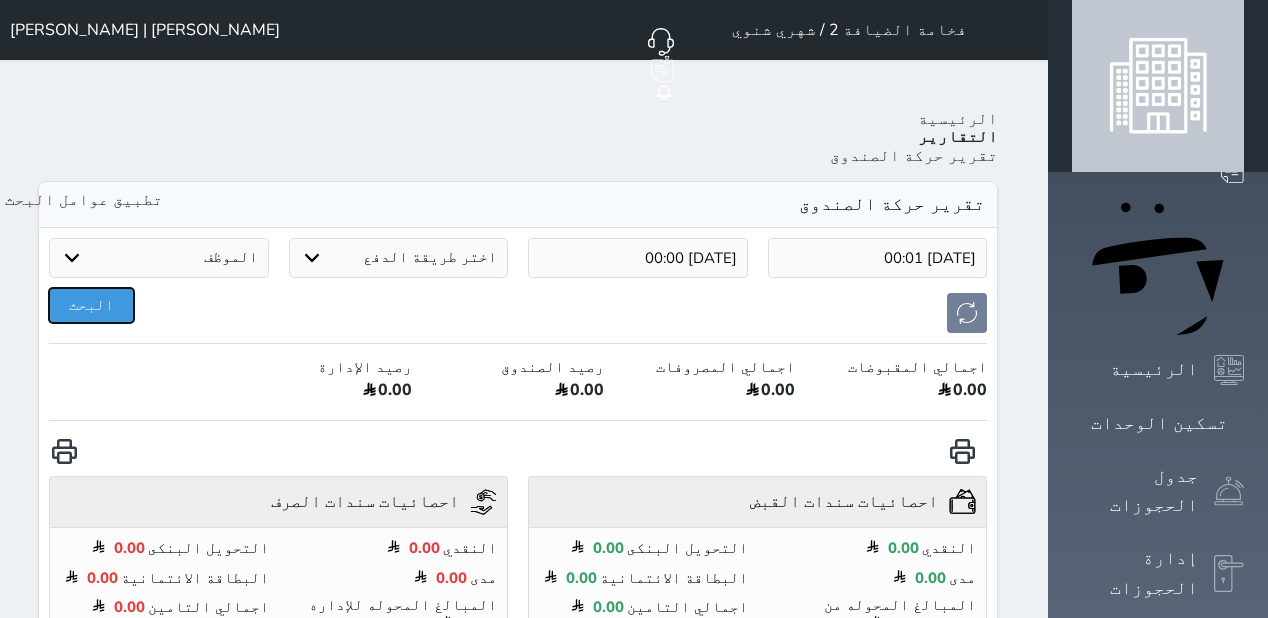 click on "البحث" at bounding box center [91, 305] 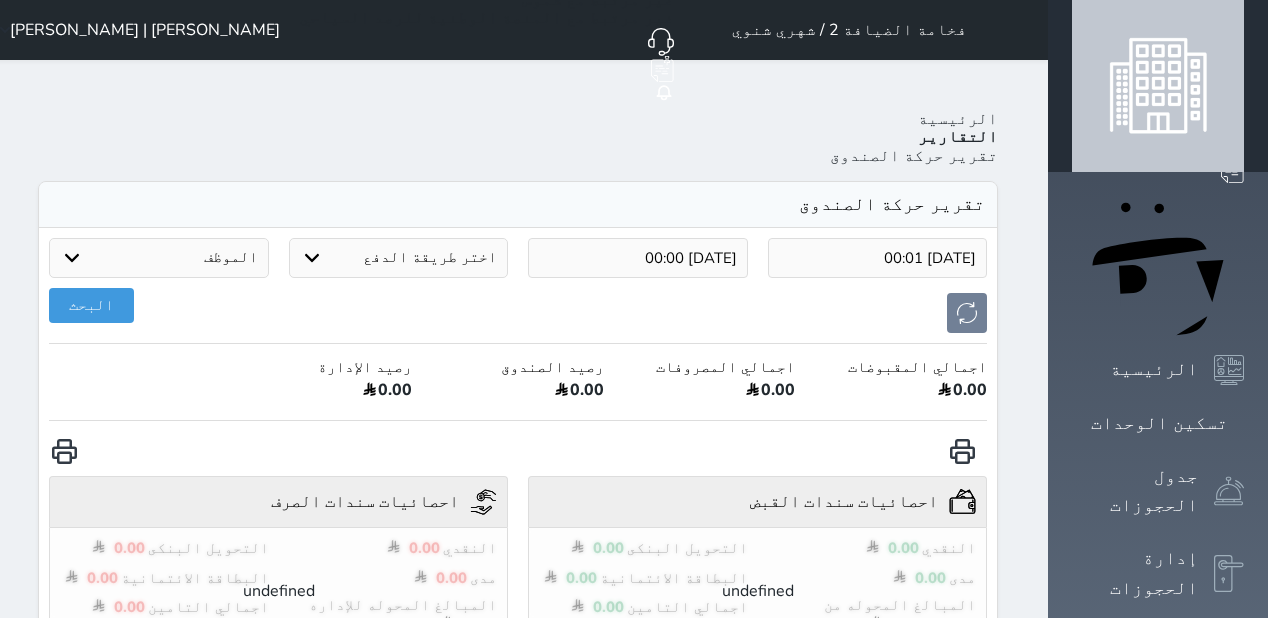 click on "اجمالي المقبوضات" at bounding box center [901, 367] 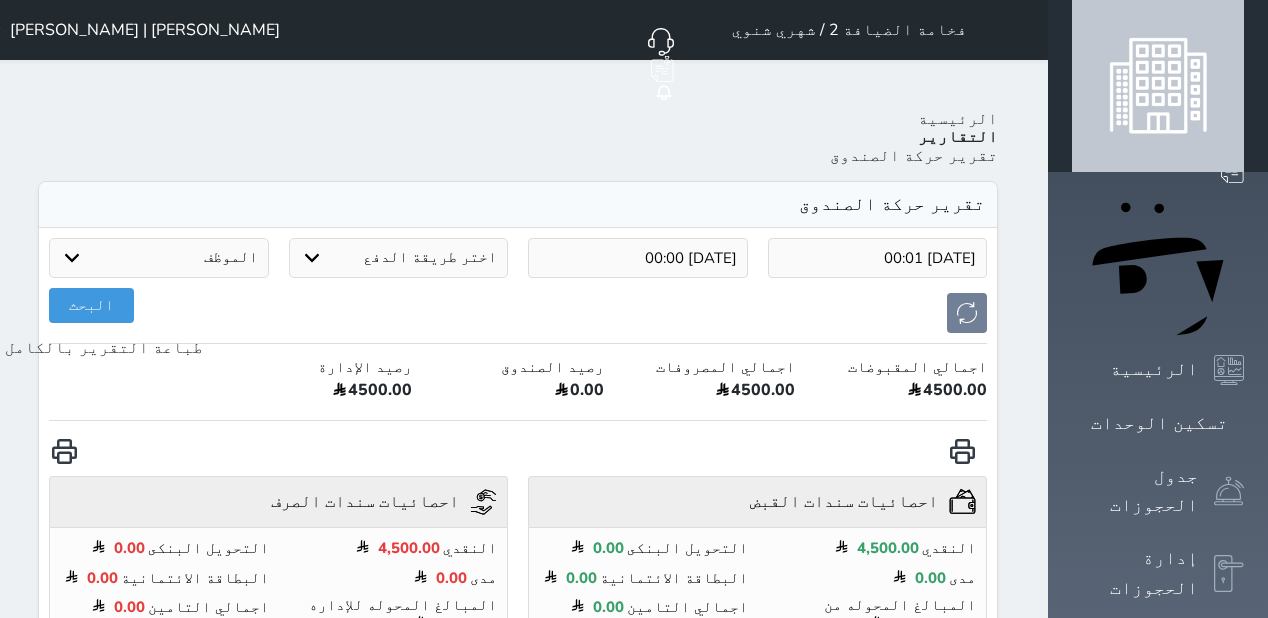 click at bounding box center (64, 451) 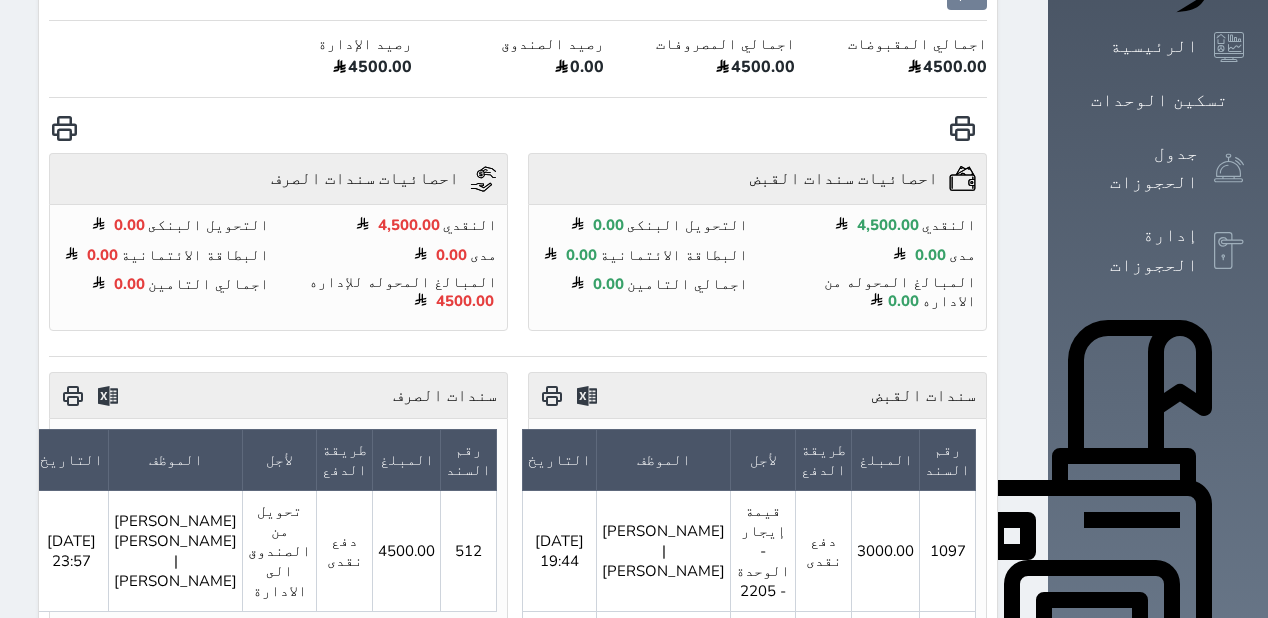 type 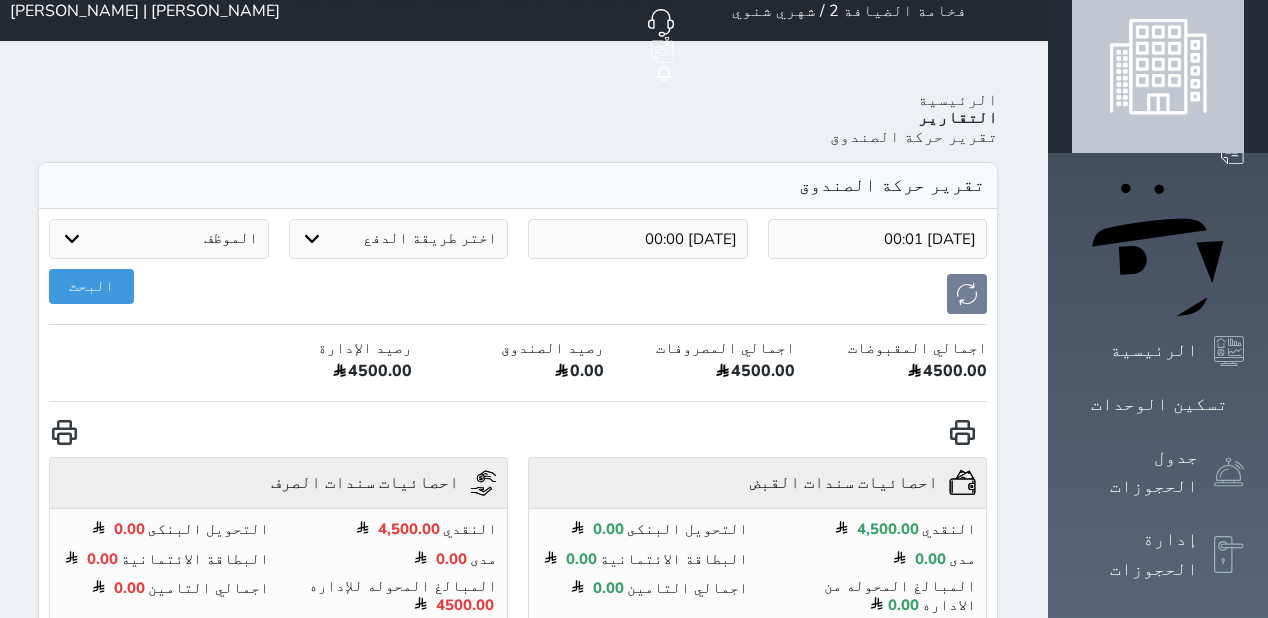 scroll, scrollTop: 0, scrollLeft: 0, axis: both 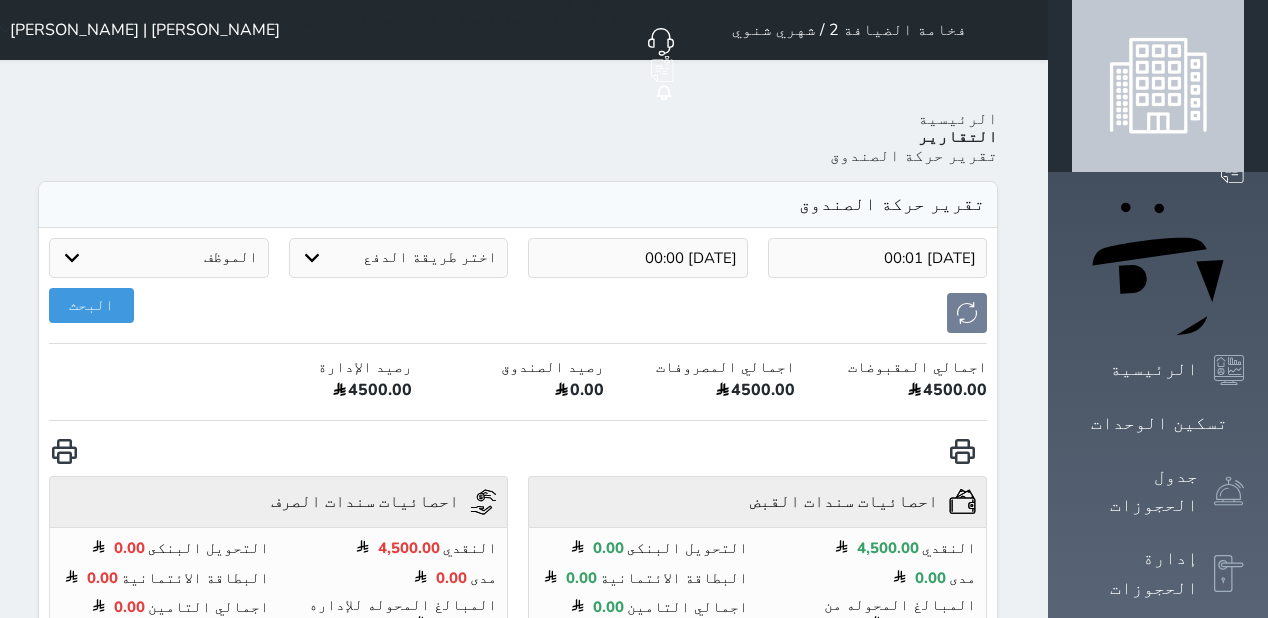 click on "[PERSON_NAME] | [PERSON_NAME]" at bounding box center [145, 30] 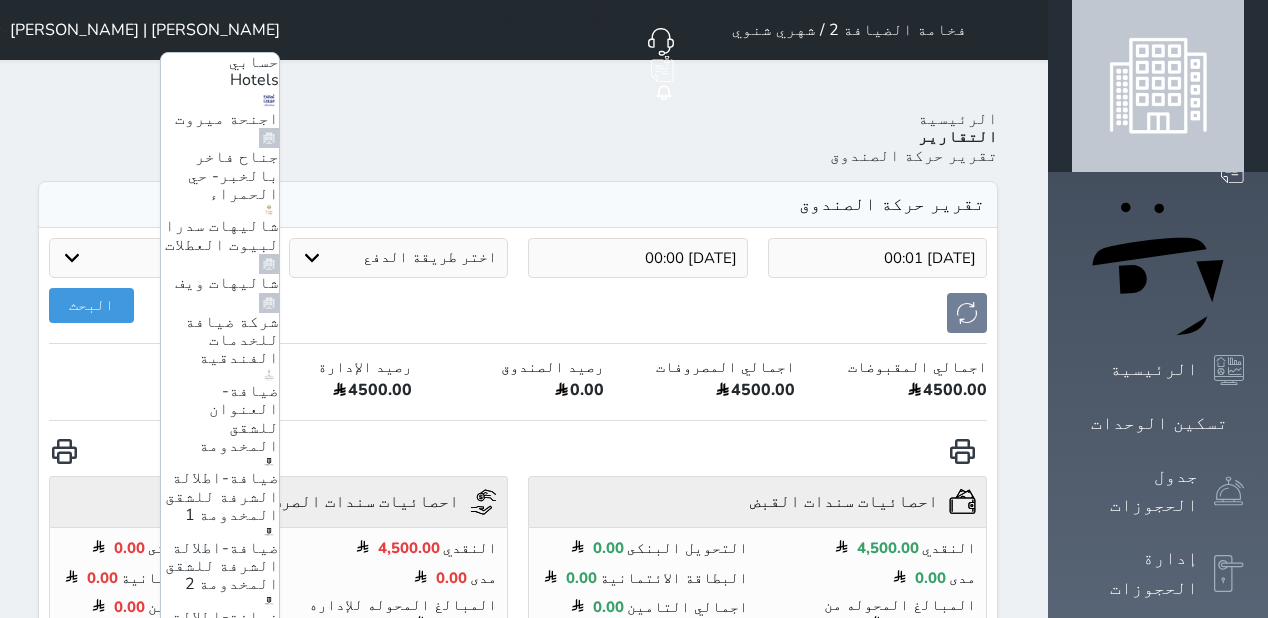 scroll, scrollTop: 247, scrollLeft: 0, axis: vertical 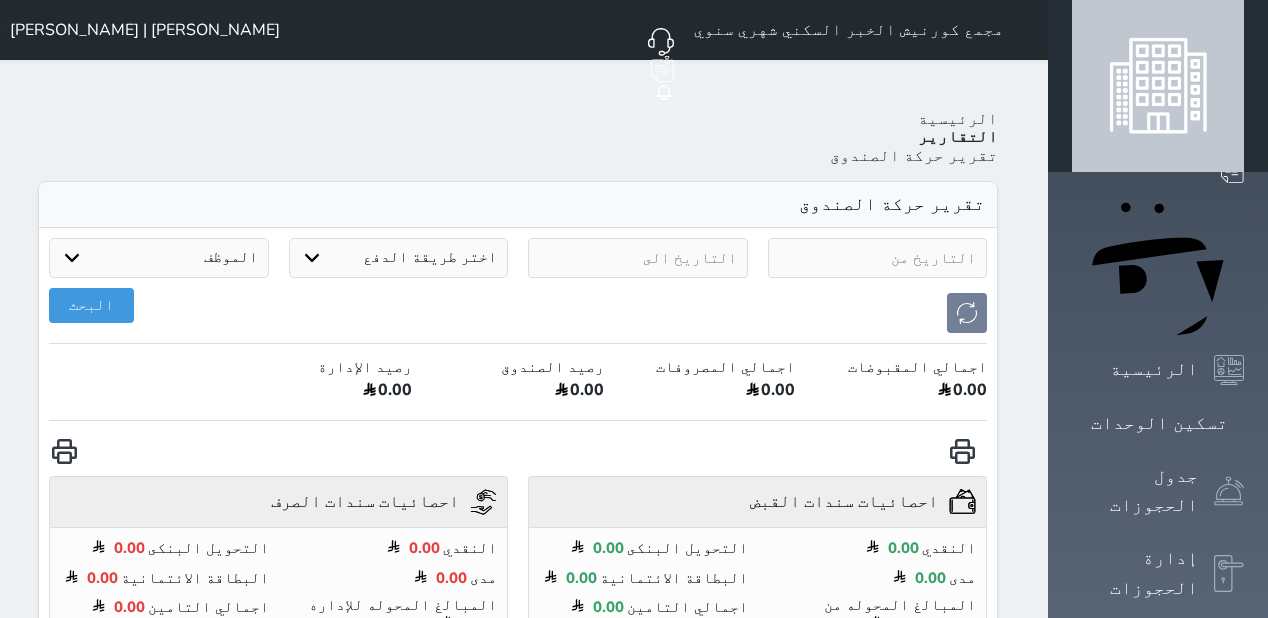 click at bounding box center (878, 258) 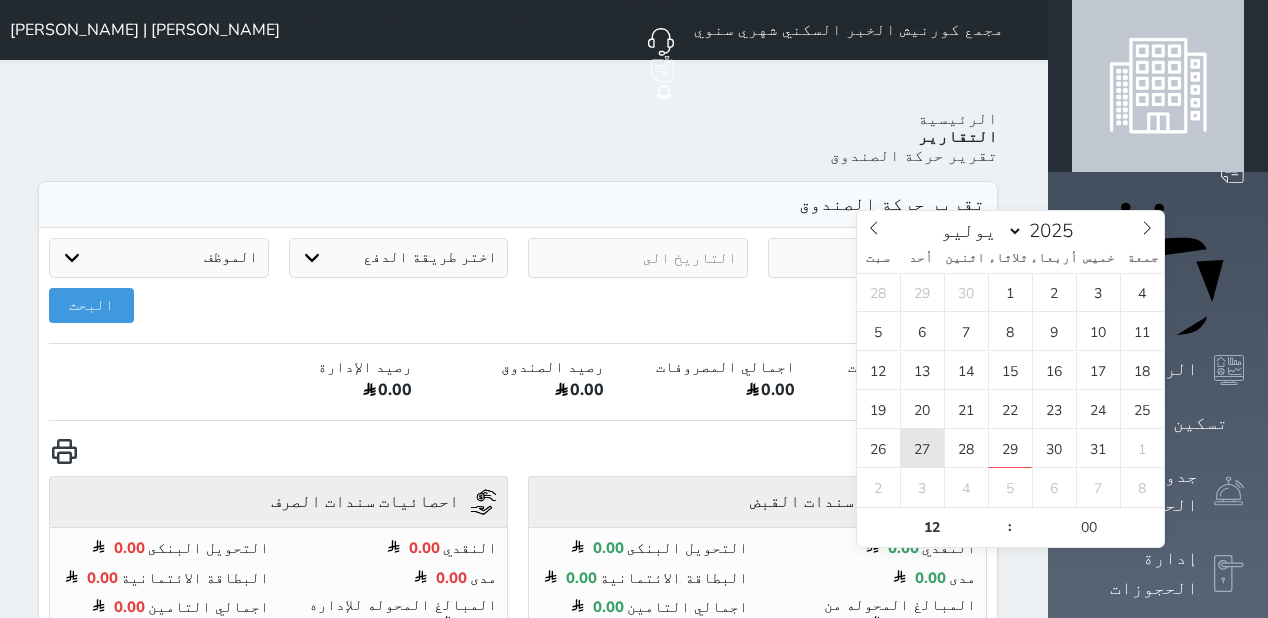 click on "27" at bounding box center [922, 448] 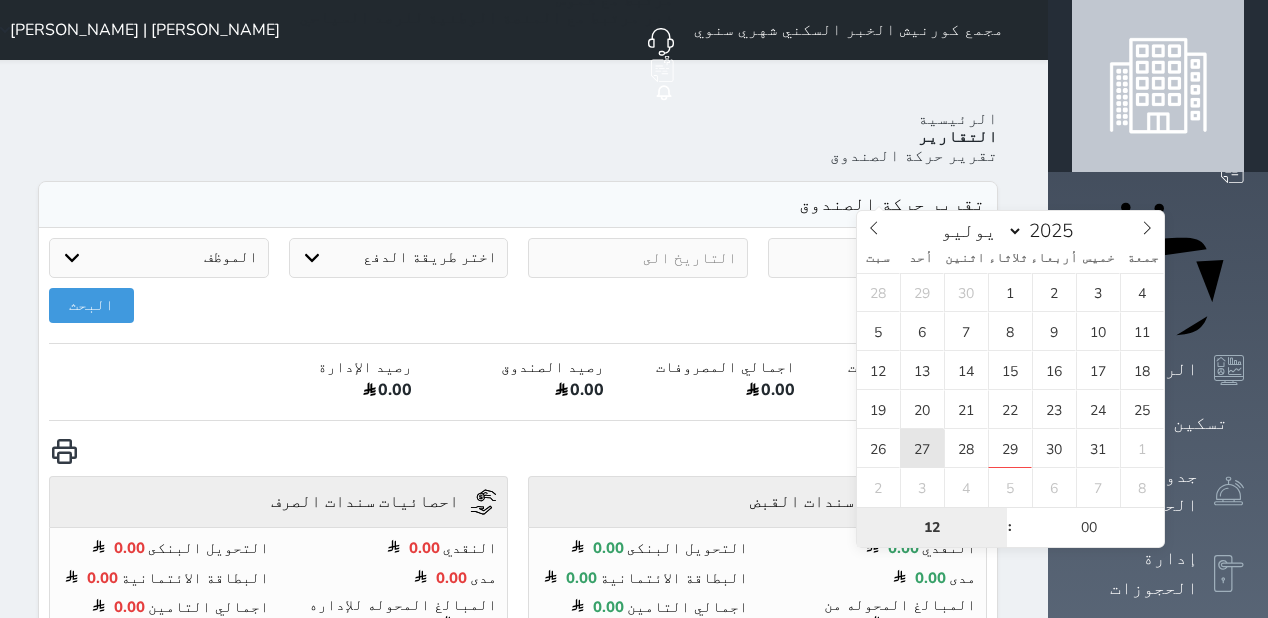 type on "[DATE] 12:00" 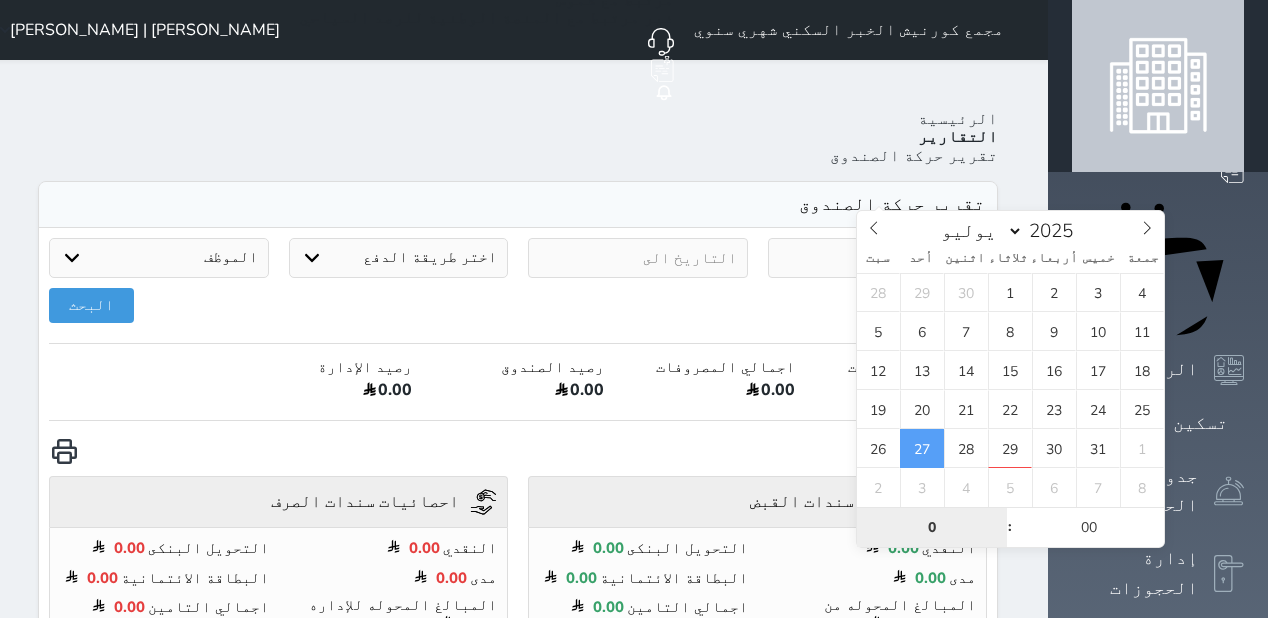 type on "0" 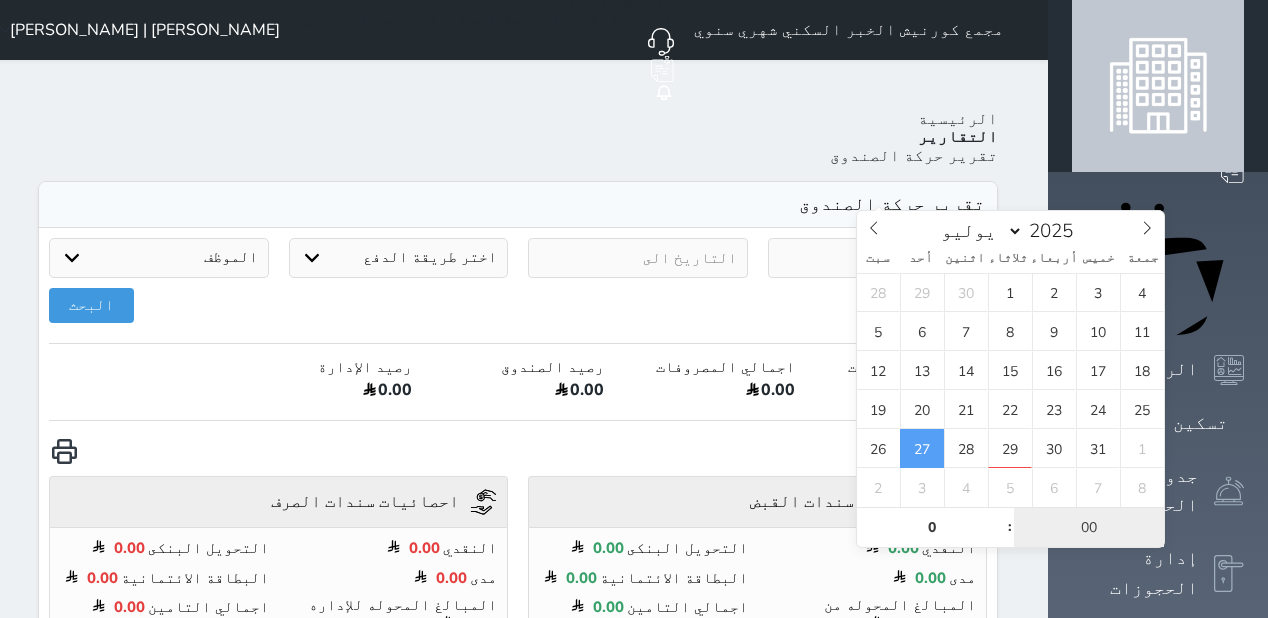 type on "[DATE] 00:00" 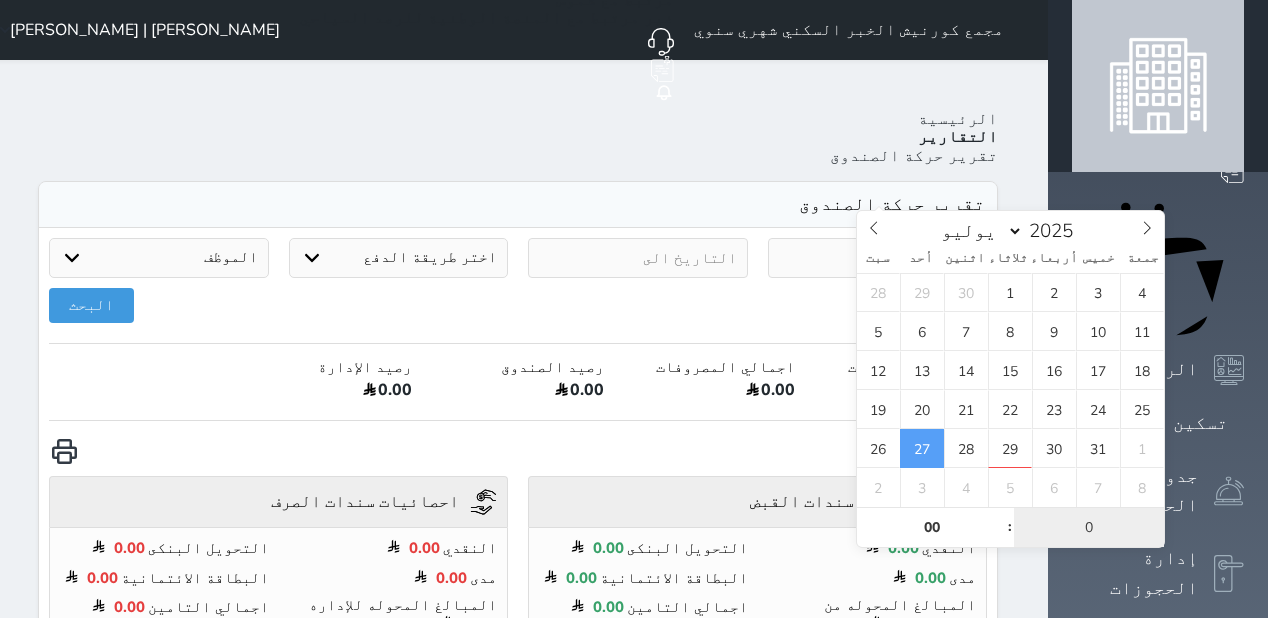 type on "01" 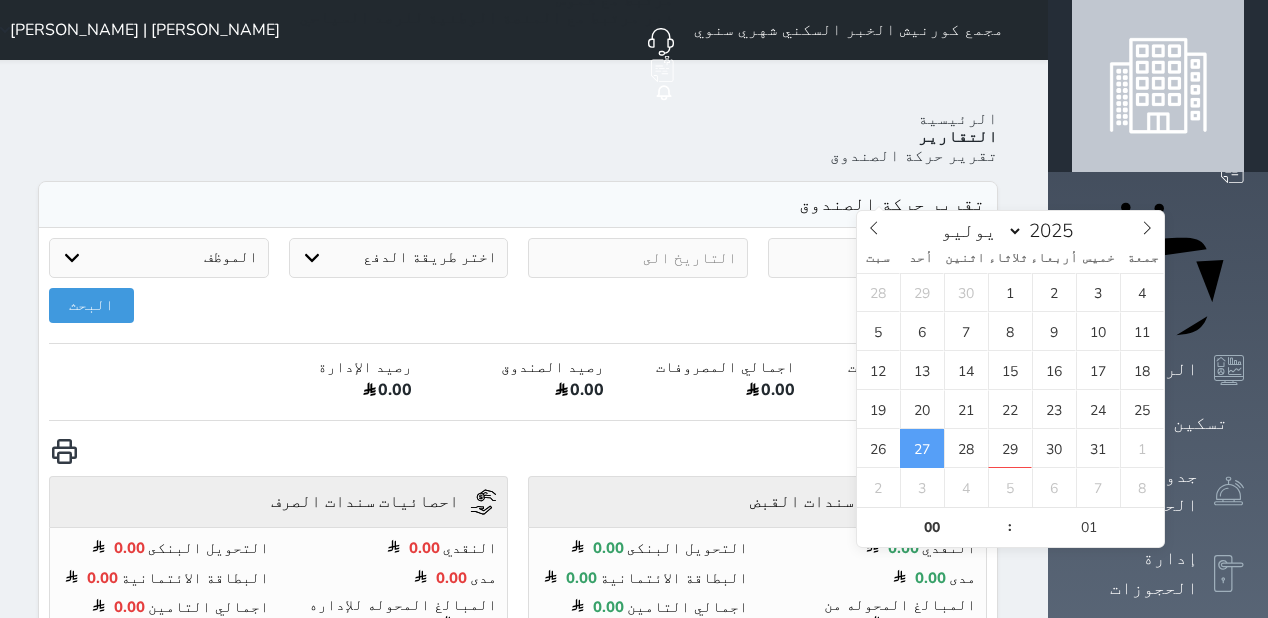 type on "[DATE] 00:01" 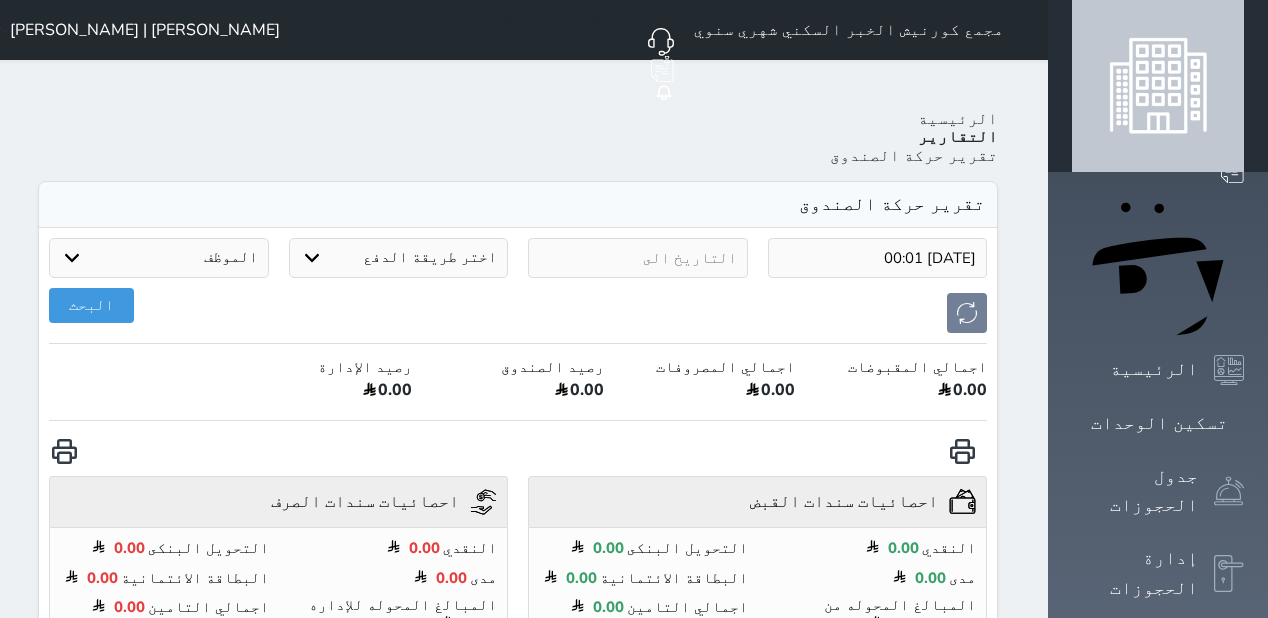 click on "البحث" at bounding box center (518, 313) 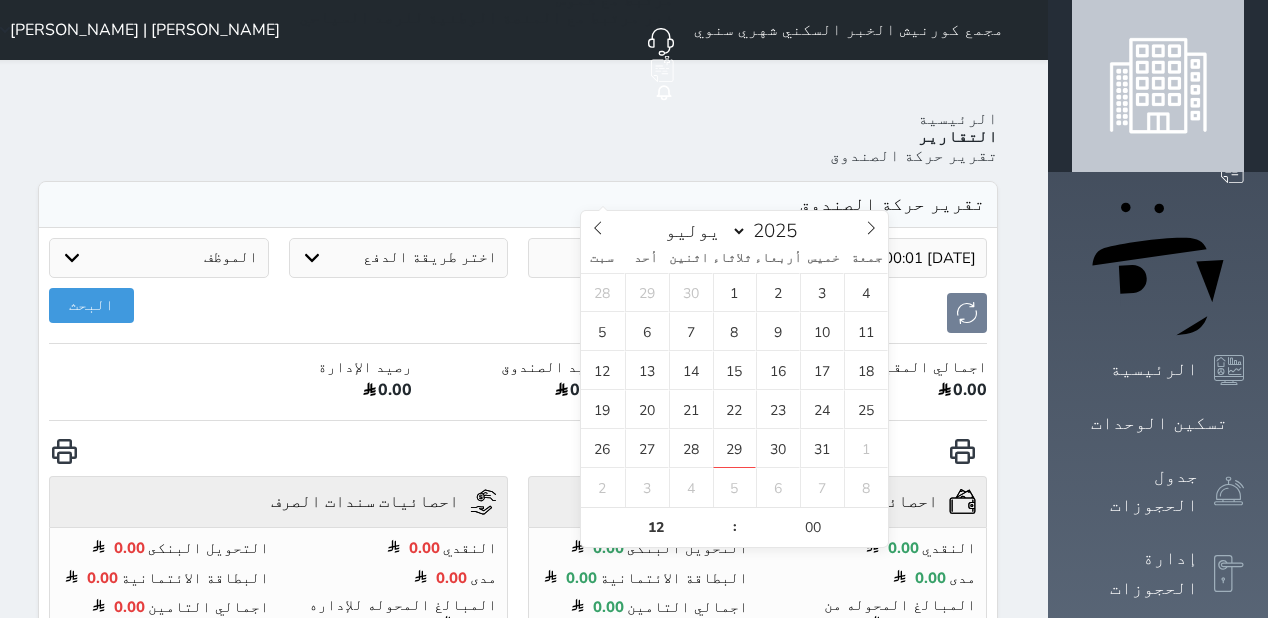 click at bounding box center (638, 258) 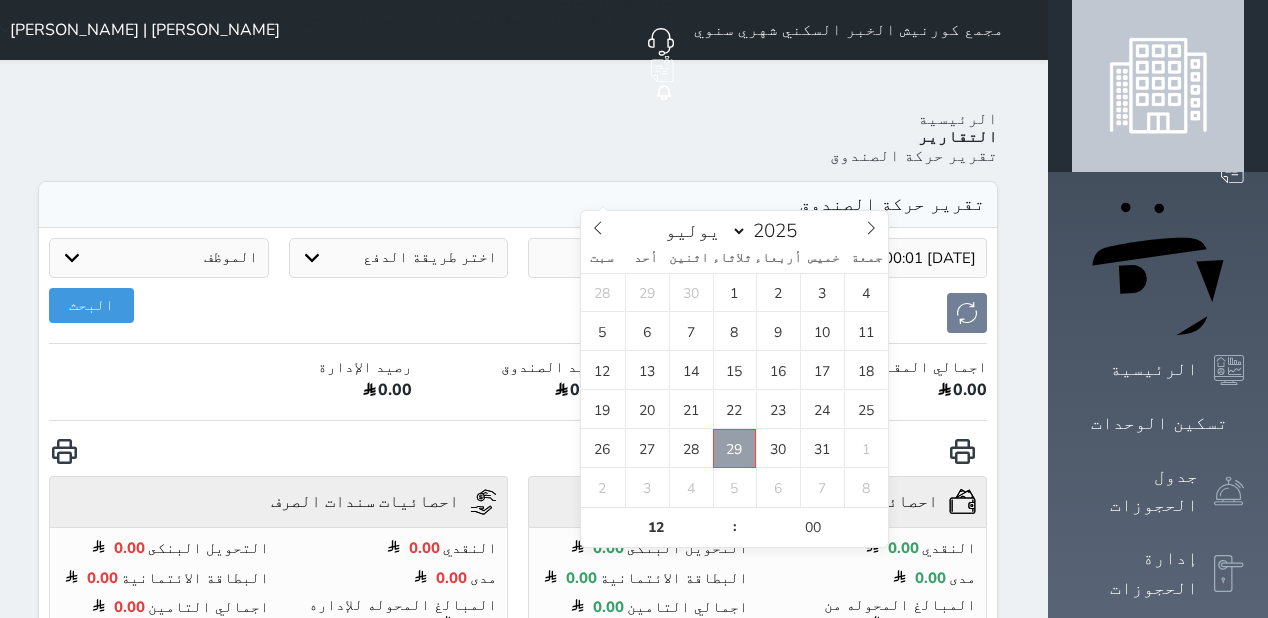 click on "29" at bounding box center [735, 448] 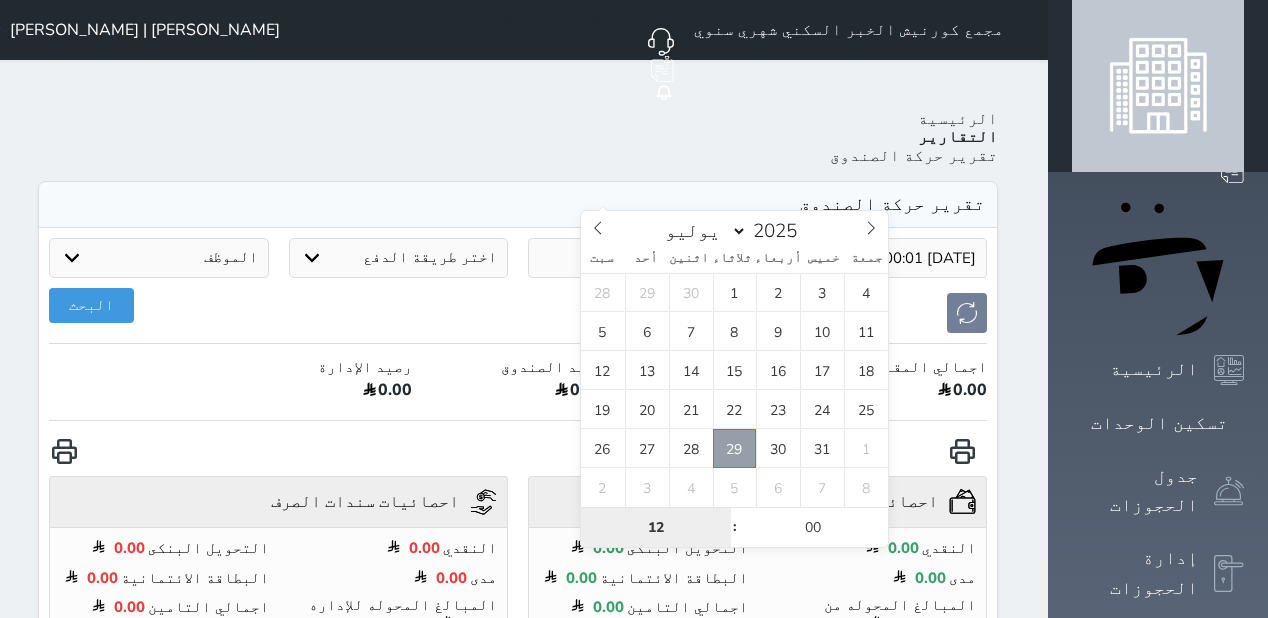 type on "[DATE] 12:00" 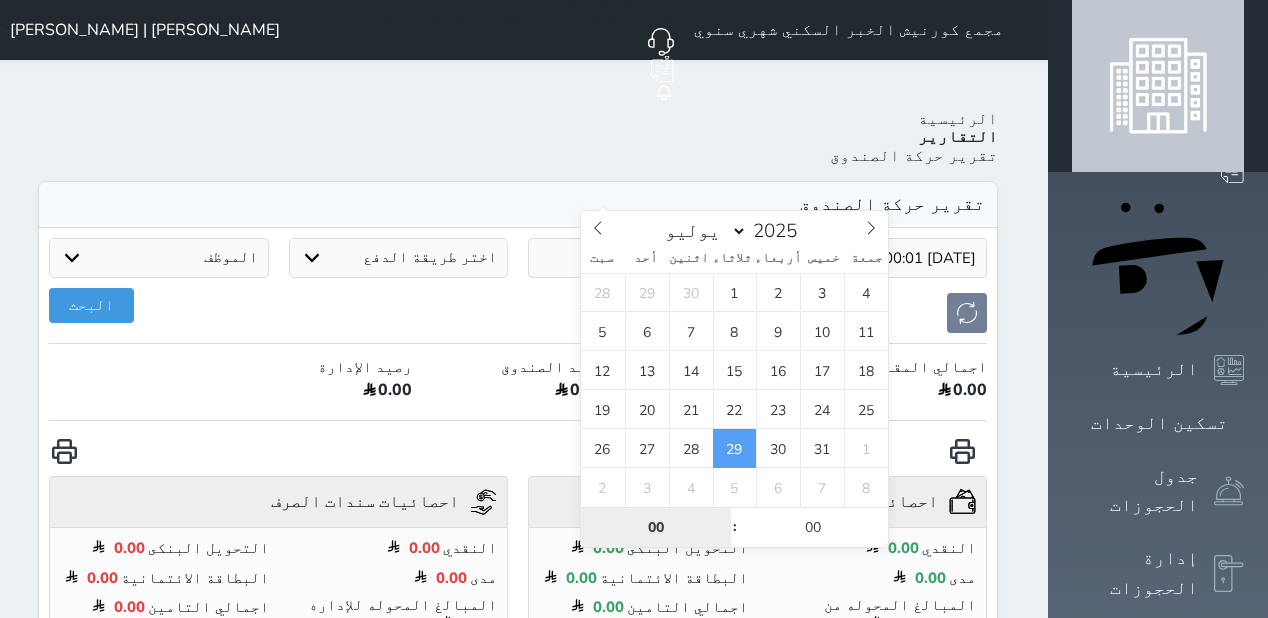 type on "00" 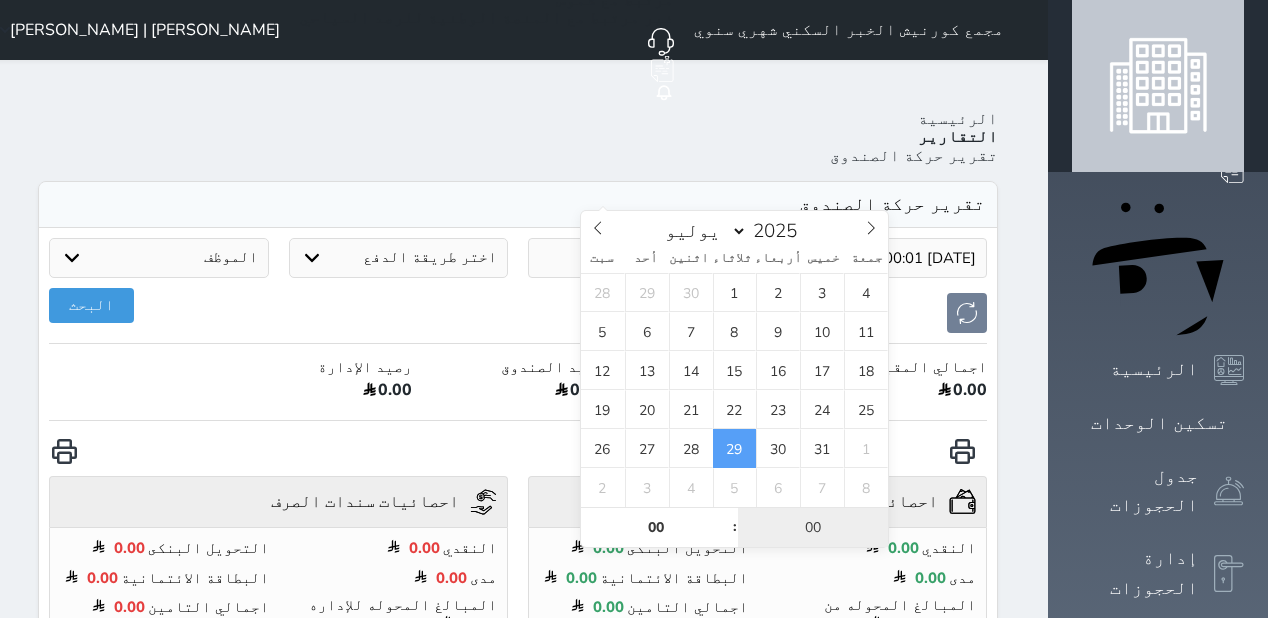 type on "[DATE] 00:00" 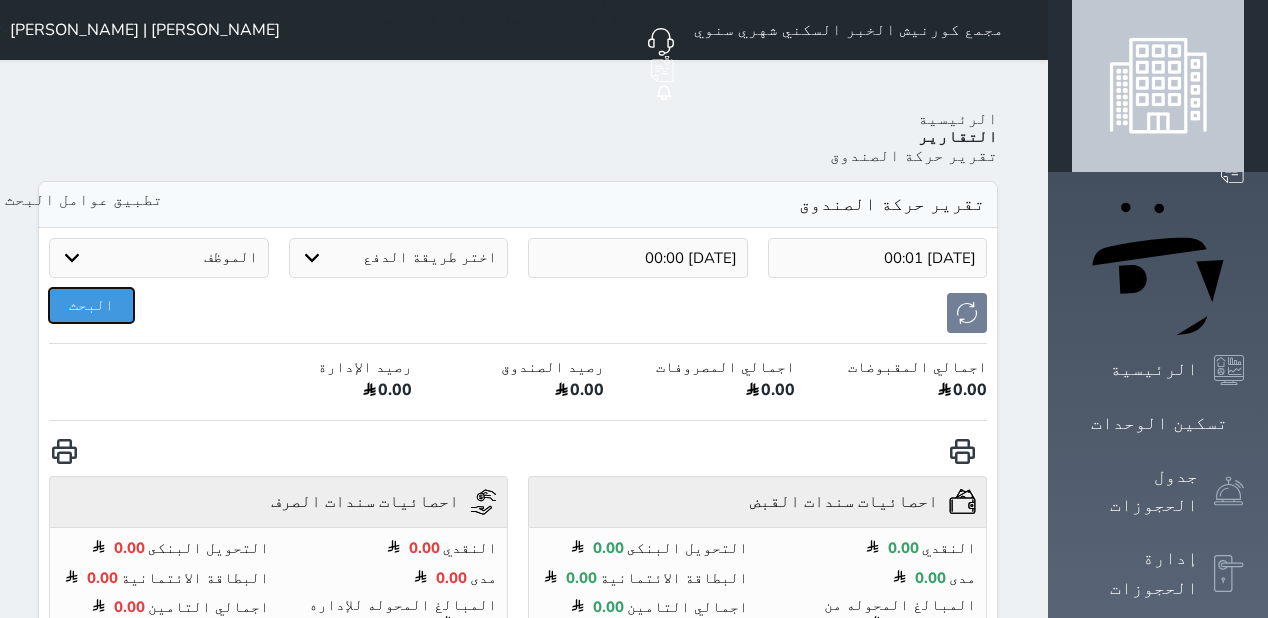 click on "البحث" at bounding box center (91, 305) 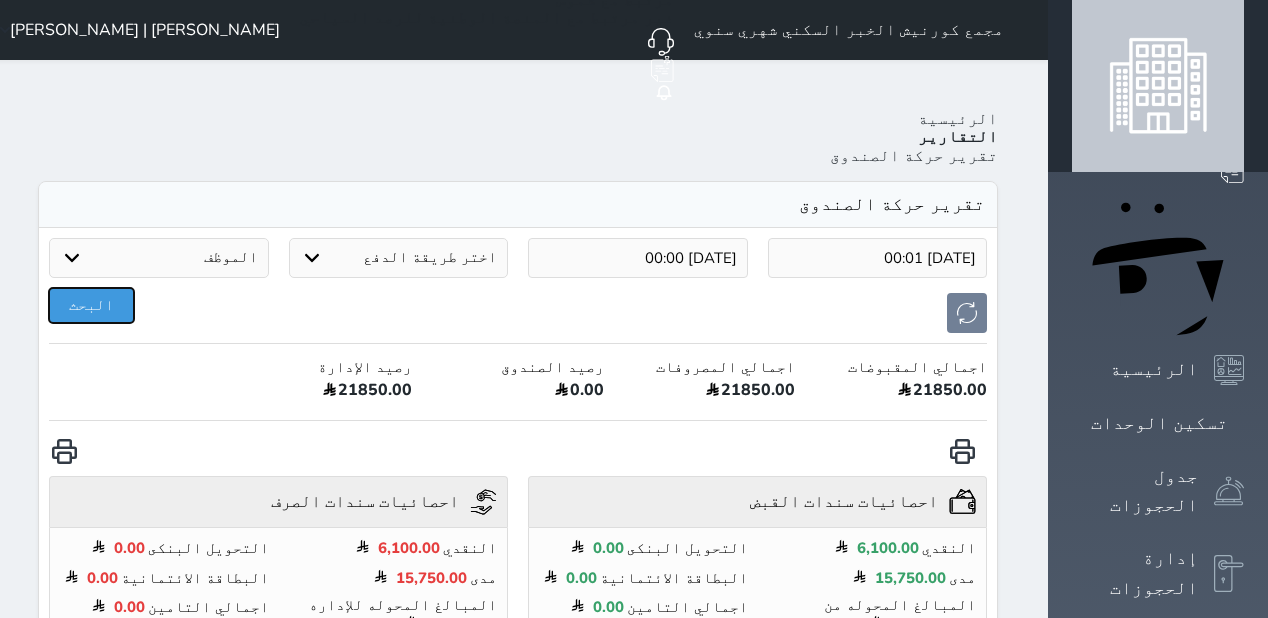 type 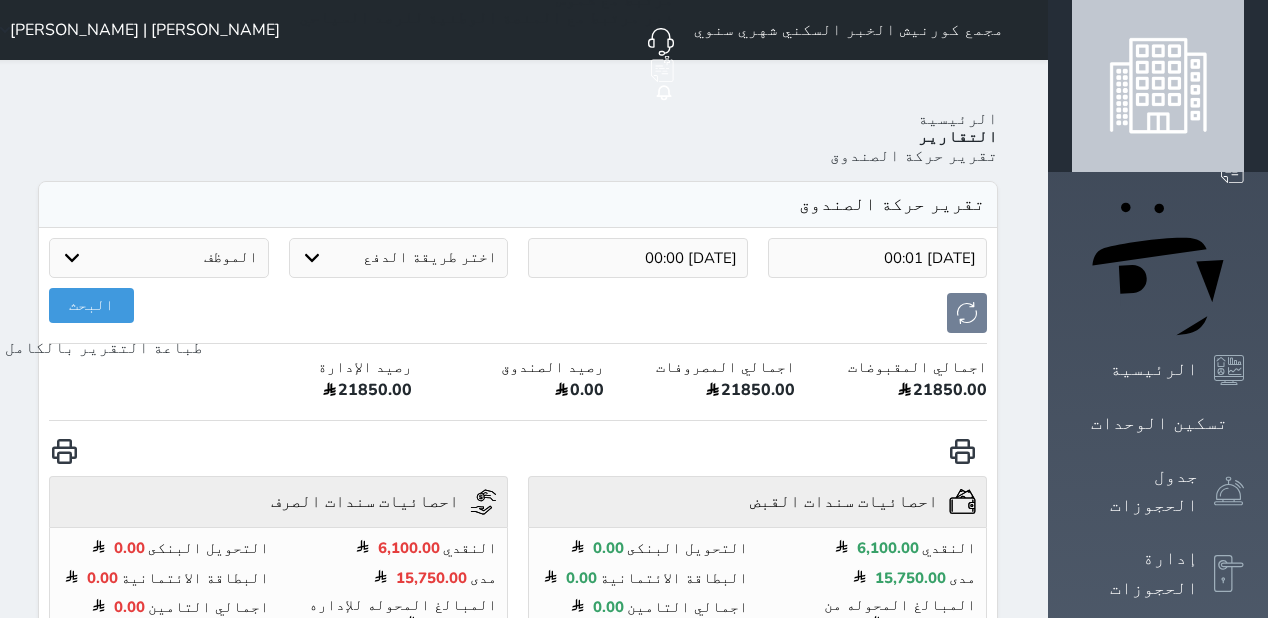 click at bounding box center (64, 451) 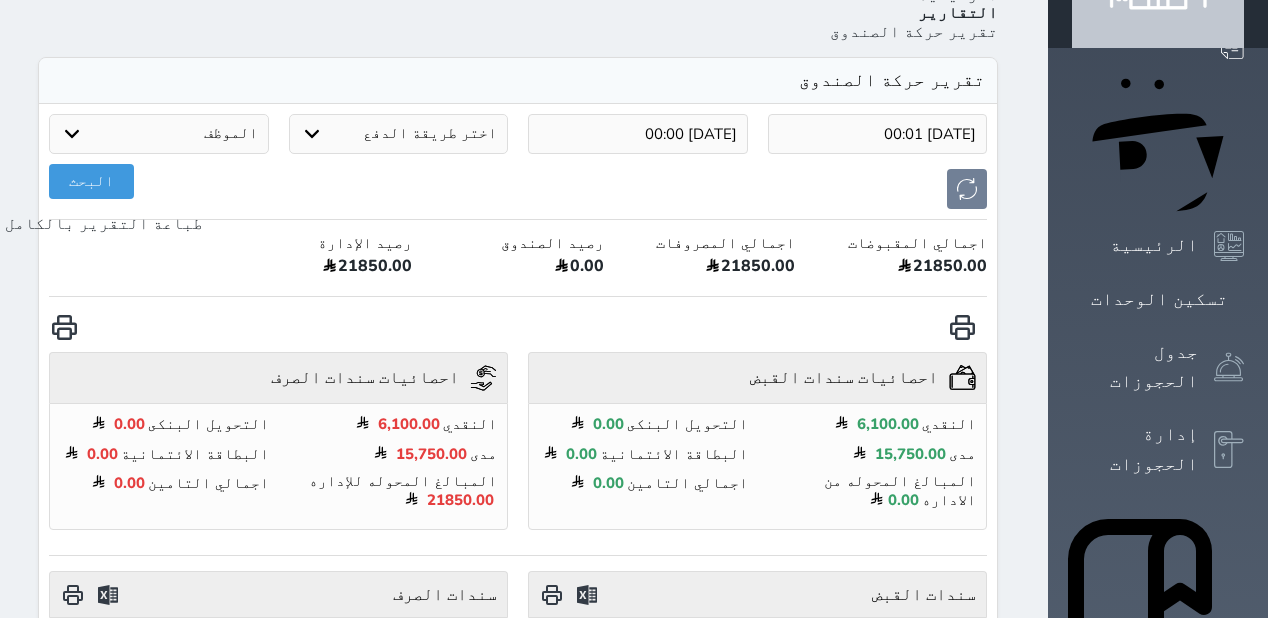 scroll, scrollTop: 80, scrollLeft: 0, axis: vertical 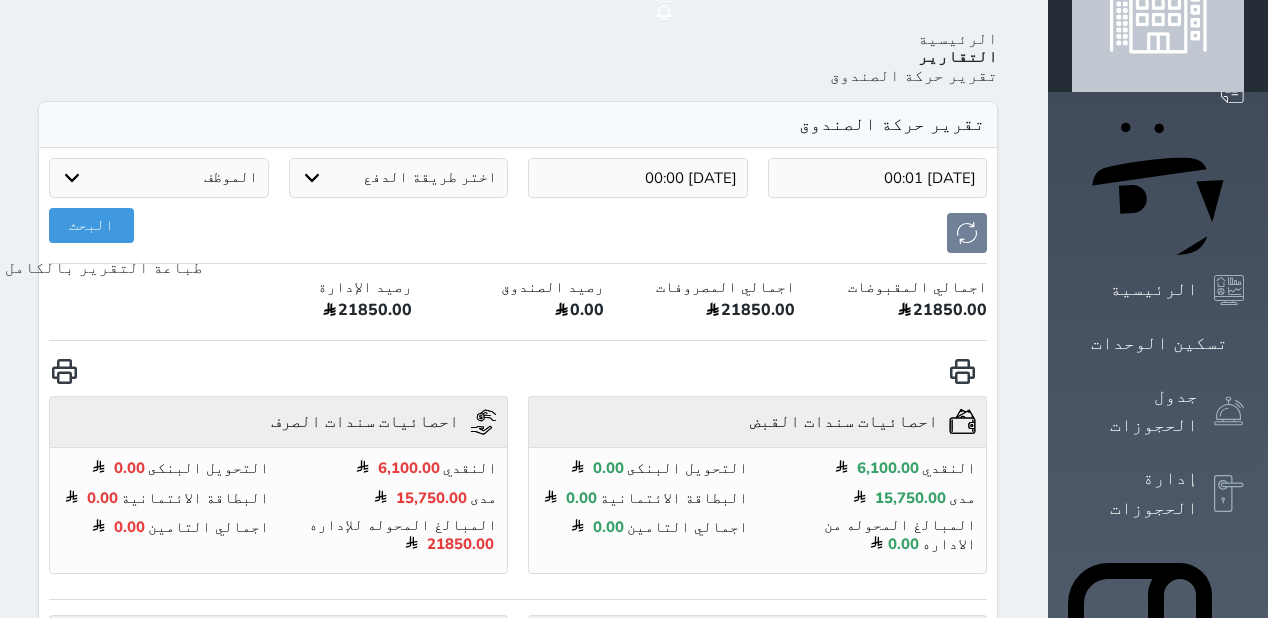 click on "2025-07-27 00:01" at bounding box center [878, 178] 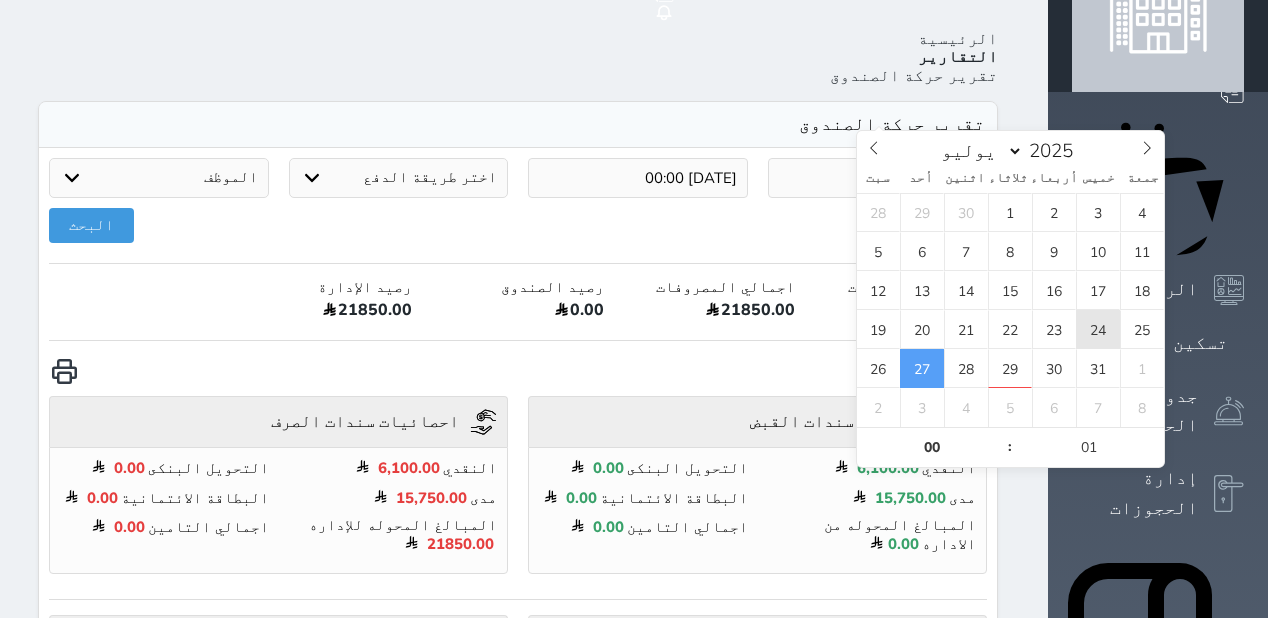 click on "24" at bounding box center [1098, 329] 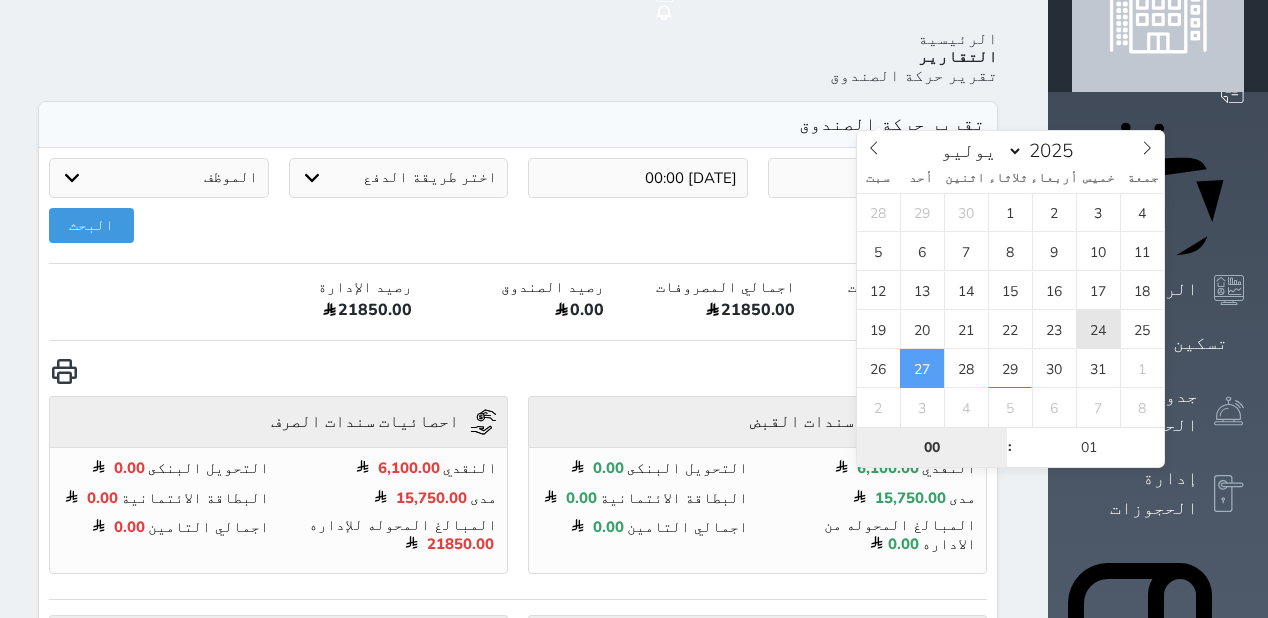 type on "2025-07-24 00:01" 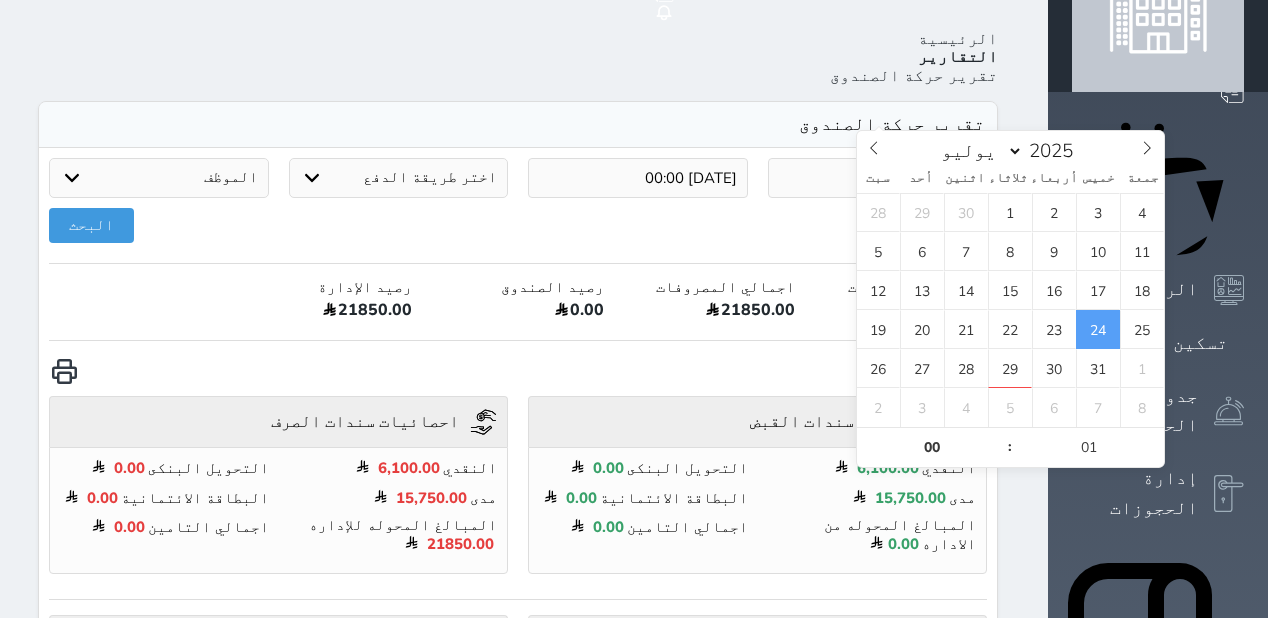 click on "2025-07-29 00:00" at bounding box center (638, 178) 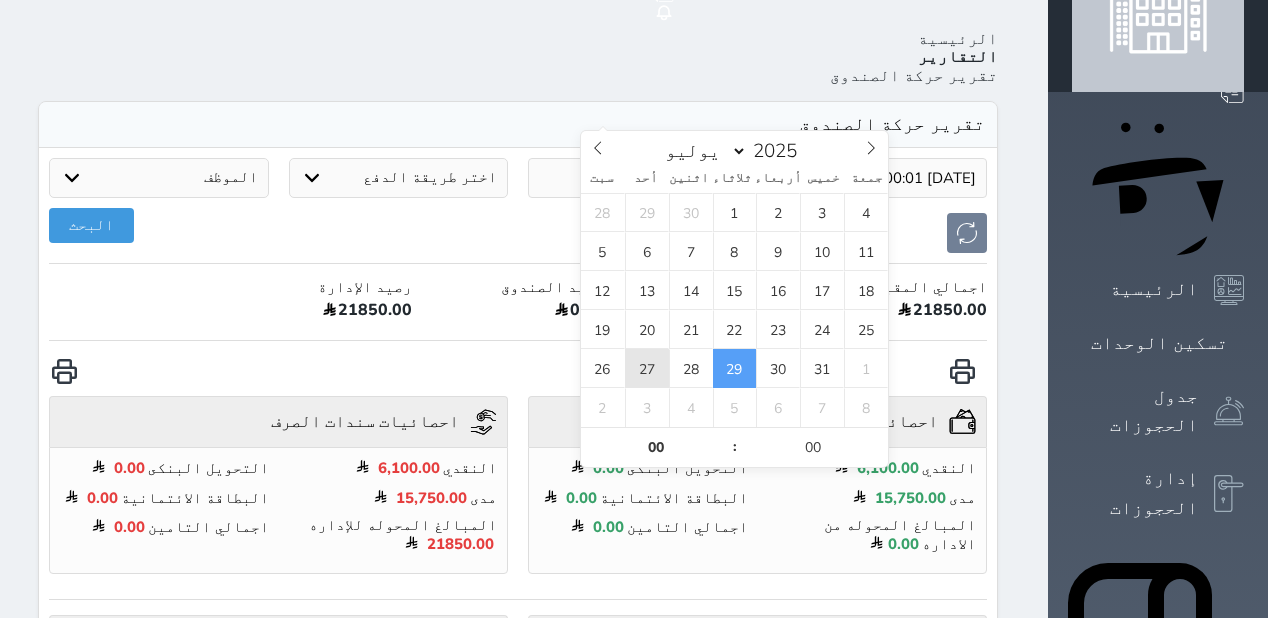 click on "27" at bounding box center [647, 368] 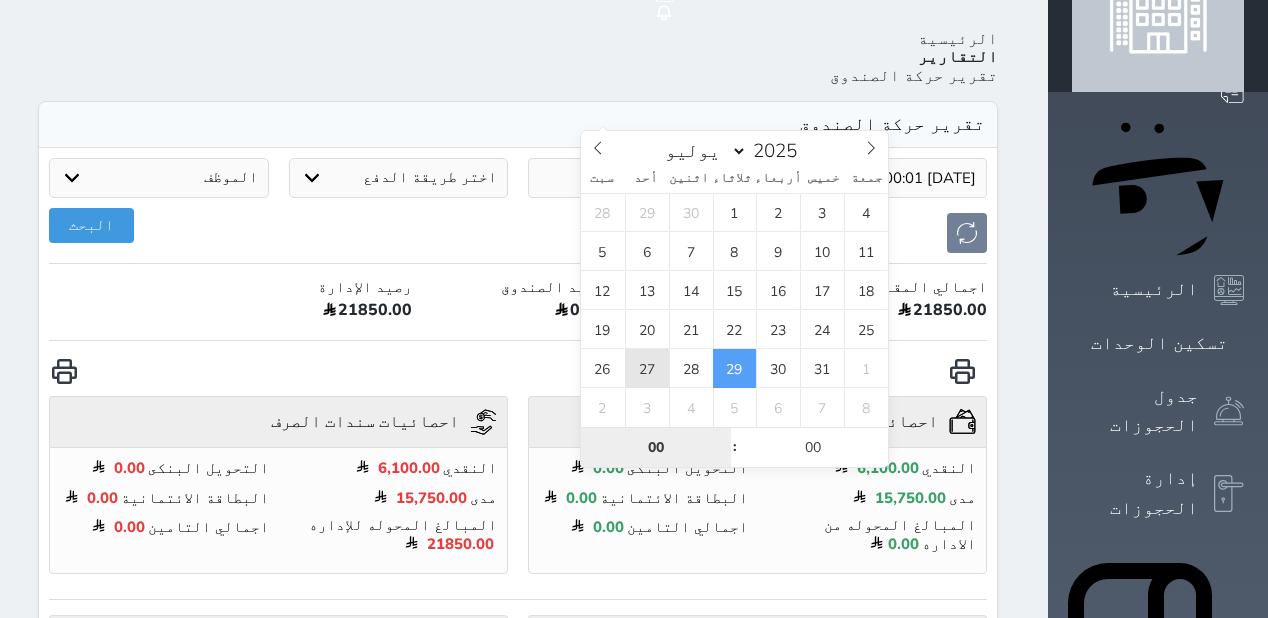 type on "[DATE] 00:00" 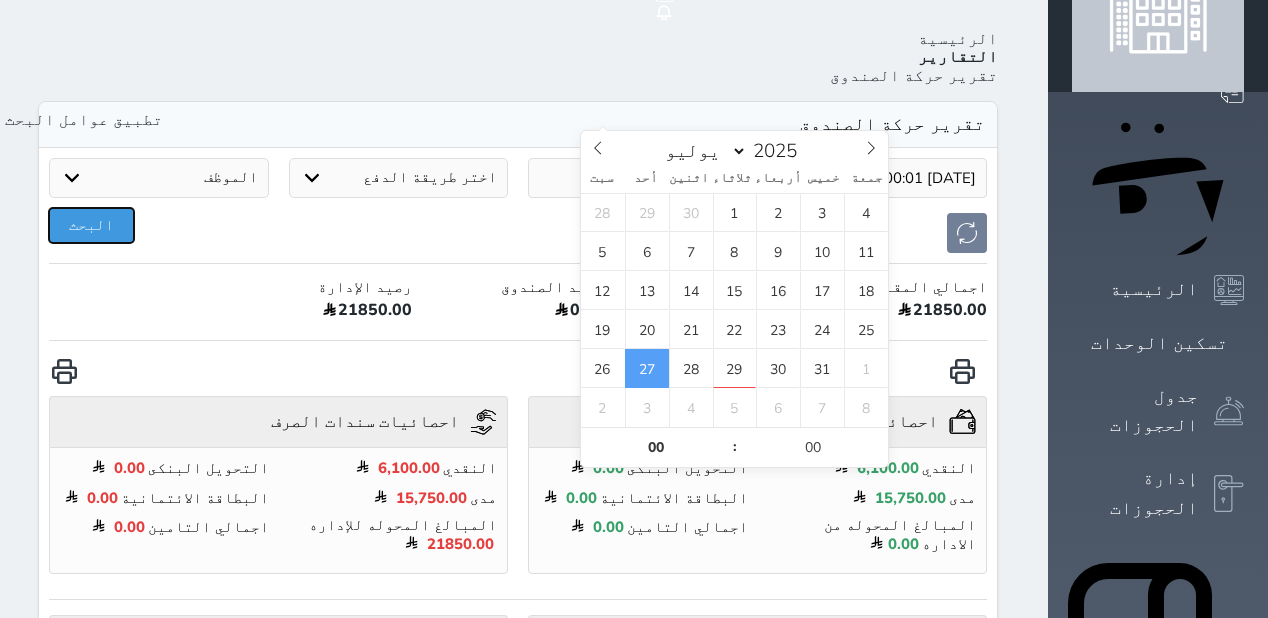 click on "البحث" at bounding box center [91, 225] 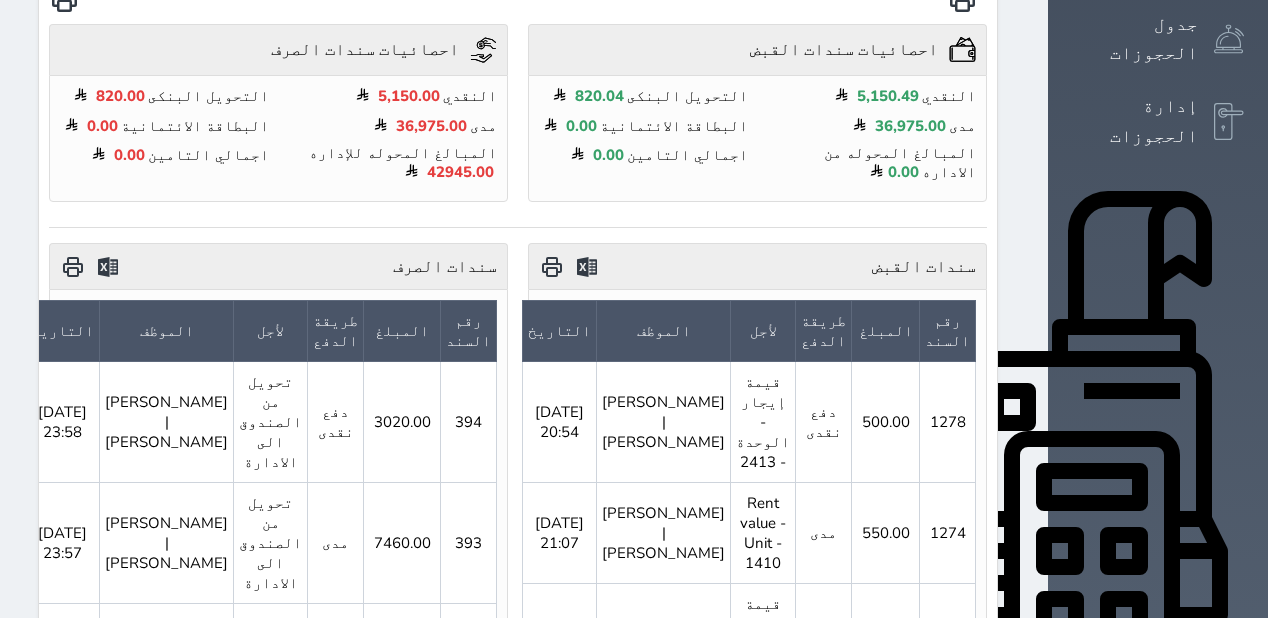 scroll, scrollTop: 480, scrollLeft: 0, axis: vertical 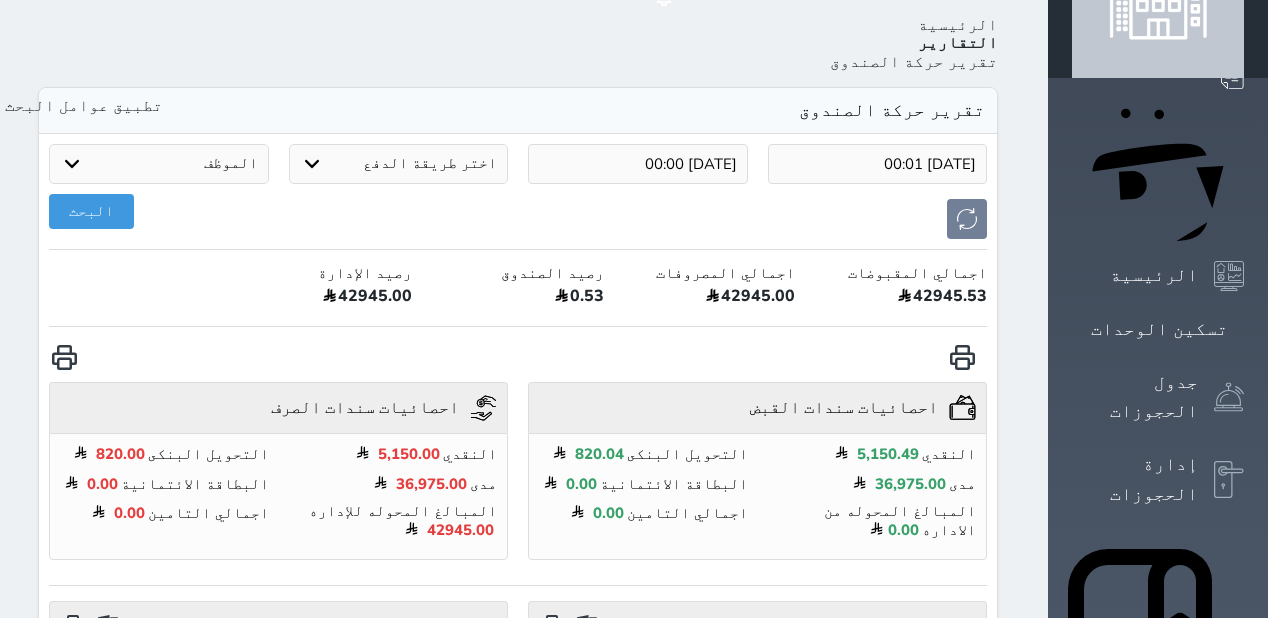 click on "2025-07-24 00:01   2025-07-27 00:00   اختر طريقة الدفع   دفع نقدى   تحويل بنكى   مدى   بطاقة ائتمان   آجل   الموظف   Mohamed Hassan Mahmoud  | محمد حسن محمود Haifa Buraikan Almogbel | هيفاء بريكان المقبل Ahmed Mohammed Atiah | أحمد محمد عطية Sancha Bahadur Tamang | سانشا مادور تامانج داود Mohammed Hejji Bin Dera | محمد حجي بن درع Ismaiel Soliman Tawfiq | اسماعيل سليمان توفيق Sedra Omer Ahmed | عمر احمد
البحث
اجمالي المقبوضات   42945.53    اجمالي المصروفات   42945.00    رصيد الصندوق   0.53    رصيد الإدارة   42945.00          احصائيات سندات القبض   undefined    النقدي  5,150.49      التحويل البنكى  820.04      مدى  36,975.00      البطاقة الائتمانية  0.00     0.00   اجمالي التامين" at bounding box center [518, 1669] 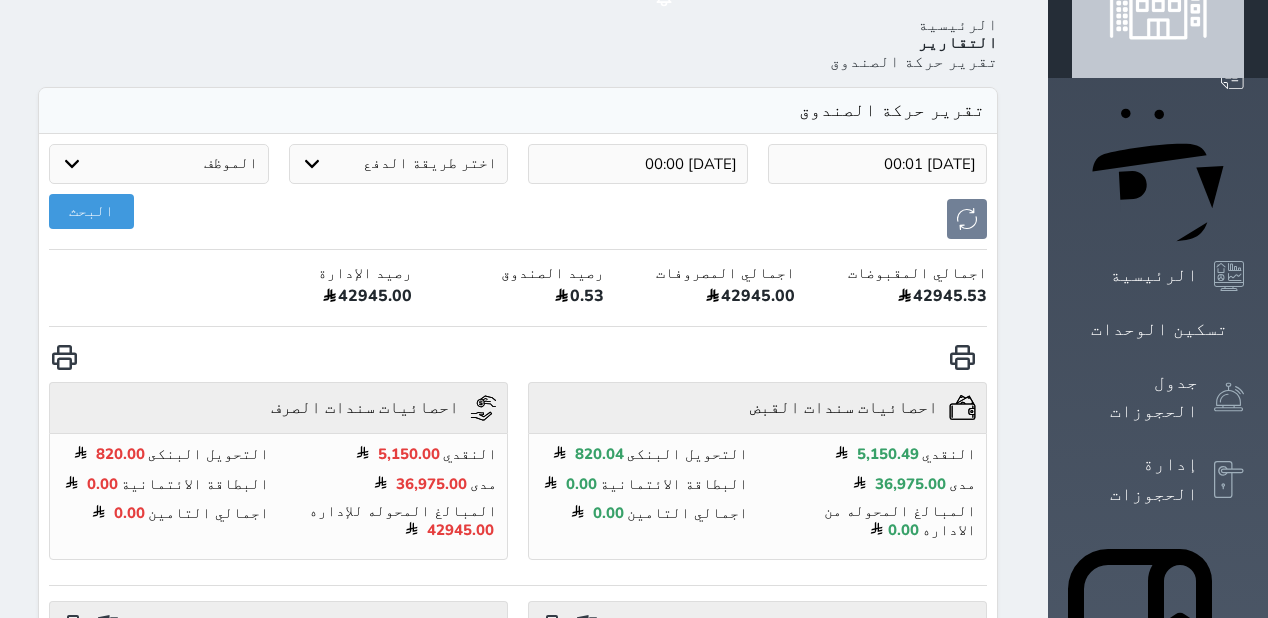 click on "2025-07-24 00:01" at bounding box center [878, 164] 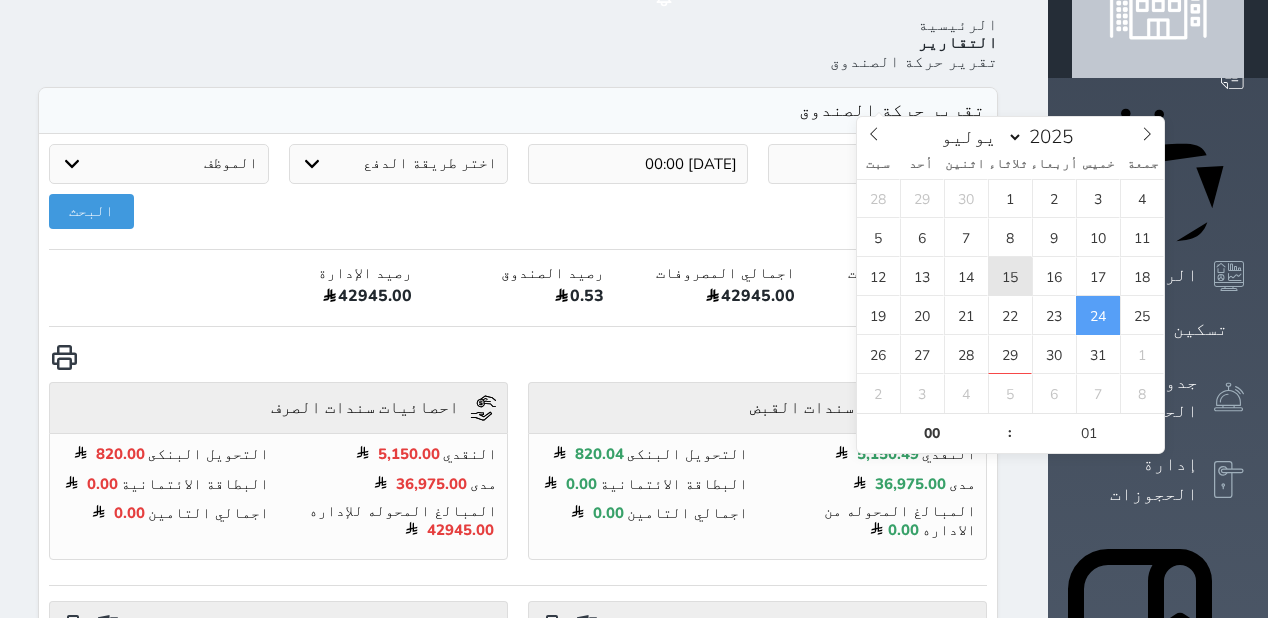 click on "15" at bounding box center (1010, 276) 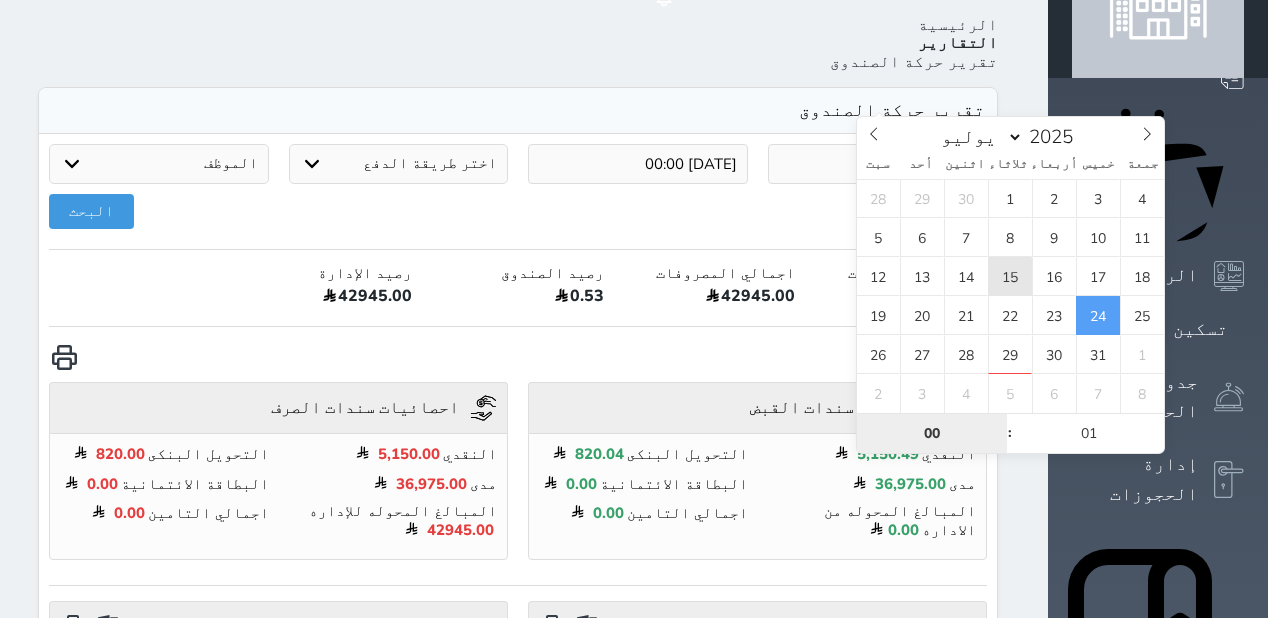 type on "2025-07-15 00:01" 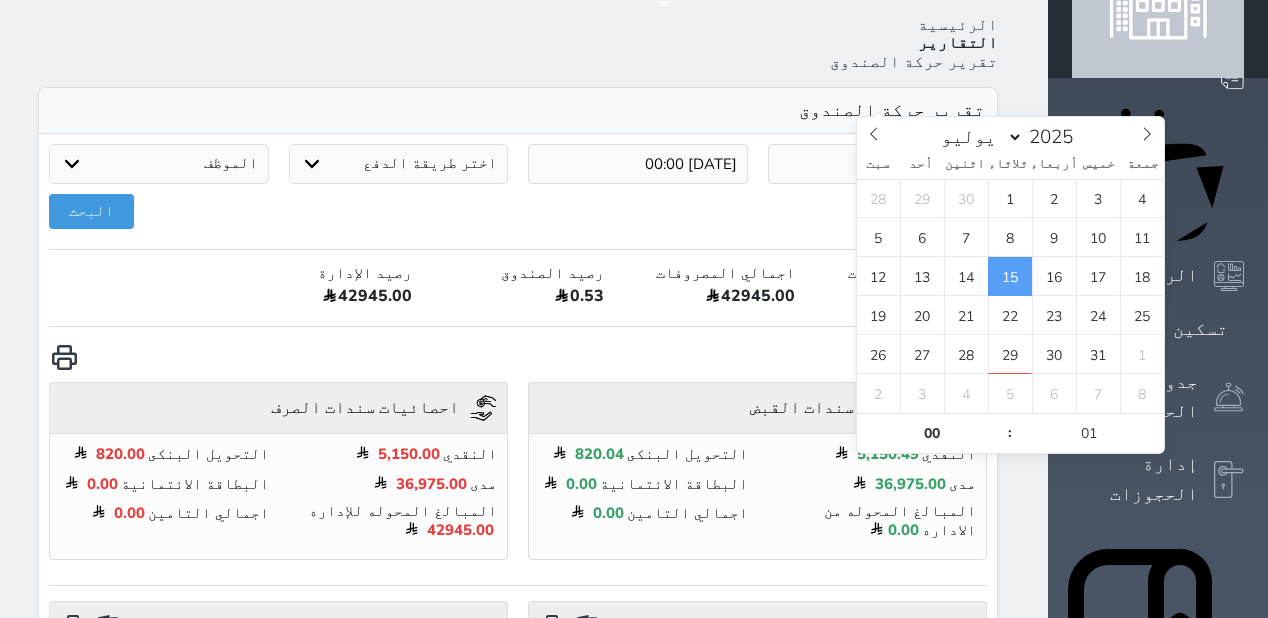 click on "[DATE] 00:00" at bounding box center (638, 164) 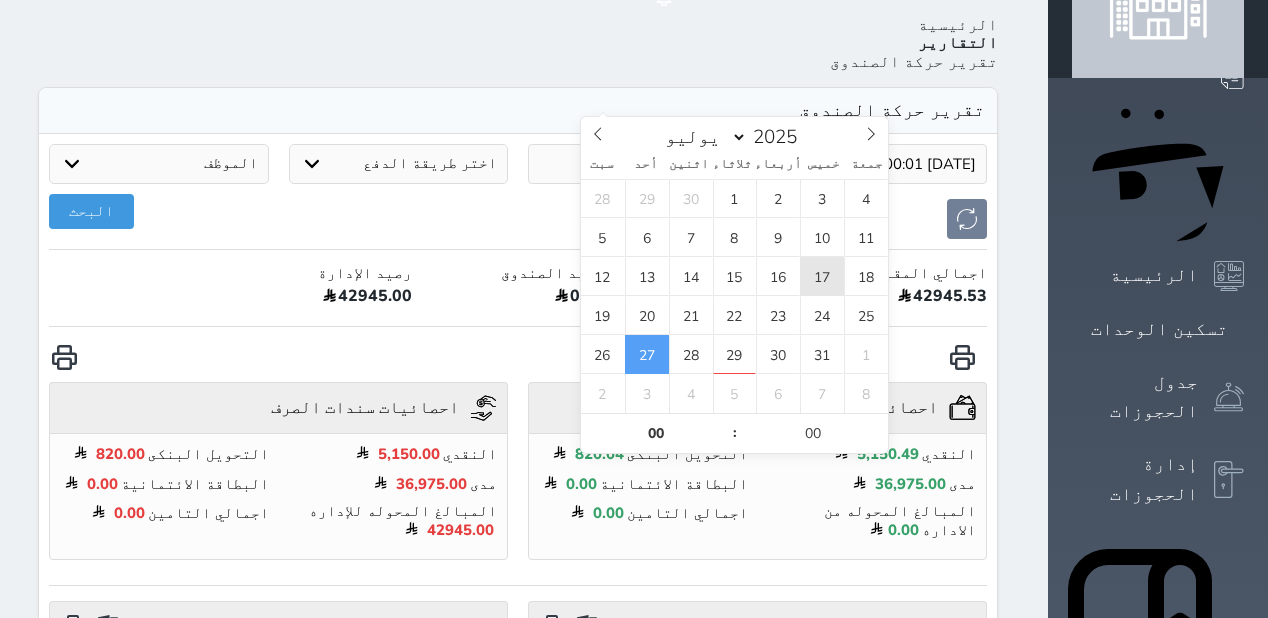 click on "17" at bounding box center [822, 276] 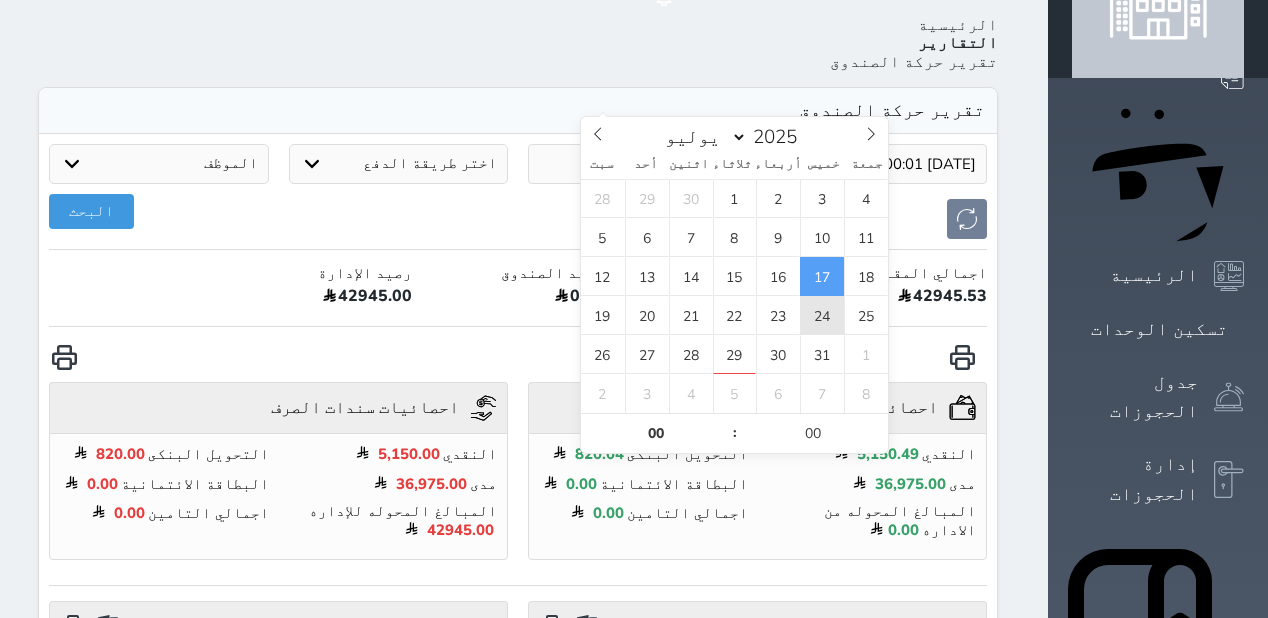 click on "24" at bounding box center (822, 315) 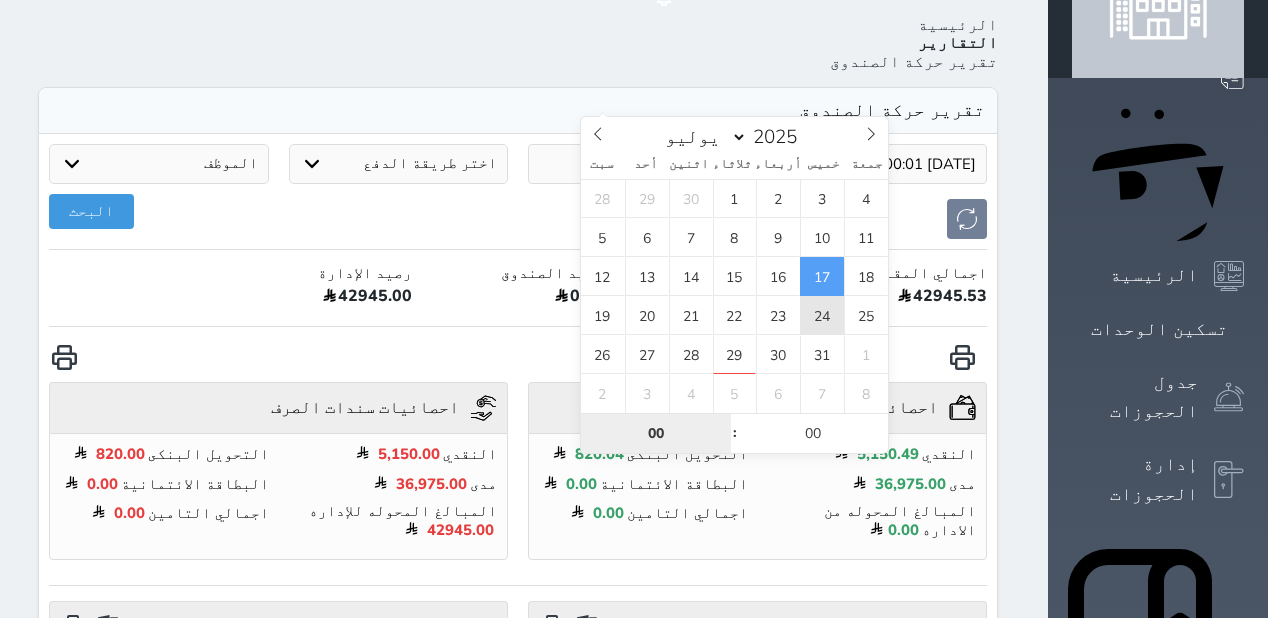 type on "2025-07-24 00:00" 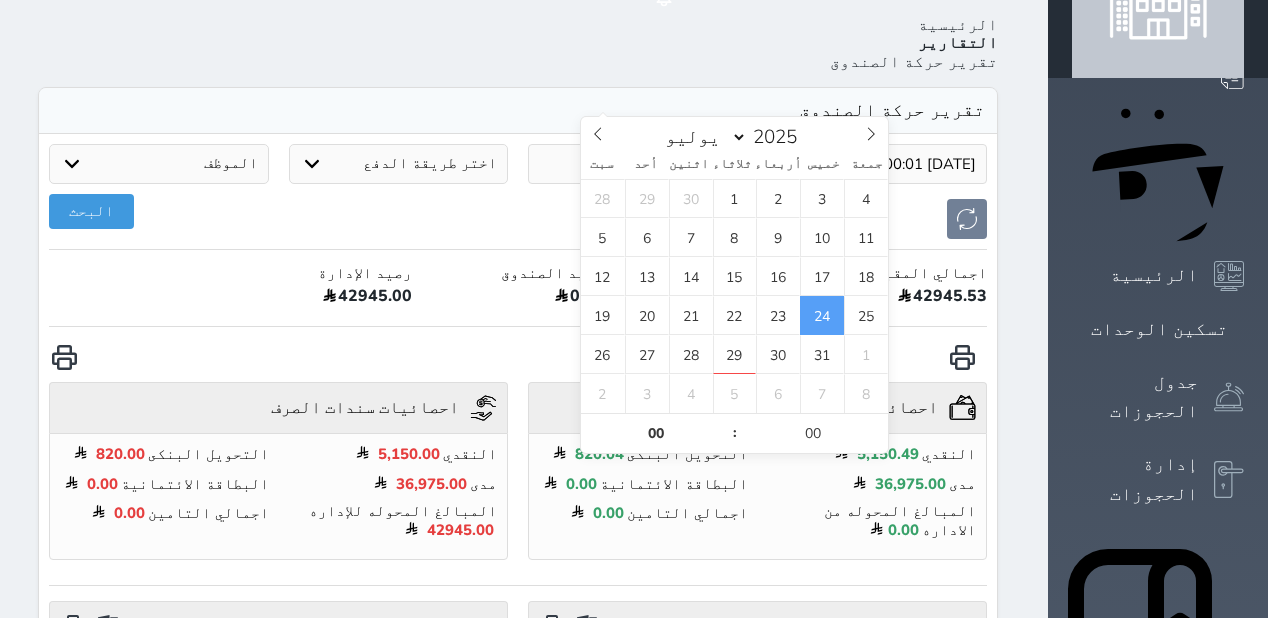 click on "2025-07-15 00:01" at bounding box center [878, 164] 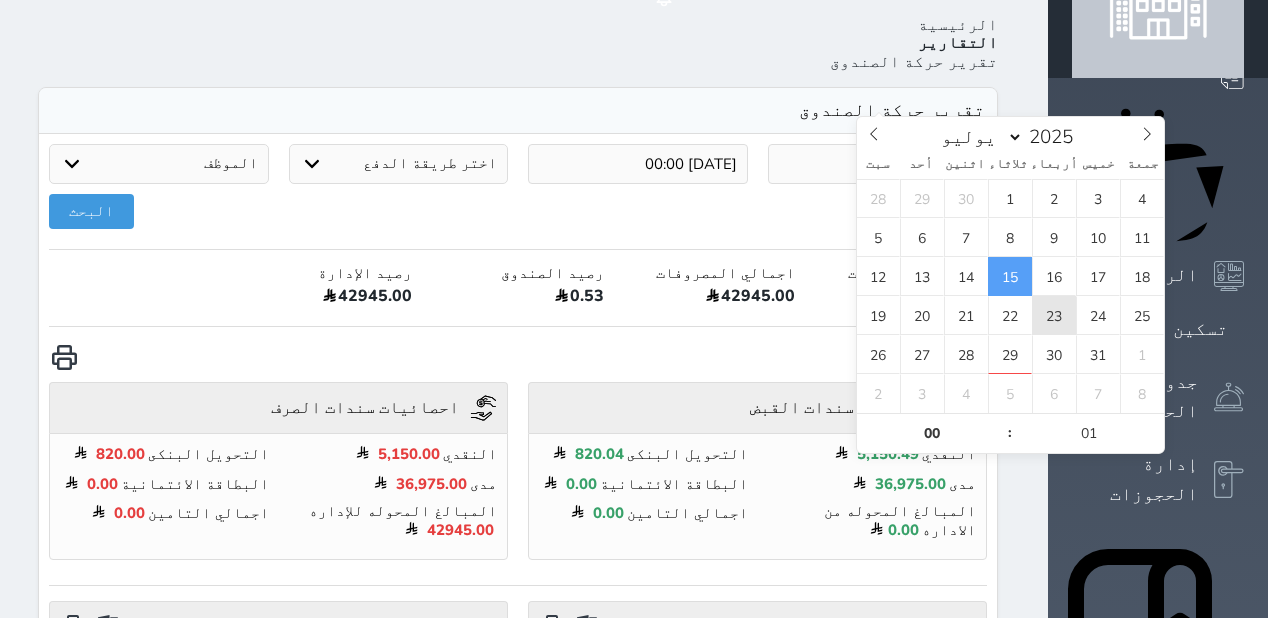 click on "23" at bounding box center [1054, 315] 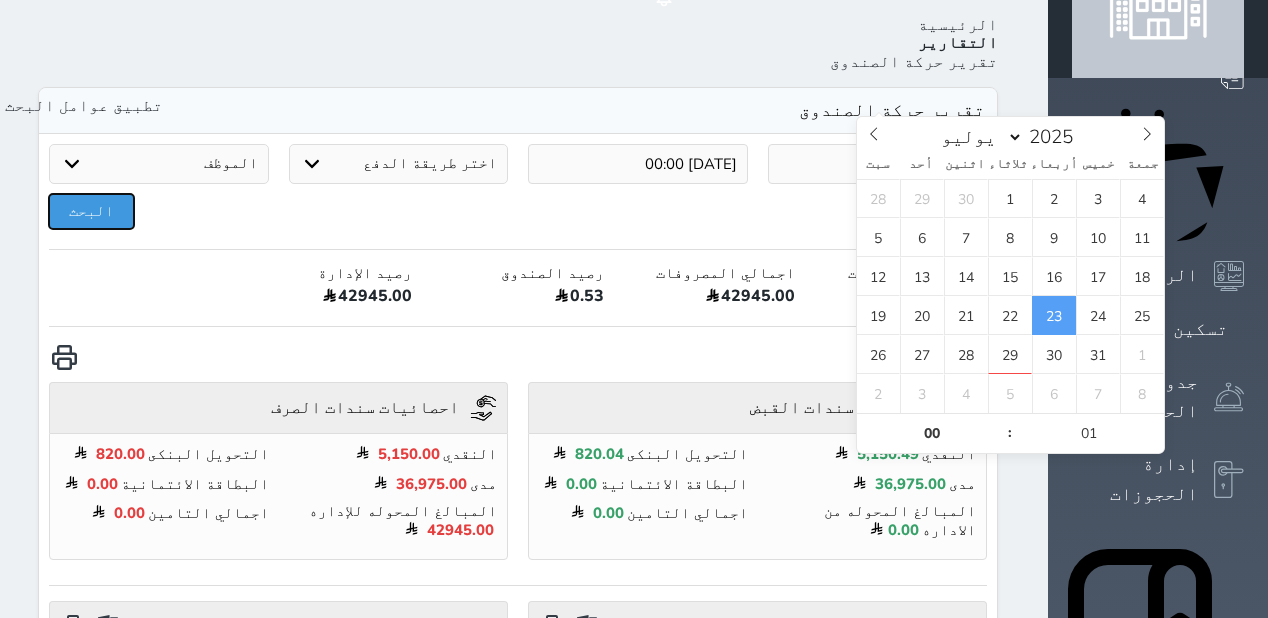 click on "البحث" at bounding box center [91, 211] 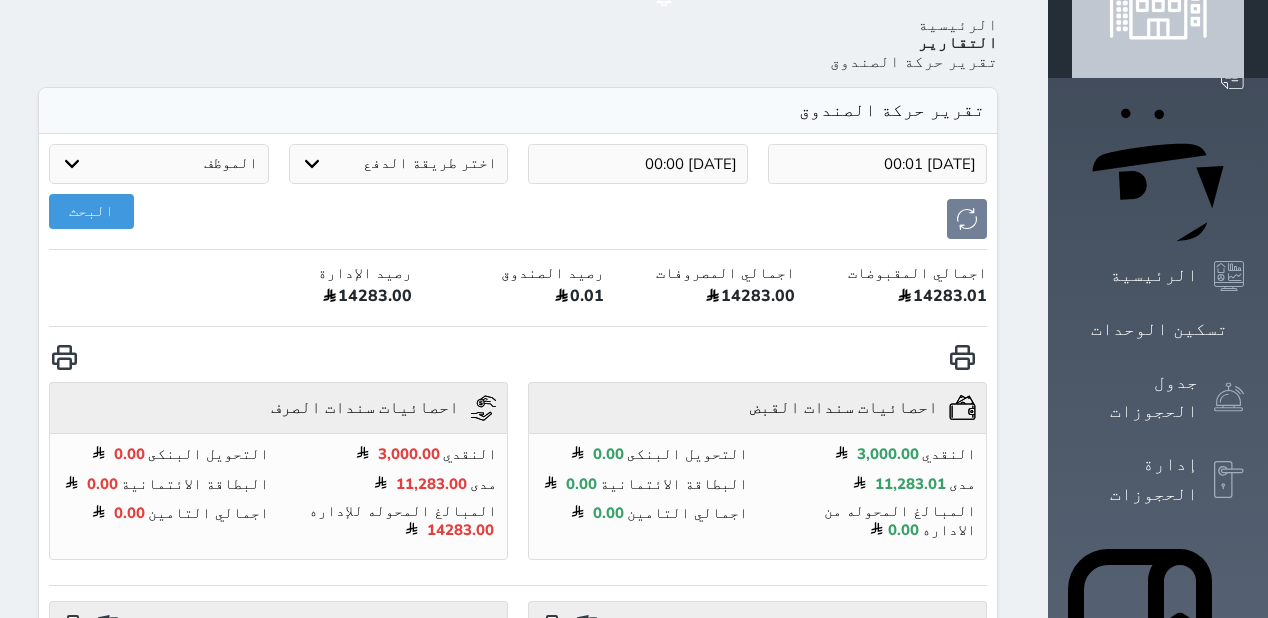click on "2025-07-23 00:01" at bounding box center (878, 164) 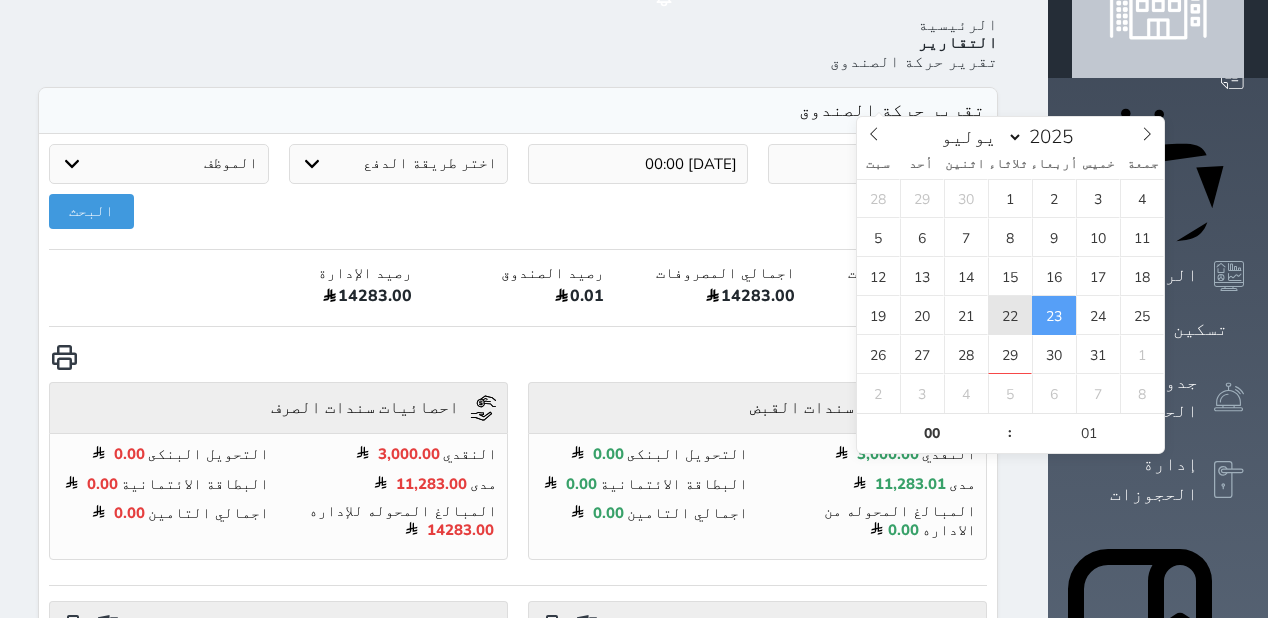 click on "22" at bounding box center (1010, 315) 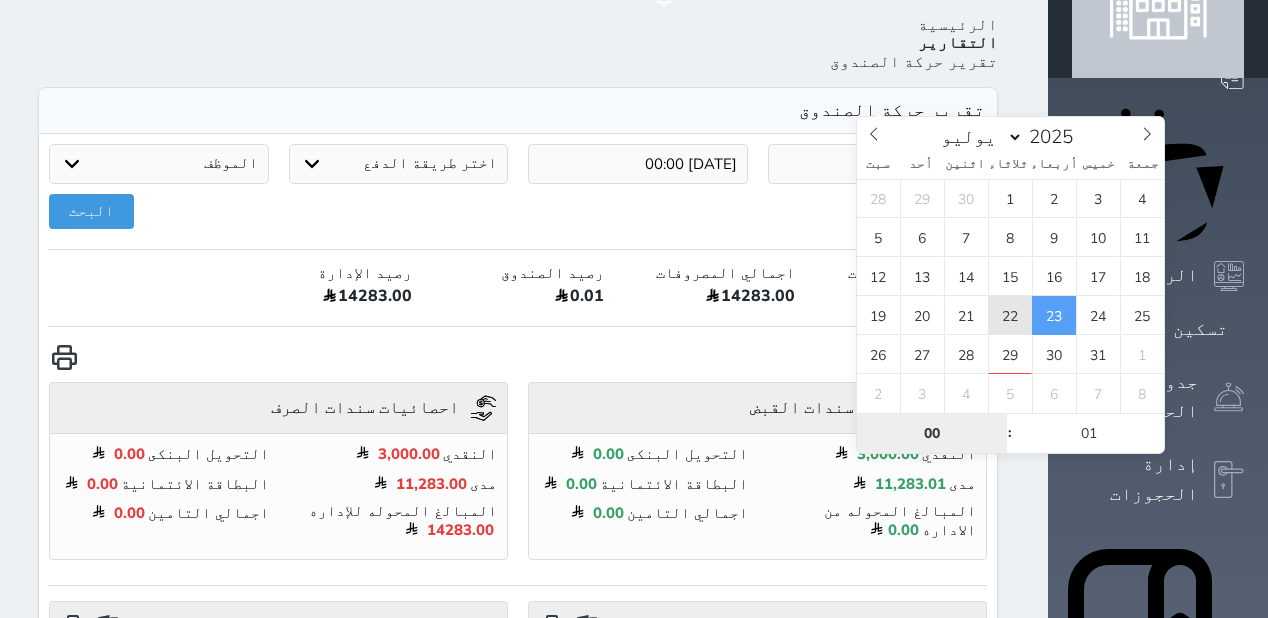 type on "2025-07-22 00:01" 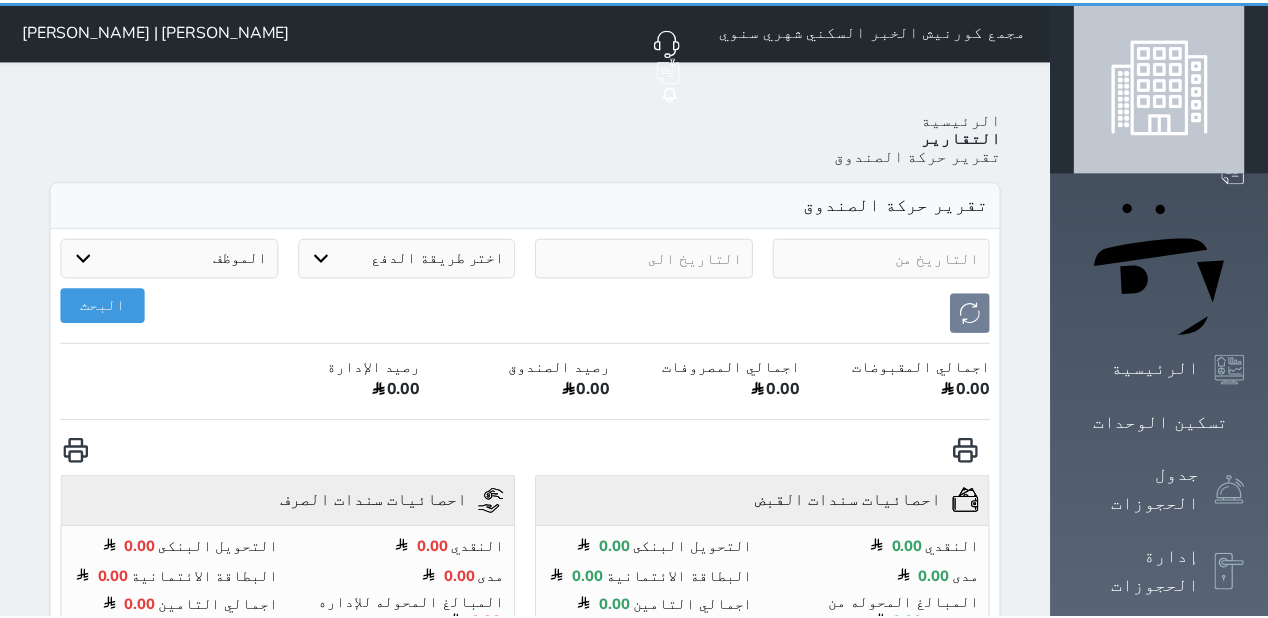 scroll, scrollTop: 0, scrollLeft: 0, axis: both 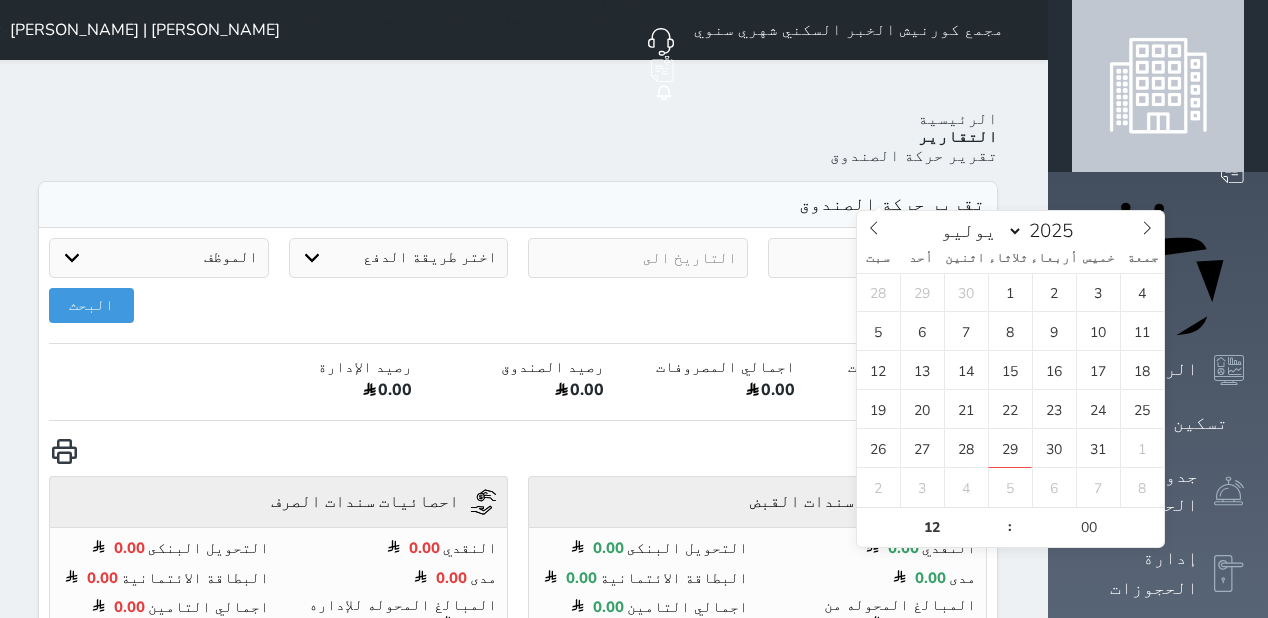 click at bounding box center (878, 258) 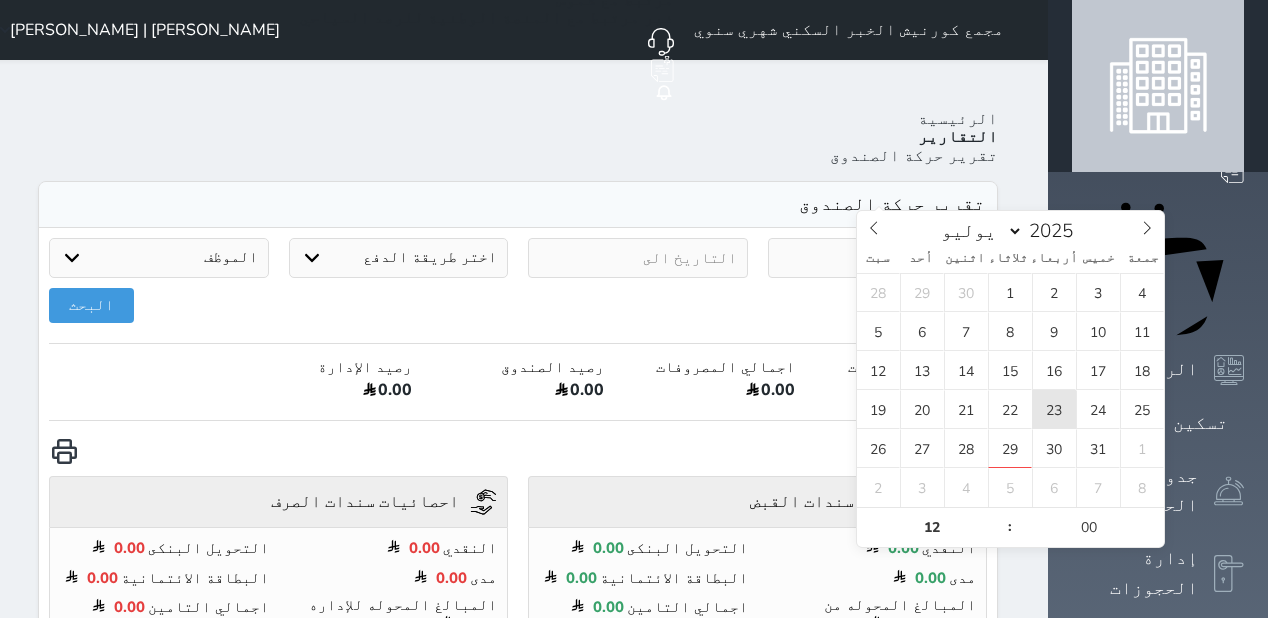 click on "23" at bounding box center [1054, 409] 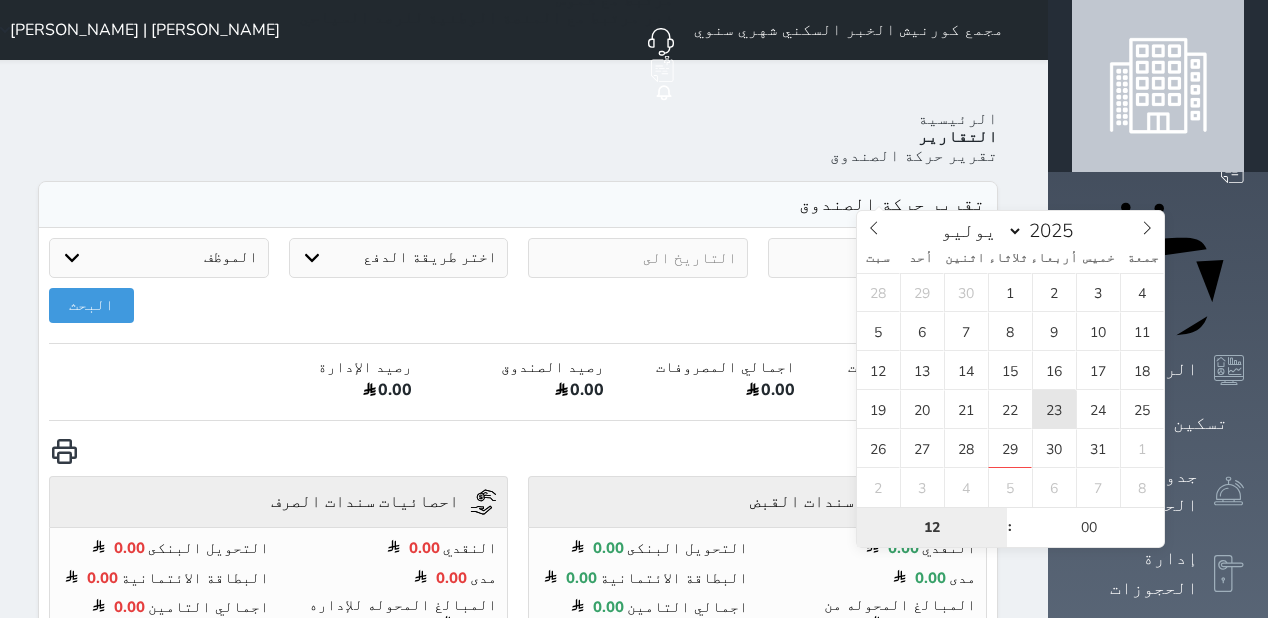 type on "[DATE] 00:01" 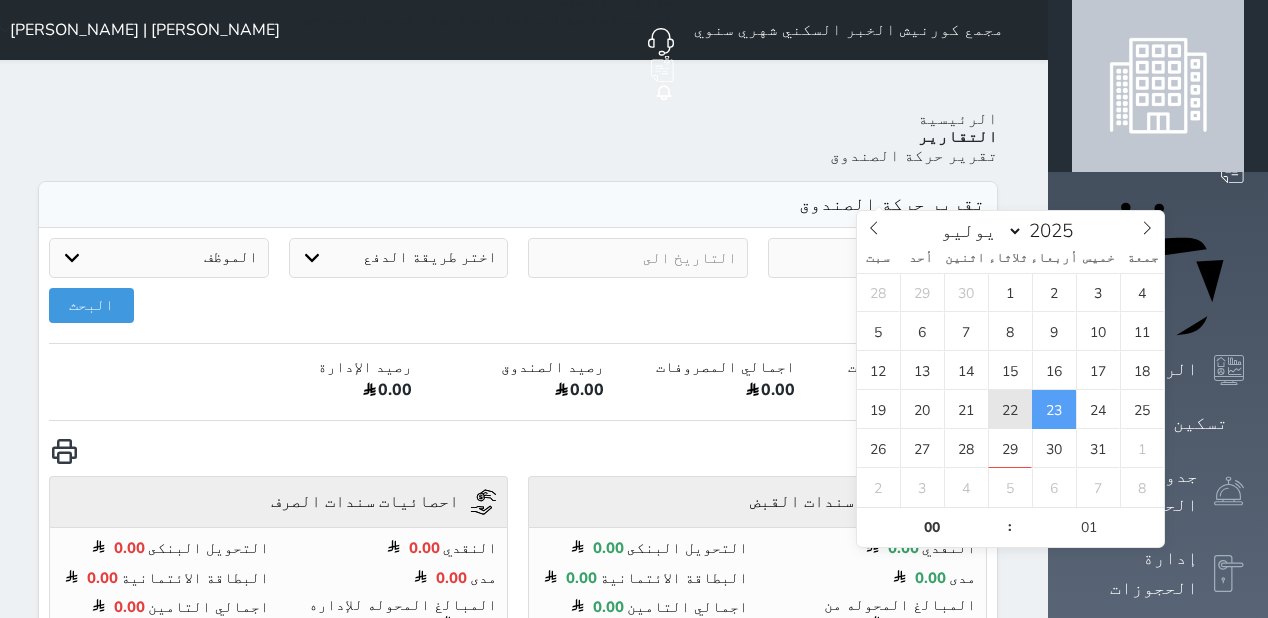click on "22" at bounding box center (1010, 409) 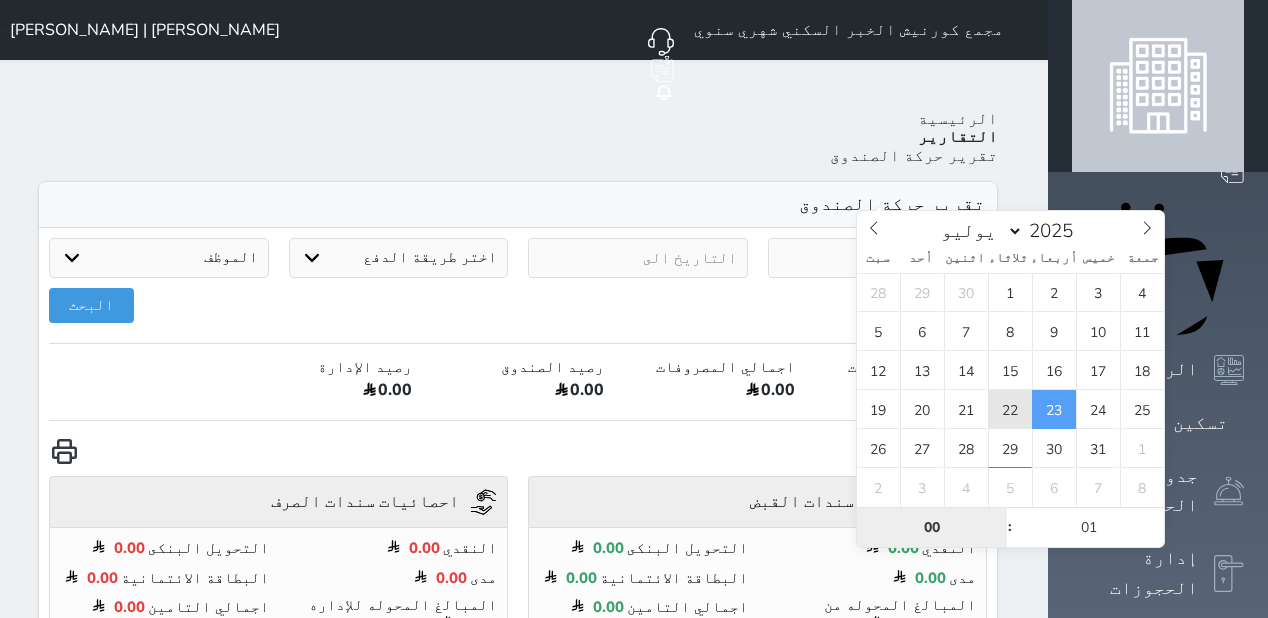 type on "[DATE] 00:01" 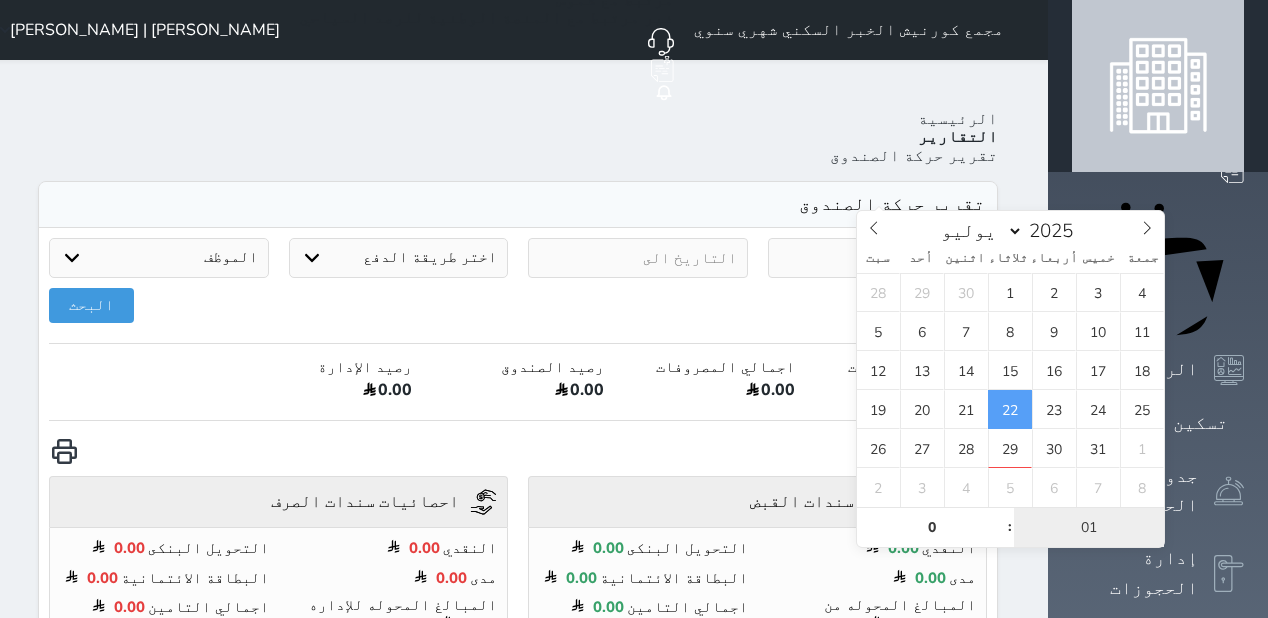 type on "00" 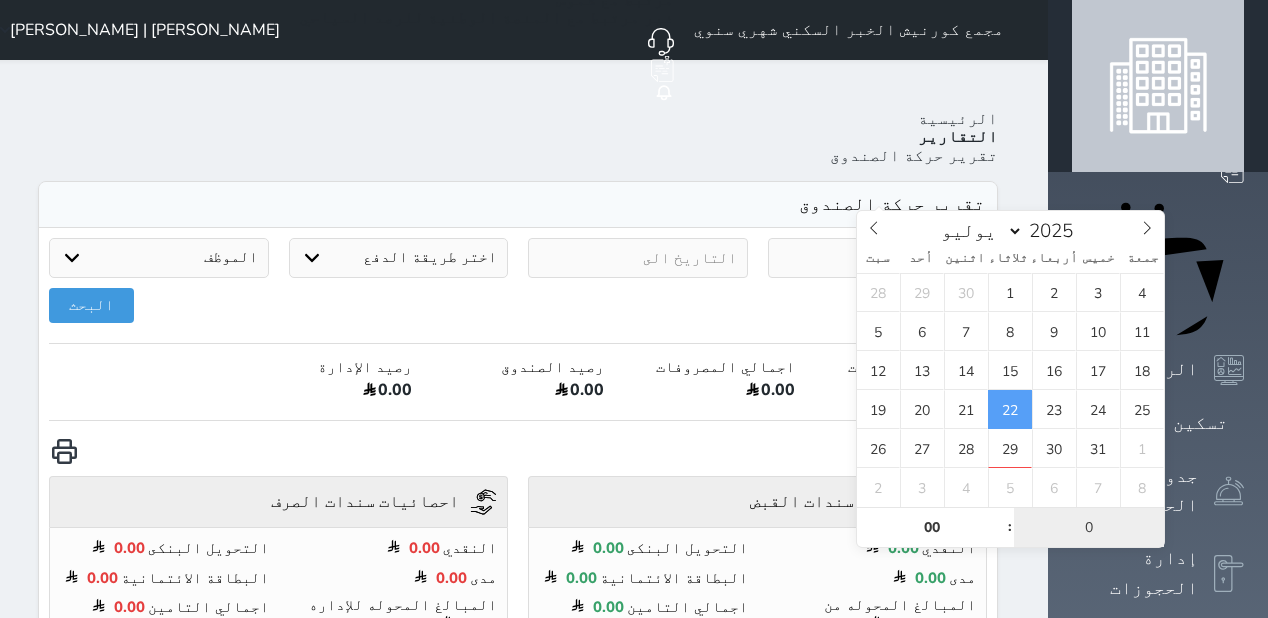 type on "01" 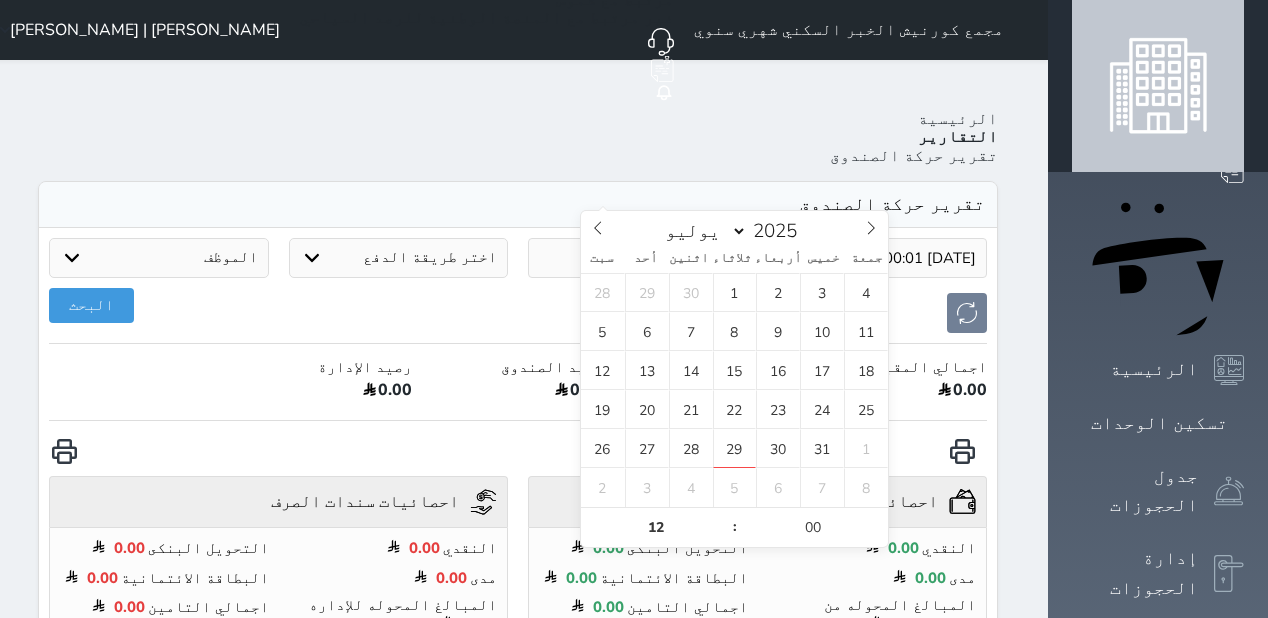 click at bounding box center [638, 258] 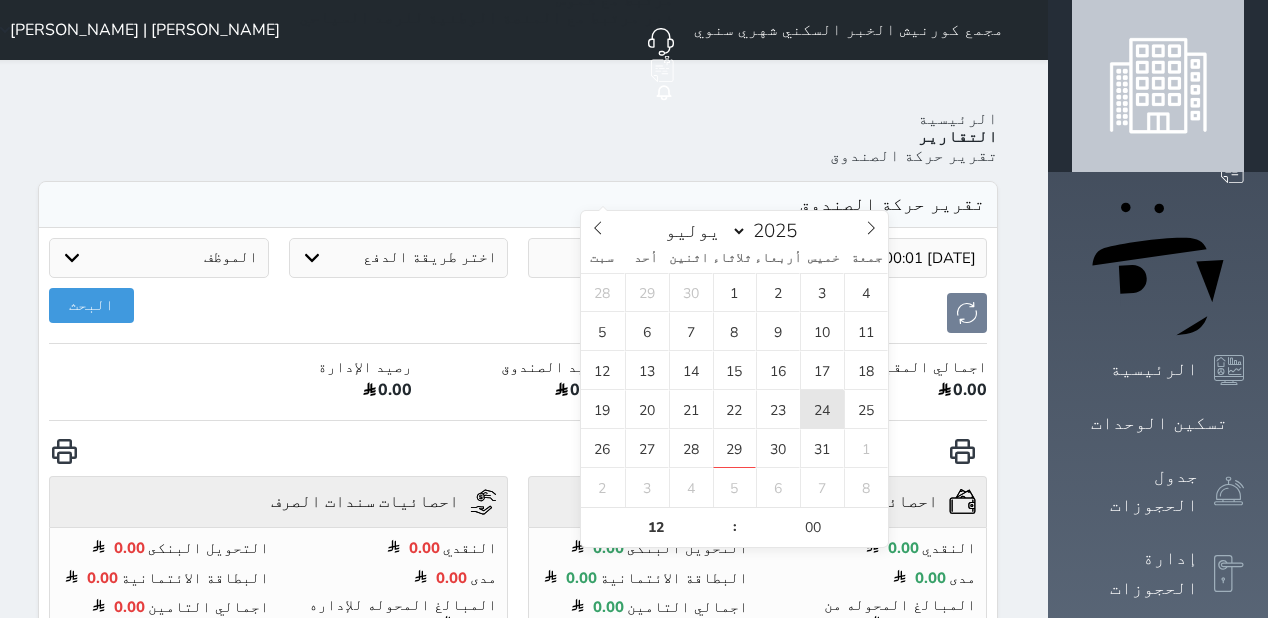 click on "24" at bounding box center (822, 409) 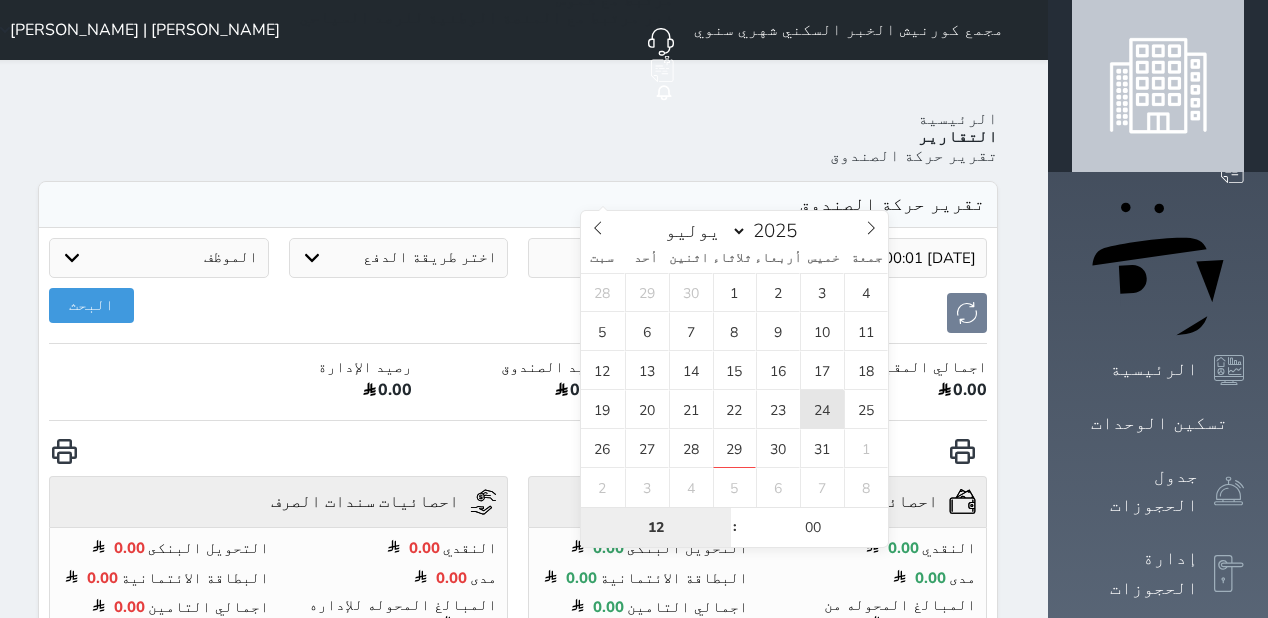type on "2025-07-24 00:00" 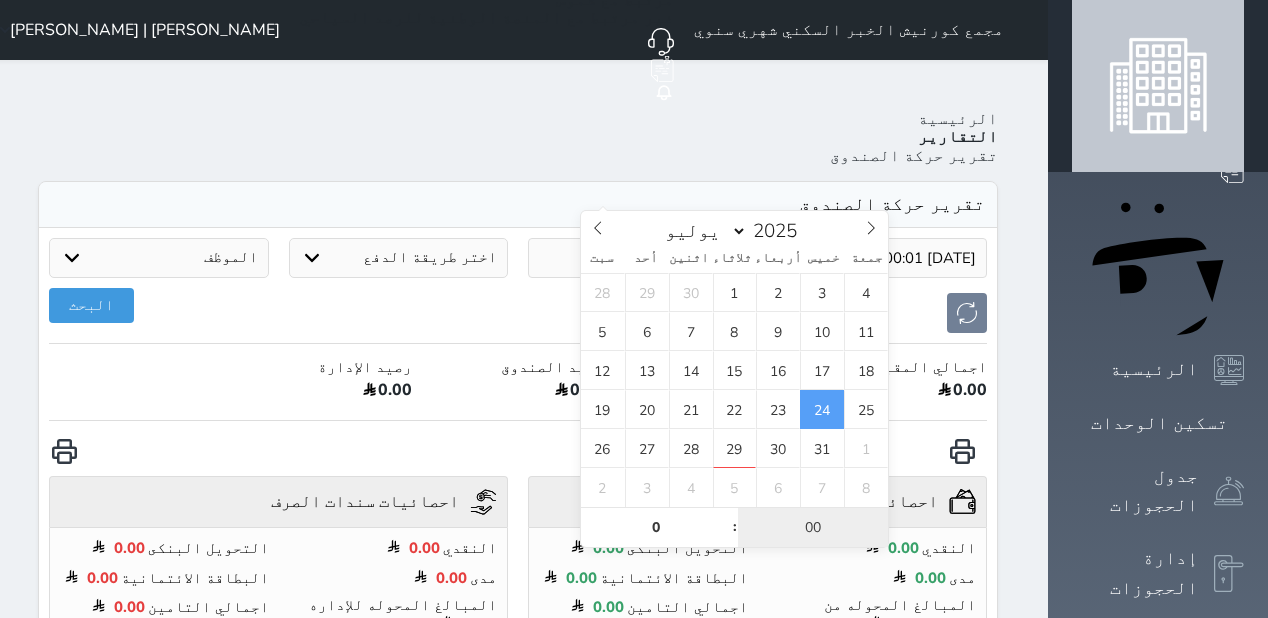 type on "00" 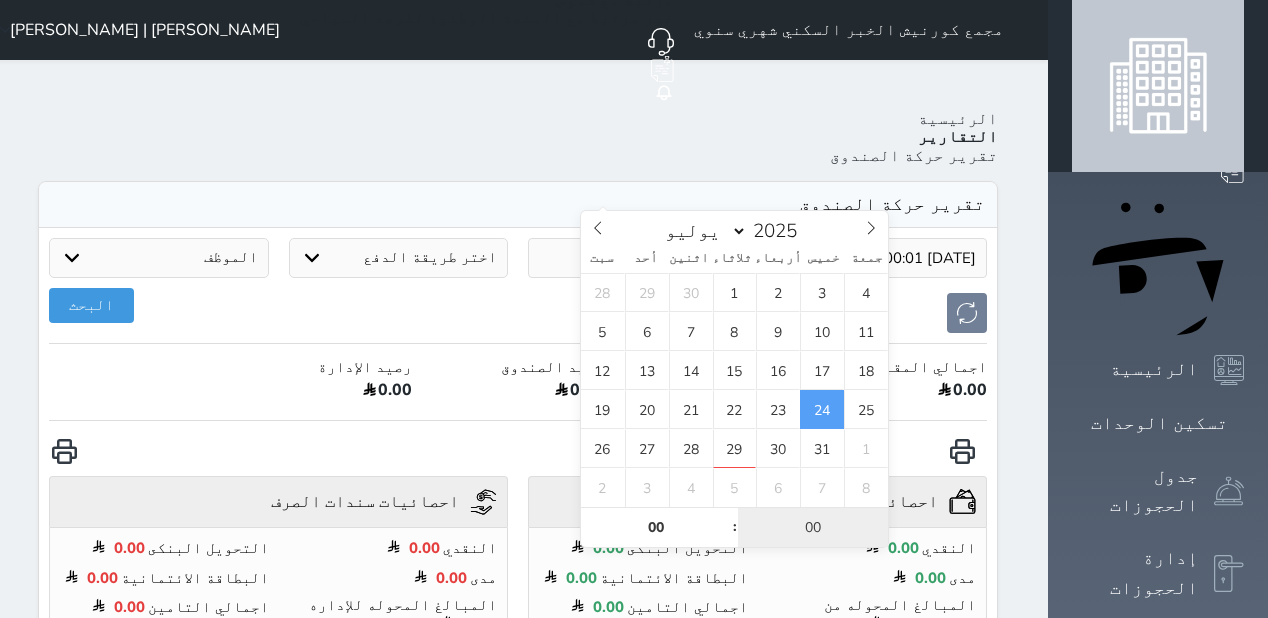 type on "0" 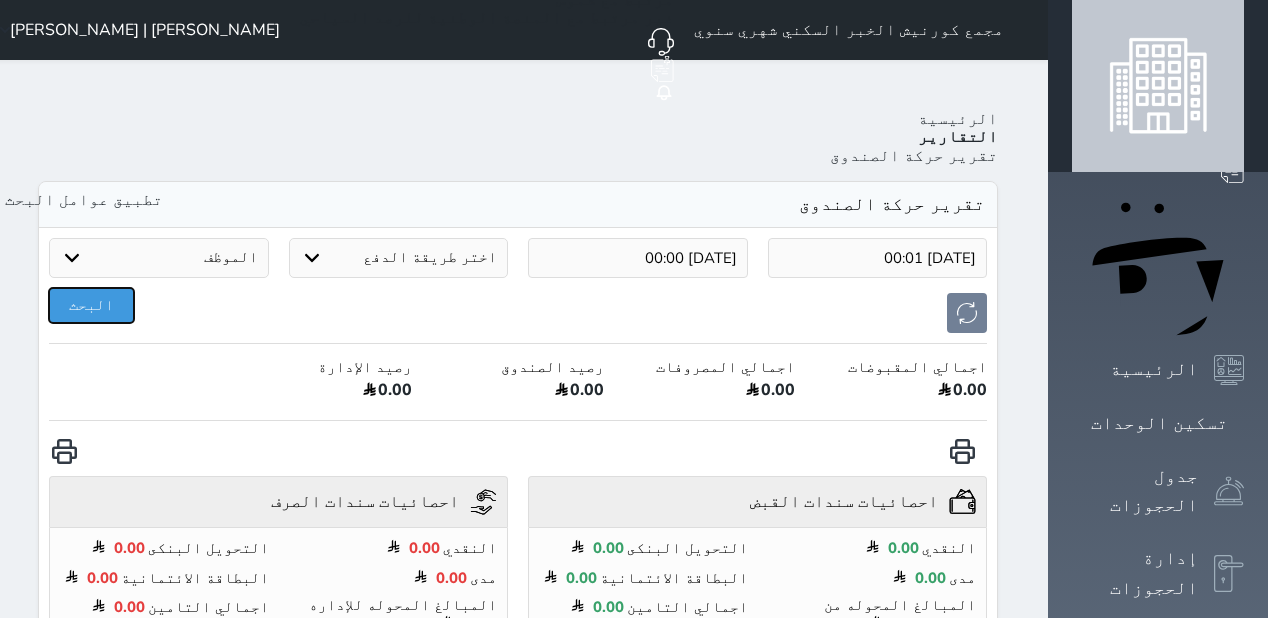 click on "البحث" at bounding box center (91, 305) 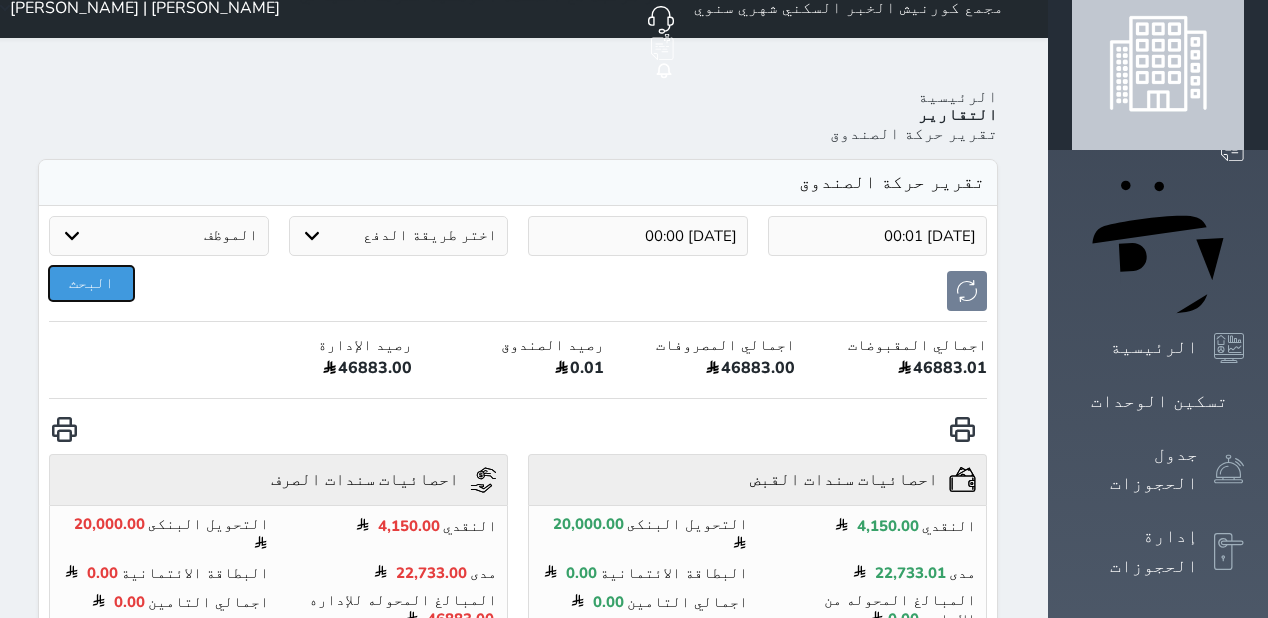 scroll, scrollTop: 0, scrollLeft: 0, axis: both 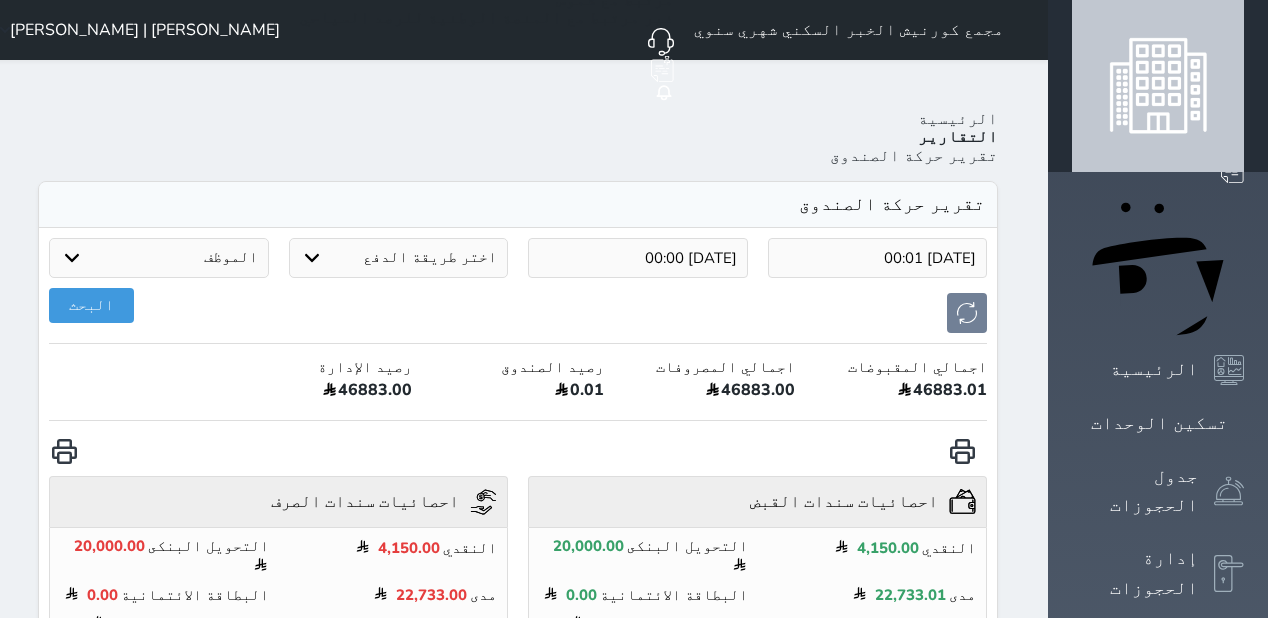 click on "مجمع كورنيش الخبر السكني شهري سنوي
حجز جماعي جديد   حجز جديد   مرتبط مع منصة زاتكا المرحلة الثانية   مرتبط مع شموس   غير مرتبط مع المنصة الوطنية للرصد السياحي             إشعار   الغرفة   النزيل   المصدر
Mohammed Hejji Bin Dera | محمد حجي بن درع" at bounding box center (518, 30) 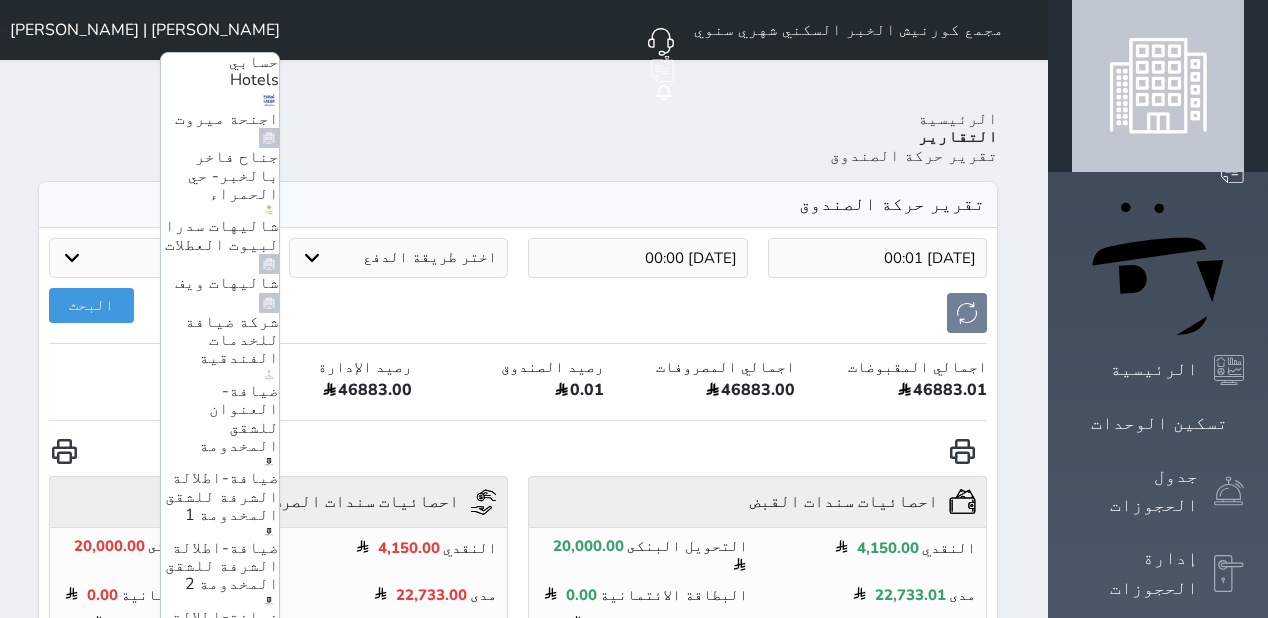 click on "ضيافة-اطلالة الشرفة للشقق المخدومة 3" at bounding box center (222, 635) 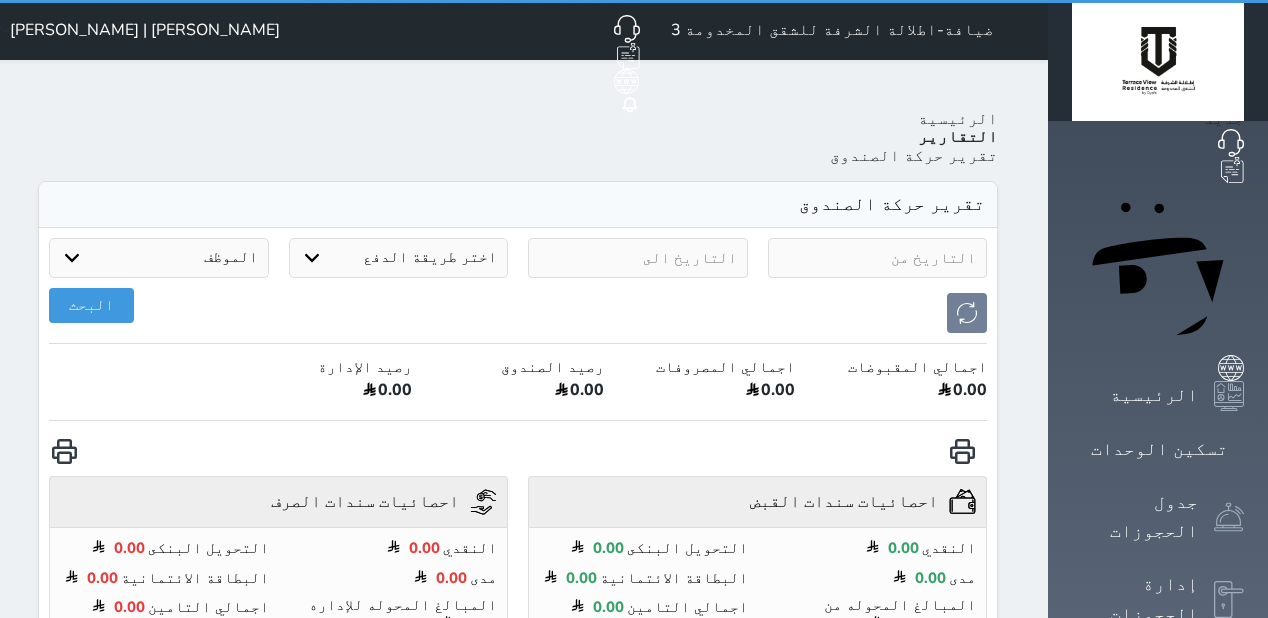 scroll, scrollTop: 0, scrollLeft: 0, axis: both 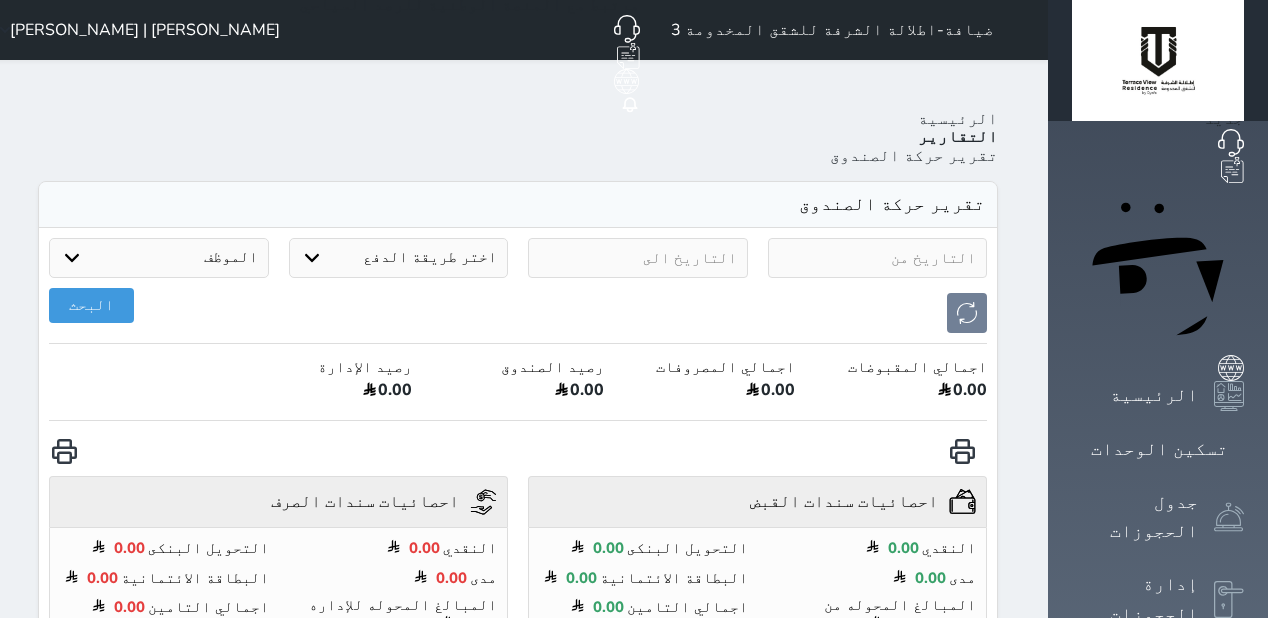 click at bounding box center [878, 258] 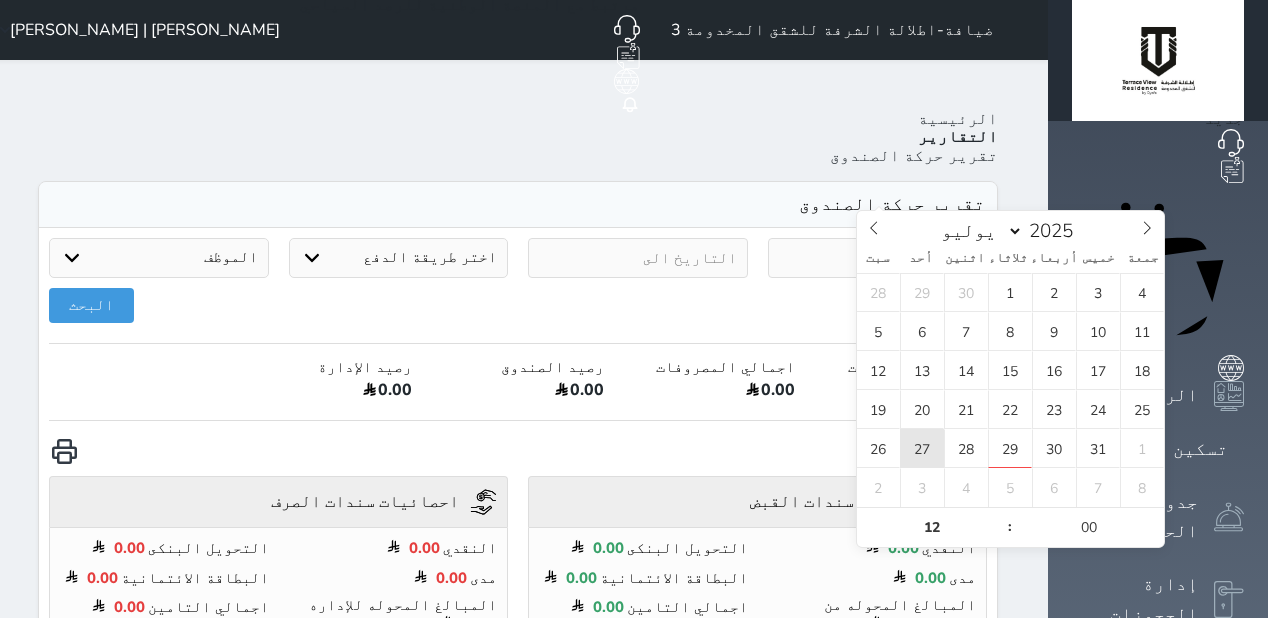 click on "27" at bounding box center [922, 448] 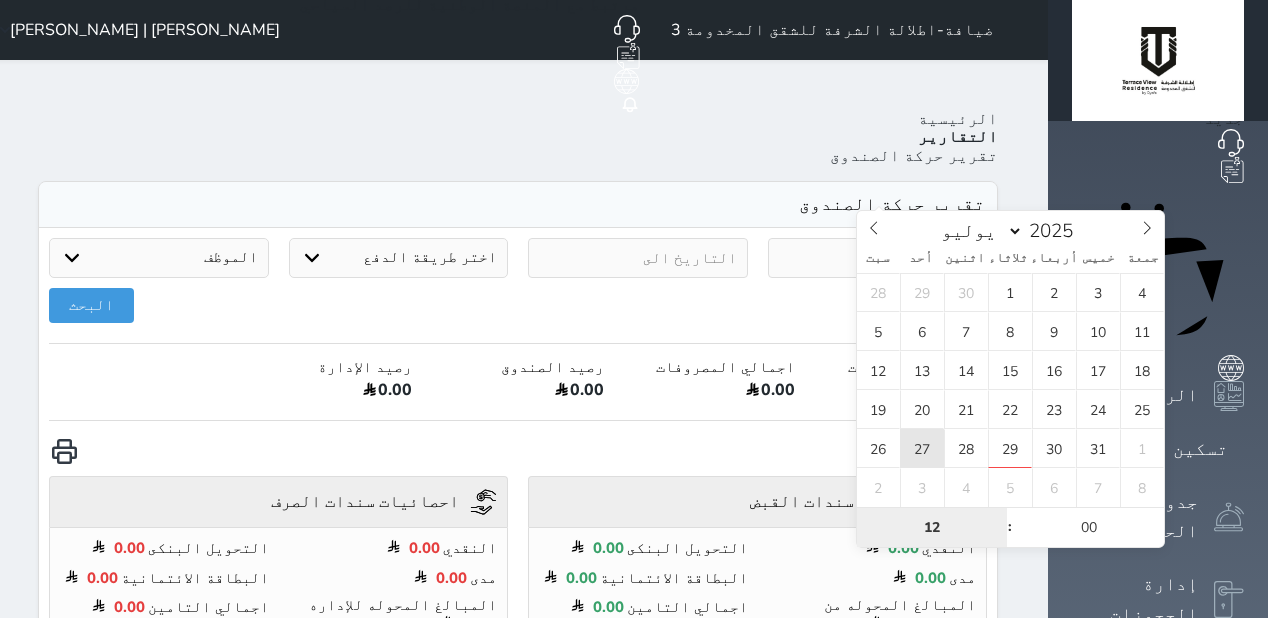 type on "[DATE] 12:00" 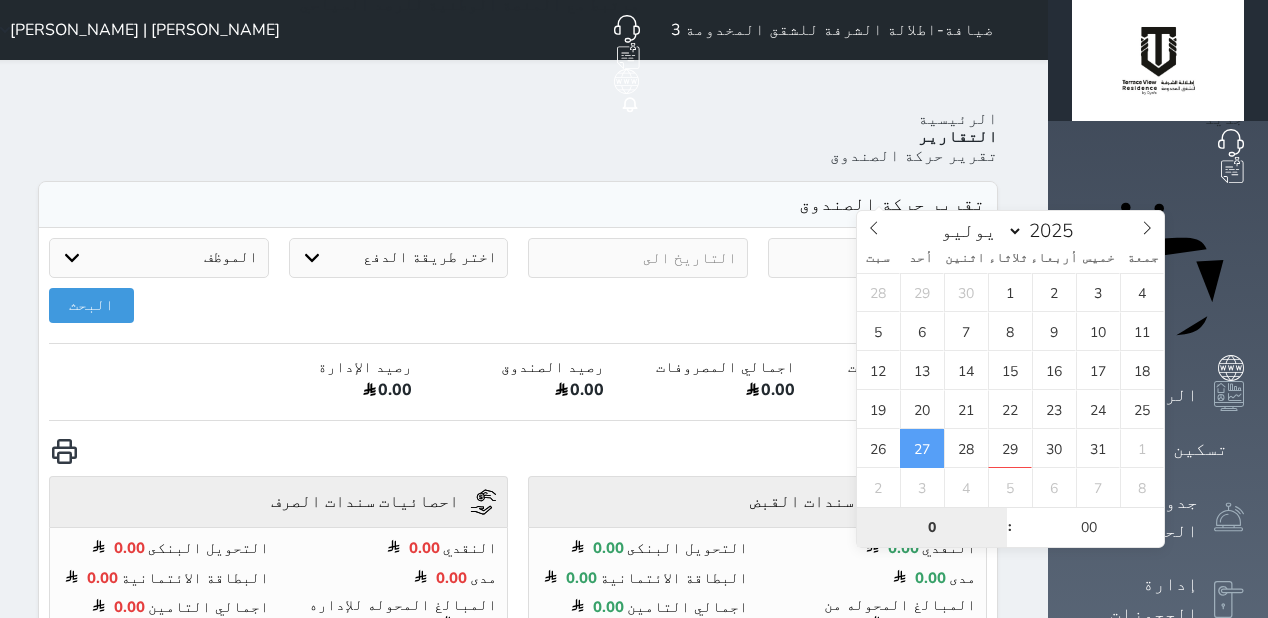 type on "0" 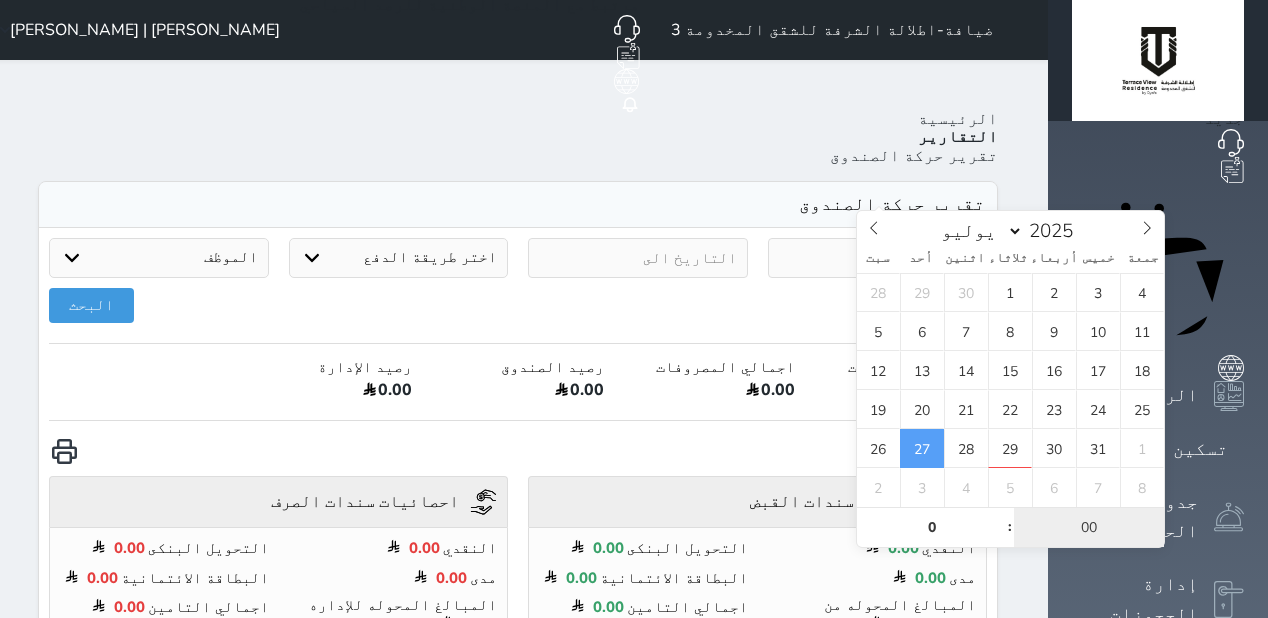 type on "[DATE] 00:00" 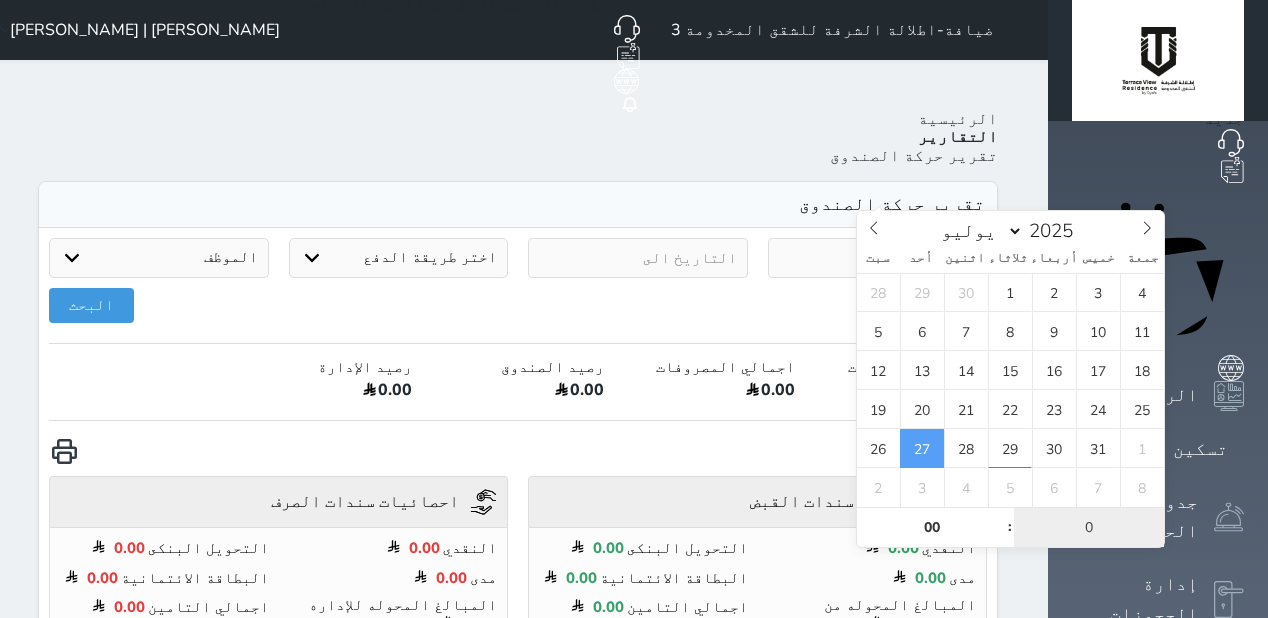type on "01" 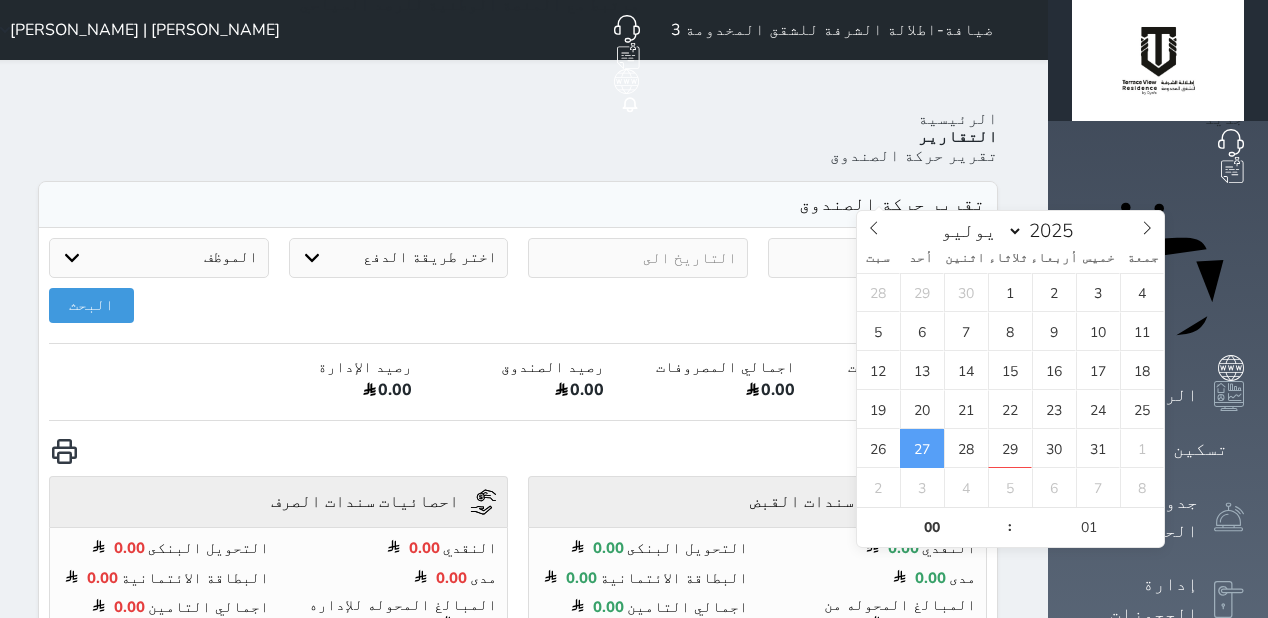 type on "[DATE] 00:01" 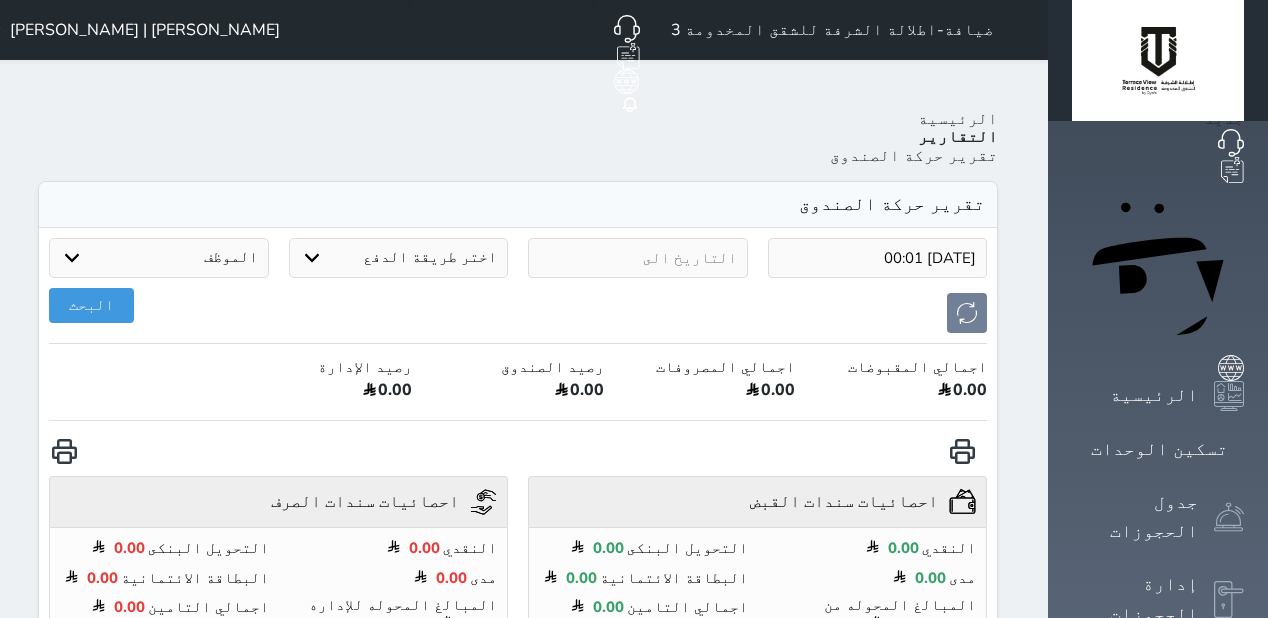 click at bounding box center [638, 258] 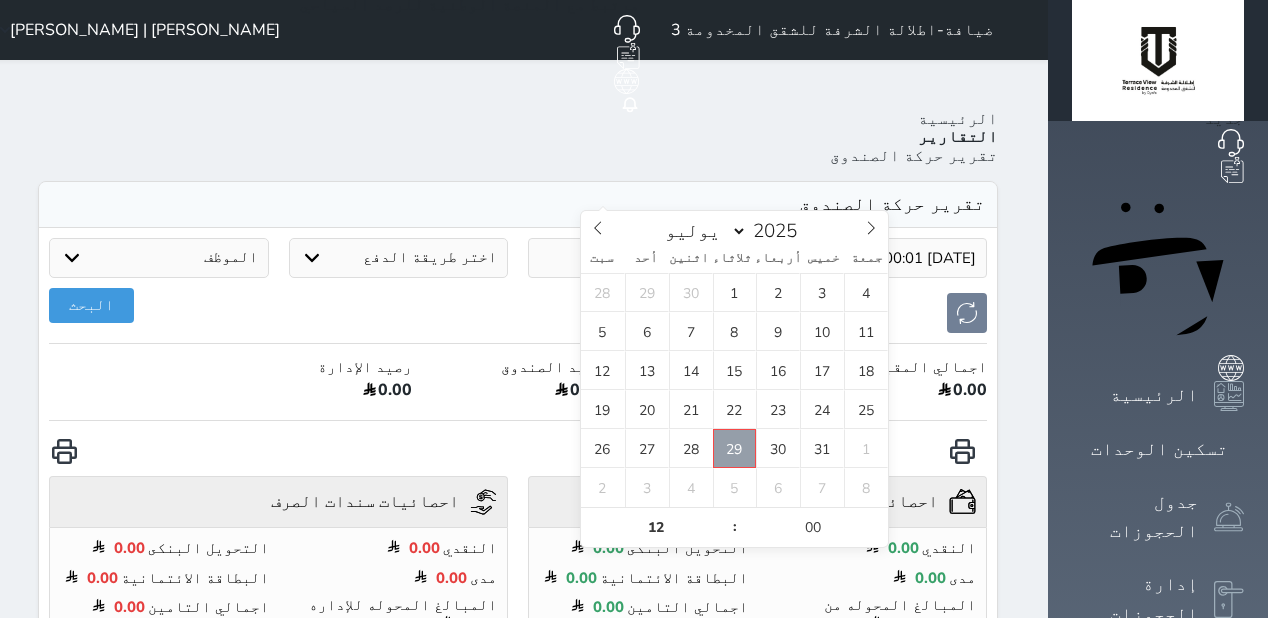 click on "29" at bounding box center [735, 448] 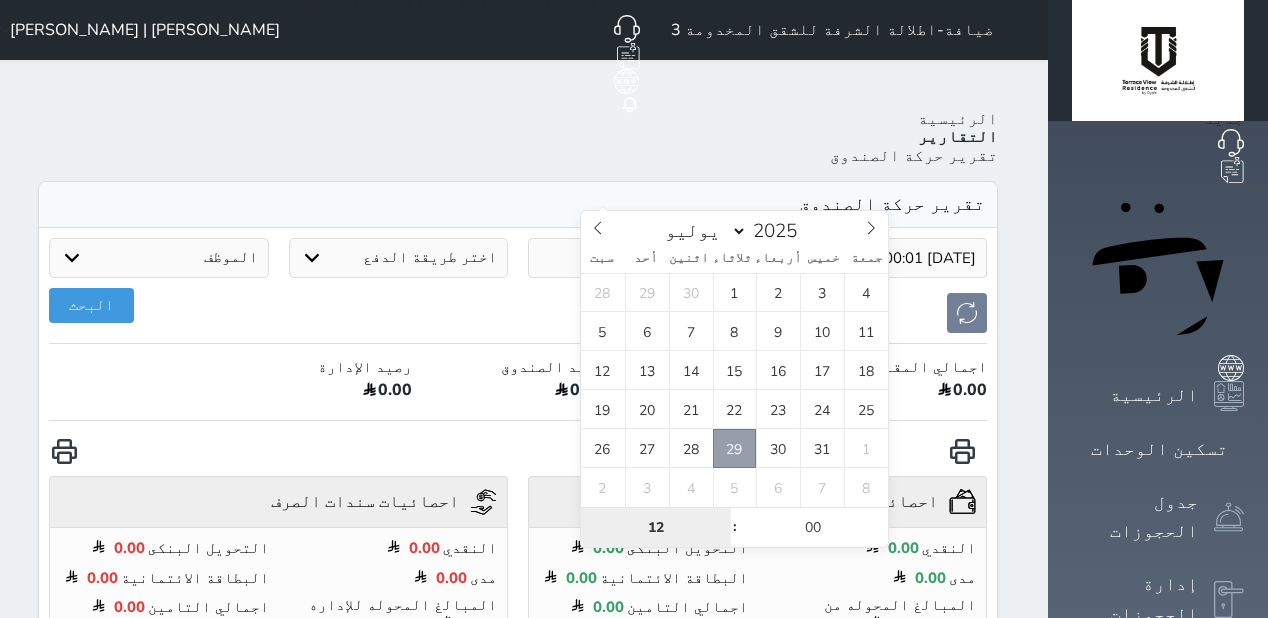 type on "[DATE] 12:00" 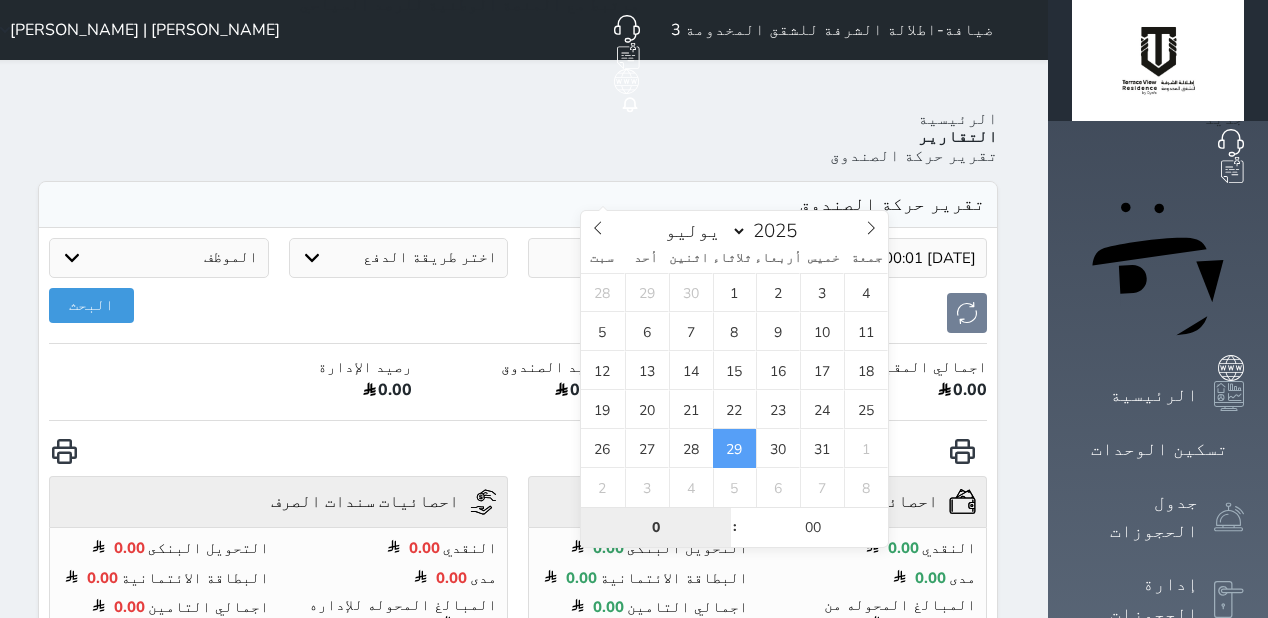 type on "0" 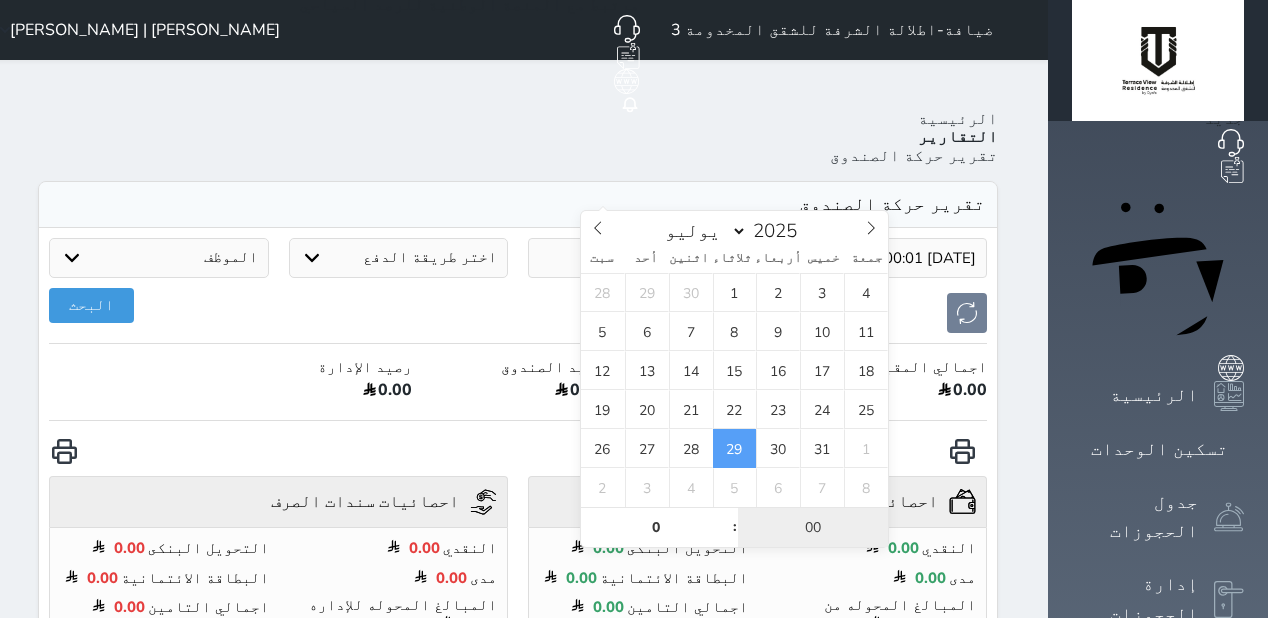 type on "[DATE] 00:00" 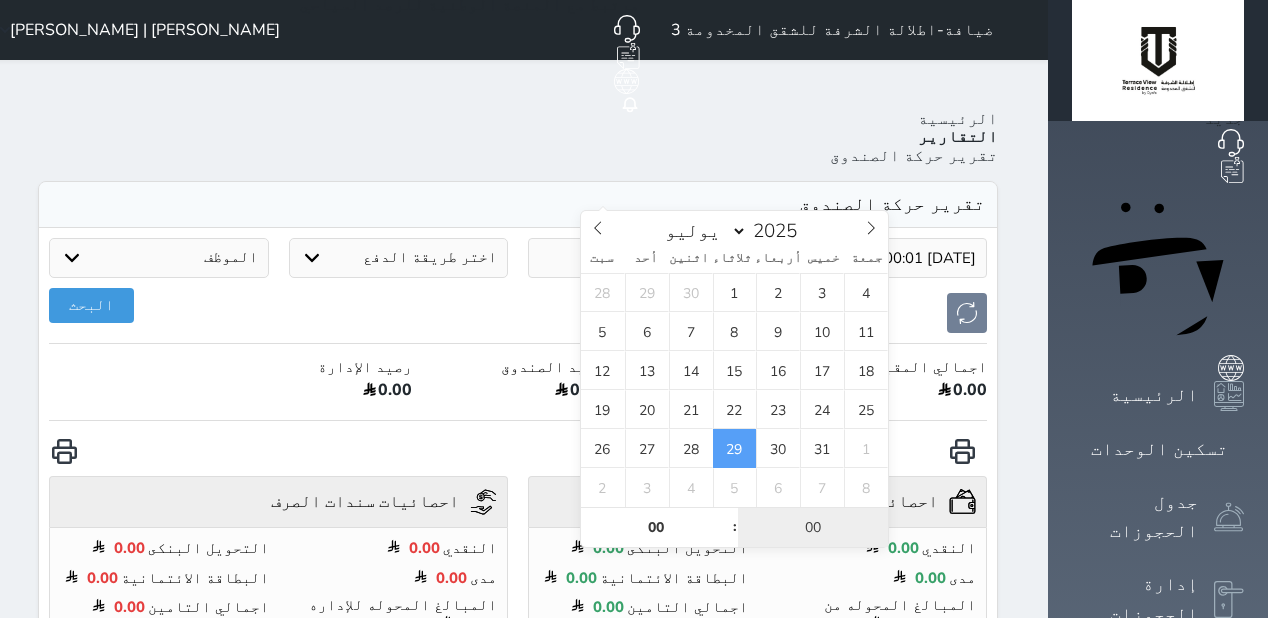 type on "0" 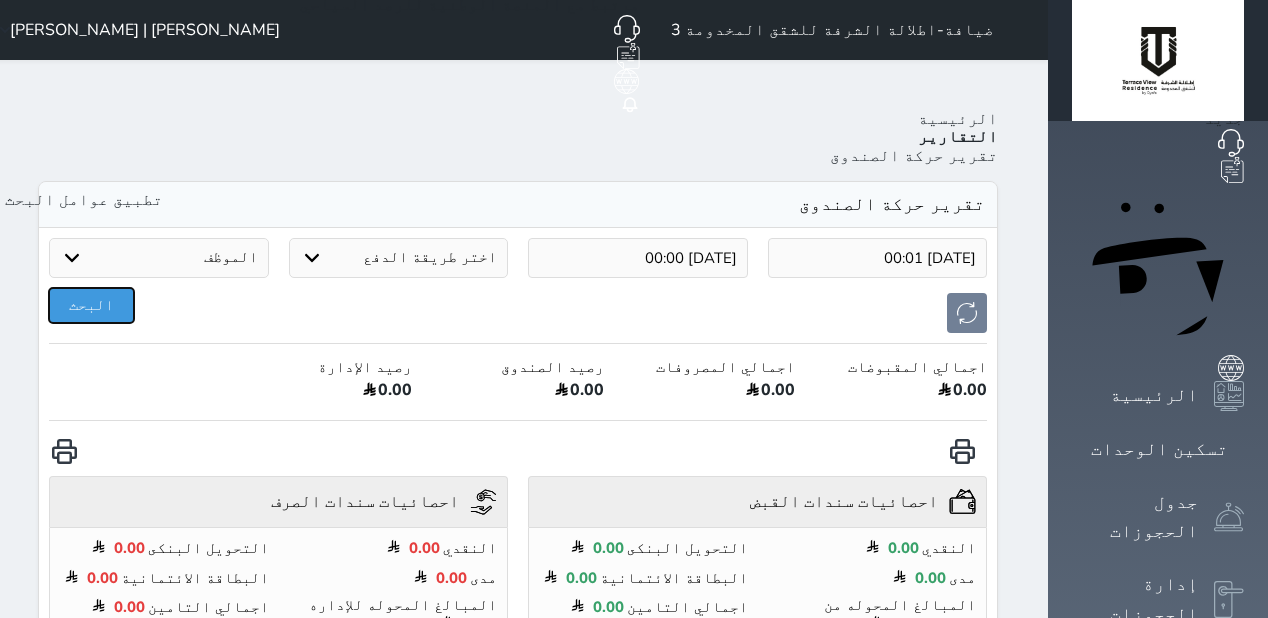 click on "البحث" at bounding box center (91, 305) 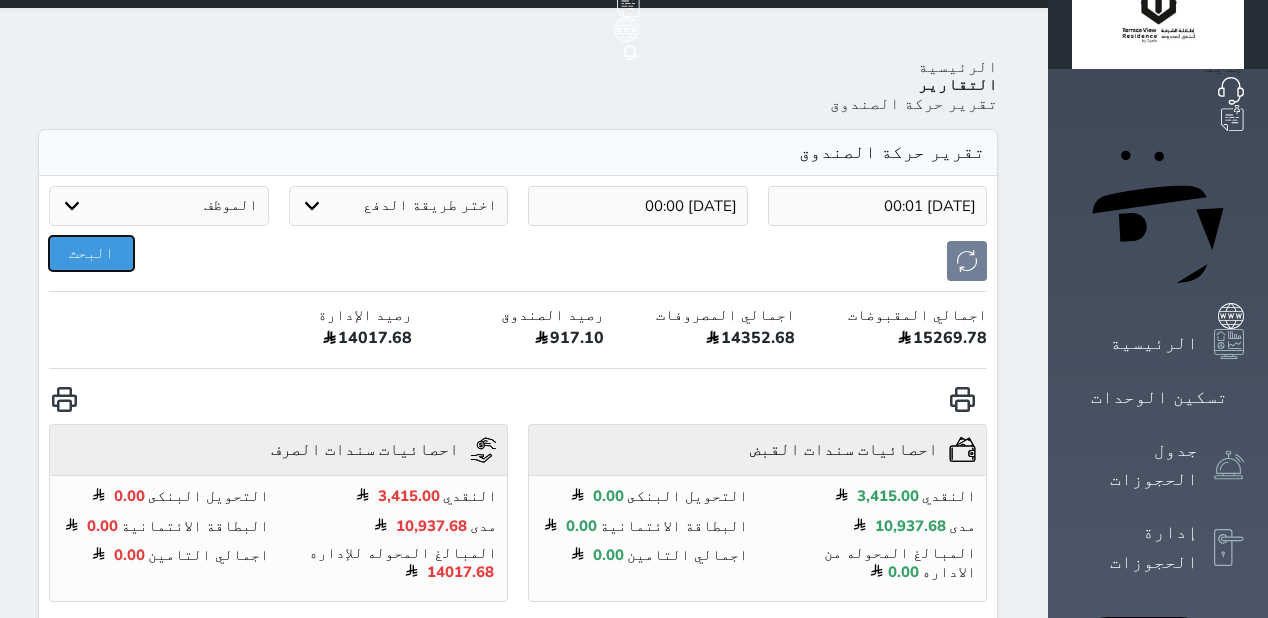 scroll, scrollTop: 80, scrollLeft: 0, axis: vertical 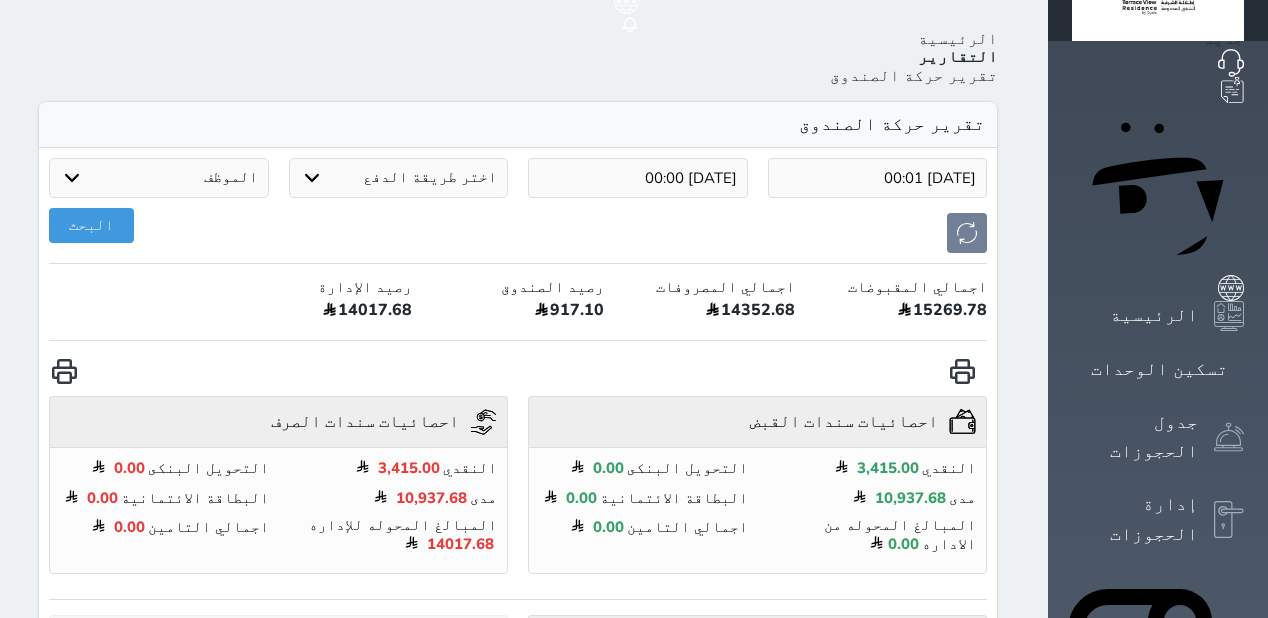click at bounding box center (586, 638) 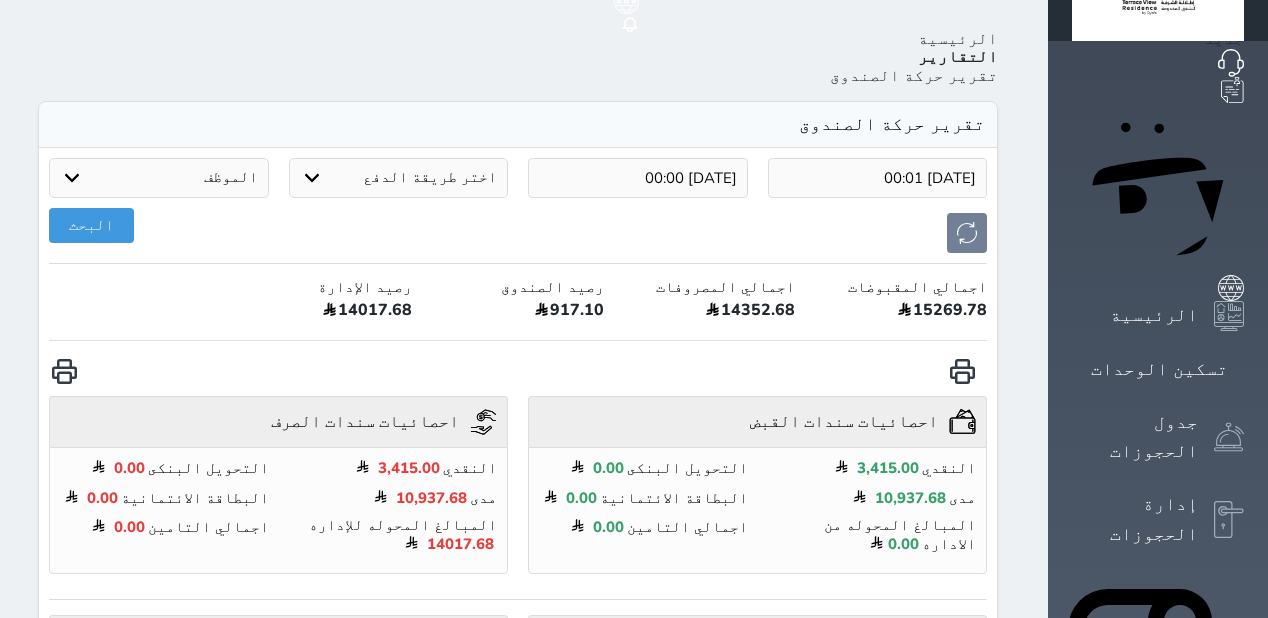 drag, startPoint x: 1208, startPoint y: 486, endPoint x: 1192, endPoint y: 473, distance: 20.615528 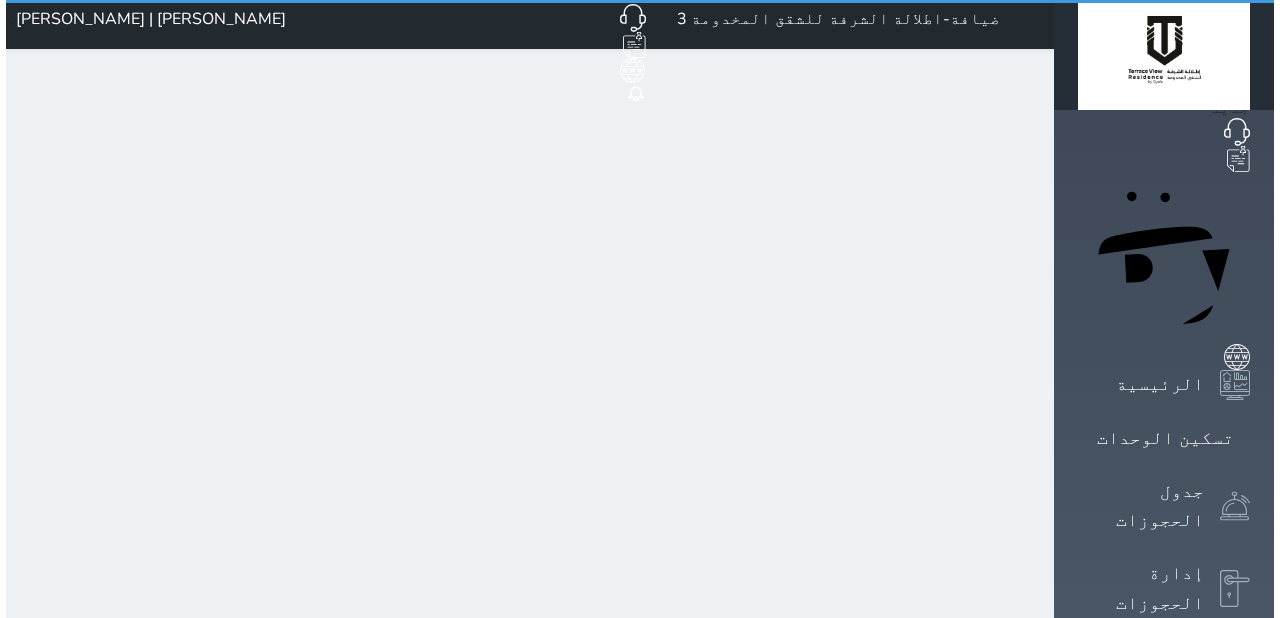 scroll, scrollTop: 0, scrollLeft: 0, axis: both 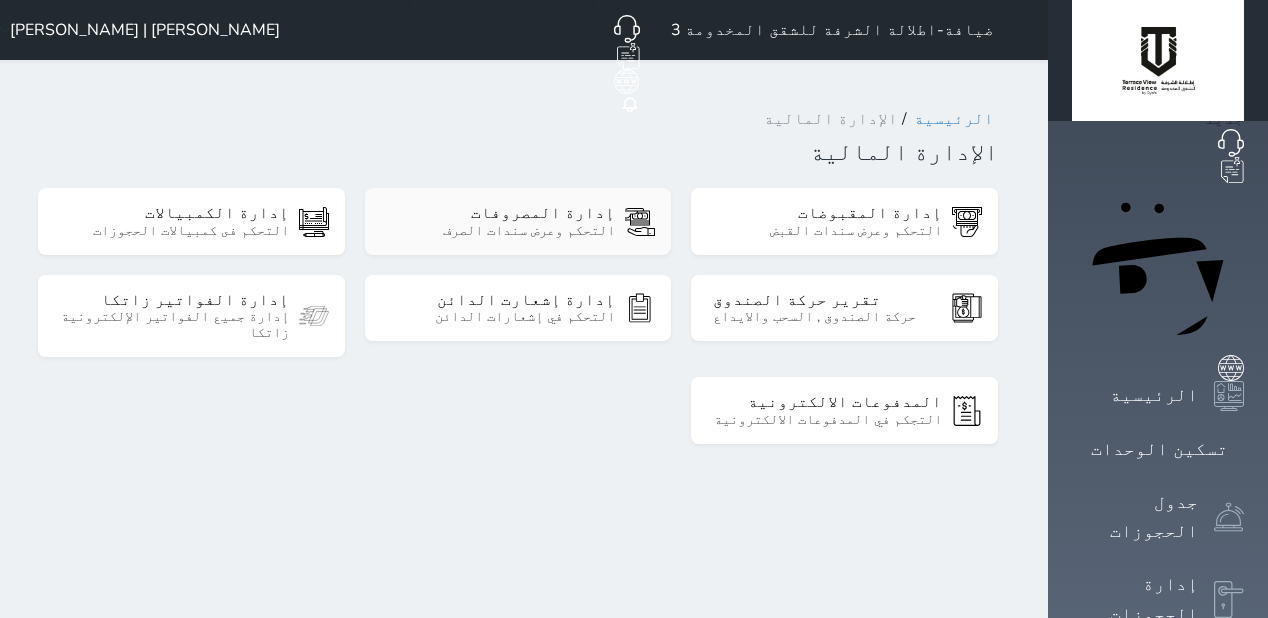 click on "إدارة المصروفات
التحكم وعرض سندات الصرف" at bounding box center (518, 221) 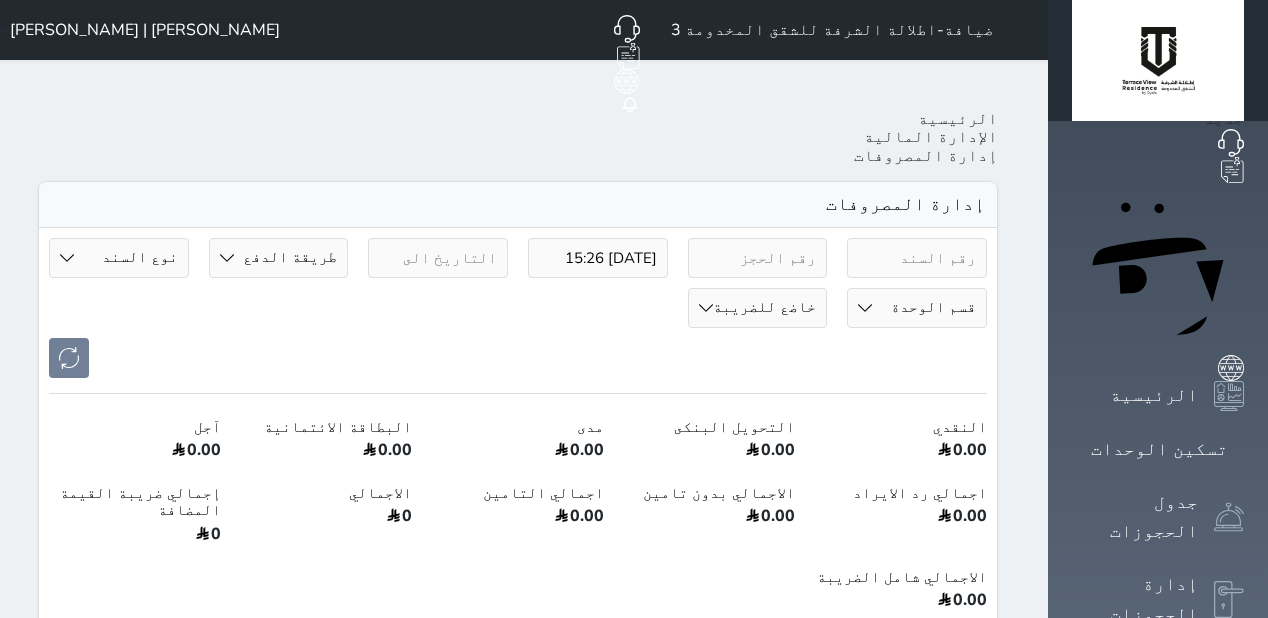 click on "اضافة سند صرف" at bounding box center (918, 669) 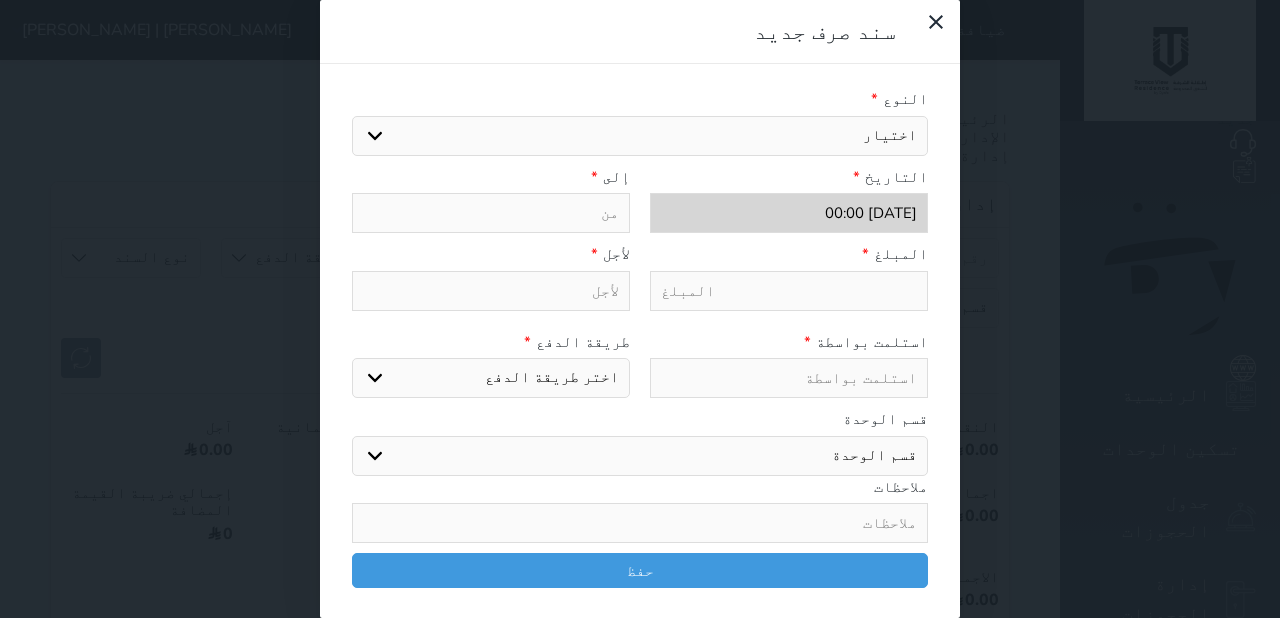 click on "اختيار" at bounding box center (640, 136) 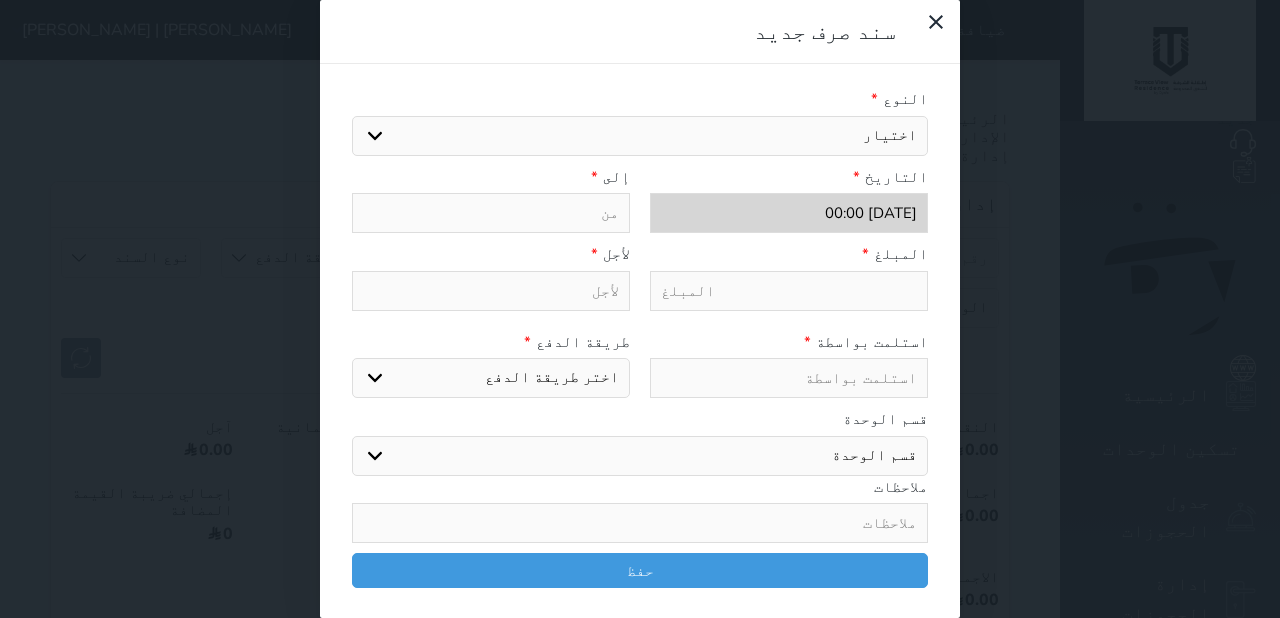 select 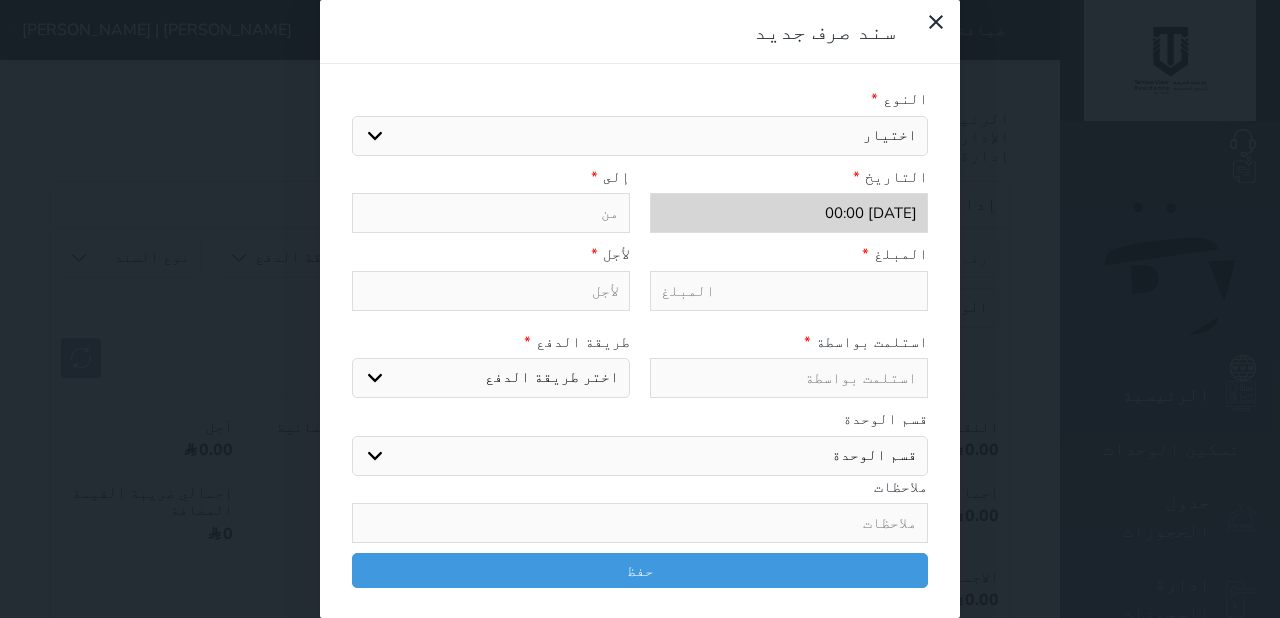select on "100323" 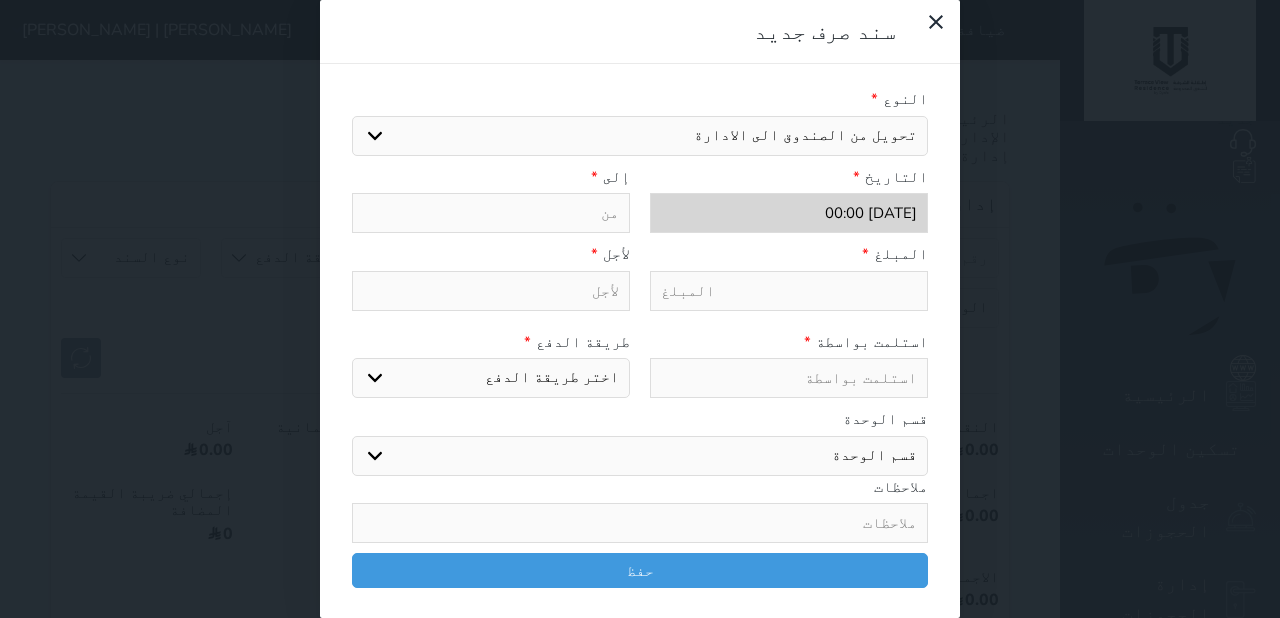click on "اختيار   مرتجع إيجار رواتب صيانة مصروفات عامة تحويل من الصندوق الى الادارة استرجاع تامين استرجاع العربون" at bounding box center [640, 136] 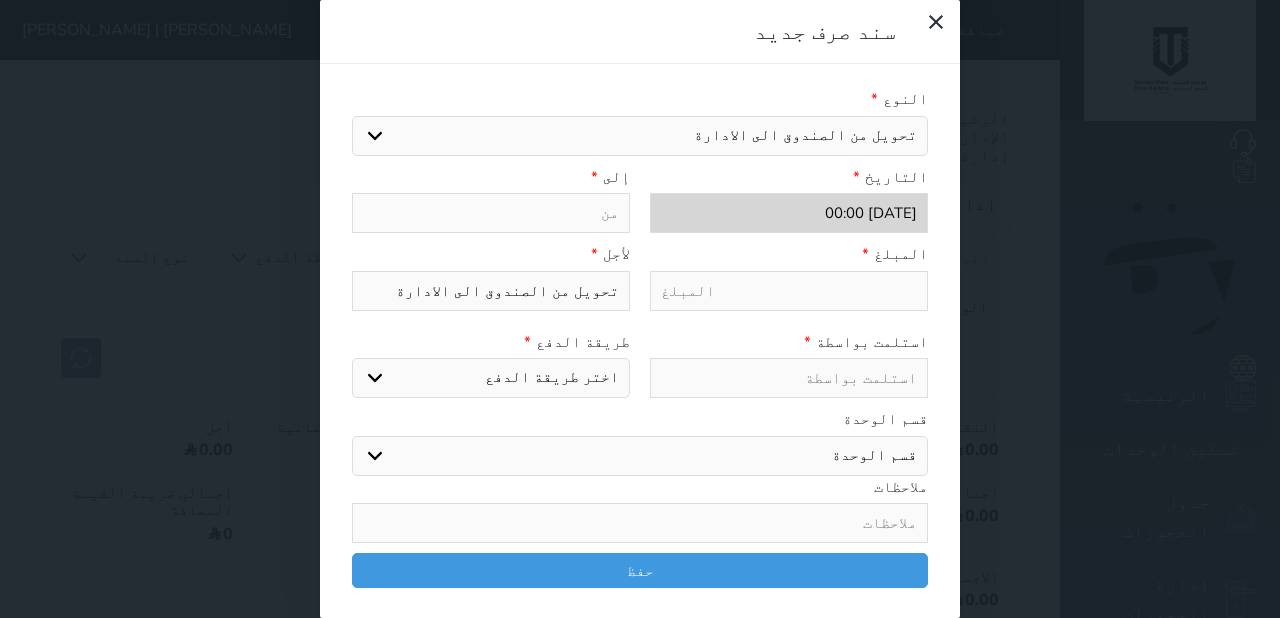 click at bounding box center (491, 213) 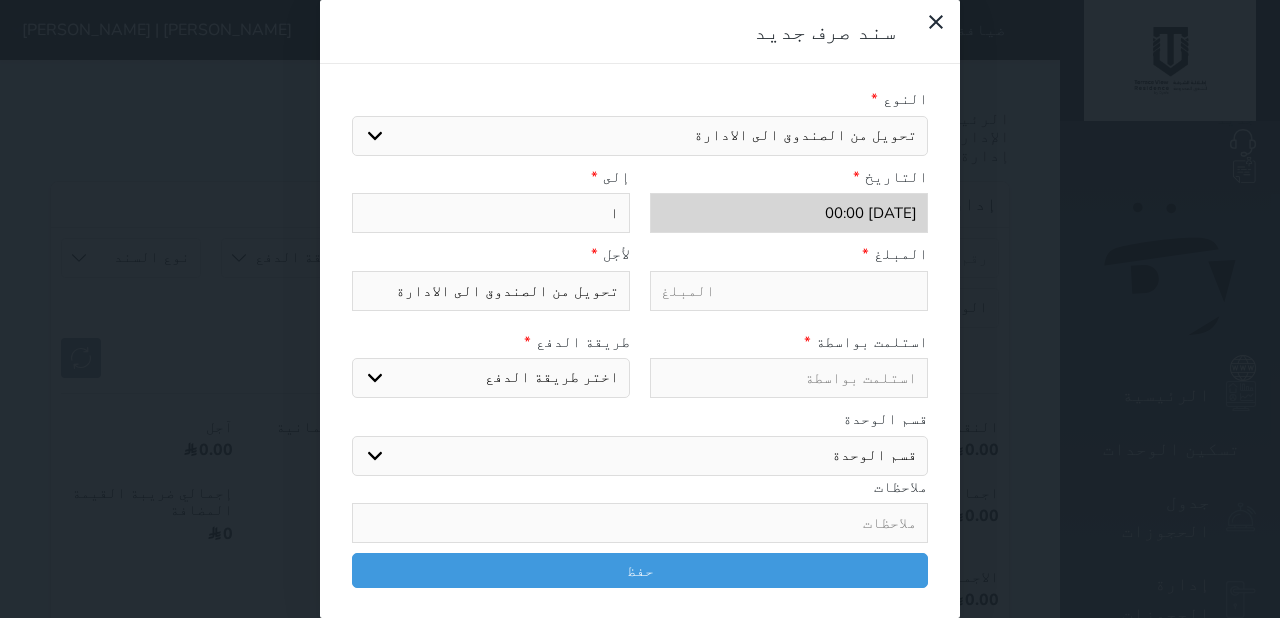 type on "ال" 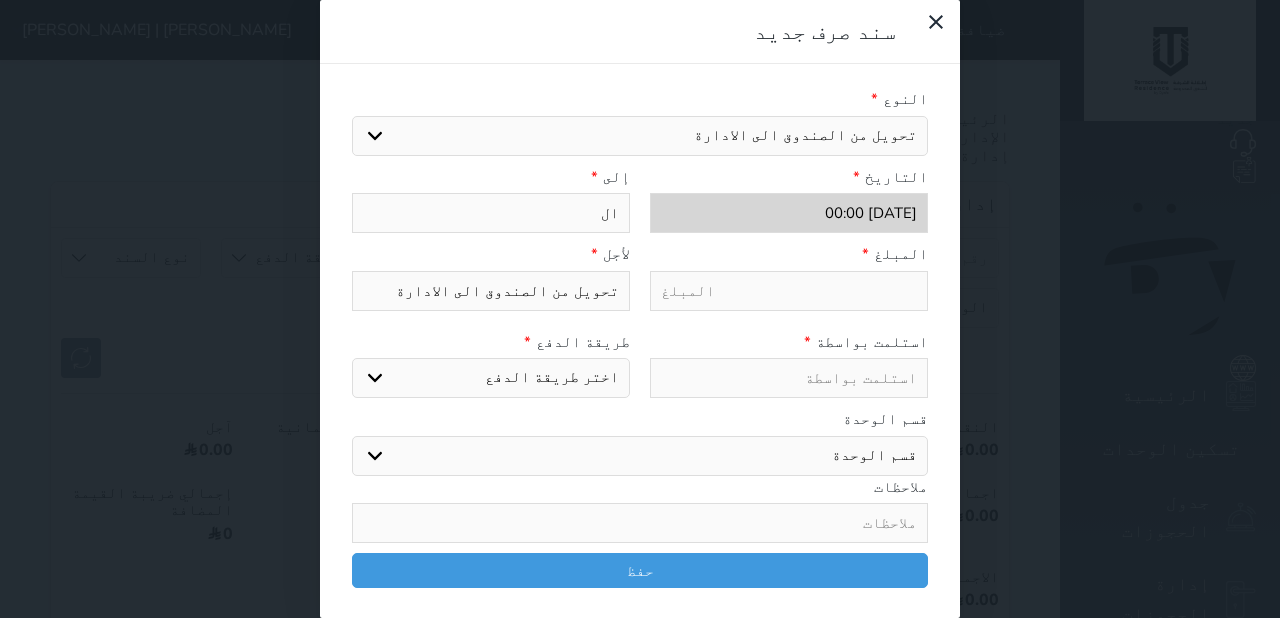type on "2025-07-29 15:26" 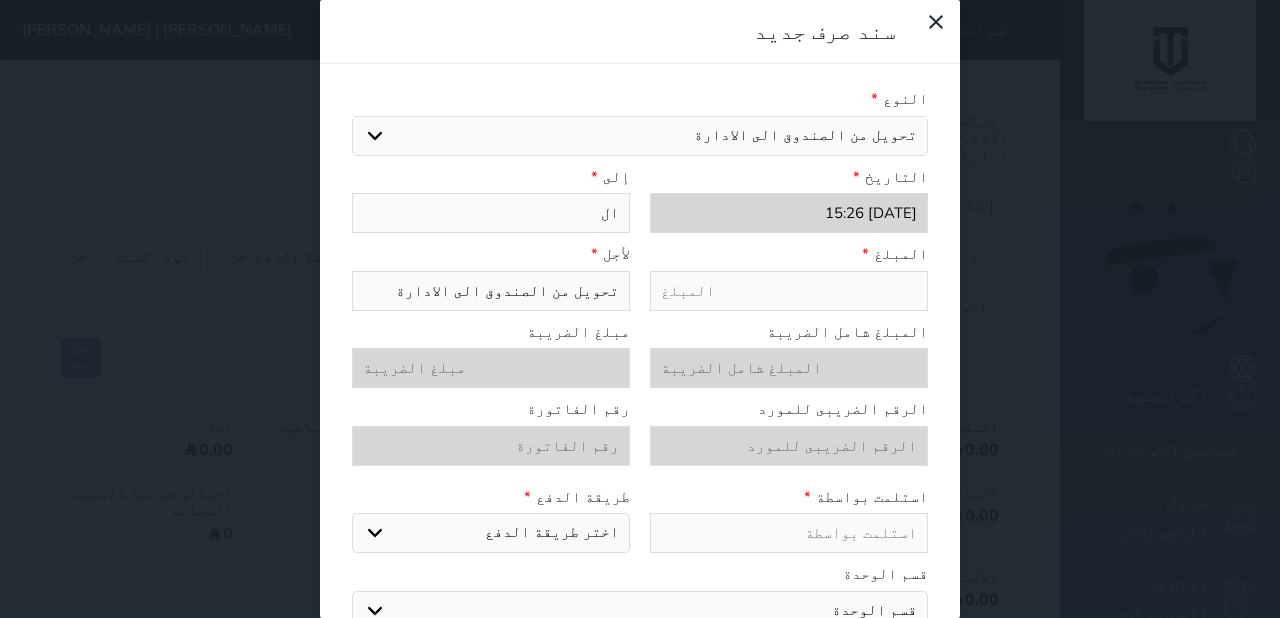 type on "الب" 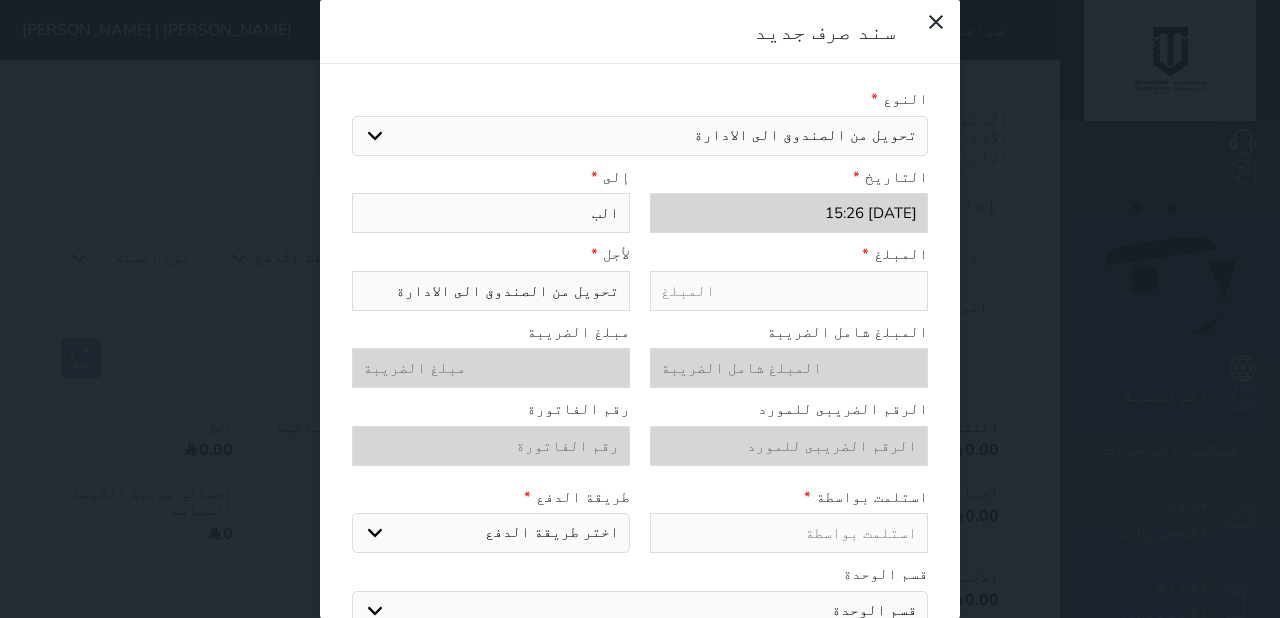 type on "البن" 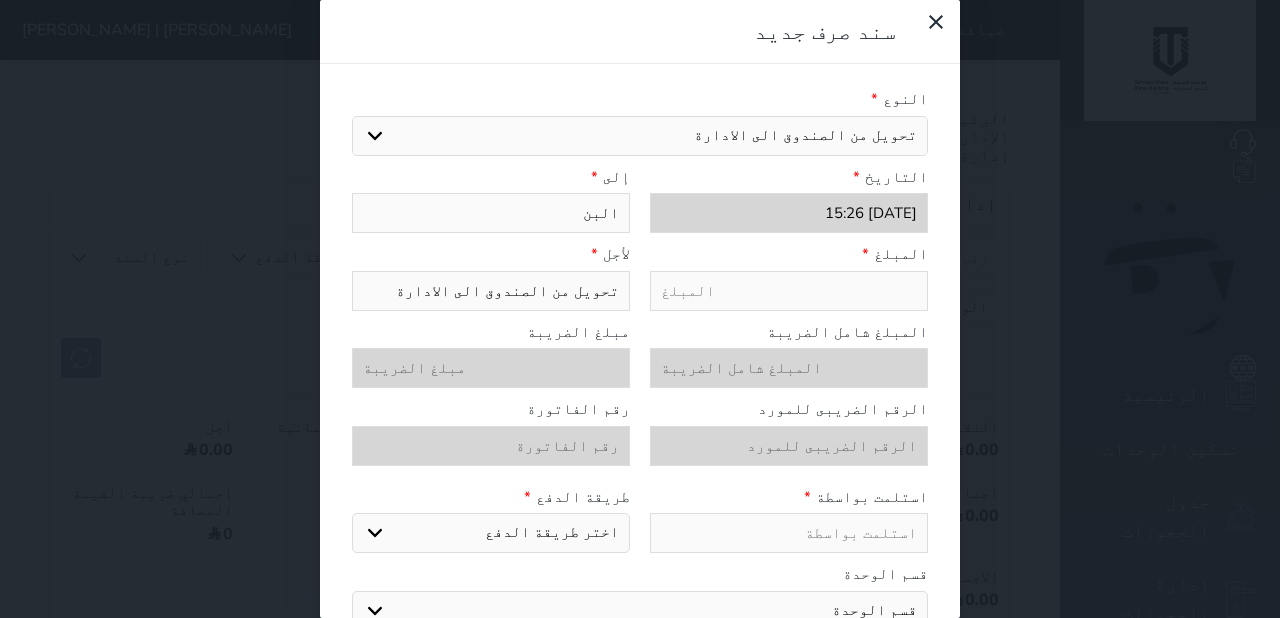 type on "البنك" 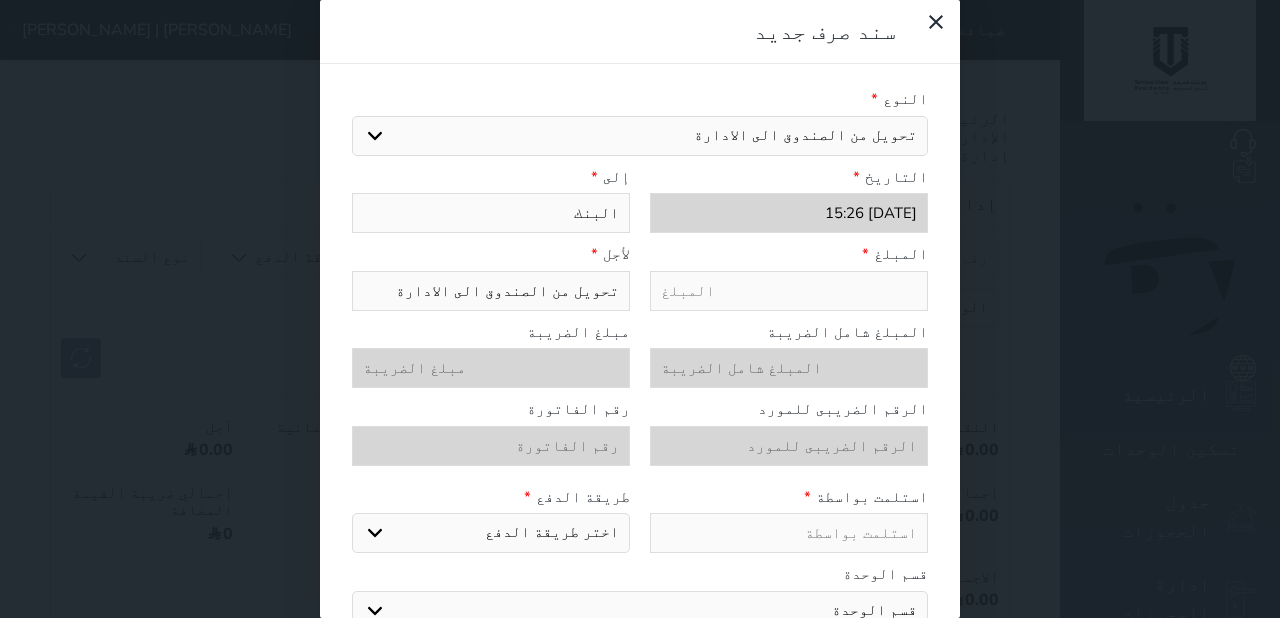 type on "البنك" 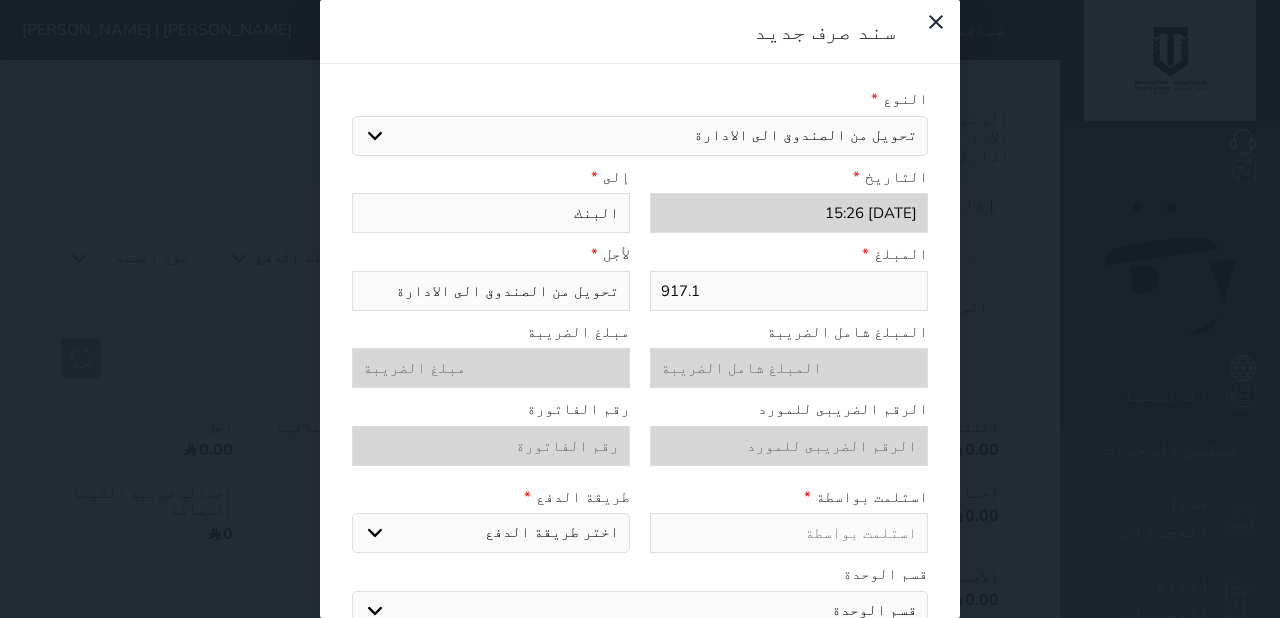 type on "917.1" 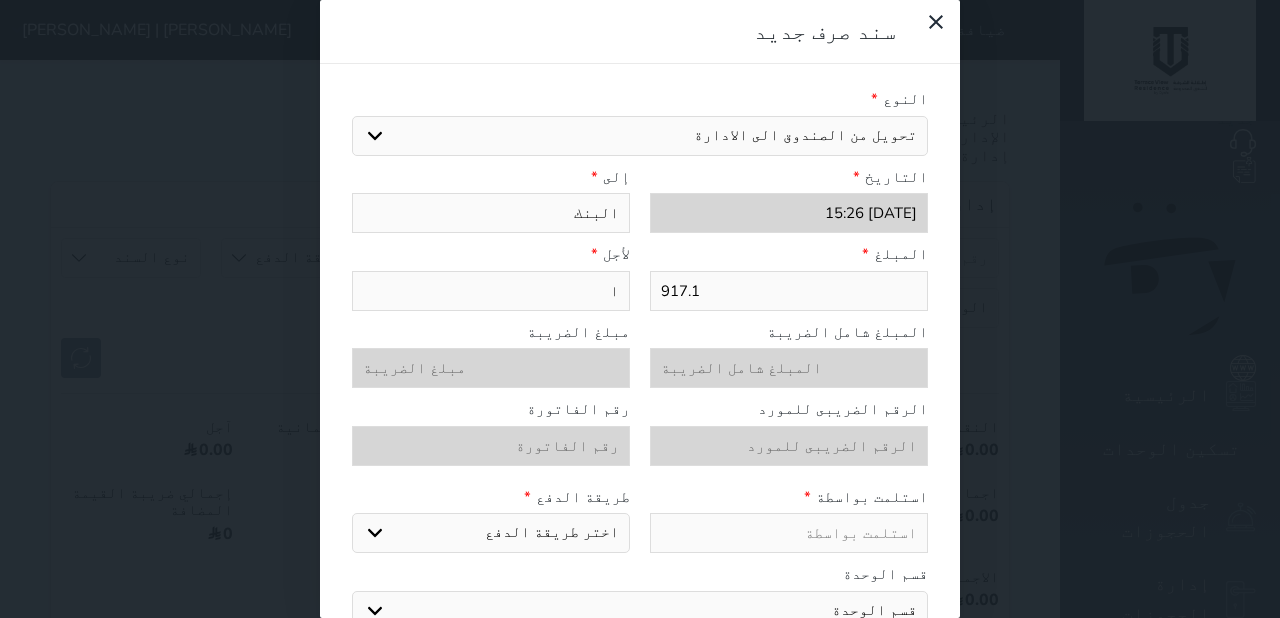 type on "اق" 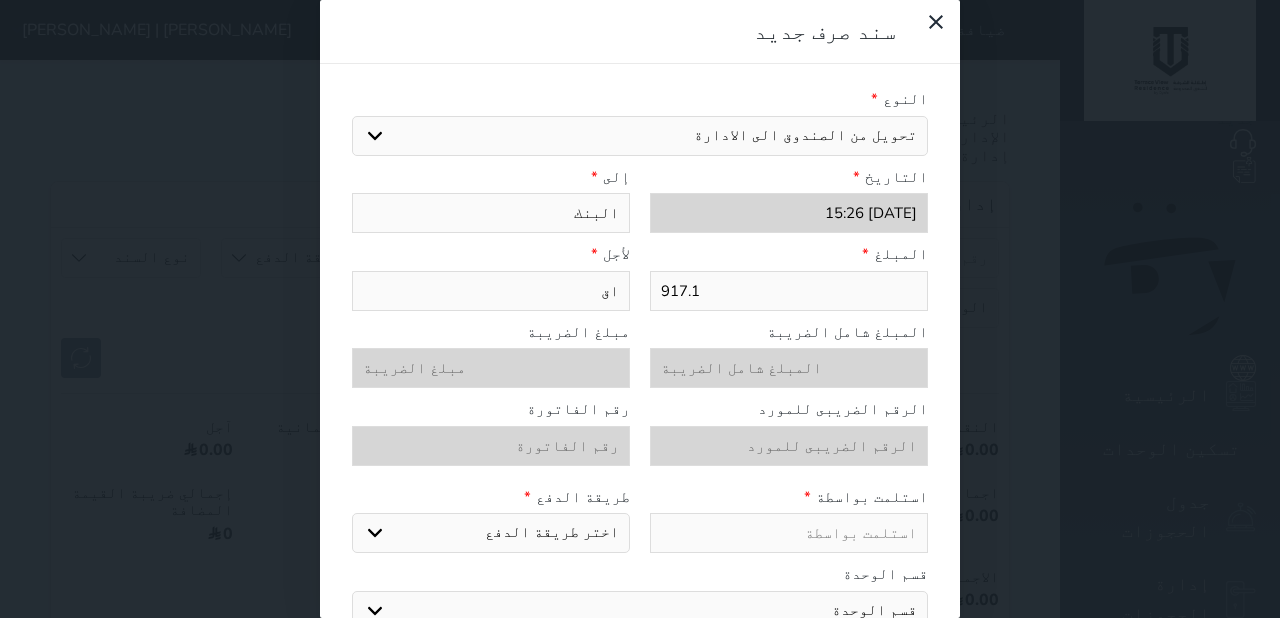 type on "اقف" 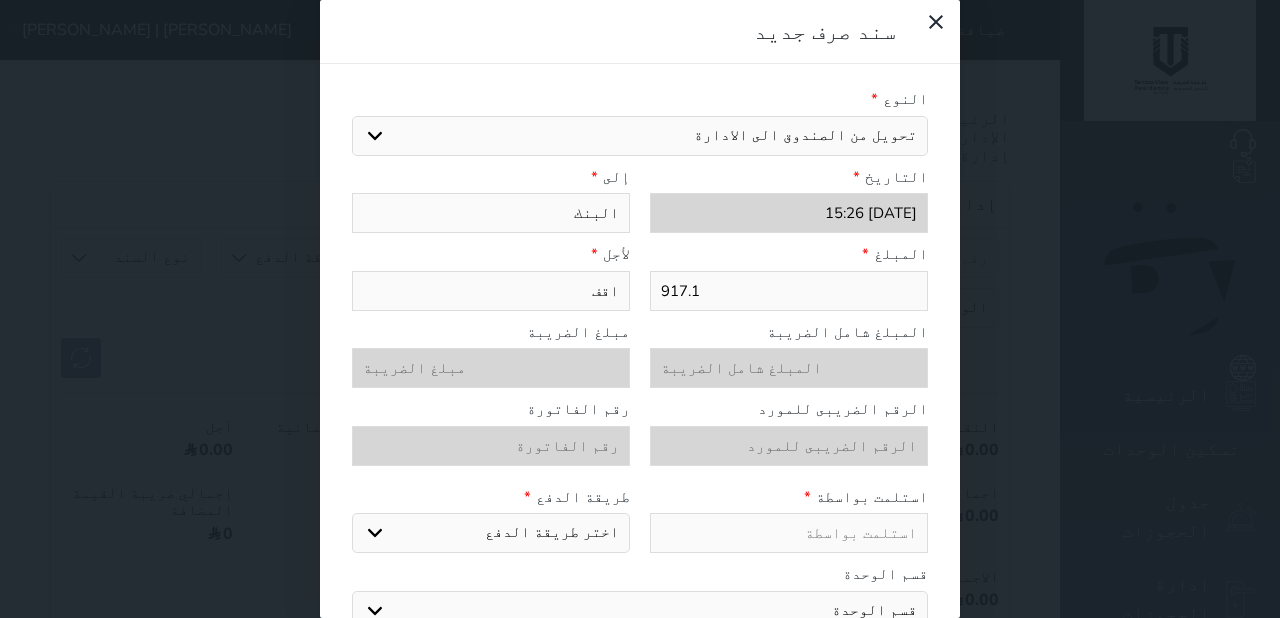 type on "اقفا" 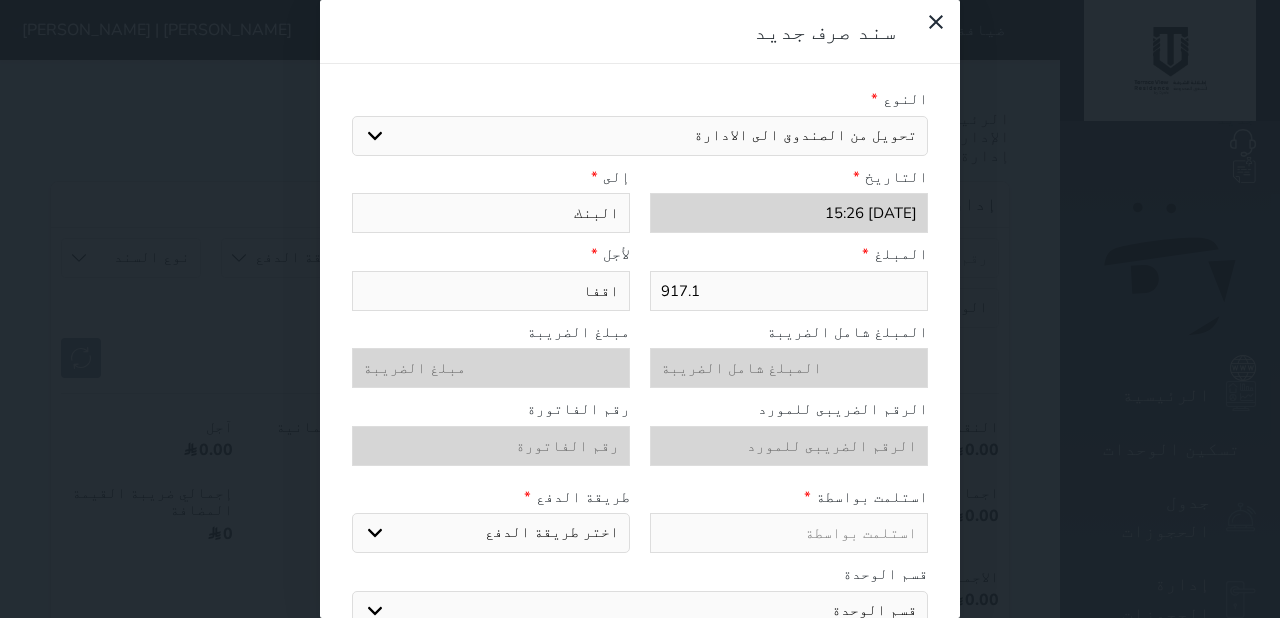 type on "اقفال" 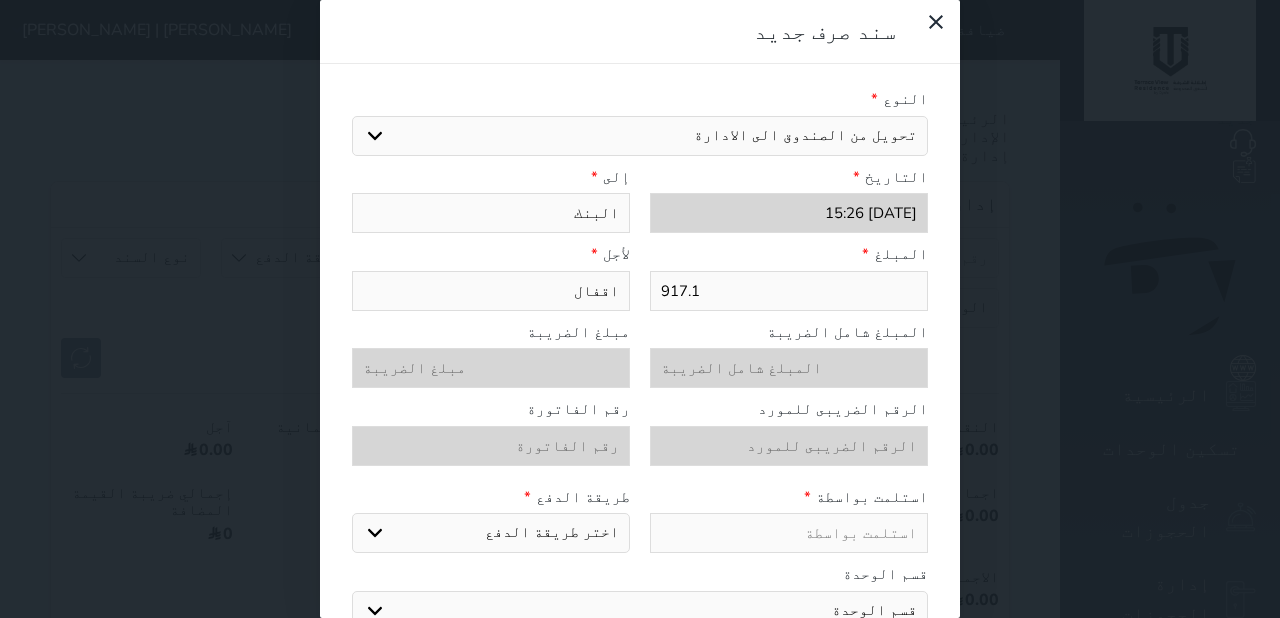 type on "اقفال" 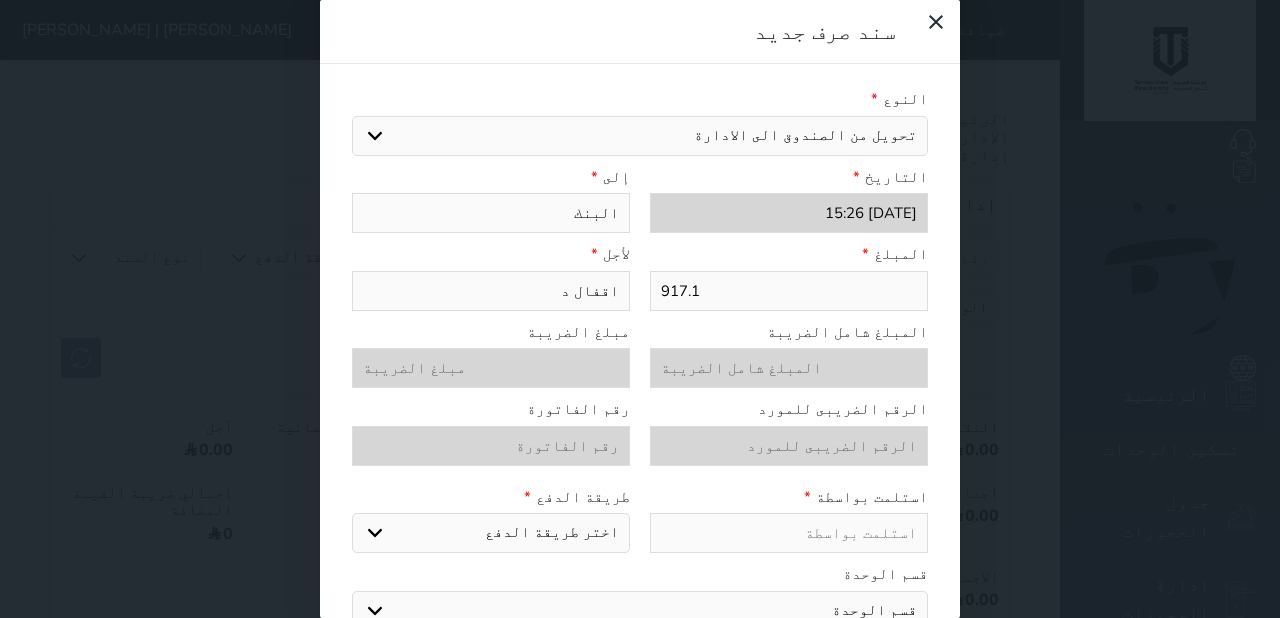 type on "اقفال دف" 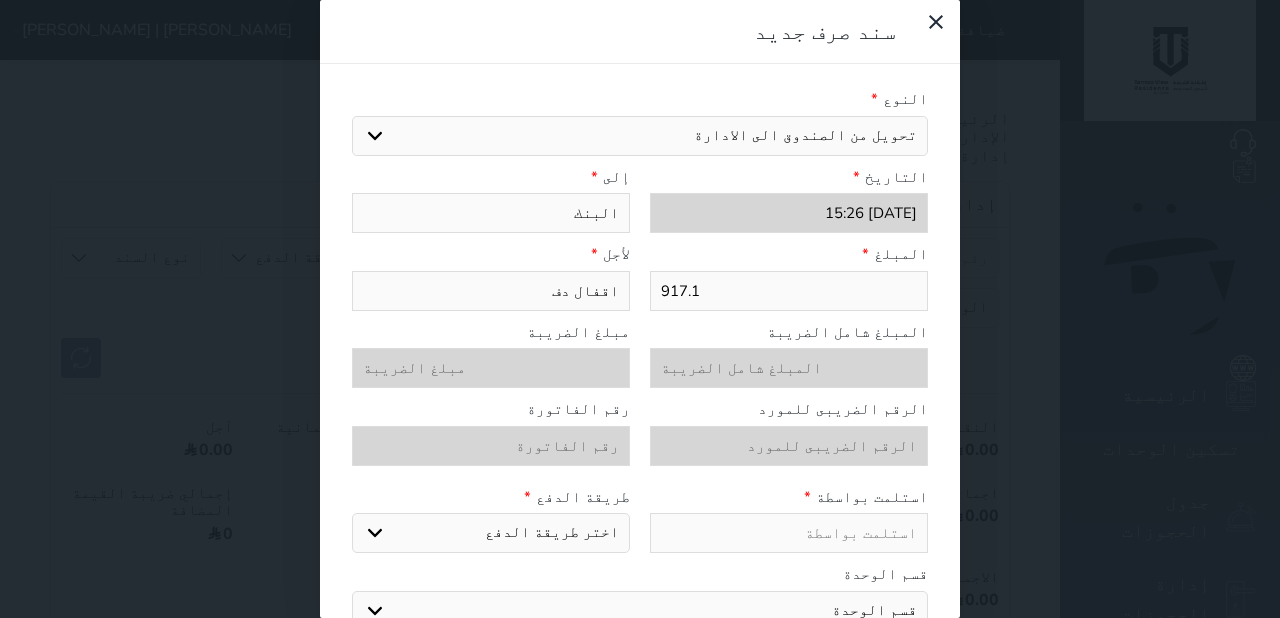 type on "اقفال دفع" 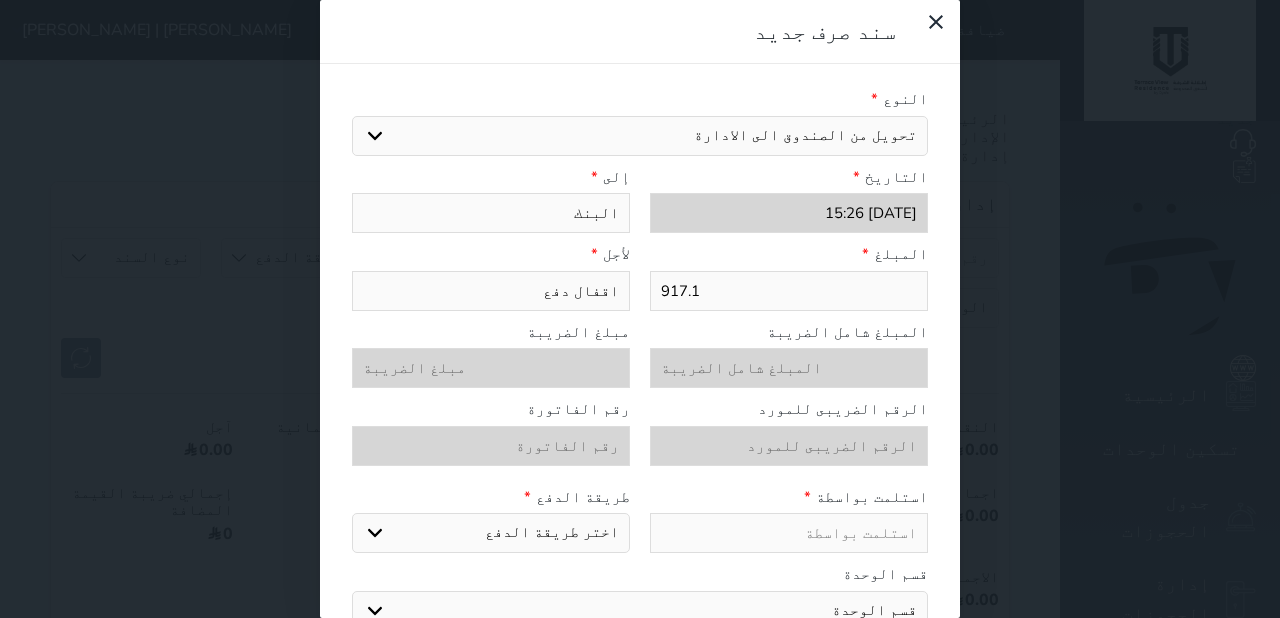 type on "اقفال دفع" 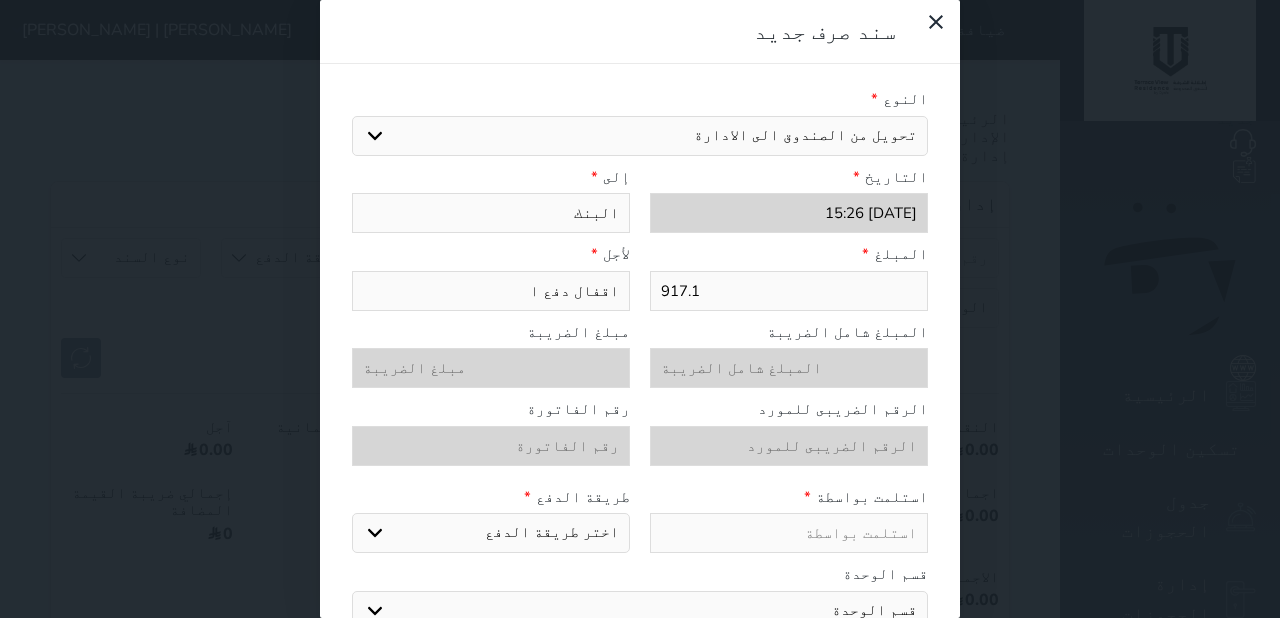 type on "اقفال دفع ال" 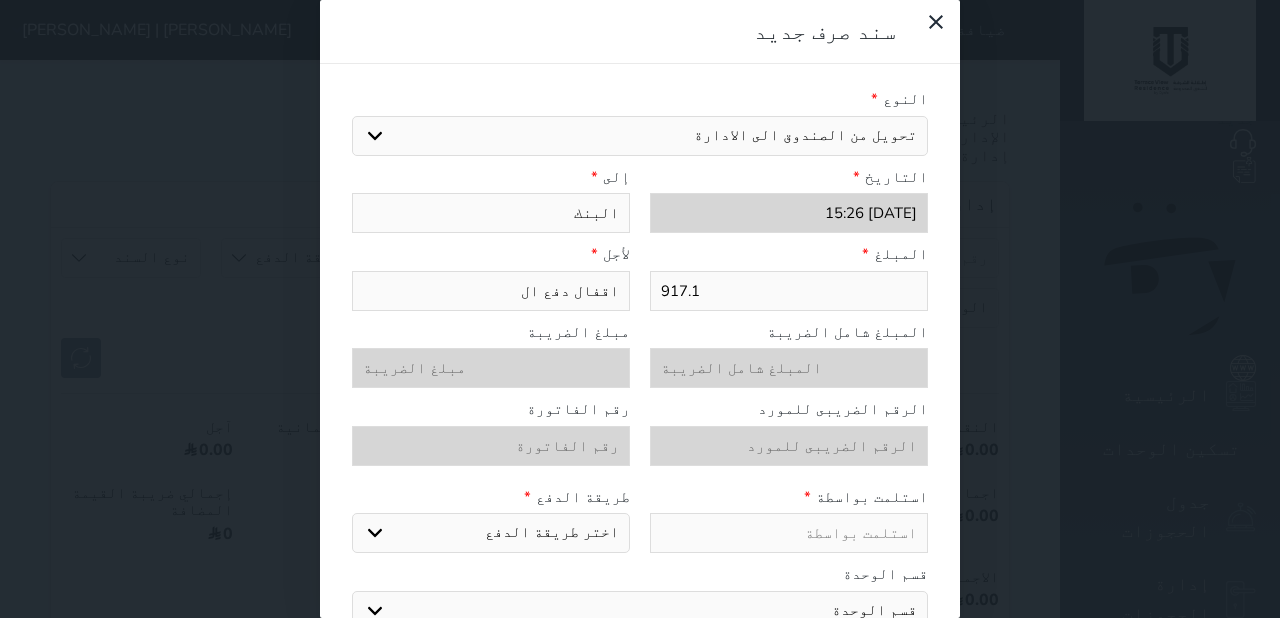 type on "اقفال دفع الك" 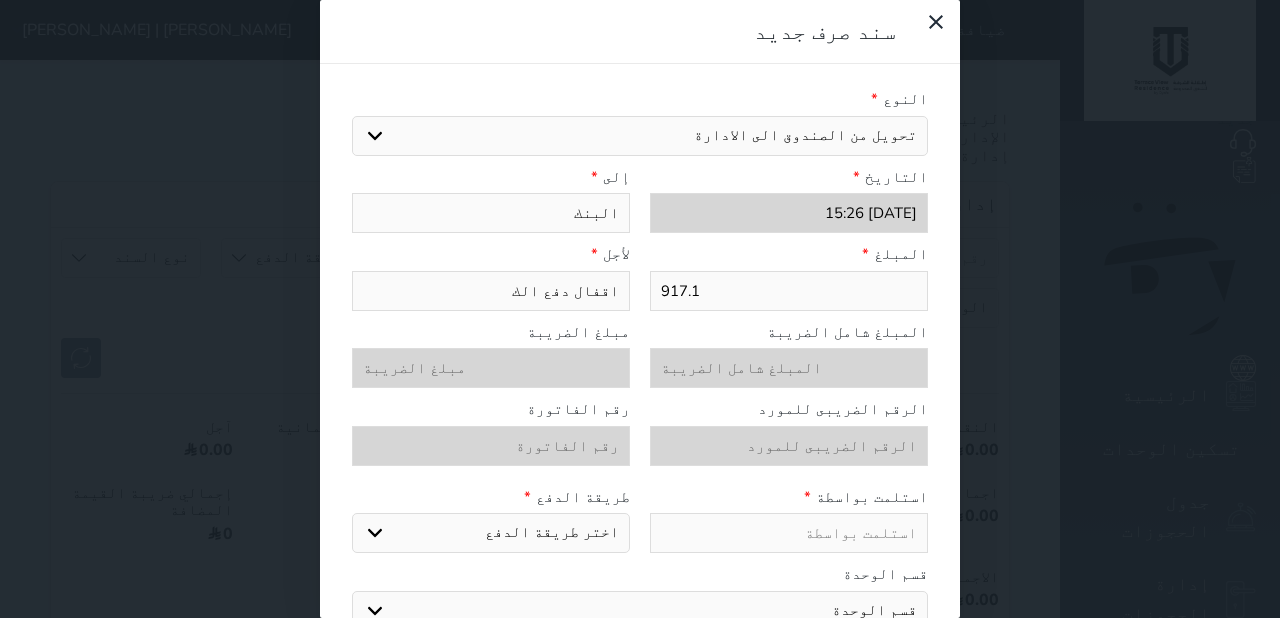 type on "اقفال دفع الكت" 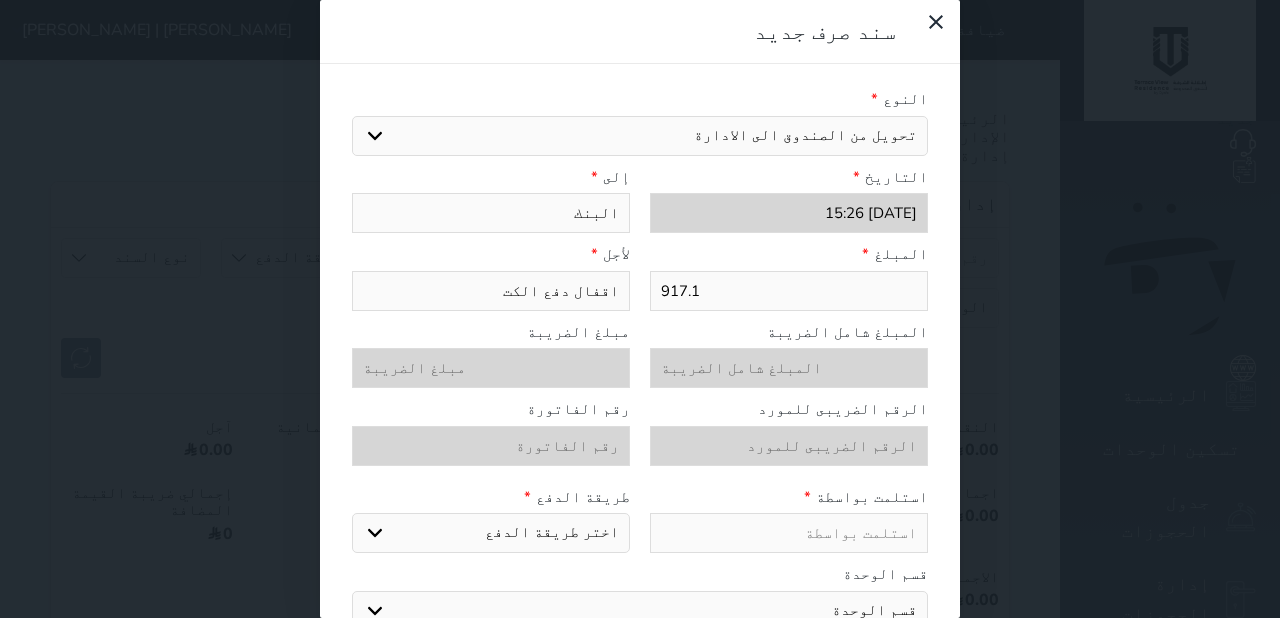 type on "اقفال دفع الكتر" 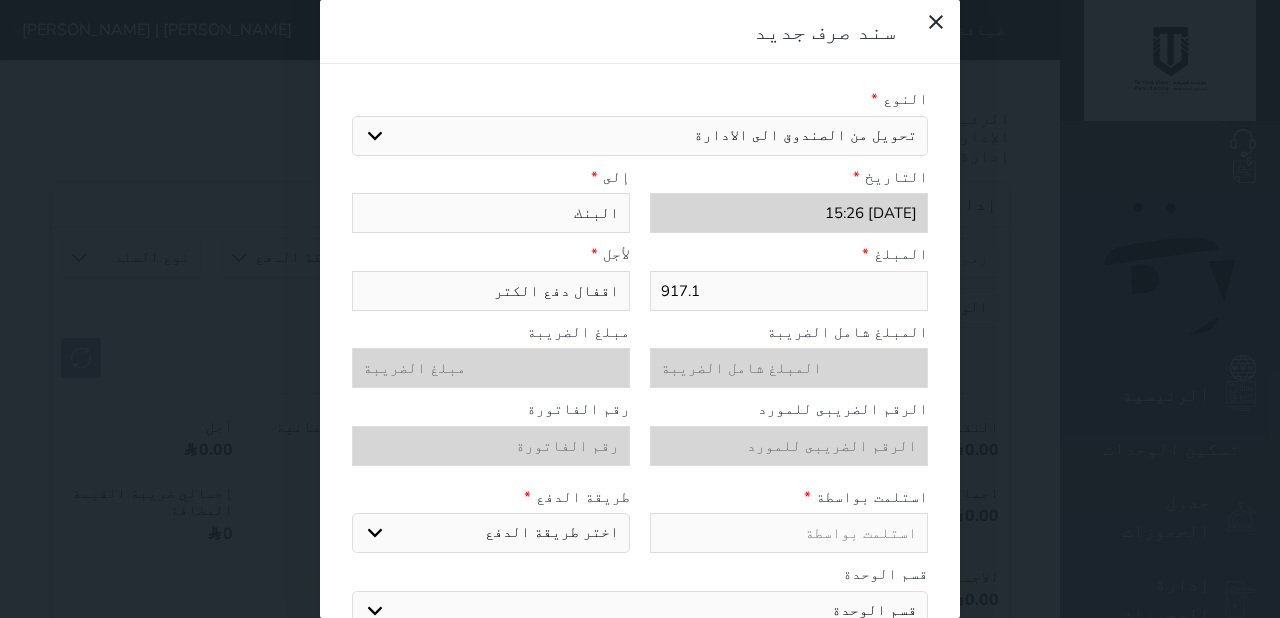 type on "اقفال دفع الكترو" 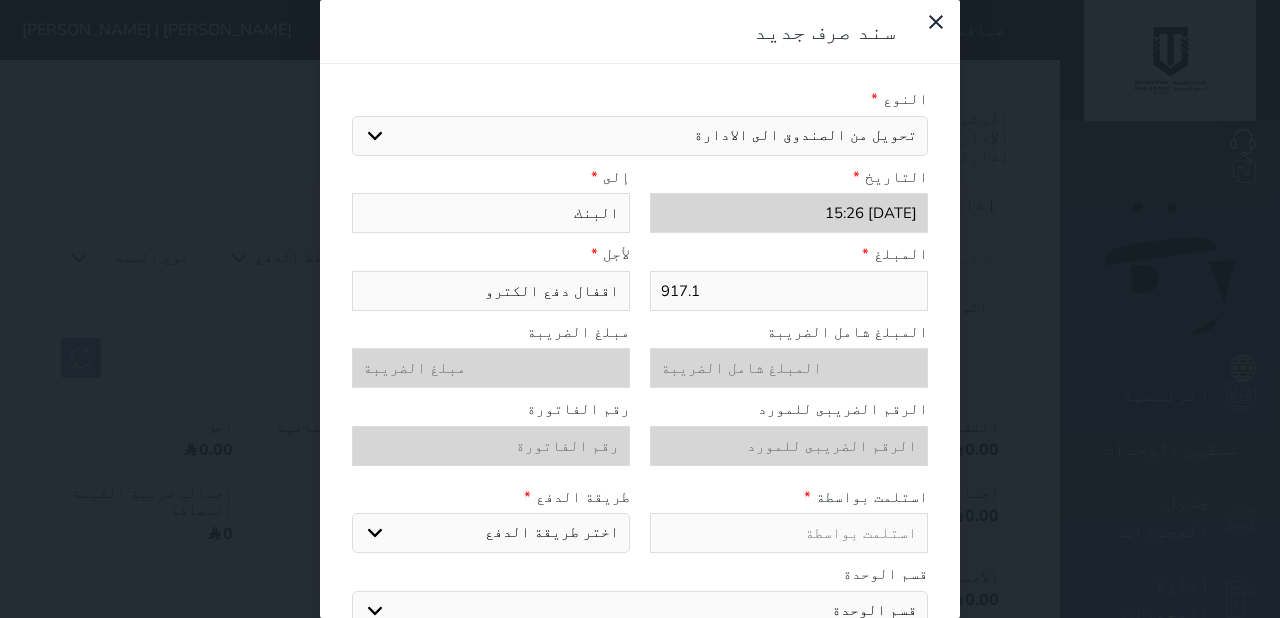 select 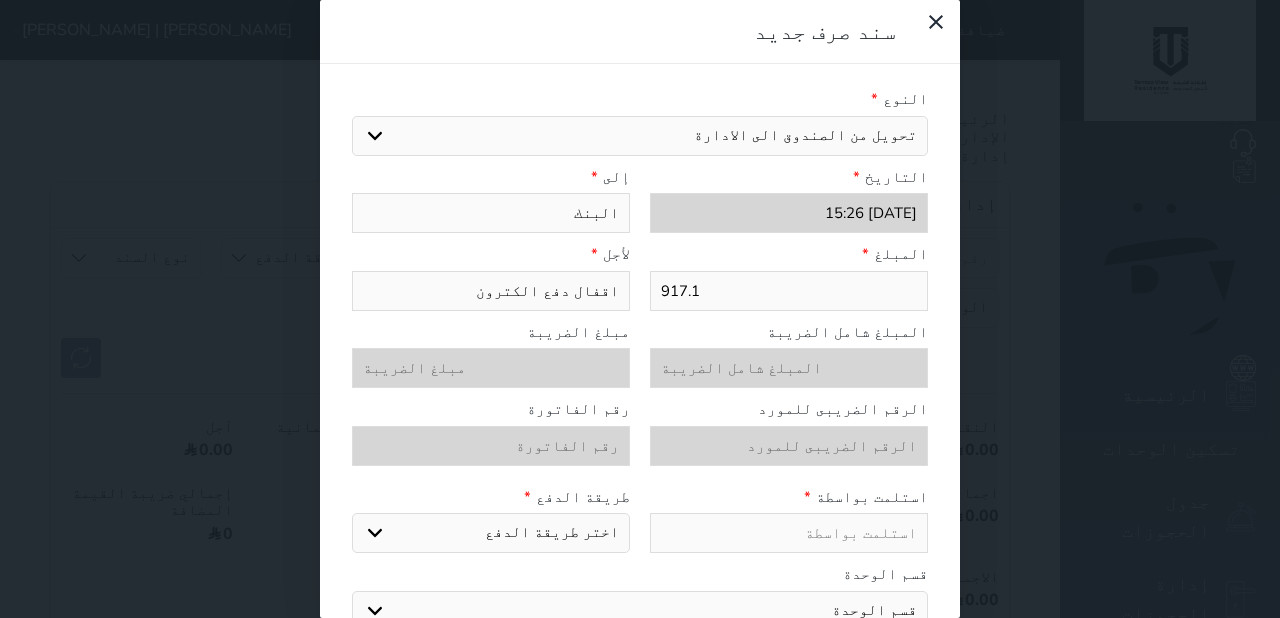 type on "اقفال دفع الكتروني" 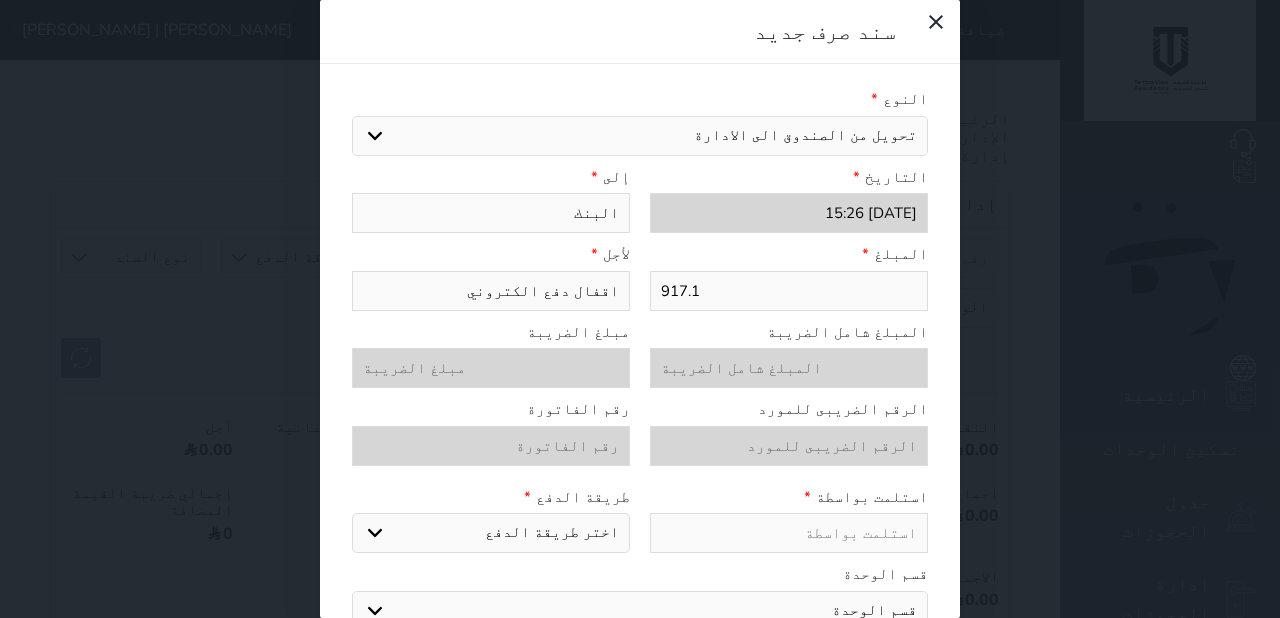 type on "اقفال دفع الكتروني" 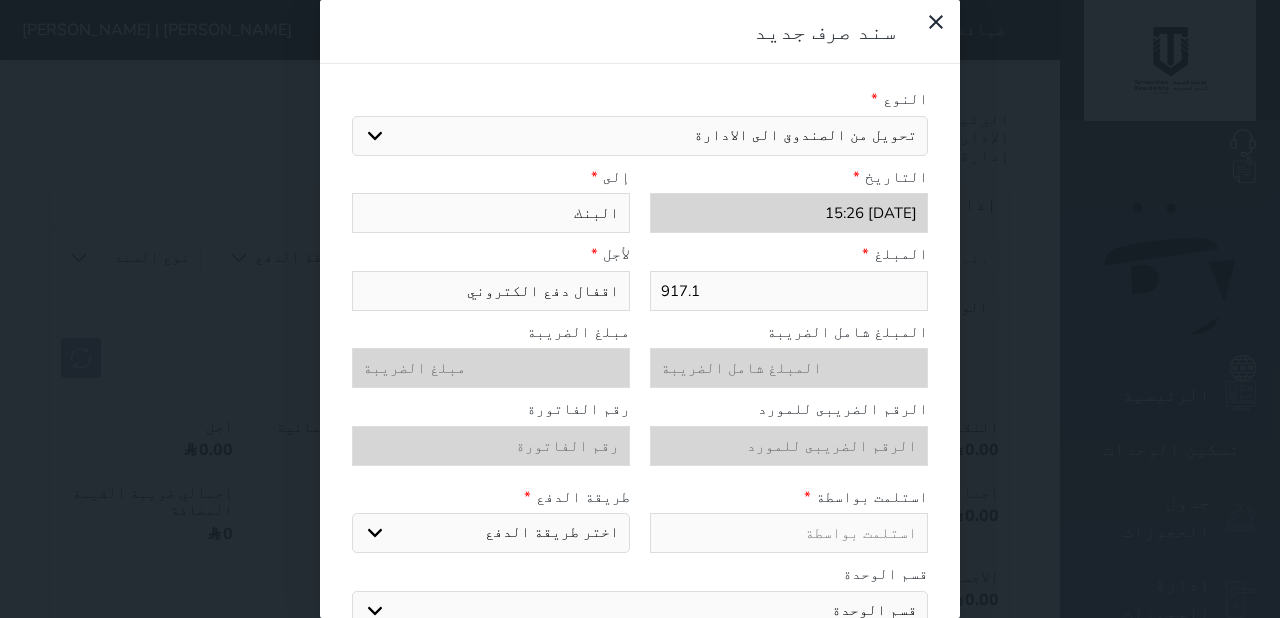 type on "ف" 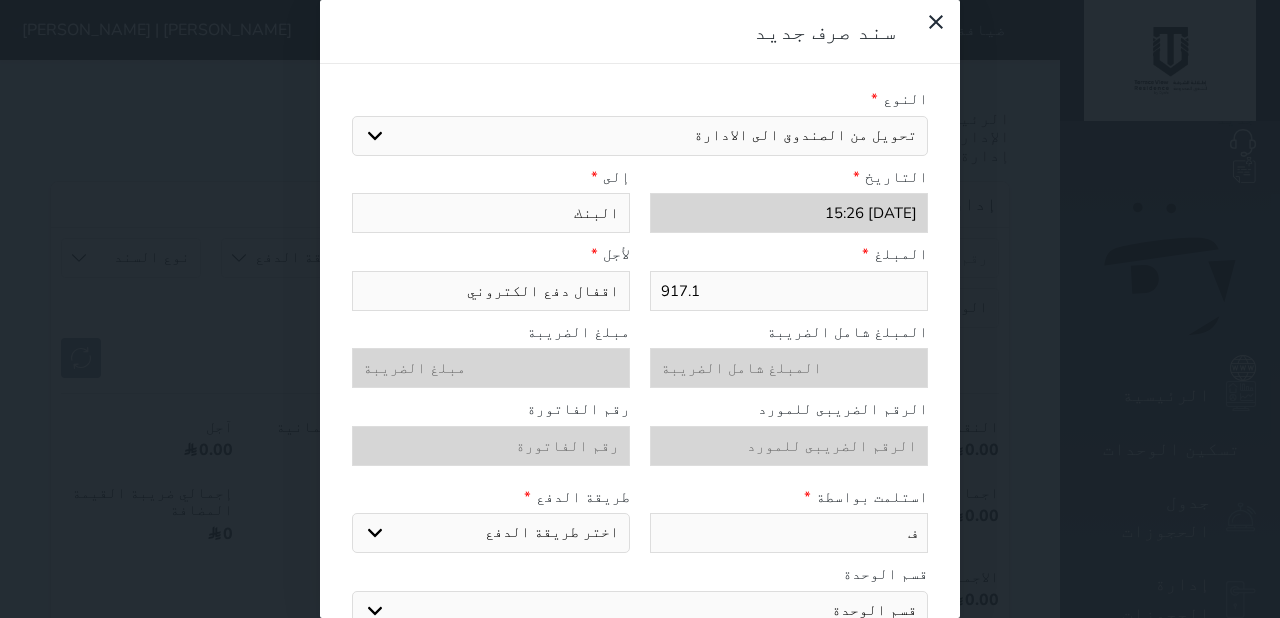 type on "فن" 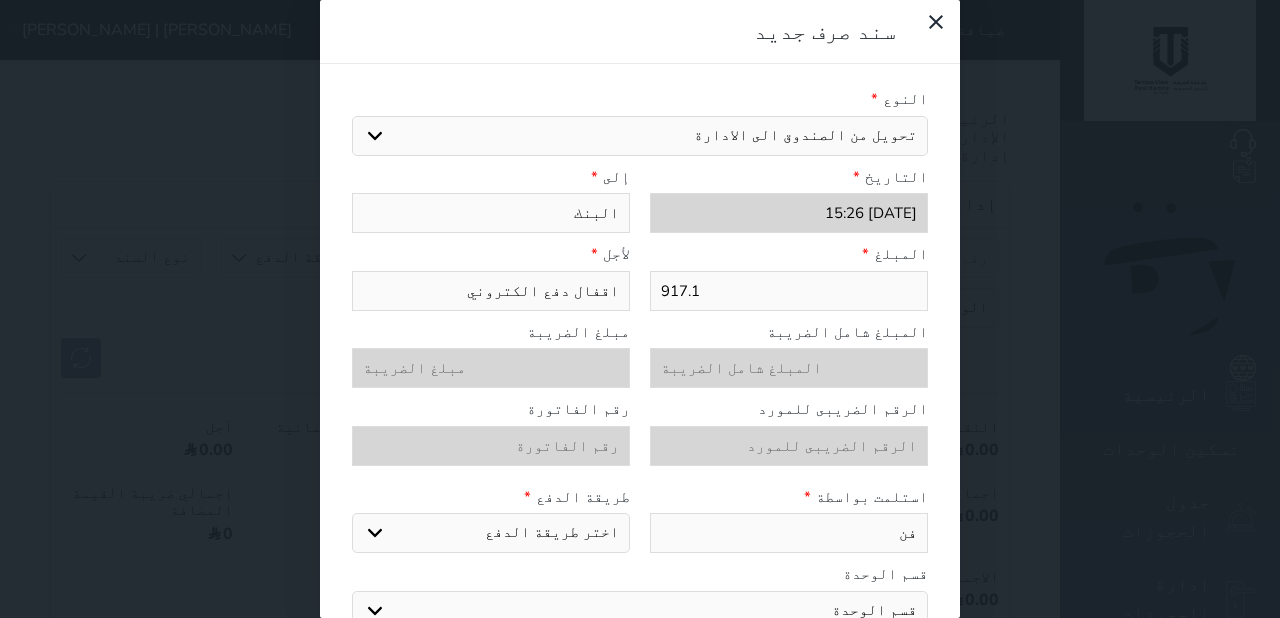 type on "فند" 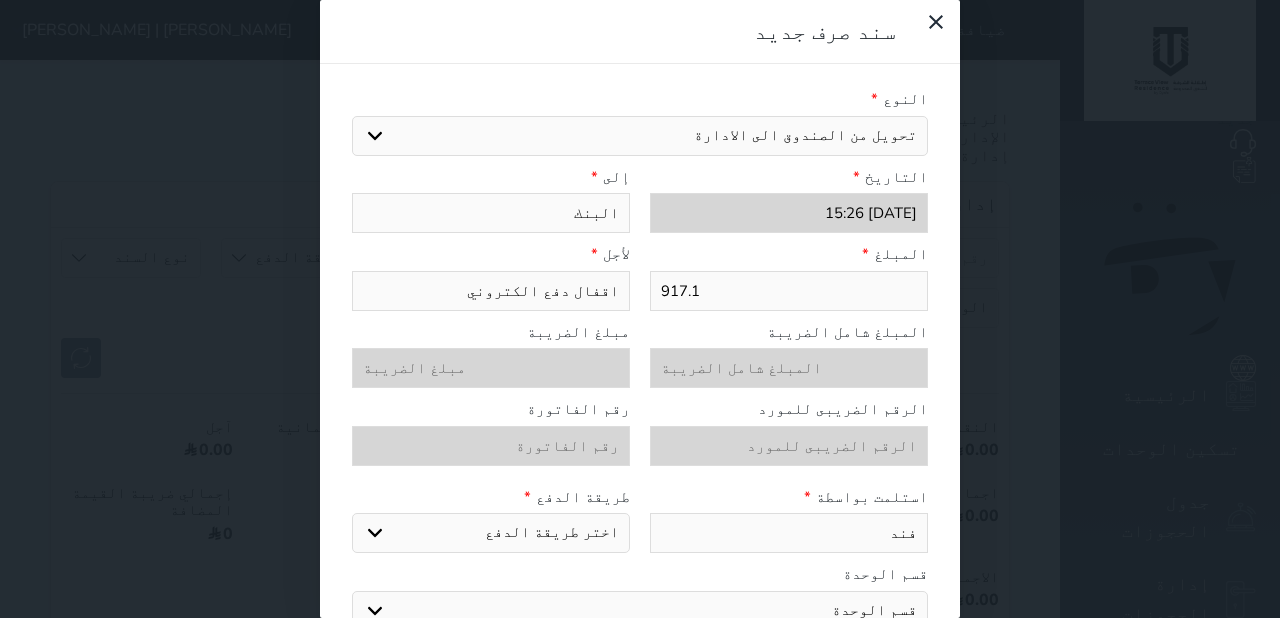 type on "فندق" 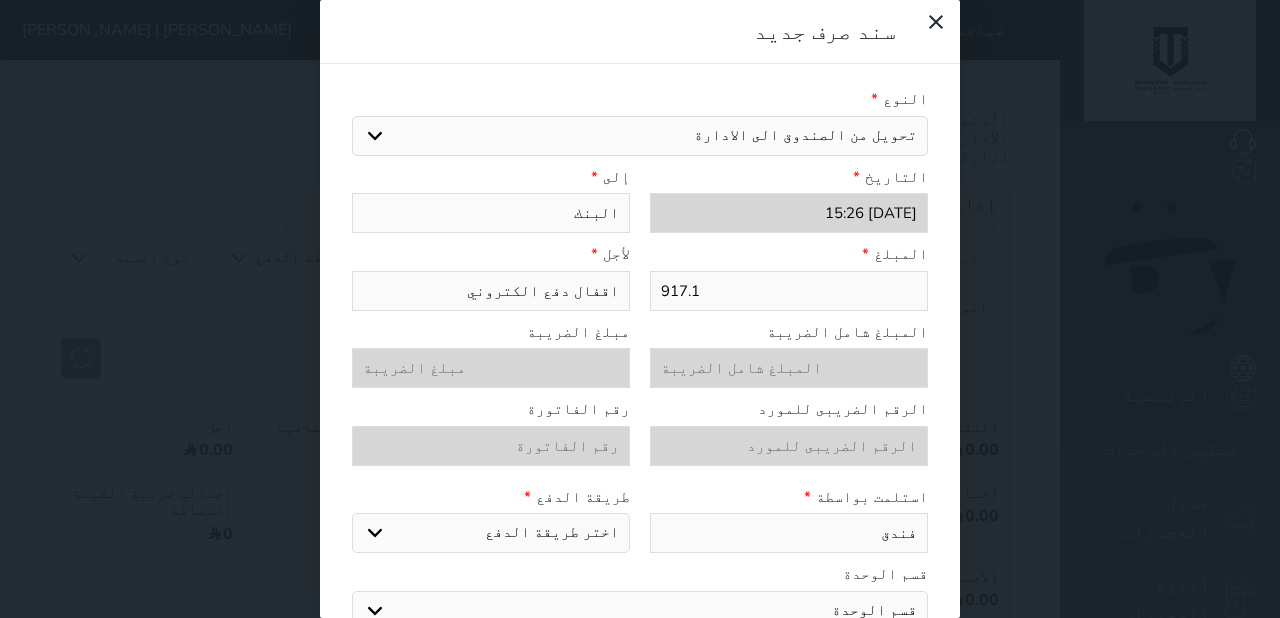 type on "فندقة" 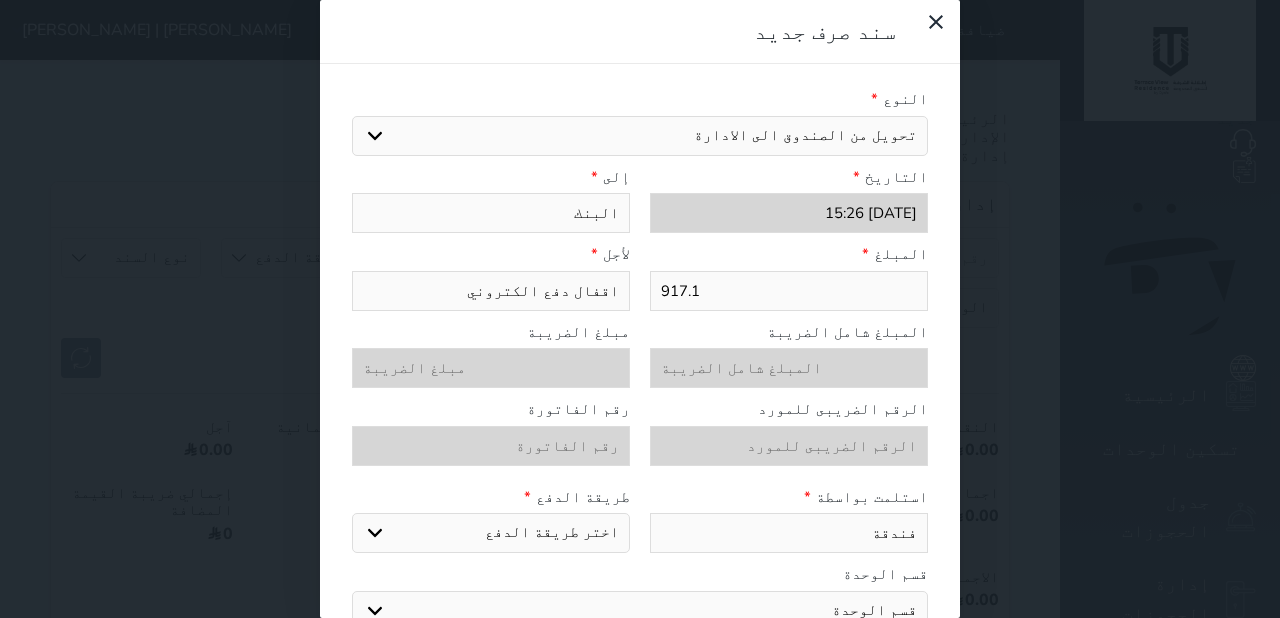 type on "فندقة" 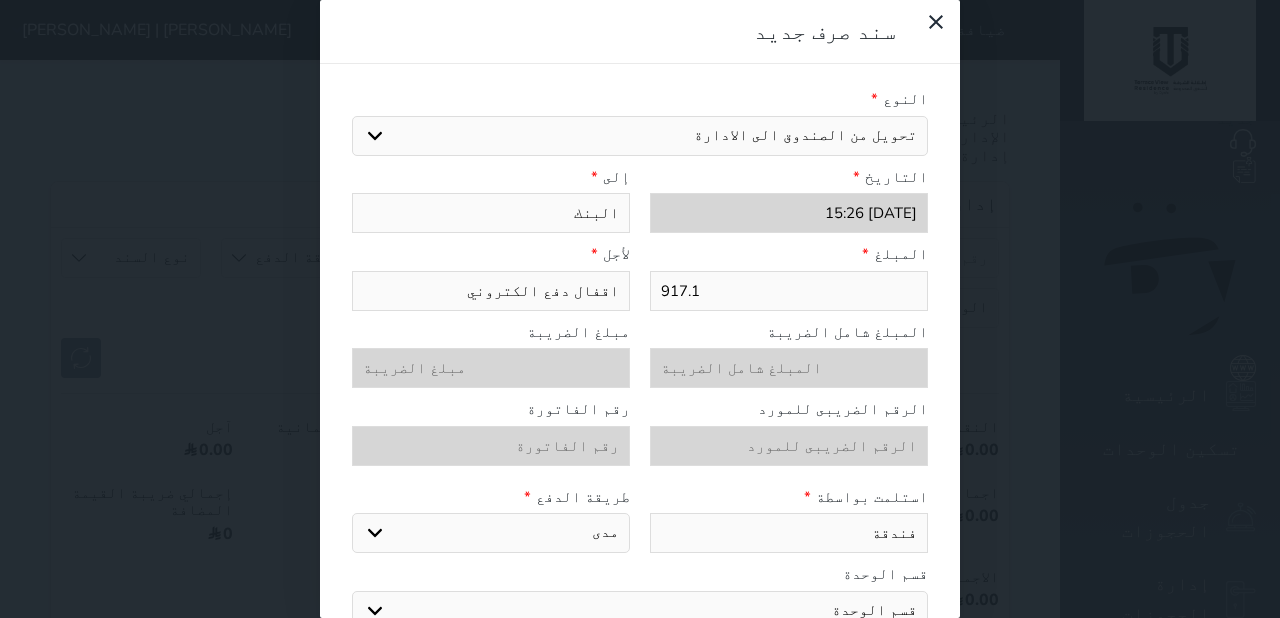 select on "credit" 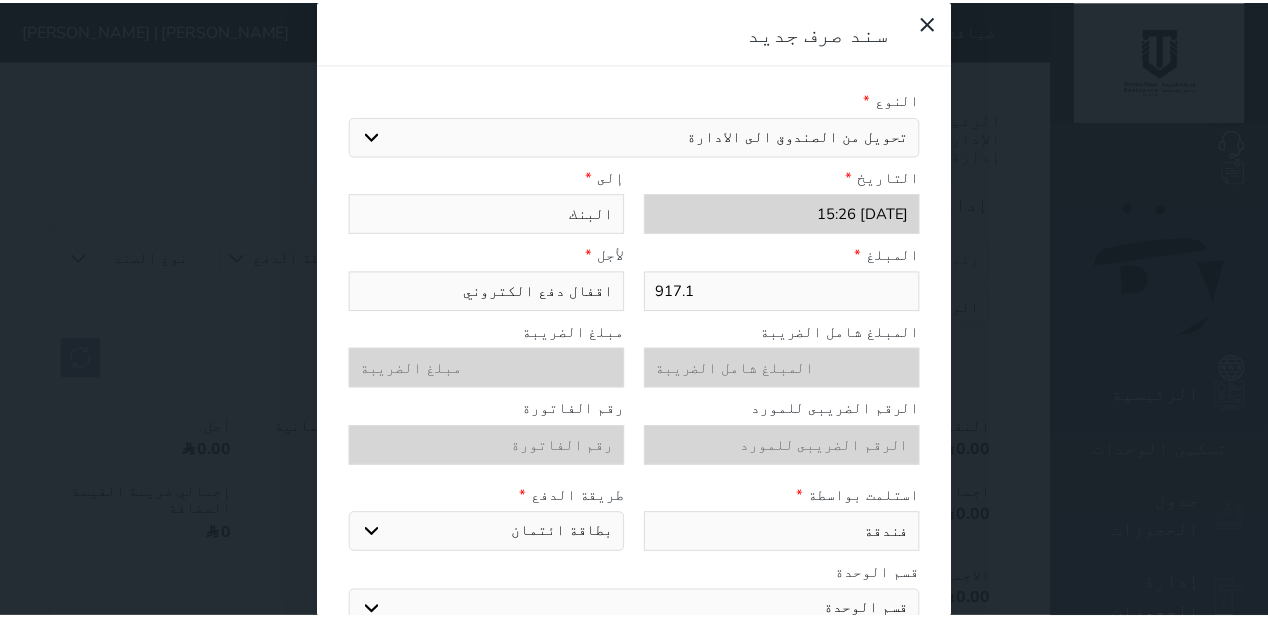 scroll, scrollTop: 172, scrollLeft: 0, axis: vertical 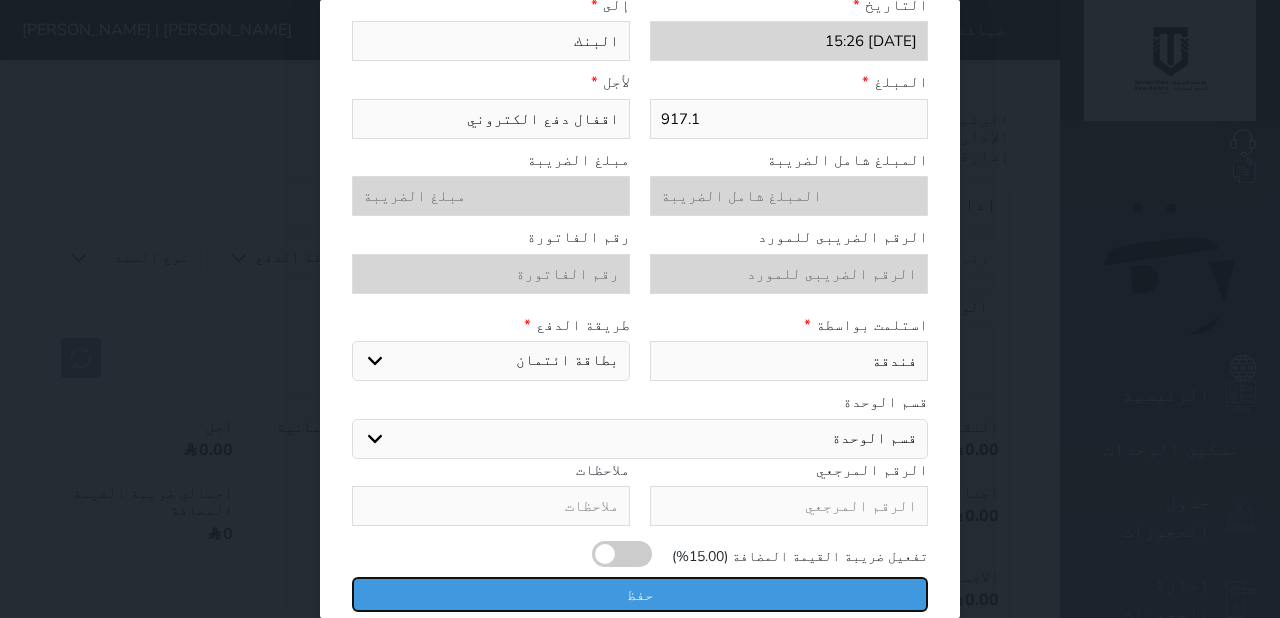 type 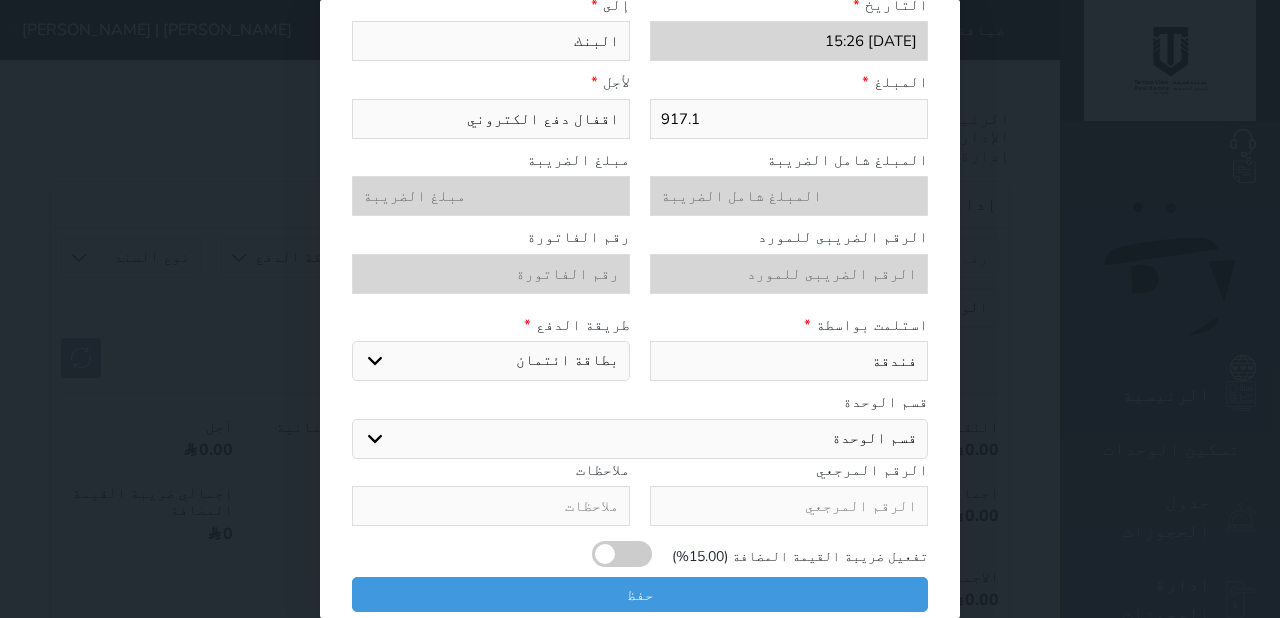 select 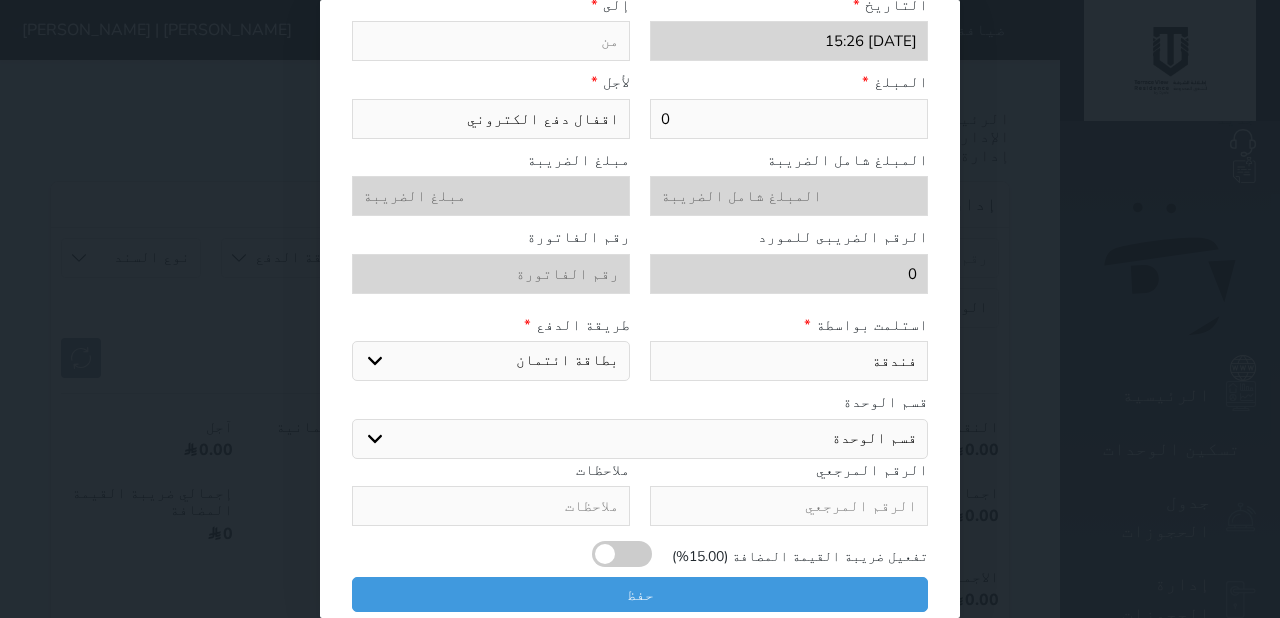 select on "credit" 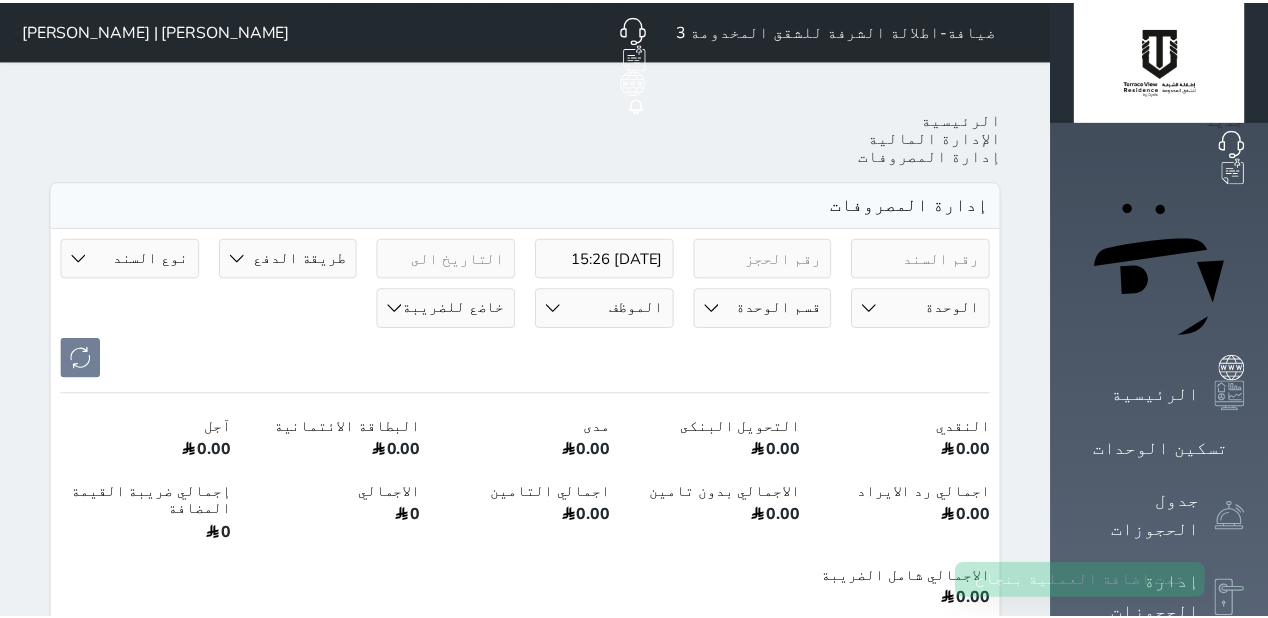scroll, scrollTop: 0, scrollLeft: 0, axis: both 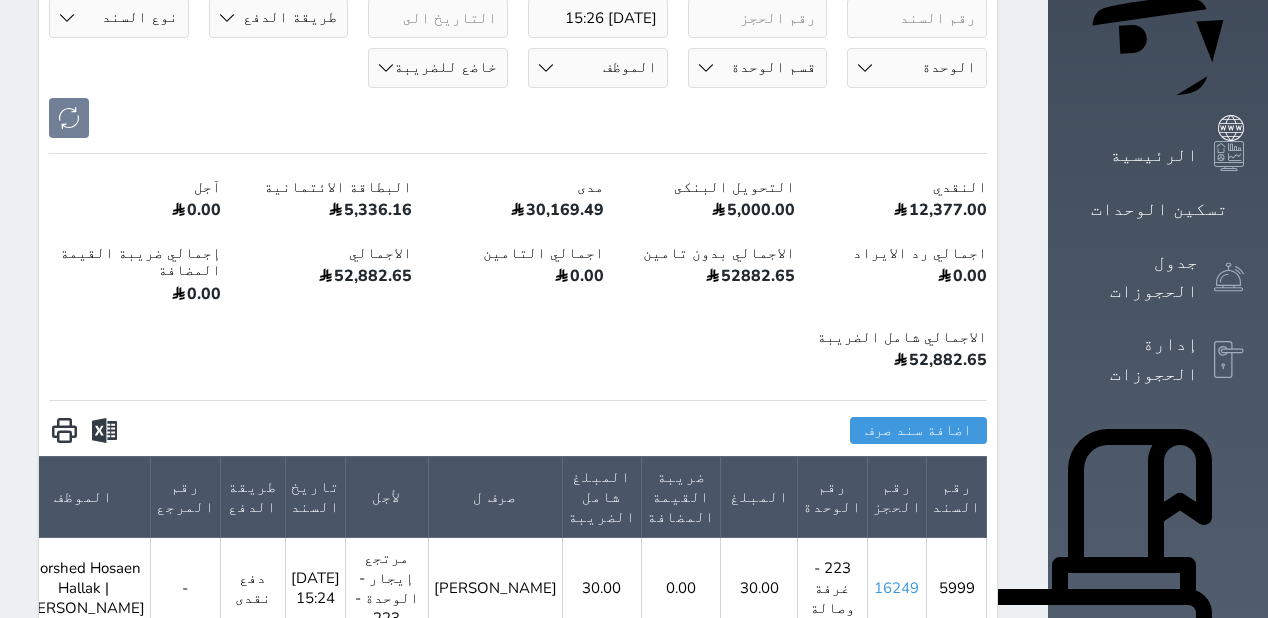 click on "52,882.65" at bounding box center [901, 363] 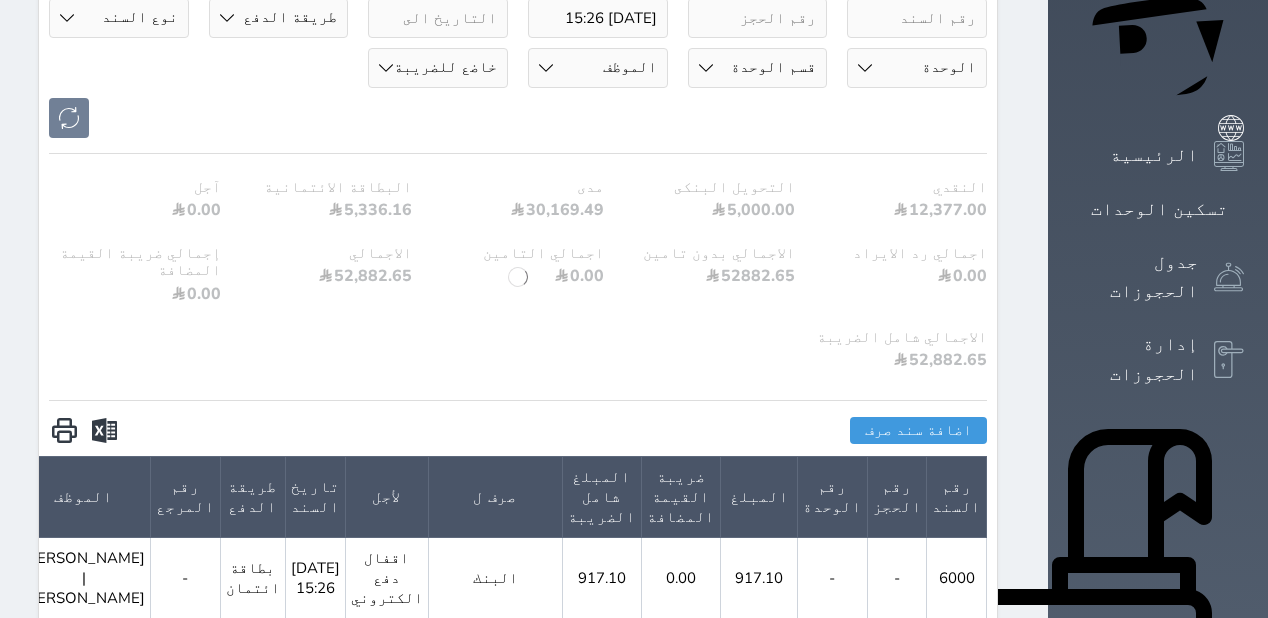 click 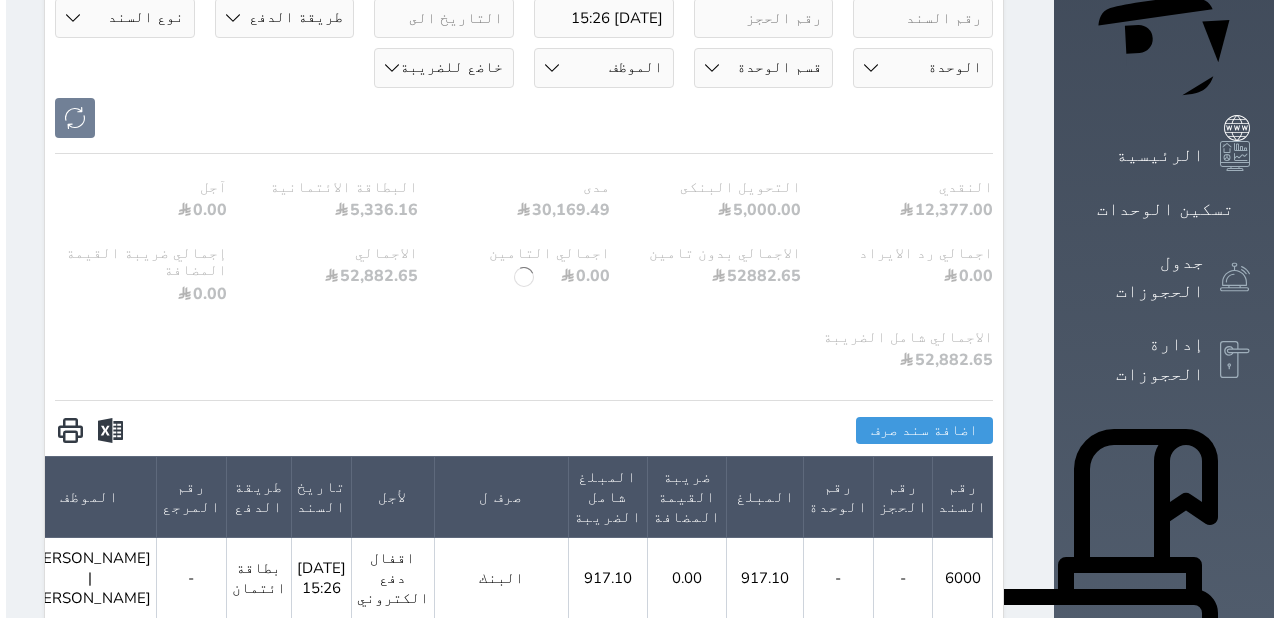 select on "credit" 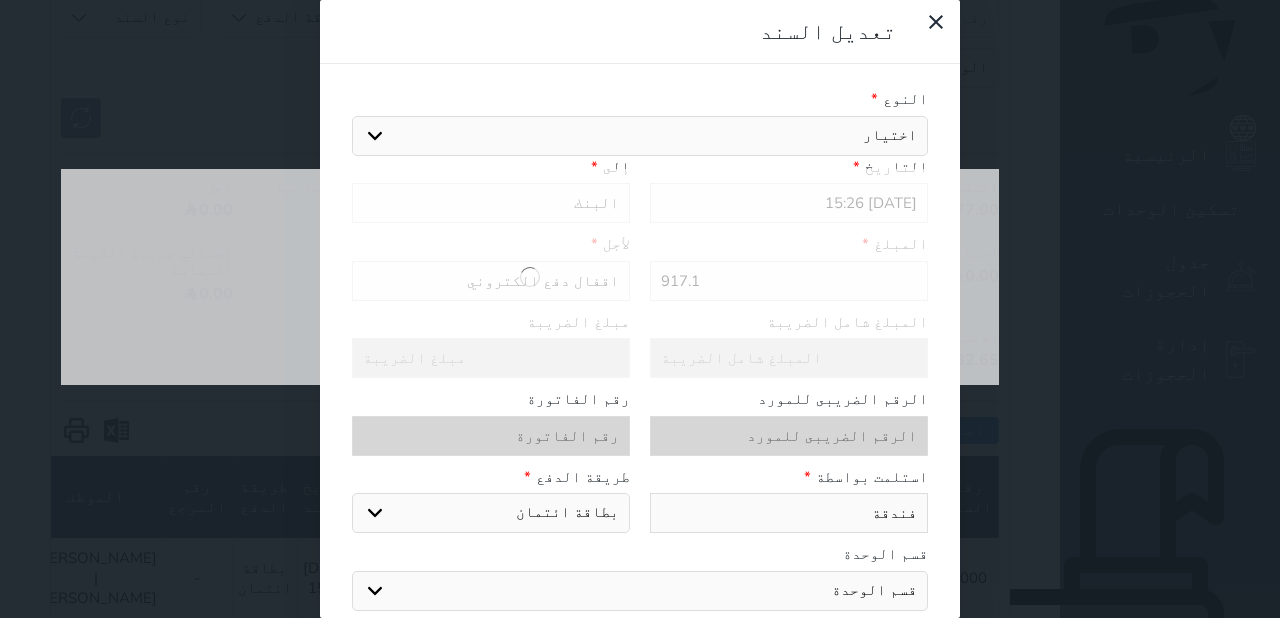 select on "100323" 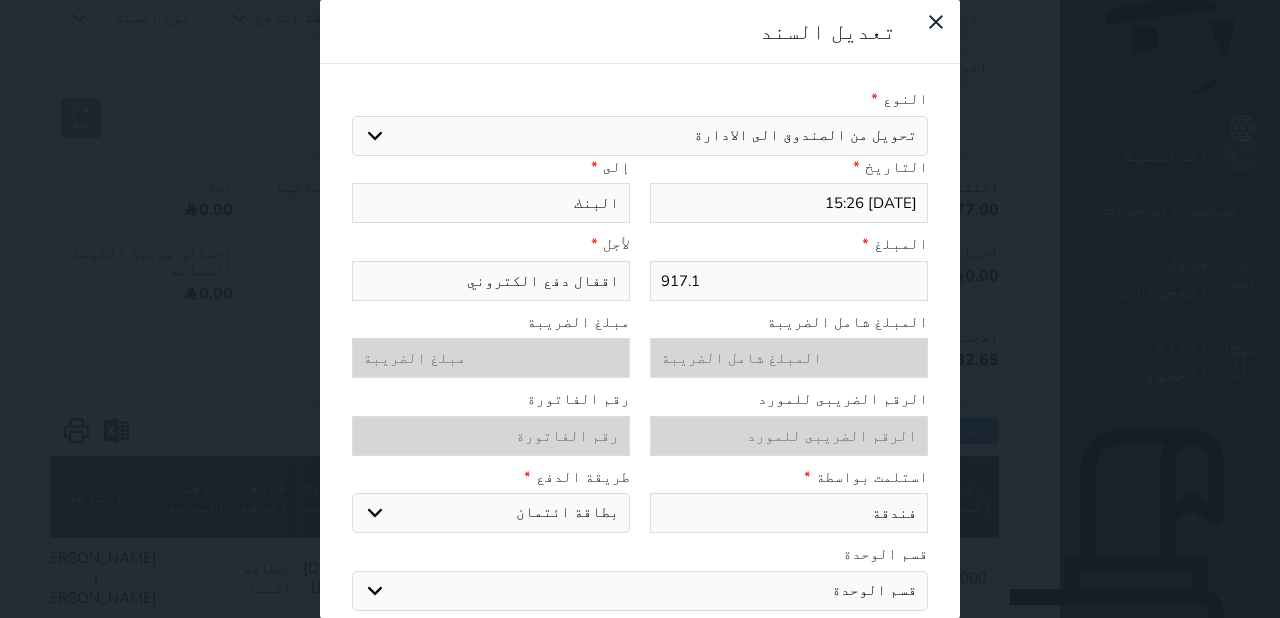 click on "2025-07-29 15:26" at bounding box center [789, 203] 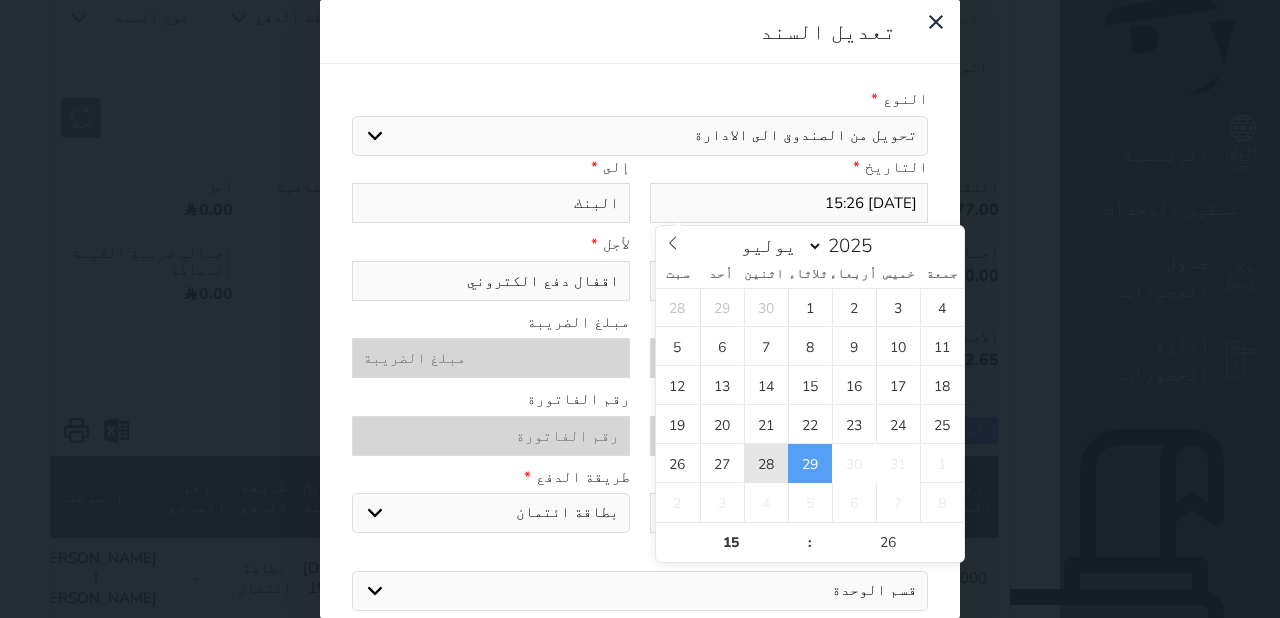 click on "28" at bounding box center [766, 463] 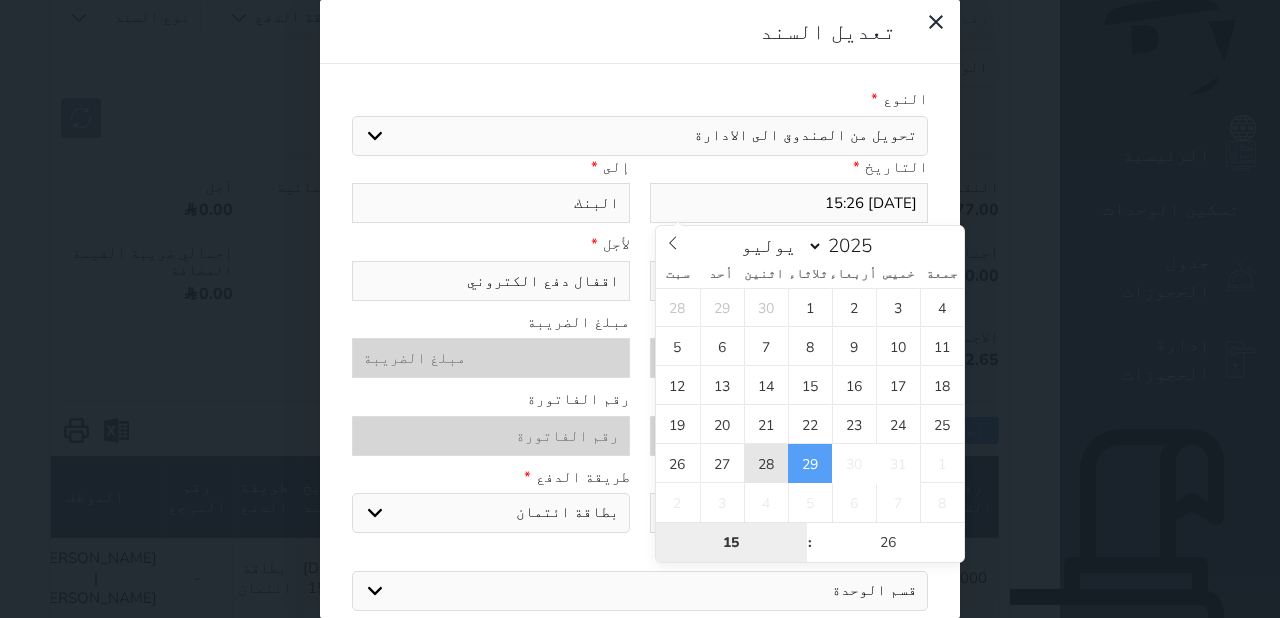type on "2025-07-28 15:26" 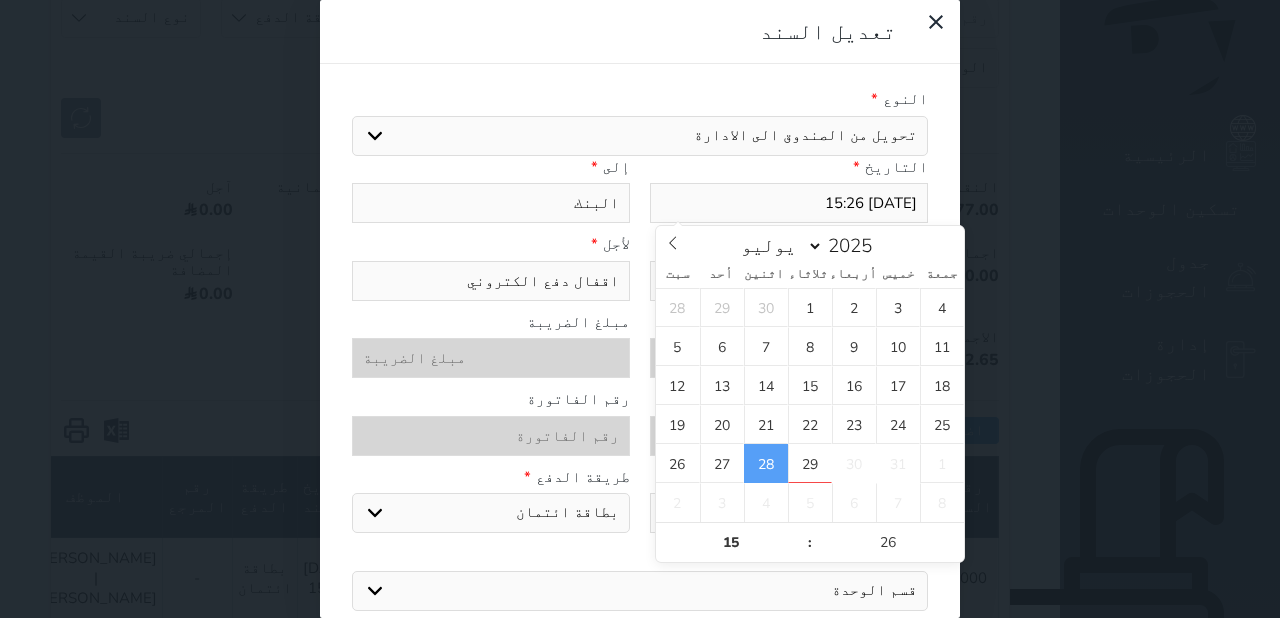 click on "النوع *   اختيار
مرتجع إيجار
رواتب
صيانة
مصروفات عامة
تحويل من الصندوق الى الادارة
استرجاع تامين
استرجاع العربون
التاريخ *   2025-07-28 15:26   إلى *   البنك   المبلغ *   917.1   لأجل *   اقفال دفع الكتروني   المبلغ شامل الضريبة     مبلغ الضريبة     الرقم الضريبى للمورد     رقم الفاتورة     استلمت بواسطة *   فندقة   طريقة الدفع *   اختر طريقة الدفع   دفع نقدى   تحويل بنكى   مدى   بطاقة ائتمان   قسم الوحدة   قسم الوحدة   غرفة مفردة غرفة وصالة" at bounding box center (640, 437) 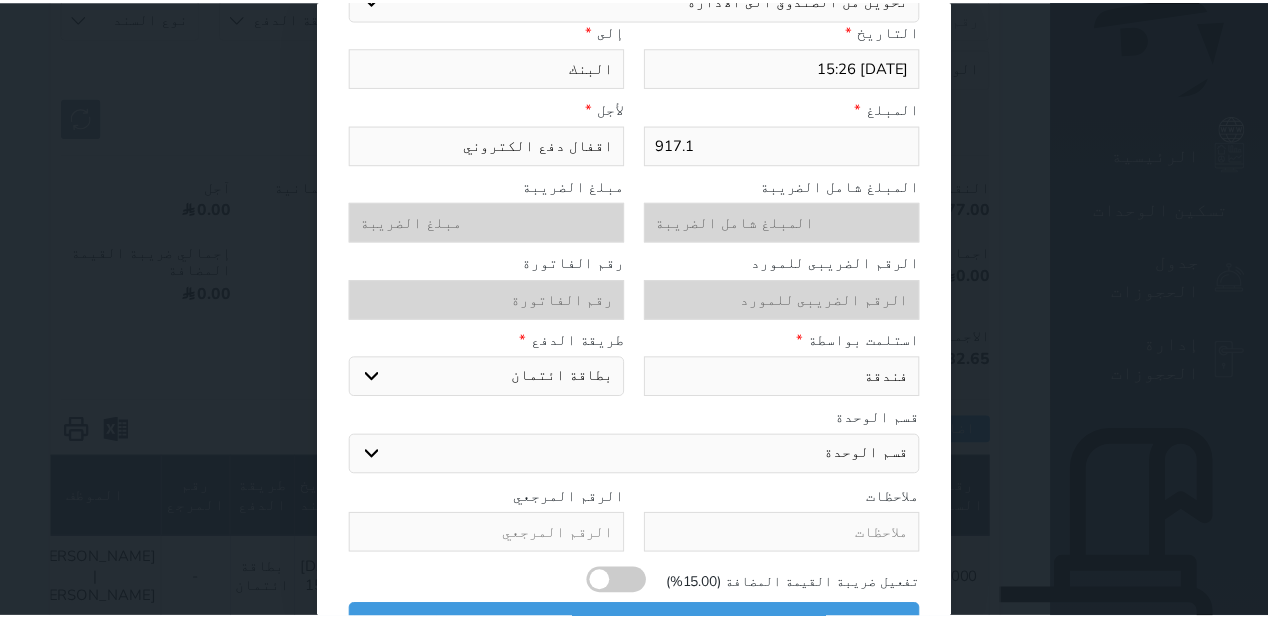scroll, scrollTop: 160, scrollLeft: 0, axis: vertical 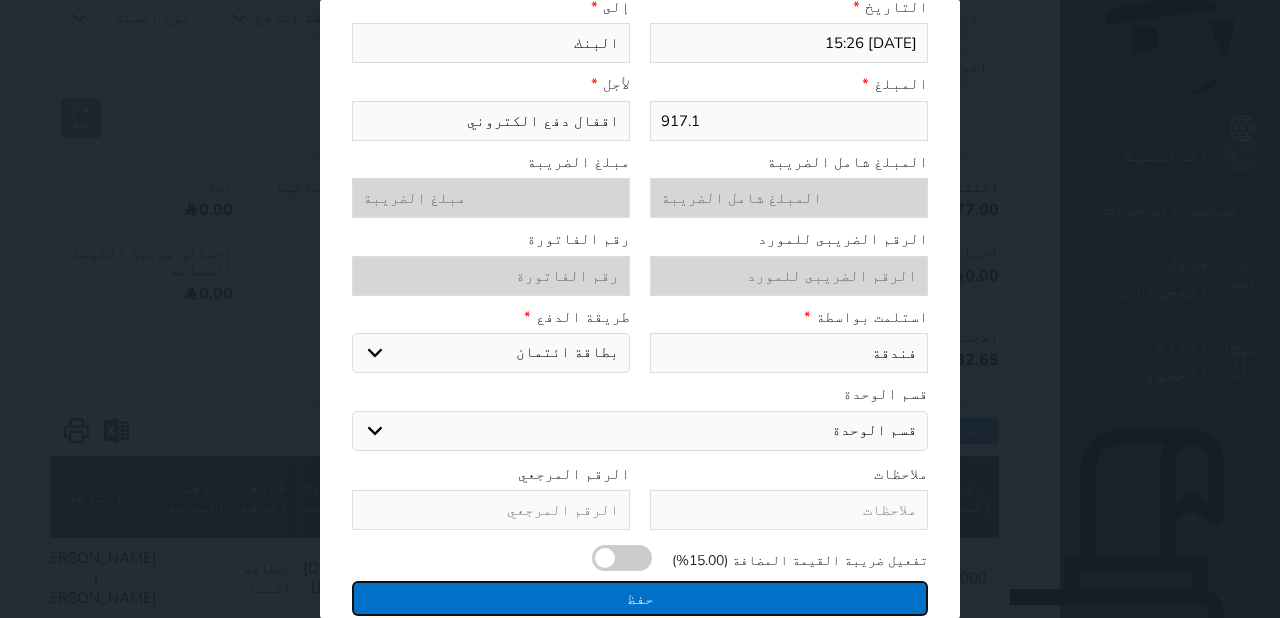 click on "حفظ" at bounding box center [640, 598] 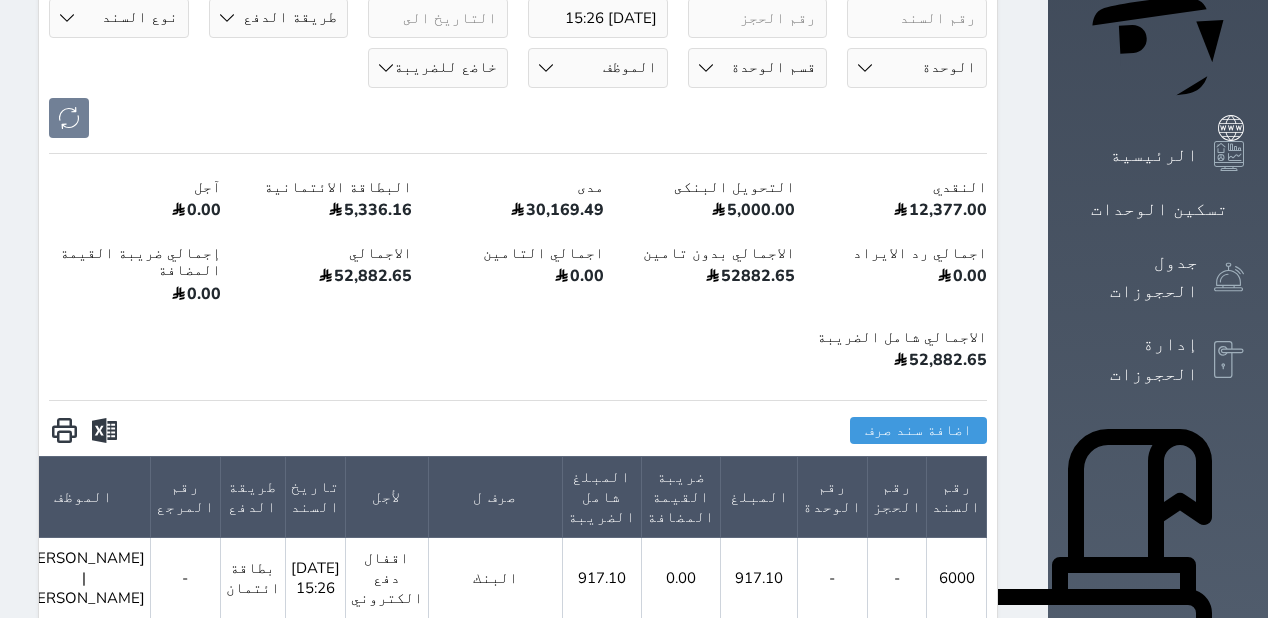 click on "الإدارة المالية" at bounding box center (1135, 978) 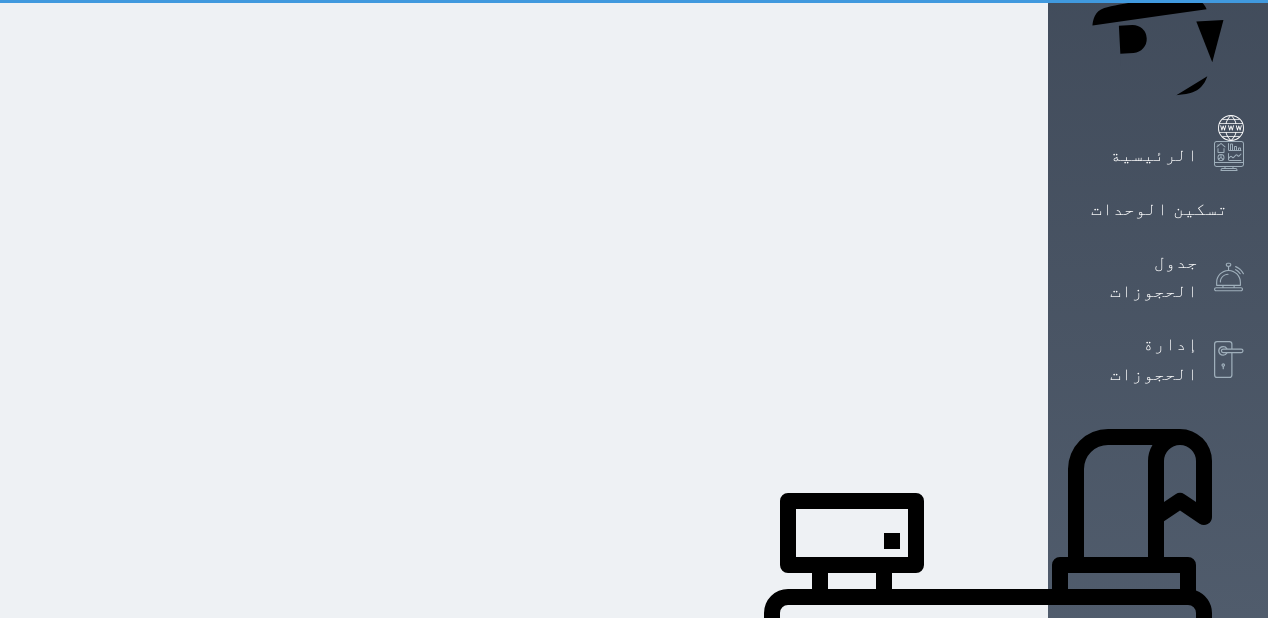 scroll, scrollTop: 0, scrollLeft: 0, axis: both 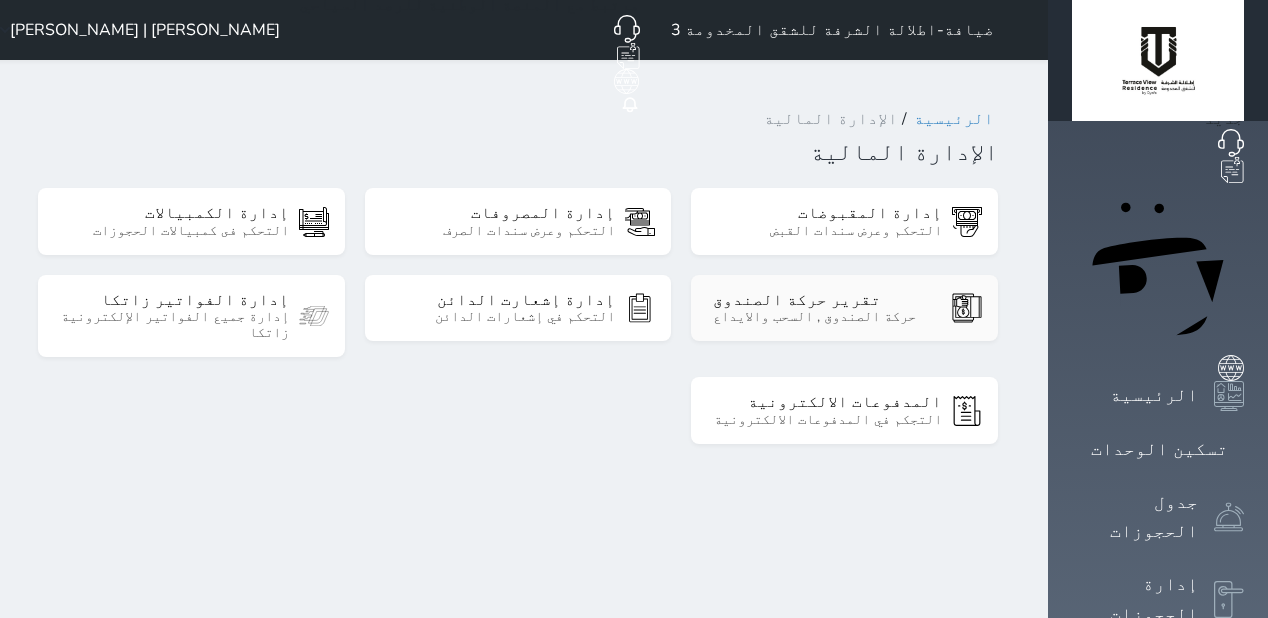 click on "تقرير حركة الصندوق" at bounding box center (827, 300) 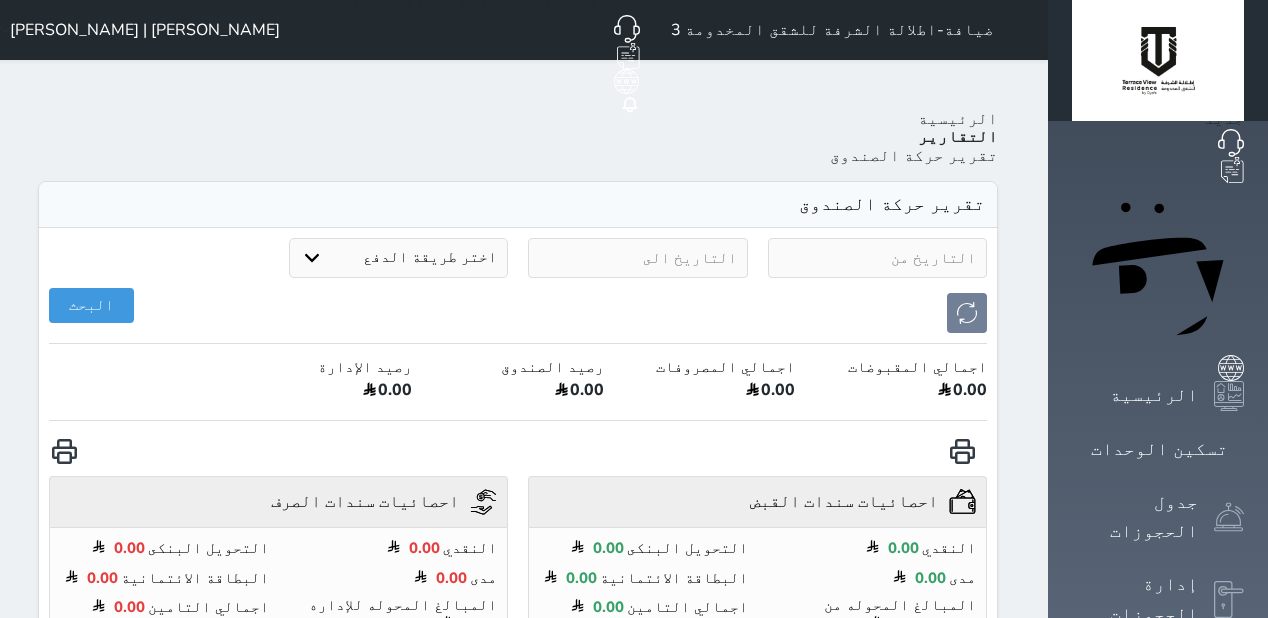 select on "6" 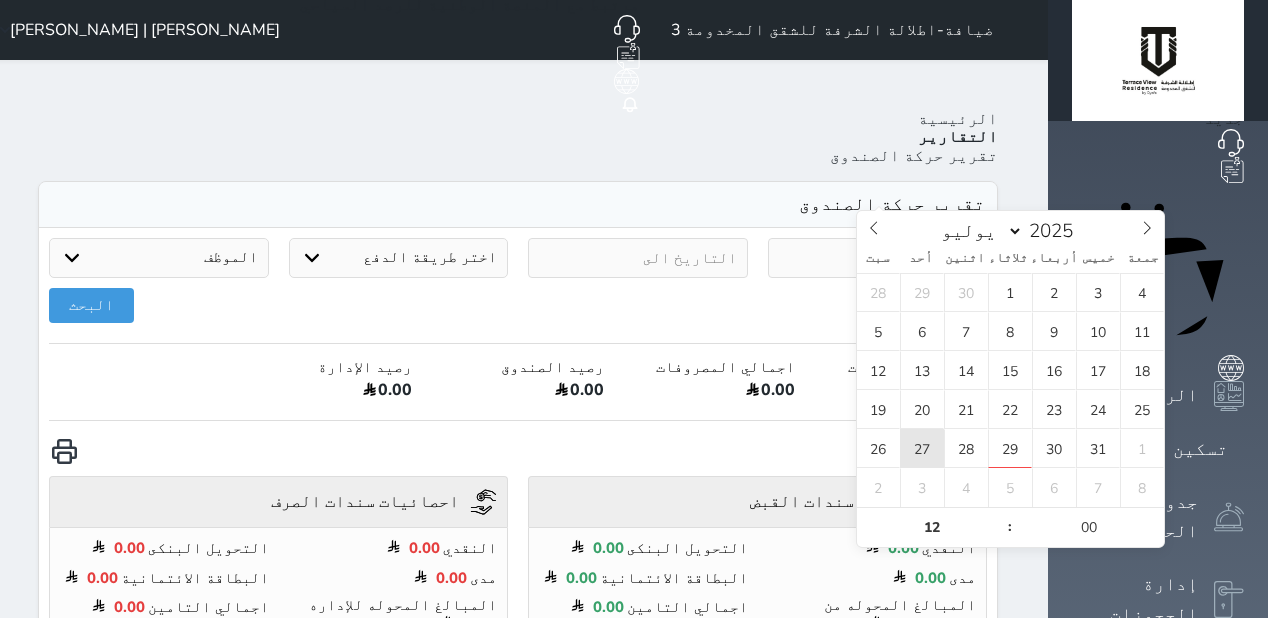 click on "27" at bounding box center (922, 448) 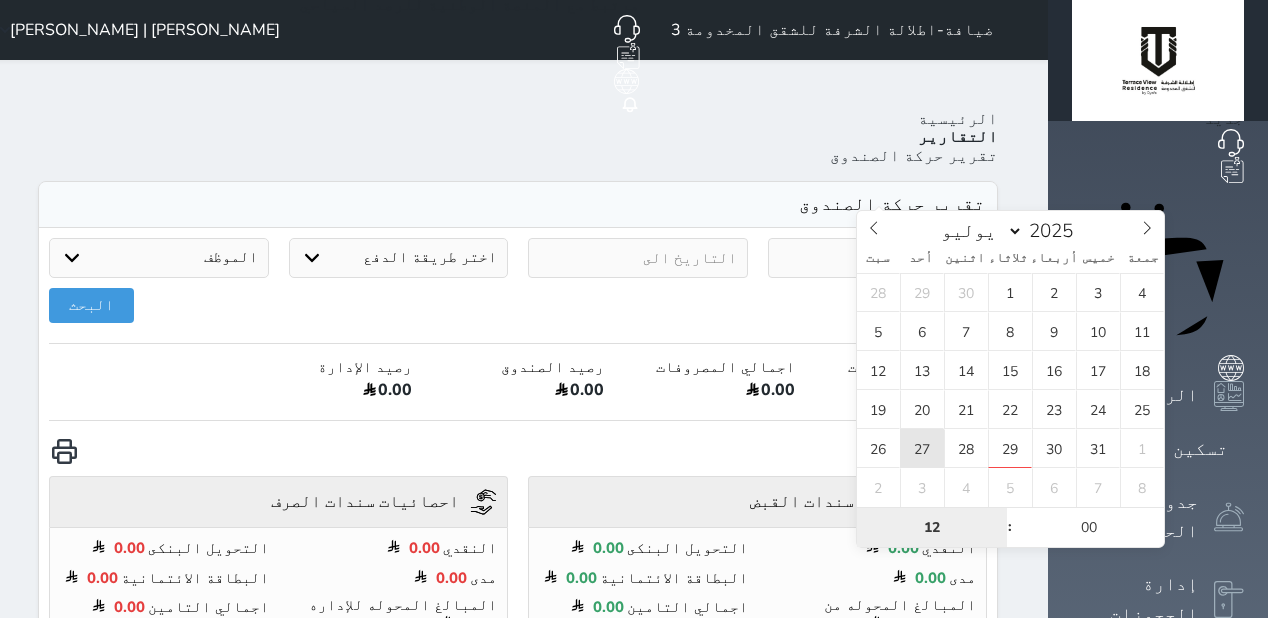 type on "2025-07-27 12:00" 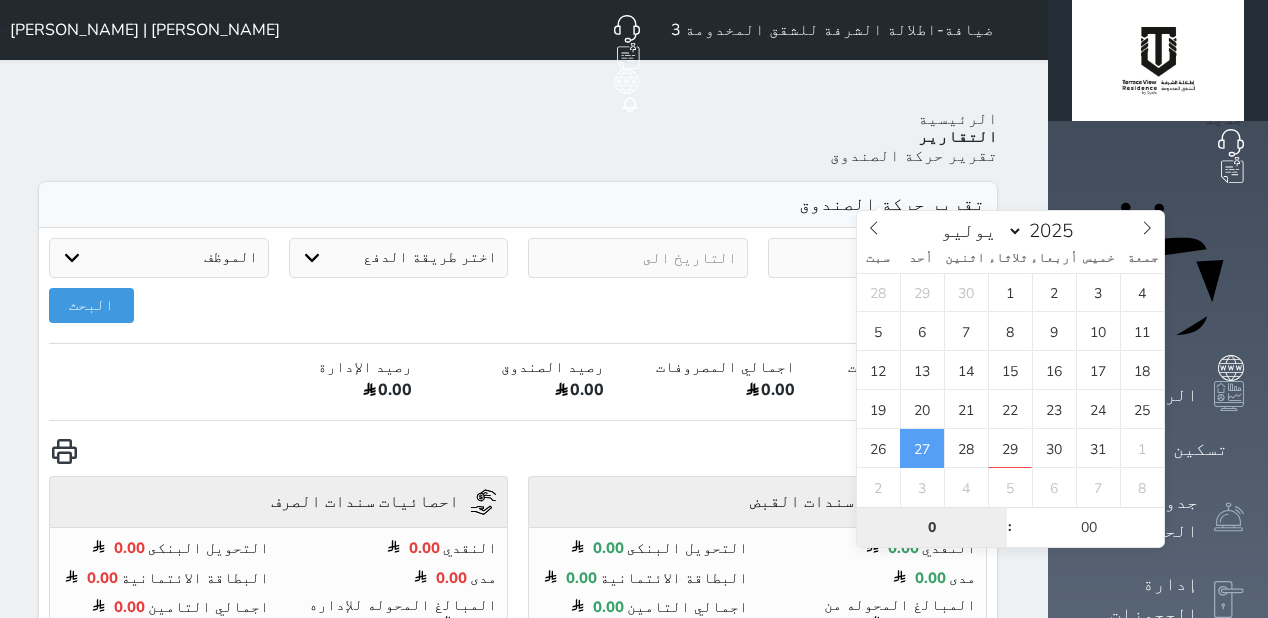 type on "0" 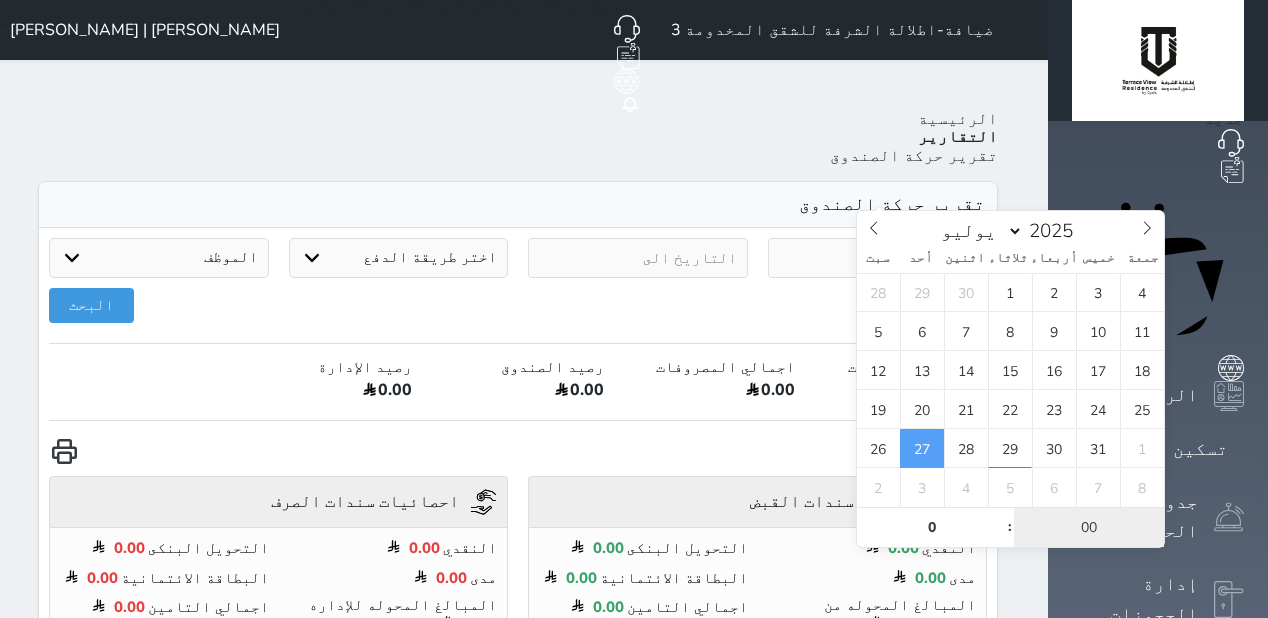 type on "2025-07-27 00:00" 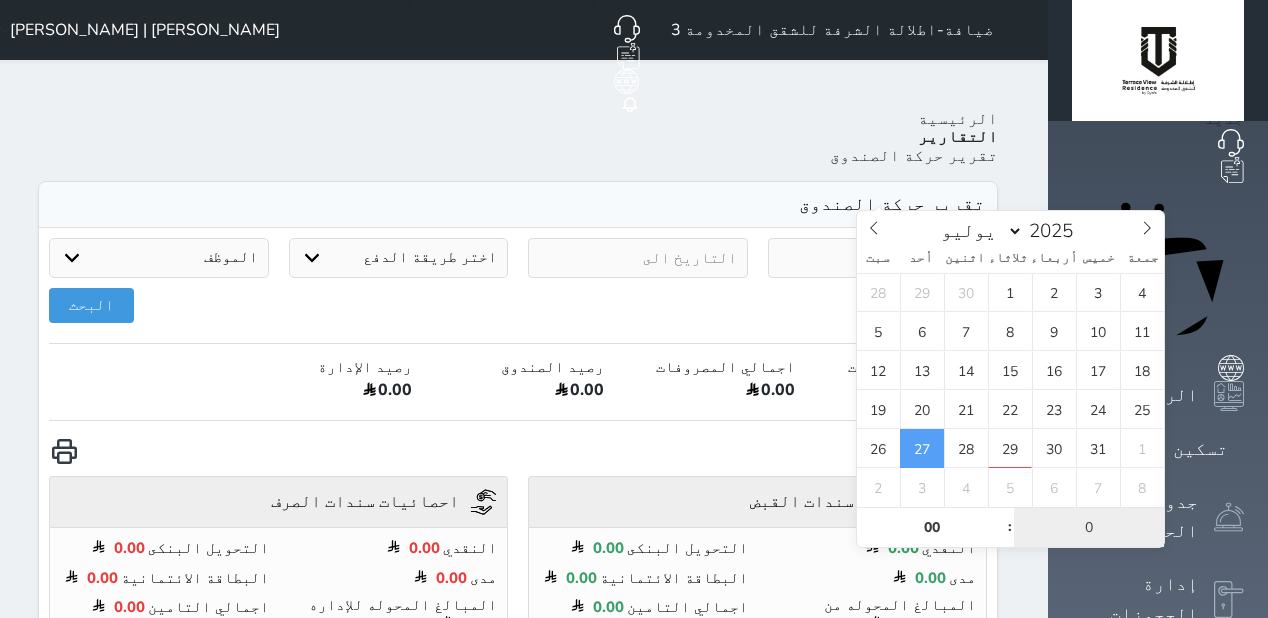 type on "01" 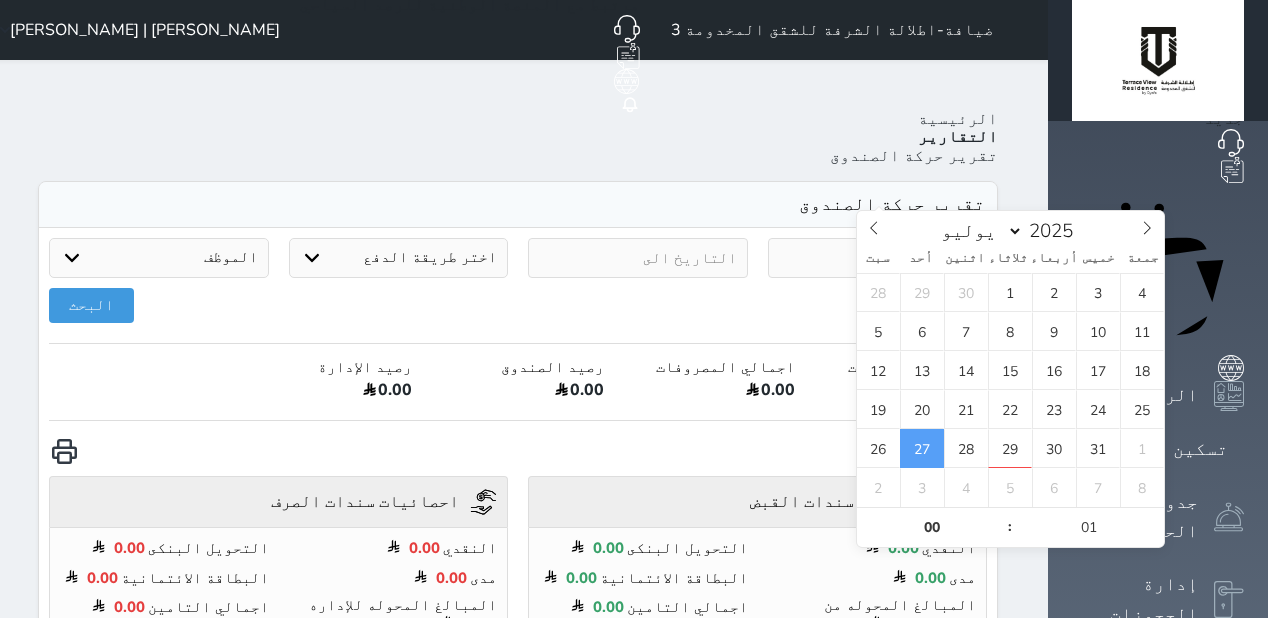 type on "2025-07-27 00:01" 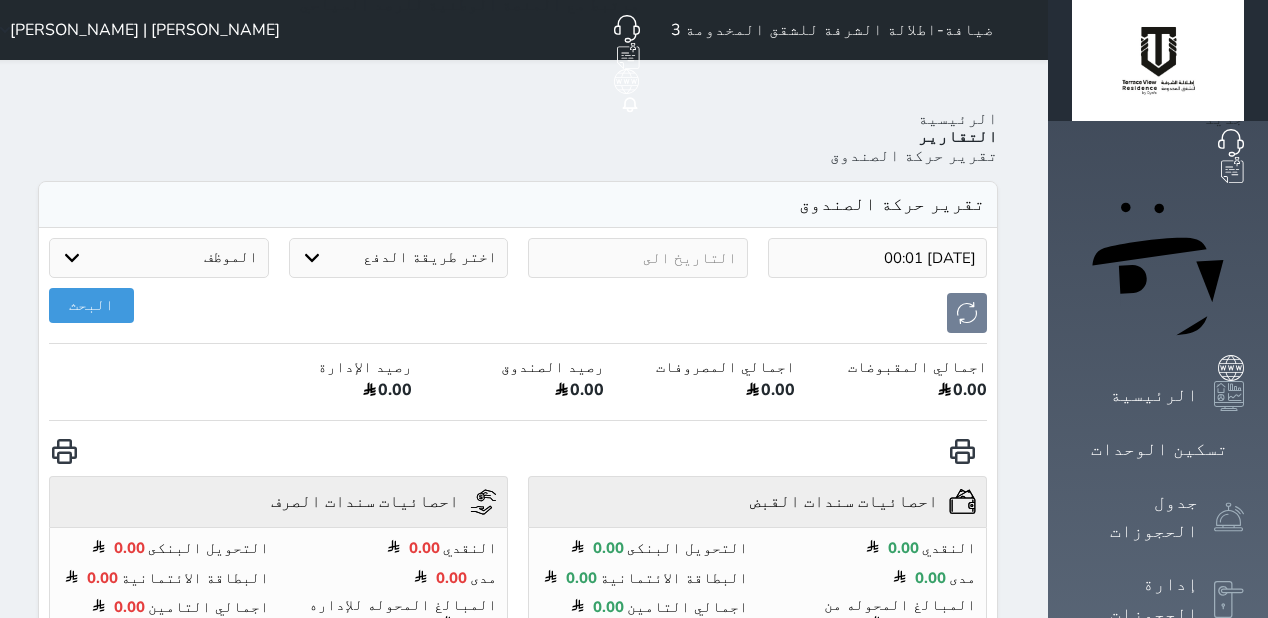click at bounding box center (638, 258) 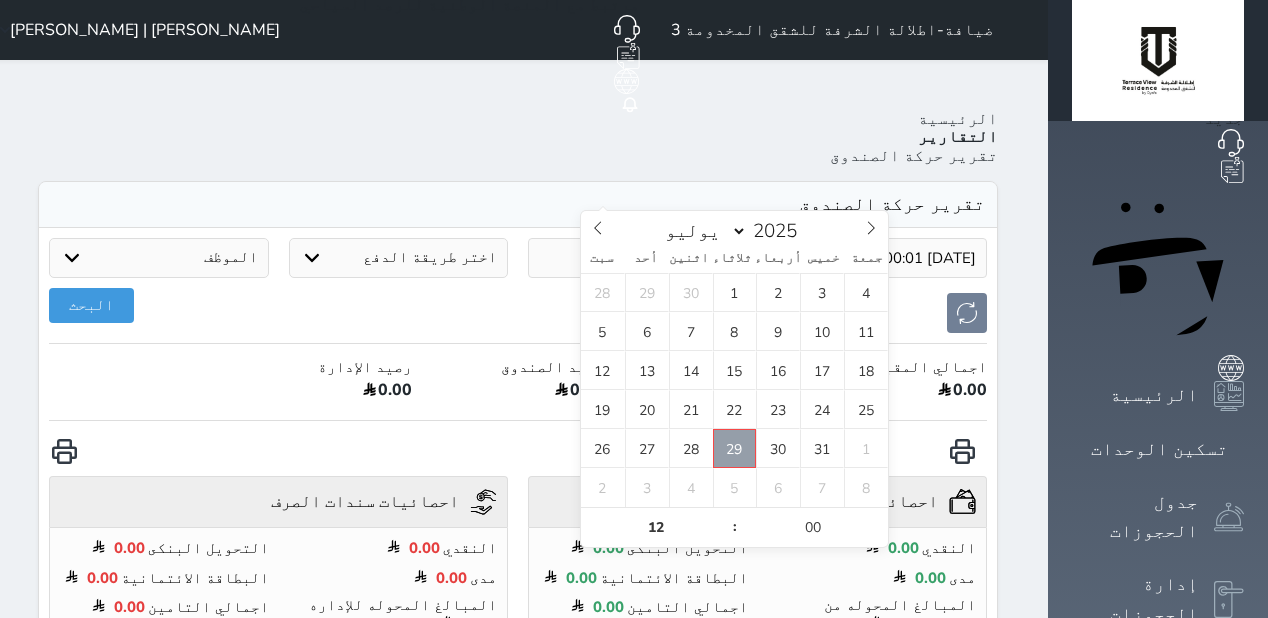 click on "29" at bounding box center [735, 448] 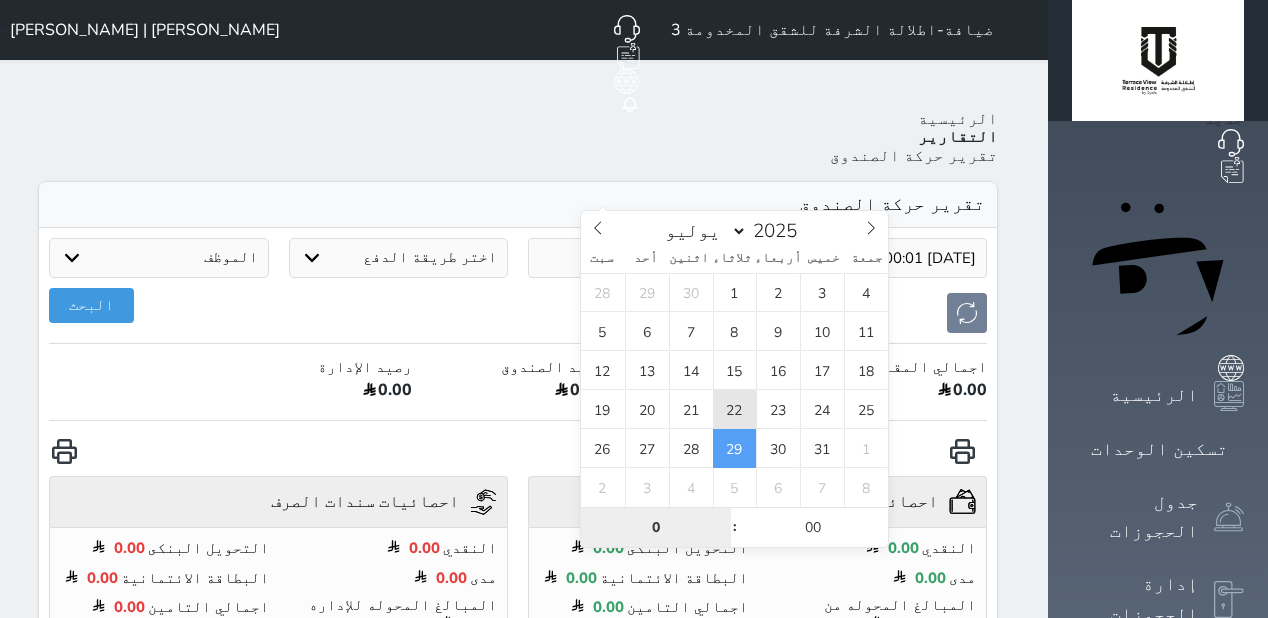 type on "0" 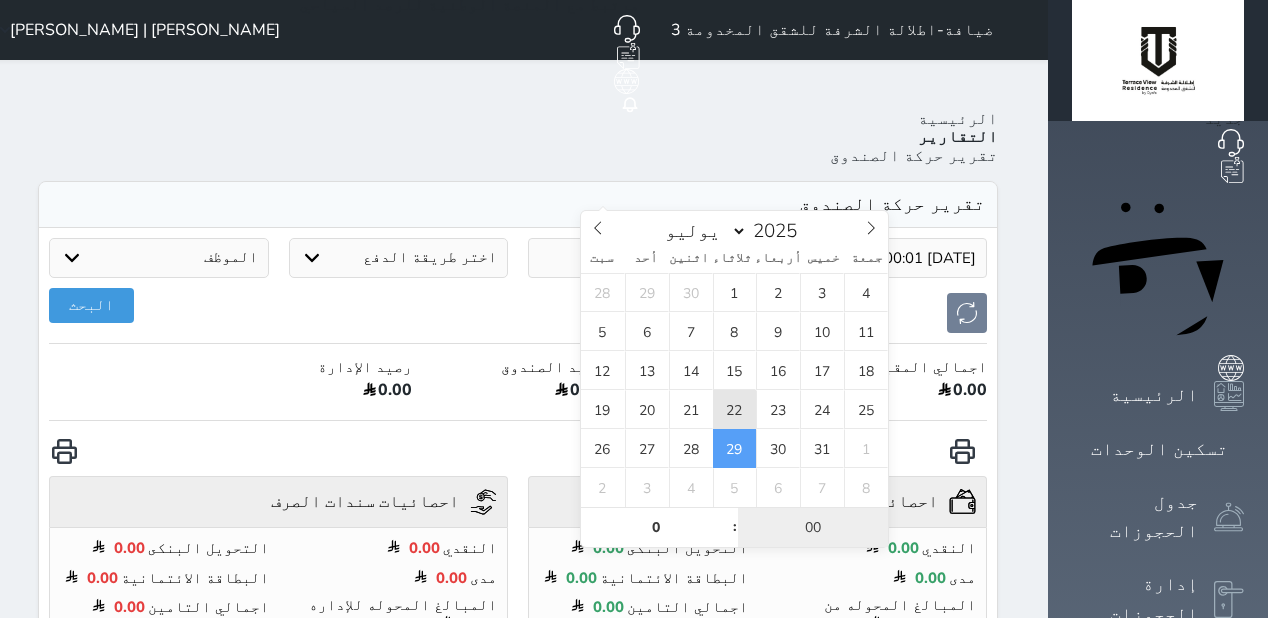 type on "[DATE] 00:00" 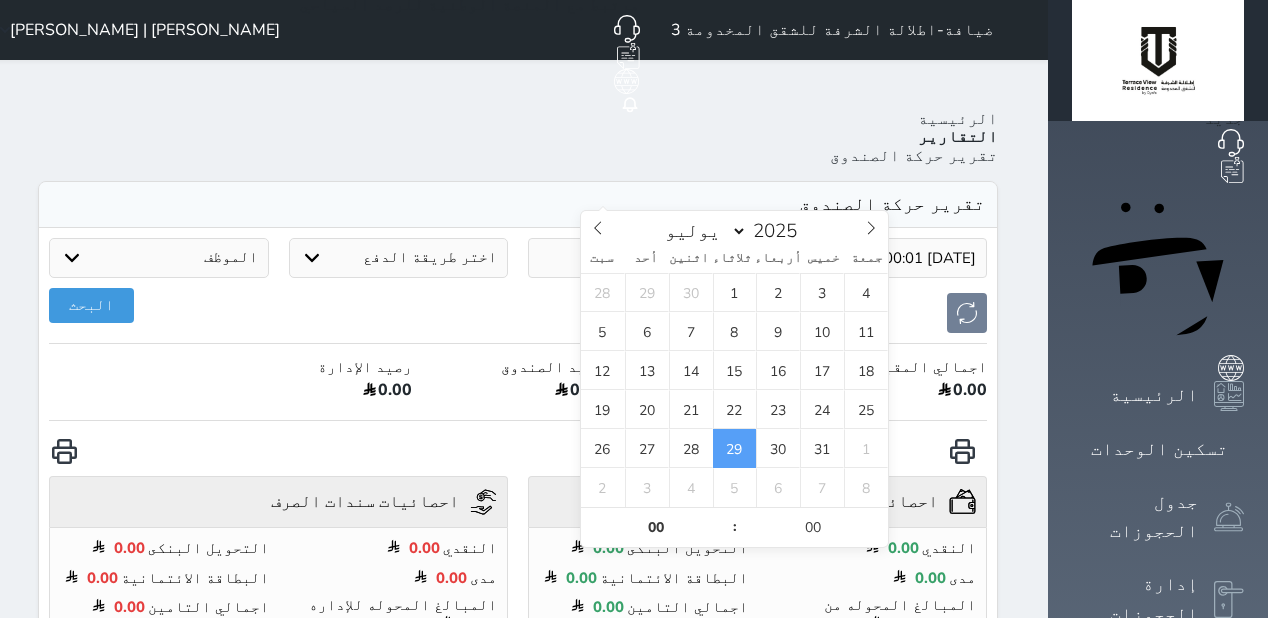 click on "الرئيسية التقارير تقرير حركة الصندوق   تقرير حركة الصندوق   2025-07-27 00:01   2025-07-29 00:00   اختر طريقة الدفع   دفع نقدى   تحويل بنكى   مدى   بطاقة ائتمان   آجل   الموظف   فهد ساره جميلة عبد الله حسان كريم امل Mohammed Hejji Bin Dera | محمد حجي بن درع Coffee Shop Bahjat Jabor Adel Hussaini Morshed Hosaen Hallak | مرشد حسين حلاق Budoor Barjas Al Subaie | بدور برجس السبيعي Mohammed Nasr Altuhayni | محمد نصر الطحيني سليم سليمان MD Moh بشاير Sherif Hussein Ibrahim Khalid Zainab Al Ibrahim Najmi Abdulmajeed Ahmed Abdullah Ibrahim Hamad Al Qubays MD Mohiuddin Rana | مد ميالدين رانا Ali Abdelbagi Mohammed Abdullah-علي عبد الباقي محمد عبد الله Mohammed Al-Dowsary Ibrahim Bin Mohammad | ابراهيم بن محمد Abdulaziz Al Shahri | عبدالعزيز الشهري" at bounding box center [518, 510] 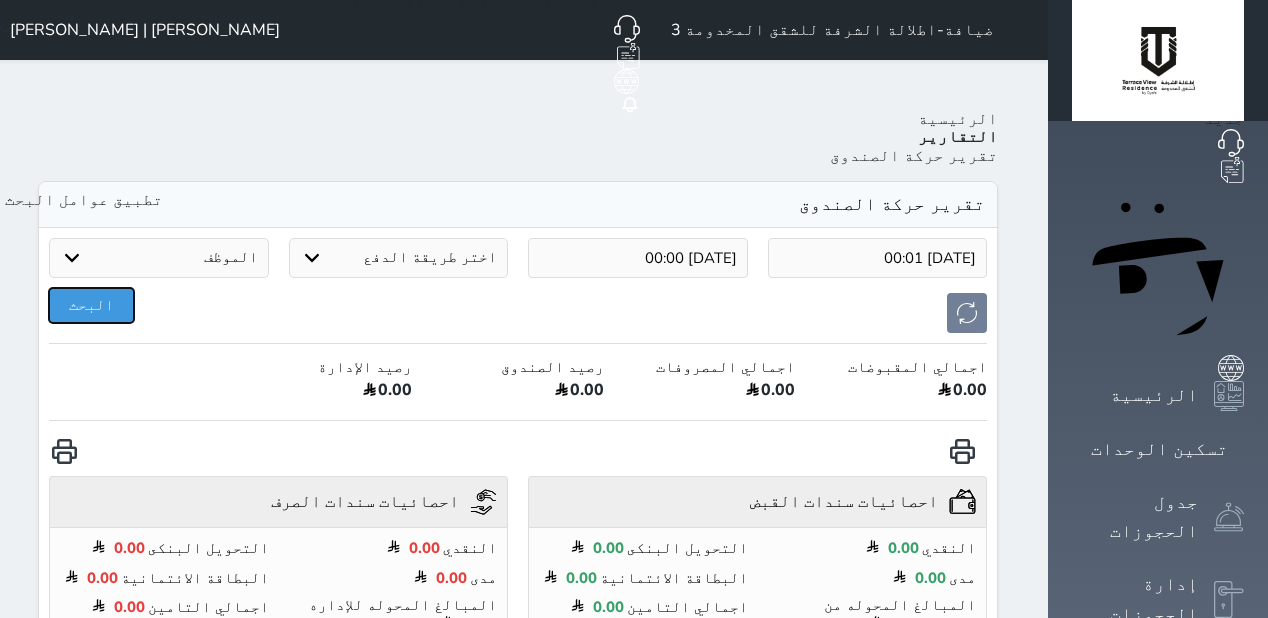 click on "البحث" at bounding box center (91, 305) 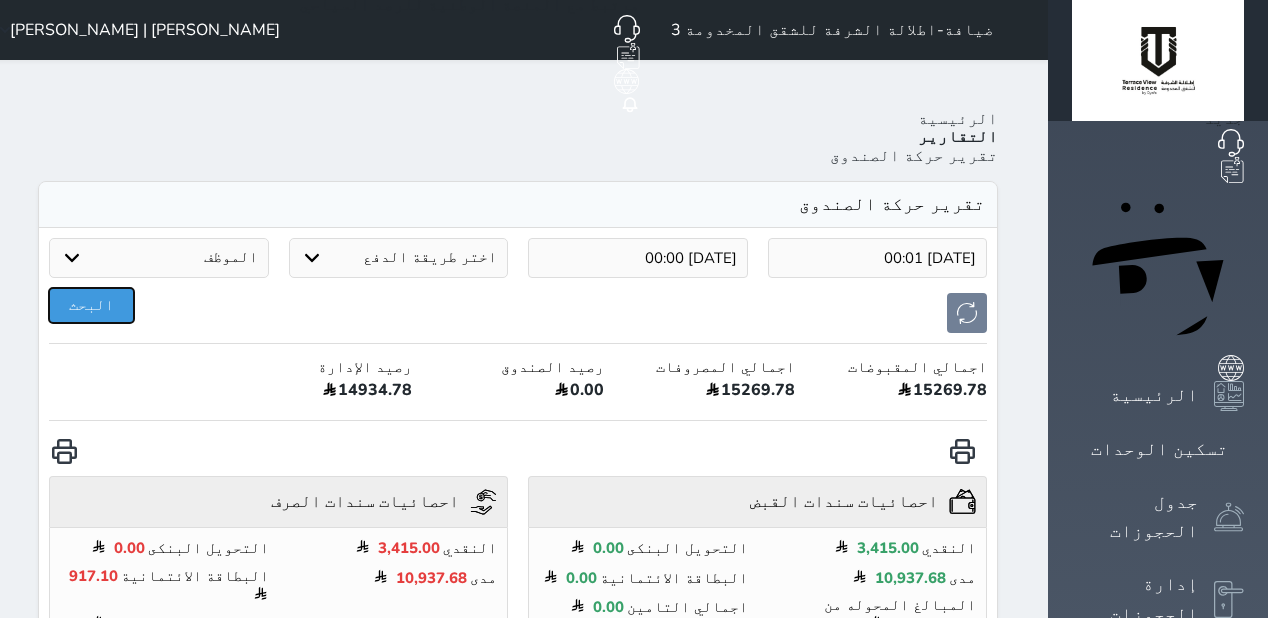 type 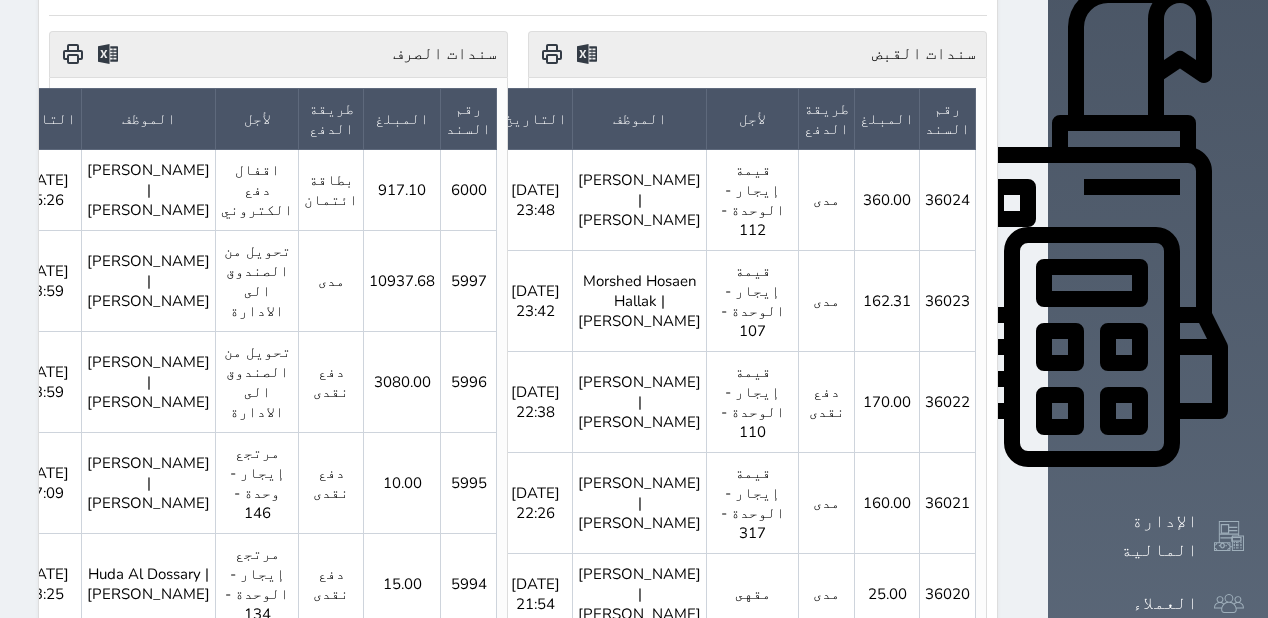 scroll, scrollTop: 640, scrollLeft: 0, axis: vertical 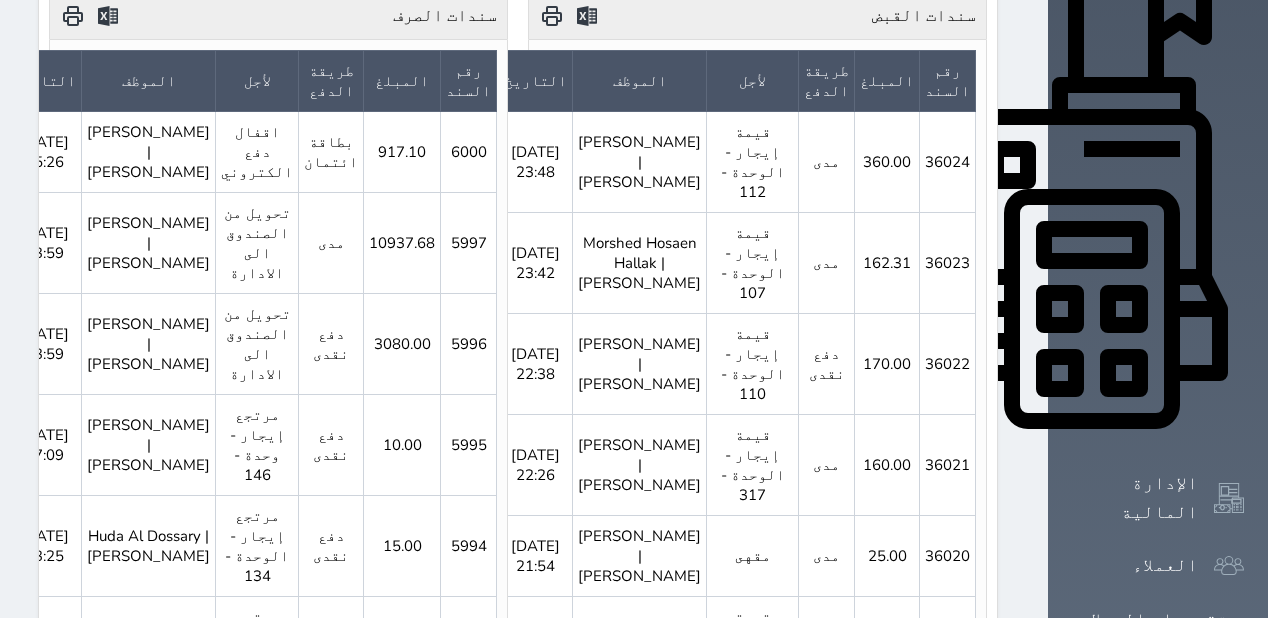 click on "حجز جماعي جديد   حجز جديد               الرئيسية     تسكين الوحدات     جدول الحجوزات     إدارة الحجوزات     POS       الإدارة المالية     العملاء     تقييمات العملاء         التقارير       الدعم الفني" at bounding box center (1158, 763) 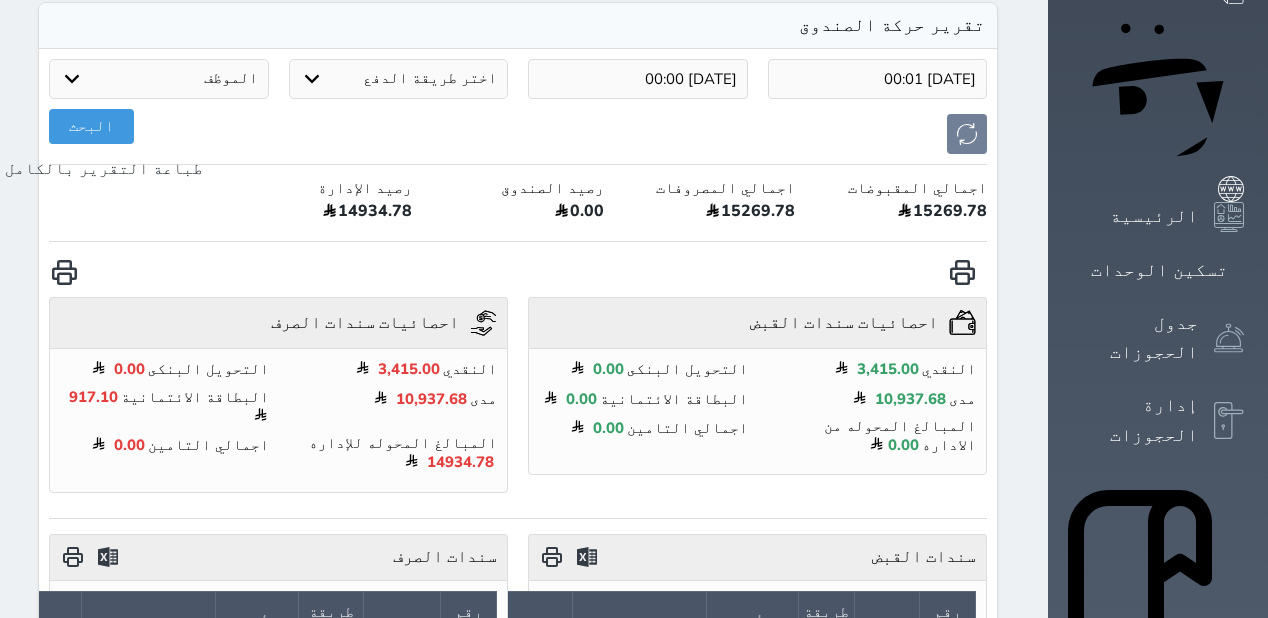 click at bounding box center (64, 272) 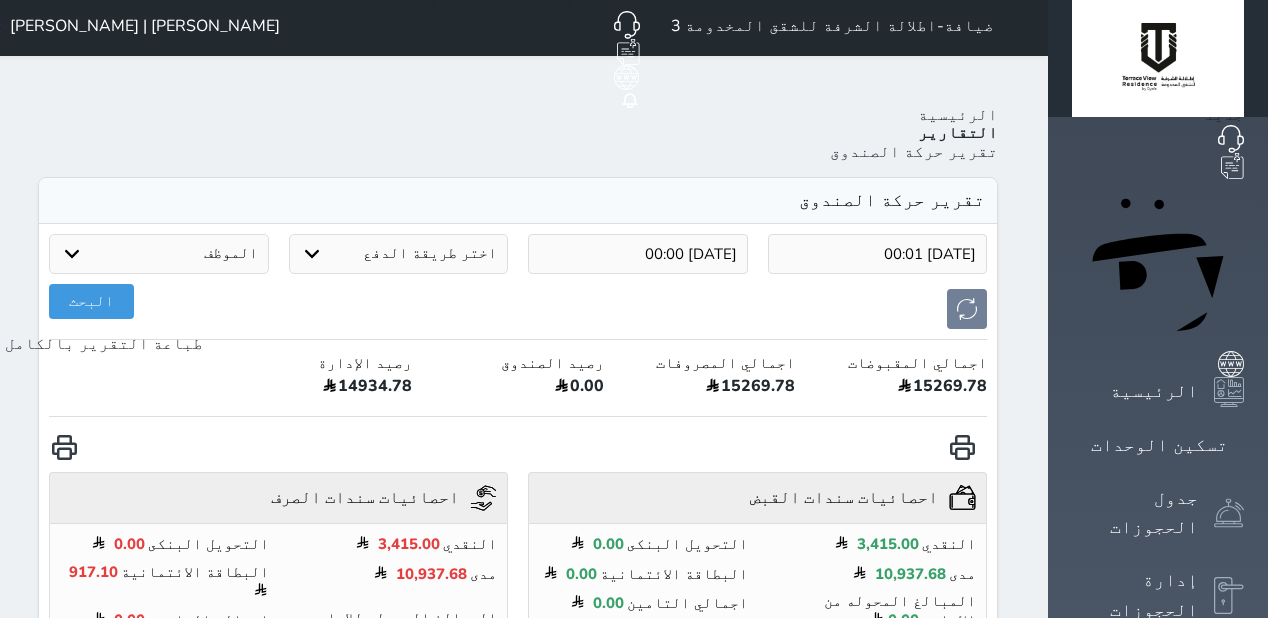 scroll, scrollTop: 0, scrollLeft: 0, axis: both 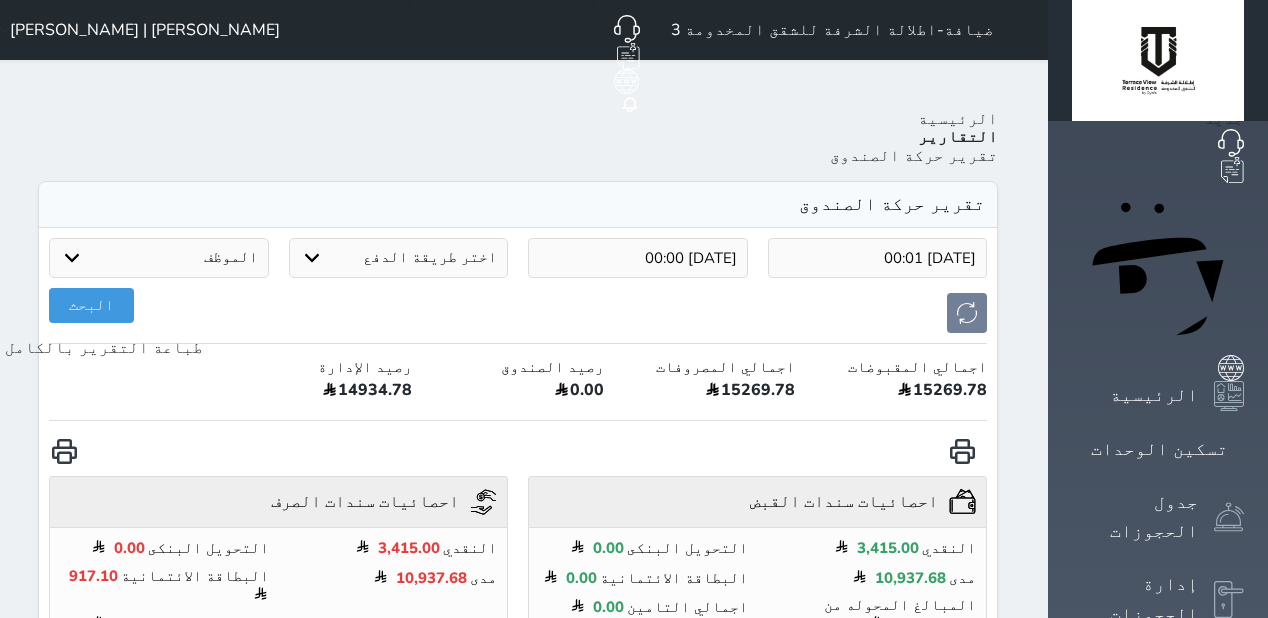 click on "[PERSON_NAME] | [PERSON_NAME]" at bounding box center [136, 30] 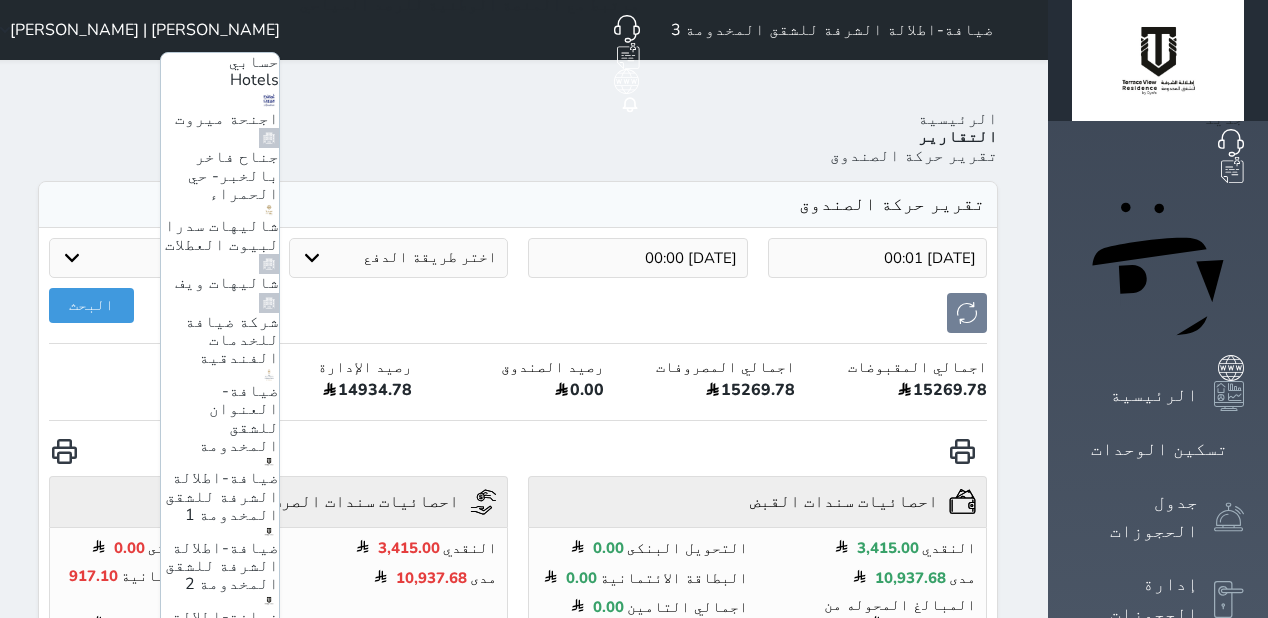 click on "ضيافة-فندق كارم الخبر" at bounding box center (230, 855) 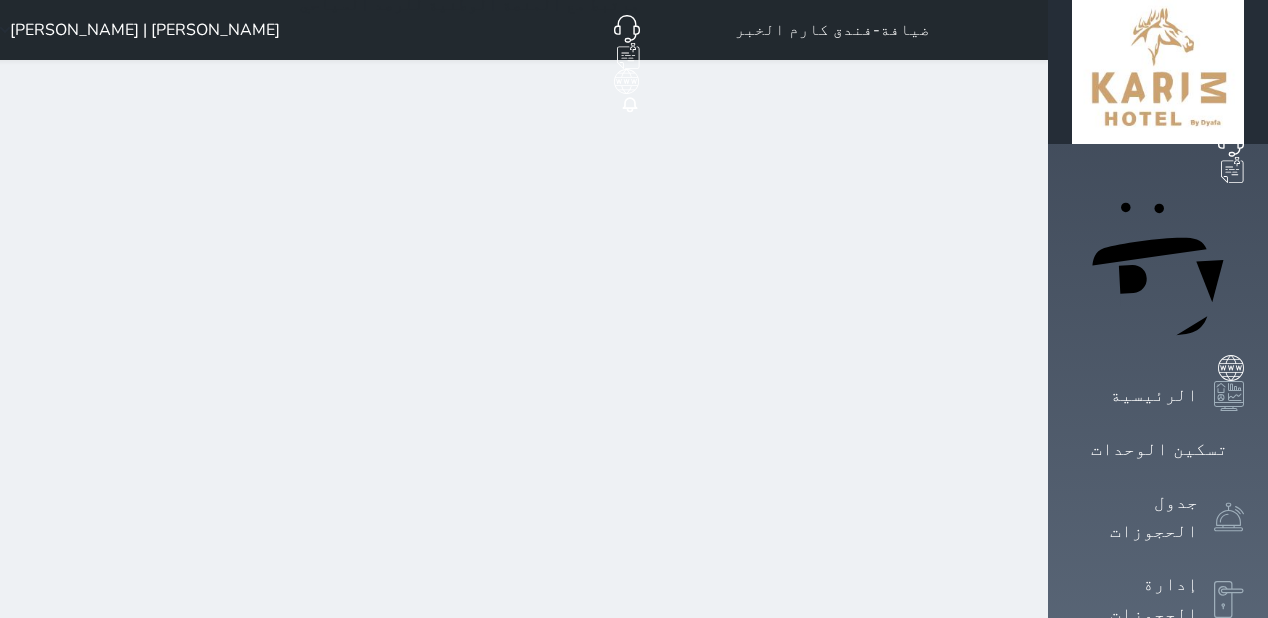 scroll, scrollTop: 0, scrollLeft: 0, axis: both 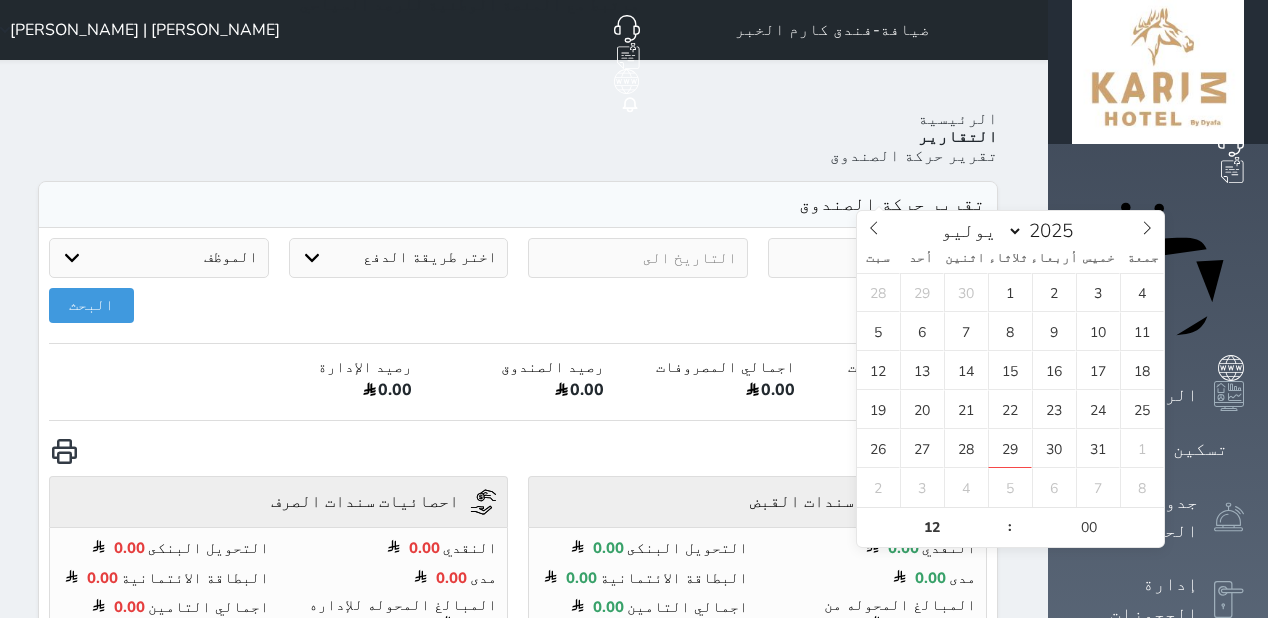 click at bounding box center (878, 258) 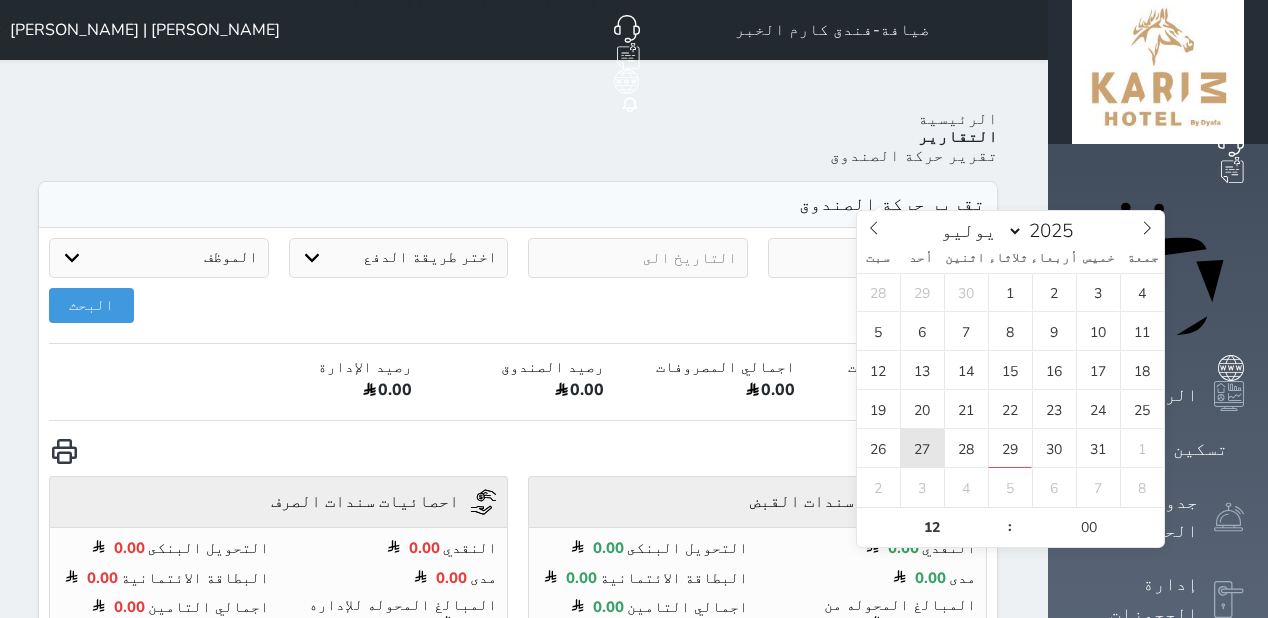 click on "27" at bounding box center (922, 448) 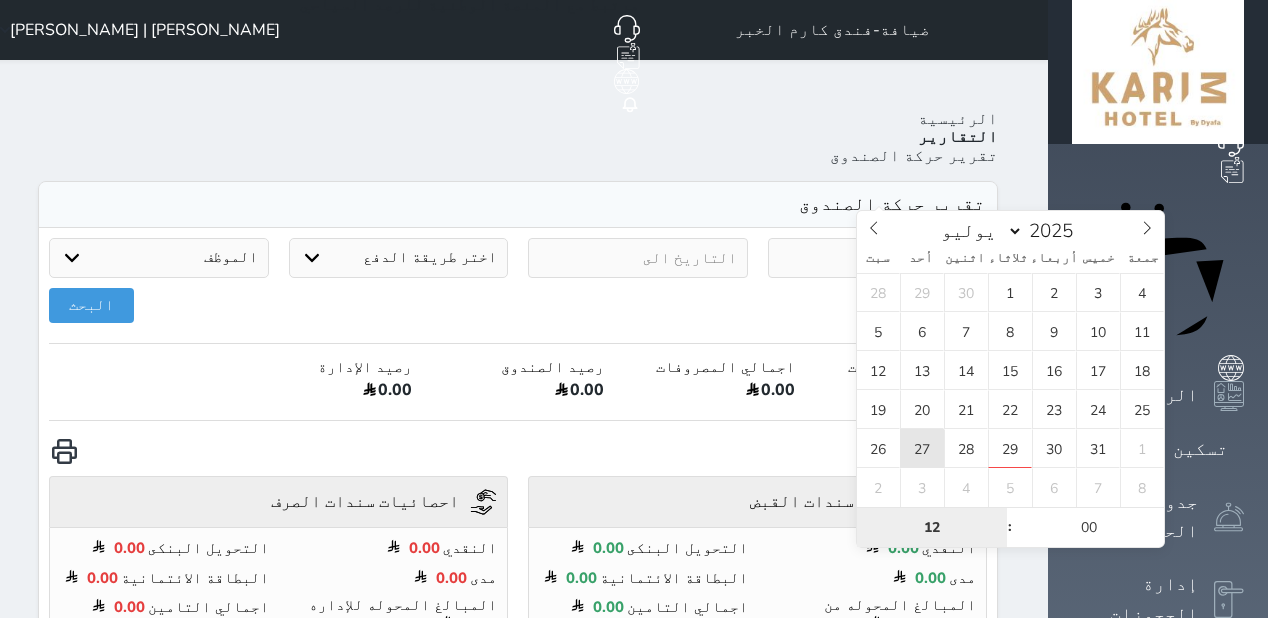 type on "[DATE] 12:00" 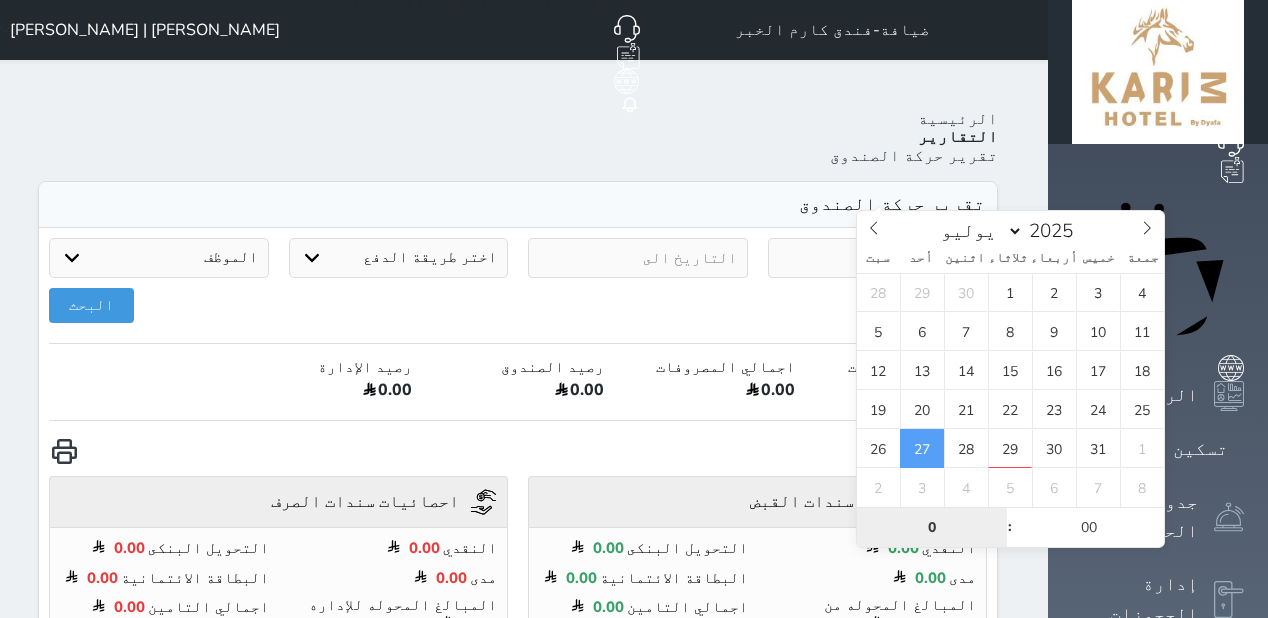 type on "0" 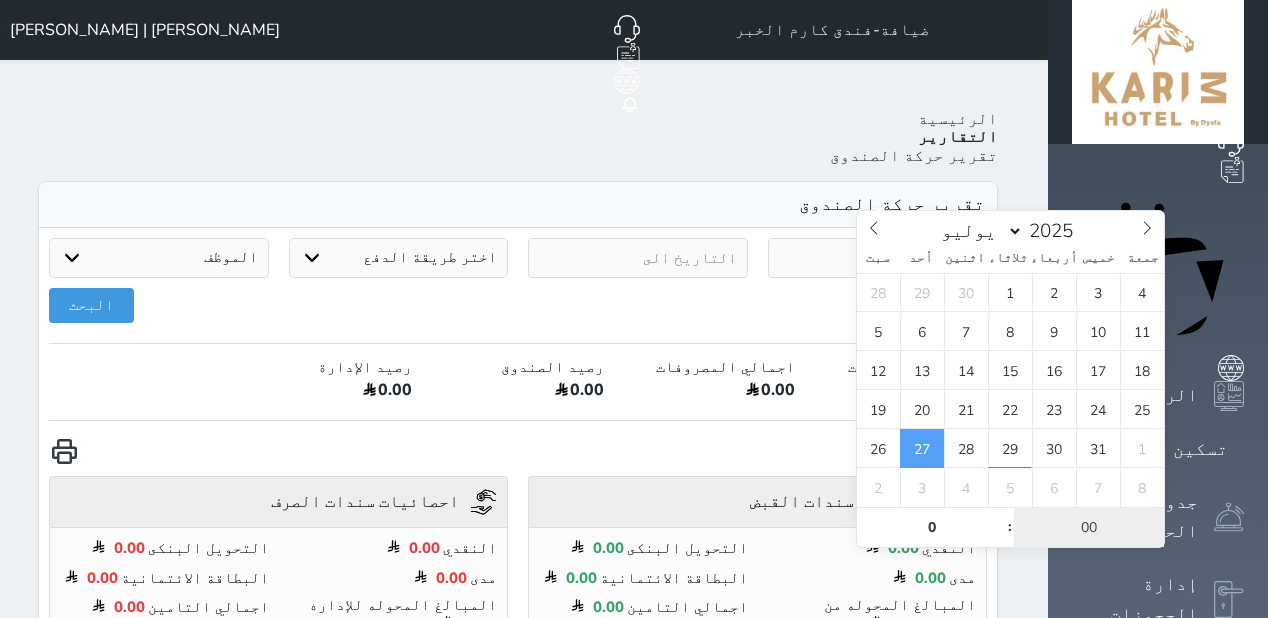 type on "[DATE] 00:00" 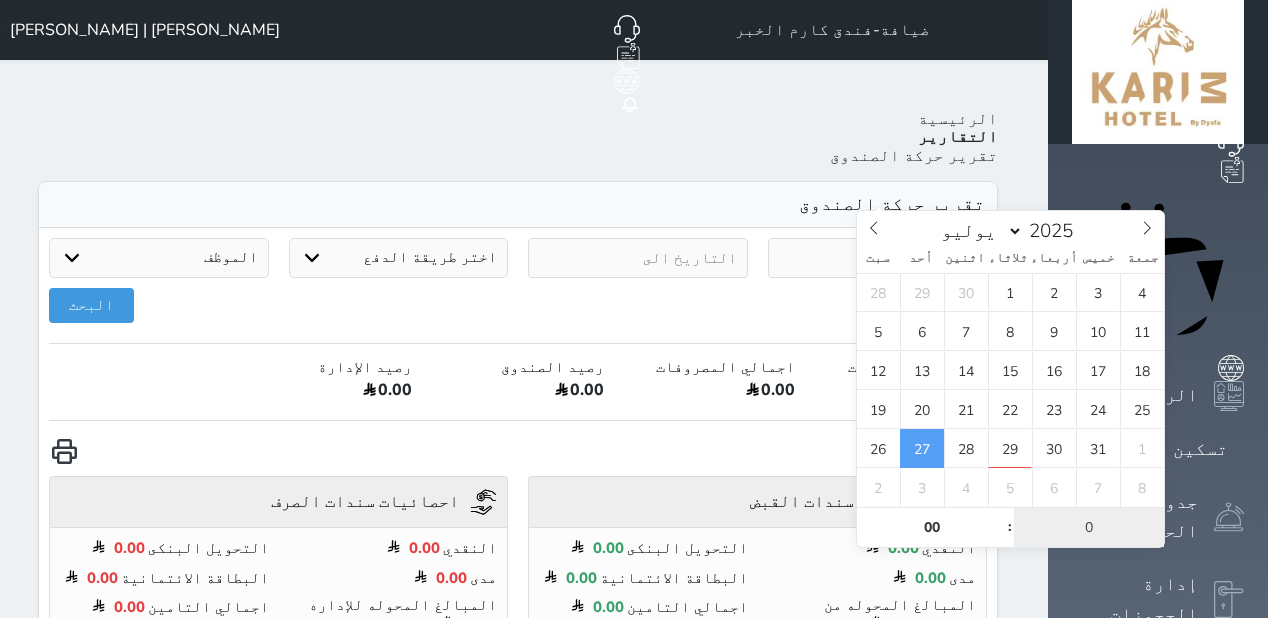 type on "01" 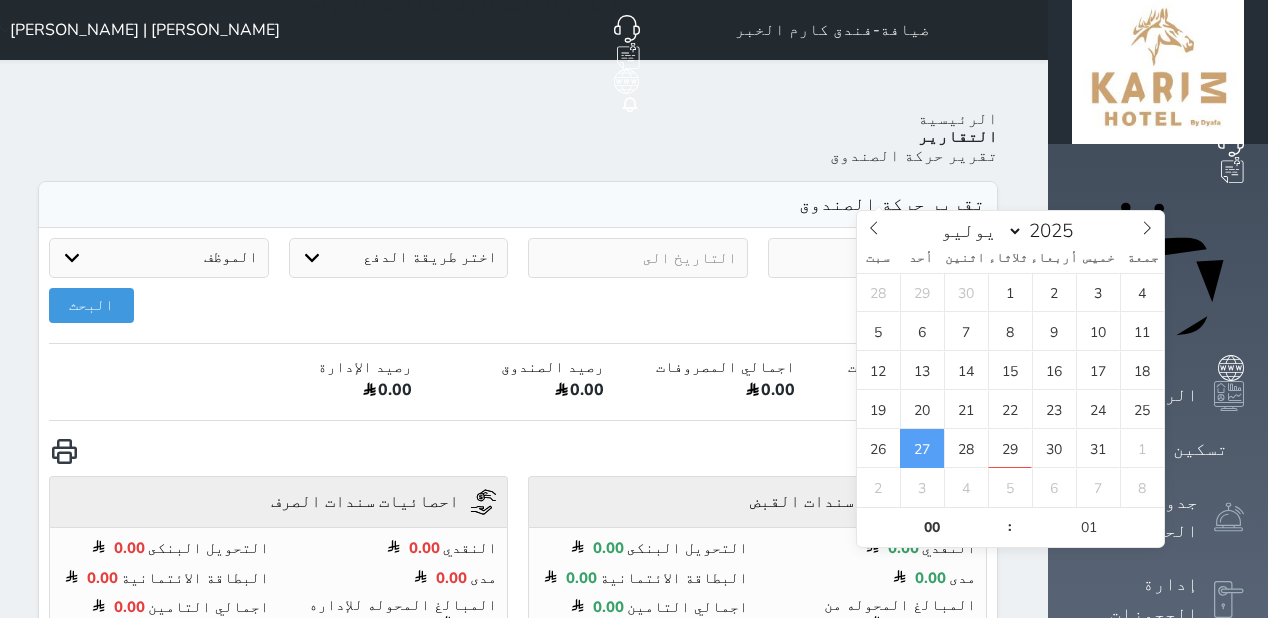type on "[DATE] 00:01" 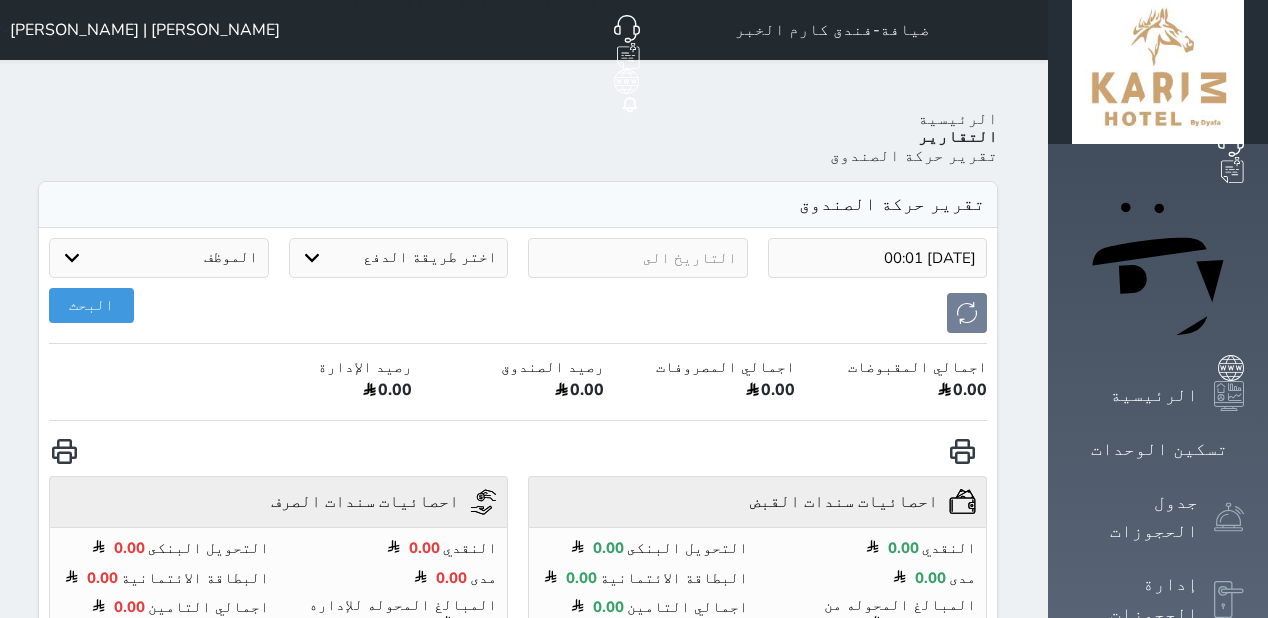 click at bounding box center (638, 258) 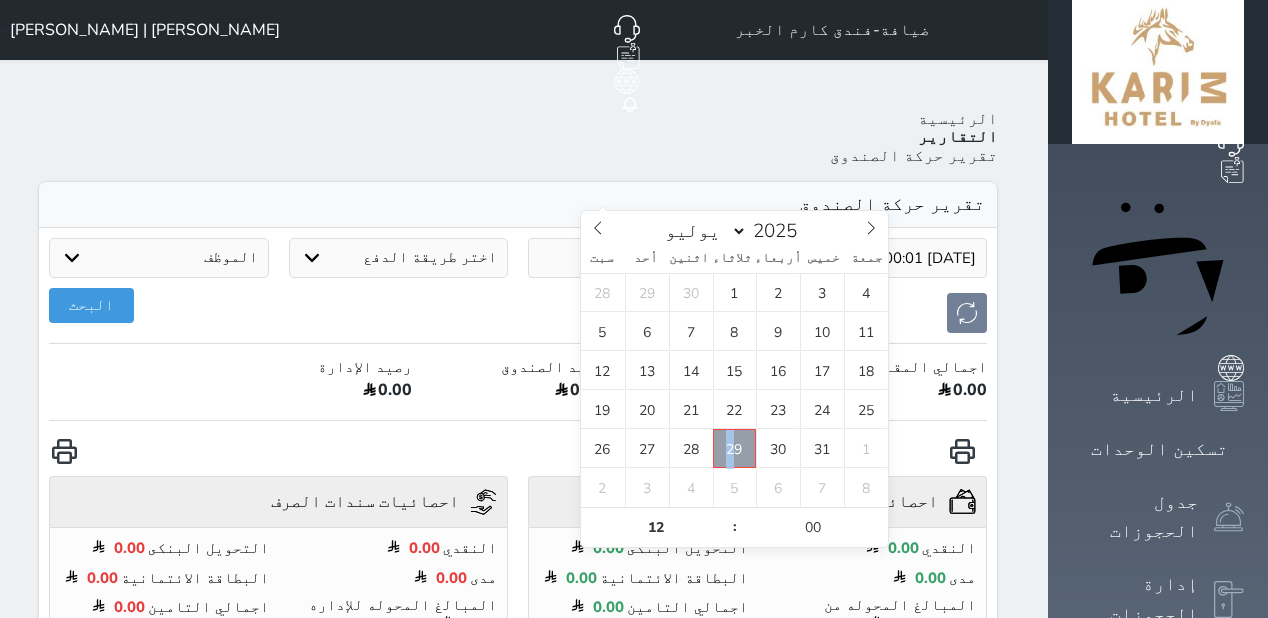 click on "29" at bounding box center (735, 448) 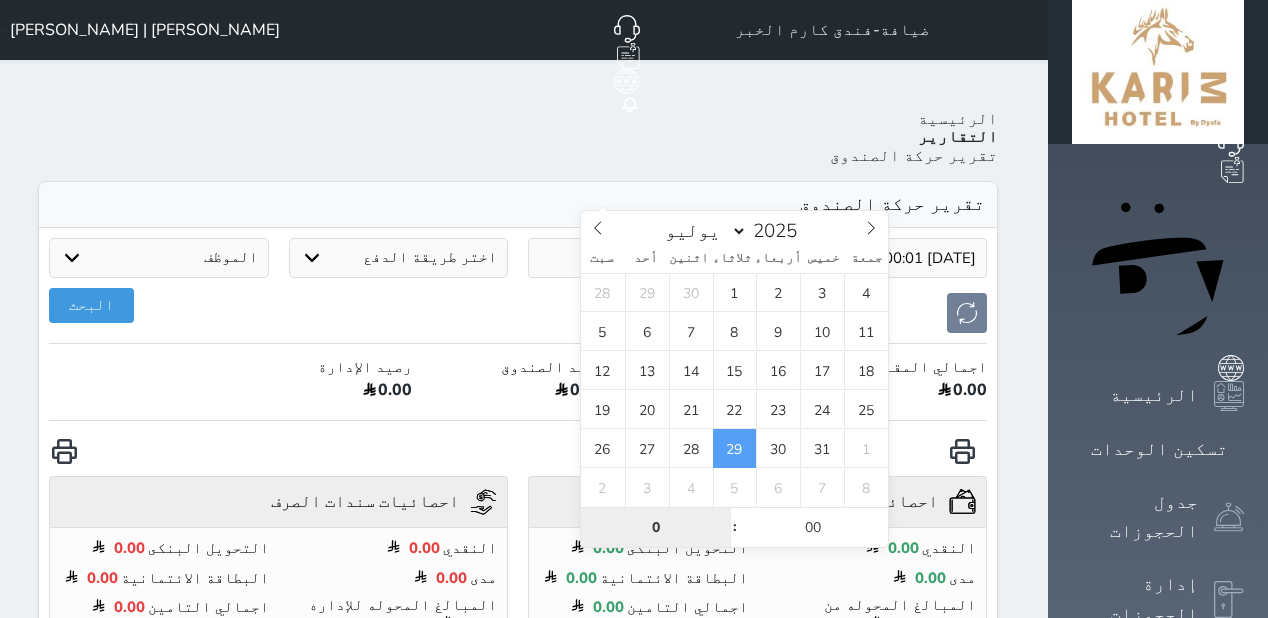 type on "0" 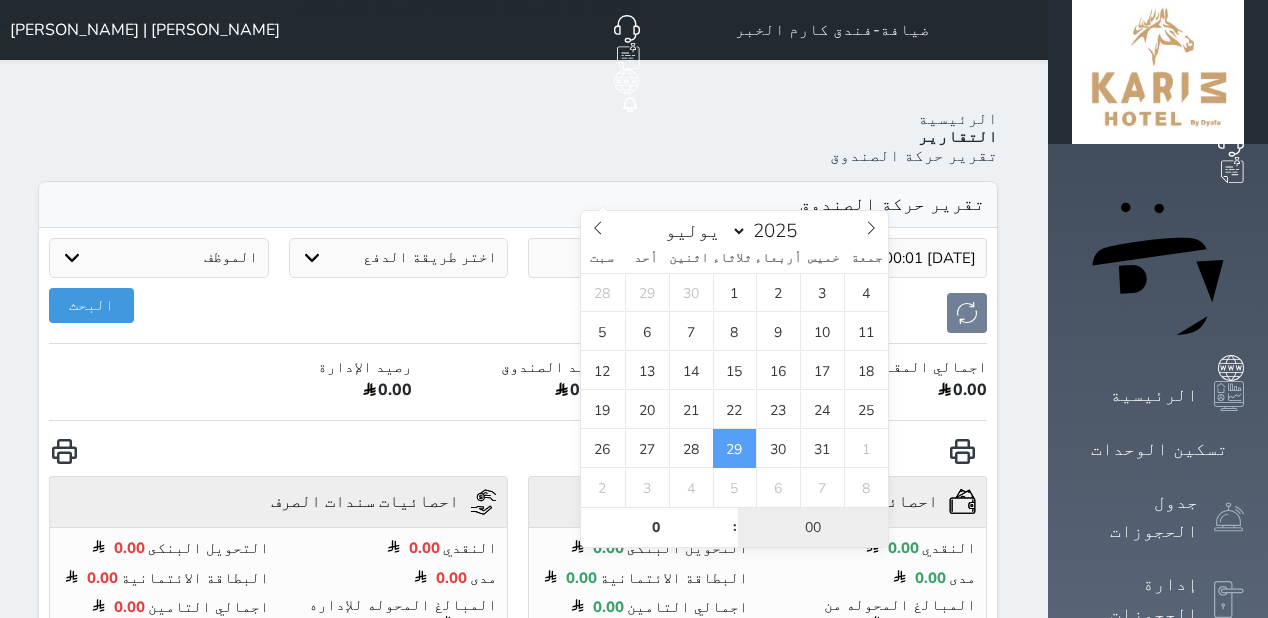 type on "[DATE] 00:00" 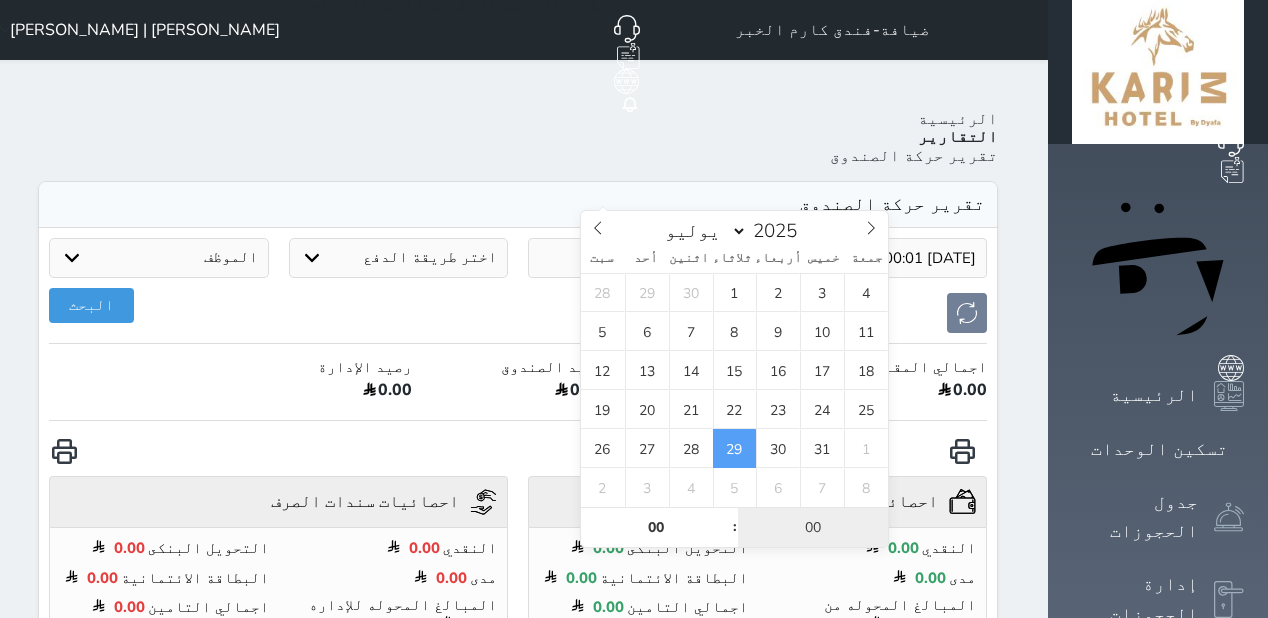 type on "0" 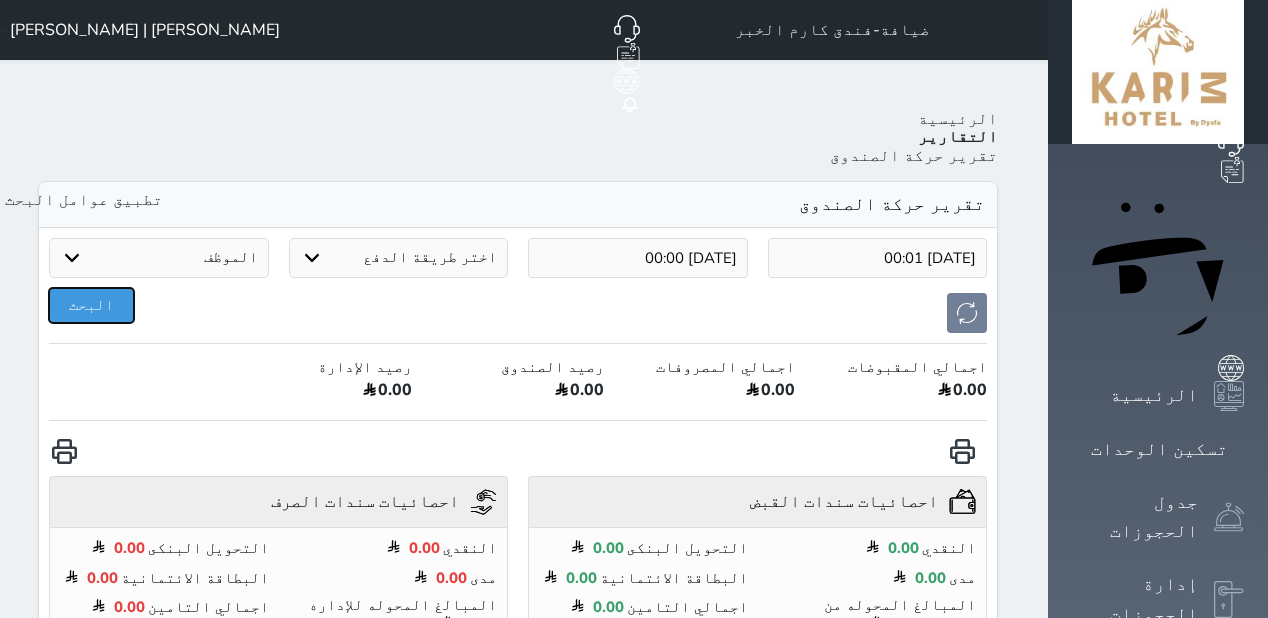 click on "البحث" at bounding box center (91, 305) 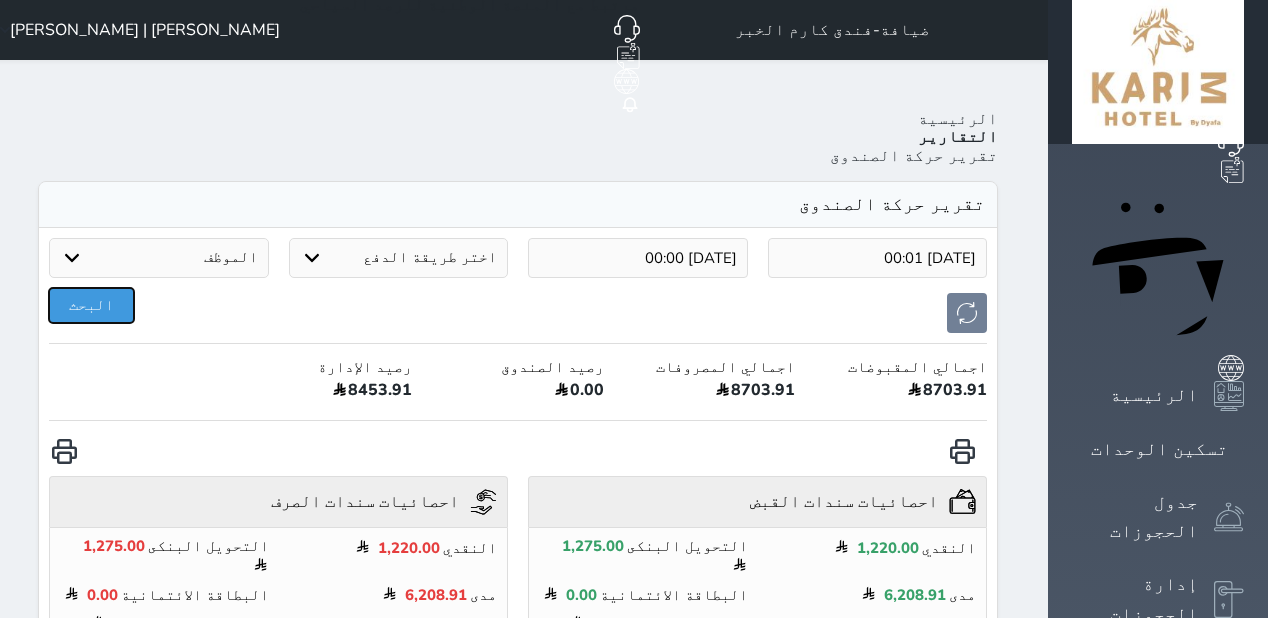 type 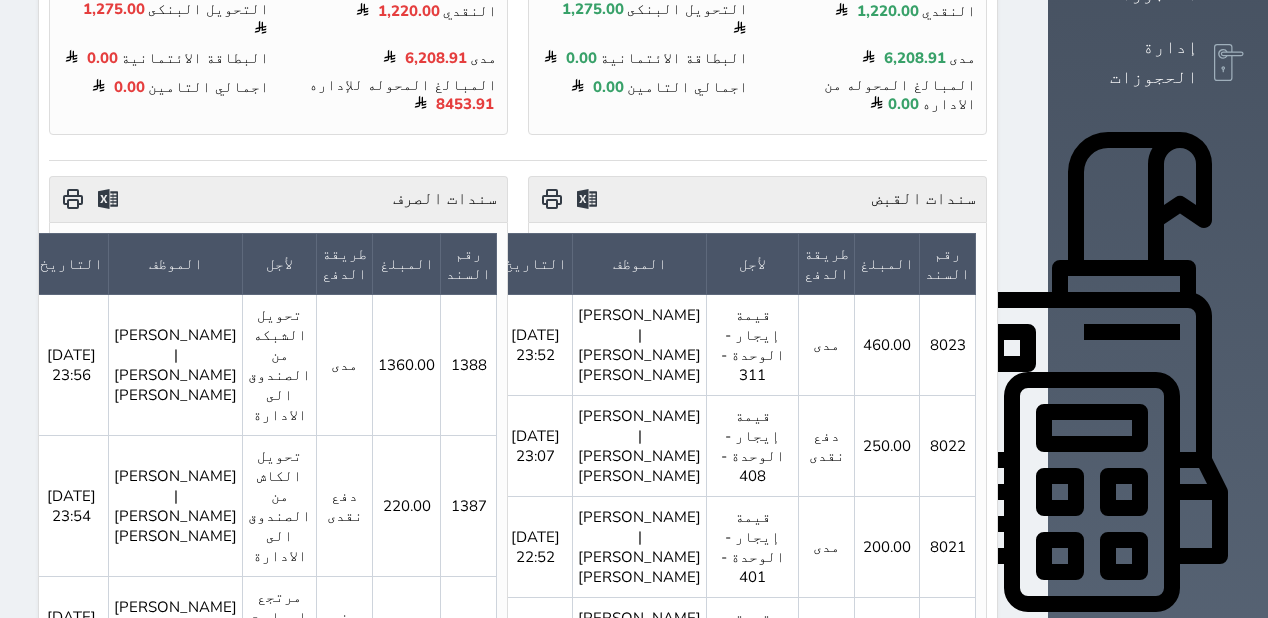 scroll, scrollTop: 320, scrollLeft: 0, axis: vertical 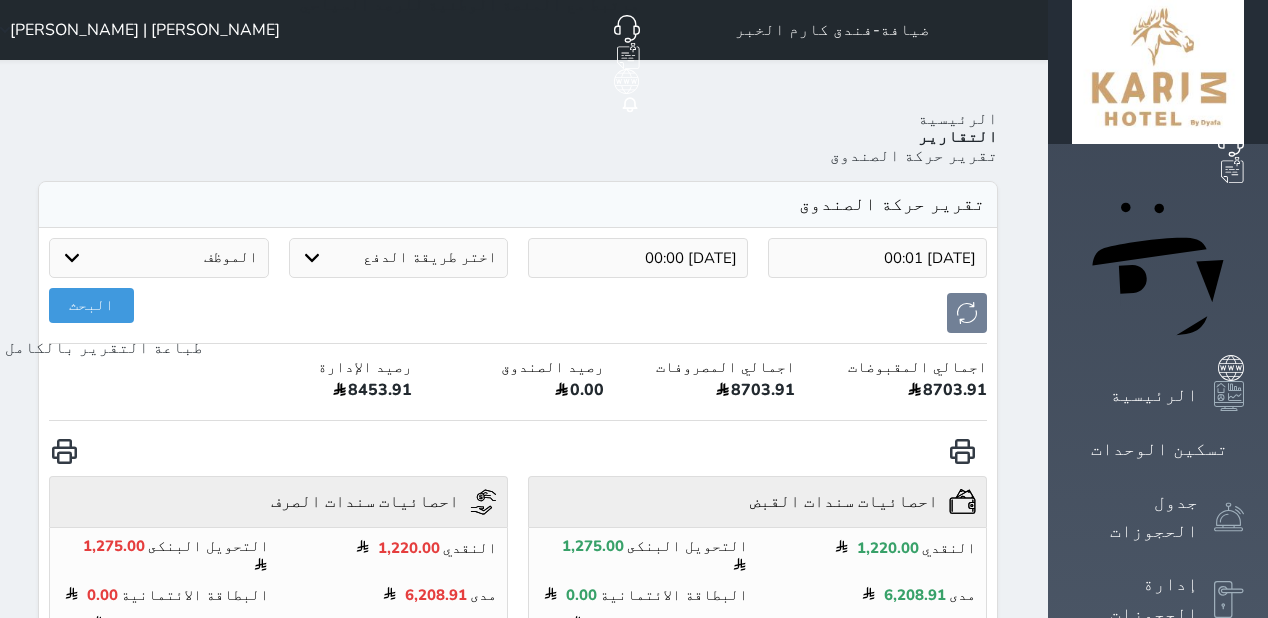click at bounding box center [64, 451] 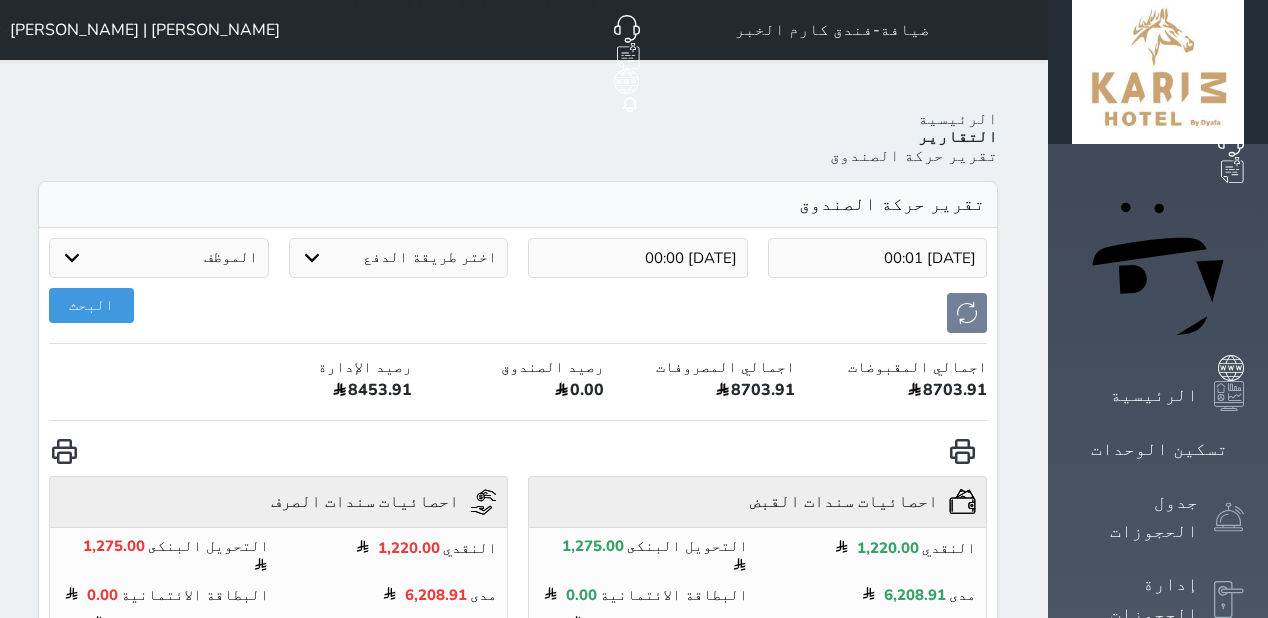 click on "[PERSON_NAME] | [PERSON_NAME]" at bounding box center (145, 30) 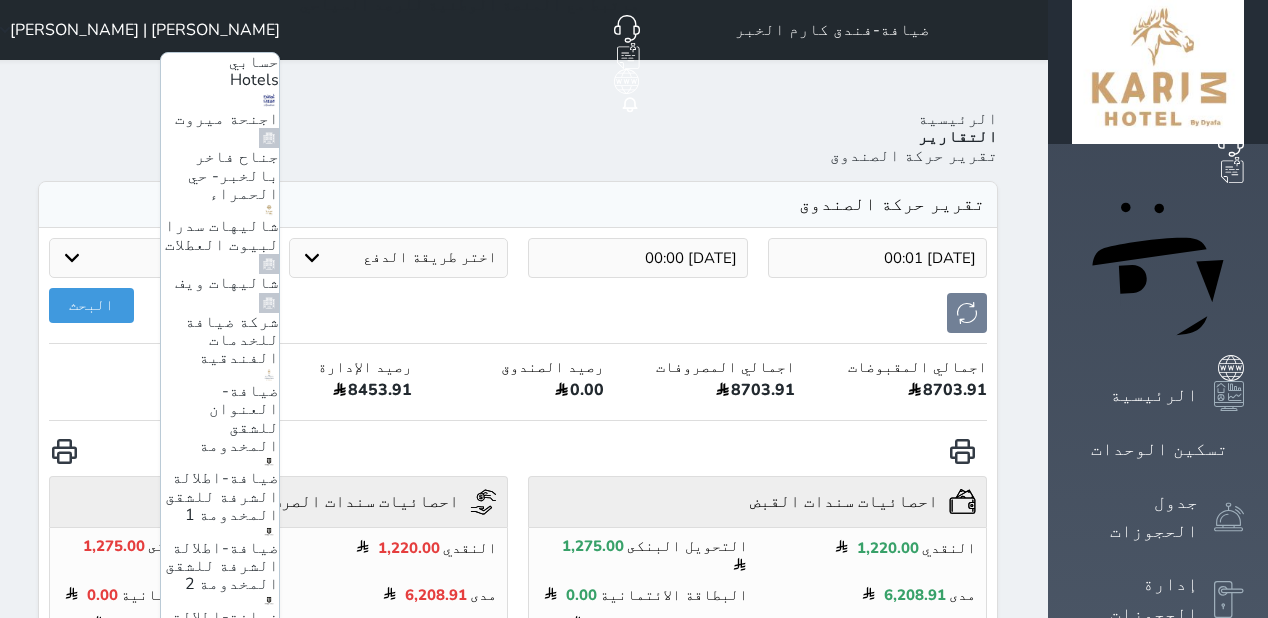scroll, scrollTop: 247, scrollLeft: 0, axis: vertical 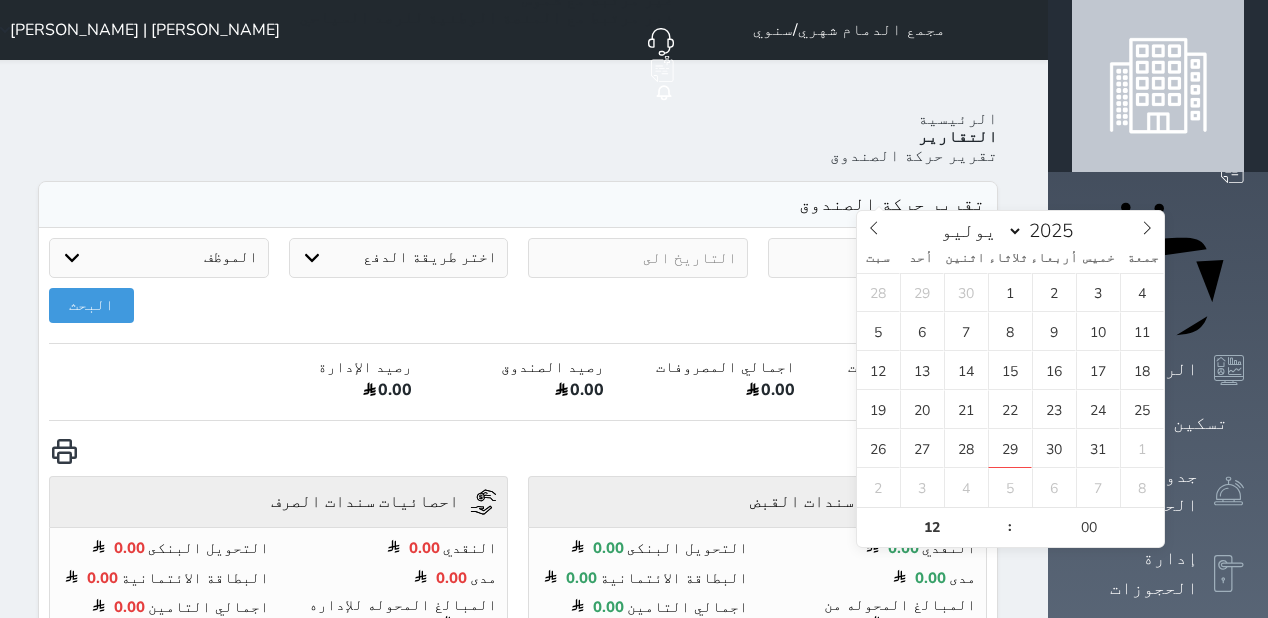 click at bounding box center (878, 258) 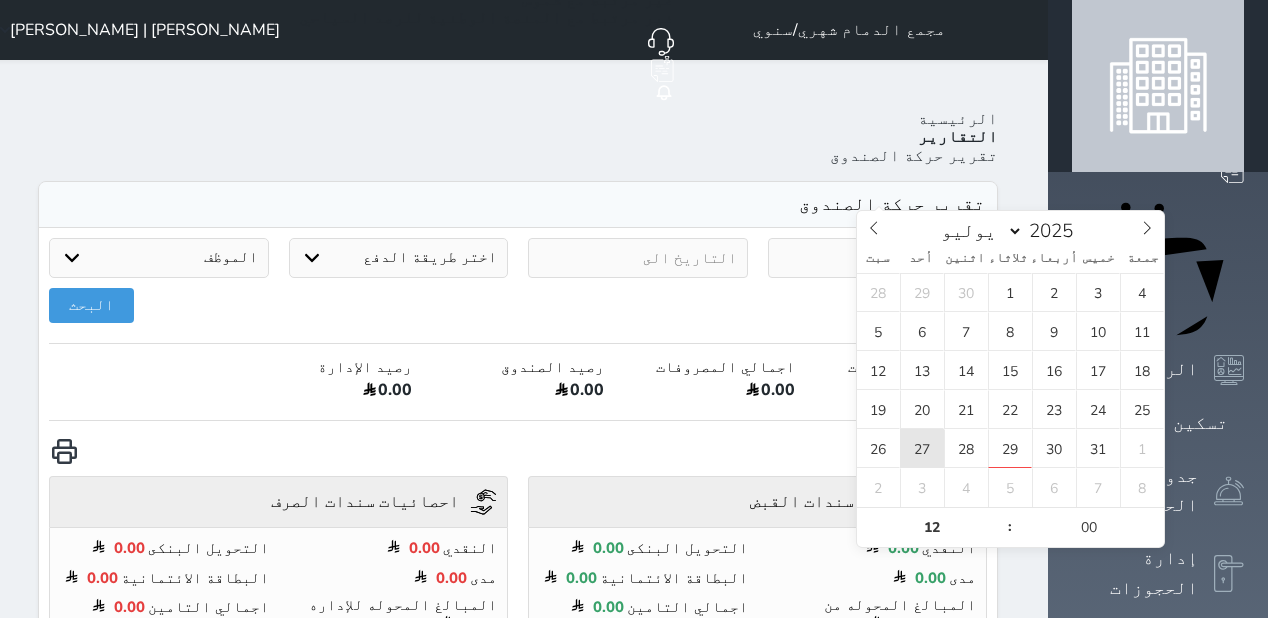 click on "27" at bounding box center (922, 448) 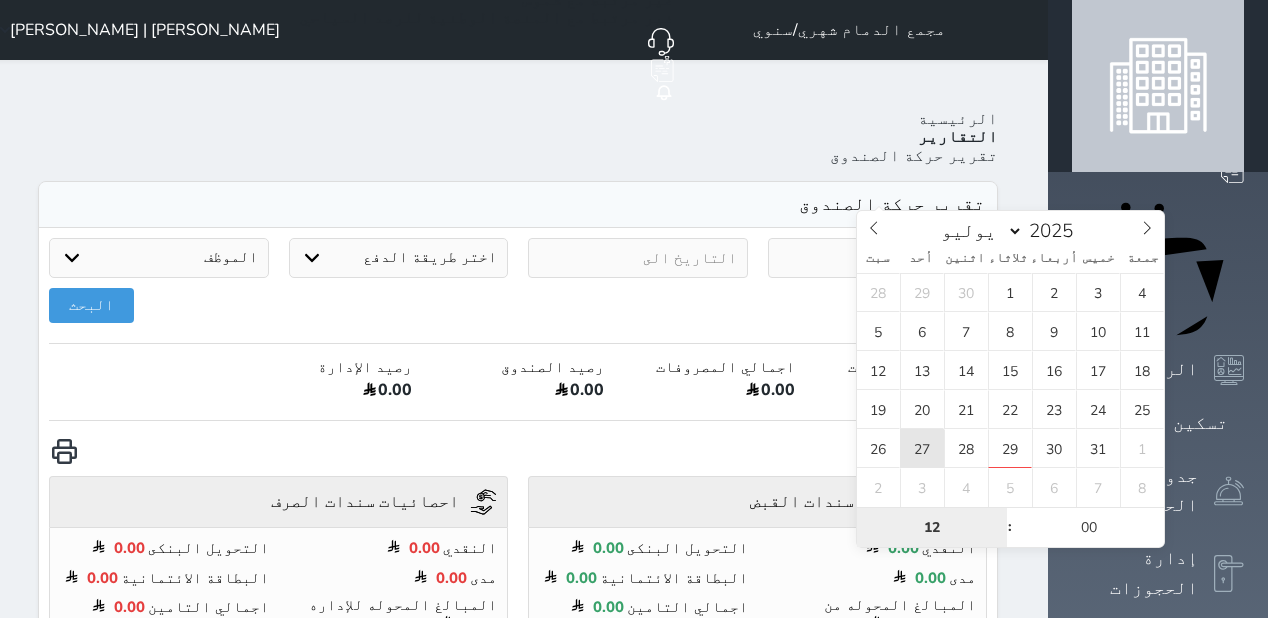 type on "[DATE] 12:00" 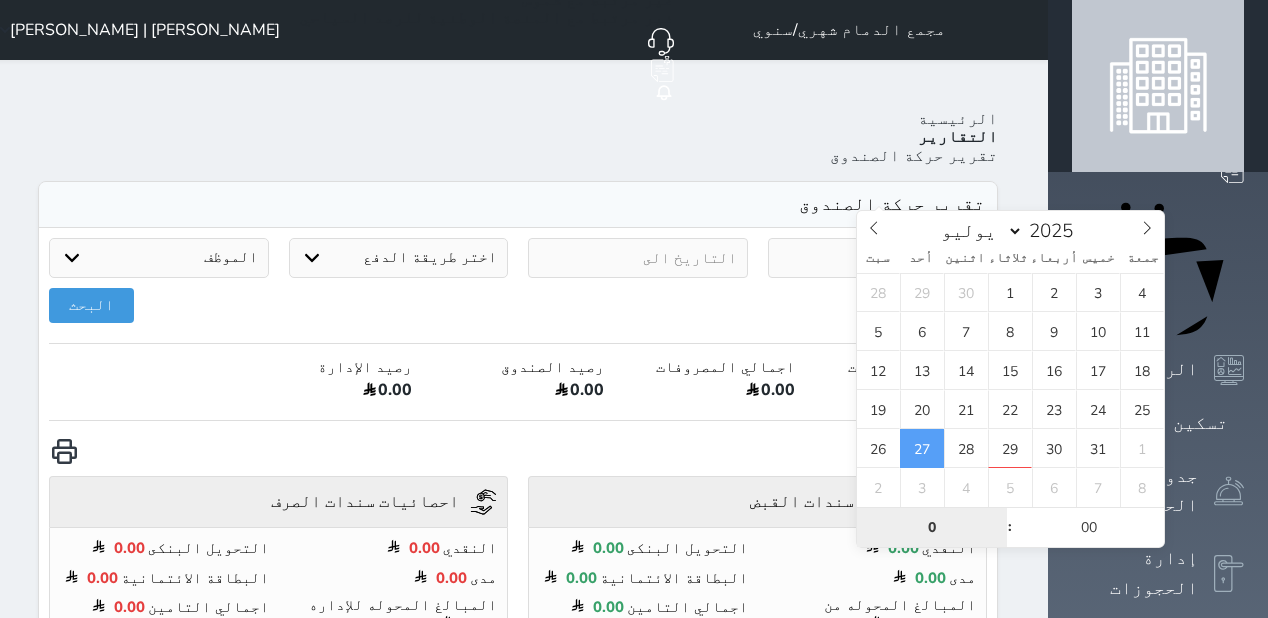 type on "0" 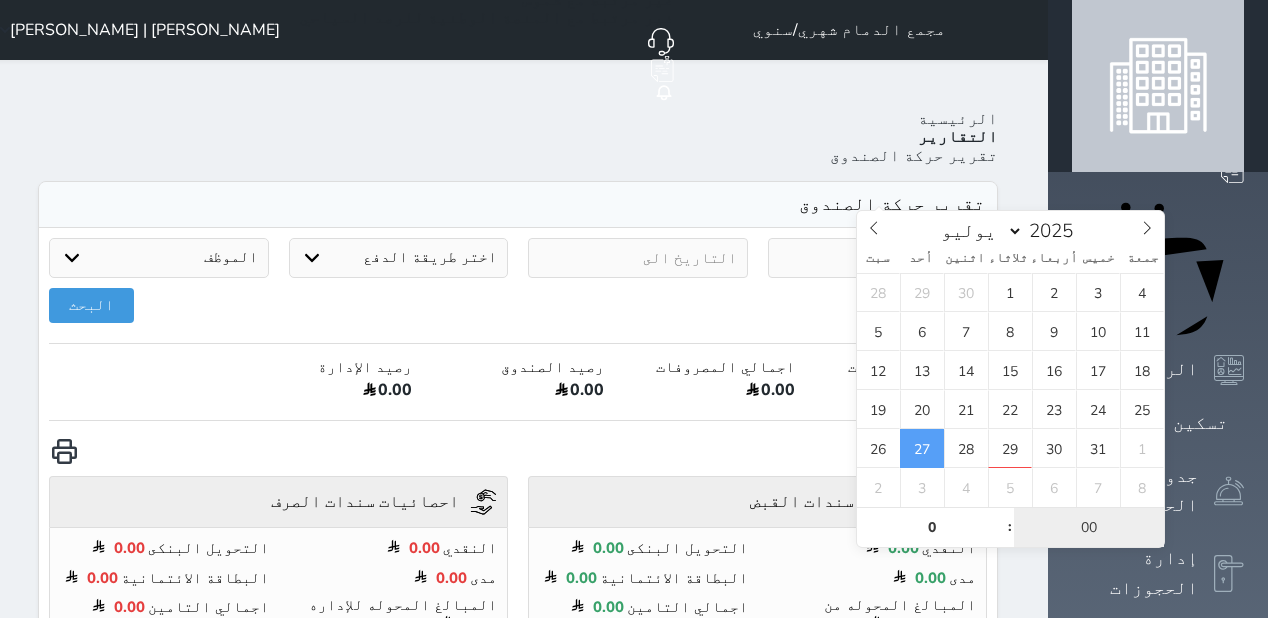 type on "[DATE] 00:00" 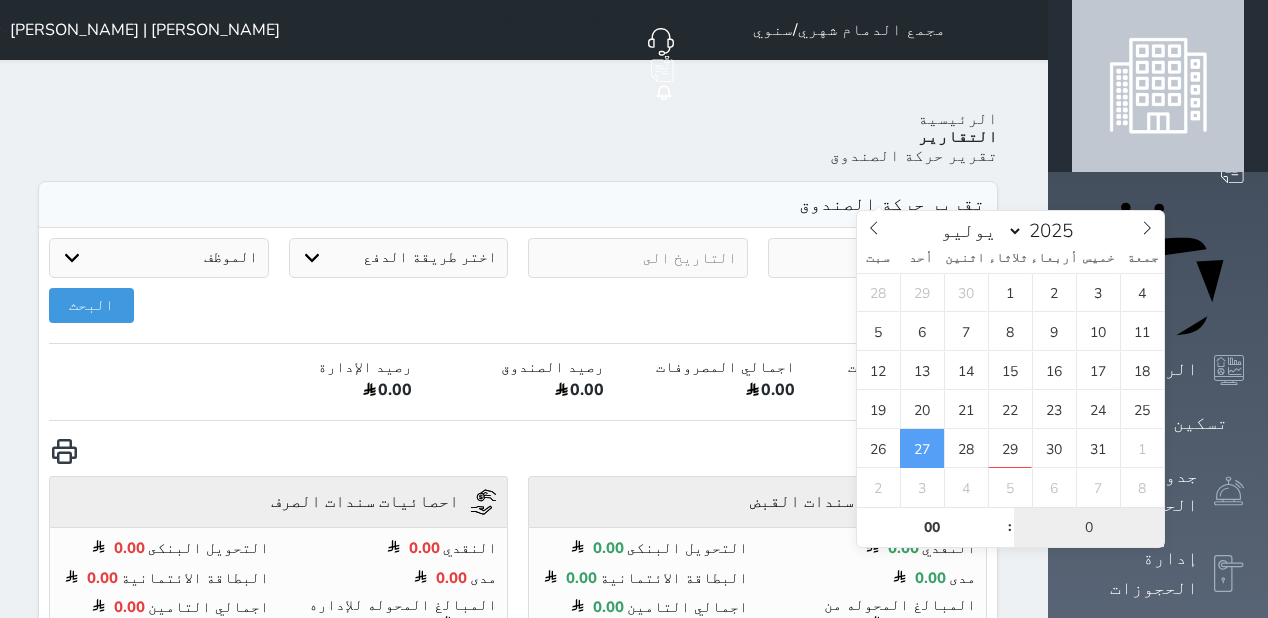 type on "01" 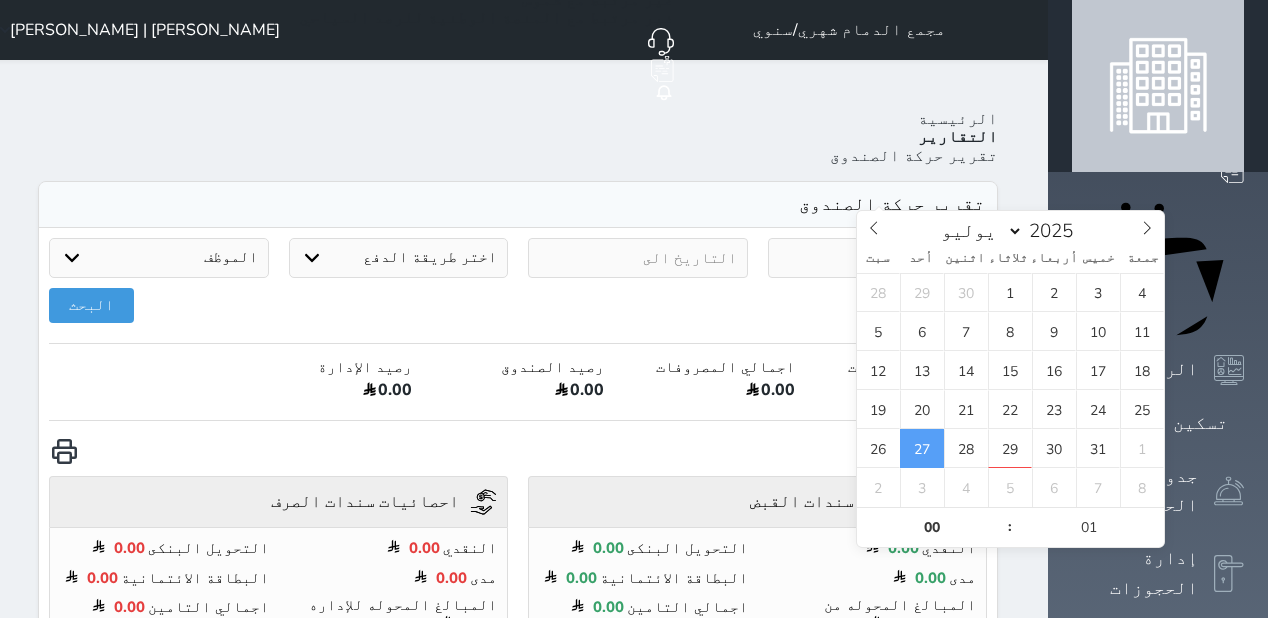type on "2025-07-27 00:01" 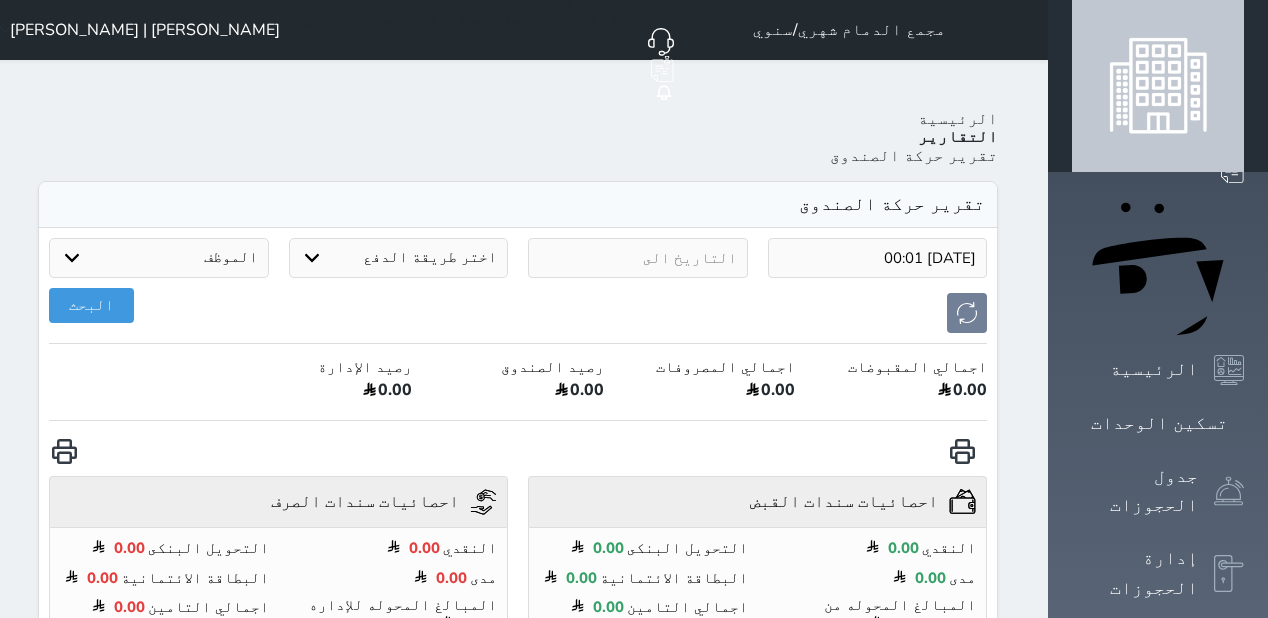 click at bounding box center [638, 258] 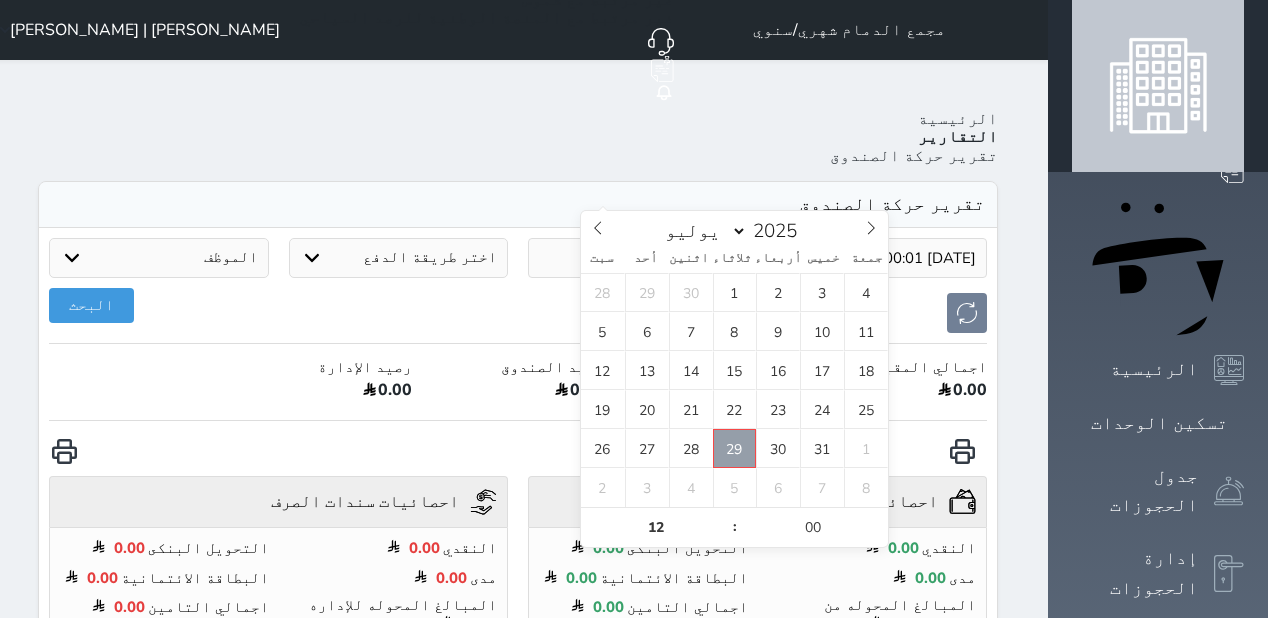 click on "29" at bounding box center (735, 448) 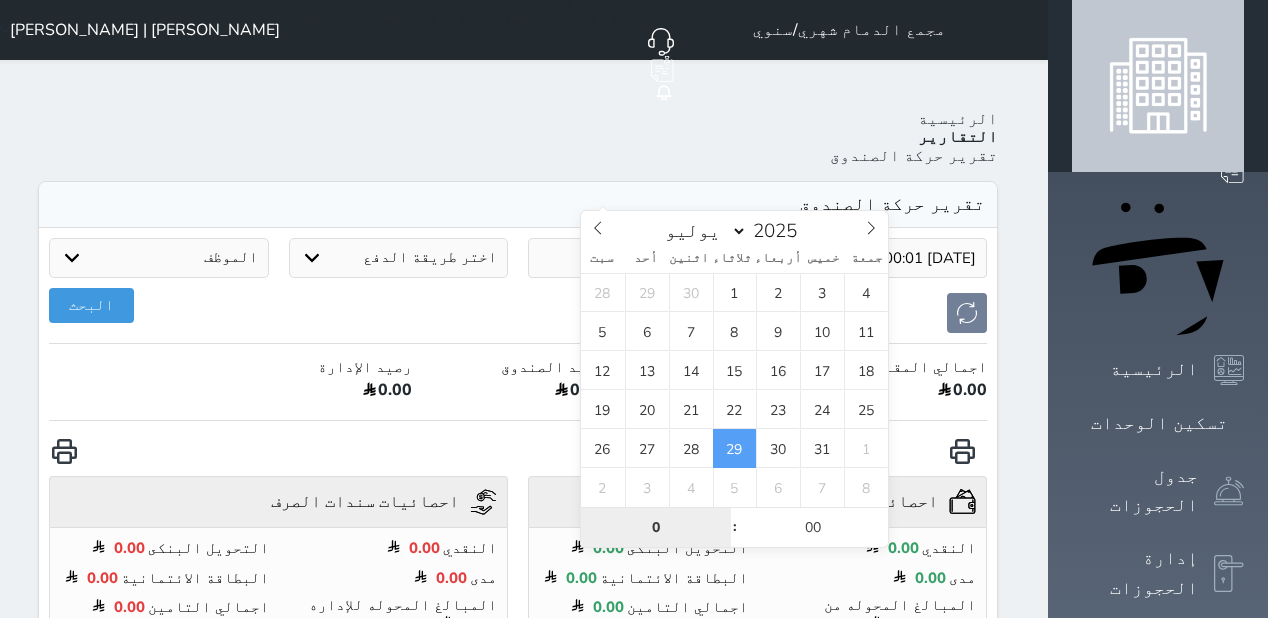 type on "0" 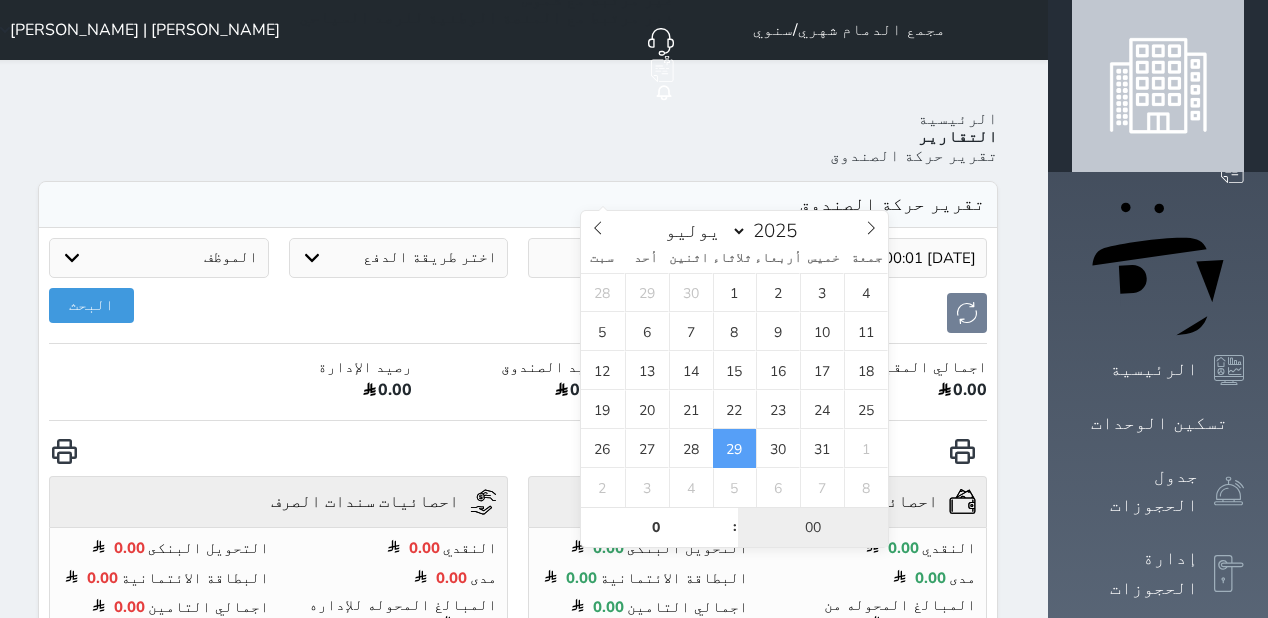 type on "[DATE] 00:00" 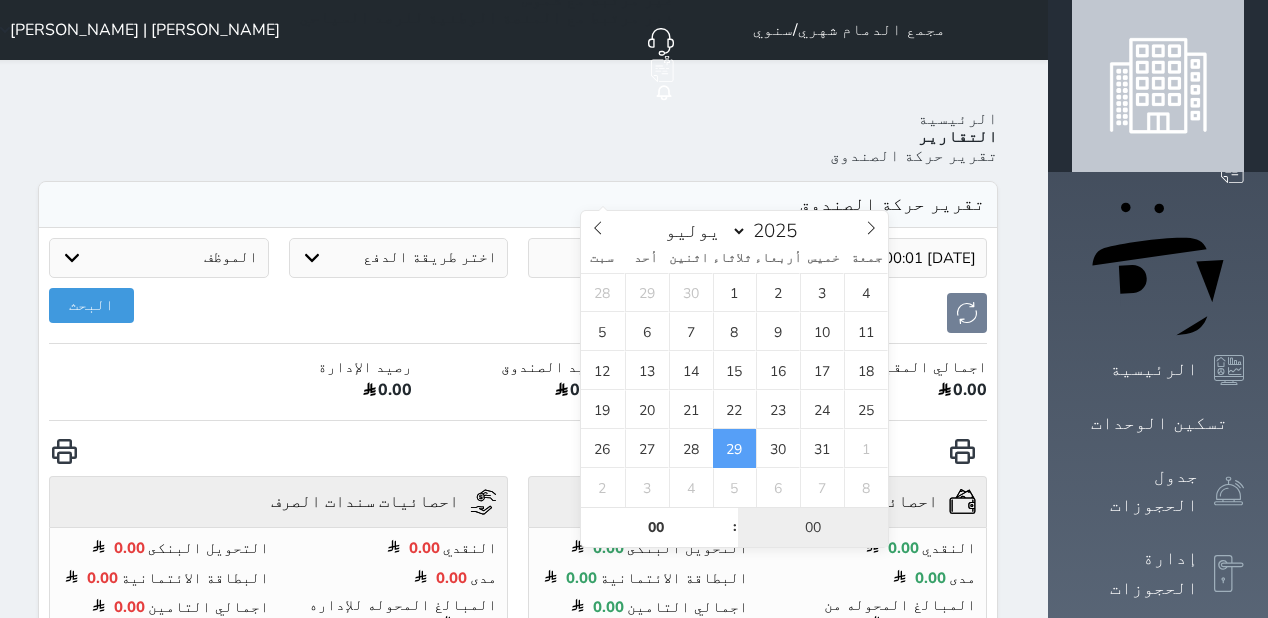type on "0" 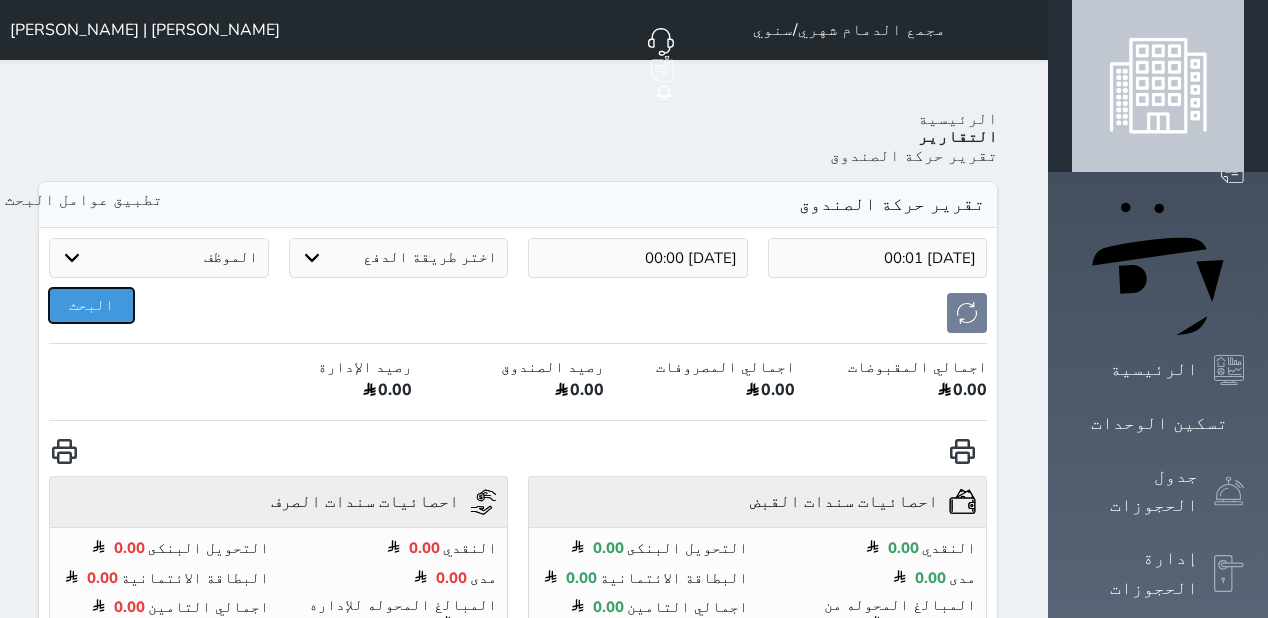 click on "البحث" at bounding box center [91, 305] 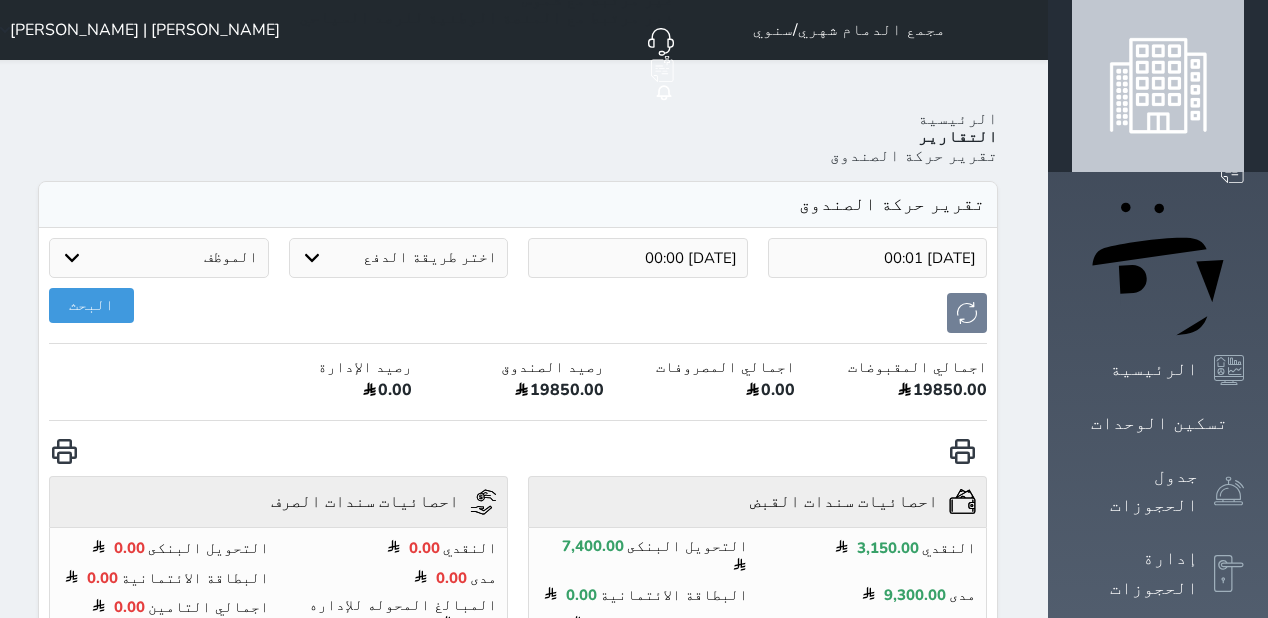 click on "2025-07-27 00:01" at bounding box center (878, 258) 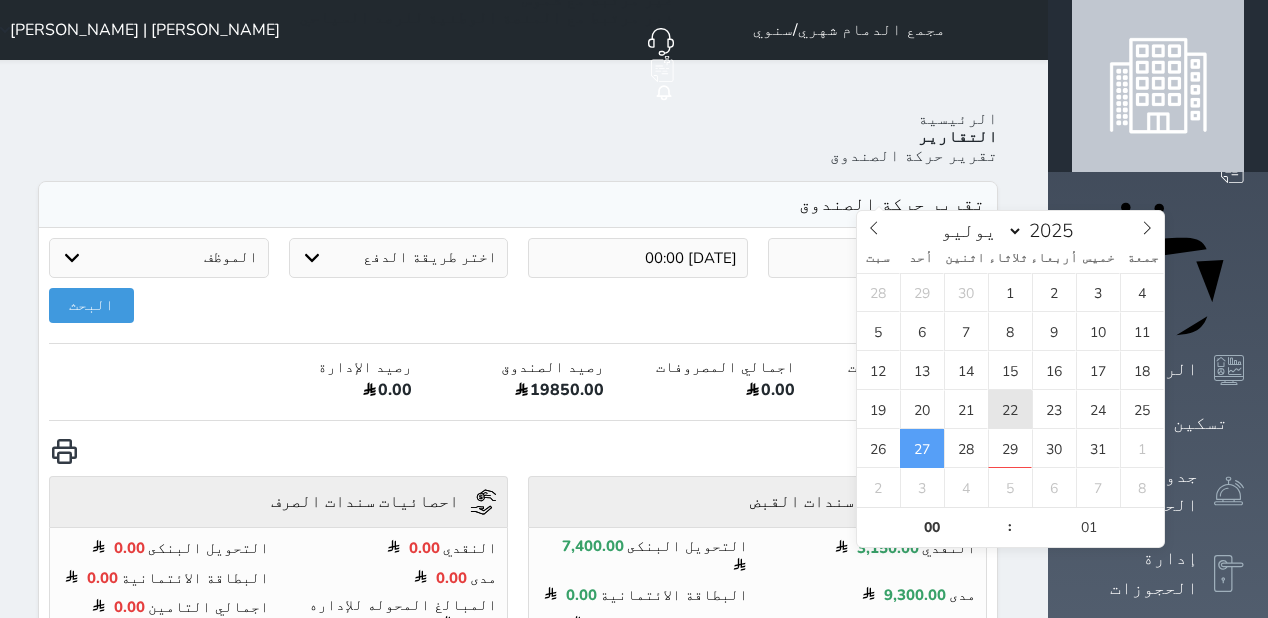 click on "22" at bounding box center [1010, 409] 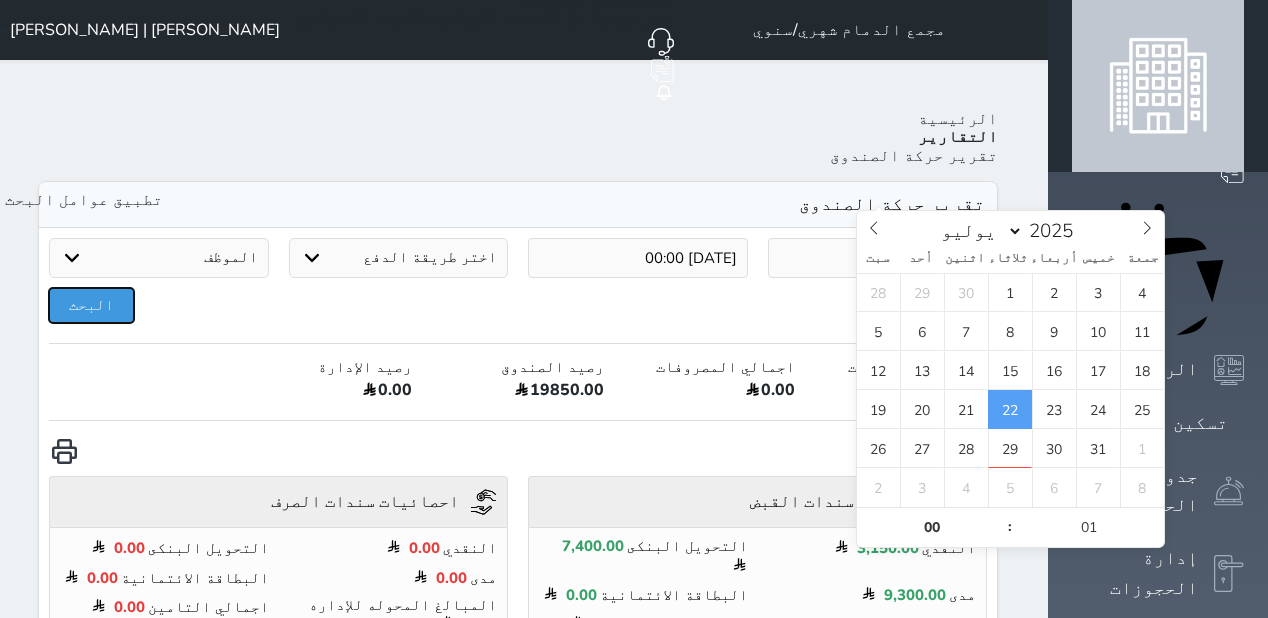 click on "البحث" at bounding box center [91, 305] 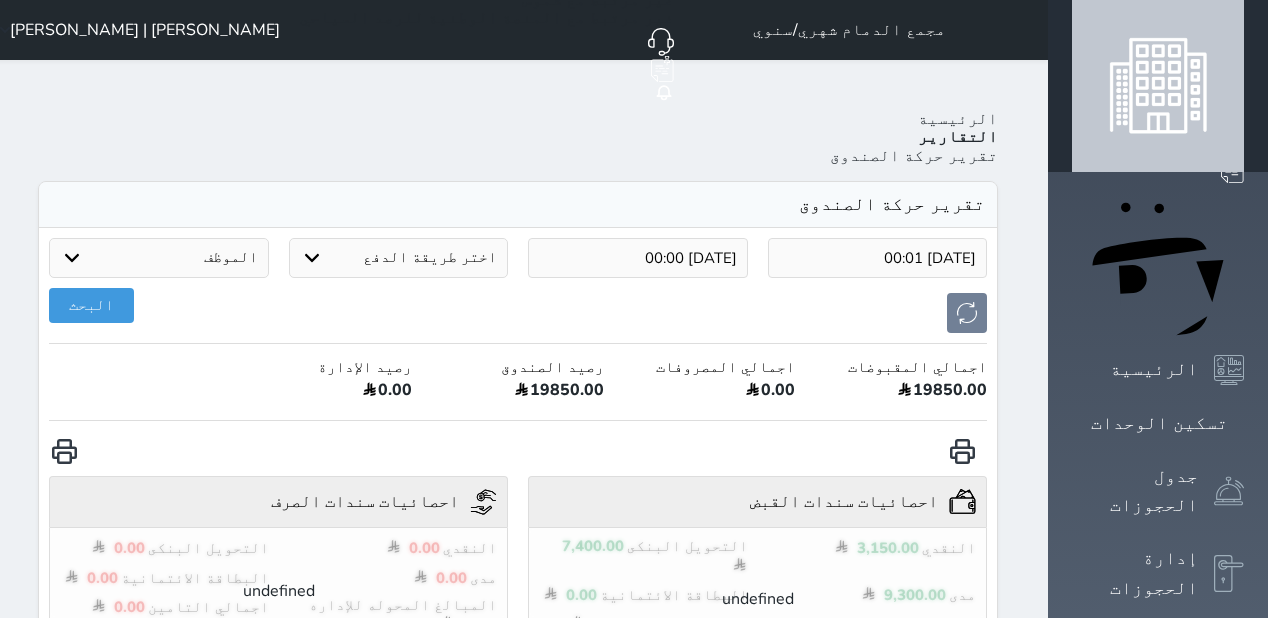 click on "[DATE] 00:00" at bounding box center (638, 258) 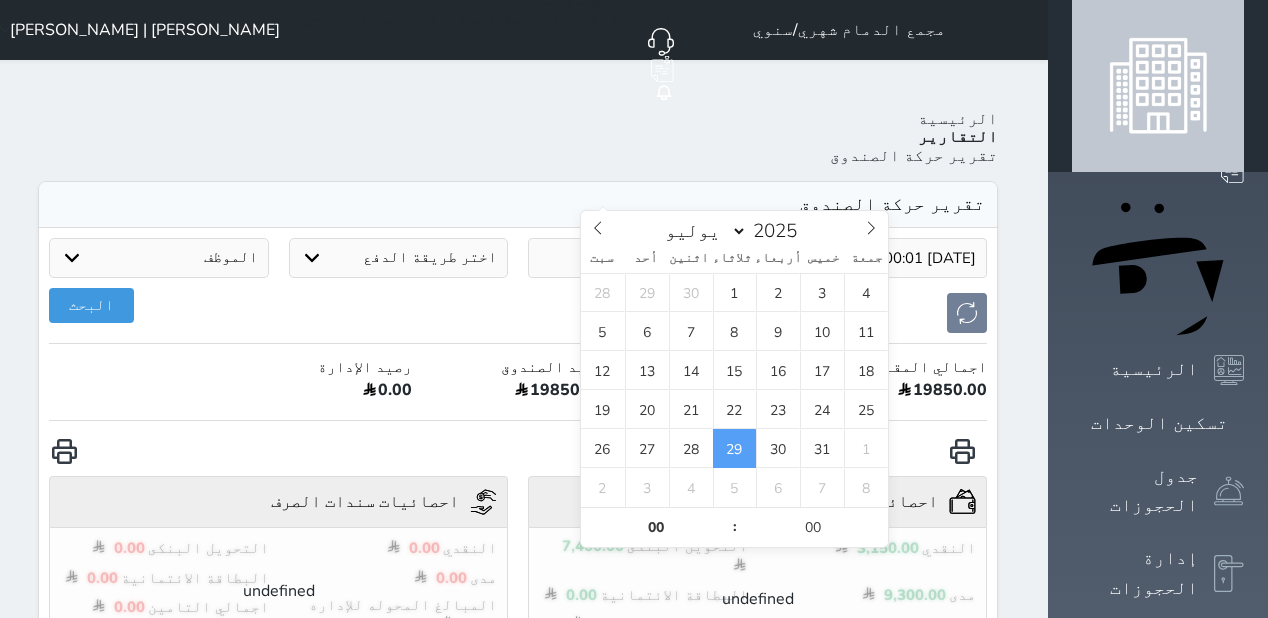 click on "البحث" at bounding box center [518, 313] 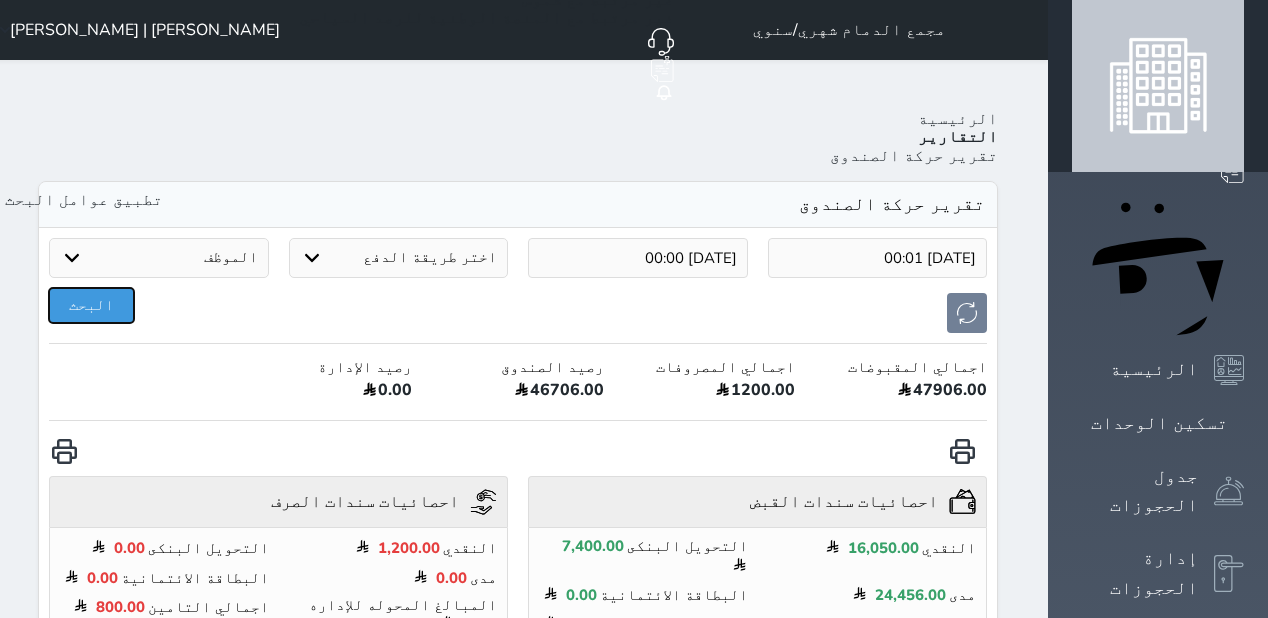 click on "البحث" at bounding box center [91, 305] 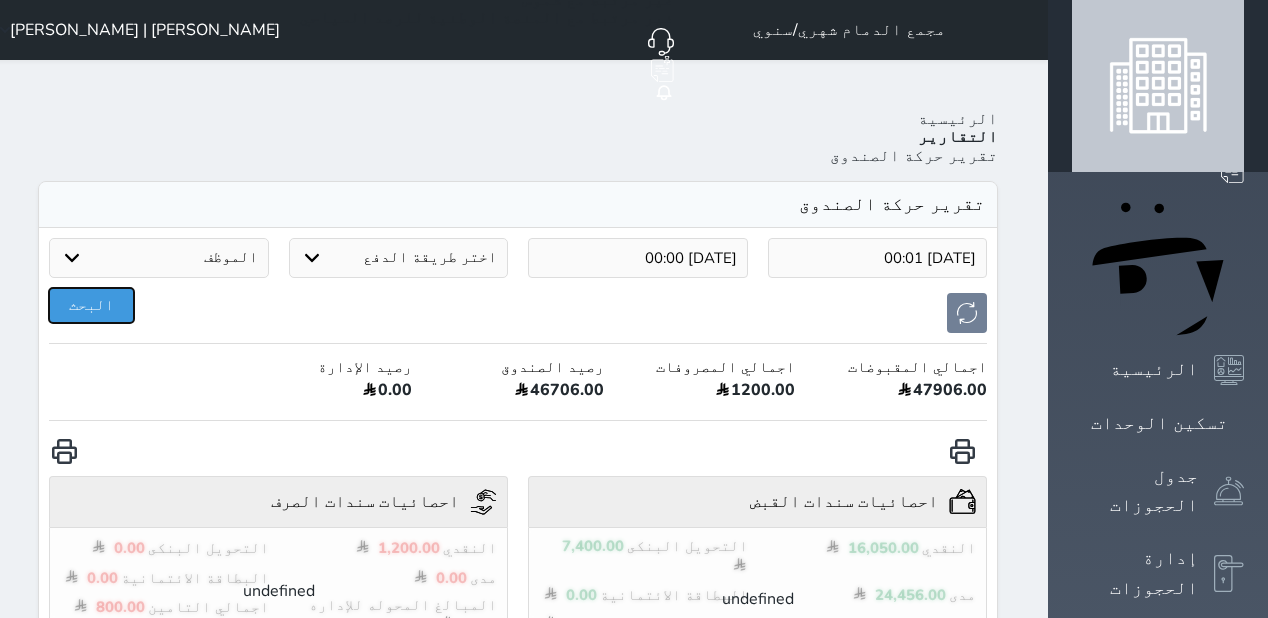click on "البحث" at bounding box center (91, 305) 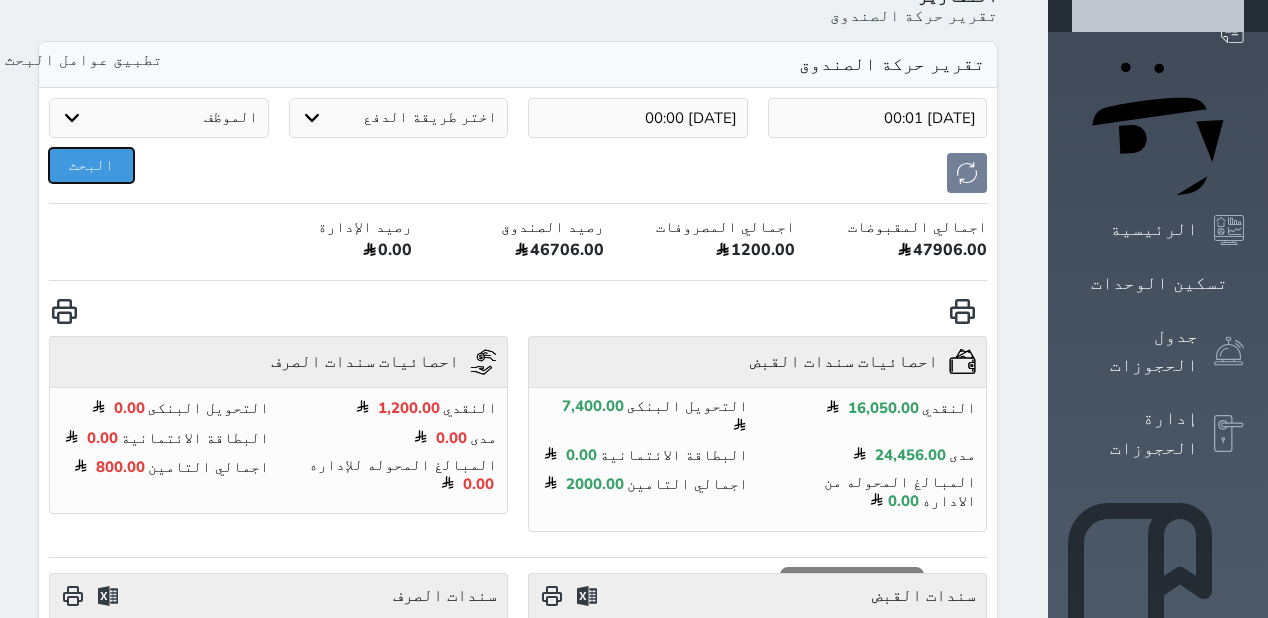 scroll, scrollTop: 240, scrollLeft: 0, axis: vertical 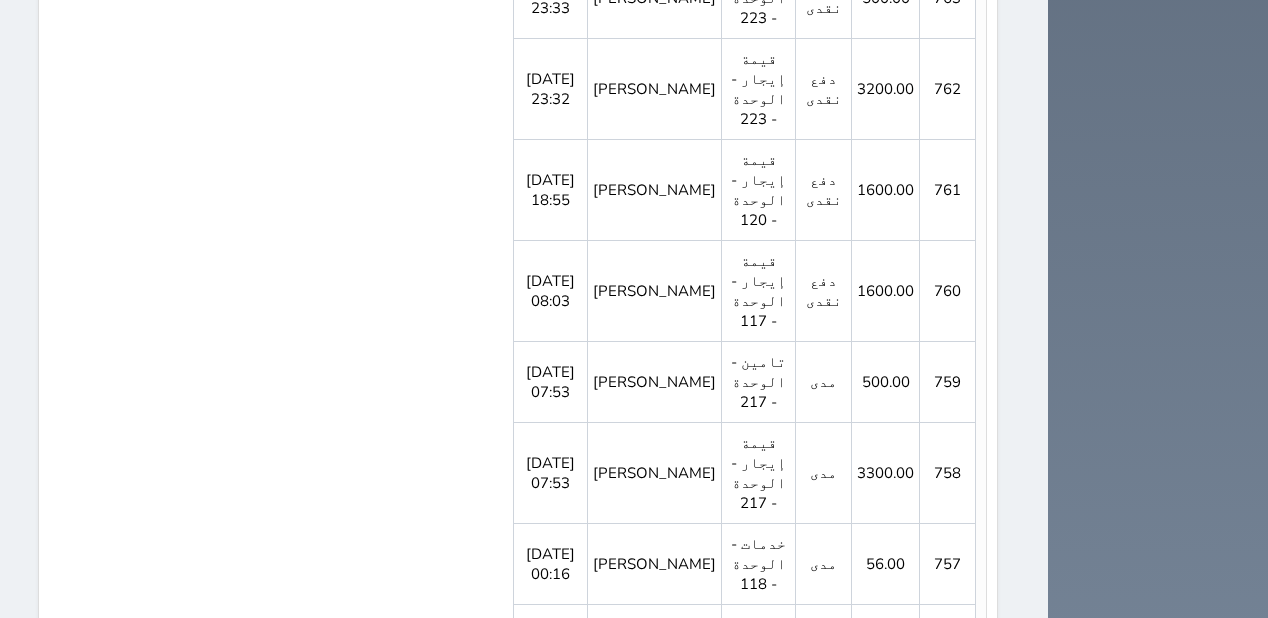 click on "2" at bounding box center [670, 947] 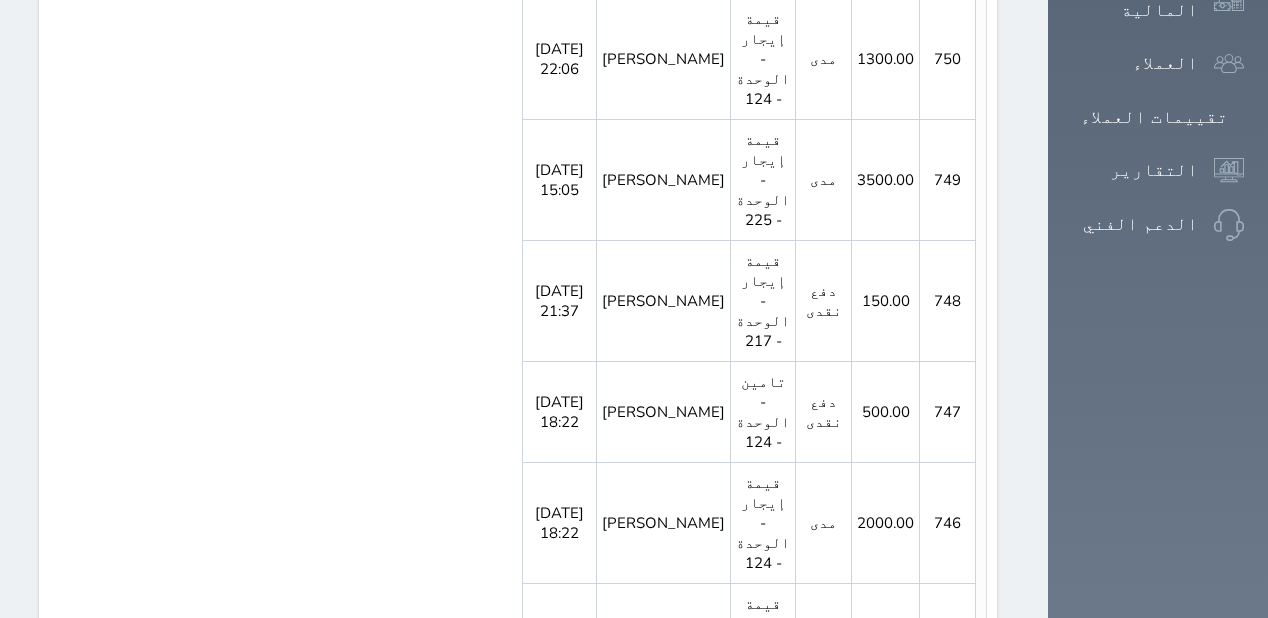 scroll, scrollTop: 1164, scrollLeft: 0, axis: vertical 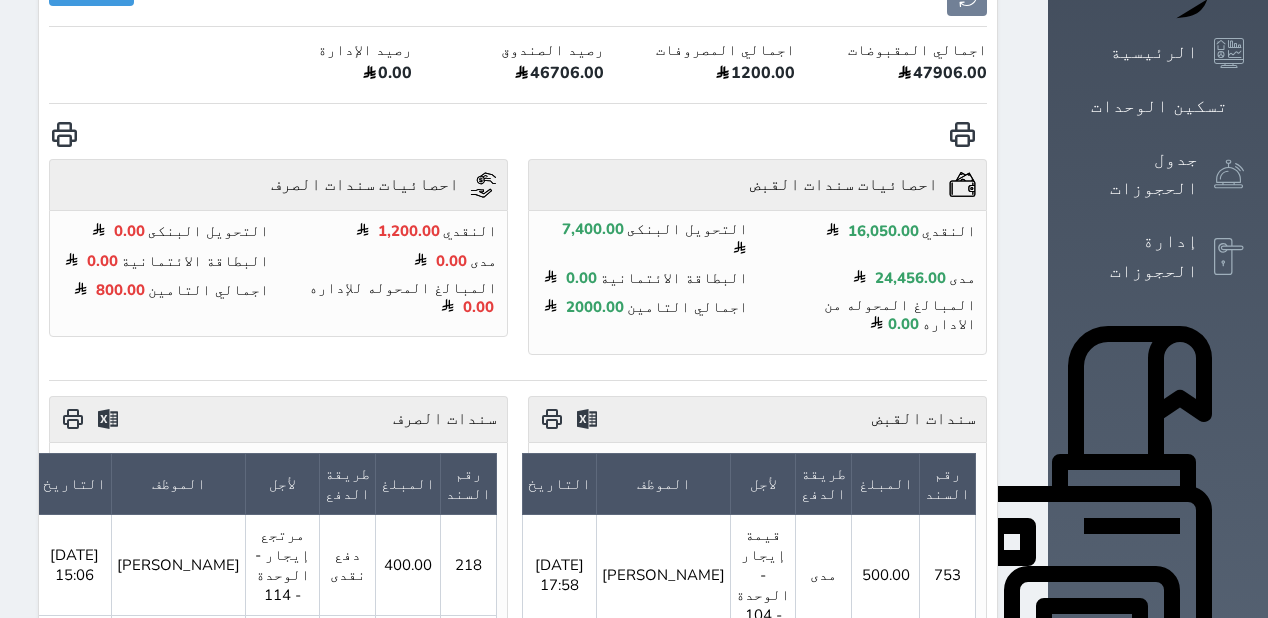 click on "الإدارة المالية" at bounding box center (1135, 875) 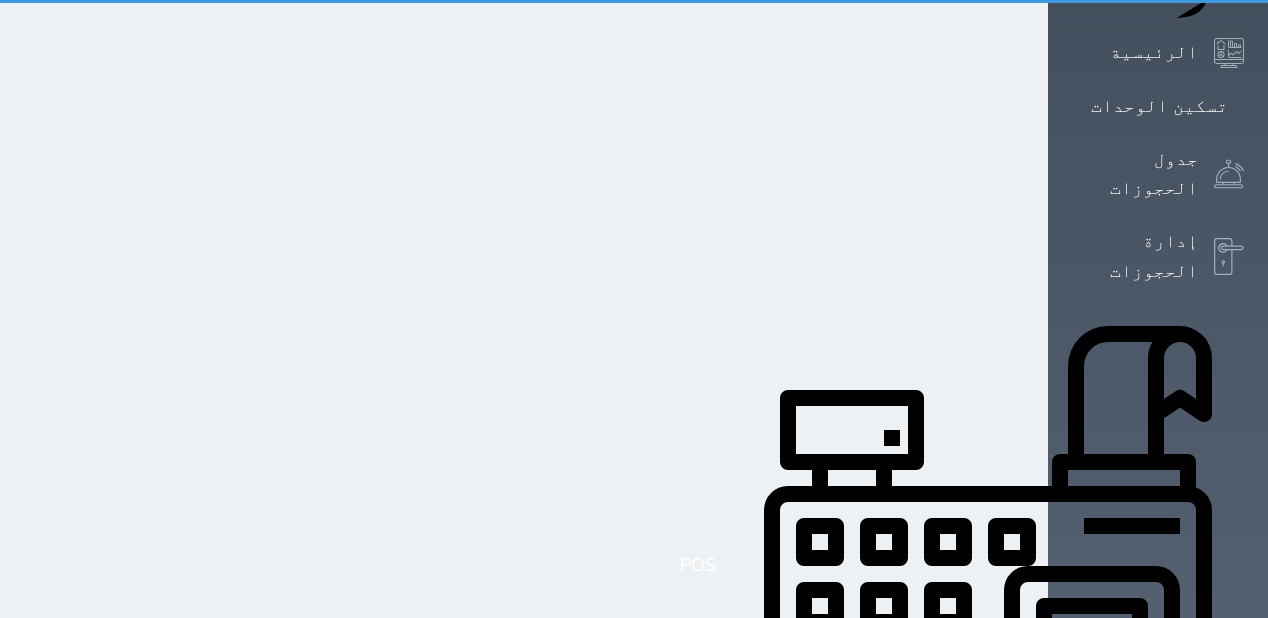 scroll, scrollTop: 0, scrollLeft: 0, axis: both 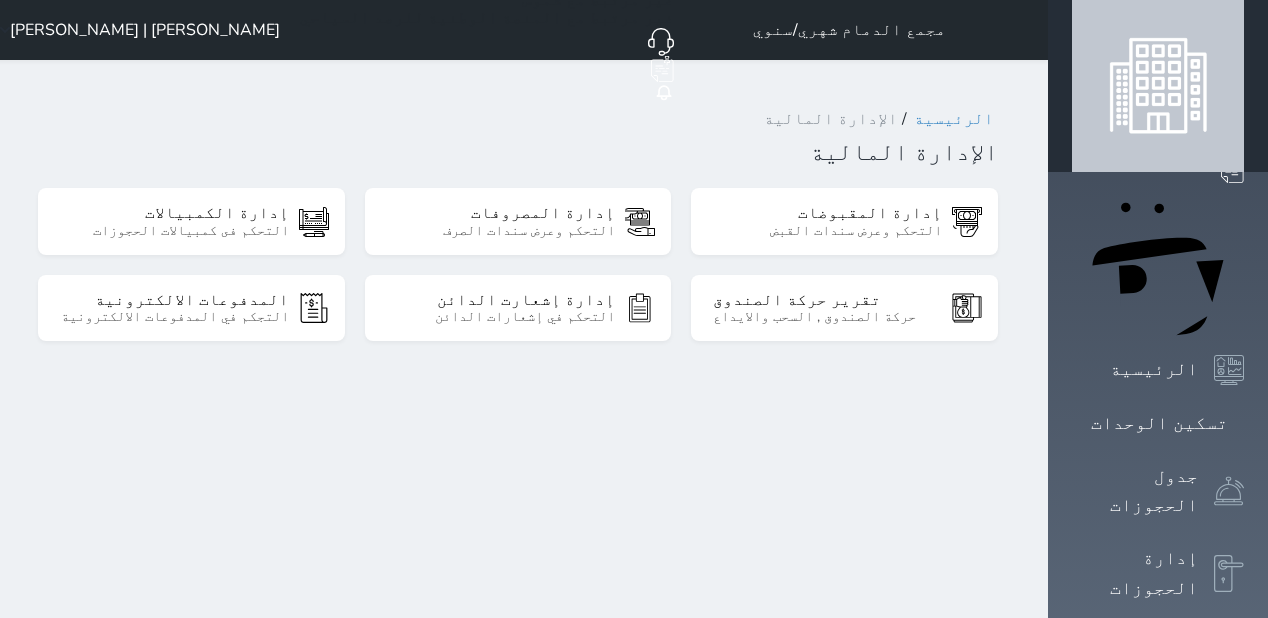 click on "التحكم وعرض سندات الصرف" at bounding box center (500, 231) 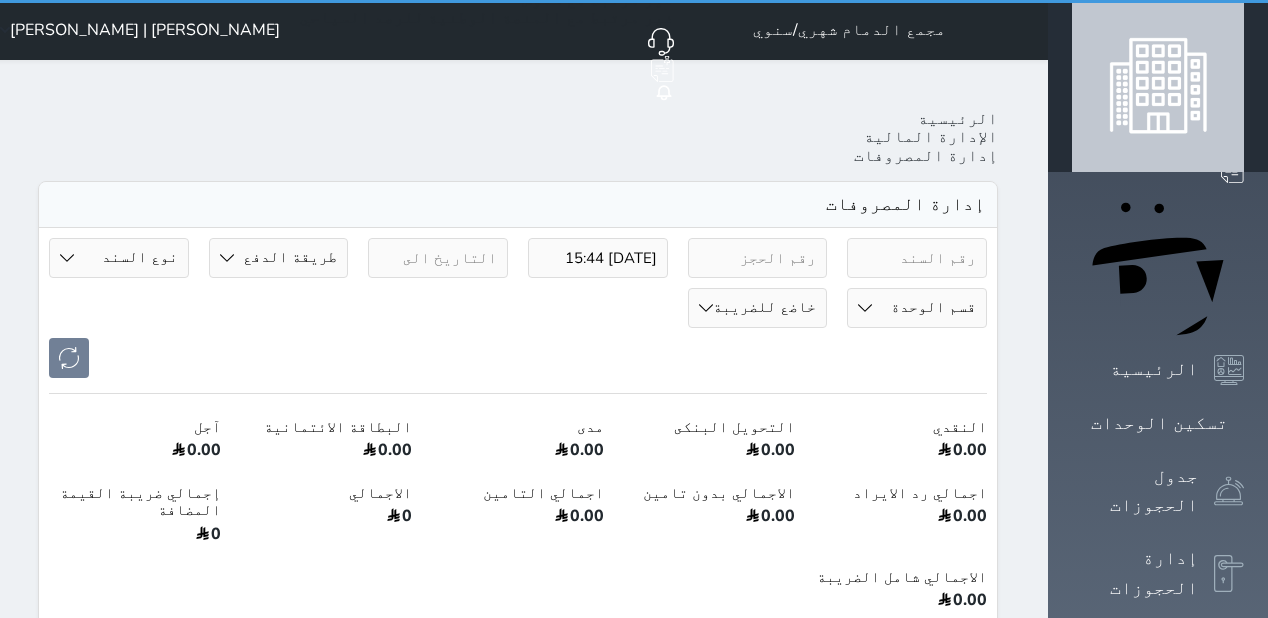 select 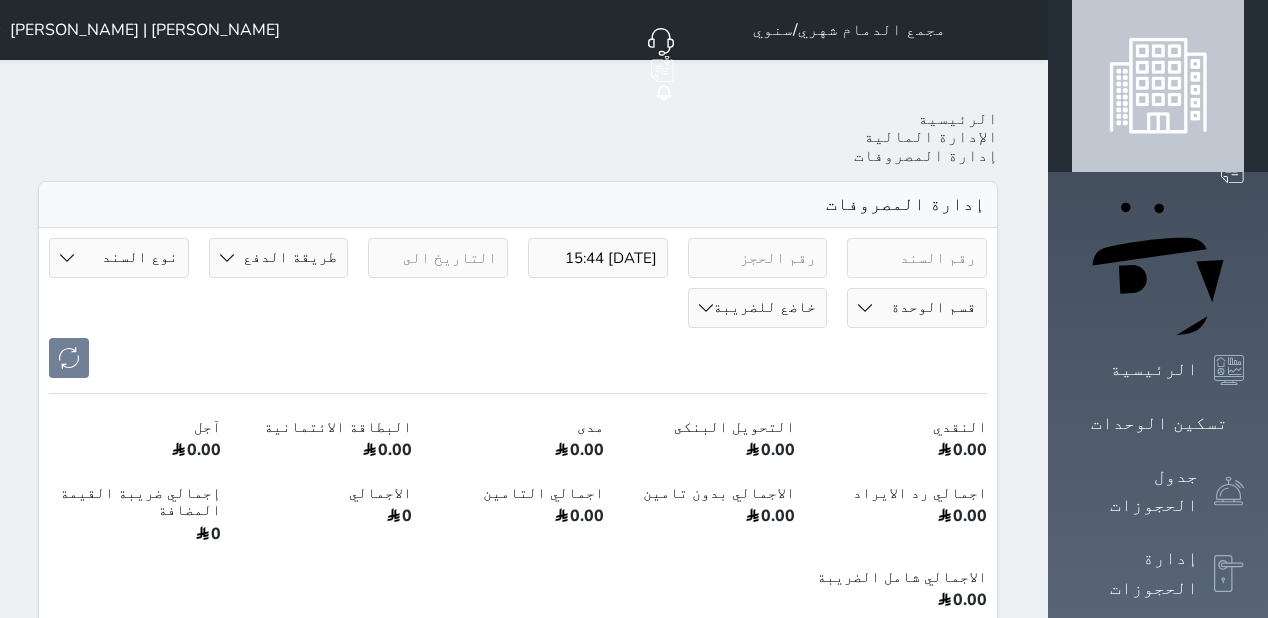 select 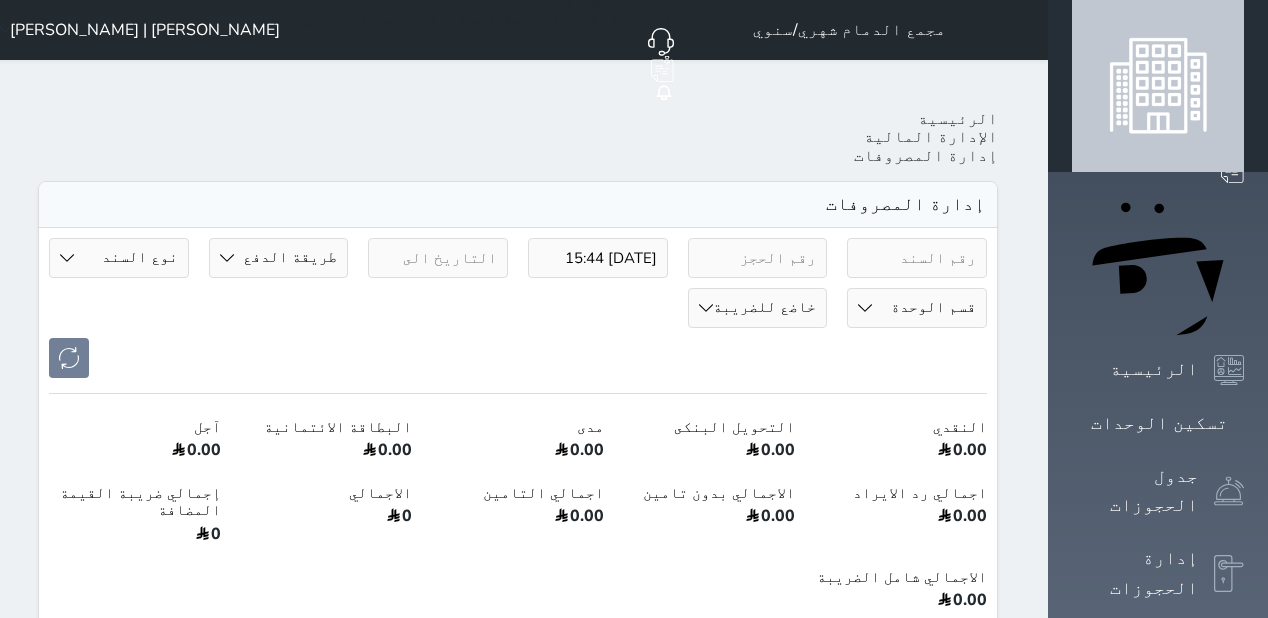 type on "2025-07-29 15:44" 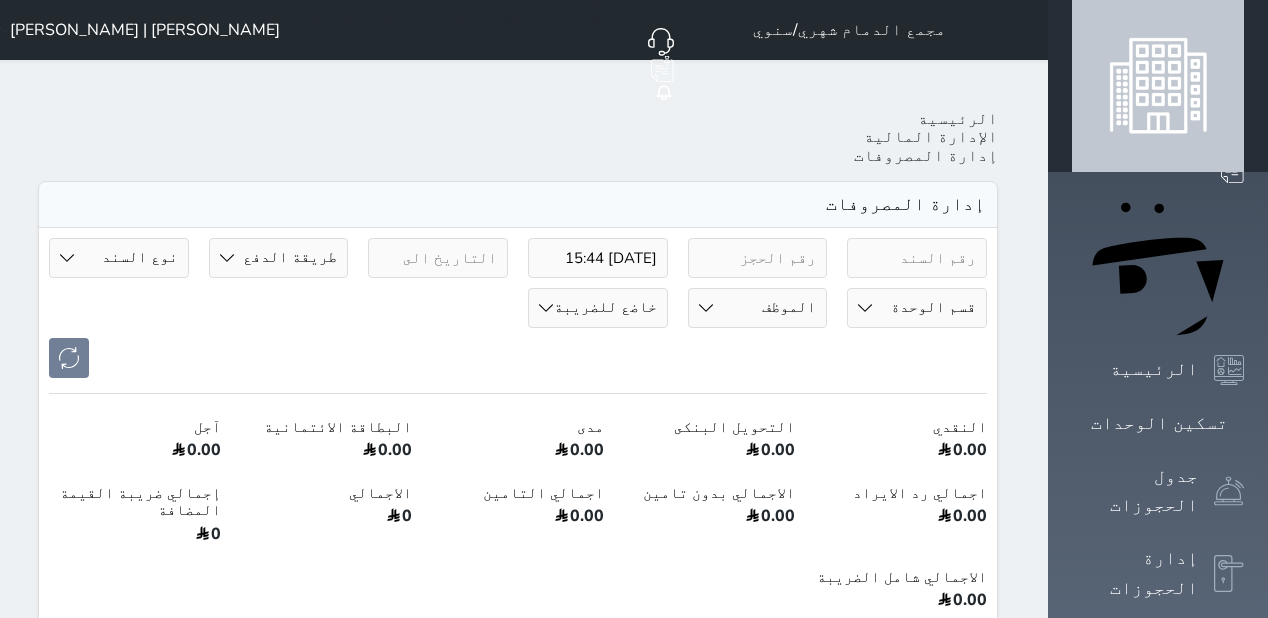 drag, startPoint x: 1004, startPoint y: 575, endPoint x: 848, endPoint y: 420, distance: 219.91135 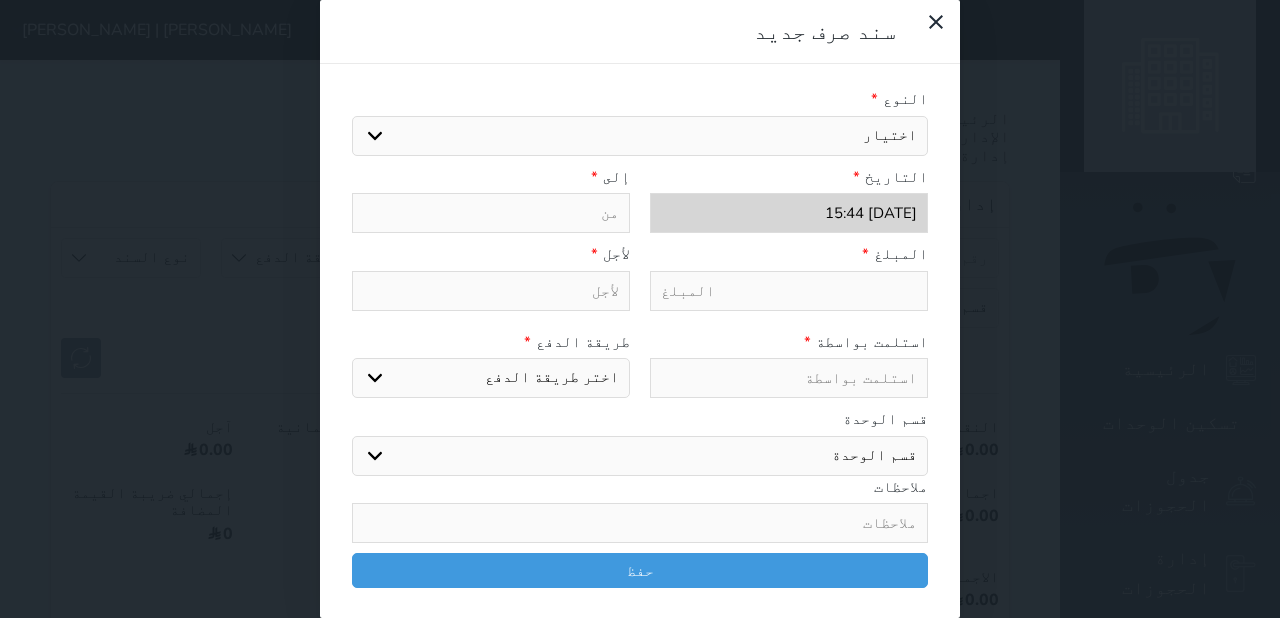 select 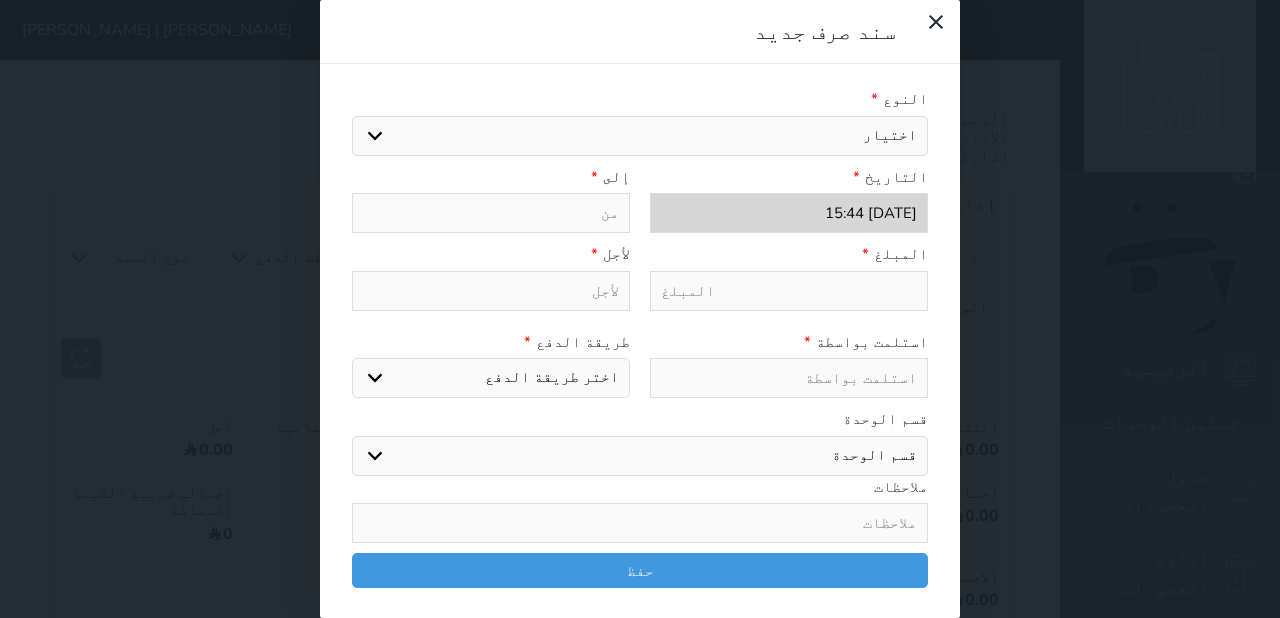 drag, startPoint x: 716, startPoint y: 145, endPoint x: 721, endPoint y: 155, distance: 11.18034 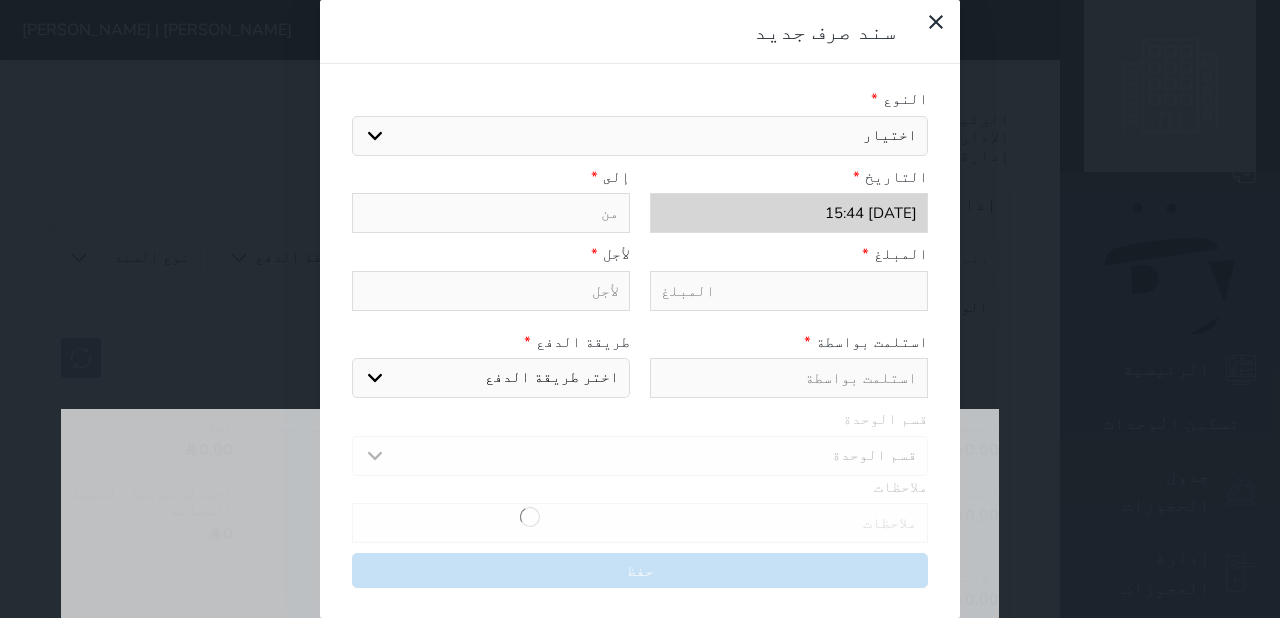 select on "154354" 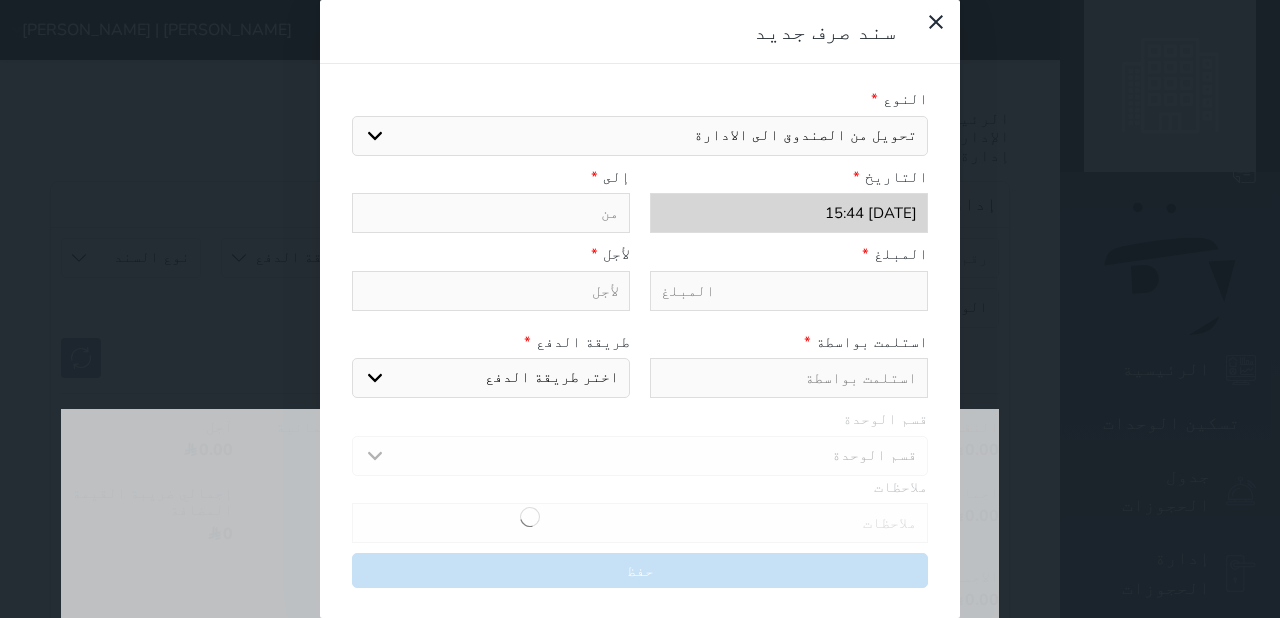 click on "اختيار   مرتجع إيجار رواتب صيانة مصروفات عامة تحويل من الصندوق الى الادارة استرجاع تامين استرجاع العربون" at bounding box center (640, 136) 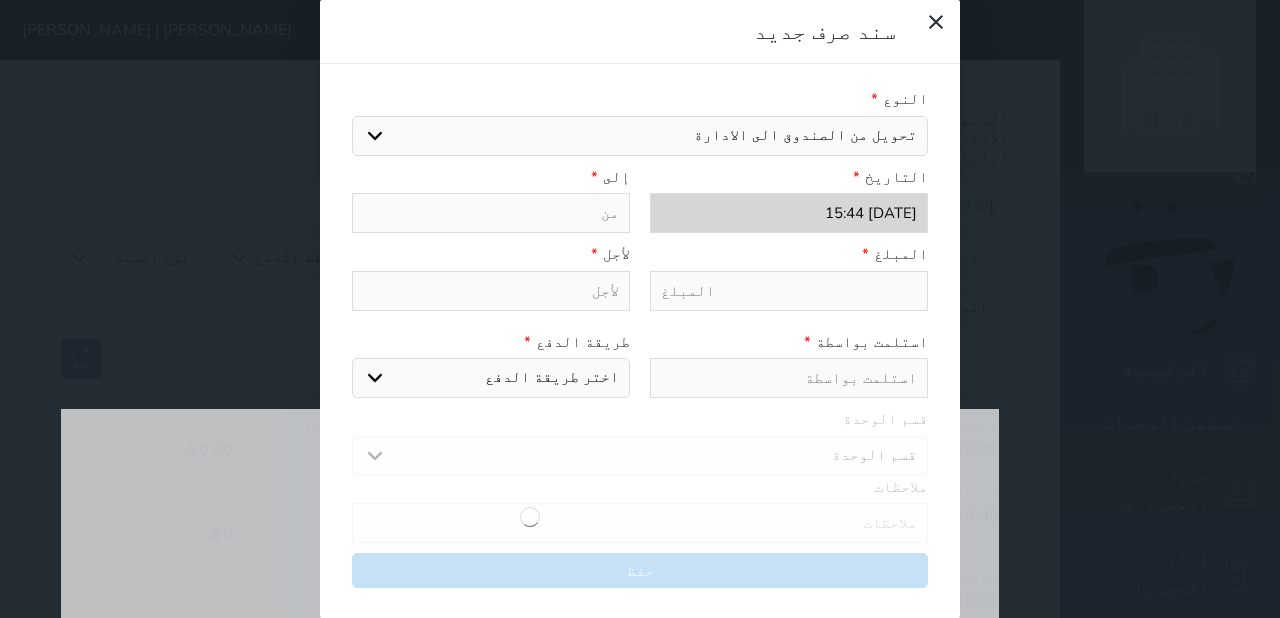 type on "تحويل من الصندوق الى الادارة" 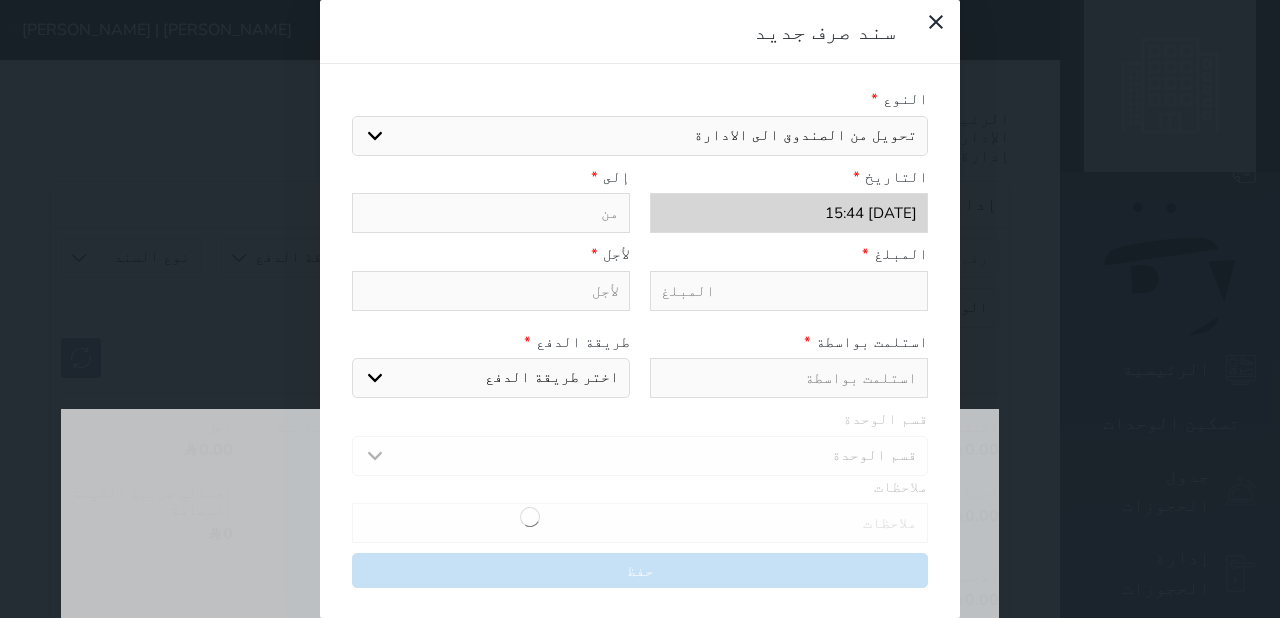 select 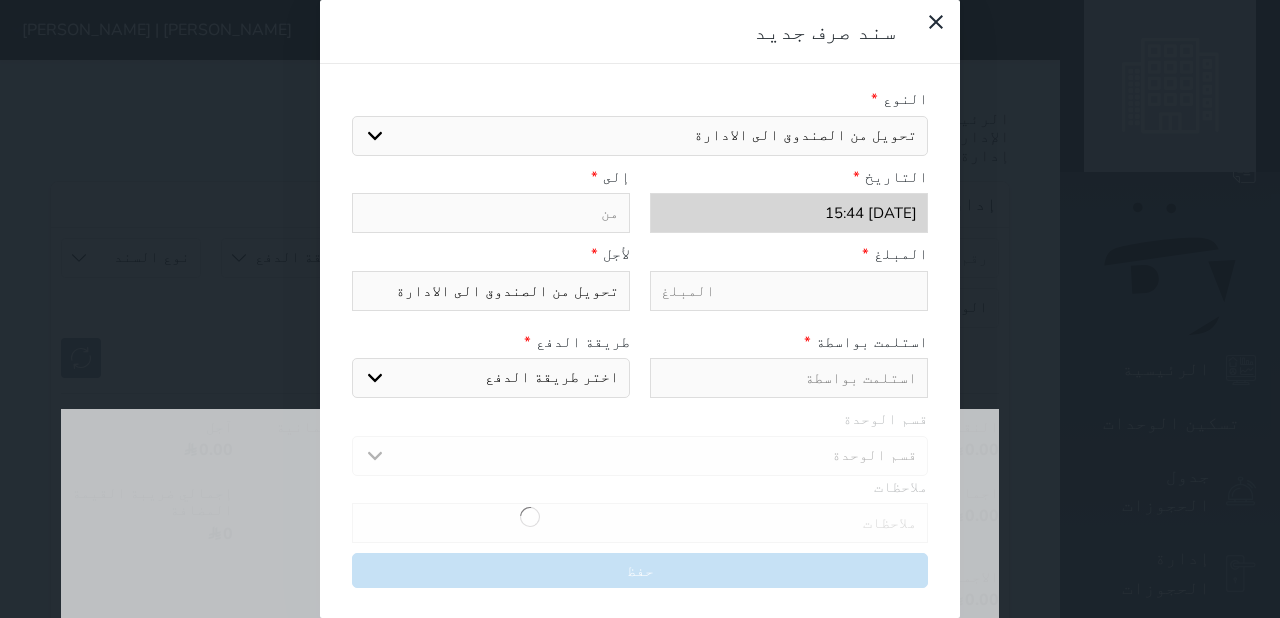 click at bounding box center [491, 213] 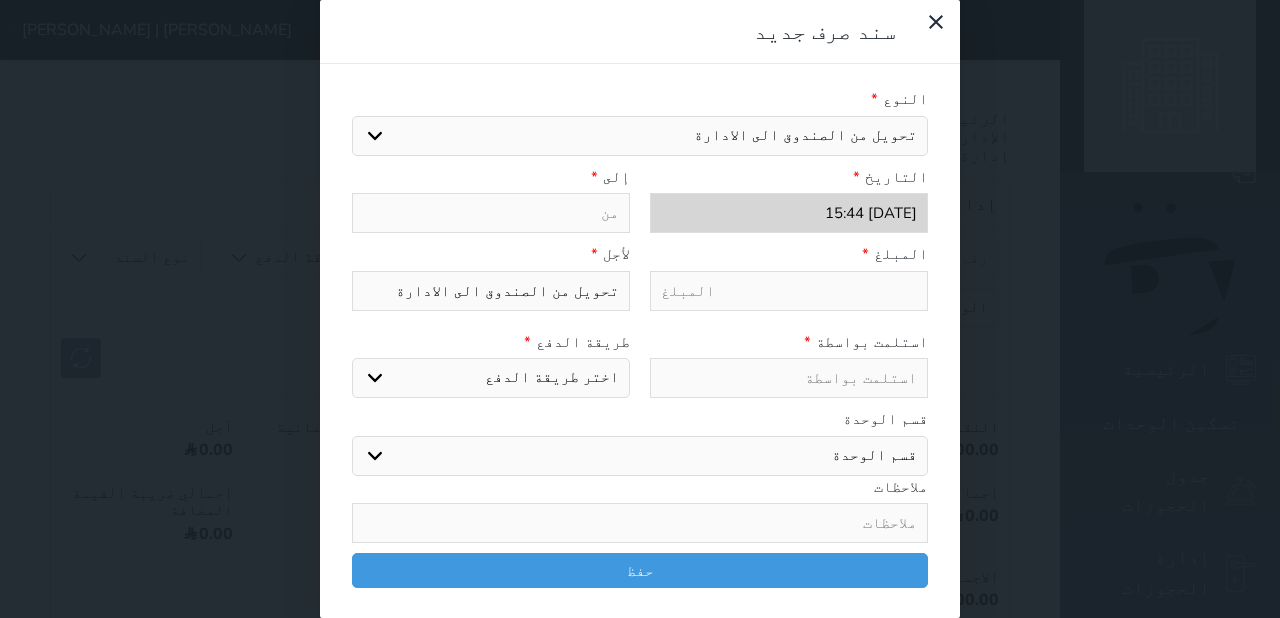 type on "1" 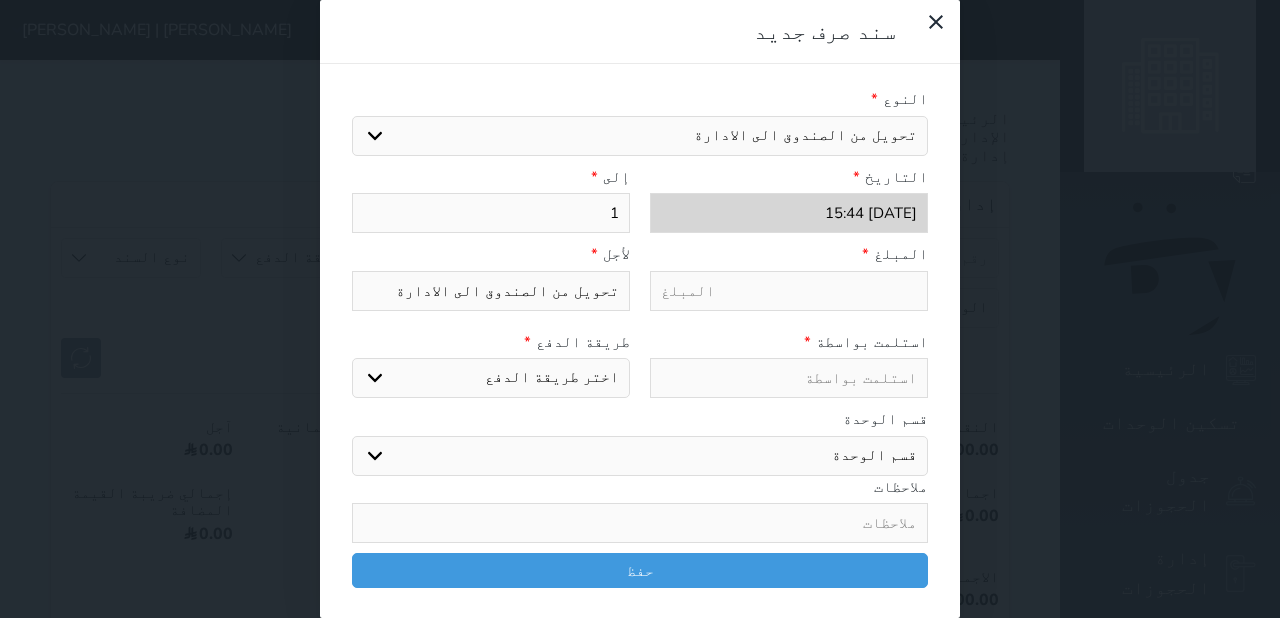 type on "14" 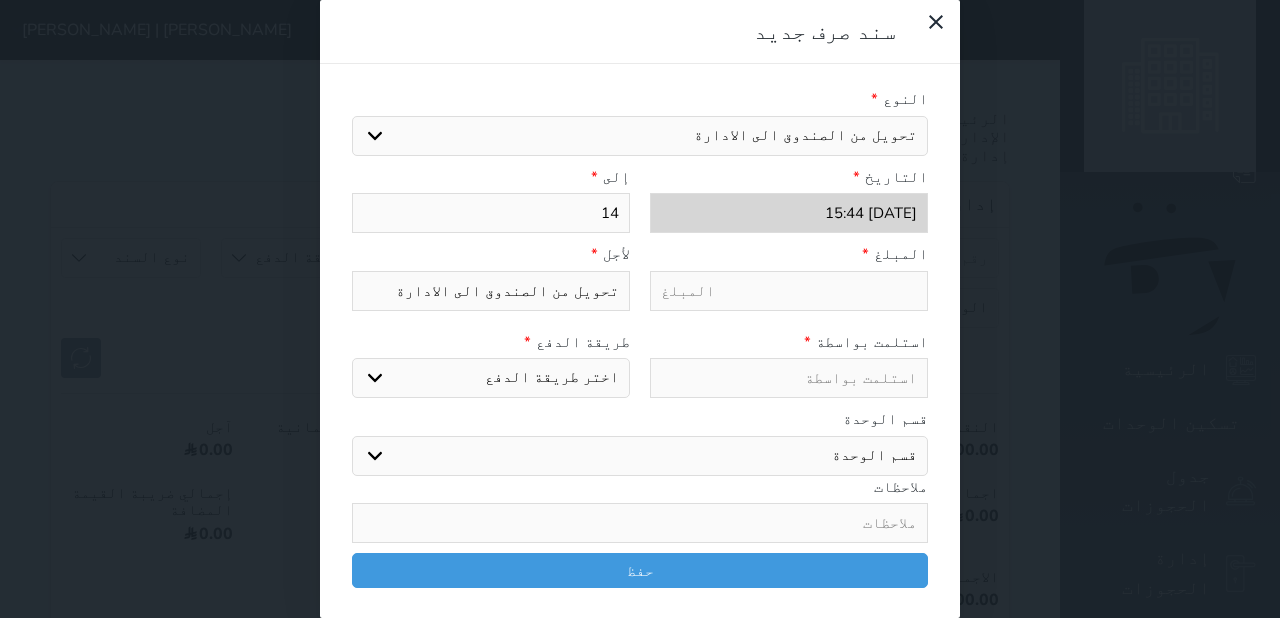 type on "148" 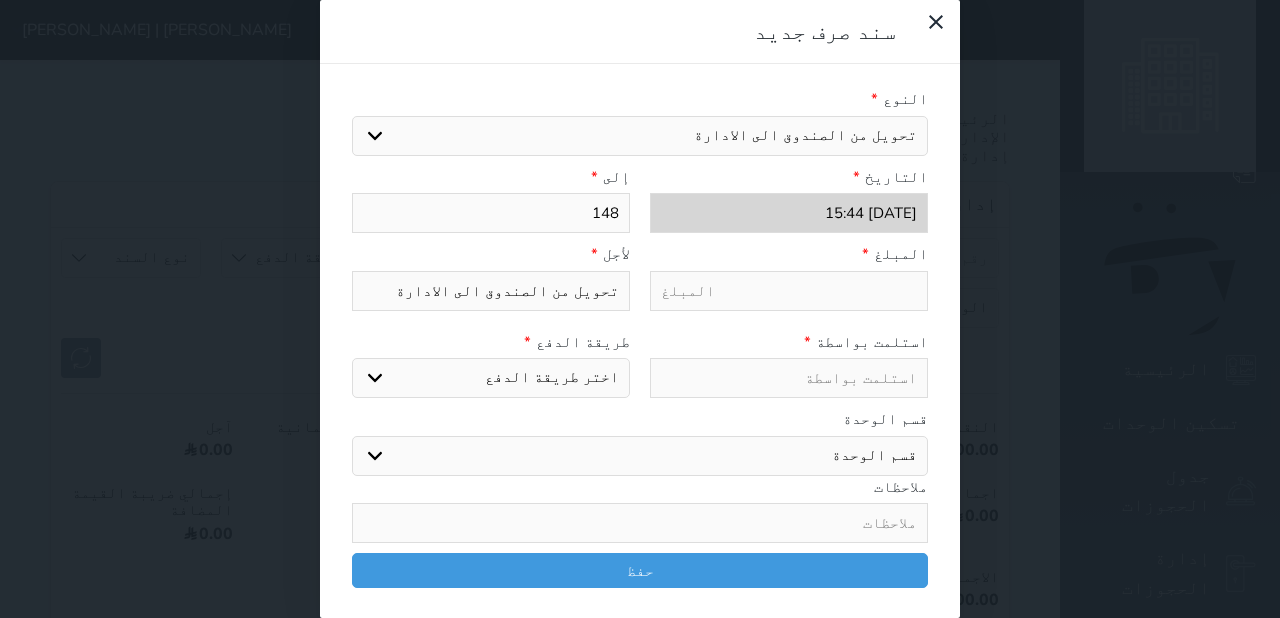 type on "1485" 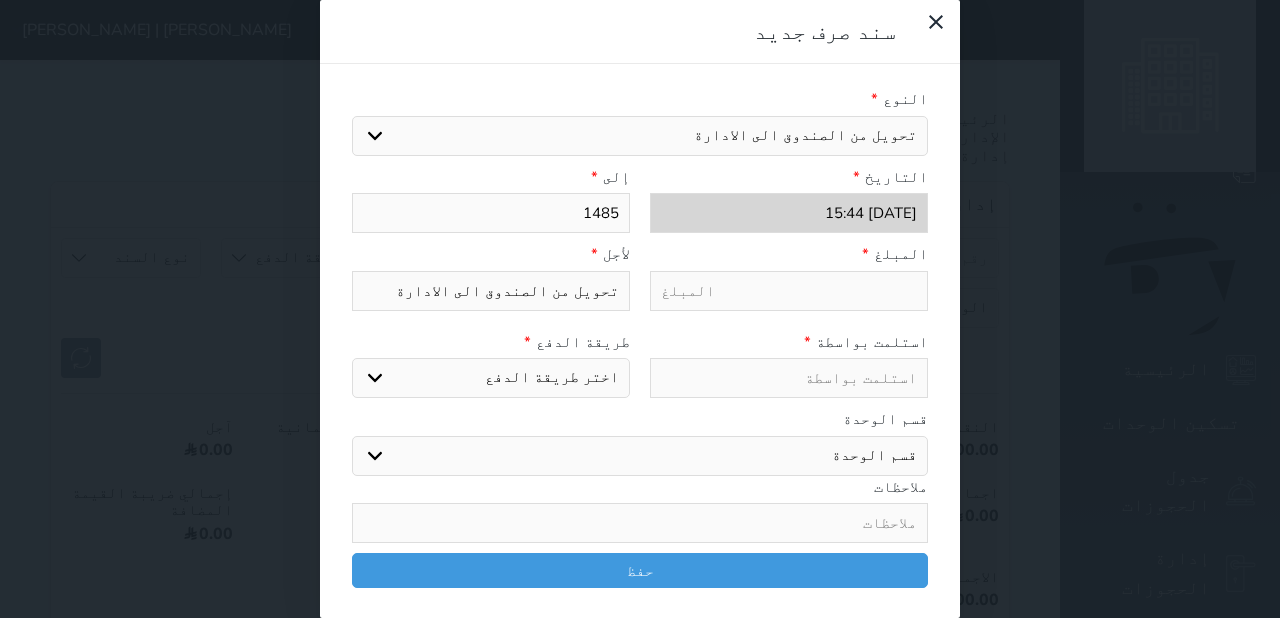 type on "14850" 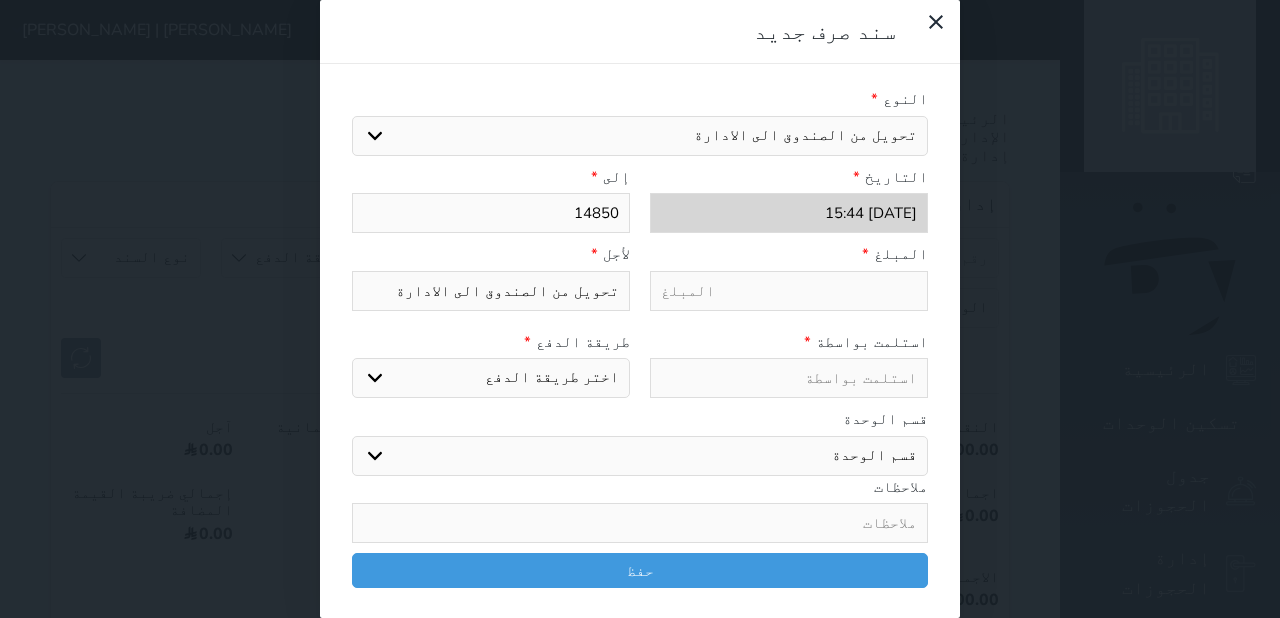 type on "1485" 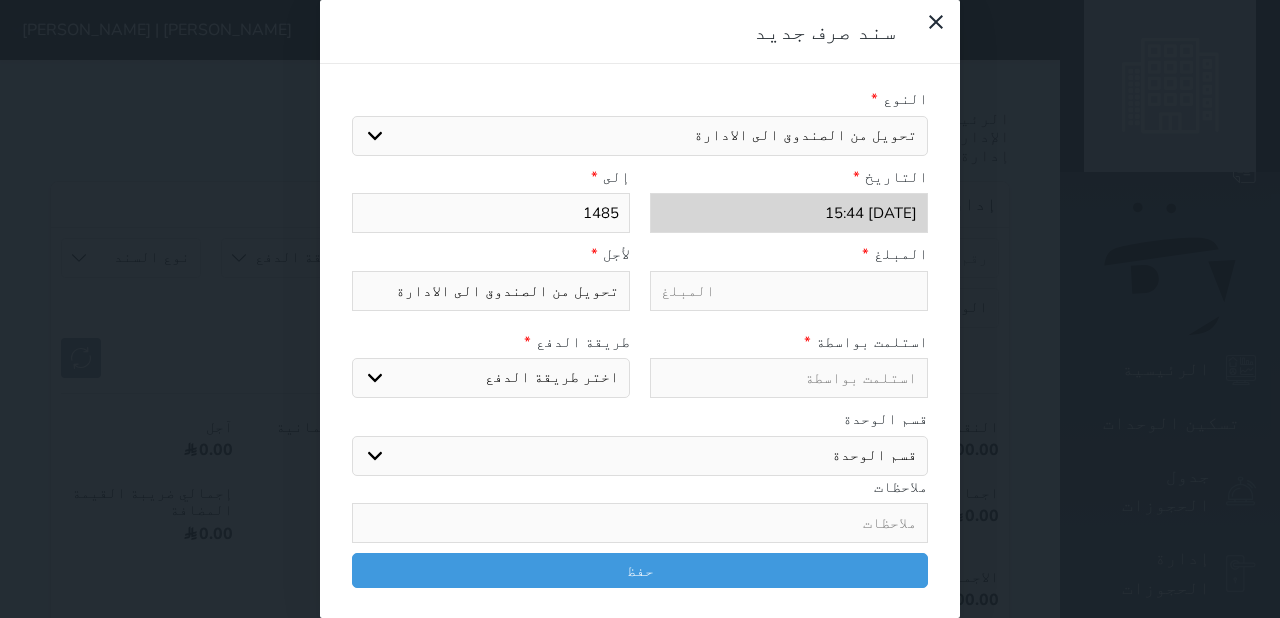 type on "148" 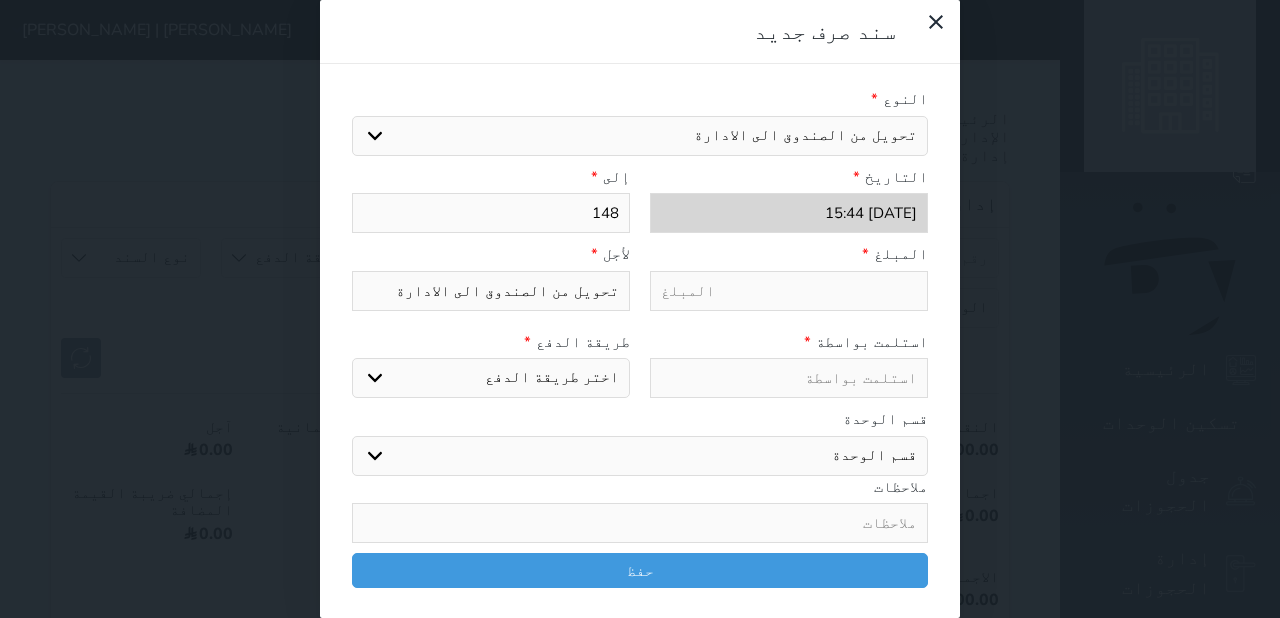 type on "14" 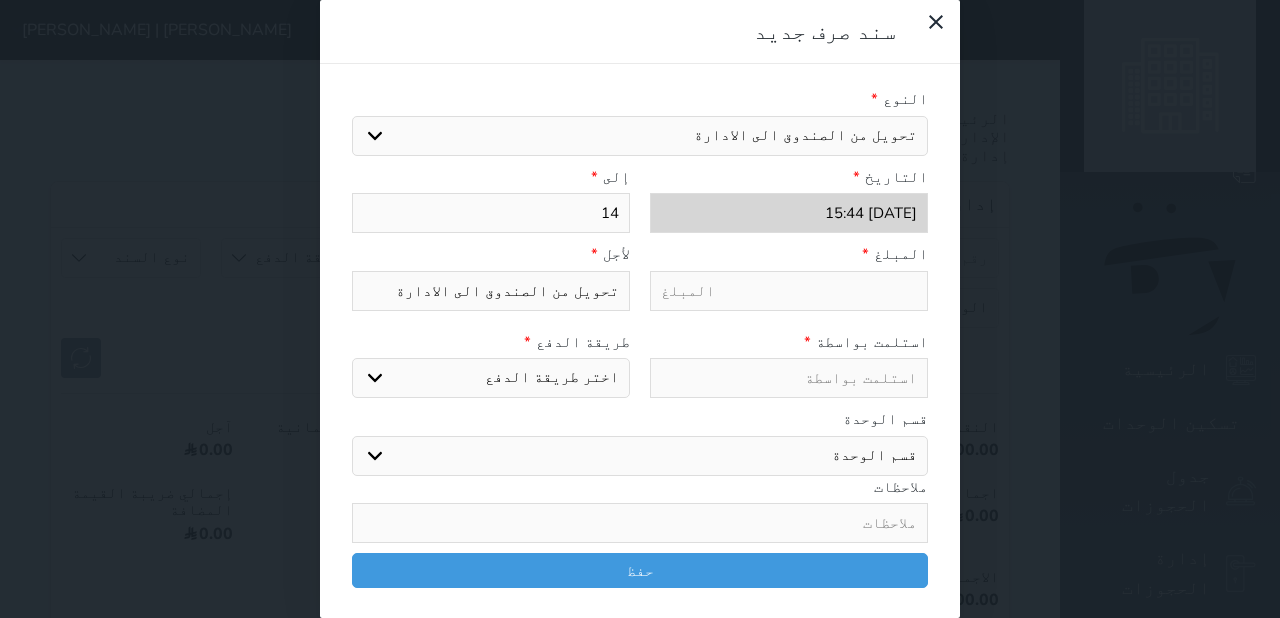 type on "1" 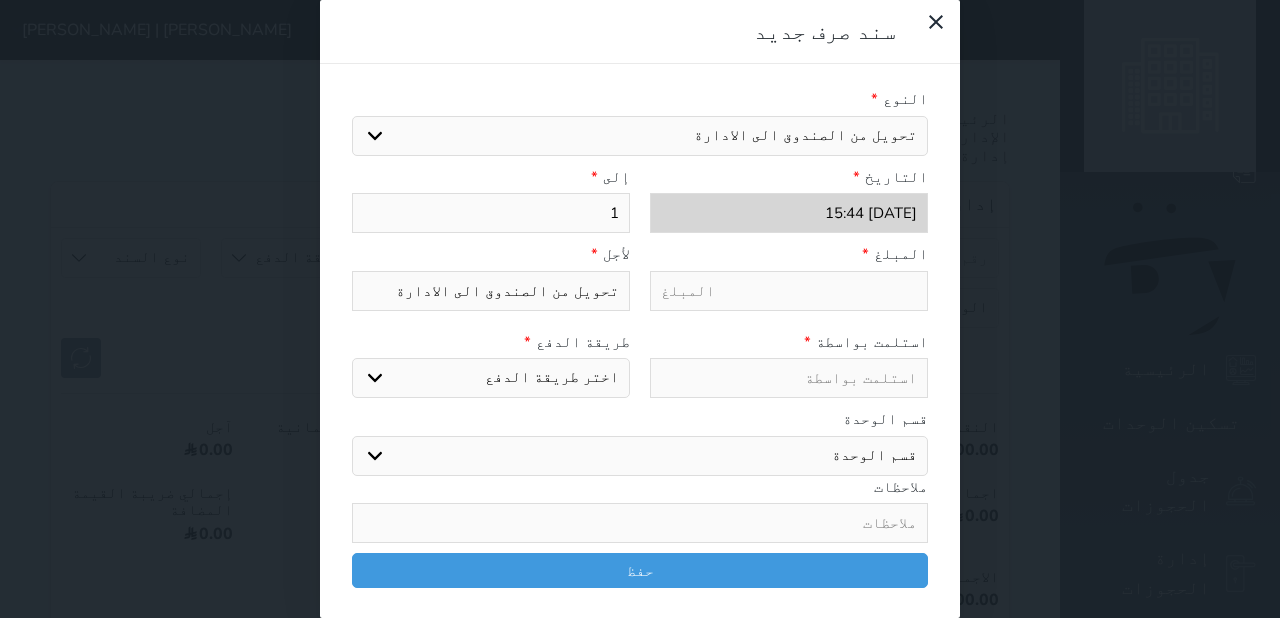 type 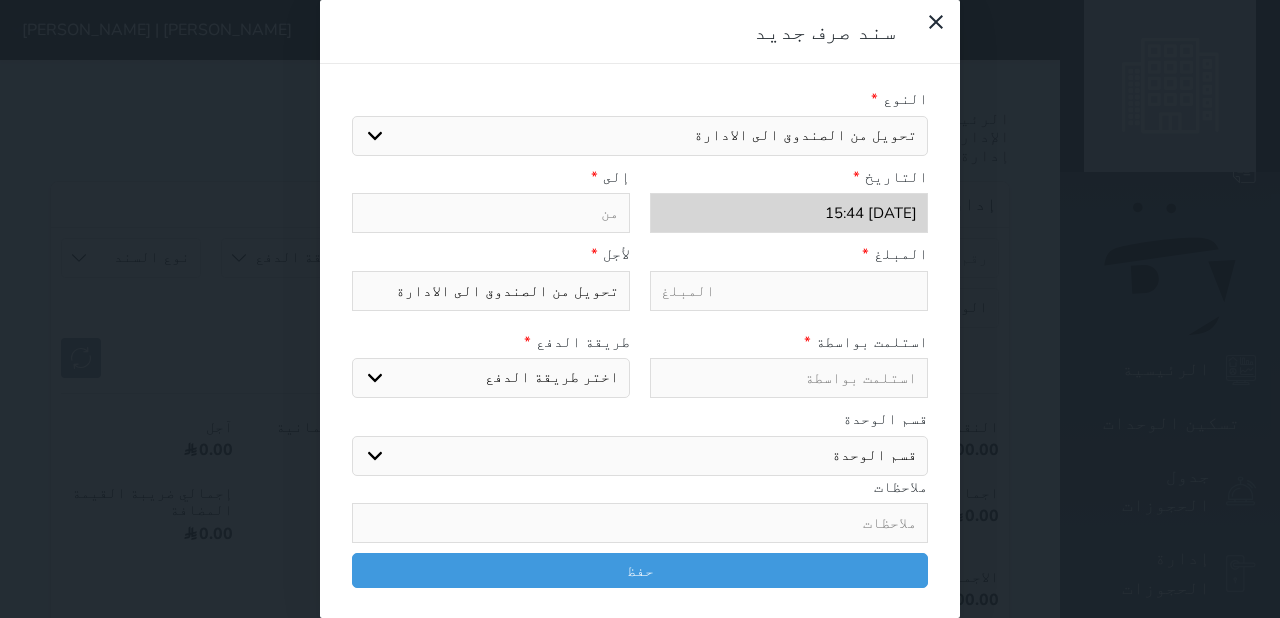 type on "ا" 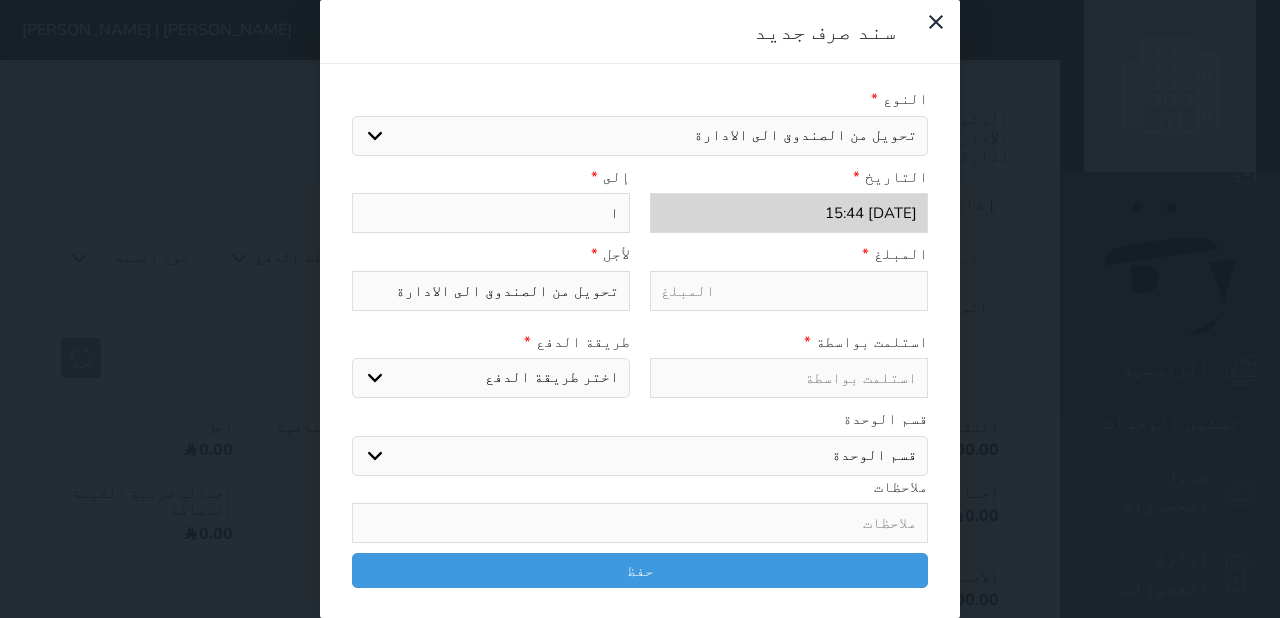 type on "ال" 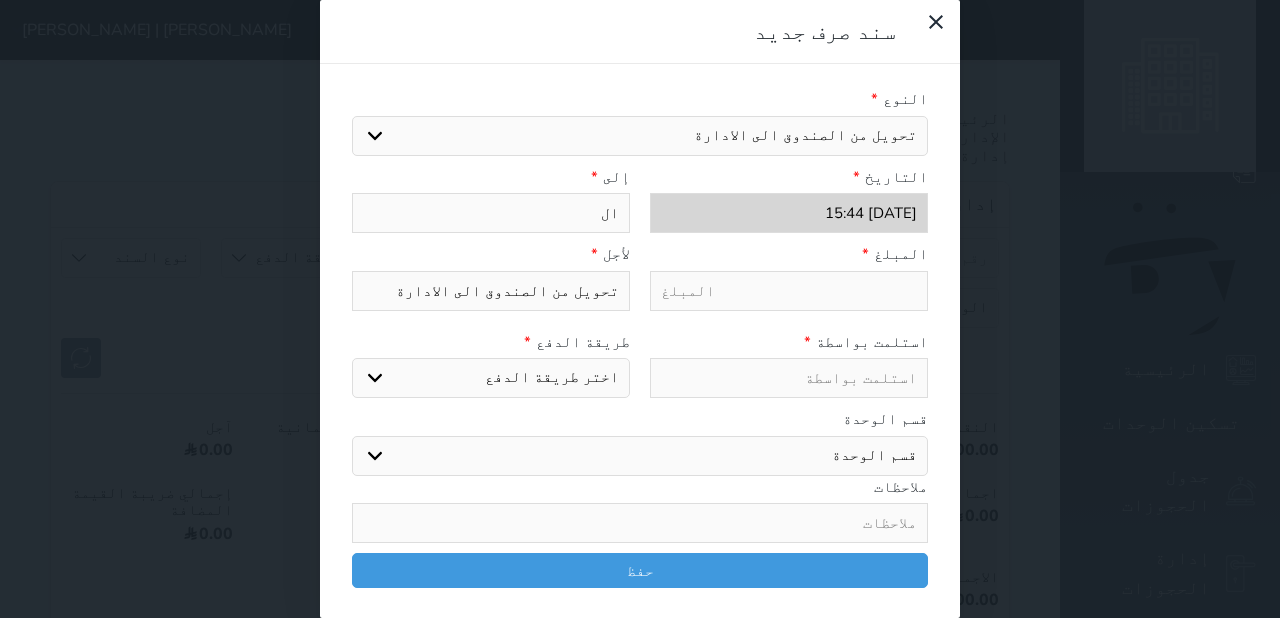 type on "الب" 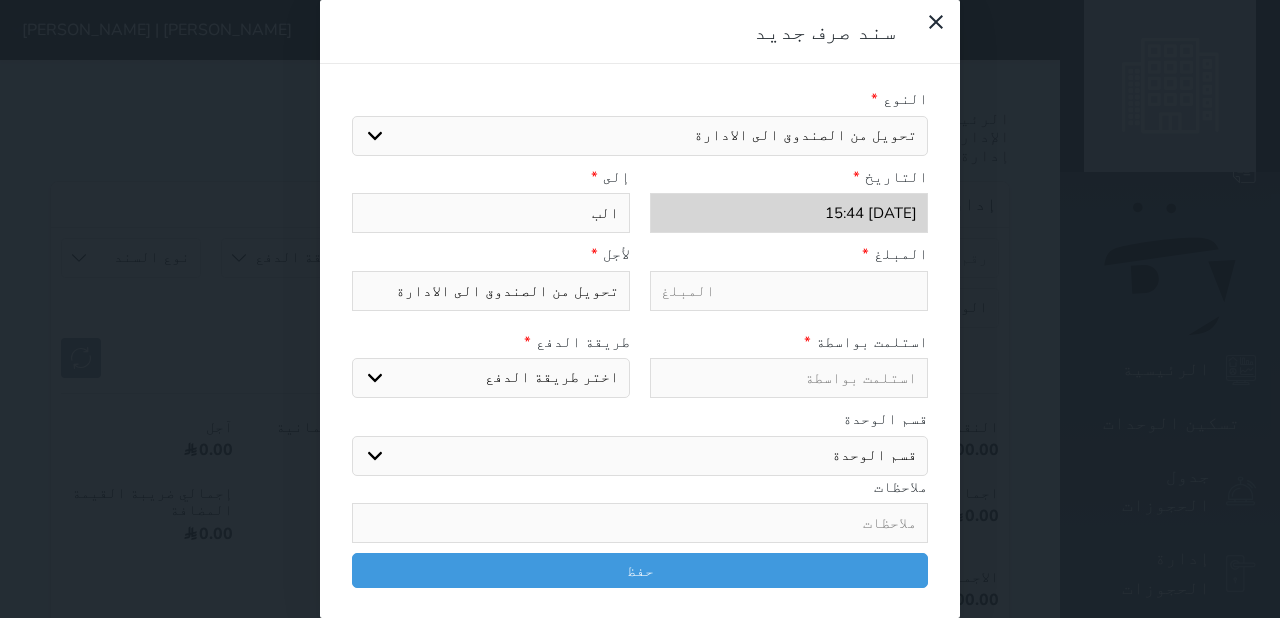type on "البن" 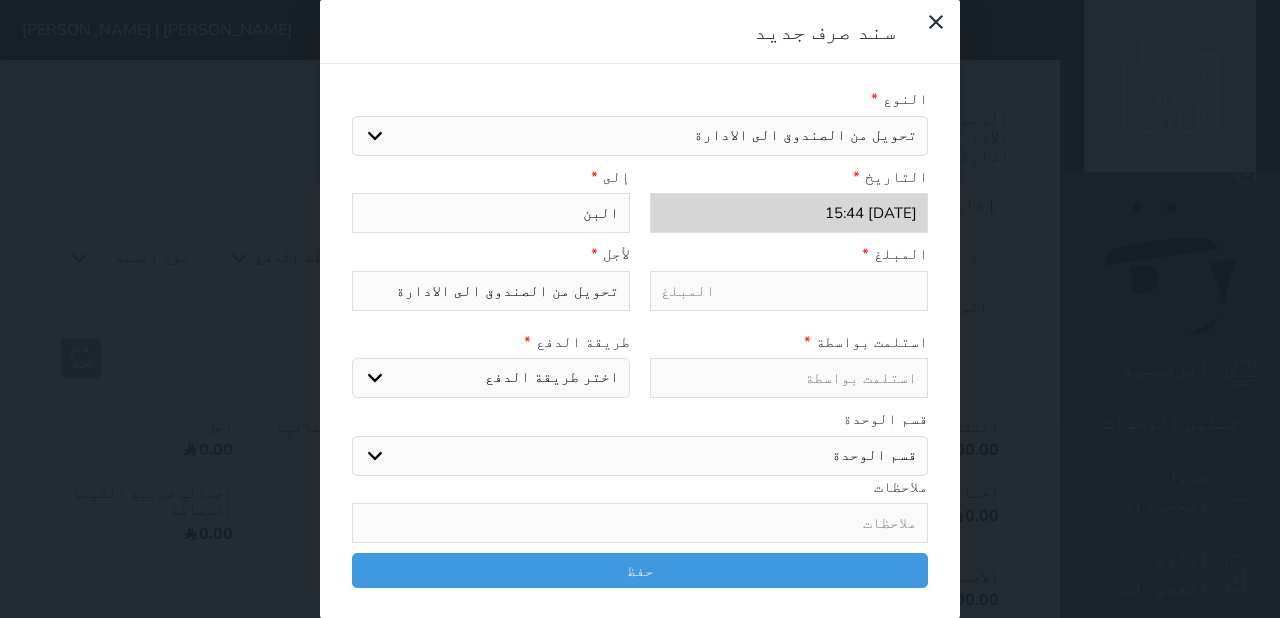 type on "البنك" 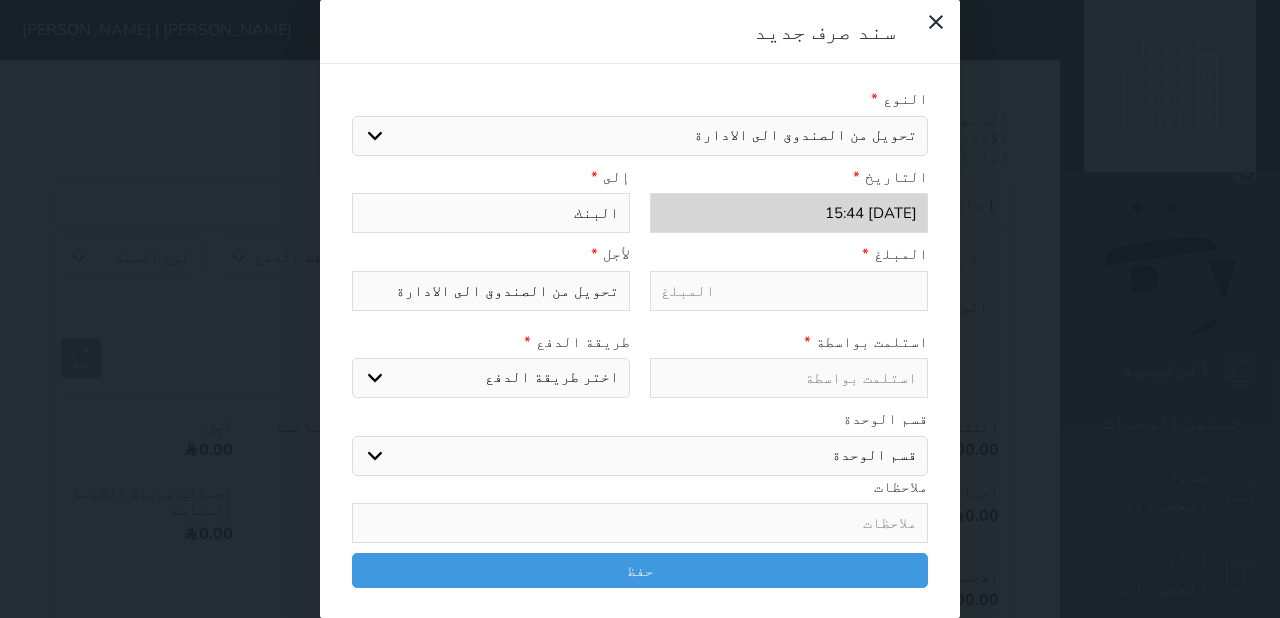 type on "البنك" 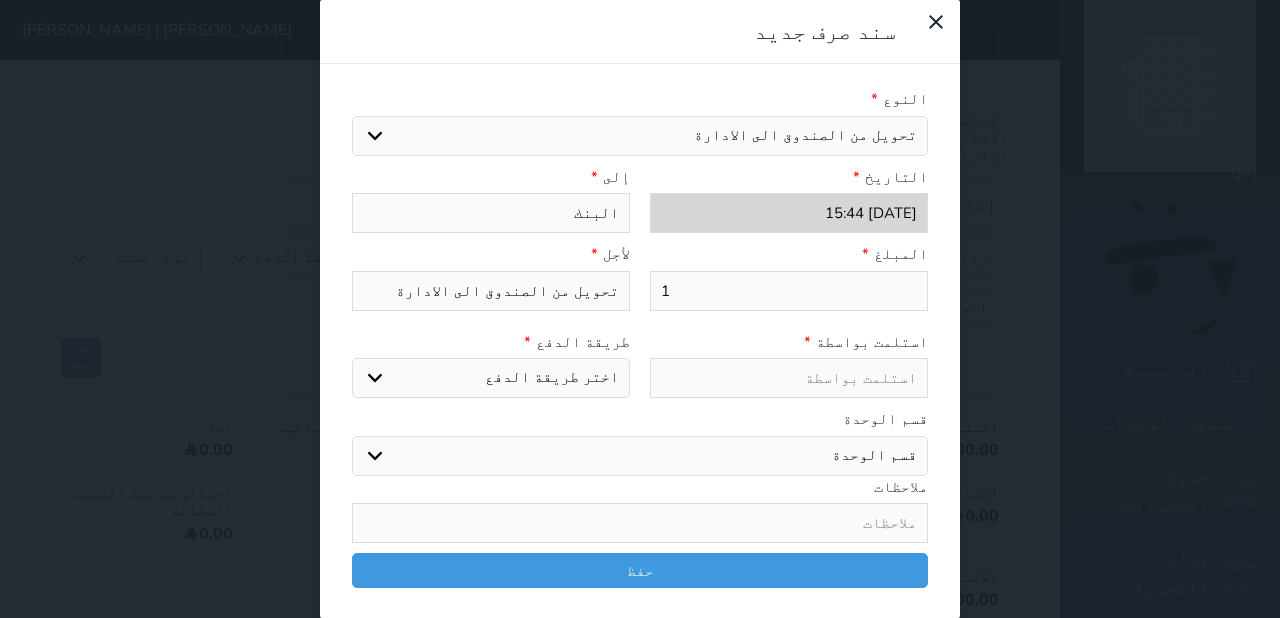 type on "14" 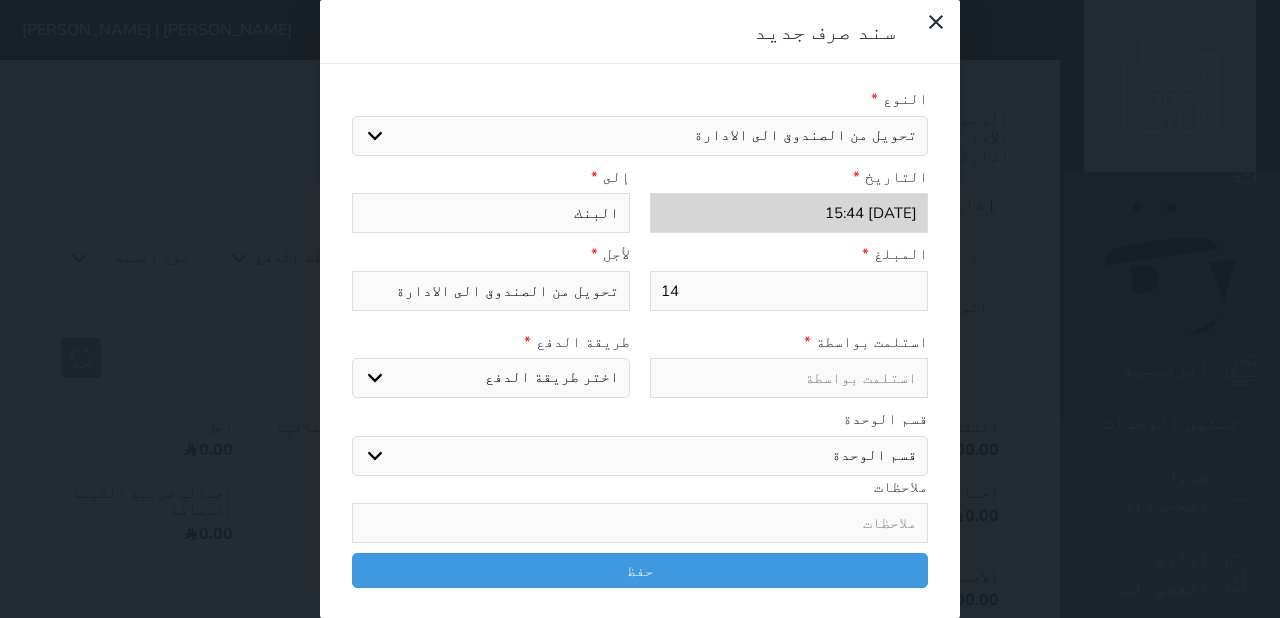type on "148" 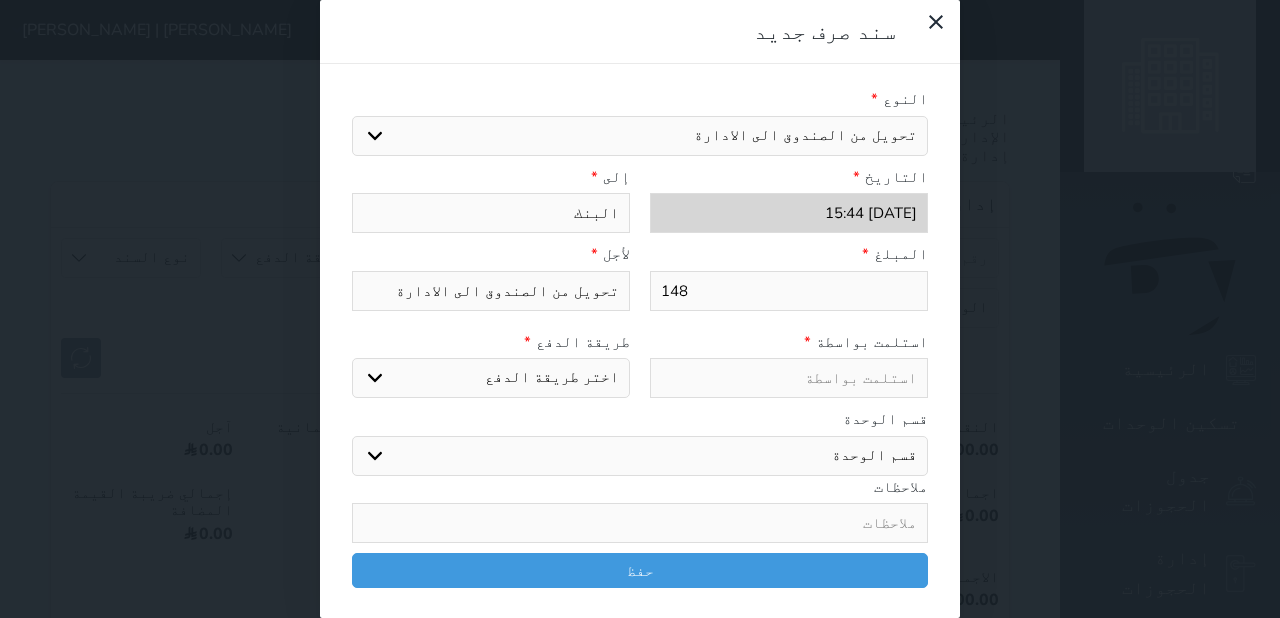 type on "1485" 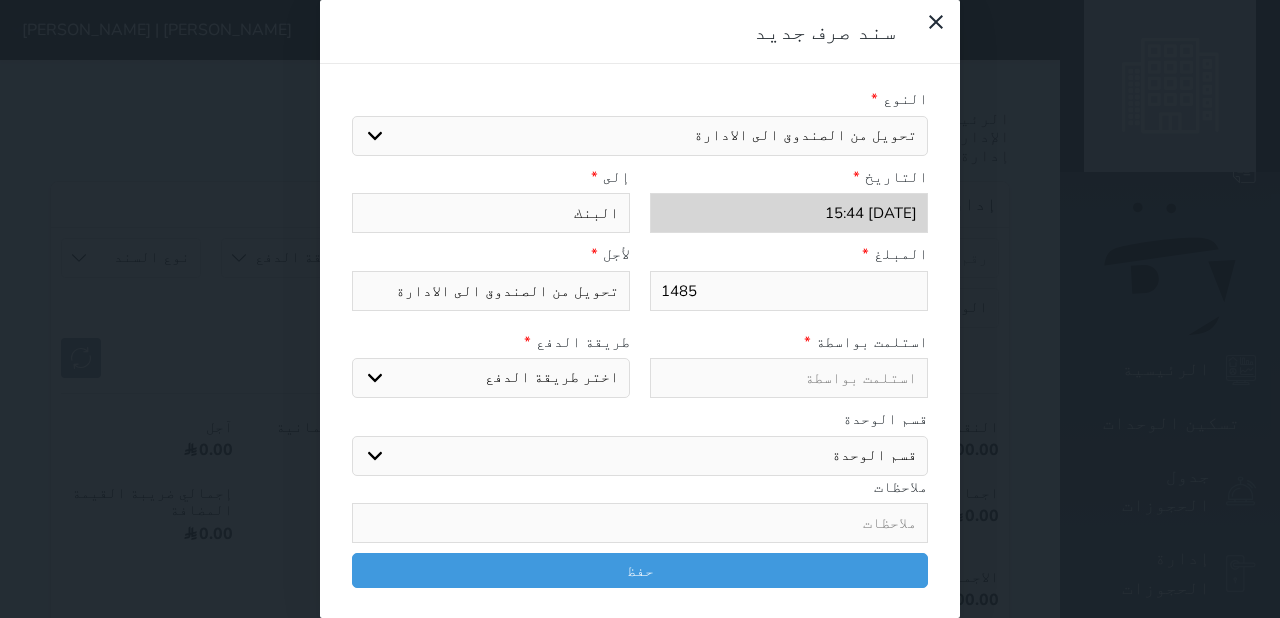 type on "14850" 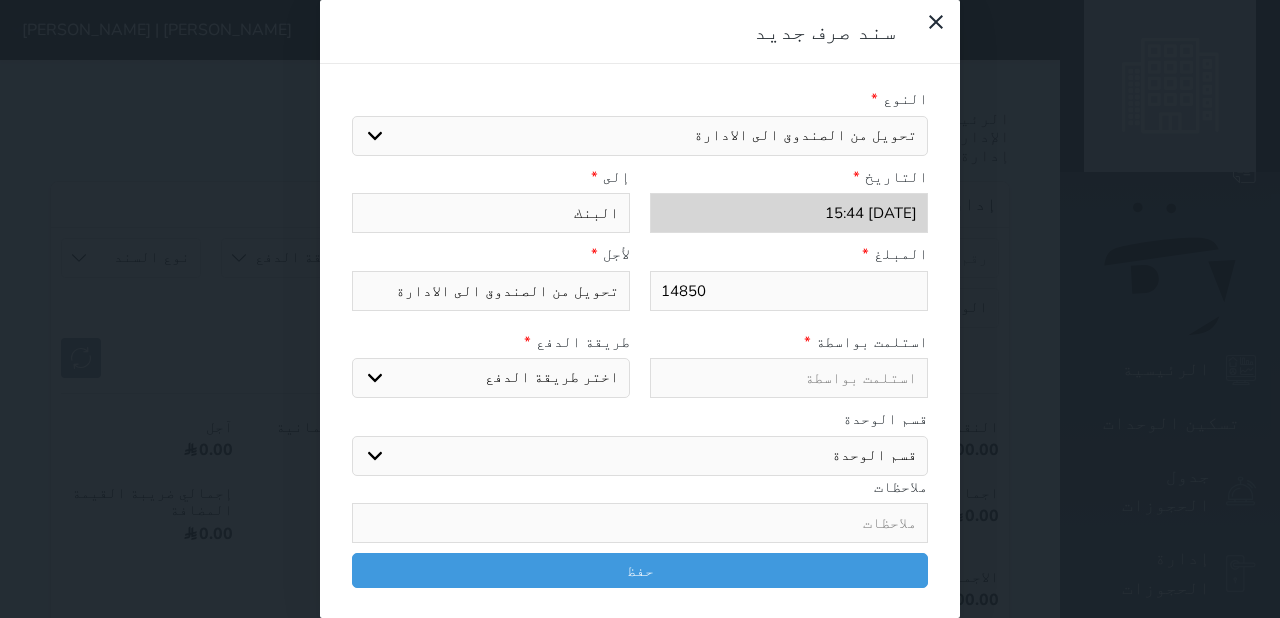 type on "14850" 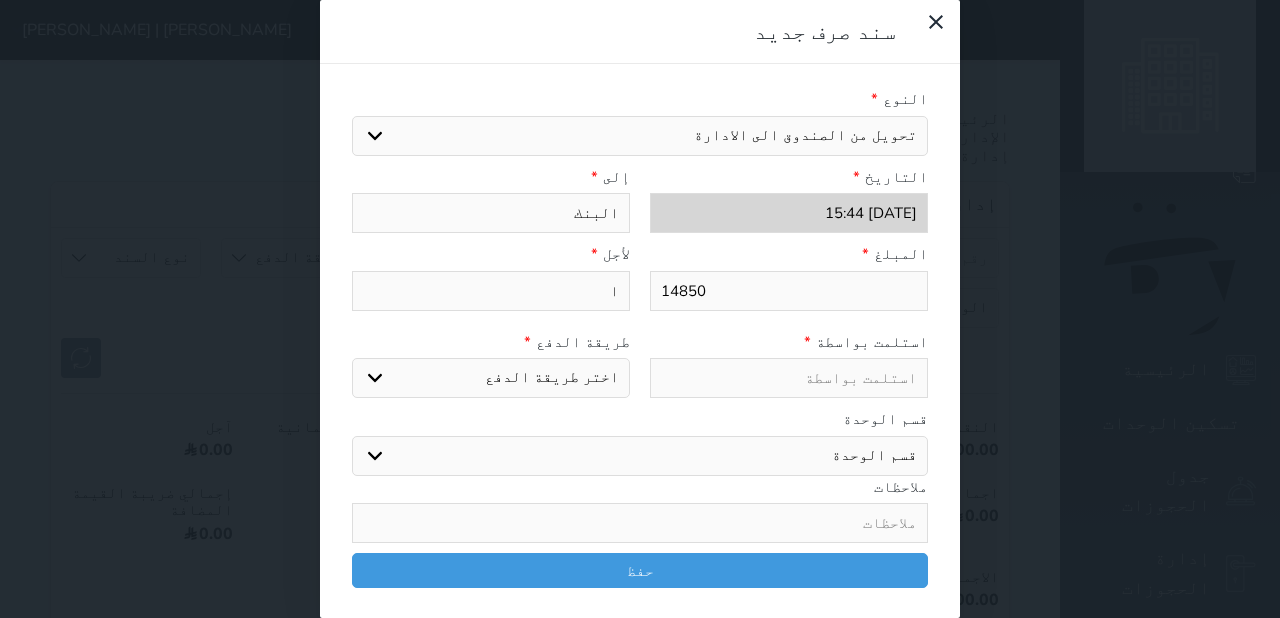 type on "اق" 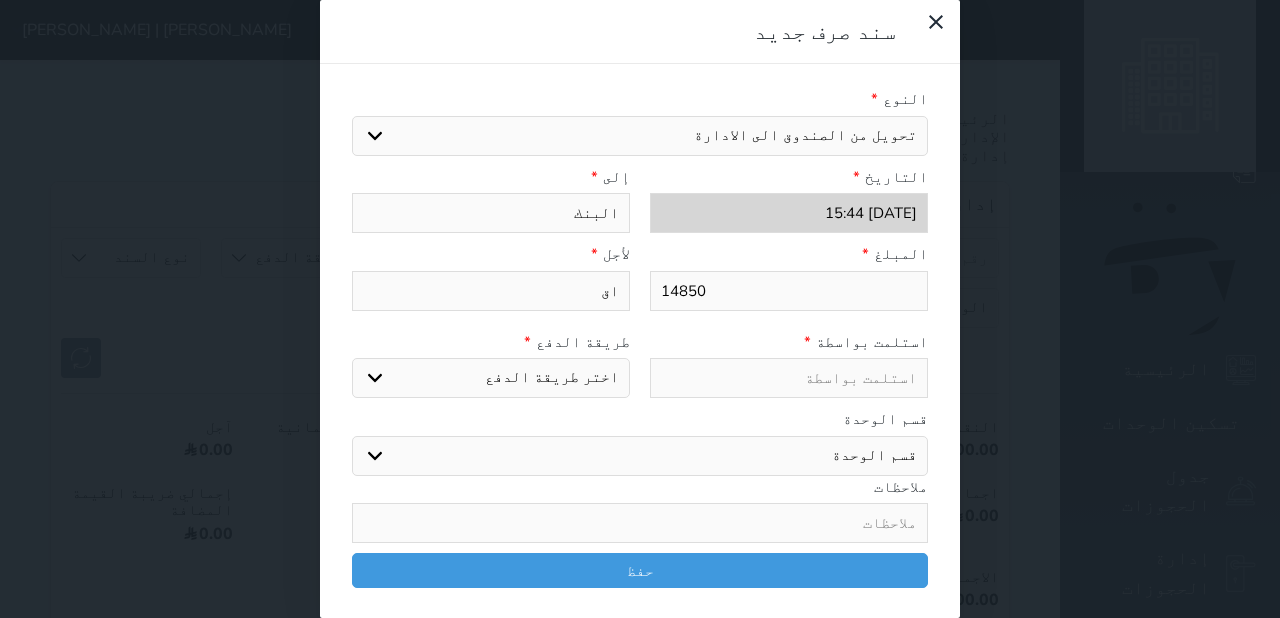 type on "اقف" 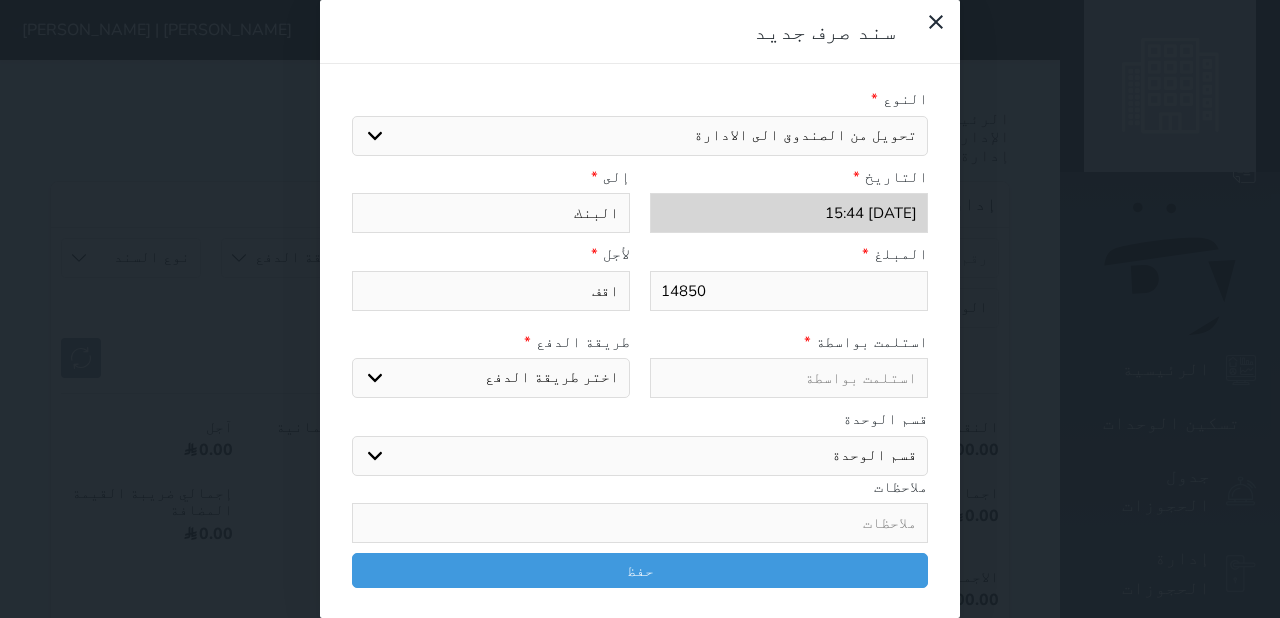 type on "اقفا" 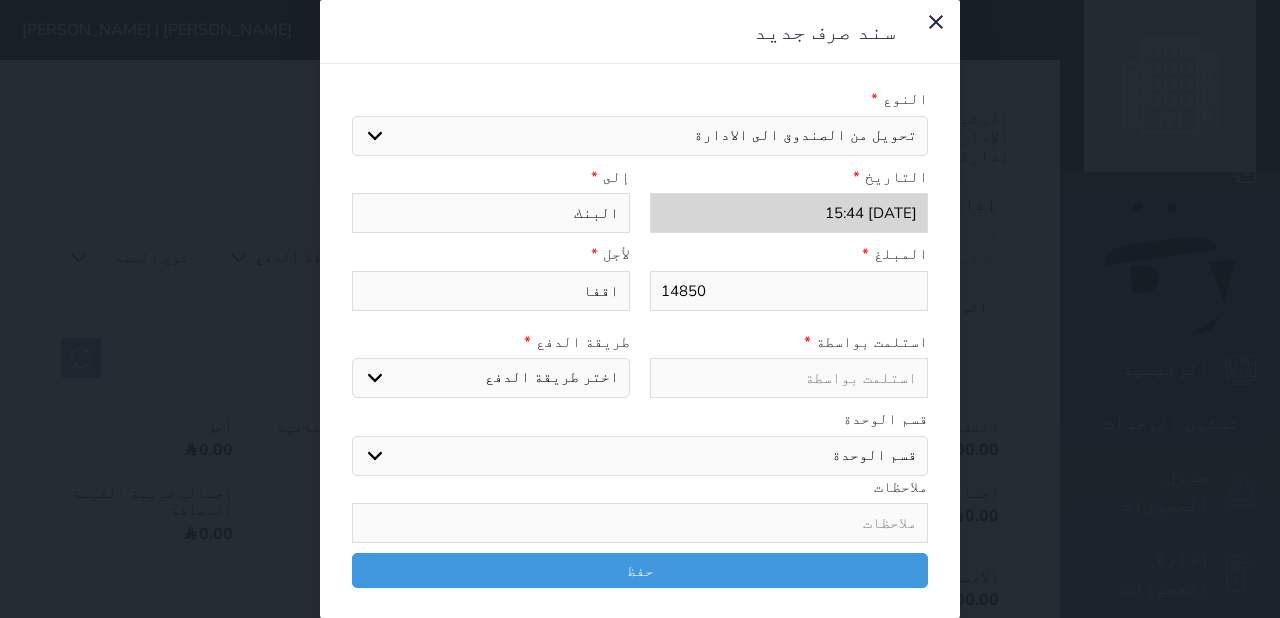 type on "اقفال" 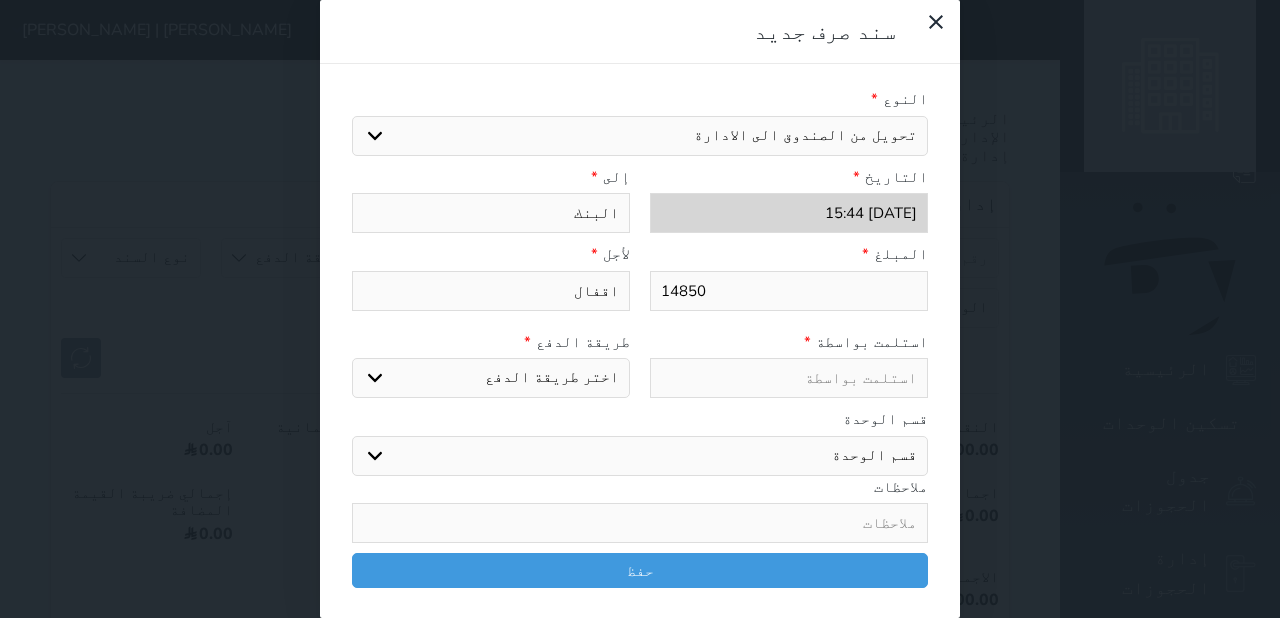 type on "اقفال" 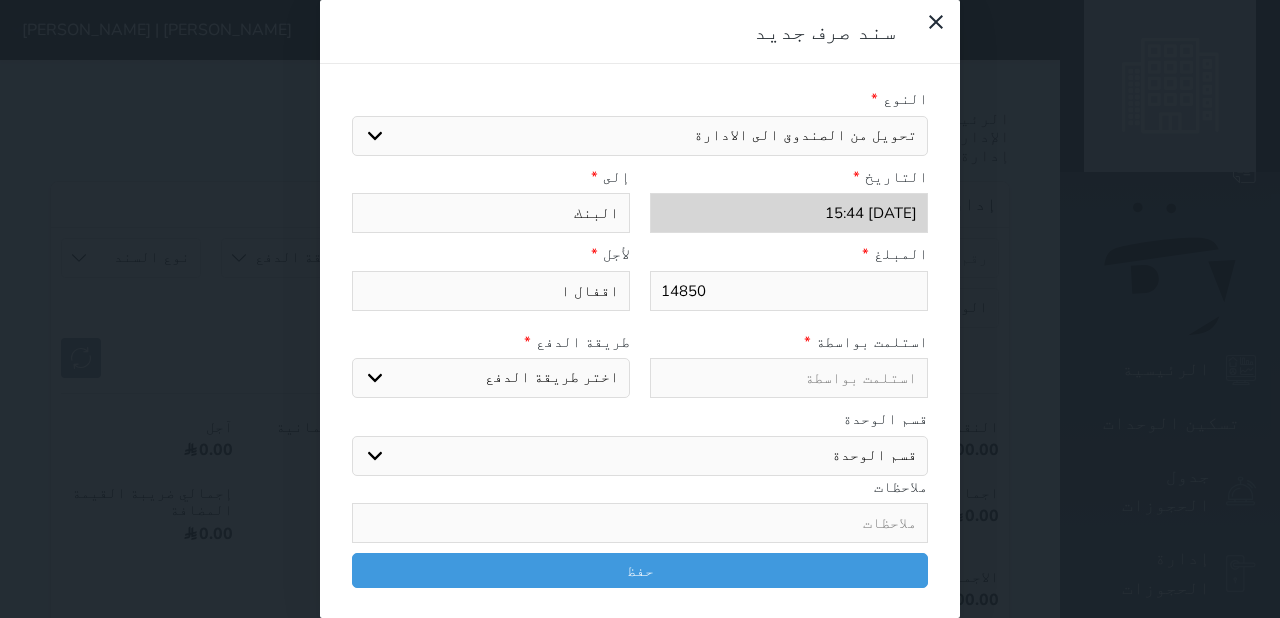 type on "اقفال ال" 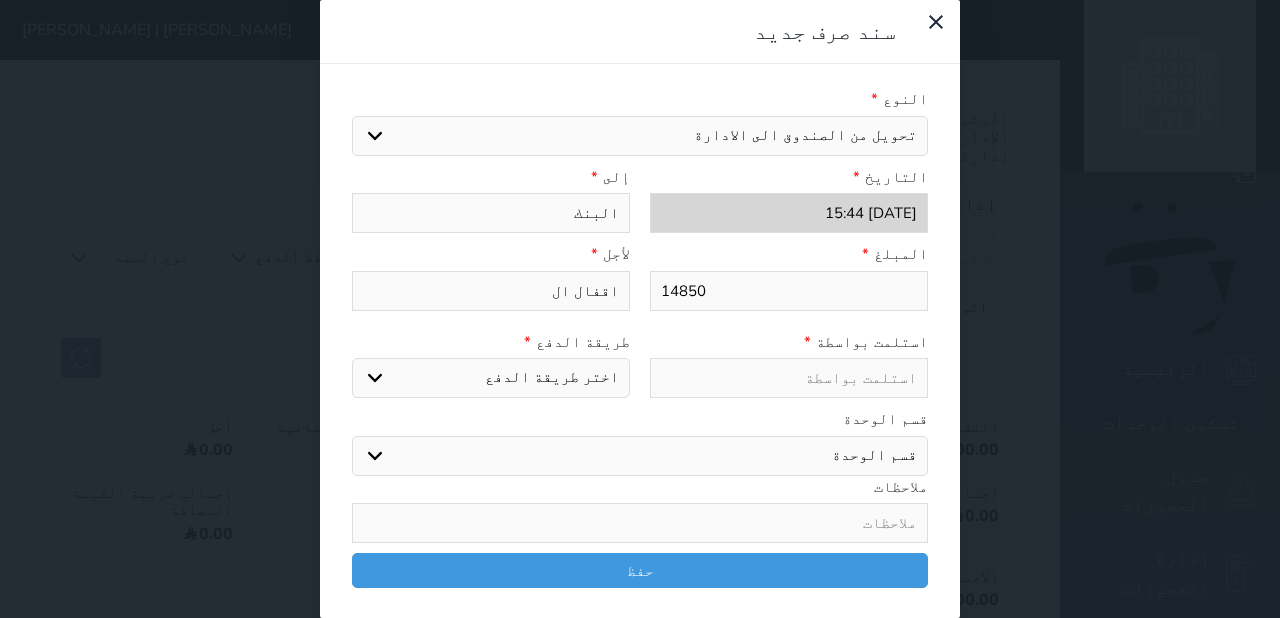 type on "اقفال الن" 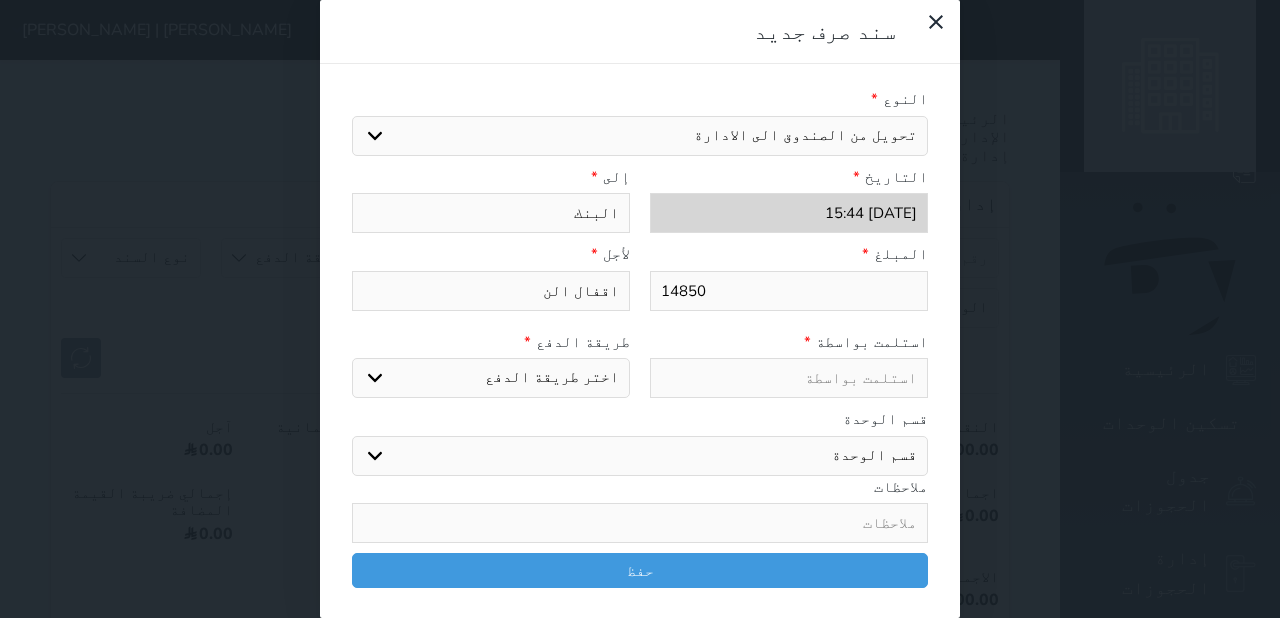 type on "اقفال النق" 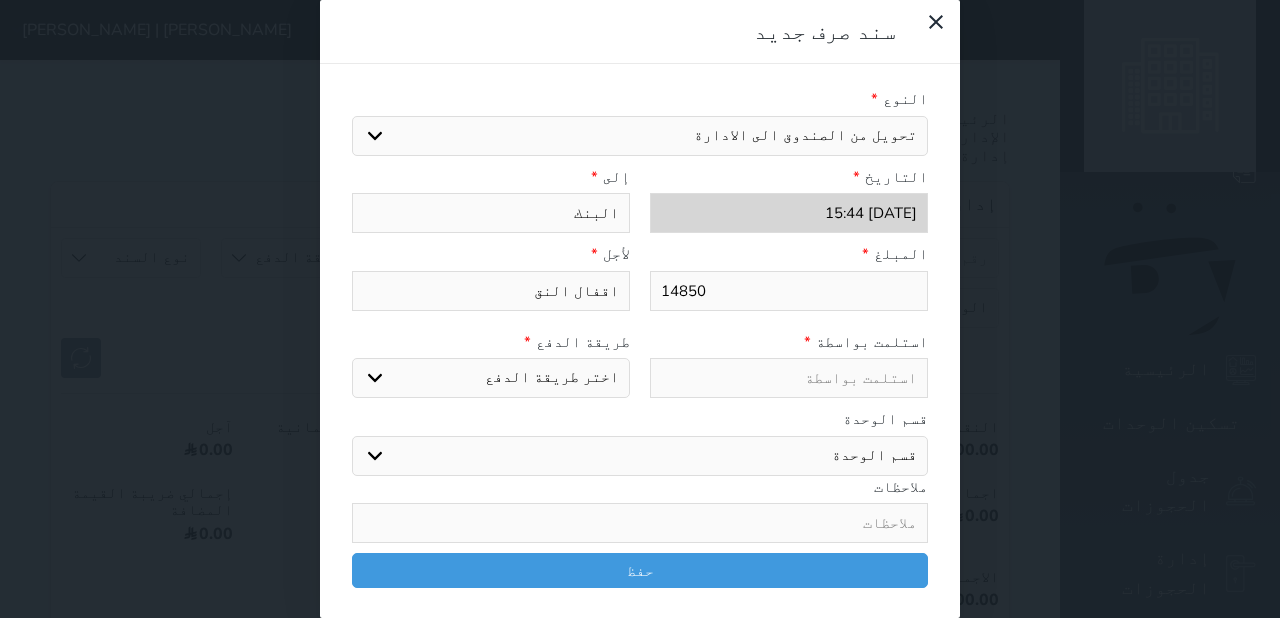 type on "اقفال النقد" 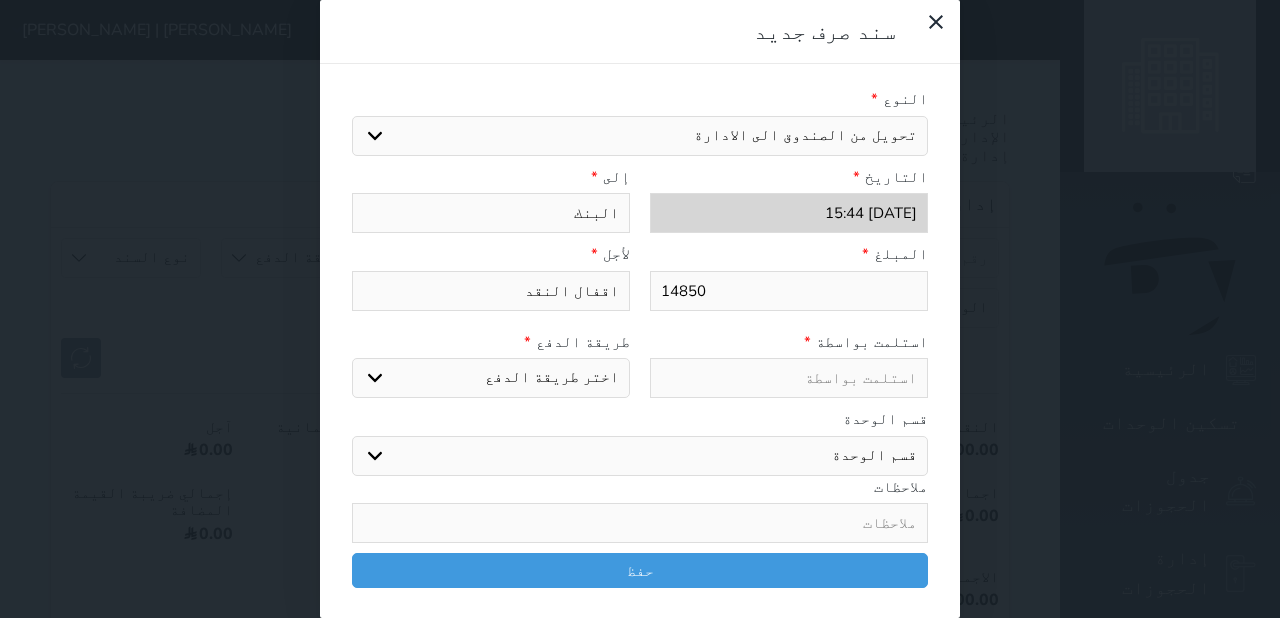 select 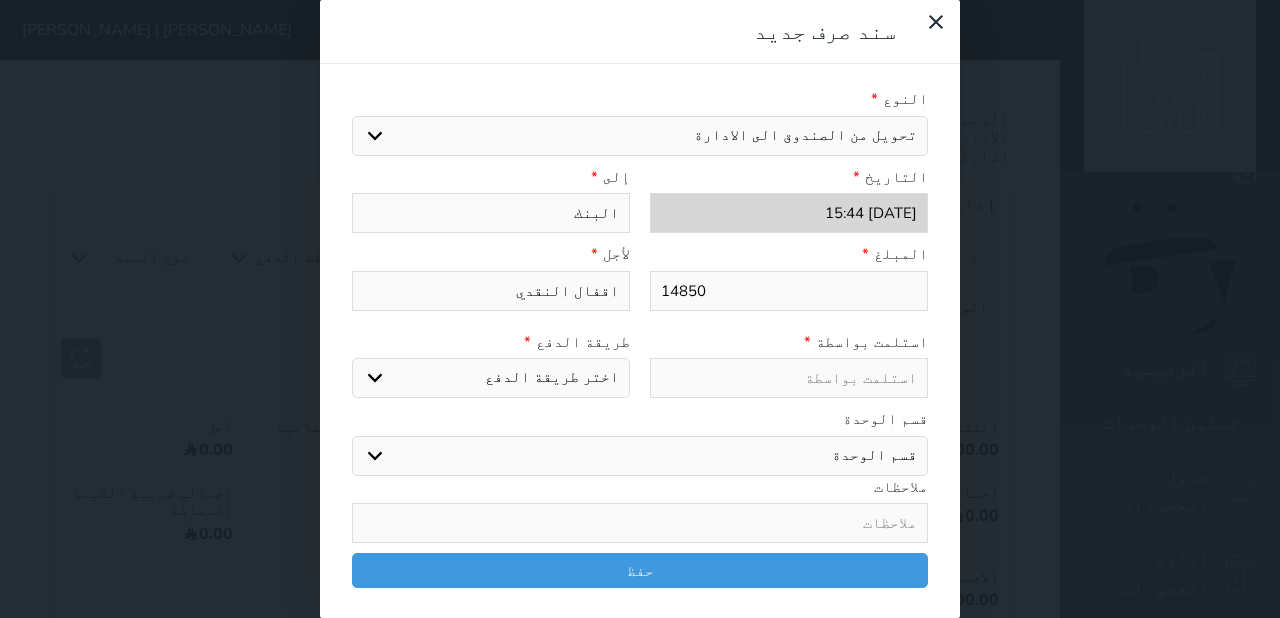 type on "اقفال النقدي" 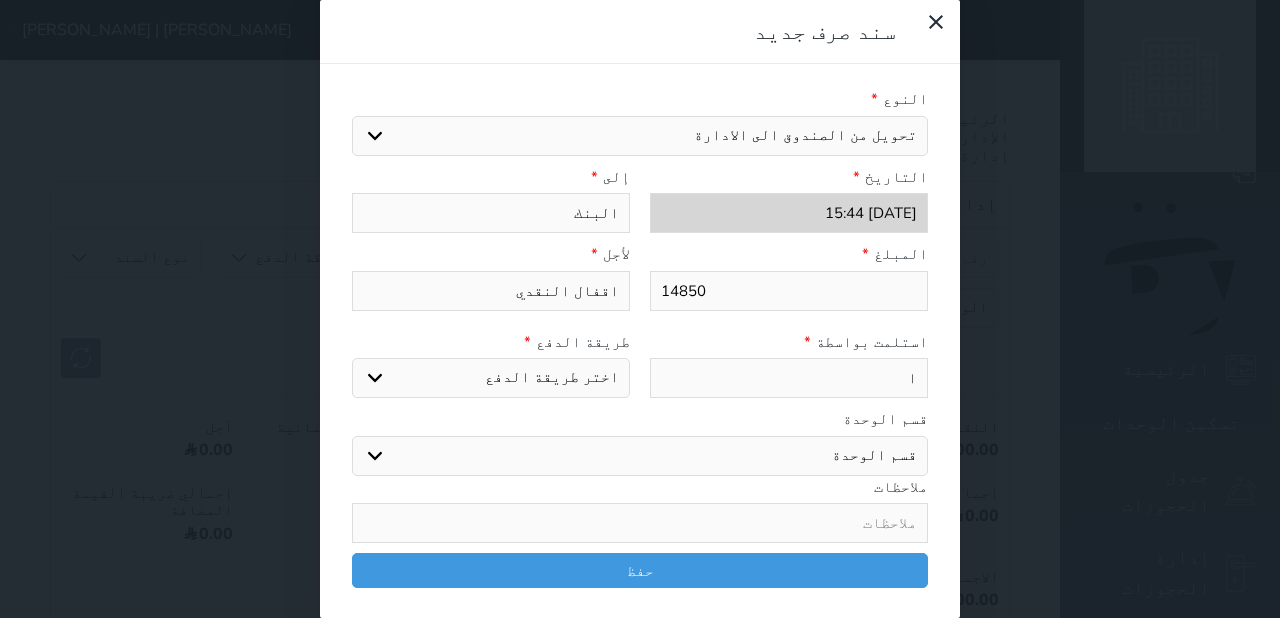 type on "ال" 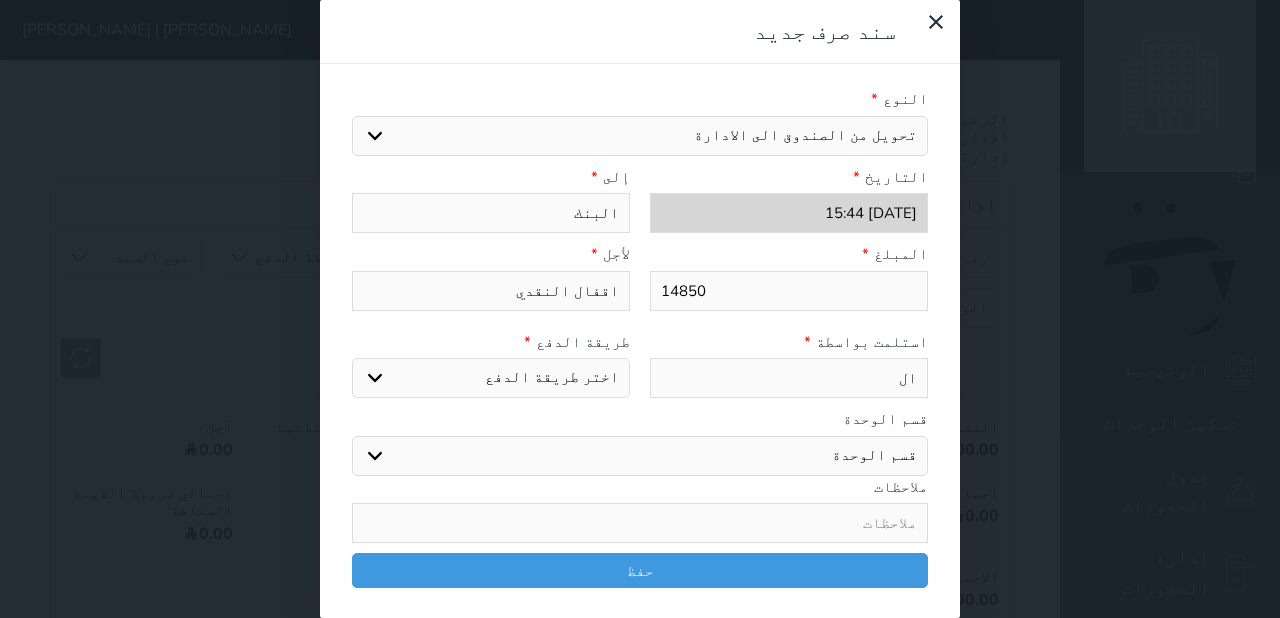 type on "الا" 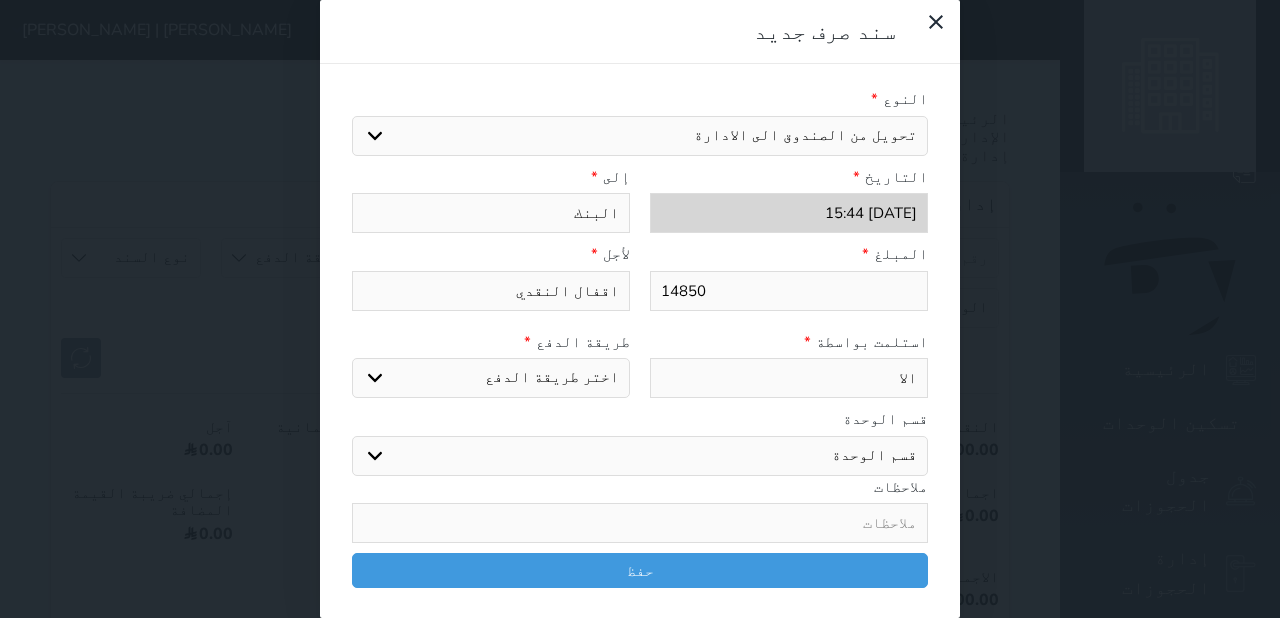 type on "الاد" 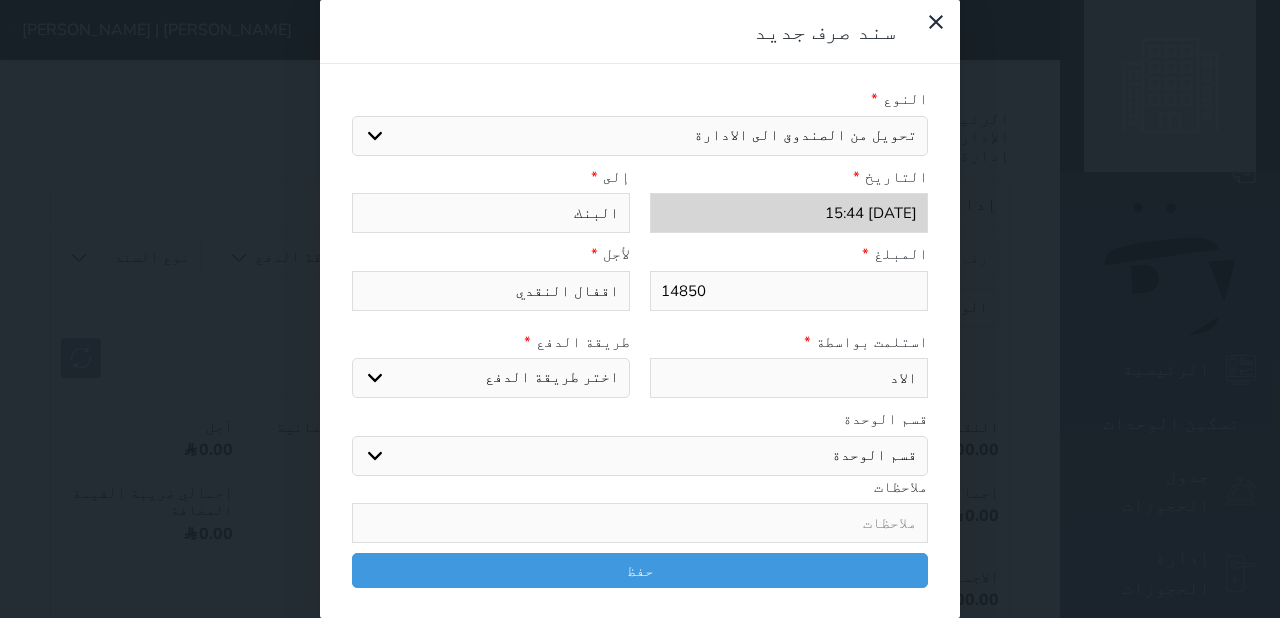 type on "الادر" 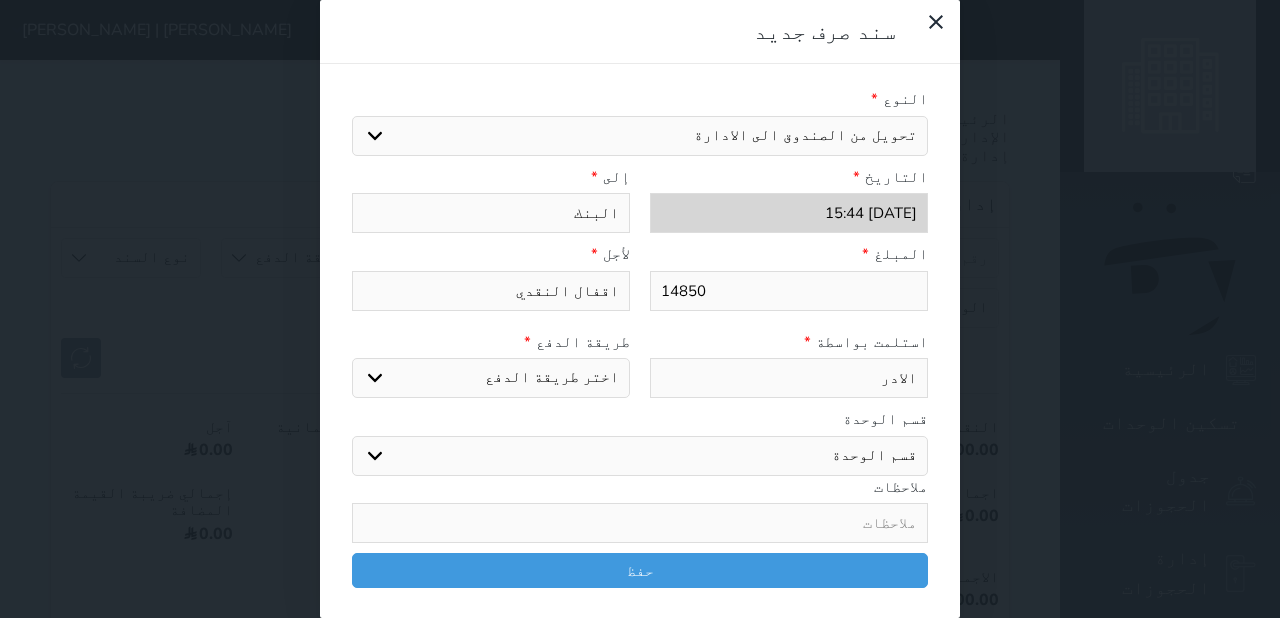 type on "الادرة" 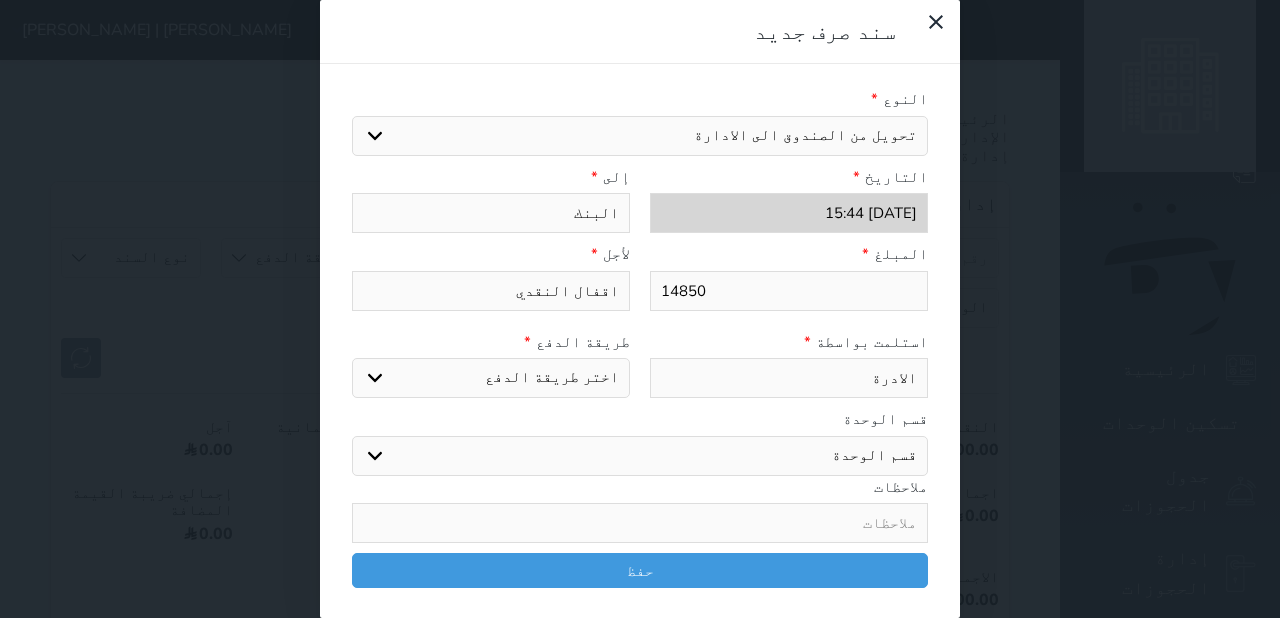 type on "الادرة" 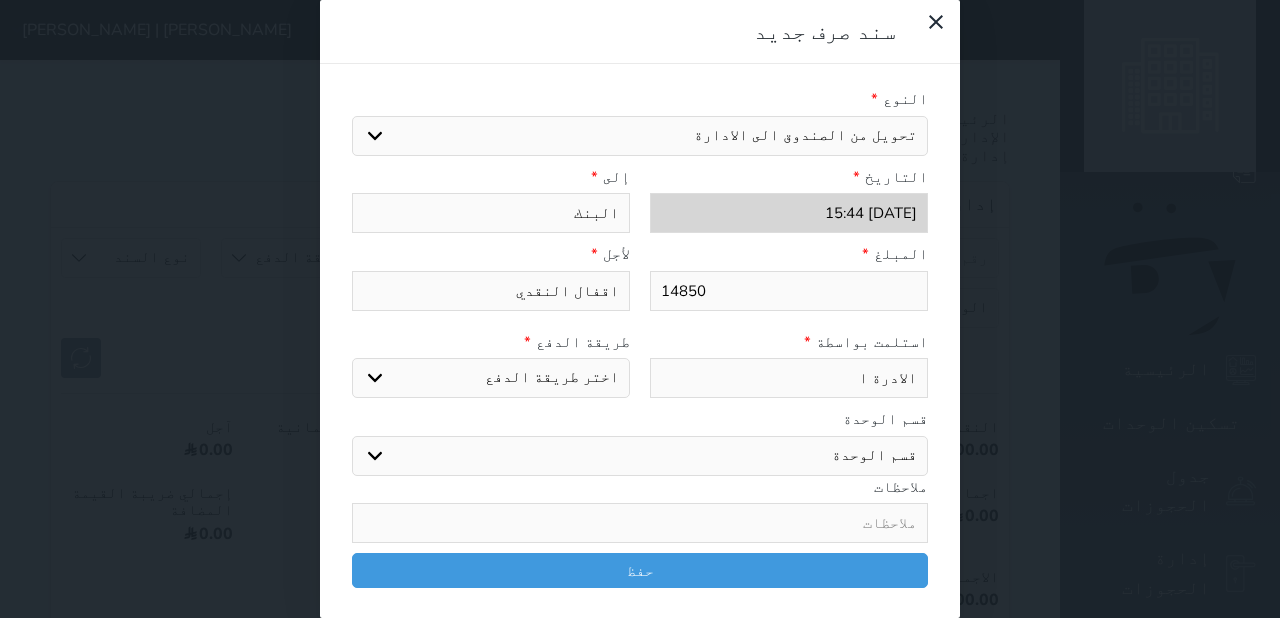 type on "الادرة ال" 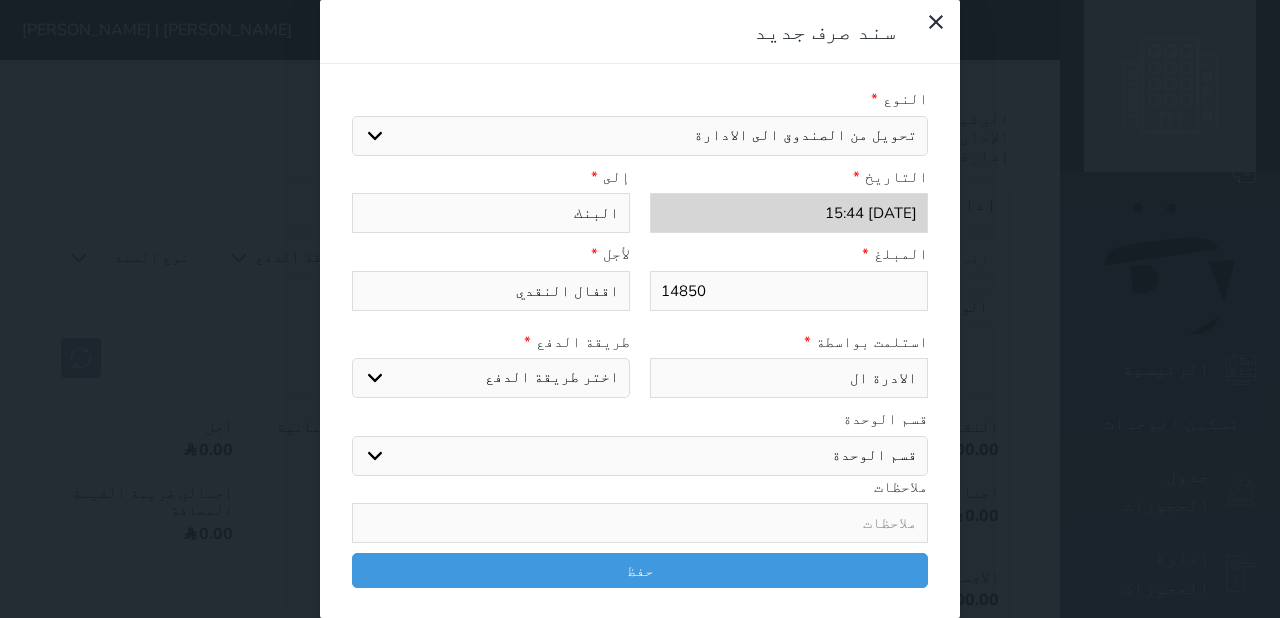 type on "الادرة الم" 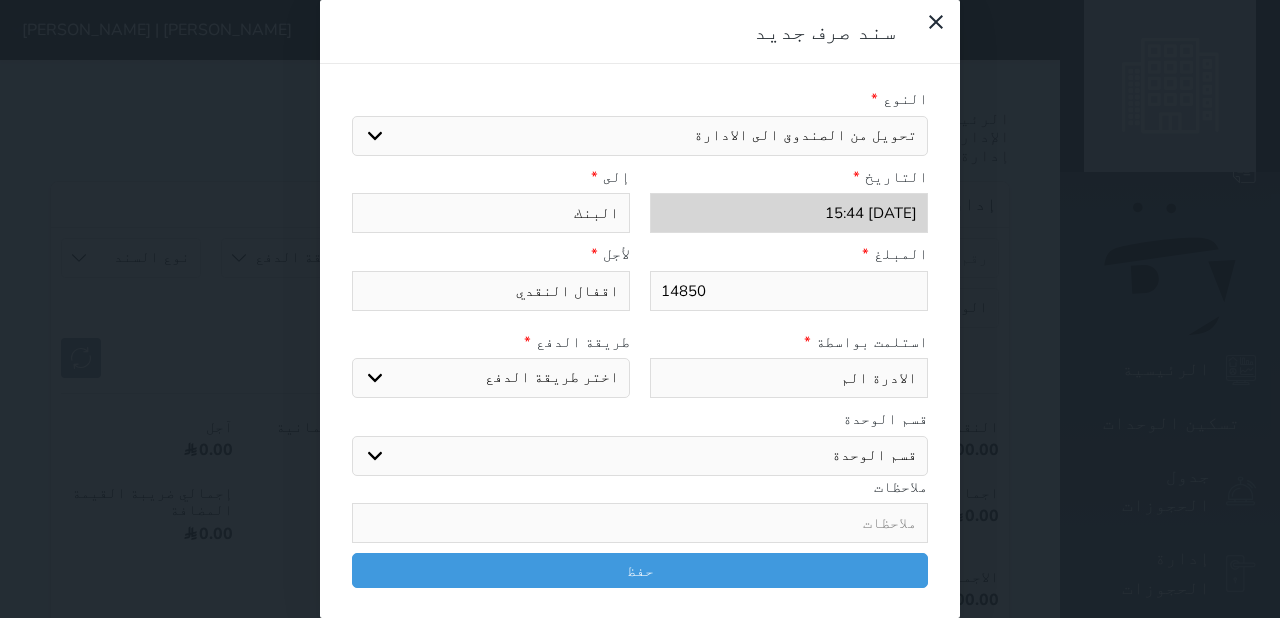 type on "الادرة الما" 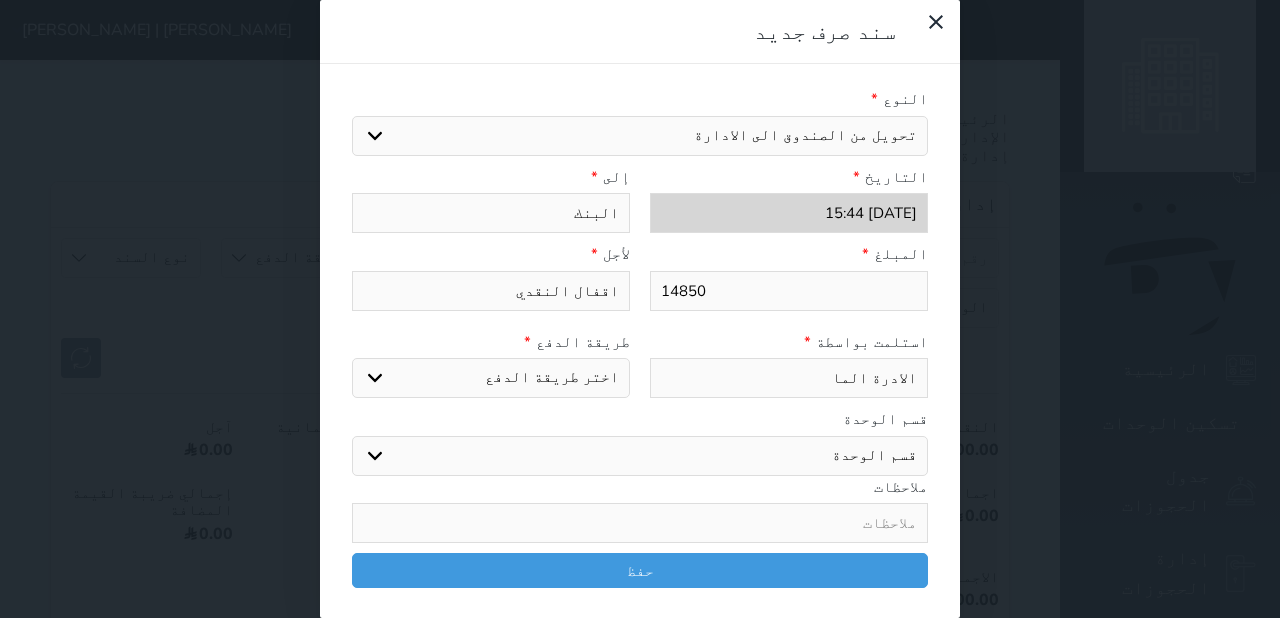 type on "الادرة المال" 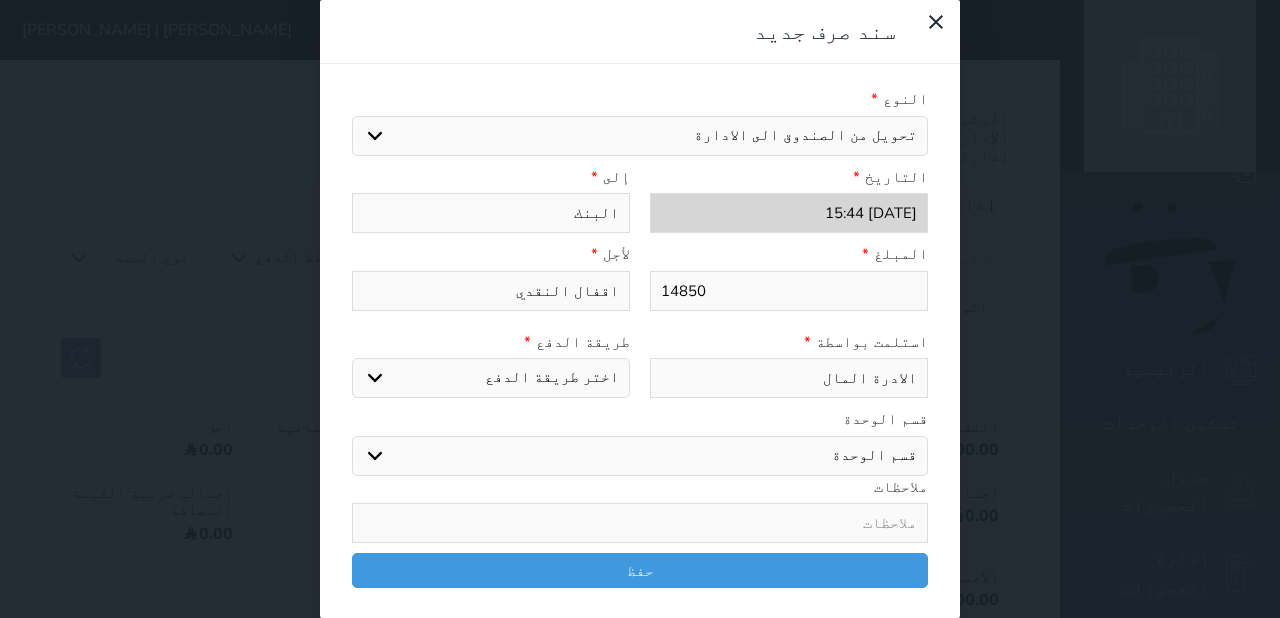 type on "الادرة المالي" 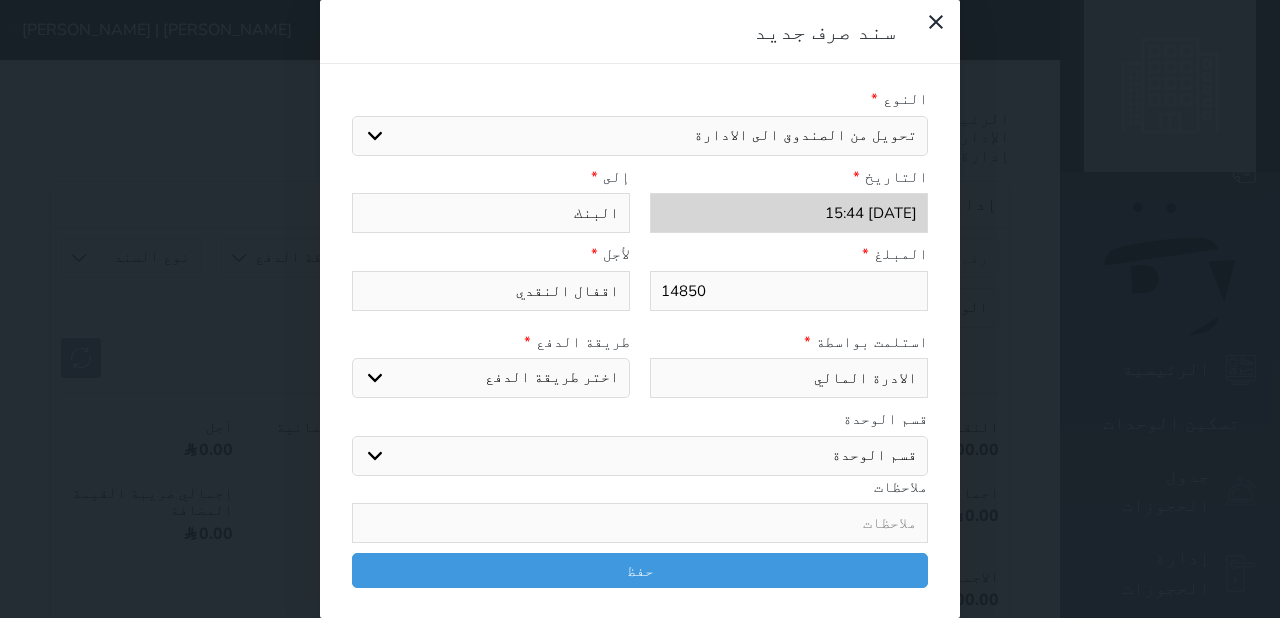 type on "الادرة المالية" 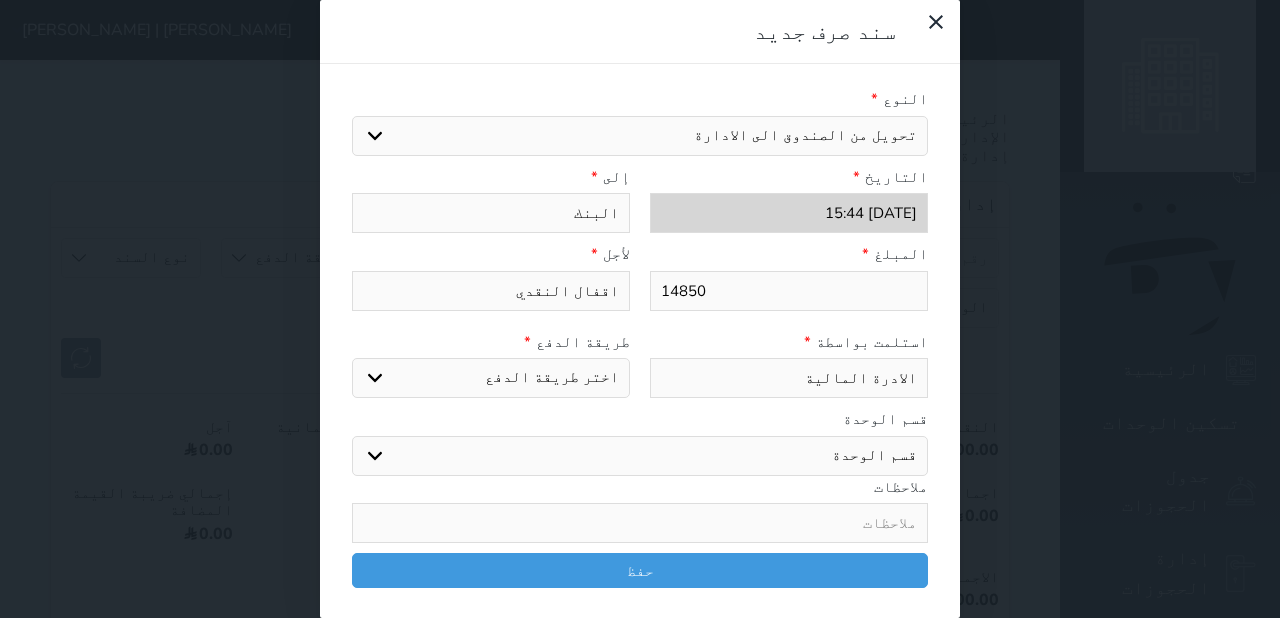 type on "الادرة المالية" 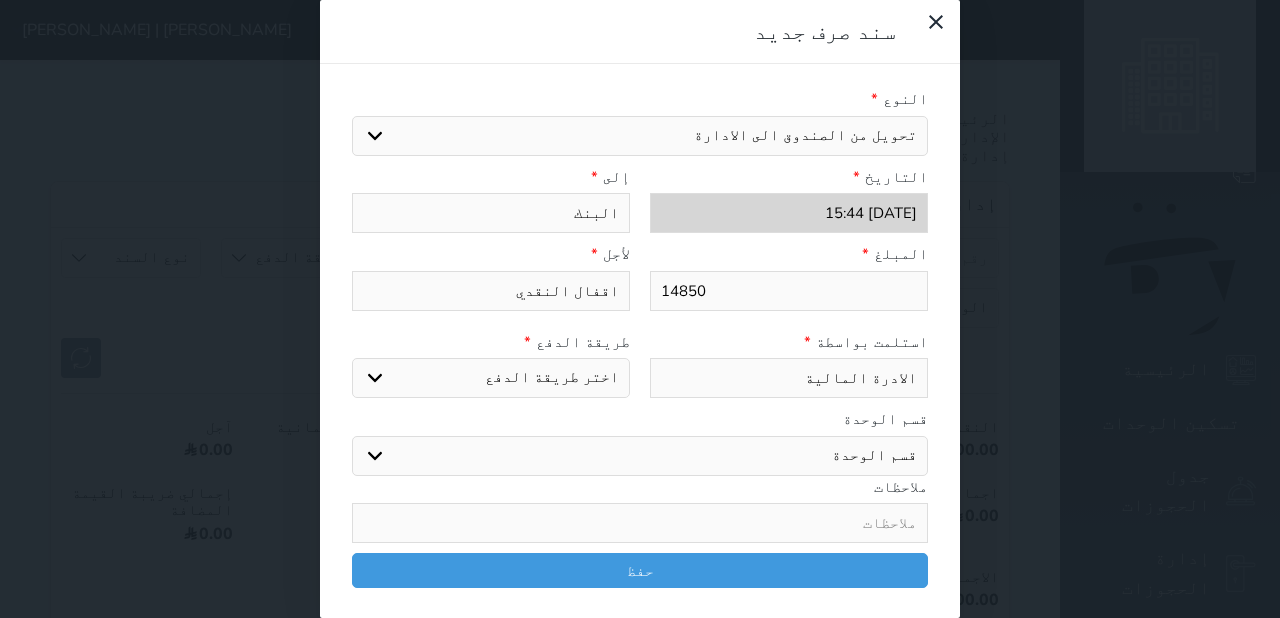 select on "cash" 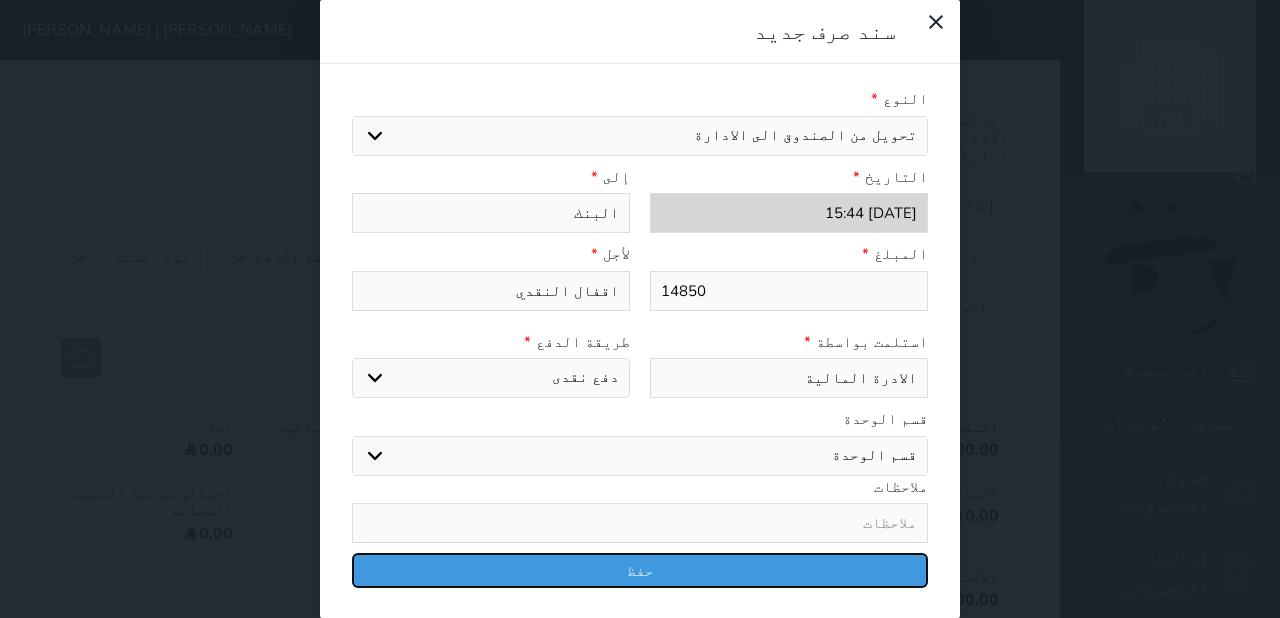 type 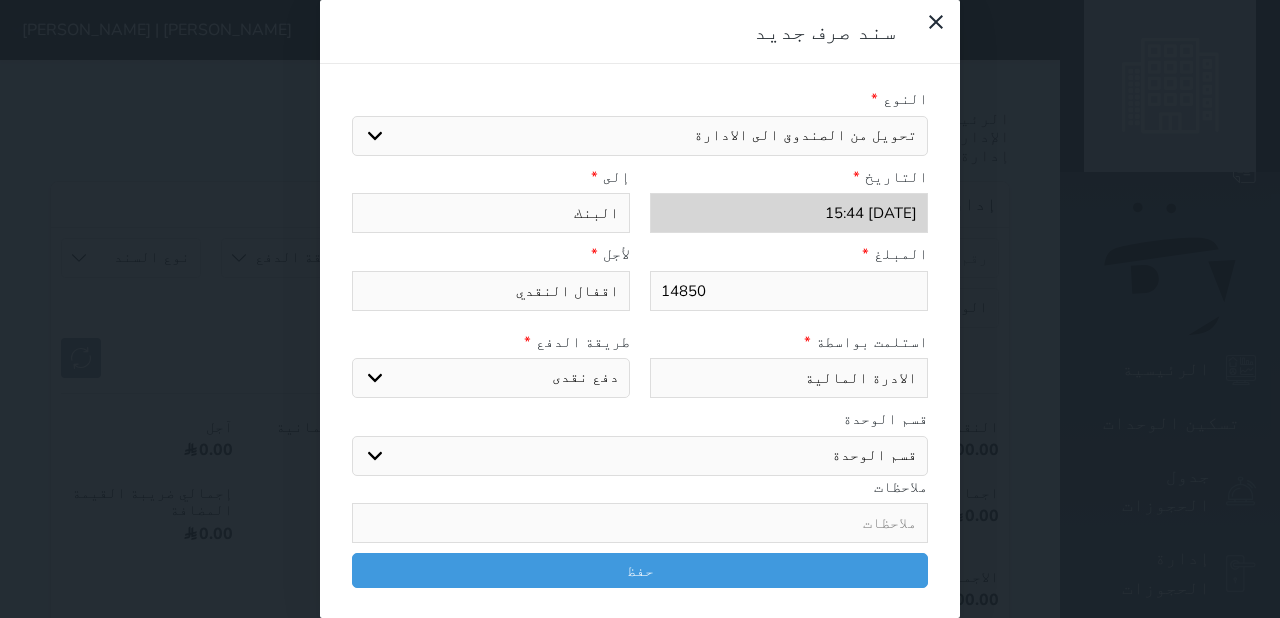 type 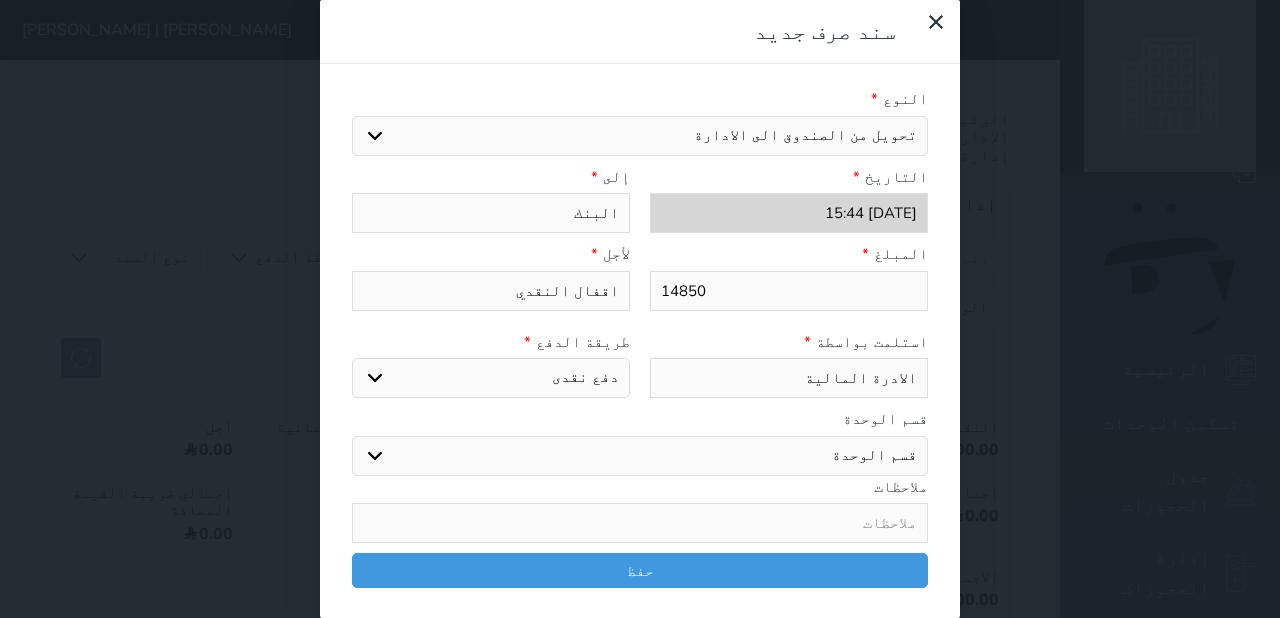 click on "البنك" at bounding box center [491, 213] 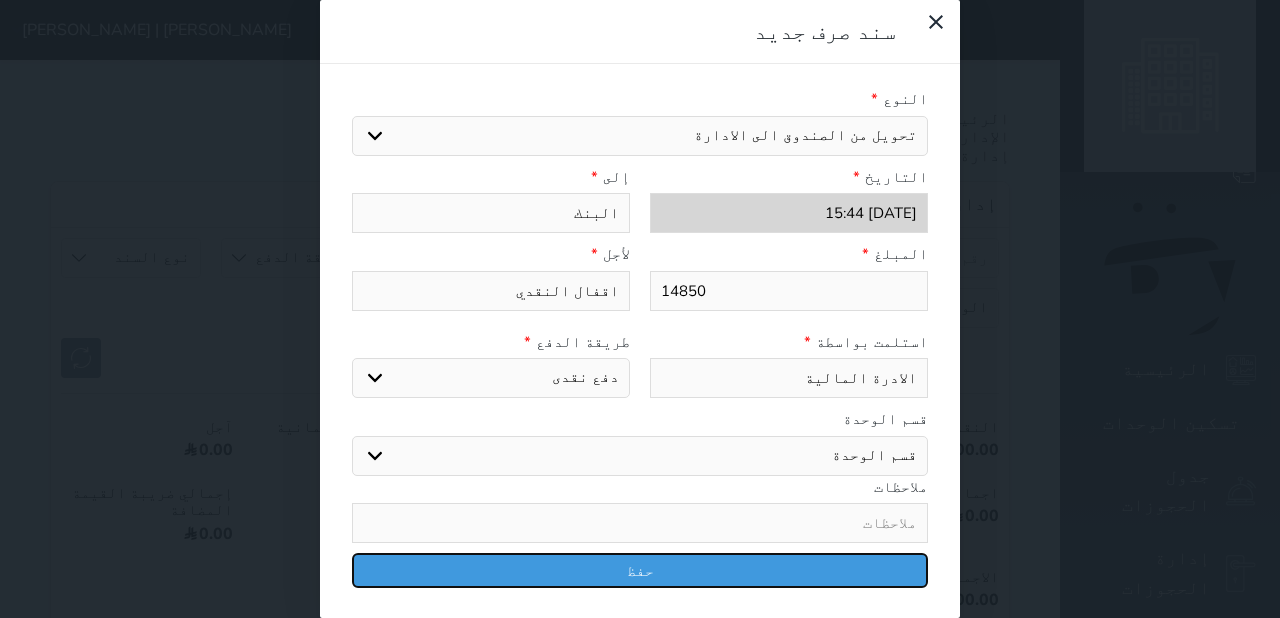 click on "حفظ" at bounding box center [640, 570] 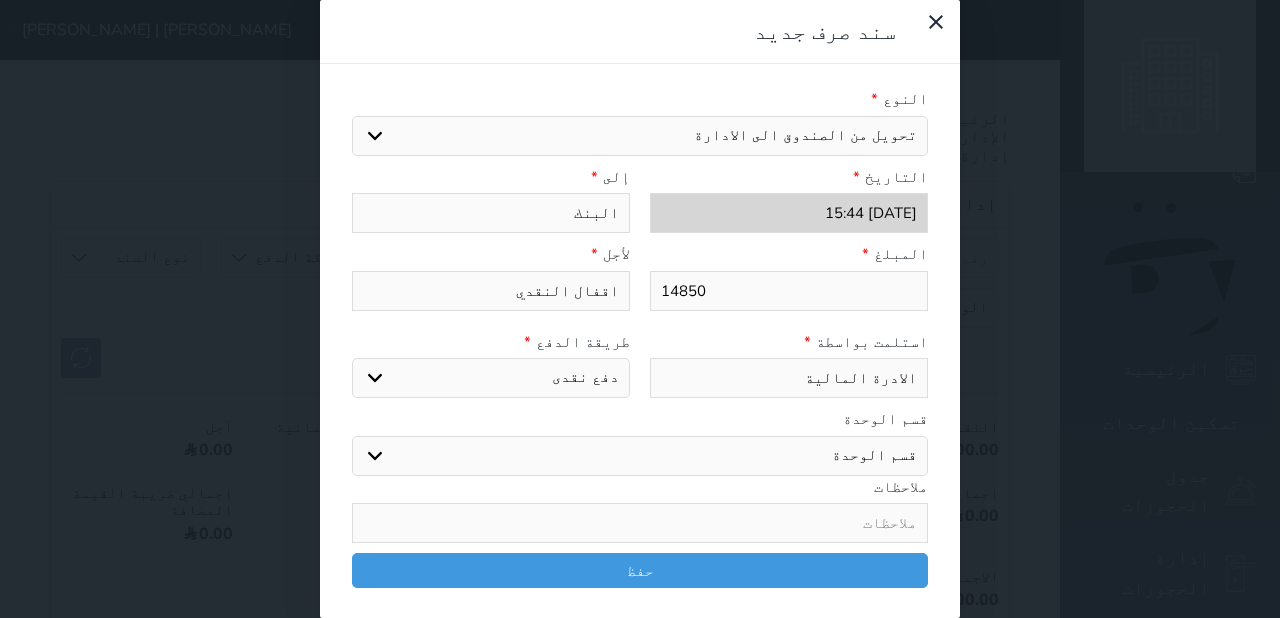 select 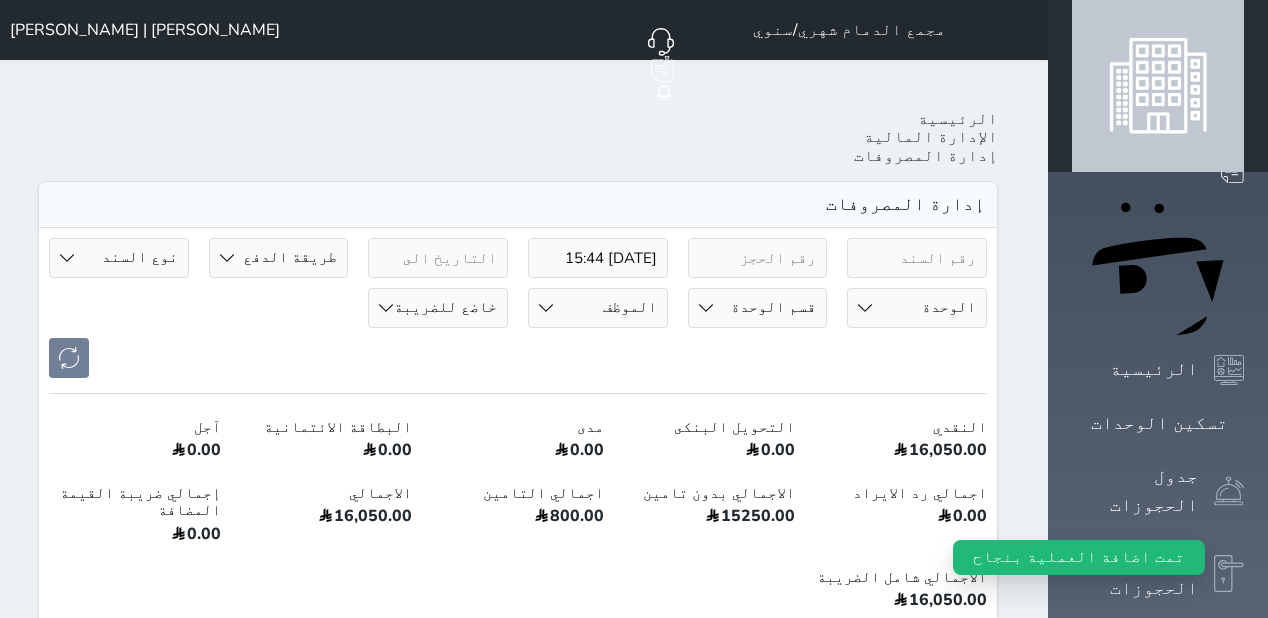 drag, startPoint x: 1041, startPoint y: 576, endPoint x: 931, endPoint y: 564, distance: 110.65261 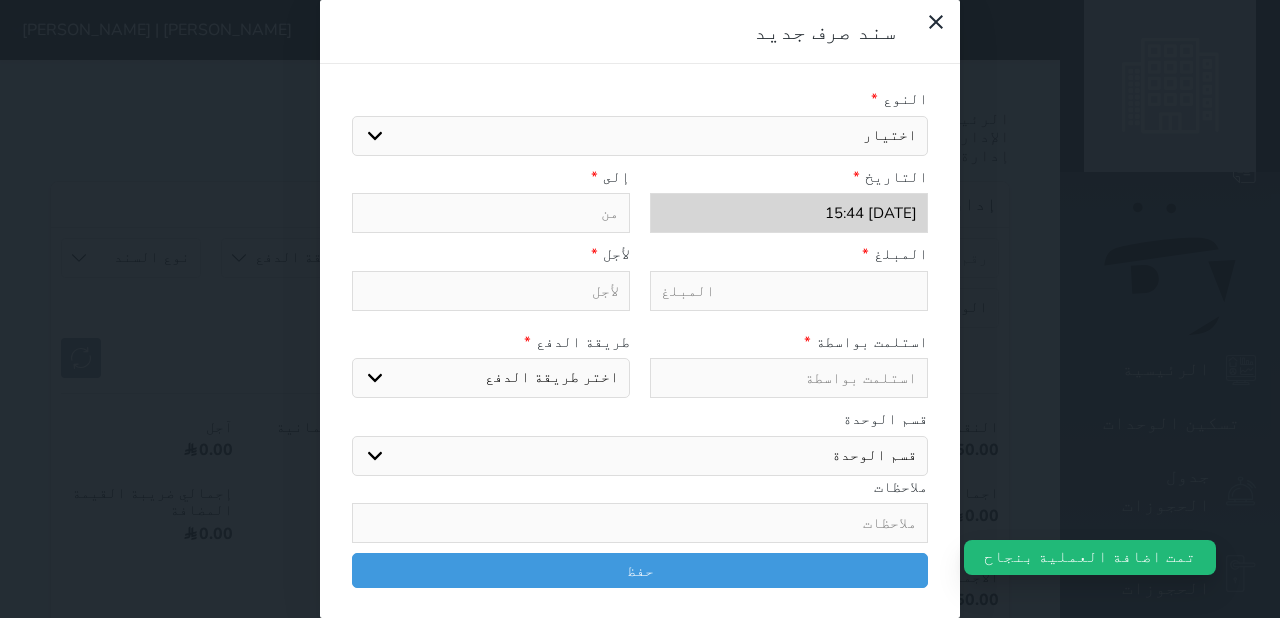 select 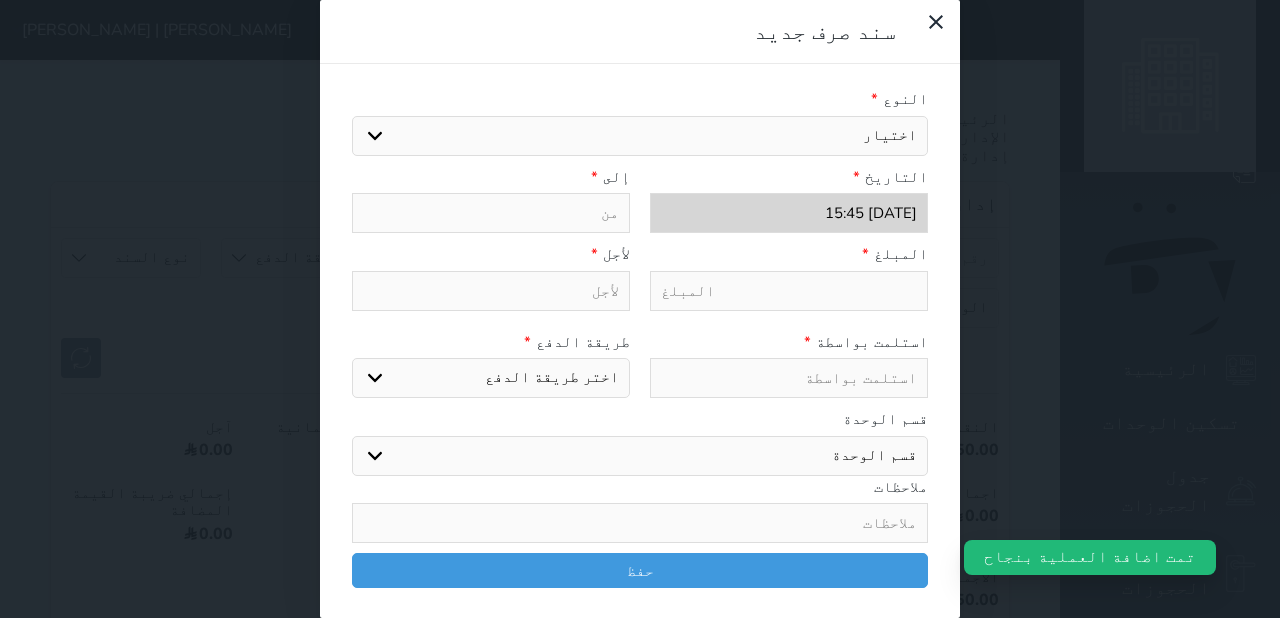 click on "النوع *    اختيار   مرتجع إيجار رواتب صيانة مصروفات عامة تحويل من الصندوق الى الادارة استرجاع تامين استرجاع العربون   التاريخ *   2025-07-29 15:45   إلى *     المبلغ *     لأجل *         التحويل من الصندوق الى الإدارة   عفوا , لا يوجد رصيد كافى فى الصندوق لاستكمال عملية التحويل   التحويل من الصندوق الى الإدارة   نحيط علم سيادكتم ان الحد الأقصي للتحويل هو   ريال   استلمت بواسطة *     طريقة الدفع *   اختر طريقة الدفع   دفع نقدى   تحويل بنكى   مدى   بطاقة ائتمان     قسم الوحدة   قسم الوحدة   غرفتين وصاله       ملاحظات       حفظ" at bounding box center [640, 343] 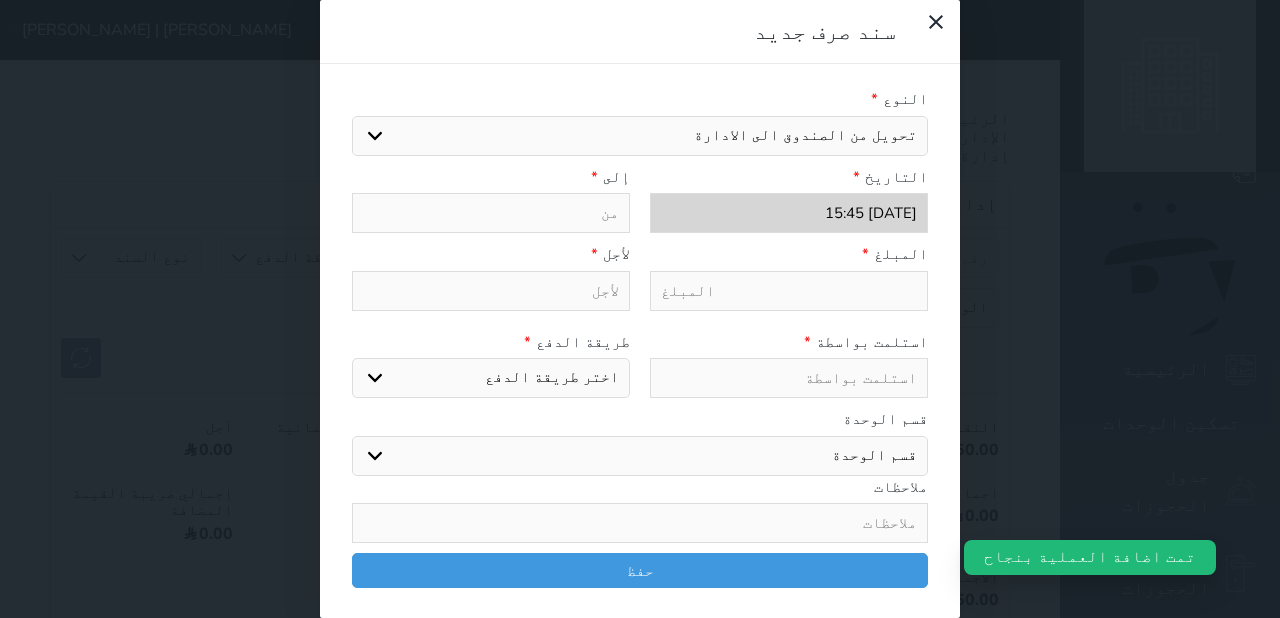 click on "اختيار   مرتجع إيجار رواتب صيانة مصروفات عامة تحويل من الصندوق الى الادارة استرجاع تامين استرجاع العربون" at bounding box center (640, 136) 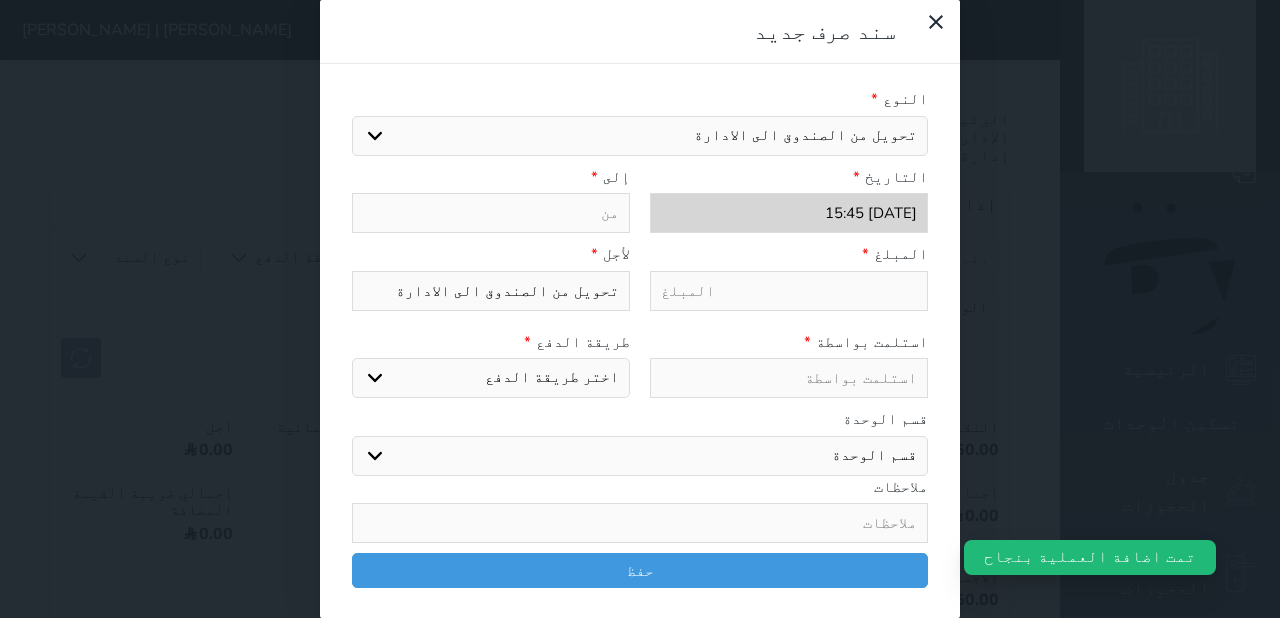 click at bounding box center (491, 213) 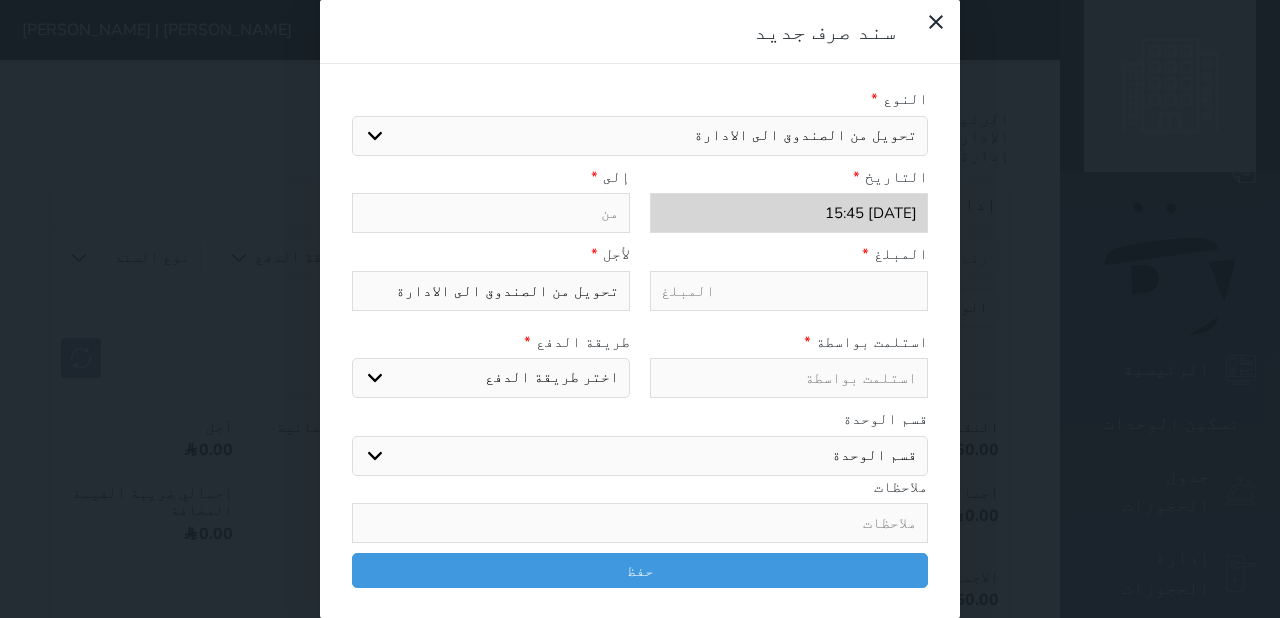 type on "ا" 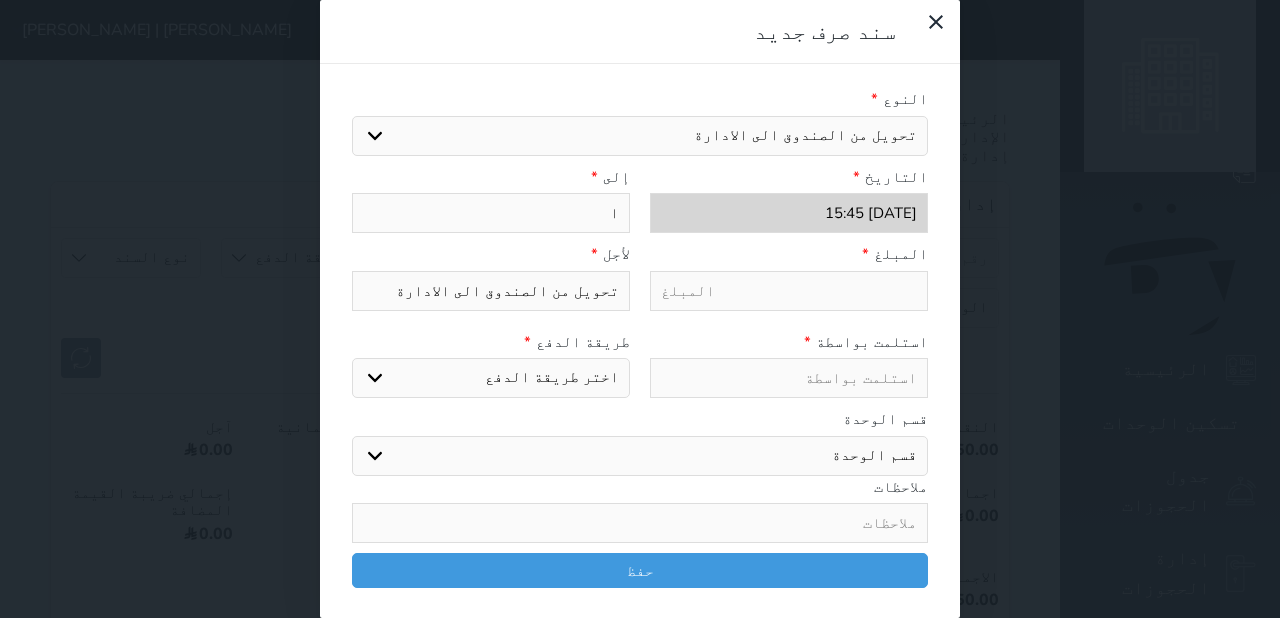 type on "ال" 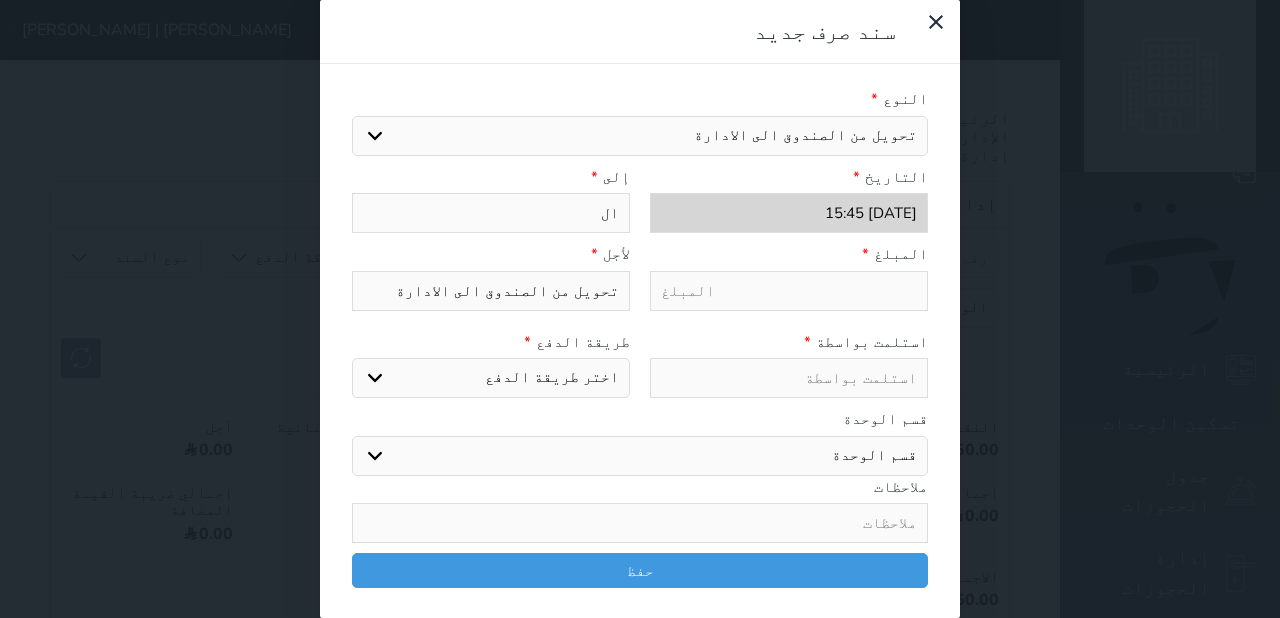 type on "الب" 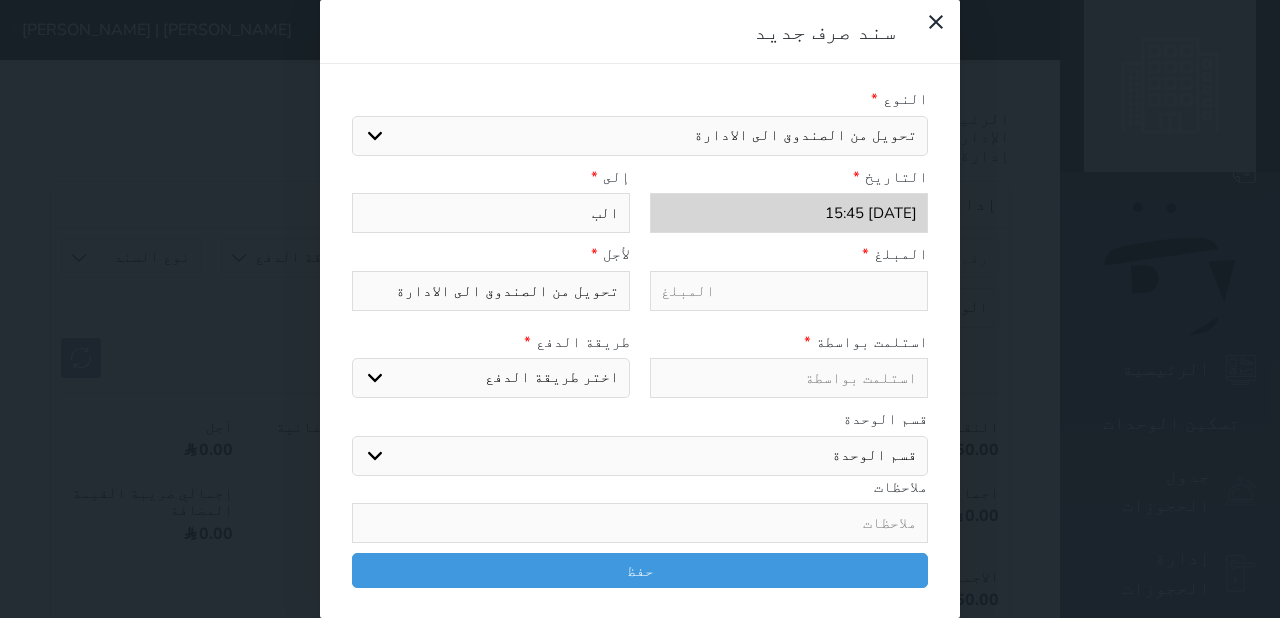 type on "البن" 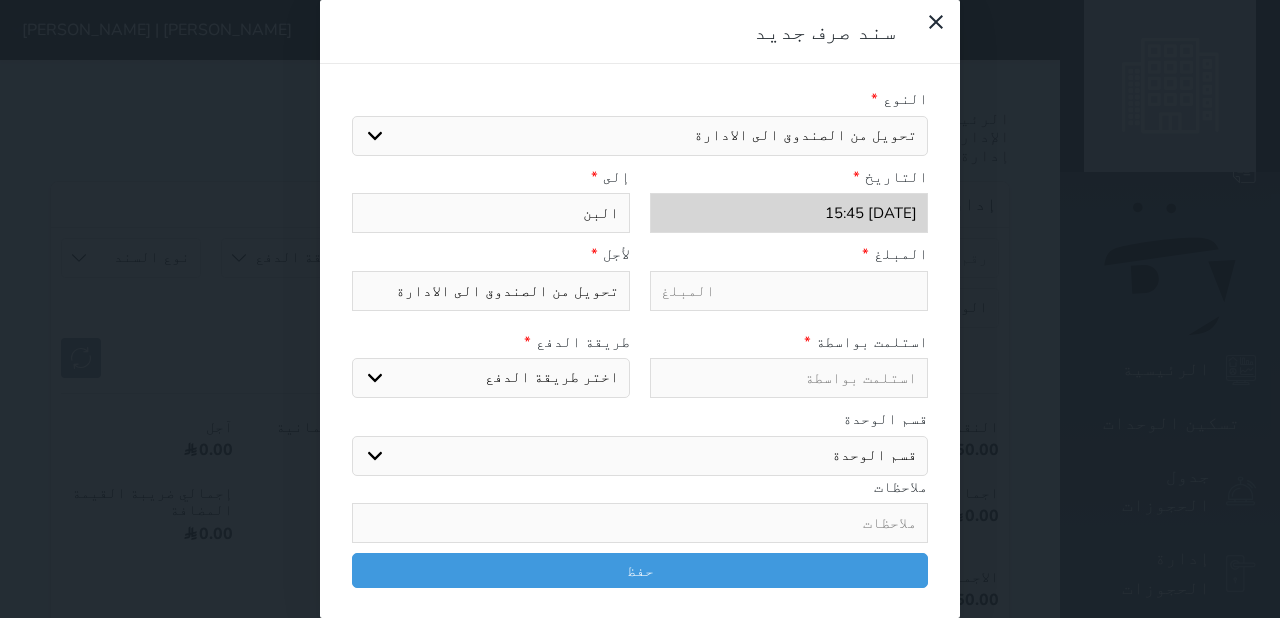 type on "البنك" 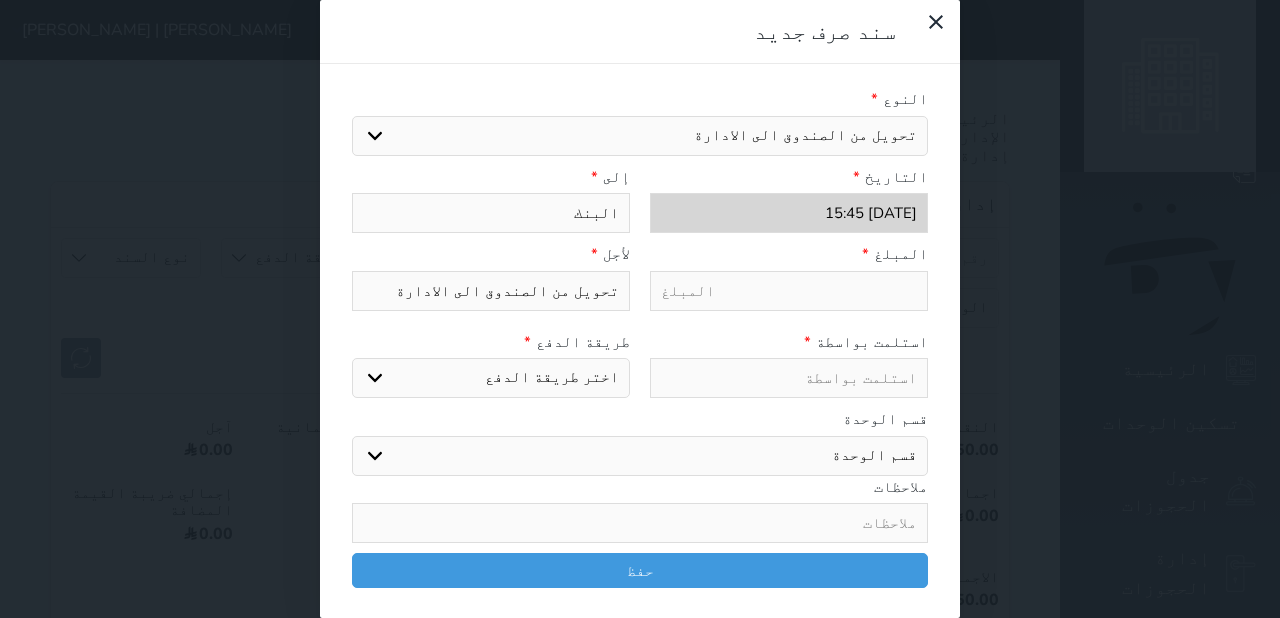 type on "البنك" 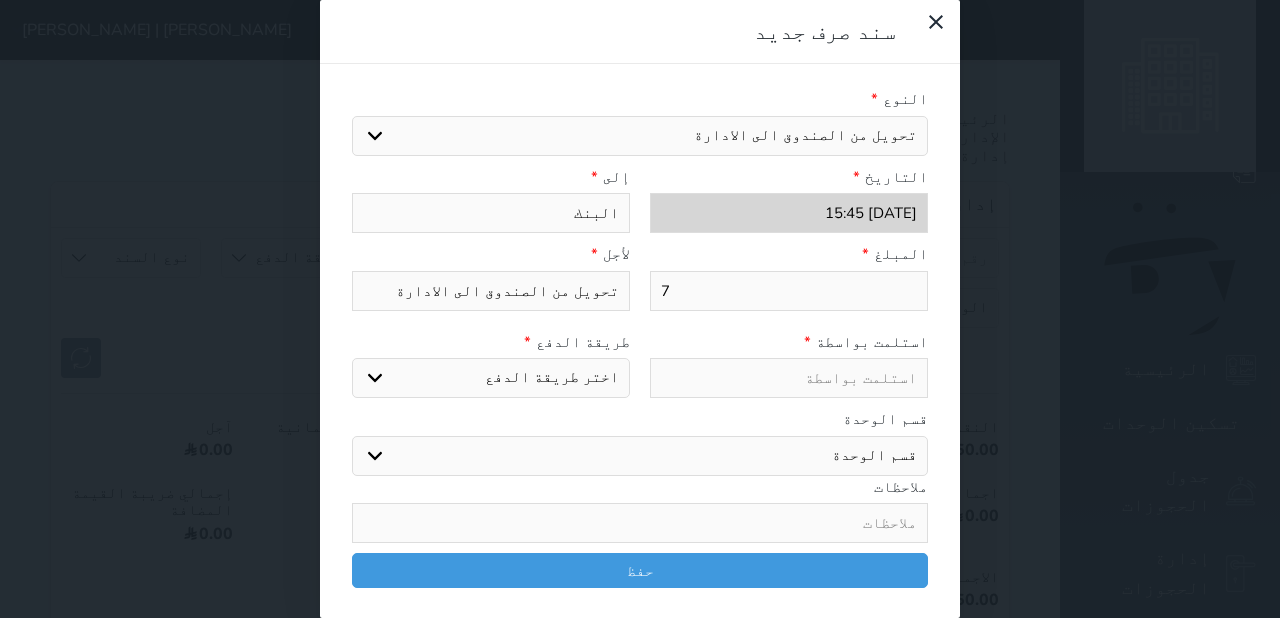 type on "74" 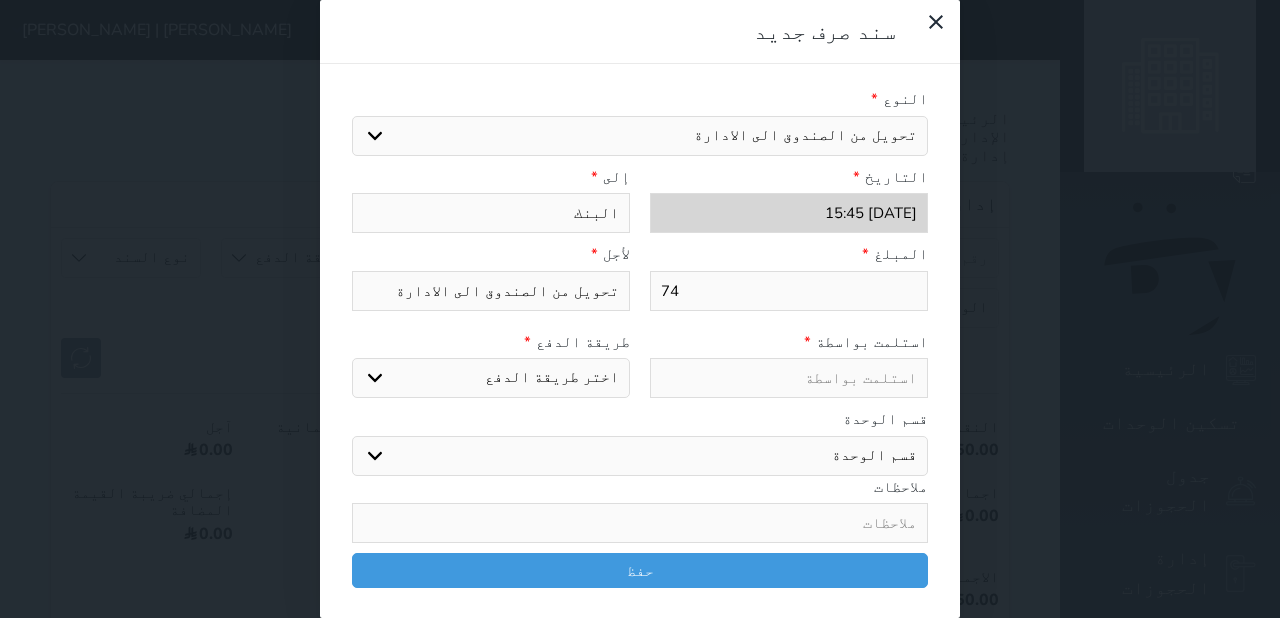 type on "740" 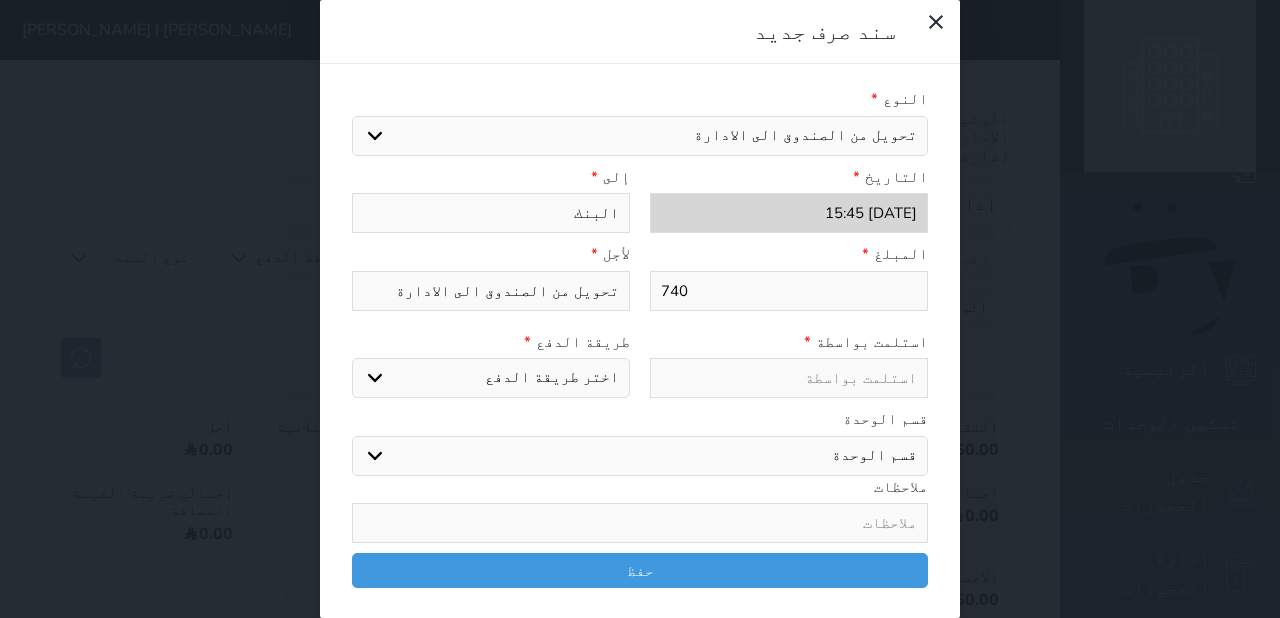 type on "7400" 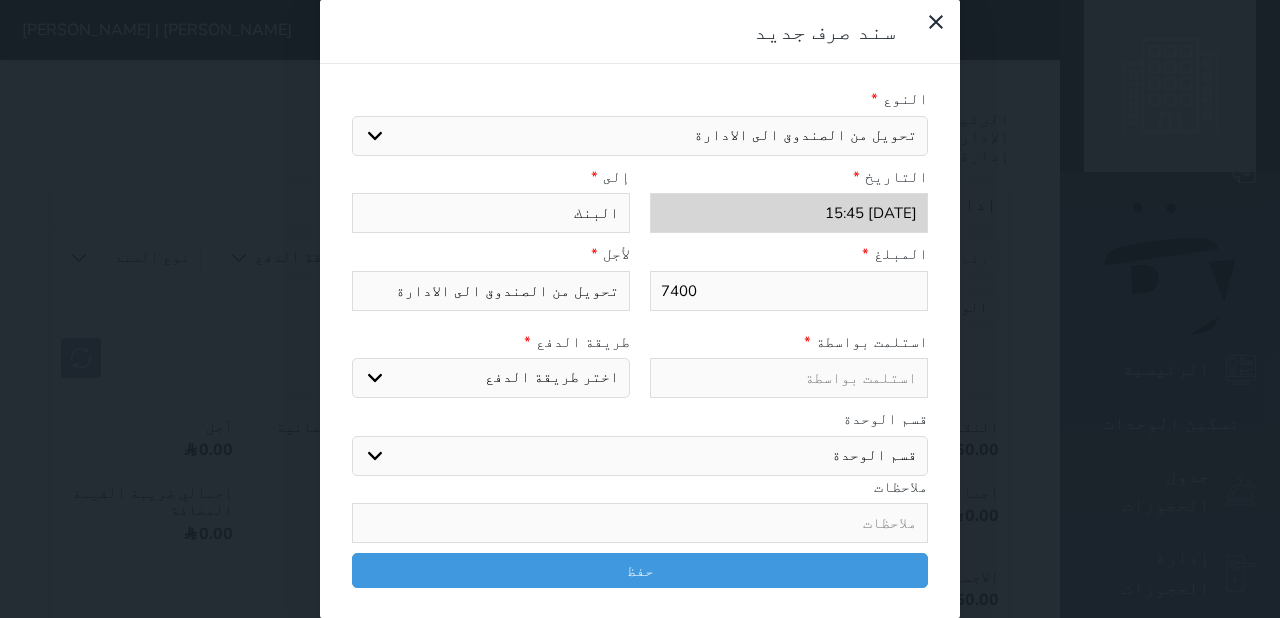 type on "7400" 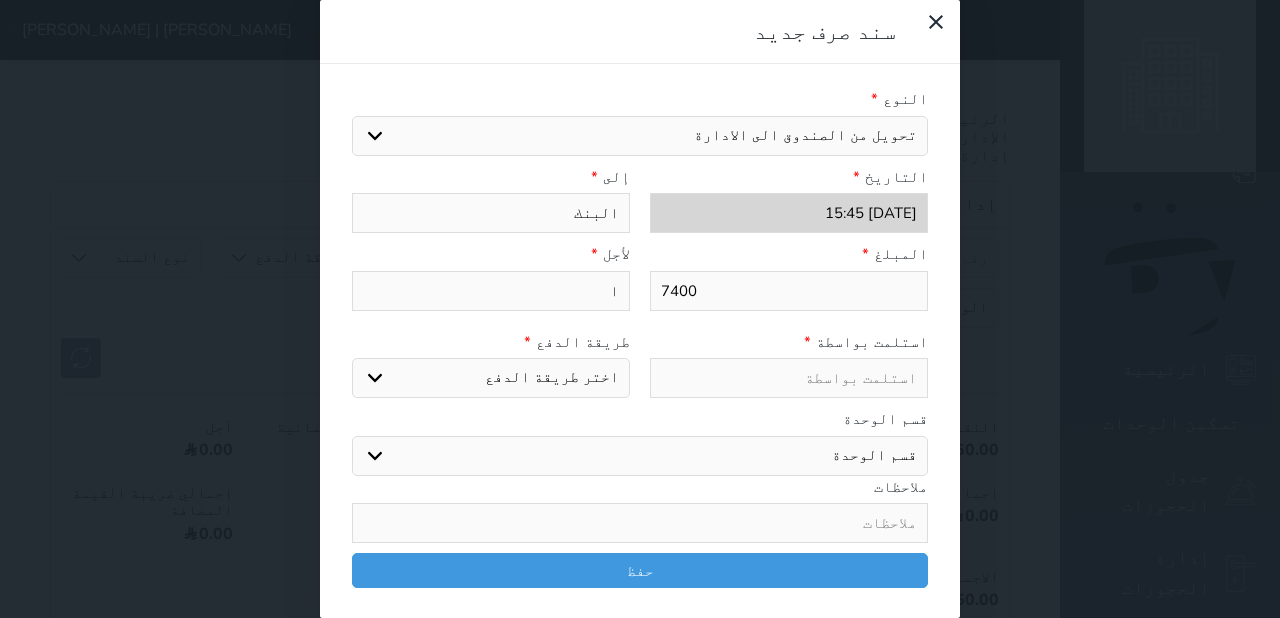 select 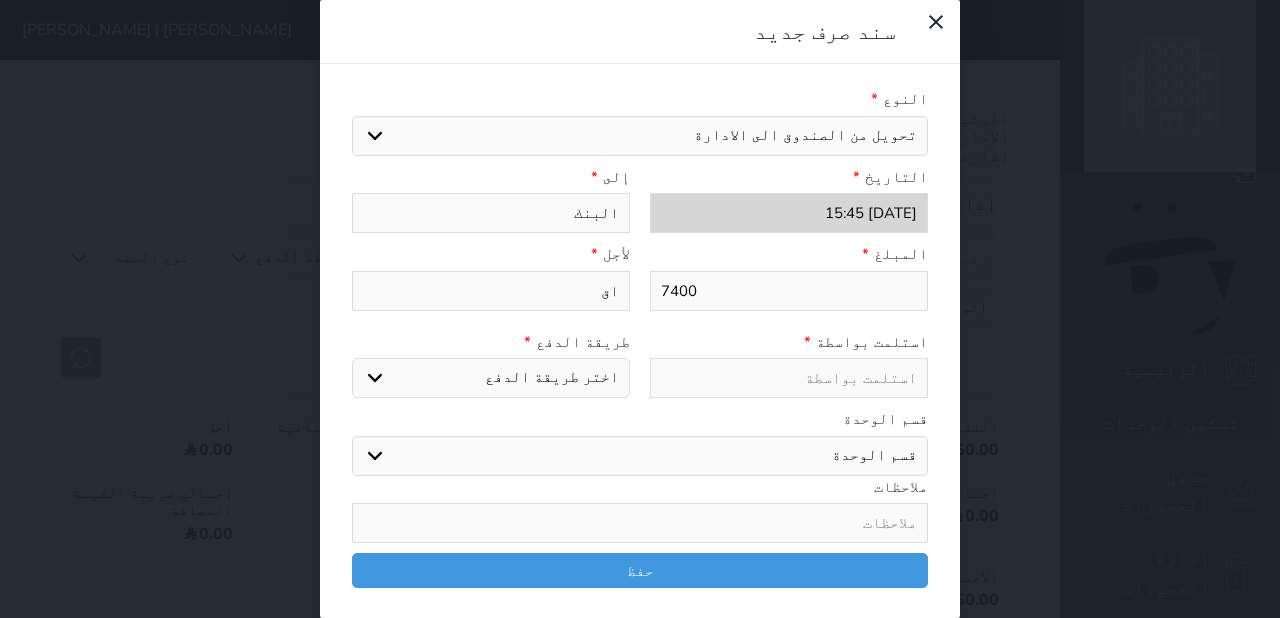 type on "اقف" 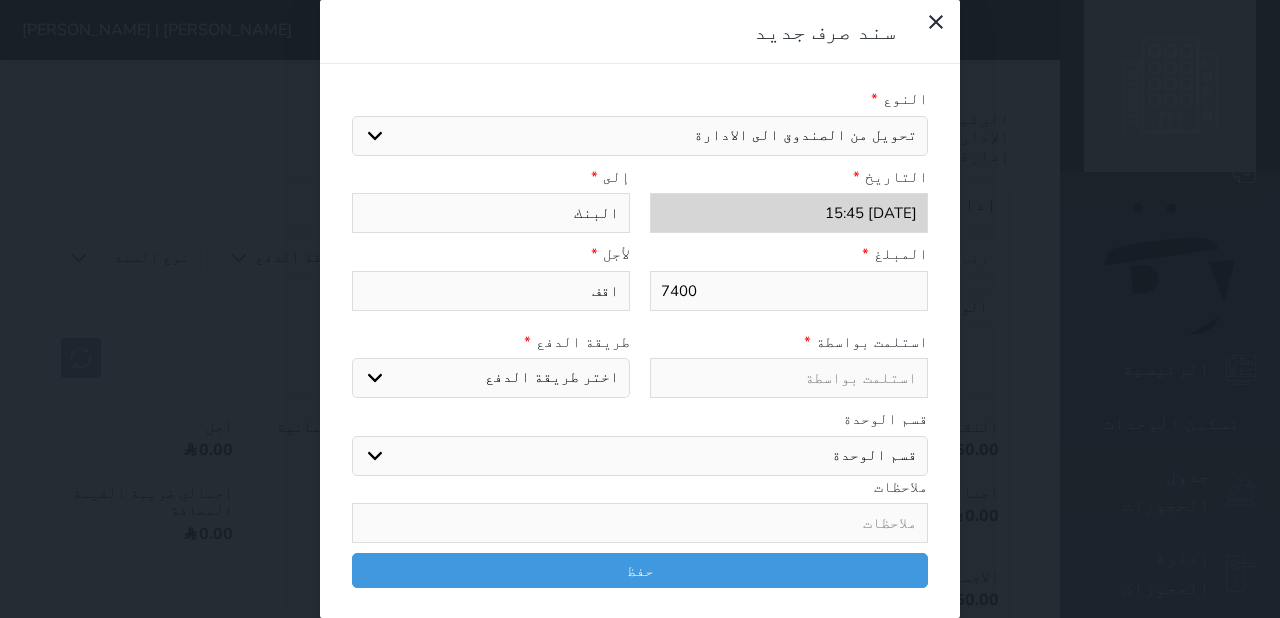 type on "اقفا" 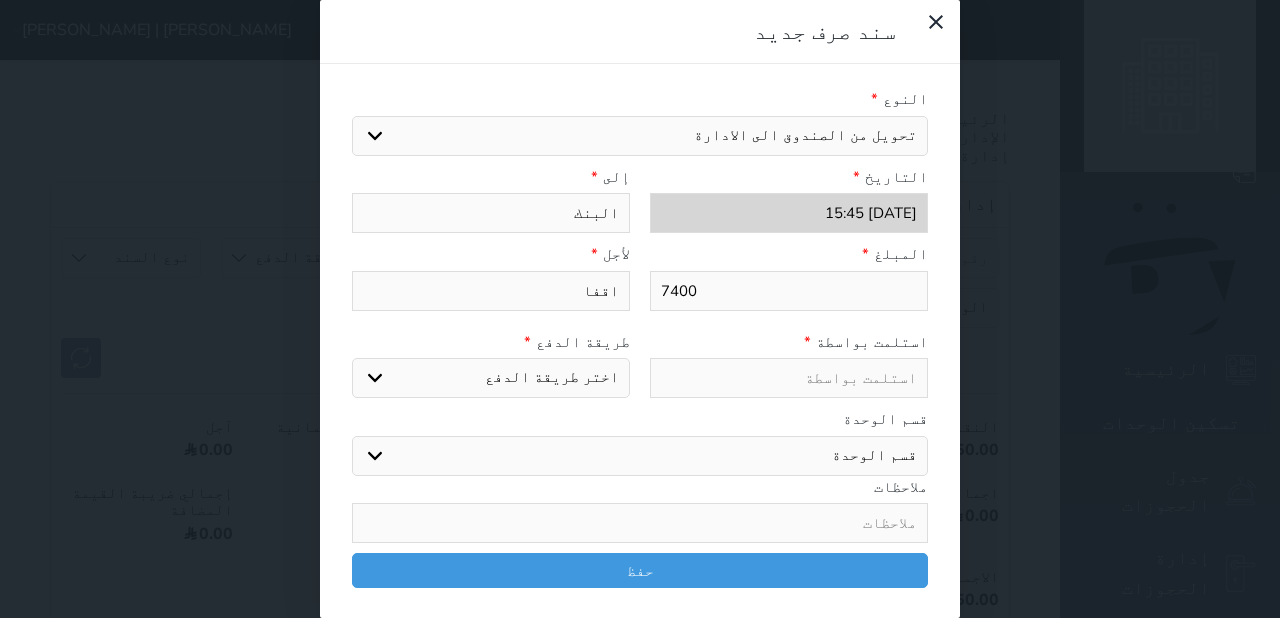 type on "اقفال" 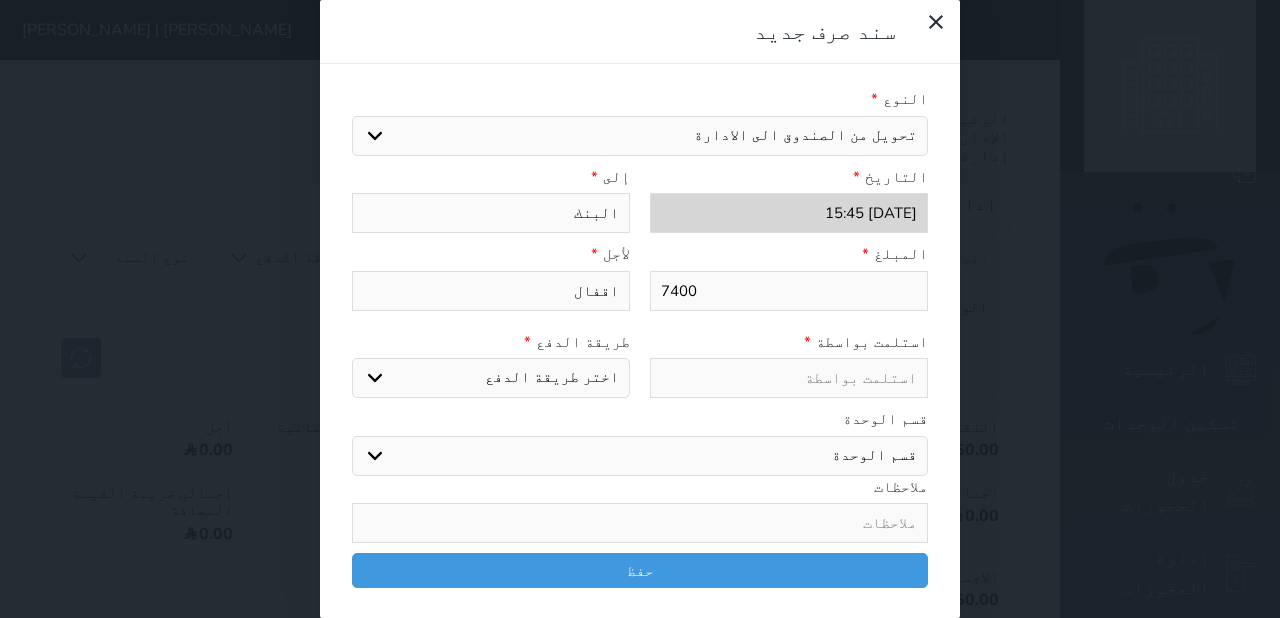 type on "اقفال" 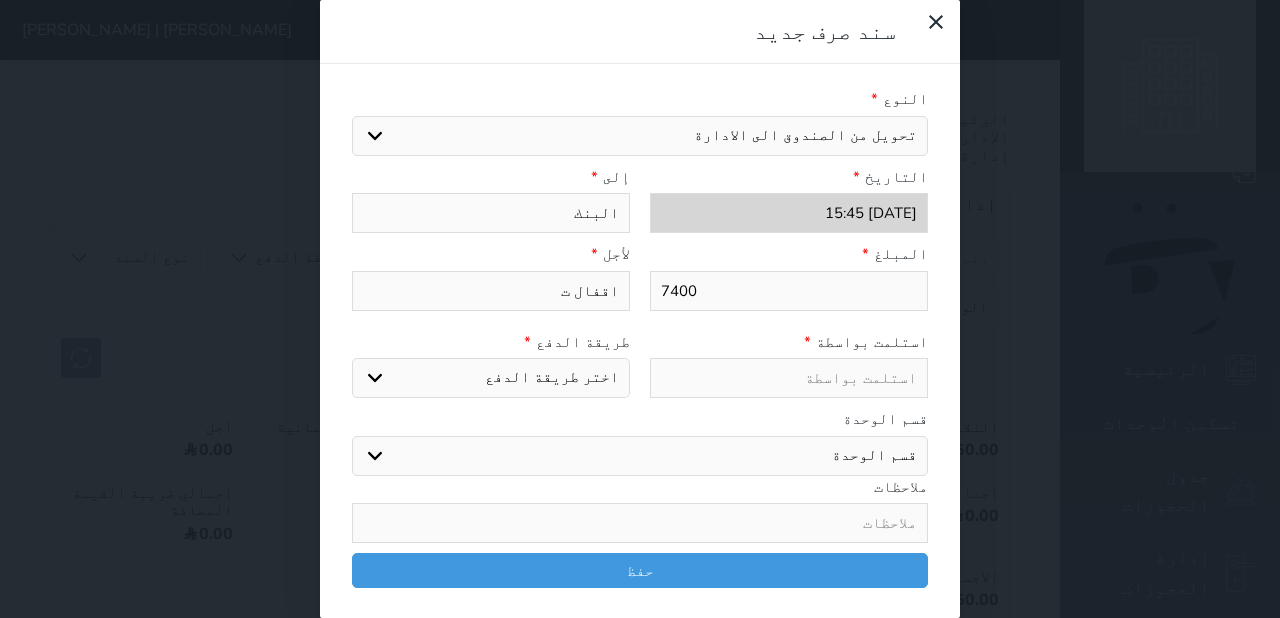 type on "اقفال تح" 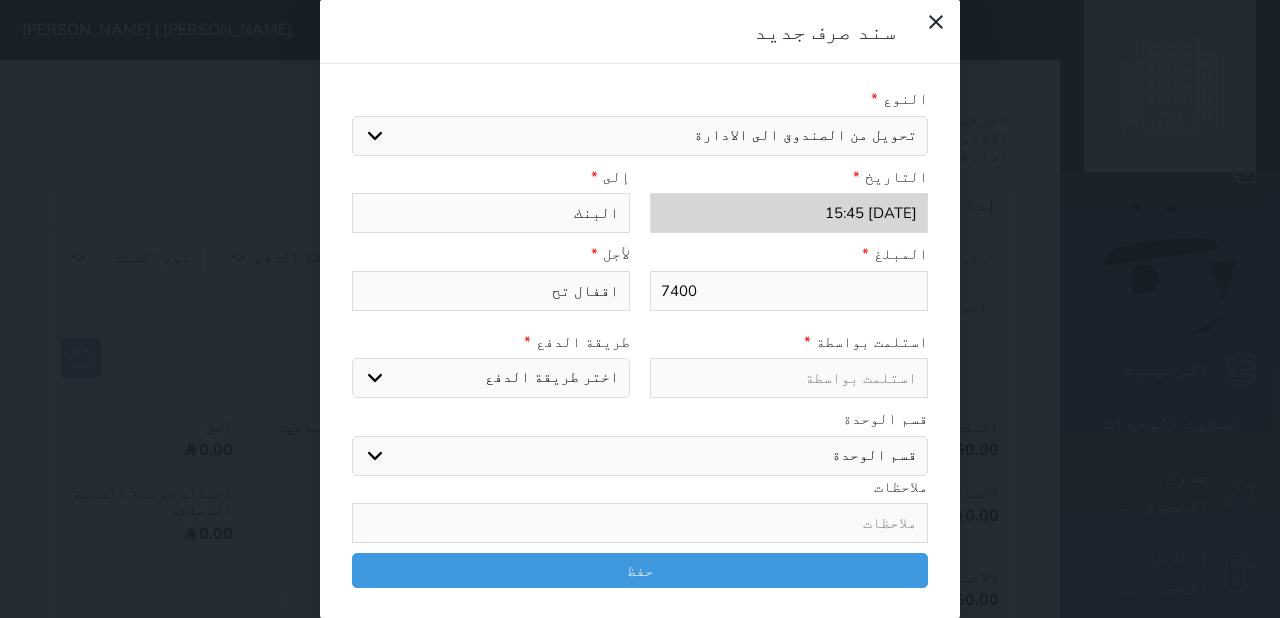 type on "اقفال تحو" 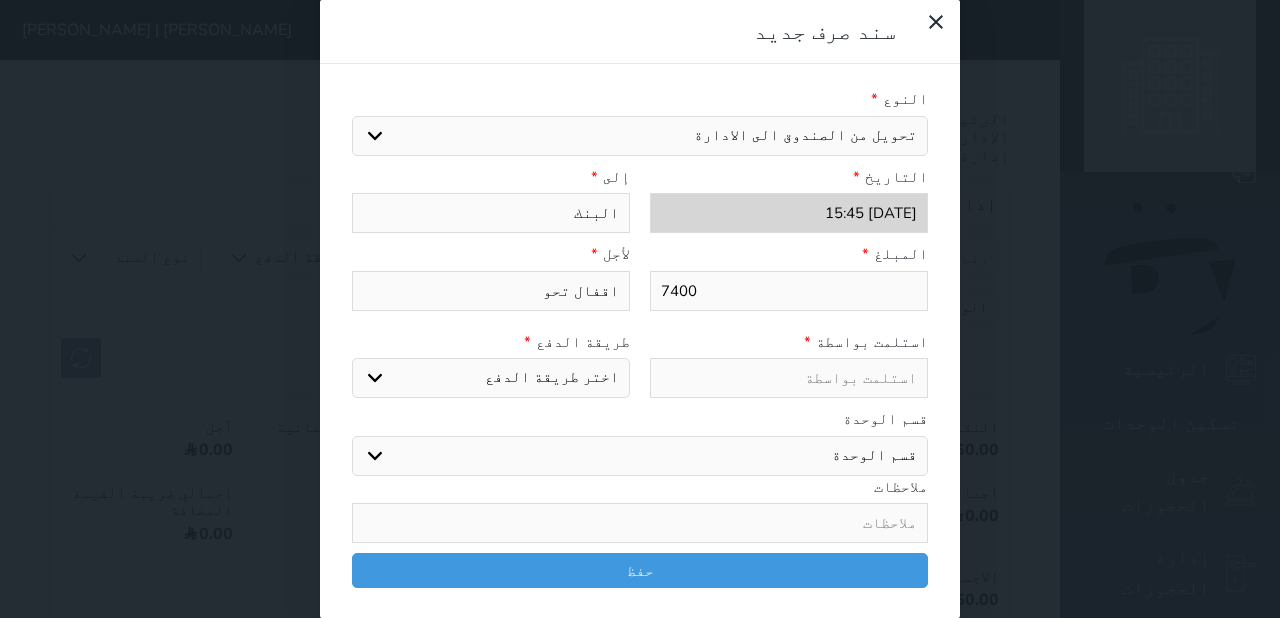 type on "اقفال تحوي" 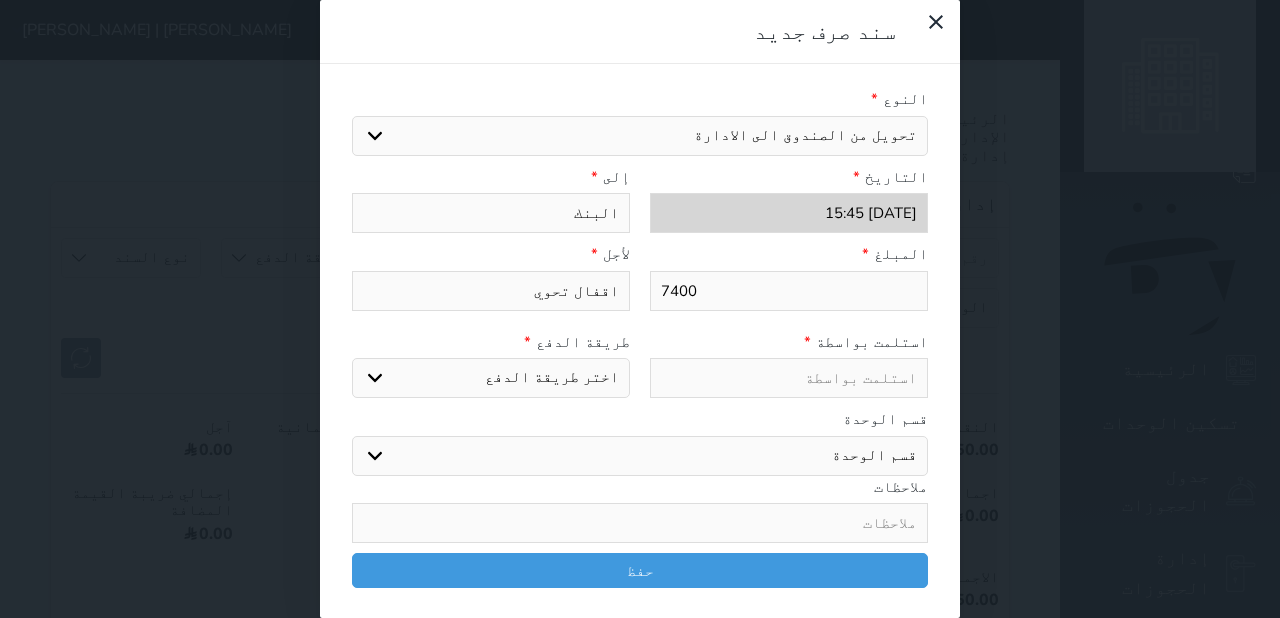 type on "اقفال تحويل" 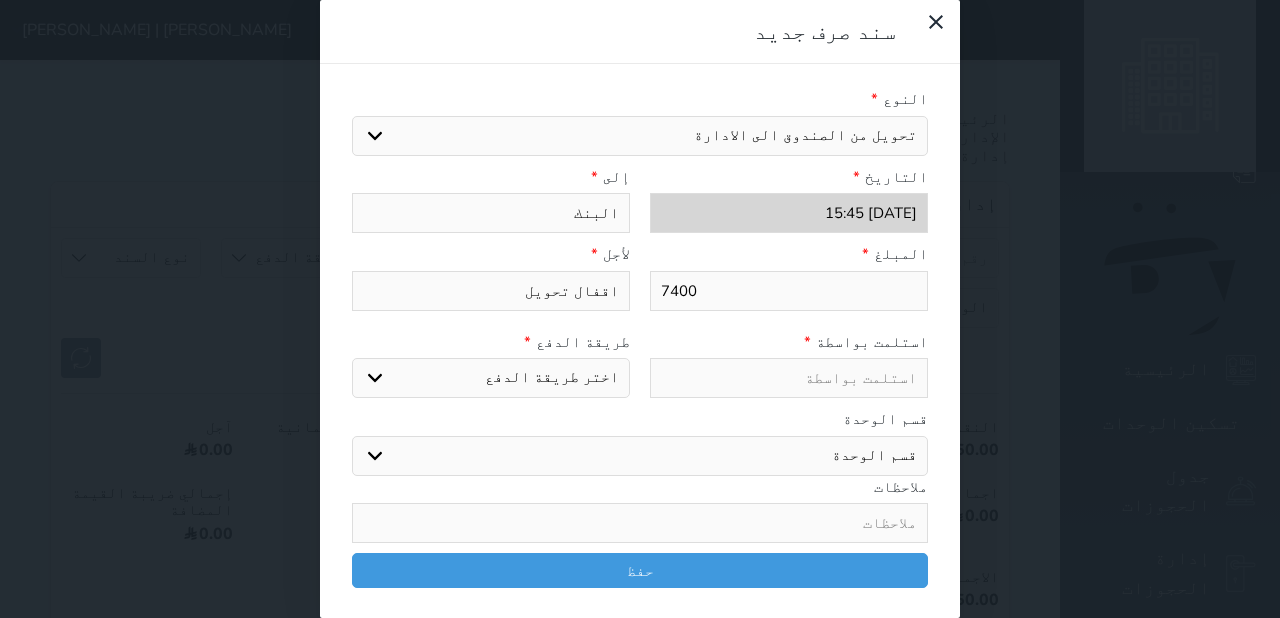 type on "اقفال تحويل" 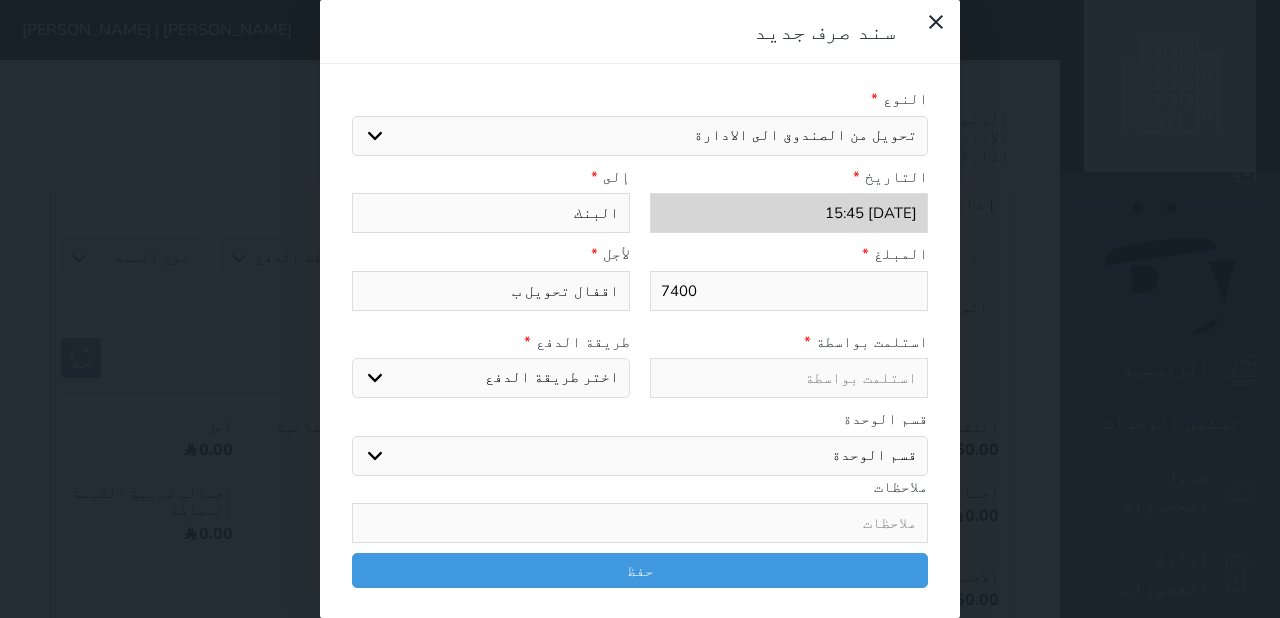 select 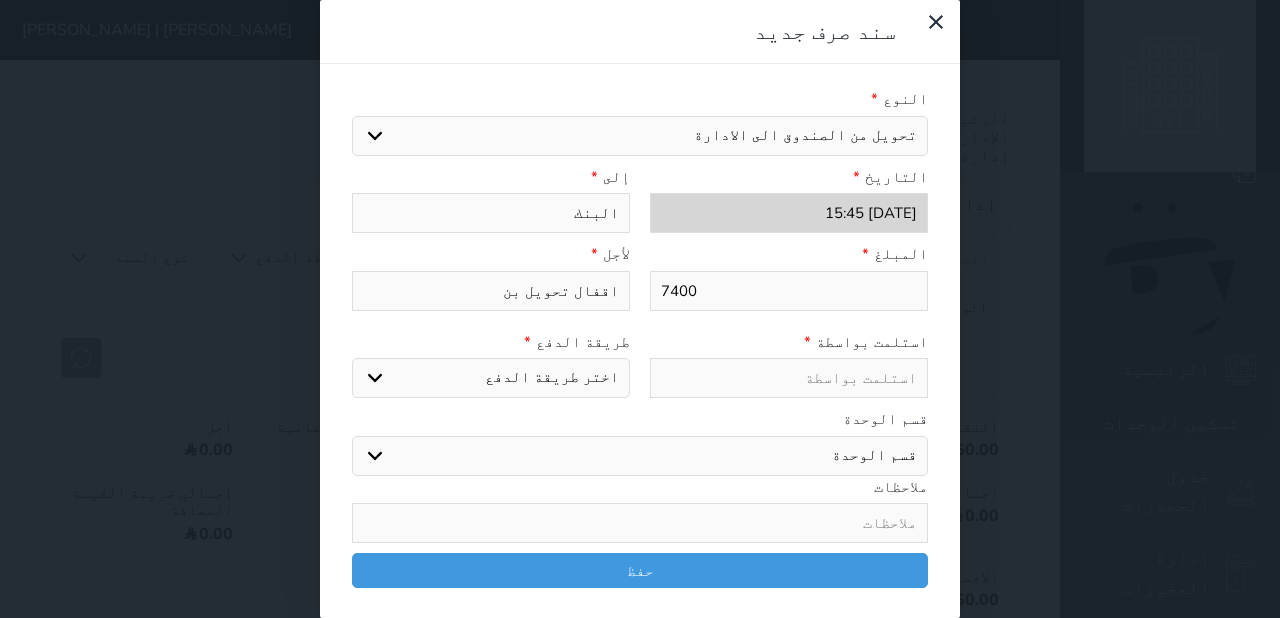 type on "اقفال تحويل بنك" 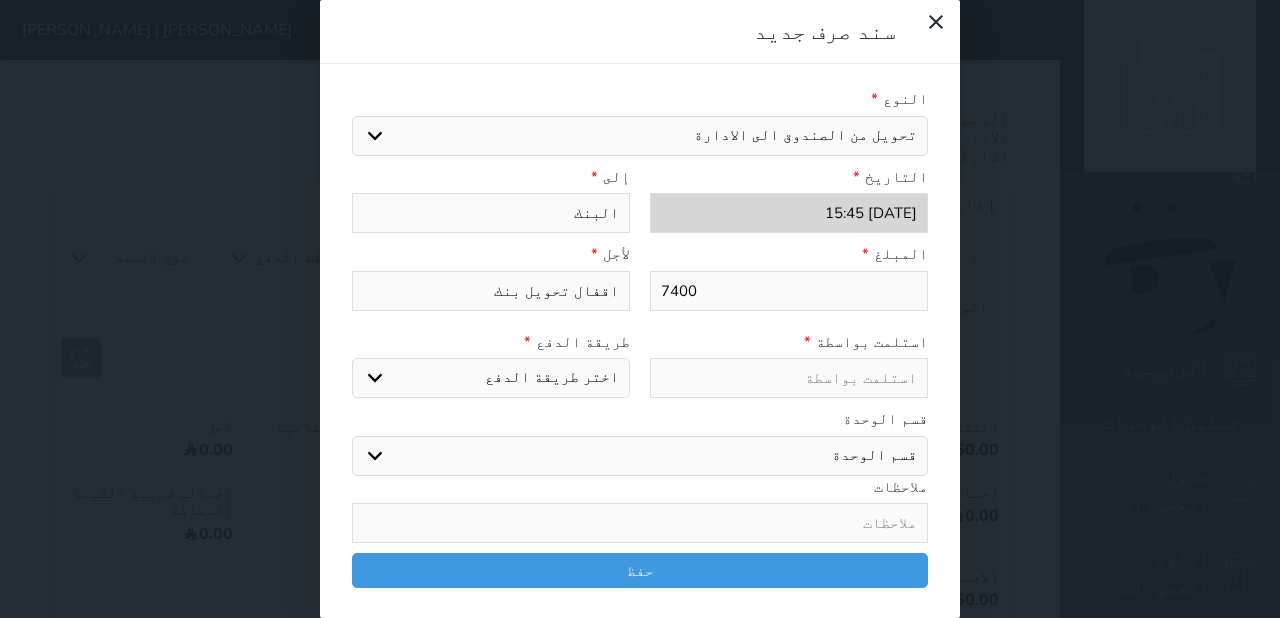 select 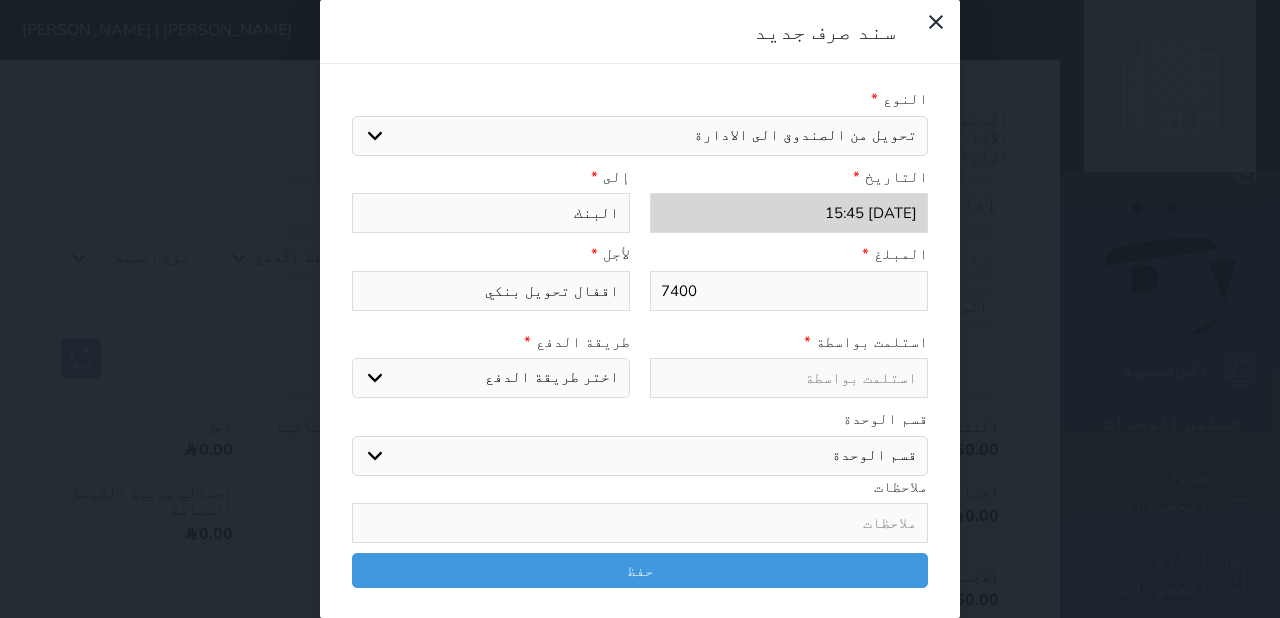 type on "اقفال تحويل بنكي" 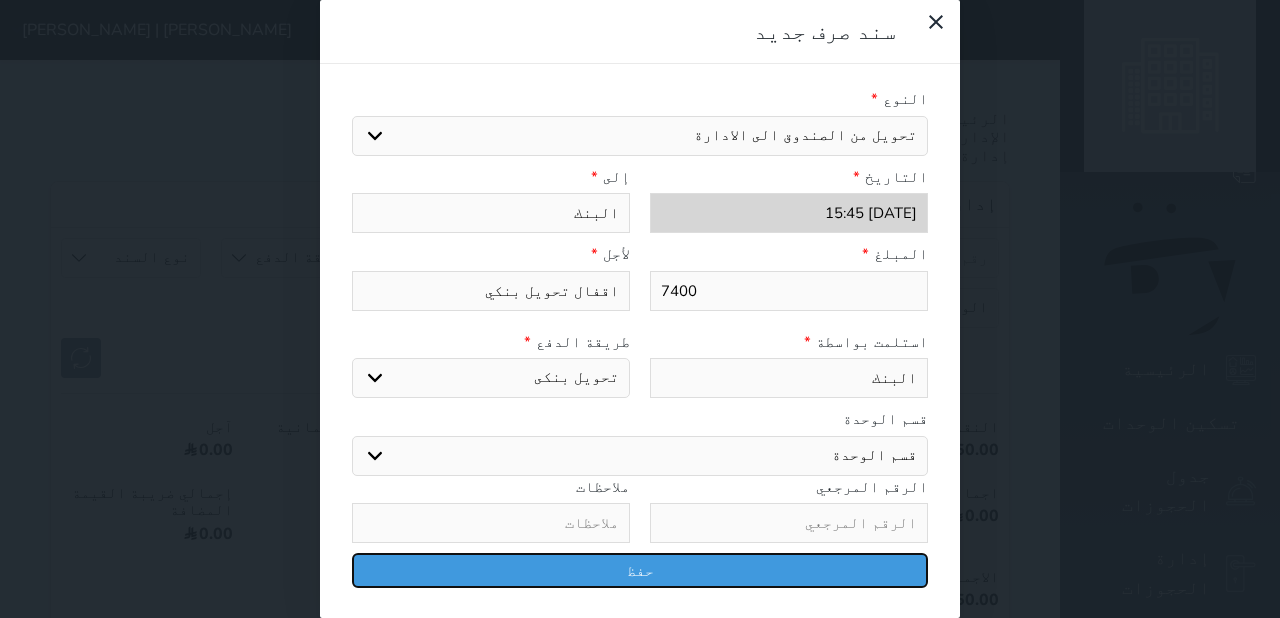 click on "حفظ" at bounding box center (640, 570) 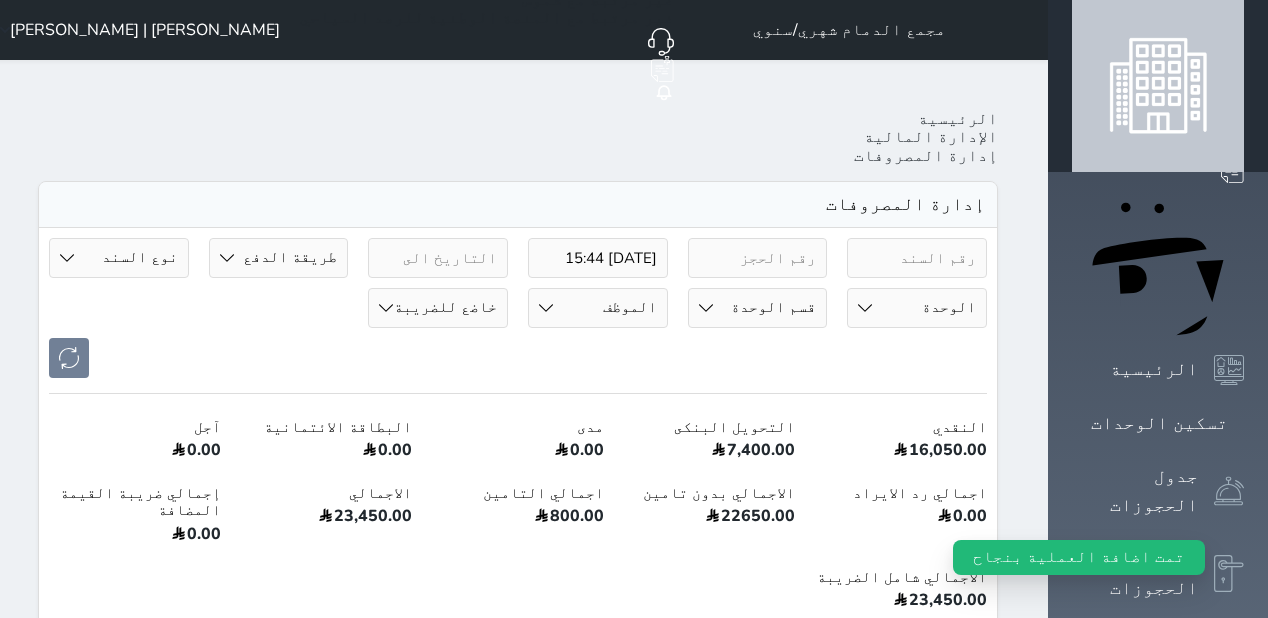 click on "اضافة سند صرف" at bounding box center [918, 670] 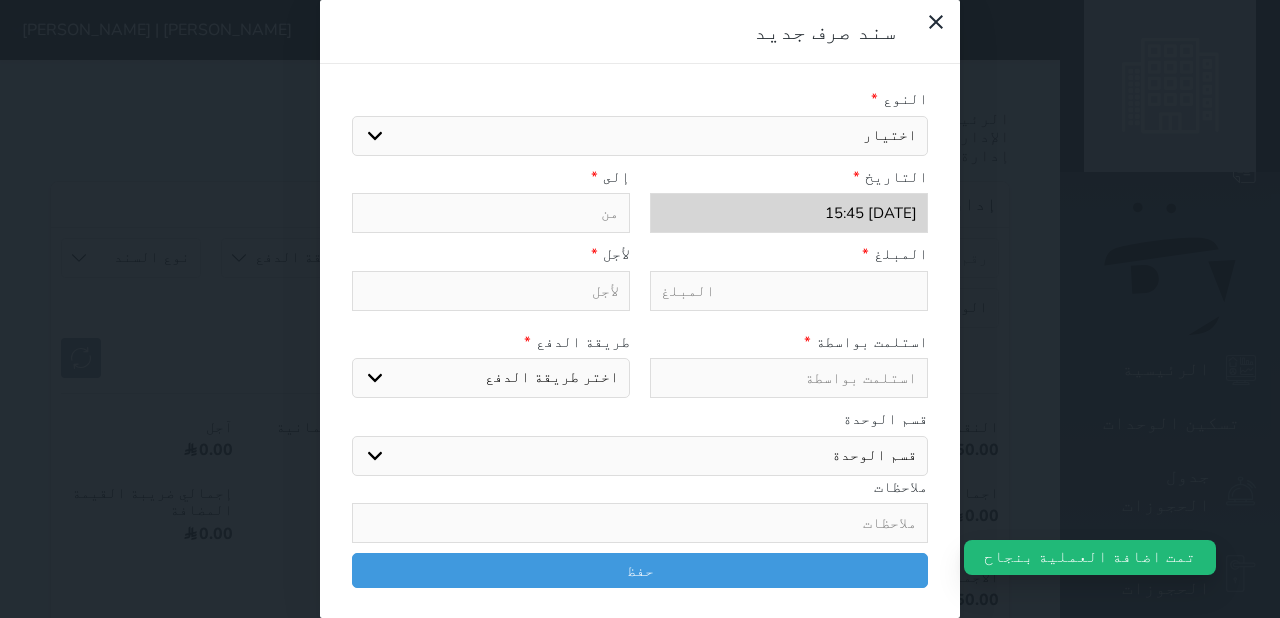 click on "اختيار   مرتجع إيجار رواتب صيانة مصروفات عامة تحويل من الصندوق الى الادارة استرجاع تامين استرجاع العربون" at bounding box center [640, 136] 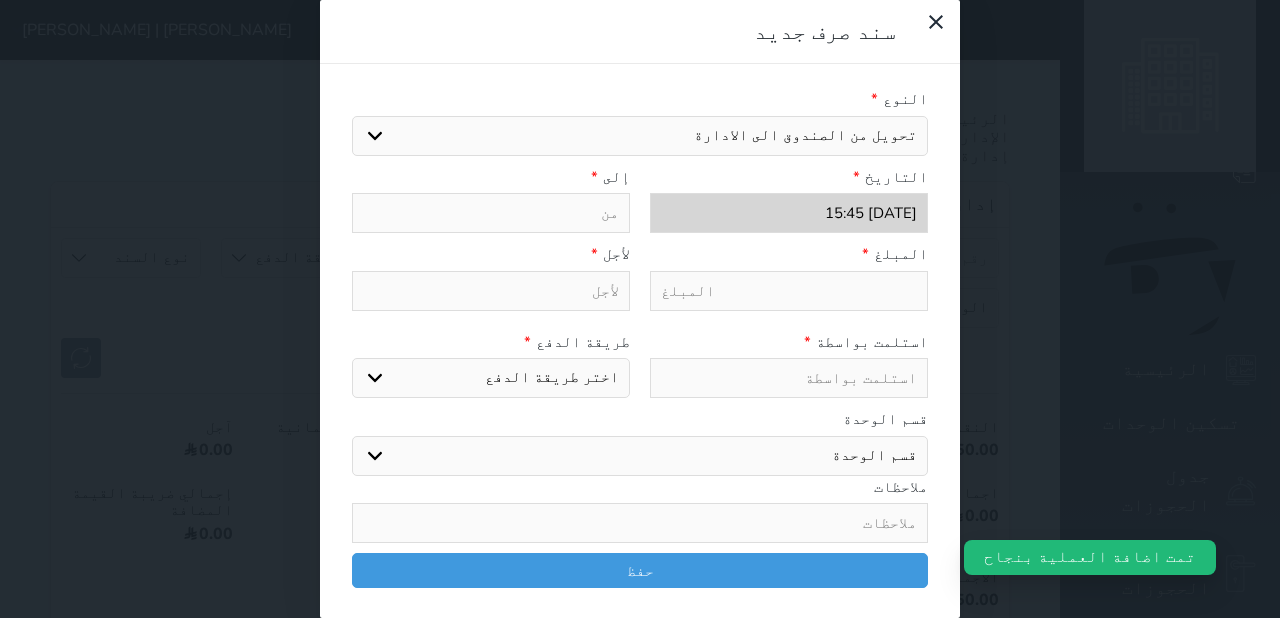 click on "اختيار   مرتجع إيجار رواتب صيانة مصروفات عامة تحويل من الصندوق الى الادارة استرجاع تامين استرجاع العربون" at bounding box center (640, 136) 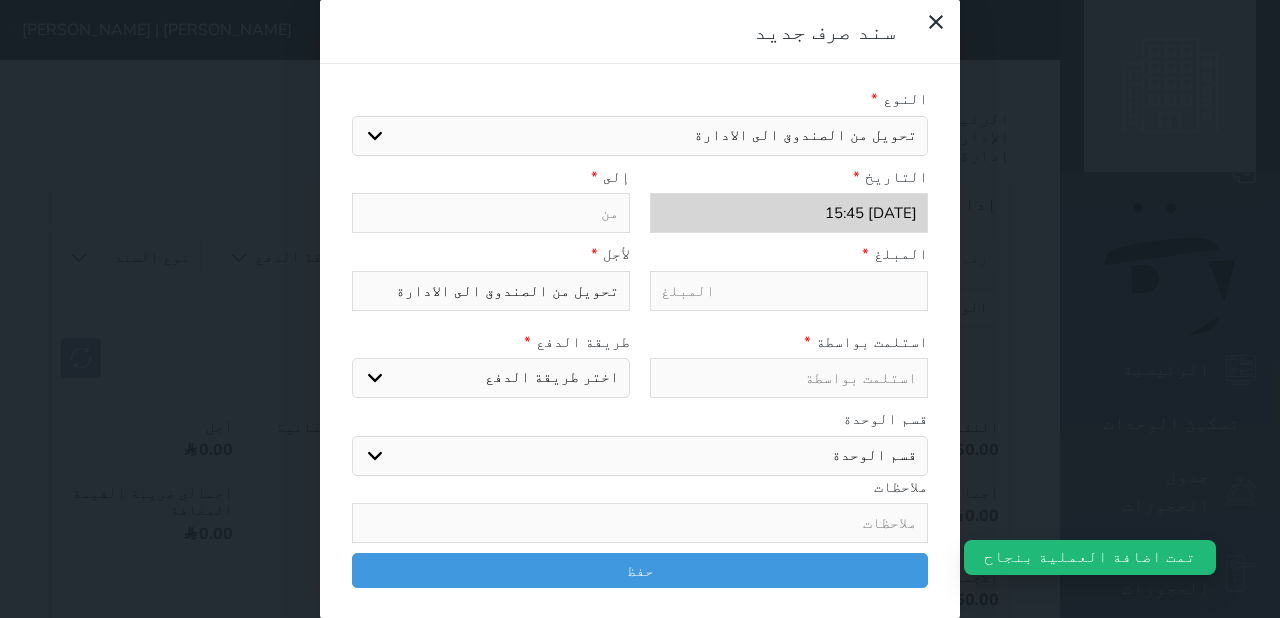 click at bounding box center (491, 213) 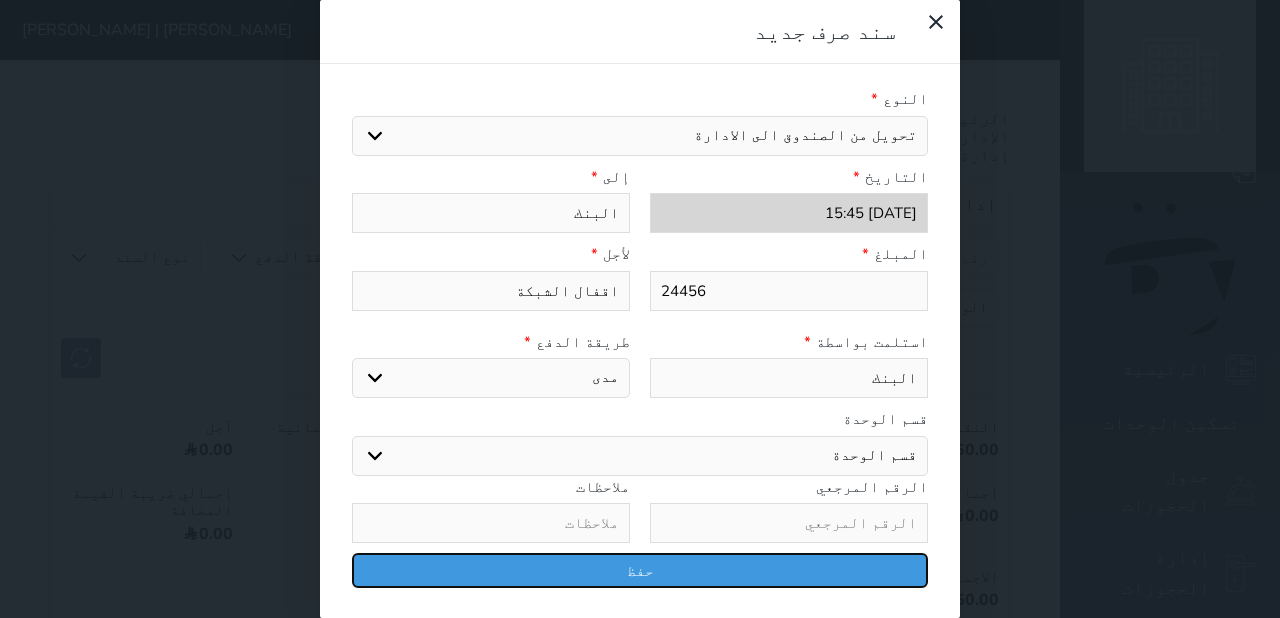 click on "حفظ" at bounding box center [640, 570] 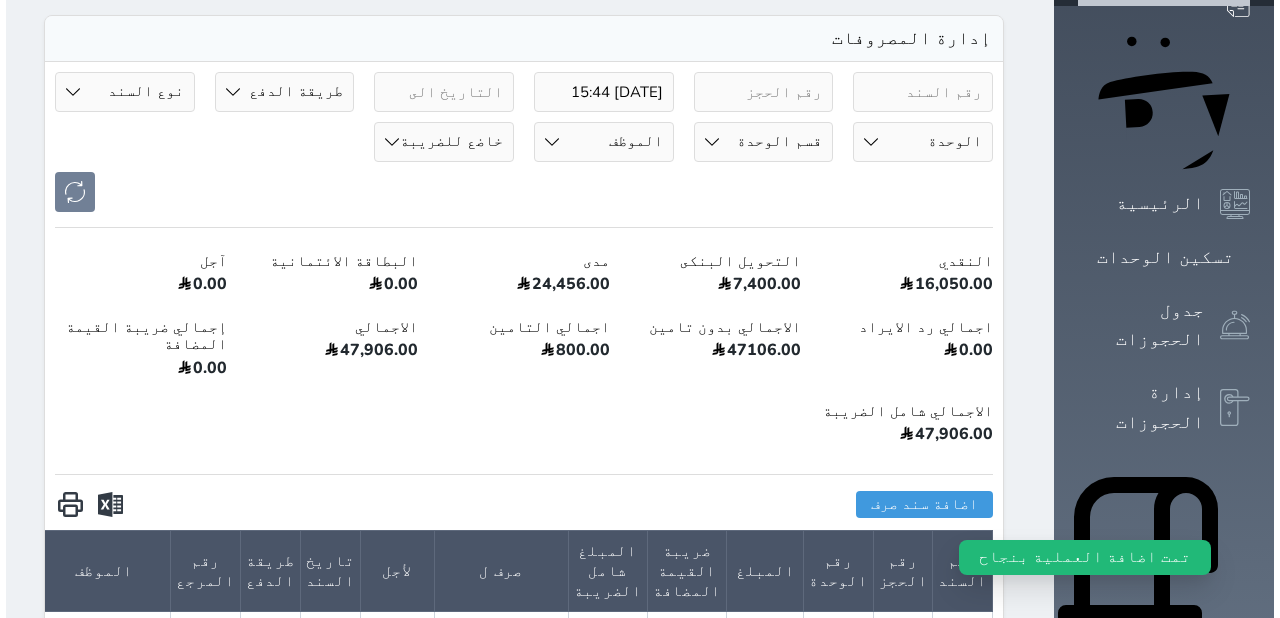 scroll, scrollTop: 160, scrollLeft: 0, axis: vertical 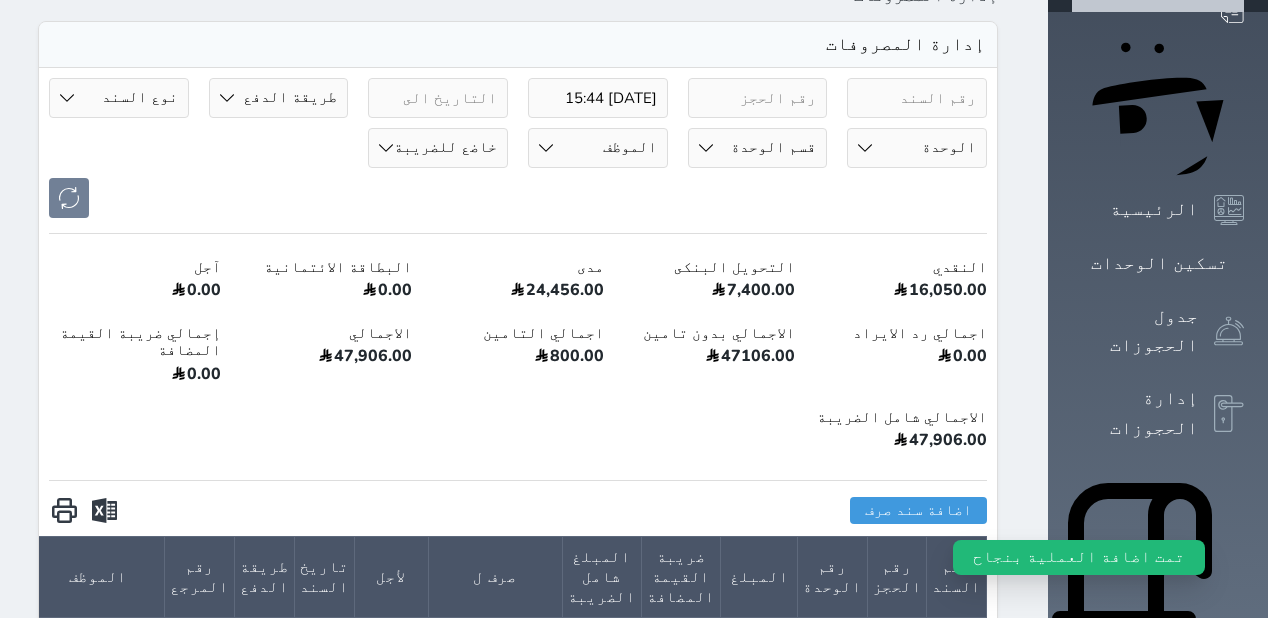 click at bounding box center [-14, 657] 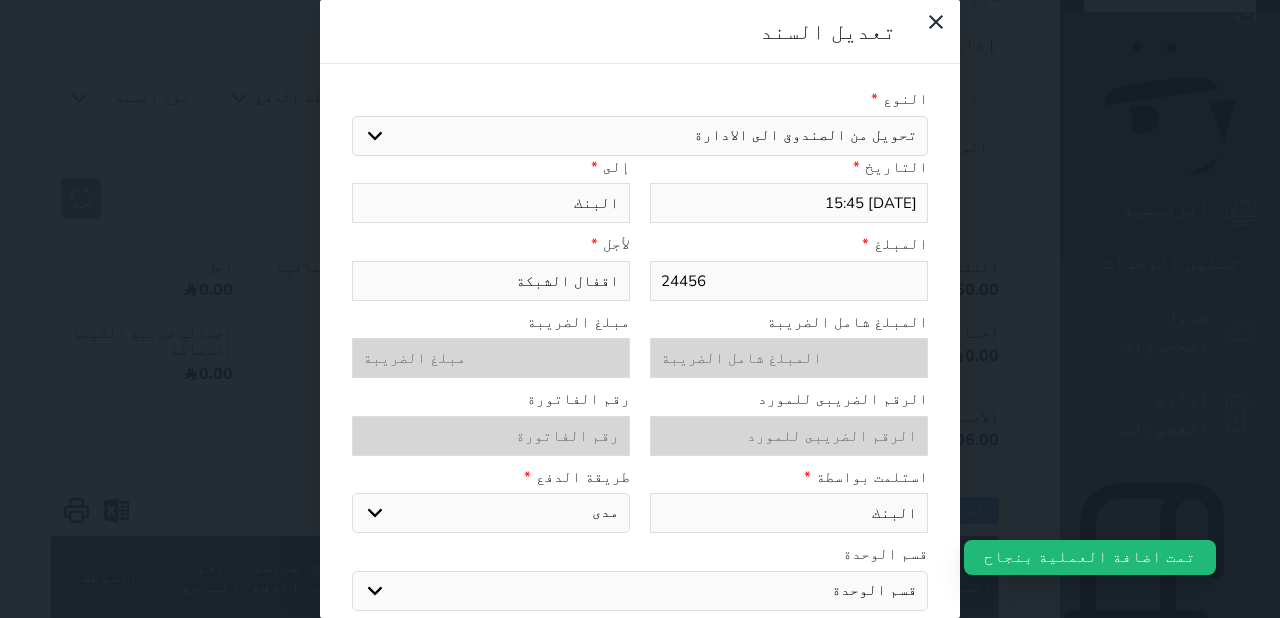 click on "2025-07-29 15:45" at bounding box center (789, 203) 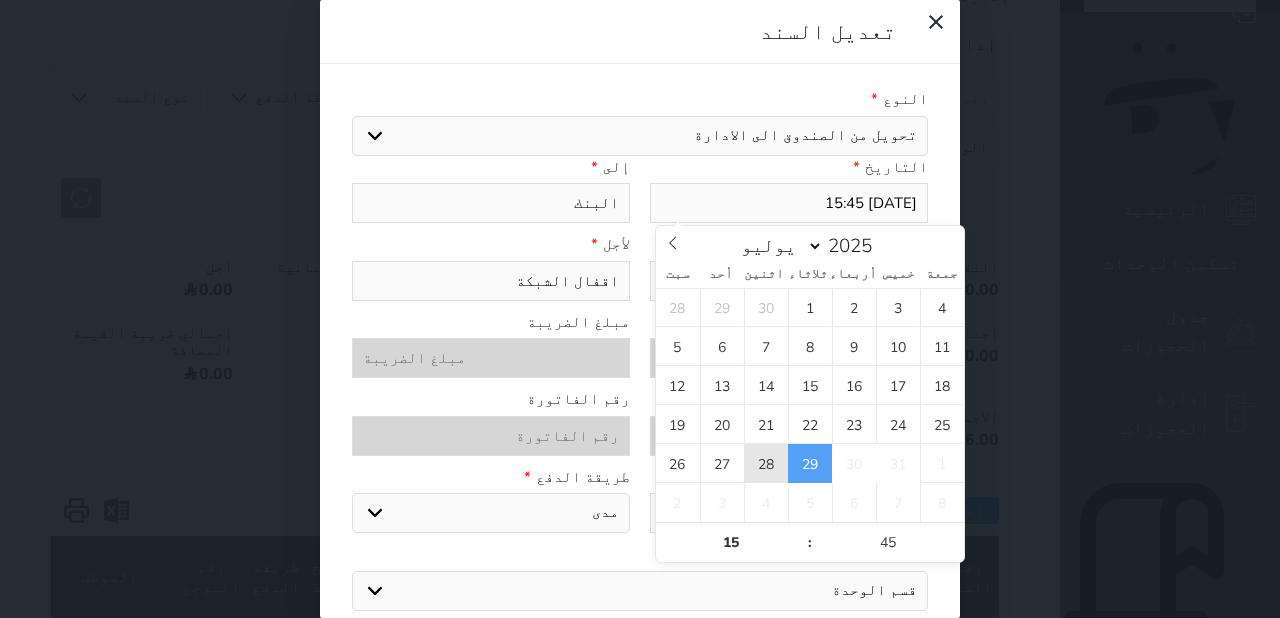 click on "28" at bounding box center [766, 463] 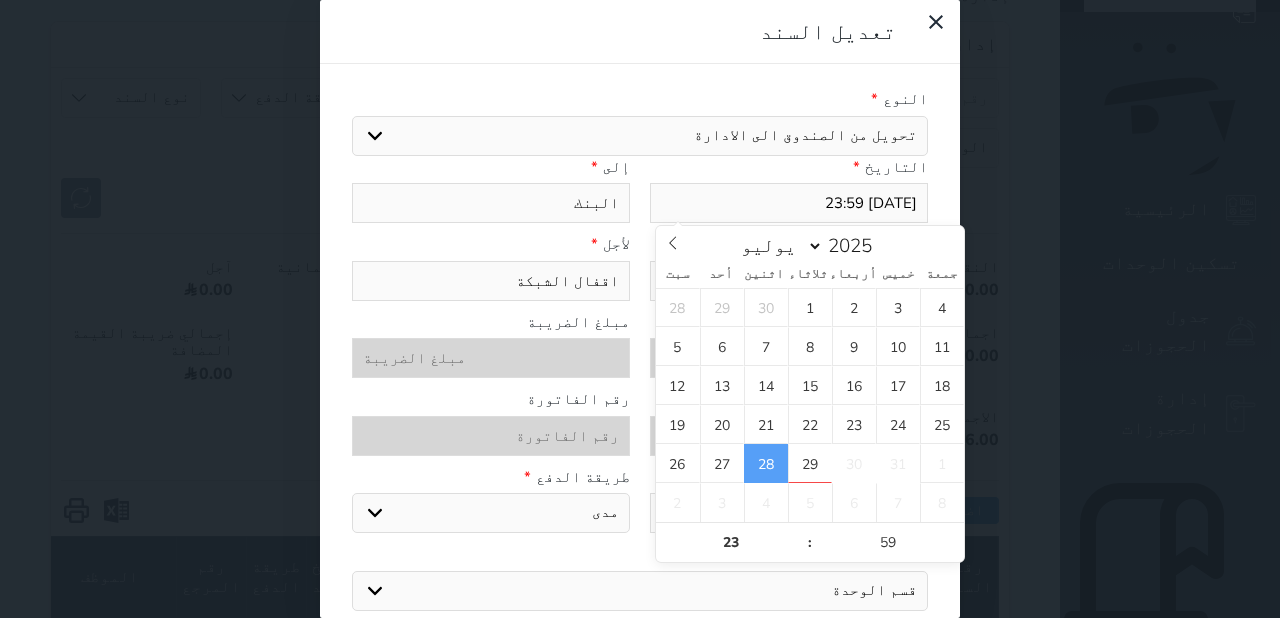 click on "تعديل السند" at bounding box center [624, 32] 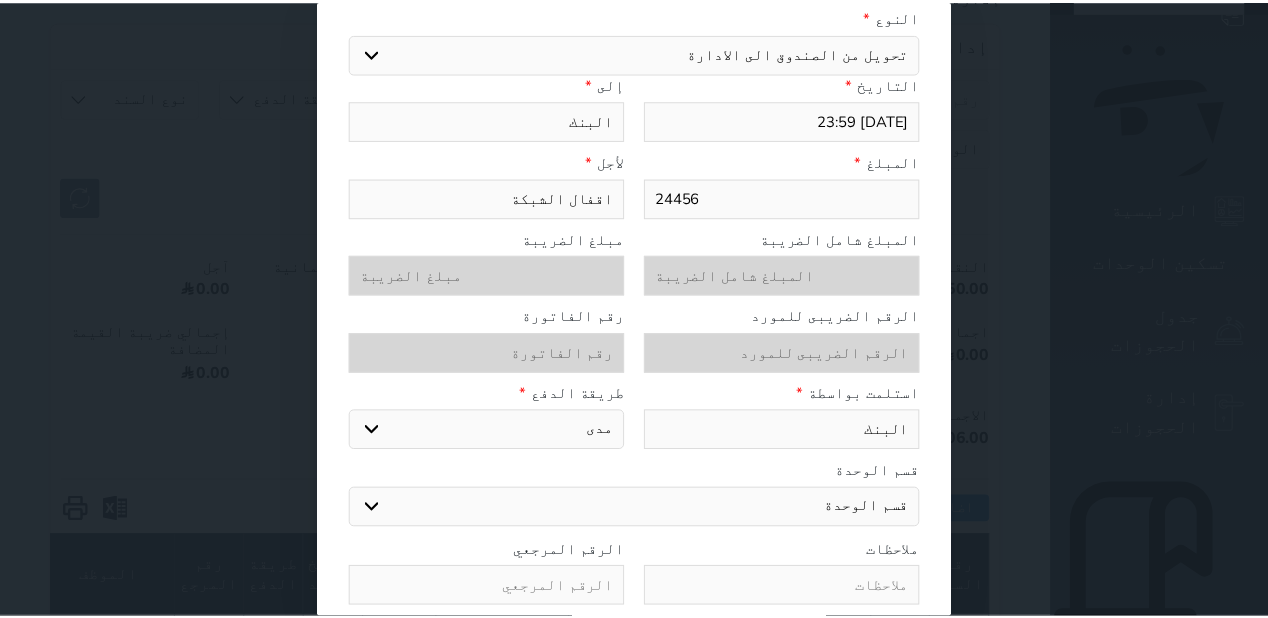 scroll, scrollTop: 163, scrollLeft: 0, axis: vertical 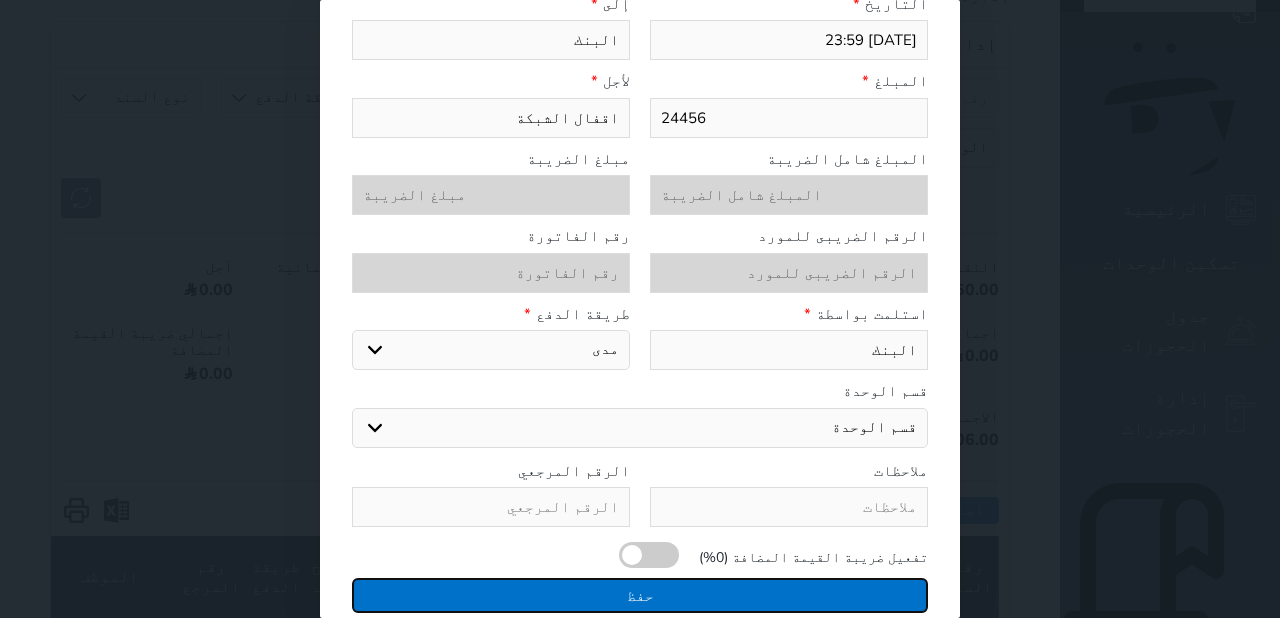 click on "حفظ" at bounding box center (640, 595) 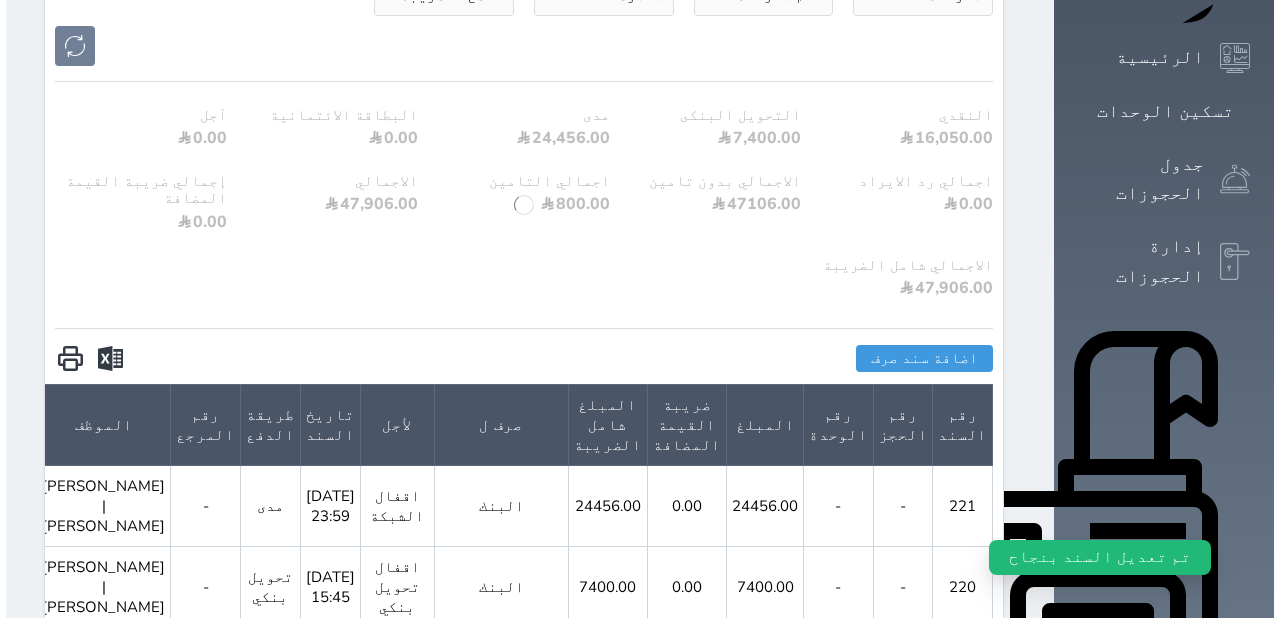 scroll, scrollTop: 480, scrollLeft: 0, axis: vertical 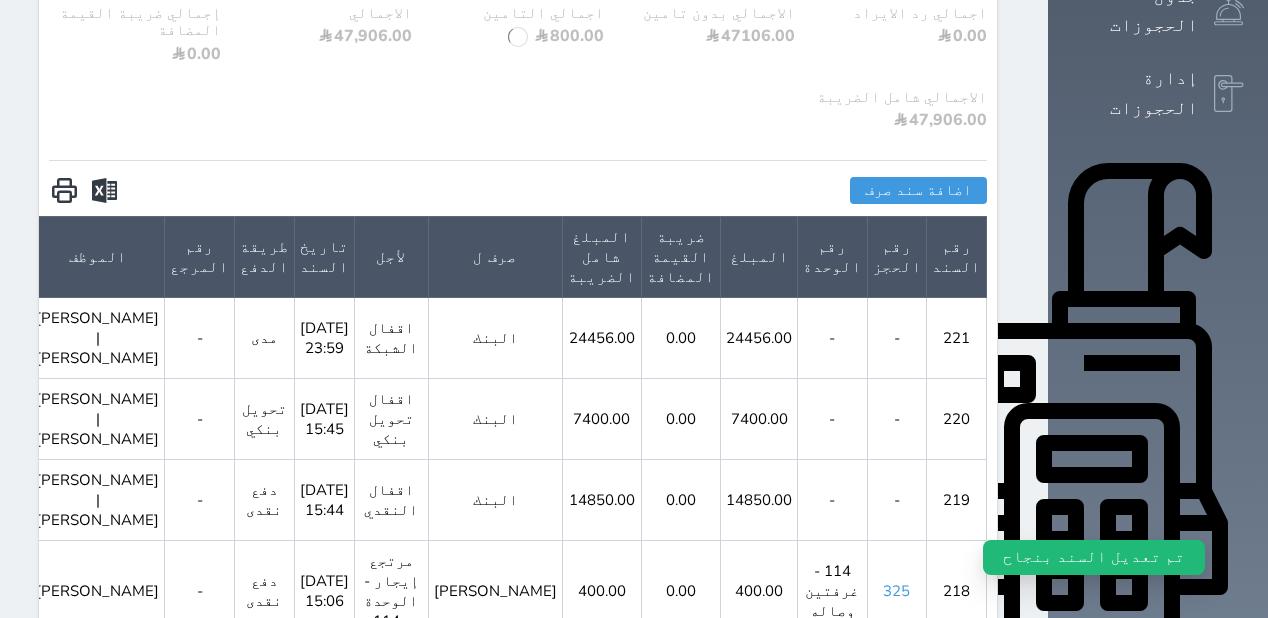 click 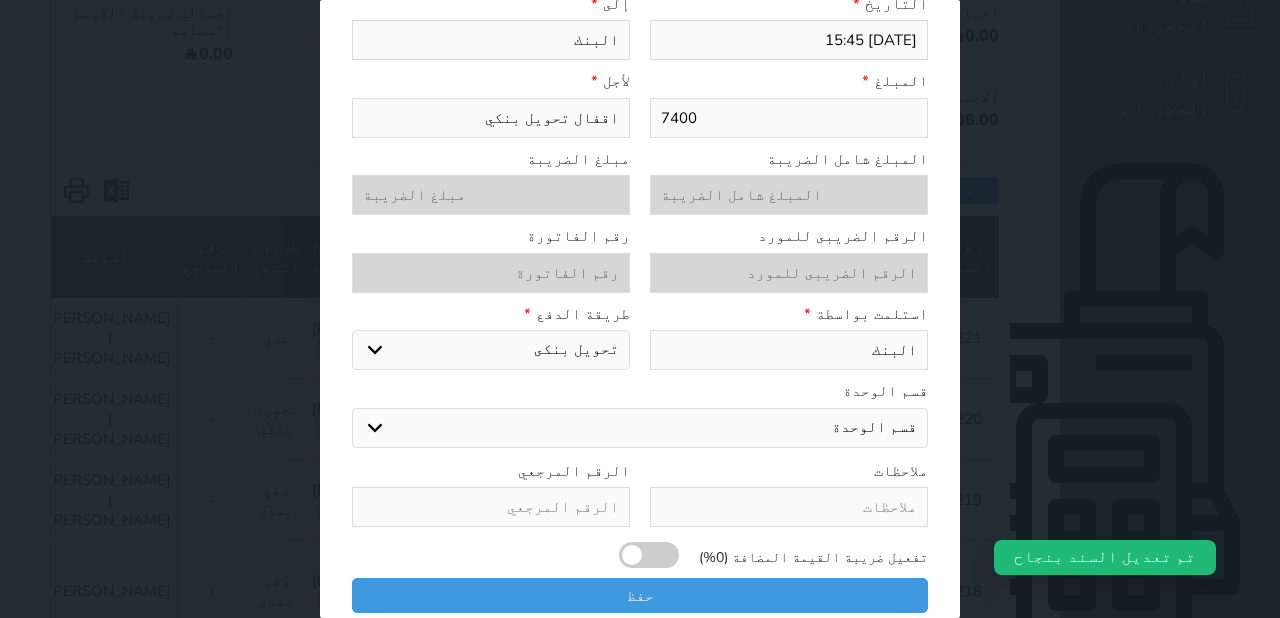 click on "7400" at bounding box center (789, 118) 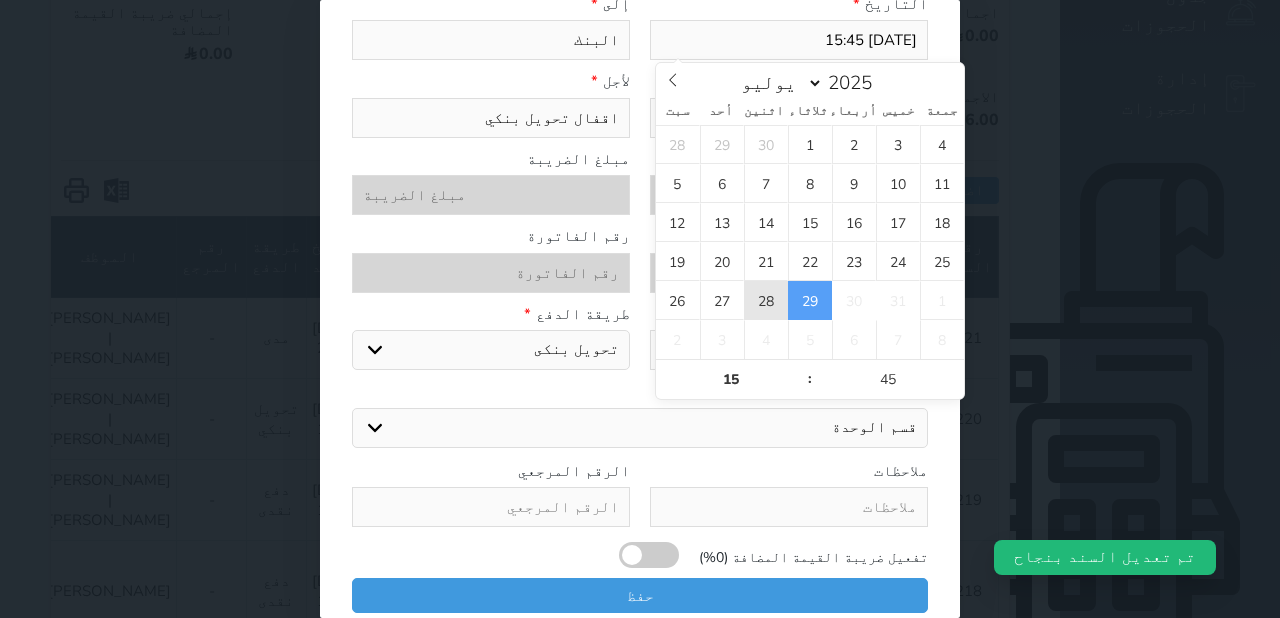 click on "28" at bounding box center [766, 300] 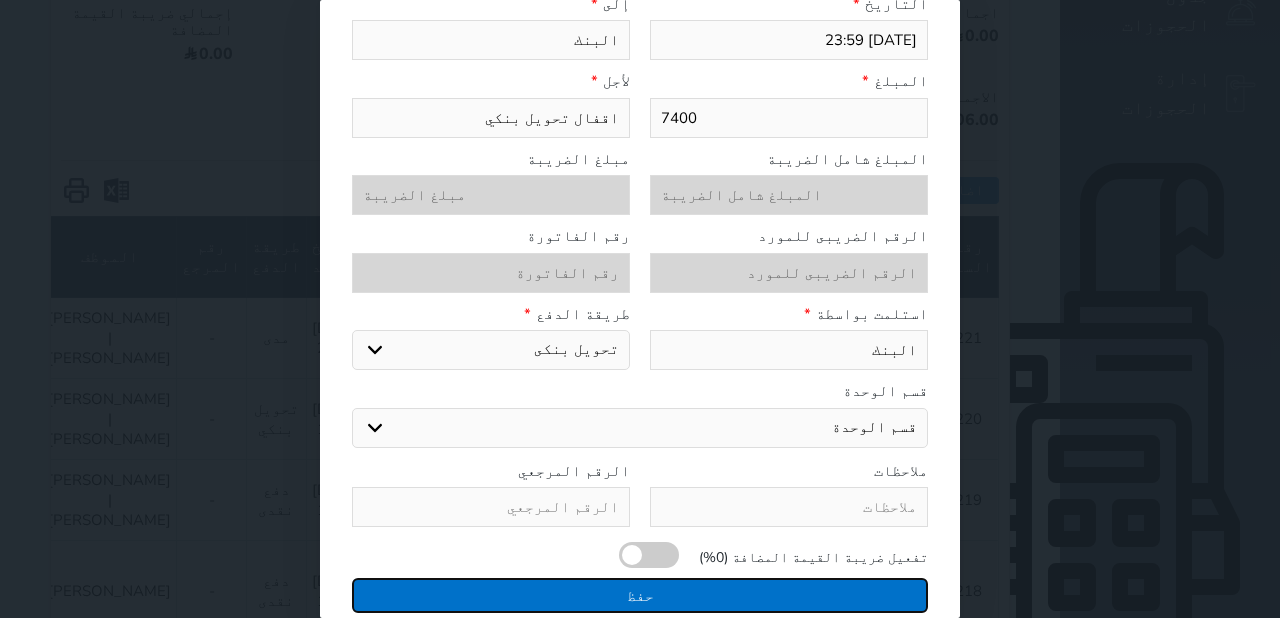 click on "حفظ" at bounding box center [640, 595] 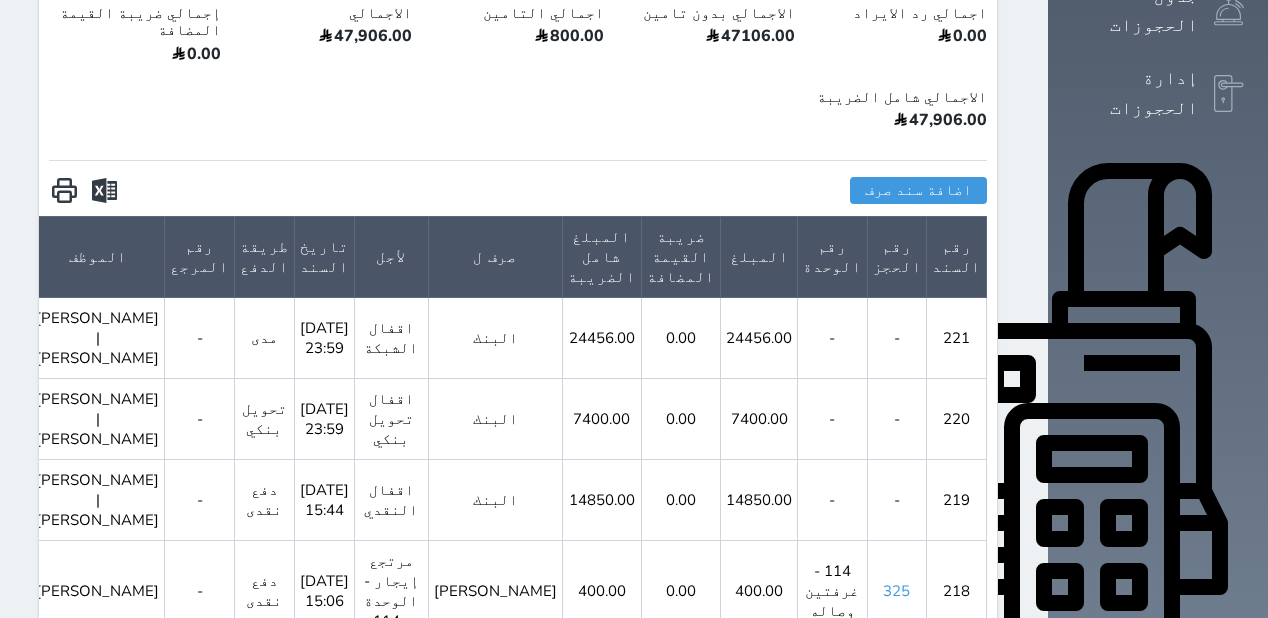 drag, startPoint x: 60, startPoint y: 432, endPoint x: 109, endPoint y: 412, distance: 52.924473 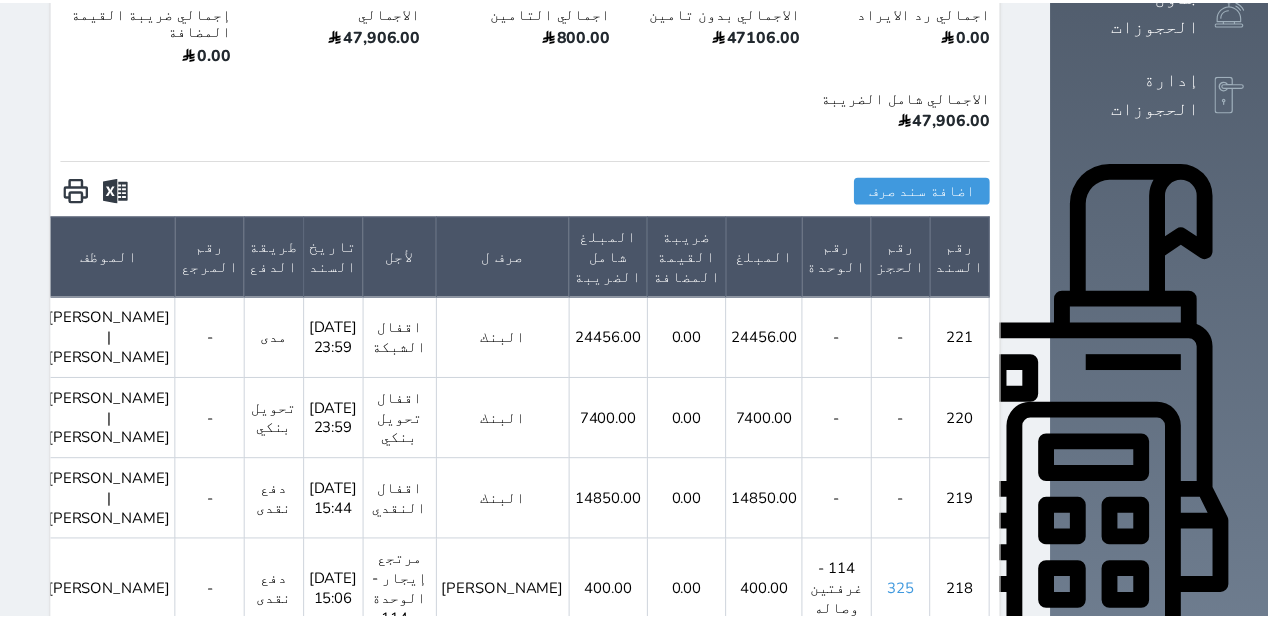 scroll, scrollTop: 153, scrollLeft: 0, axis: vertical 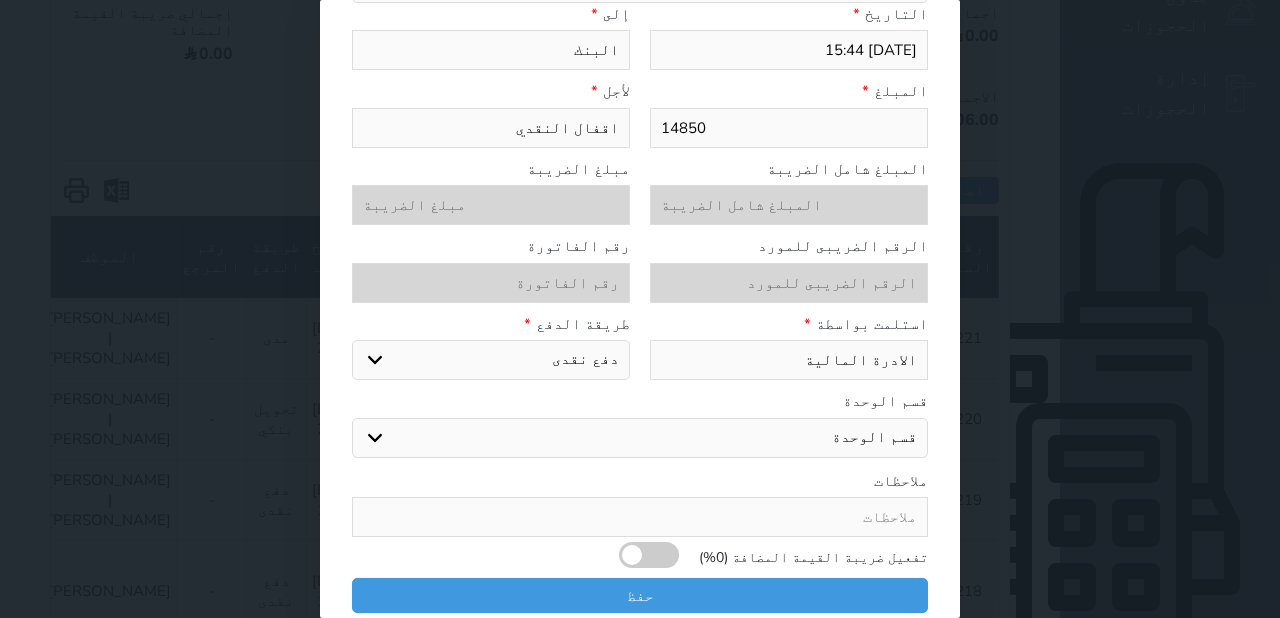 click on "2025-07-29 15:44" at bounding box center (789, 50) 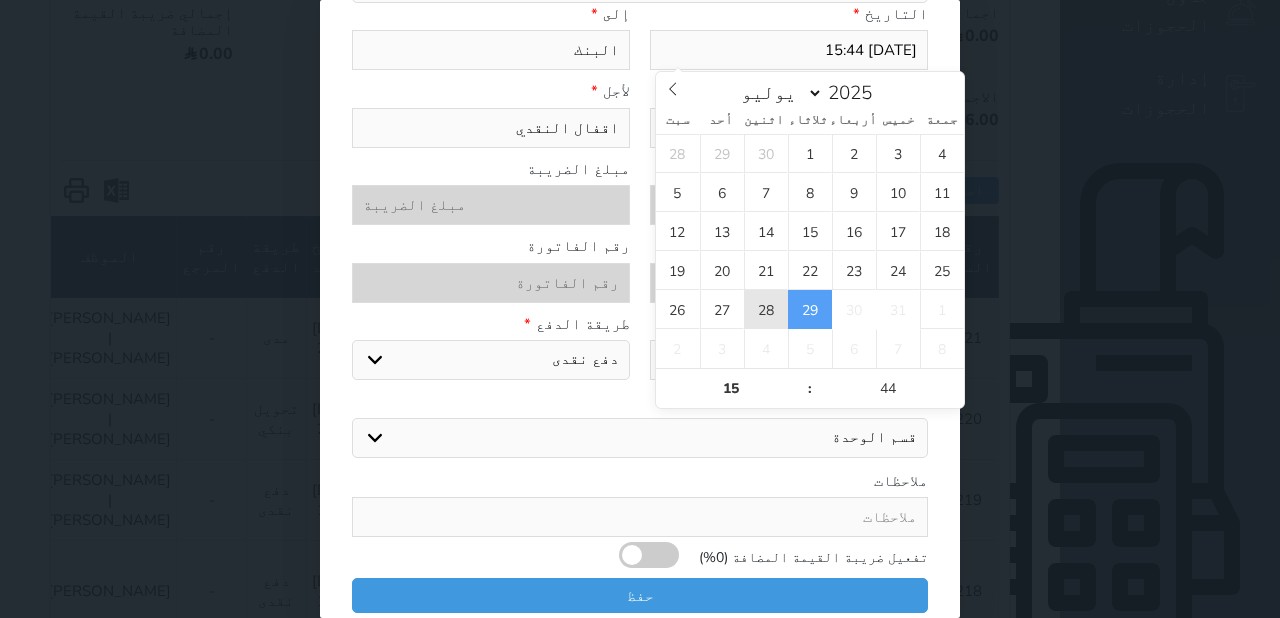click on "28" at bounding box center (766, 309) 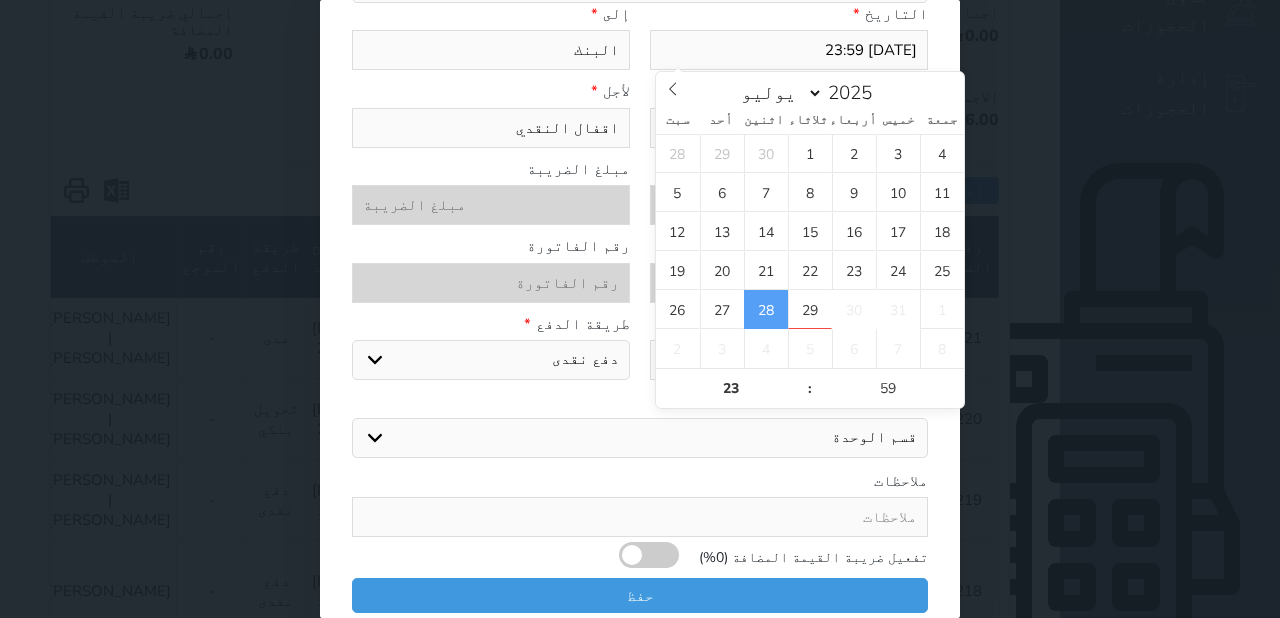 click on "ملاحظات" at bounding box center [640, 481] 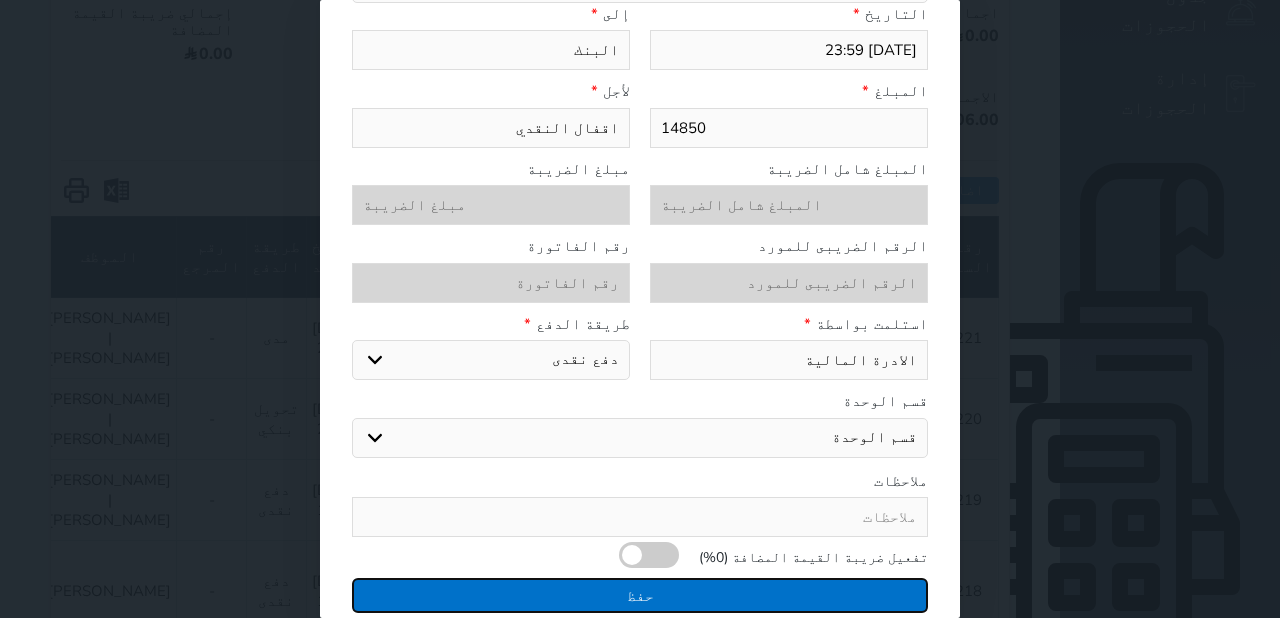click on "حفظ" at bounding box center [640, 595] 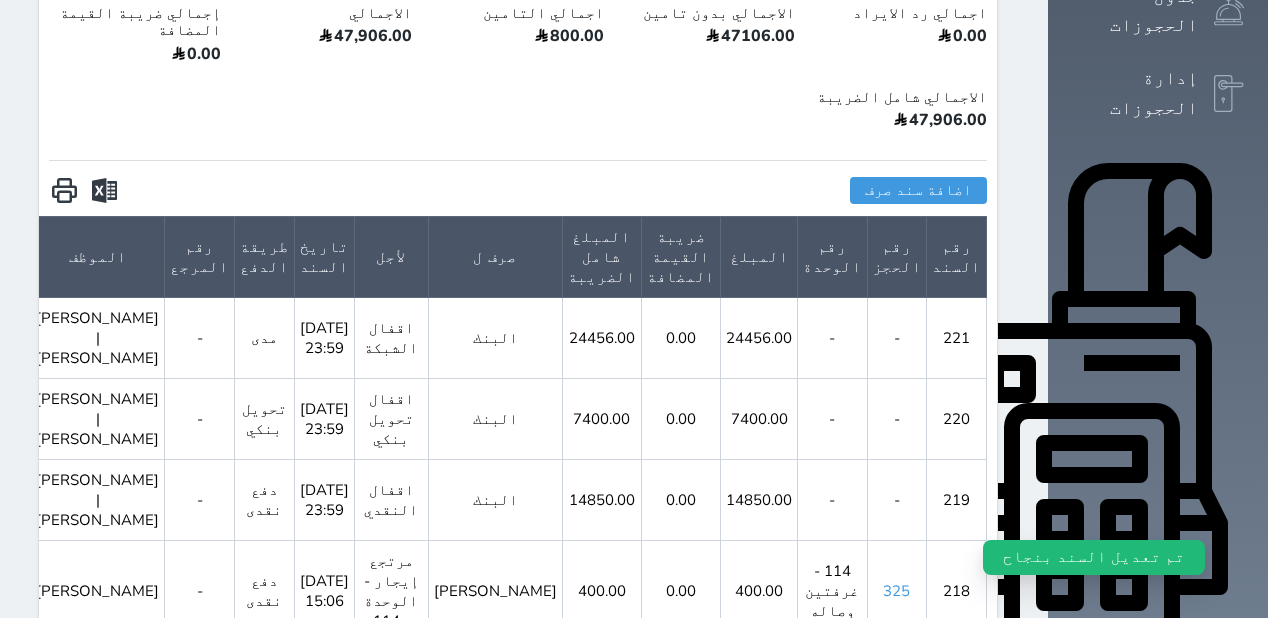 click at bounding box center [1229, 712] 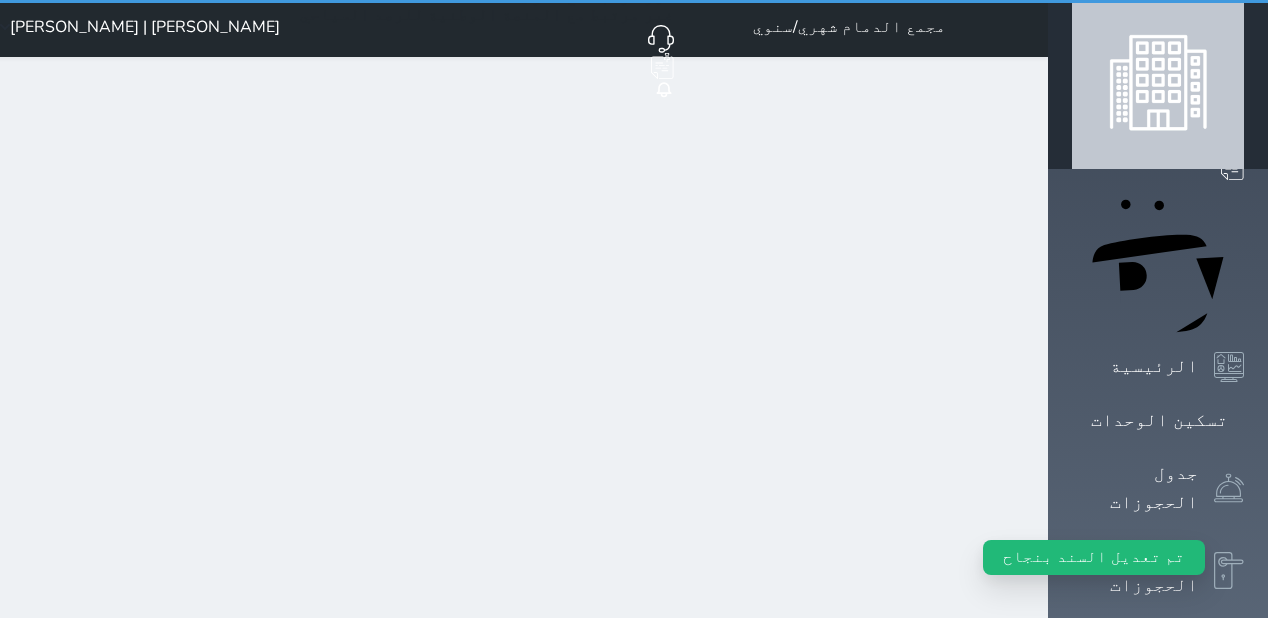 scroll, scrollTop: 0, scrollLeft: 0, axis: both 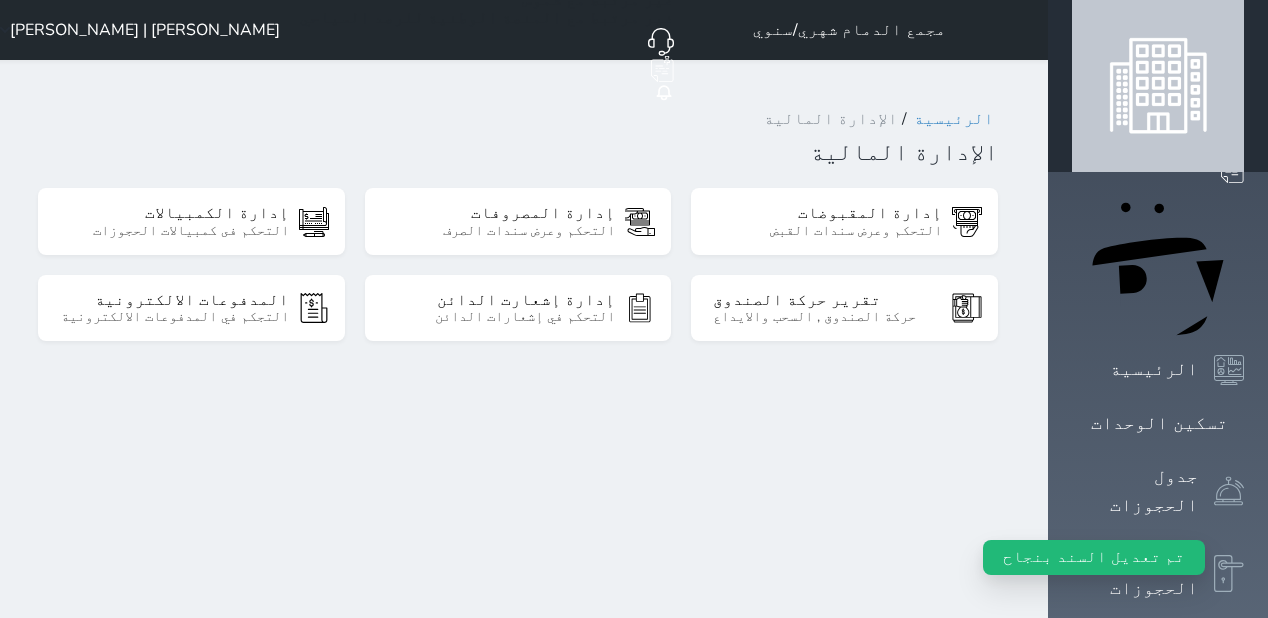 click on "الرئيسية الإدارة المالية   الإدارة المالية         إدارة المقبوضات
التحكم وعرض سندات القبض
إدارة المصروفات
التحكم وعرض سندات الصرف
إدارة الكمبيالات
التحكم فى كمبيالات الحجوزات
تقرير حركة الصندوق
حركة الصندوق , السحب والايداع
إدارة إشعارت الدائن
التحكم في إشعارات الدائن
المدفوعات الالكترونية" at bounding box center (518, 235) 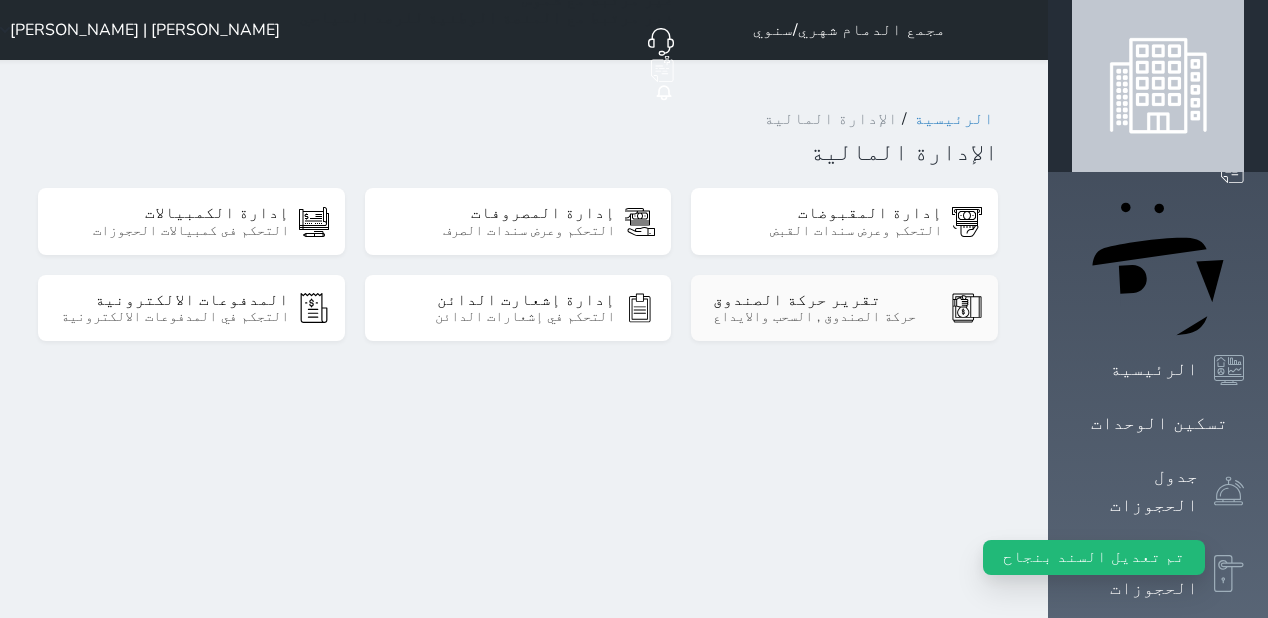 click on "تقرير حركة الصندوق
حركة الصندوق , السحب والايداع" at bounding box center (844, 308) 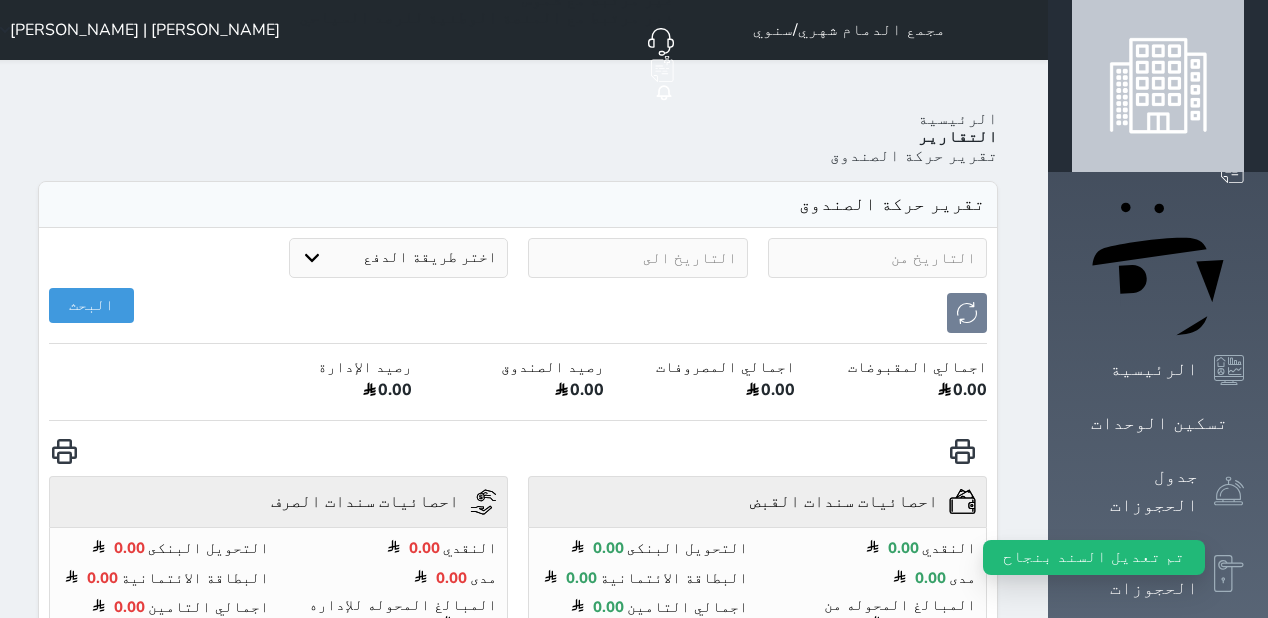 drag, startPoint x: 1040, startPoint y: 172, endPoint x: 1029, endPoint y: 188, distance: 19.416489 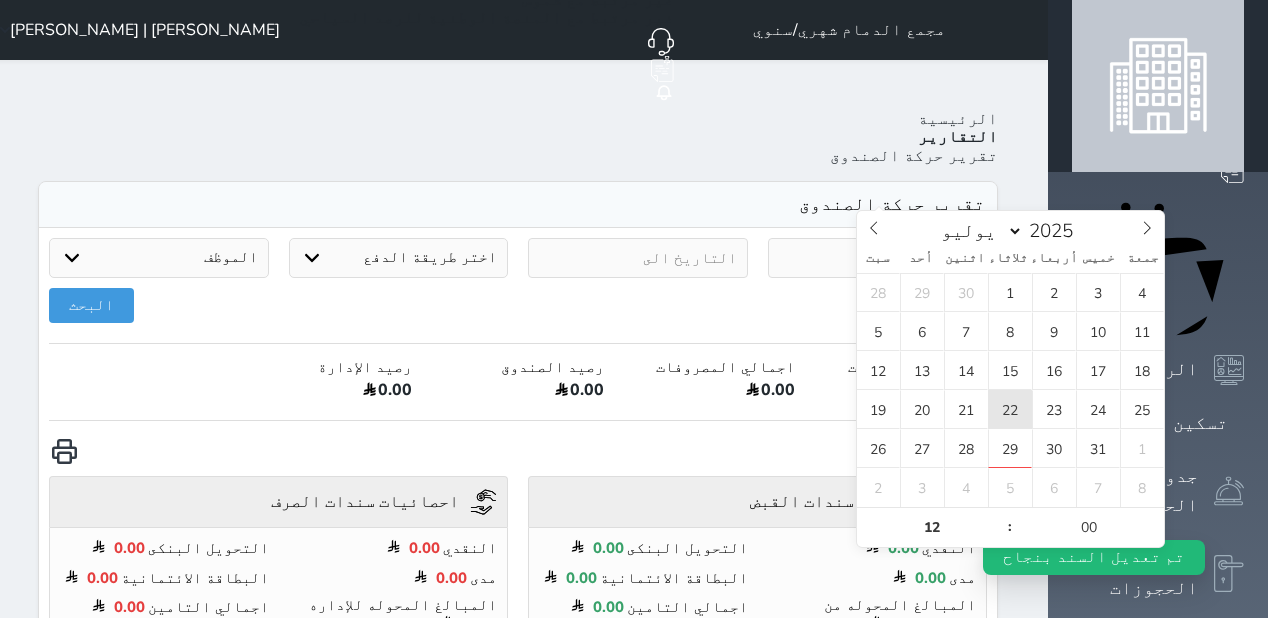 click on "22" at bounding box center [1010, 409] 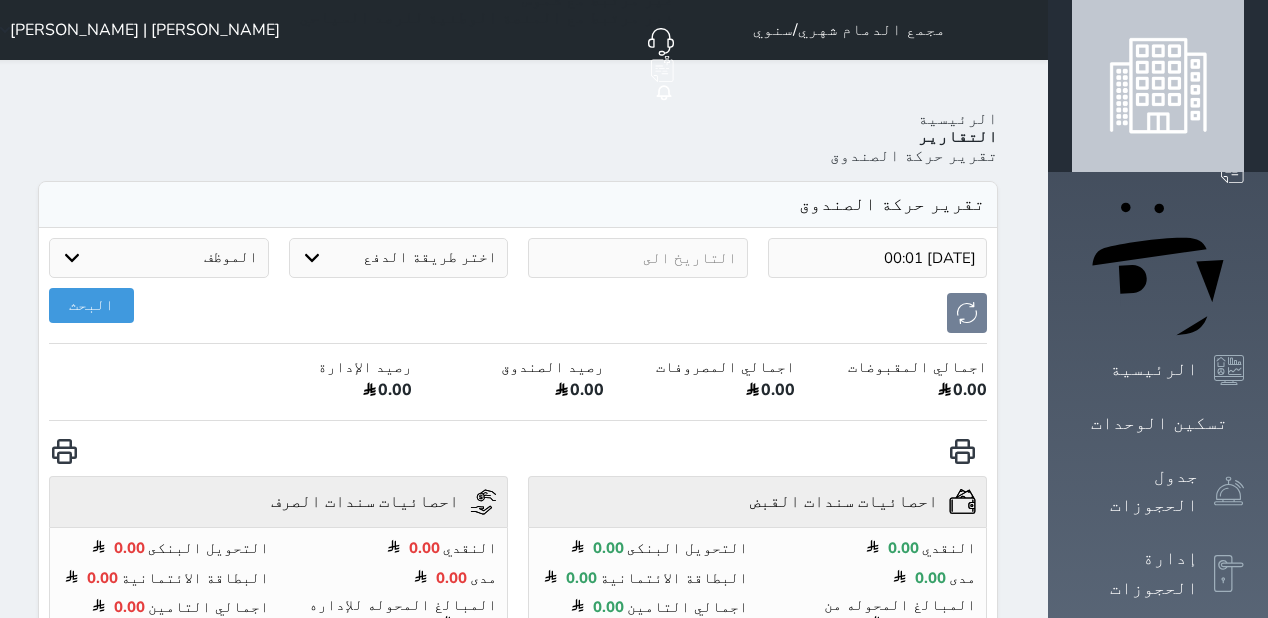 click at bounding box center (638, 258) 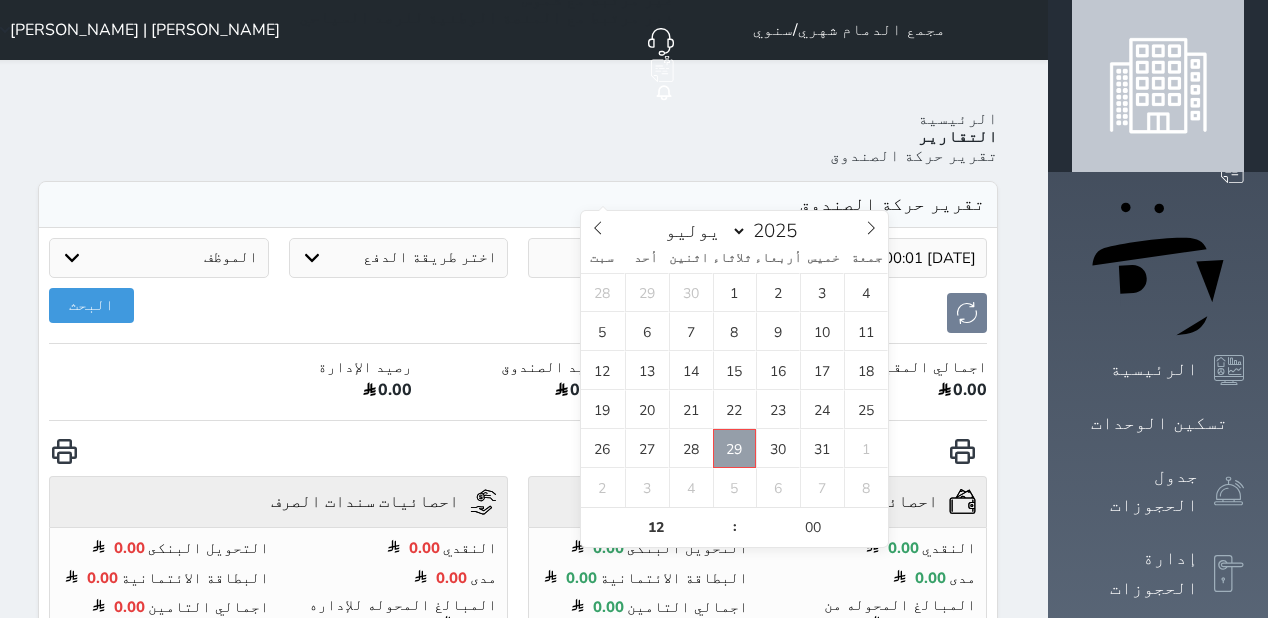 click on "29" at bounding box center [735, 448] 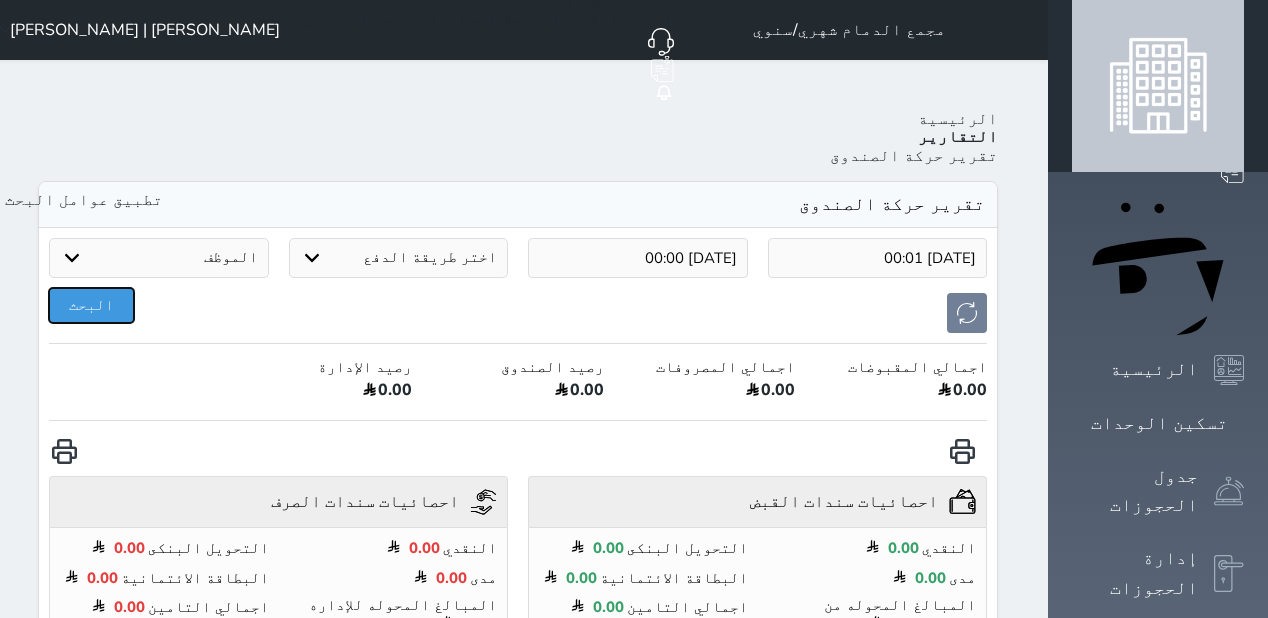 click on "البحث" at bounding box center (91, 305) 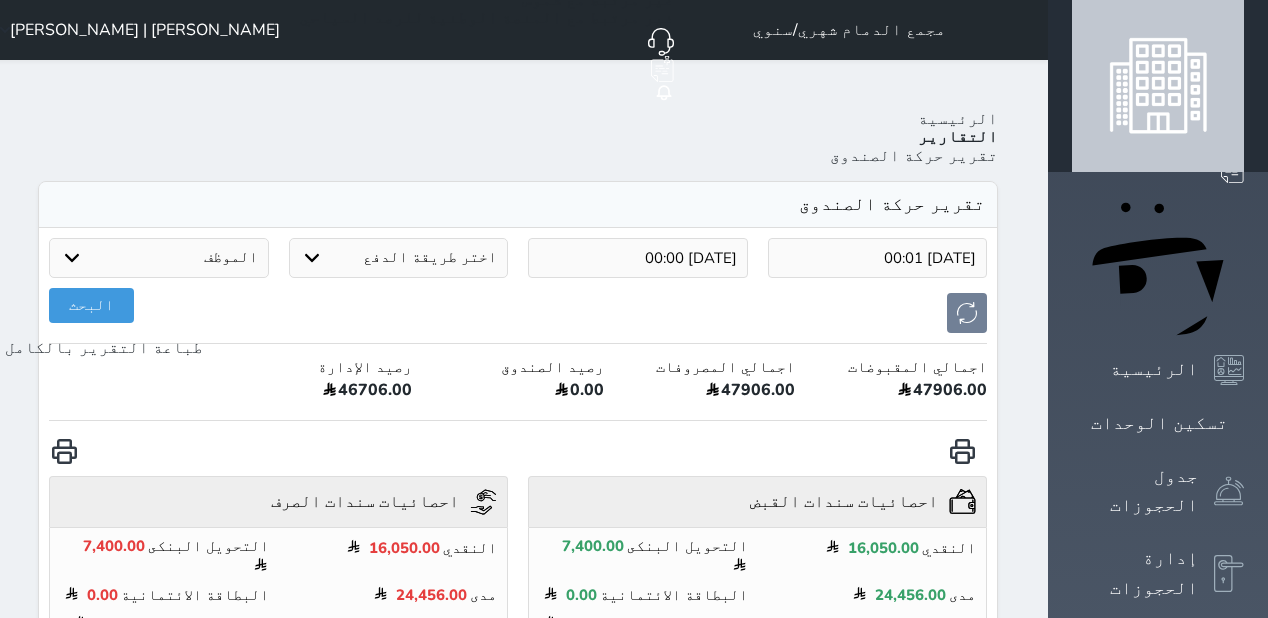 click at bounding box center (64, 451) 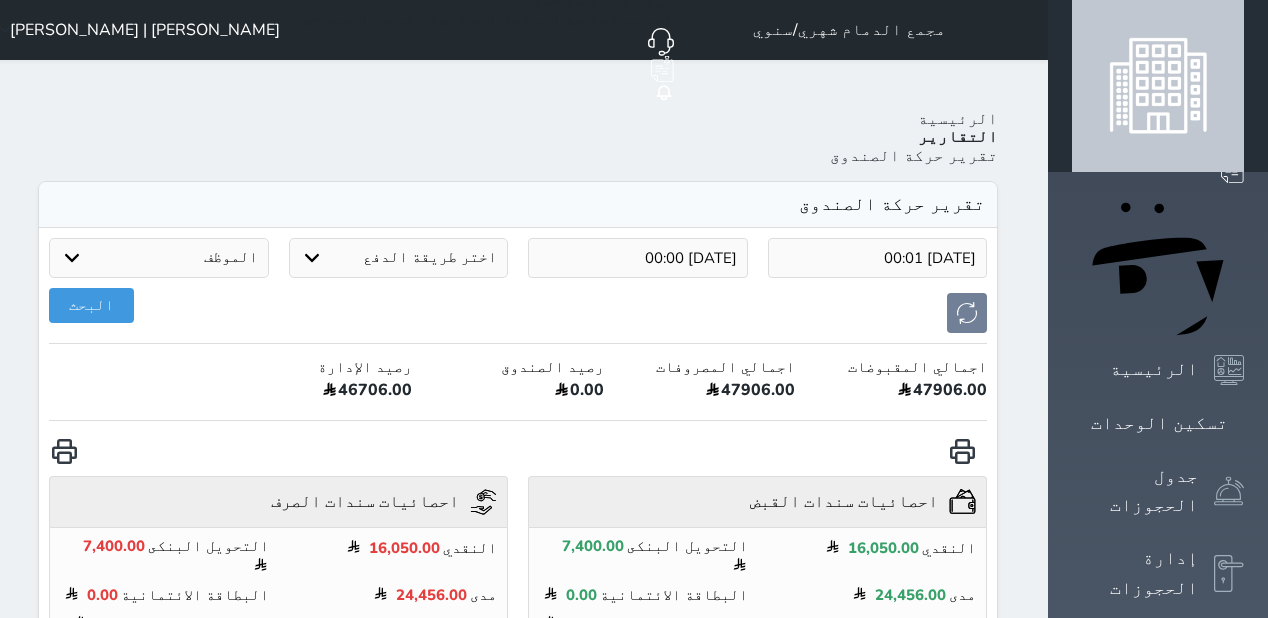 click on "تقرير حركة الصندوق" at bounding box center [518, 205] 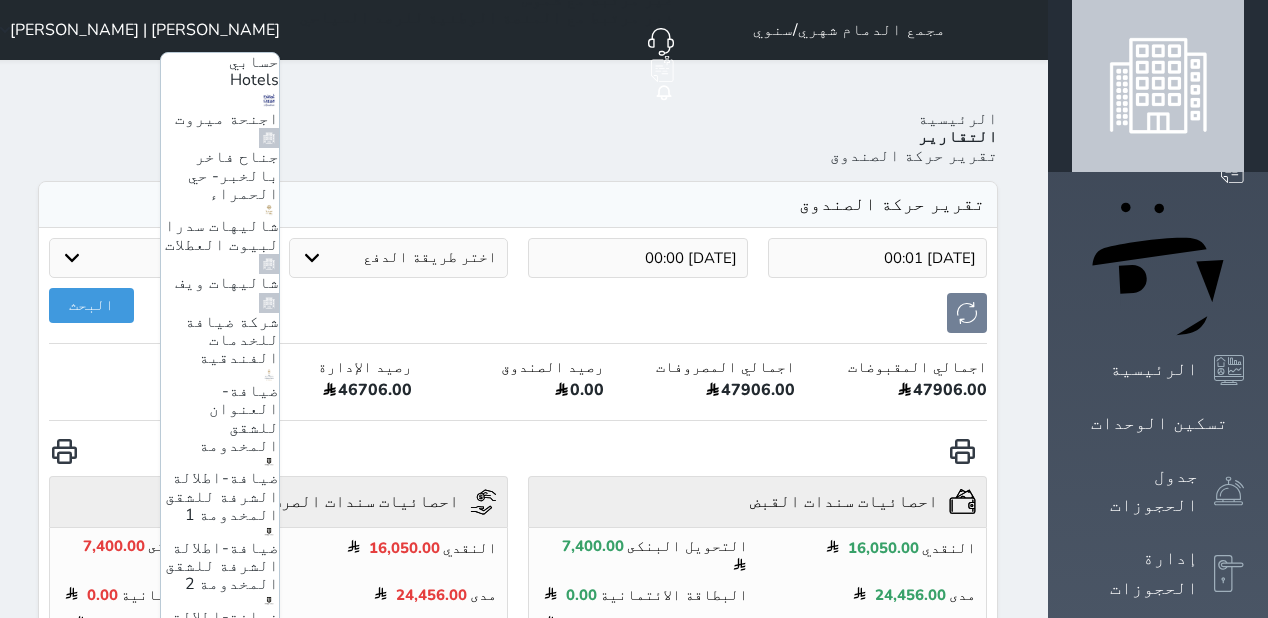 scroll, scrollTop: 80, scrollLeft: 0, axis: vertical 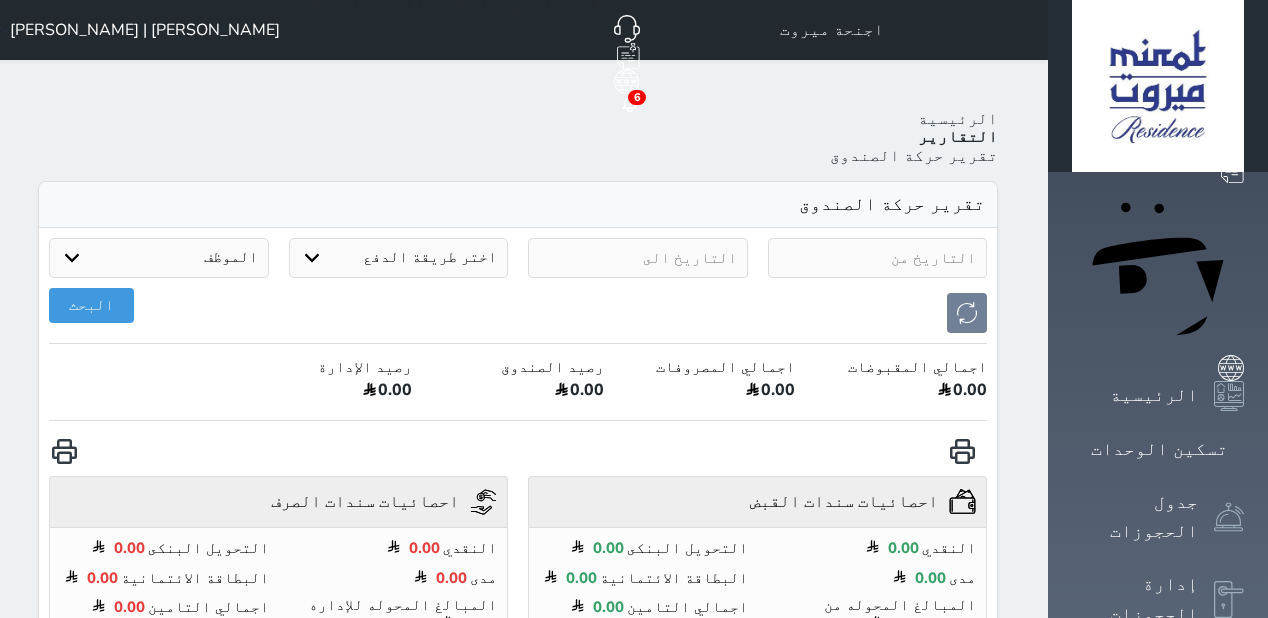 click 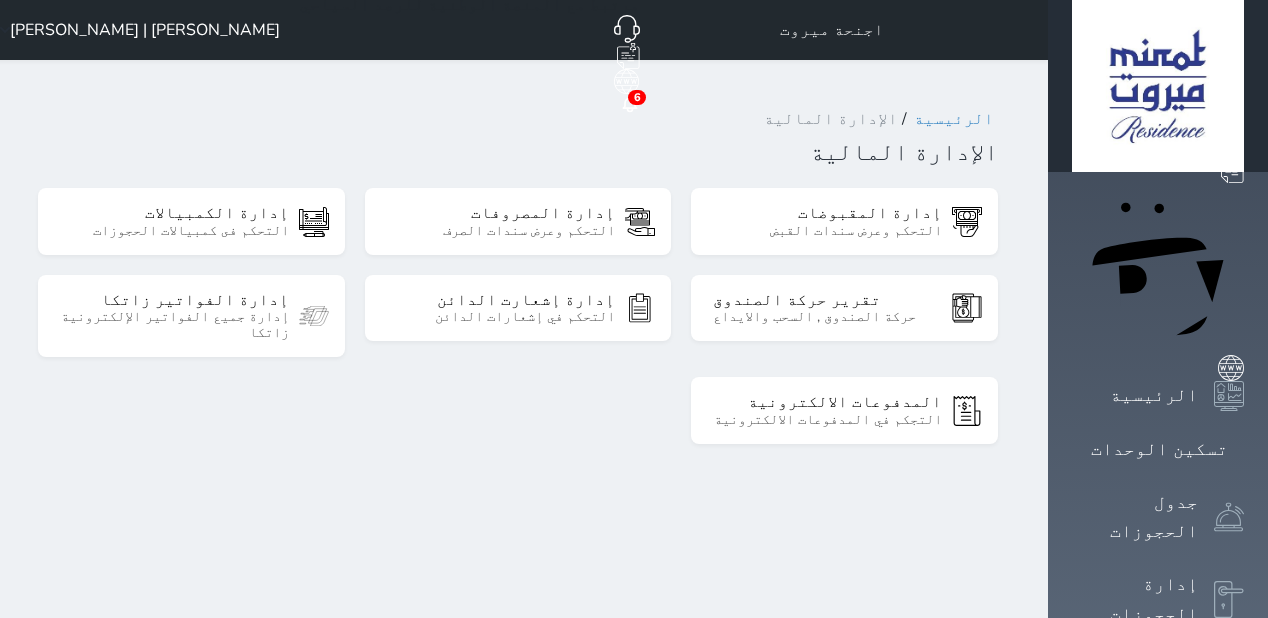 click on "التحكم وعرض سندات الصرف" at bounding box center (500, 231) 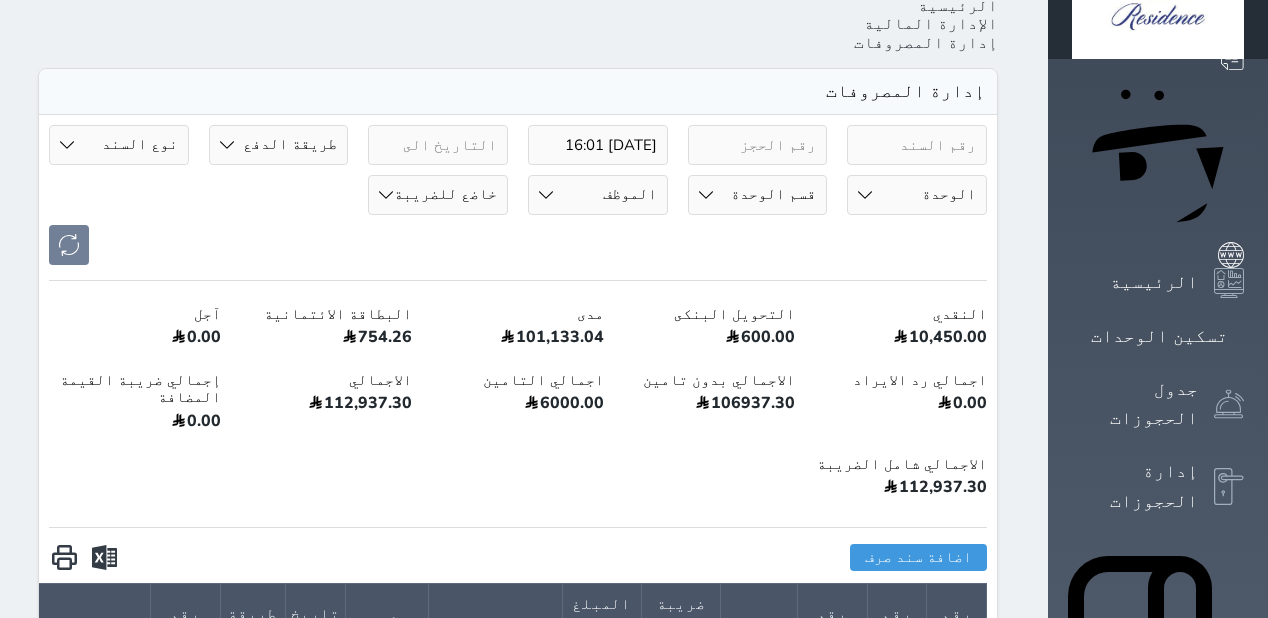 scroll, scrollTop: 320, scrollLeft: 0, axis: vertical 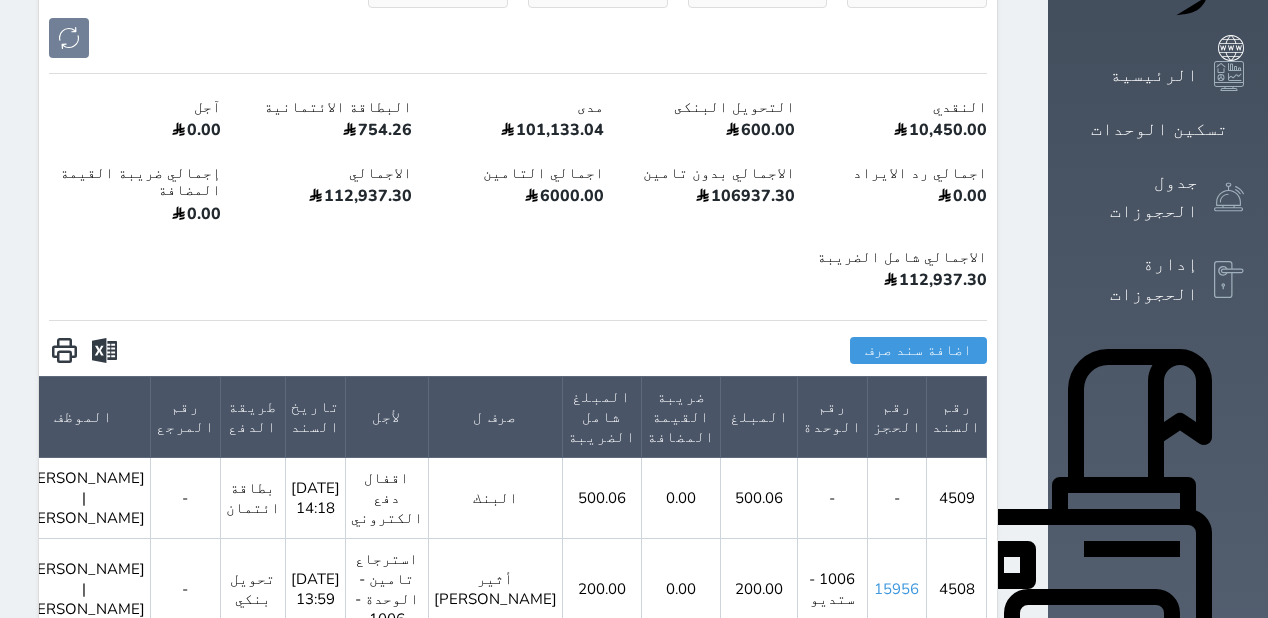 click 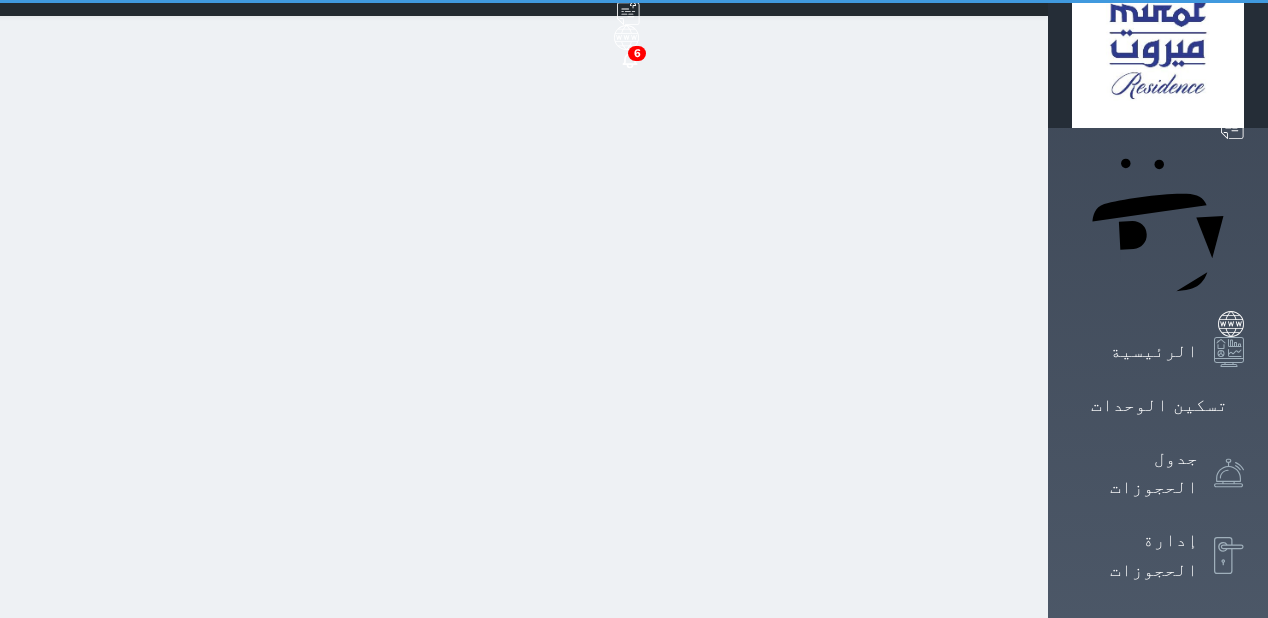 scroll, scrollTop: 0, scrollLeft: 0, axis: both 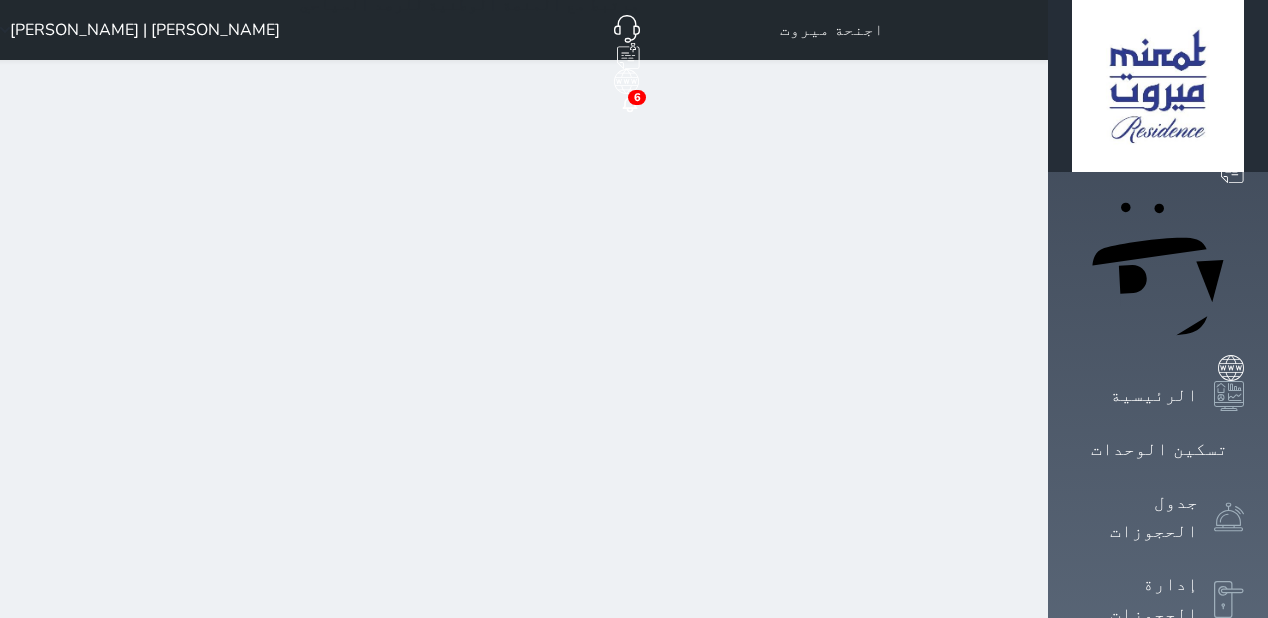 click on "اجنحة ميروت
حجز جماعي جديد   حجز جديد   مرتبط مع منصة زاتكا المرحلة الثانية   مرتبط مع شموس   مرتبط مع المنصة الوطنية للرصد السياحي               6   إشعار   الغرفة   النزيل   المصدر
[PERSON_NAME] | [PERSON_NAME]" at bounding box center [518, 743] 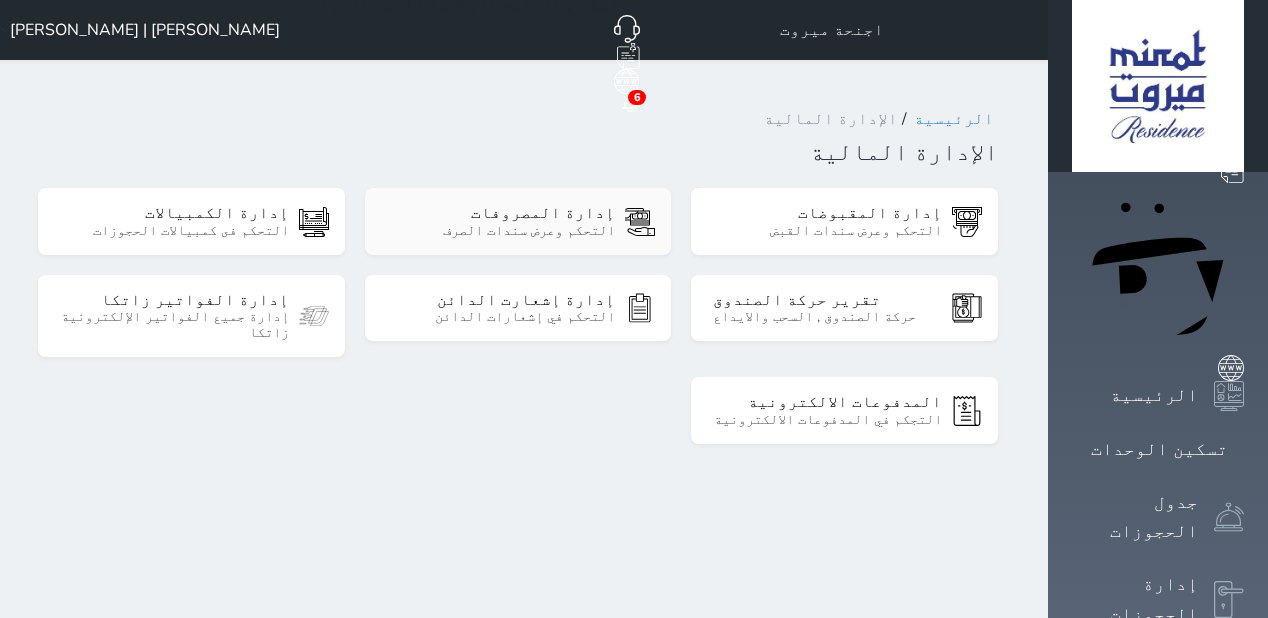 click on "إدارة المصروفات
التحكم وعرض سندات الصرف" at bounding box center [518, 221] 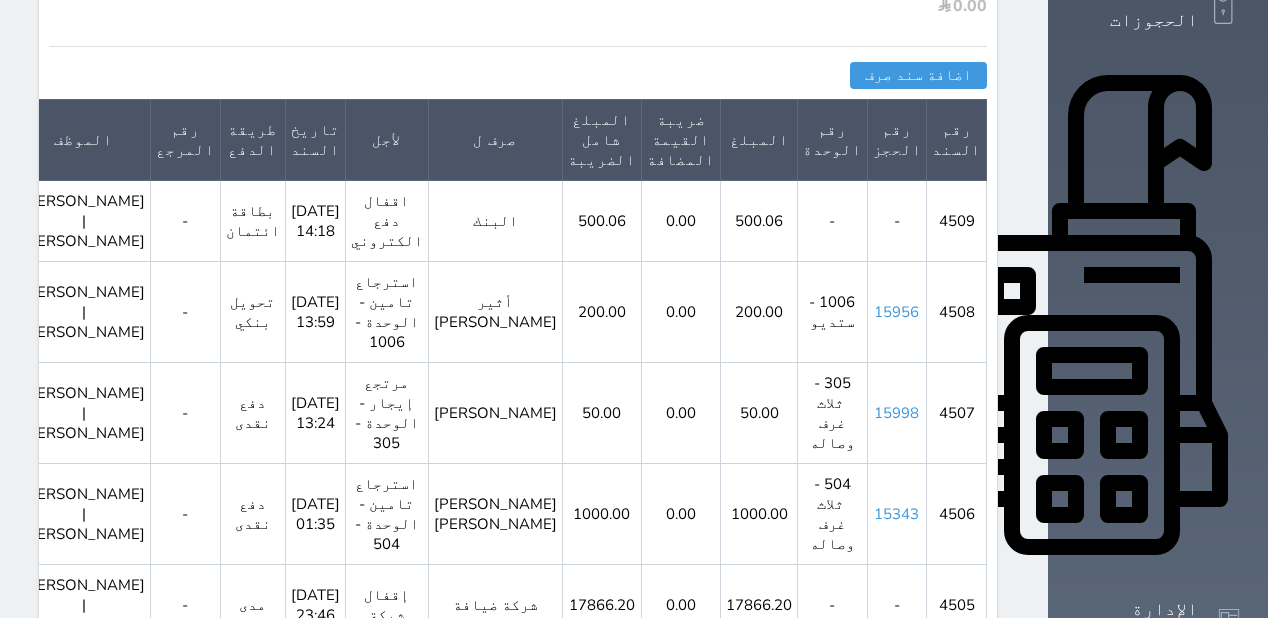 scroll, scrollTop: 640, scrollLeft: 0, axis: vertical 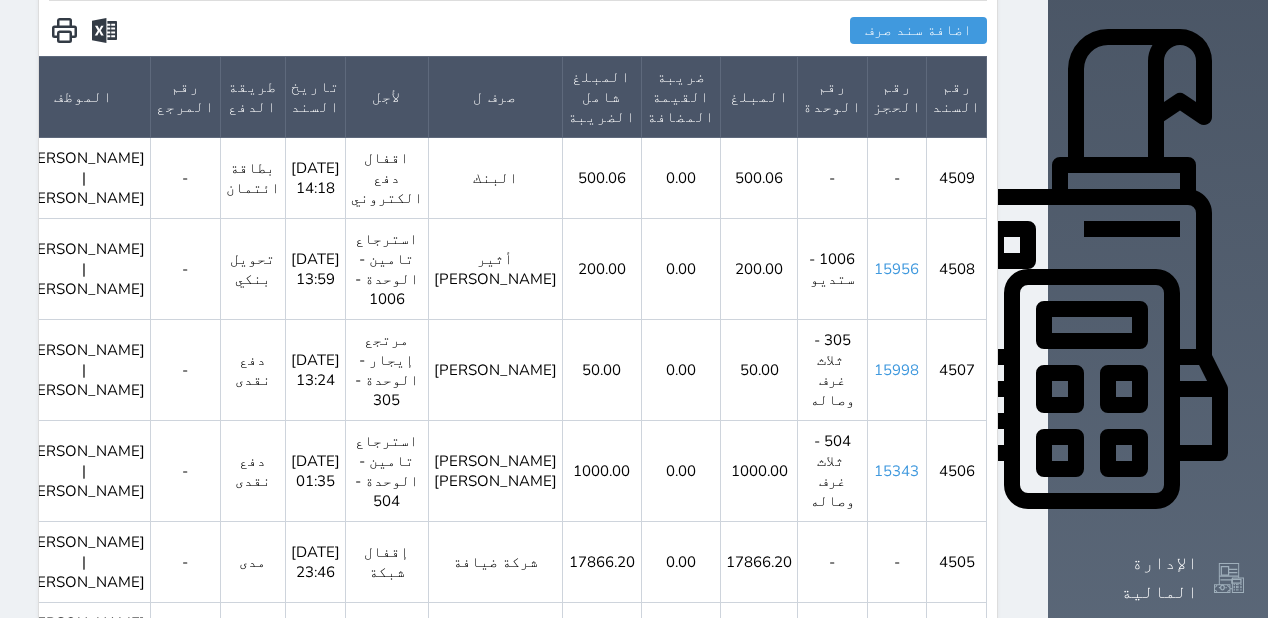 click on "15956" at bounding box center [896, 269] 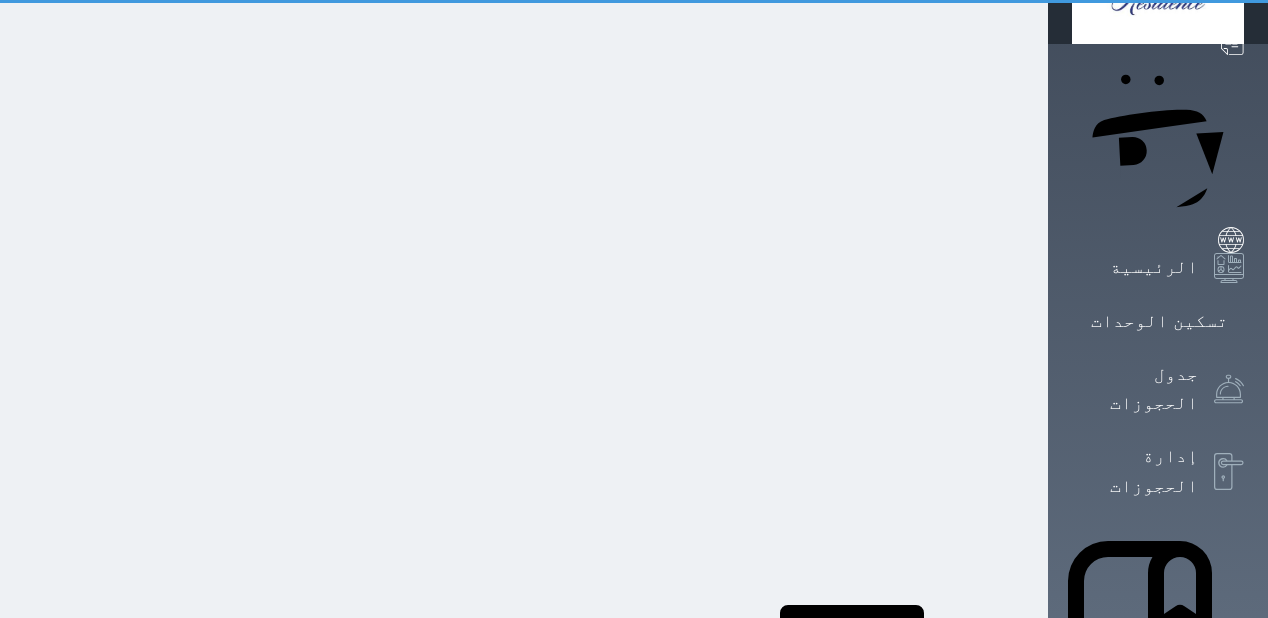 scroll, scrollTop: 0, scrollLeft: 0, axis: both 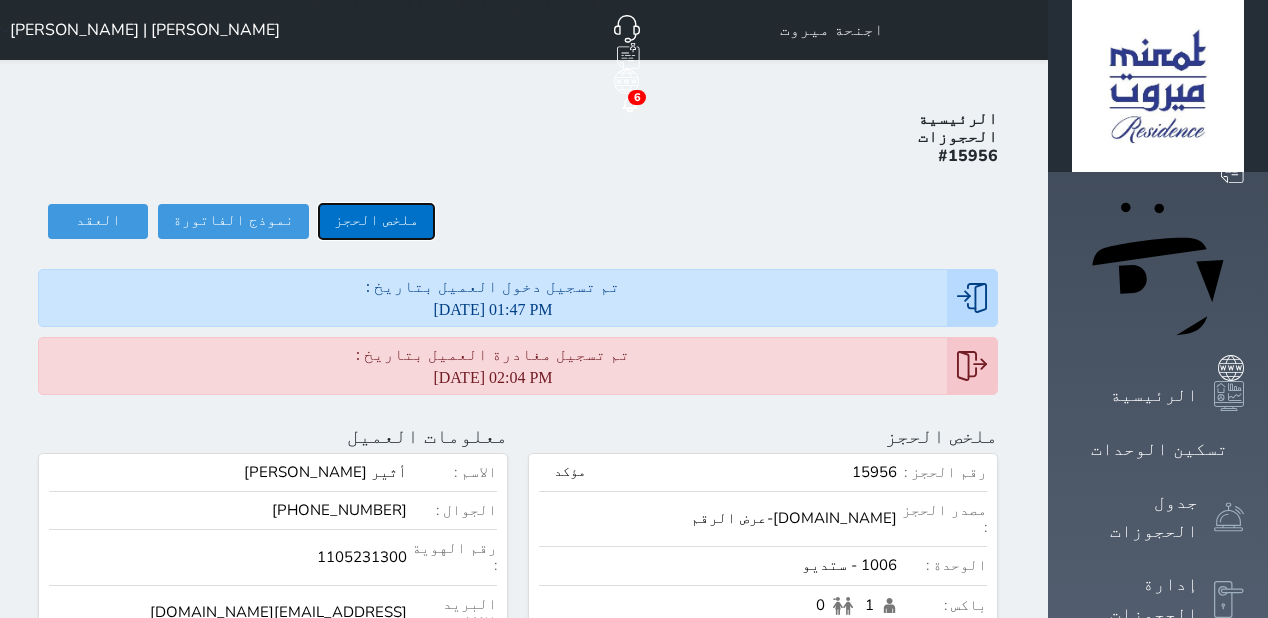 click on "ملخص الحجز" at bounding box center [376, 221] 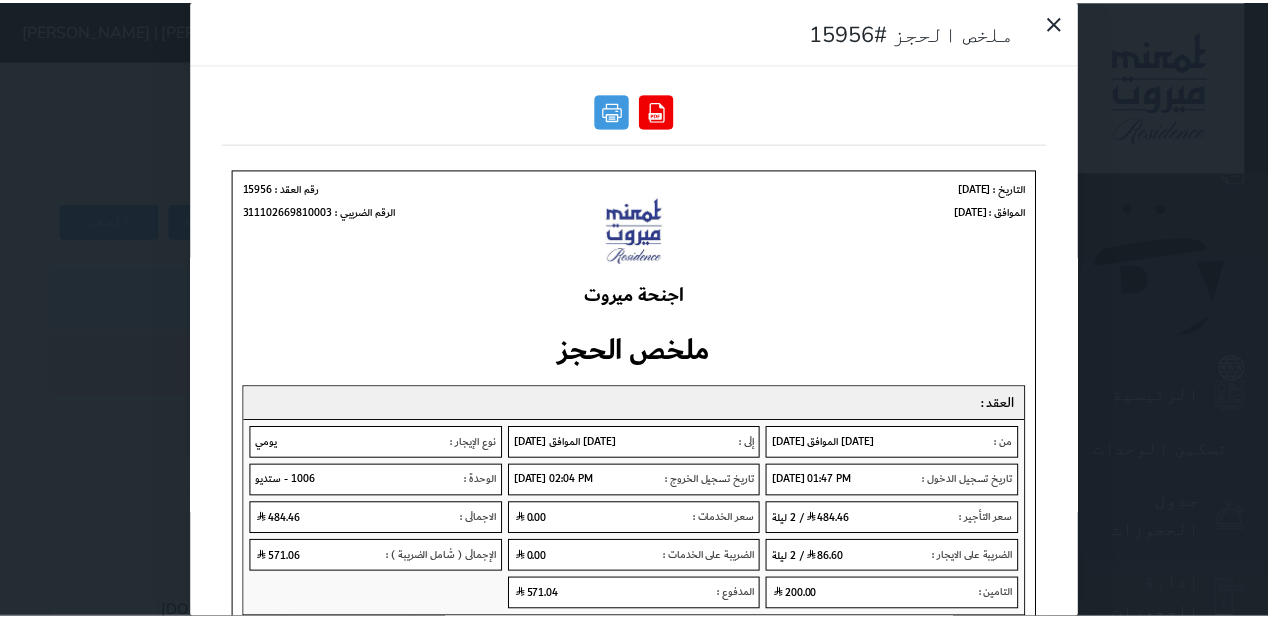 scroll, scrollTop: 0, scrollLeft: 0, axis: both 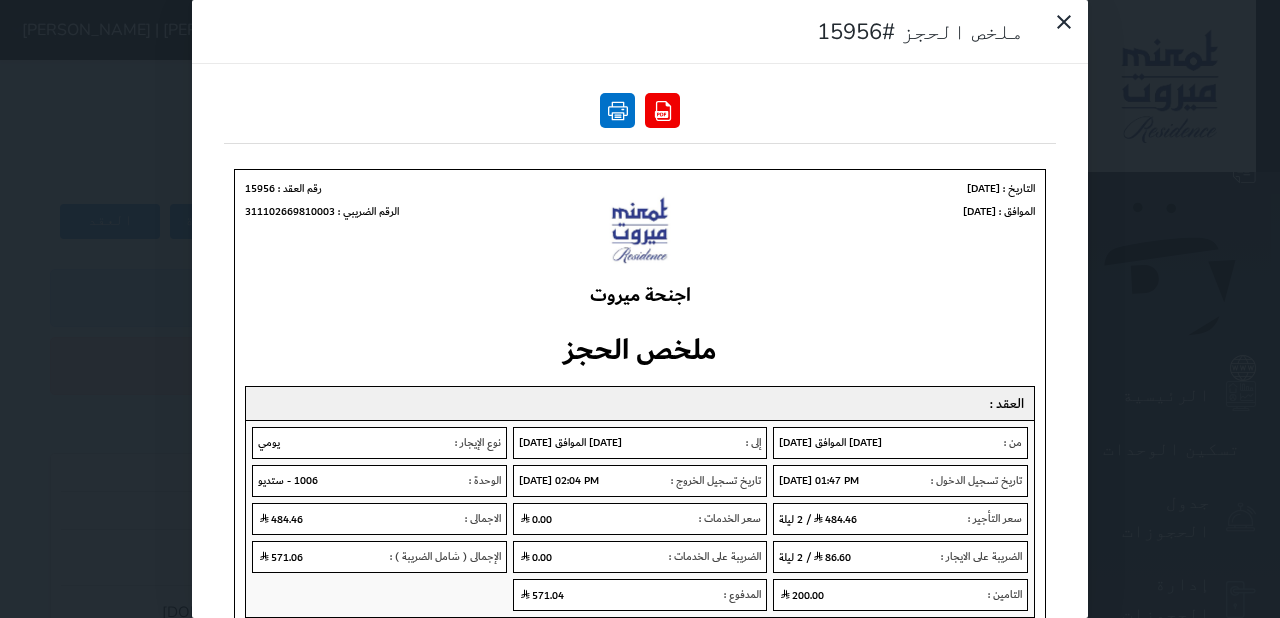 click at bounding box center [617, 110] 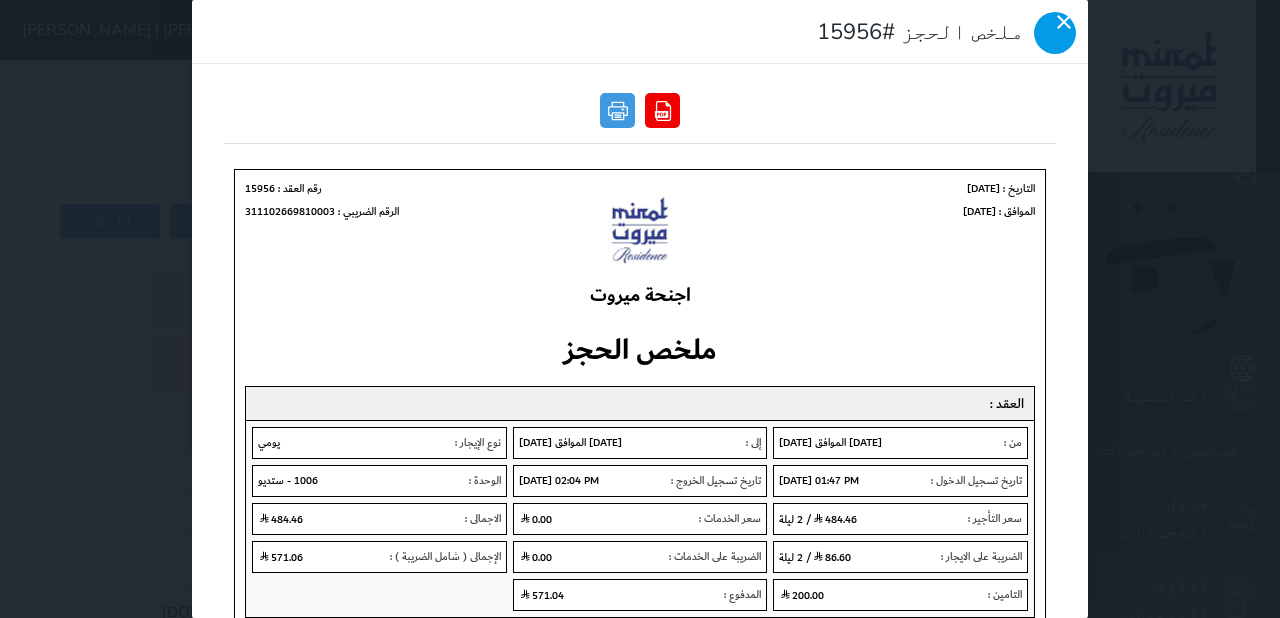 drag, startPoint x: 219, startPoint y: 49, endPoint x: 234, endPoint y: 56, distance: 16.552946 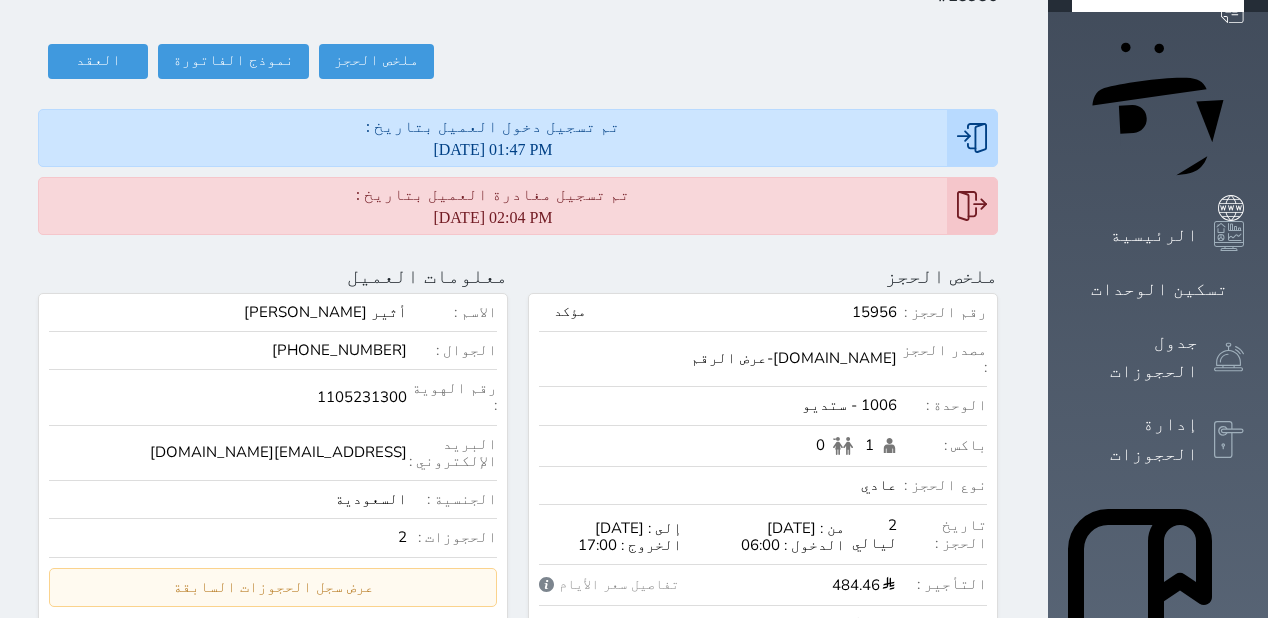 click on "الإدارة المالية" at bounding box center (1135, 1058) 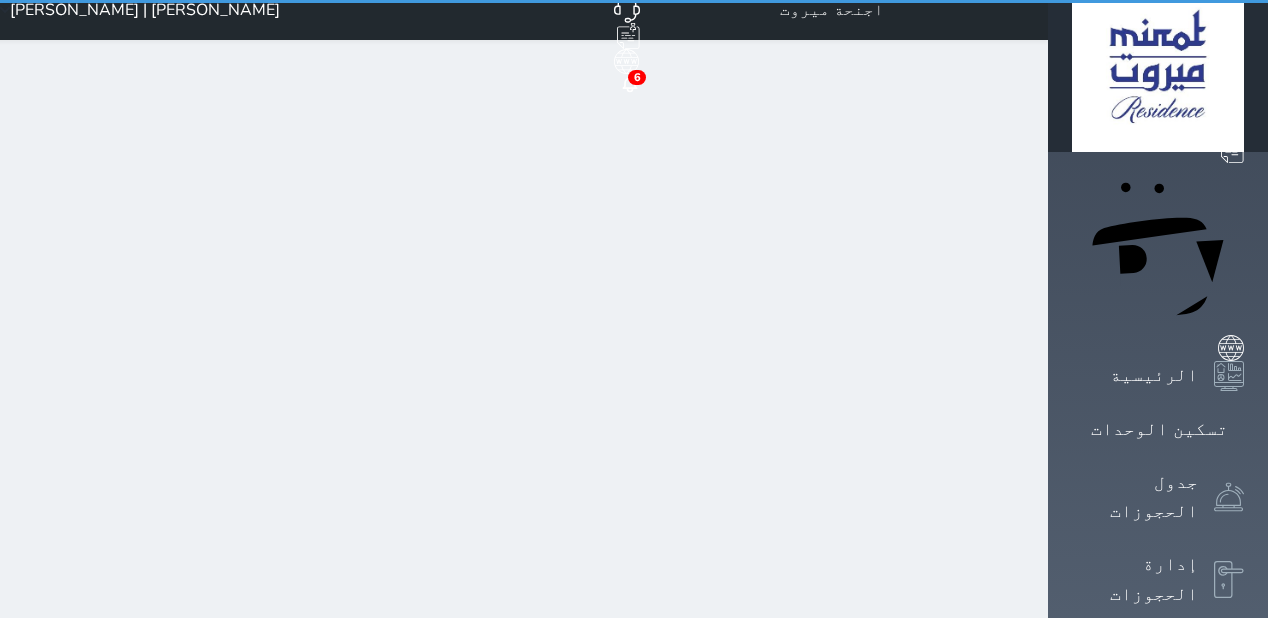 scroll, scrollTop: 0, scrollLeft: 0, axis: both 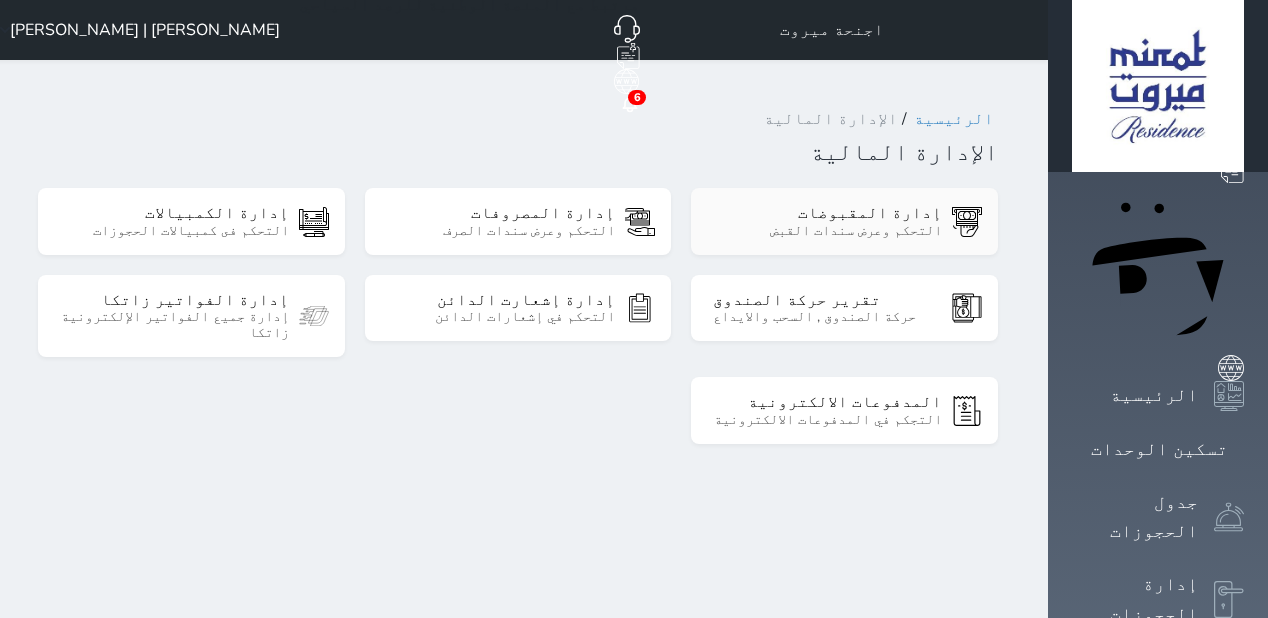 click on "التحكم وعرض سندات القبض" at bounding box center [827, 231] 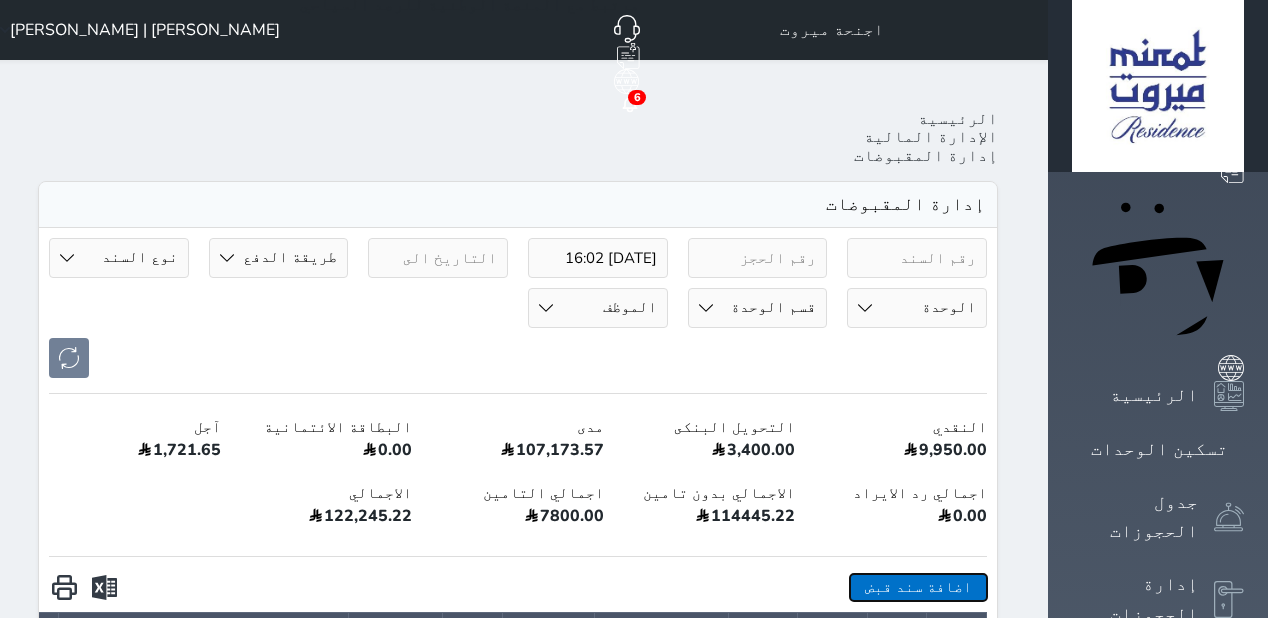 click on "اضافة سند قبض" at bounding box center [918, 587] 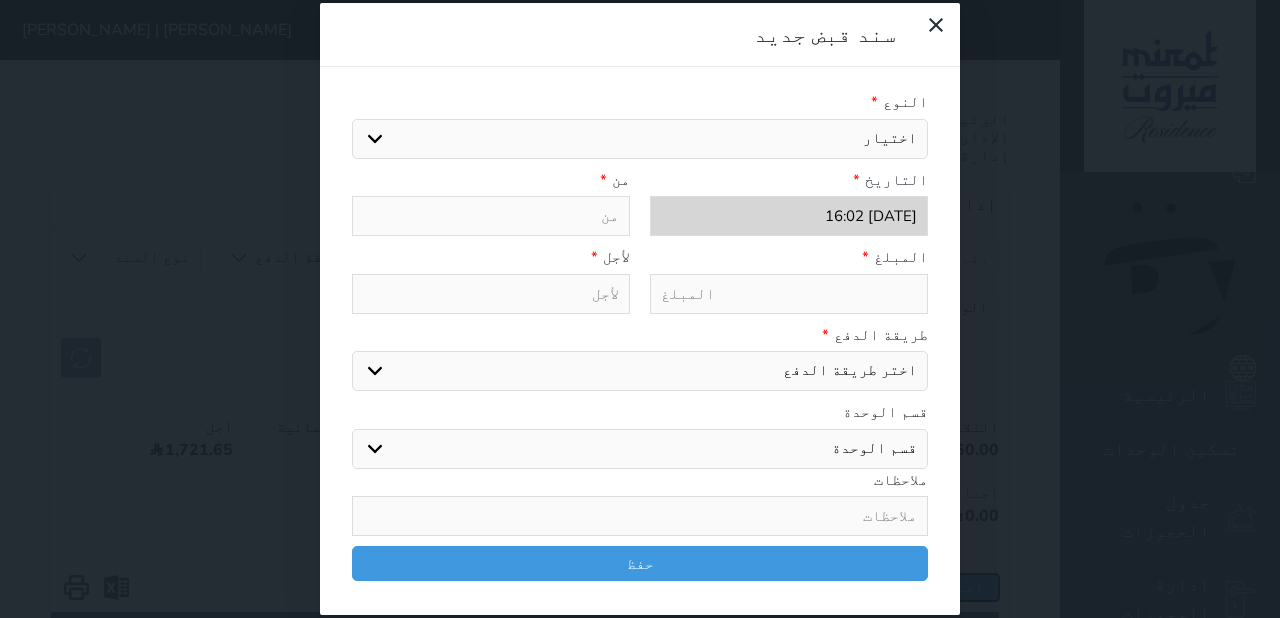 select 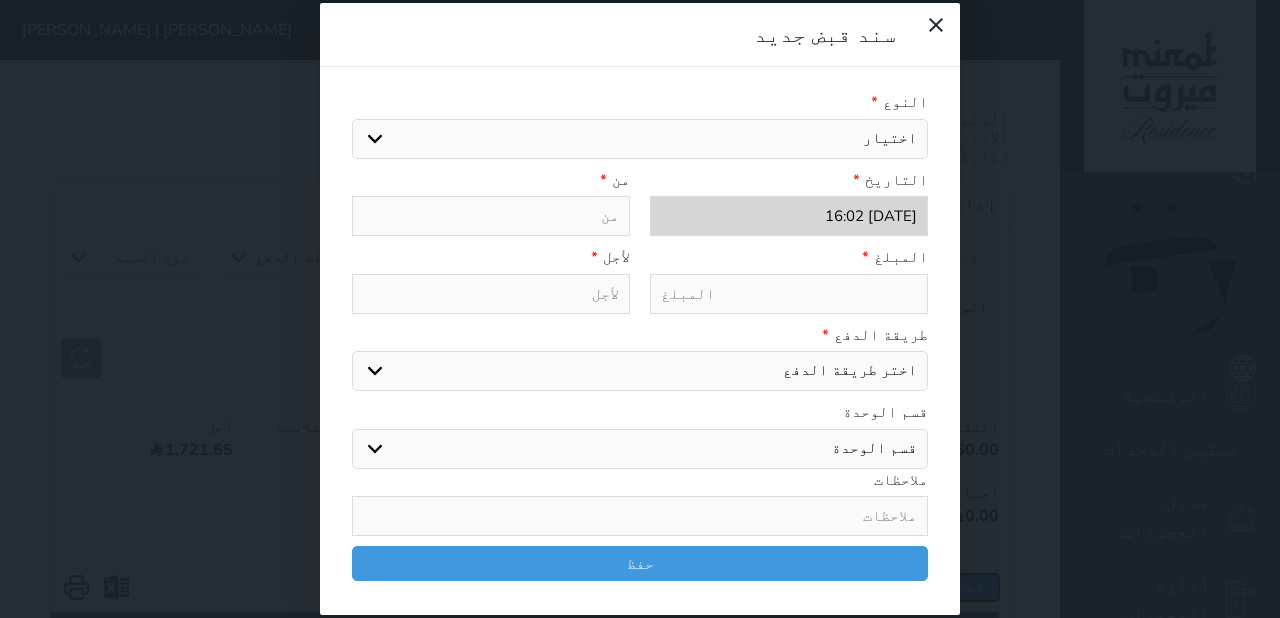 select 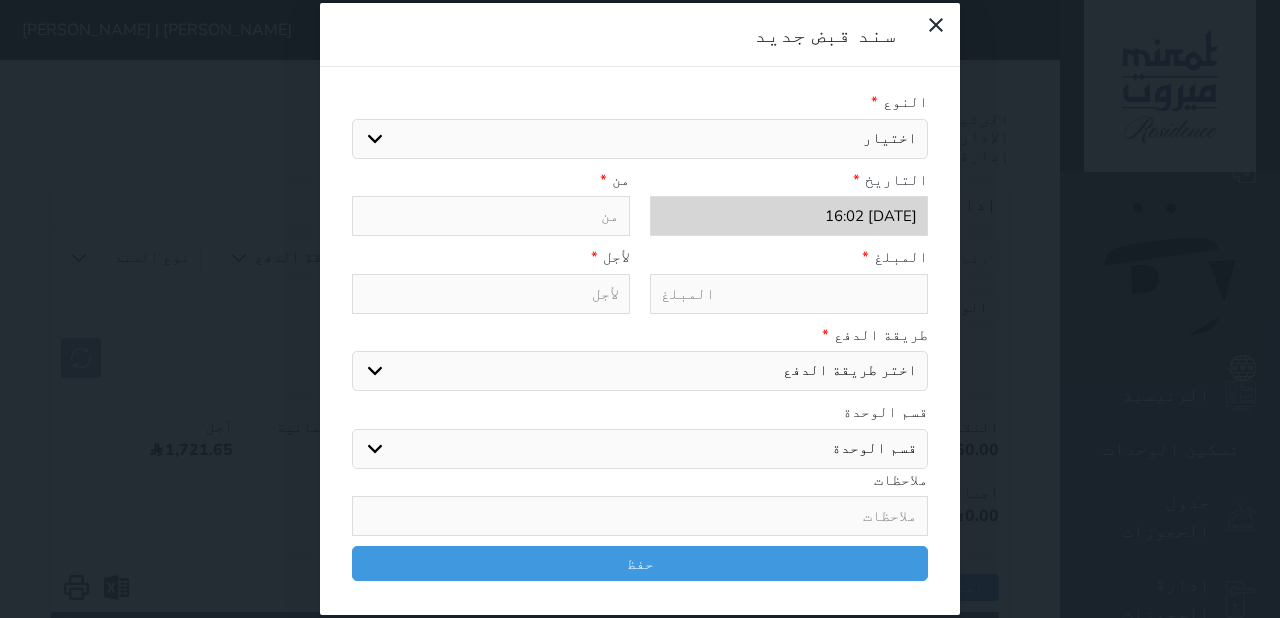 click on "اختيار   مقبوضات عامة قيمة إيجار فواتير تحويل من الادارة الى الصندوق خدمات تامين عربون لا ينطبق آخر مغسلة واي فاي - الإنترنت مواقف السيارات طعام الأغذية والمشروبات مشروبات المشروبات الباردة المشروبات الساخنة الإفطار غداء عشاء مخبز و كعك حمام سباحة الصالة الرياضية سبا و خدمات الجمال اختيار وإسقاط (خدمات النقل) ميني بار كابل - تلفزيون سرير إضافي تصفيف الشعر التسوق خدمات الجولات السياحية المنظمة خدمات الدليل السياحي تحصيل كمبيالة" at bounding box center (640, 139) 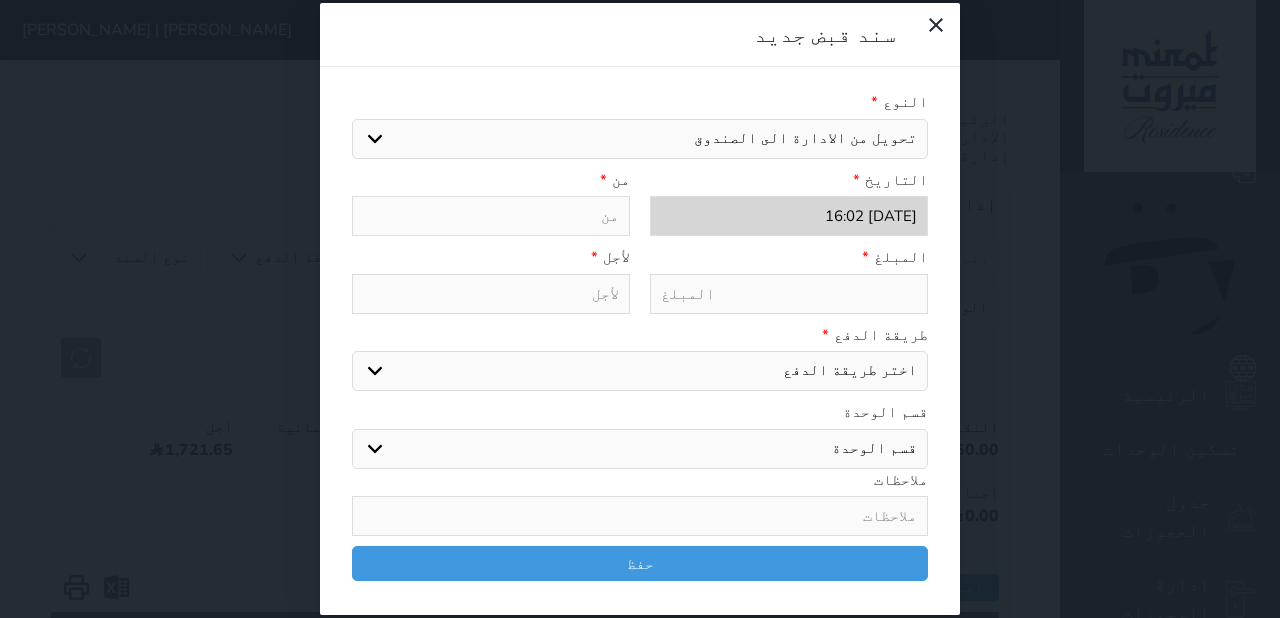 click on "اختيار   مقبوضات عامة قيمة إيجار فواتير تحويل من الادارة الى الصندوق خدمات تامين عربون لا ينطبق آخر مغسلة واي فاي - الإنترنت مواقف السيارات طعام الأغذية والمشروبات مشروبات المشروبات الباردة المشروبات الساخنة الإفطار غداء عشاء مخبز و كعك حمام سباحة الصالة الرياضية سبا و خدمات الجمال اختيار وإسقاط (خدمات النقل) ميني بار كابل - تلفزيون سرير إضافي تصفيف الشعر التسوق خدمات الجولات السياحية المنظمة خدمات الدليل السياحي تحصيل كمبيالة" at bounding box center [640, 139] 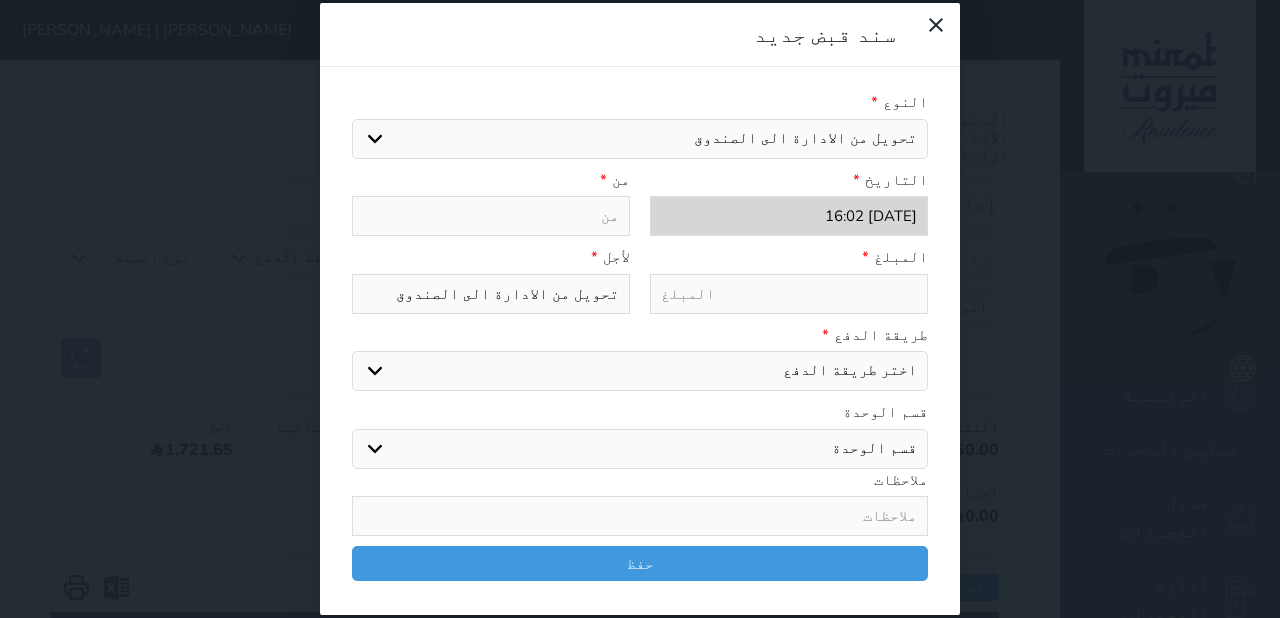 click at bounding box center [491, 216] 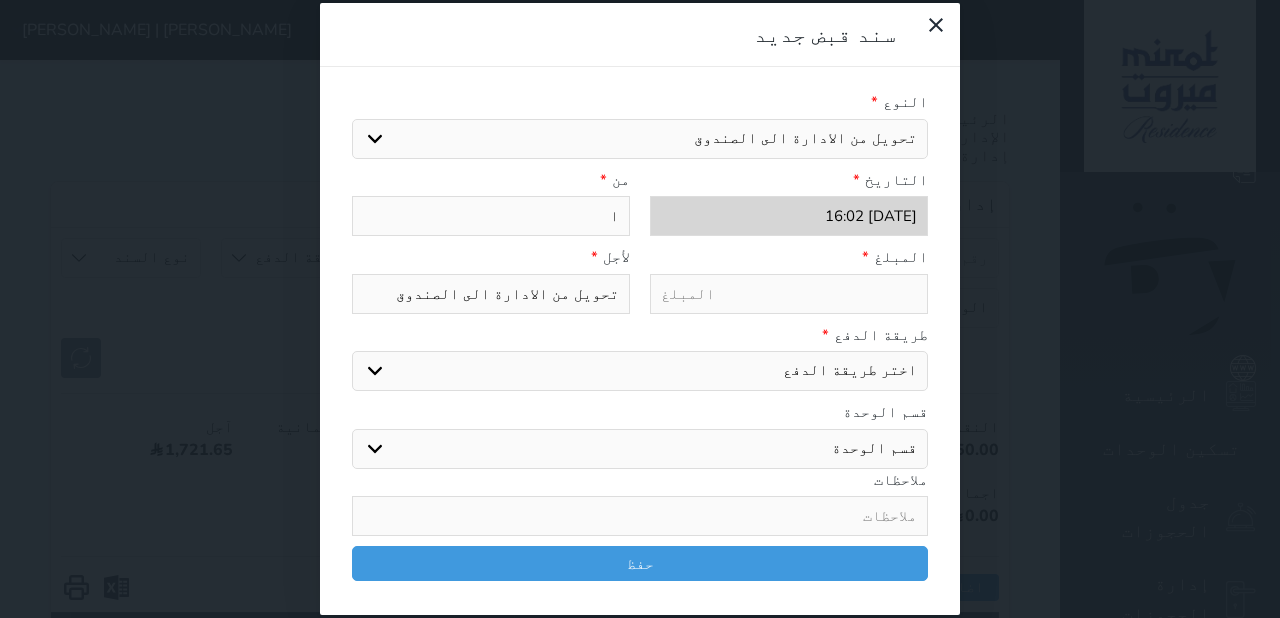 type on "ال" 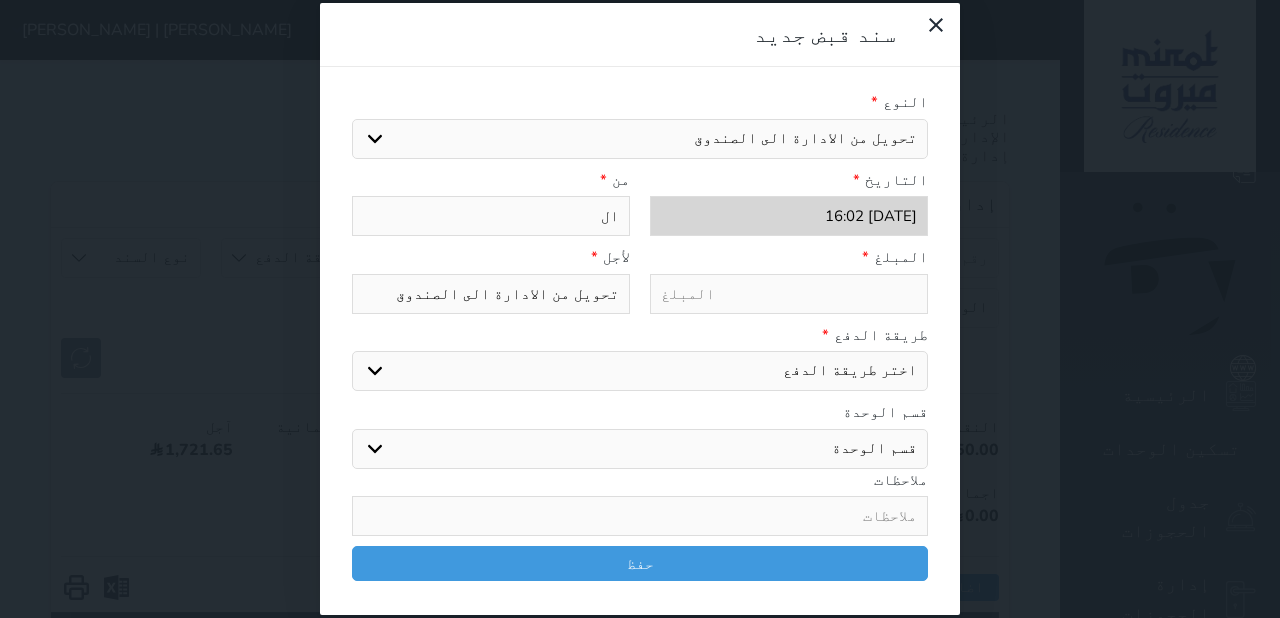 type on "الب" 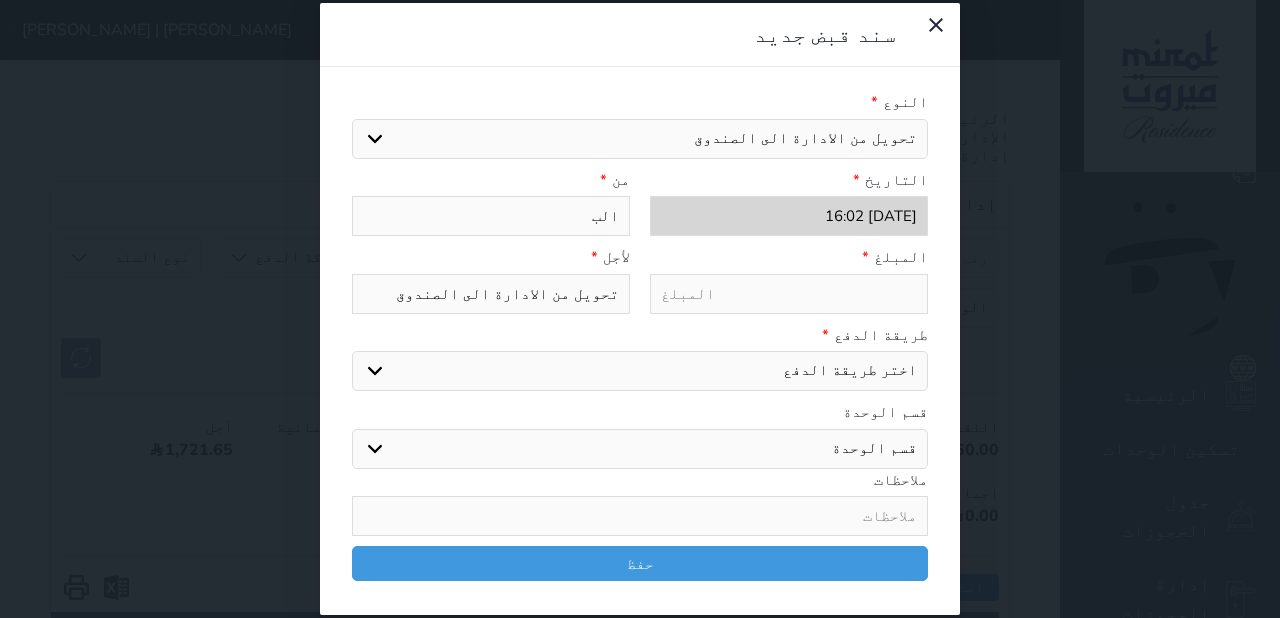 type on "البن" 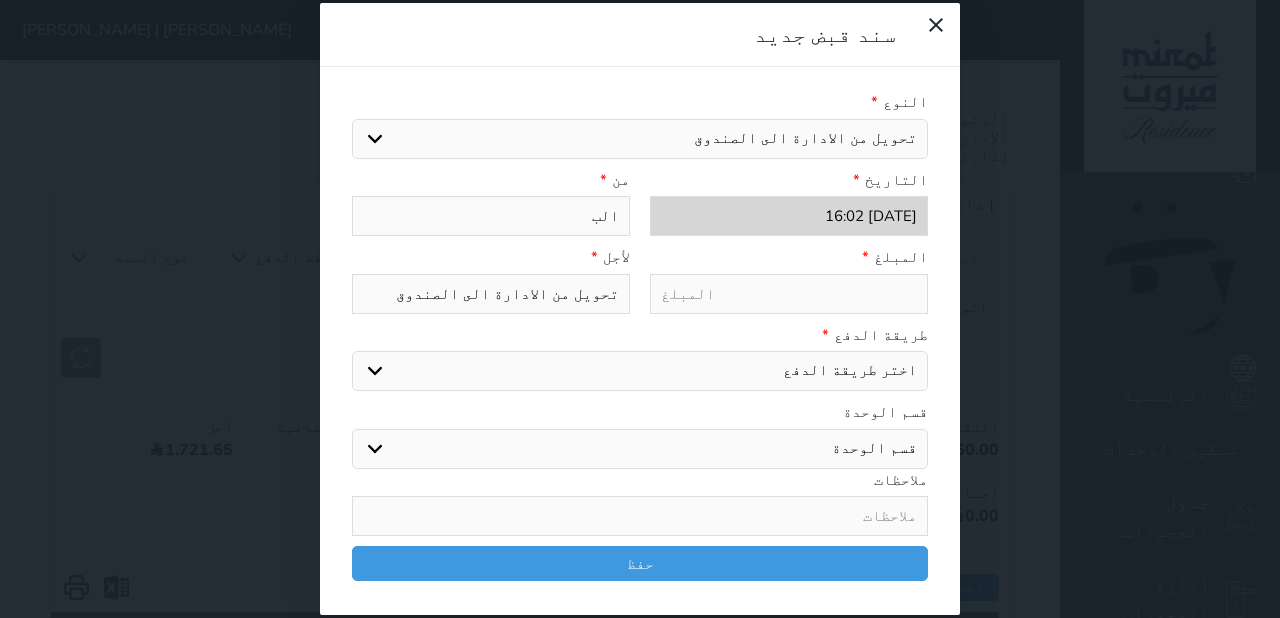 select 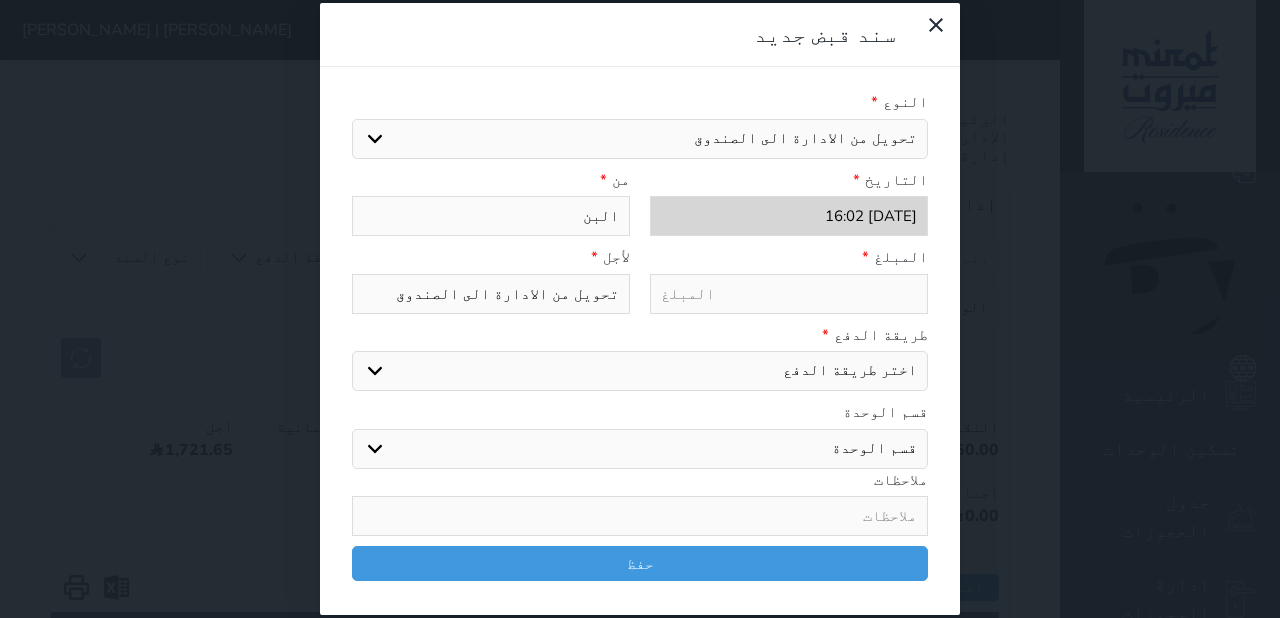 type on "البنك" 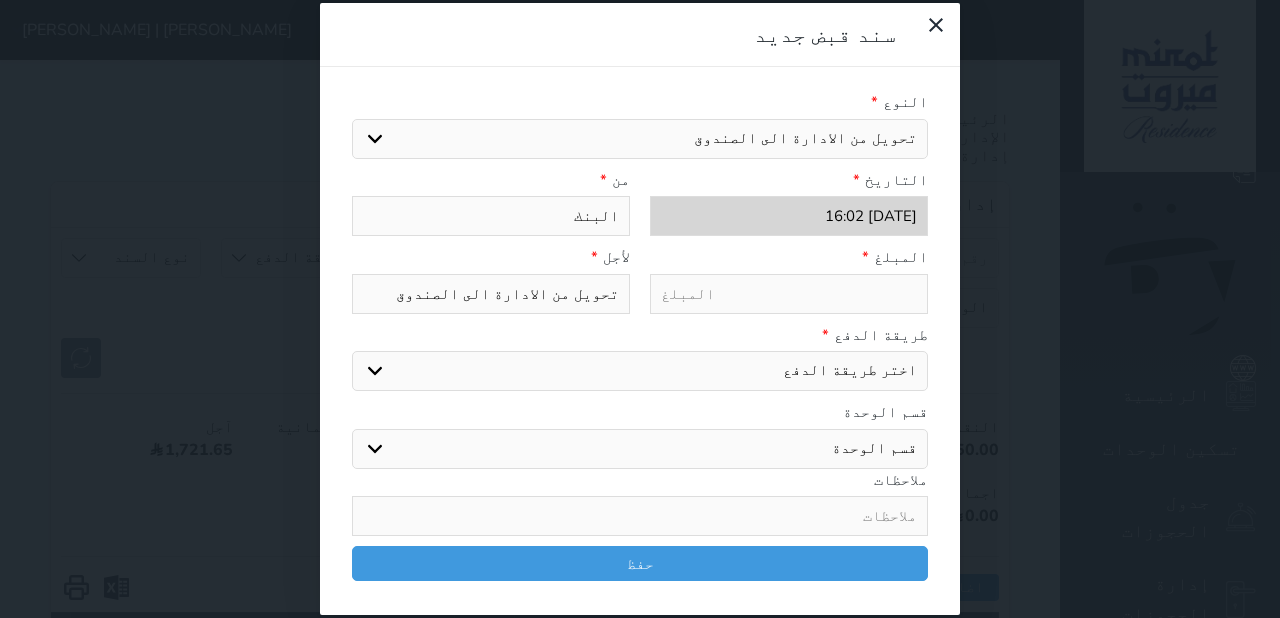 type on "البنك" 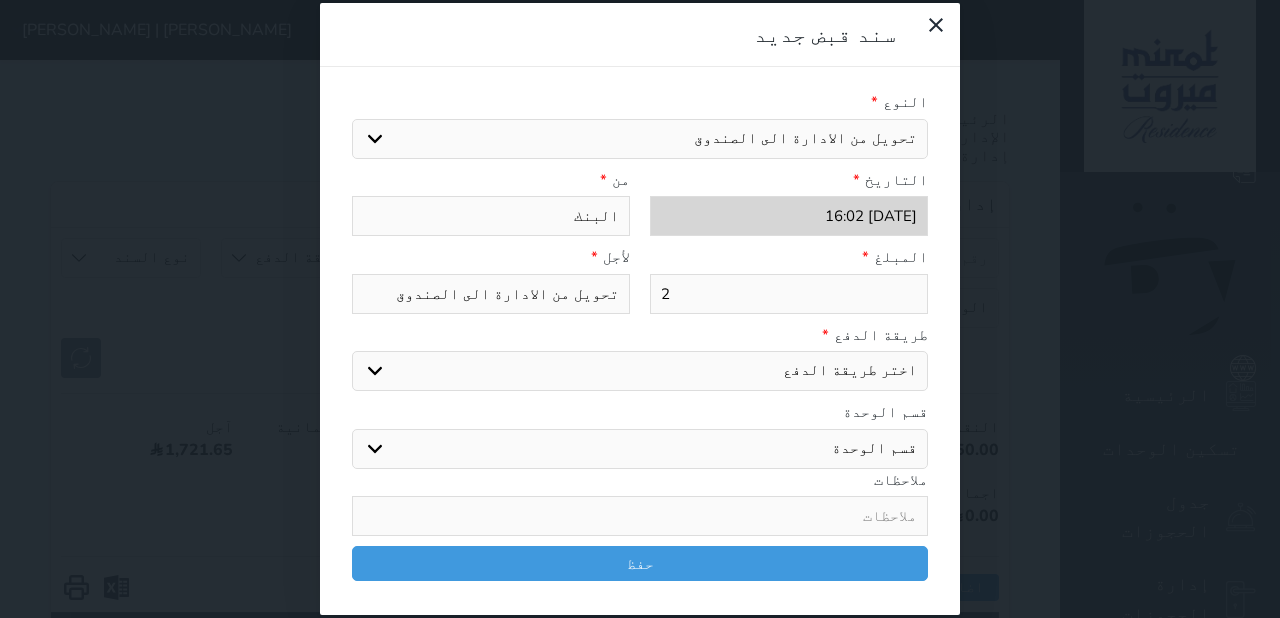 select 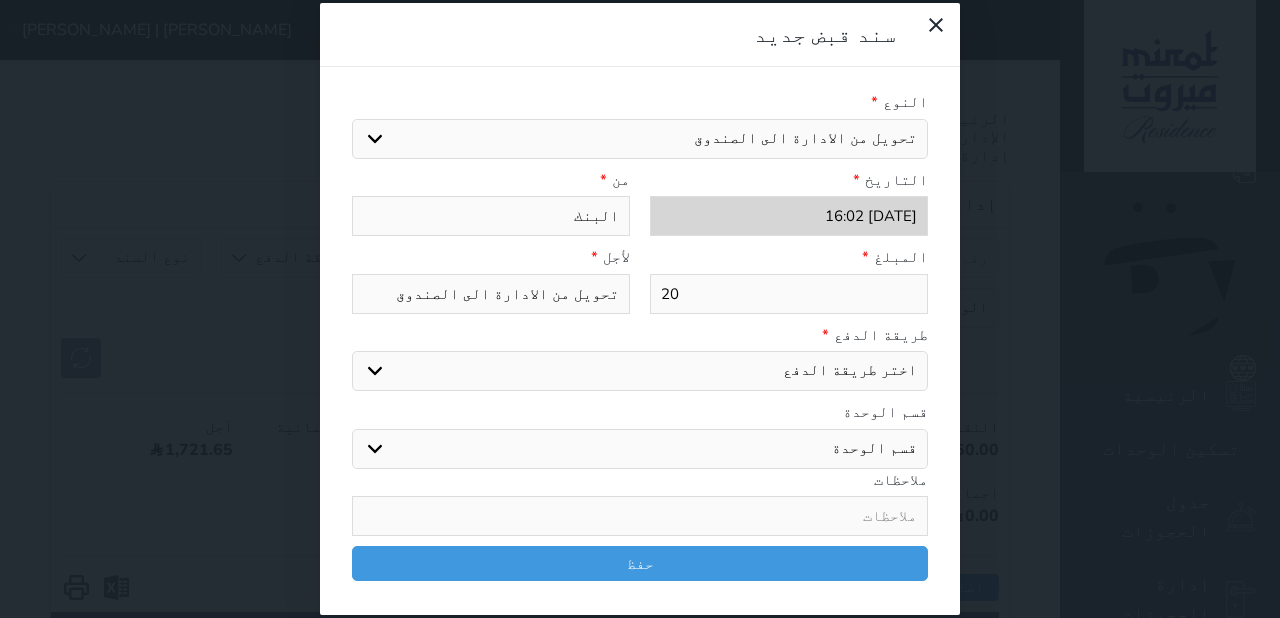 type on "200" 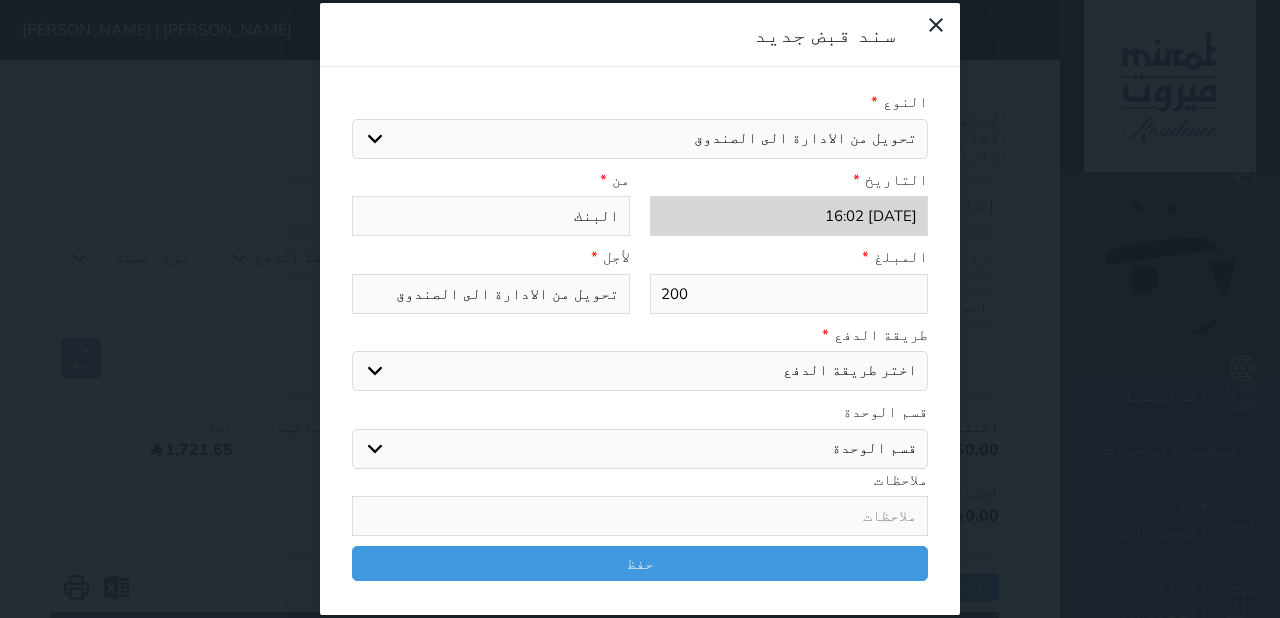type on "200" 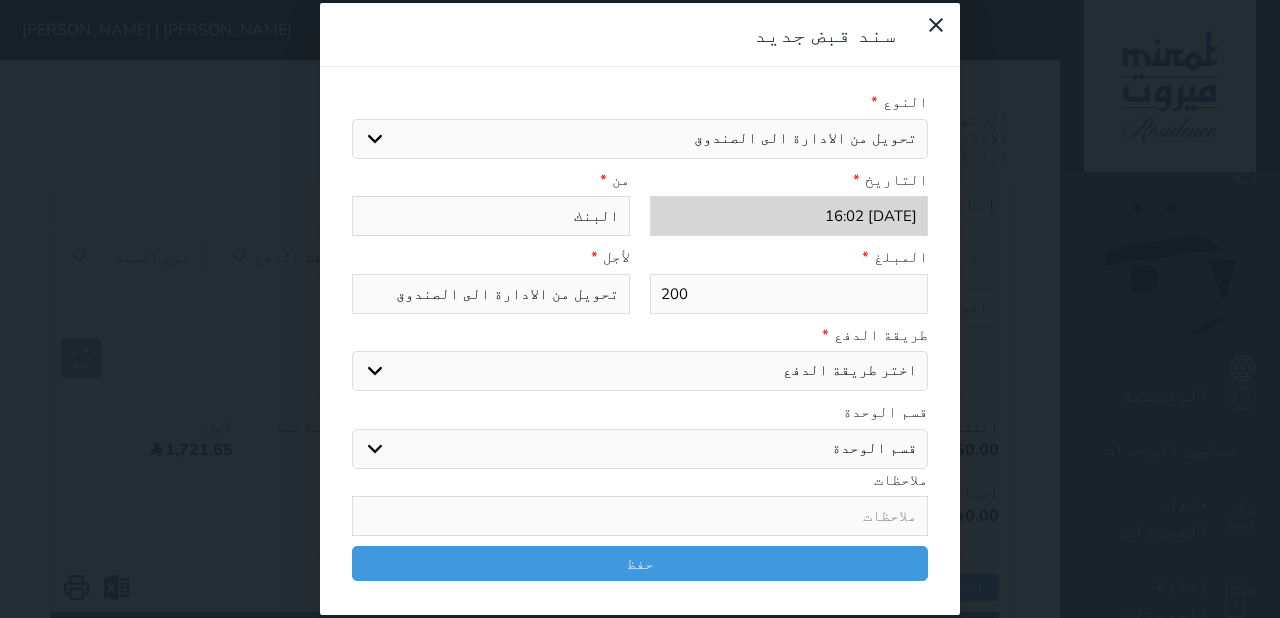 select 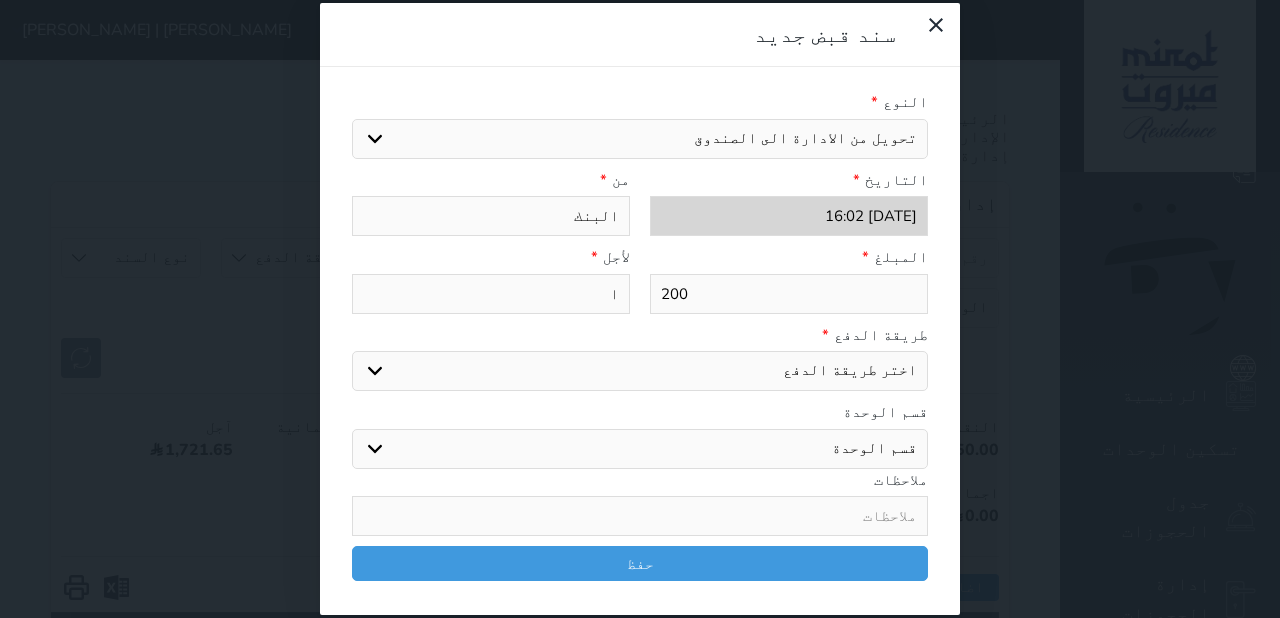 type on "اق" 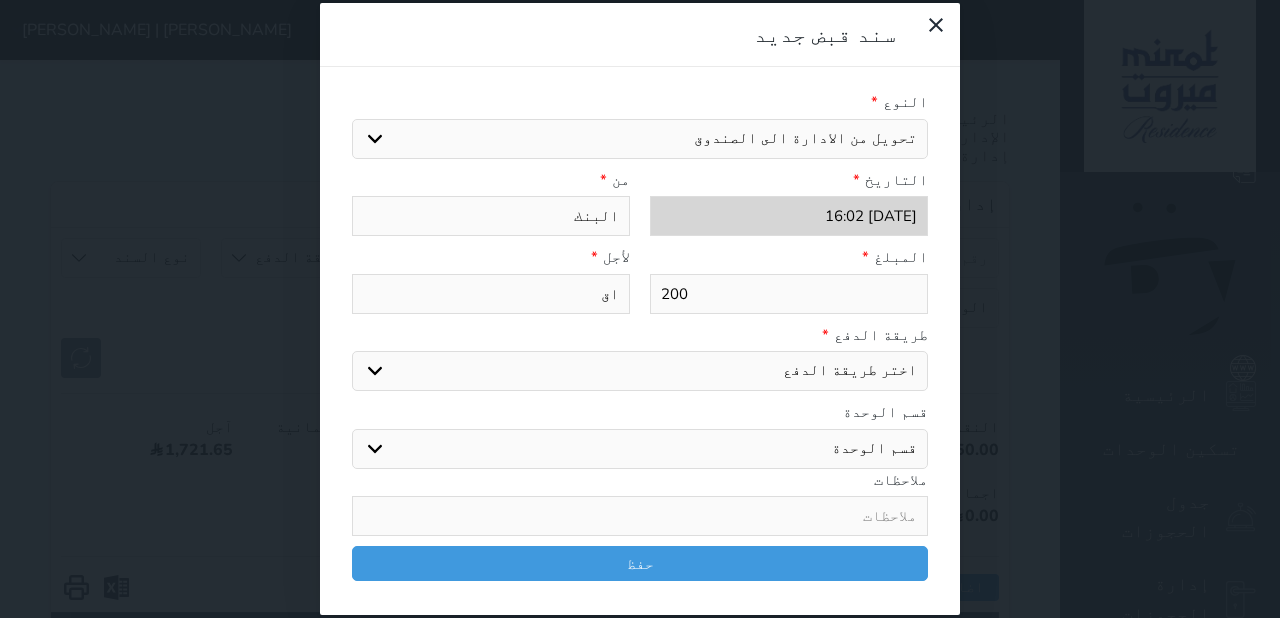 type on "اقف" 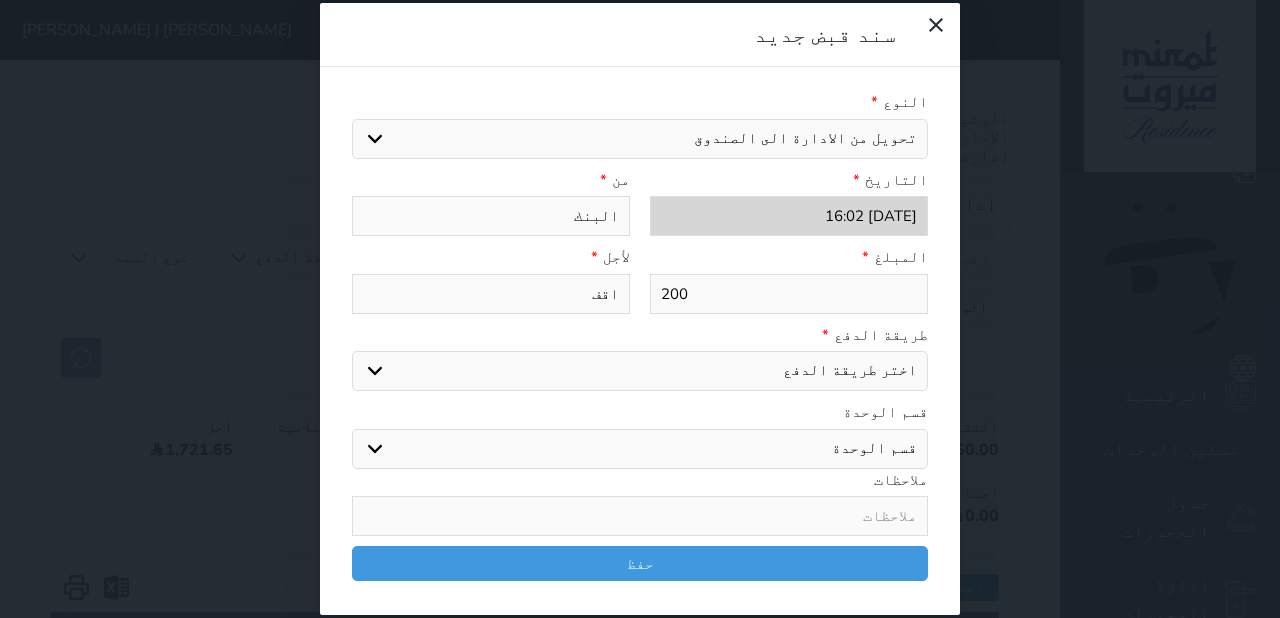 type on "اقفا" 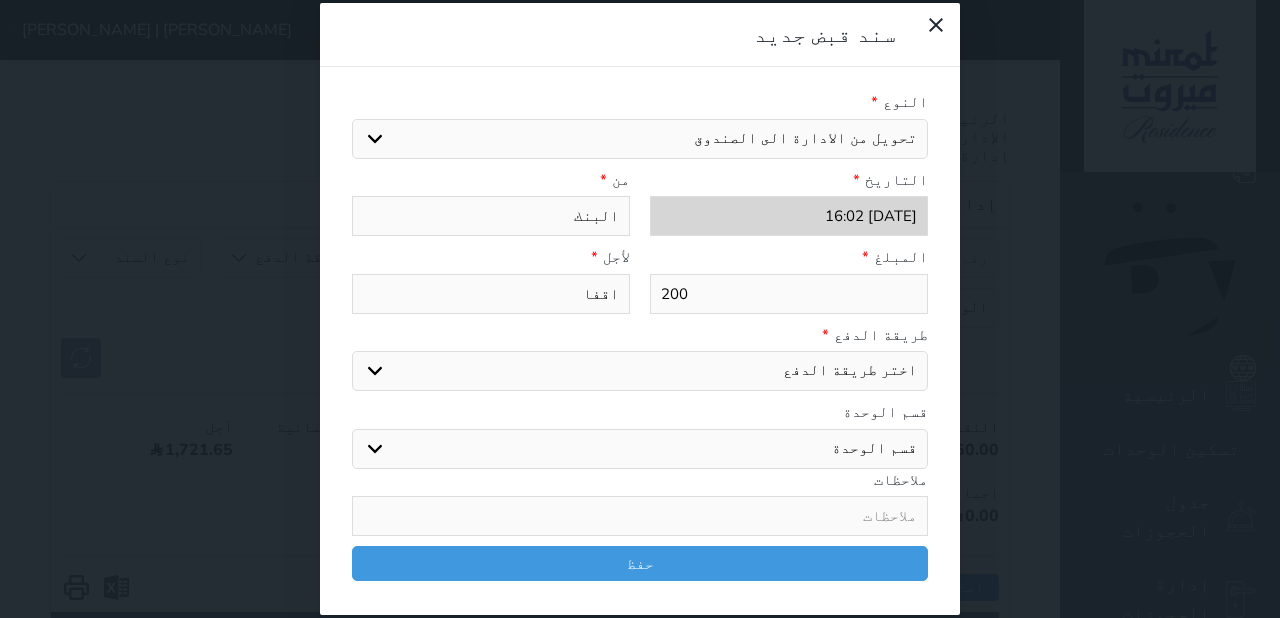 type on "اقفاف" 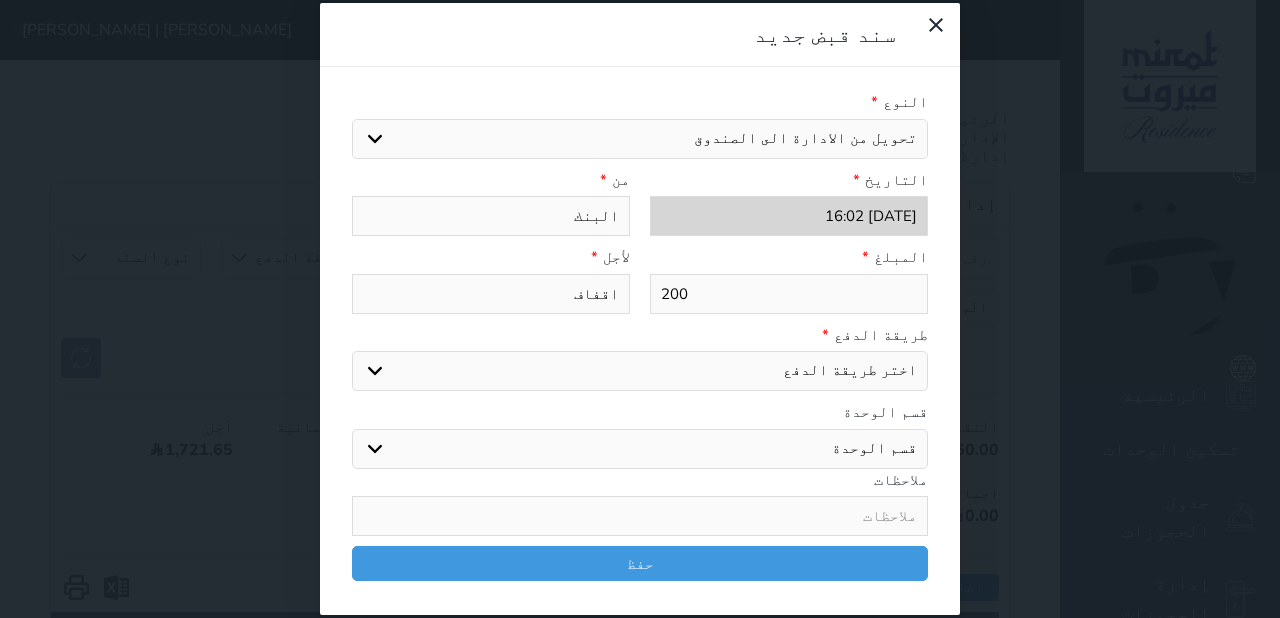 type on "اقفاف" 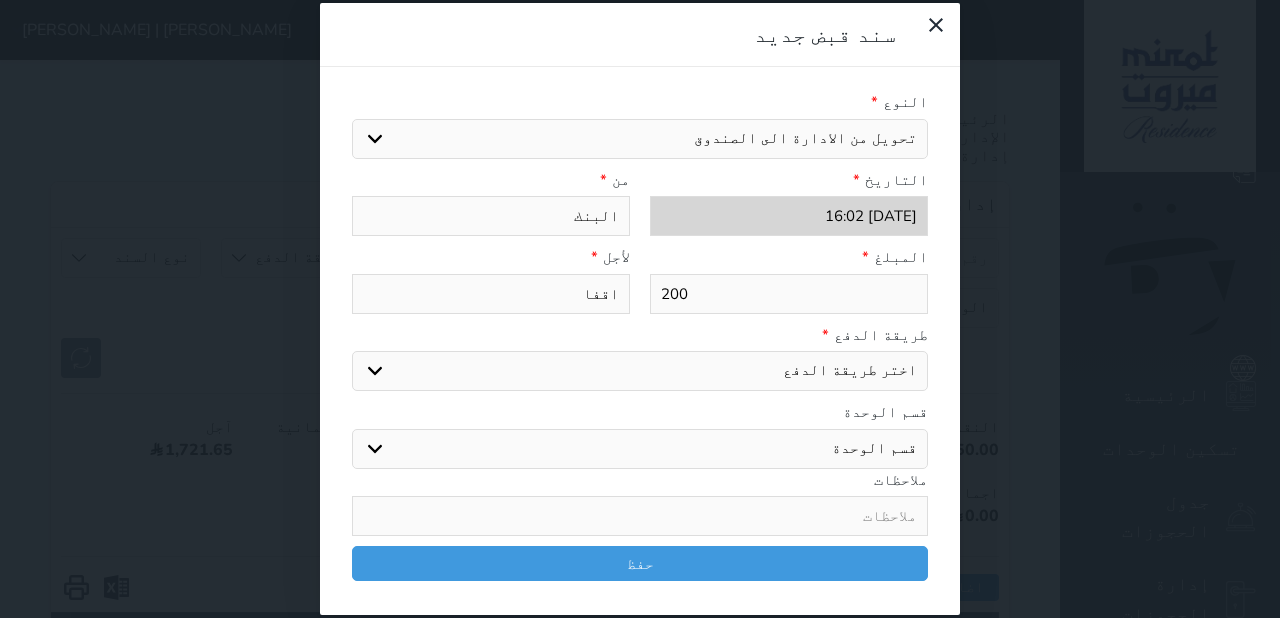 type on "اقفال" 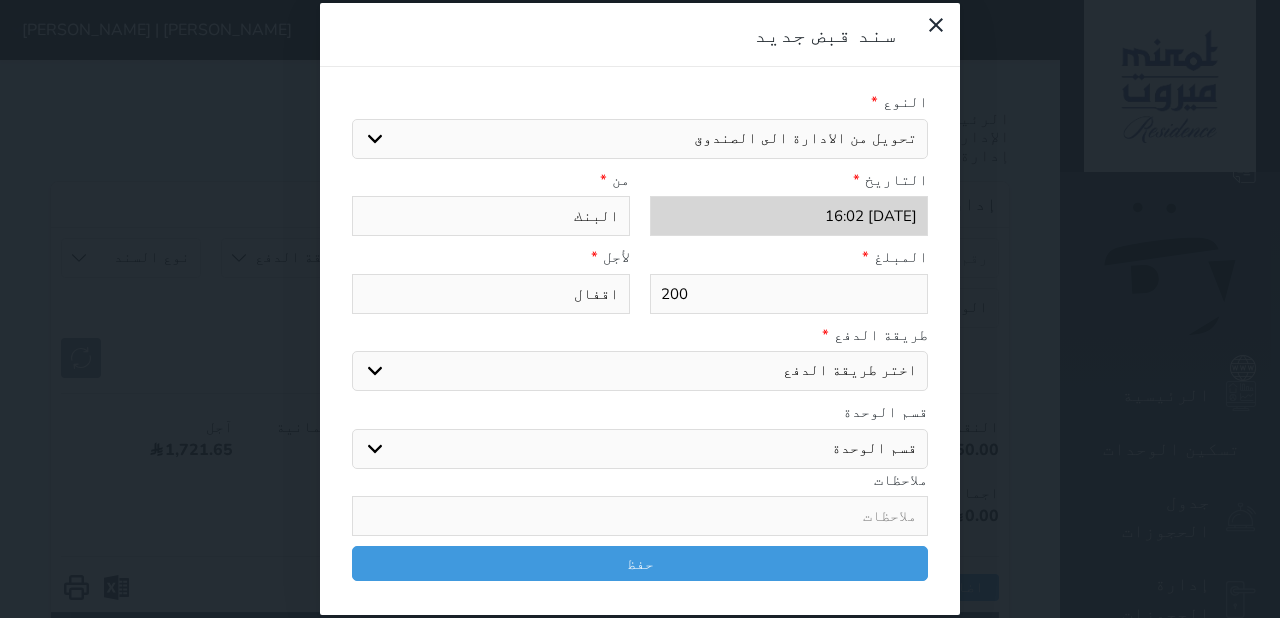 type on "اقفال" 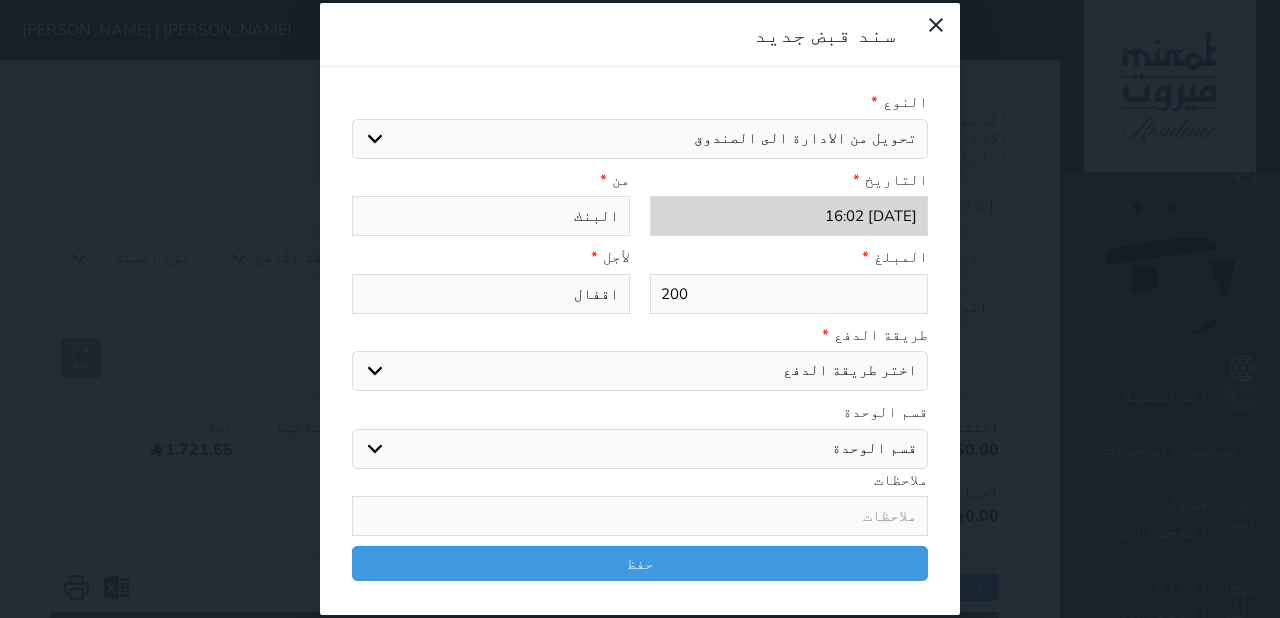 type on "اقفال" 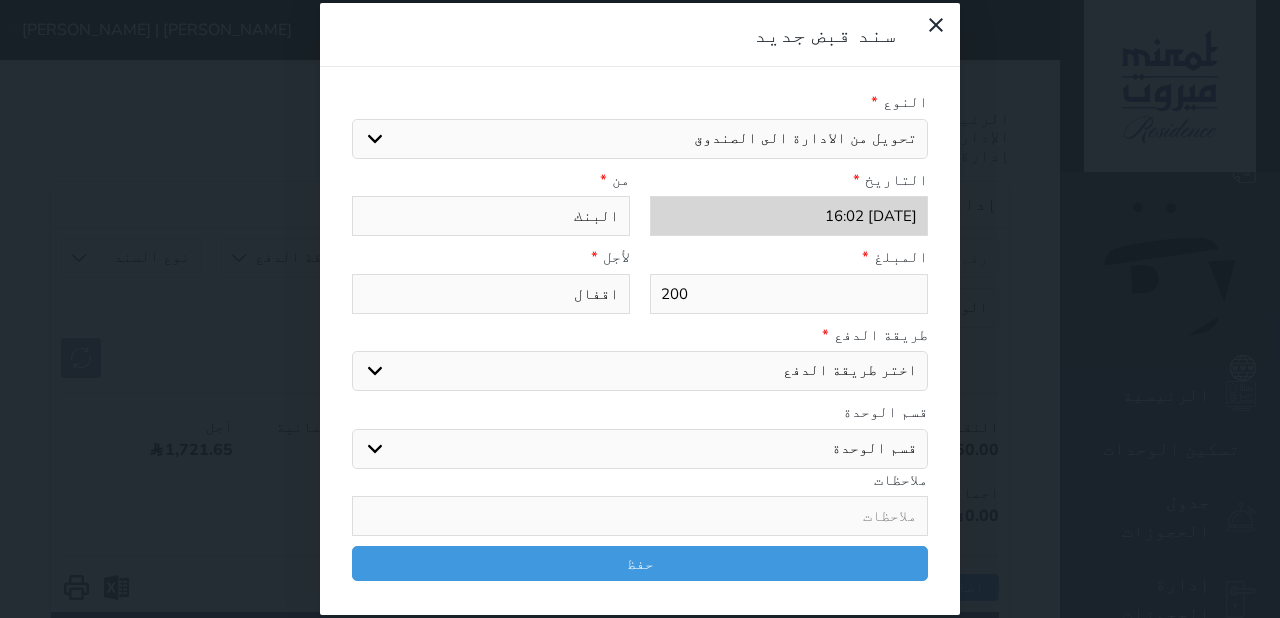 select 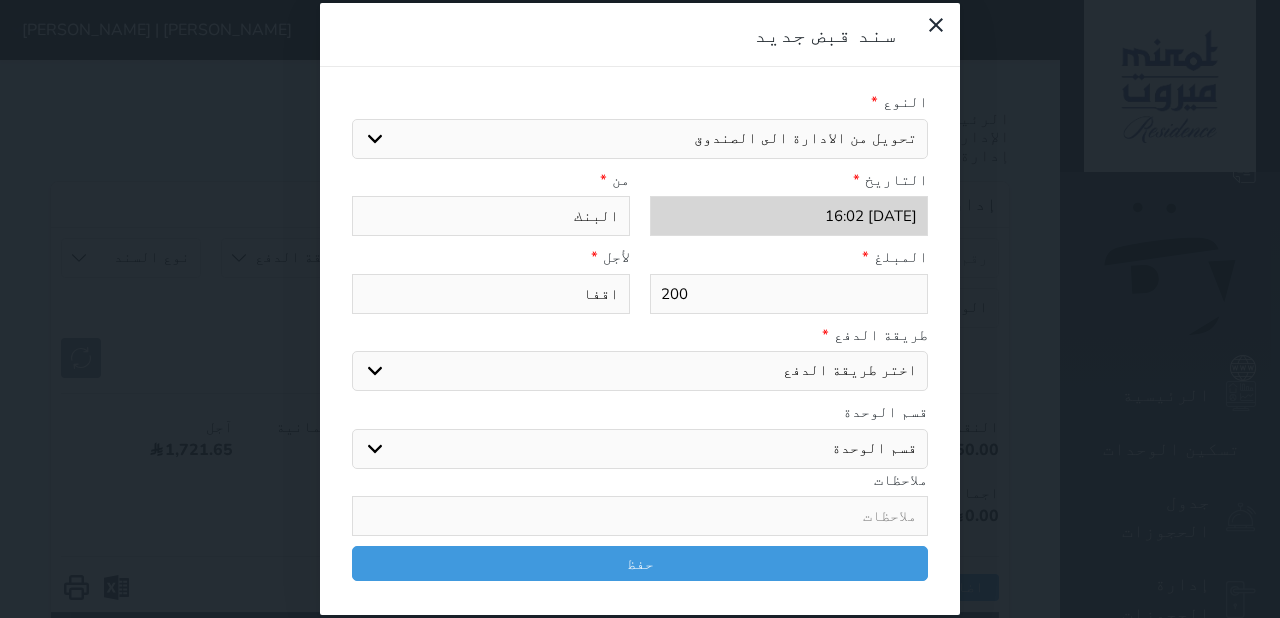 type on "اقف" 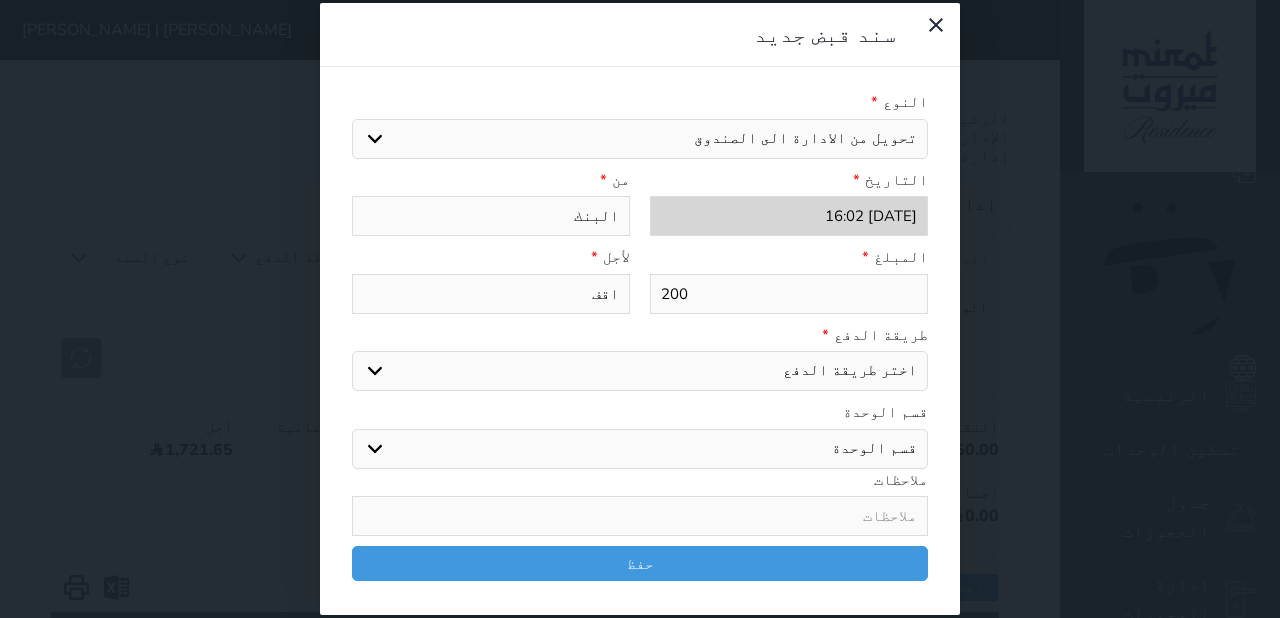type on "اق" 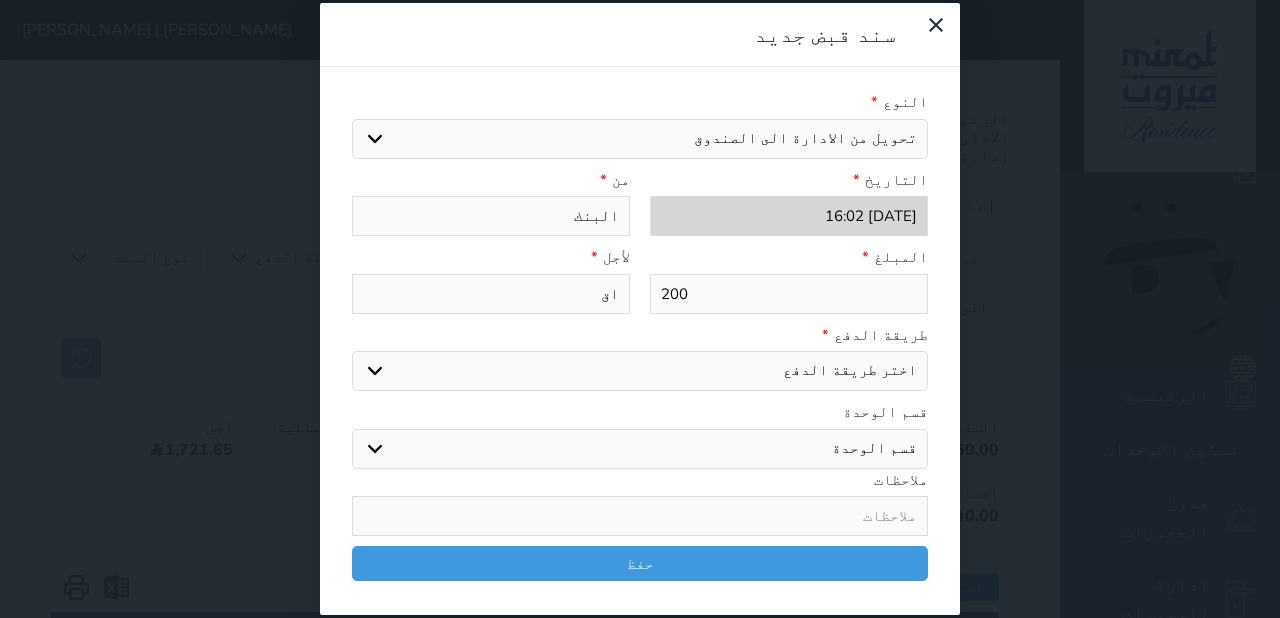 type on "ا" 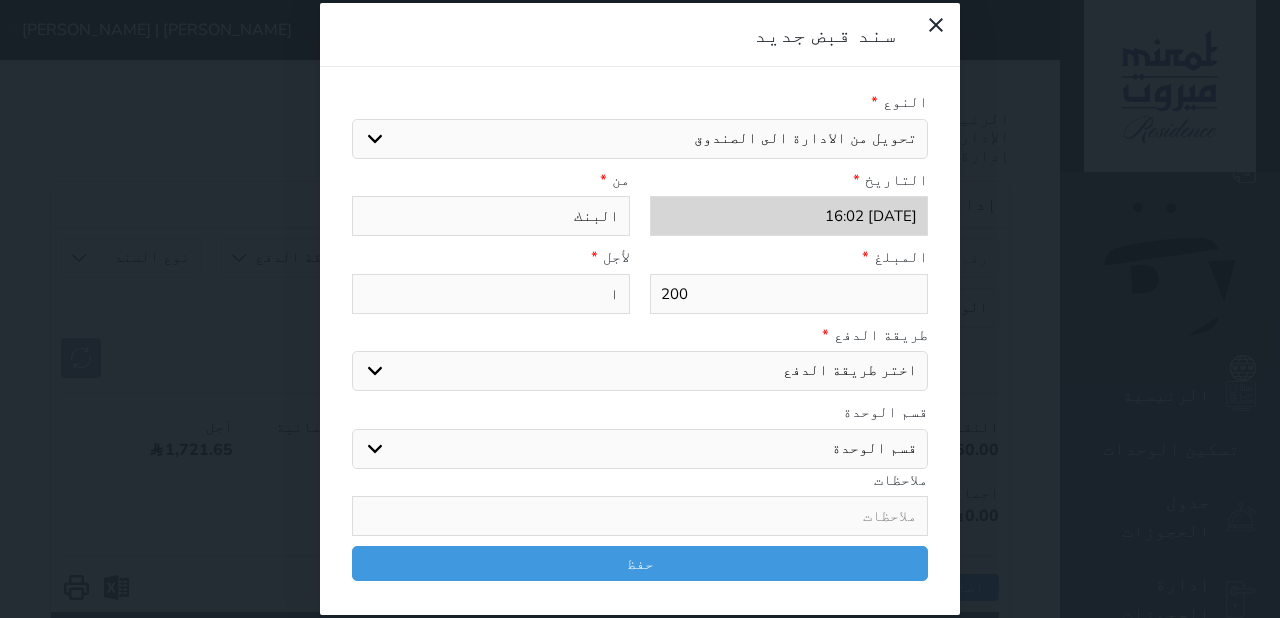 type on "ار" 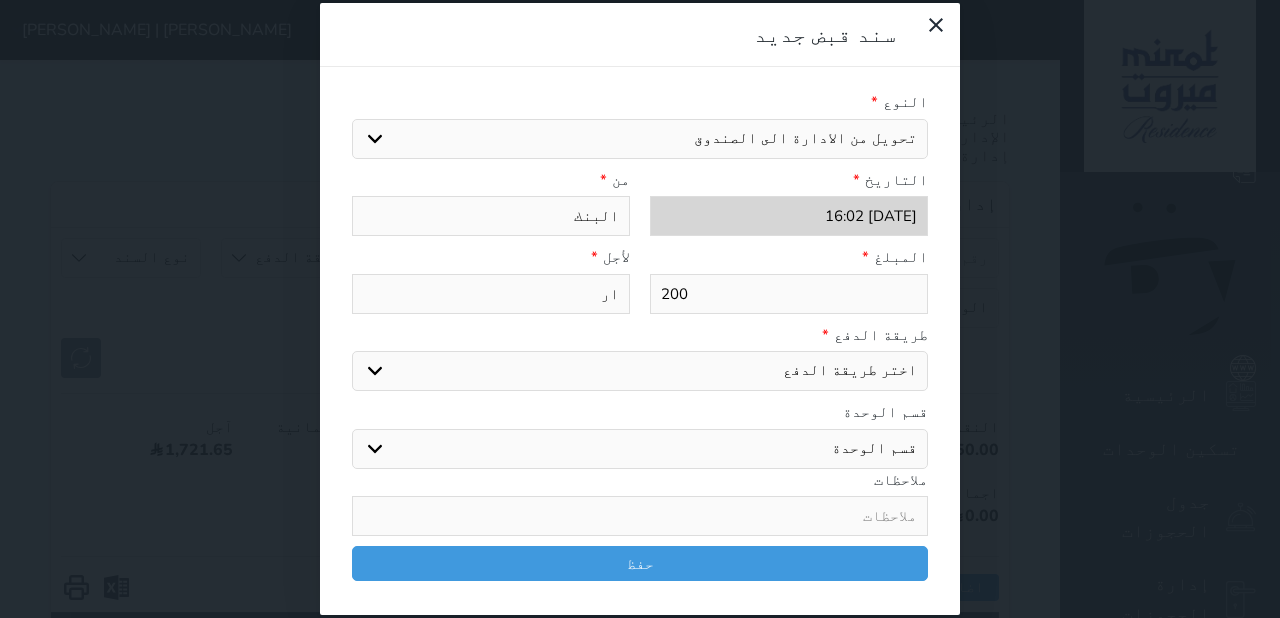select 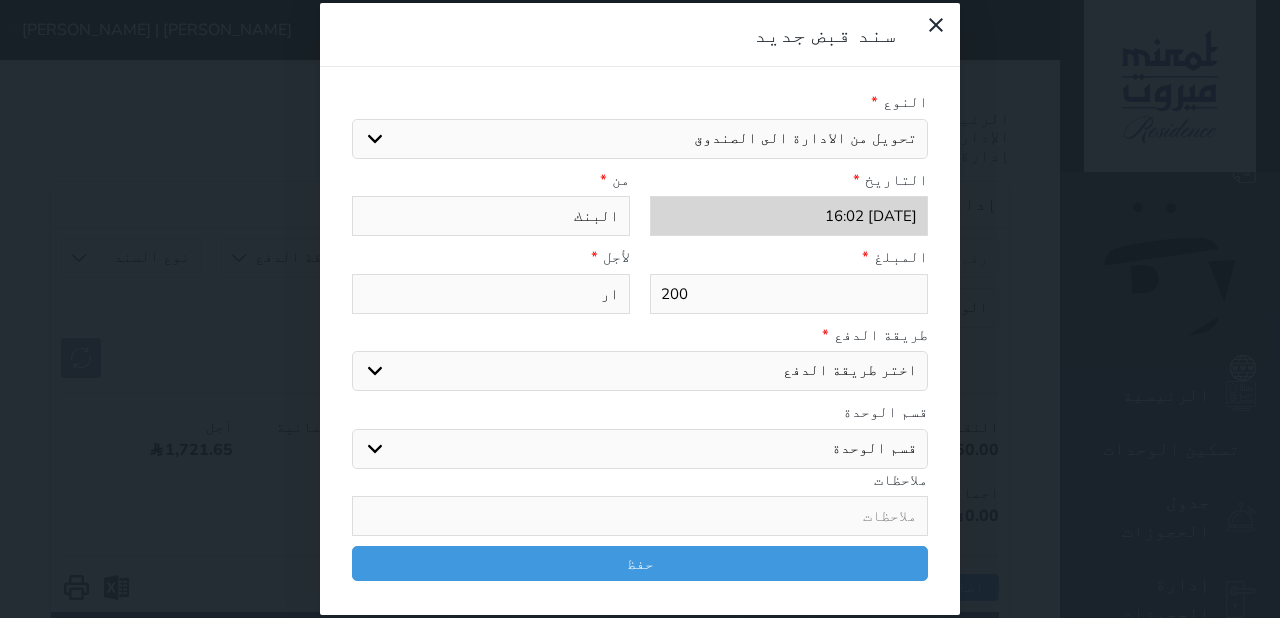 select 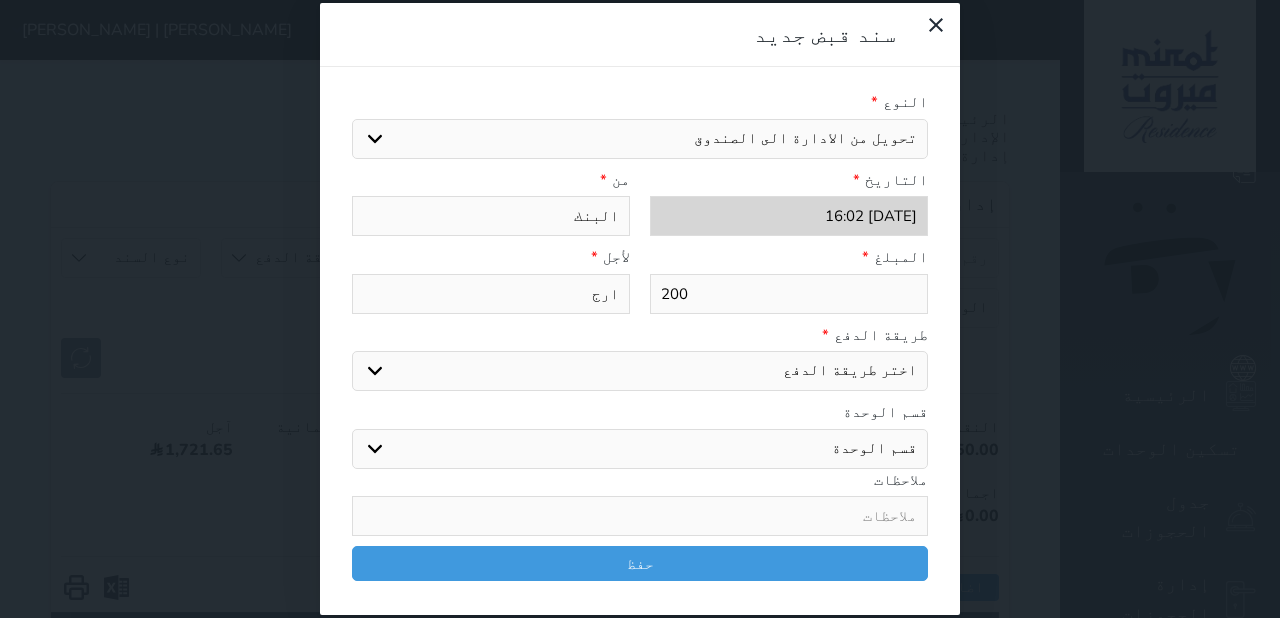 type on "ارجا" 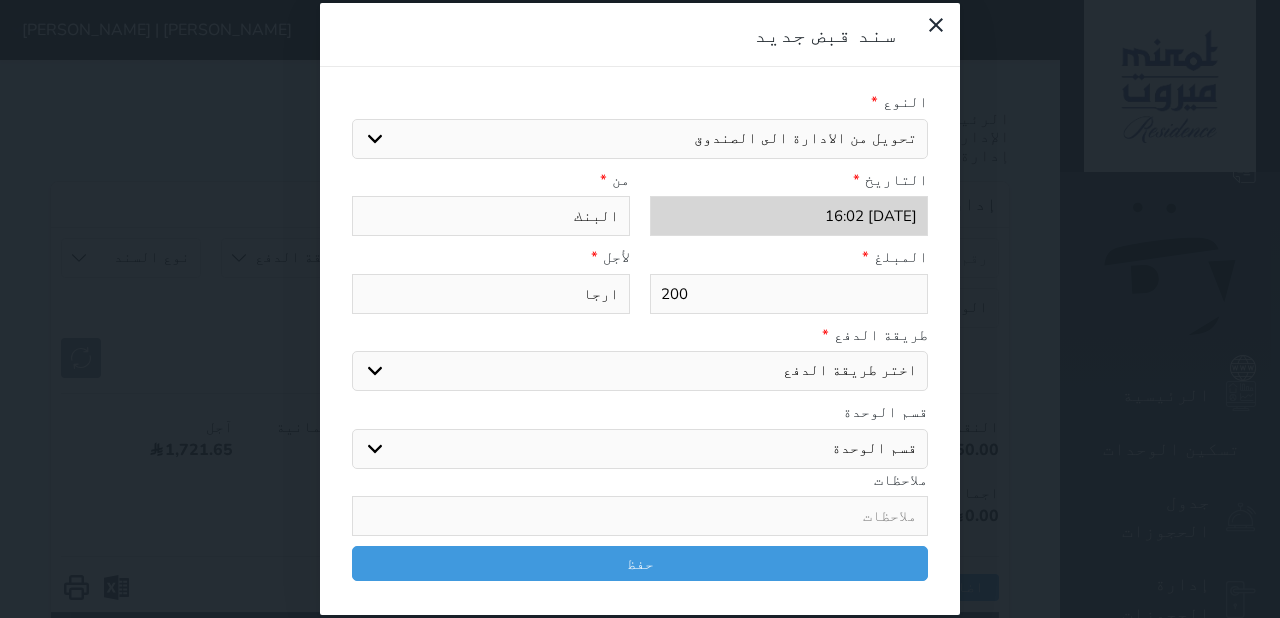 type on "ارجاع" 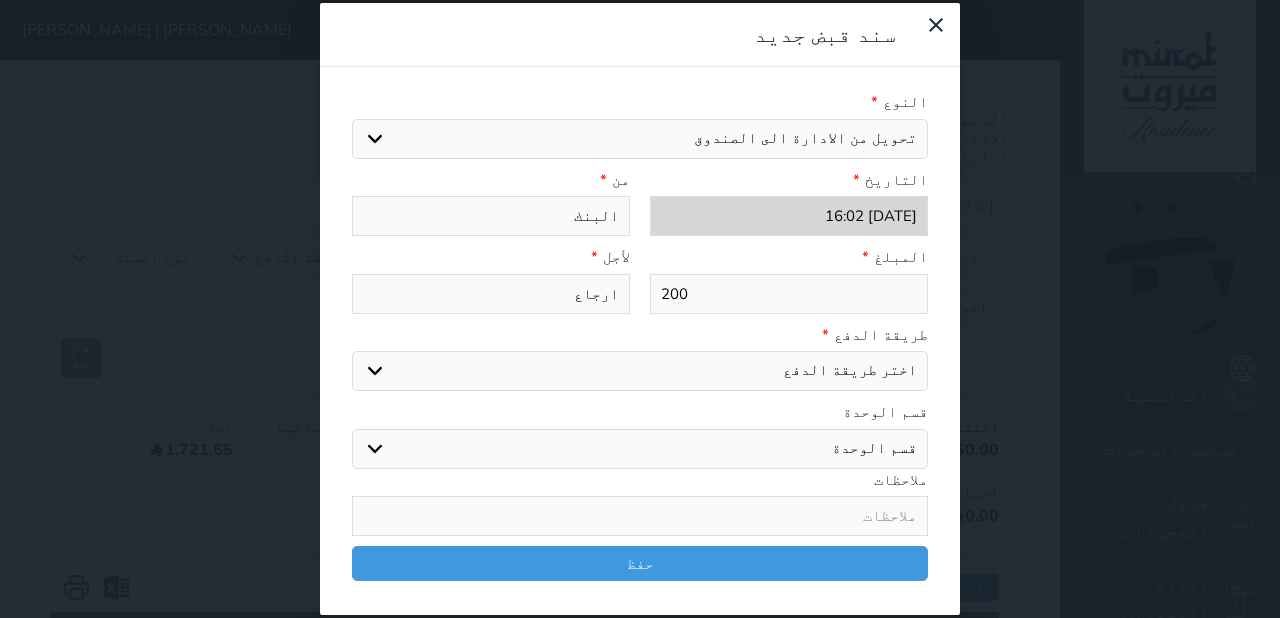 type on "ارجاع" 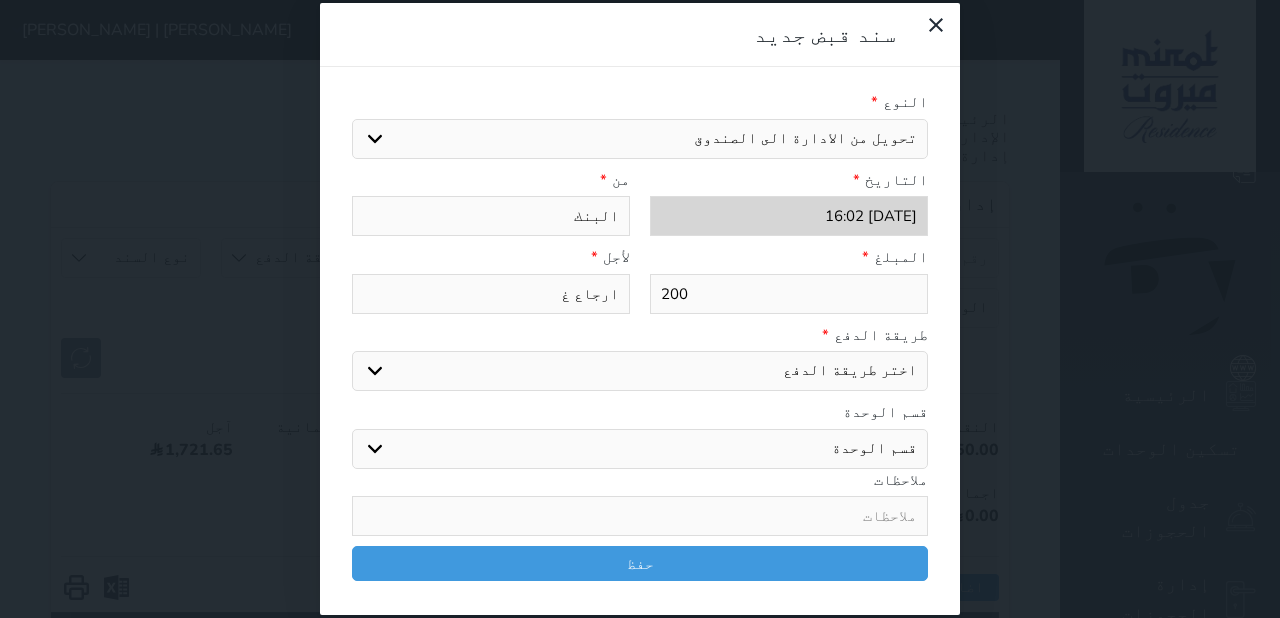 type on "ارجاع غر" 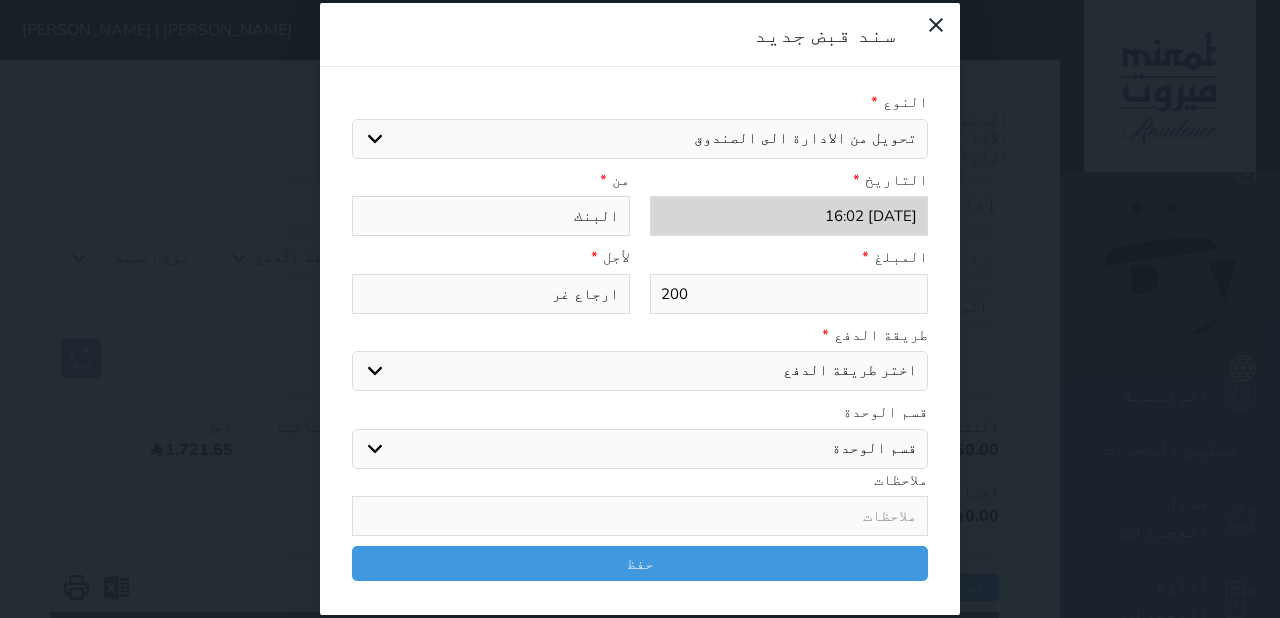 type on "ارجاع غرف" 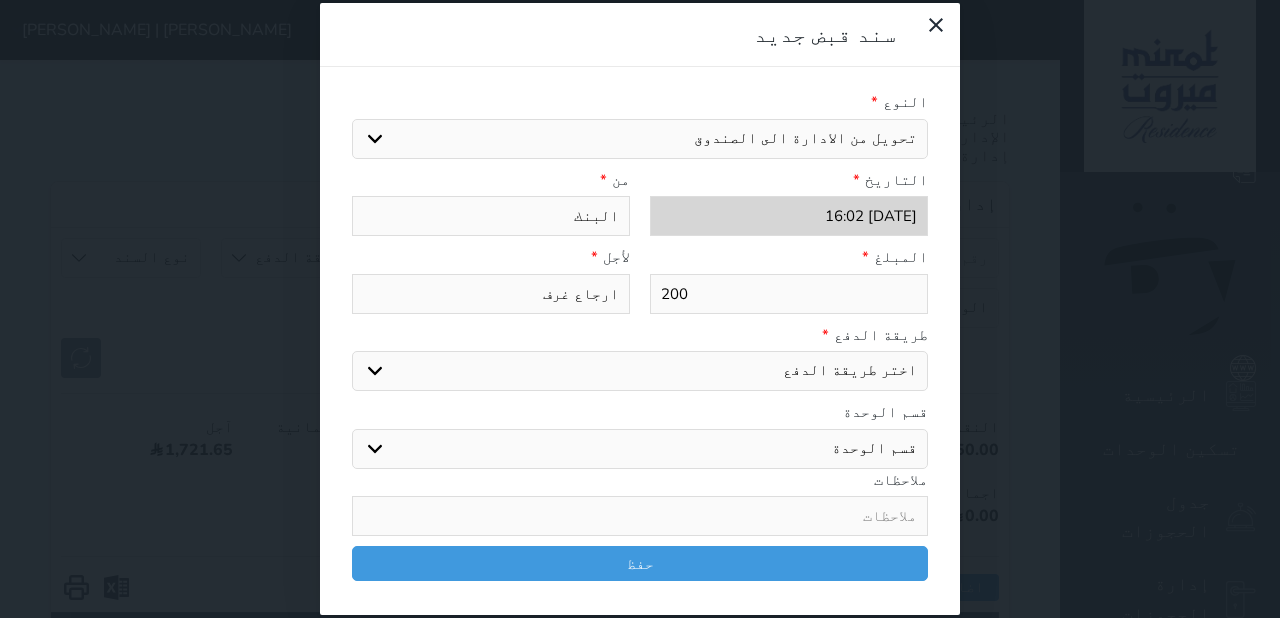 type on "ارجاع غرفة" 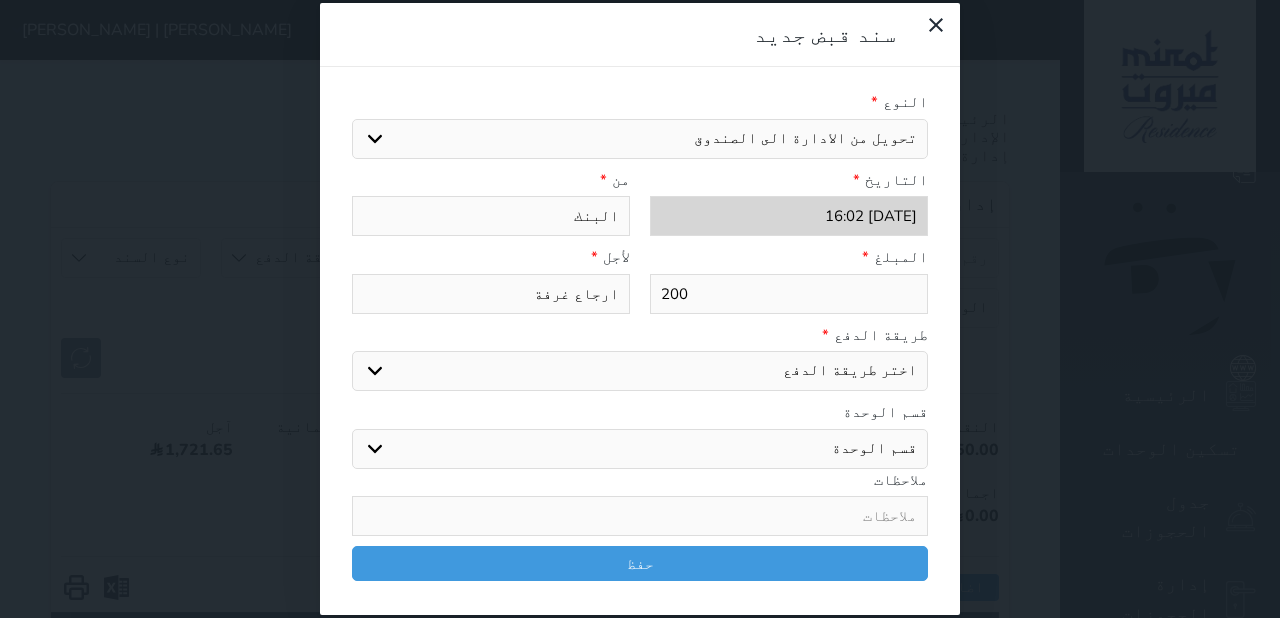 select 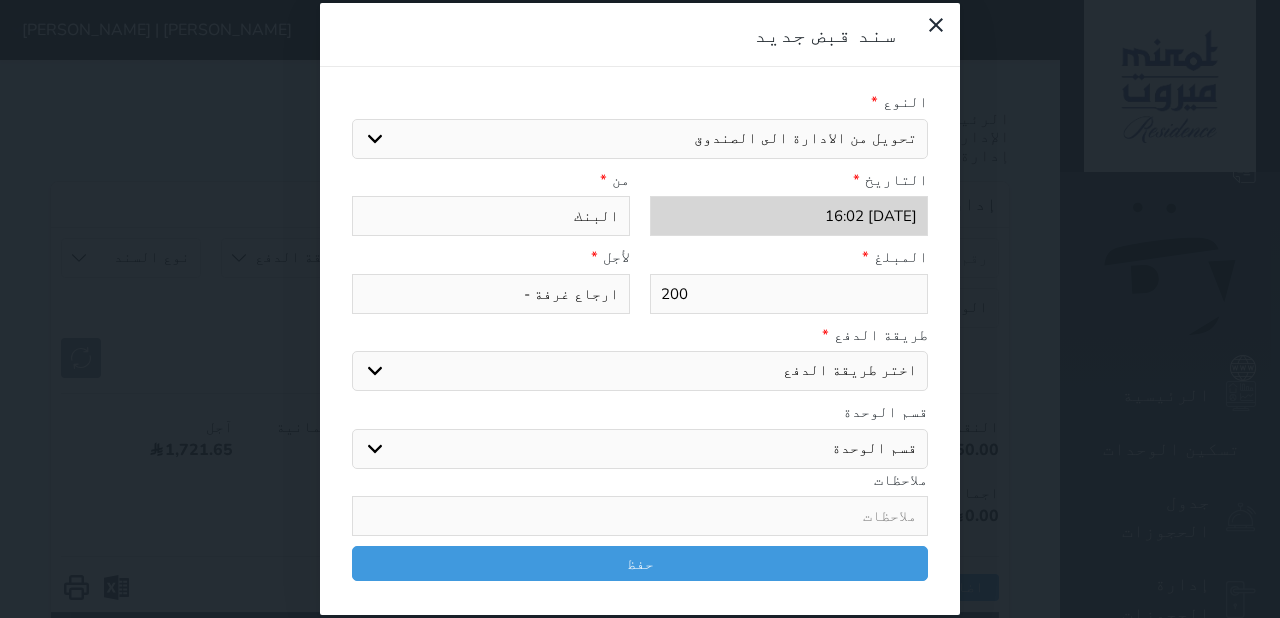 type on "ارجاع غرفة -" 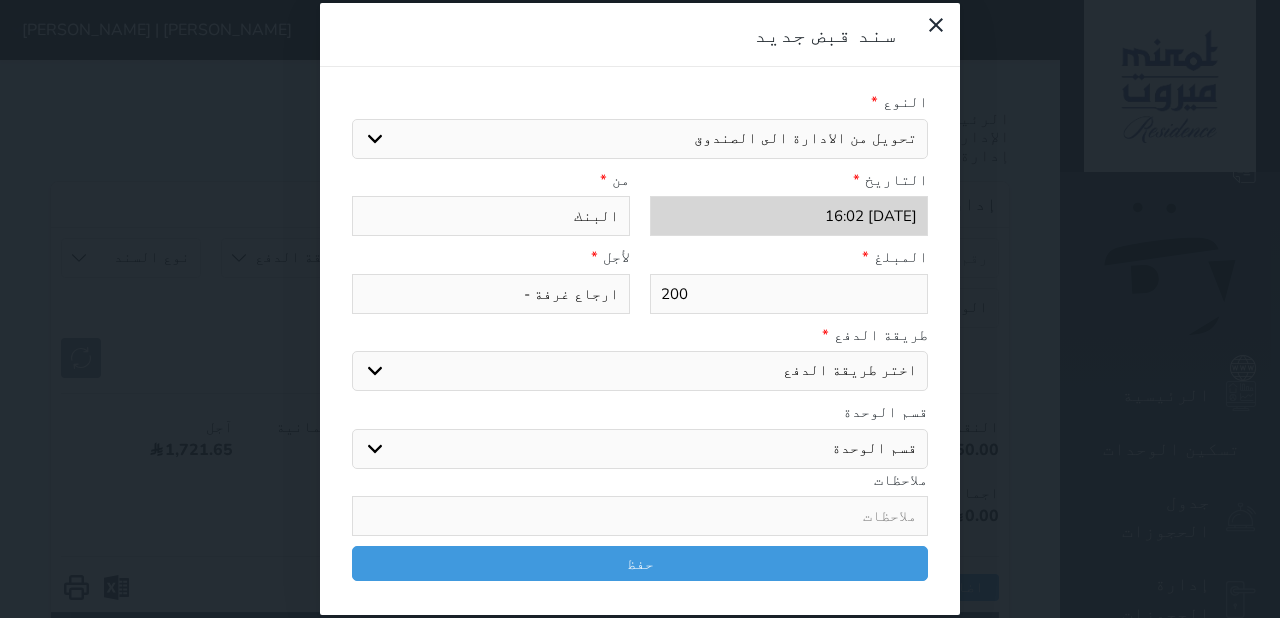 type on "ارجاع غرفة - 1" 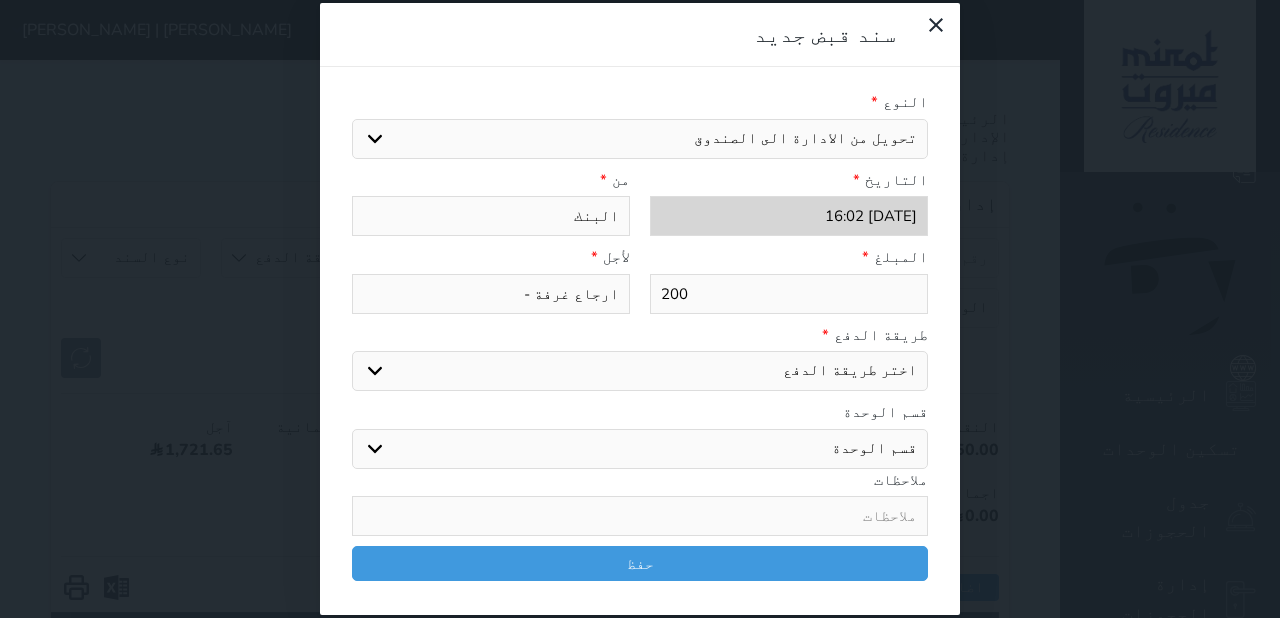 select 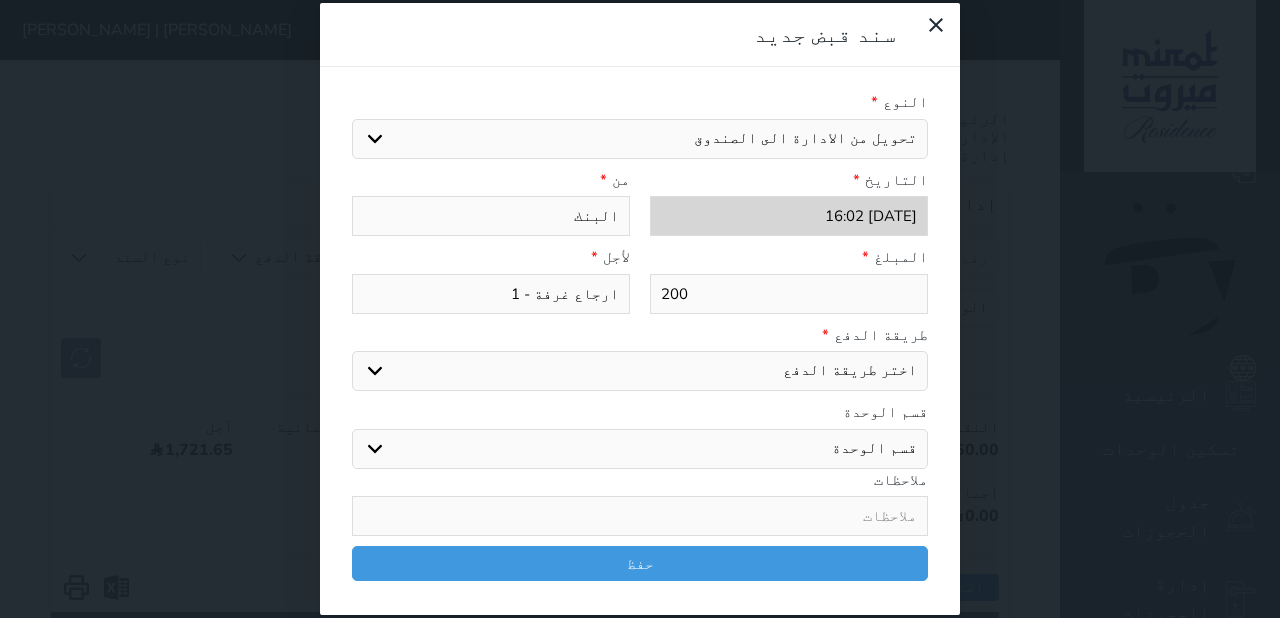 type on "ارجاع غرفة - 10" 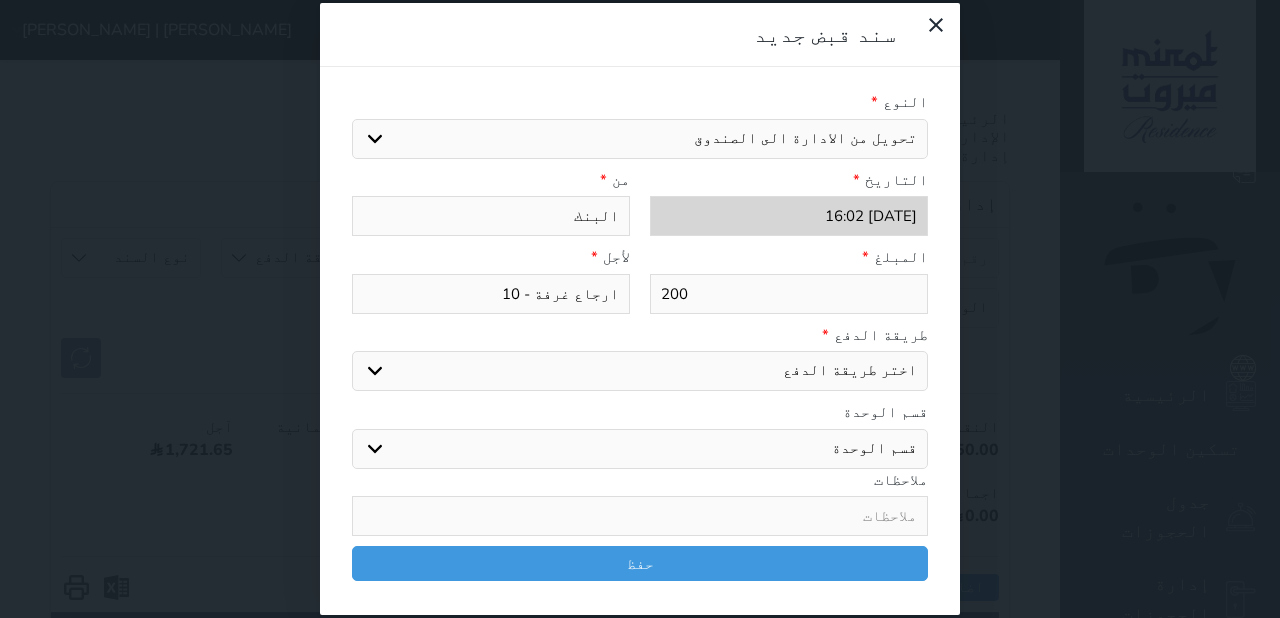type on "ارجاع غرفة - 100" 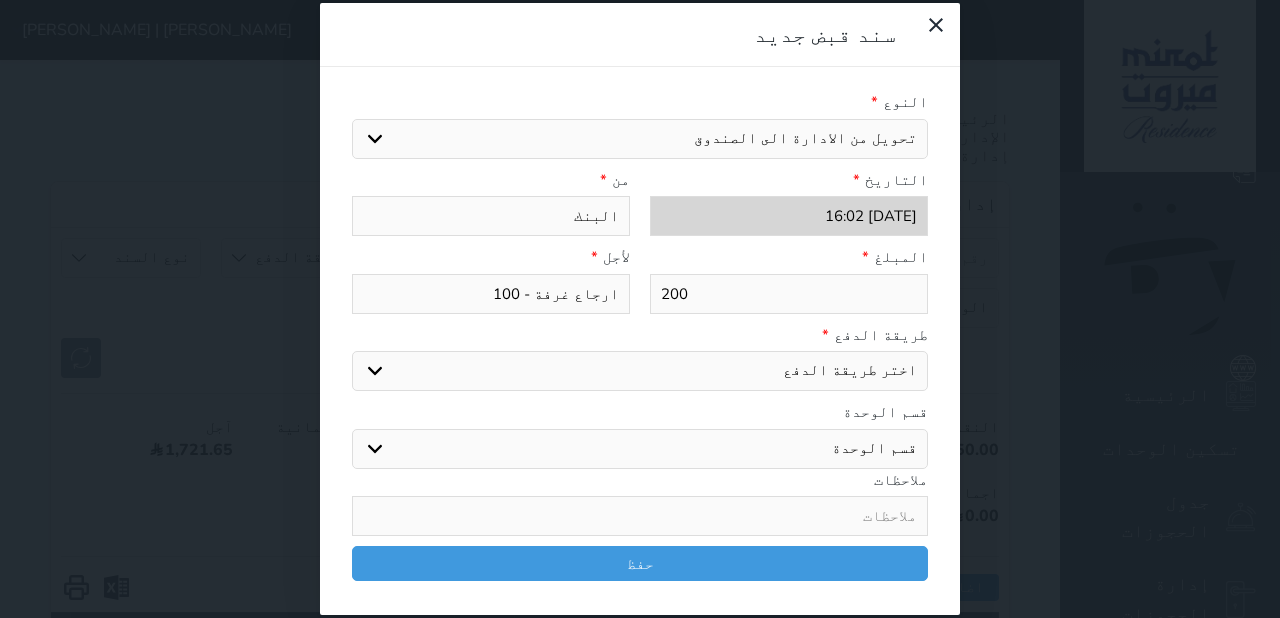 type on "ارجاع غرفة - 1000" 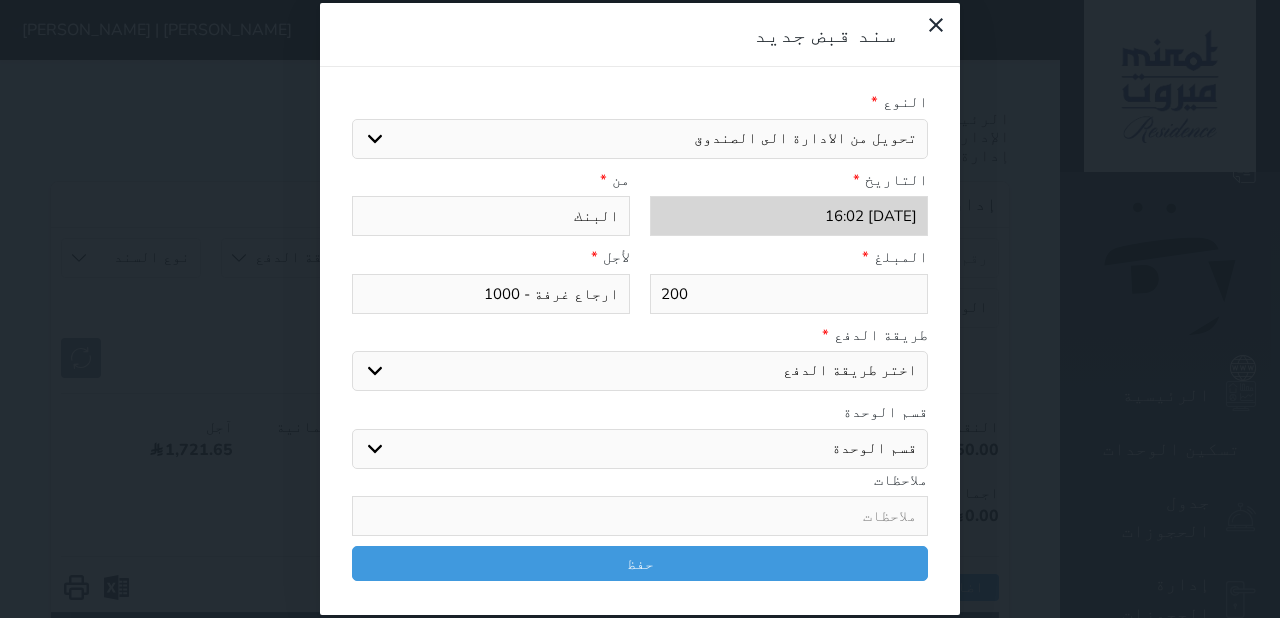type on "ارجاع غرفة - 10006" 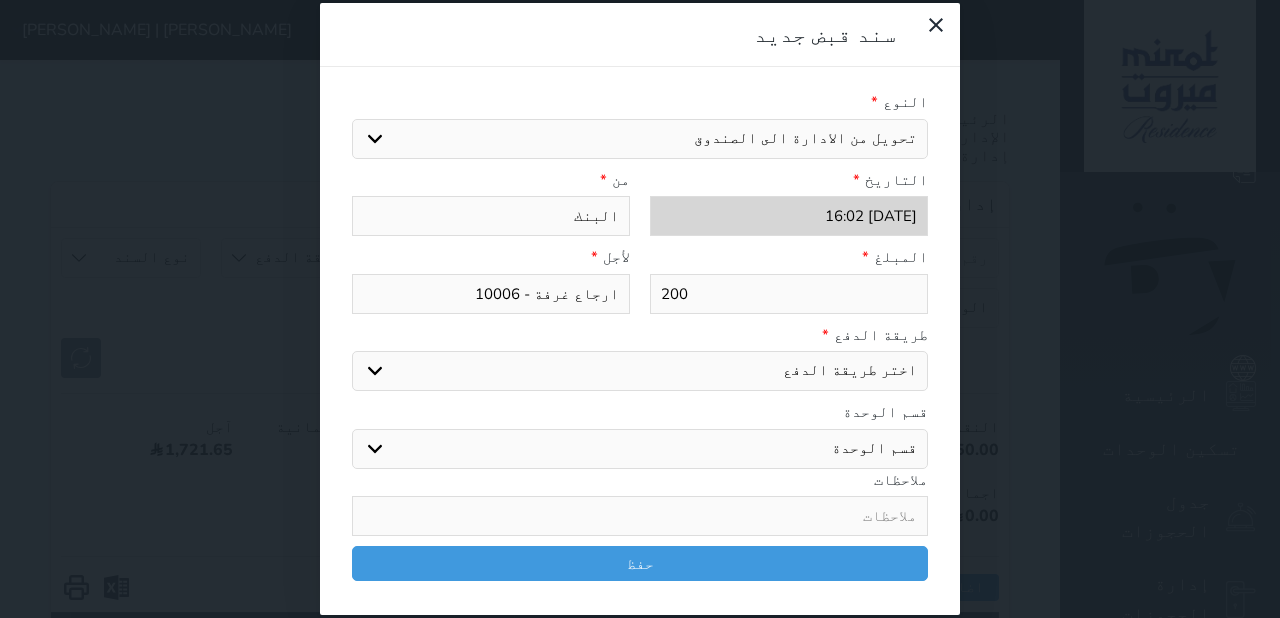 type on "ارجاع غرفة - 1000" 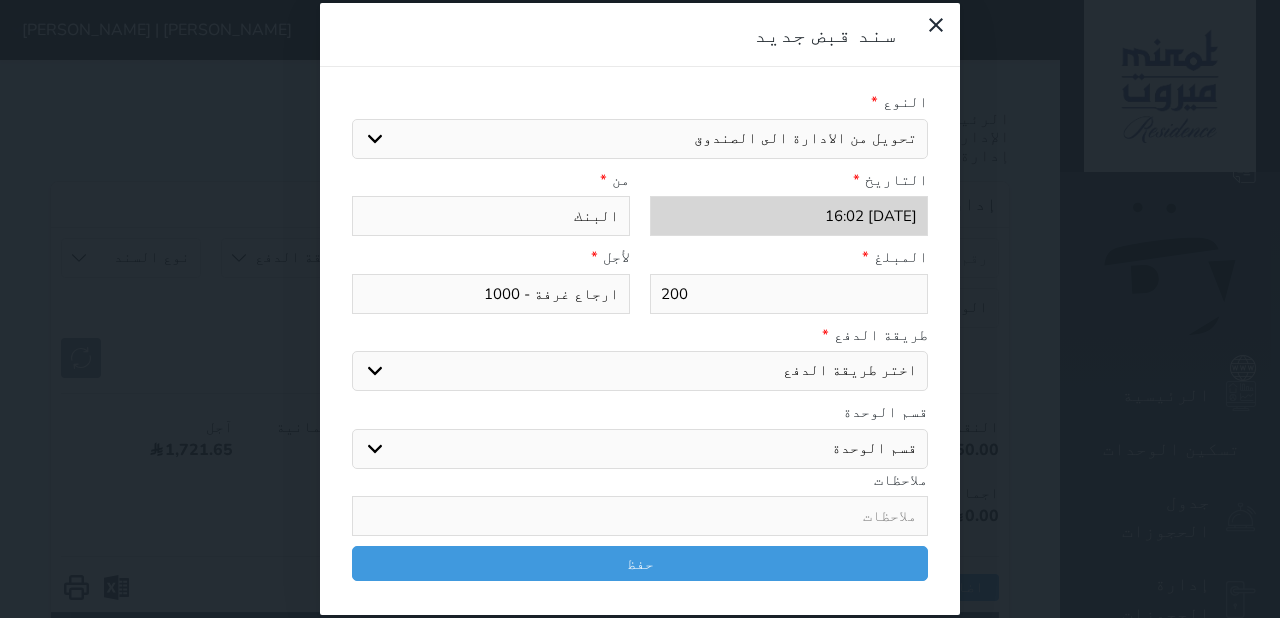 type on "ارجاع غرفة - 100" 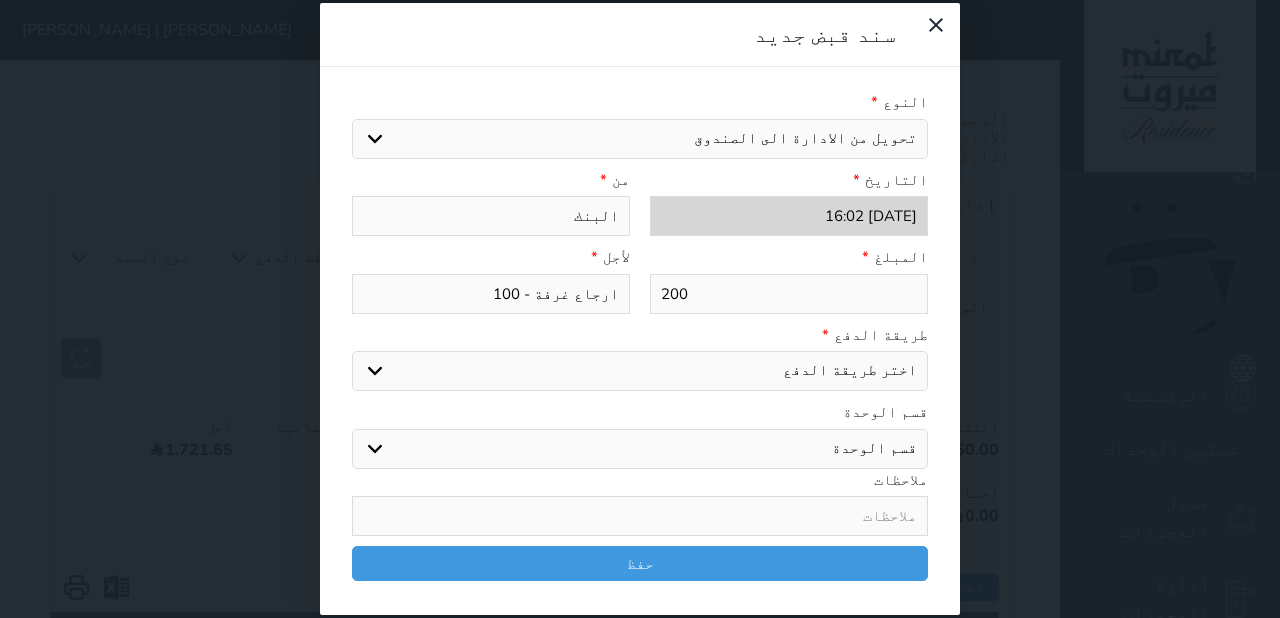 type on "ارجاع غرفة - 1006" 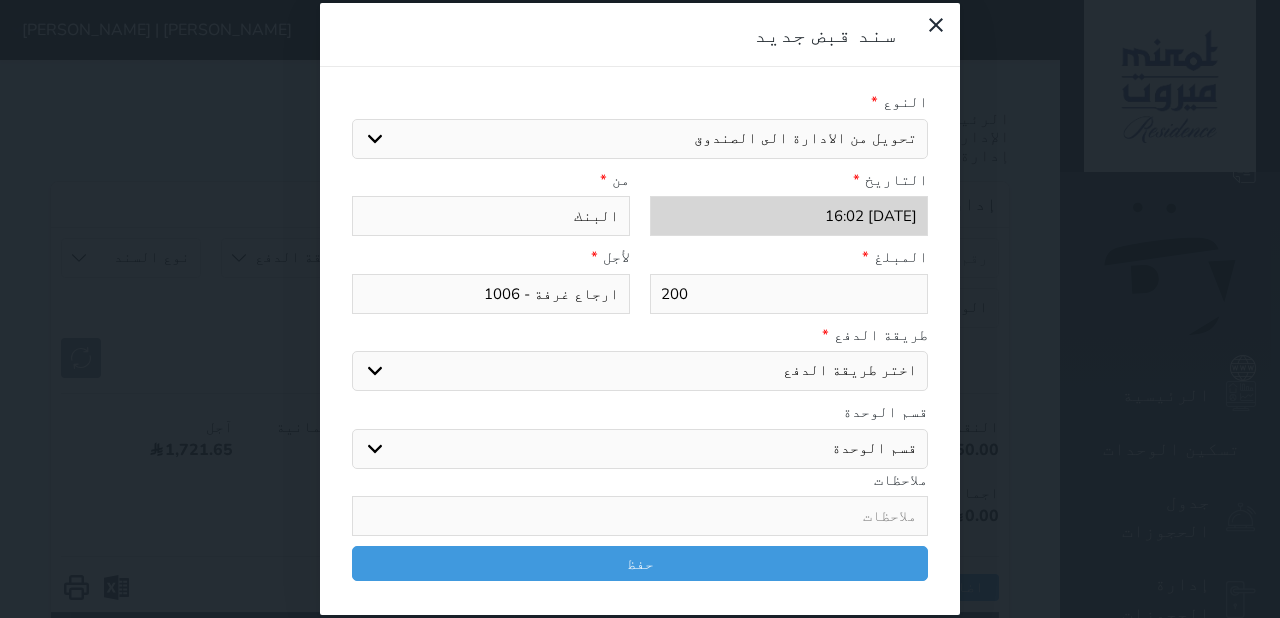 type on "ارجاع غرفة - 1006" 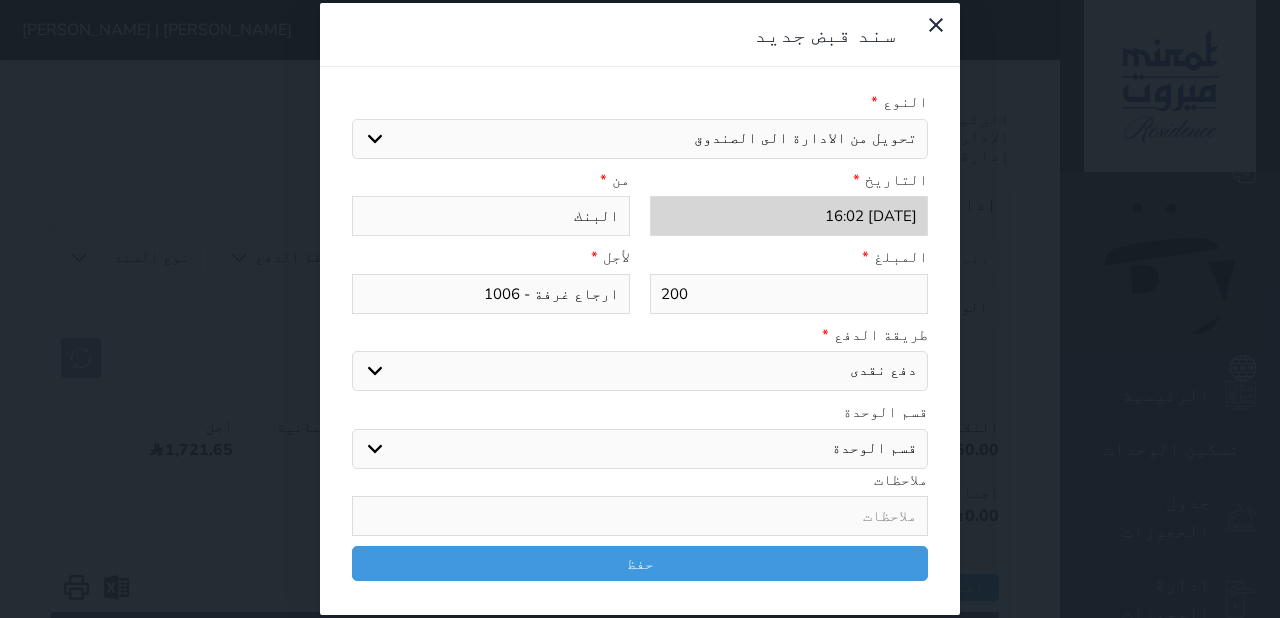 select on "bank-transfer" 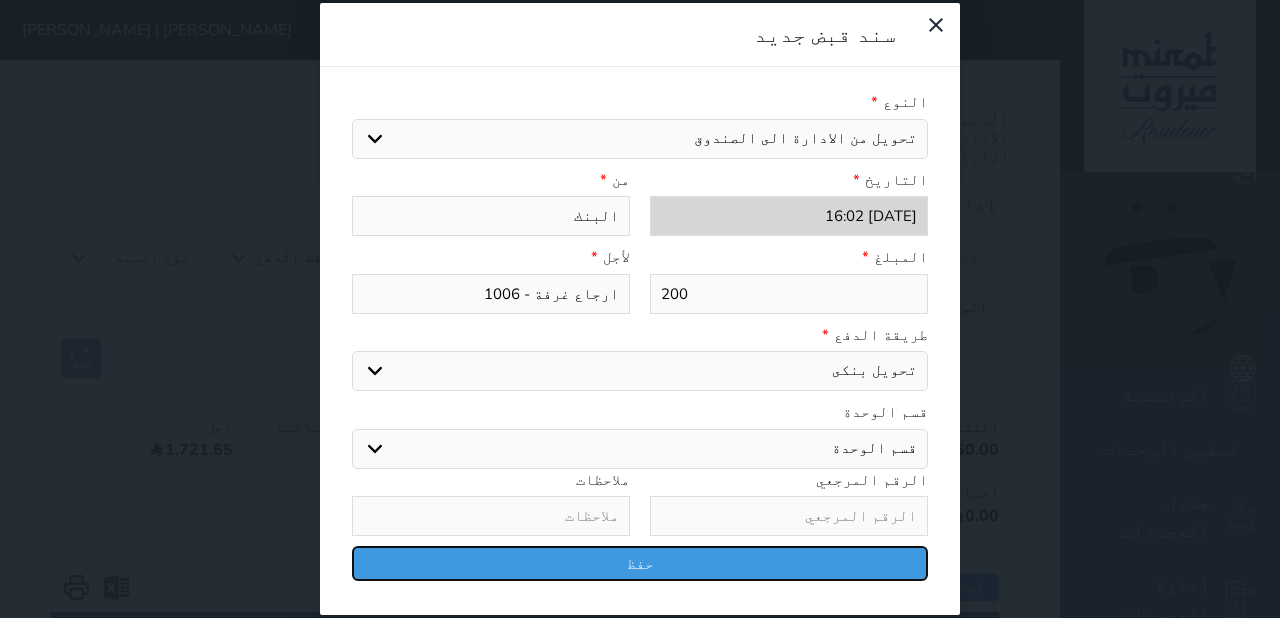 type 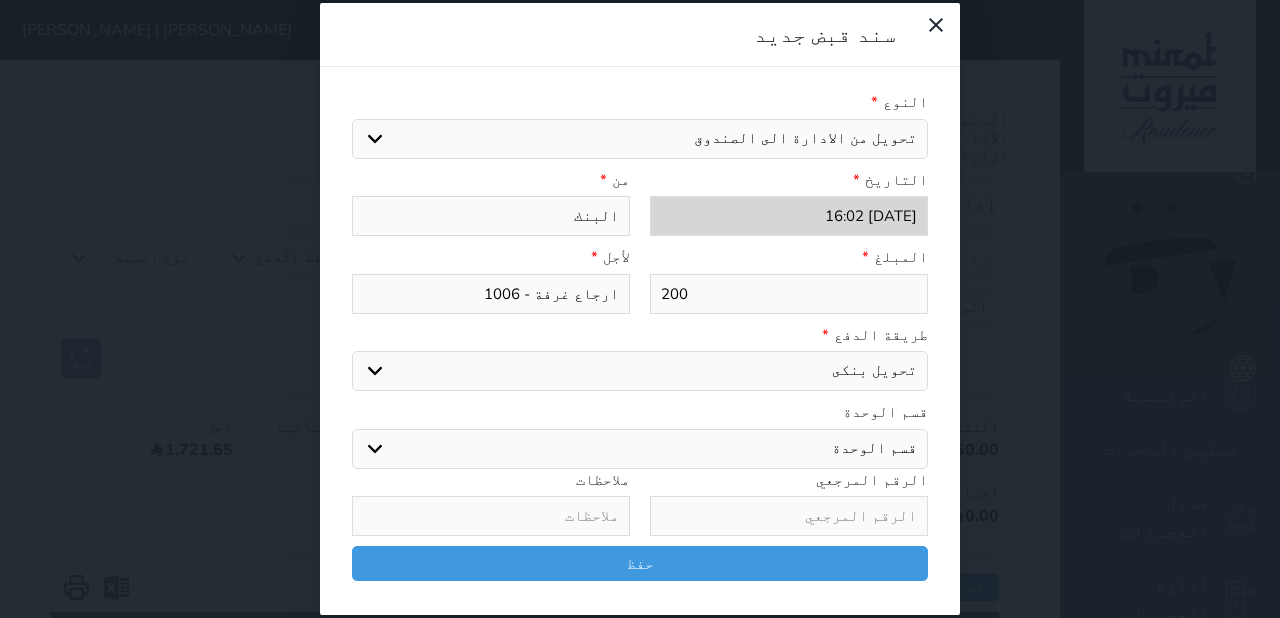 select 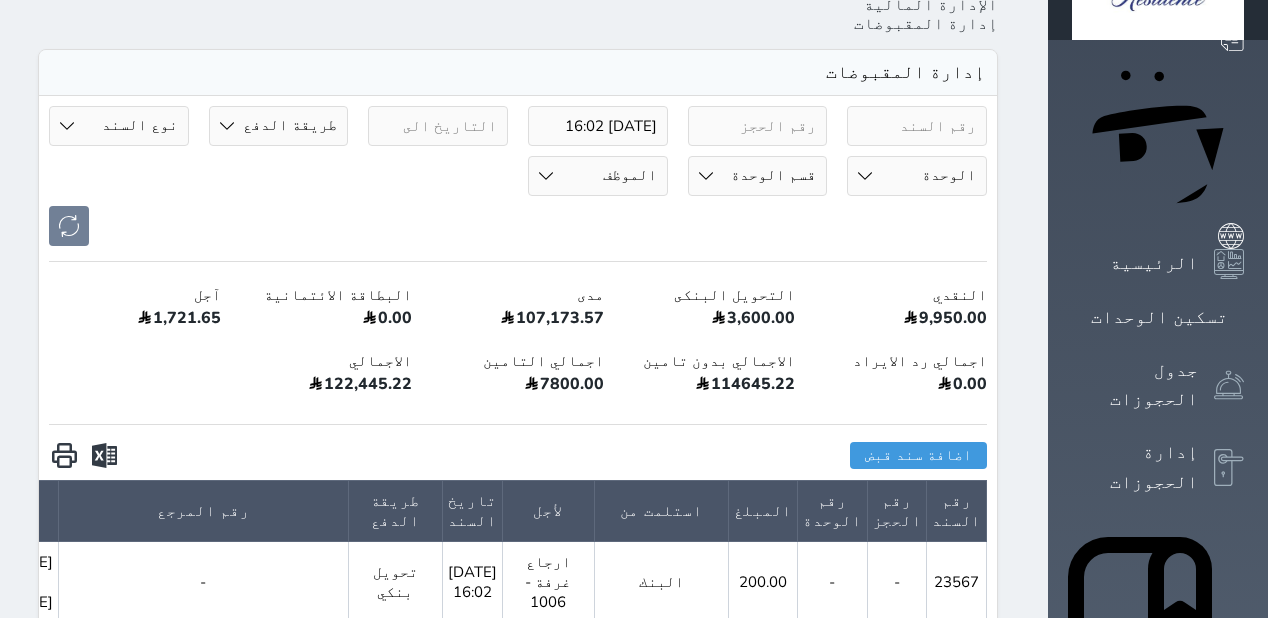 scroll, scrollTop: 160, scrollLeft: 0, axis: vertical 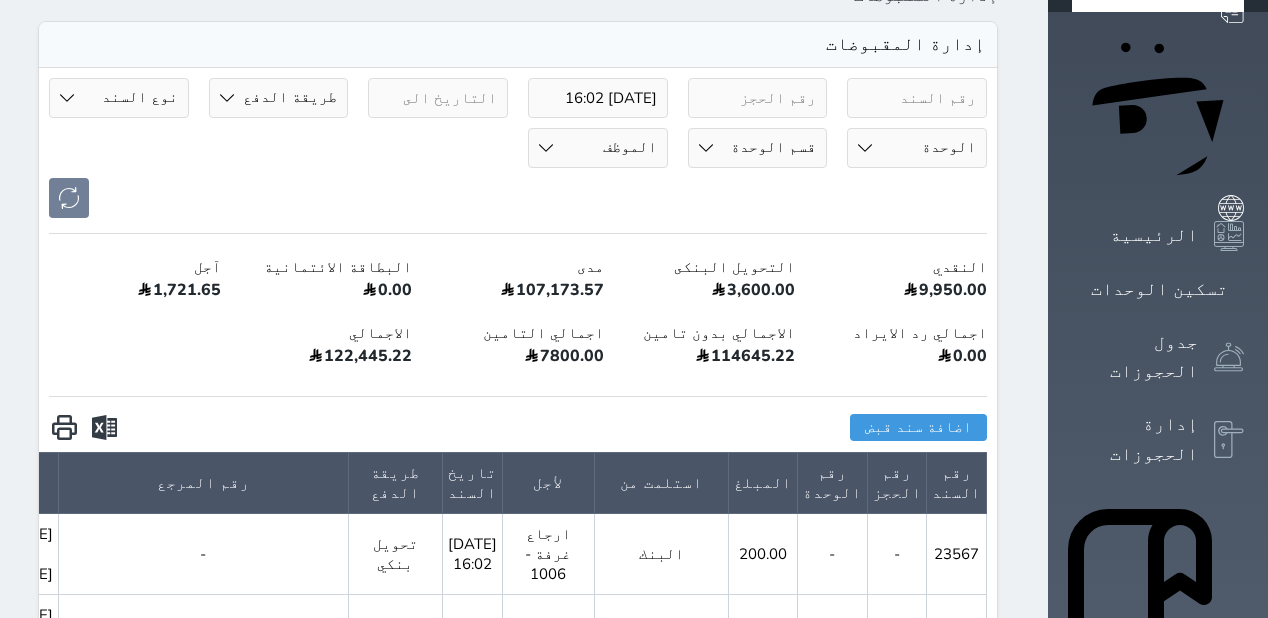 click at bounding box center [1229, 1058] 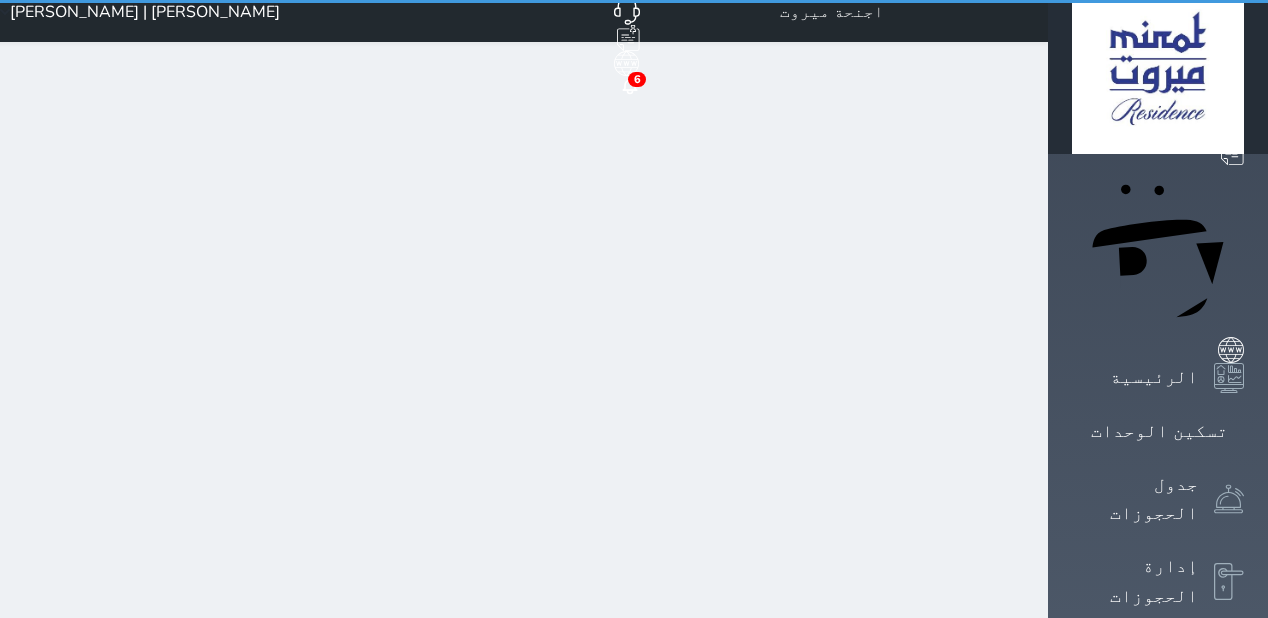 scroll, scrollTop: 0, scrollLeft: 0, axis: both 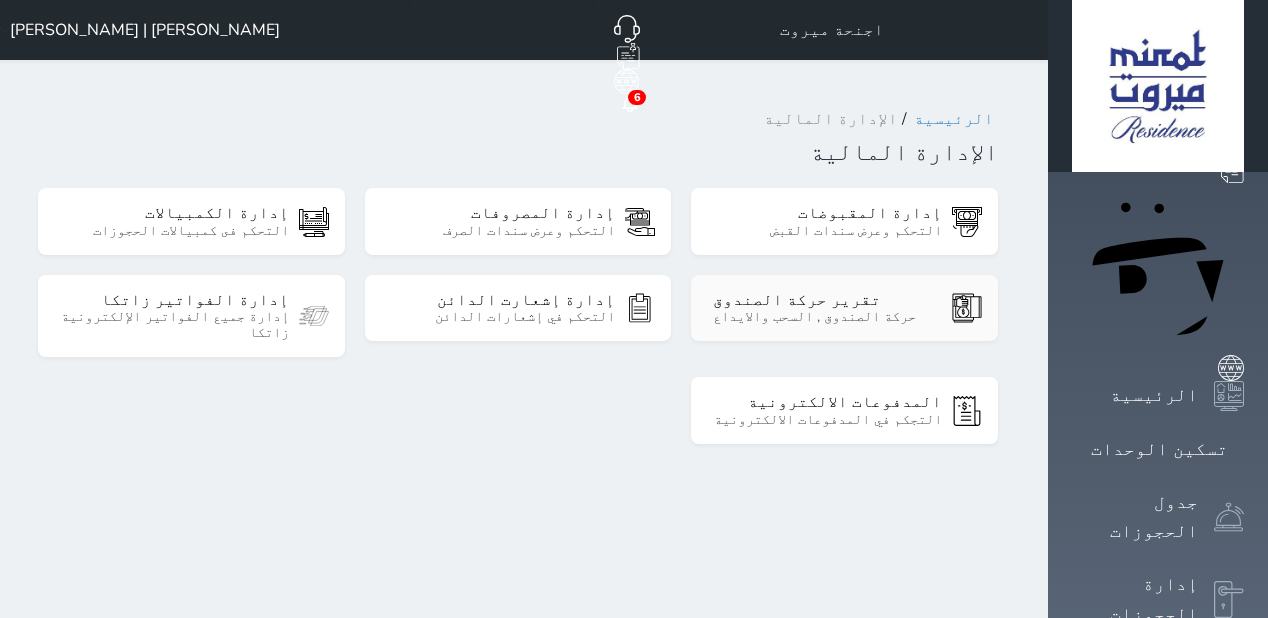 click on "تقرير حركة الصندوق
حركة الصندوق , السحب والايداع" at bounding box center (844, 308) 